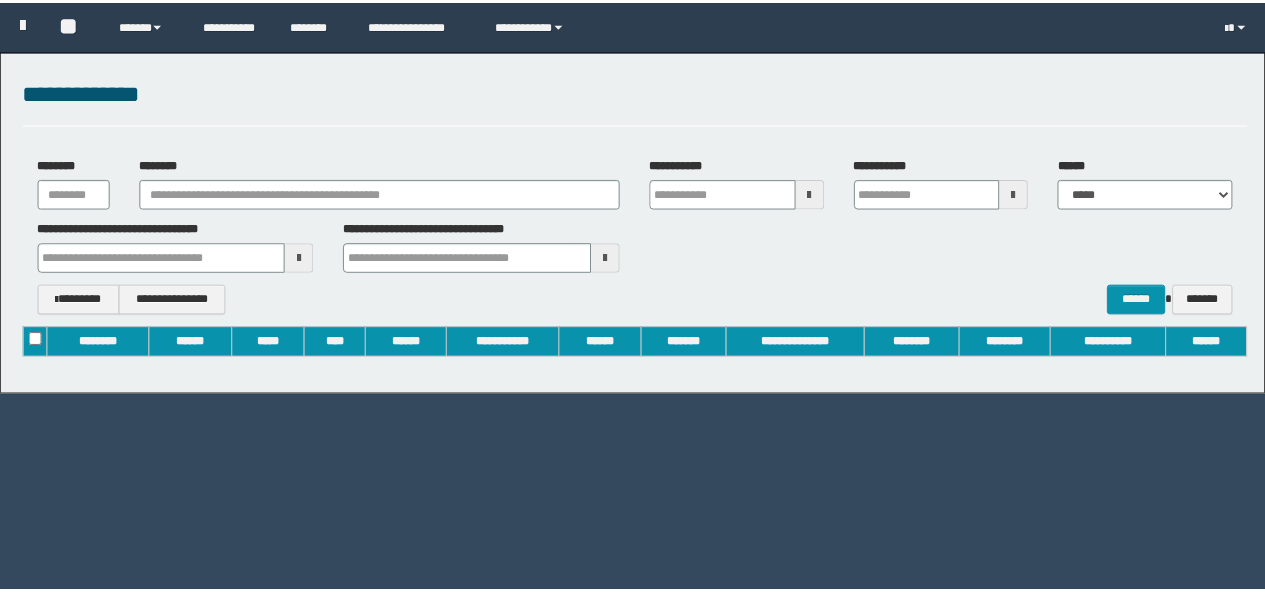 scroll, scrollTop: 0, scrollLeft: 0, axis: both 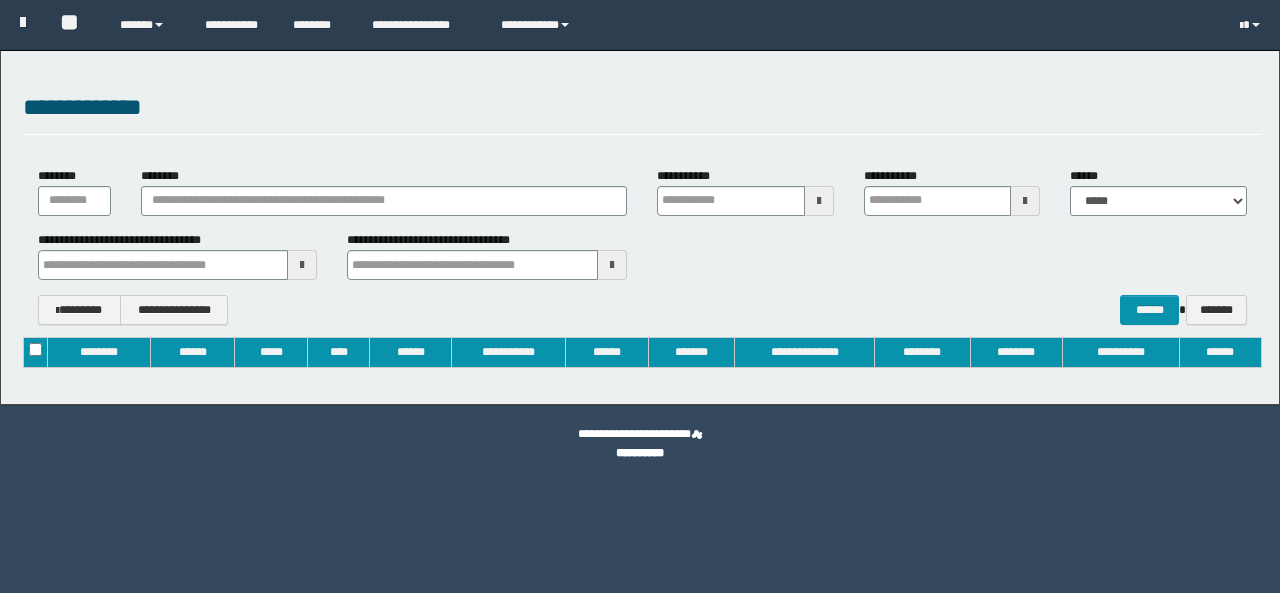 type on "**********" 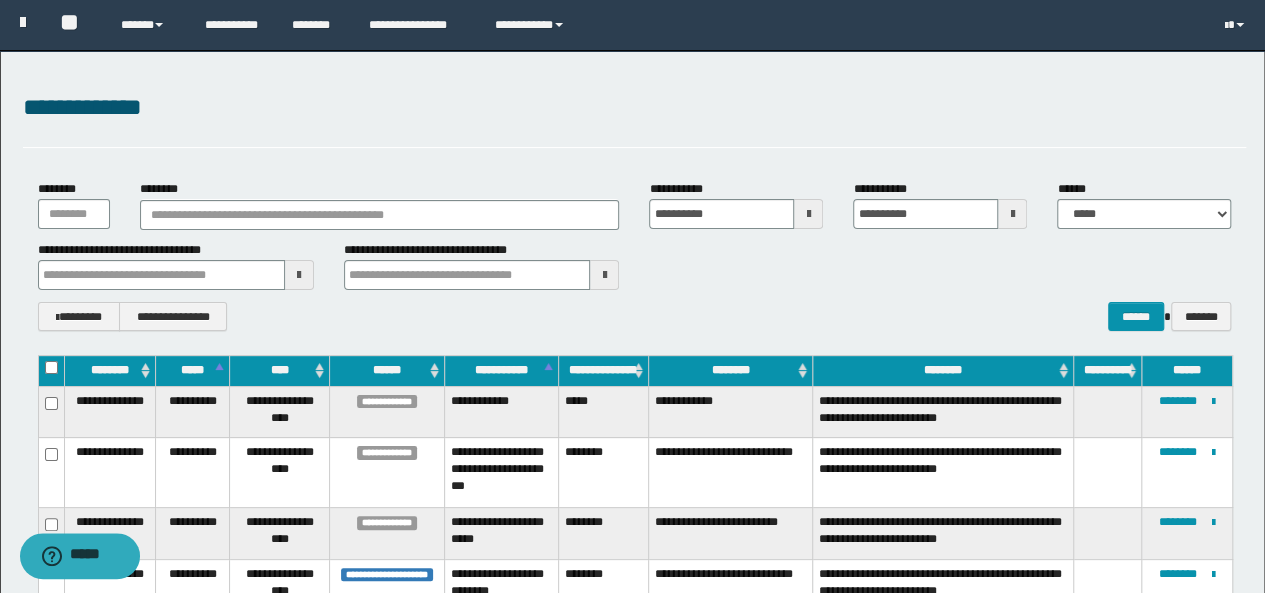 scroll, scrollTop: 0, scrollLeft: 0, axis: both 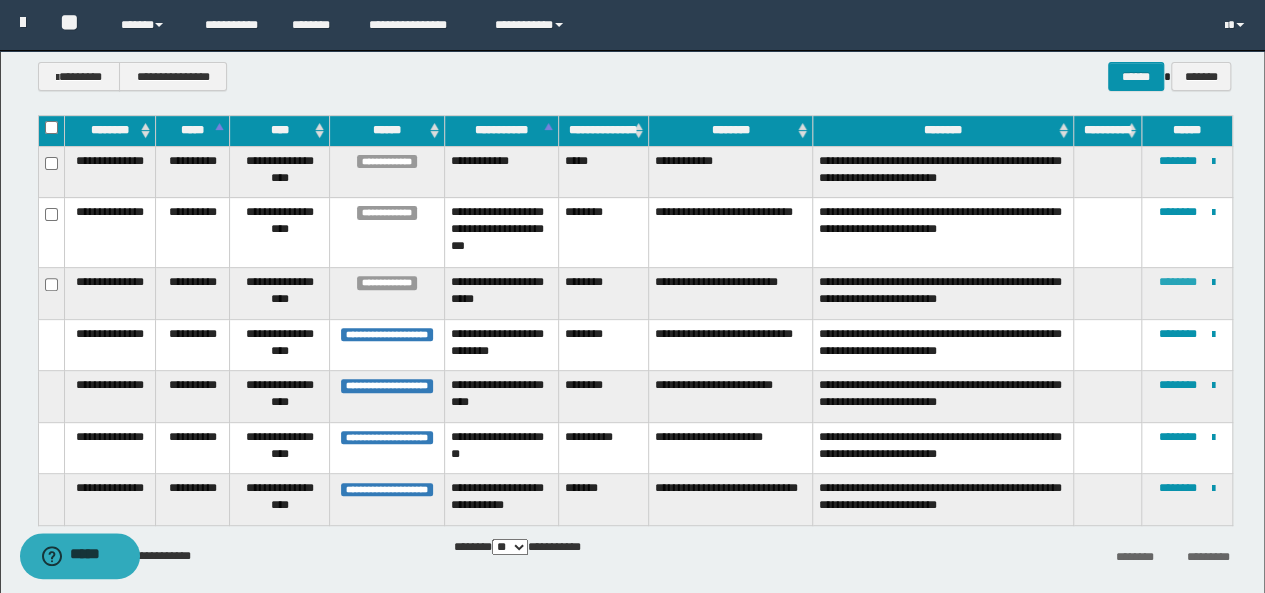 click on "********" at bounding box center (1178, 282) 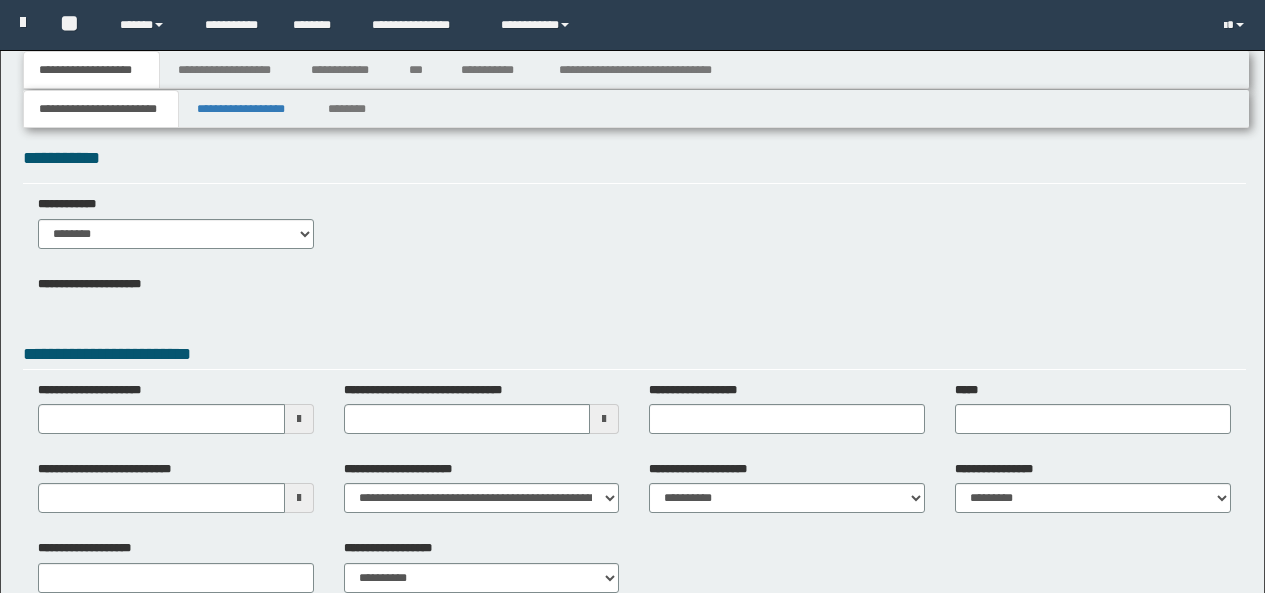 scroll, scrollTop: 0, scrollLeft: 0, axis: both 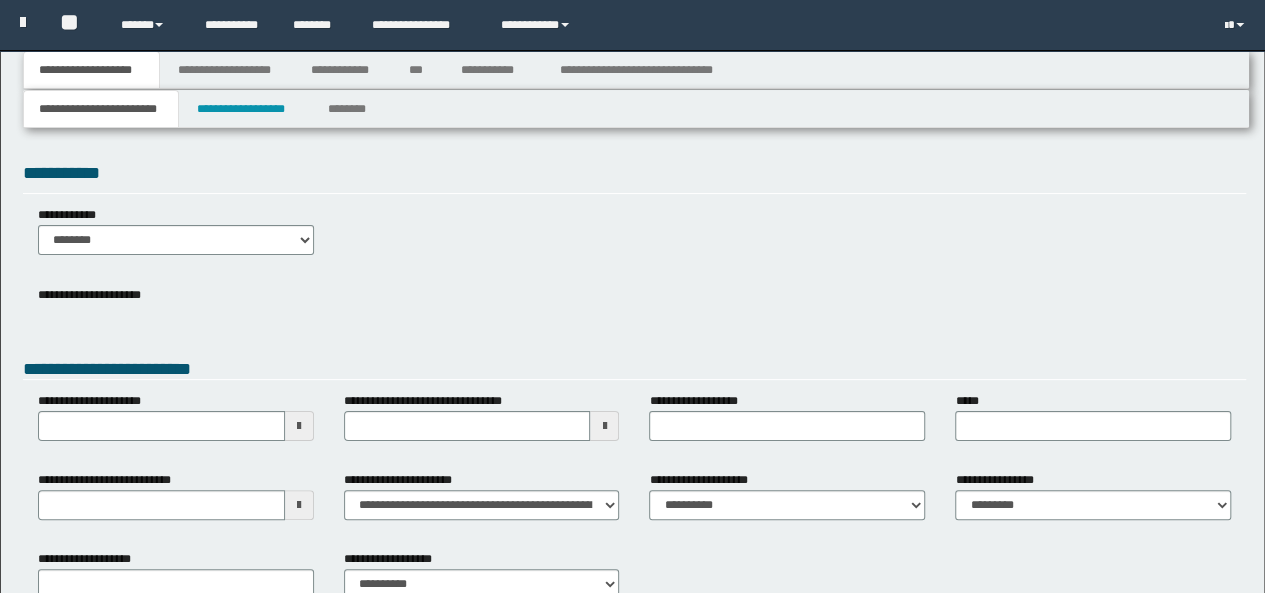 type 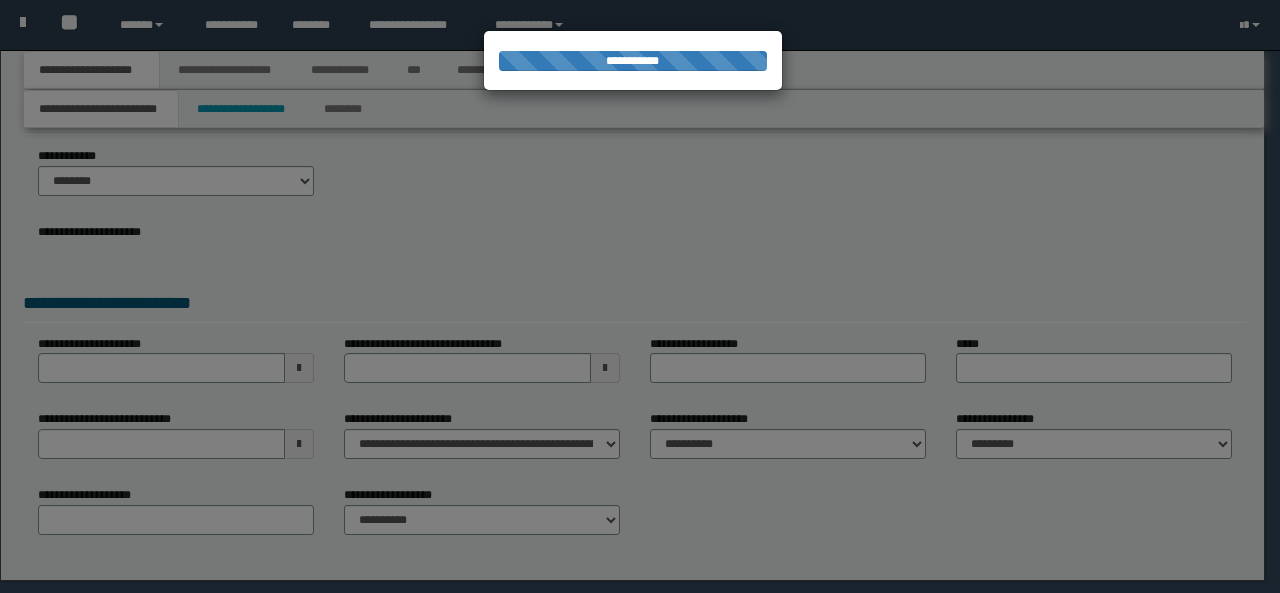 scroll, scrollTop: 132, scrollLeft: 0, axis: vertical 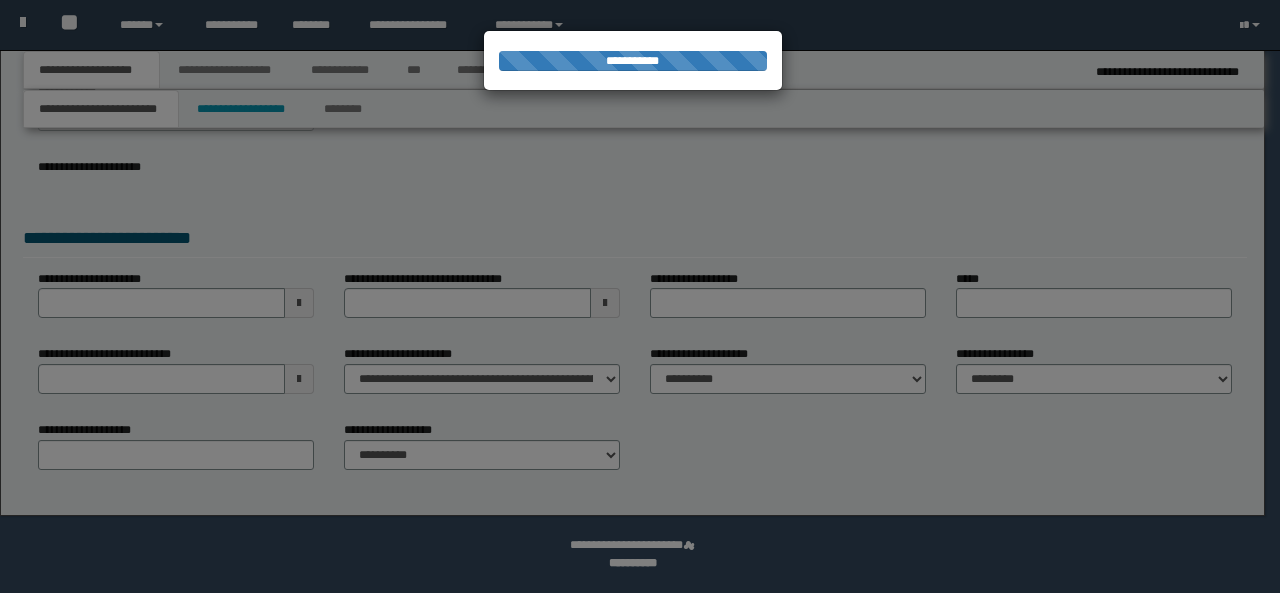 select on "*" 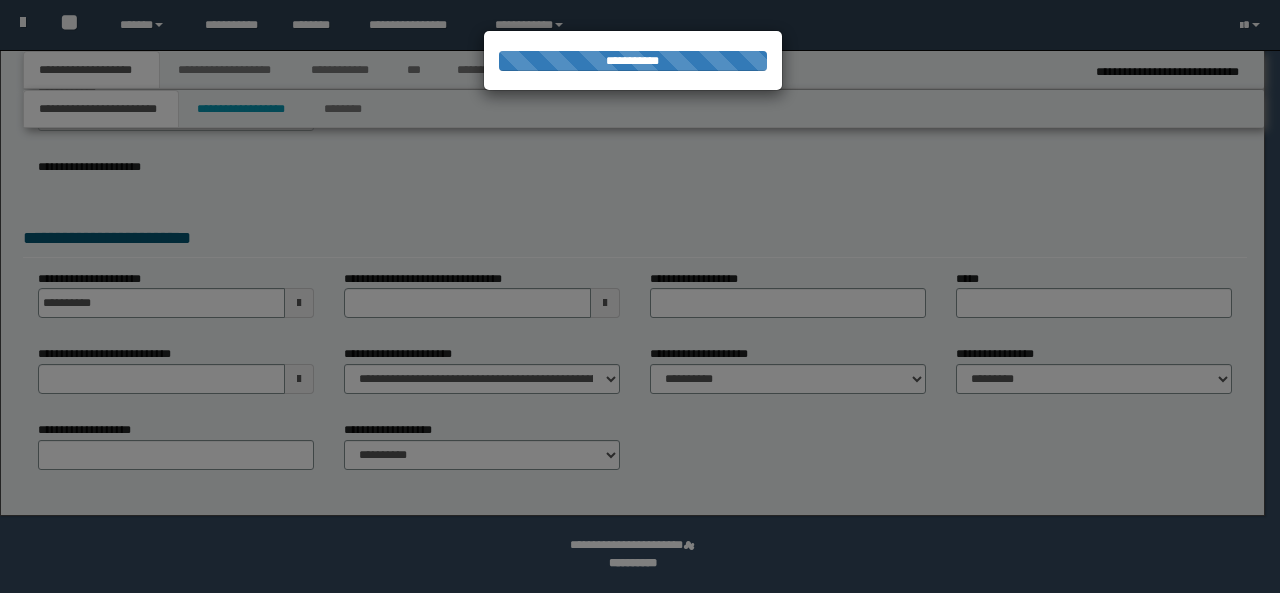 type on "**********" 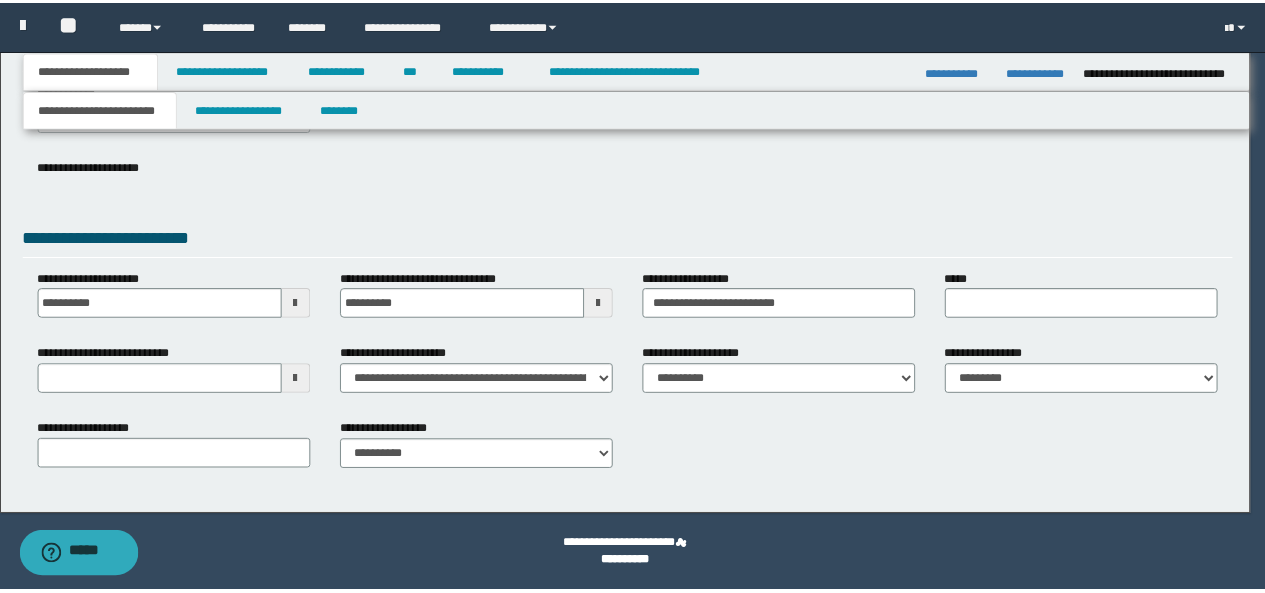 scroll, scrollTop: 0, scrollLeft: 0, axis: both 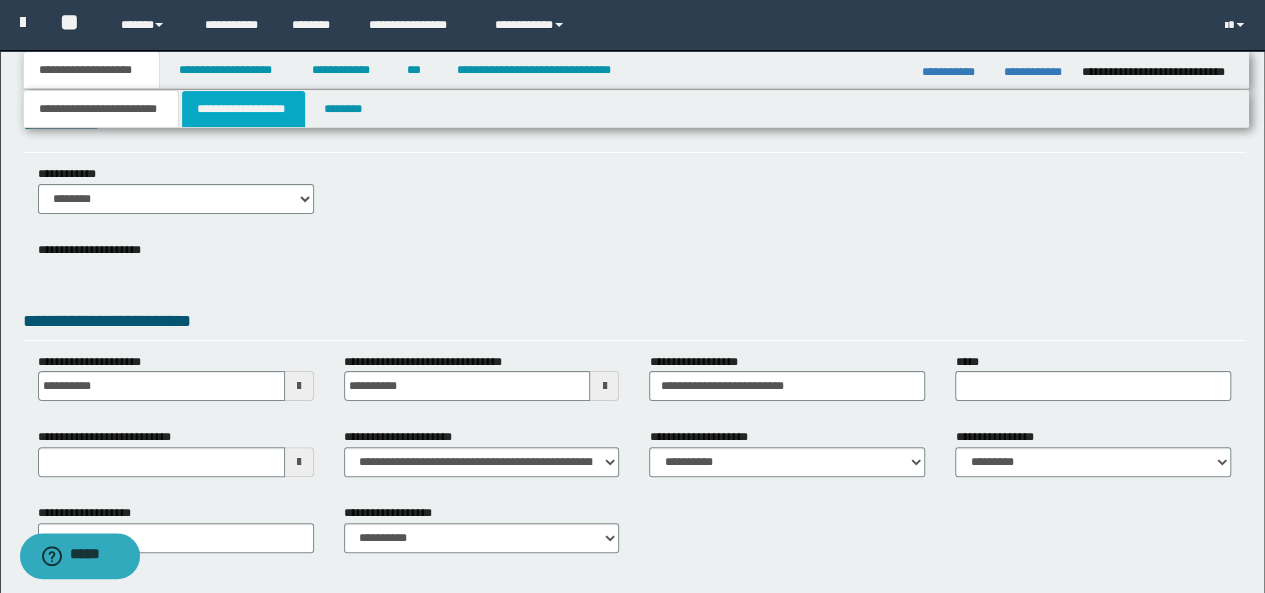 click on "**********" at bounding box center (243, 109) 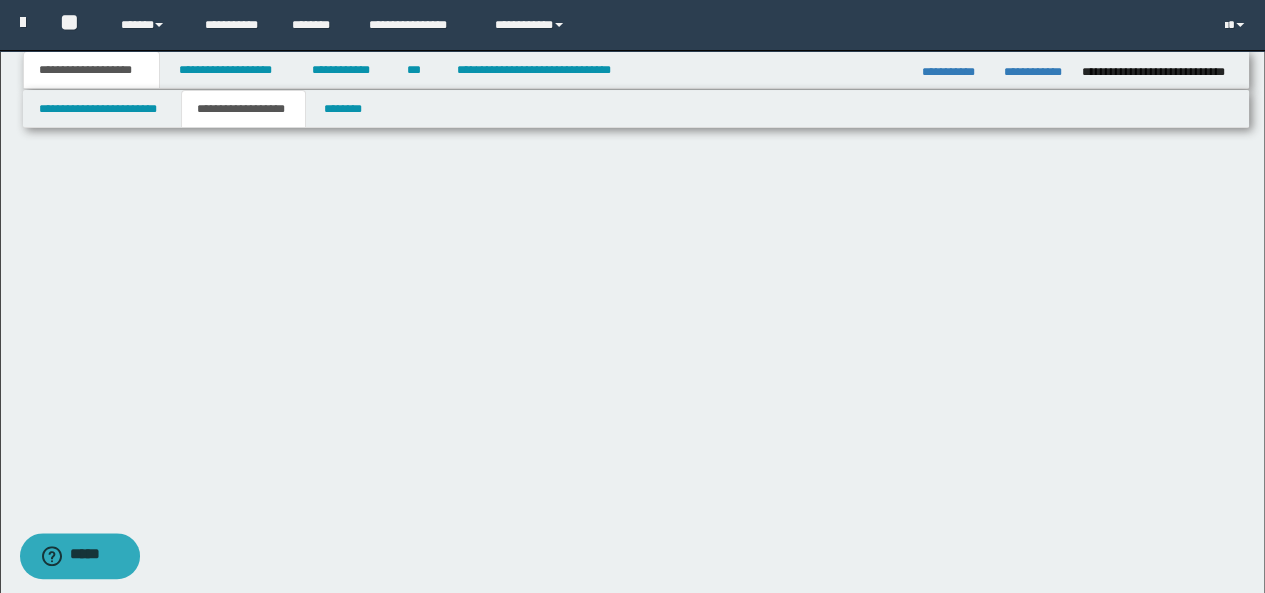 scroll, scrollTop: 0, scrollLeft: 0, axis: both 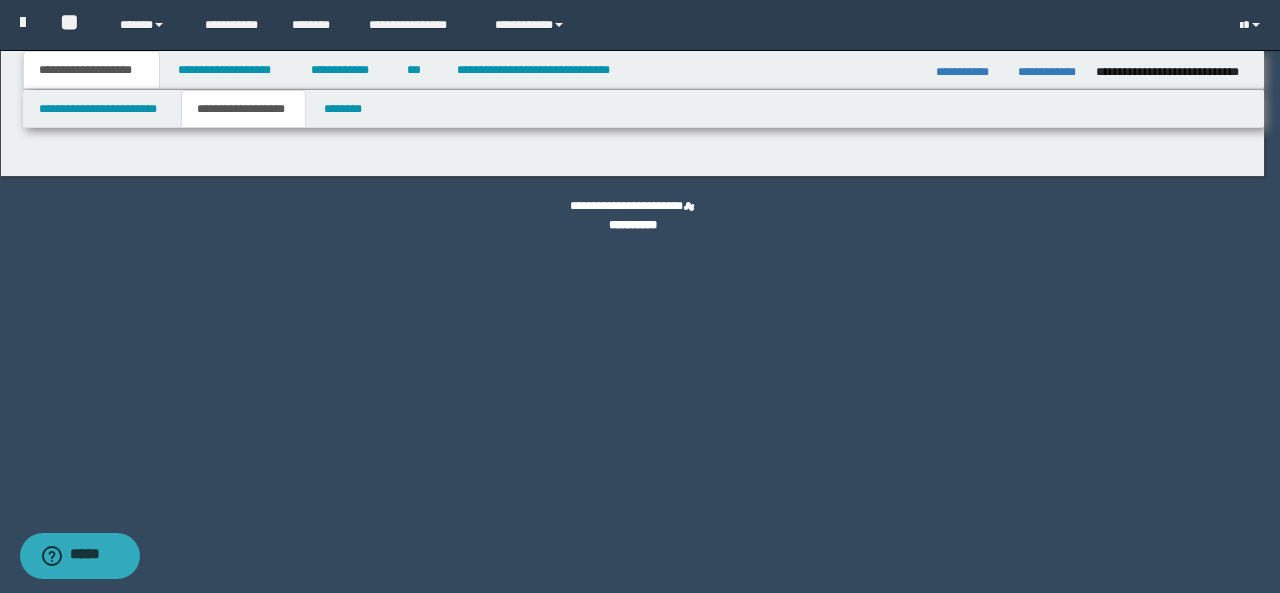 type on "********" 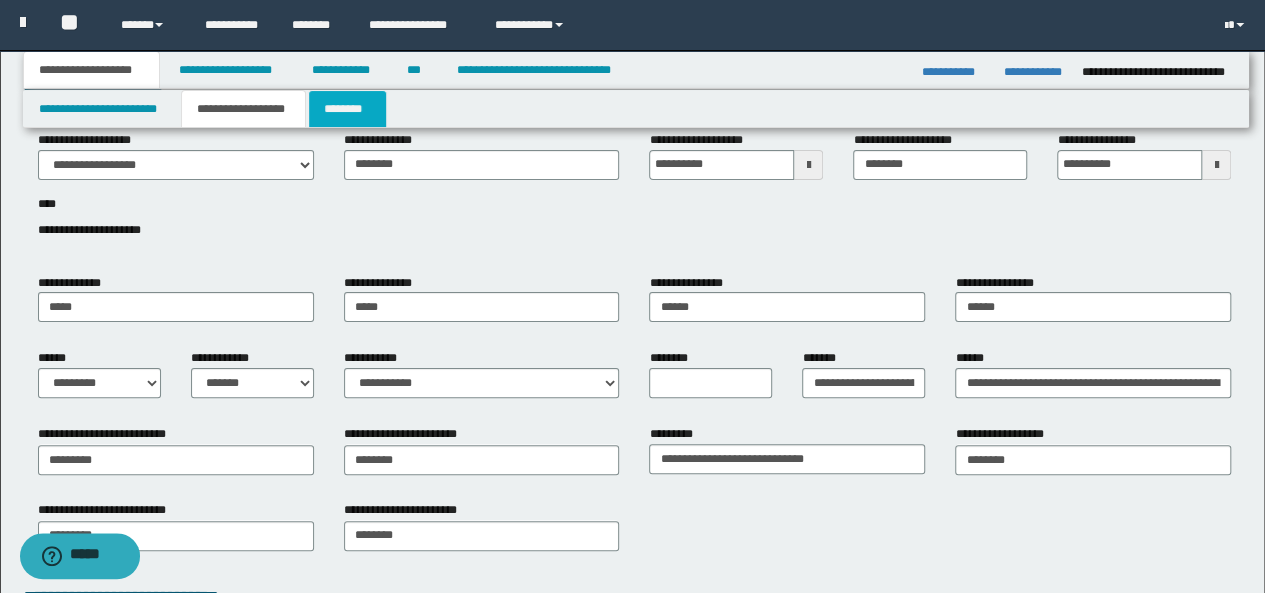 scroll, scrollTop: 63, scrollLeft: 0, axis: vertical 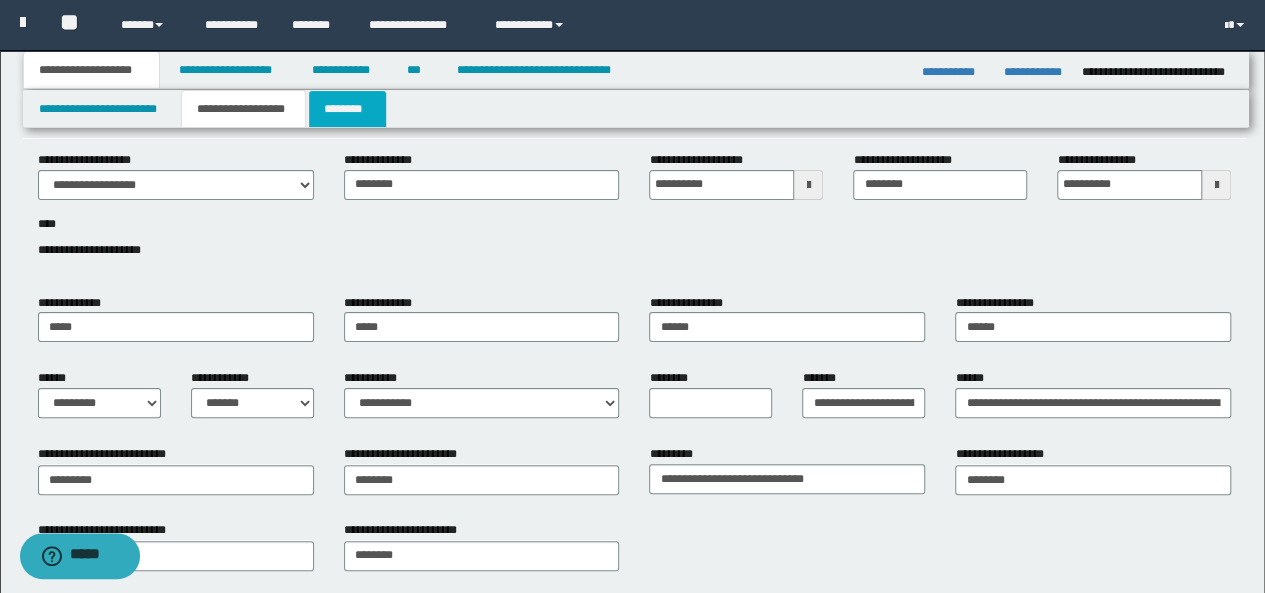 click on "********" at bounding box center [347, 109] 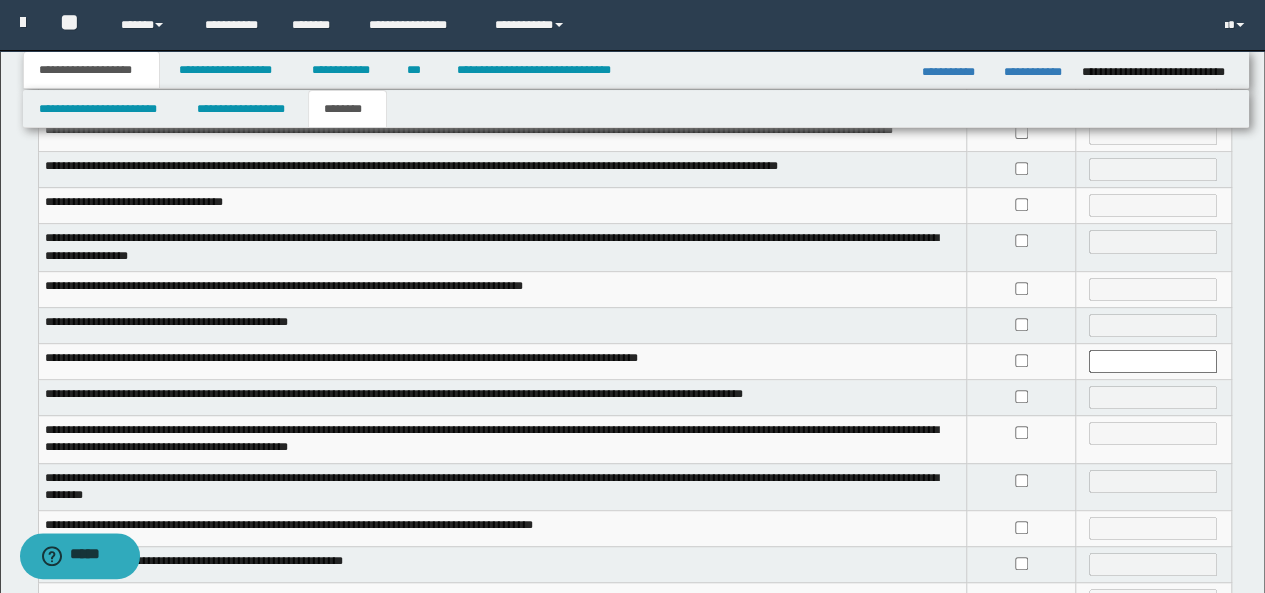 scroll, scrollTop: 334, scrollLeft: 0, axis: vertical 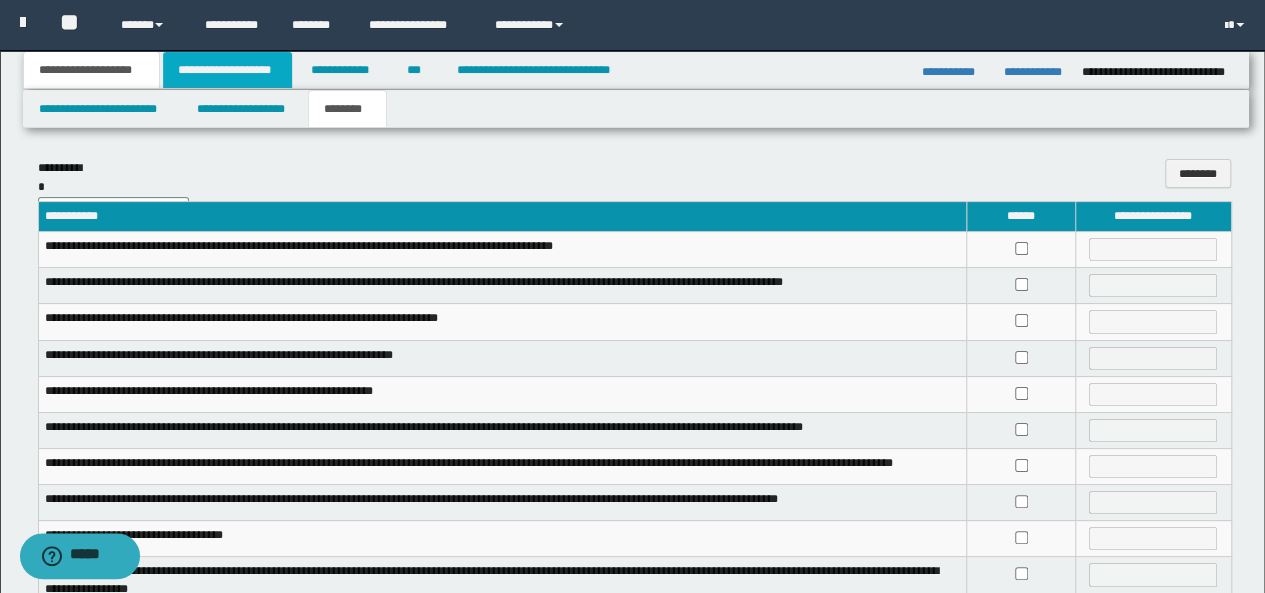 click on "**********" at bounding box center [227, 70] 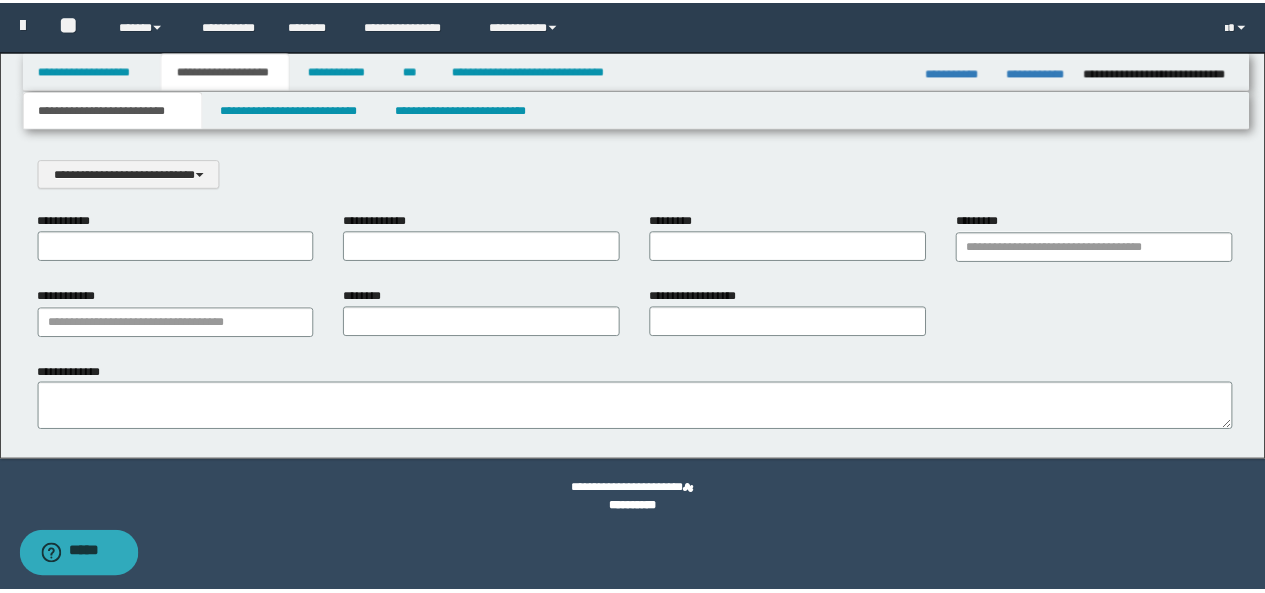 scroll, scrollTop: 0, scrollLeft: 0, axis: both 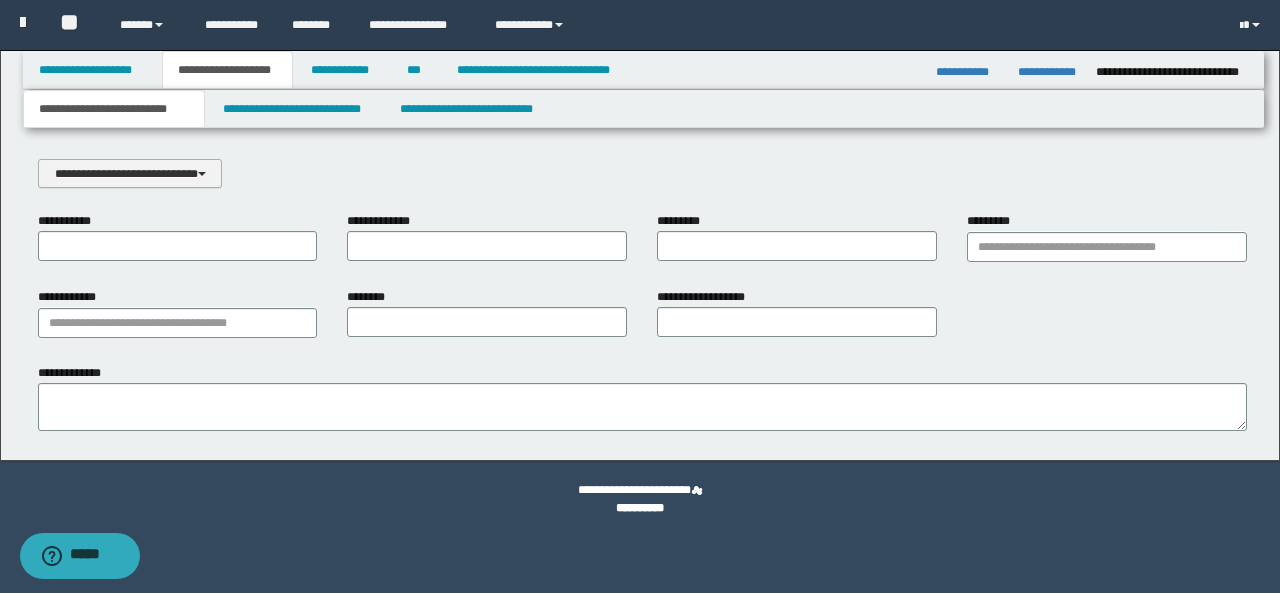 click at bounding box center (202, 174) 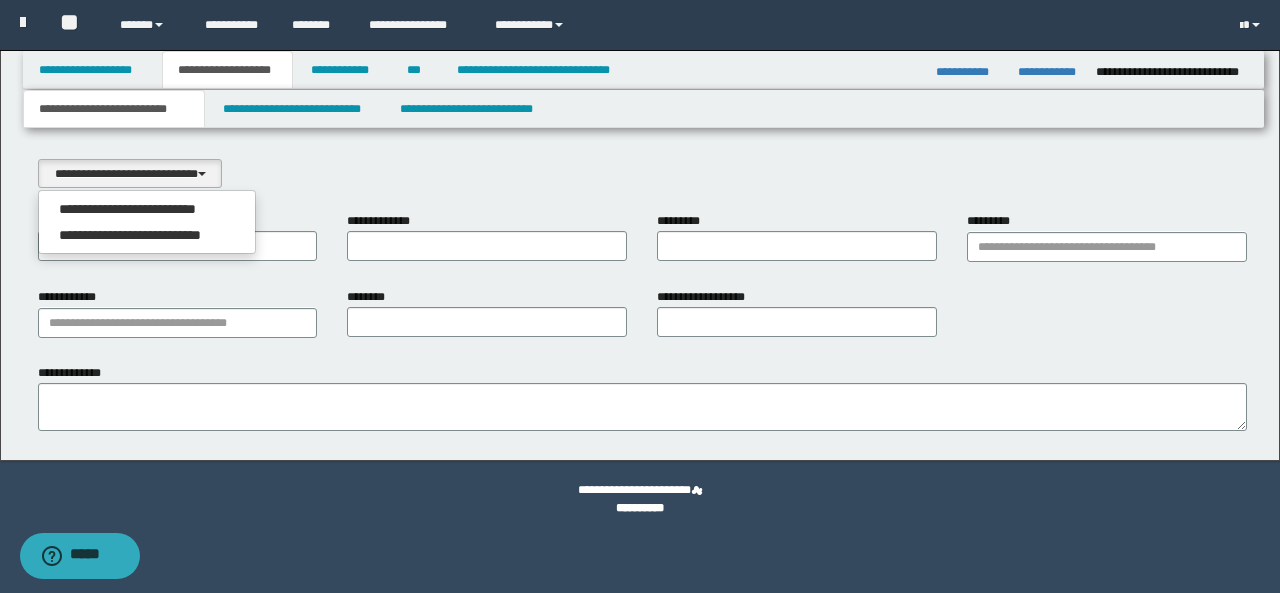 click at bounding box center [202, 174] 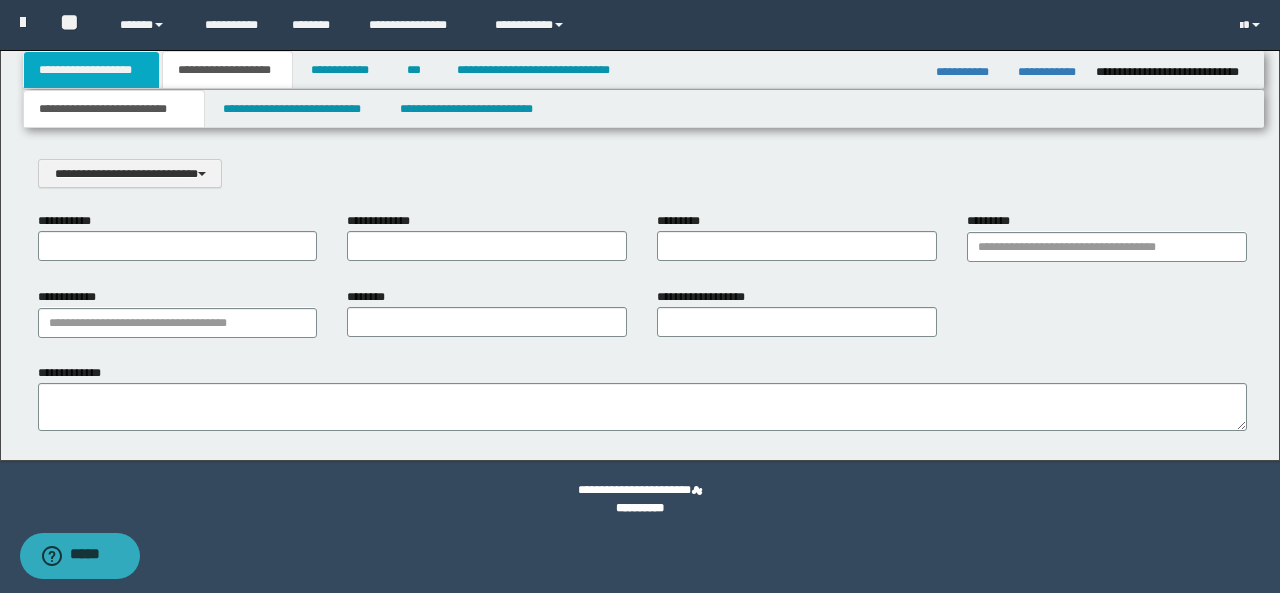 click on "**********" at bounding box center (92, 70) 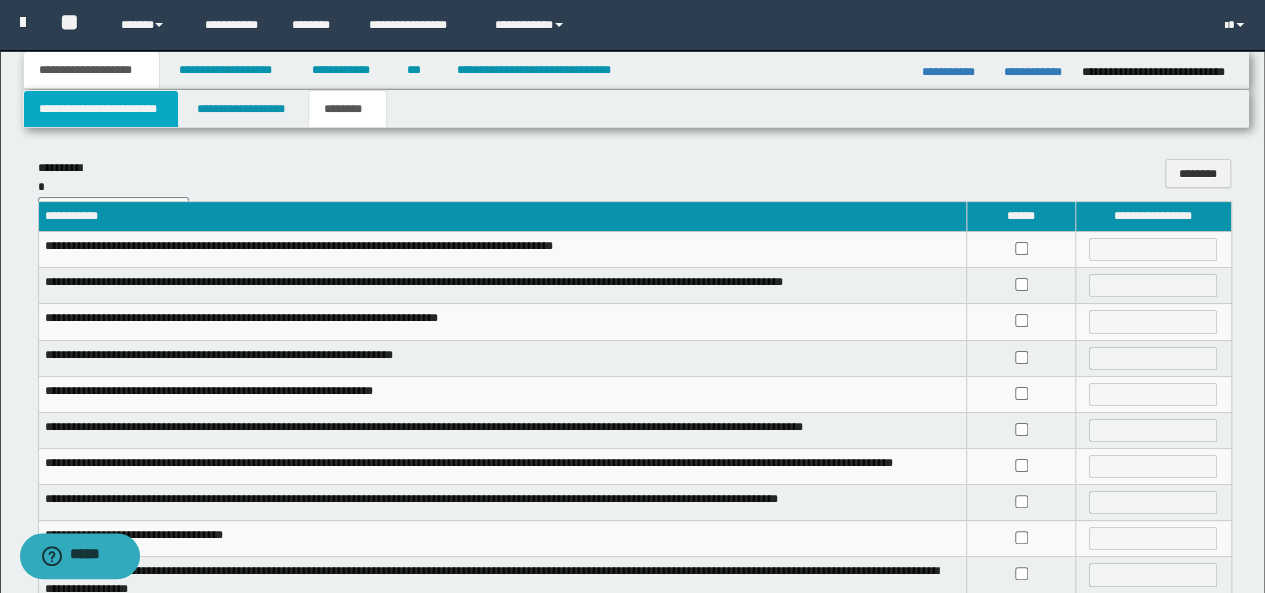 click on "**********" at bounding box center [101, 109] 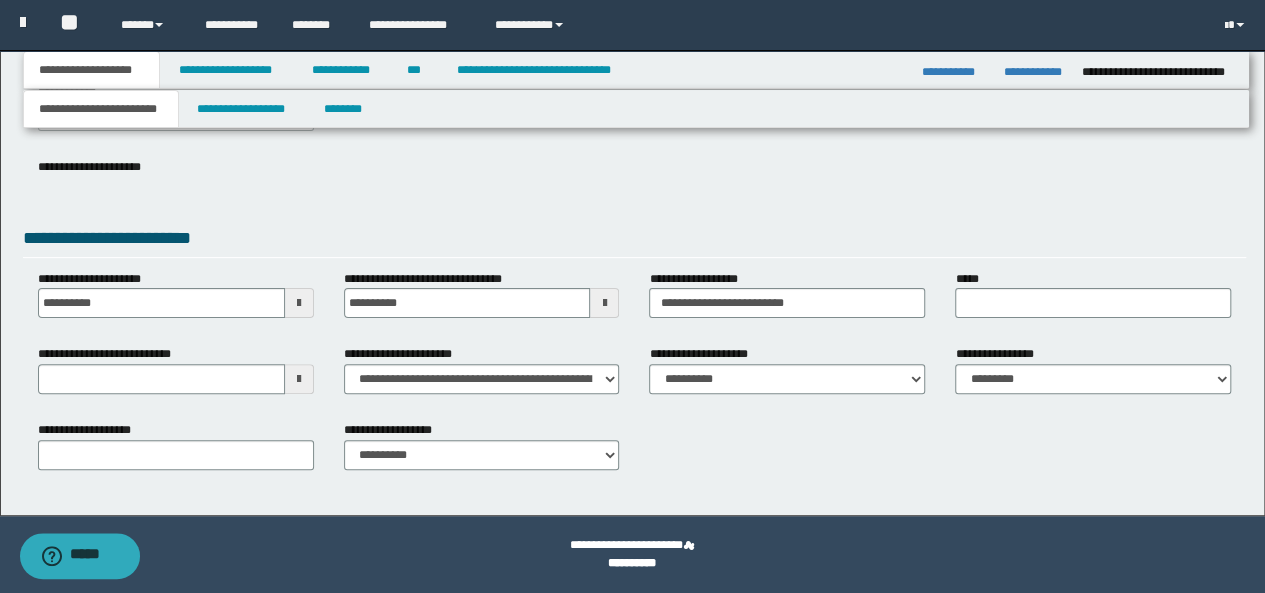 scroll, scrollTop: 0, scrollLeft: 0, axis: both 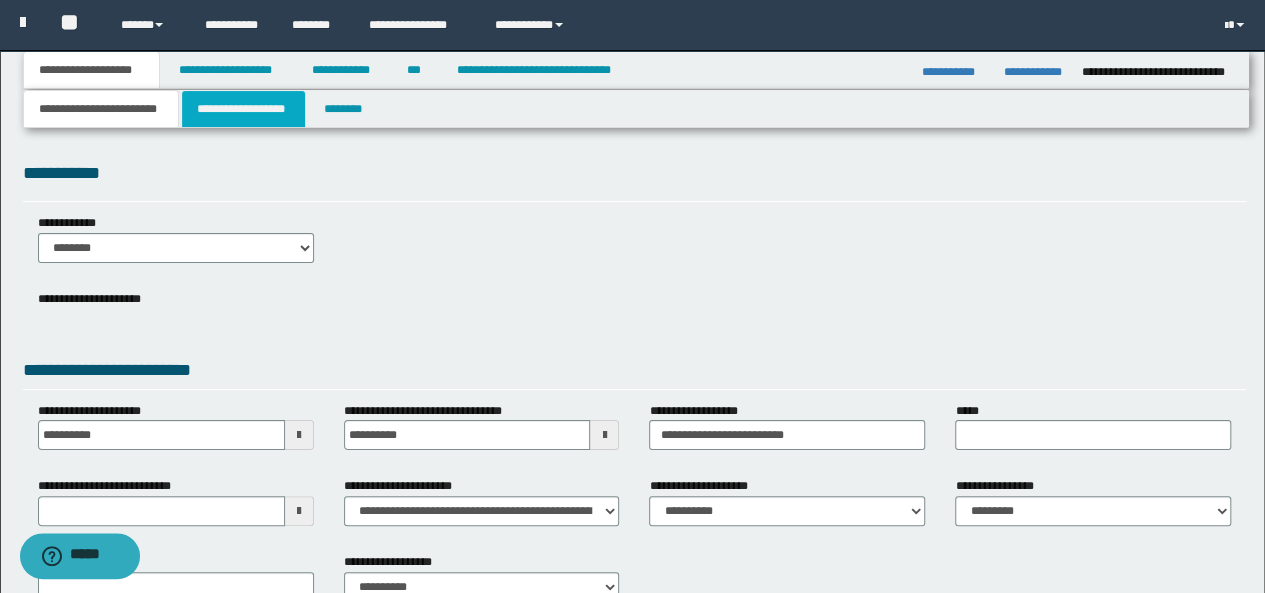 click on "**********" at bounding box center (243, 109) 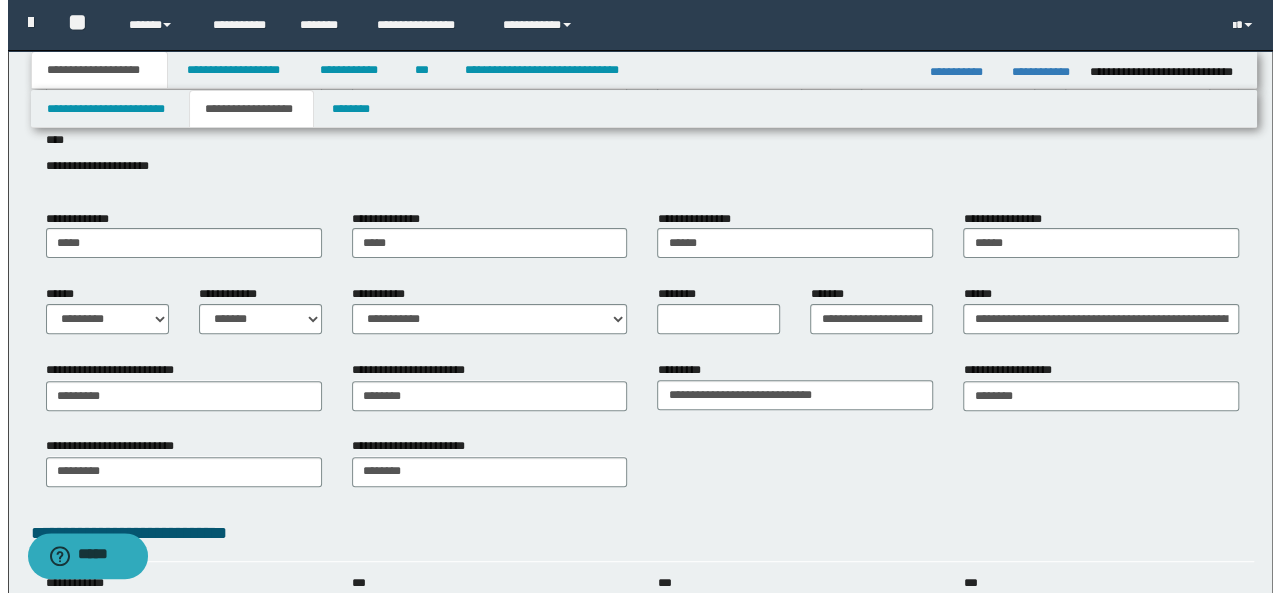 scroll, scrollTop: 0, scrollLeft: 0, axis: both 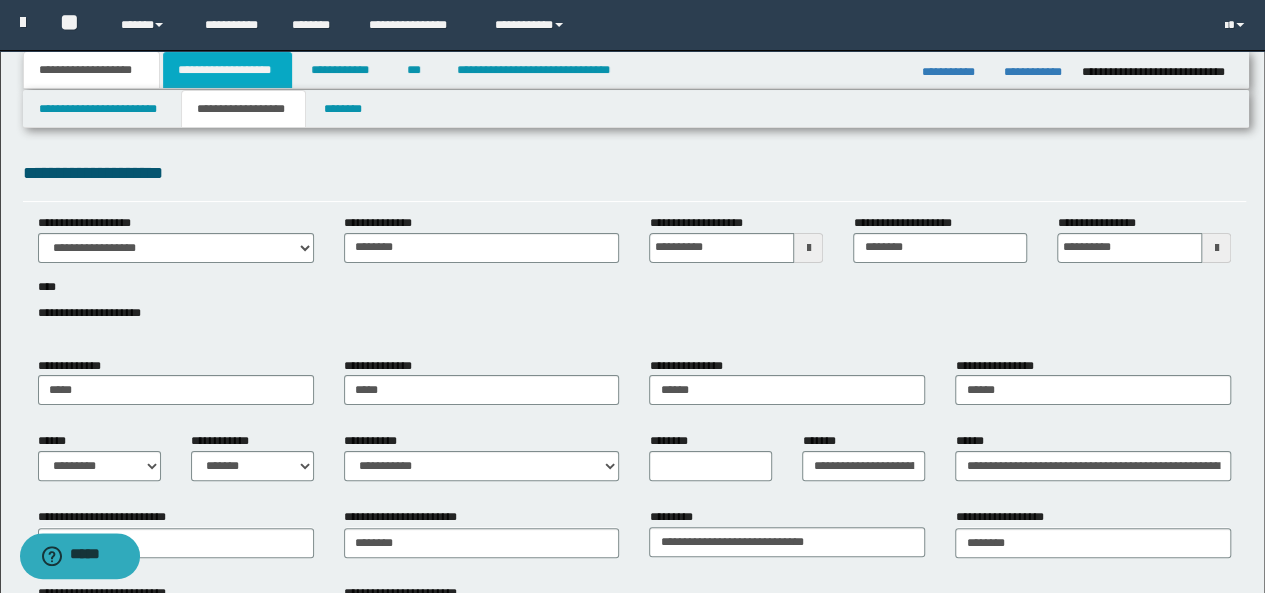 click on "**********" at bounding box center [227, 70] 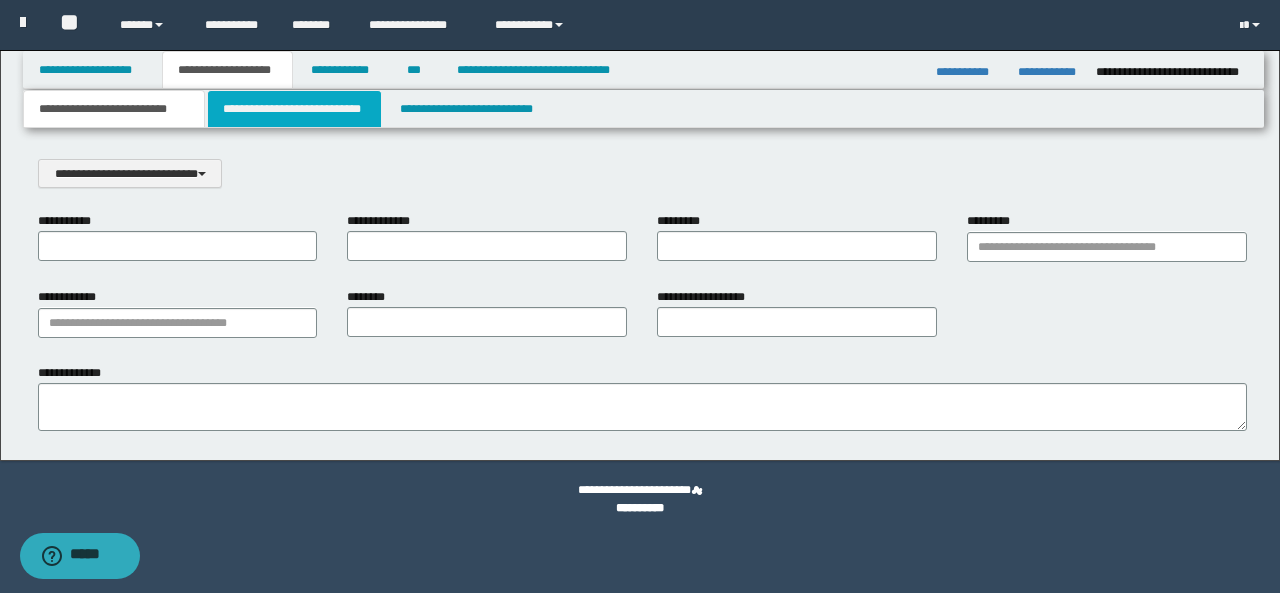 click on "**********" at bounding box center [294, 109] 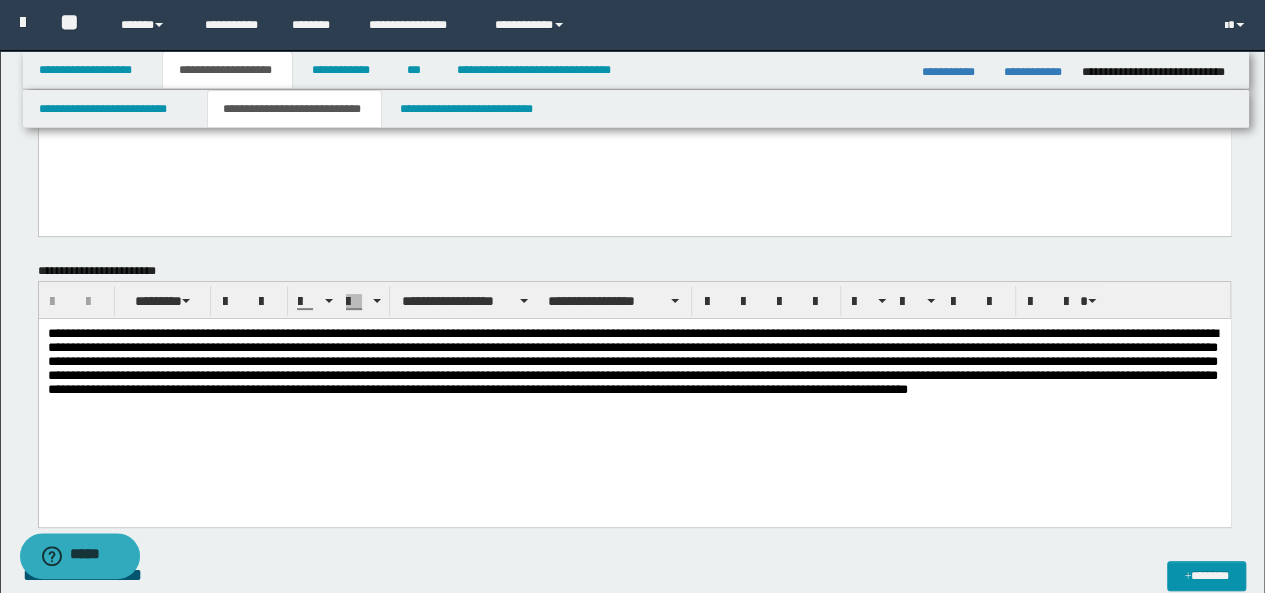scroll, scrollTop: 134, scrollLeft: 0, axis: vertical 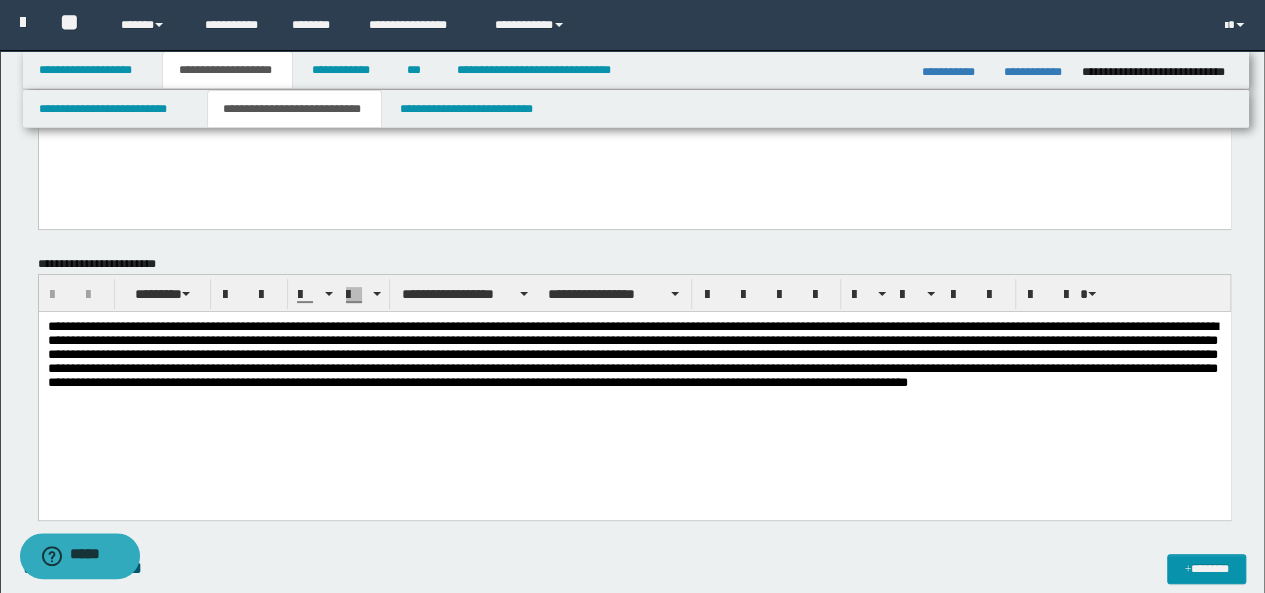 click at bounding box center (634, 366) 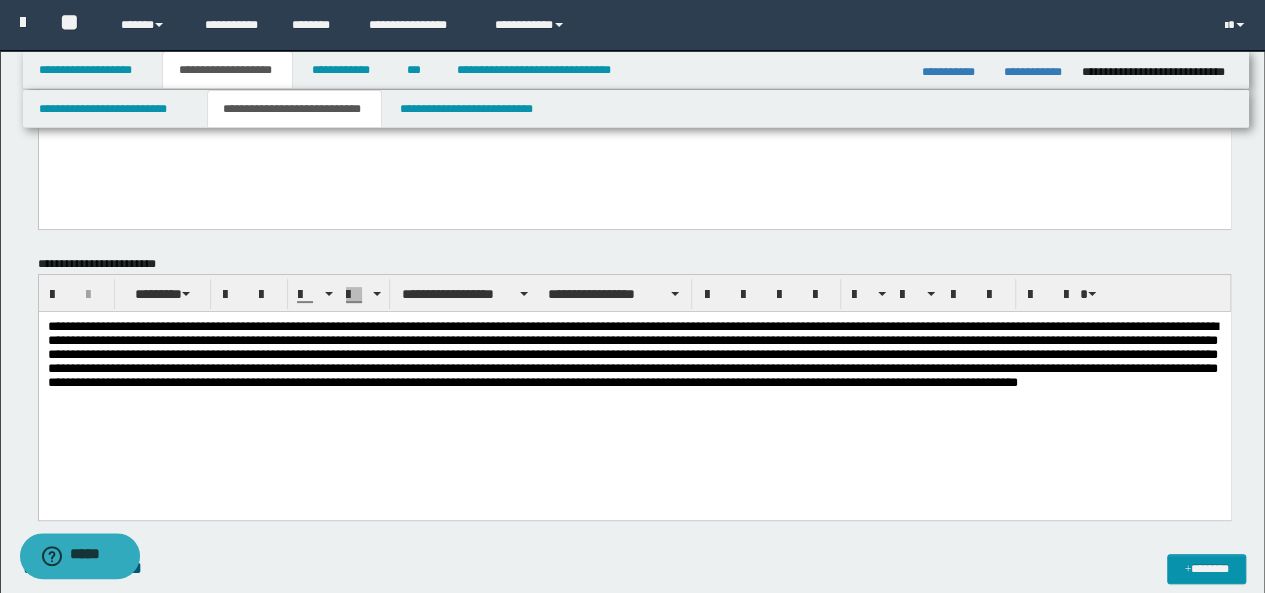 click at bounding box center (634, 366) 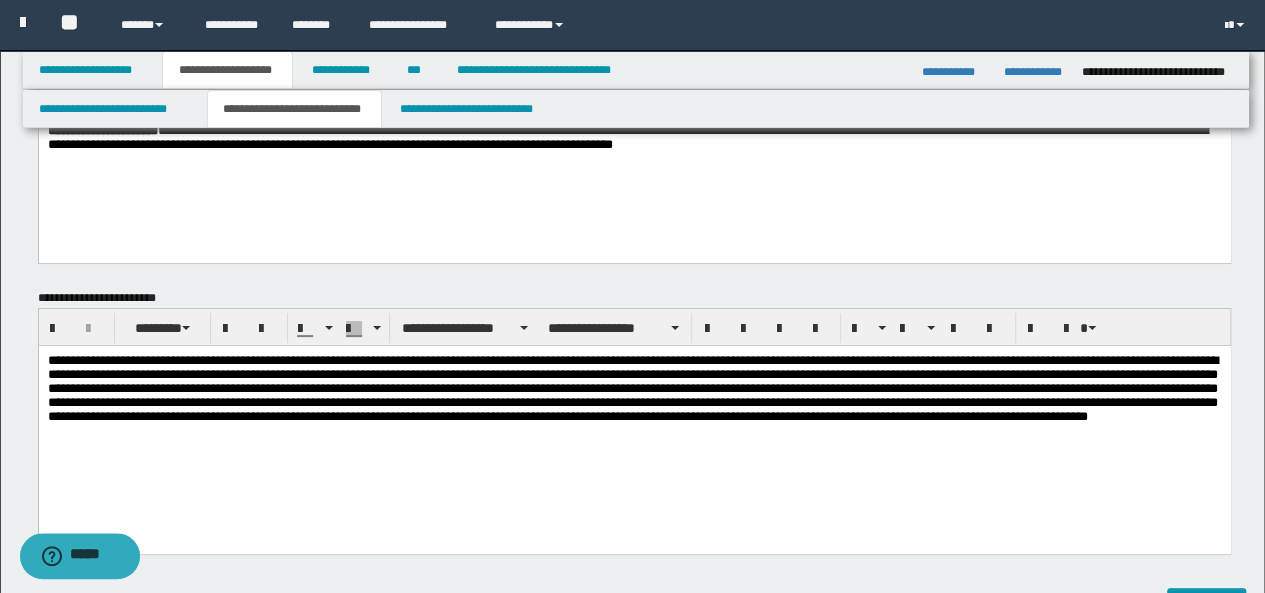 scroll, scrollTop: 99, scrollLeft: 0, axis: vertical 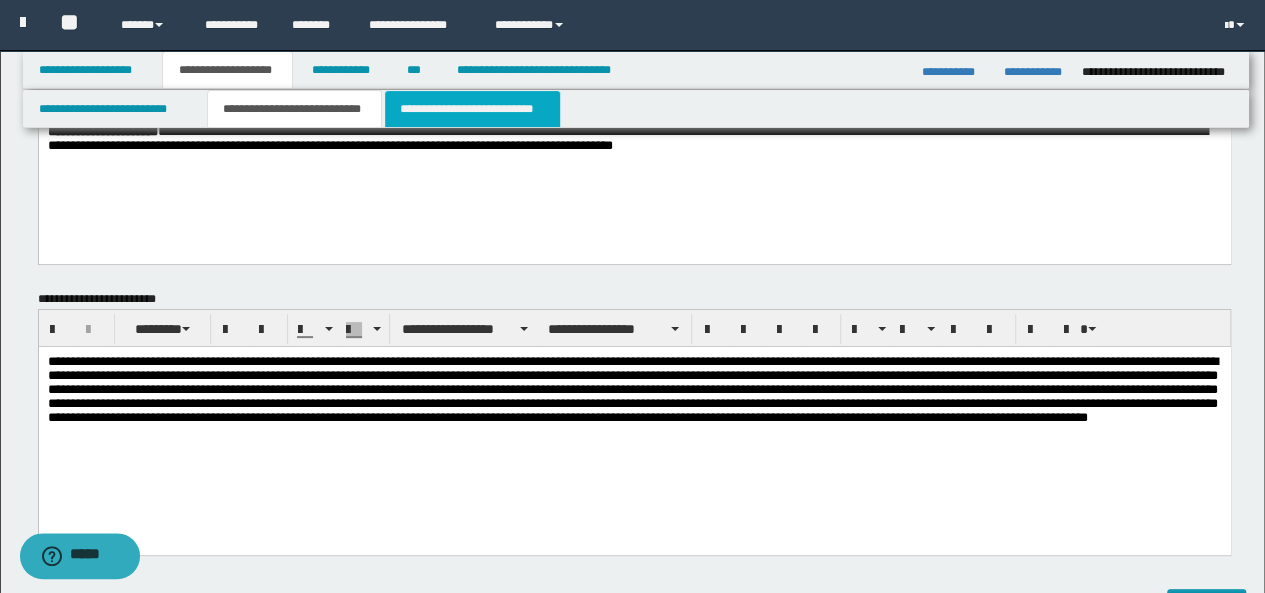 click on "**********" at bounding box center [472, 109] 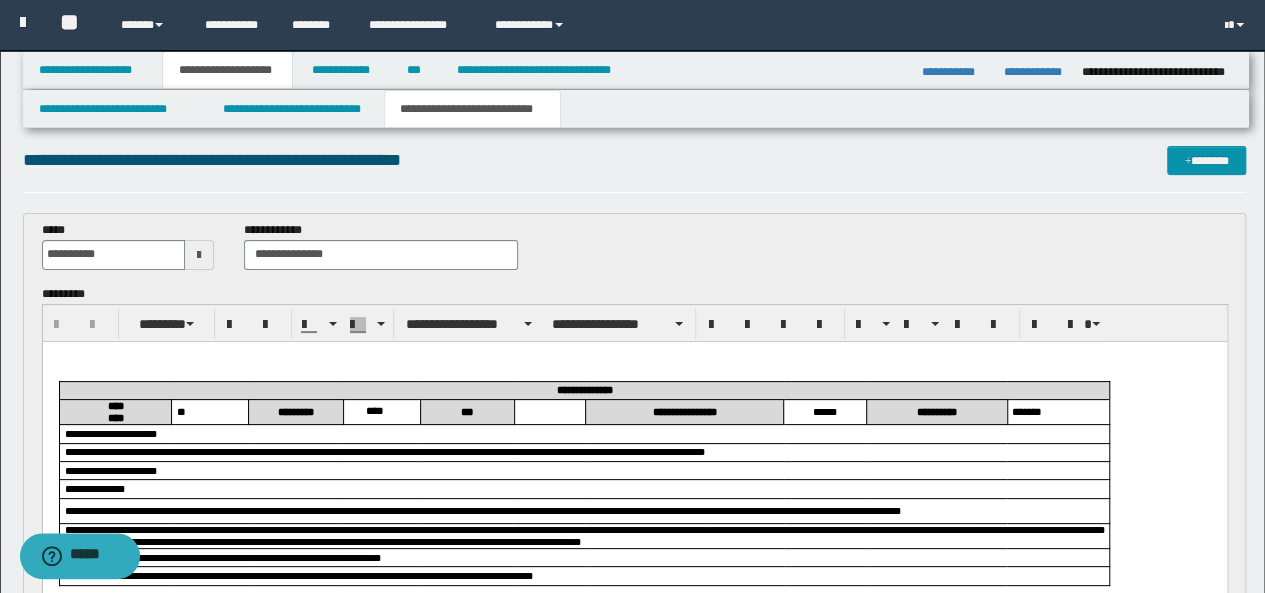 scroll, scrollTop: 7, scrollLeft: 0, axis: vertical 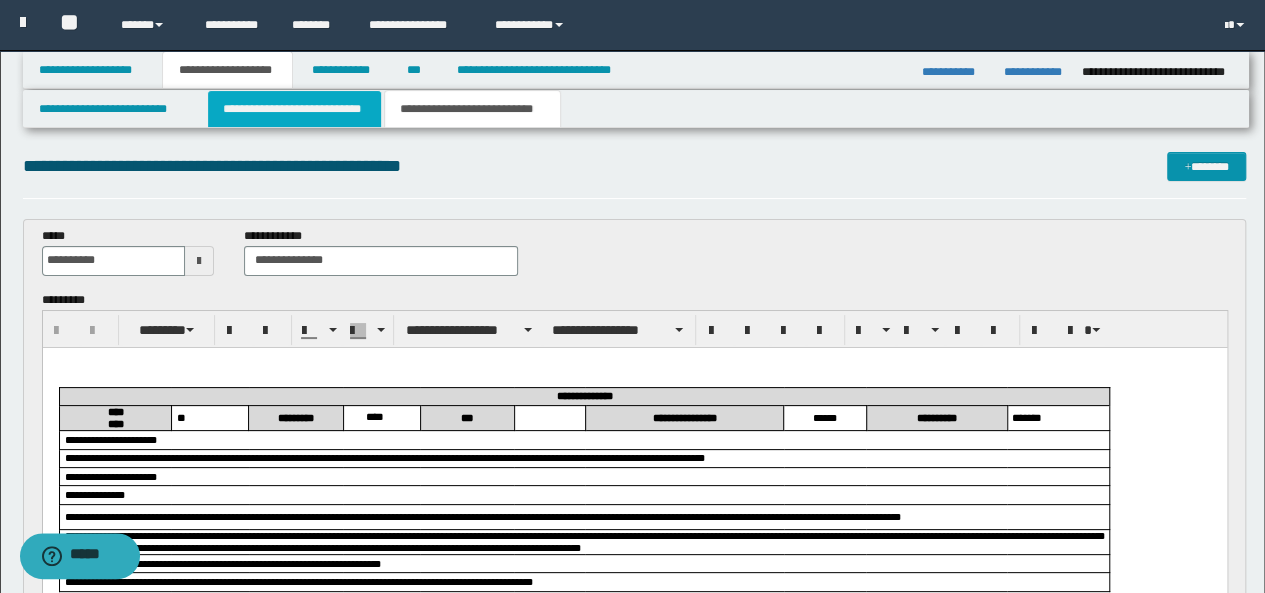 click on "**********" at bounding box center [294, 109] 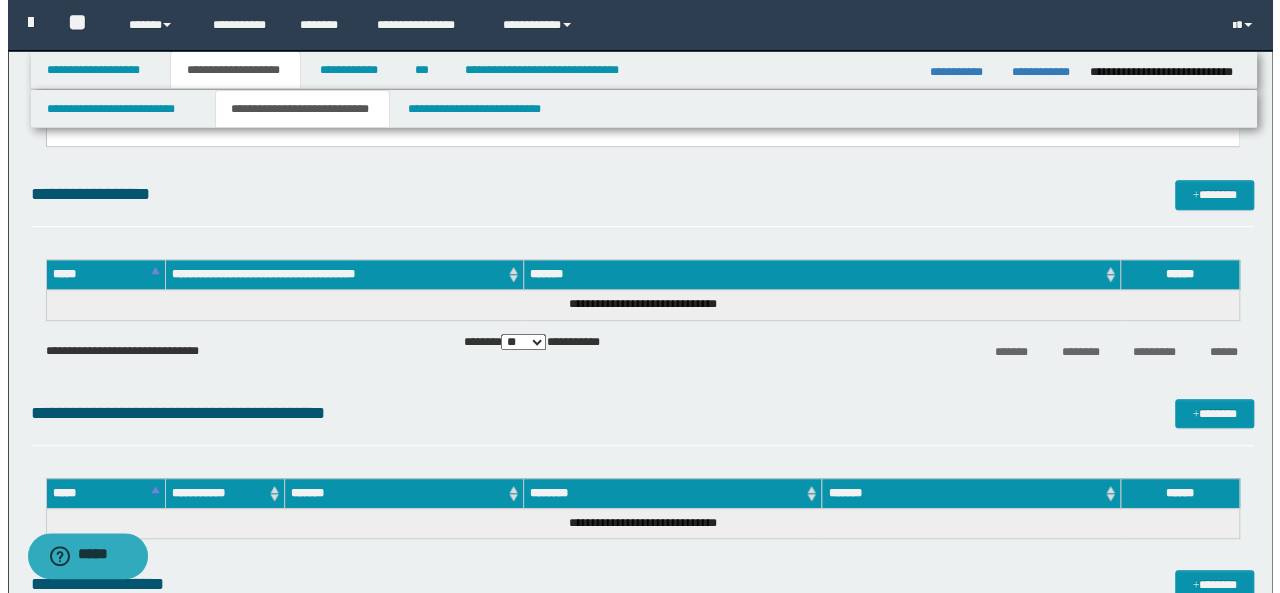 scroll, scrollTop: 509, scrollLeft: 0, axis: vertical 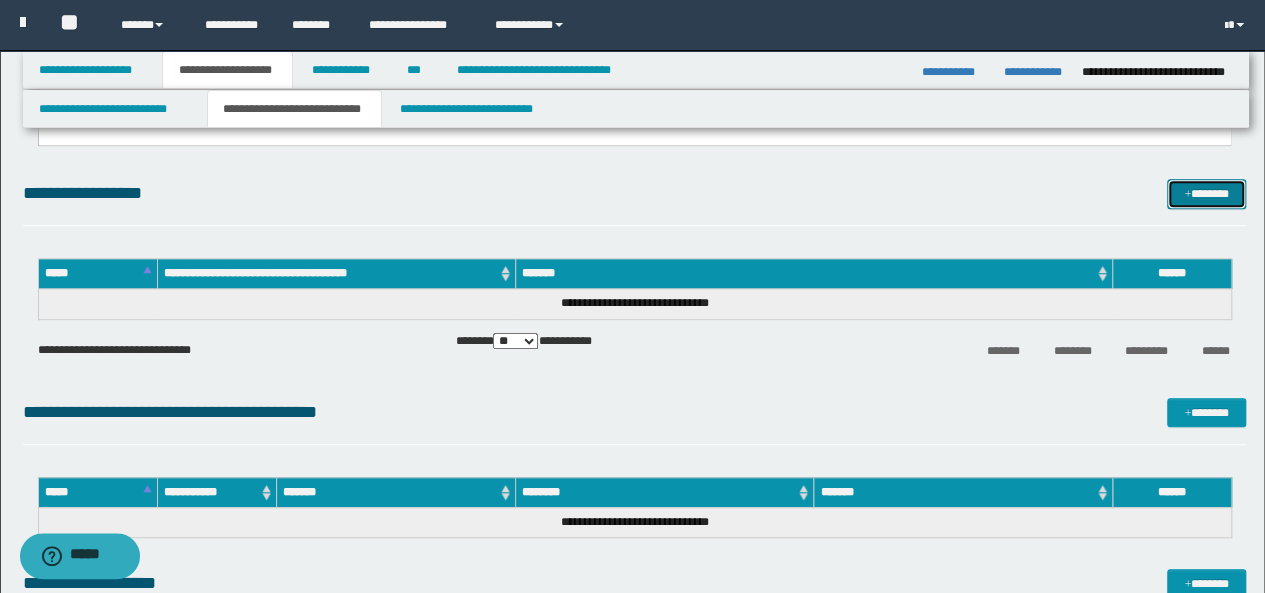 click at bounding box center (1187, 195) 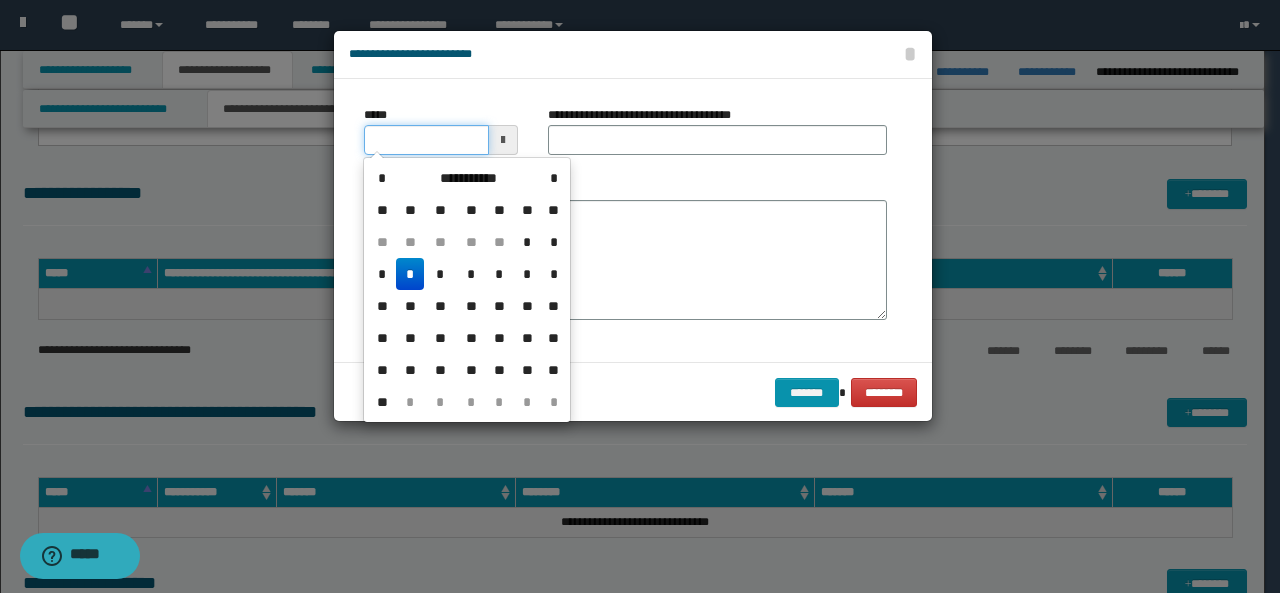 click on "*****" at bounding box center (426, 140) 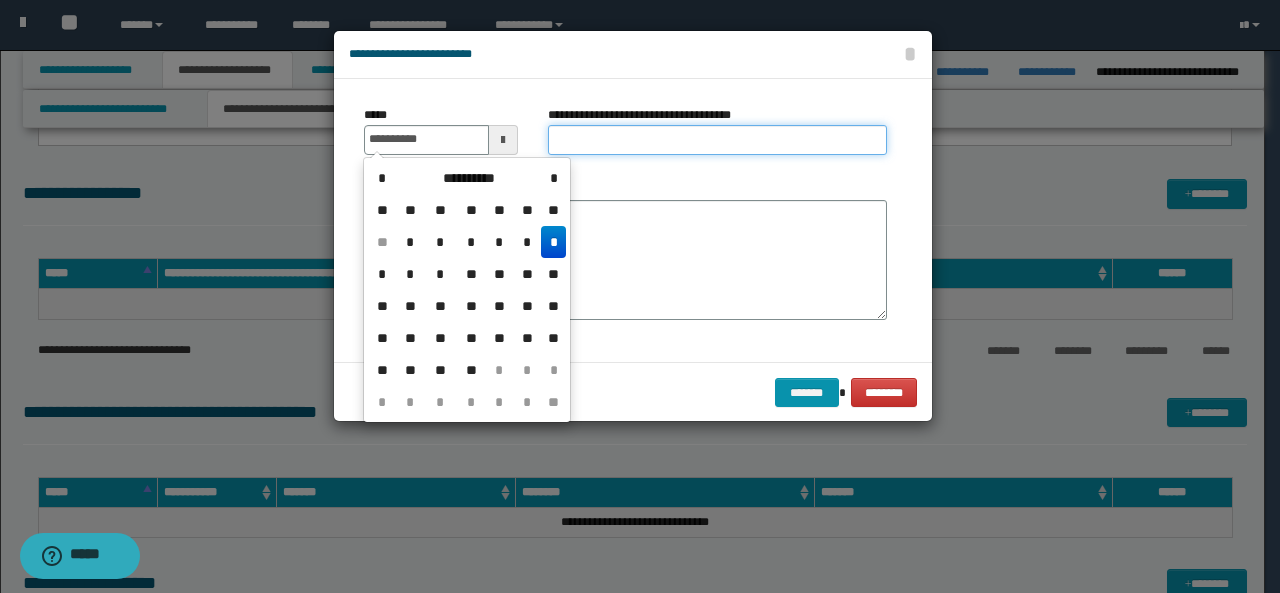 type on "**********" 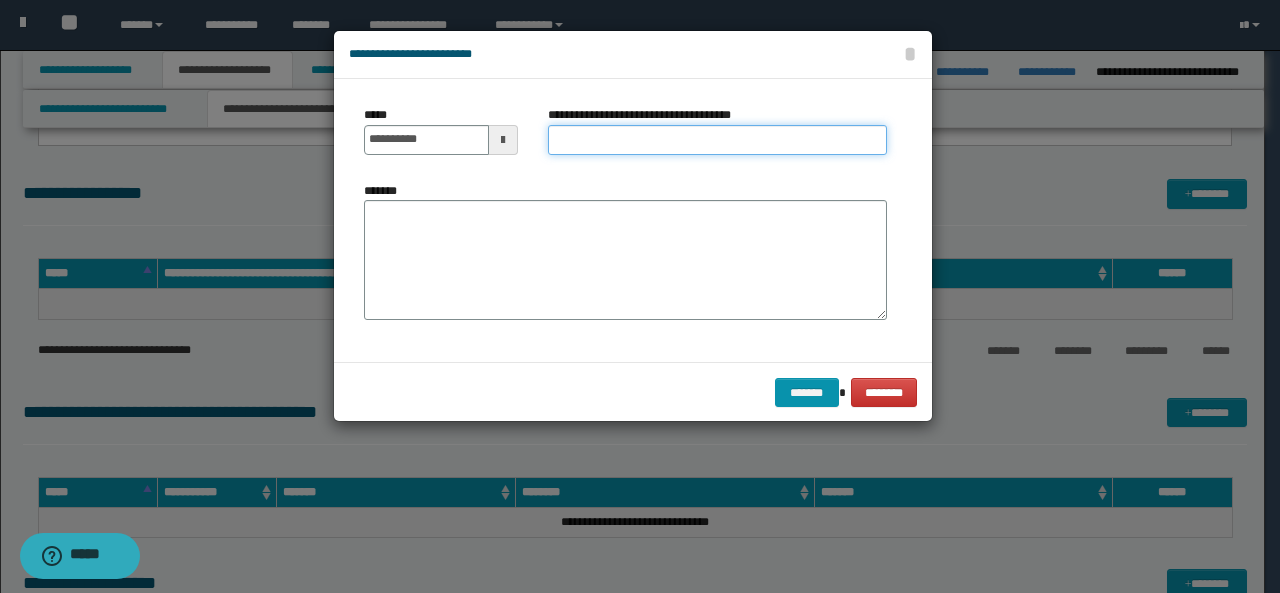 click on "**********" at bounding box center (717, 140) 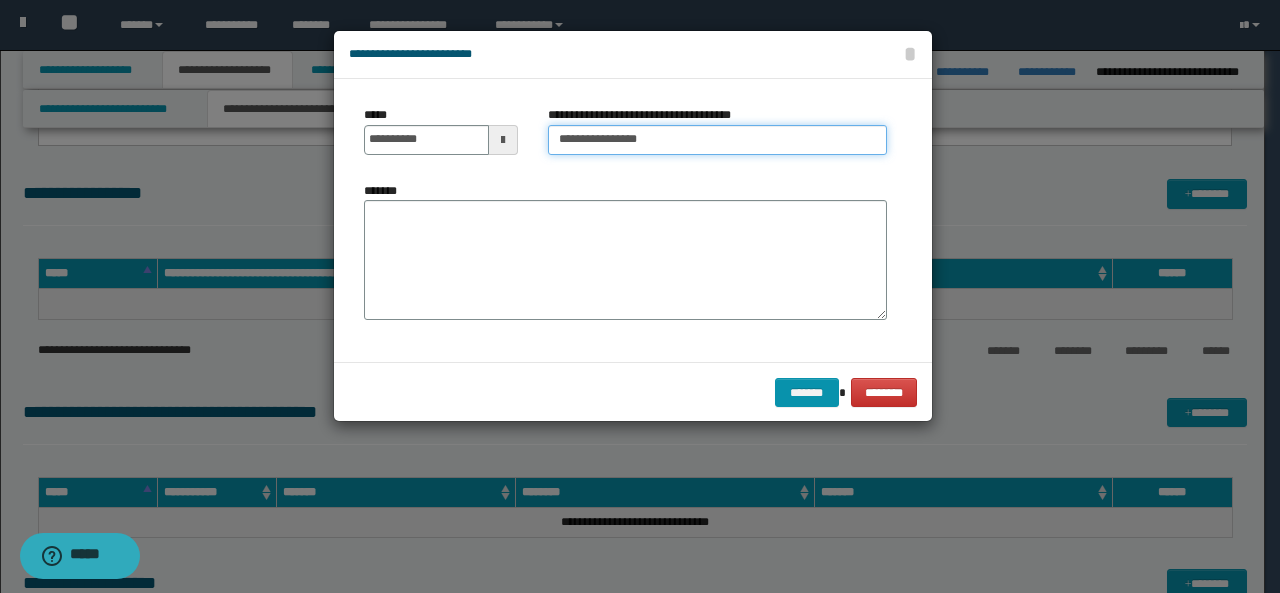 type on "**********" 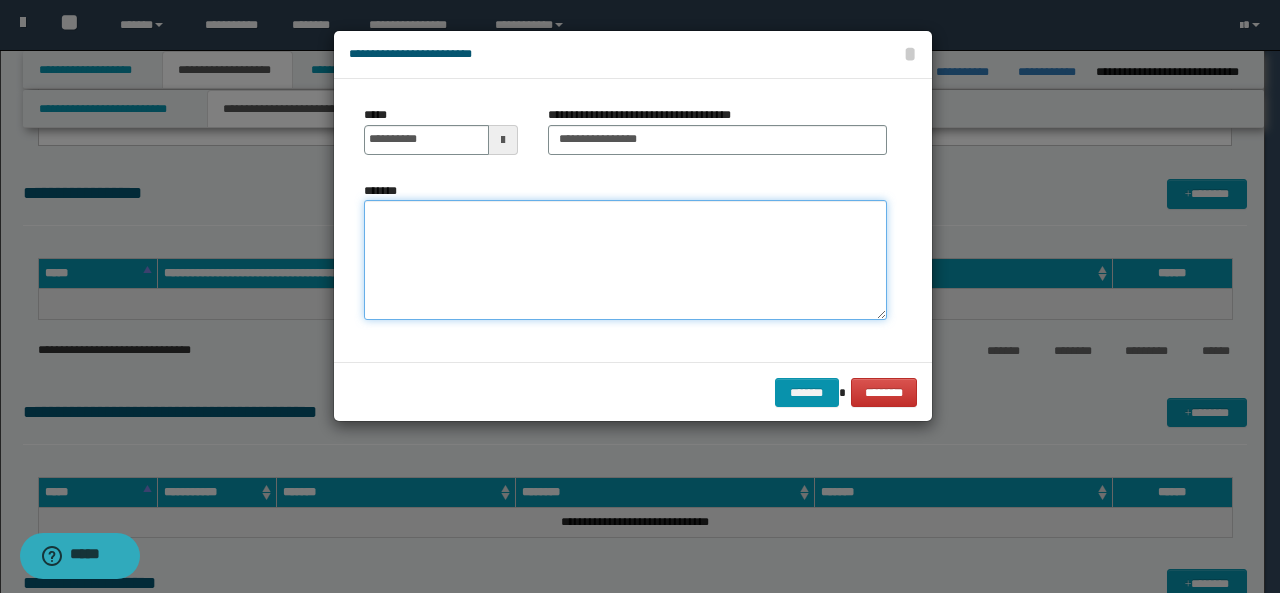 click on "*******" at bounding box center [625, 260] 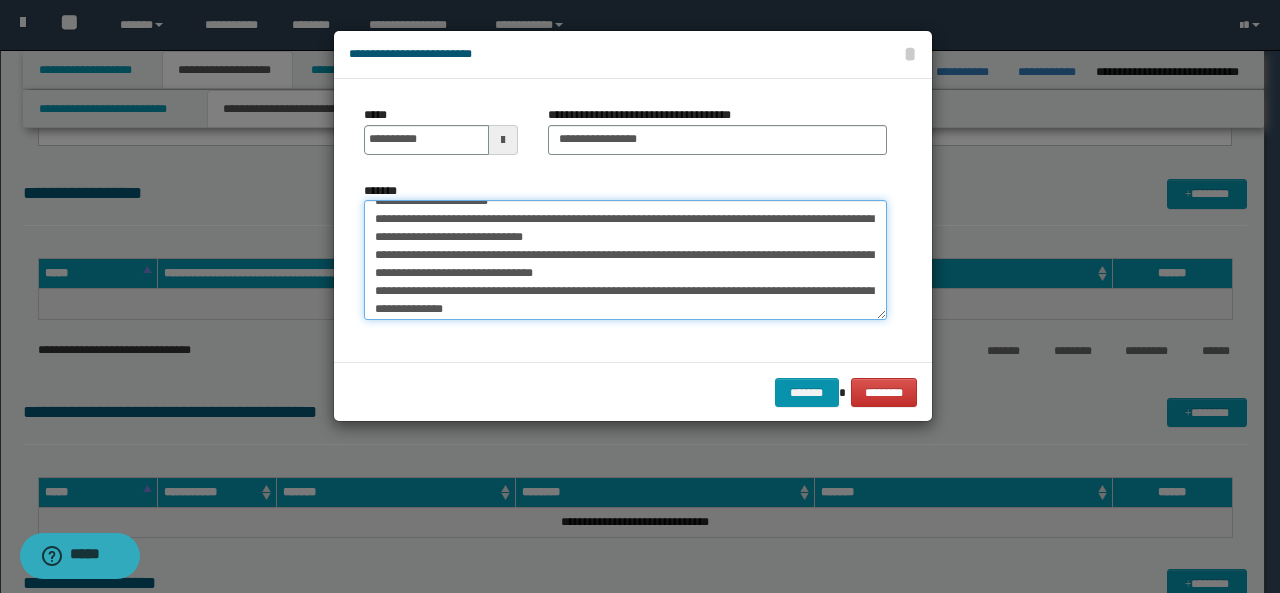 scroll, scrollTop: 0, scrollLeft: 0, axis: both 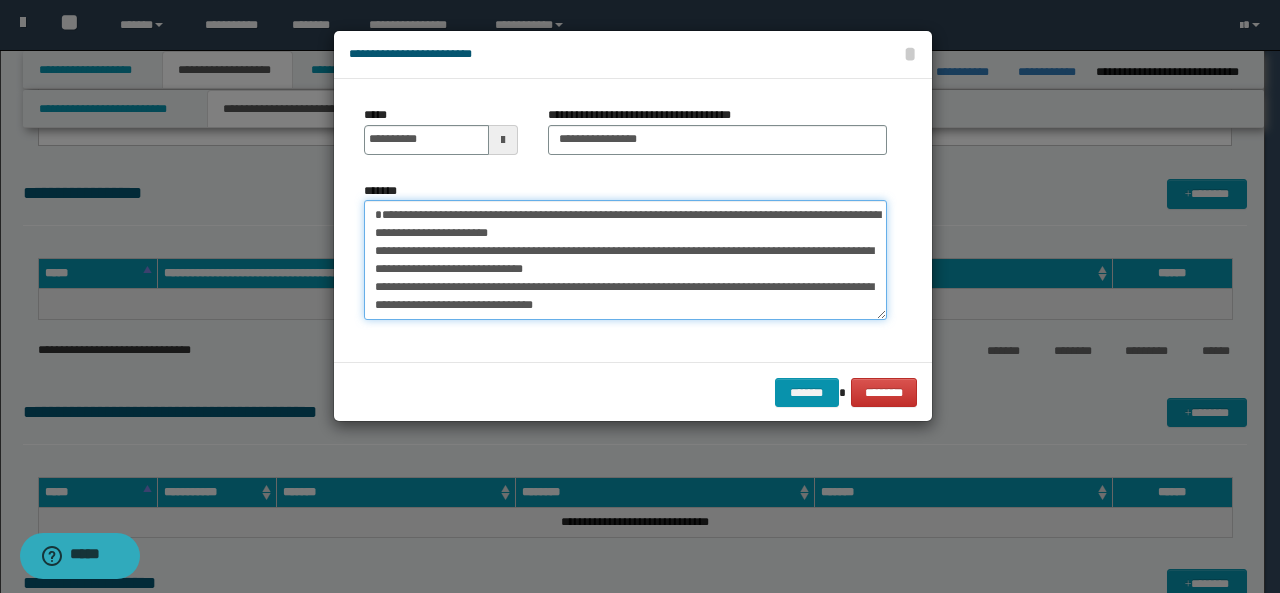 drag, startPoint x: 645, startPoint y: 303, endPoint x: 362, endPoint y: 195, distance: 302.90756 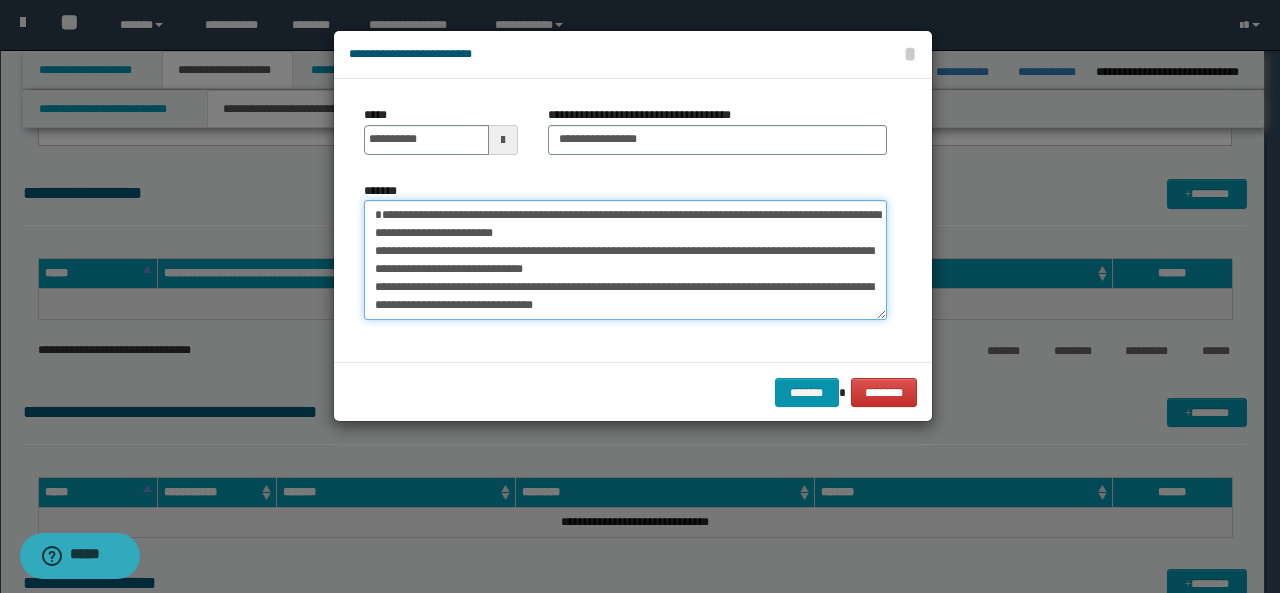 click on "**********" at bounding box center (625, 259) 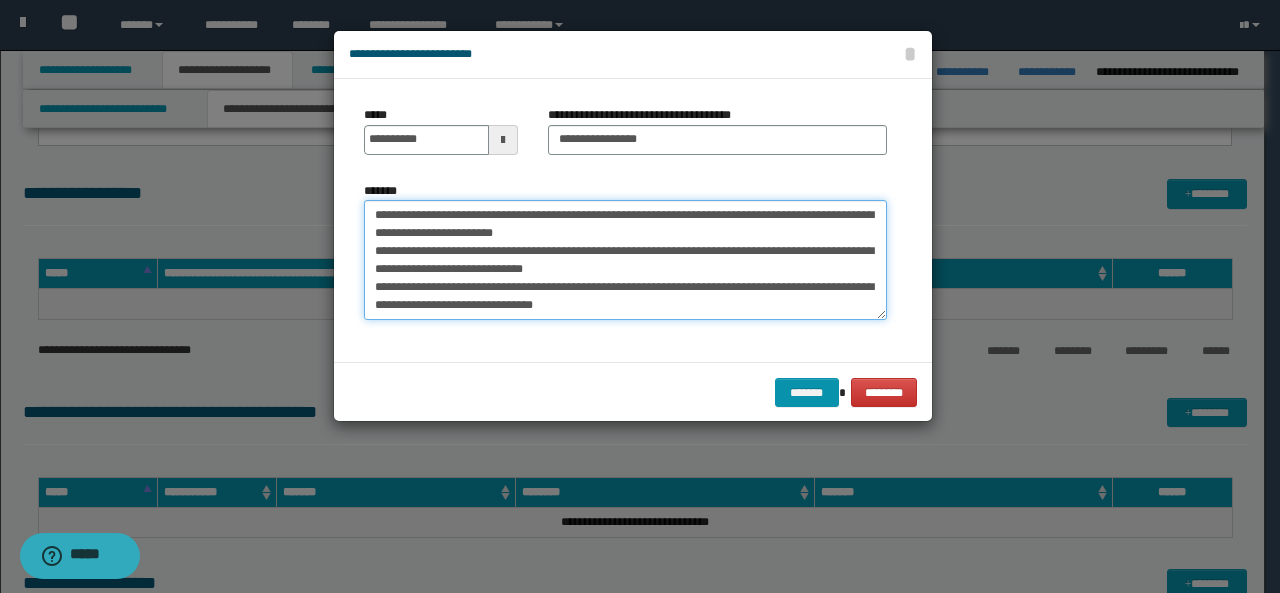 click on "**********" at bounding box center (625, 259) 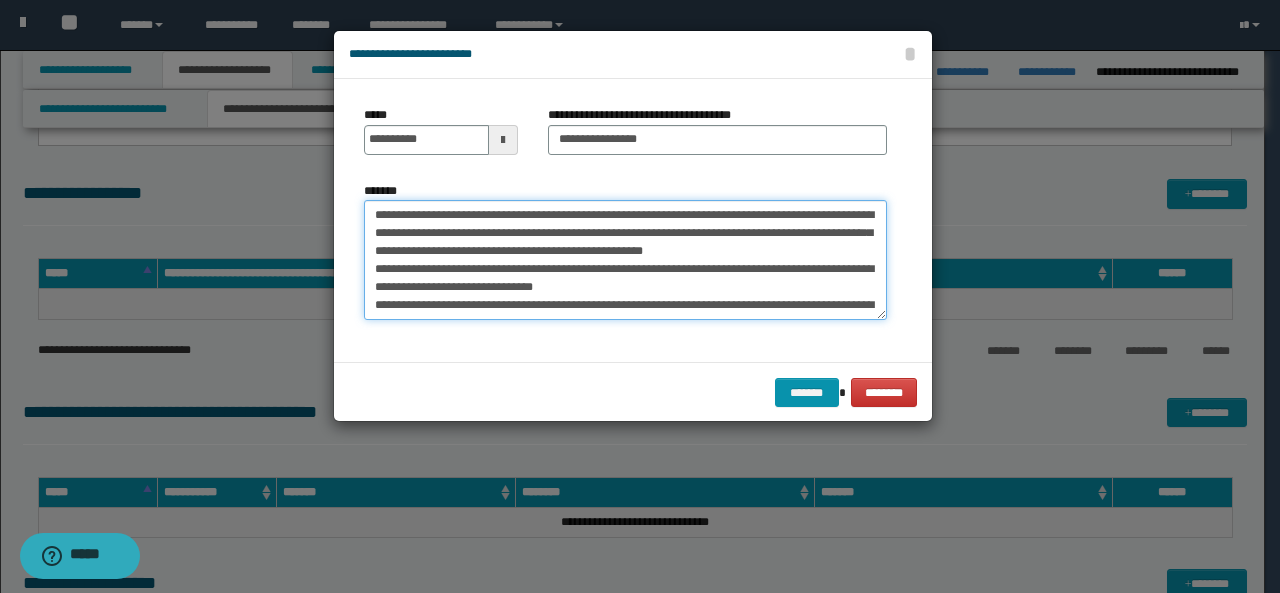 click on "**********" at bounding box center (625, 259) 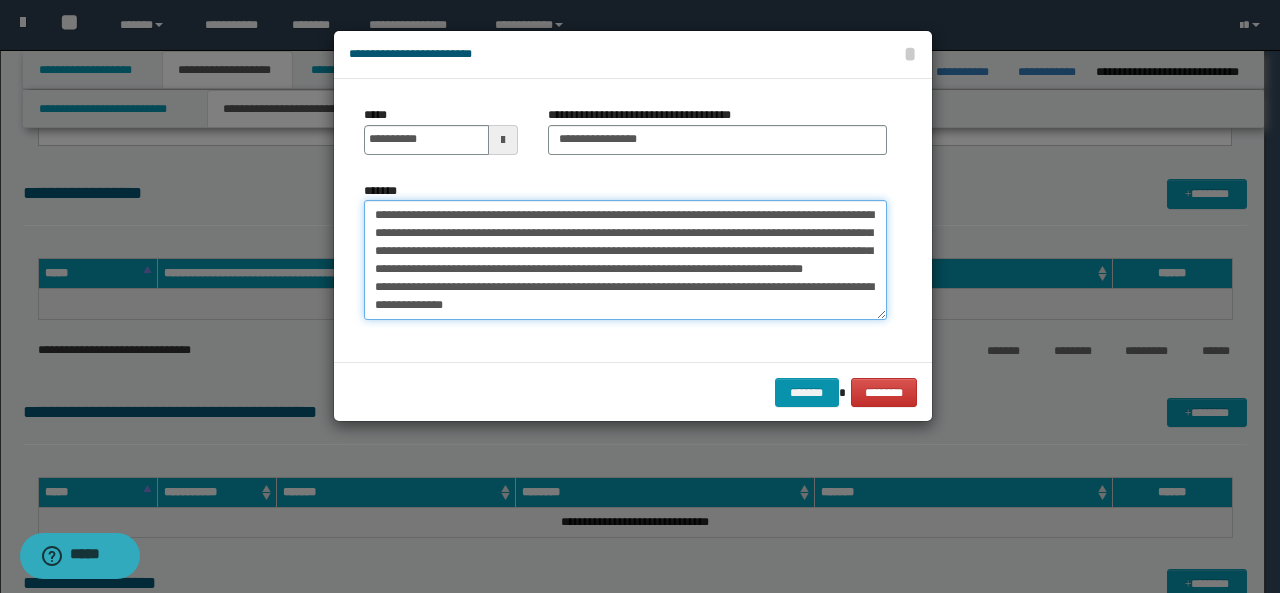 click on "**********" at bounding box center [625, 259] 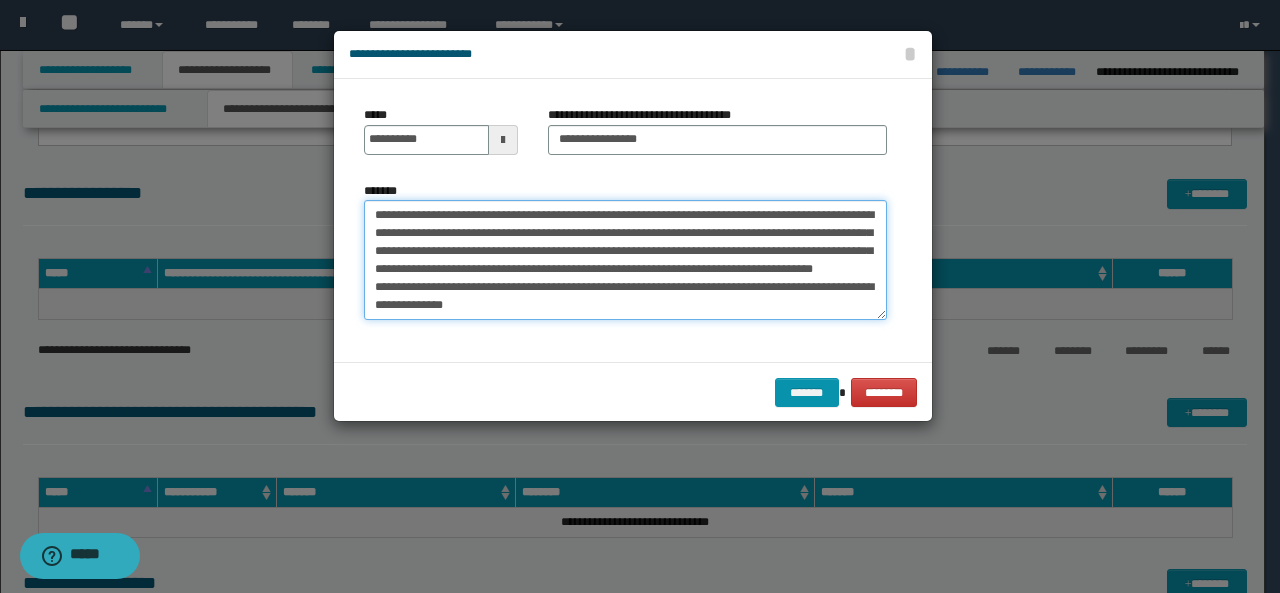 click on "**********" at bounding box center (625, 259) 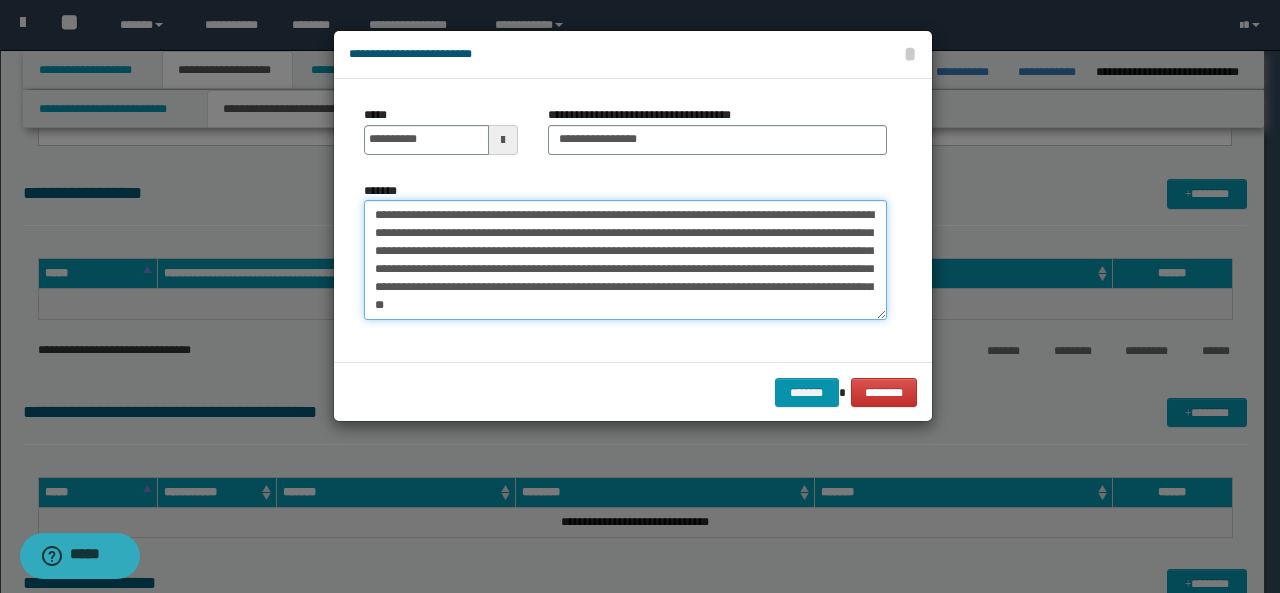 click on "**********" at bounding box center (625, 259) 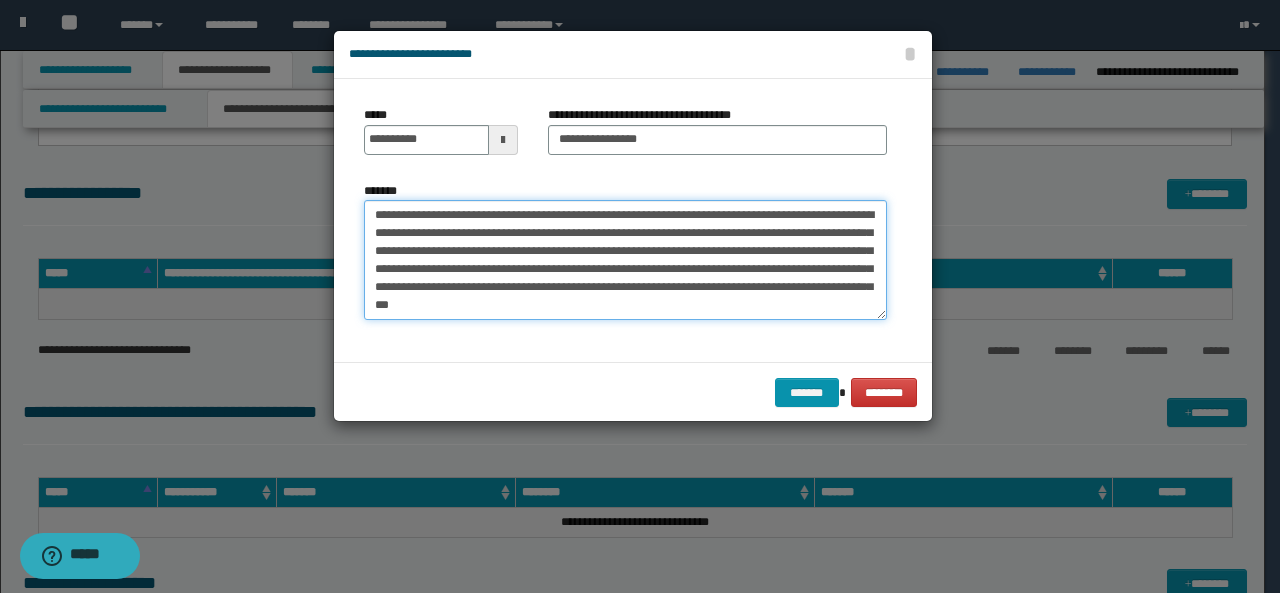 click on "**********" at bounding box center (625, 259) 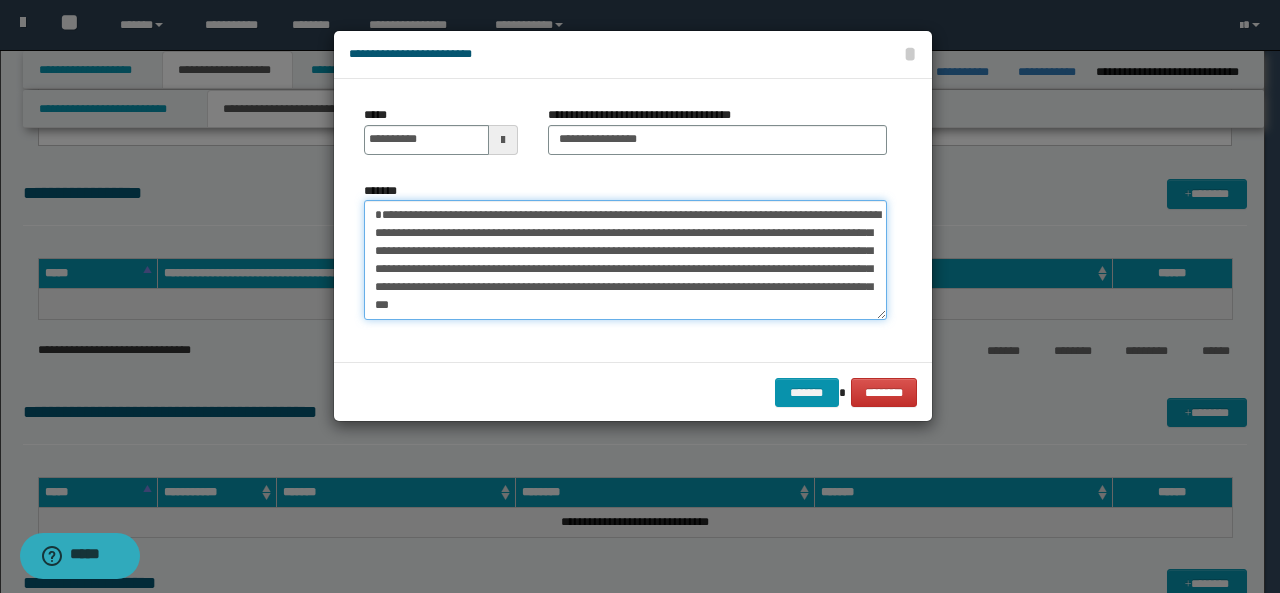 click on "**********" at bounding box center [625, 259] 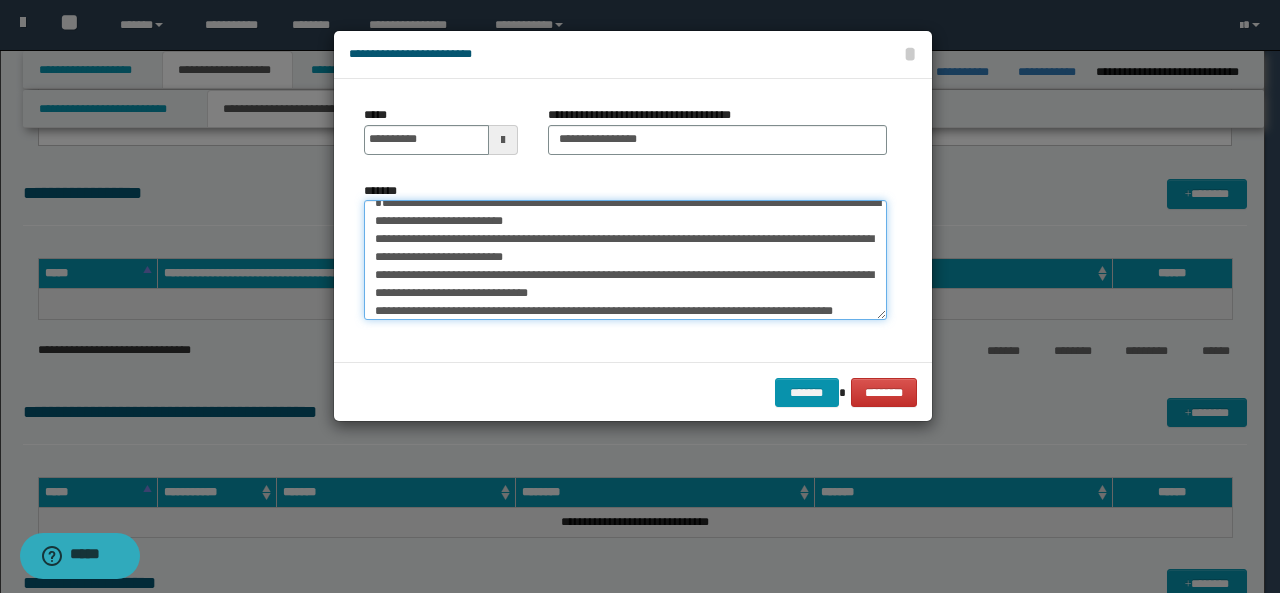 scroll, scrollTop: 0, scrollLeft: 0, axis: both 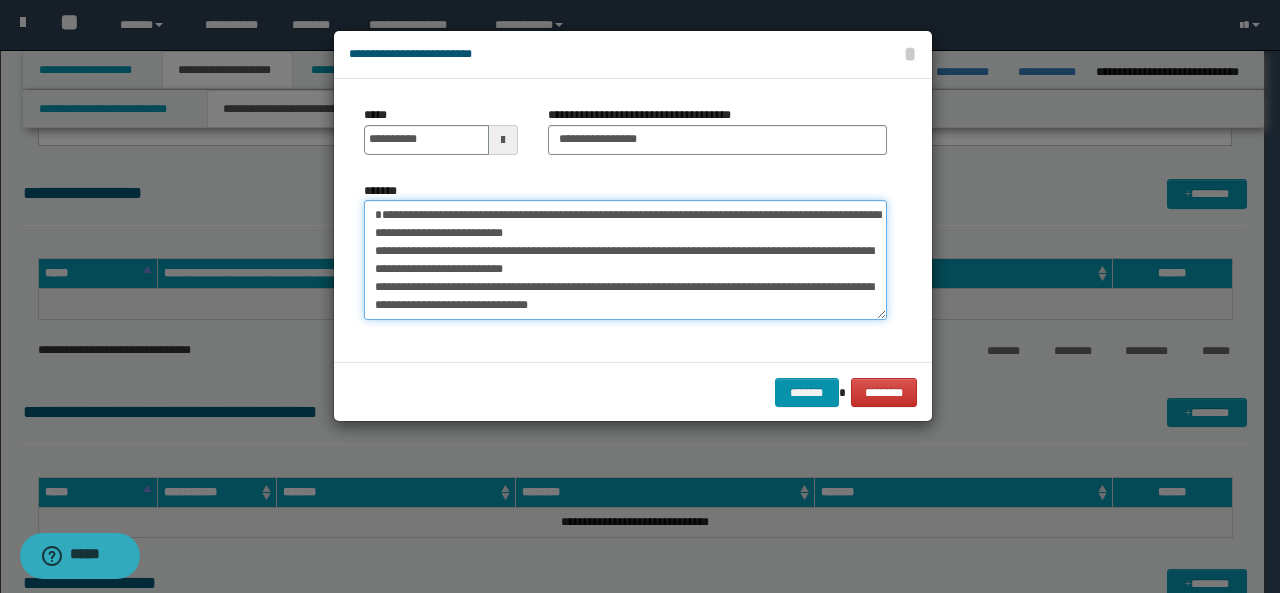 click on "**********" at bounding box center [625, 259] 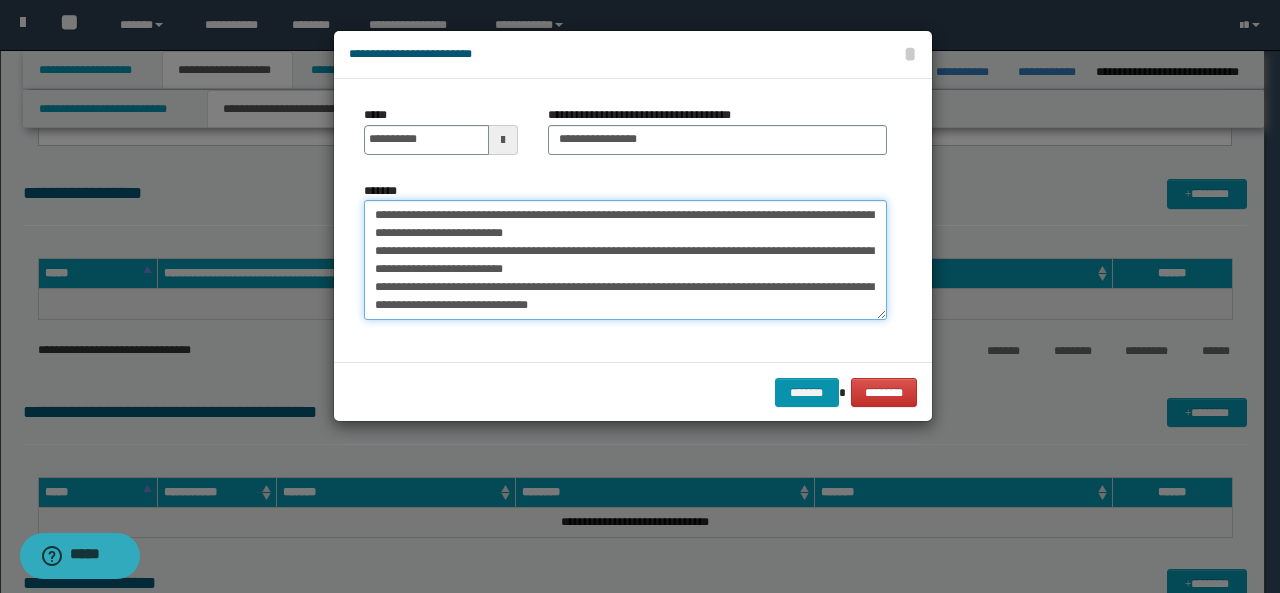 click on "**********" at bounding box center (625, 259) 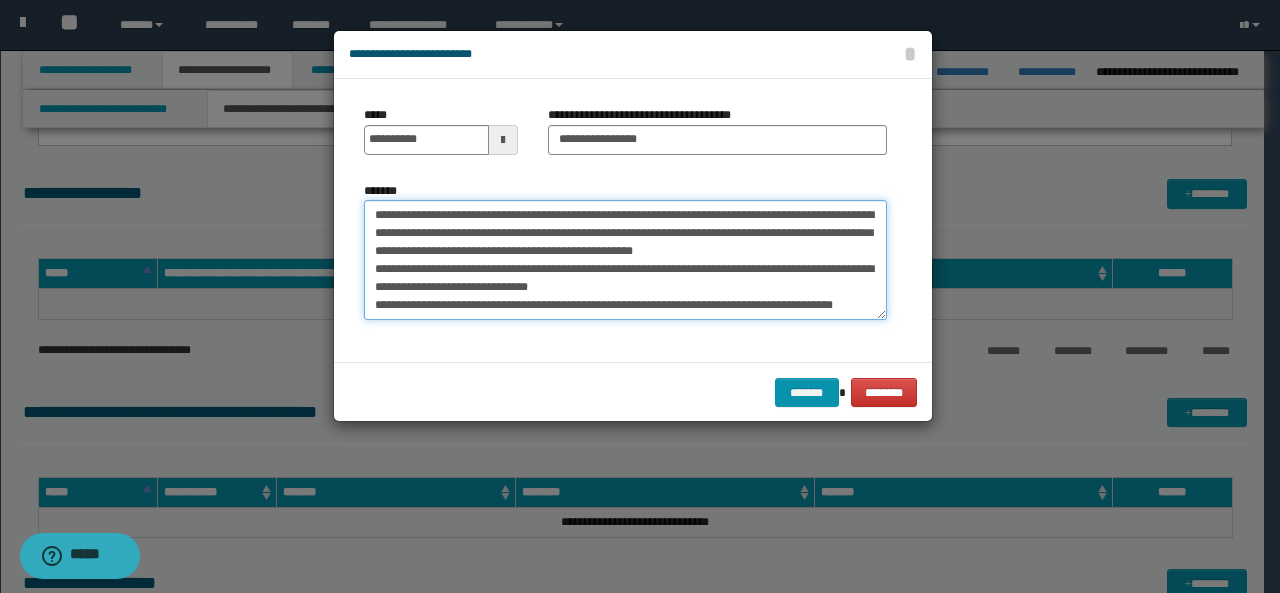 click on "**********" at bounding box center (625, 259) 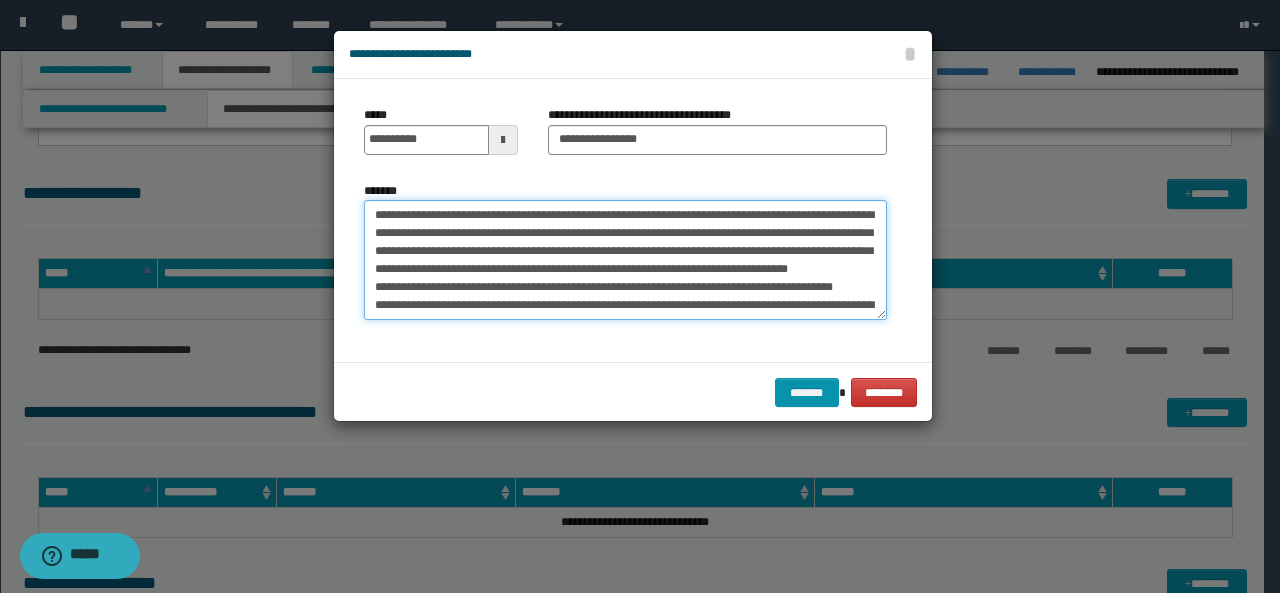 click on "**********" at bounding box center [625, 259] 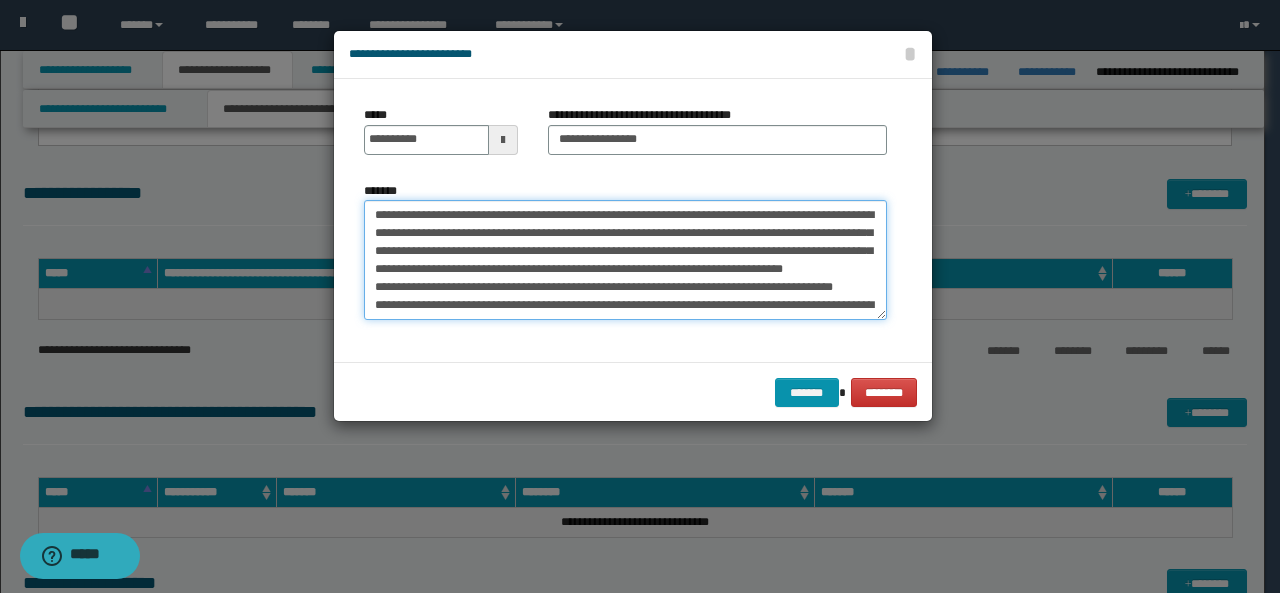 click on "**********" at bounding box center (625, 259) 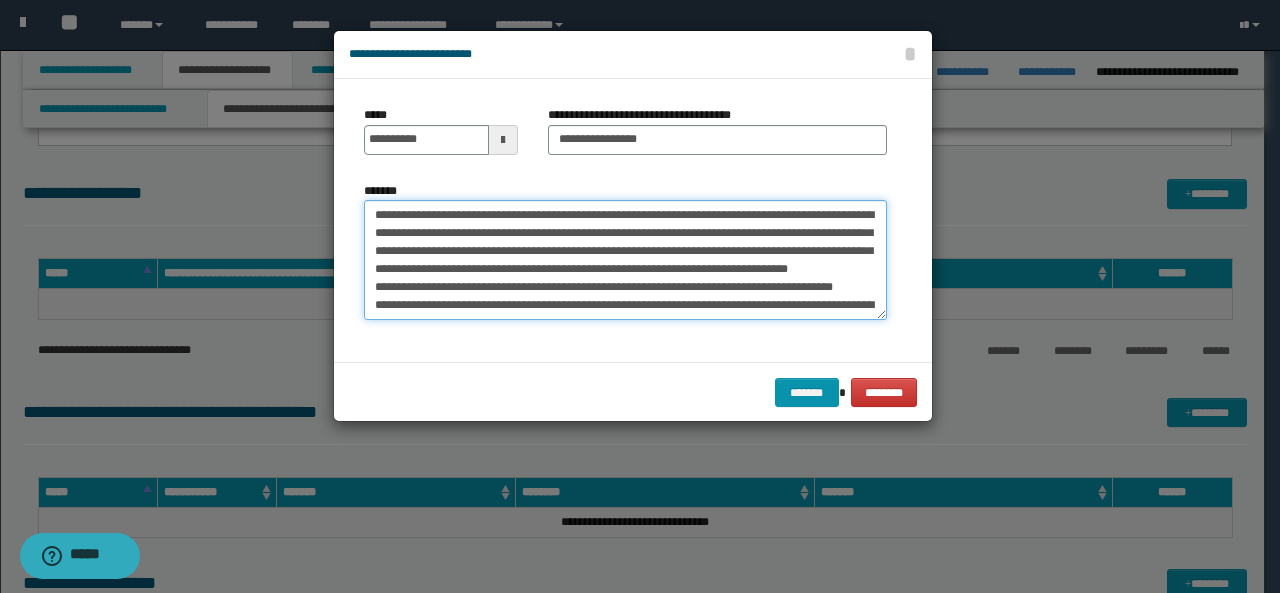 click on "**********" at bounding box center [625, 259] 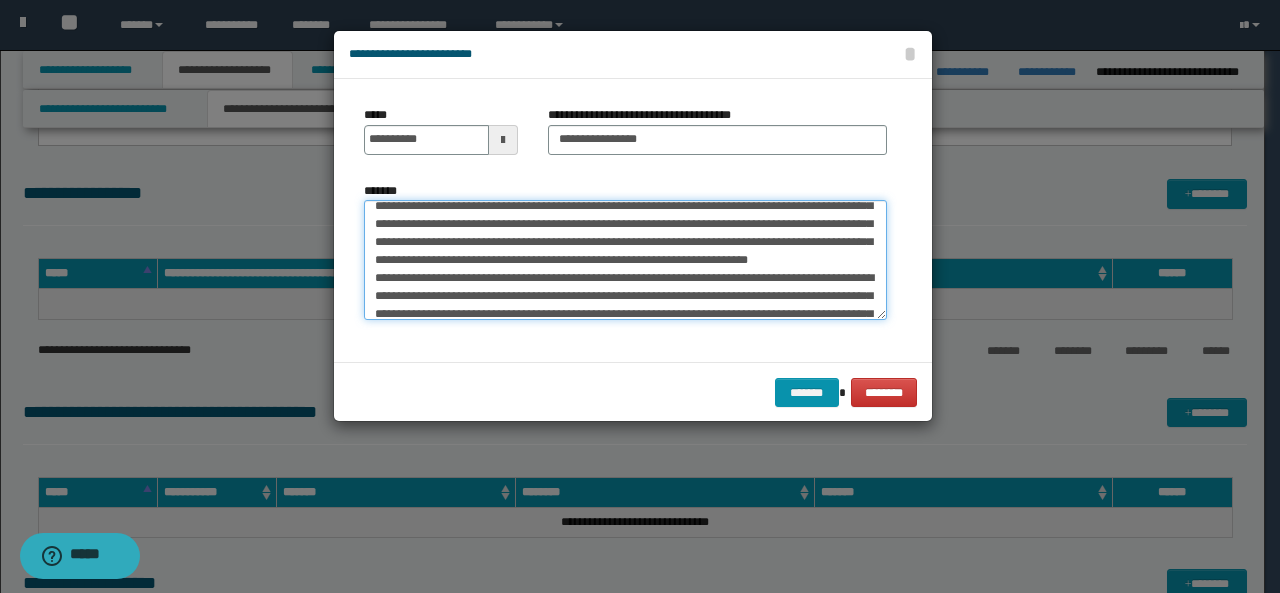 scroll, scrollTop: 38, scrollLeft: 0, axis: vertical 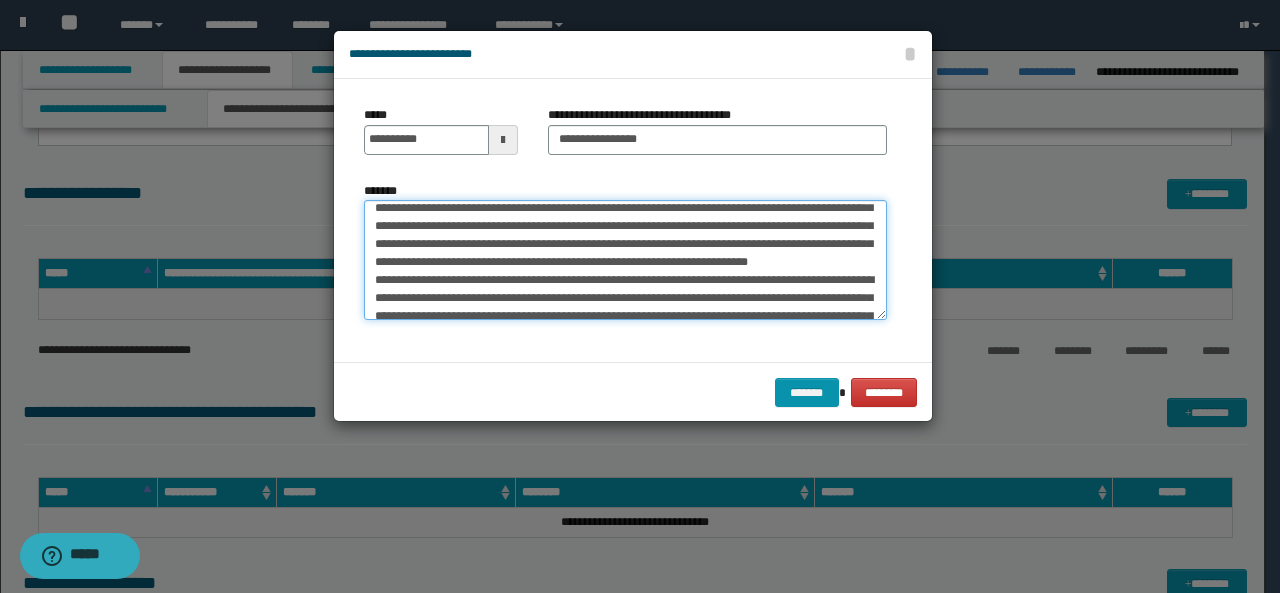 click on "**********" at bounding box center (625, 259) 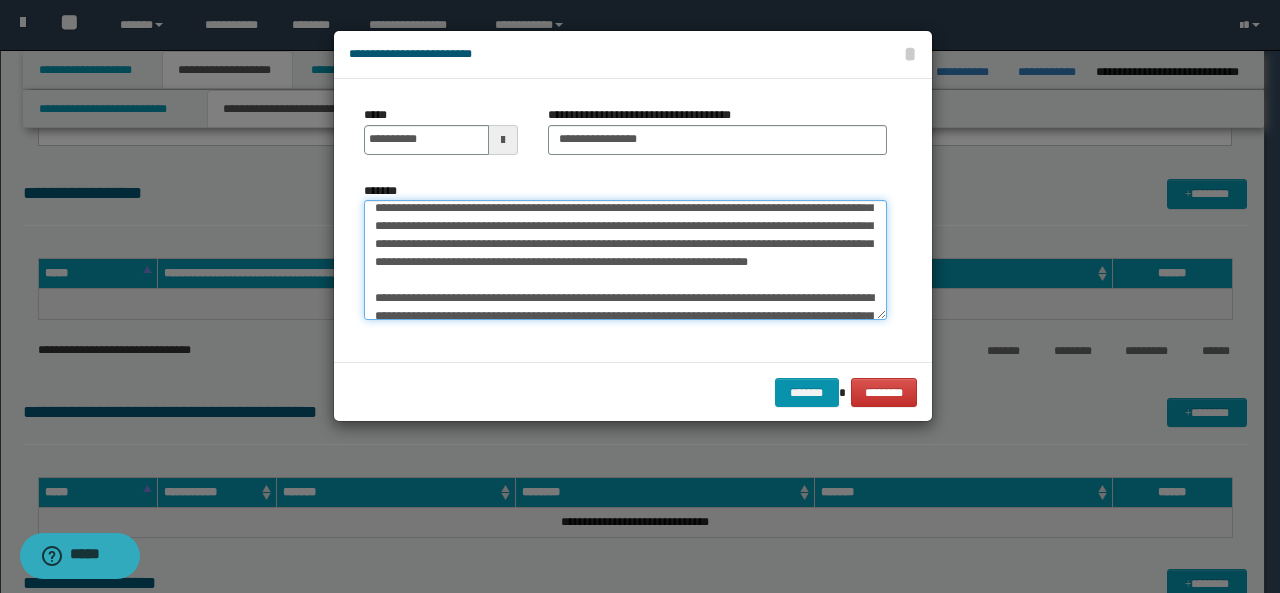 scroll, scrollTop: 43, scrollLeft: 0, axis: vertical 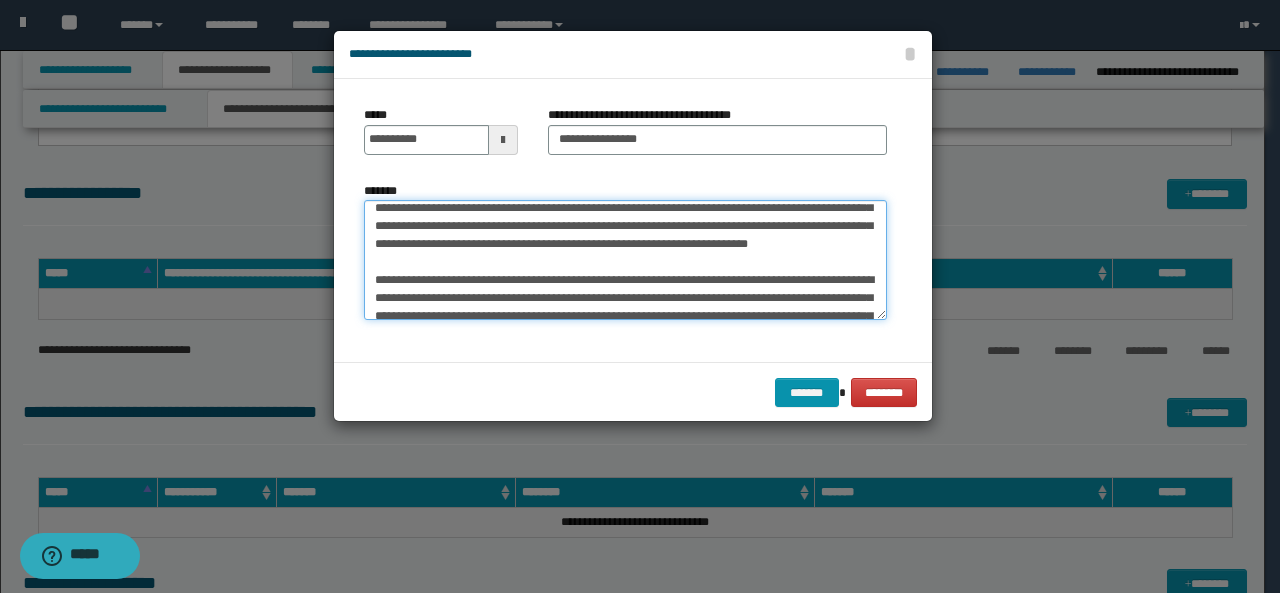 click on "**********" at bounding box center (625, 259) 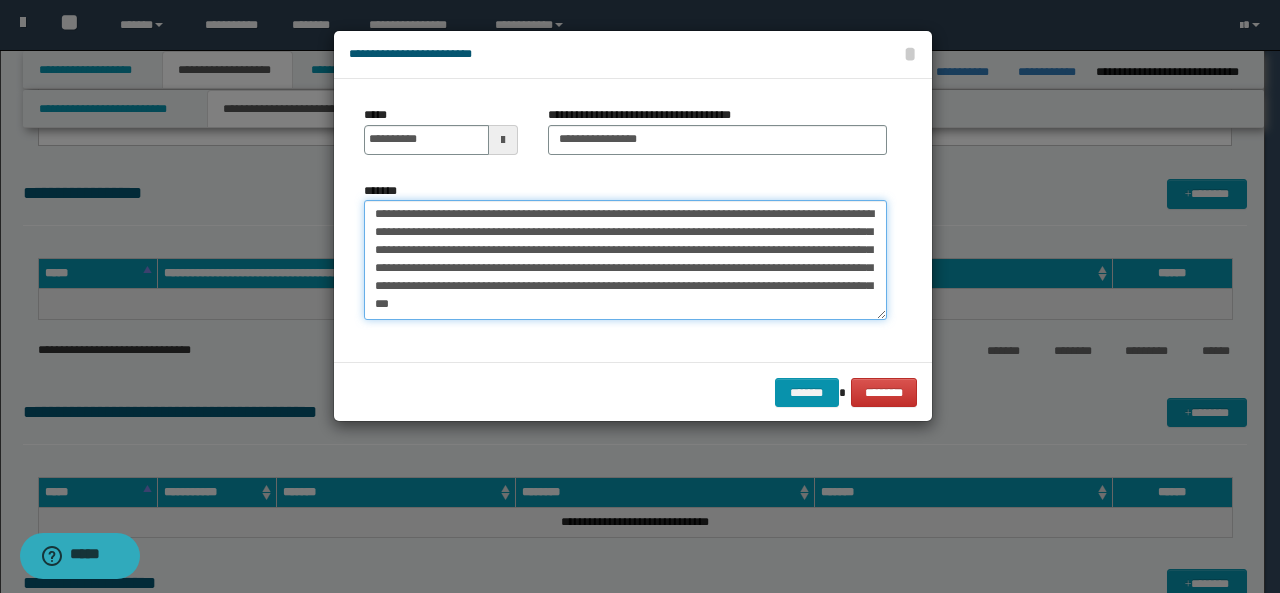 scroll, scrollTop: 126, scrollLeft: 0, axis: vertical 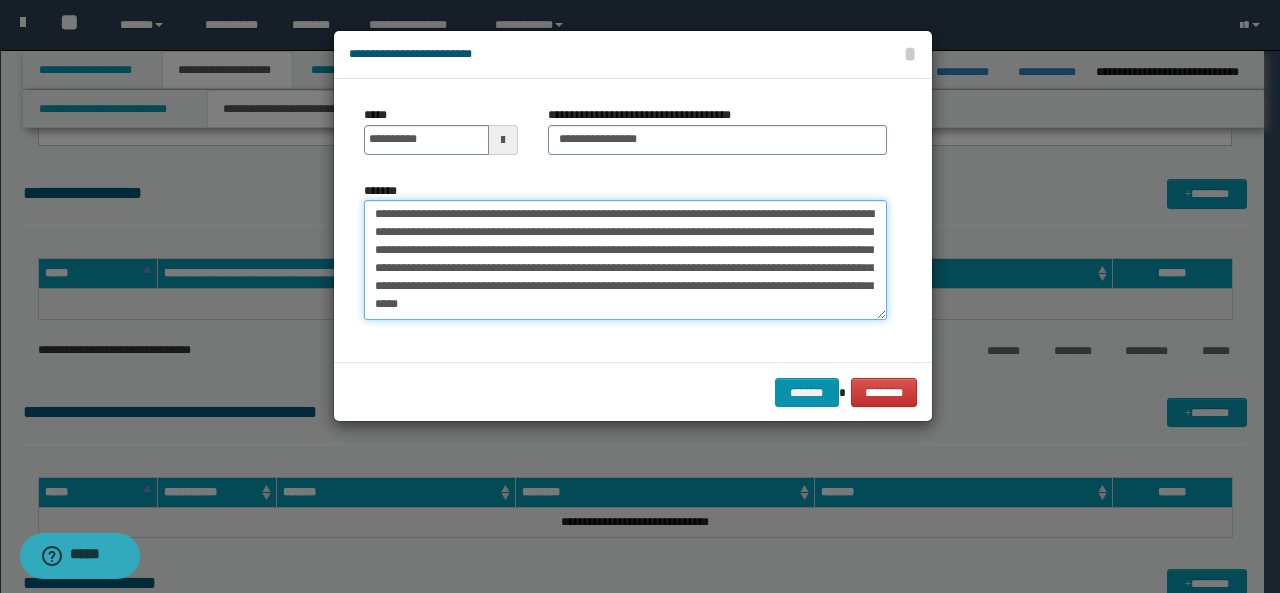 paste on "**********" 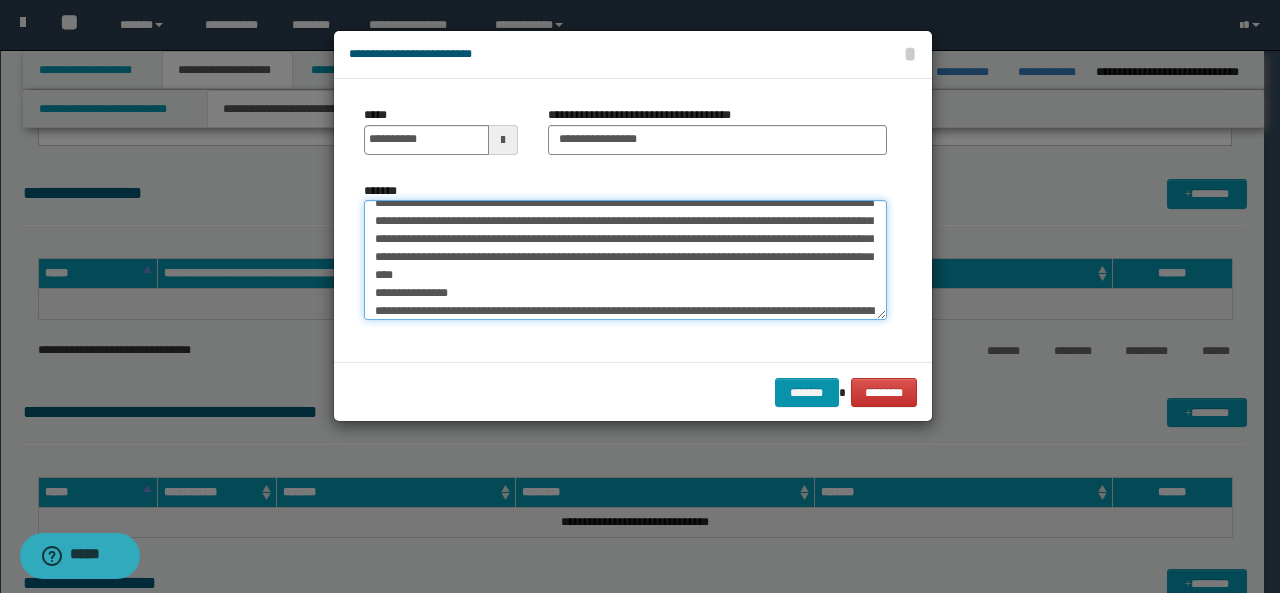 scroll, scrollTop: 246, scrollLeft: 0, axis: vertical 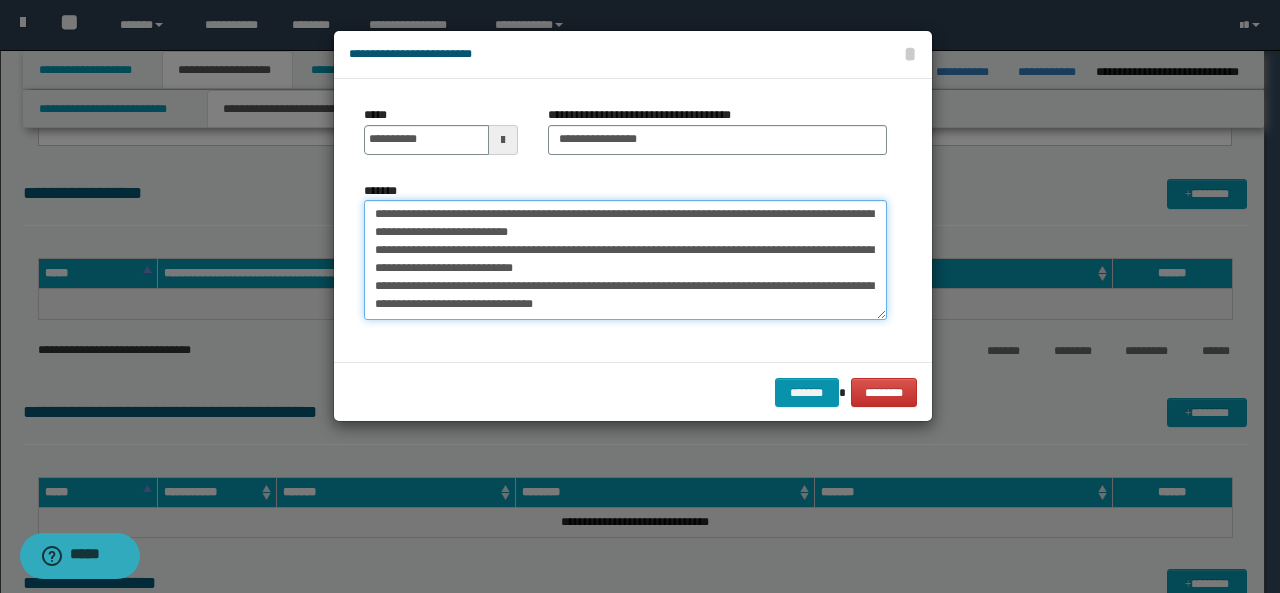 click on "*******" at bounding box center (625, 259) 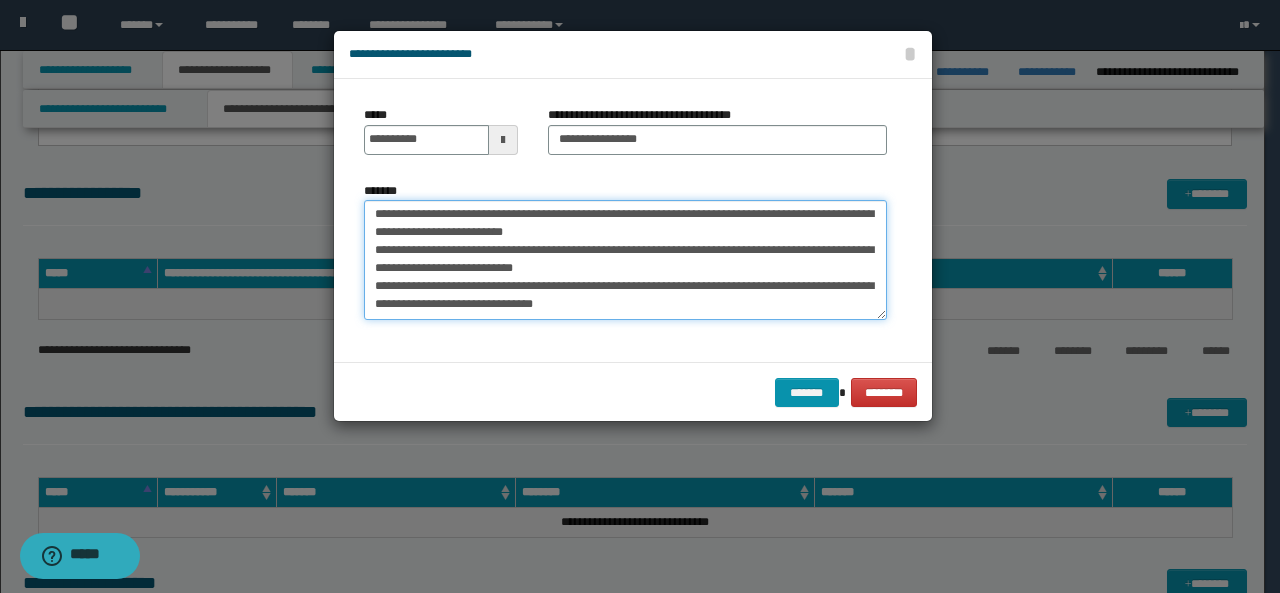 click on "*******" at bounding box center (625, 259) 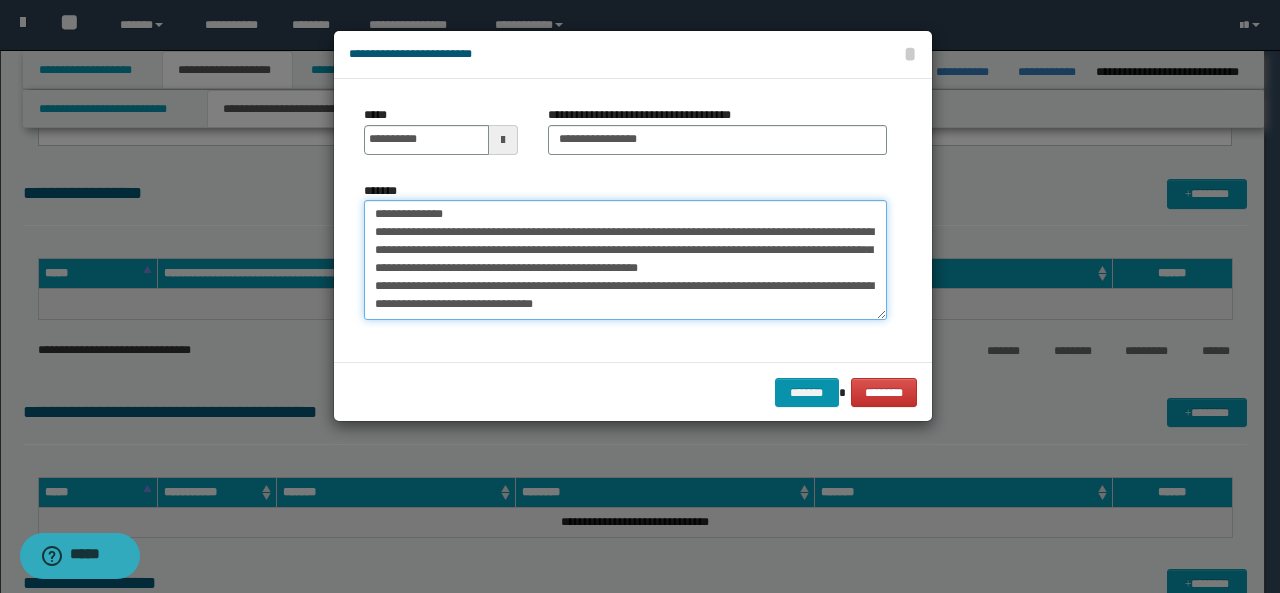 scroll, scrollTop: 234, scrollLeft: 0, axis: vertical 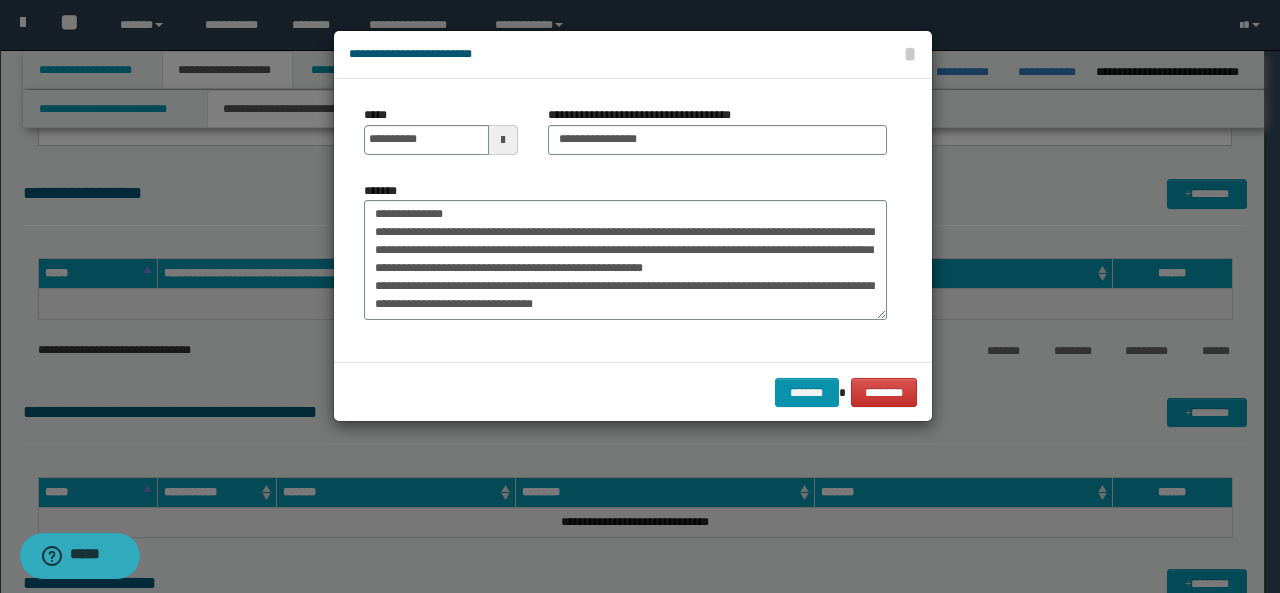 click on "*******" at bounding box center (625, 251) 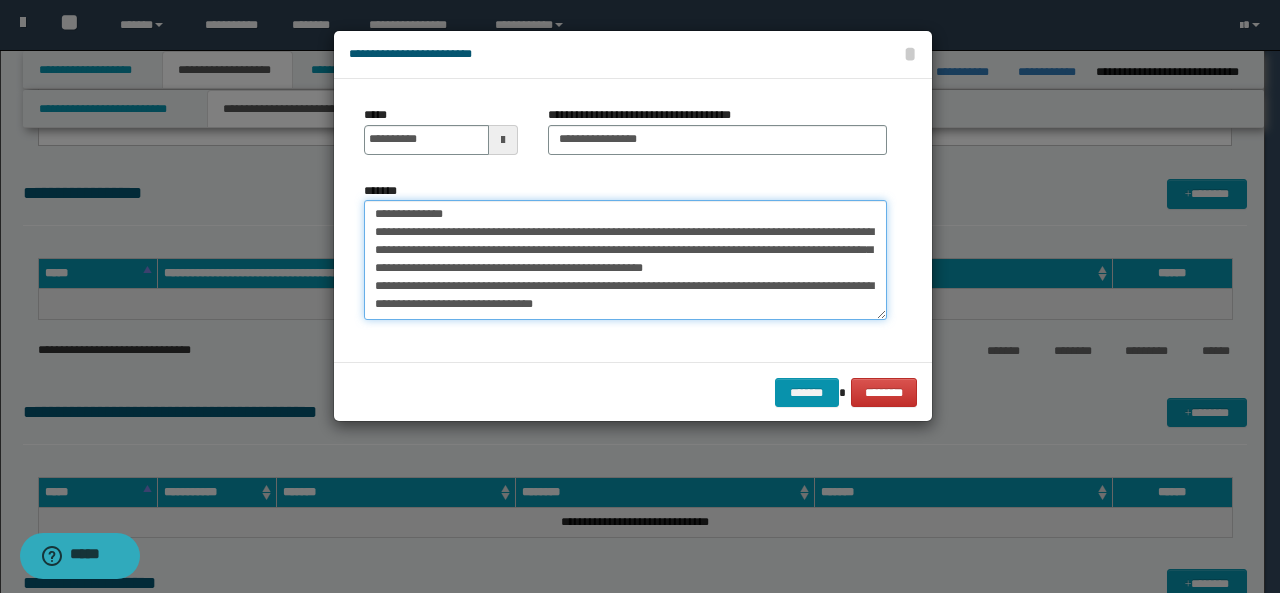 drag, startPoint x: 694, startPoint y: 253, endPoint x: 634, endPoint y: 200, distance: 80.05623 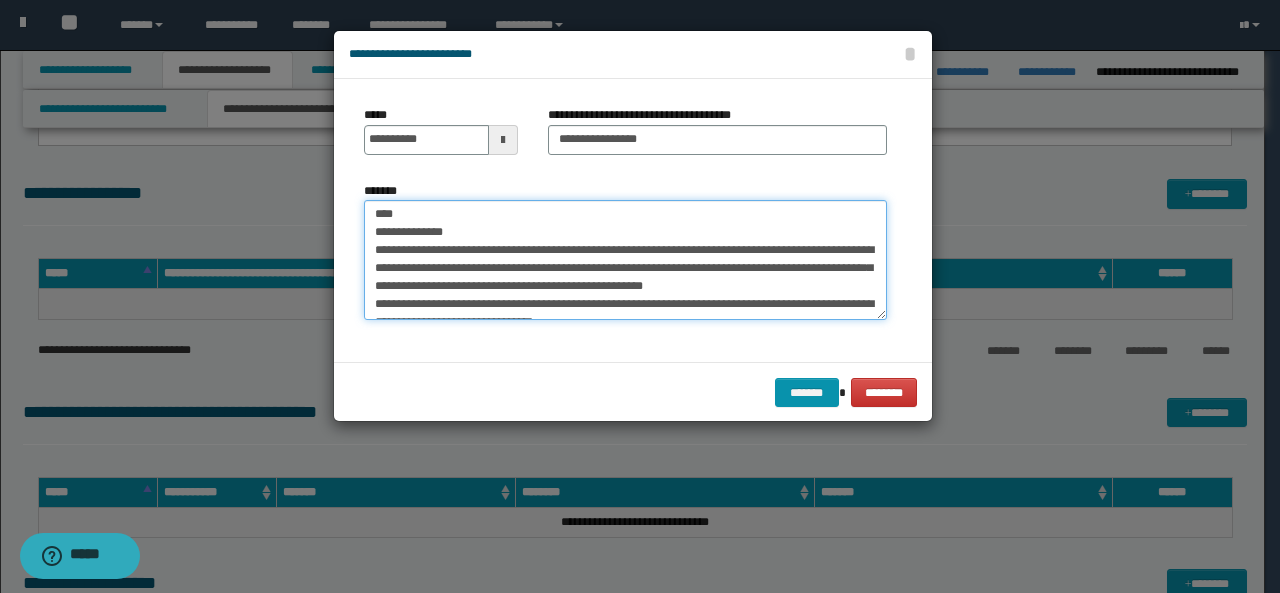 scroll, scrollTop: 195, scrollLeft: 0, axis: vertical 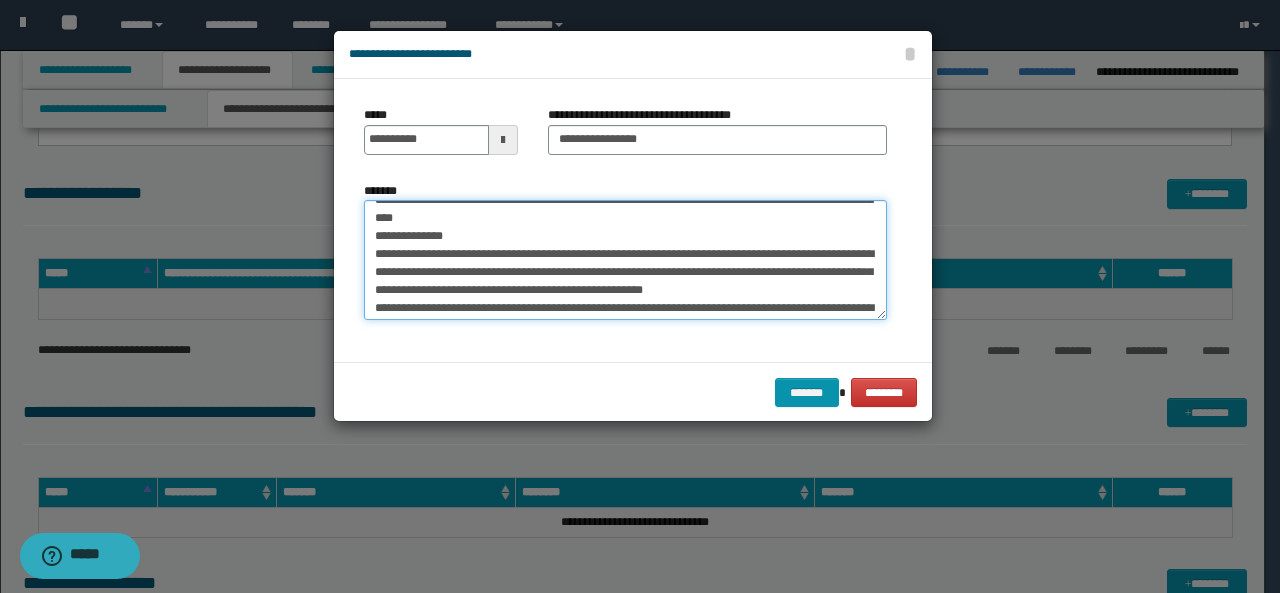 drag, startPoint x: 694, startPoint y: 301, endPoint x: 648, endPoint y: 247, distance: 70.93659 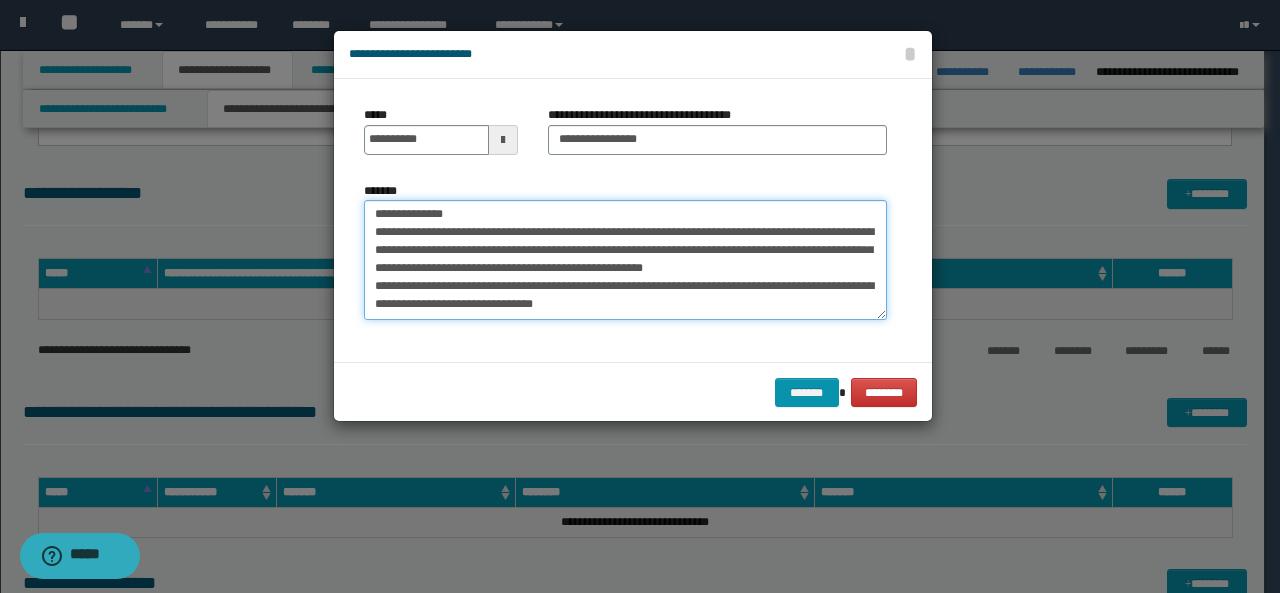 scroll, scrollTop: 232, scrollLeft: 0, axis: vertical 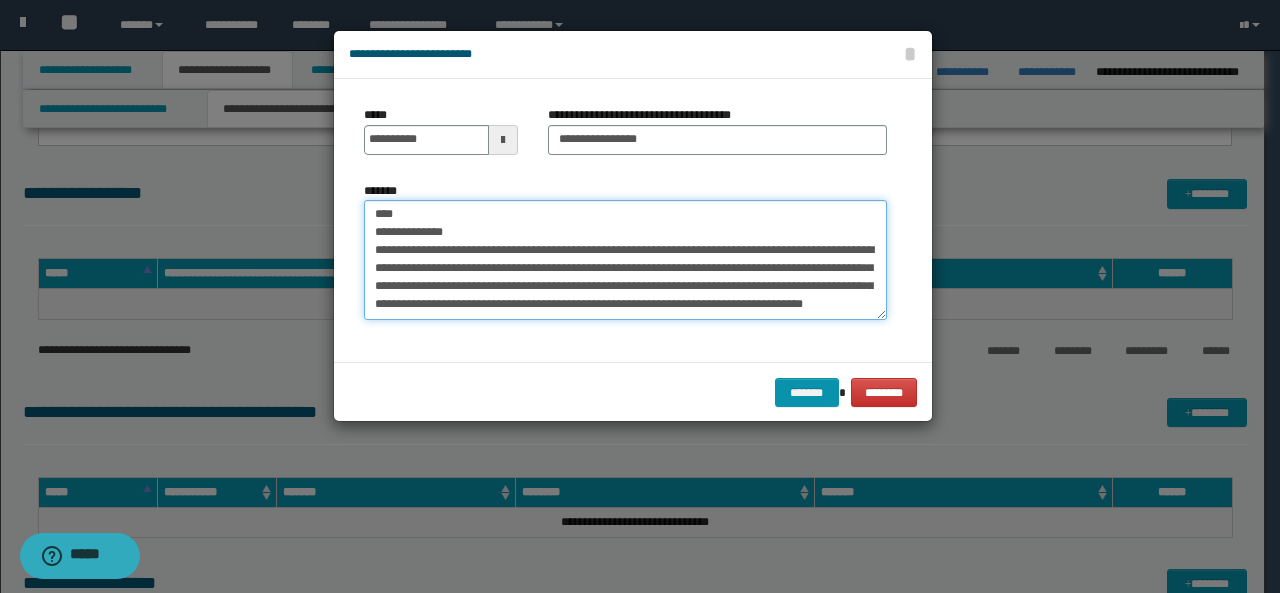 click on "*******" at bounding box center [625, 259] 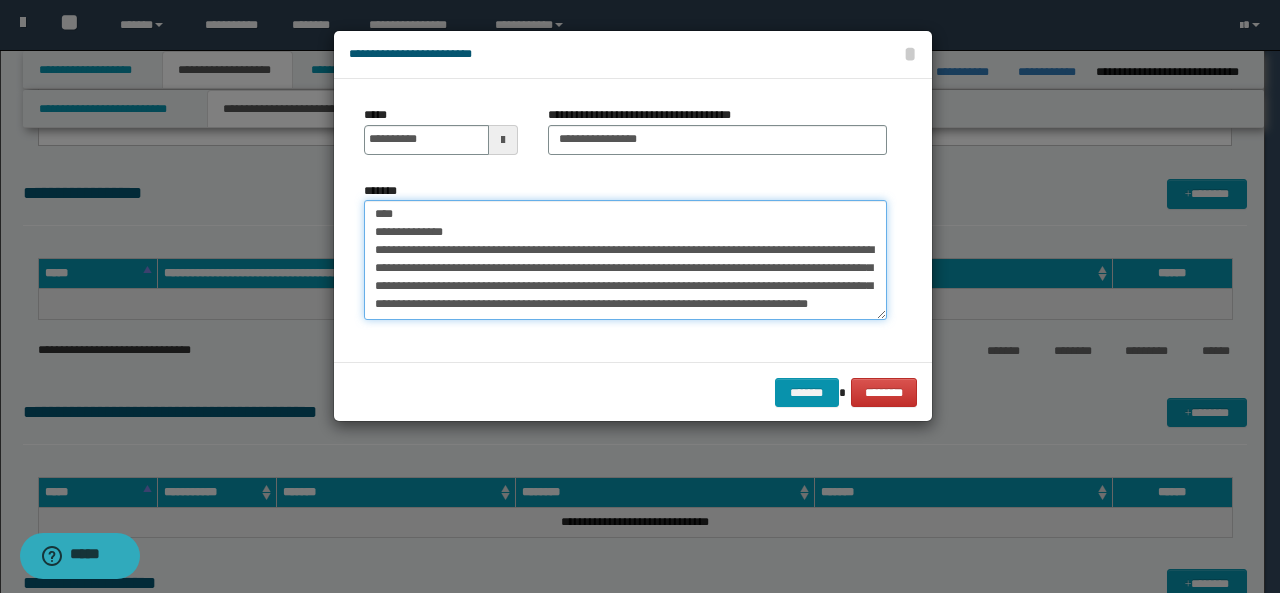 paste on "**********" 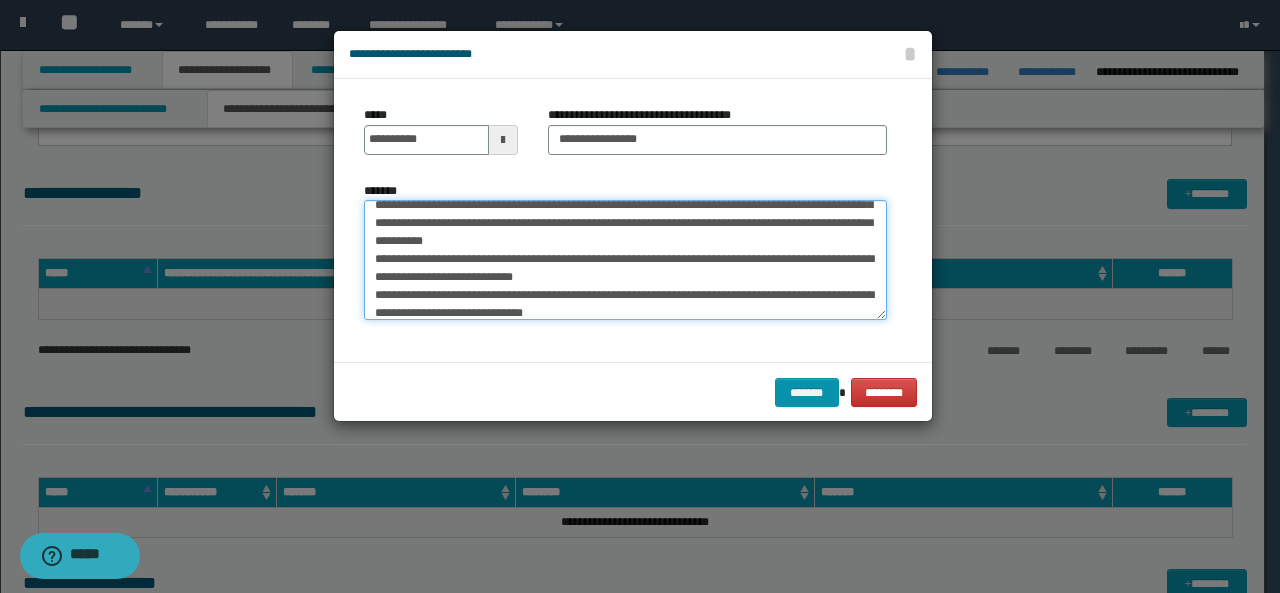 scroll, scrollTop: 299, scrollLeft: 0, axis: vertical 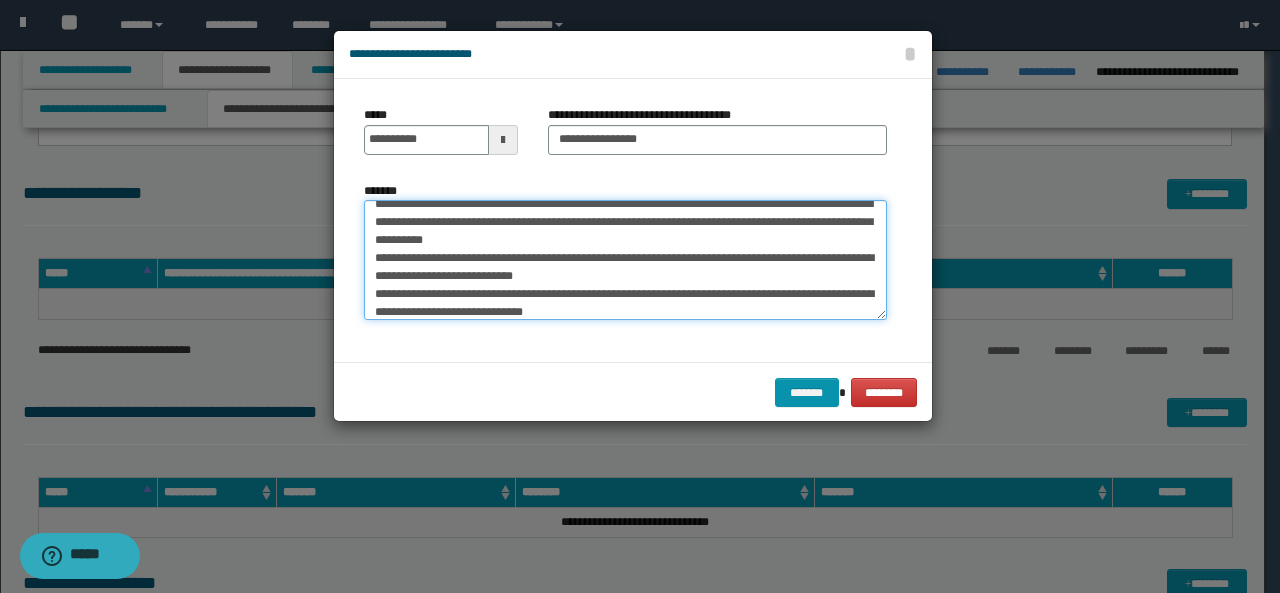 click on "*******" at bounding box center [625, 259] 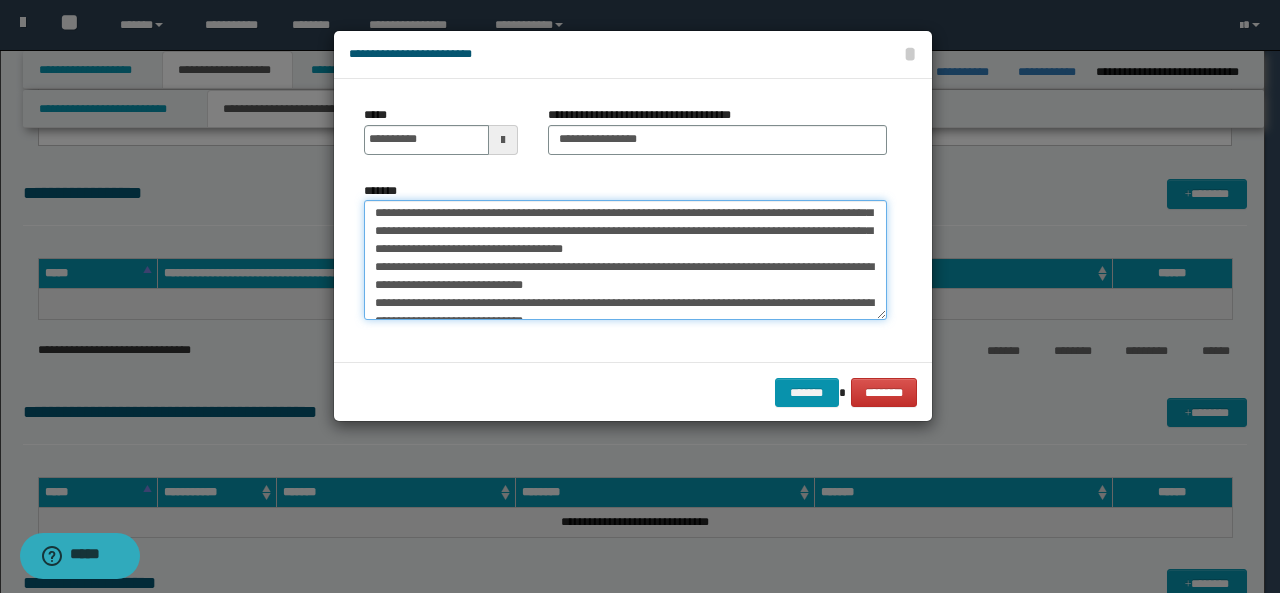 scroll, scrollTop: 309, scrollLeft: 0, axis: vertical 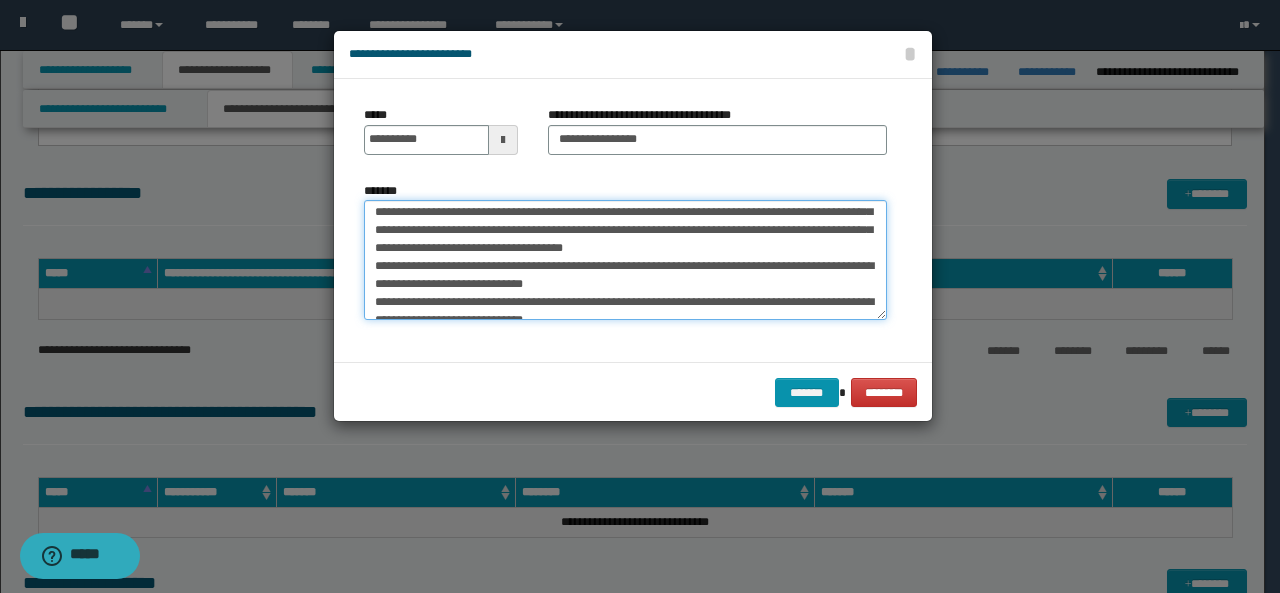 click on "*******" at bounding box center [625, 259] 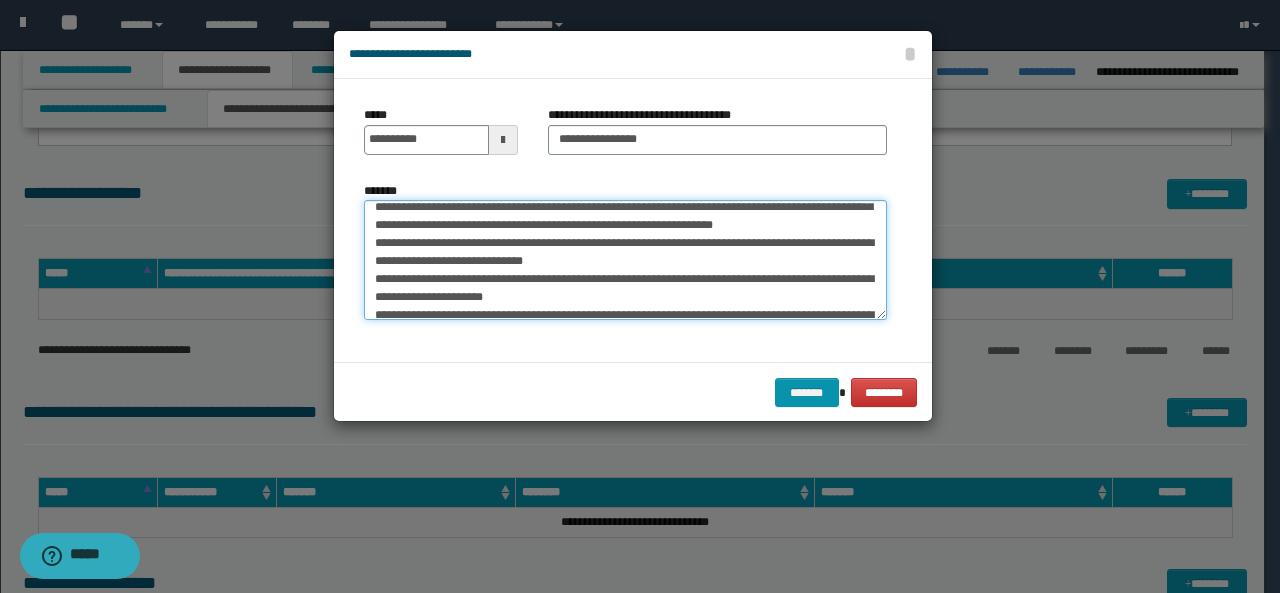 scroll, scrollTop: 351, scrollLeft: 0, axis: vertical 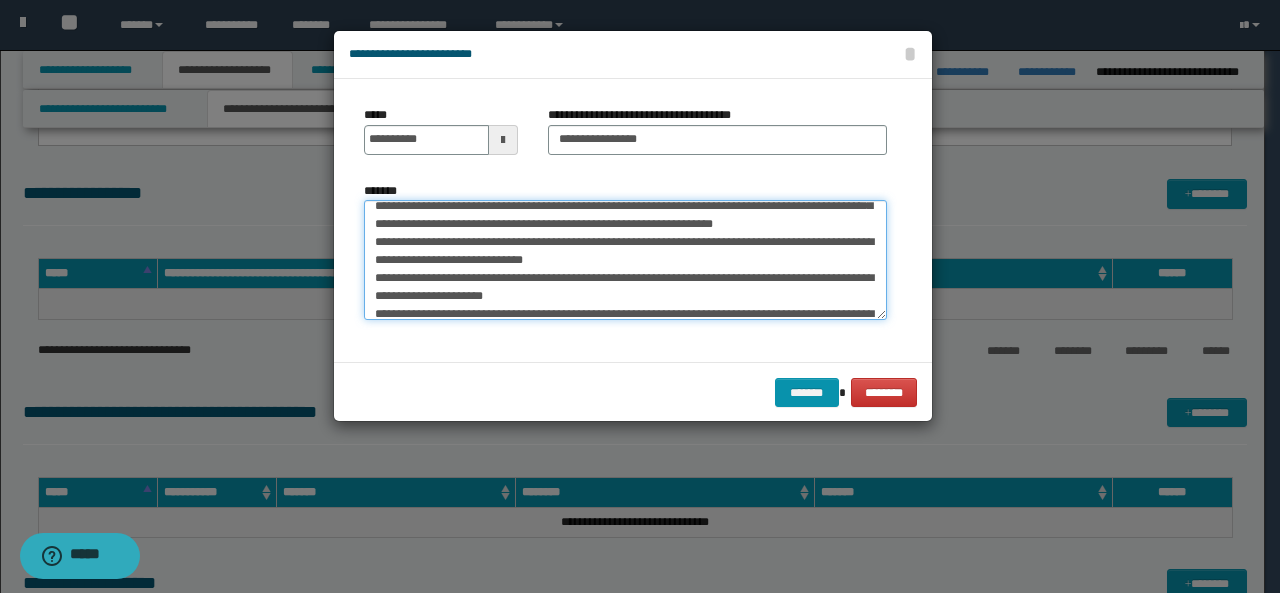 click on "*******" at bounding box center [625, 259] 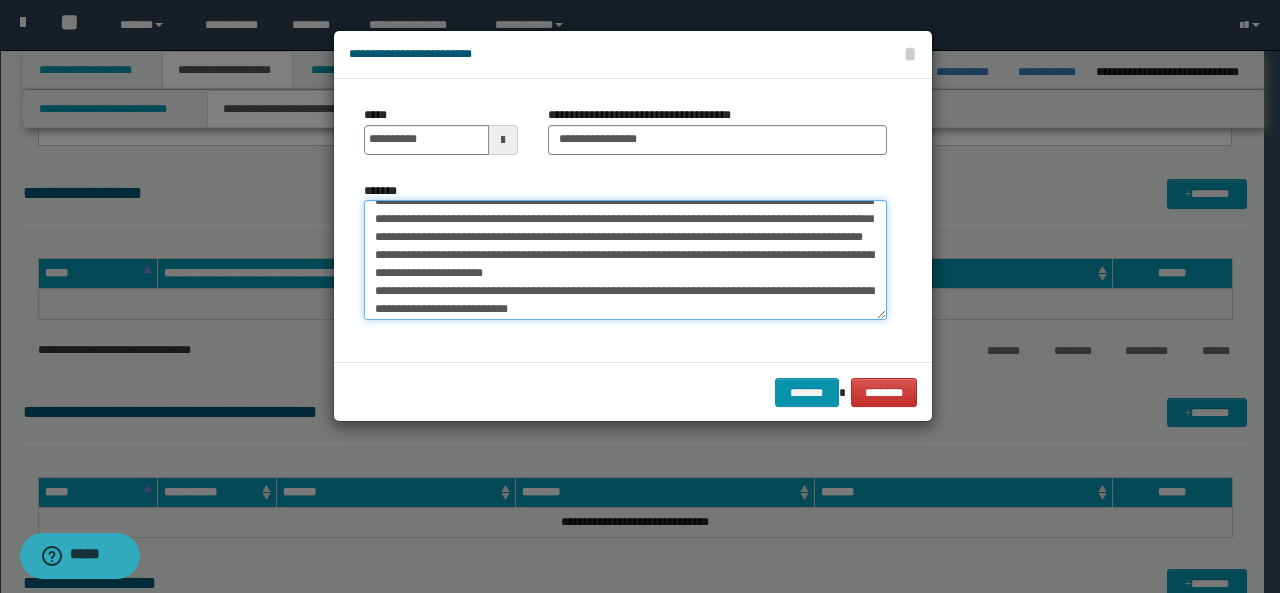 scroll, scrollTop: 357, scrollLeft: 0, axis: vertical 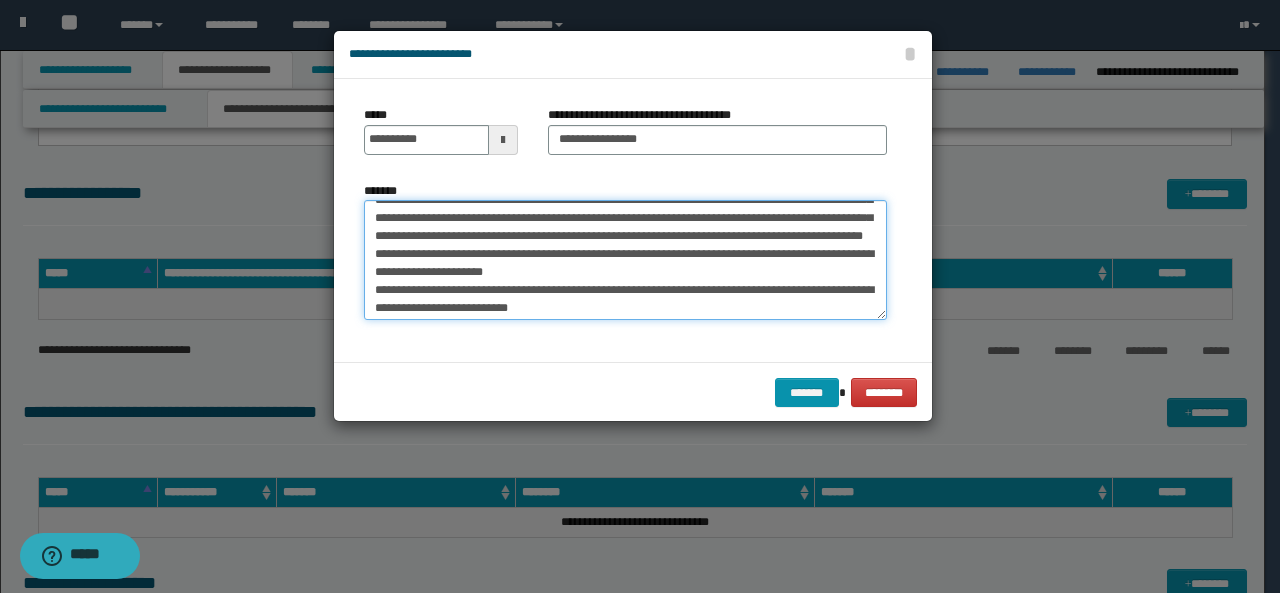 click on "*******" at bounding box center [625, 259] 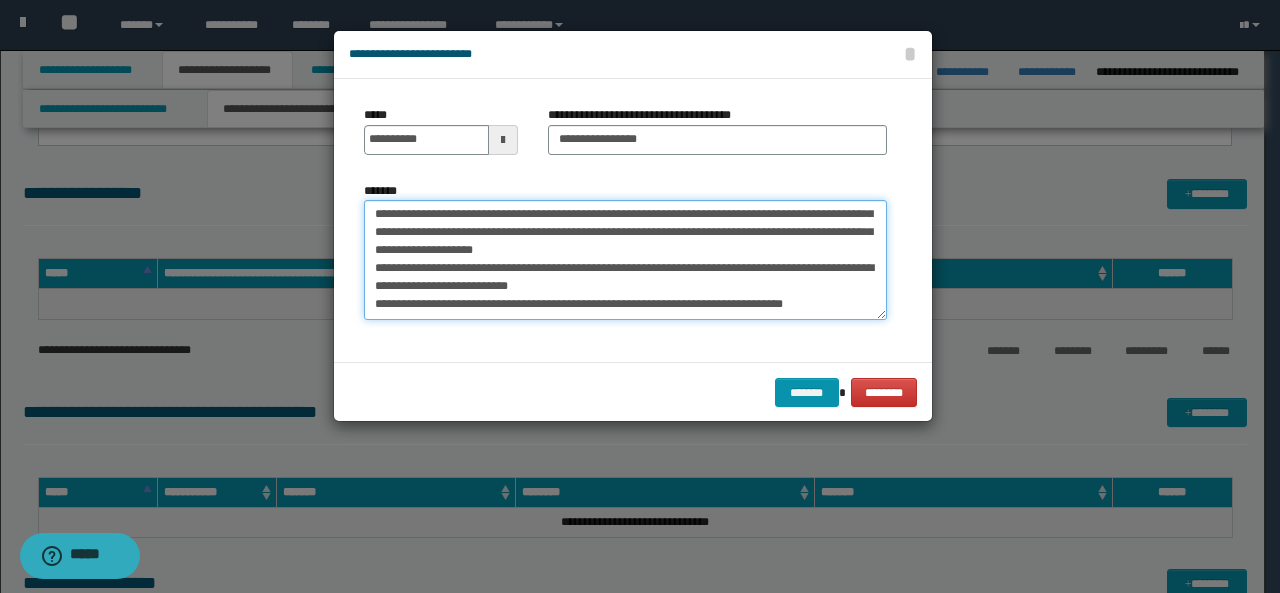 scroll, scrollTop: 390, scrollLeft: 0, axis: vertical 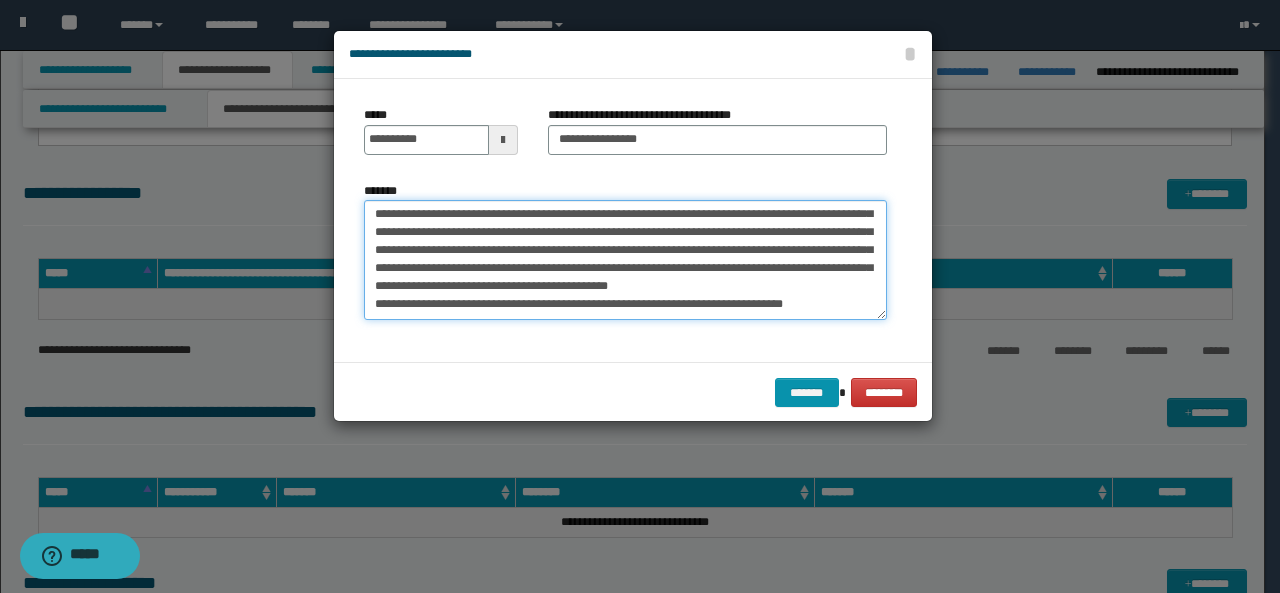click on "*******" at bounding box center [625, 259] 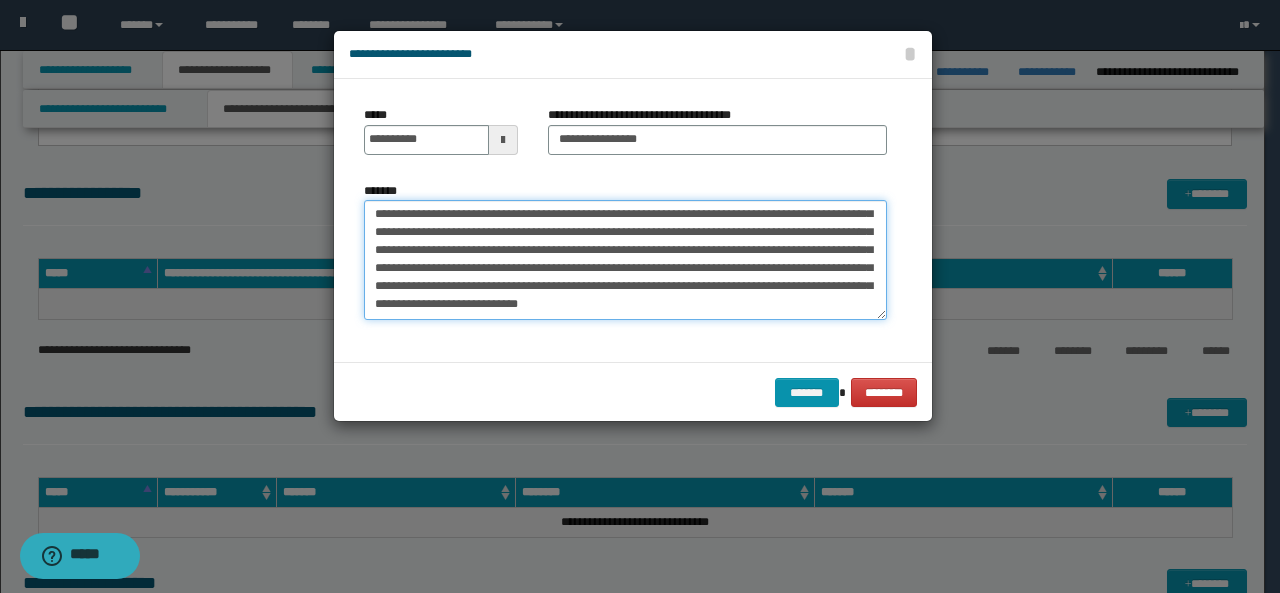 scroll, scrollTop: 396, scrollLeft: 0, axis: vertical 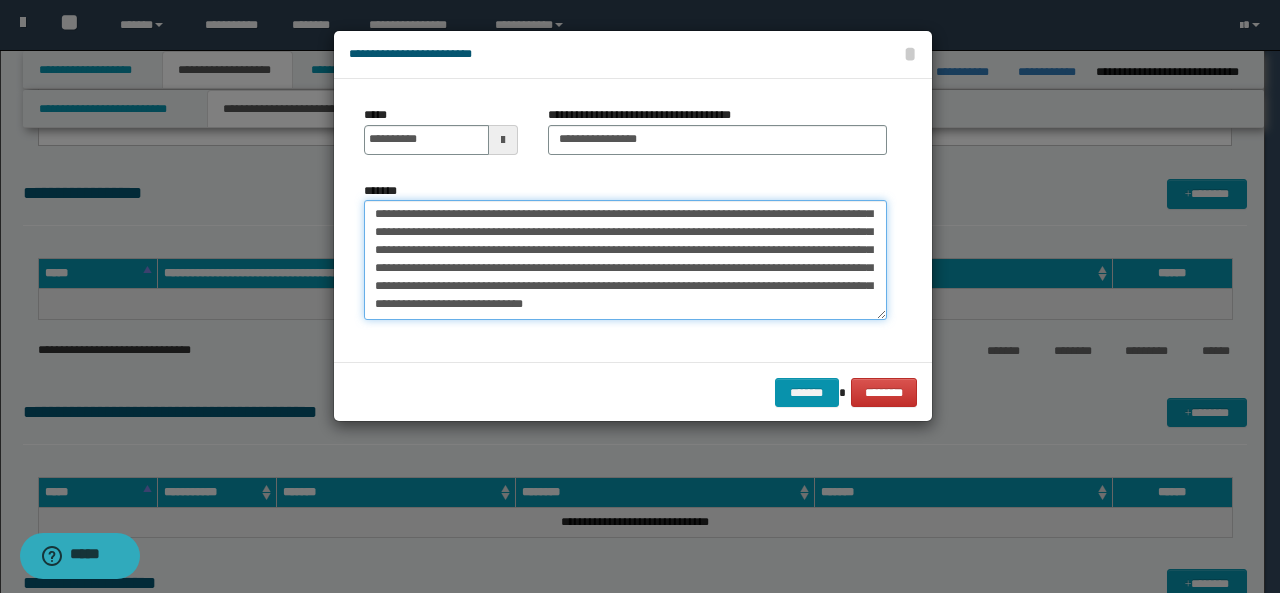 click on "*******" at bounding box center [625, 259] 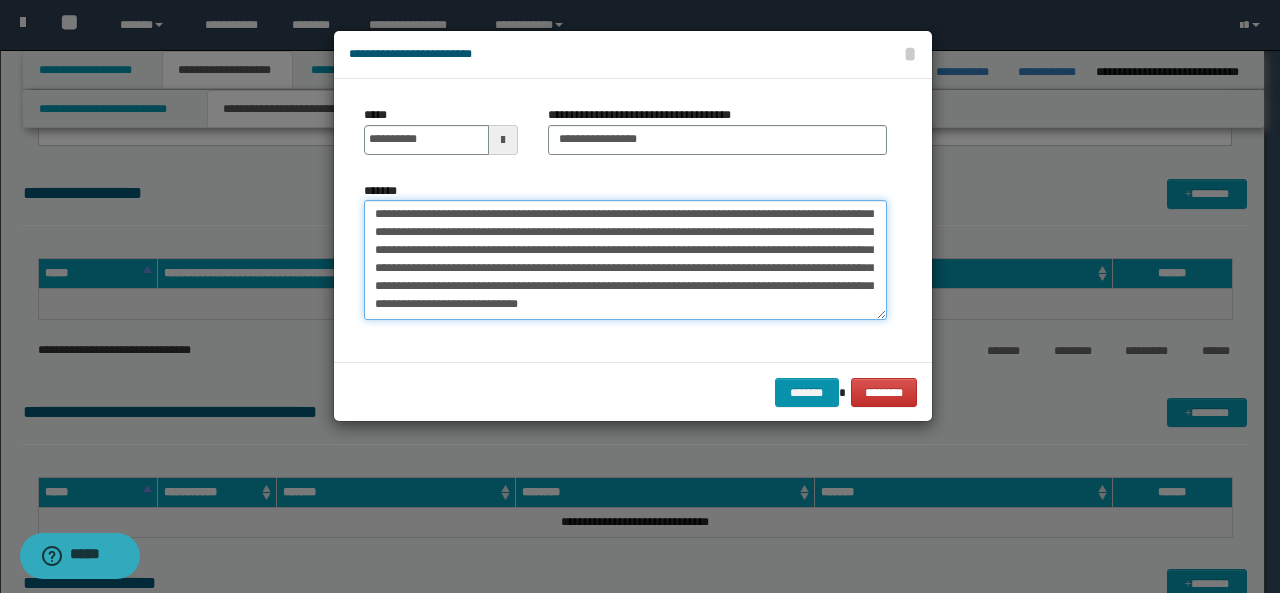 click on "*******" at bounding box center (625, 259) 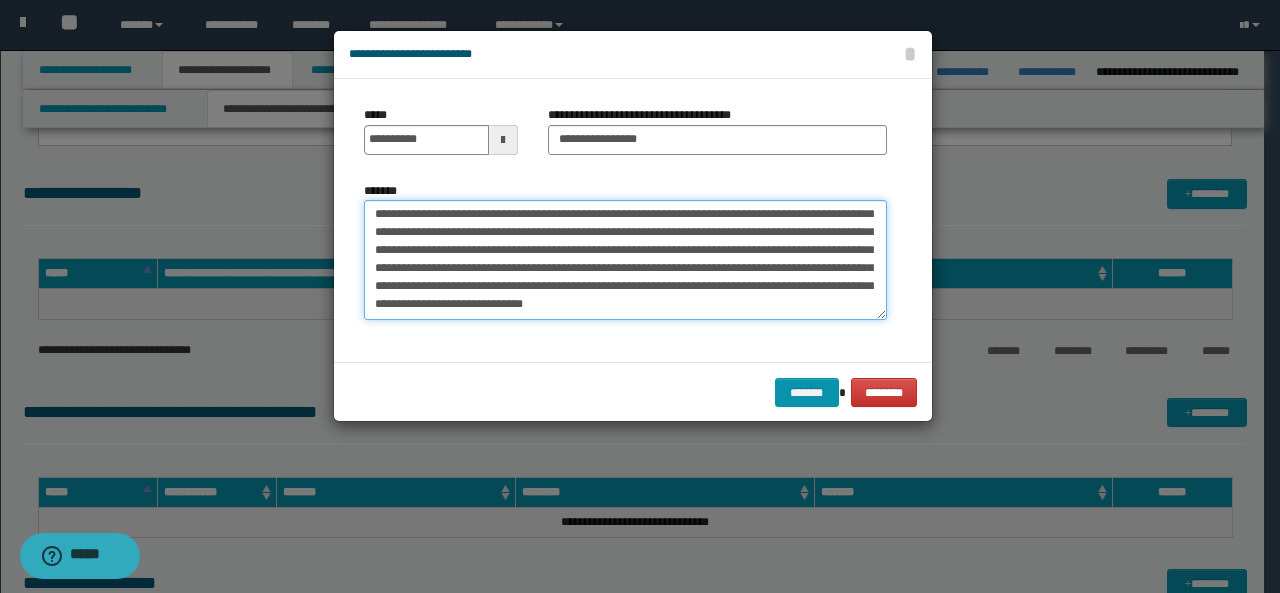 click on "*******" at bounding box center (625, 259) 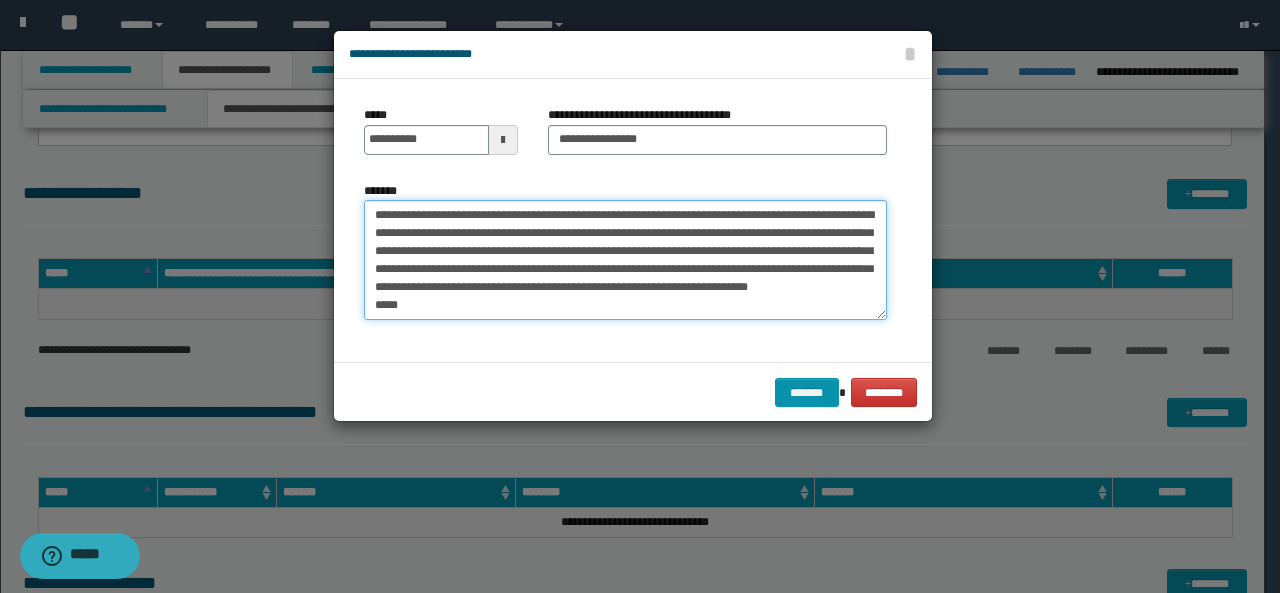 scroll, scrollTop: 0, scrollLeft: 0, axis: both 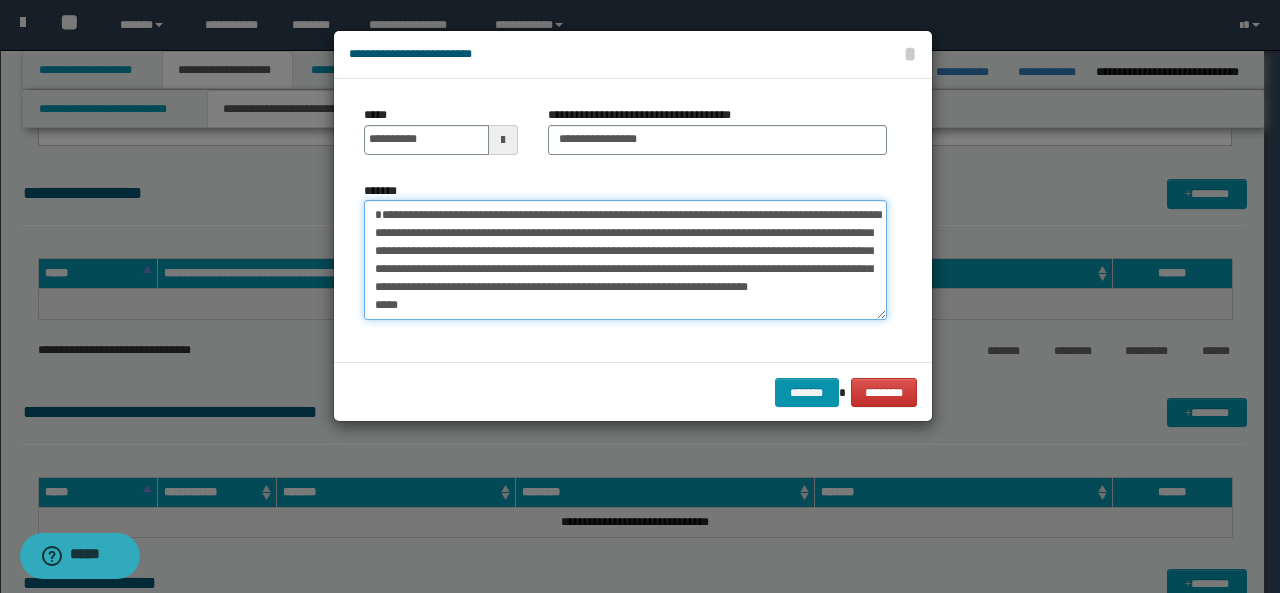 paste on "**********" 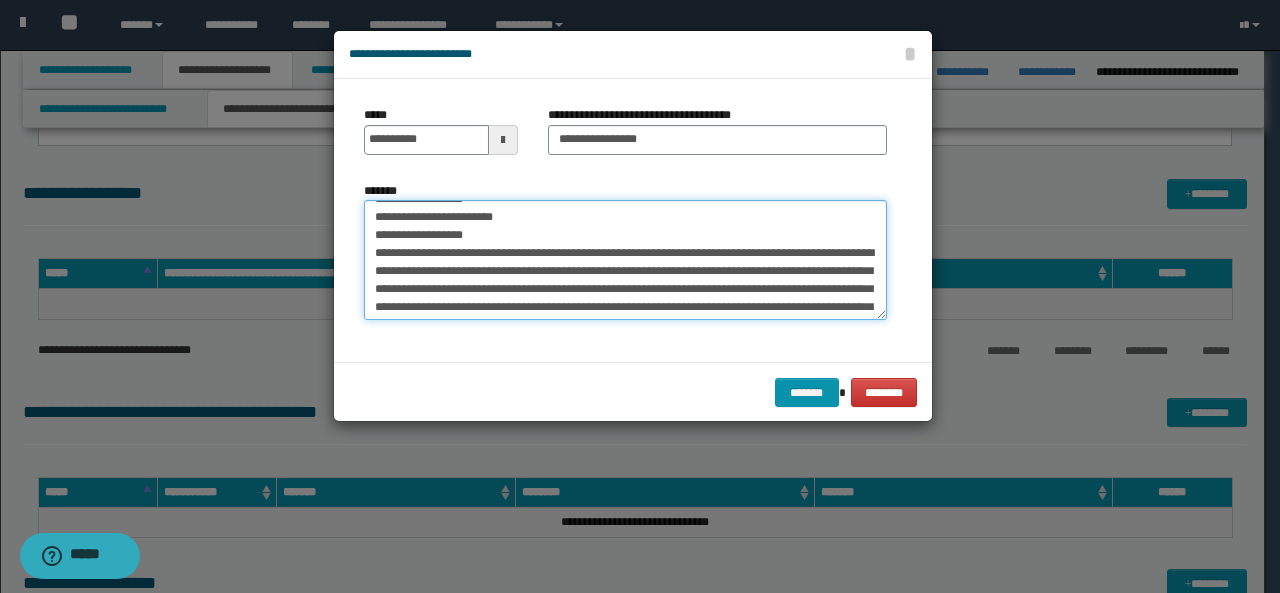 scroll, scrollTop: 22, scrollLeft: 0, axis: vertical 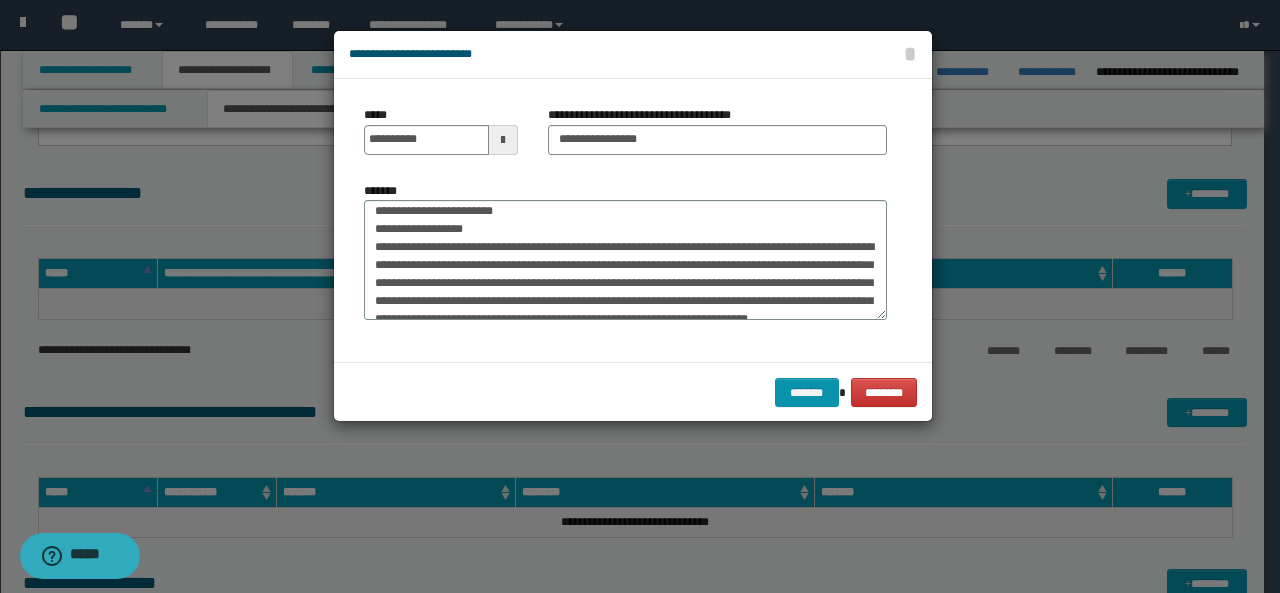drag, startPoint x: 414, startPoint y: 263, endPoint x: 235, endPoint y: 178, distance: 198.15651 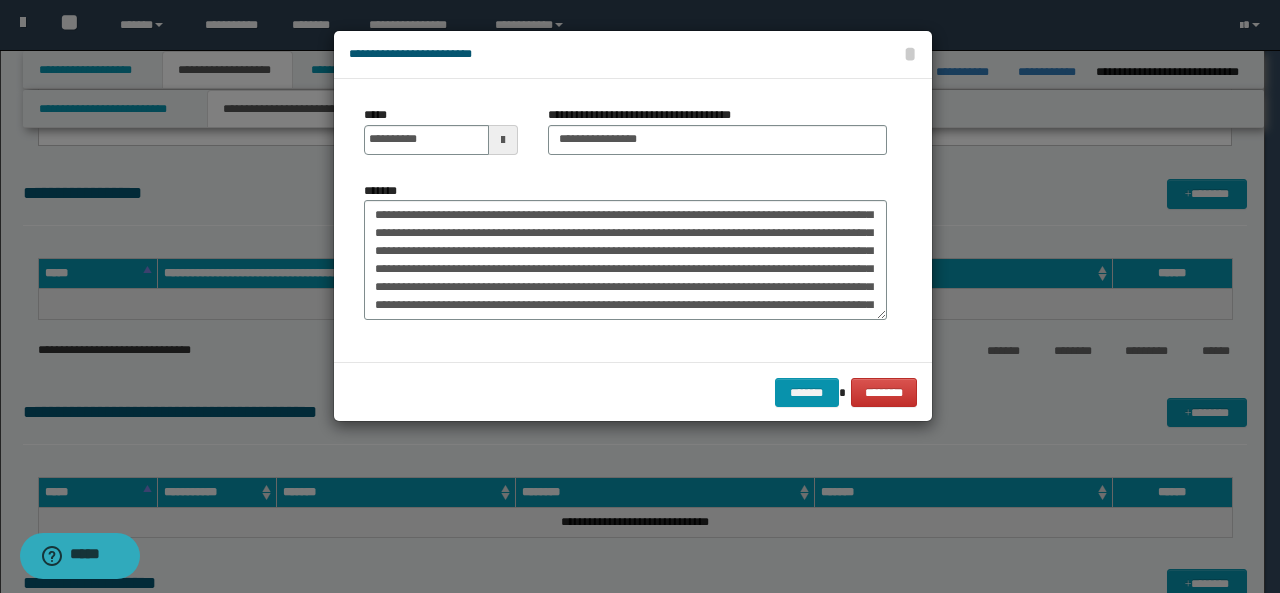 scroll, scrollTop: 397, scrollLeft: 0, axis: vertical 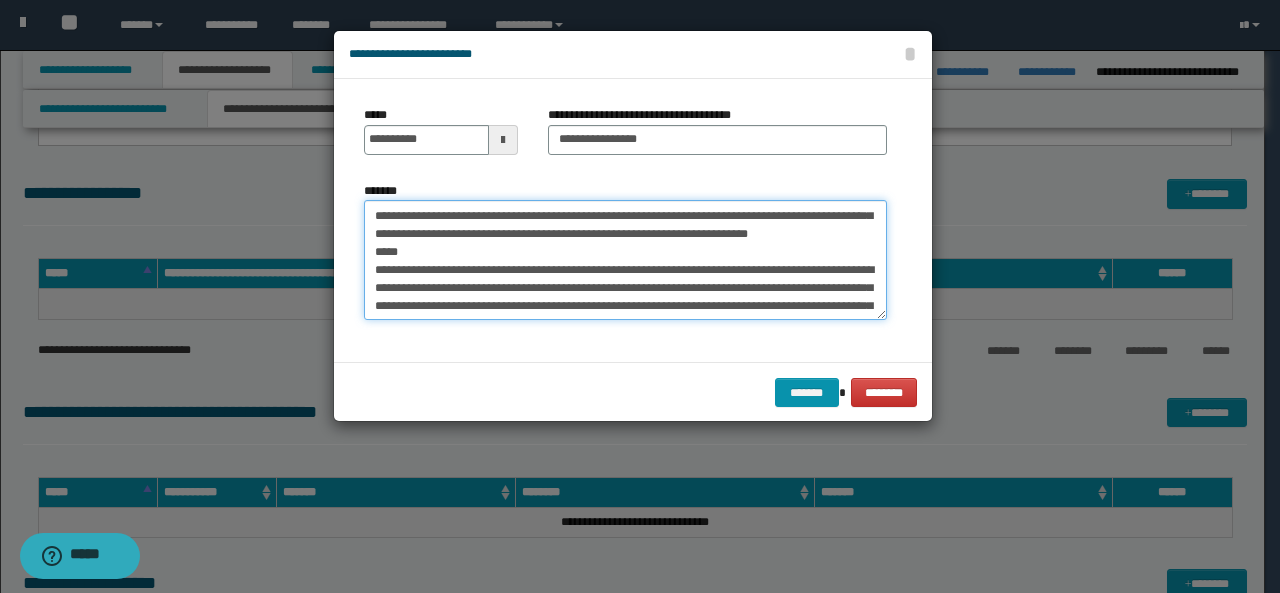 click on "*******" at bounding box center [625, 259] 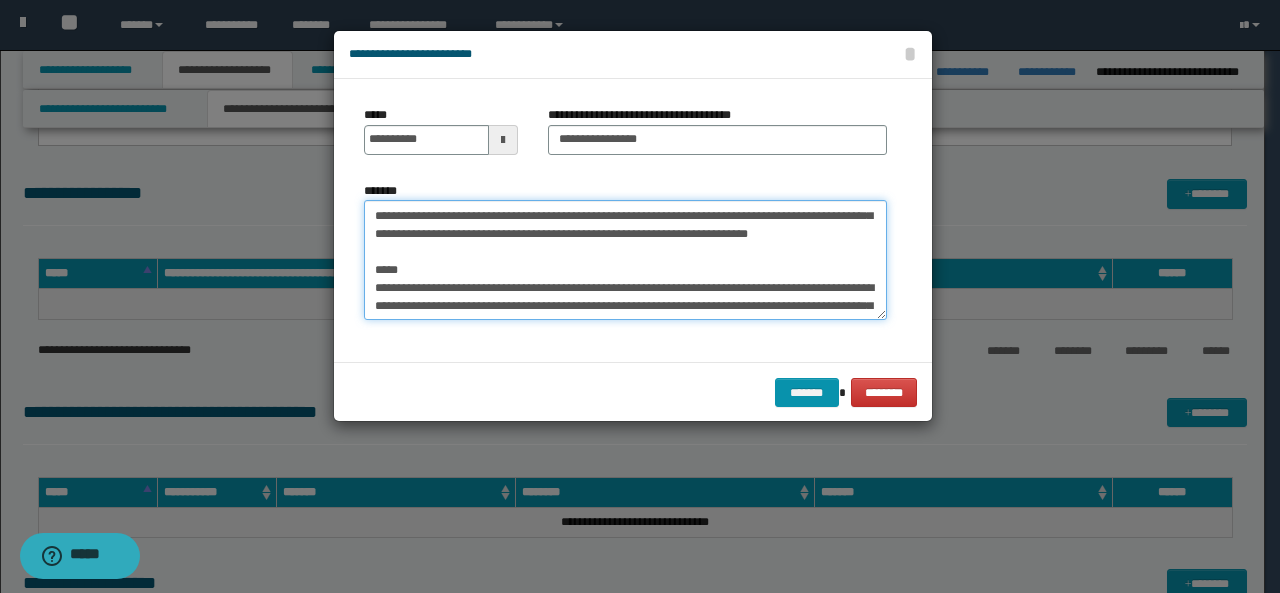 scroll, scrollTop: 125, scrollLeft: 0, axis: vertical 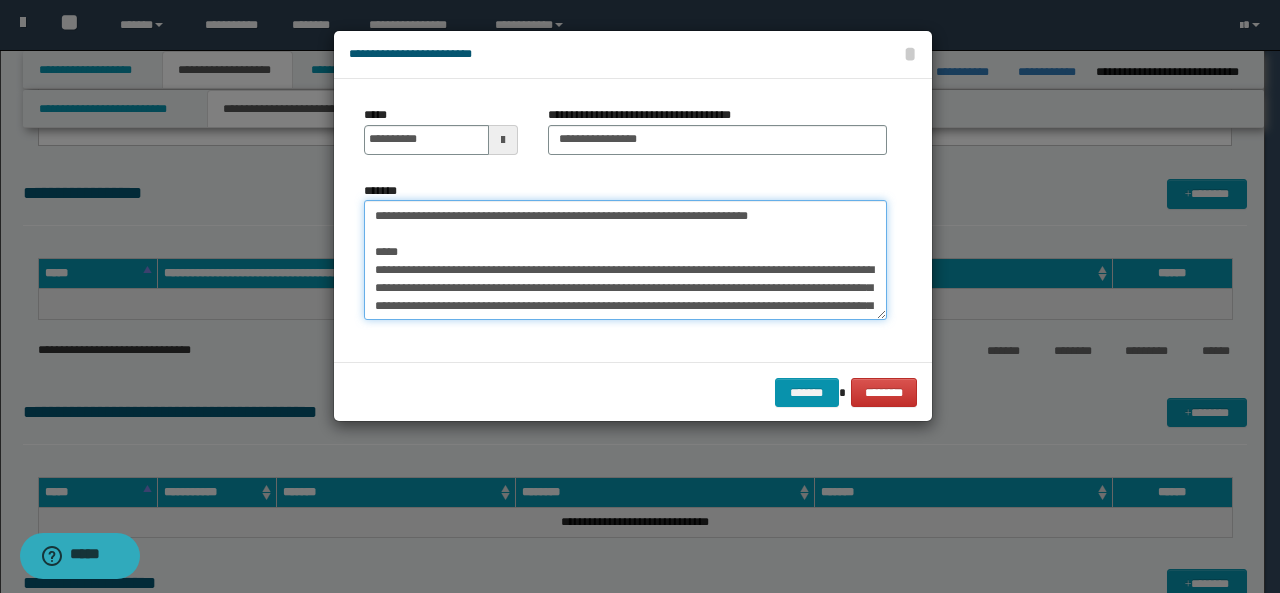 paste on "**********" 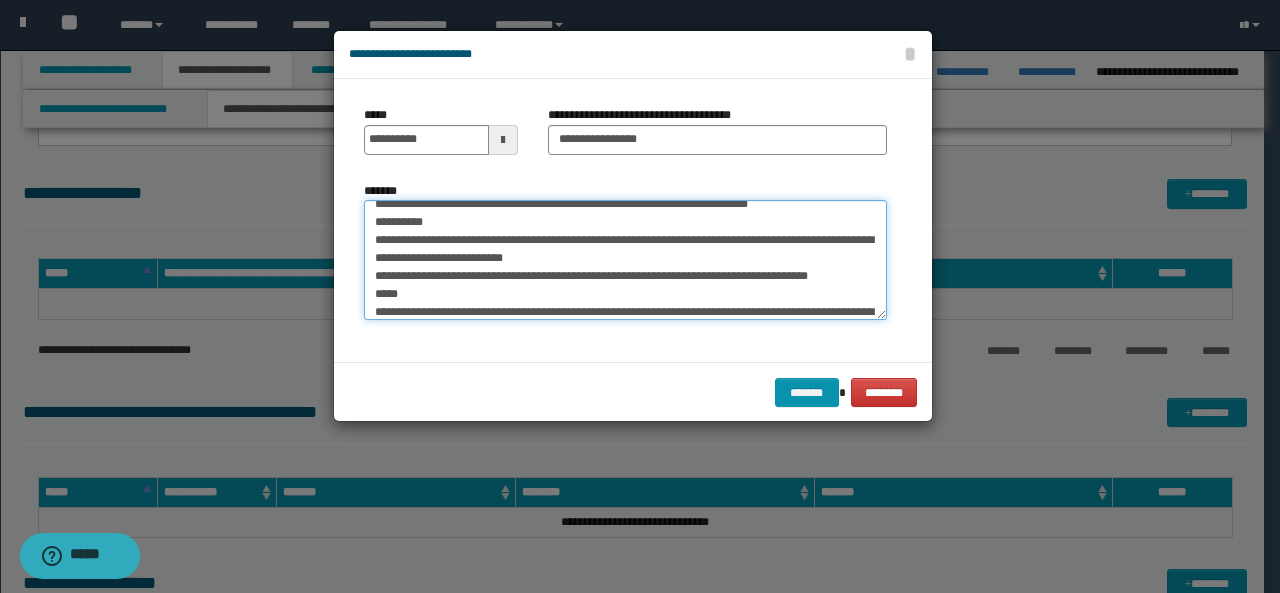 scroll, scrollTop: 136, scrollLeft: 0, axis: vertical 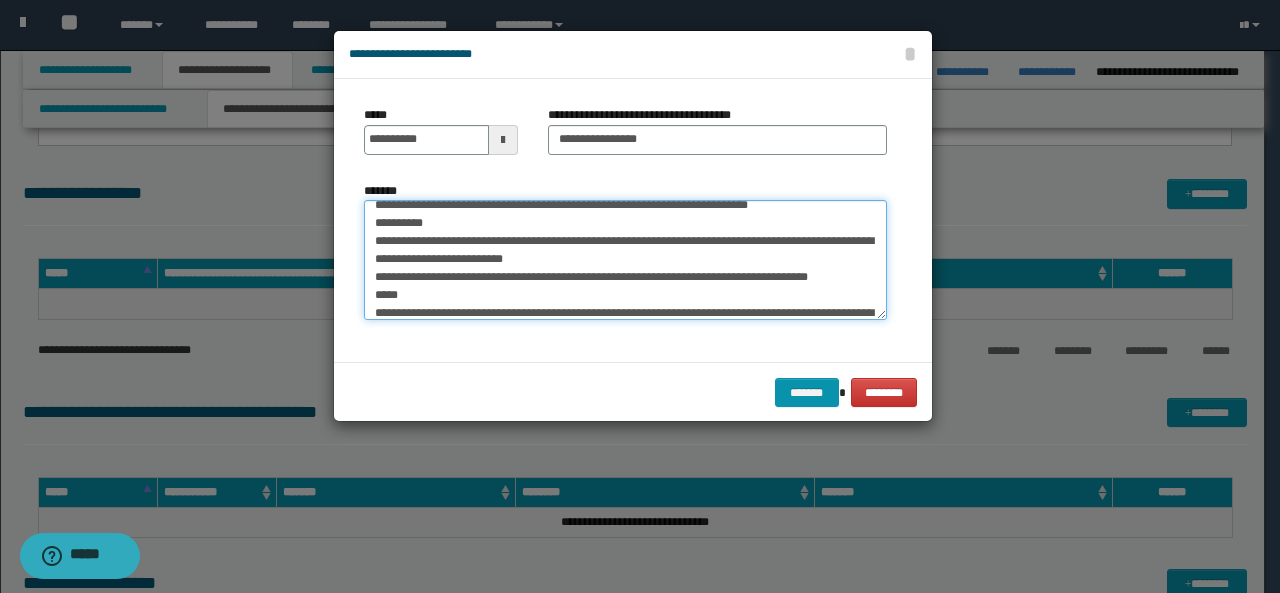 click on "*******" at bounding box center (625, 259) 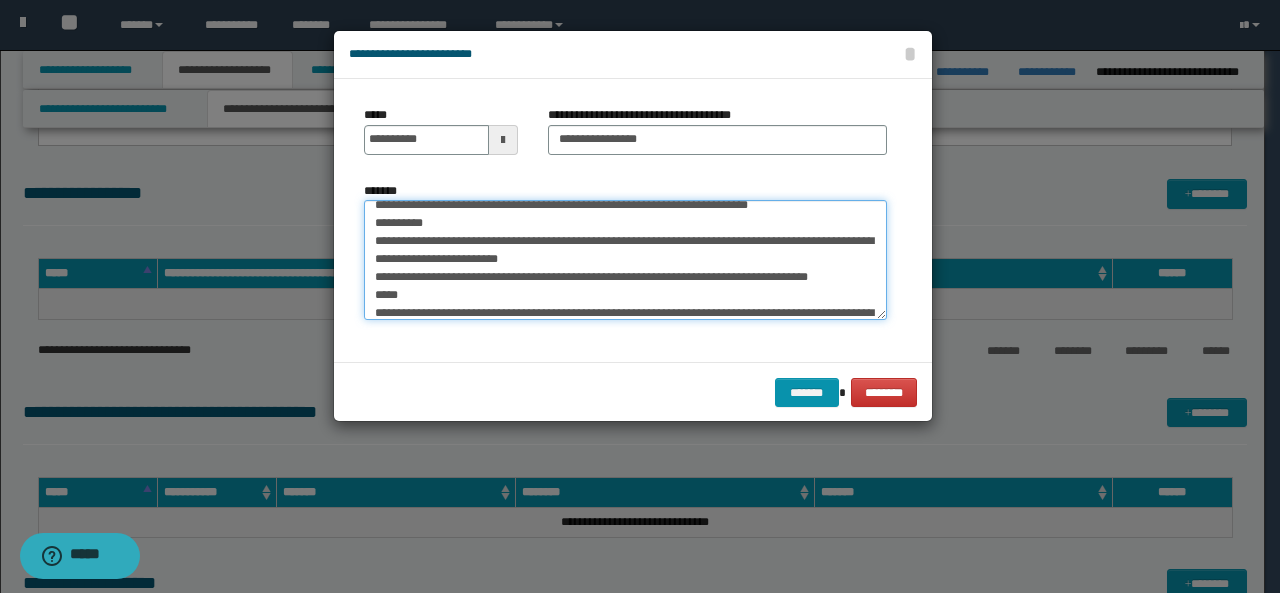 click on "*******" at bounding box center [625, 259] 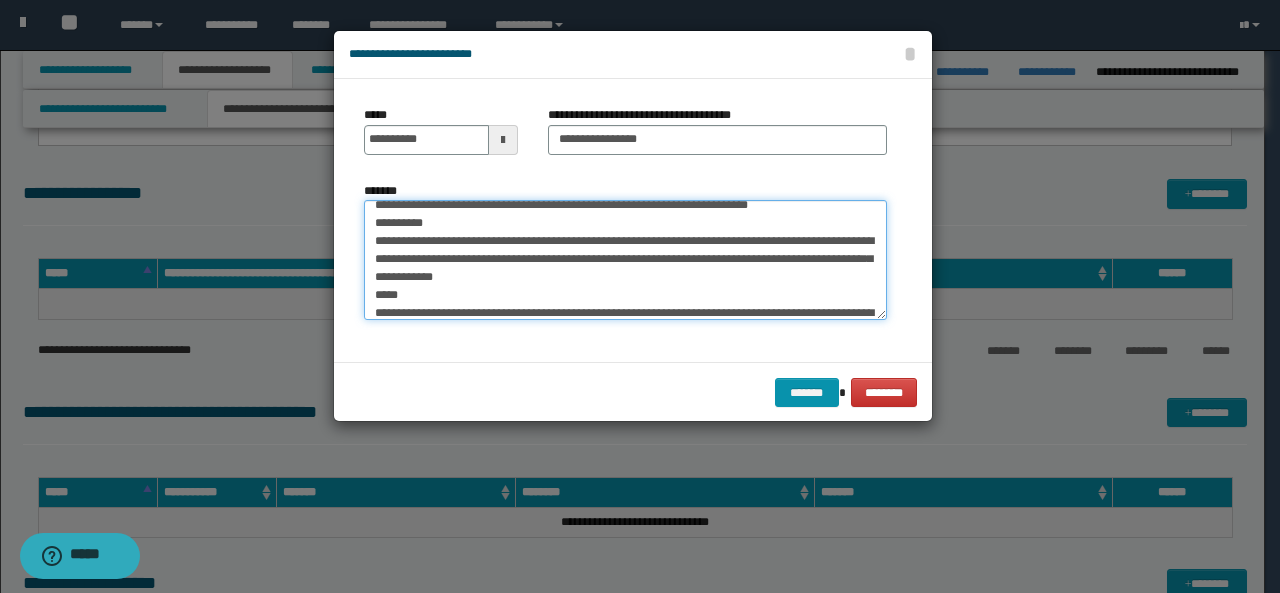 click on "*******" at bounding box center [625, 259] 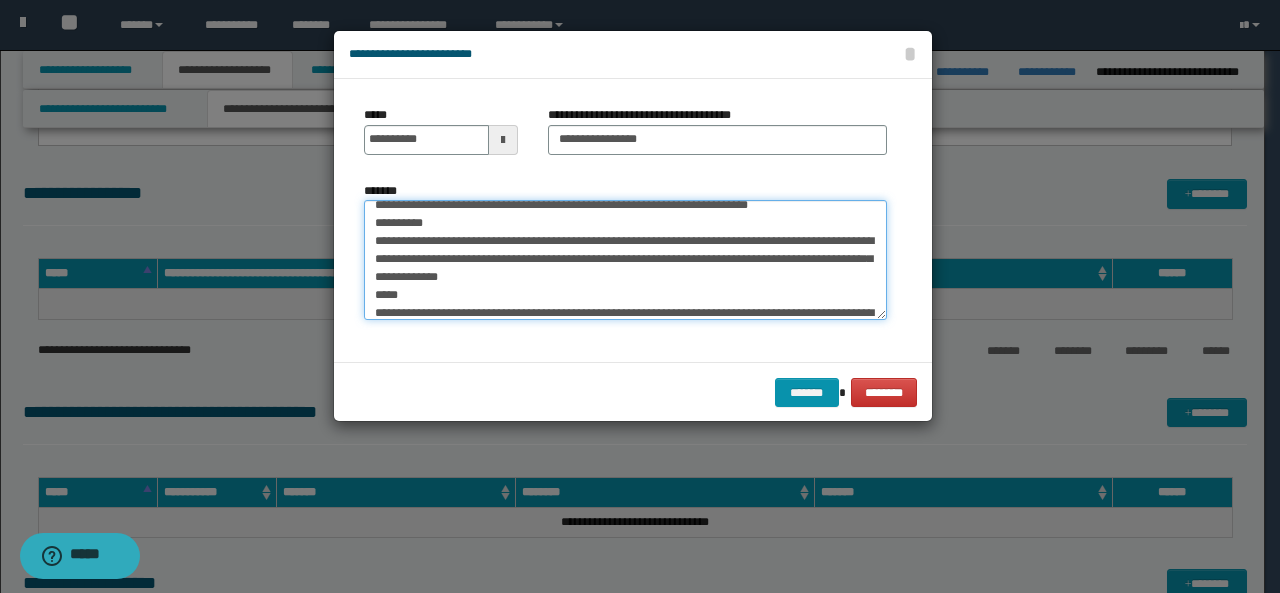 click on "*******" at bounding box center [625, 259] 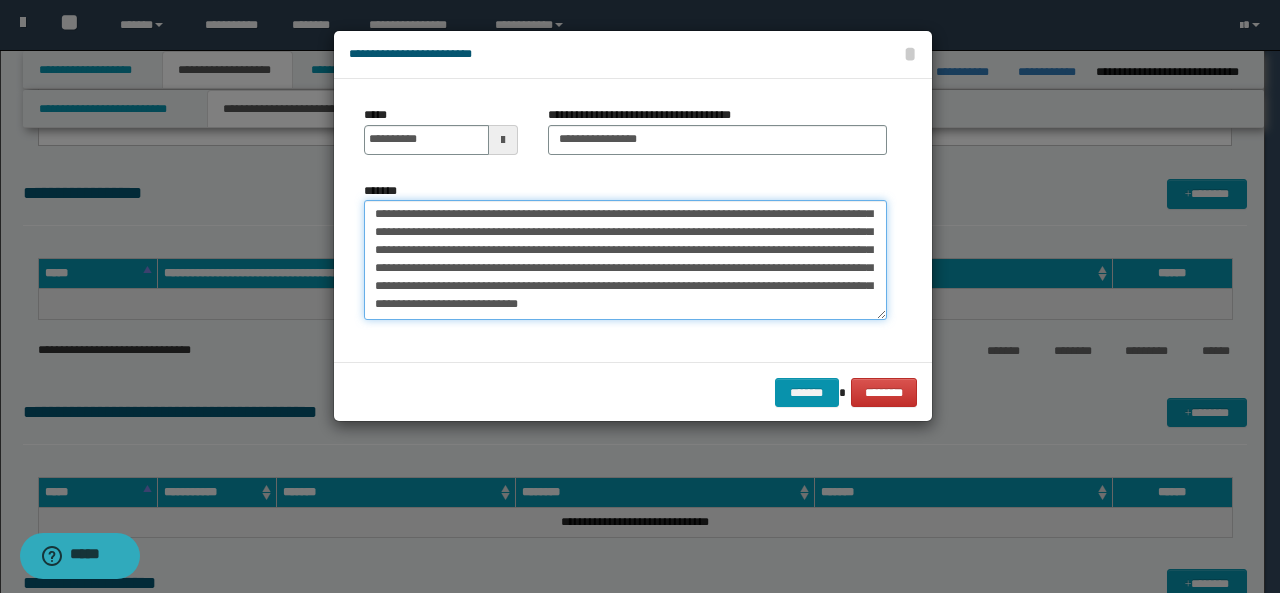scroll, scrollTop: 522, scrollLeft: 0, axis: vertical 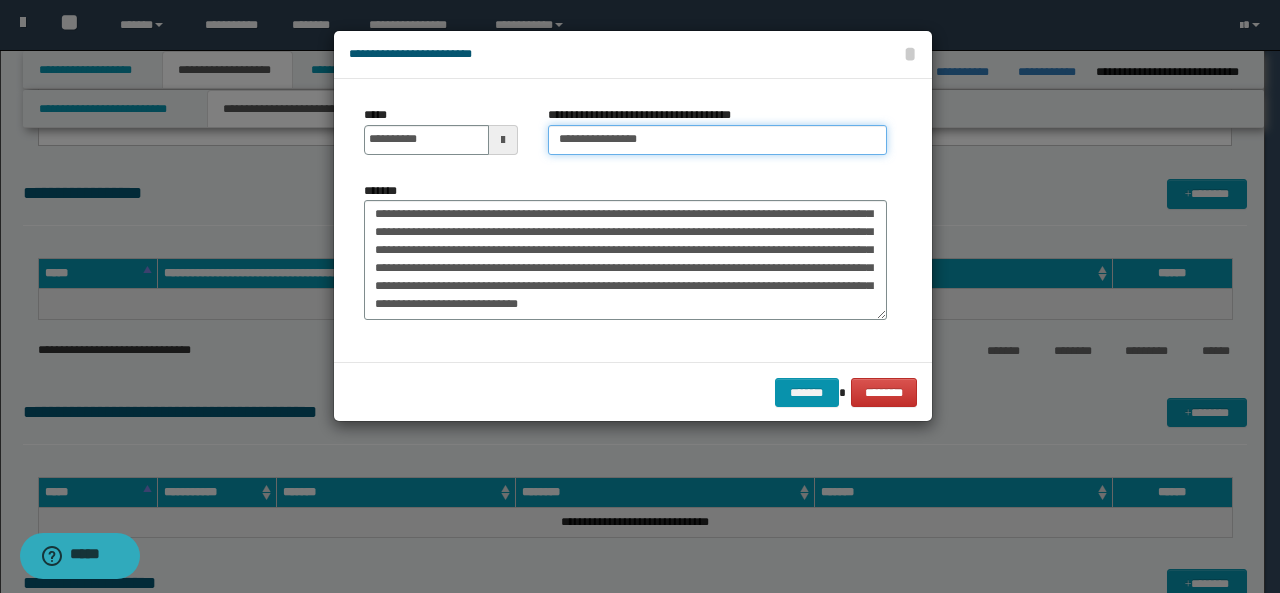 click on "**********" at bounding box center [717, 140] 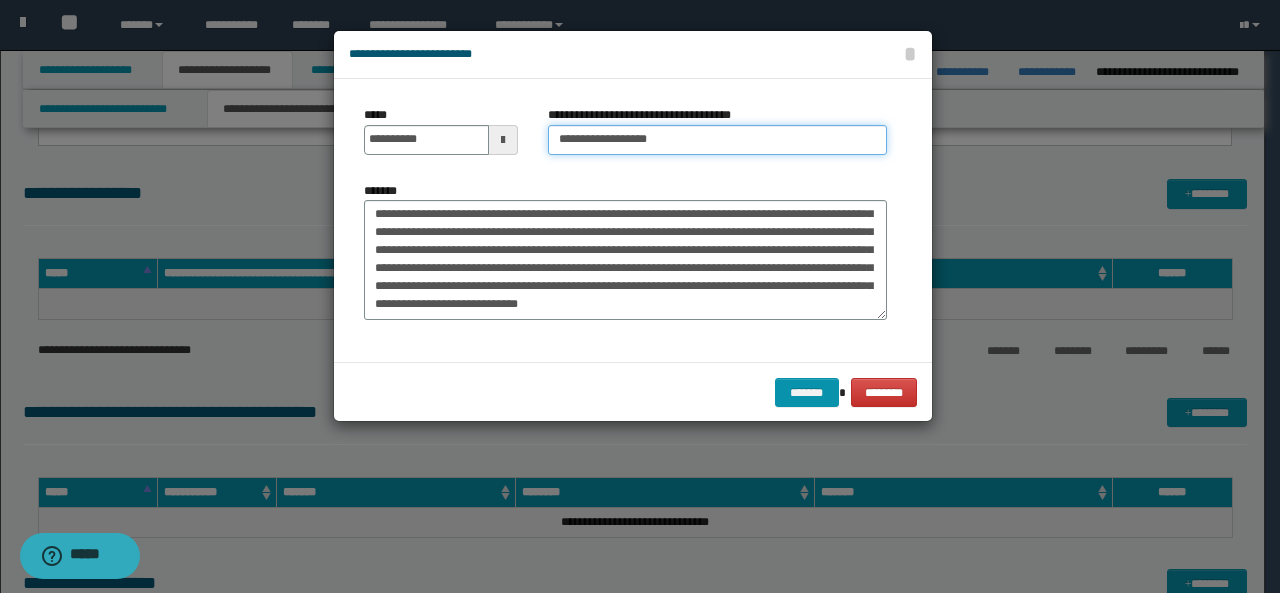 paste on "**********" 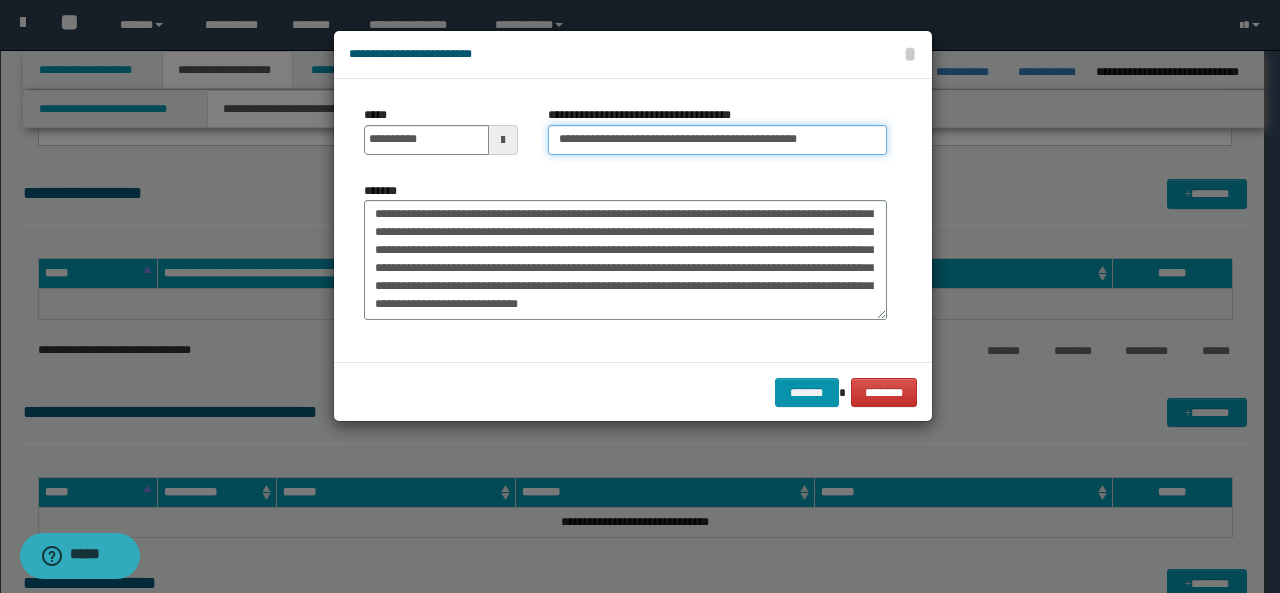 paste on "**********" 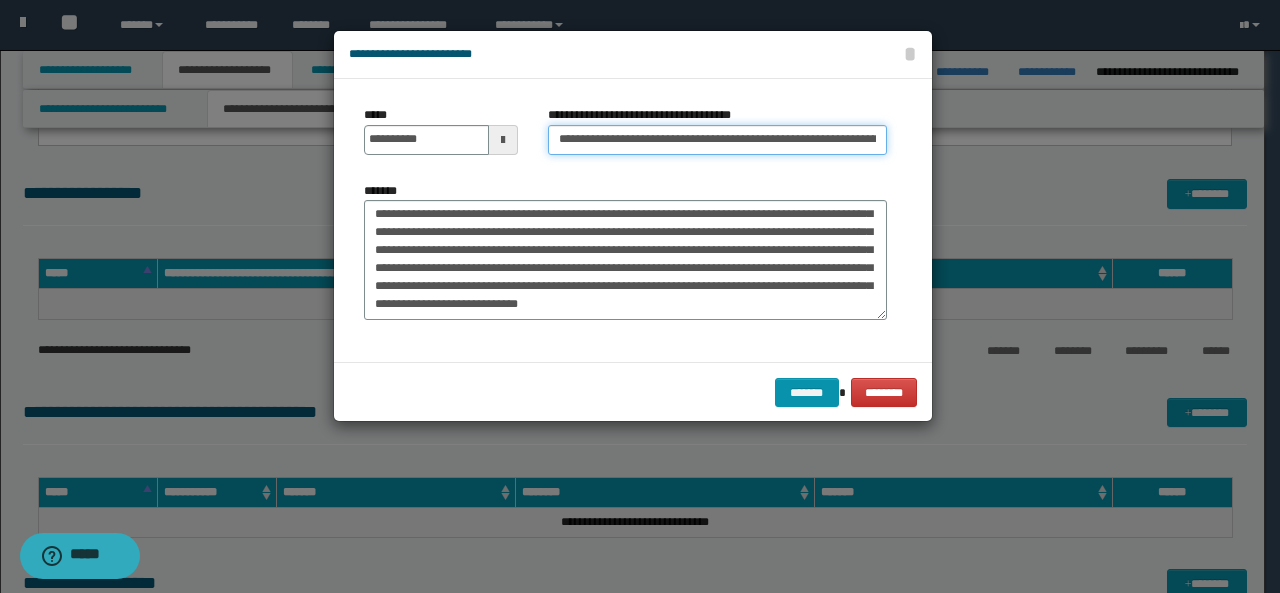 scroll, scrollTop: 0, scrollLeft: 156, axis: horizontal 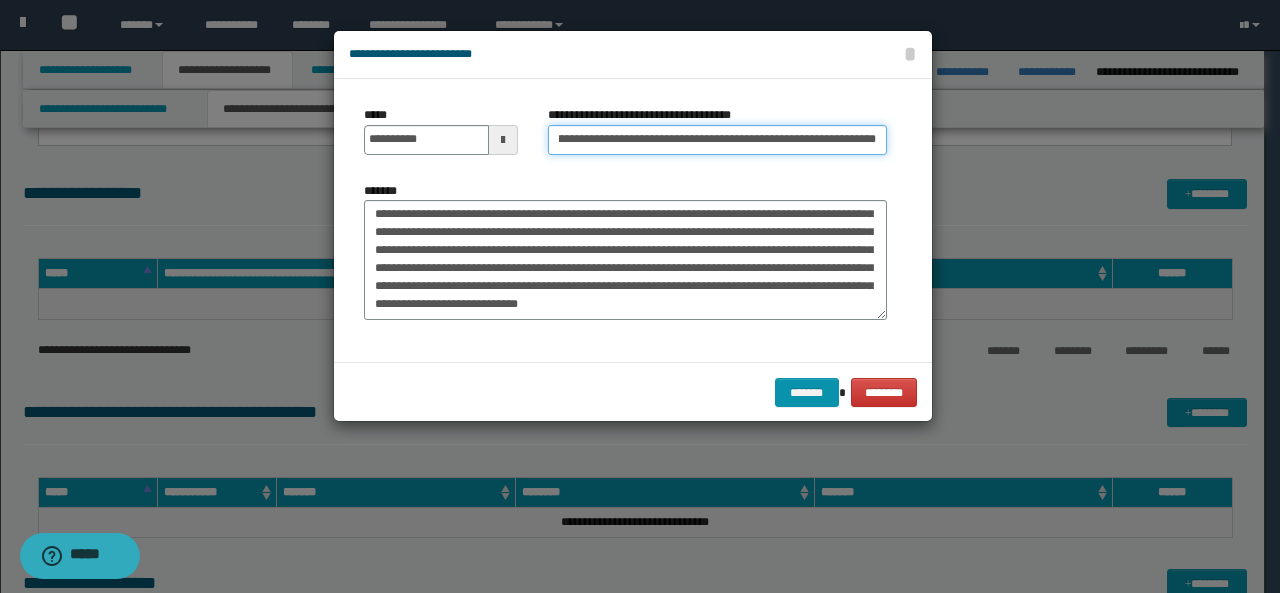 type on "**********" 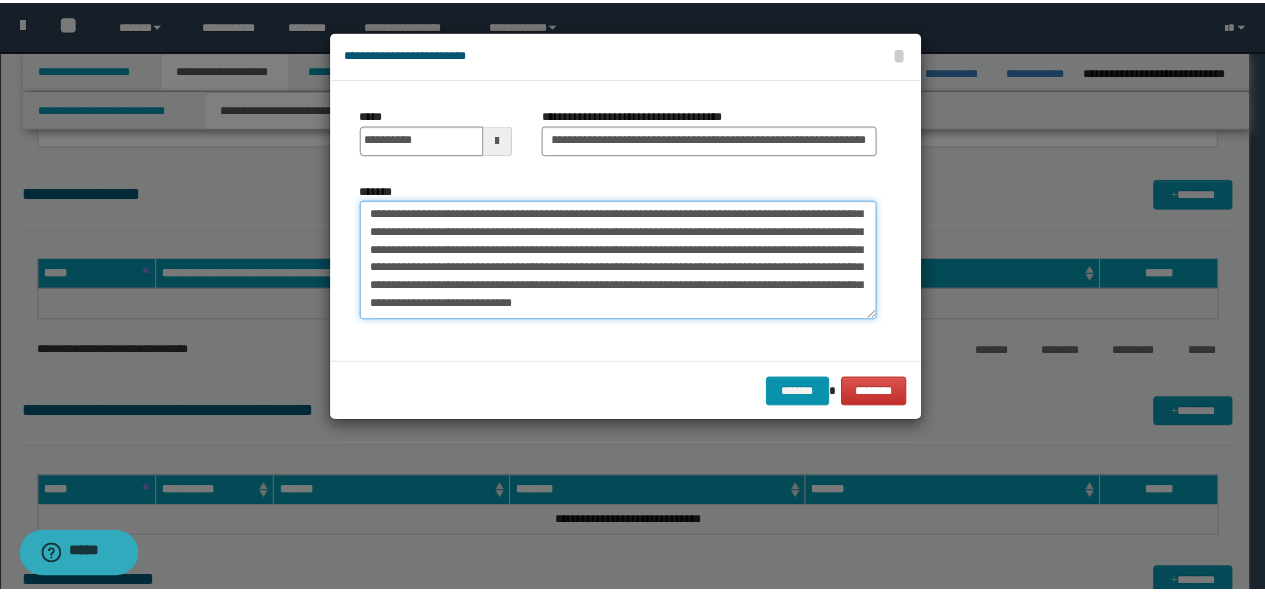 scroll, scrollTop: 0, scrollLeft: 0, axis: both 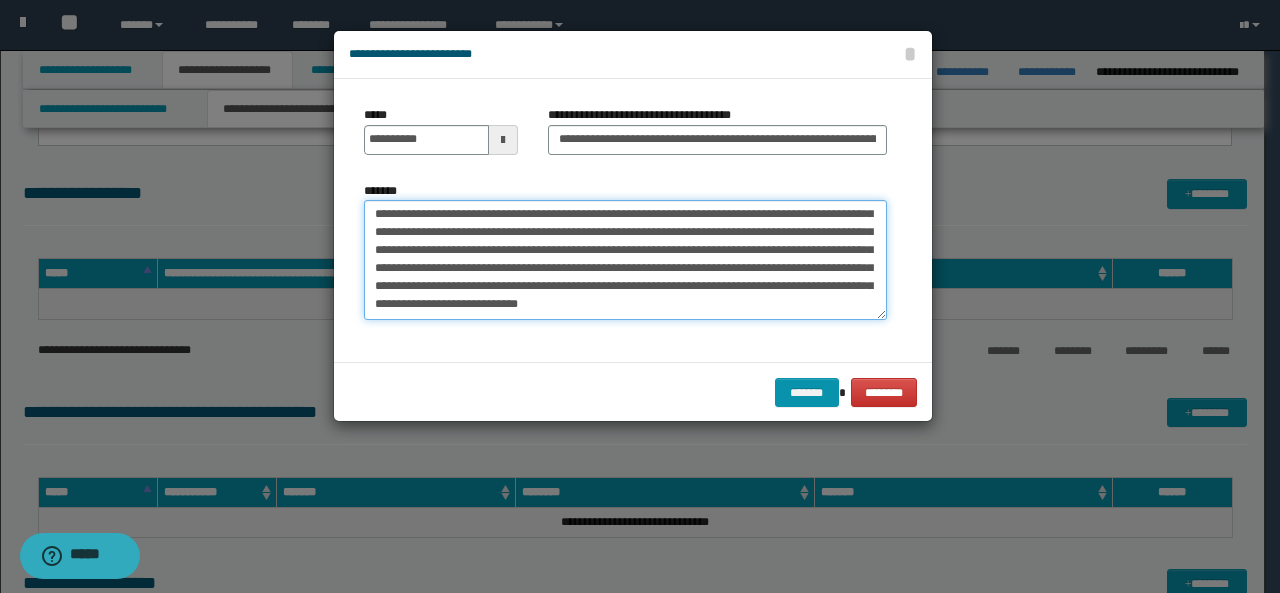 type on "**********" 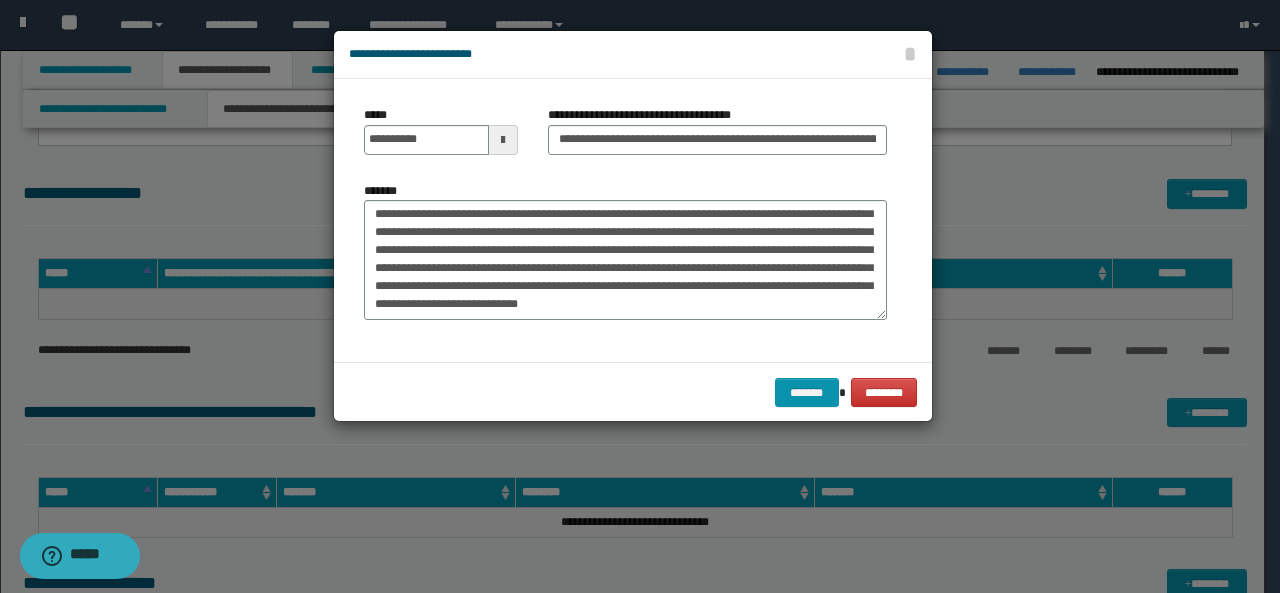 drag, startPoint x: 553, startPoint y: 311, endPoint x: 498, endPoint y: 375, distance: 84.38602 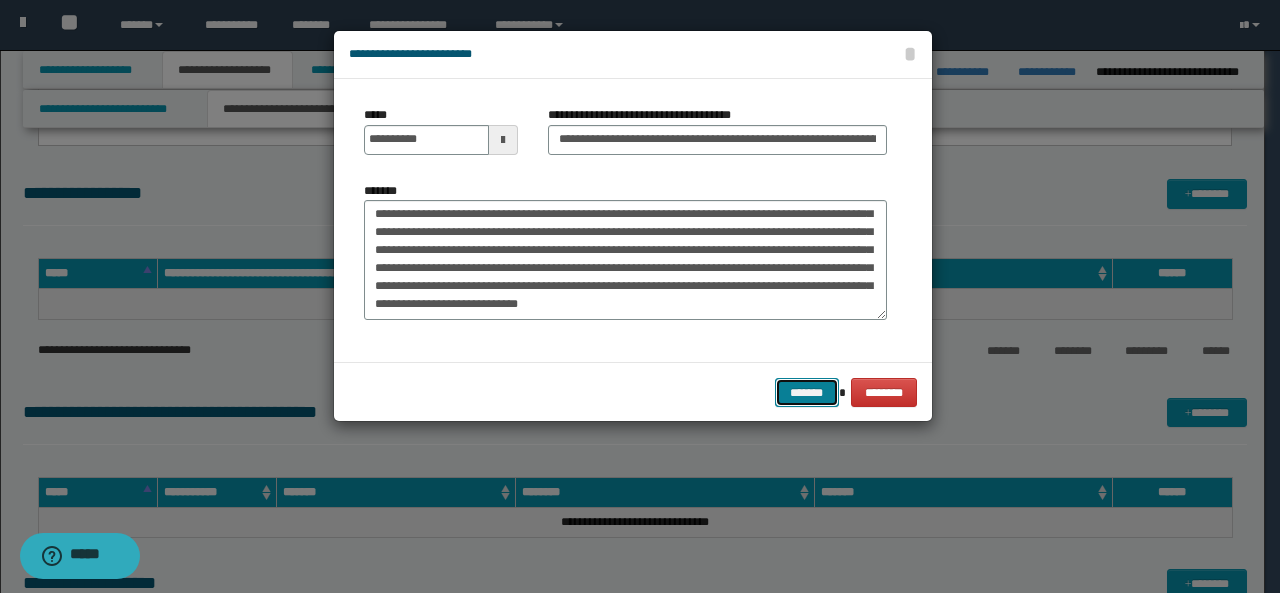 click on "*******" at bounding box center (807, 392) 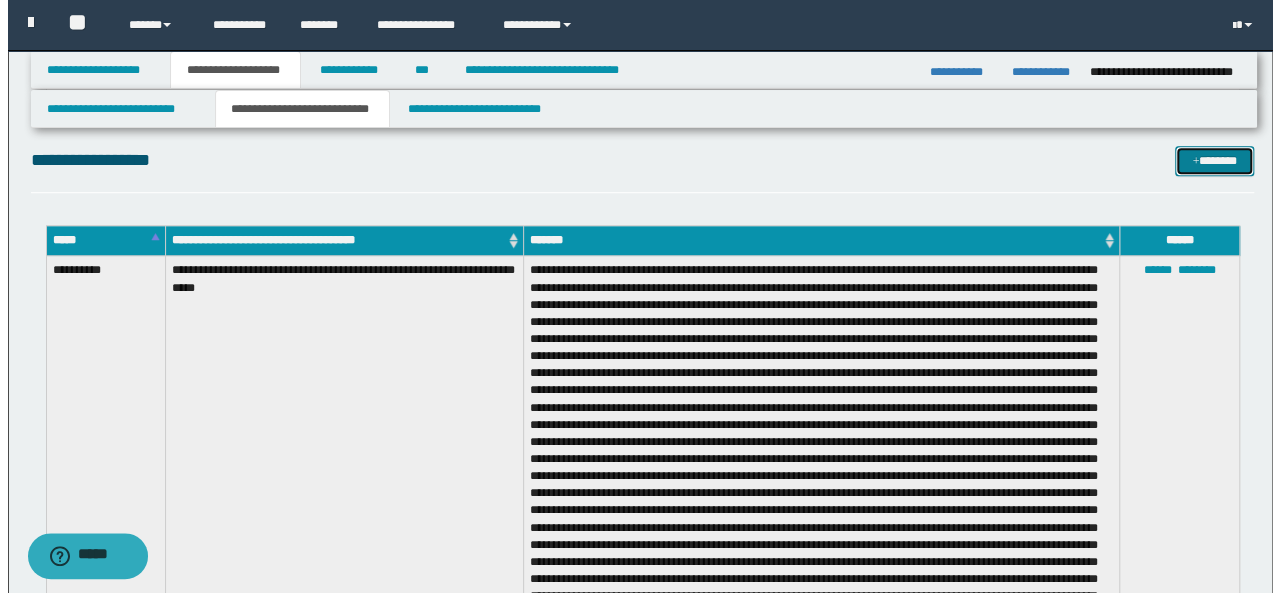 scroll, scrollTop: 525, scrollLeft: 0, axis: vertical 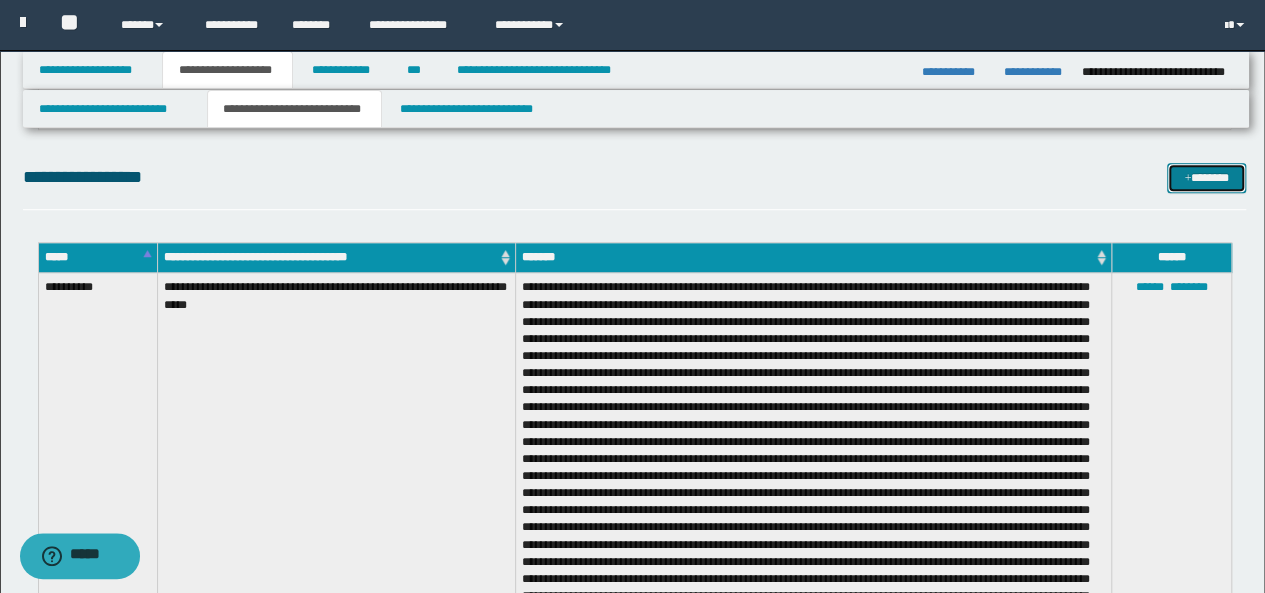click on "*******" at bounding box center (1206, 177) 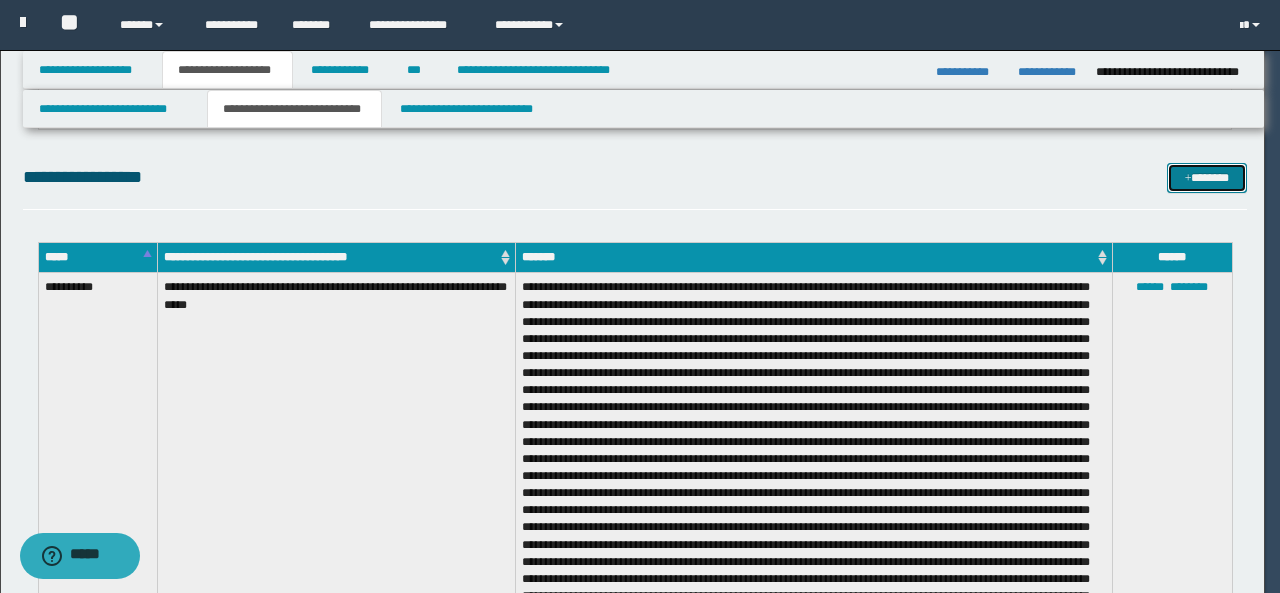 scroll, scrollTop: 0, scrollLeft: 0, axis: both 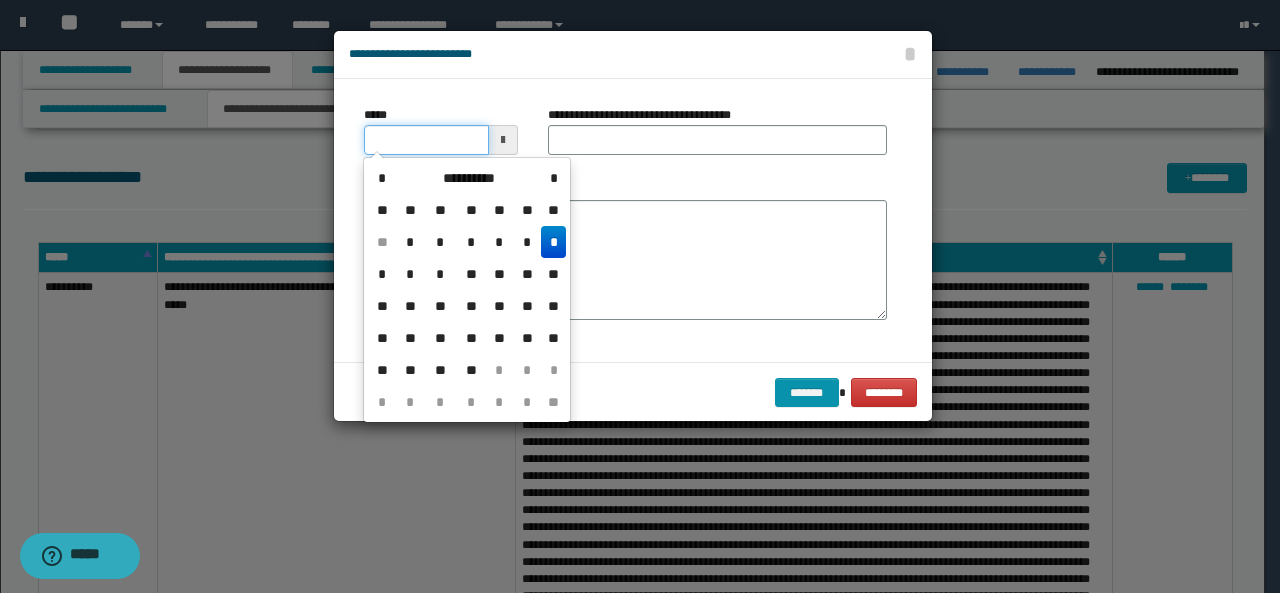 click on "*****" at bounding box center (426, 140) 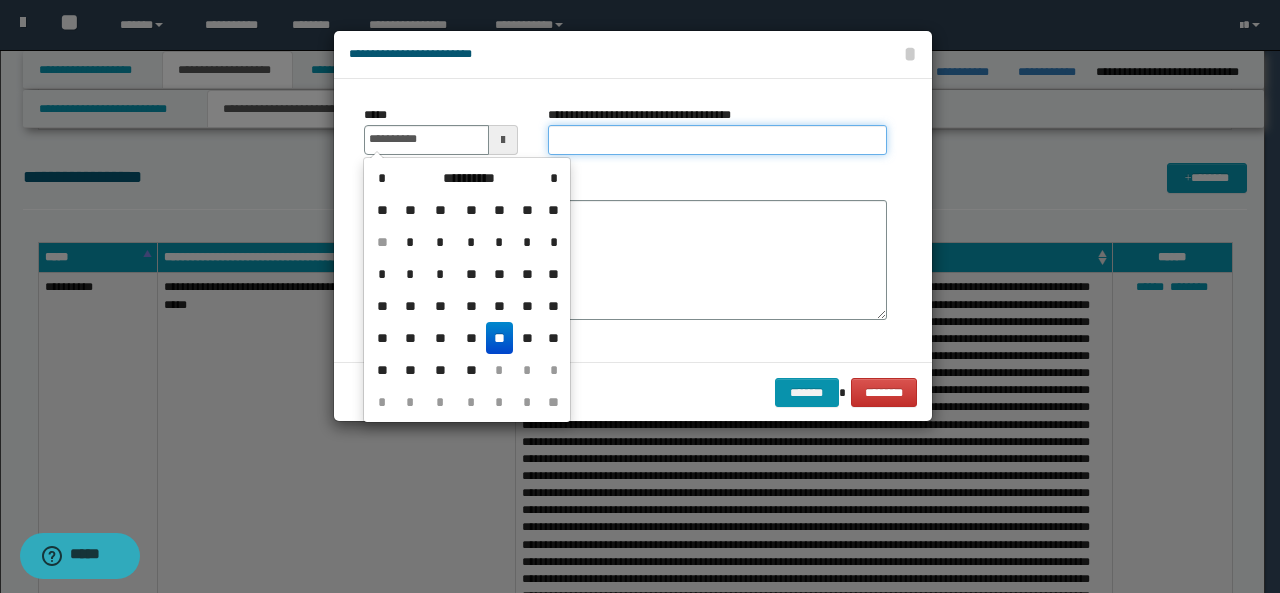 type on "**********" 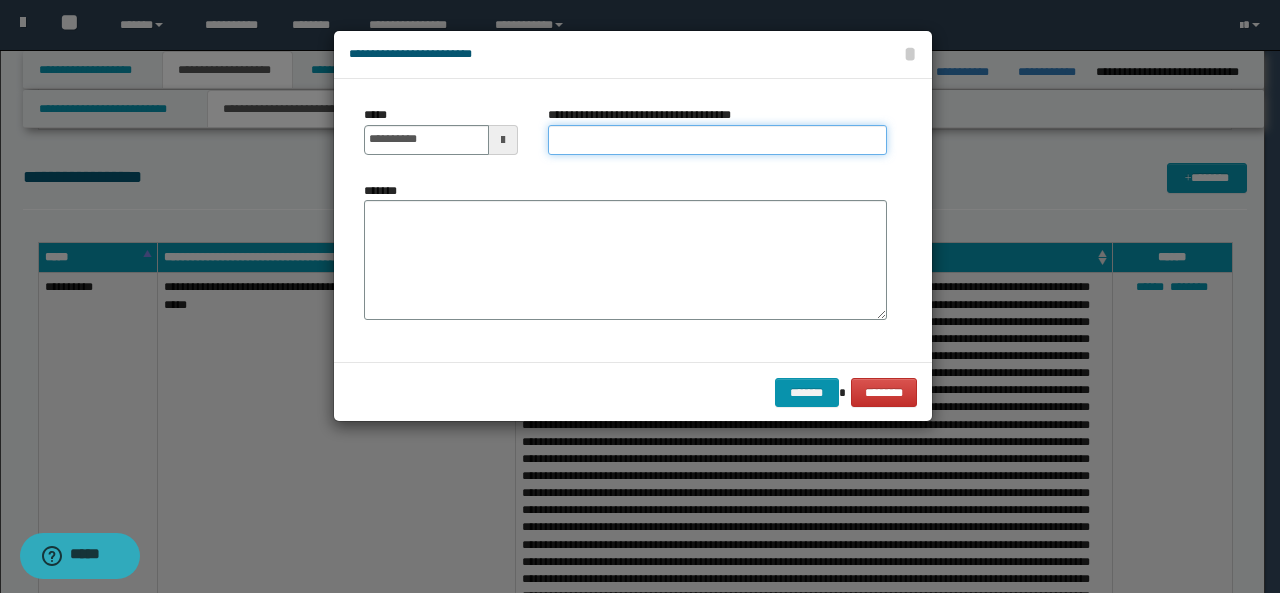 click on "**********" at bounding box center (717, 140) 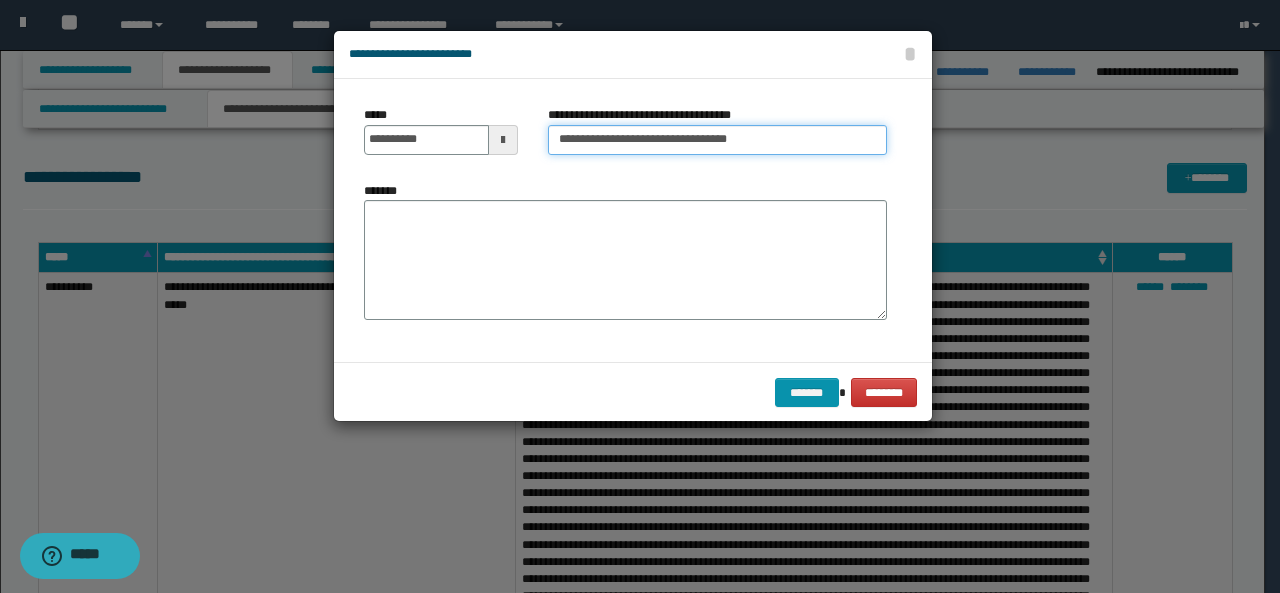 paste on "**********" 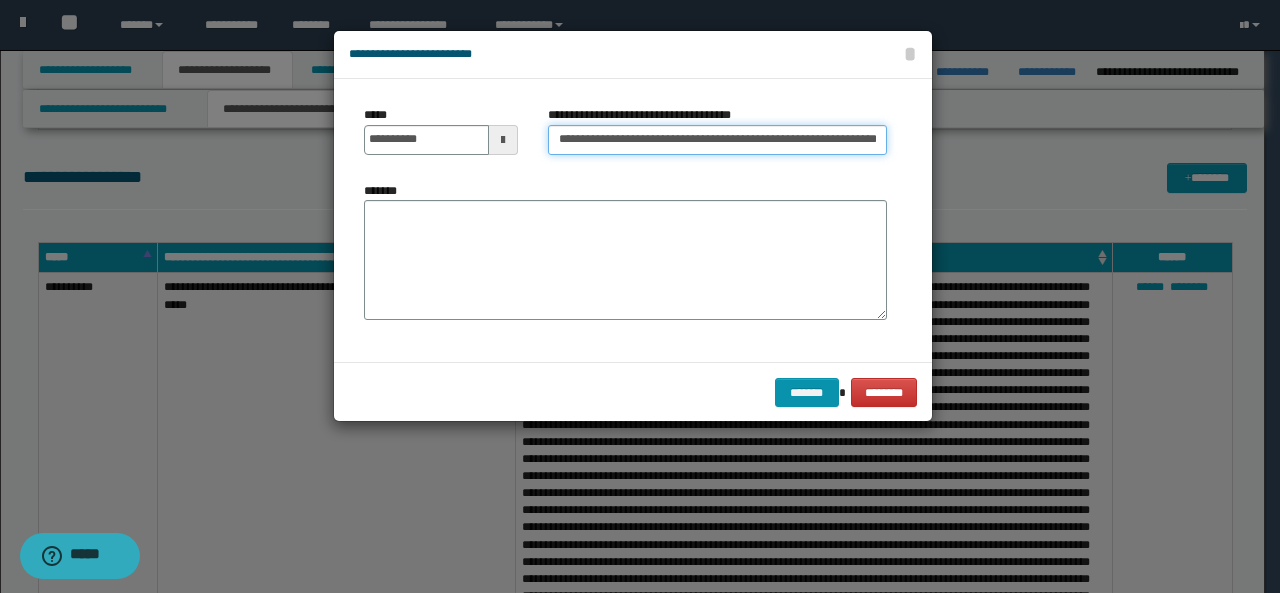 scroll, scrollTop: 0, scrollLeft: 86, axis: horizontal 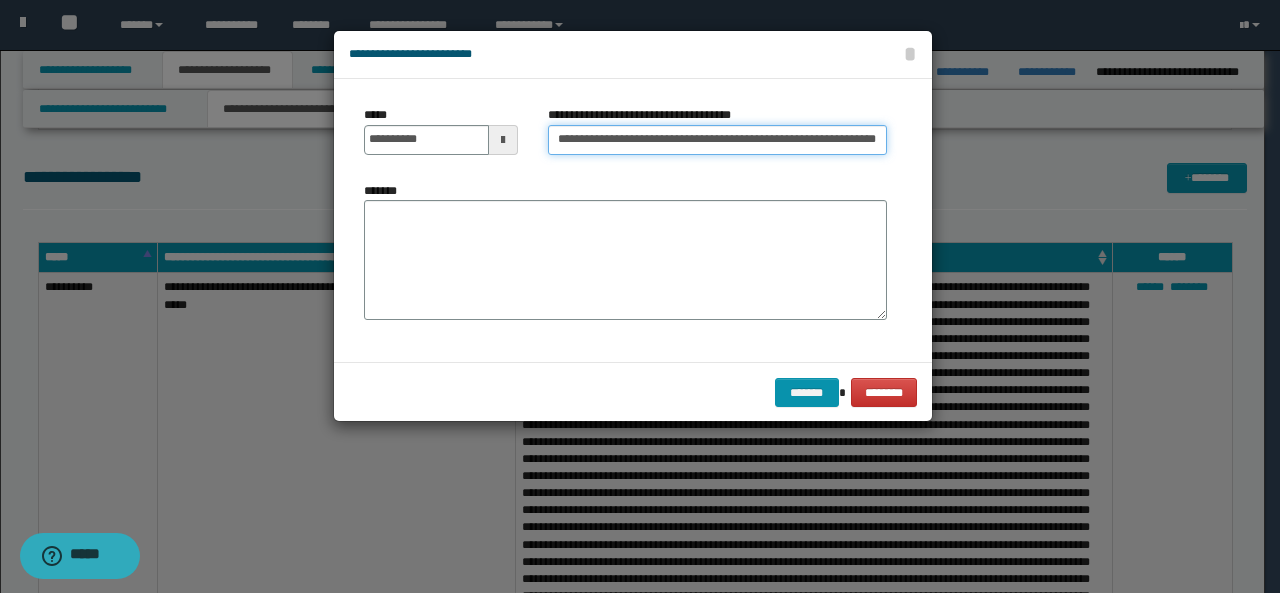 type on "**********" 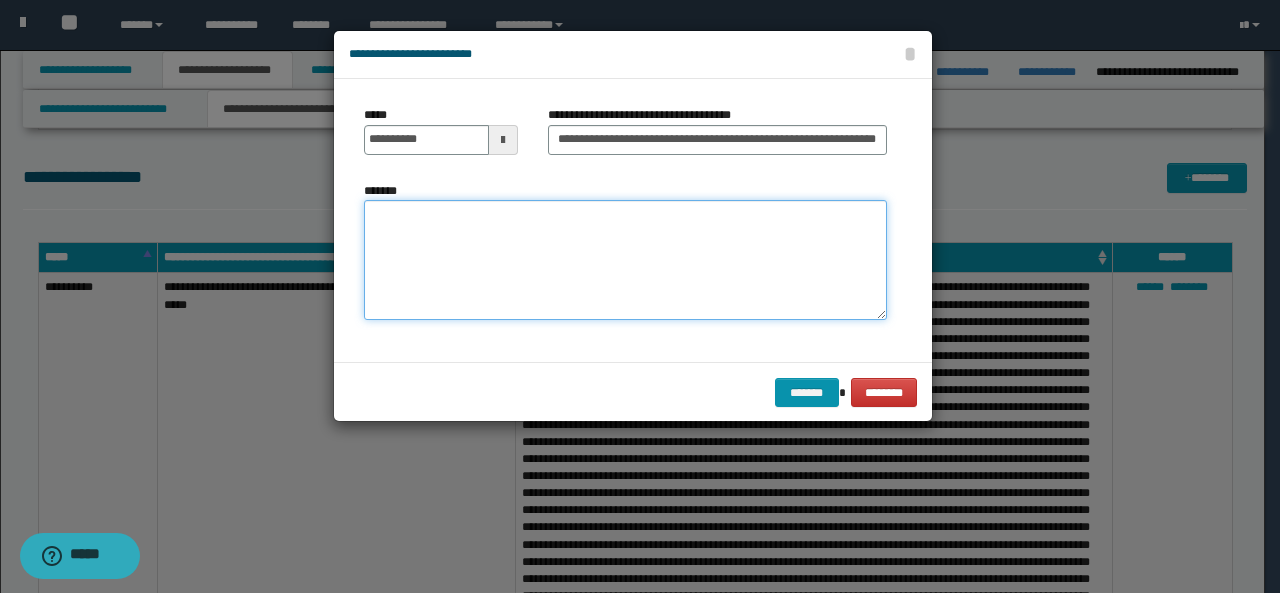 scroll, scrollTop: 0, scrollLeft: 0, axis: both 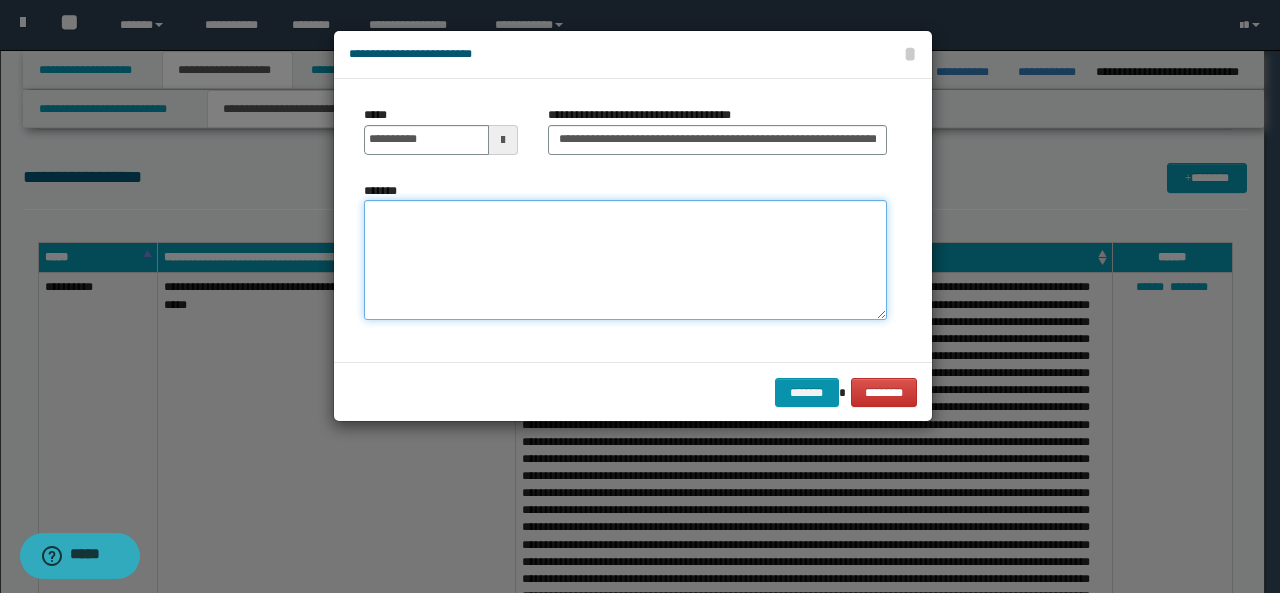 click on "*******" at bounding box center [625, 259] 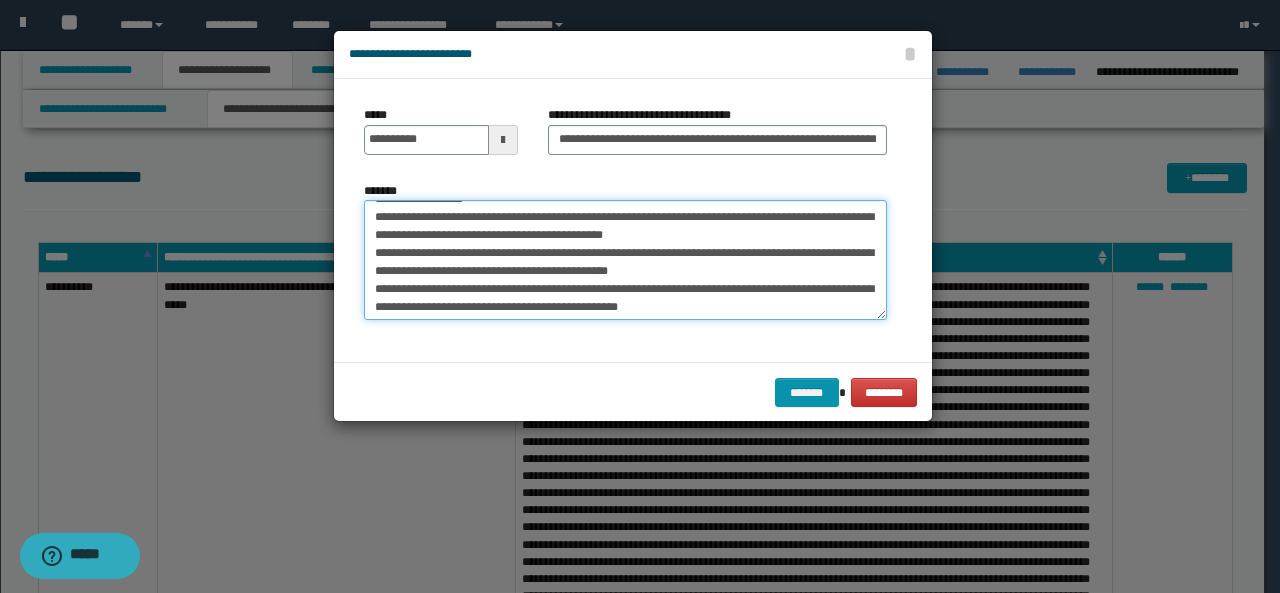 scroll, scrollTop: 0, scrollLeft: 0, axis: both 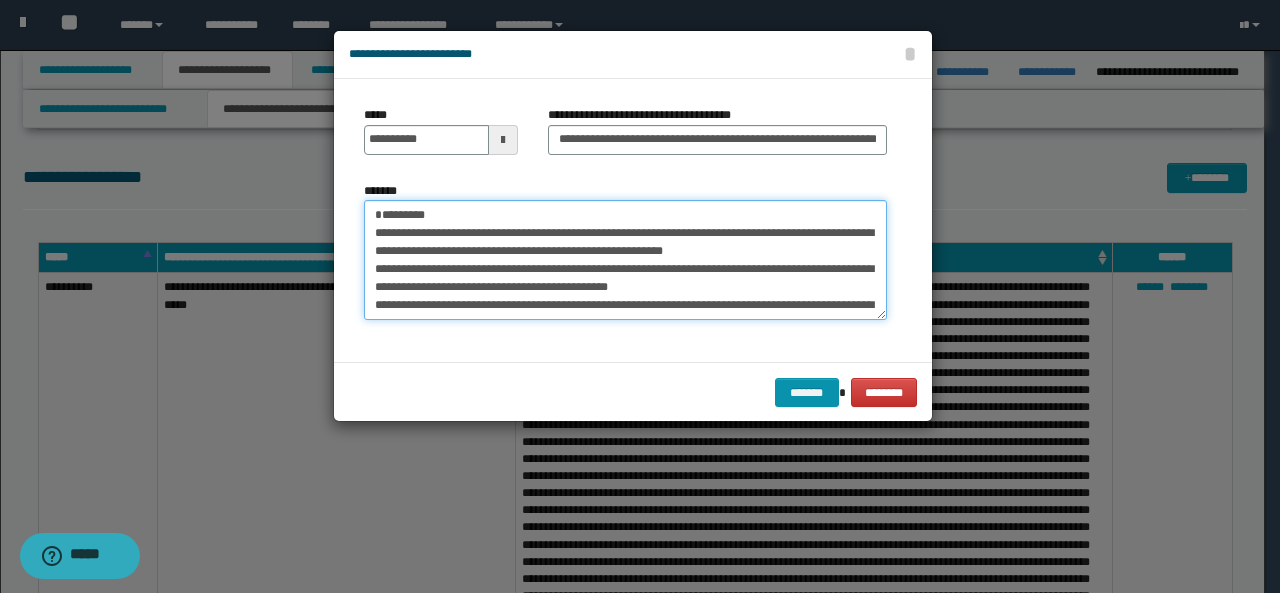 click on "*******" at bounding box center (625, 259) 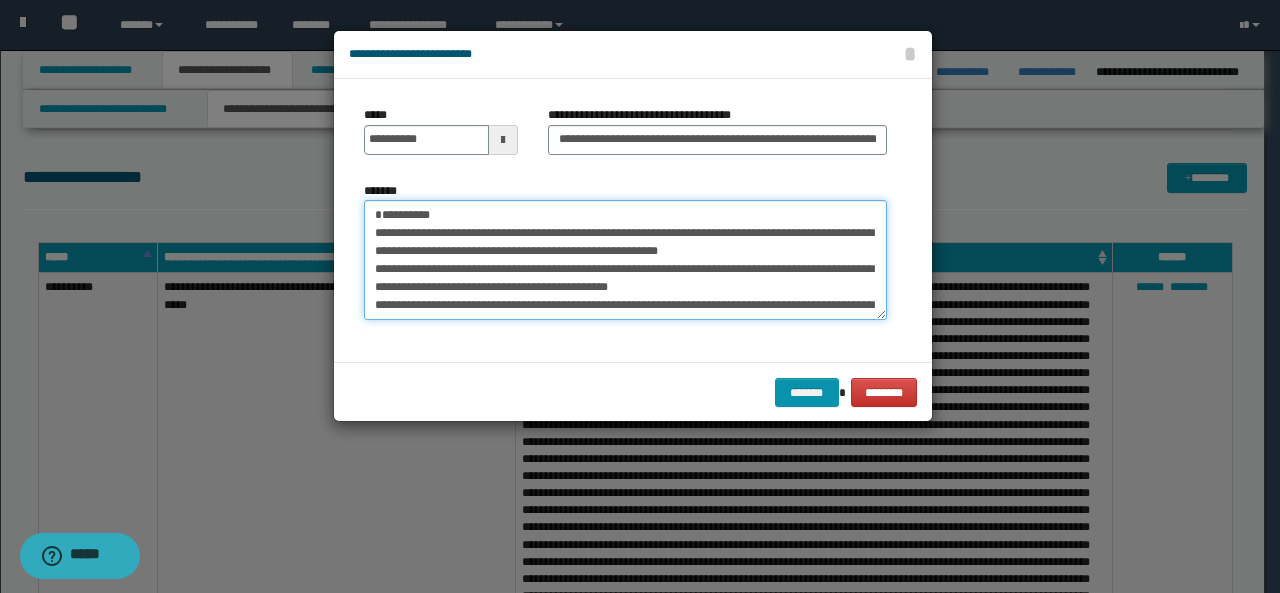 click on "*******" at bounding box center [625, 259] 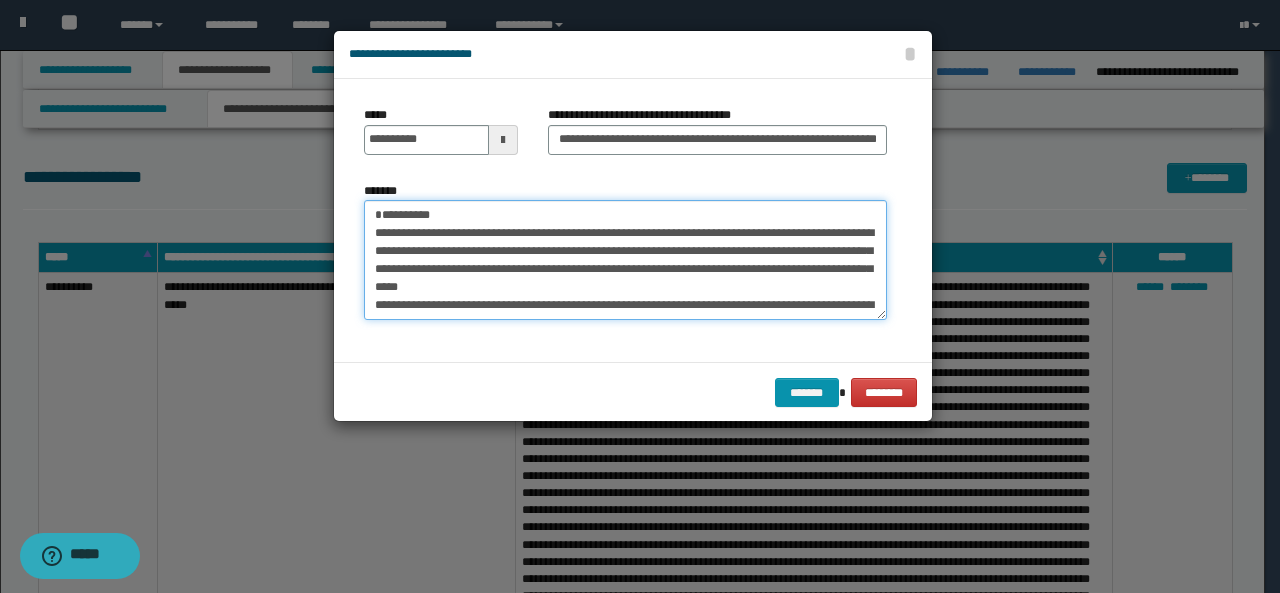 drag, startPoint x: 568, startPoint y: 265, endPoint x: 616, endPoint y: 280, distance: 50.289165 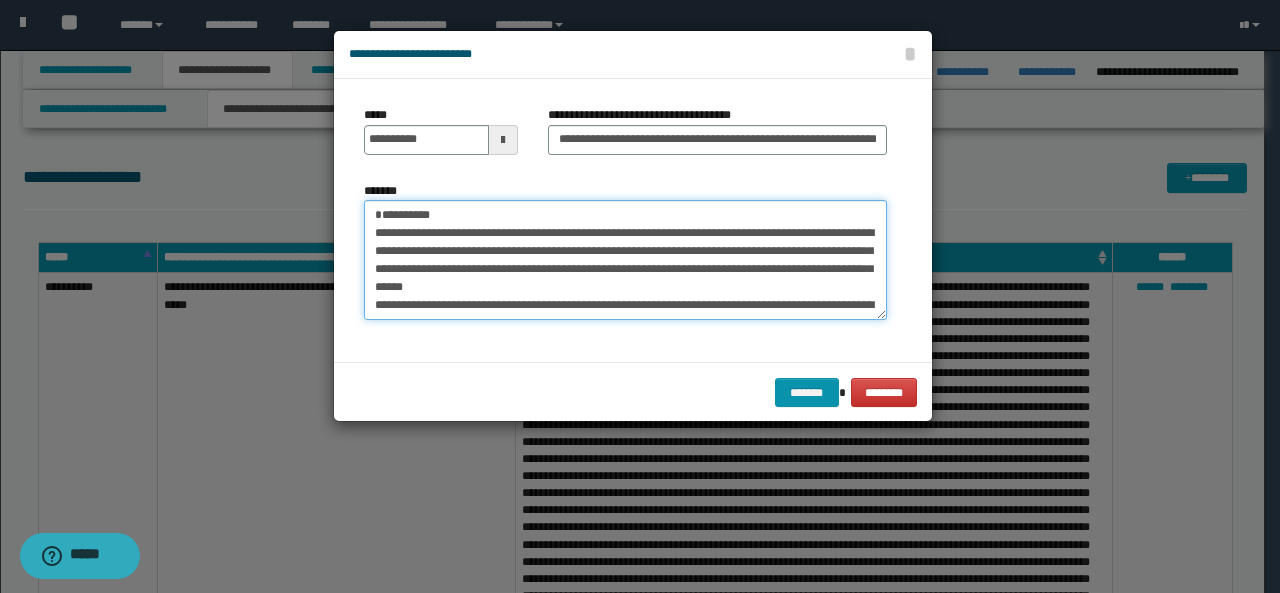 click on "*******" at bounding box center (625, 259) 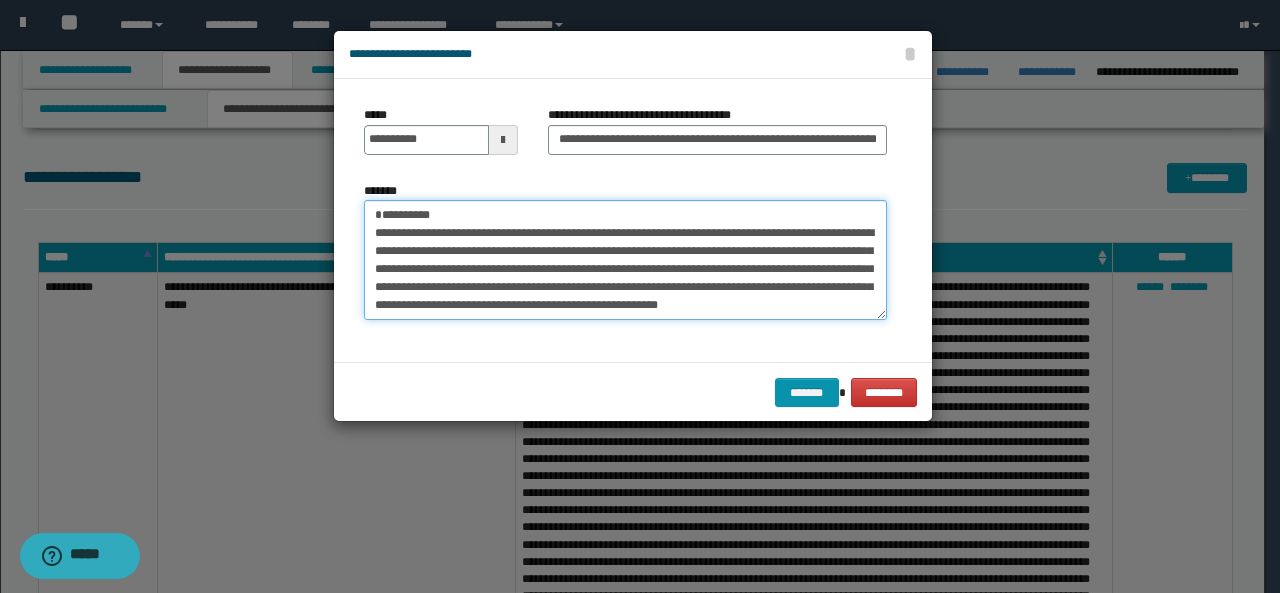 click on "*******" at bounding box center [625, 259] 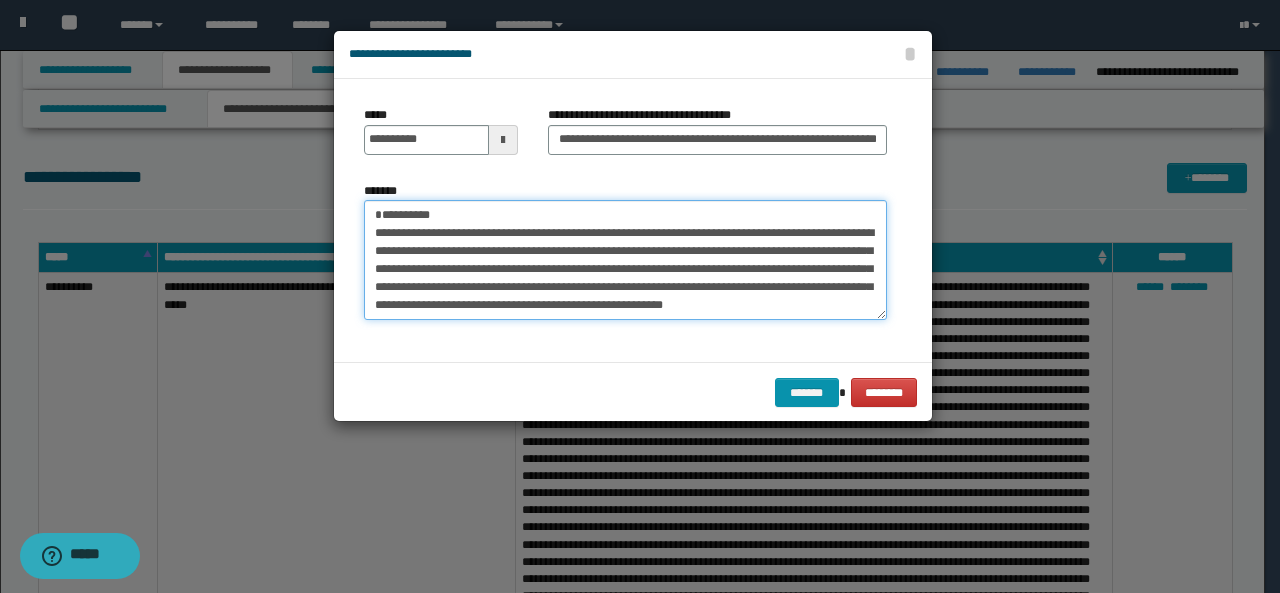 click on "*******" at bounding box center (625, 259) 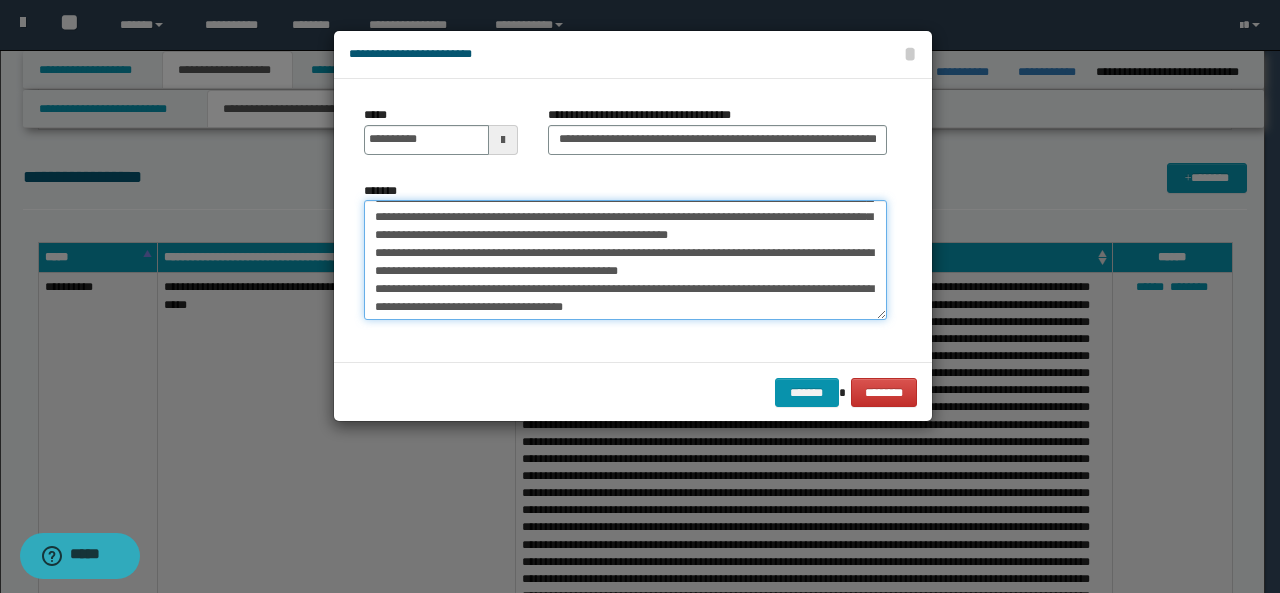 scroll, scrollTop: 71, scrollLeft: 0, axis: vertical 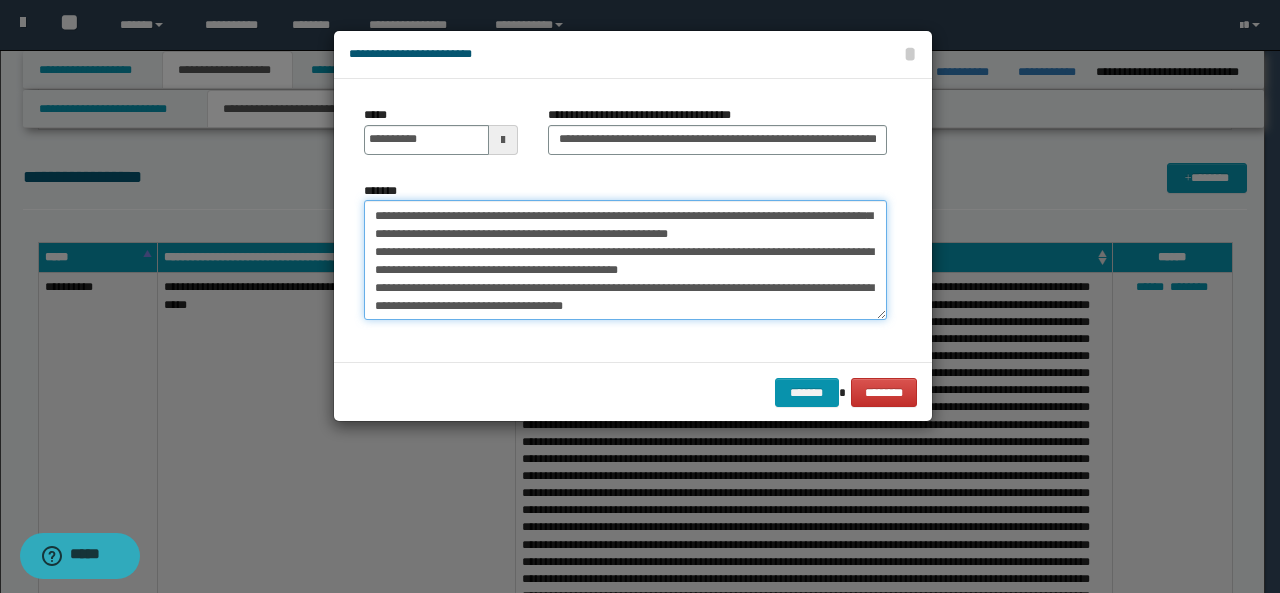 click on "*******" at bounding box center (625, 259) 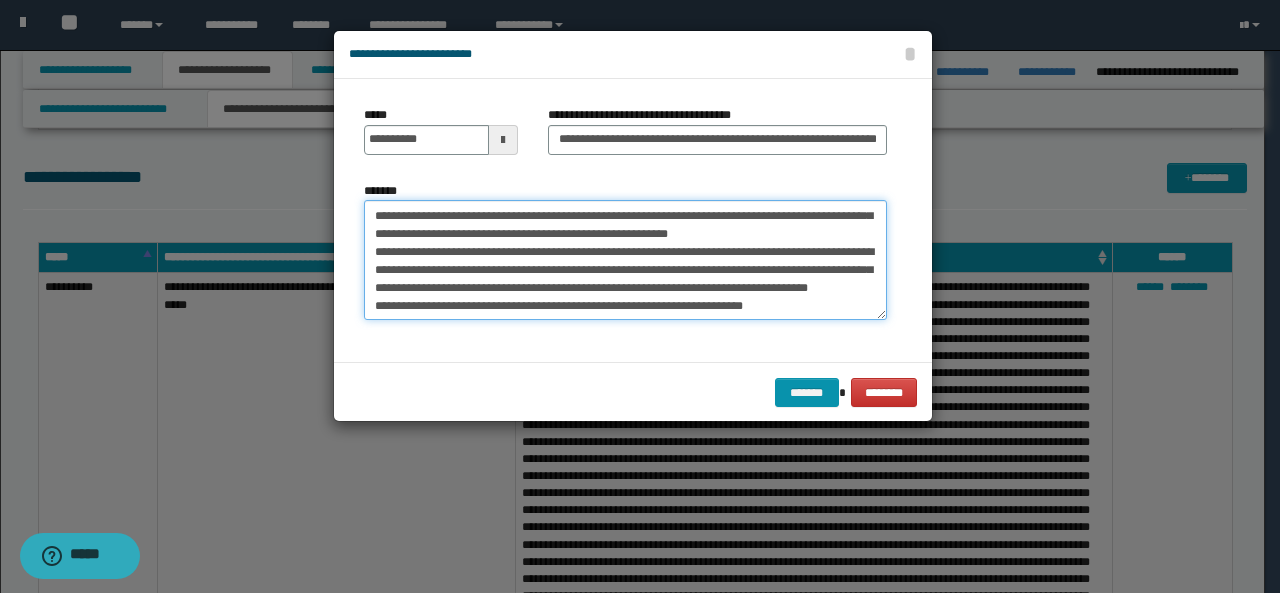 click on "*******" at bounding box center [625, 259] 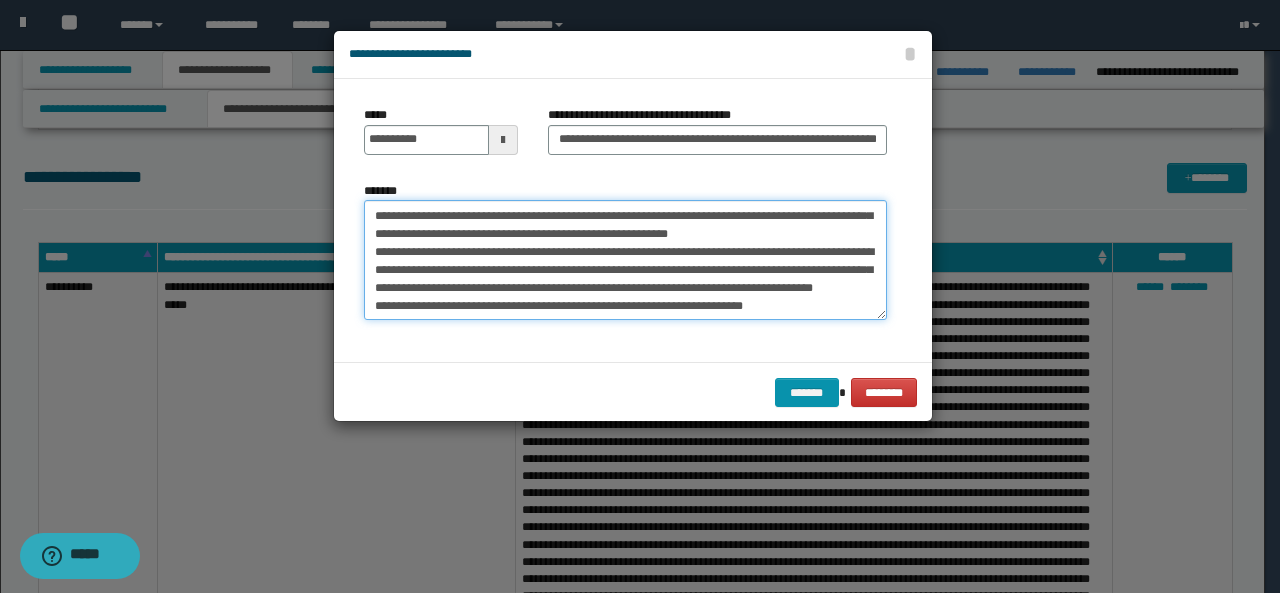 click on "*******" at bounding box center [625, 259] 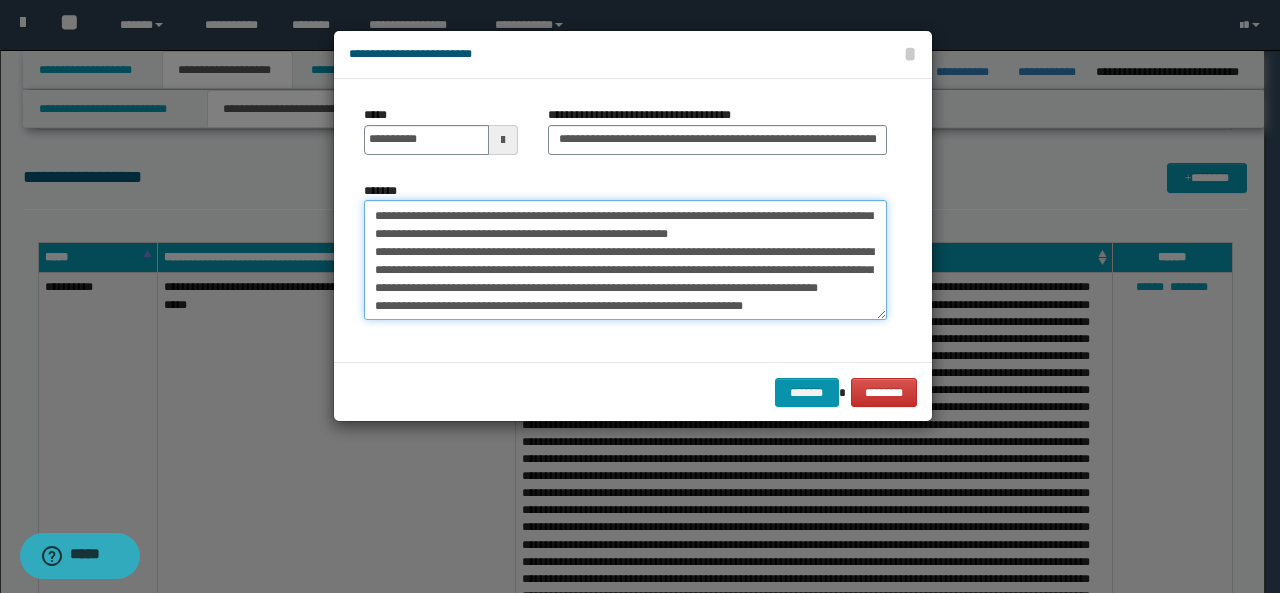 click on "*******" at bounding box center [625, 259] 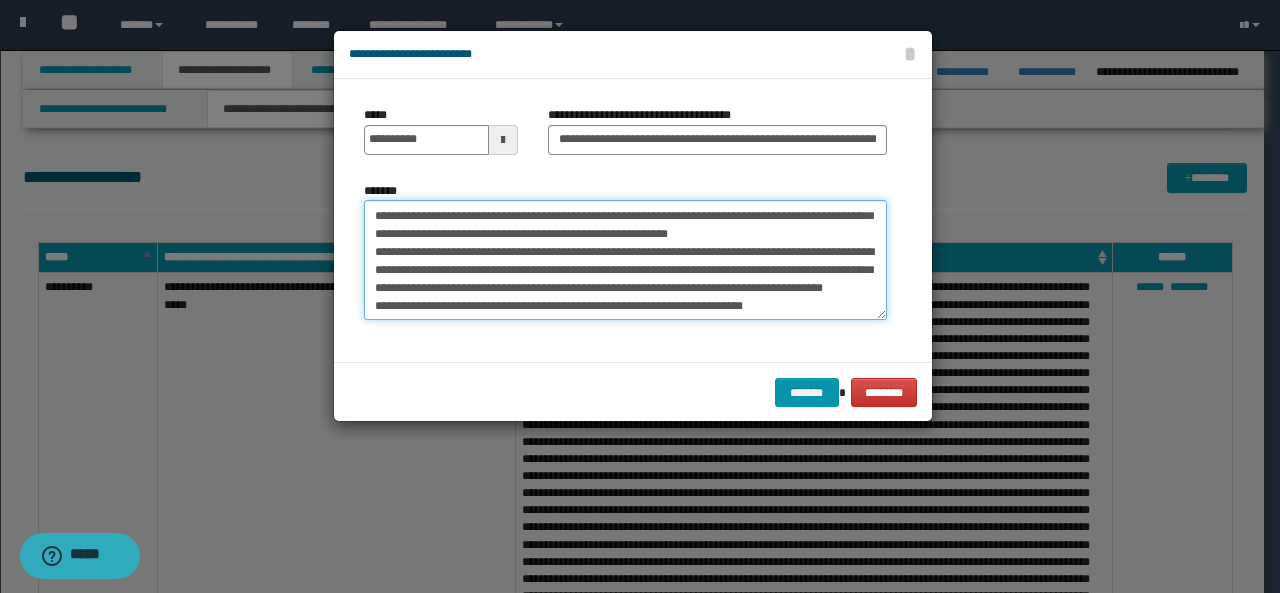 click on "*******" at bounding box center [625, 259] 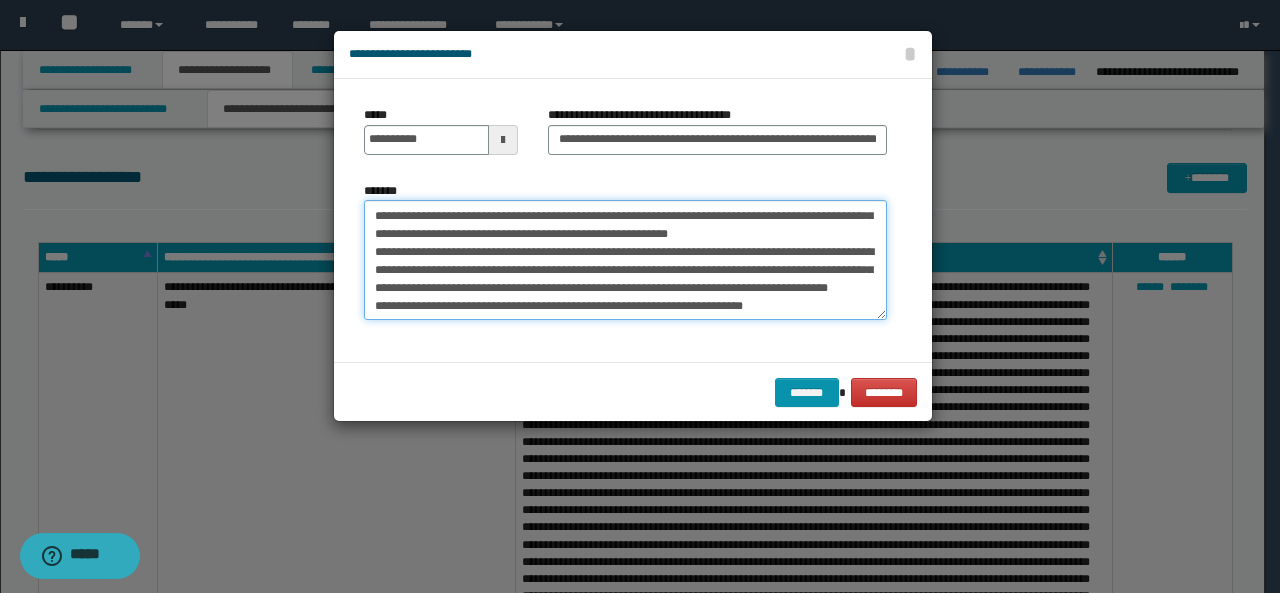 click on "*******" at bounding box center [625, 259] 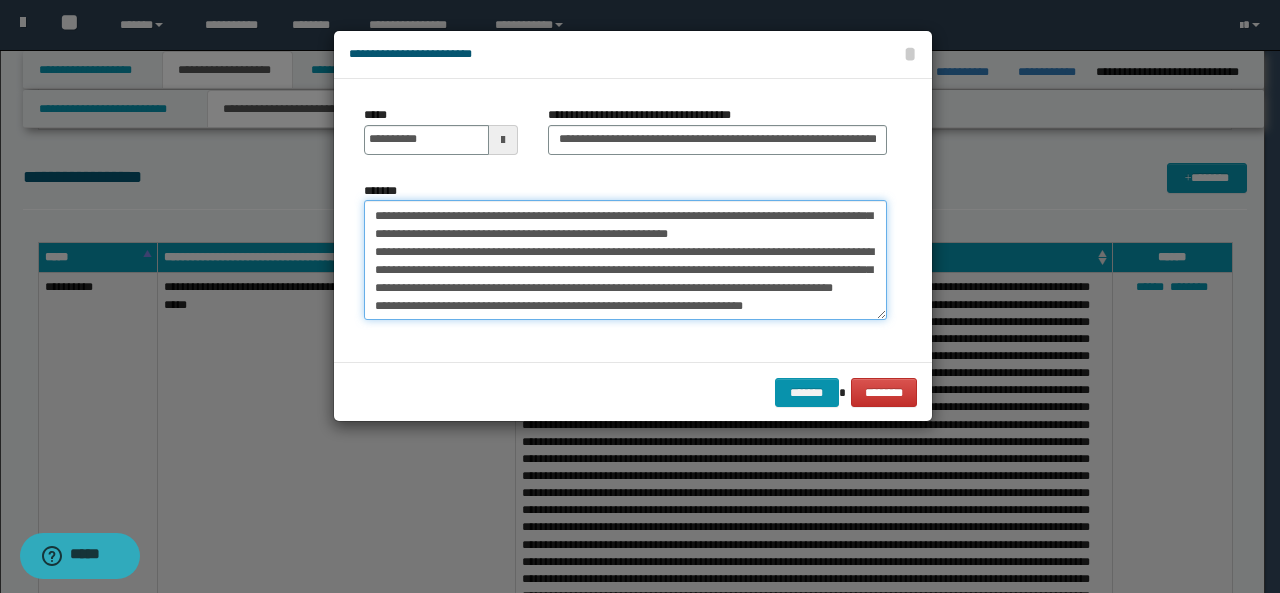 click on "*******" at bounding box center [625, 259] 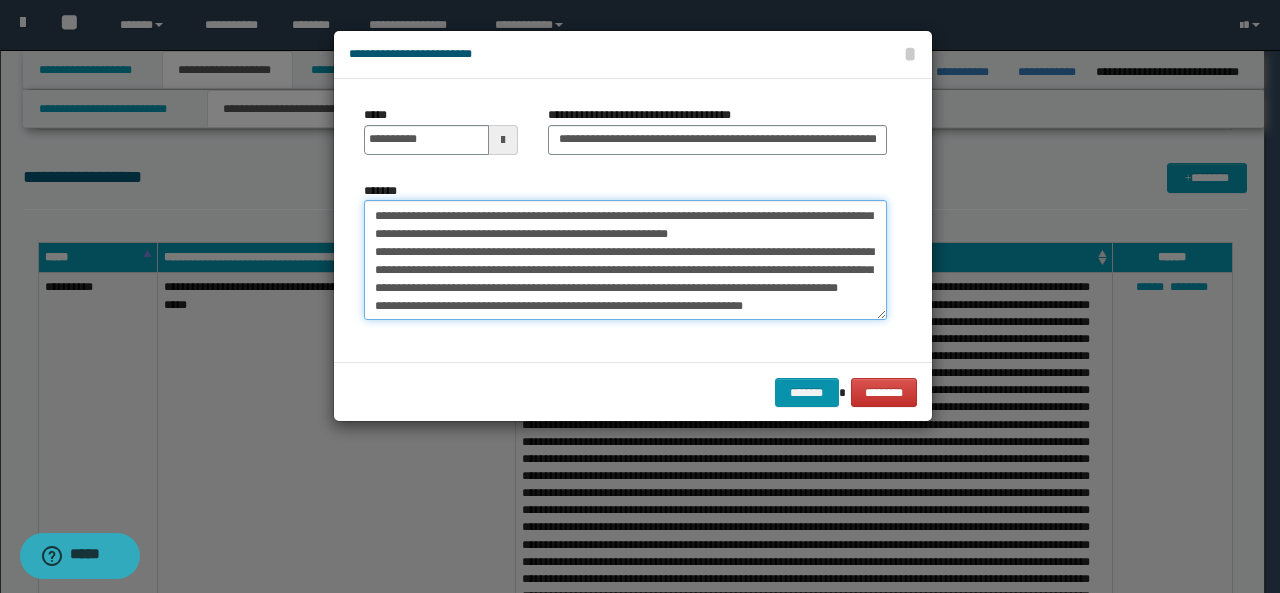 click on "*******" at bounding box center (625, 259) 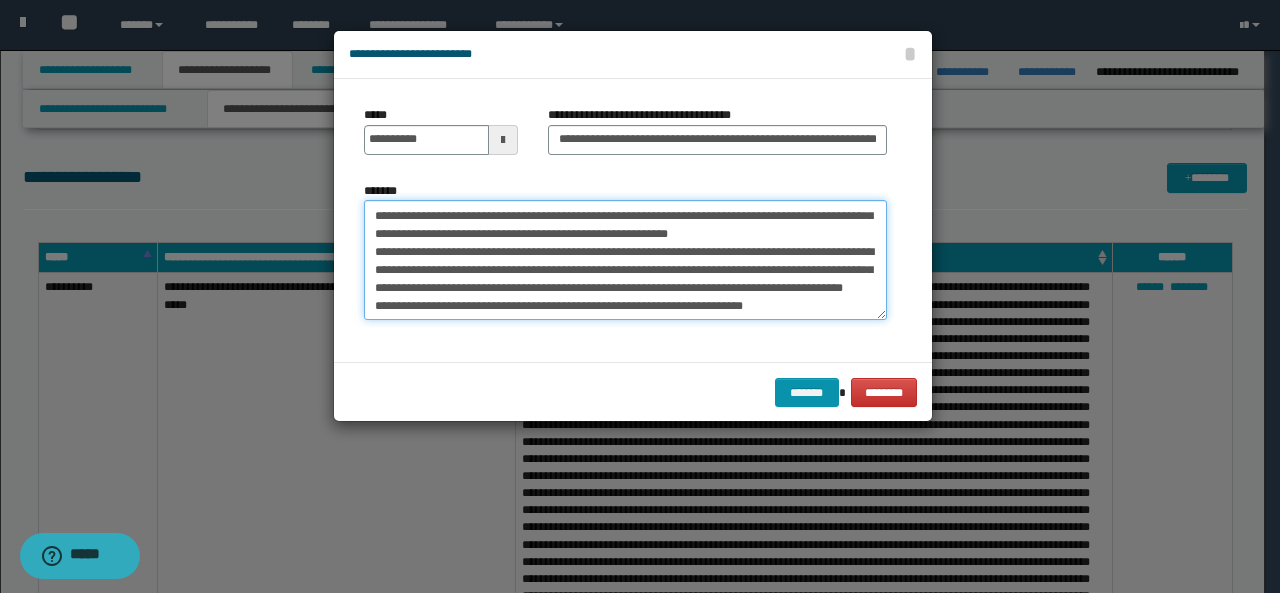click on "*******" at bounding box center (625, 259) 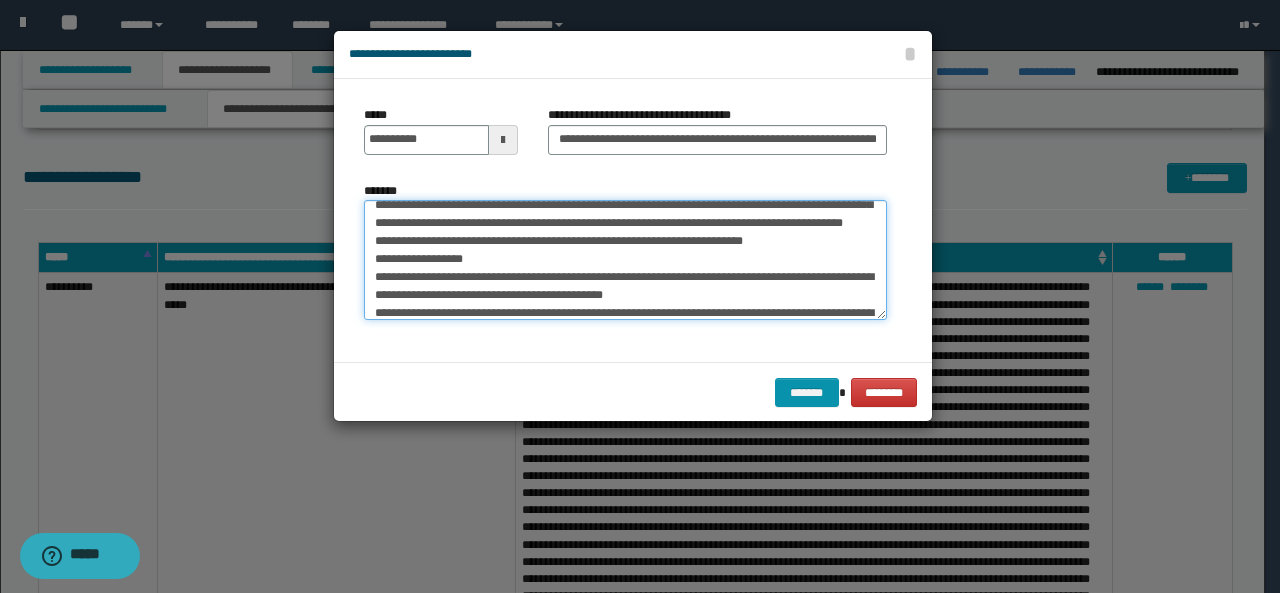 scroll, scrollTop: 135, scrollLeft: 0, axis: vertical 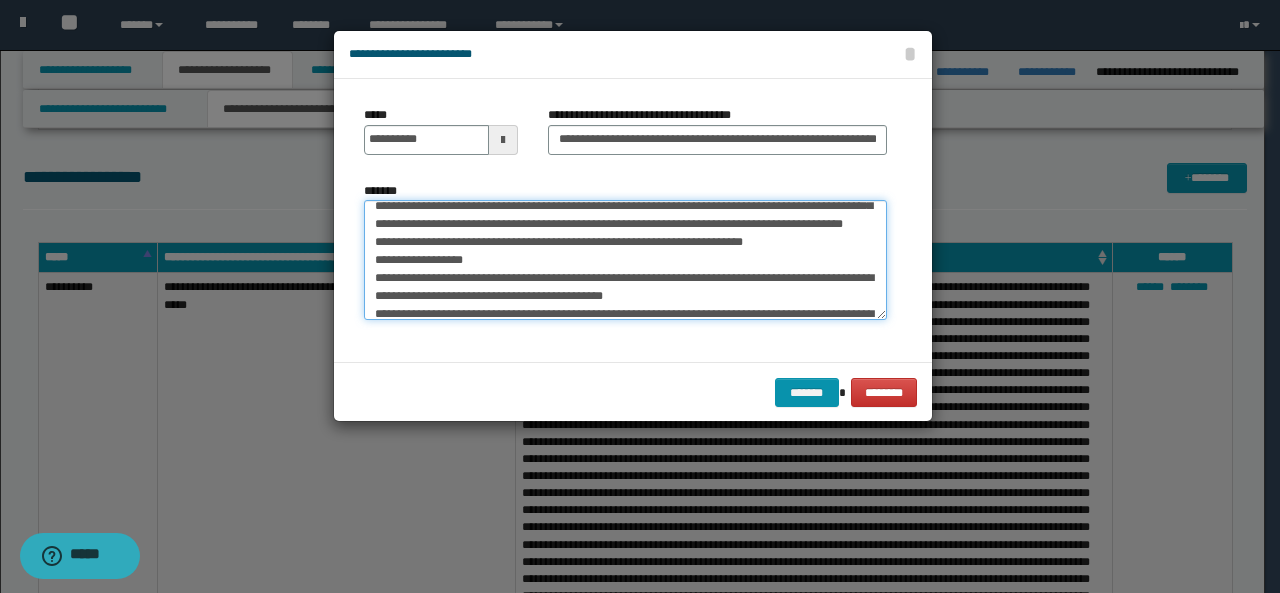 click on "*******" at bounding box center [625, 259] 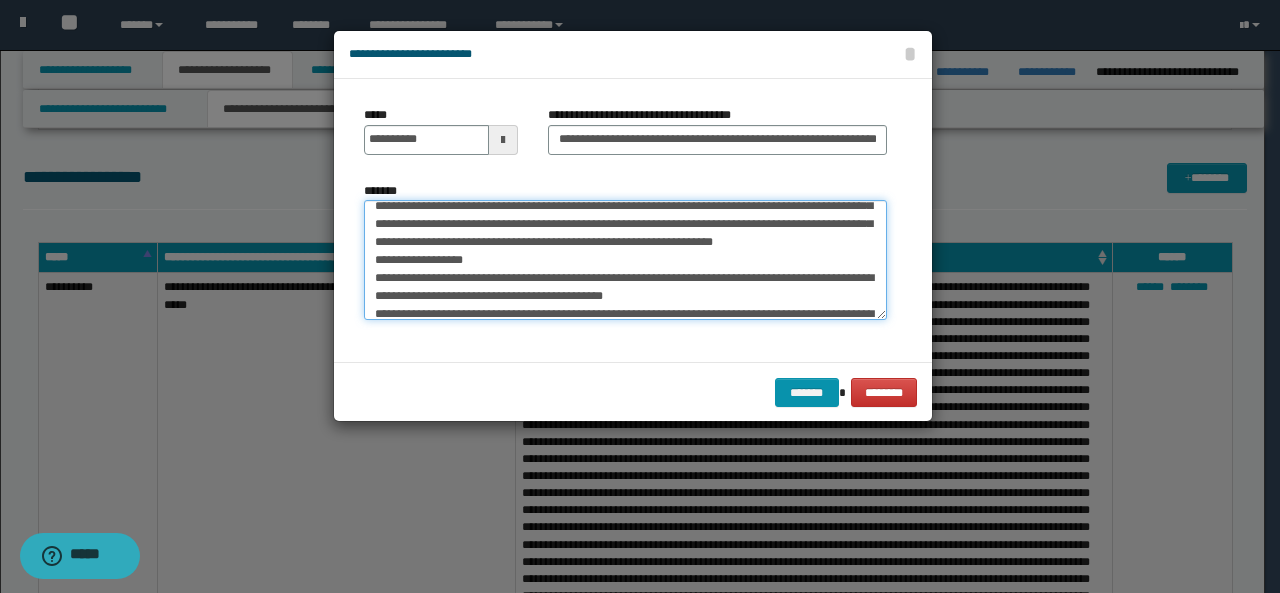 scroll, scrollTop: 117, scrollLeft: 0, axis: vertical 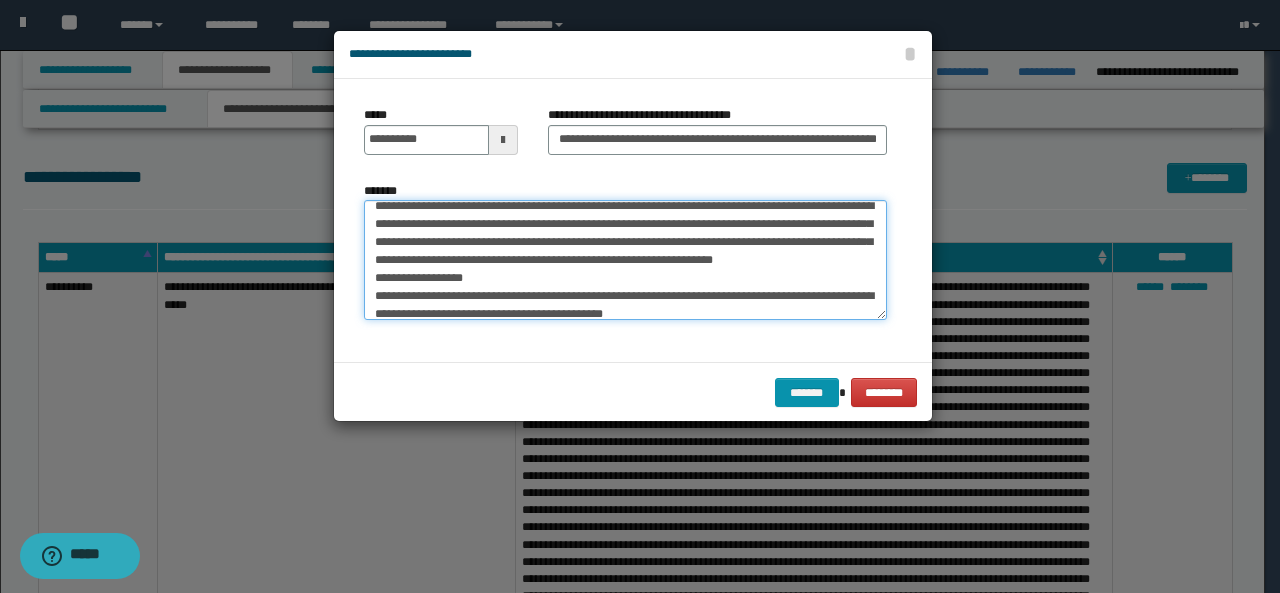 click on "*******" at bounding box center [625, 259] 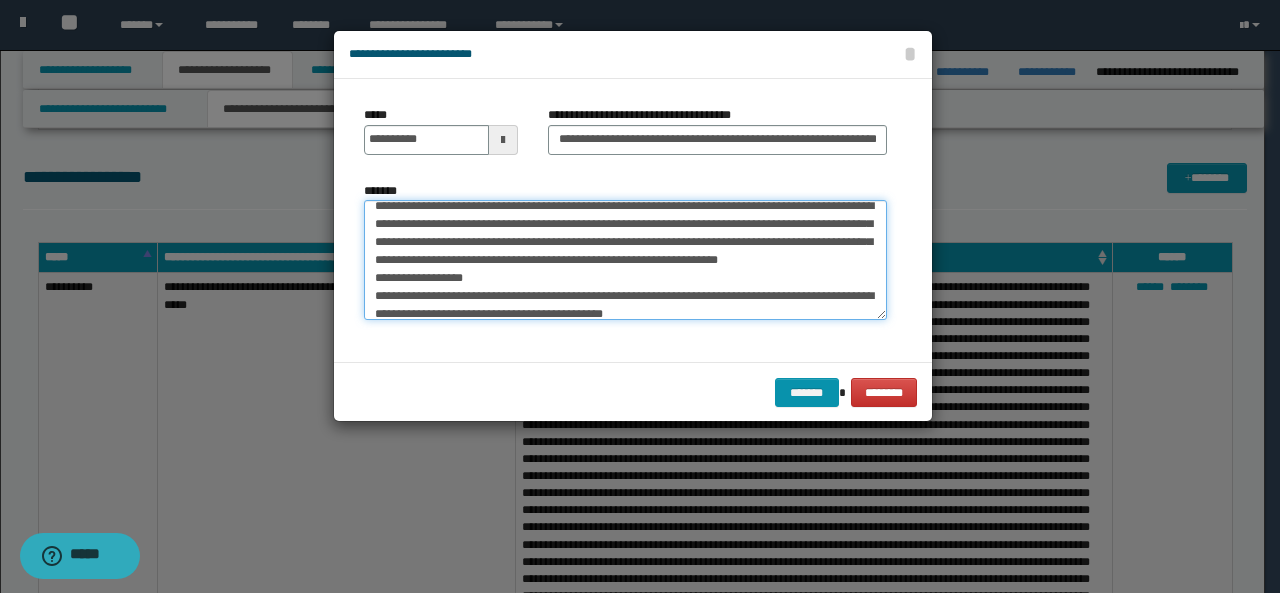 click on "*******" at bounding box center [625, 259] 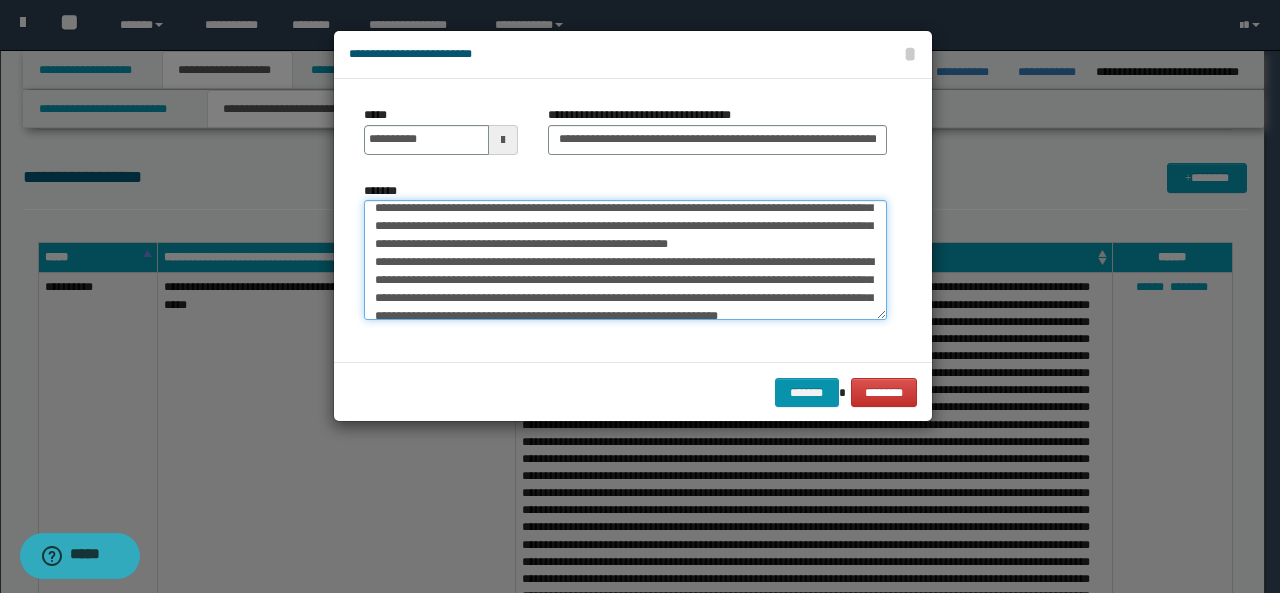 scroll, scrollTop: 57, scrollLeft: 0, axis: vertical 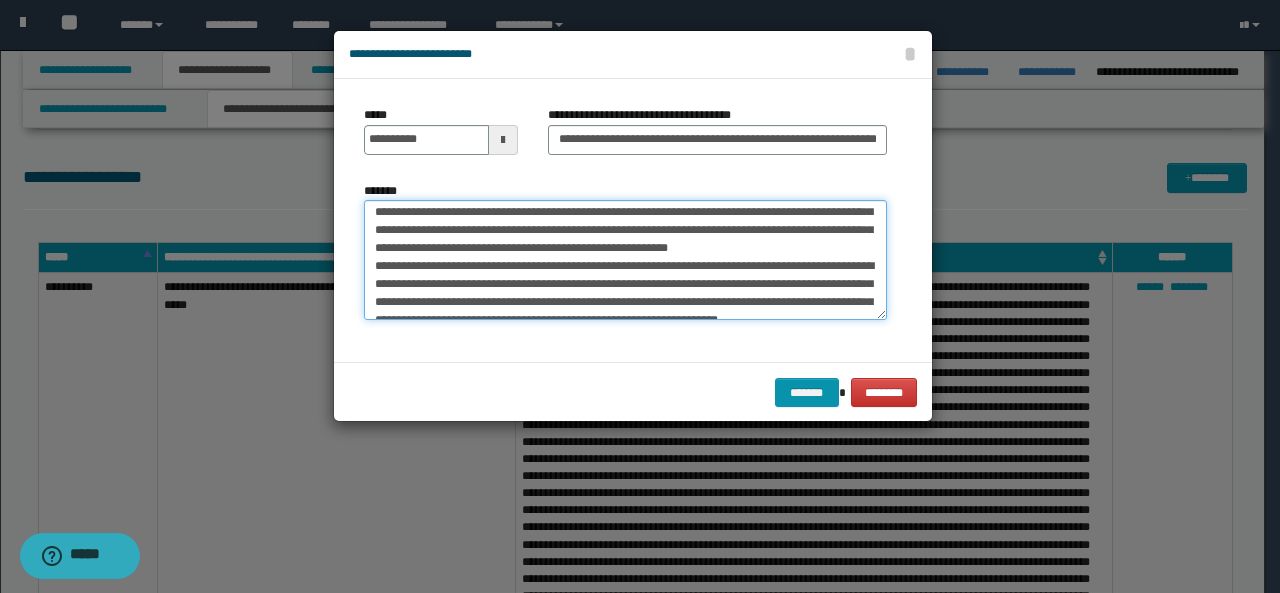 click on "*******" at bounding box center (625, 259) 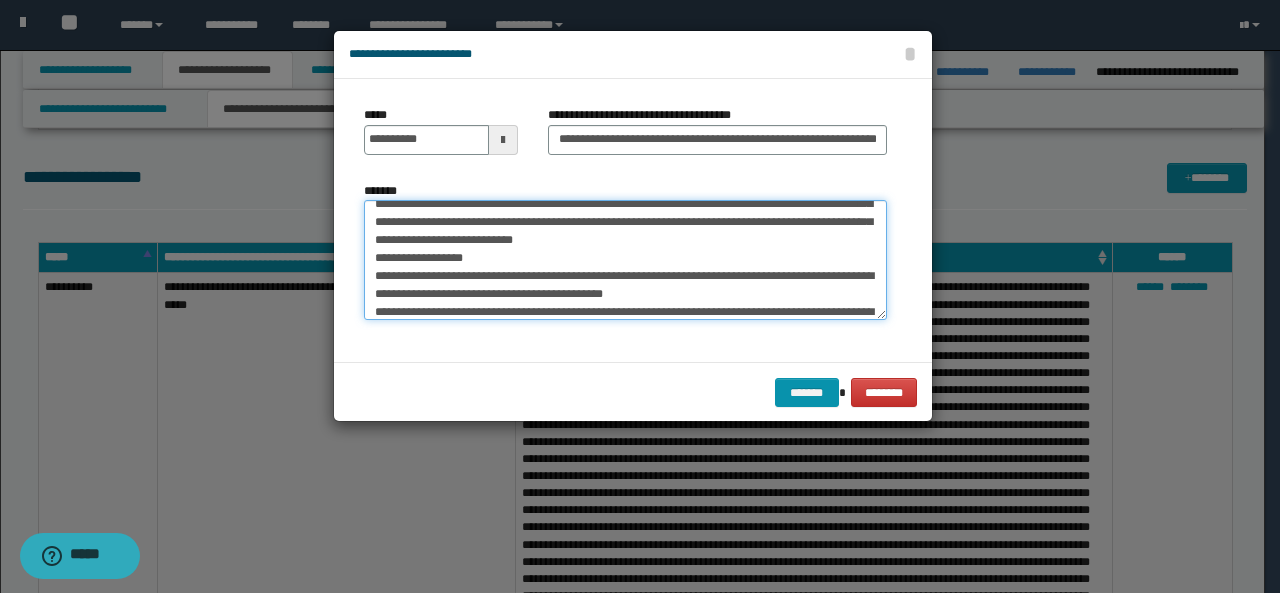 scroll, scrollTop: 153, scrollLeft: 0, axis: vertical 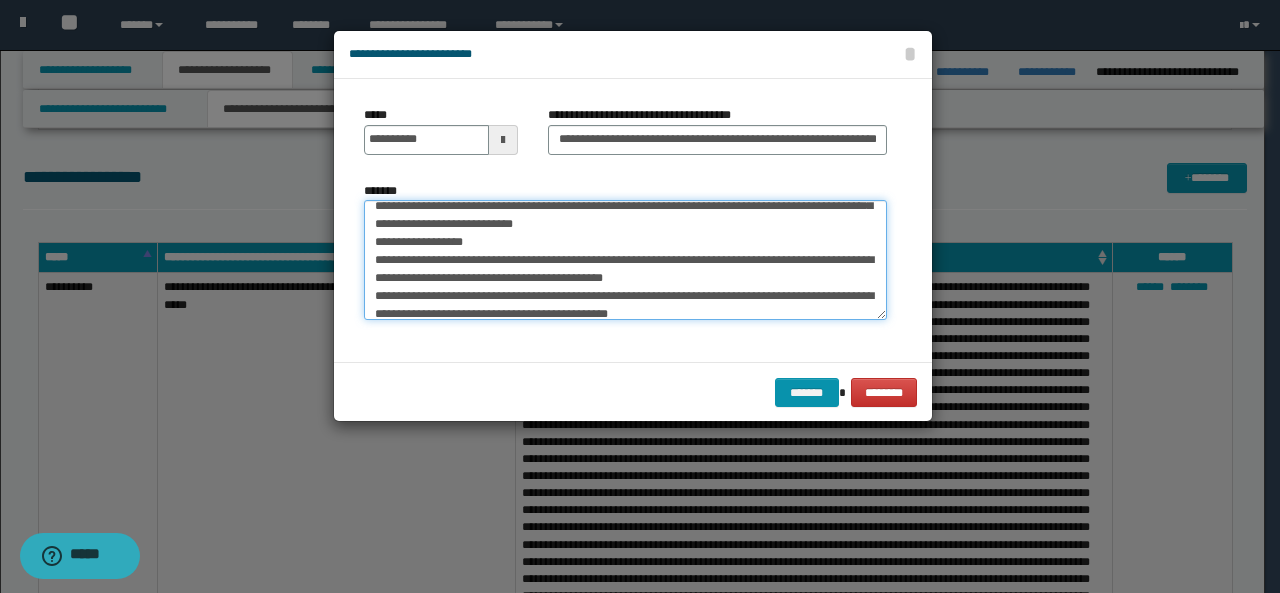 click on "*******" at bounding box center [625, 259] 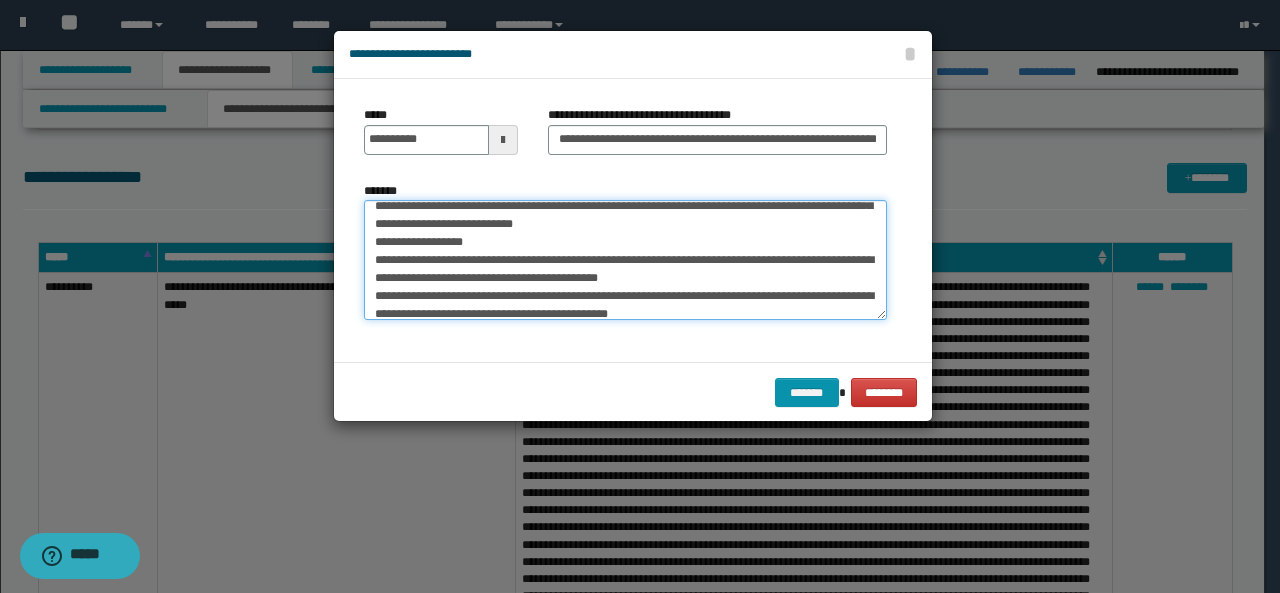 click on "*******" at bounding box center [625, 259] 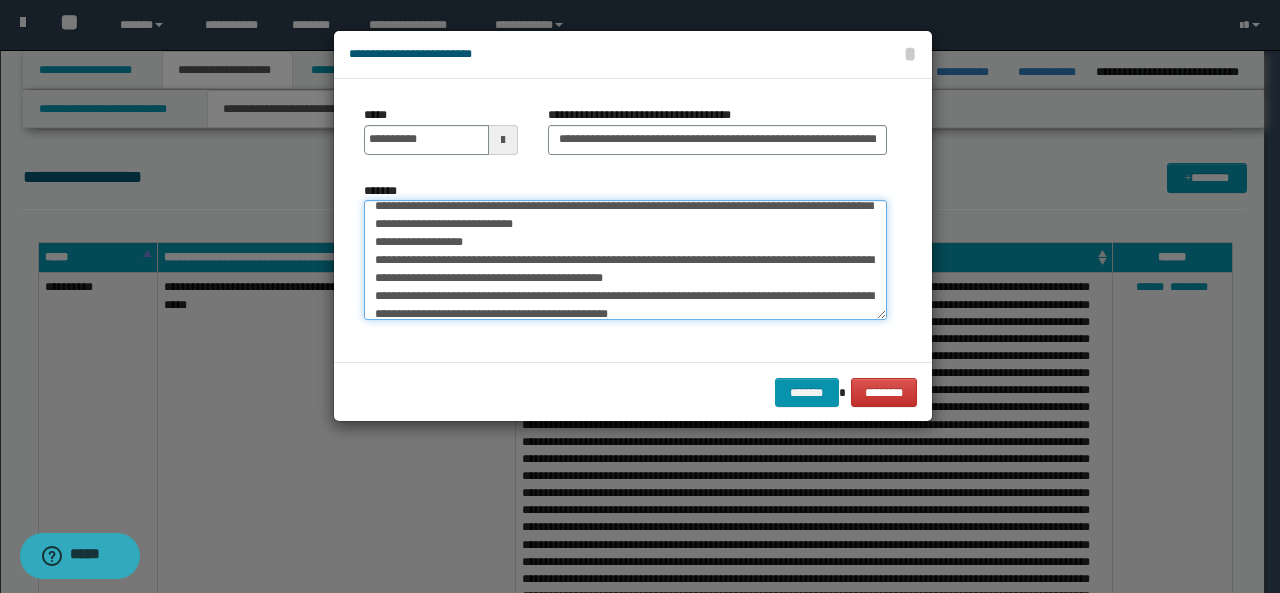 drag, startPoint x: 522, startPoint y: 276, endPoint x: 484, endPoint y: 264, distance: 39.849716 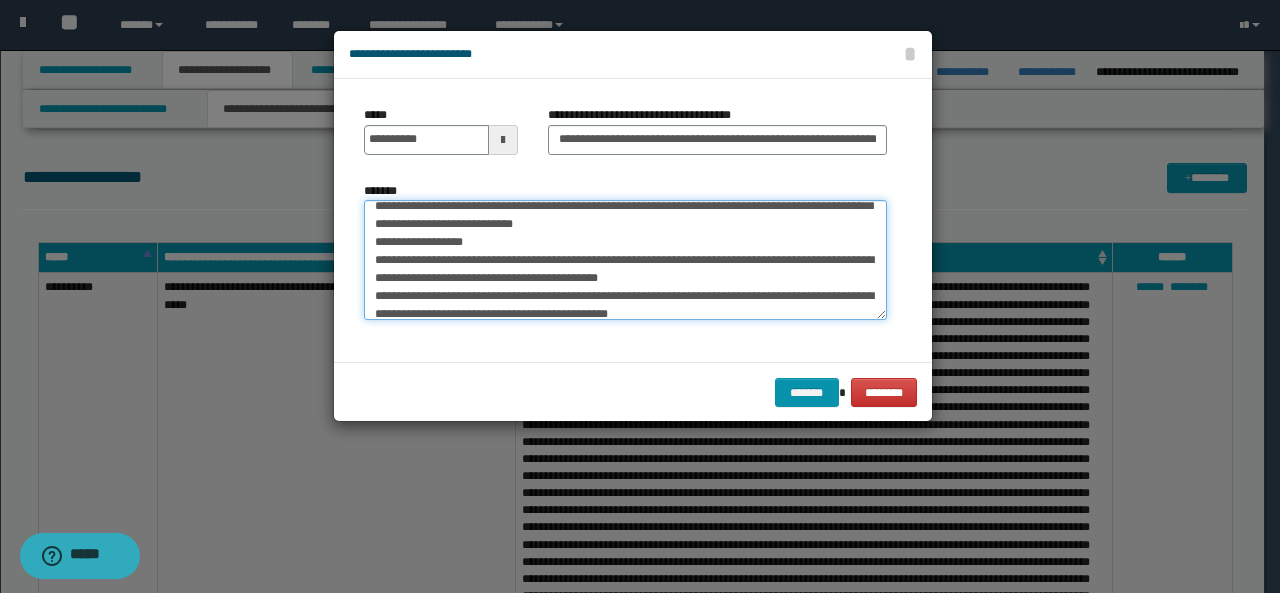 click on "*******" at bounding box center [625, 259] 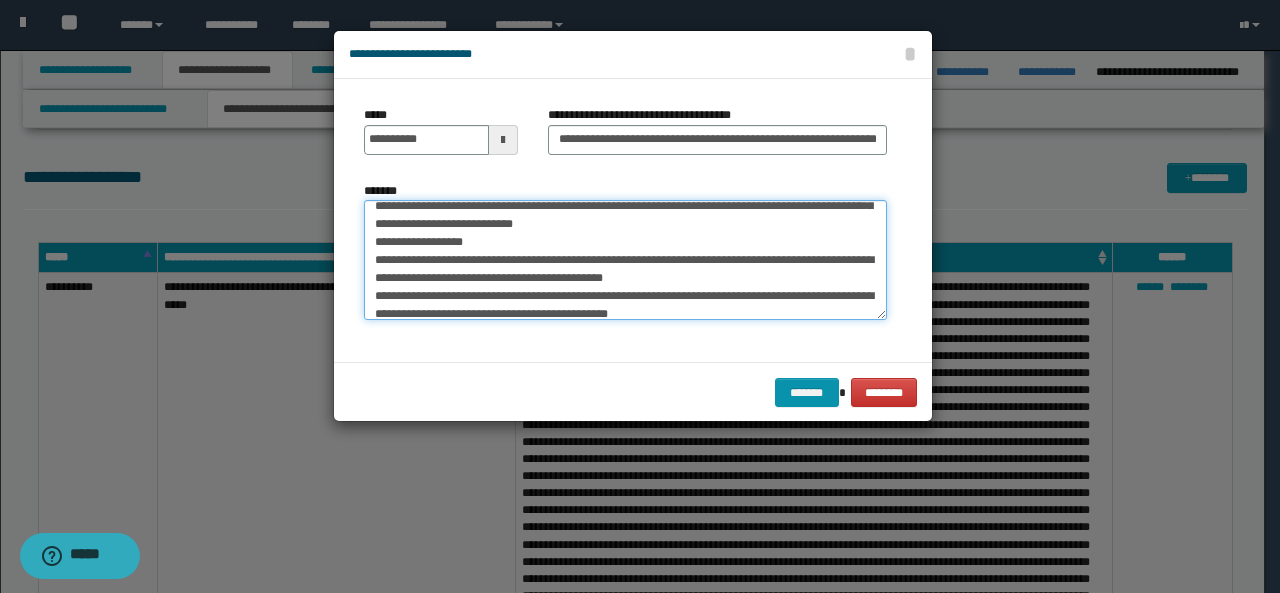 click on "*******" at bounding box center [625, 259] 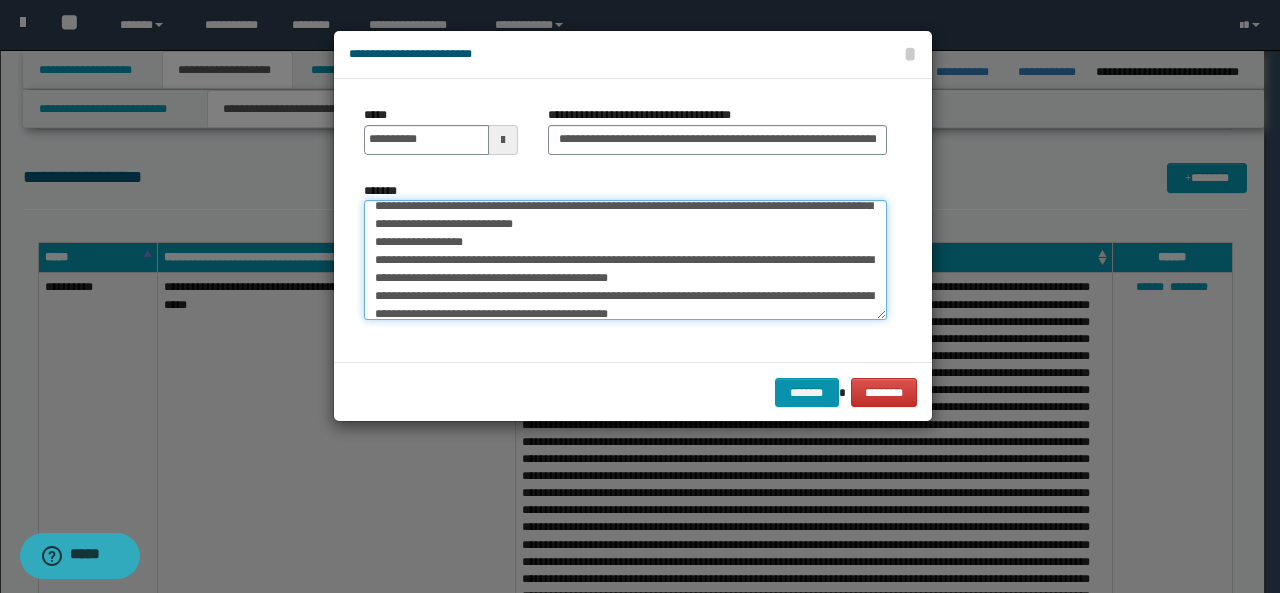 click on "*******" at bounding box center (625, 259) 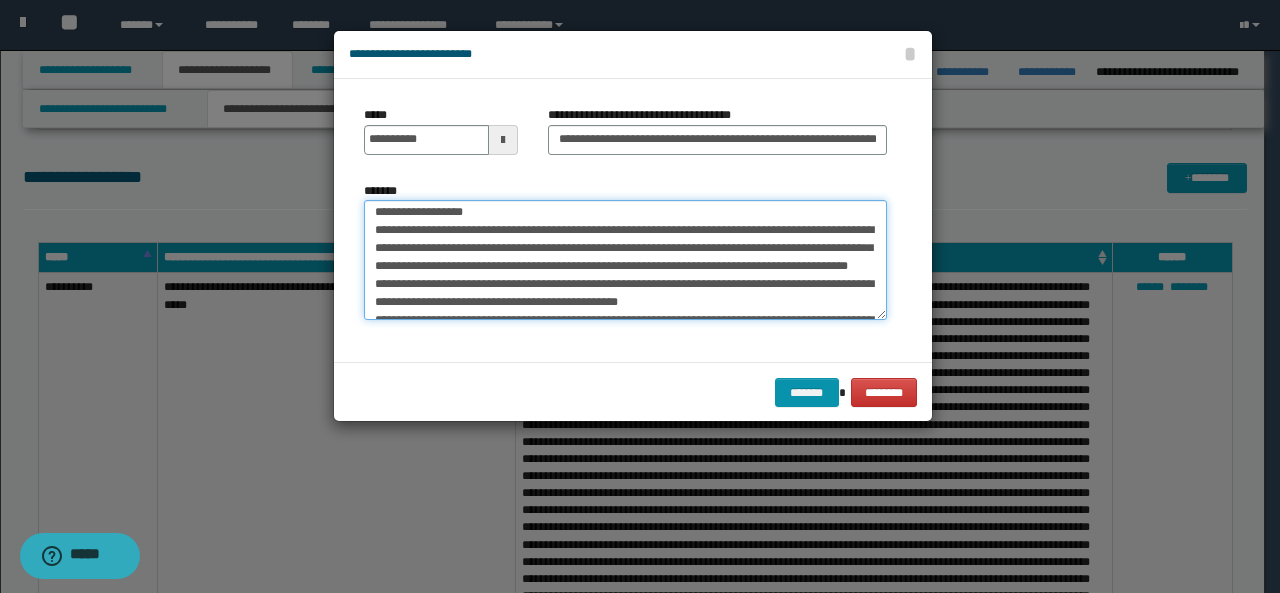 scroll, scrollTop: 185, scrollLeft: 0, axis: vertical 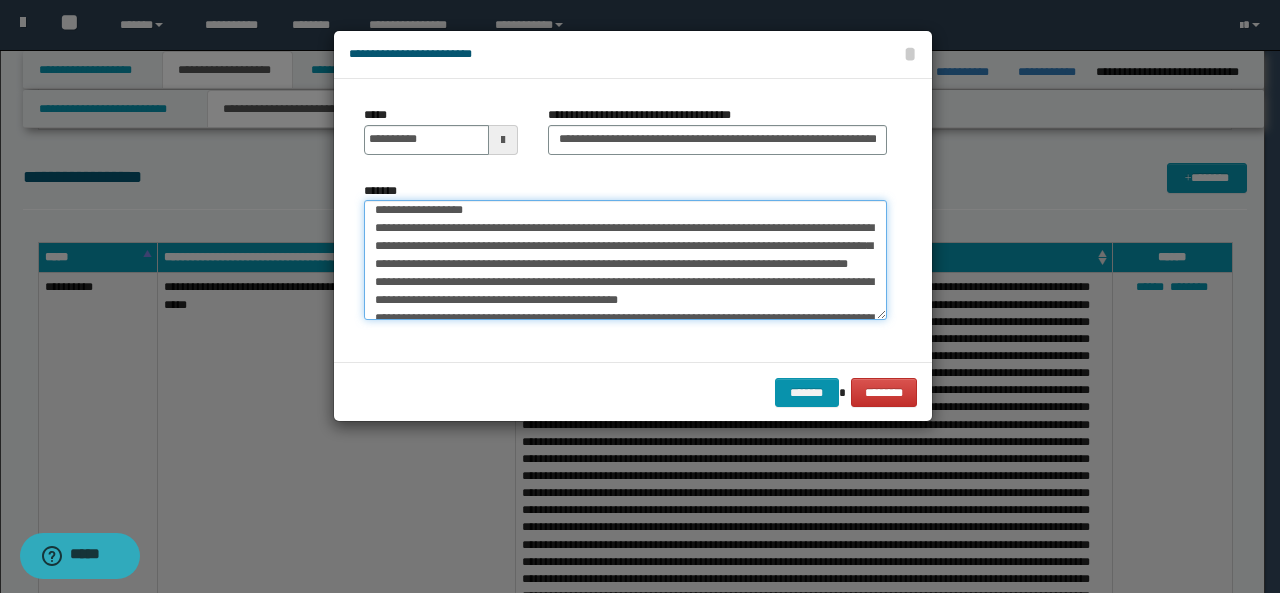 click on "*******" at bounding box center (625, 259) 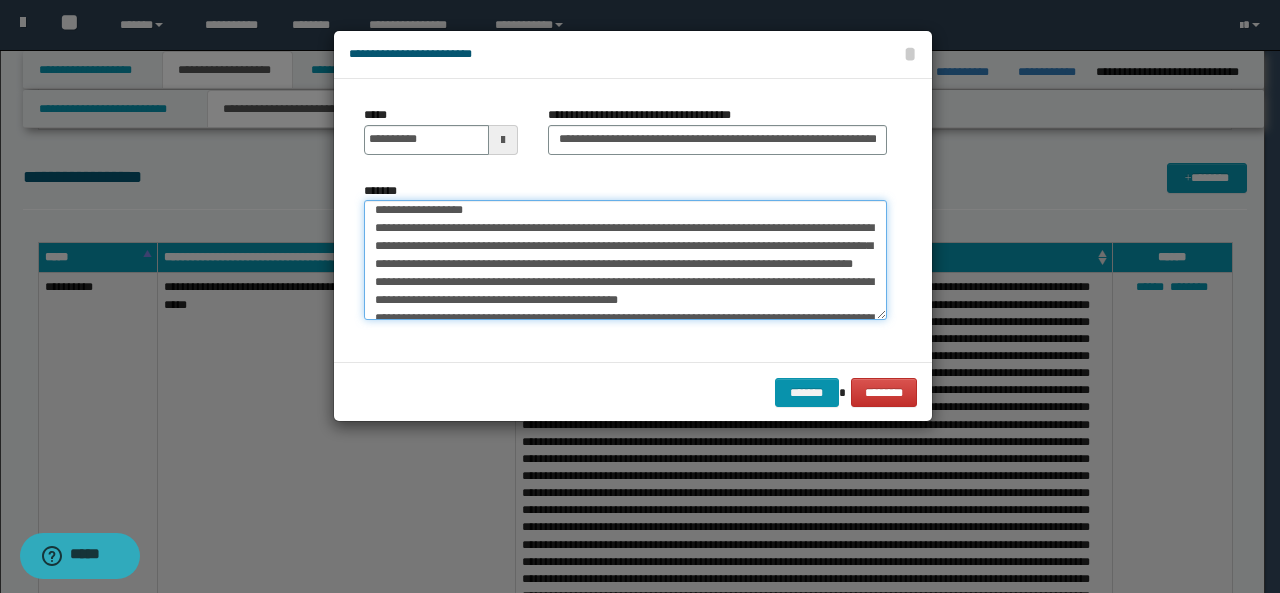 click on "*******" at bounding box center [625, 259] 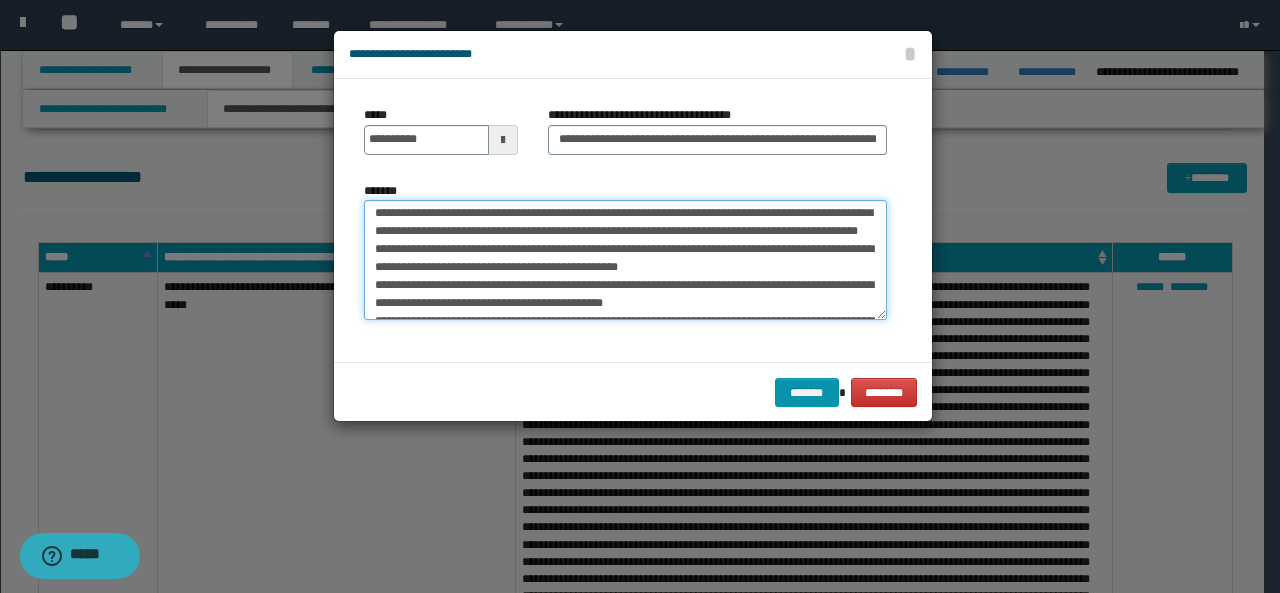scroll, scrollTop: 219, scrollLeft: 0, axis: vertical 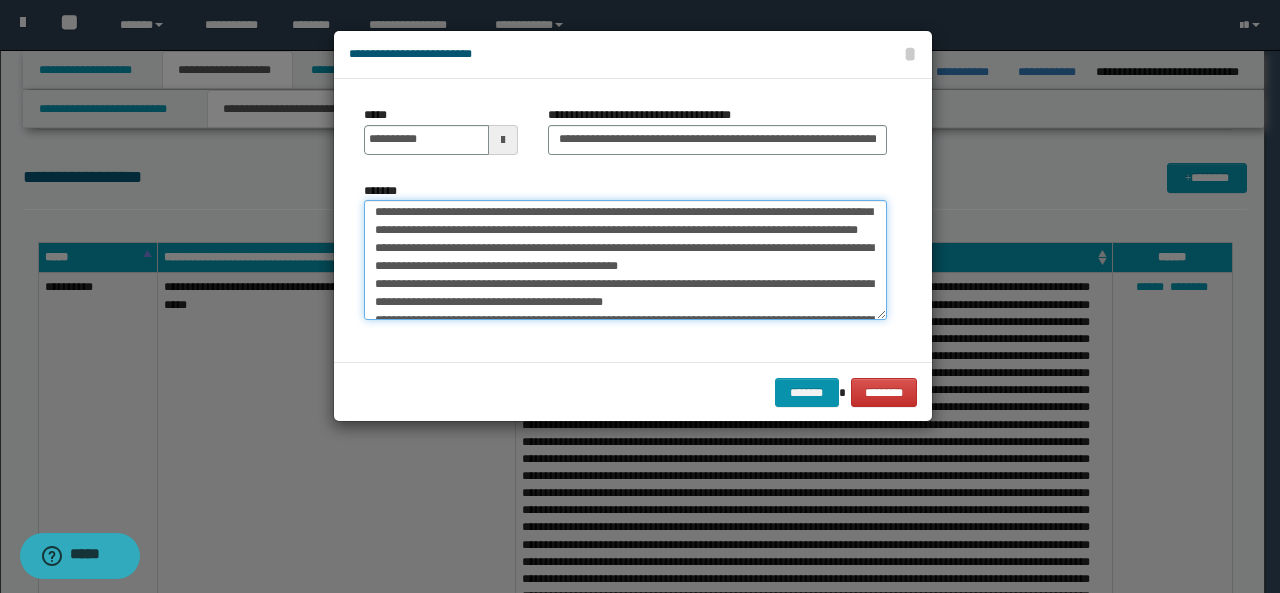 click on "*******" at bounding box center (625, 259) 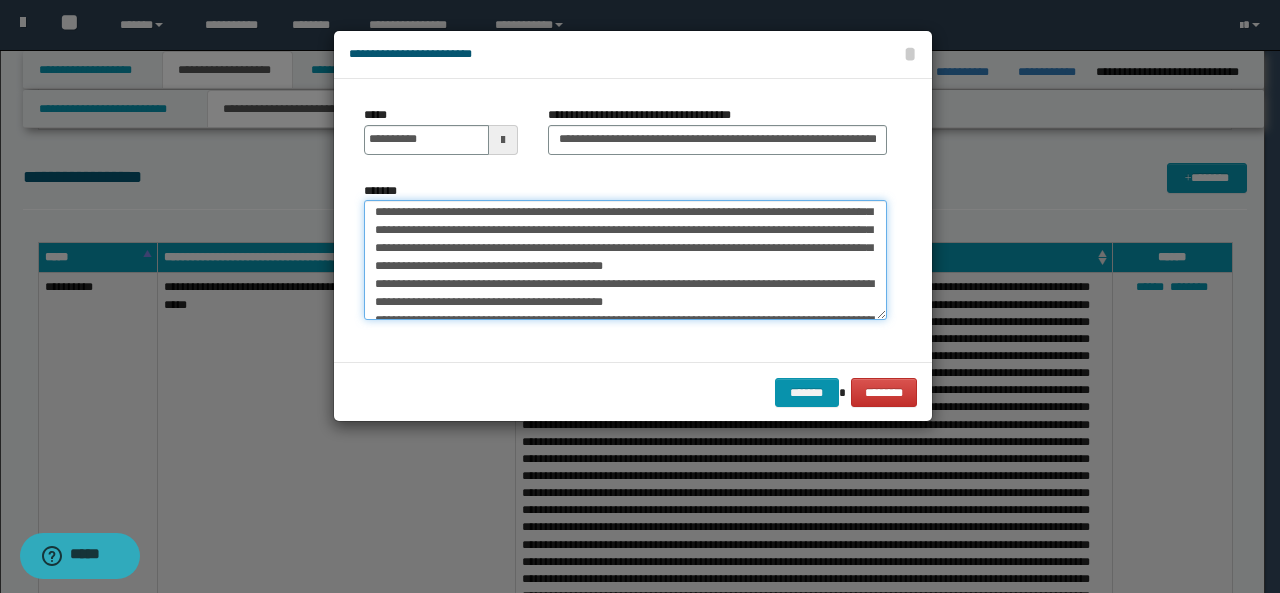 click on "*******" at bounding box center (625, 259) 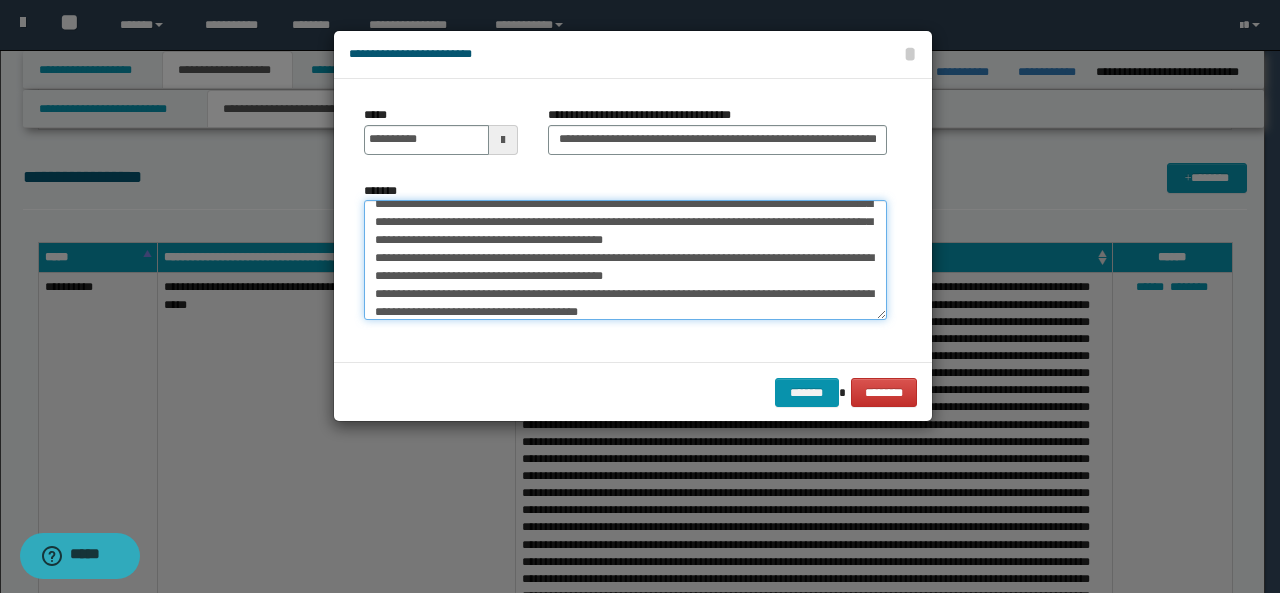 scroll, scrollTop: 246, scrollLeft: 0, axis: vertical 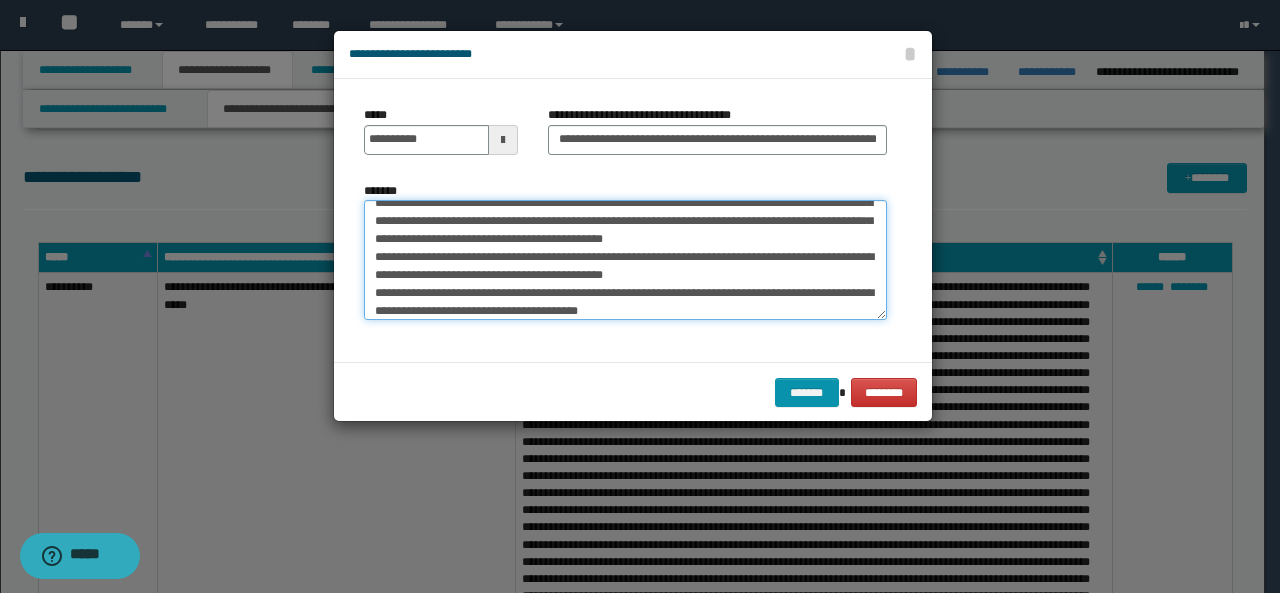click on "*******" at bounding box center (625, 259) 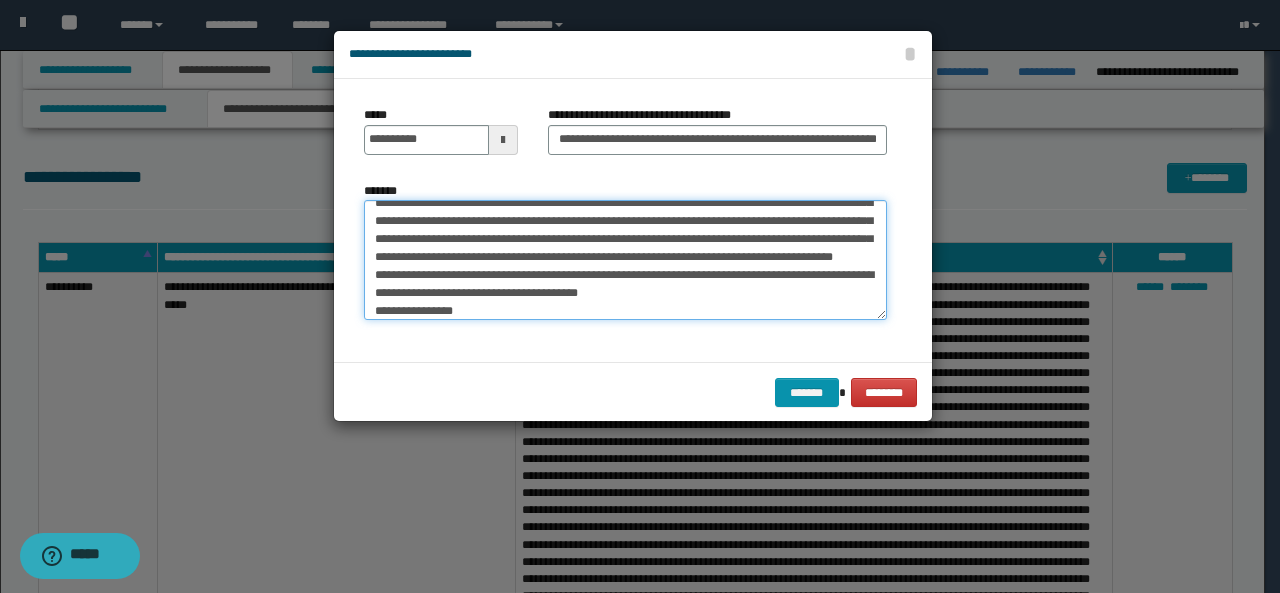 scroll, scrollTop: 228, scrollLeft: 0, axis: vertical 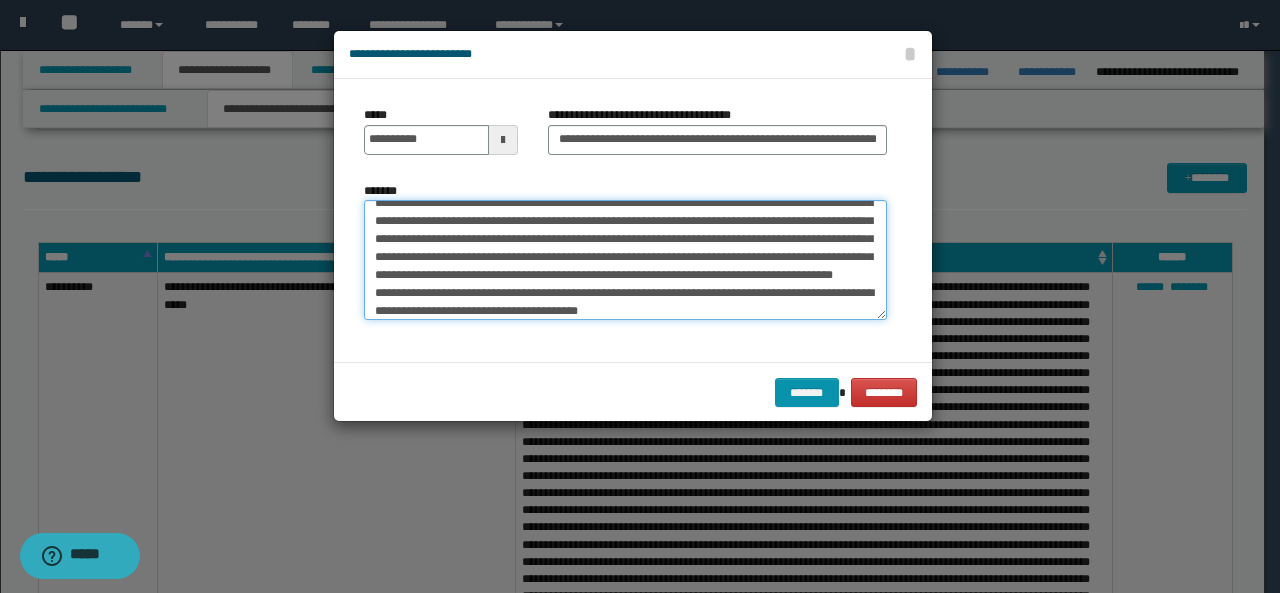 click on "*******" at bounding box center (625, 259) 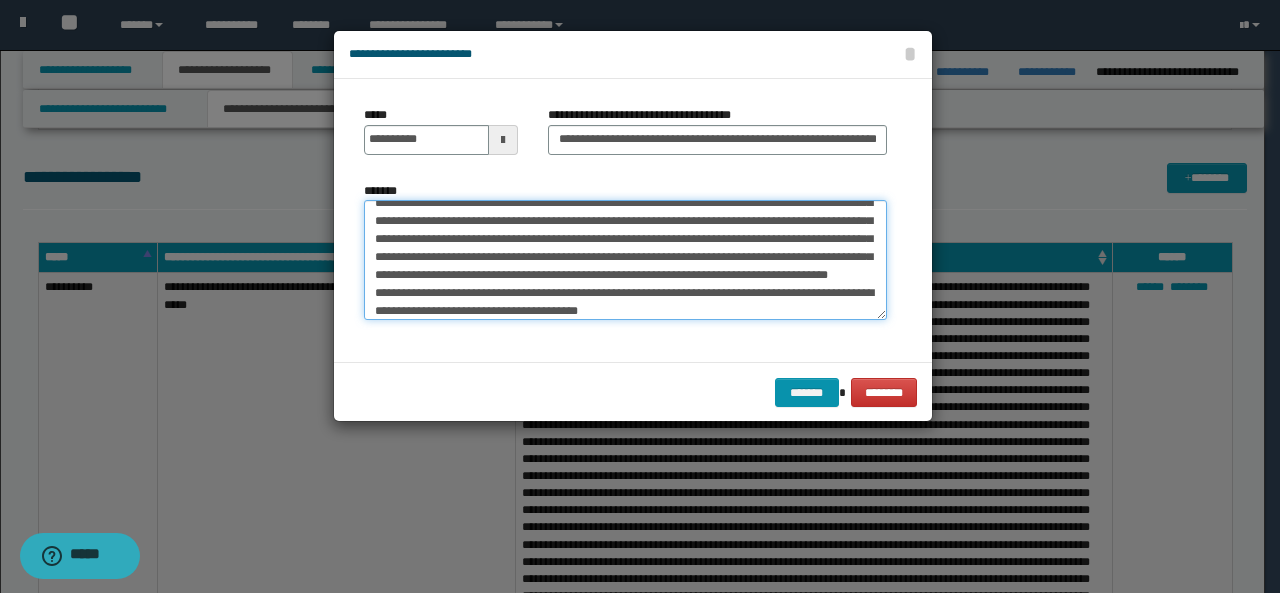 scroll, scrollTop: 246, scrollLeft: 0, axis: vertical 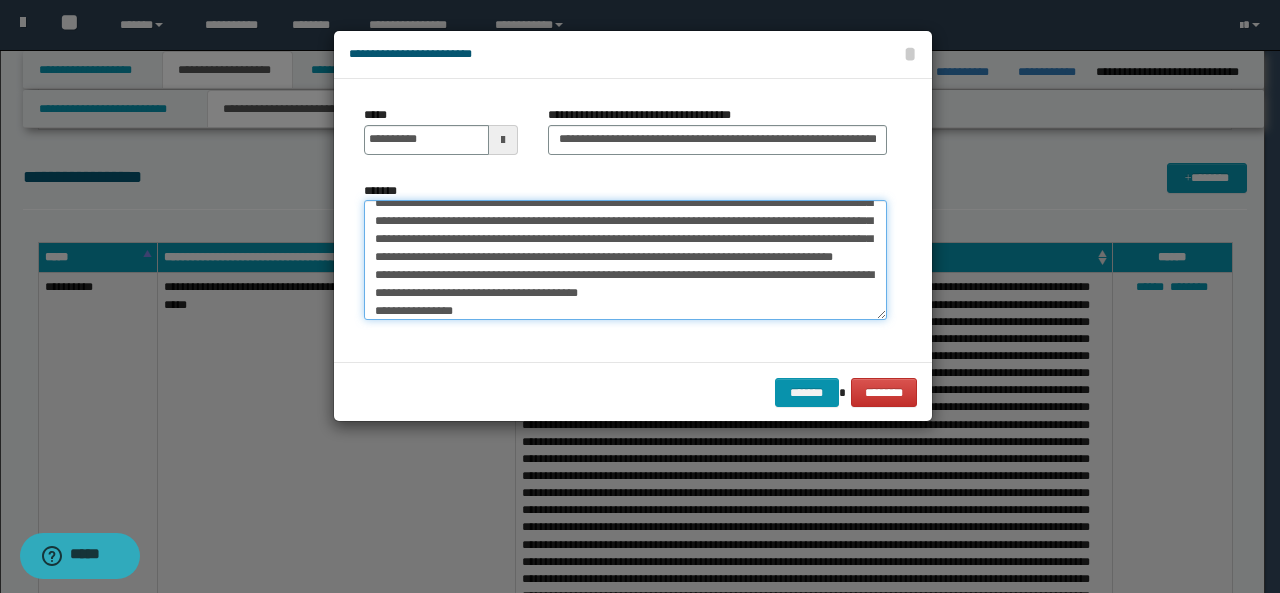 click on "*******" at bounding box center [625, 259] 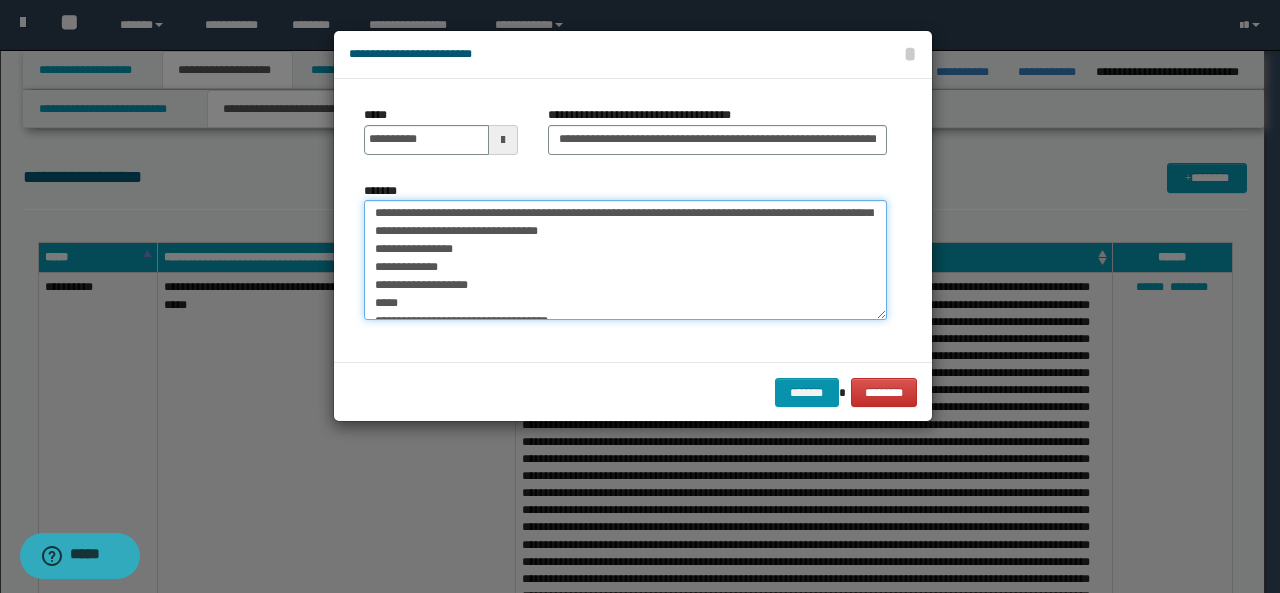 scroll, scrollTop: 313, scrollLeft: 0, axis: vertical 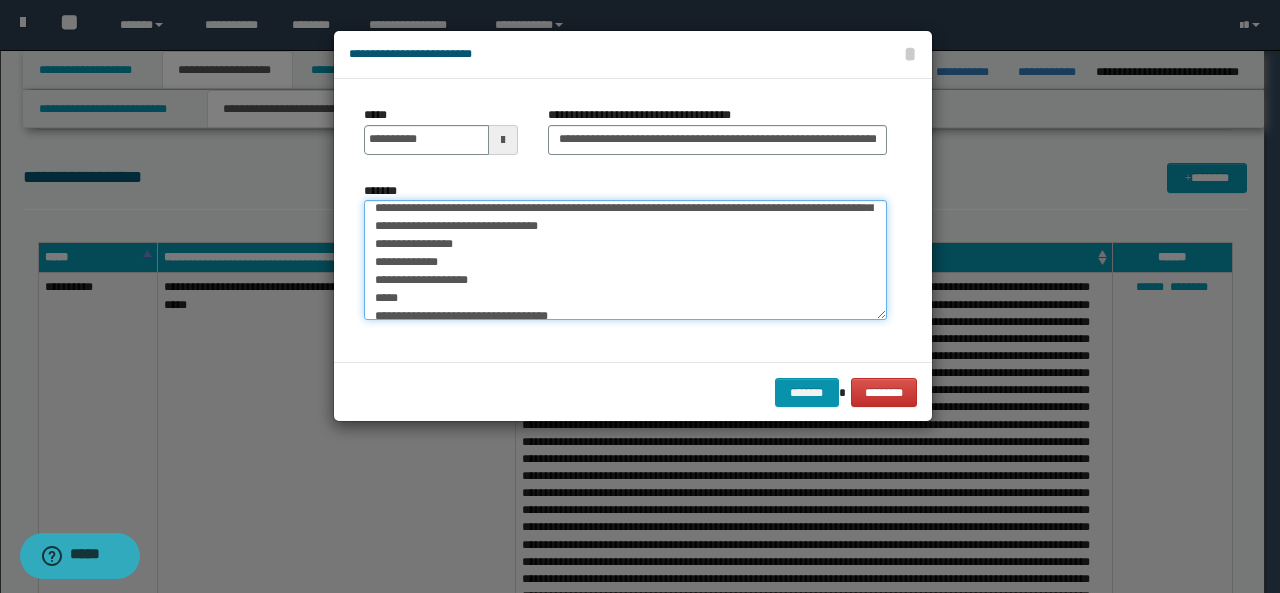 click on "*******" at bounding box center [625, 259] 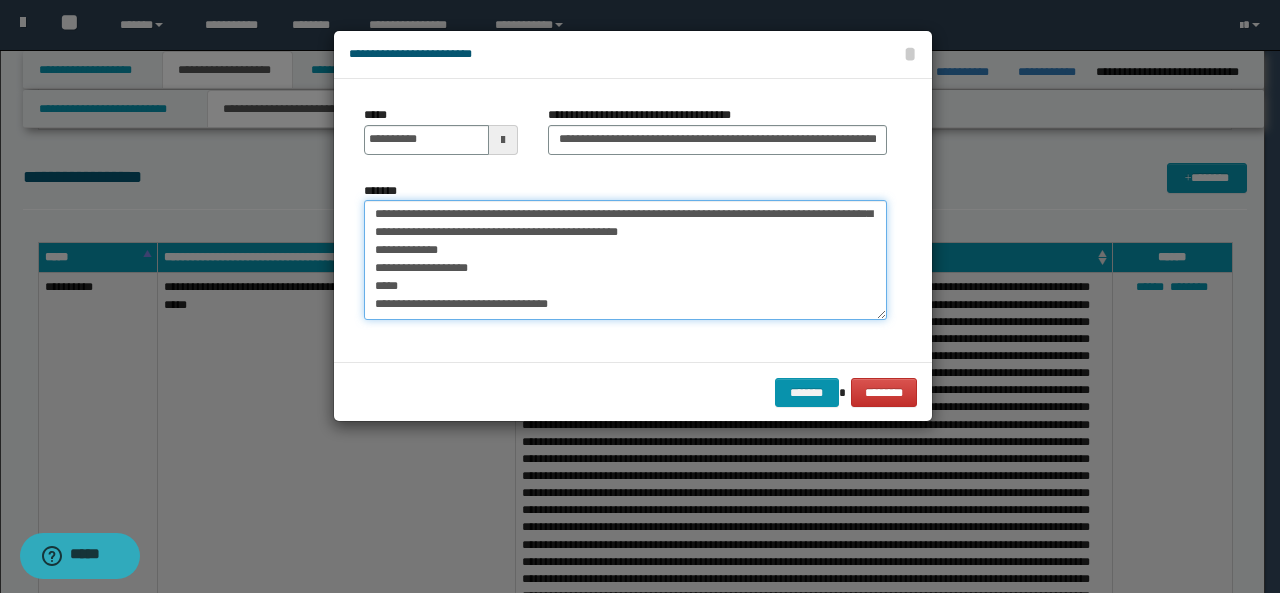 scroll, scrollTop: 342, scrollLeft: 0, axis: vertical 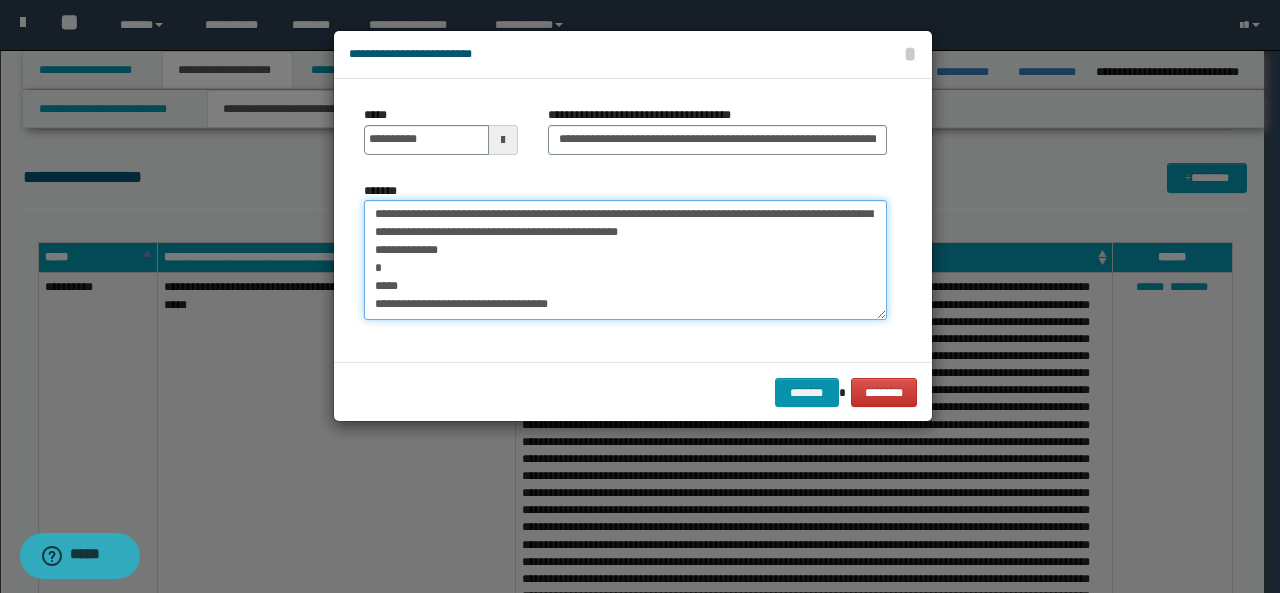 click on "*******" at bounding box center (625, 259) 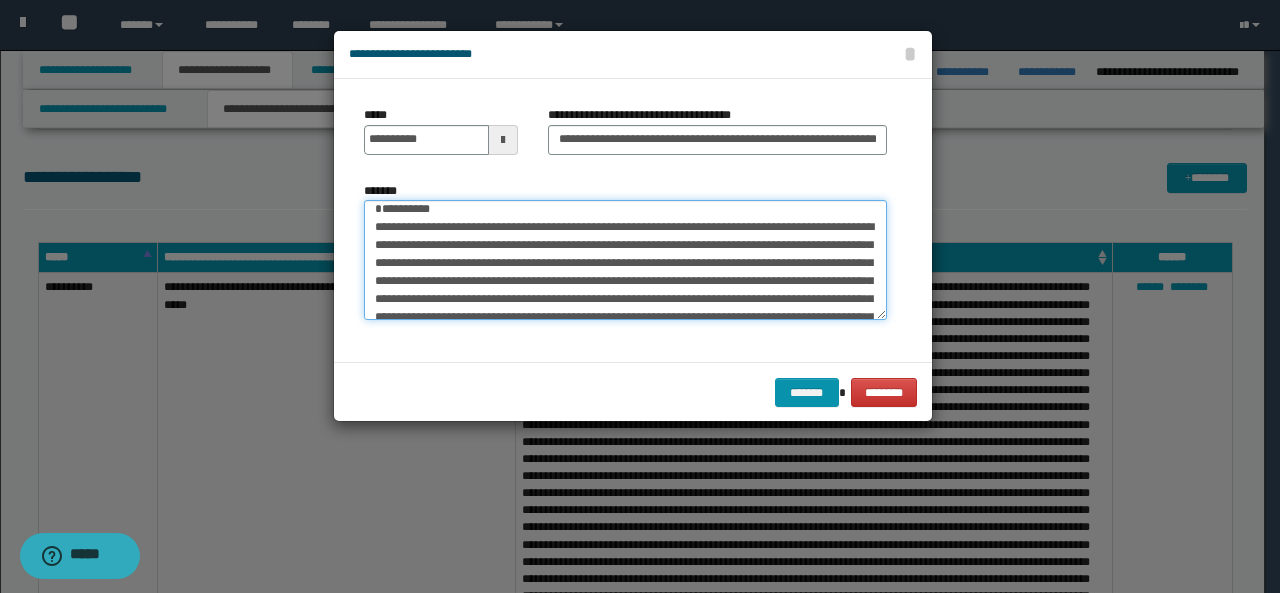 scroll, scrollTop: 0, scrollLeft: 0, axis: both 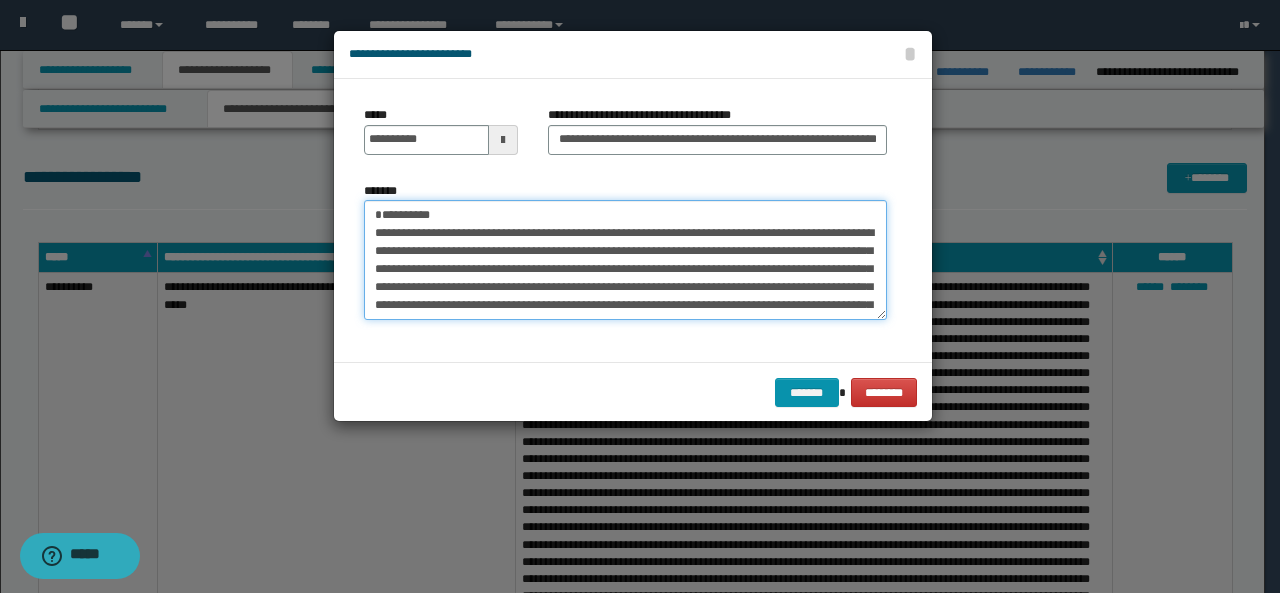 click on "*******" at bounding box center (625, 259) 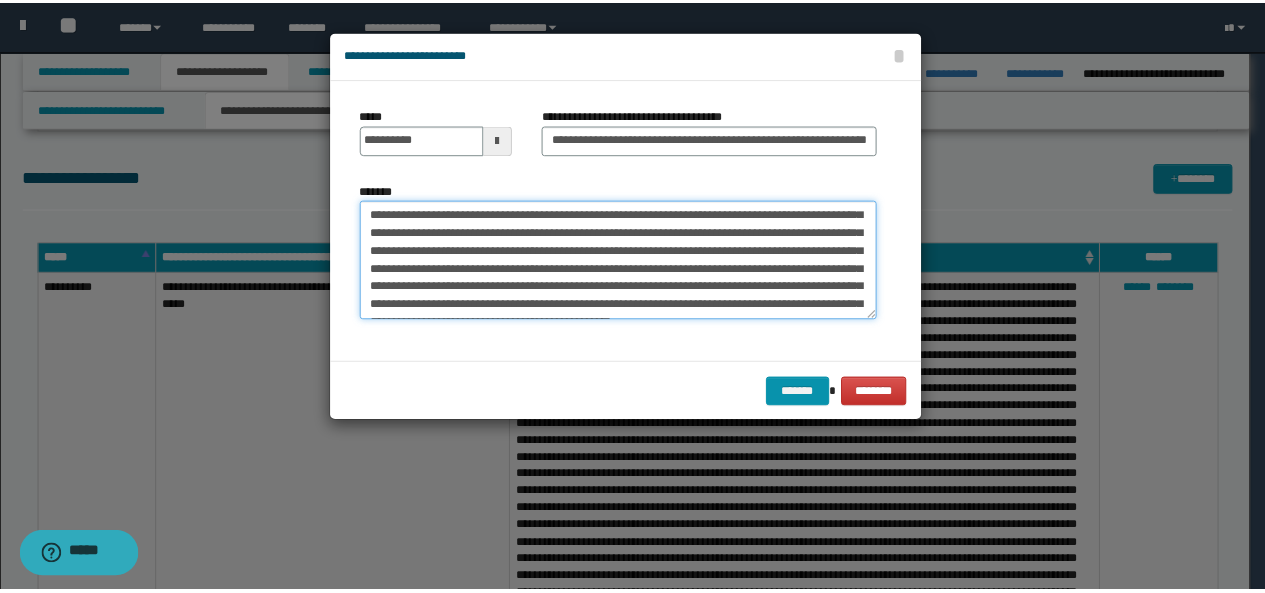 scroll, scrollTop: 0, scrollLeft: 0, axis: both 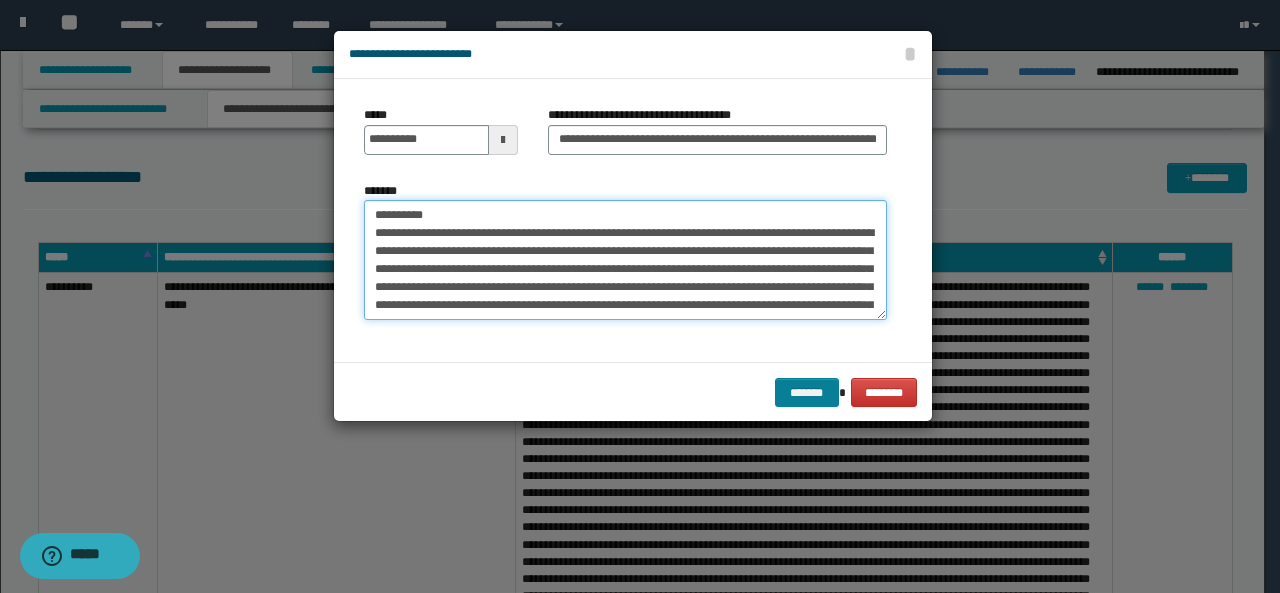 type on "**********" 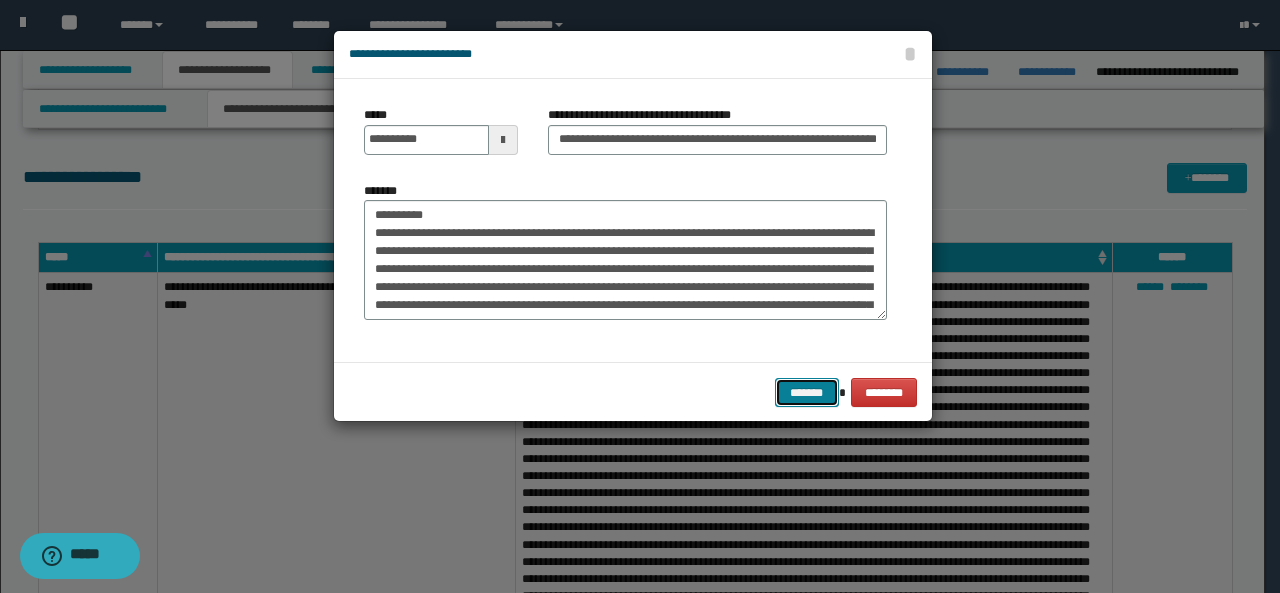 click on "*******" at bounding box center (807, 392) 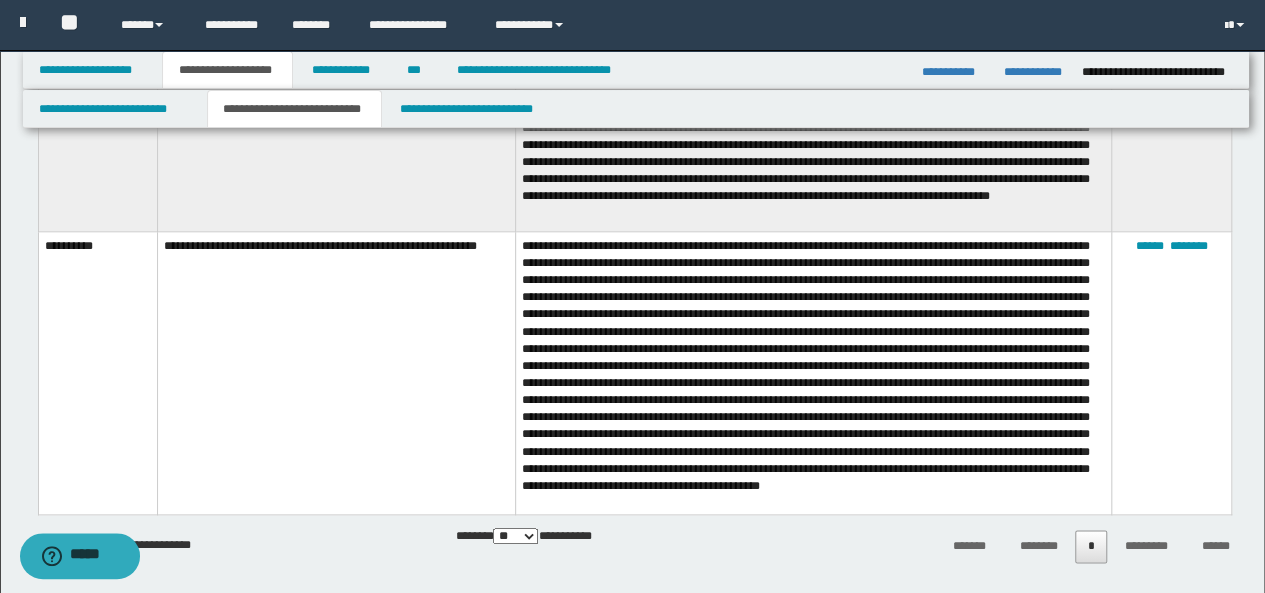 scroll, scrollTop: 991, scrollLeft: 0, axis: vertical 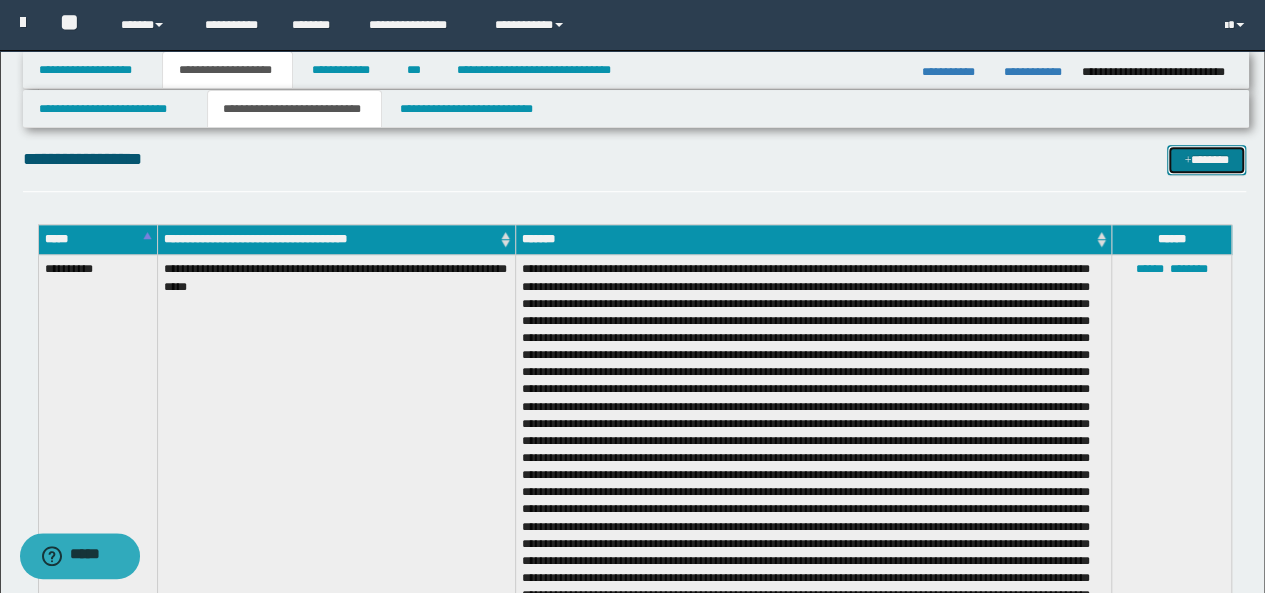 click on "*******" at bounding box center [1206, 159] 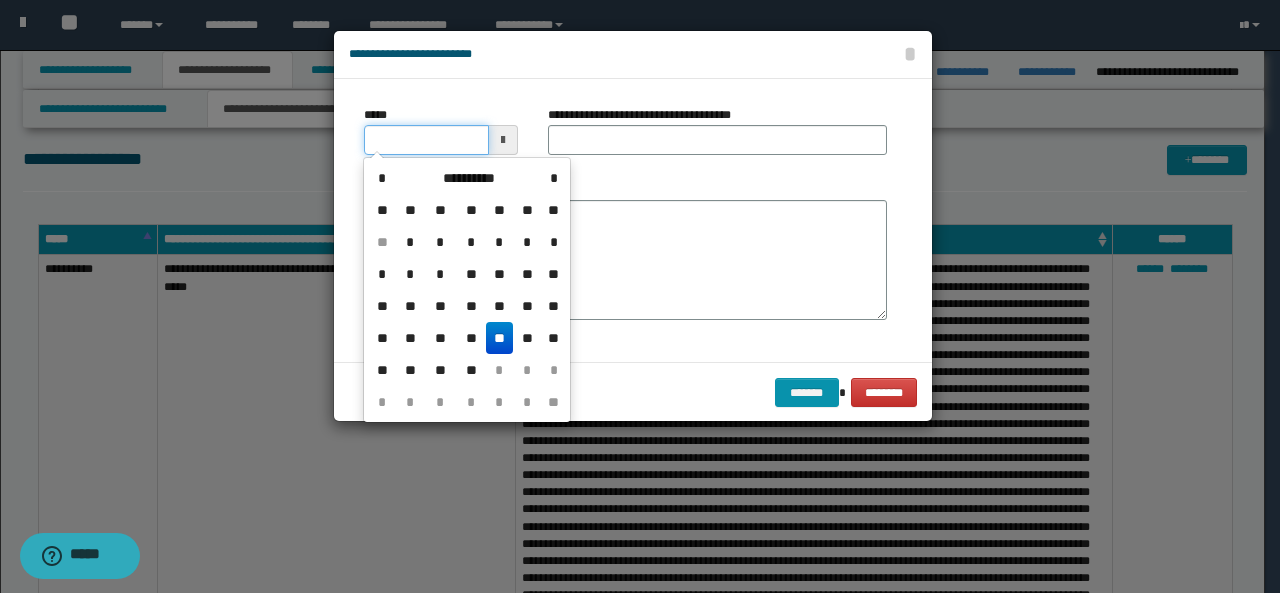 click on "*****" at bounding box center [426, 140] 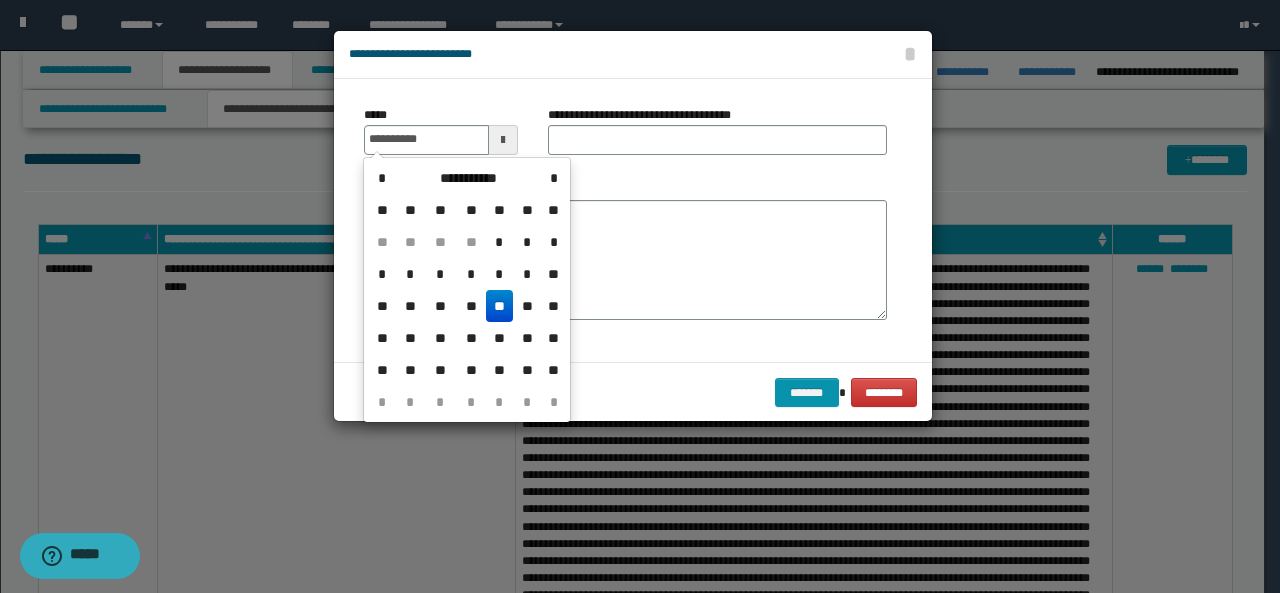 type on "**********" 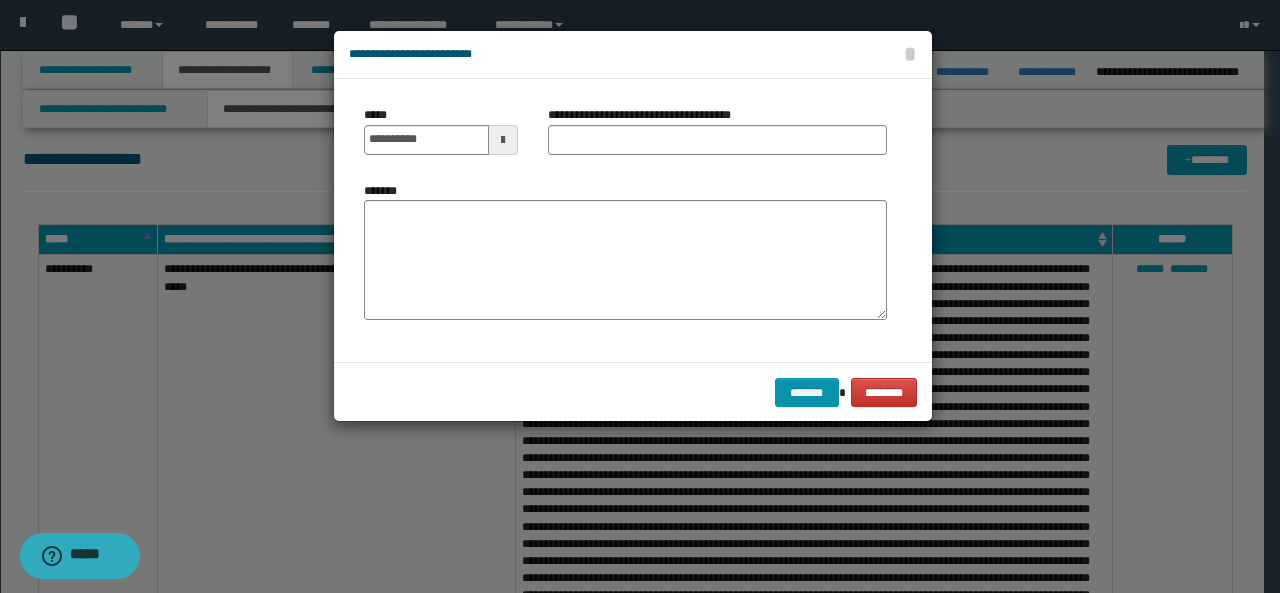 click on "**********" at bounding box center [633, 220] 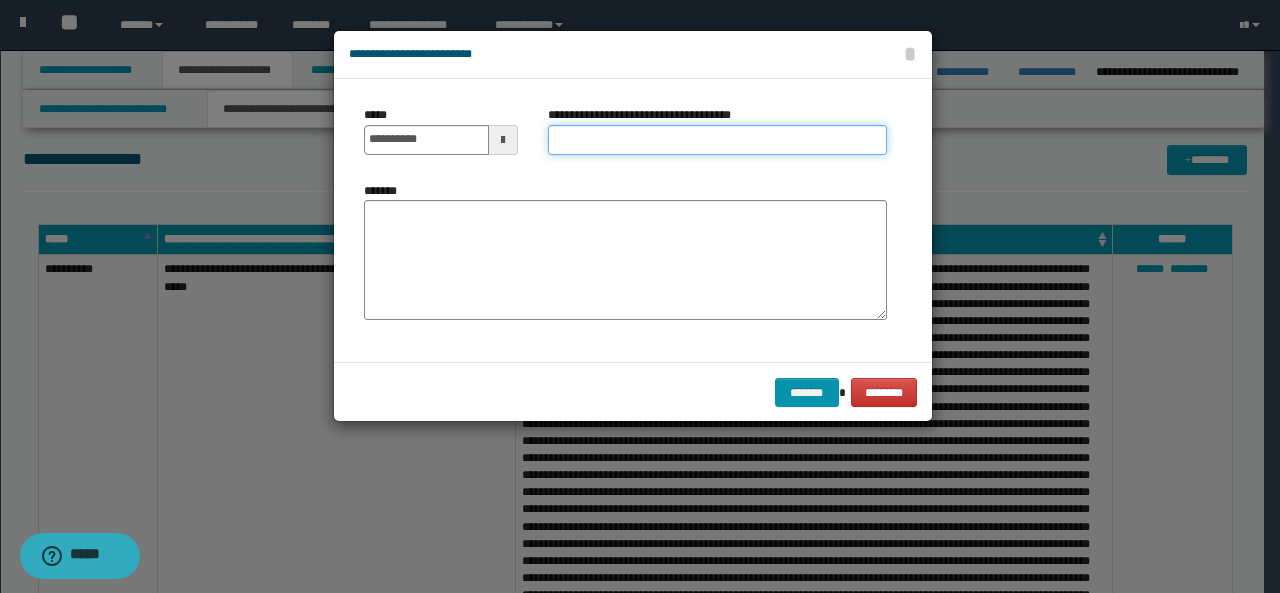 click on "**********" at bounding box center (717, 140) 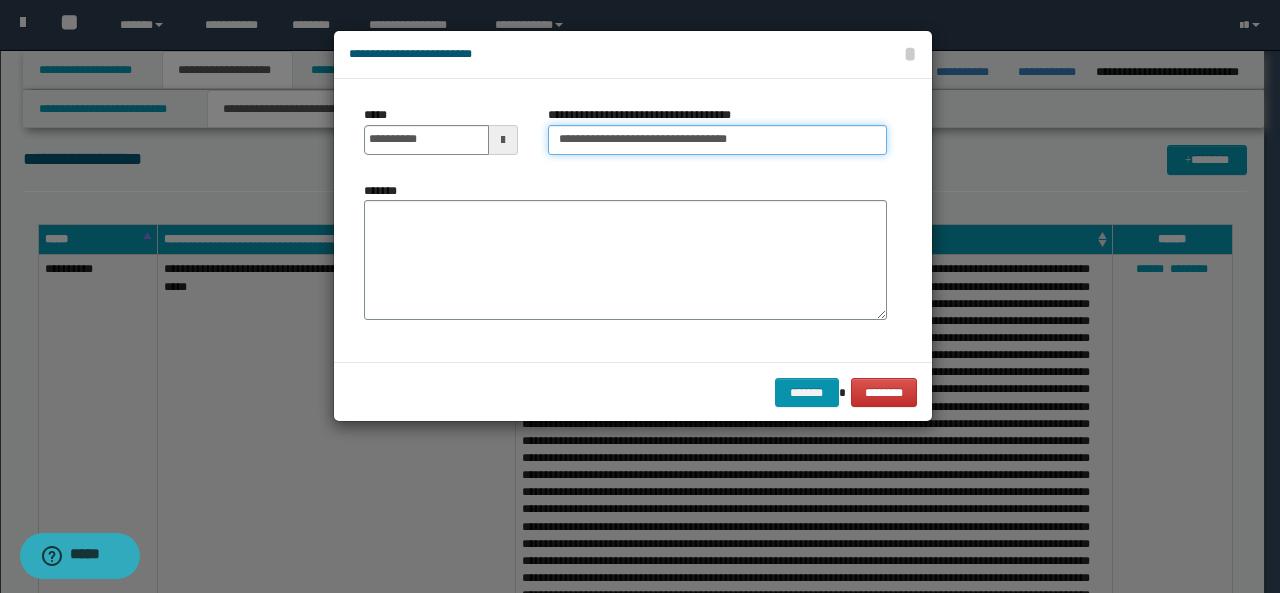 paste on "**********" 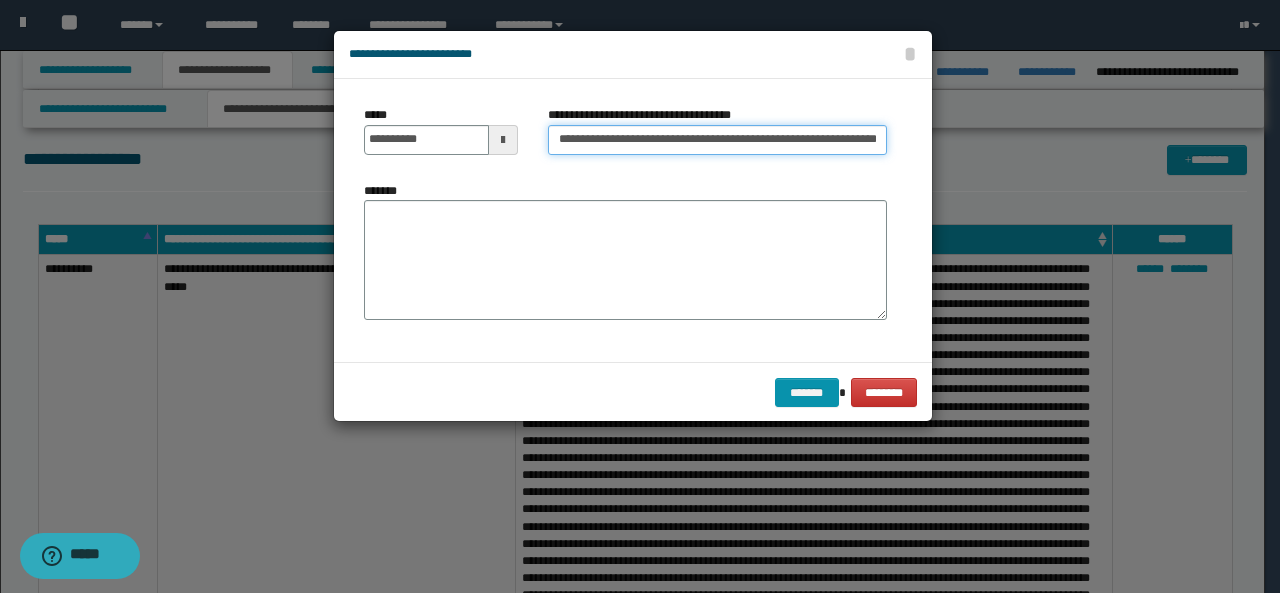 scroll, scrollTop: 0, scrollLeft: 86, axis: horizontal 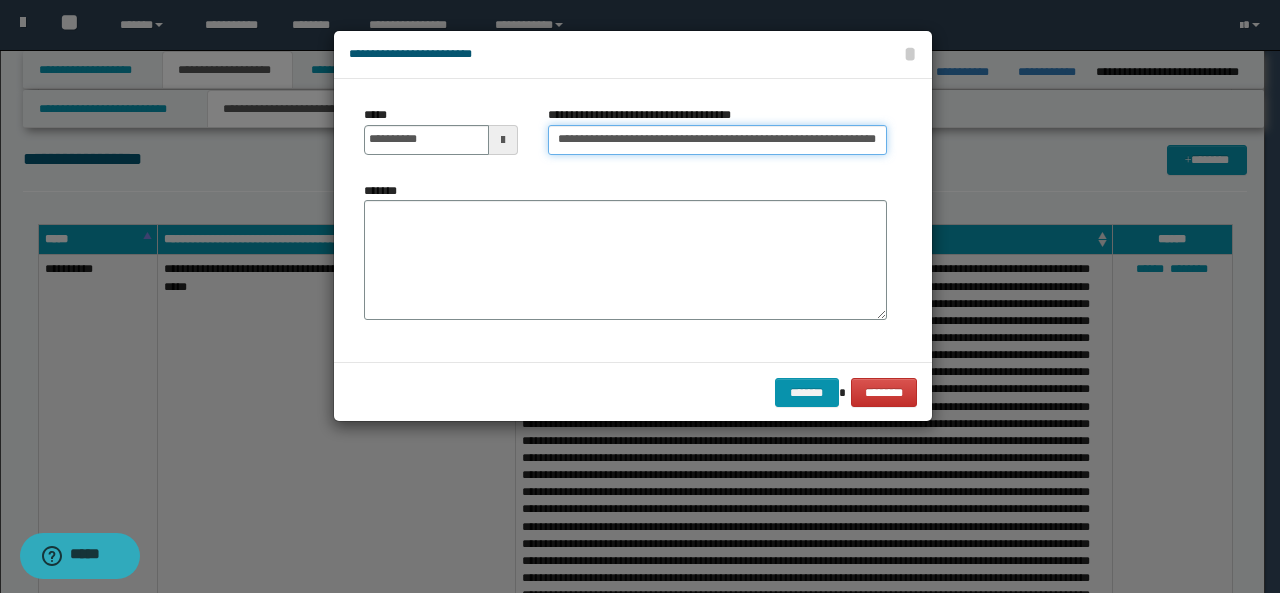 type on "**********" 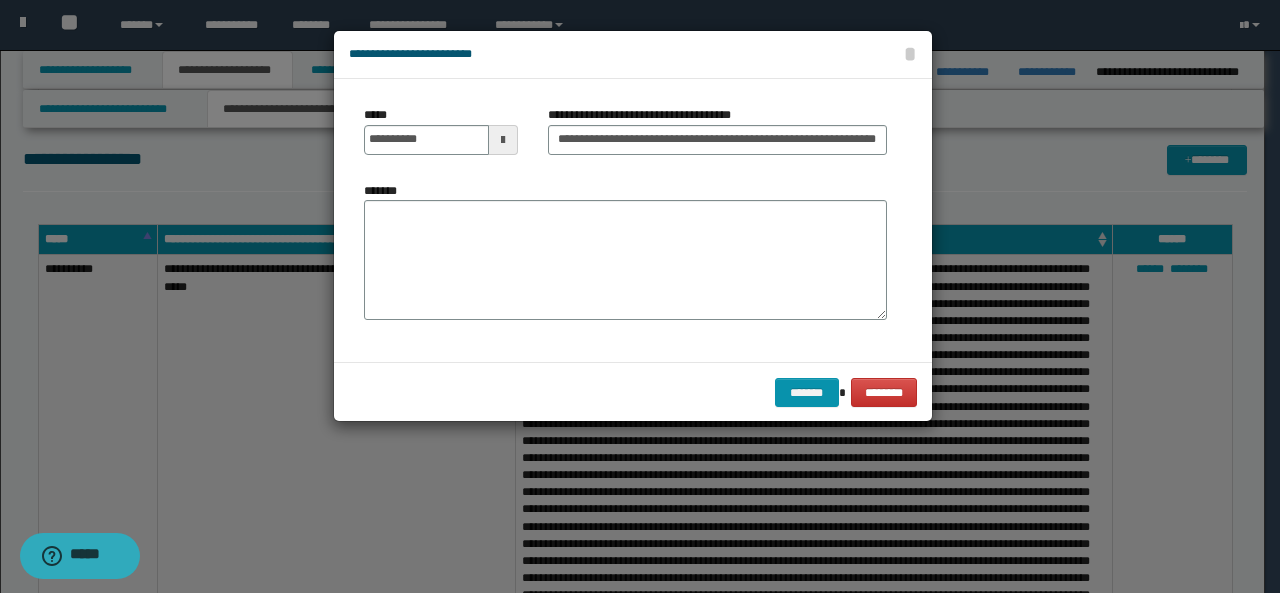 scroll, scrollTop: 0, scrollLeft: 0, axis: both 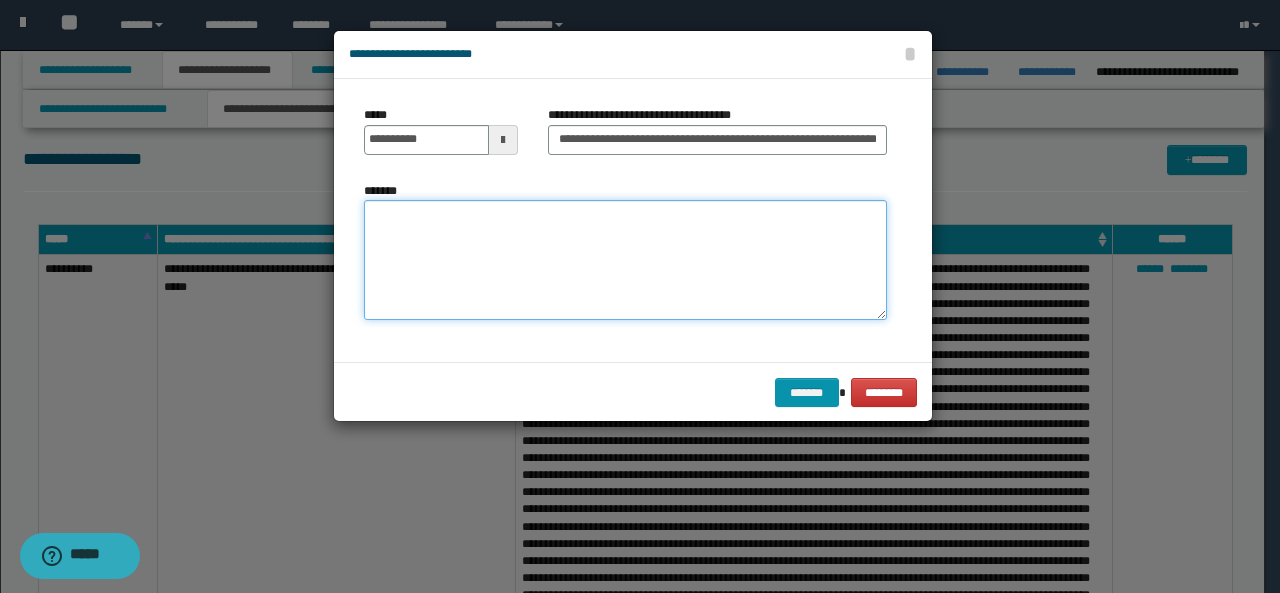 click on "*******" at bounding box center [625, 259] 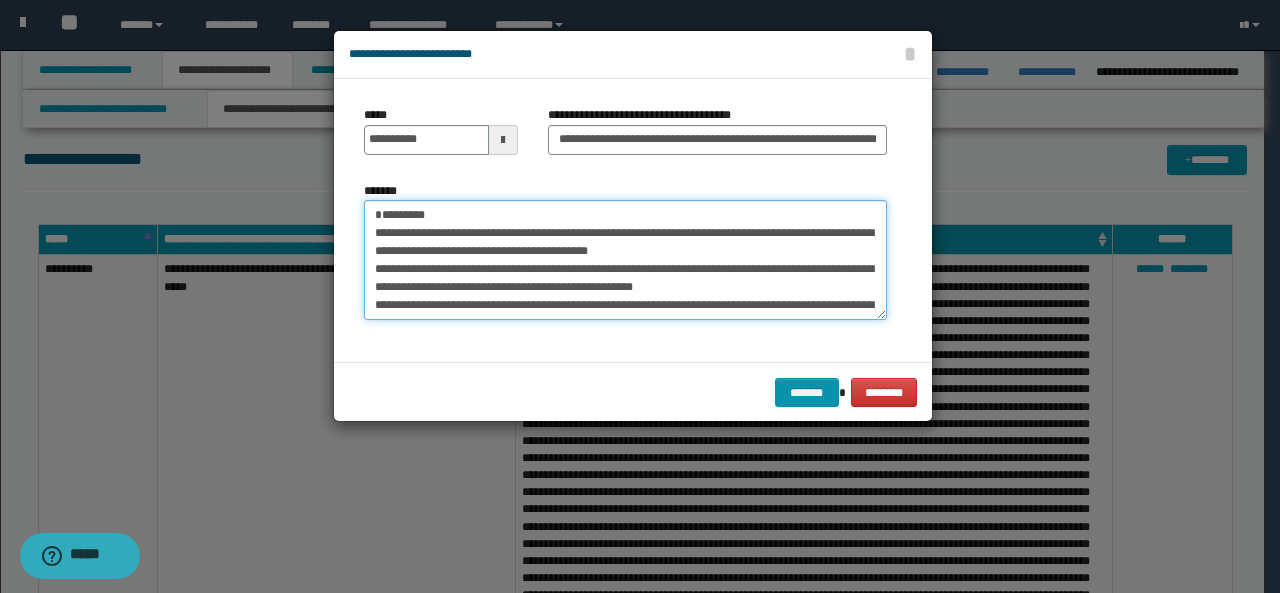 scroll, scrollTop: 498, scrollLeft: 0, axis: vertical 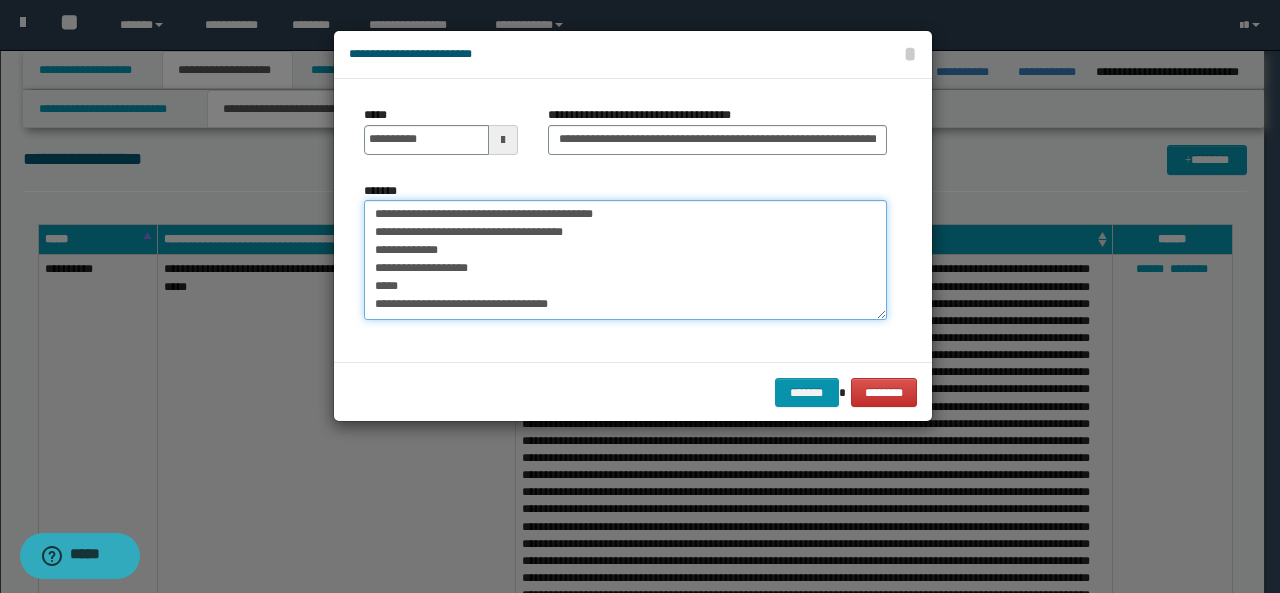 drag, startPoint x: 484, startPoint y: 271, endPoint x: 368, endPoint y: 272, distance: 116.00431 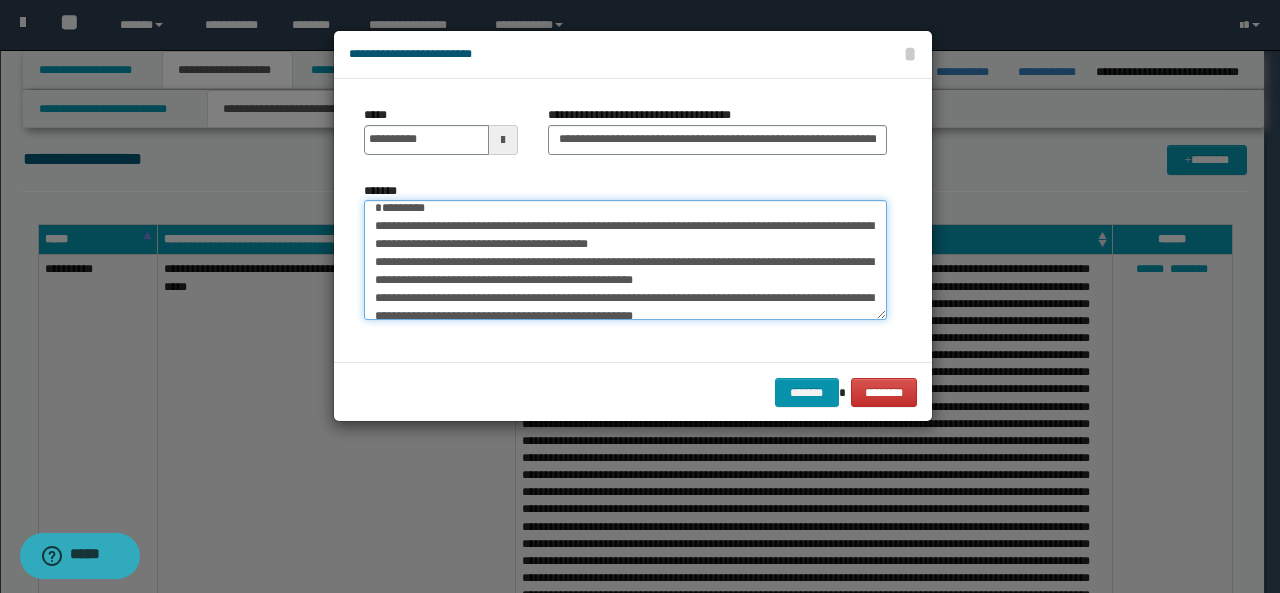 scroll, scrollTop: 0, scrollLeft: 0, axis: both 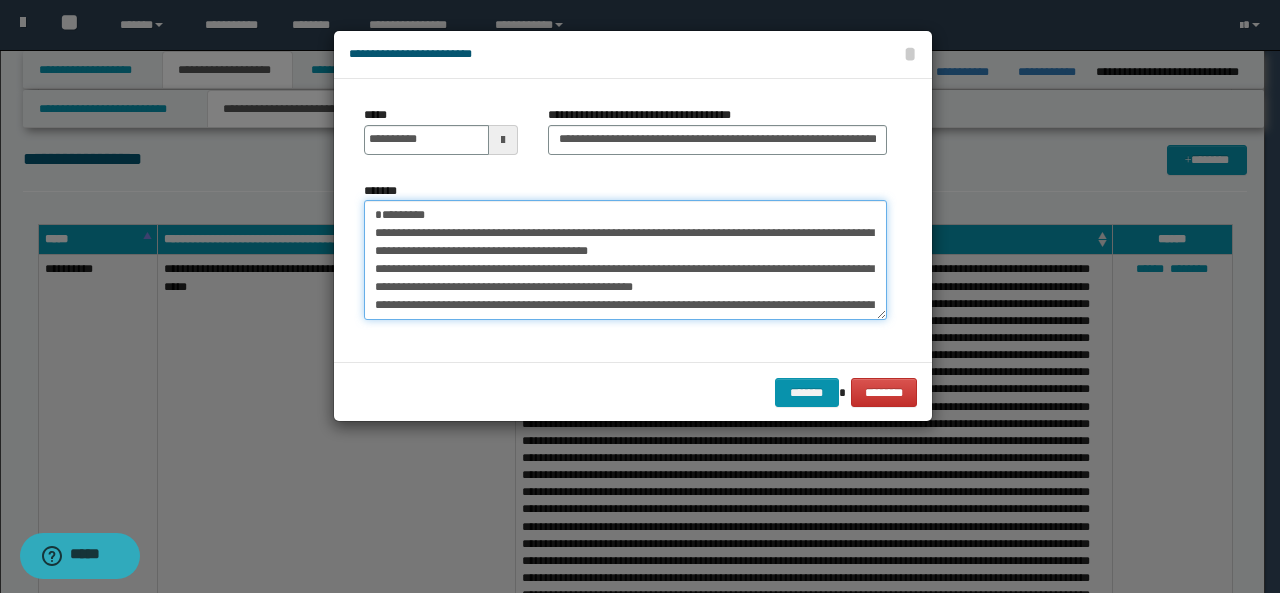 click on "*******" at bounding box center (625, 259) 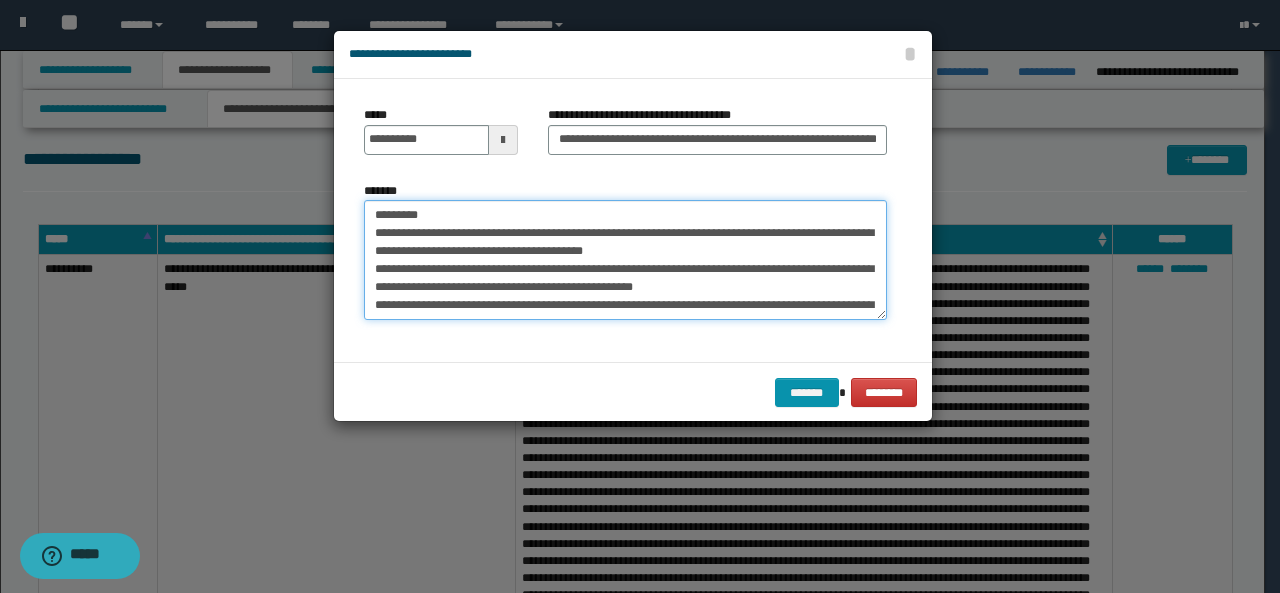 click on "*******" at bounding box center [625, 259] 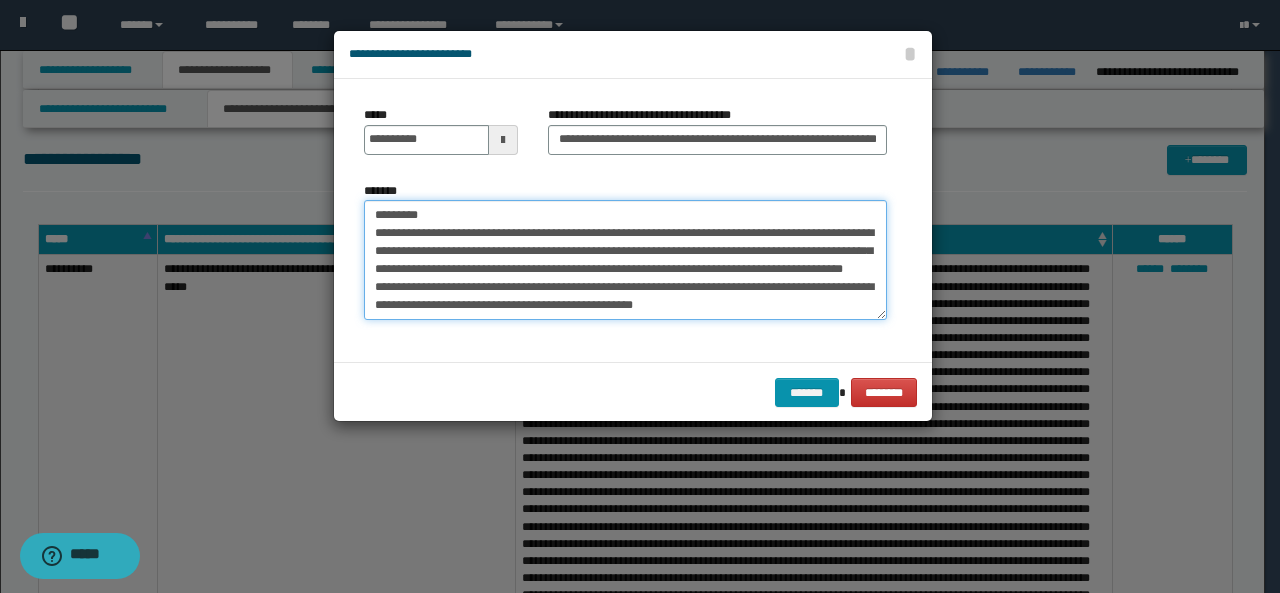 click on "*******" at bounding box center [625, 259] 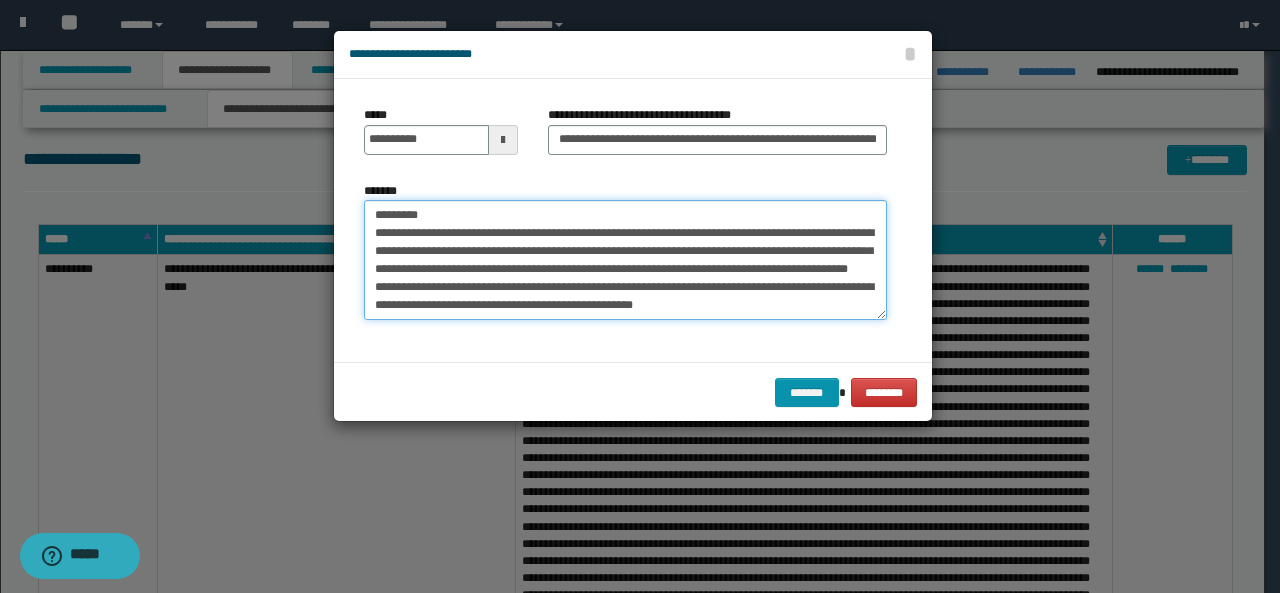 click on "*******" at bounding box center (625, 259) 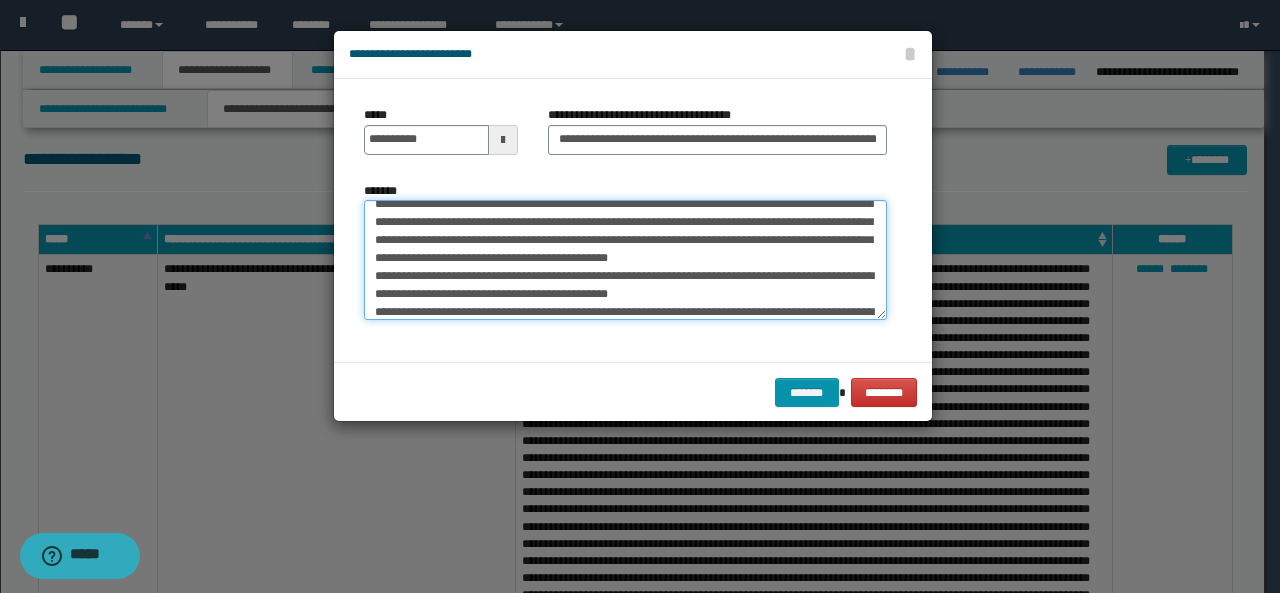scroll, scrollTop: 52, scrollLeft: 0, axis: vertical 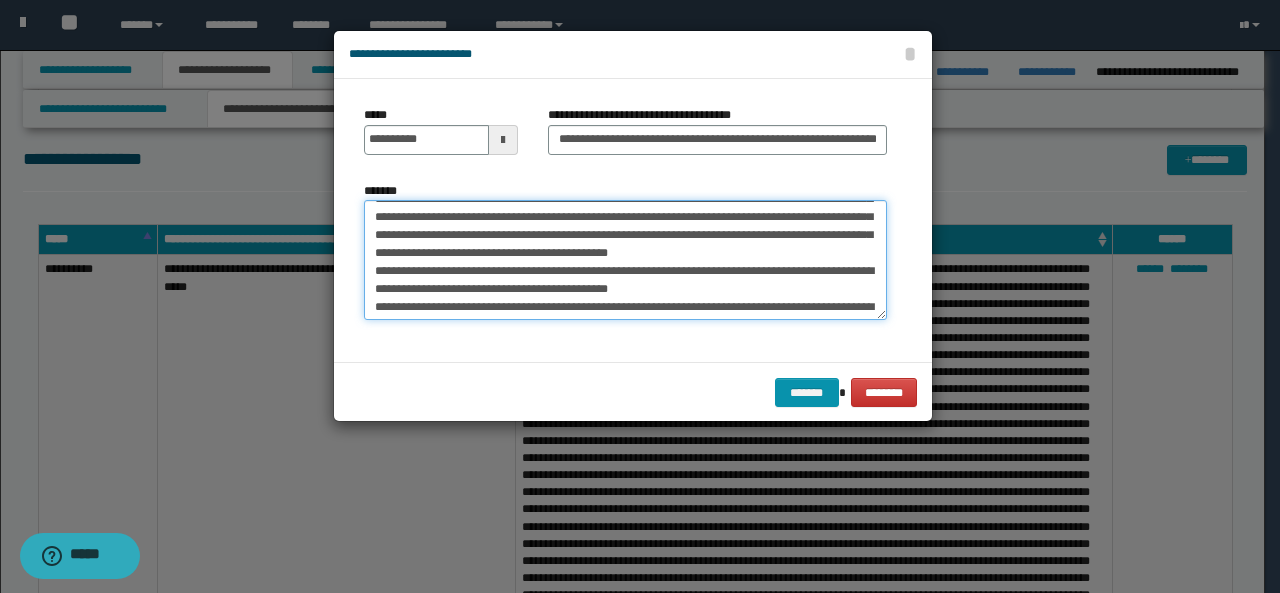 click on "*******" at bounding box center [625, 259] 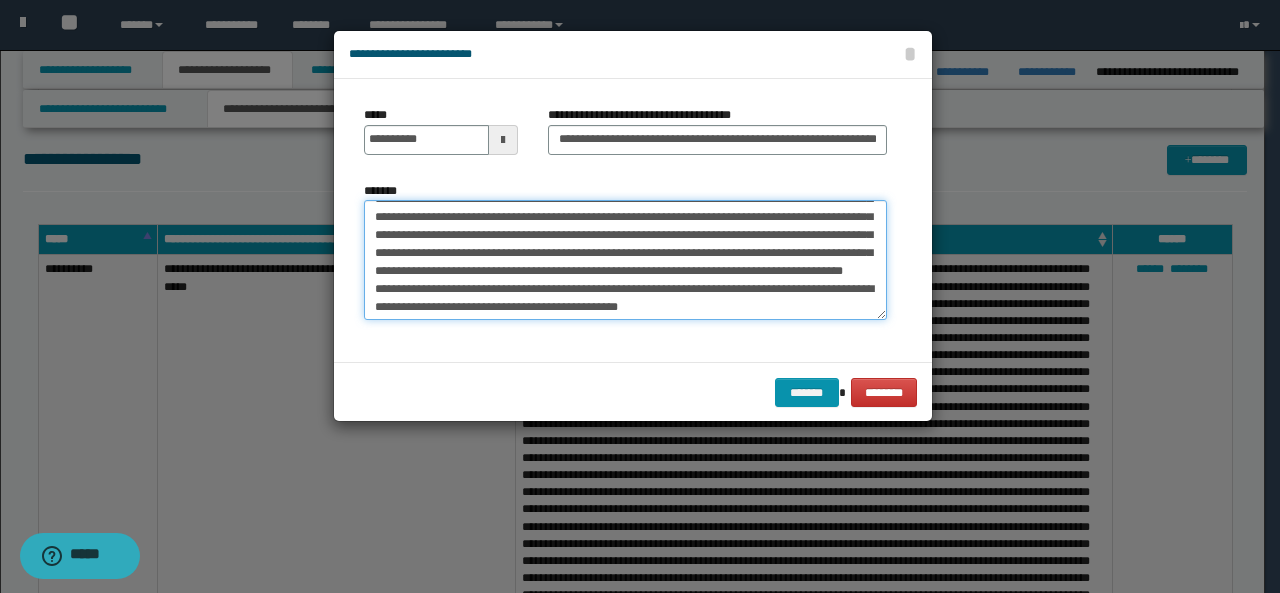 scroll, scrollTop: 34, scrollLeft: 0, axis: vertical 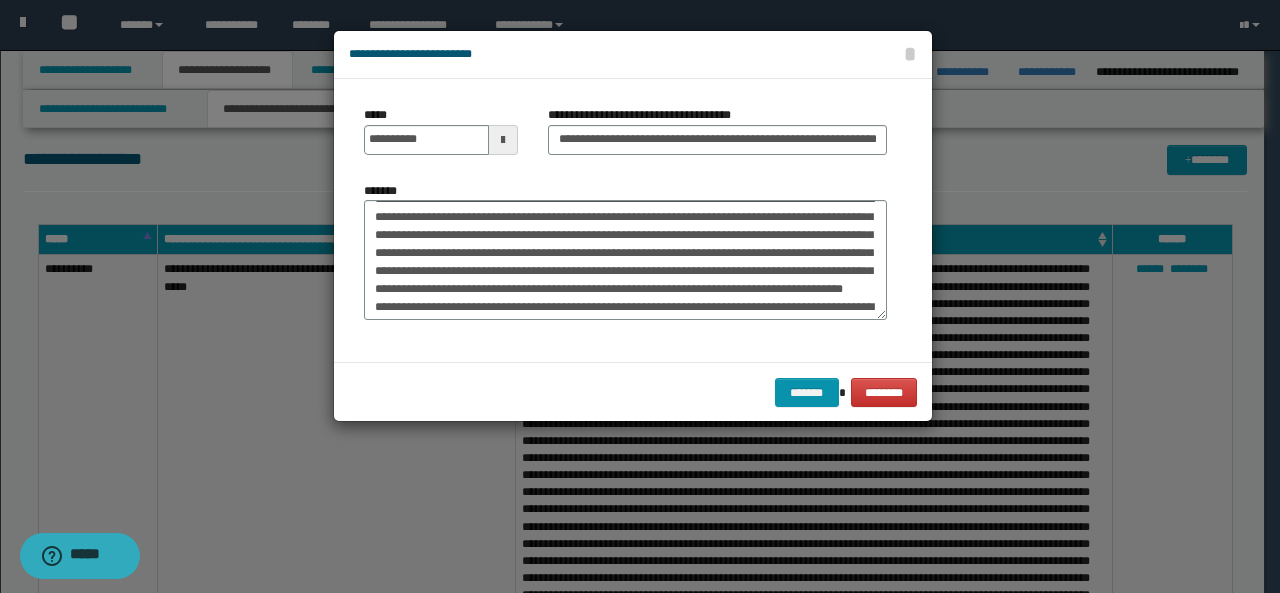 drag, startPoint x: 736, startPoint y: 261, endPoint x: 672, endPoint y: 329, distance: 93.38094 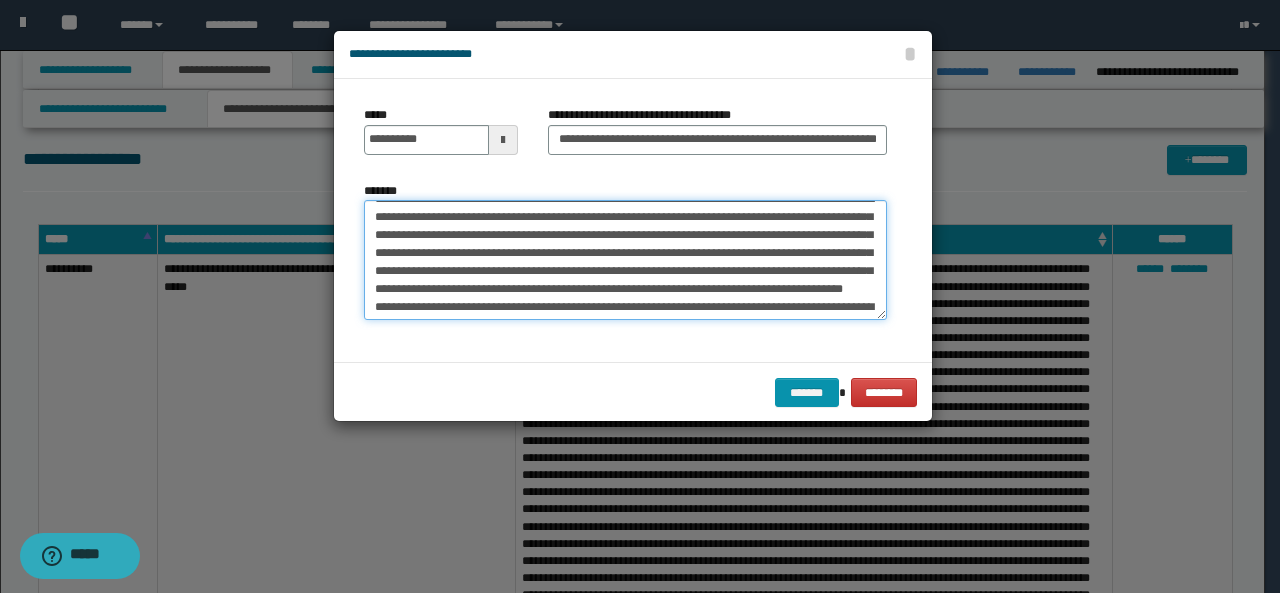 click on "*******" at bounding box center [625, 259] 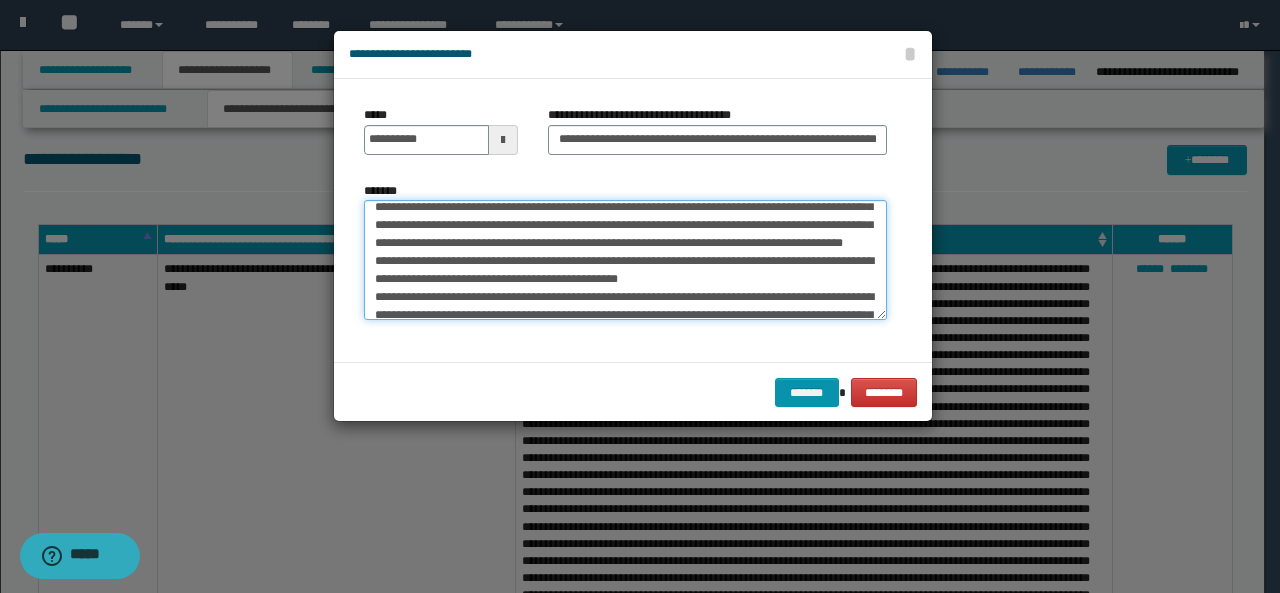 scroll, scrollTop: 81, scrollLeft: 0, axis: vertical 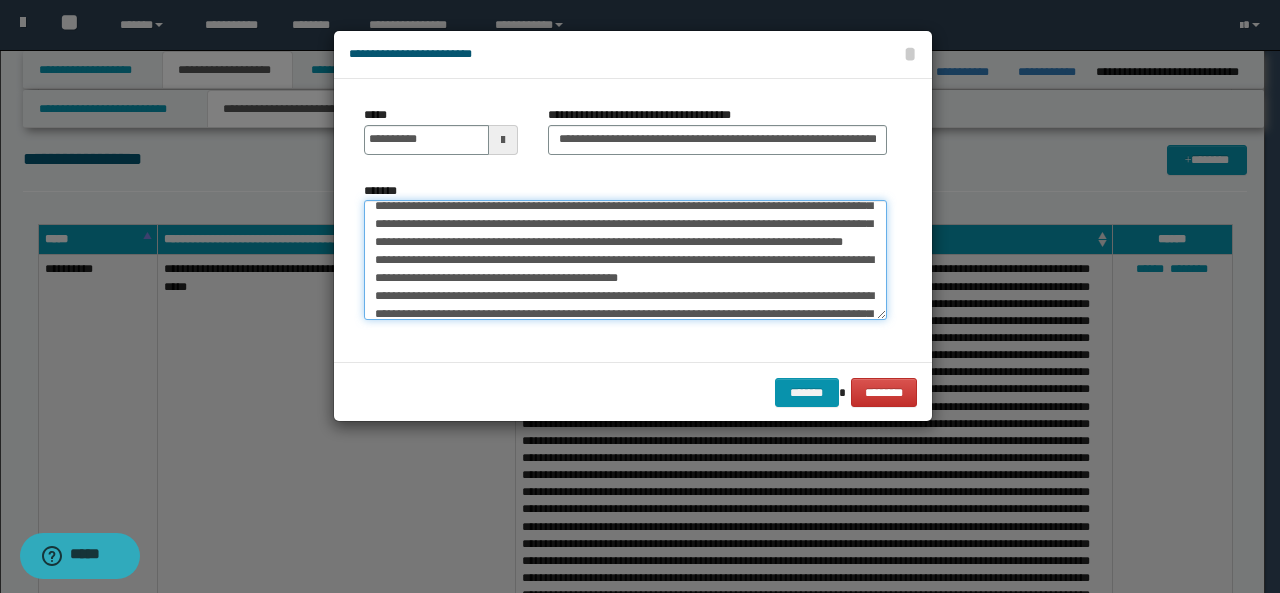 click on "*******" at bounding box center (625, 259) 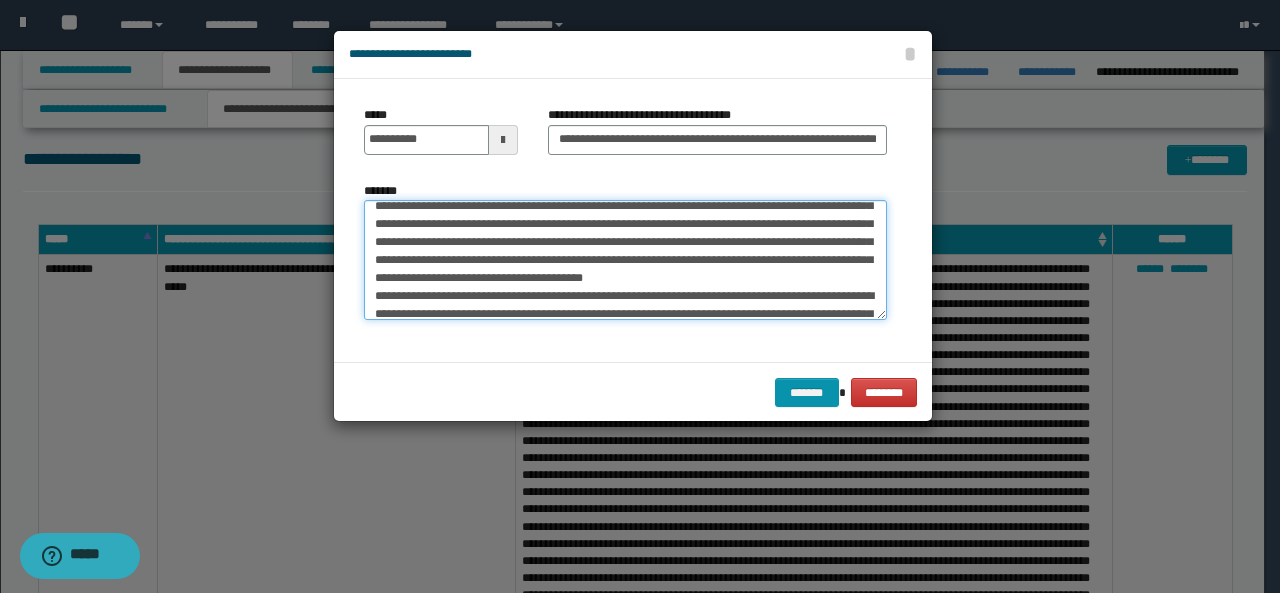 scroll, scrollTop: 63, scrollLeft: 0, axis: vertical 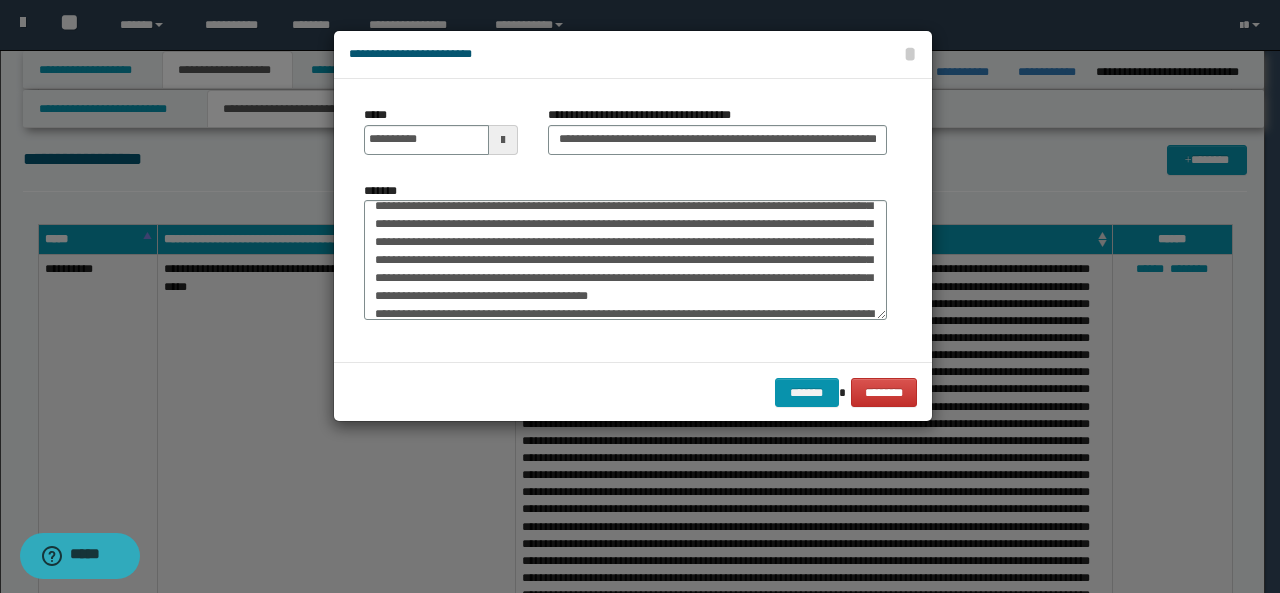 drag, startPoint x: 562, startPoint y: 305, endPoint x: 563, endPoint y: 295, distance: 10.049875 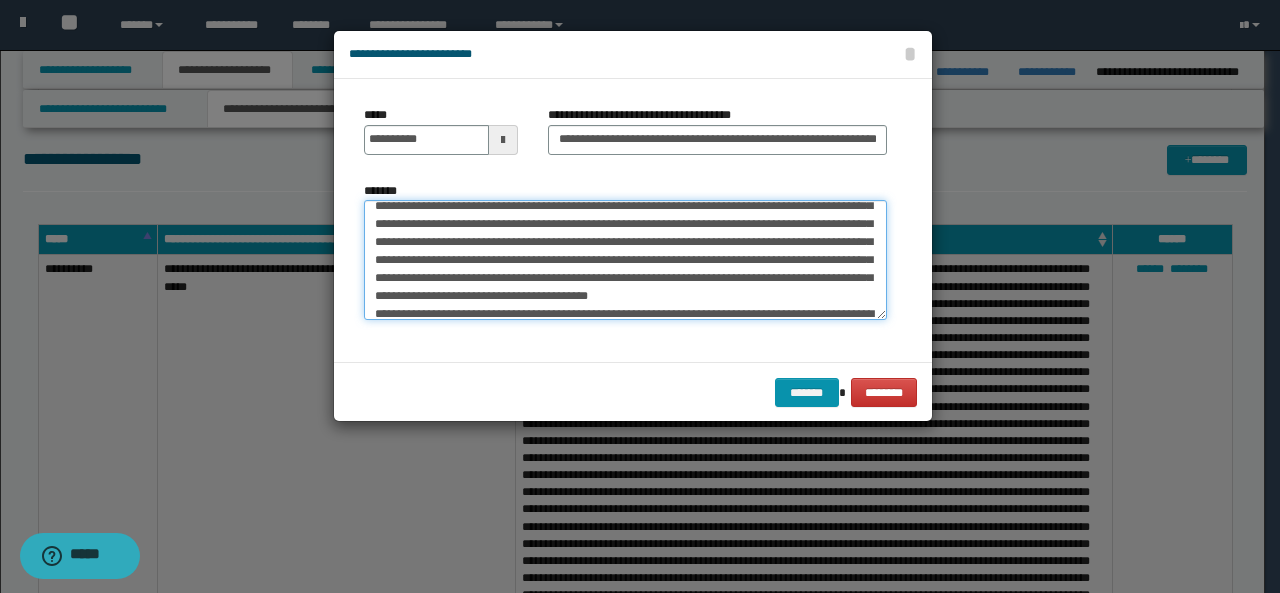 click on "*******" at bounding box center [625, 259] 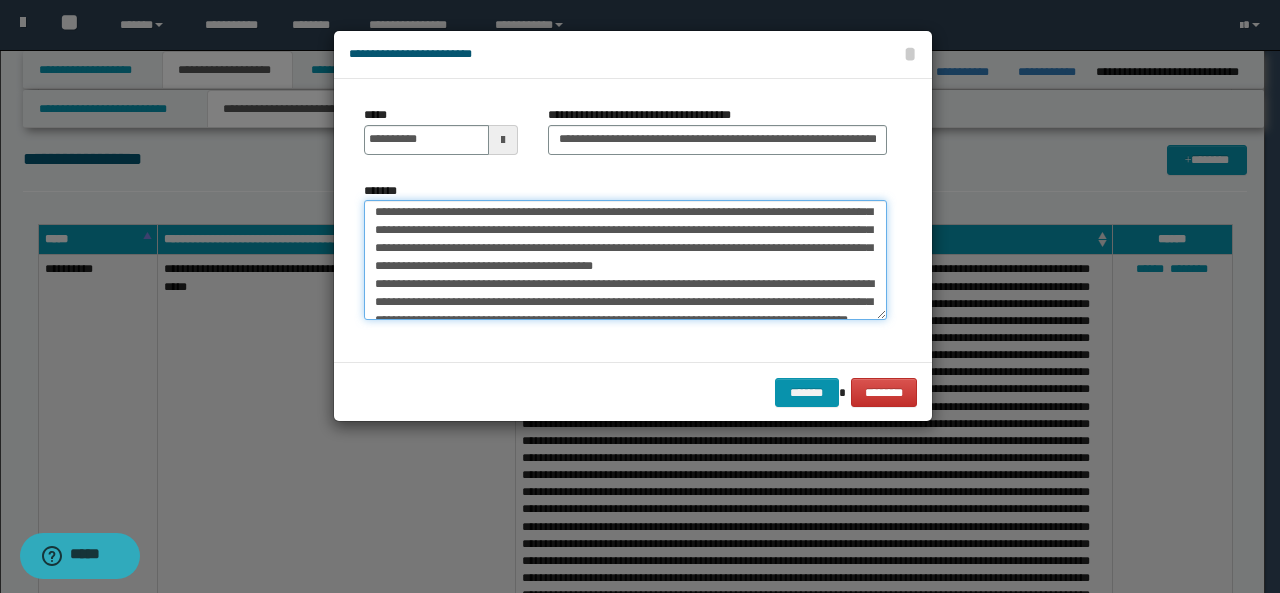 scroll, scrollTop: 94, scrollLeft: 0, axis: vertical 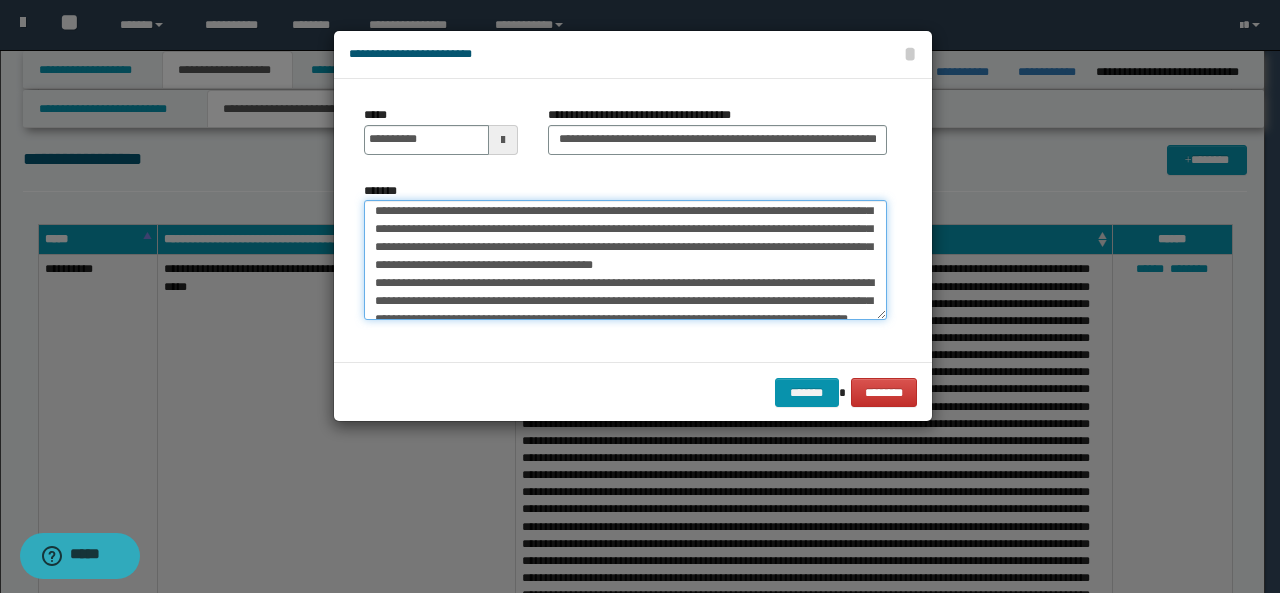 click on "*******" at bounding box center (625, 259) 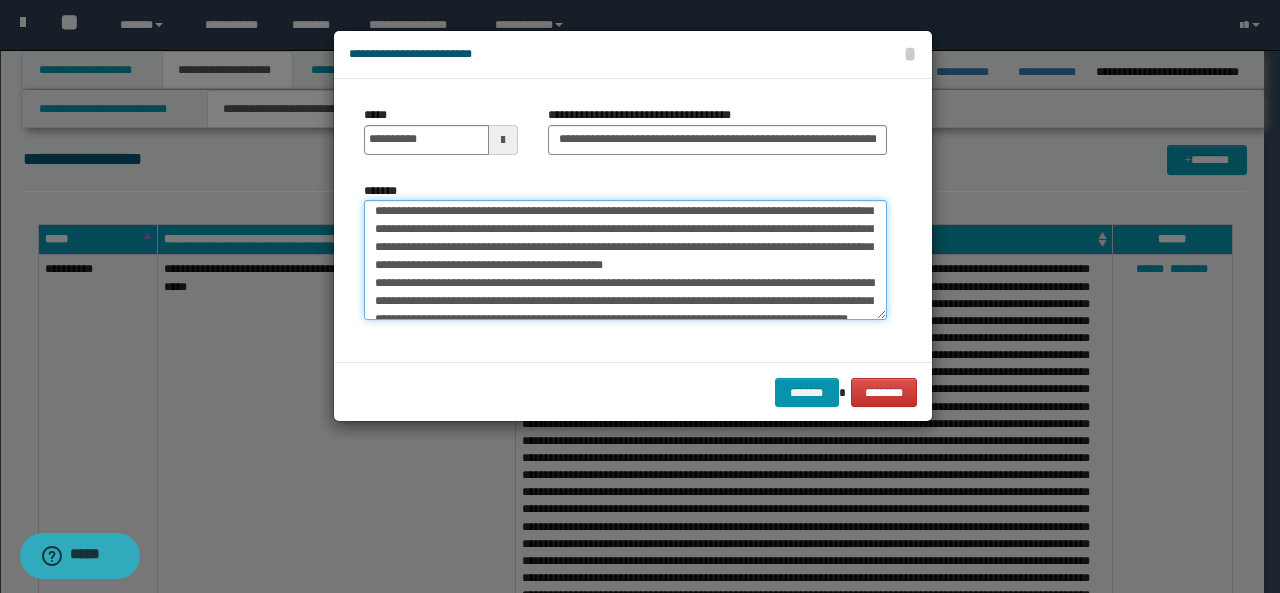 click on "*******" at bounding box center [625, 259] 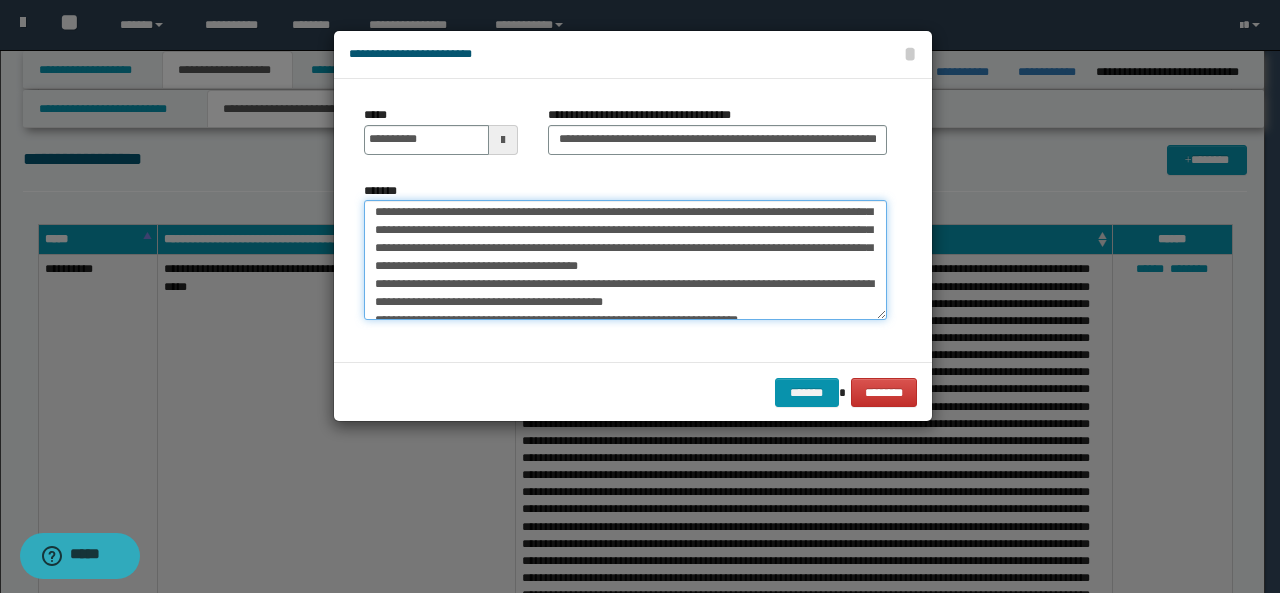 scroll, scrollTop: 148, scrollLeft: 0, axis: vertical 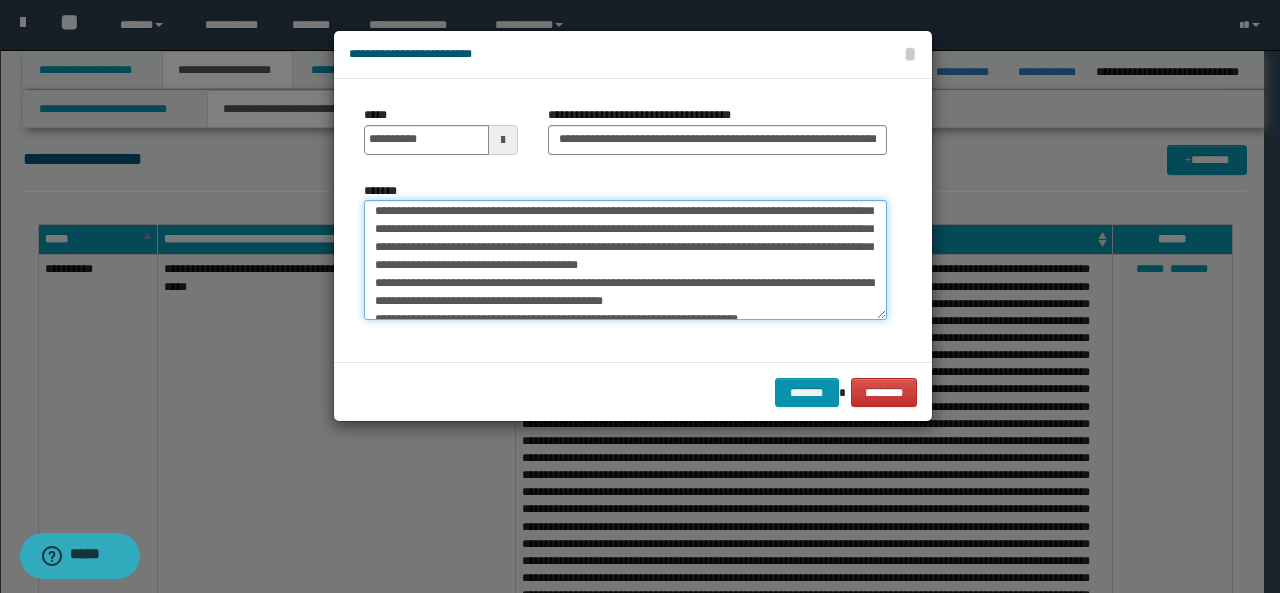 click on "*******" at bounding box center [625, 259] 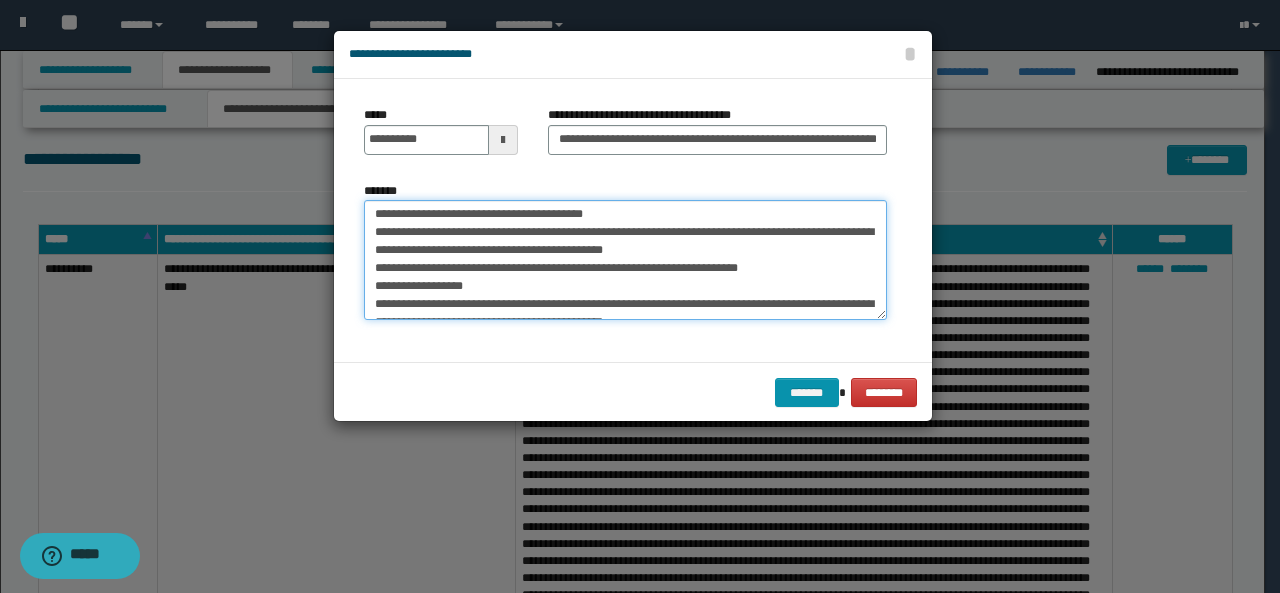 scroll, scrollTop: 200, scrollLeft: 0, axis: vertical 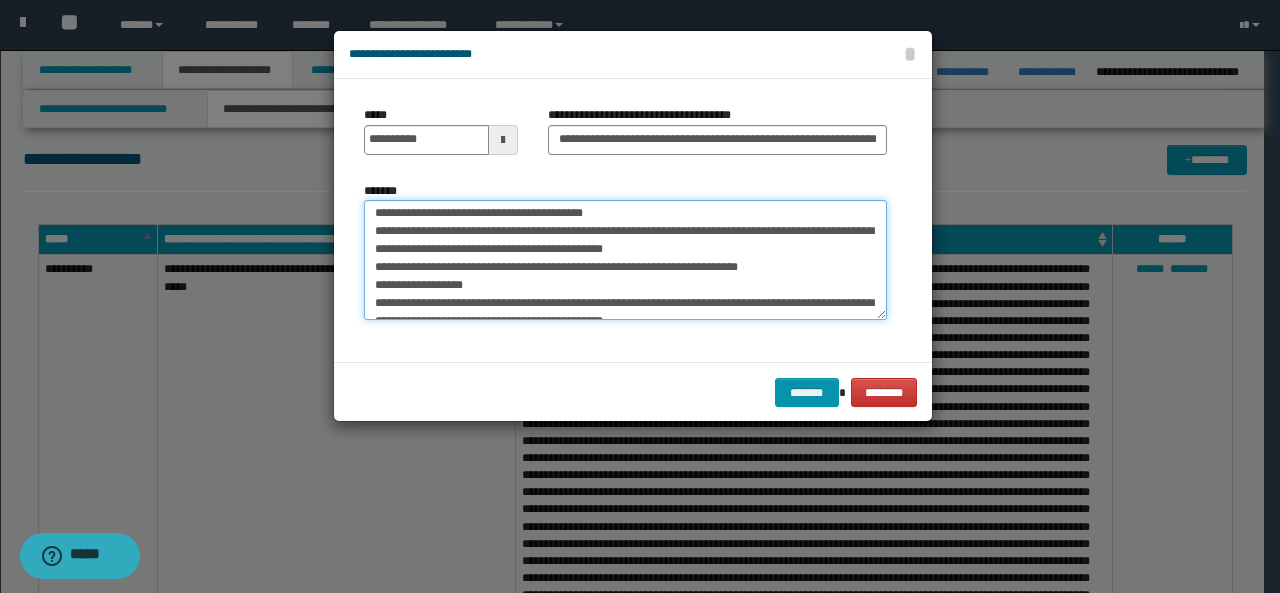 click on "*******" at bounding box center [625, 259] 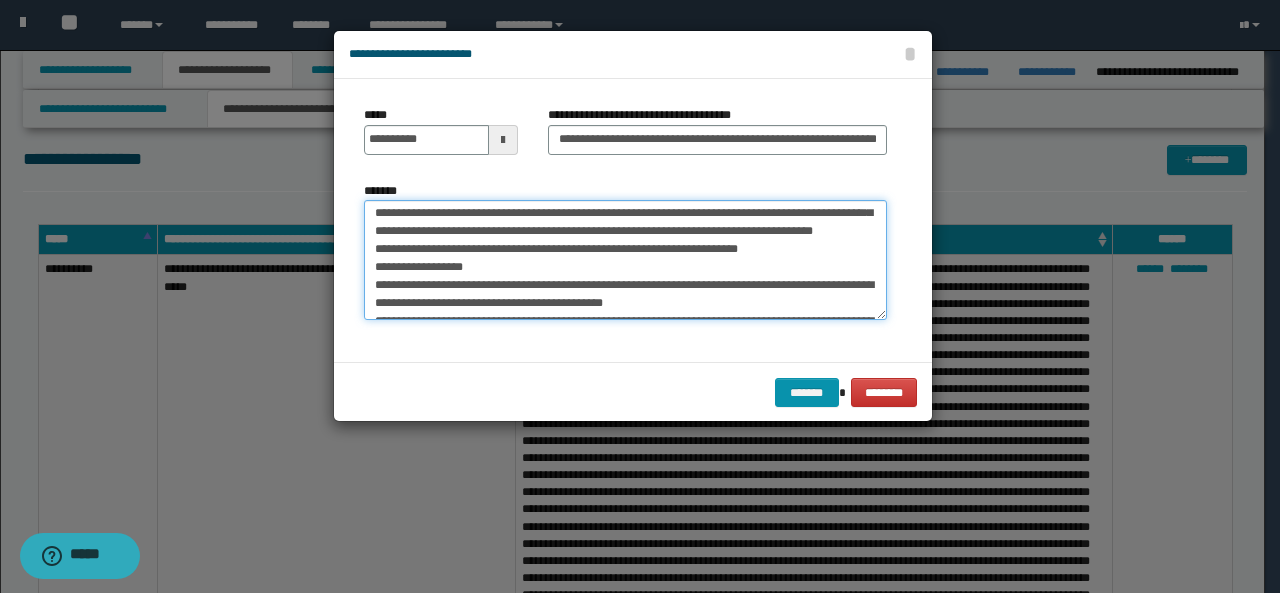 scroll, scrollTop: 182, scrollLeft: 0, axis: vertical 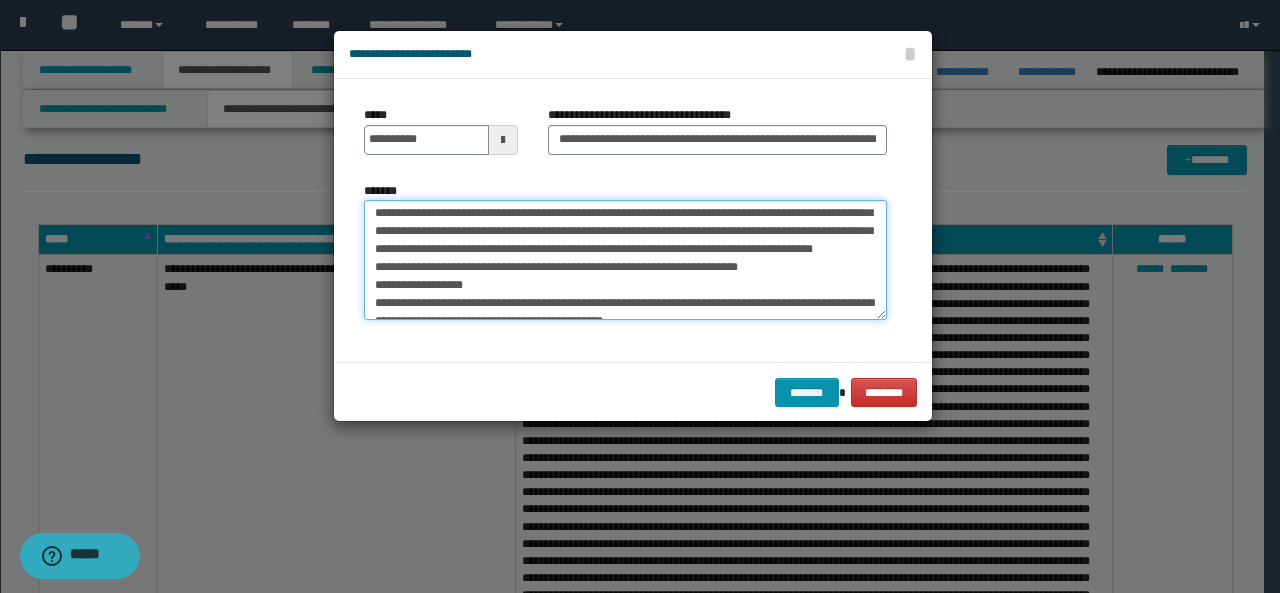 click on "*******" at bounding box center (625, 259) 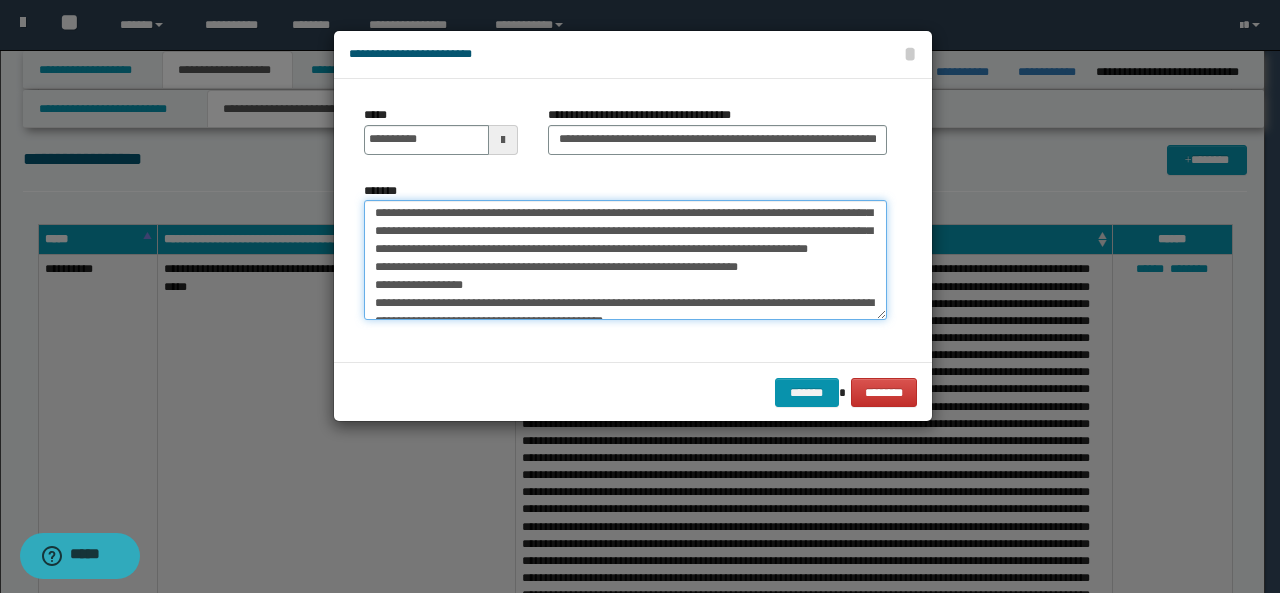 click on "*******" at bounding box center (625, 259) 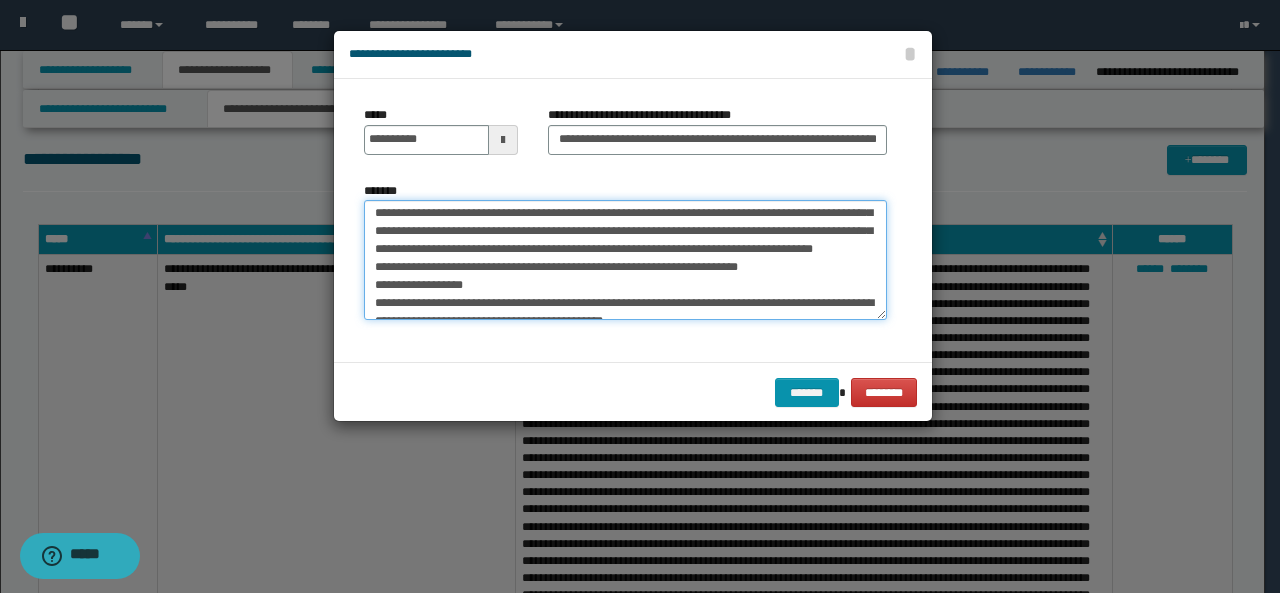 click on "*******" at bounding box center [625, 259] 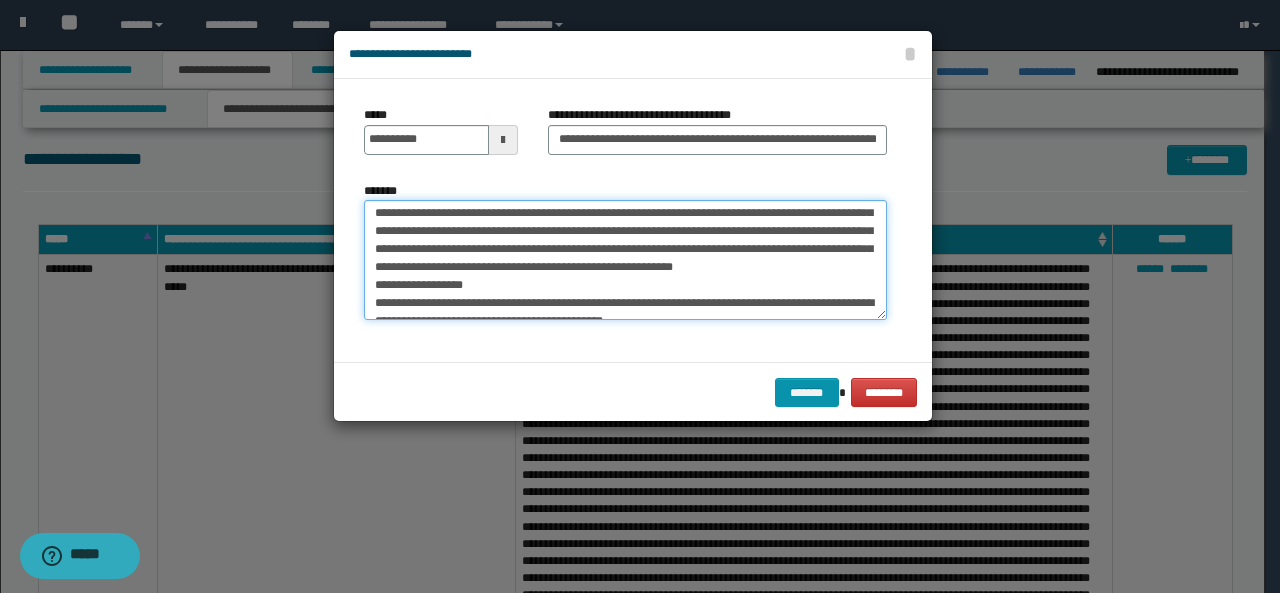 scroll, scrollTop: 164, scrollLeft: 0, axis: vertical 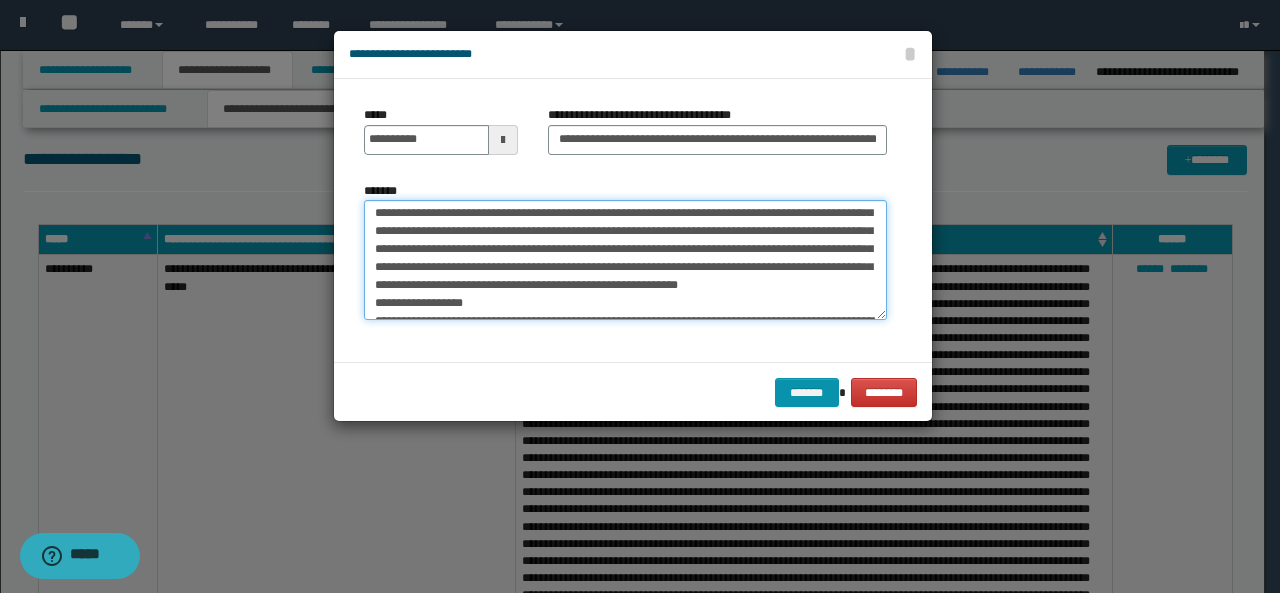 click on "*******" at bounding box center (625, 259) 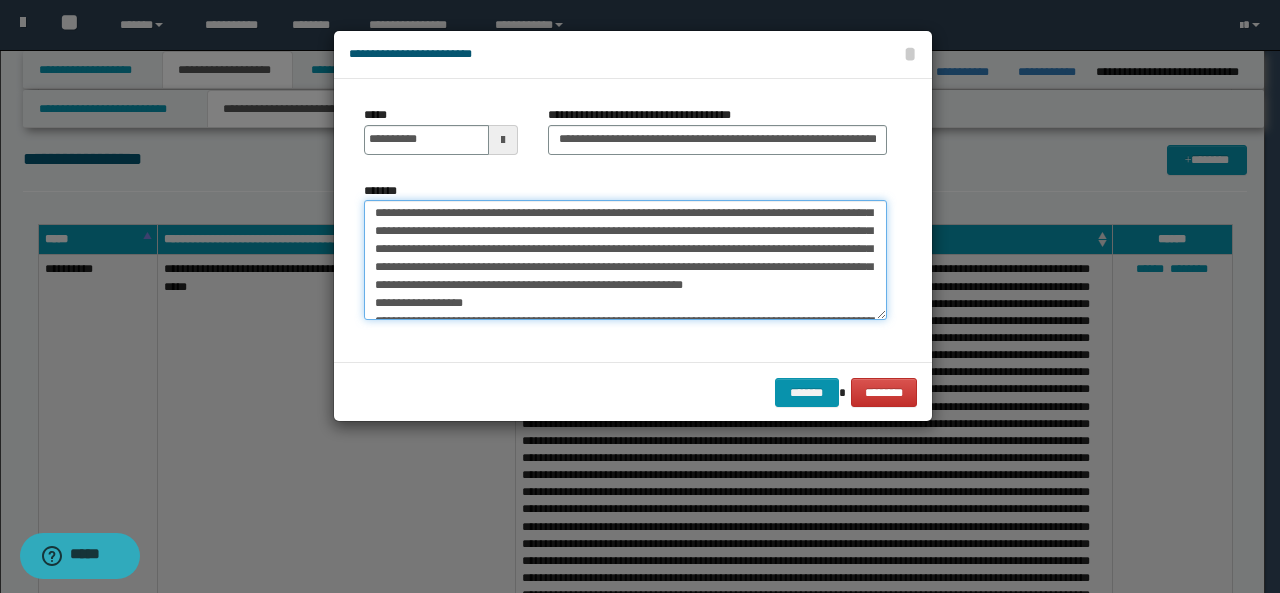 click on "*******" at bounding box center (625, 259) 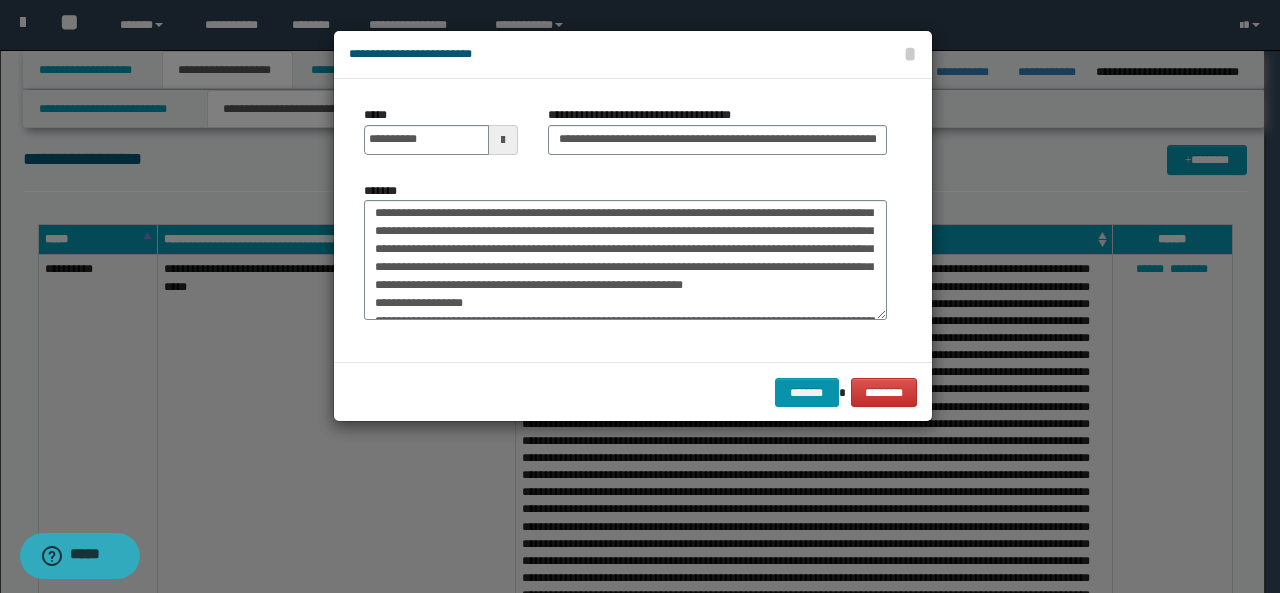 drag, startPoint x: 649, startPoint y: 307, endPoint x: 618, endPoint y: 339, distance: 44.553337 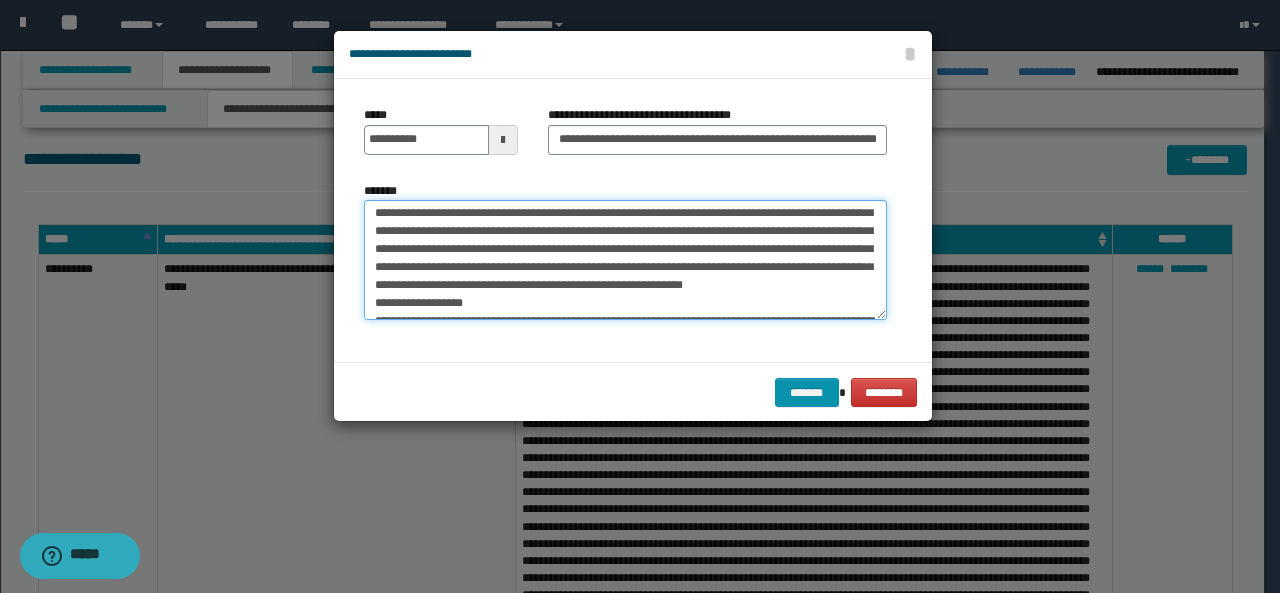 click on "*******" at bounding box center (625, 259) 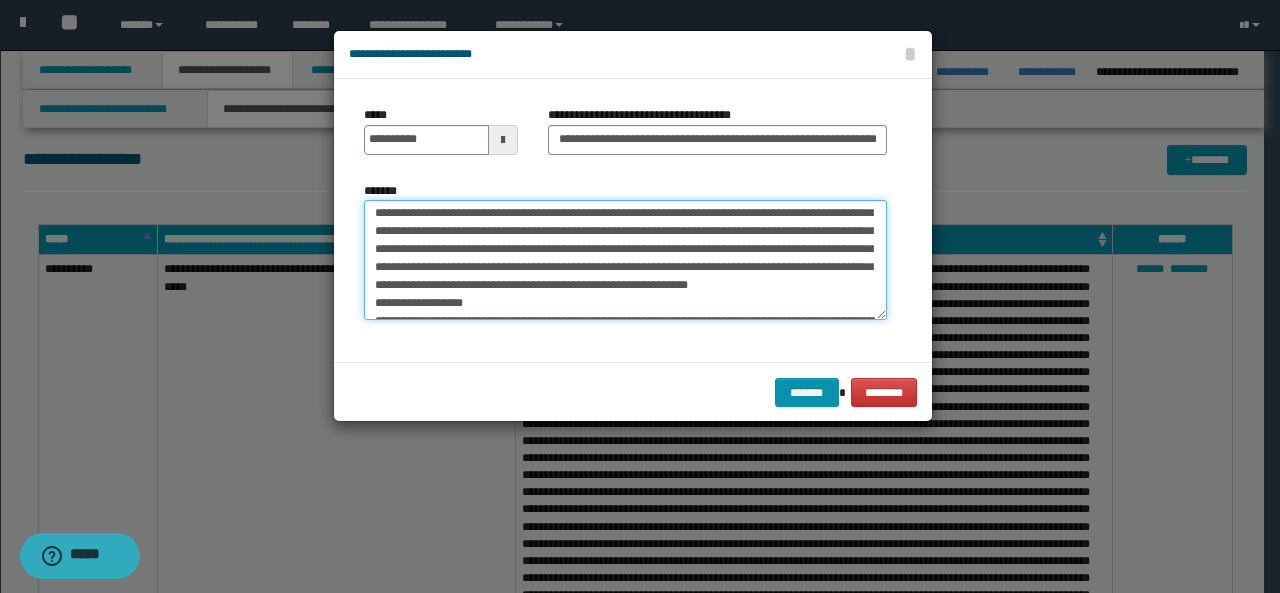 click on "*******" at bounding box center [625, 259] 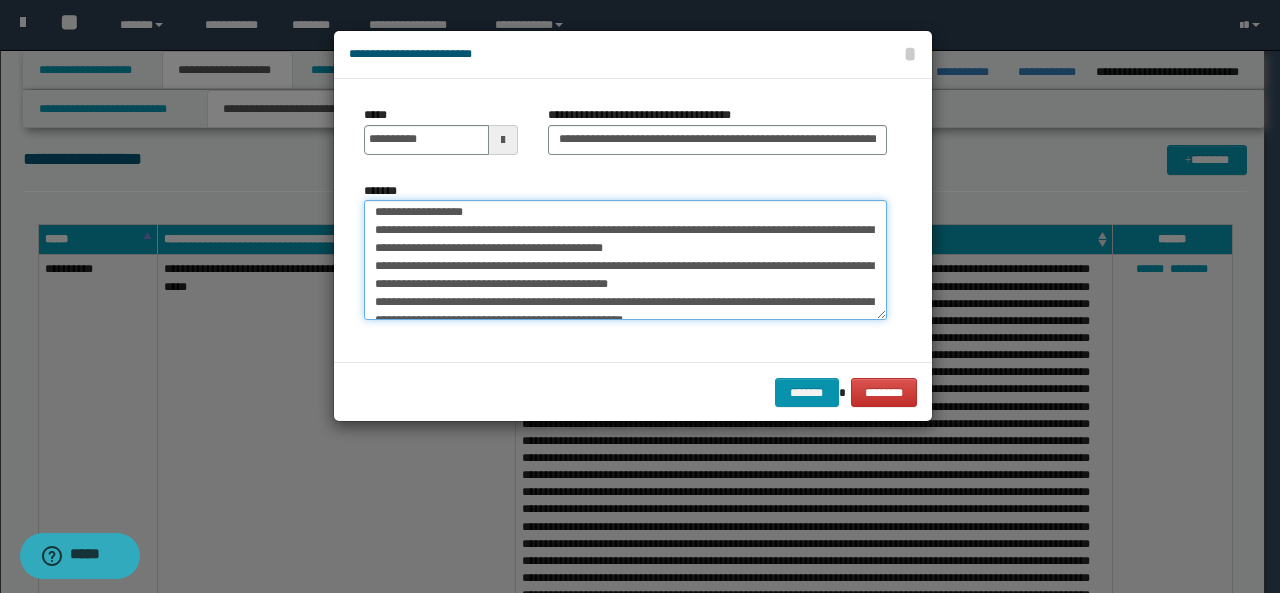 scroll, scrollTop: 256, scrollLeft: 0, axis: vertical 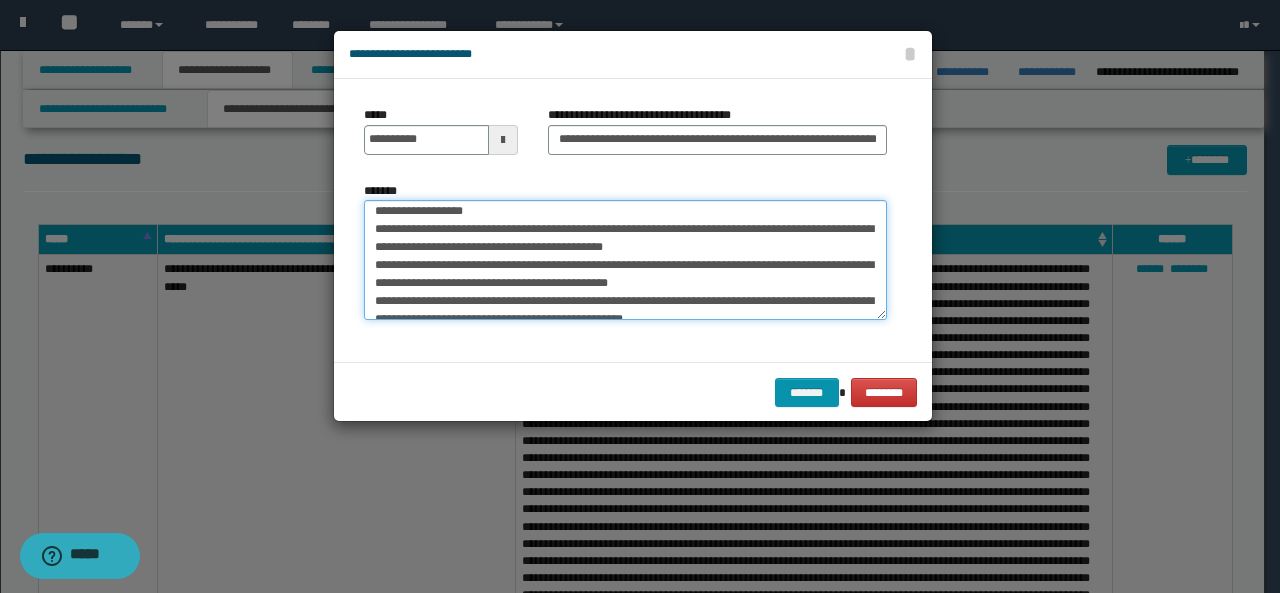 click on "*******" at bounding box center [625, 259] 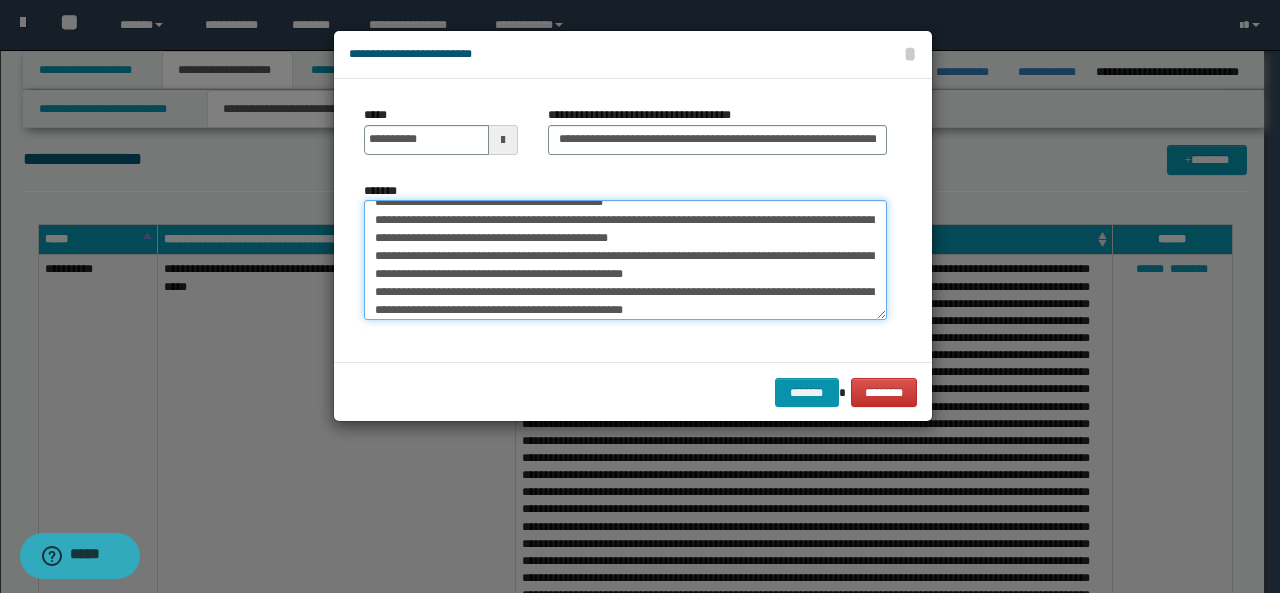 scroll, scrollTop: 304, scrollLeft: 0, axis: vertical 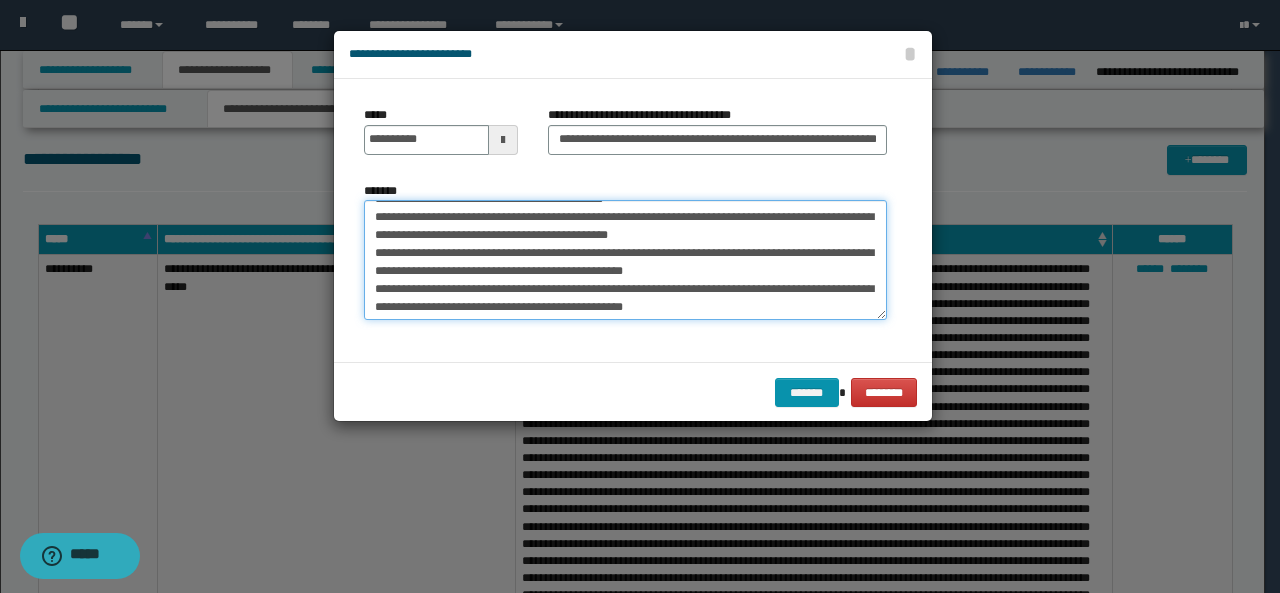click on "*******" at bounding box center (625, 259) 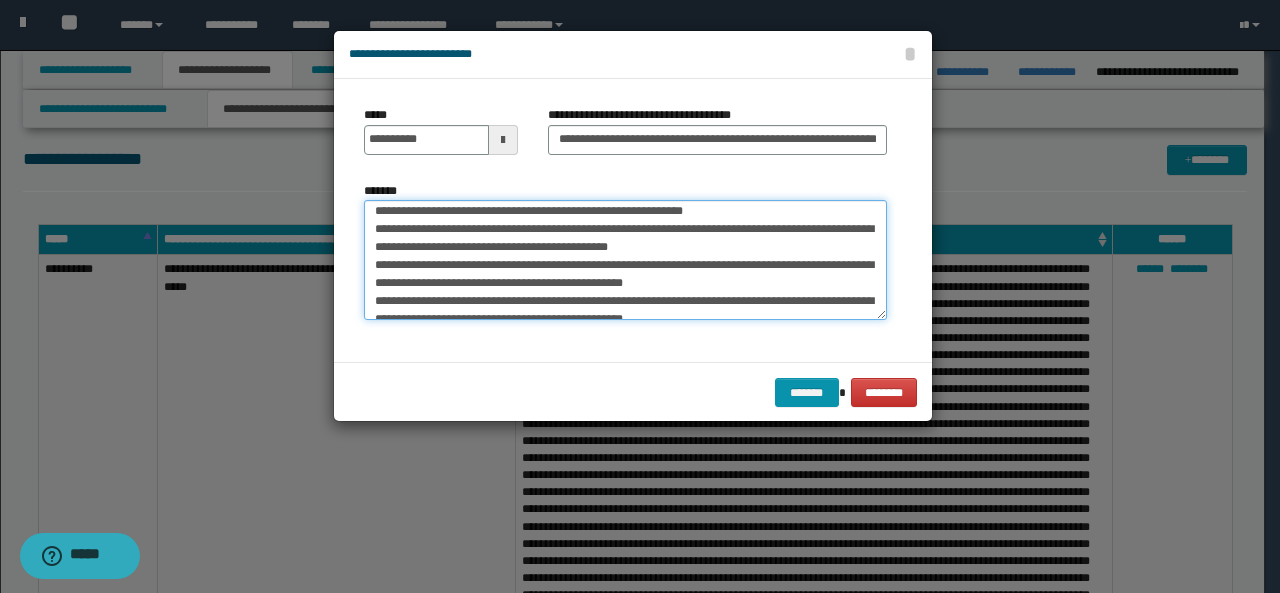 scroll, scrollTop: 274, scrollLeft: 0, axis: vertical 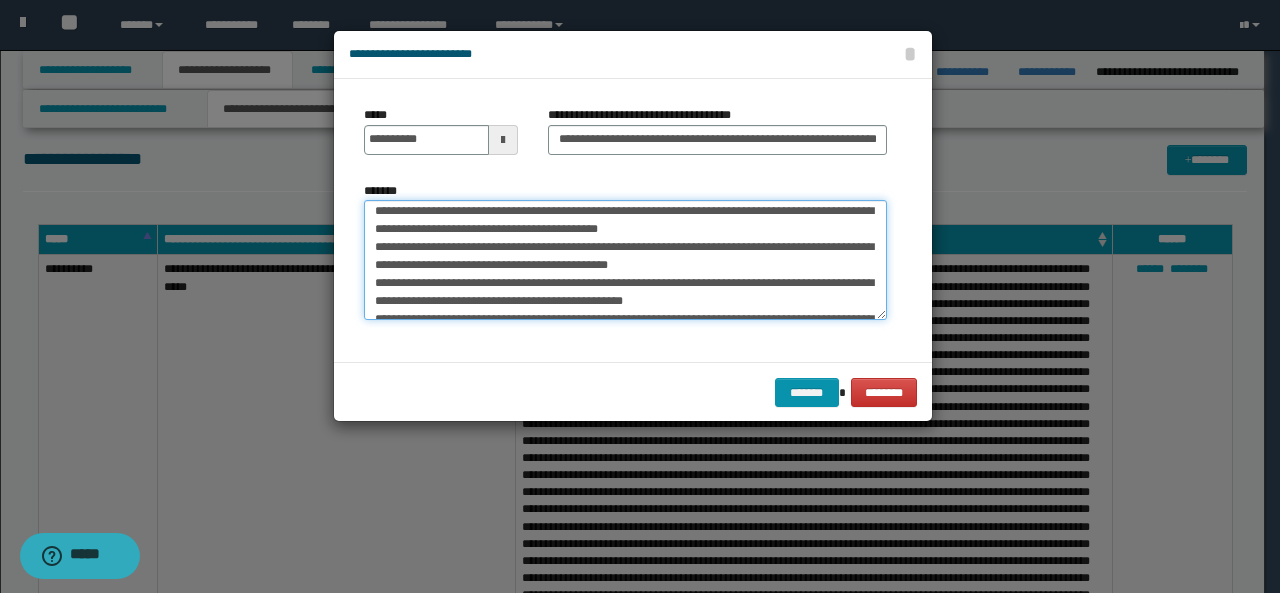 click on "*******" at bounding box center [625, 259] 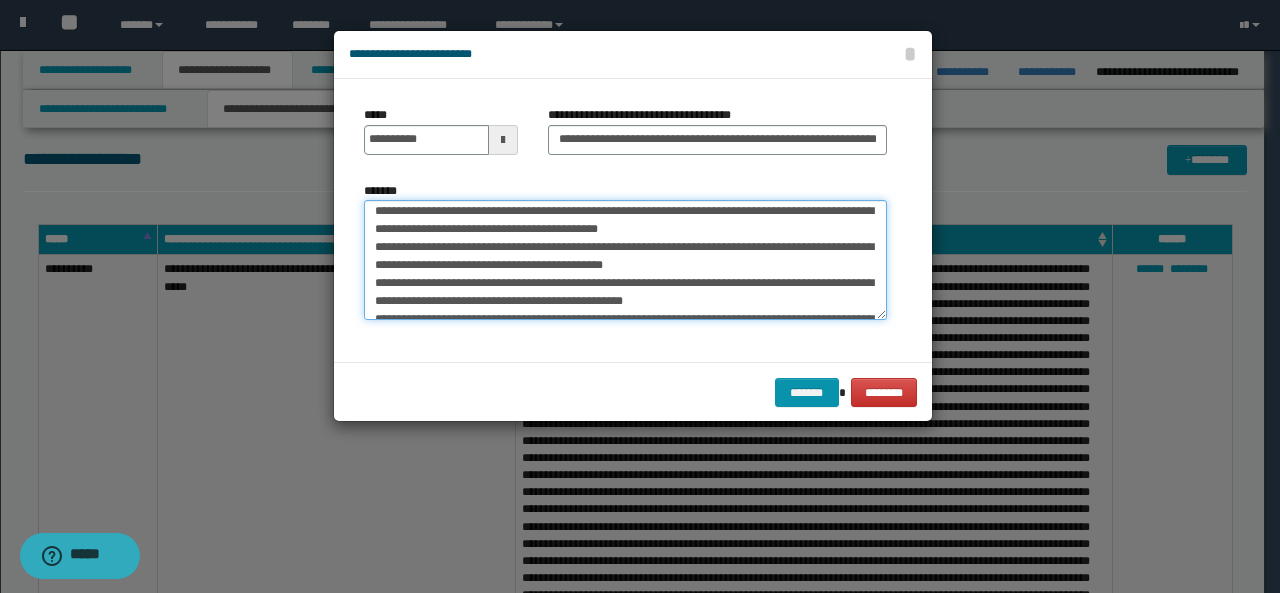 click on "*******" at bounding box center [625, 259] 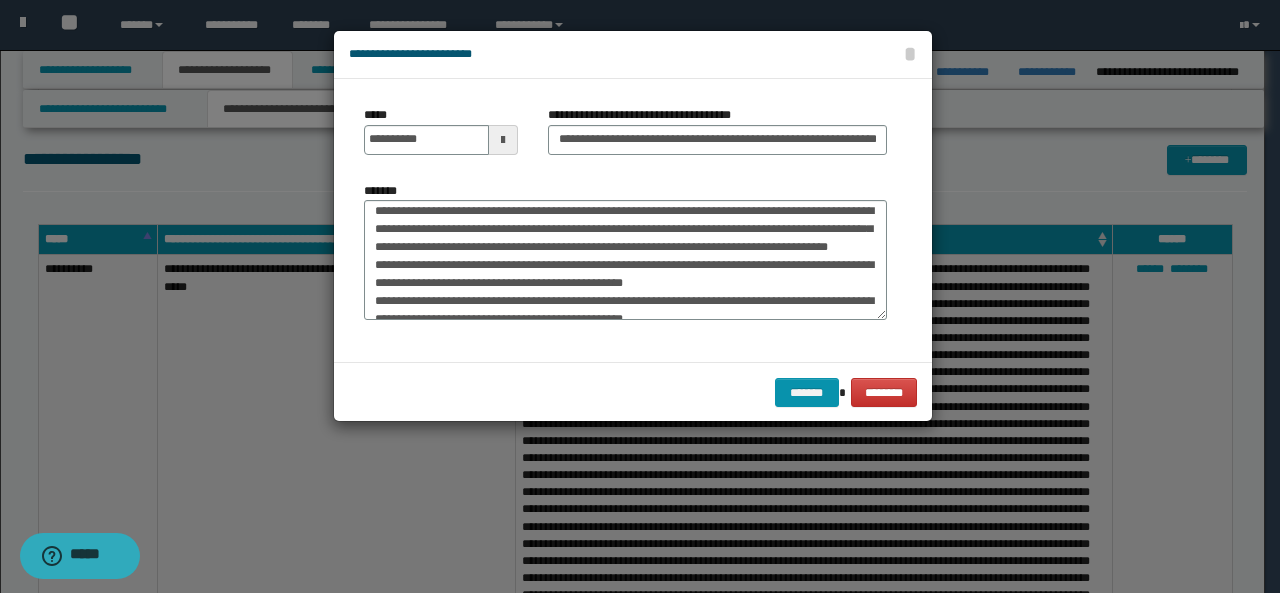 drag, startPoint x: 378, startPoint y: 283, endPoint x: 752, endPoint y: 198, distance: 383.53748 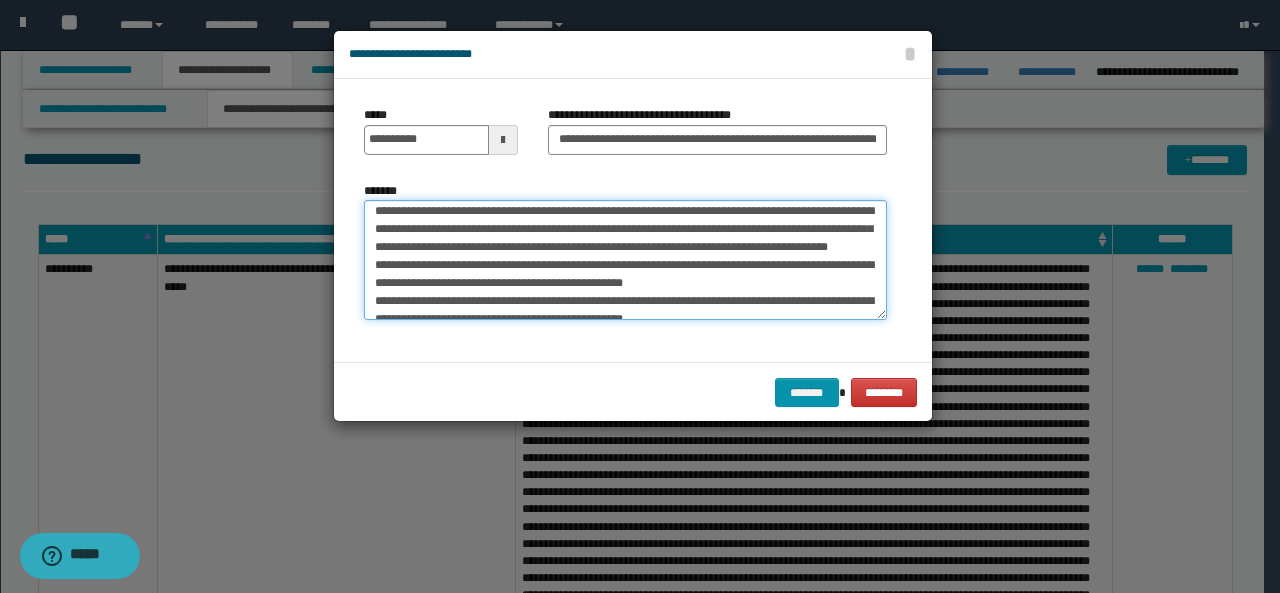 click on "*******" at bounding box center (625, 259) 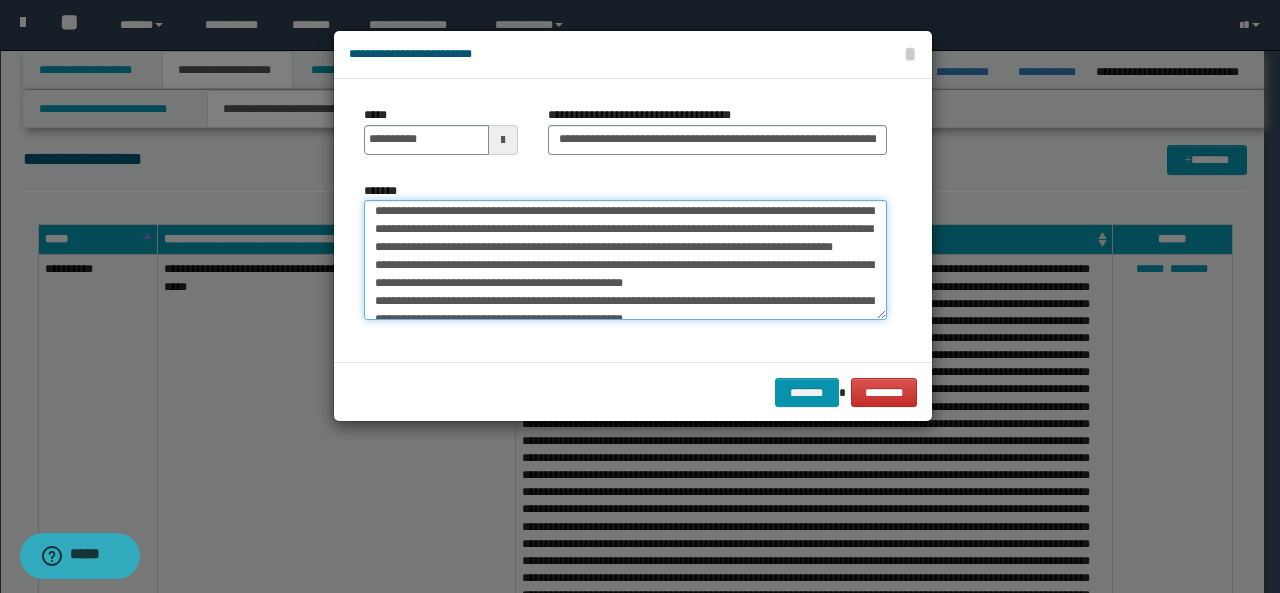 click on "*******" at bounding box center [625, 259] 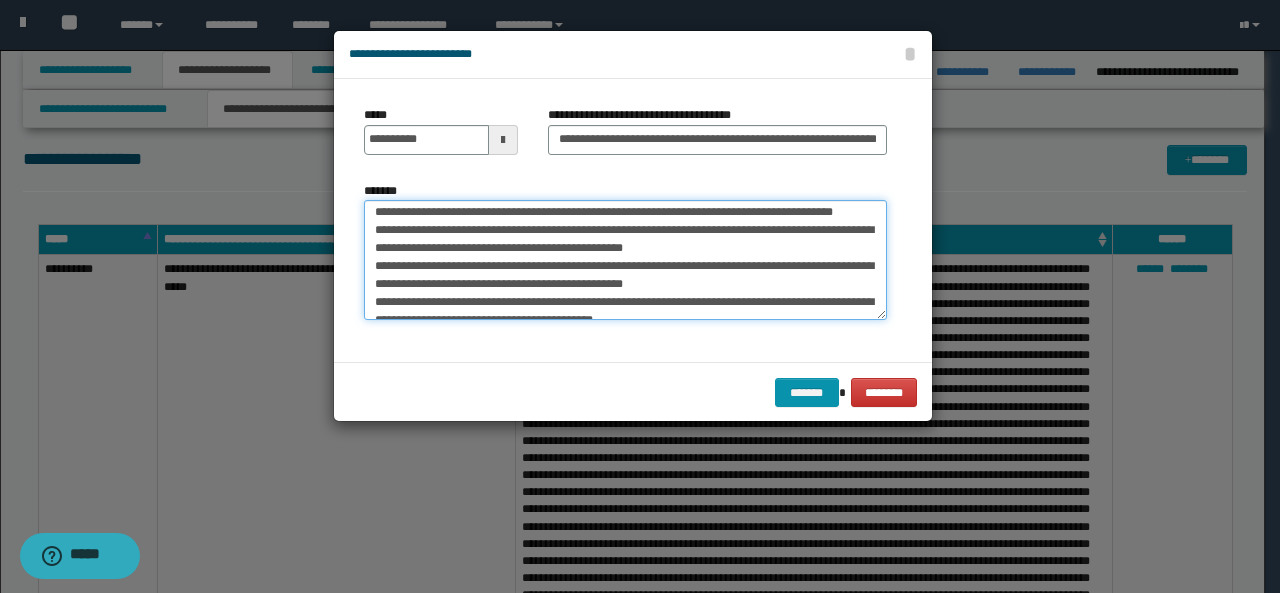 scroll, scrollTop: 310, scrollLeft: 0, axis: vertical 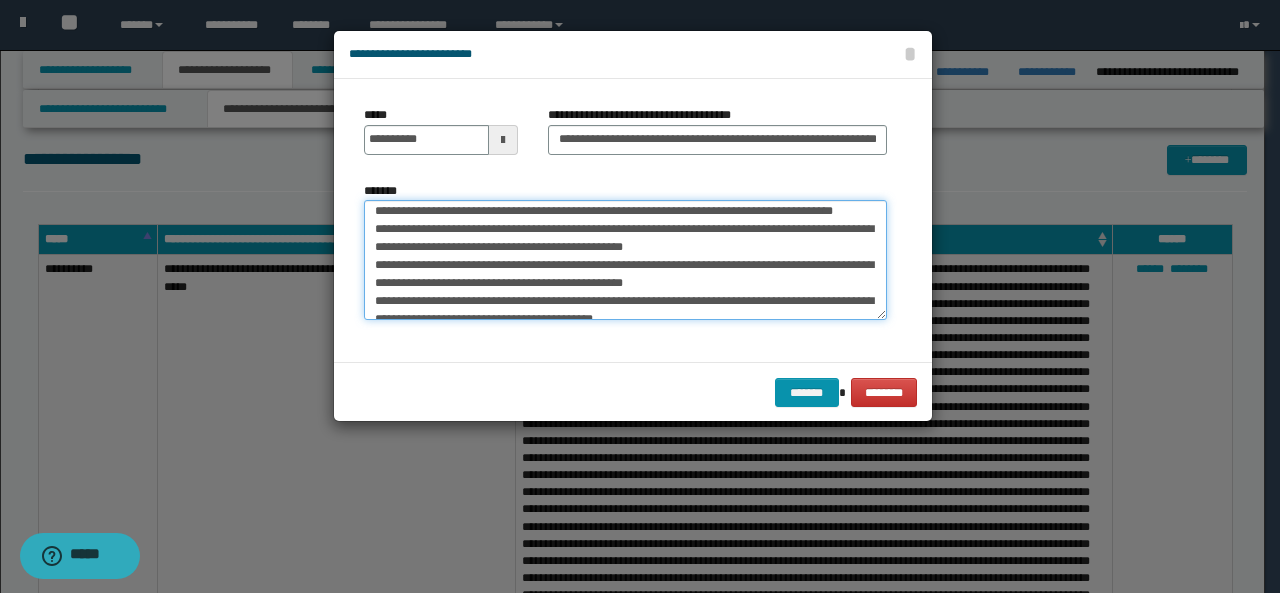 click on "*******" at bounding box center (625, 259) 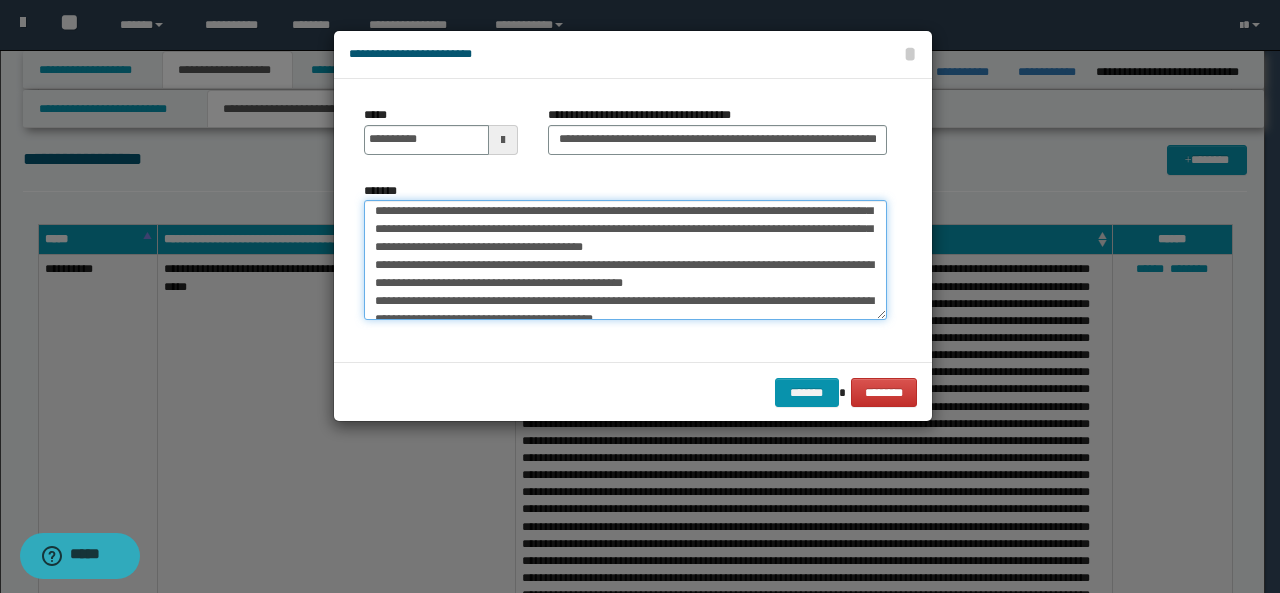 scroll, scrollTop: 292, scrollLeft: 0, axis: vertical 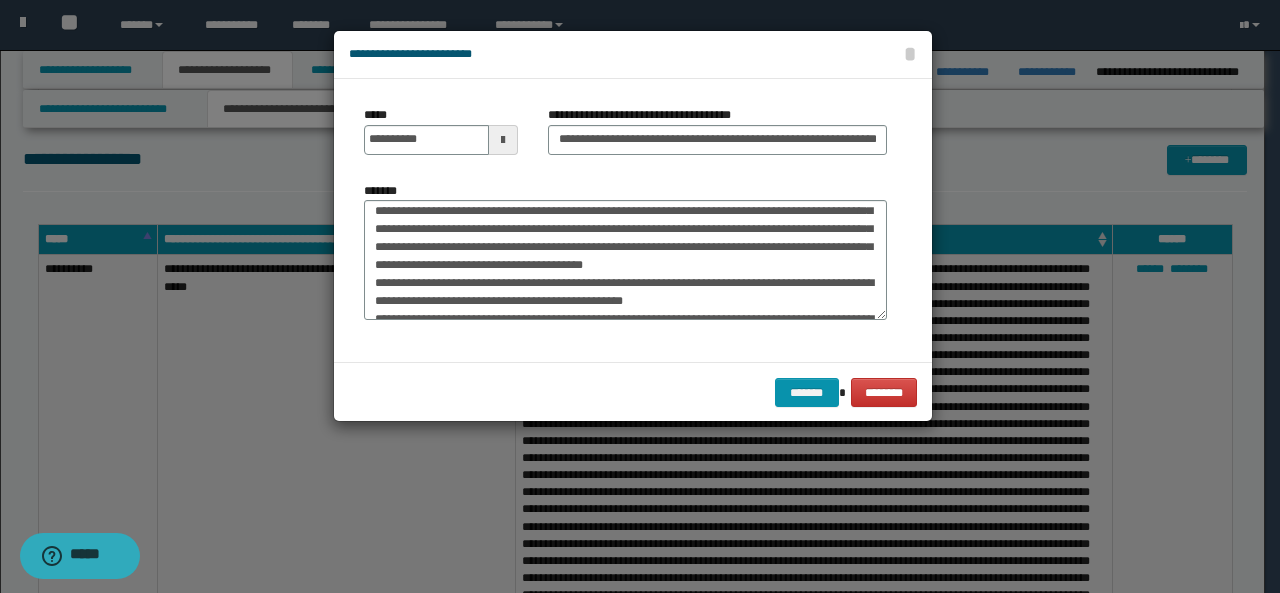 drag, startPoint x: 514, startPoint y: 285, endPoint x: 448, endPoint y: 367, distance: 105.26158 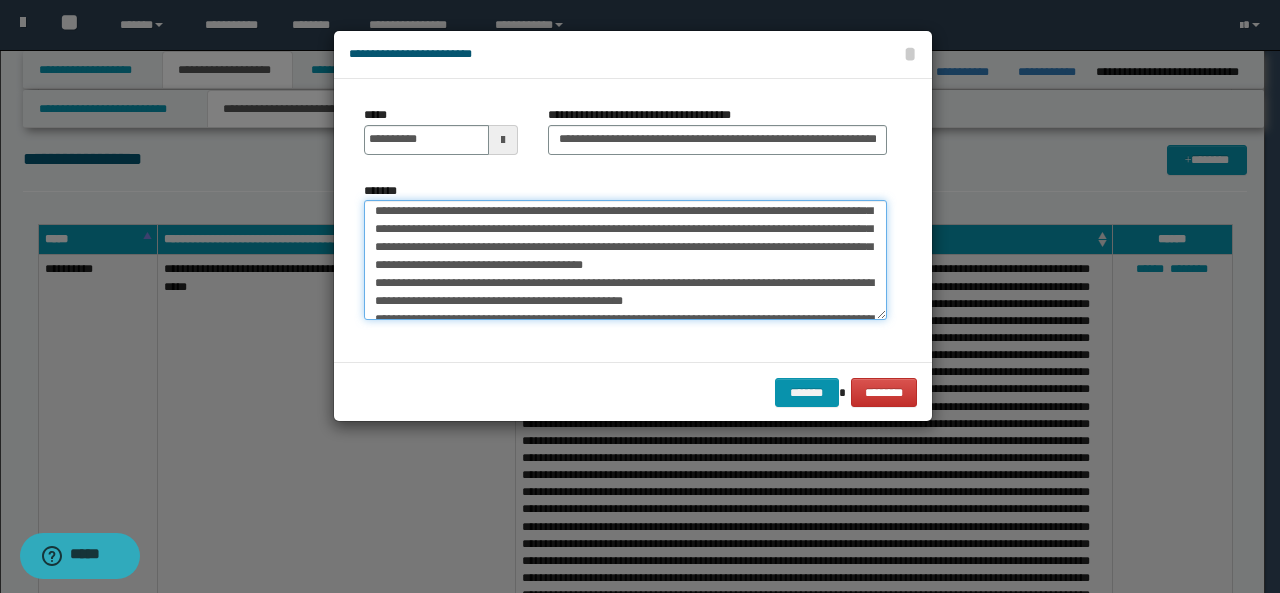 click on "*******" at bounding box center (625, 259) 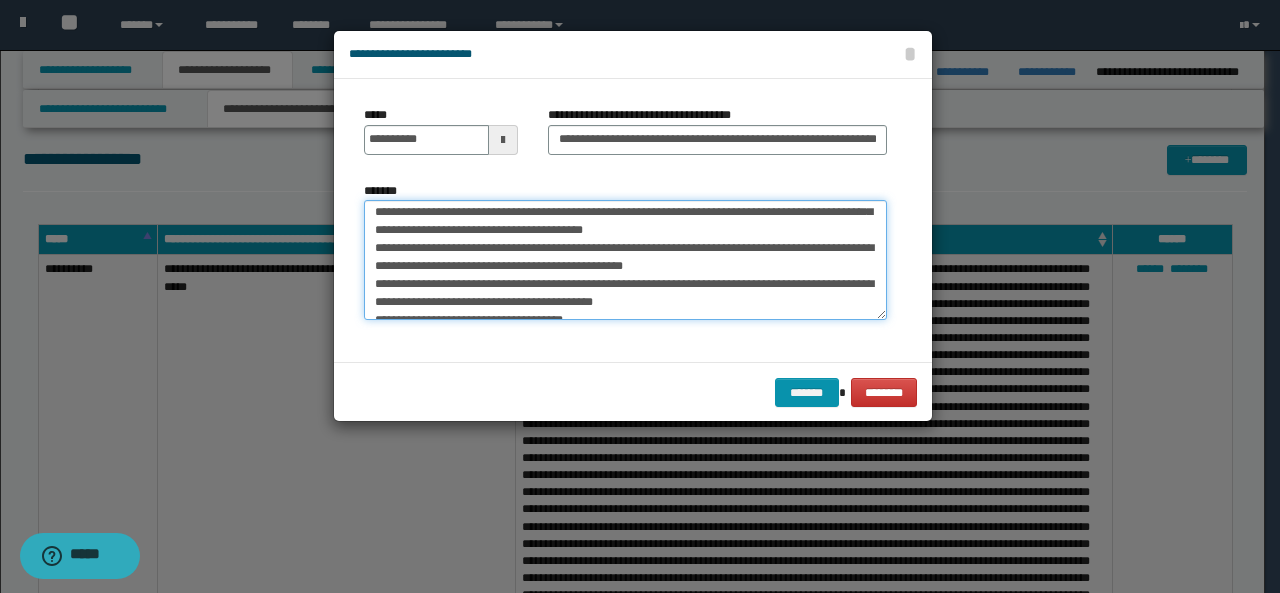 scroll, scrollTop: 337, scrollLeft: 0, axis: vertical 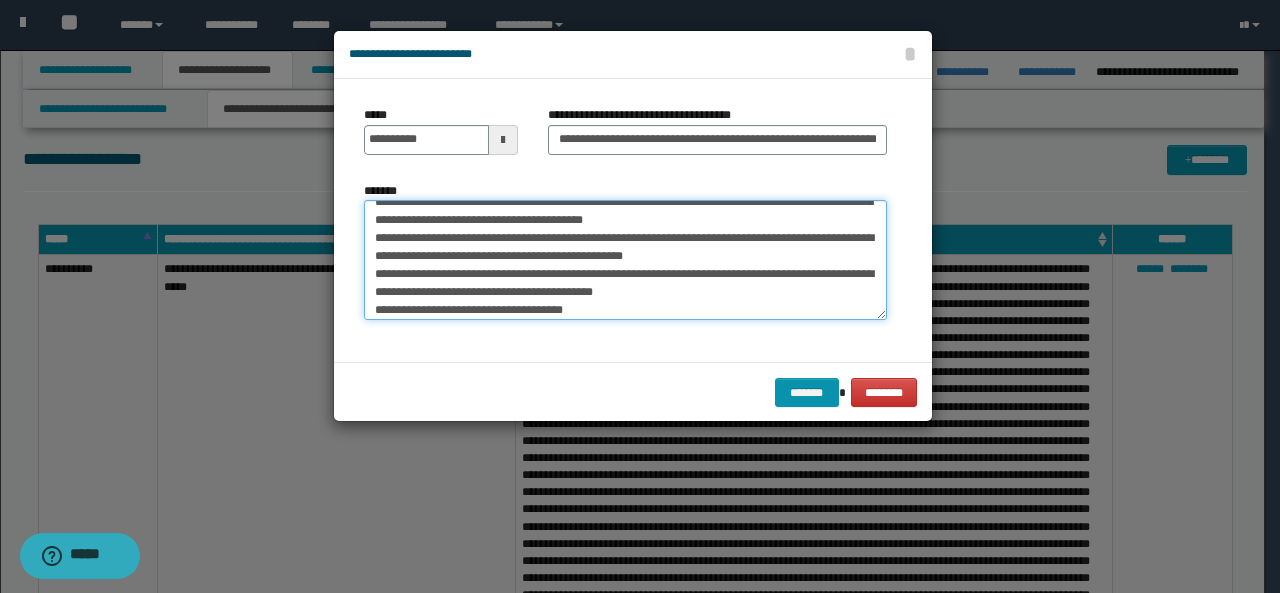 click on "*******" at bounding box center [625, 259] 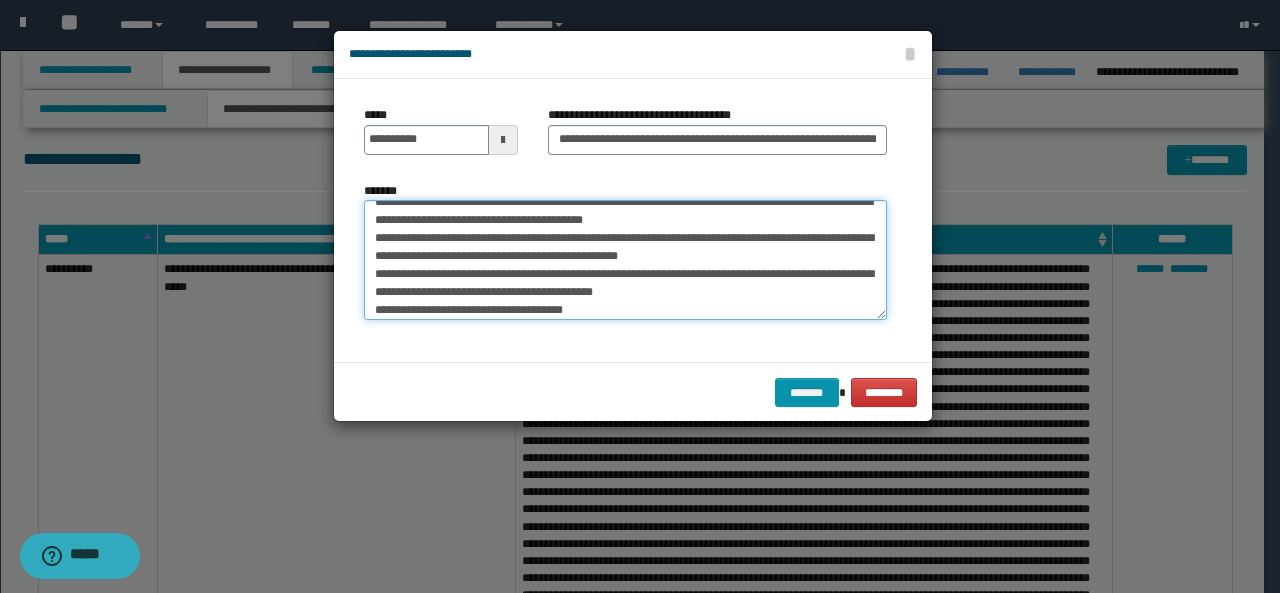 click on "*******" at bounding box center [625, 259] 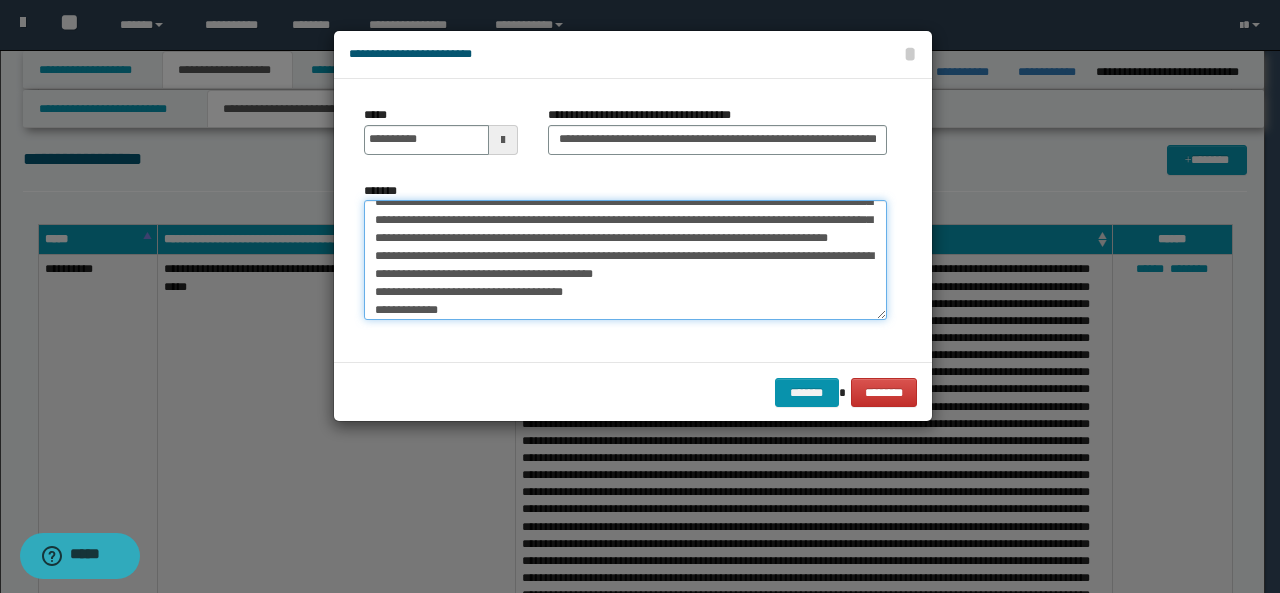 scroll, scrollTop: 319, scrollLeft: 0, axis: vertical 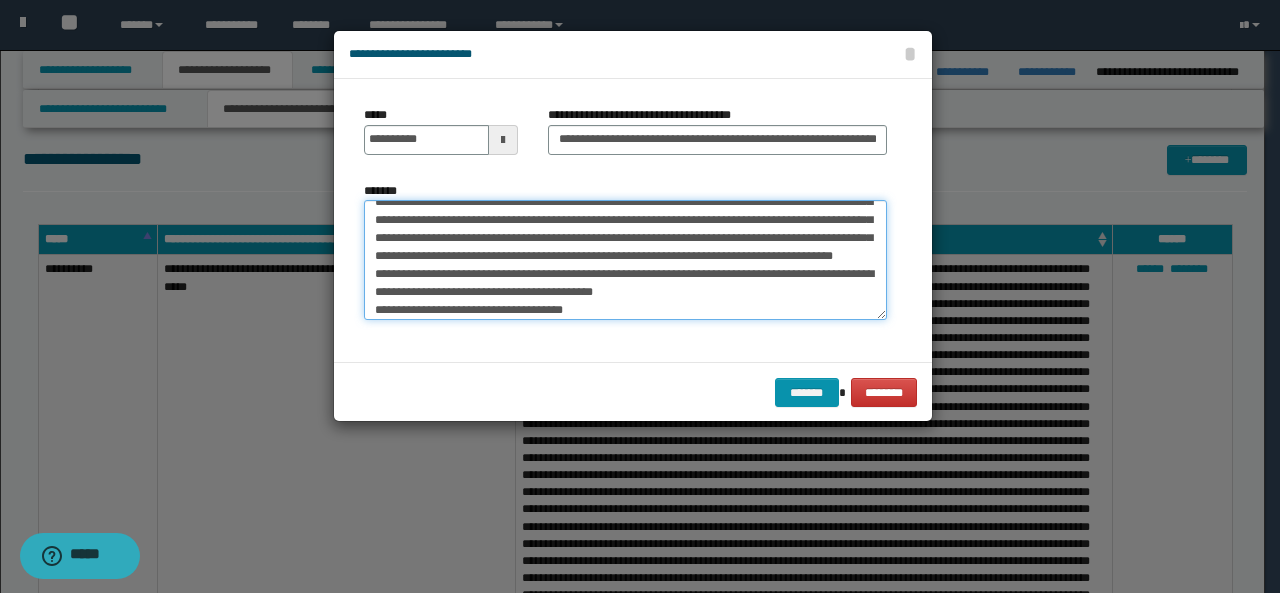 click on "*******" at bounding box center [625, 259] 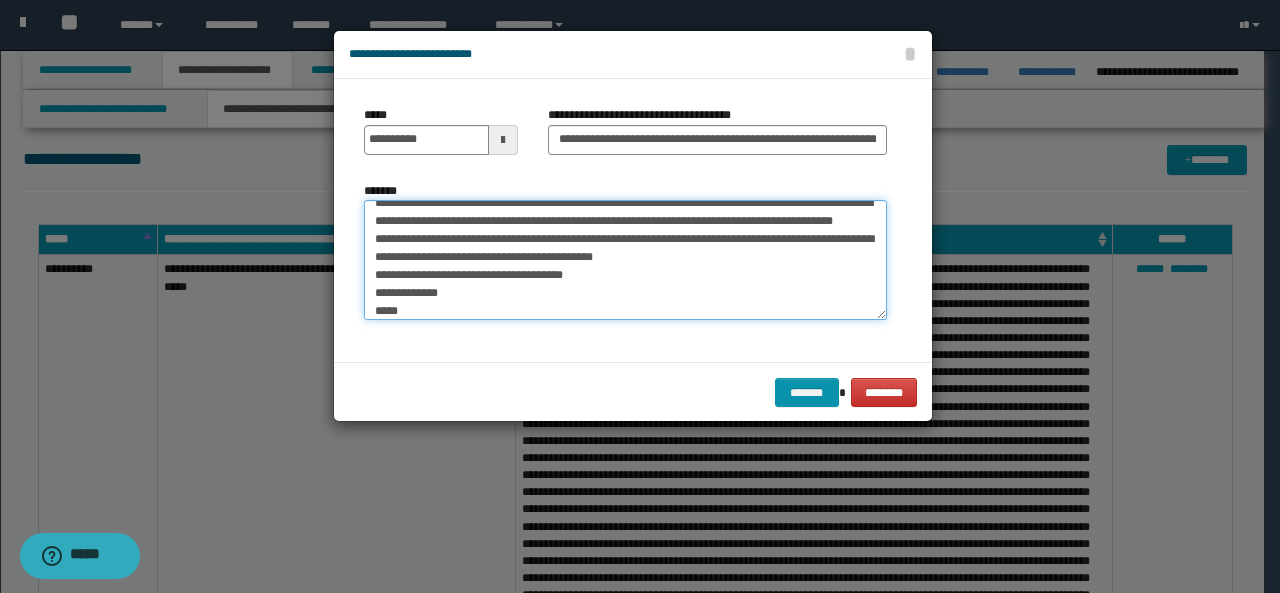 scroll, scrollTop: 355, scrollLeft: 0, axis: vertical 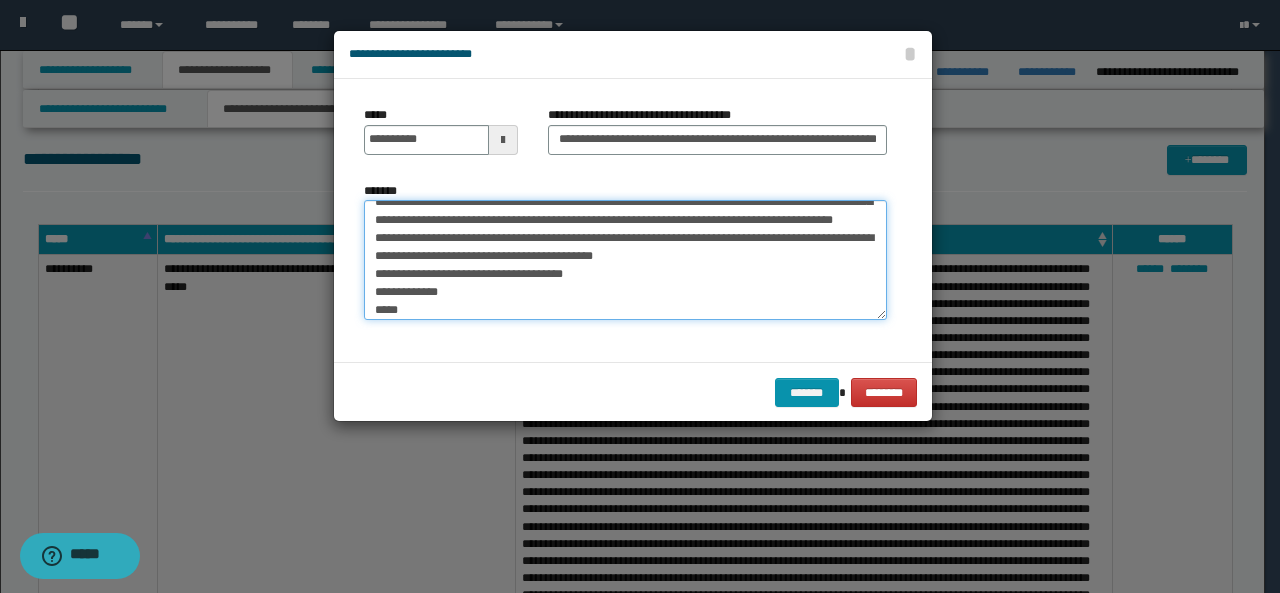click on "*******" at bounding box center (625, 259) 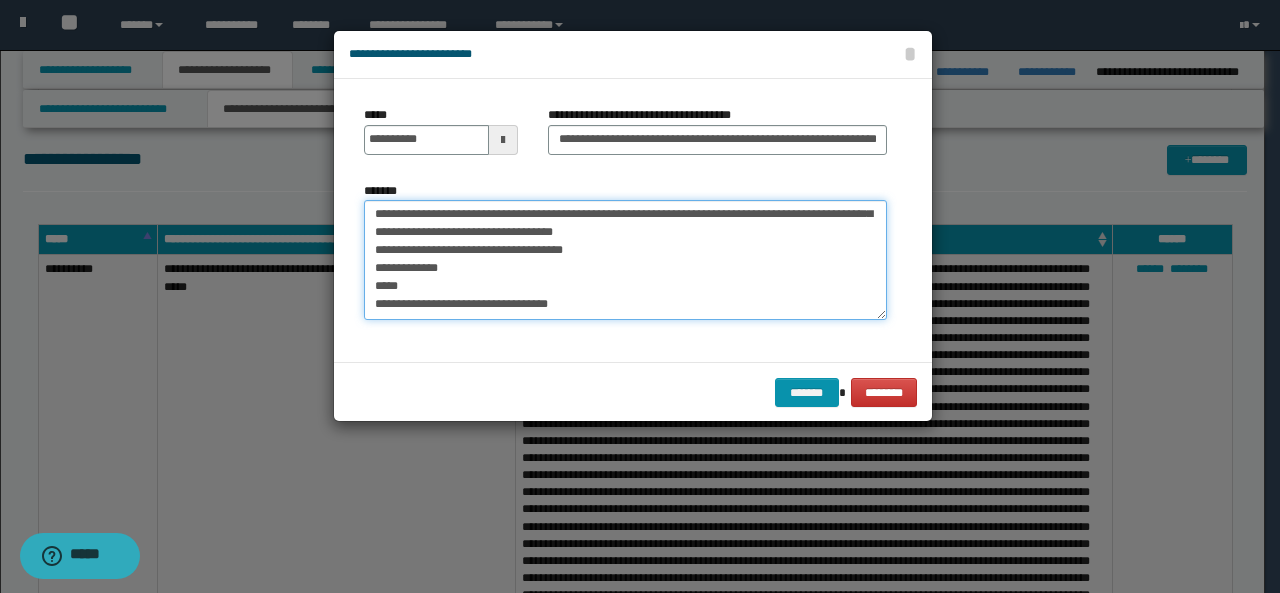 scroll, scrollTop: 429, scrollLeft: 0, axis: vertical 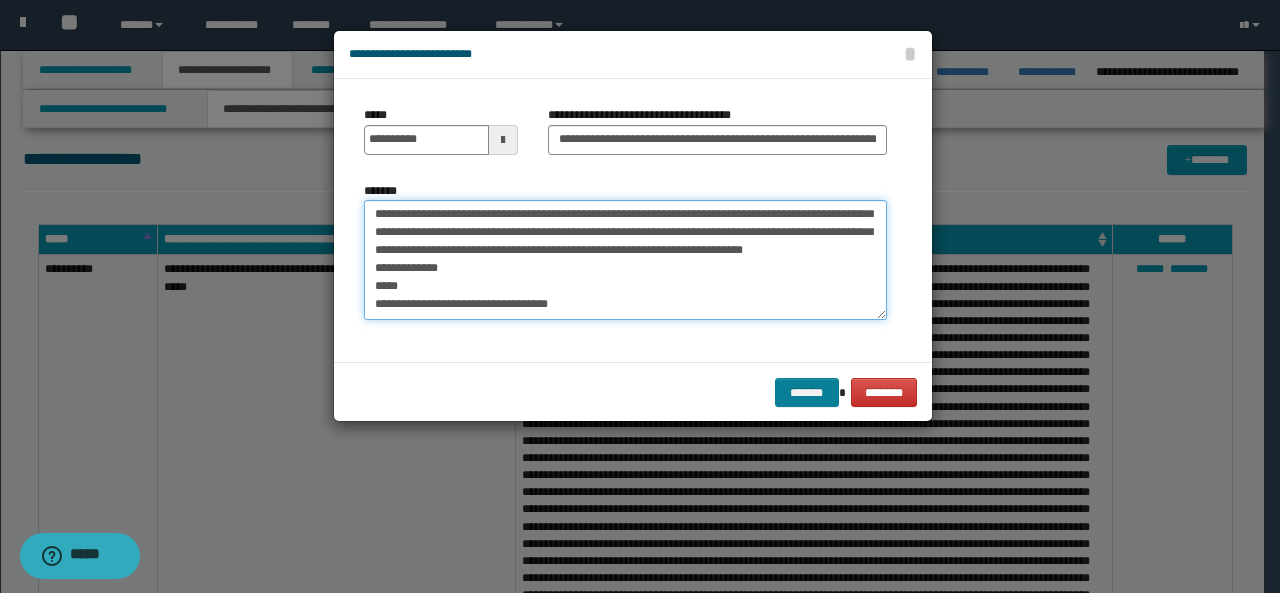 type on "**********" 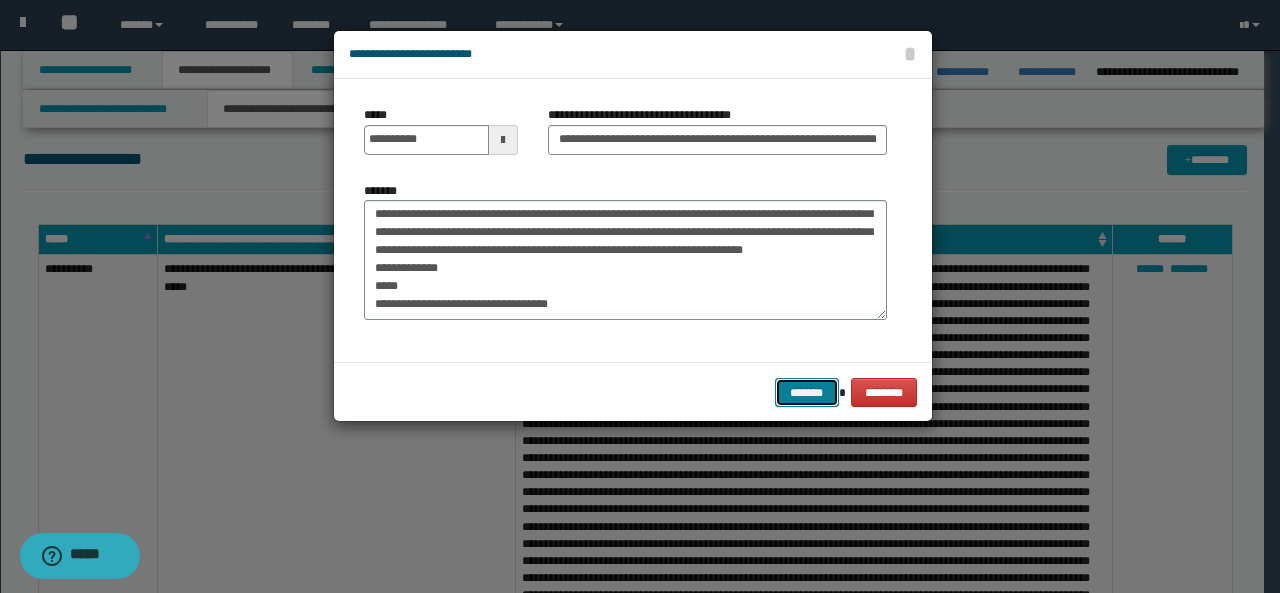 click on "*******" at bounding box center (807, 392) 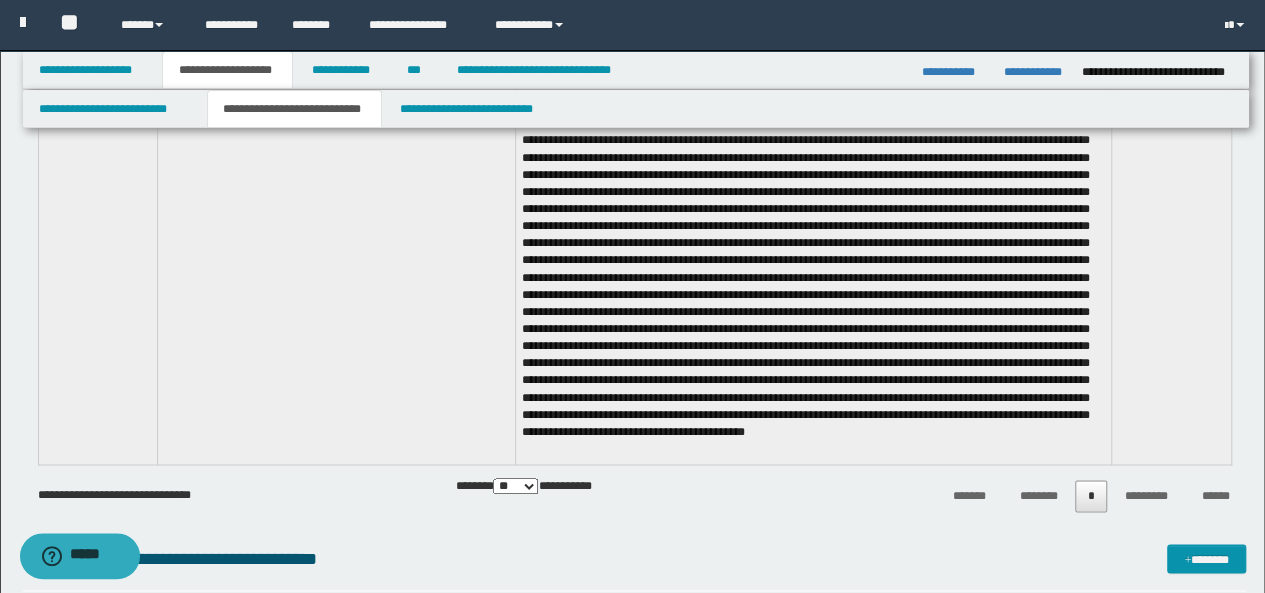 scroll, scrollTop: 1383, scrollLeft: 0, axis: vertical 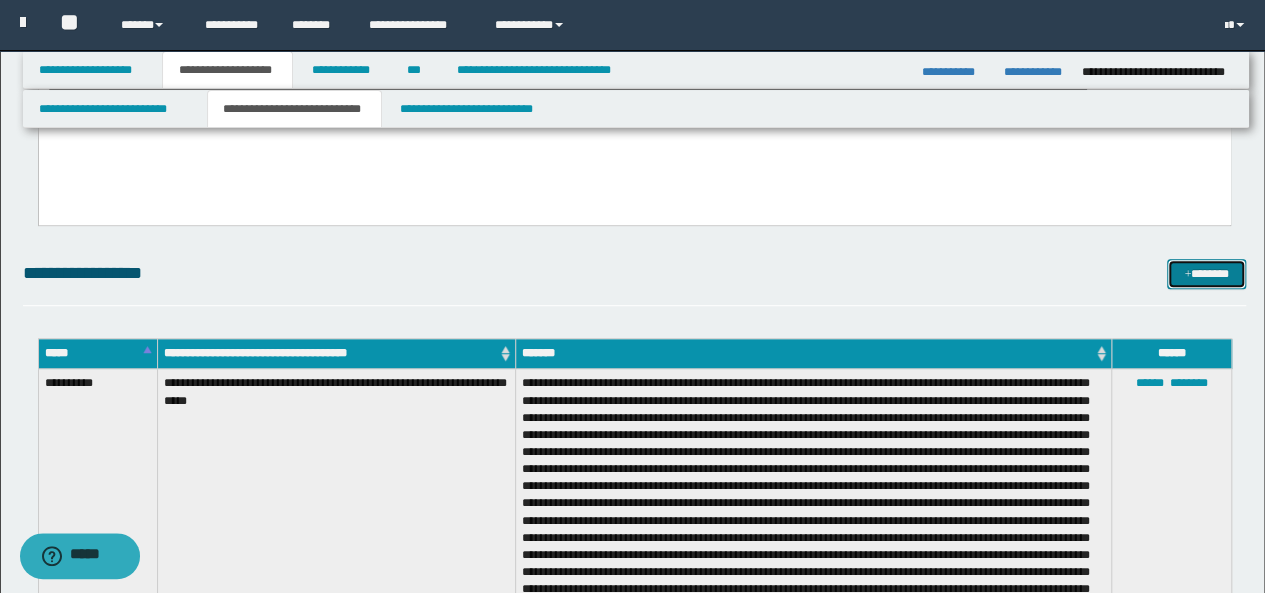 click on "*******" at bounding box center [1206, 273] 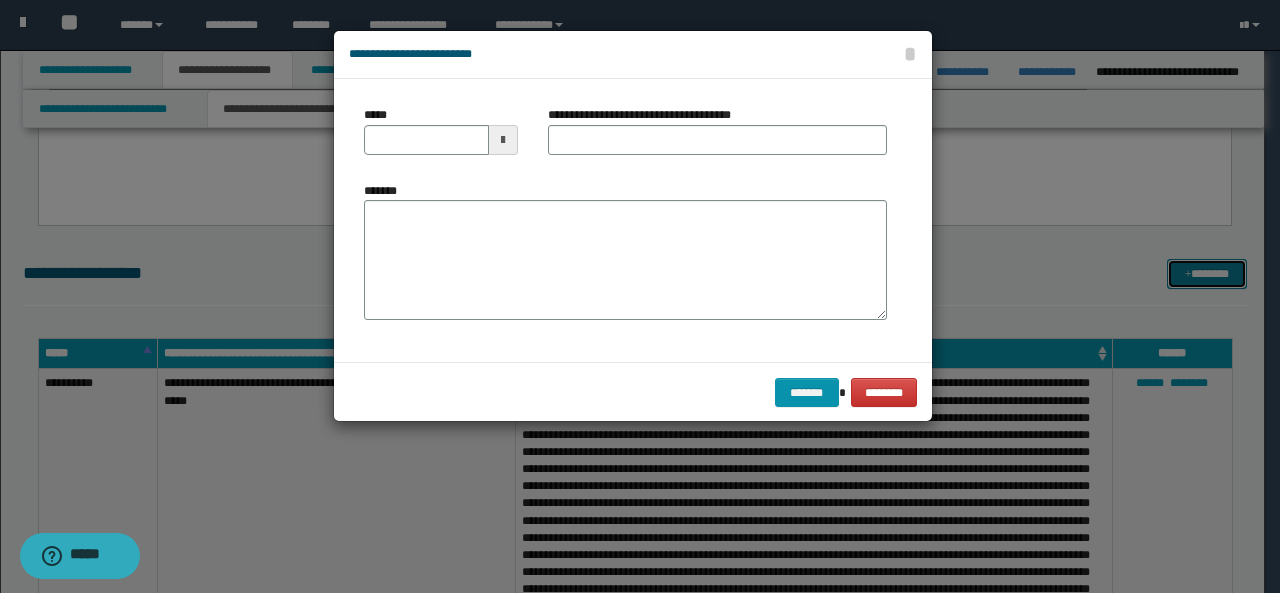 scroll, scrollTop: 0, scrollLeft: 0, axis: both 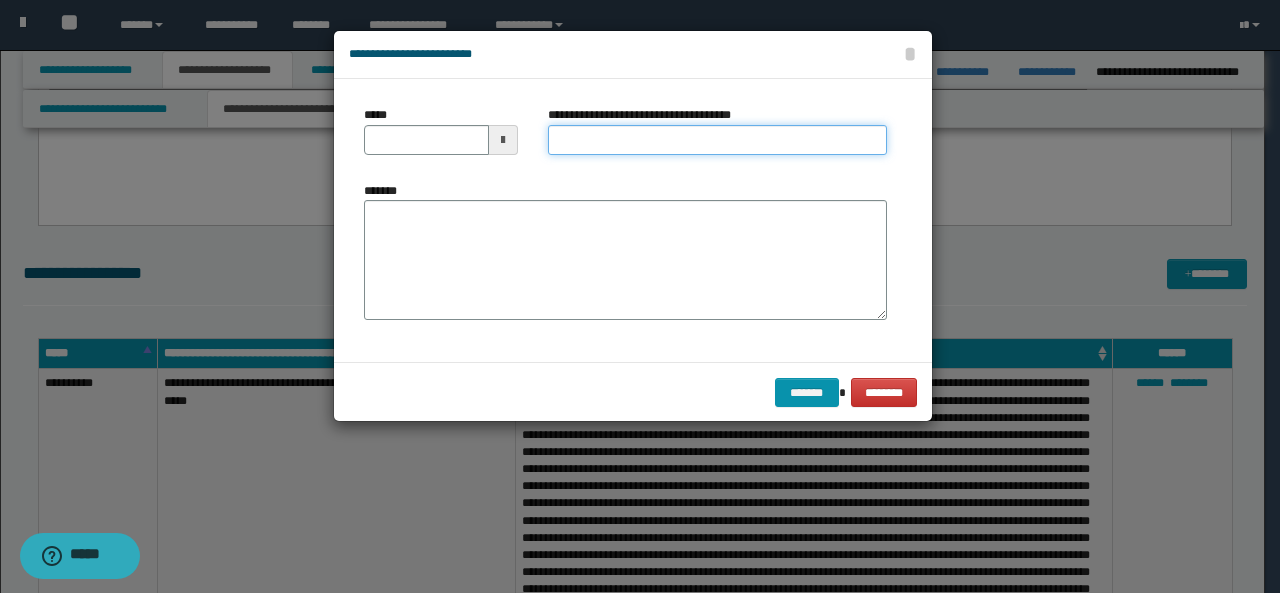 click on "**********" at bounding box center [717, 140] 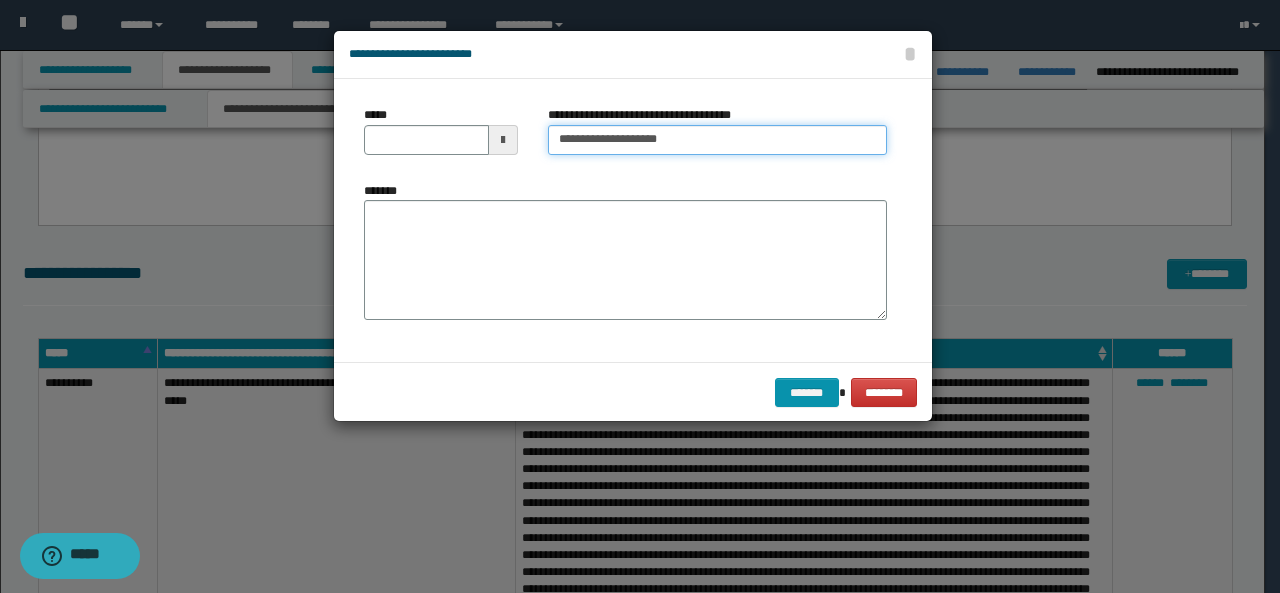type on "**********" 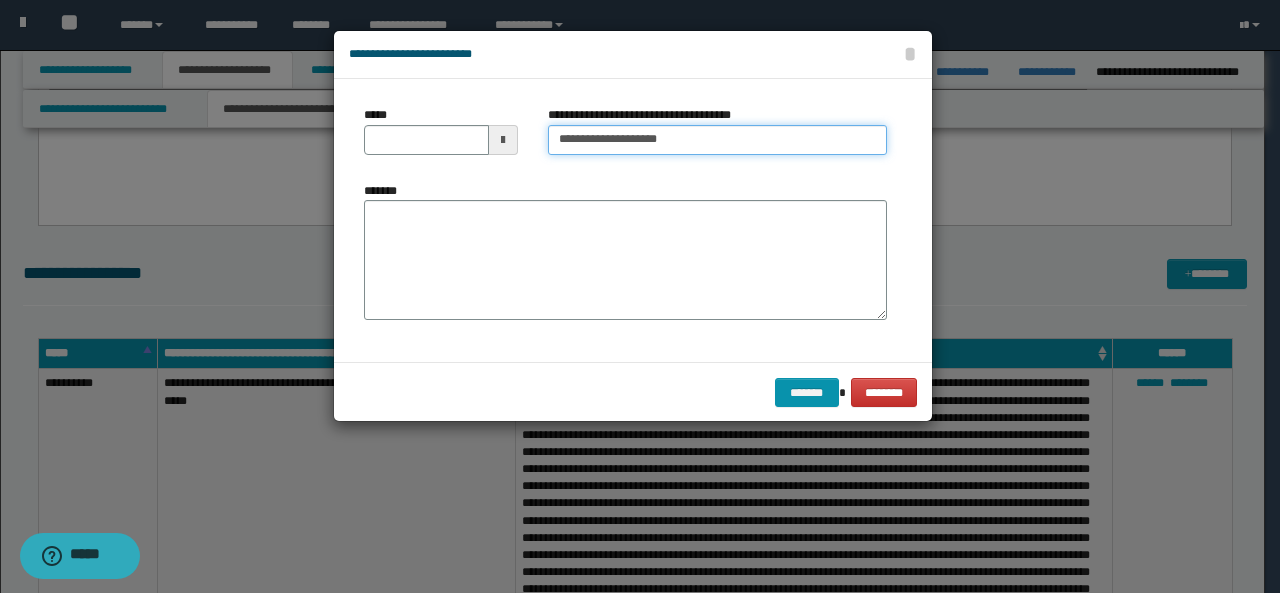 type 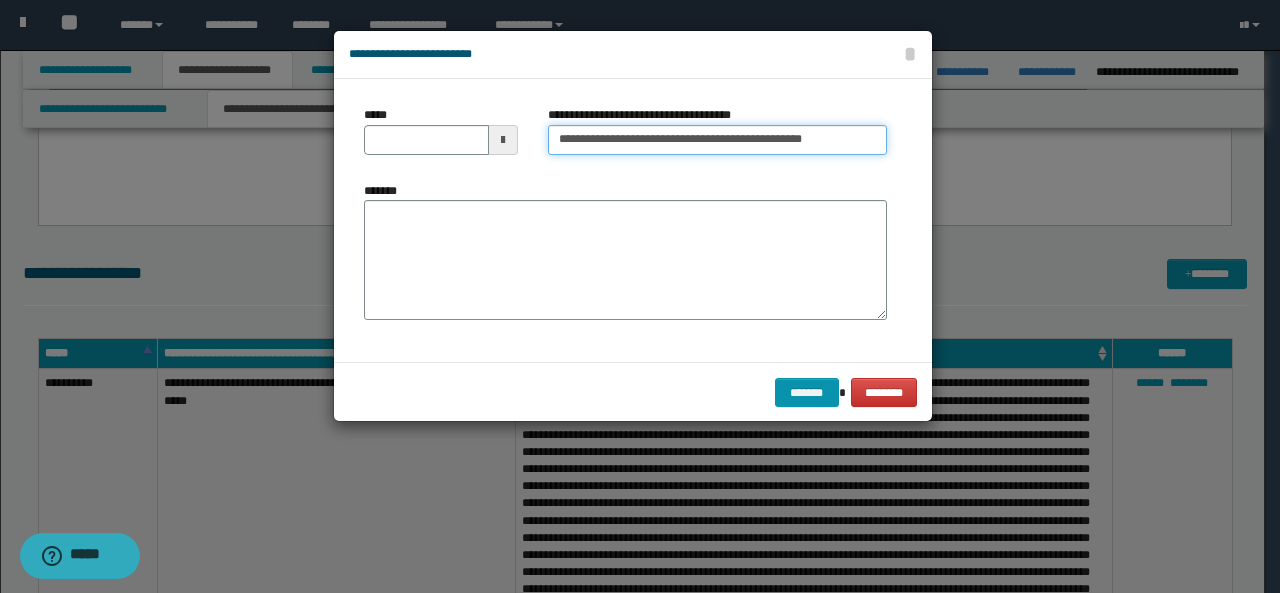 type on "**********" 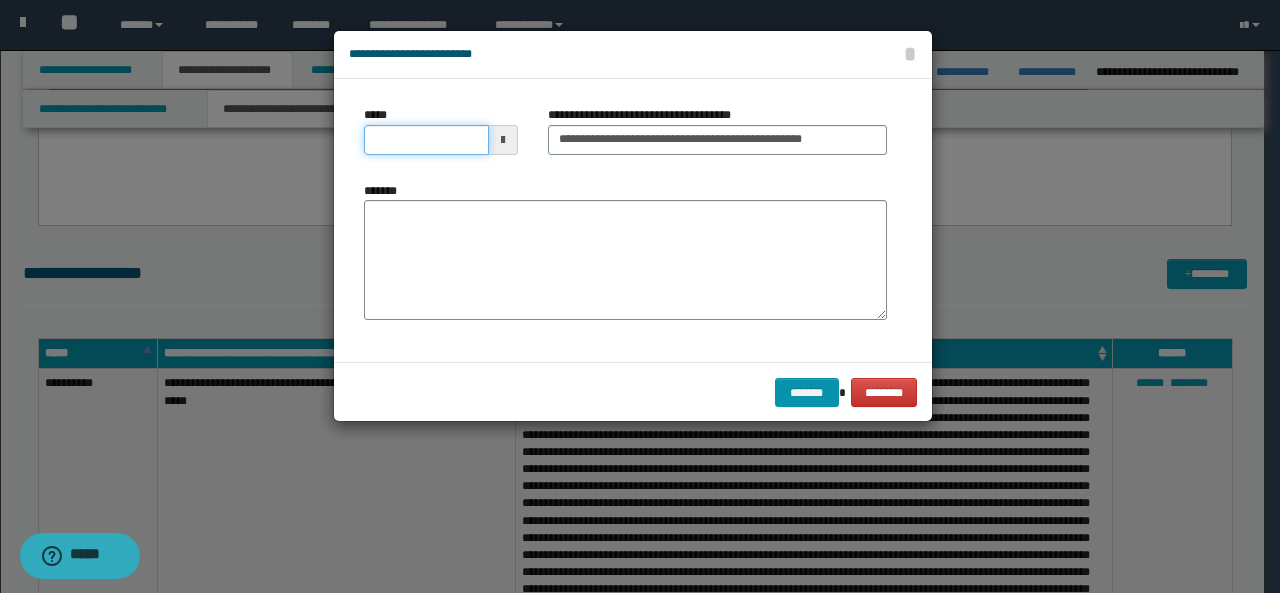 click on "*****" at bounding box center (426, 140) 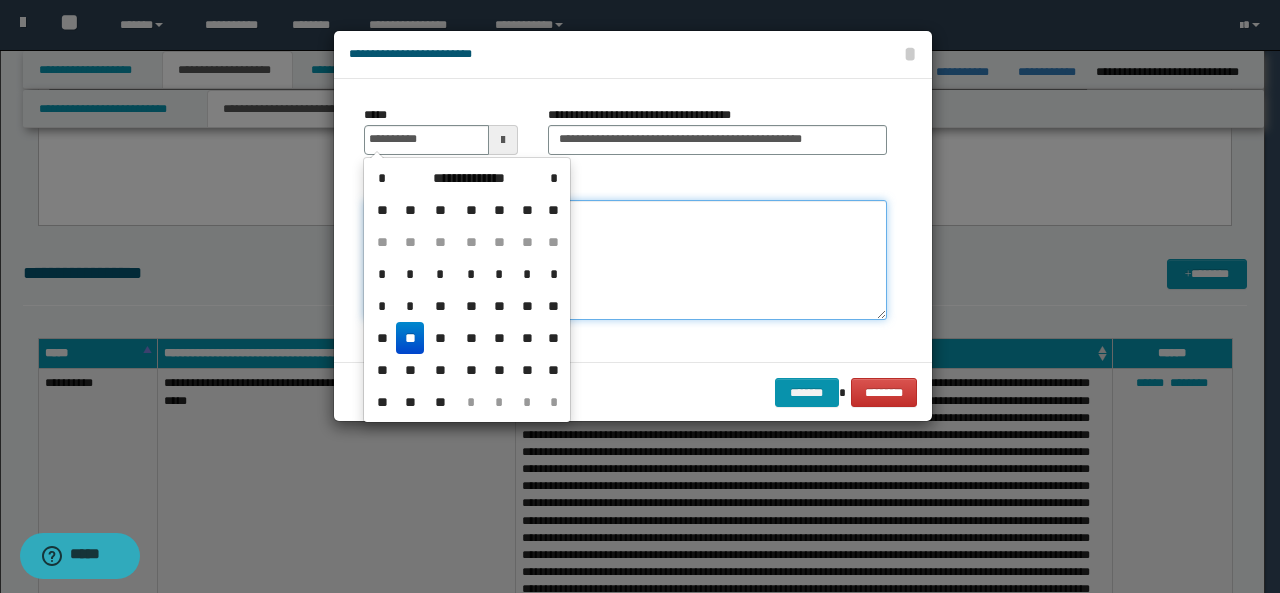 type on "**********" 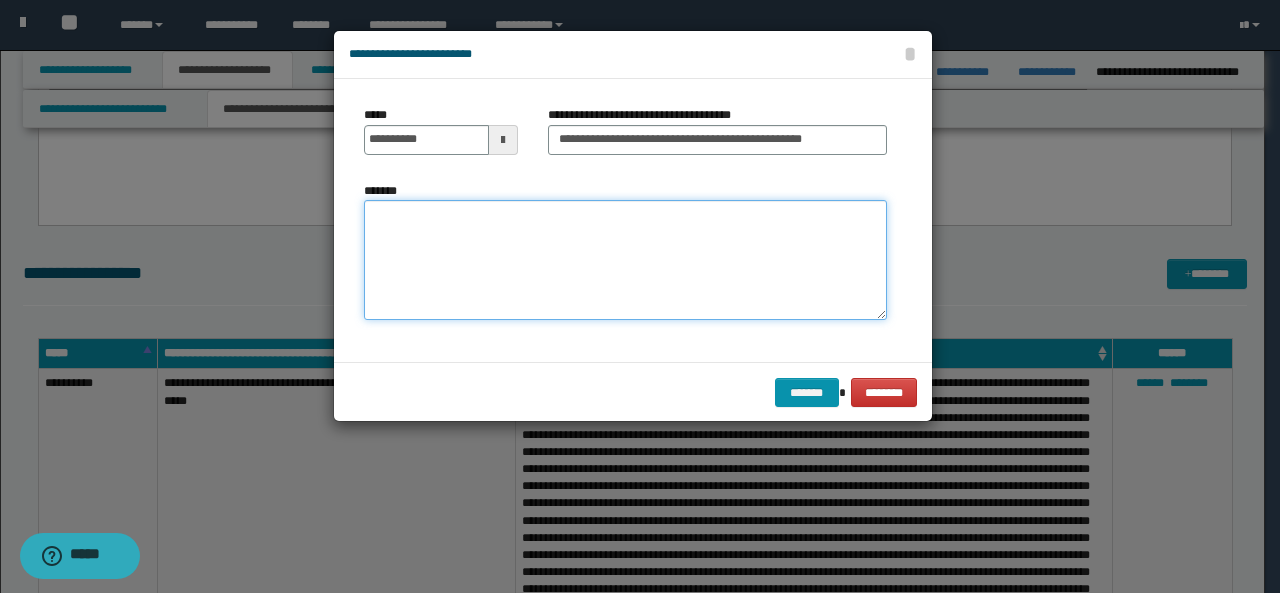 click on "*******" at bounding box center [625, 259] 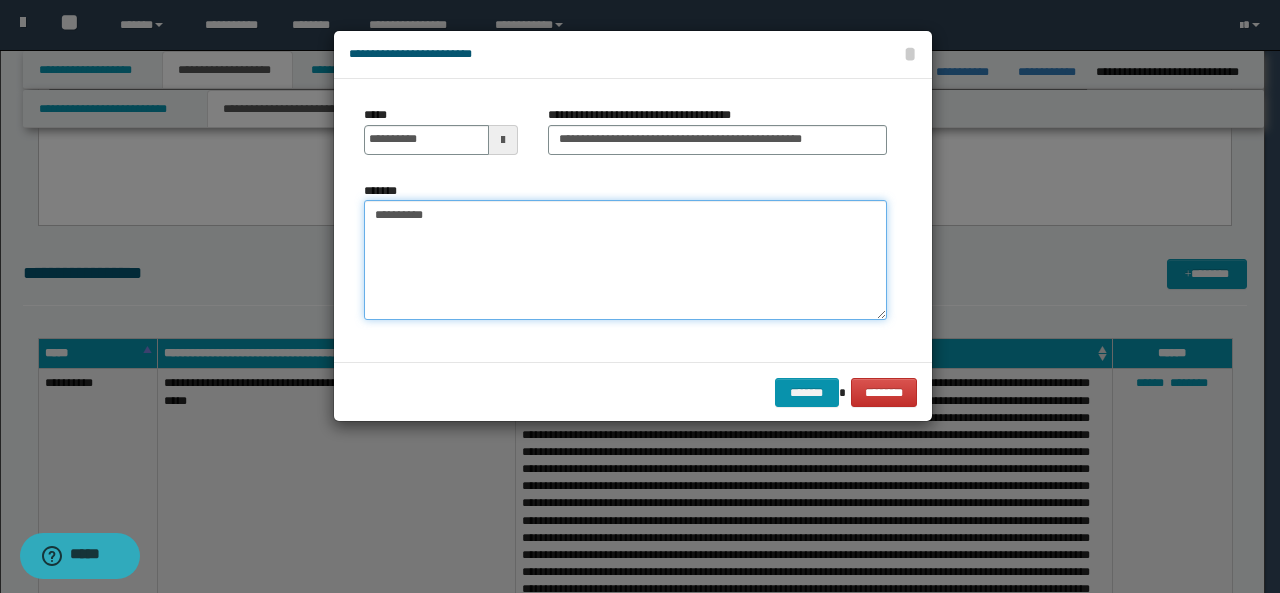 paste on "**********" 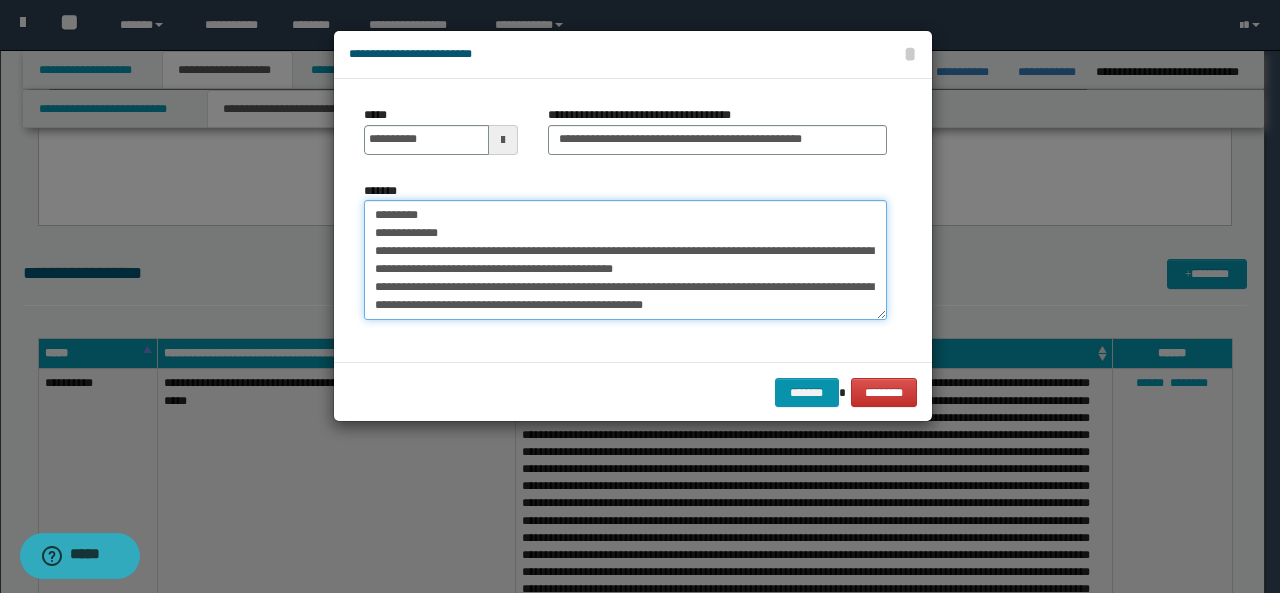 scroll, scrollTop: 696, scrollLeft: 0, axis: vertical 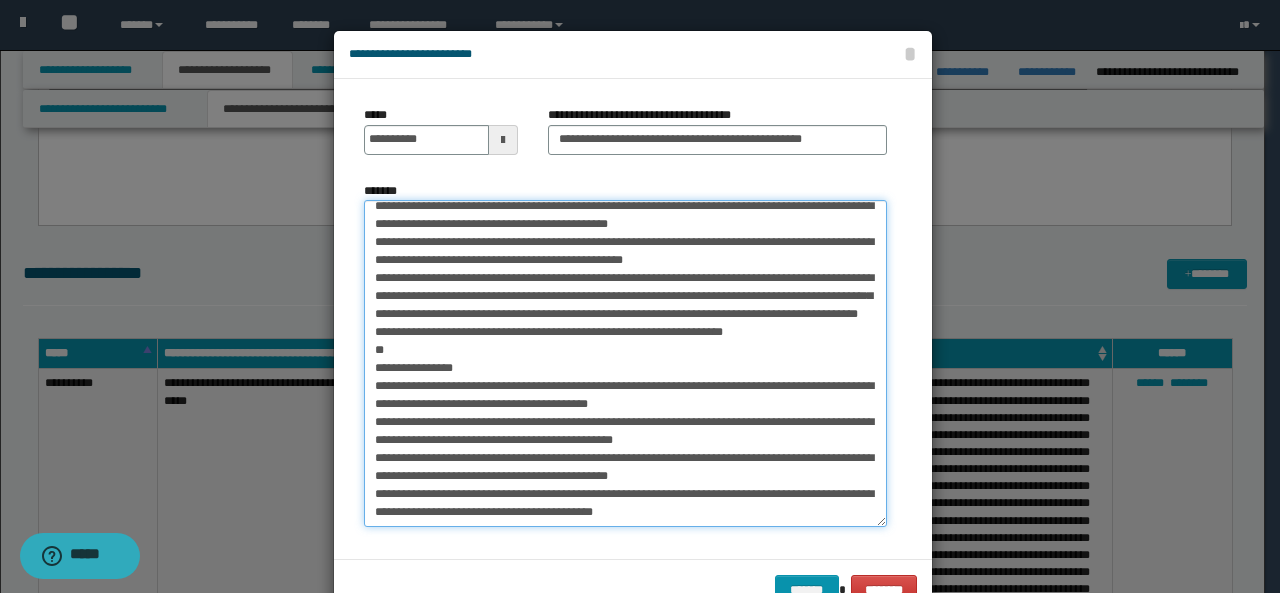 drag, startPoint x: 880, startPoint y: 311, endPoint x: 996, endPoint y: 519, distance: 238.1596 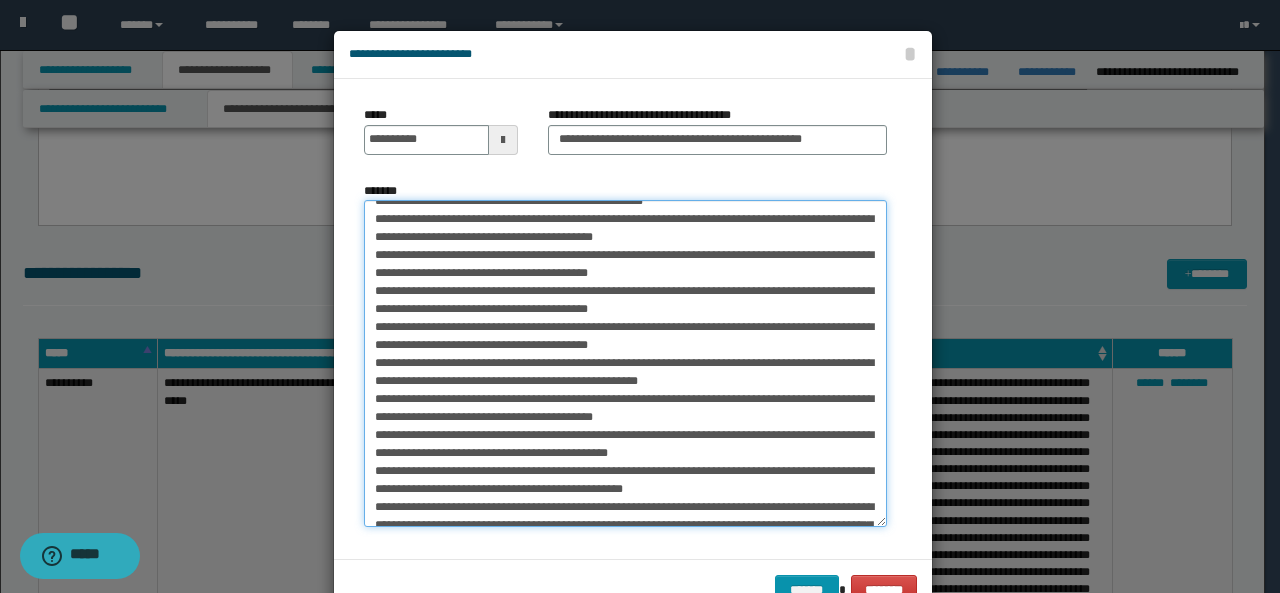 scroll, scrollTop: 0, scrollLeft: 0, axis: both 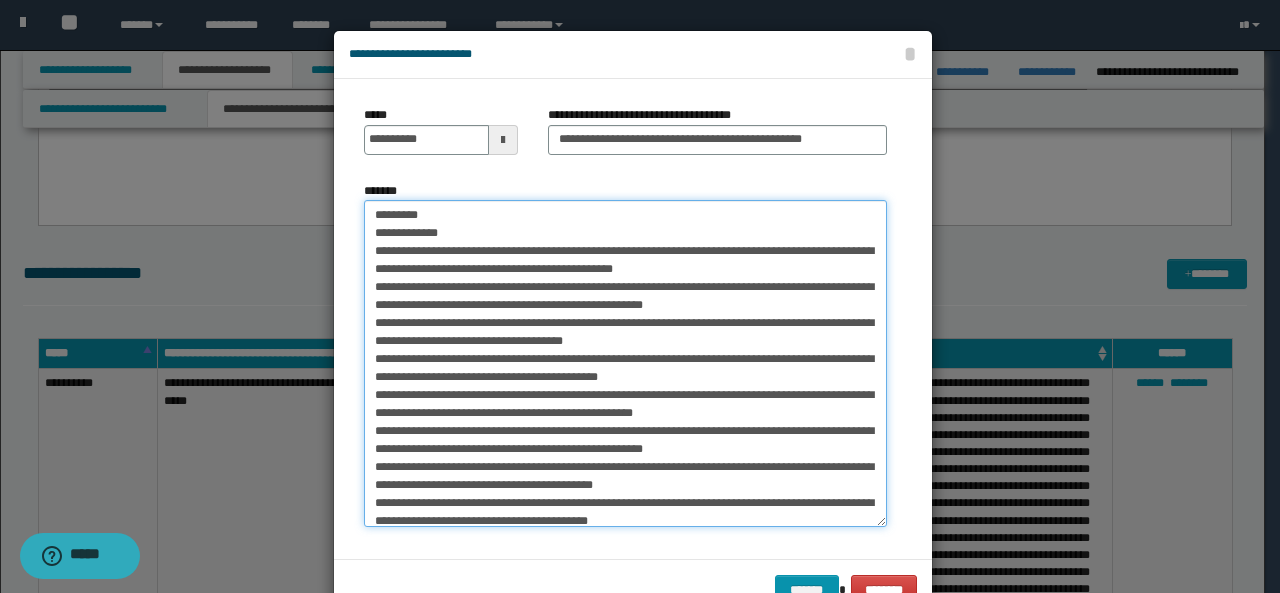 click on "*******" at bounding box center [625, 363] 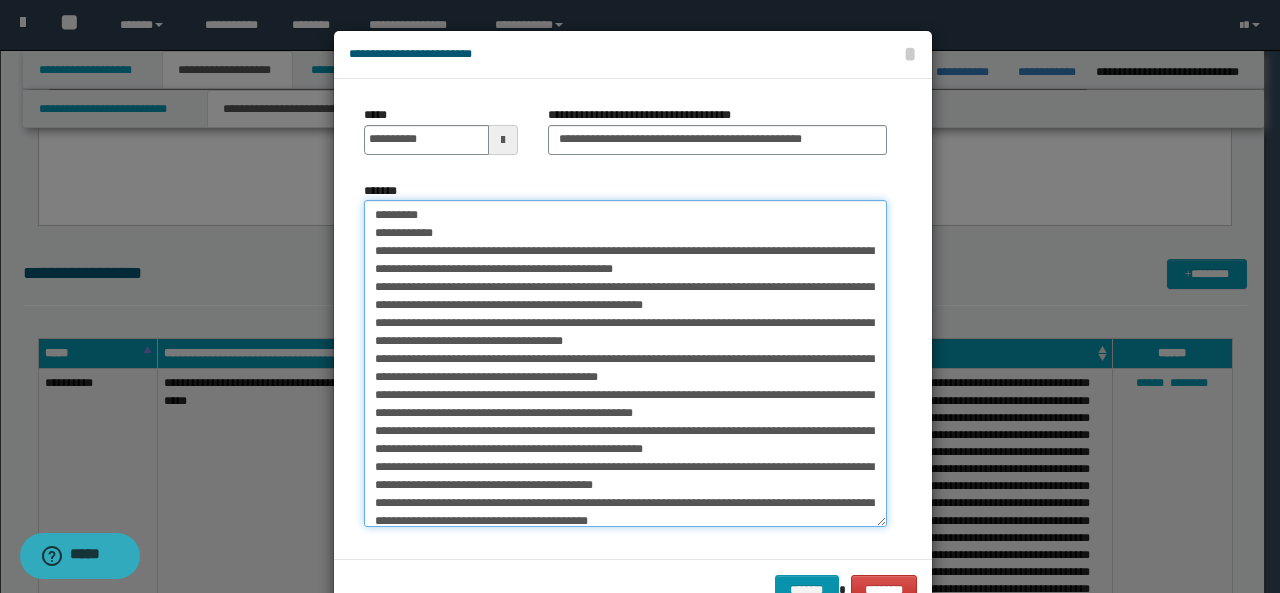 click on "*******" at bounding box center (625, 363) 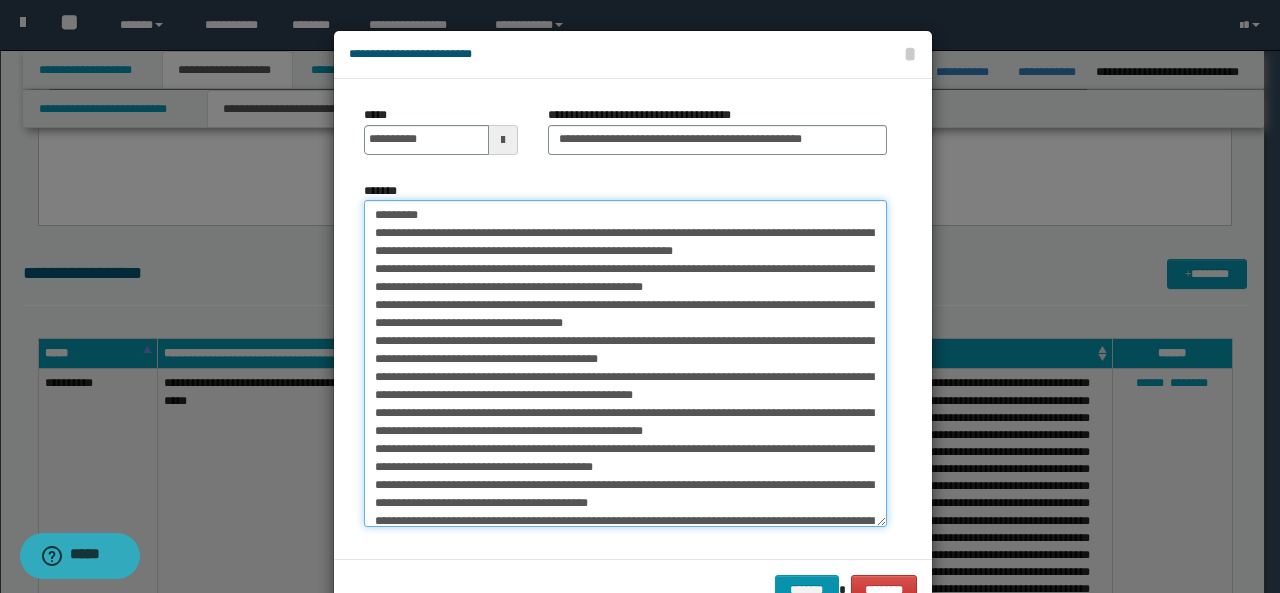 click on "*******" at bounding box center (625, 363) 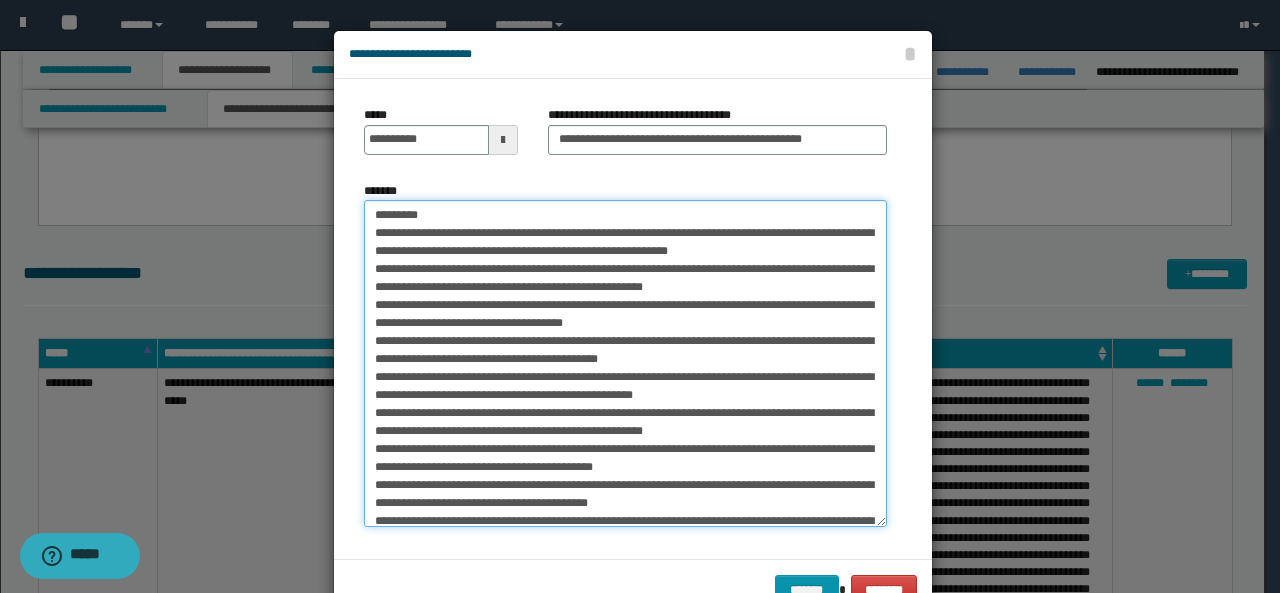 click on "*******" at bounding box center [625, 363] 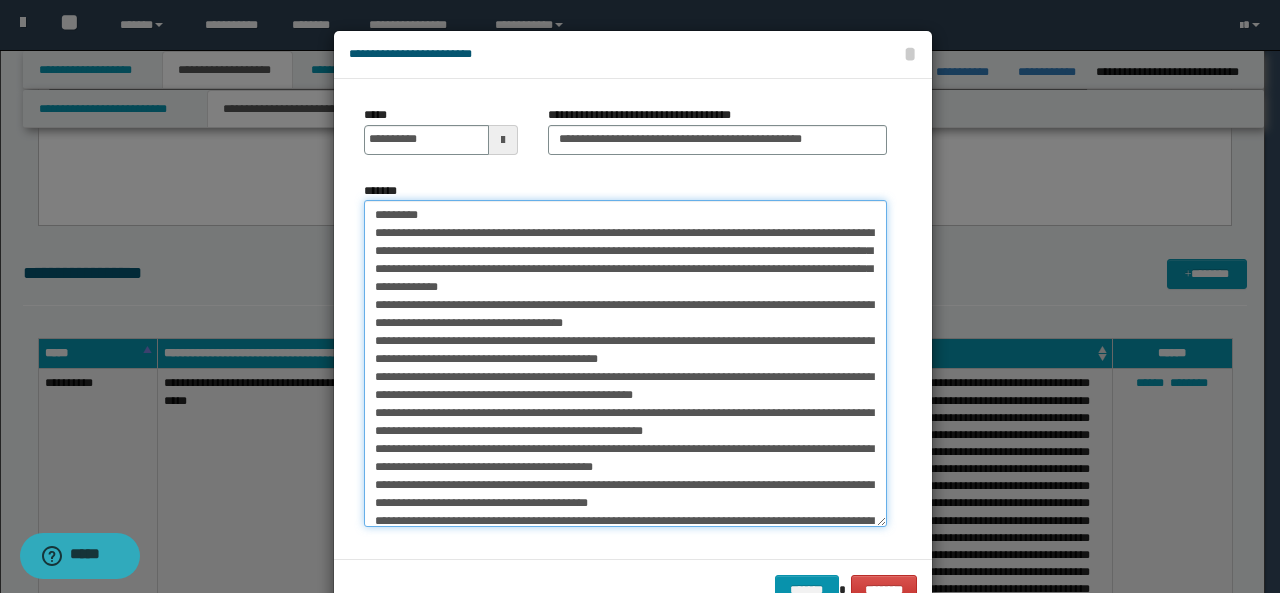 click on "*******" at bounding box center [625, 363] 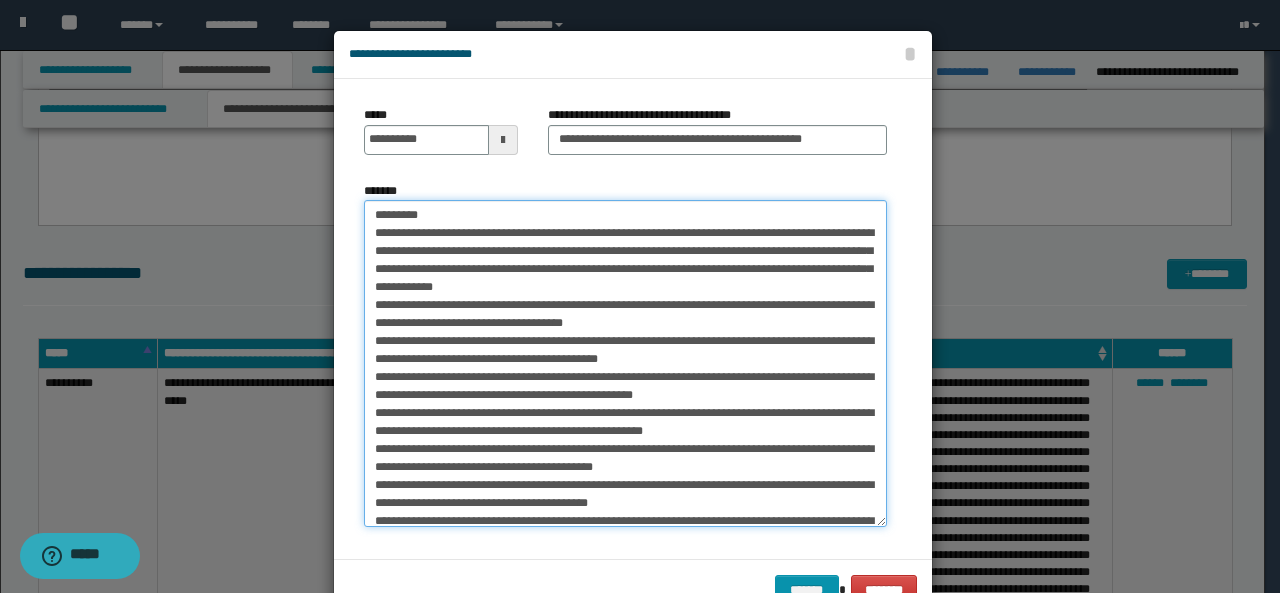 click on "*******" at bounding box center (625, 363) 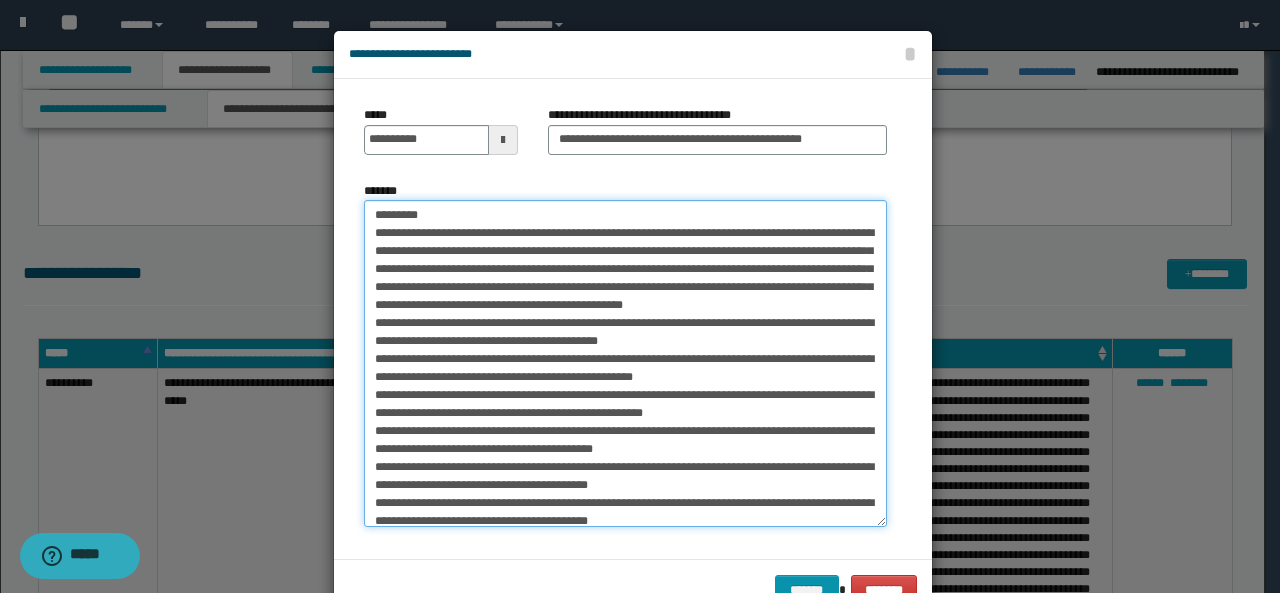 click on "*******" at bounding box center (625, 363) 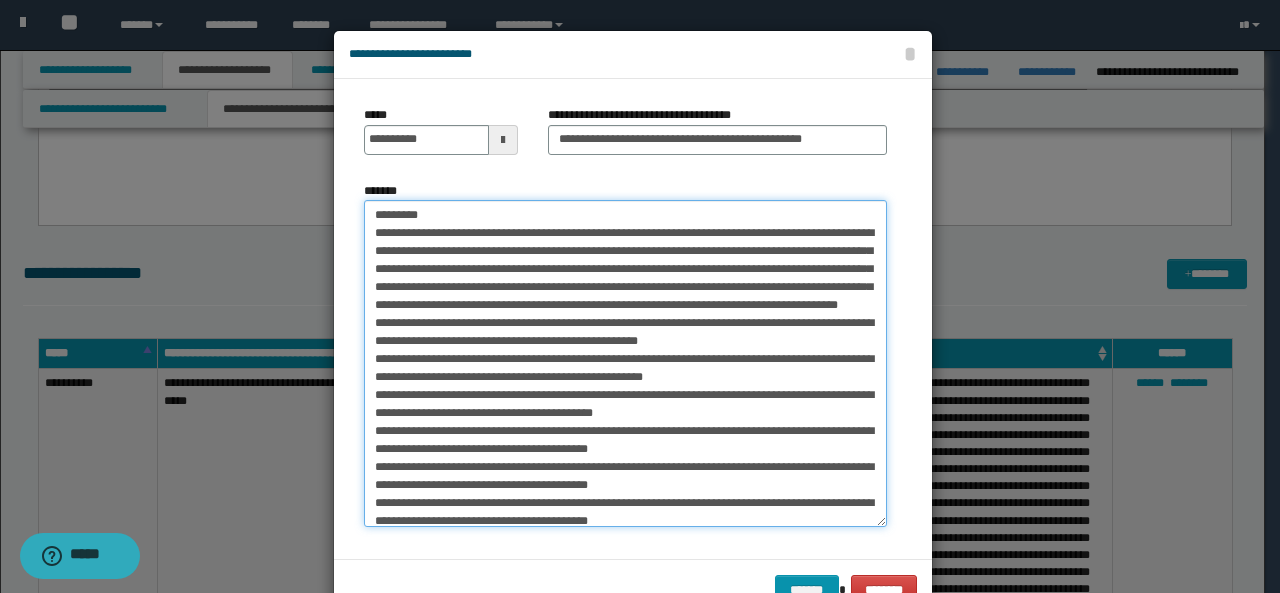 click on "*******" at bounding box center [625, 363] 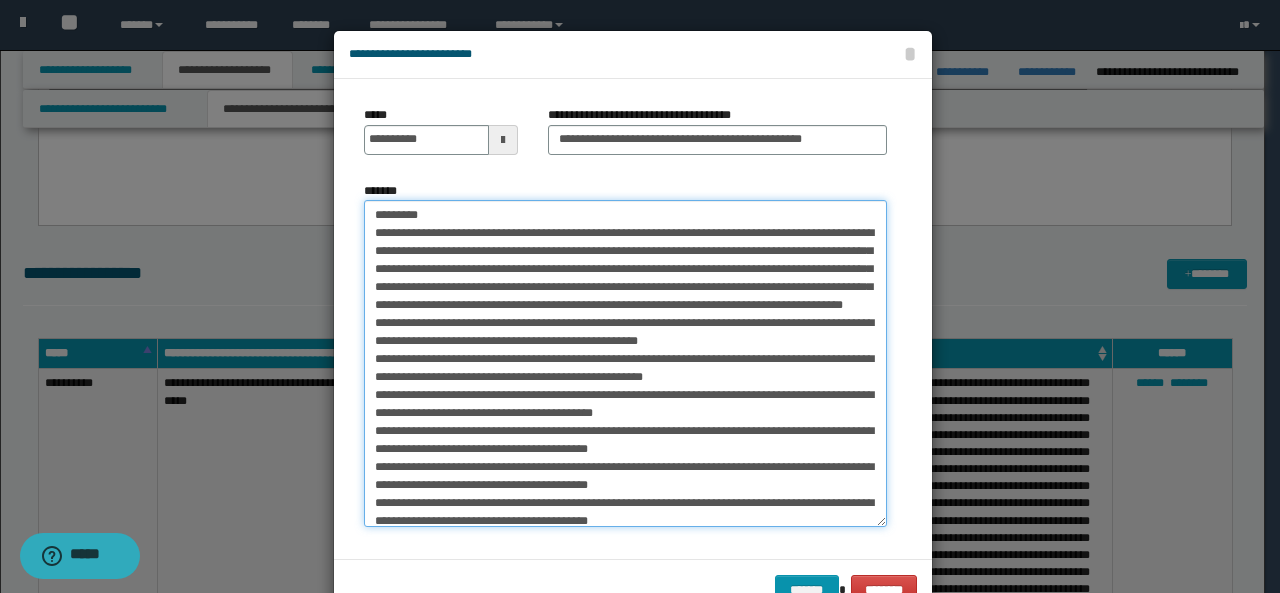 click on "*******" at bounding box center (625, 363) 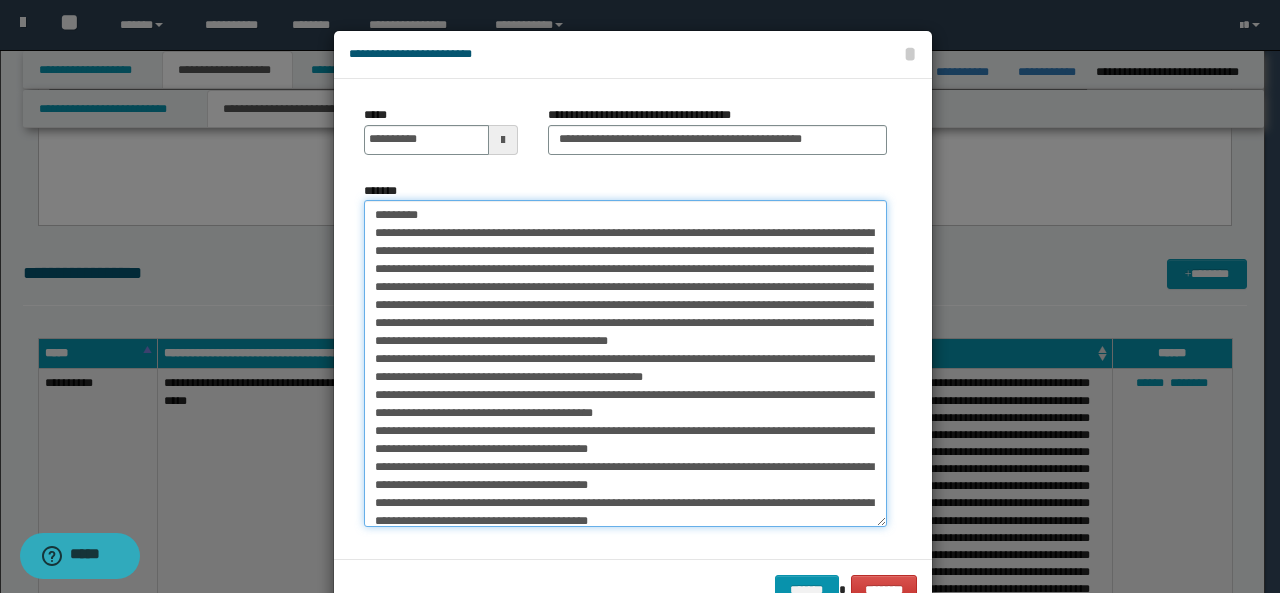 click on "*******" at bounding box center (625, 363) 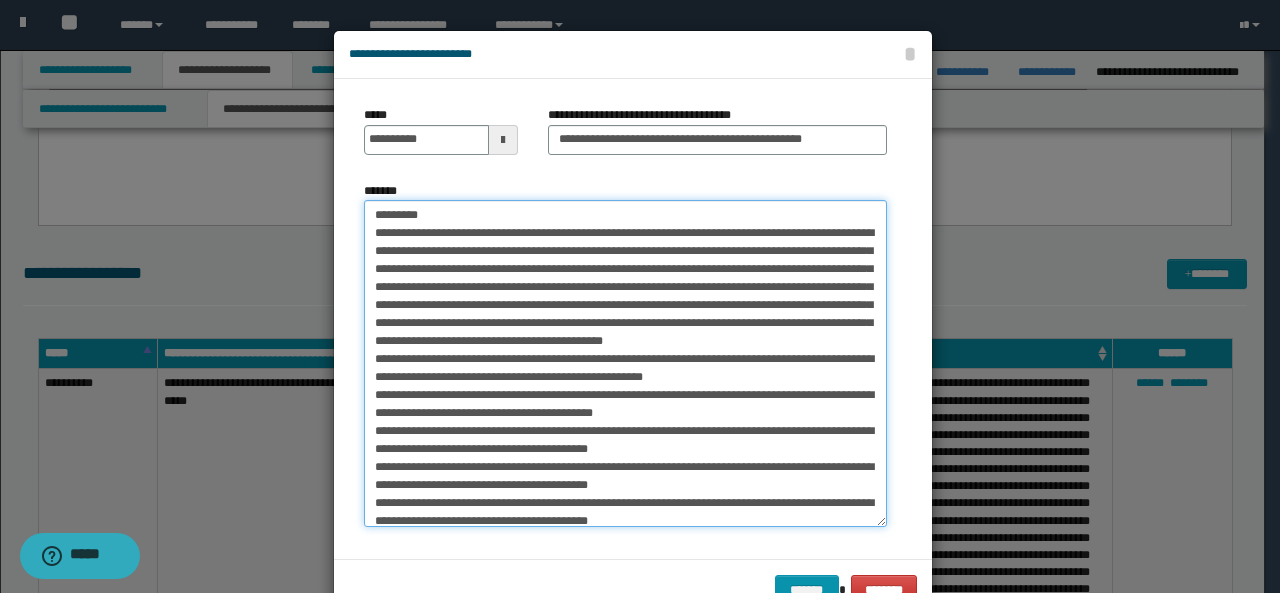click on "*******" at bounding box center [625, 363] 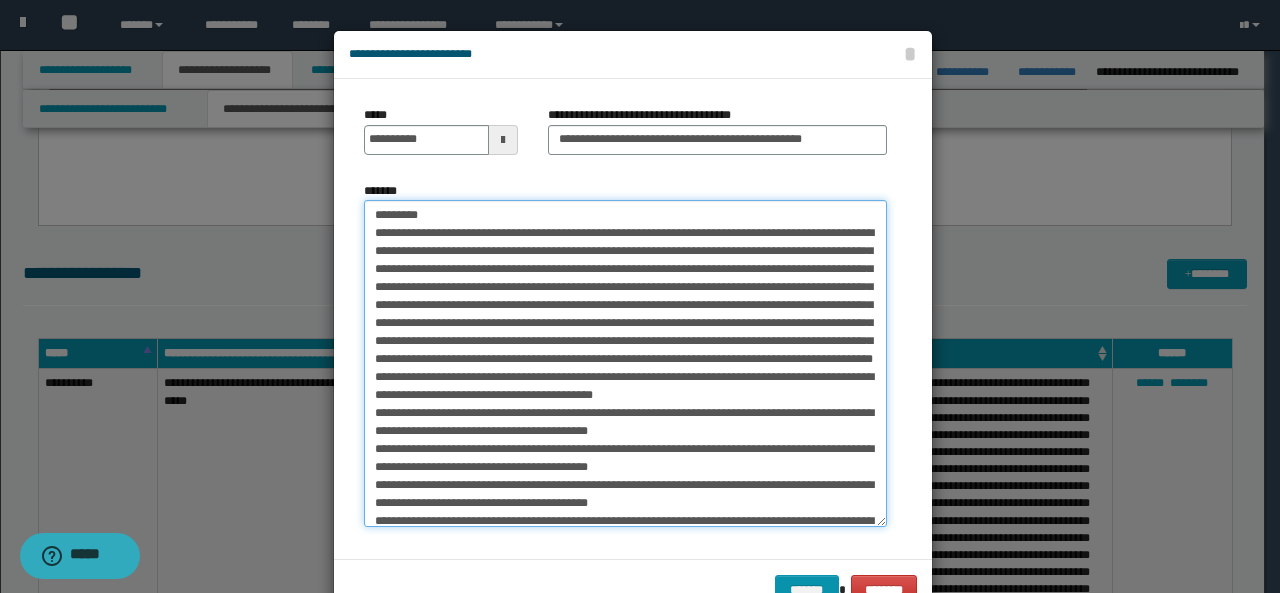 click on "*******" at bounding box center (625, 363) 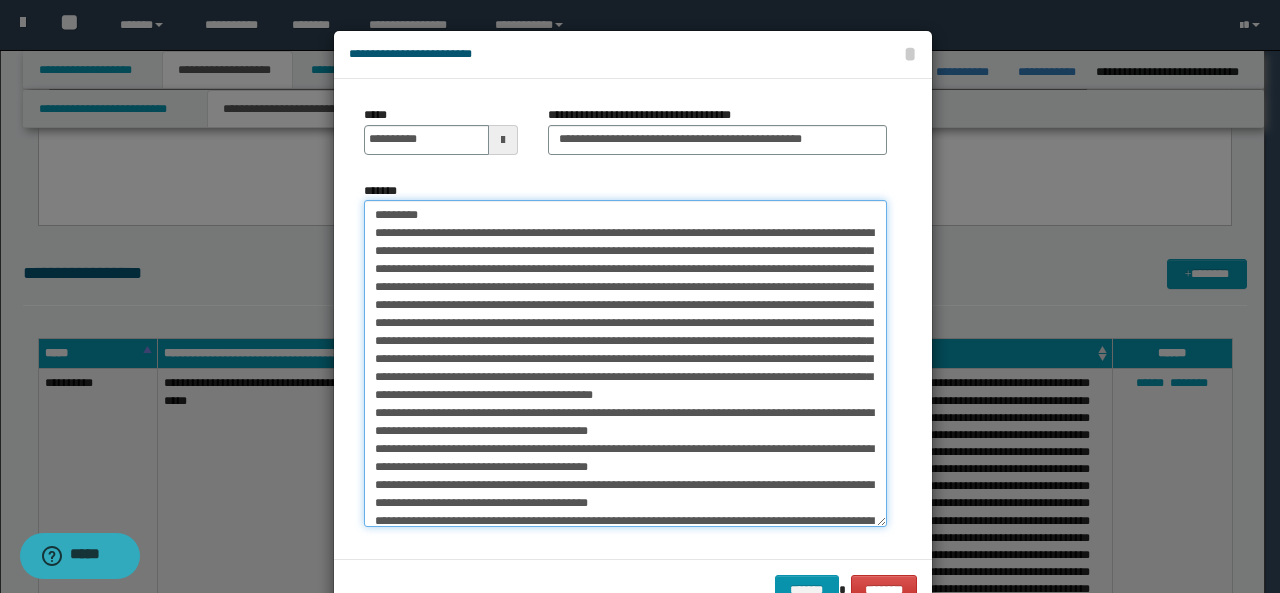 click on "*******" at bounding box center (625, 363) 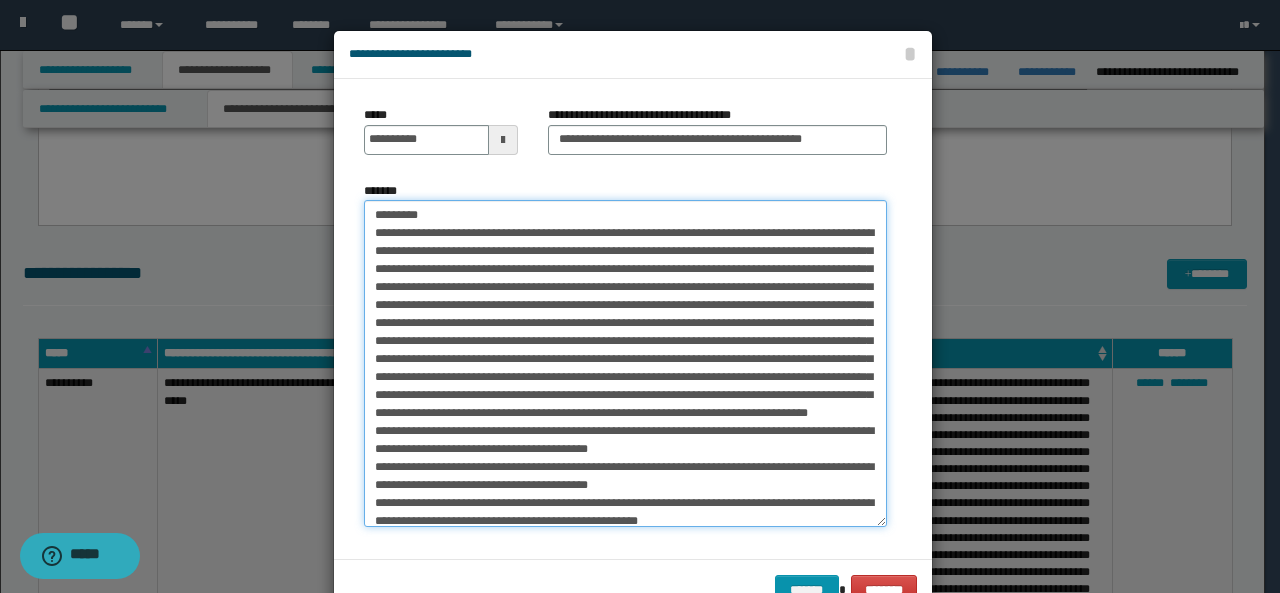 drag, startPoint x: 769, startPoint y: 416, endPoint x: 756, endPoint y: 412, distance: 13.601471 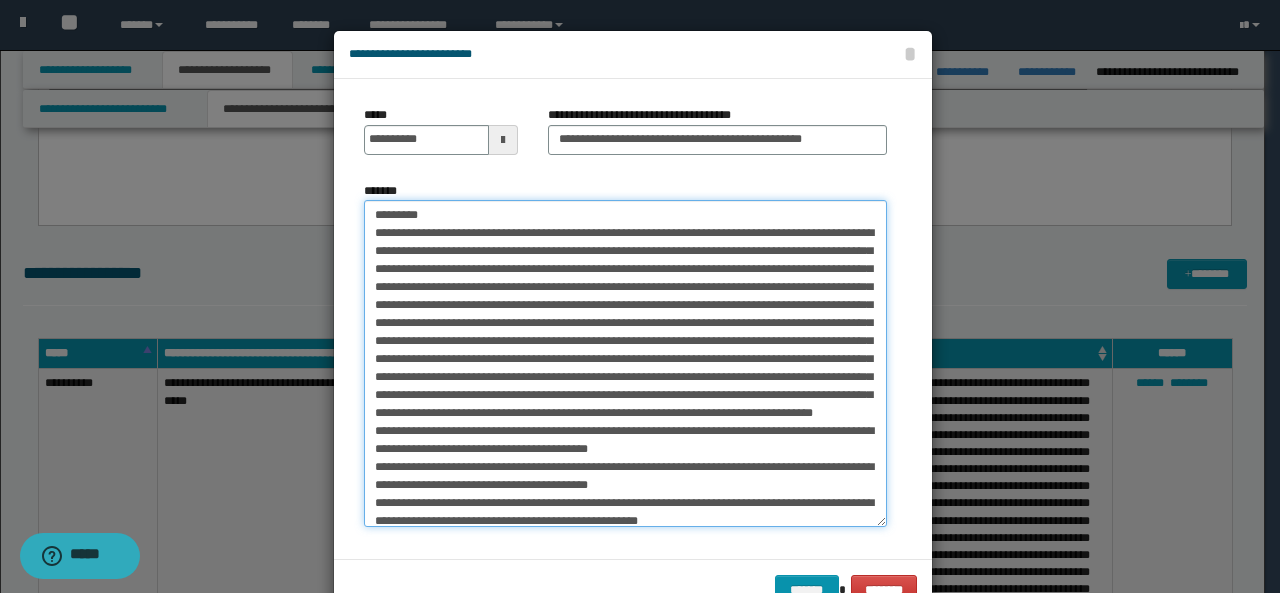 click on "*******" at bounding box center [625, 363] 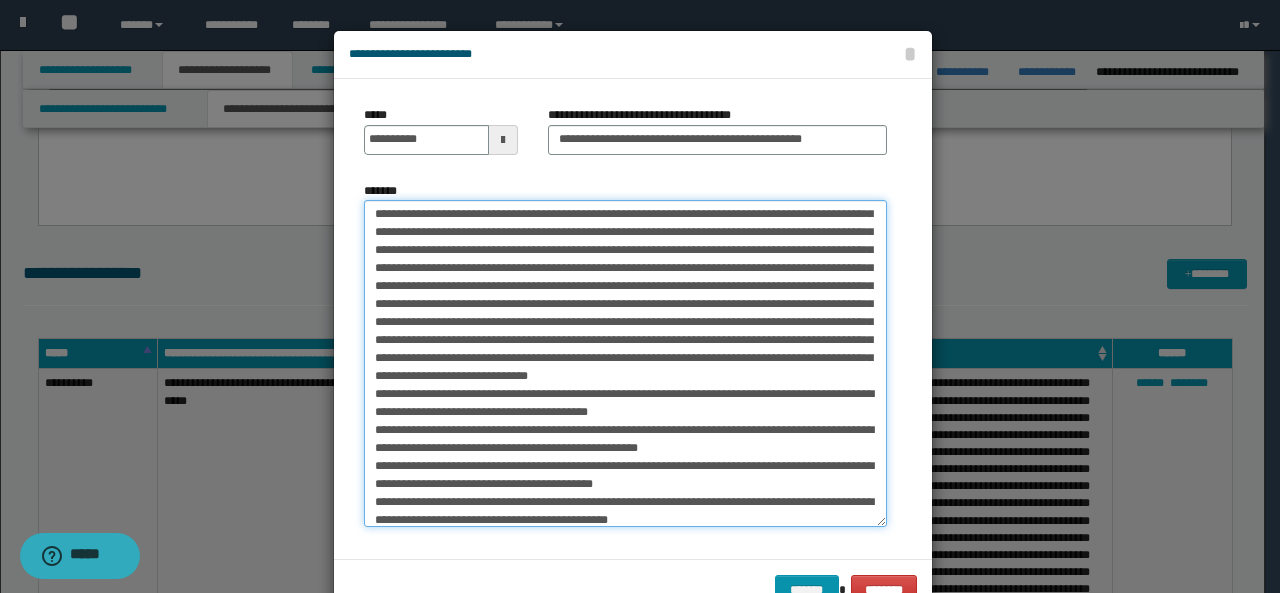 scroll, scrollTop: 74, scrollLeft: 0, axis: vertical 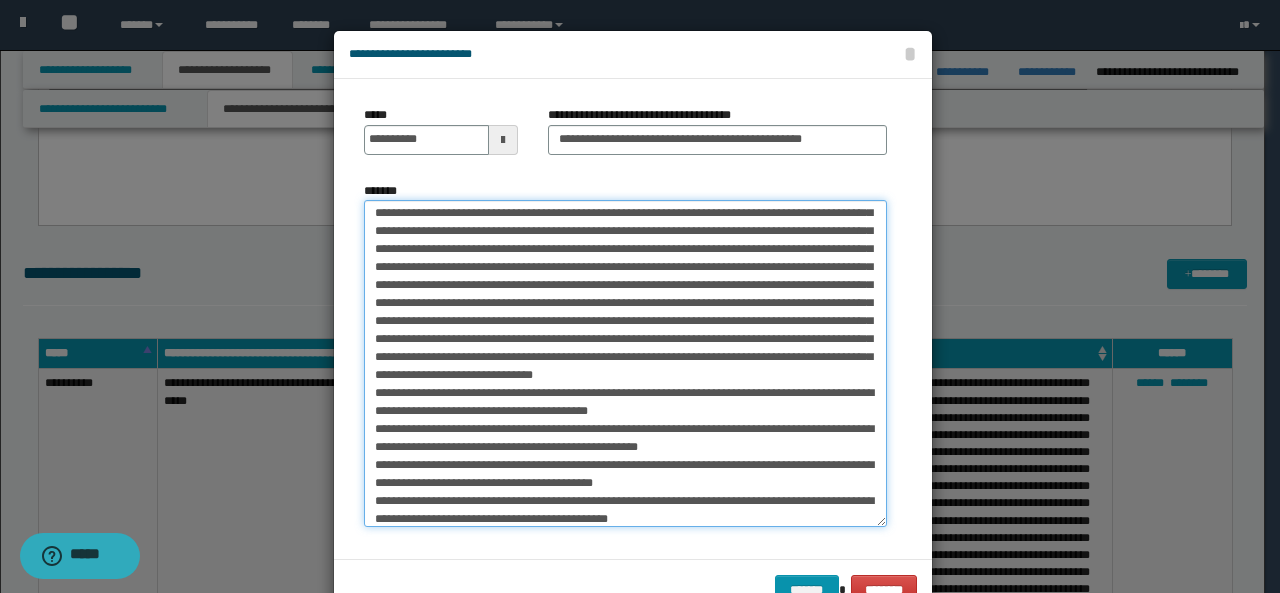 click on "*******" at bounding box center [625, 363] 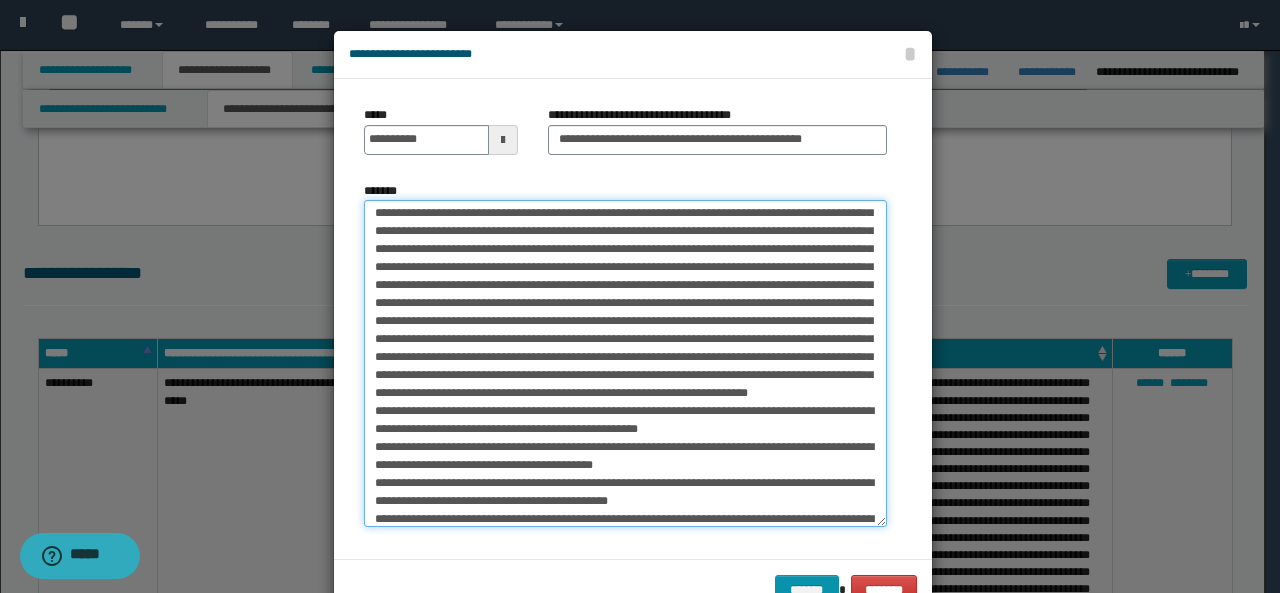 scroll, scrollTop: 56, scrollLeft: 0, axis: vertical 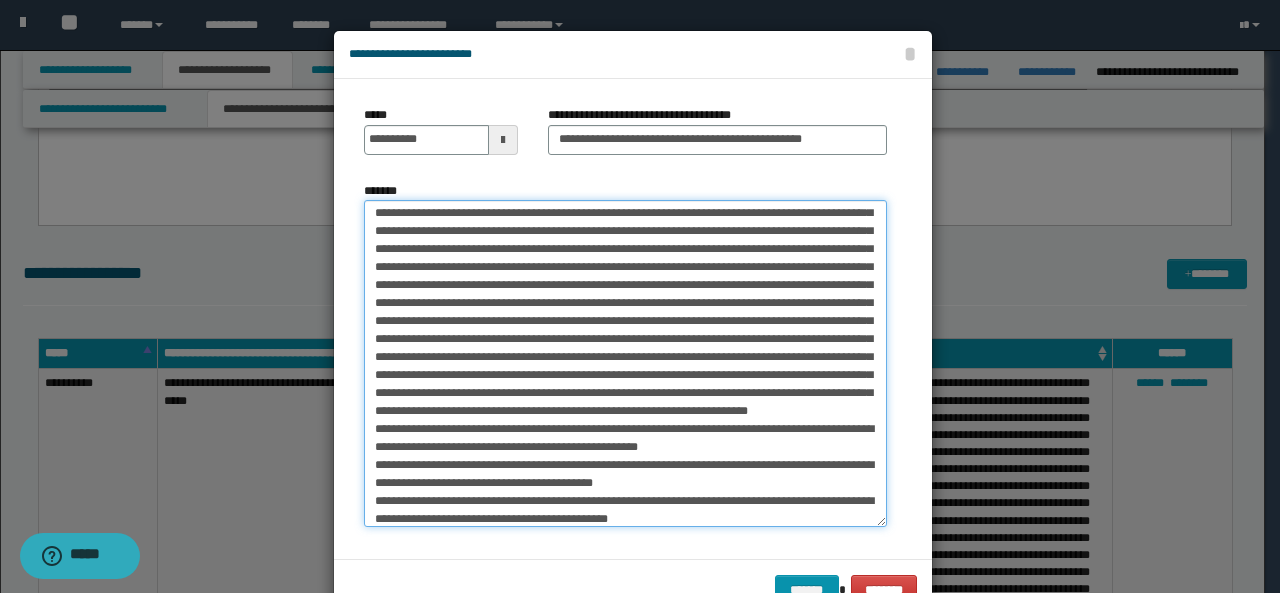 click on "*******" at bounding box center (625, 363) 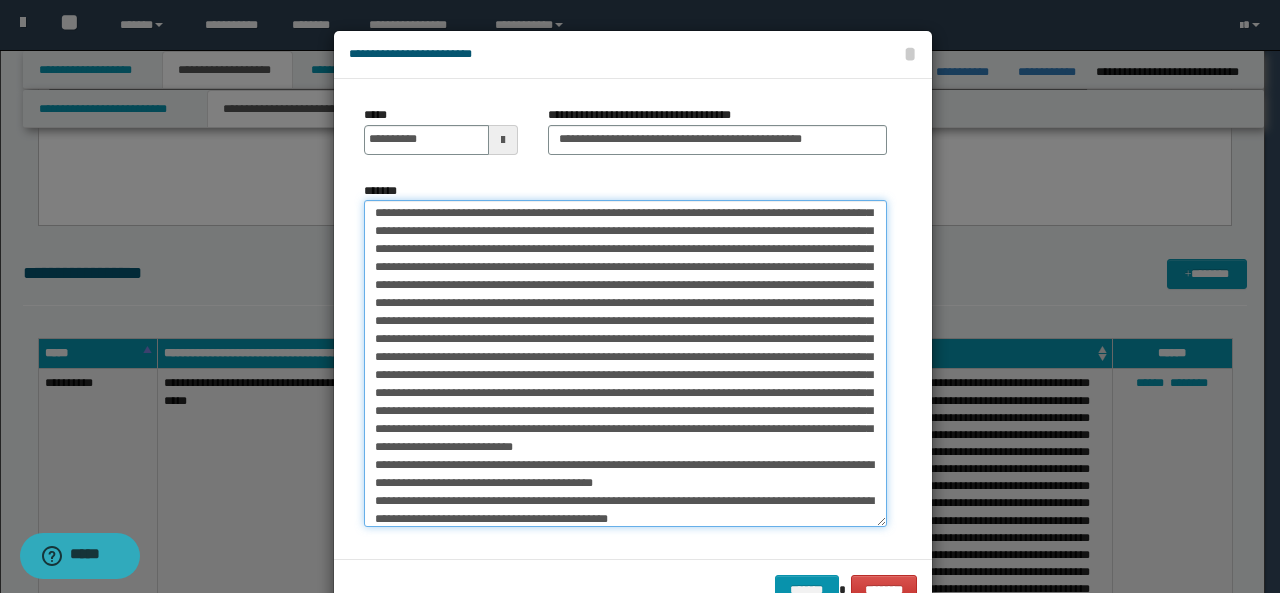 scroll, scrollTop: 38, scrollLeft: 0, axis: vertical 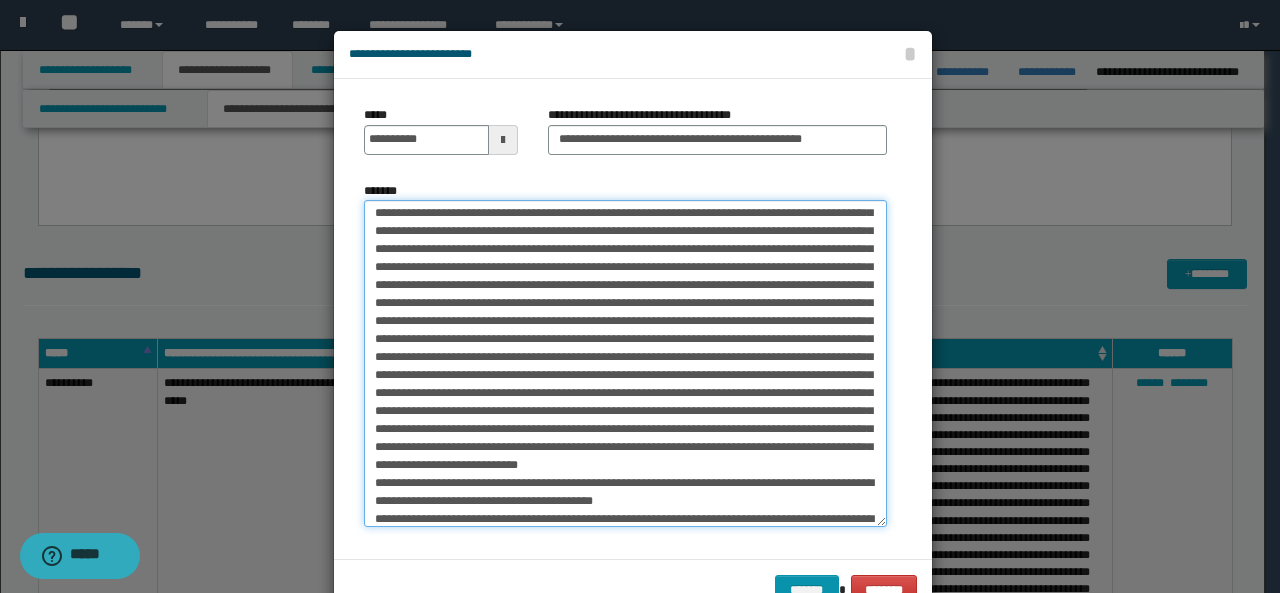click on "*******" at bounding box center [625, 363] 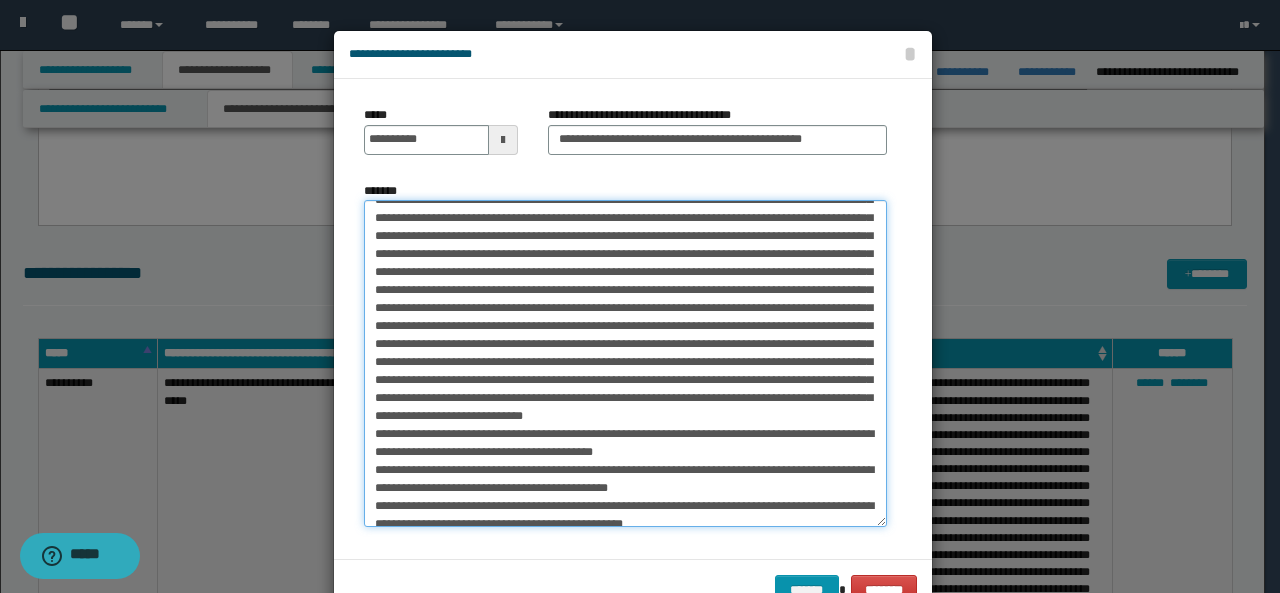 scroll, scrollTop: 108, scrollLeft: 0, axis: vertical 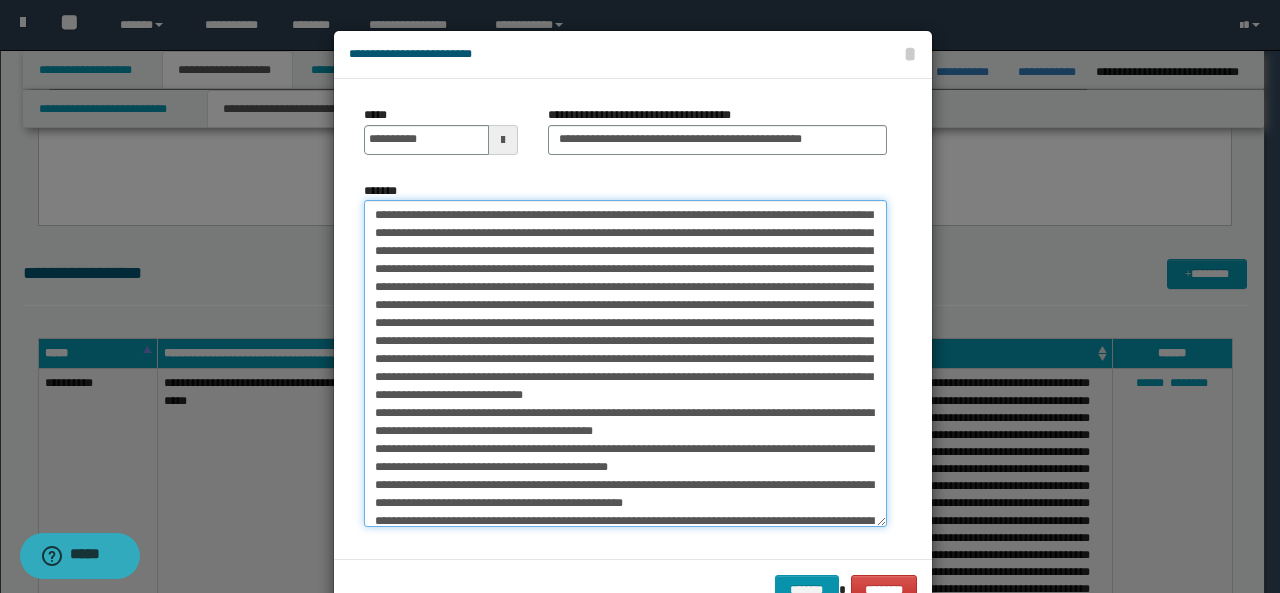 click on "*******" at bounding box center (625, 363) 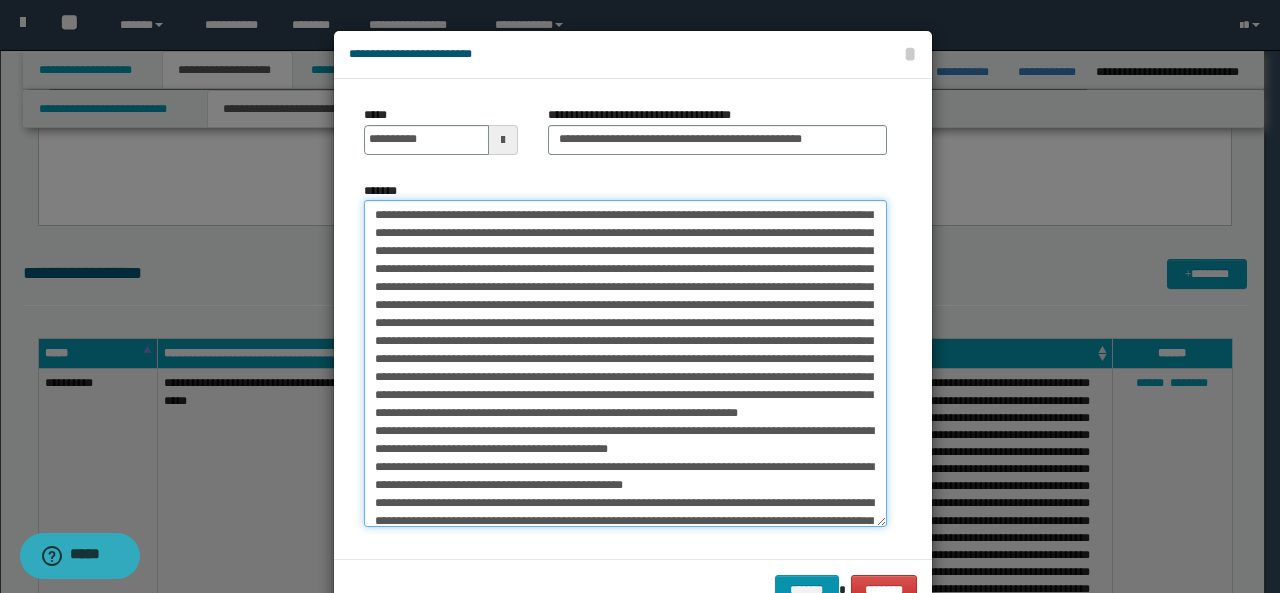 scroll, scrollTop: 90, scrollLeft: 0, axis: vertical 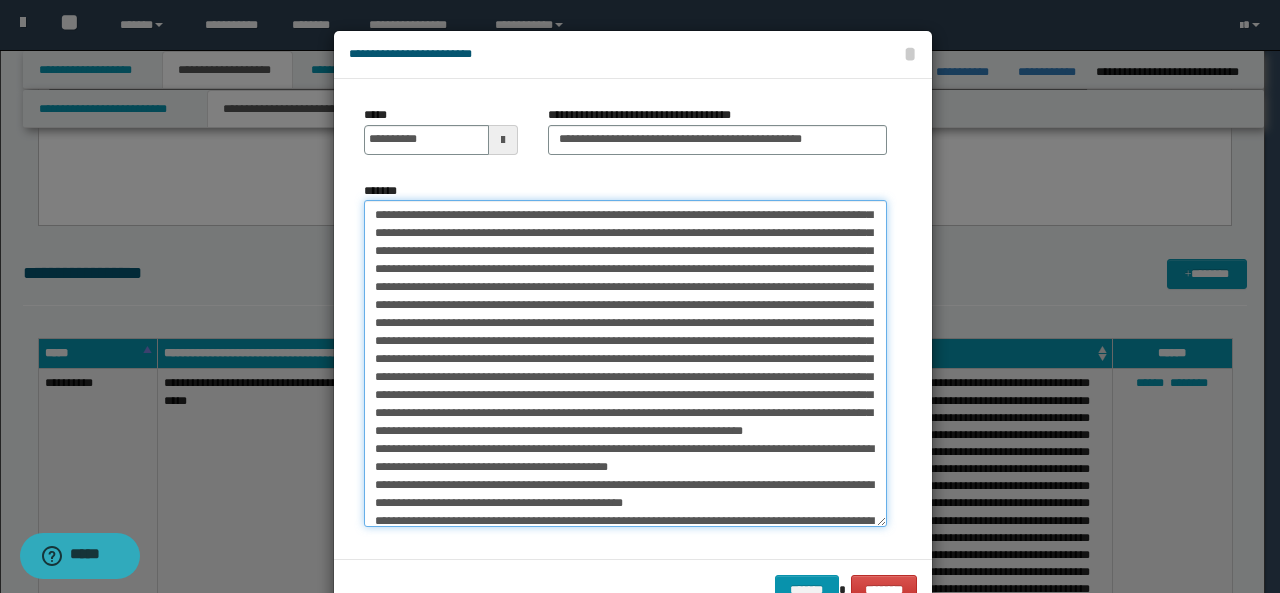 click on "*******" at bounding box center [625, 363] 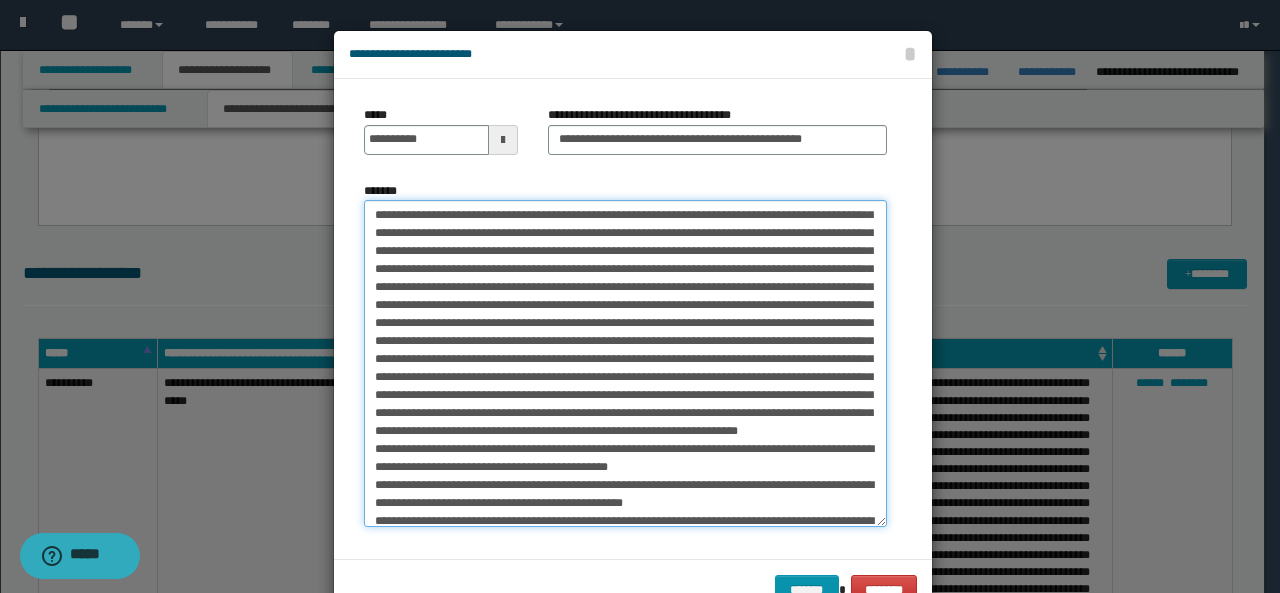 click on "*******" at bounding box center [625, 363] 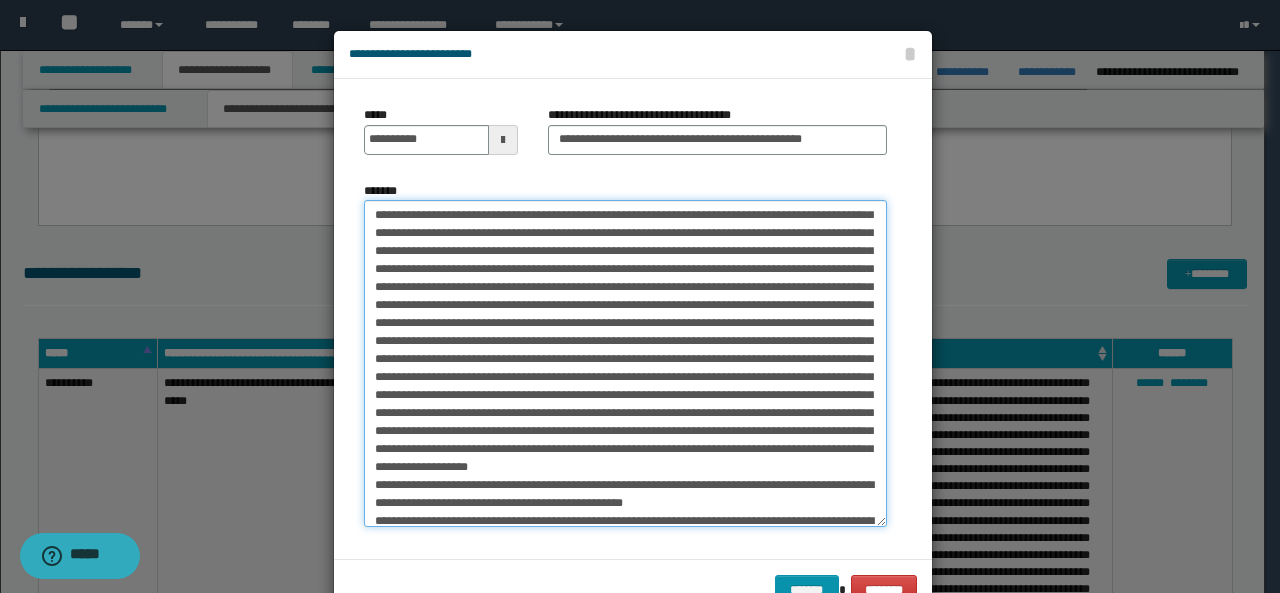 scroll, scrollTop: 72, scrollLeft: 0, axis: vertical 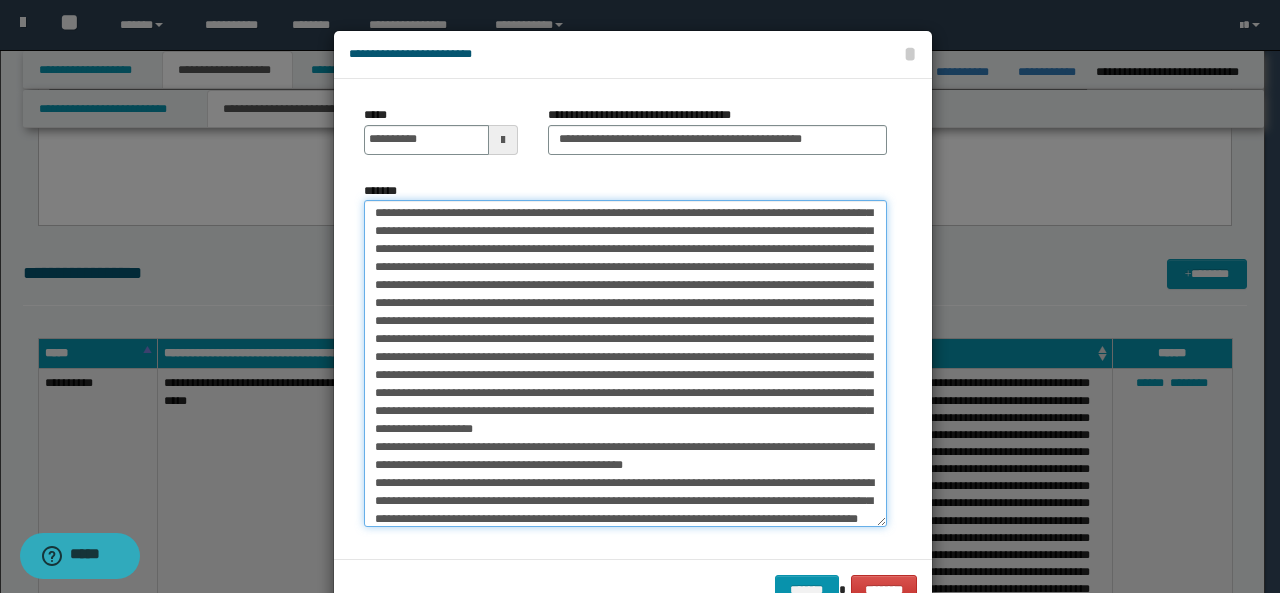 click on "*******" at bounding box center (625, 363) 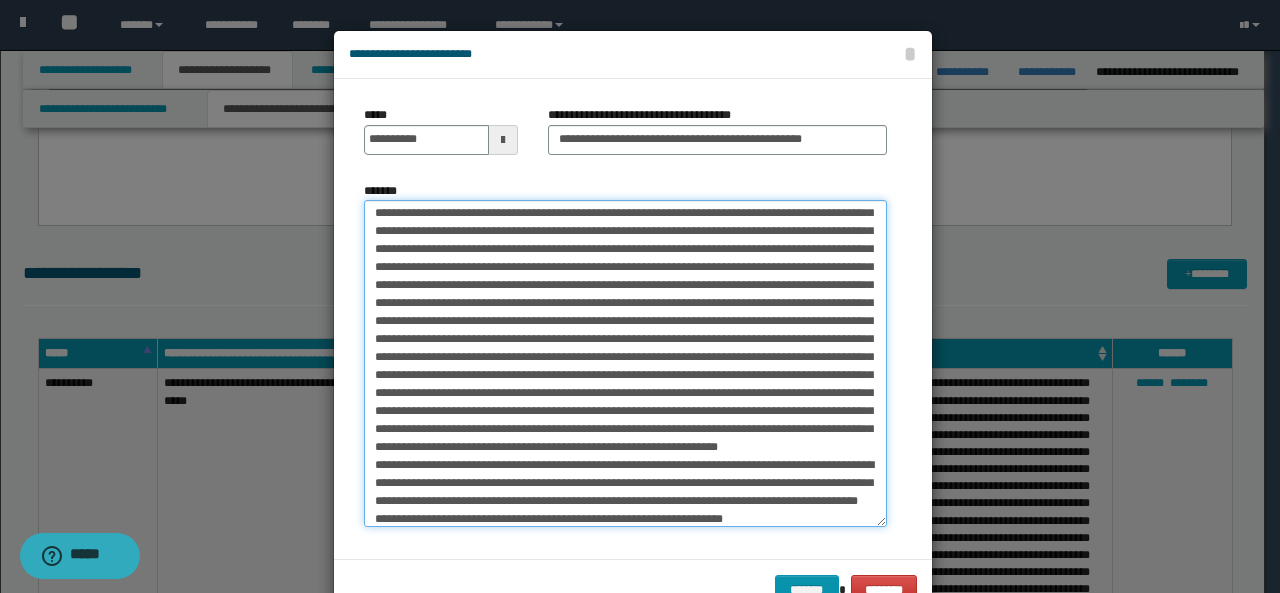 scroll, scrollTop: 110, scrollLeft: 0, axis: vertical 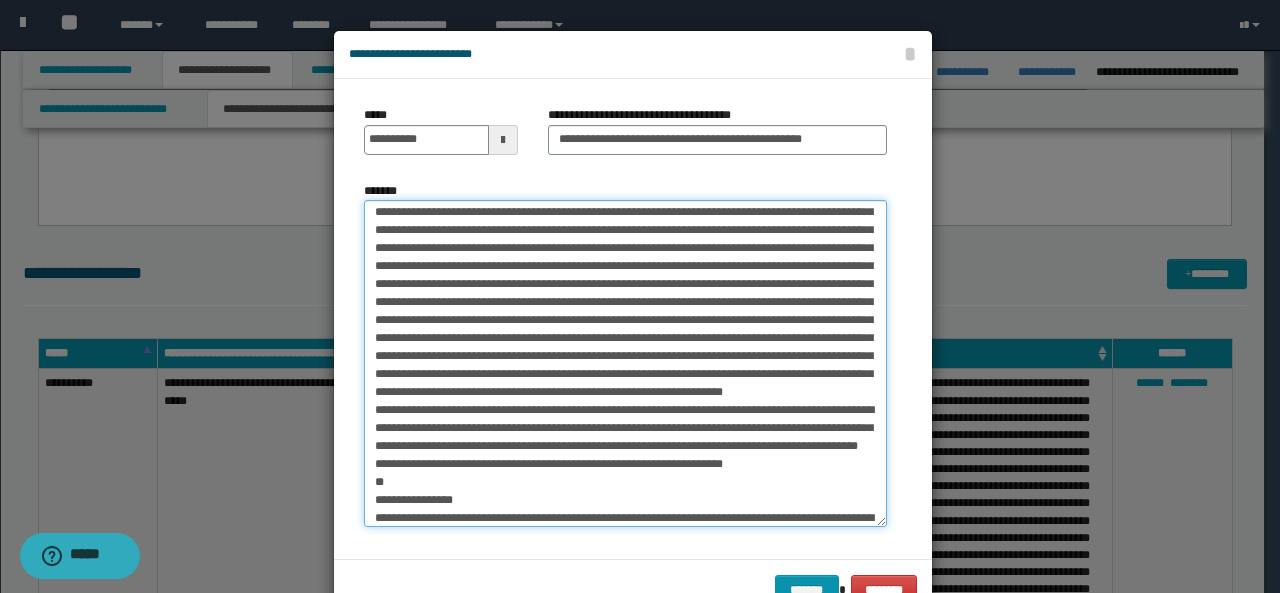 click on "*******" at bounding box center (625, 363) 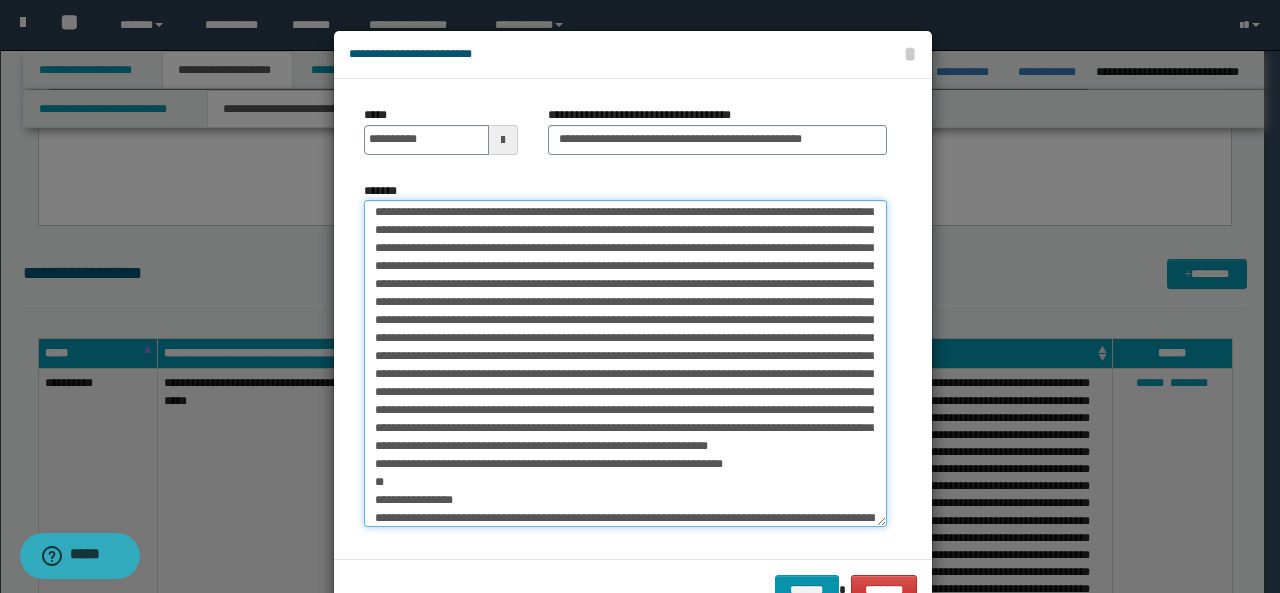 scroll, scrollTop: 165, scrollLeft: 0, axis: vertical 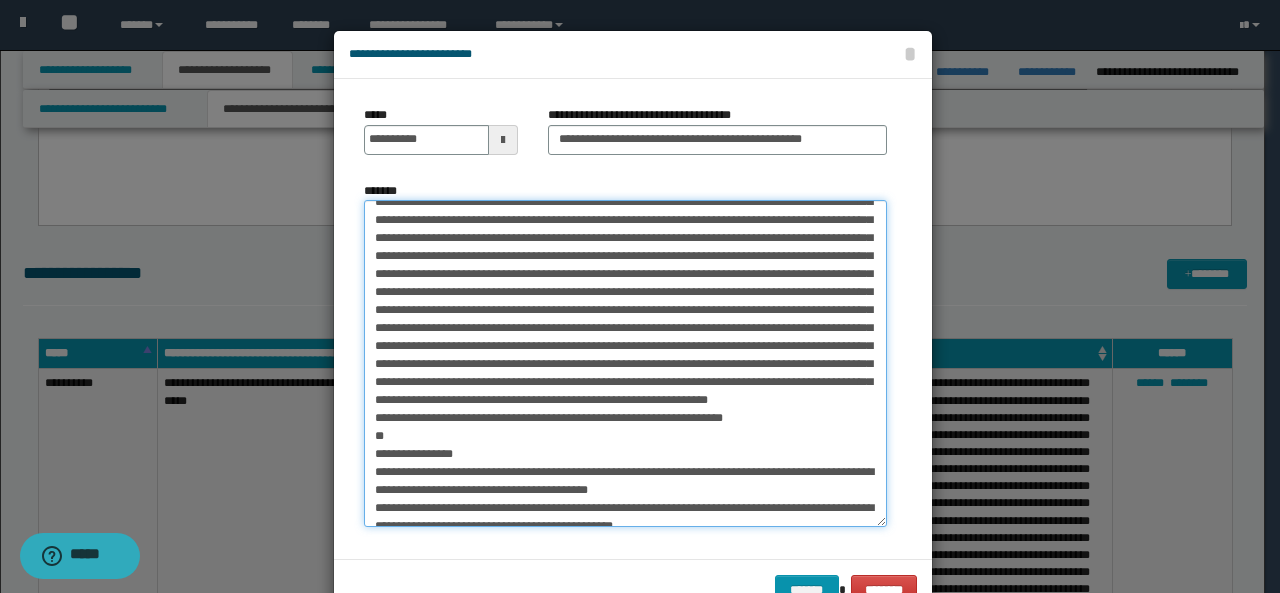 click on "*******" at bounding box center (625, 363) 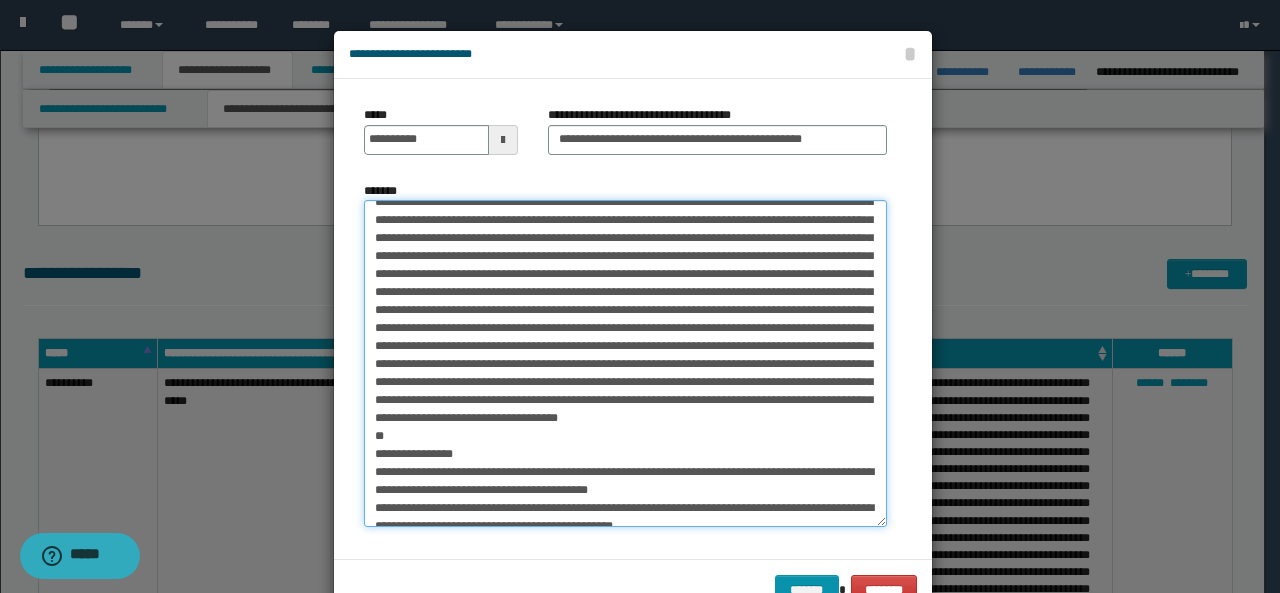 scroll, scrollTop: 211, scrollLeft: 0, axis: vertical 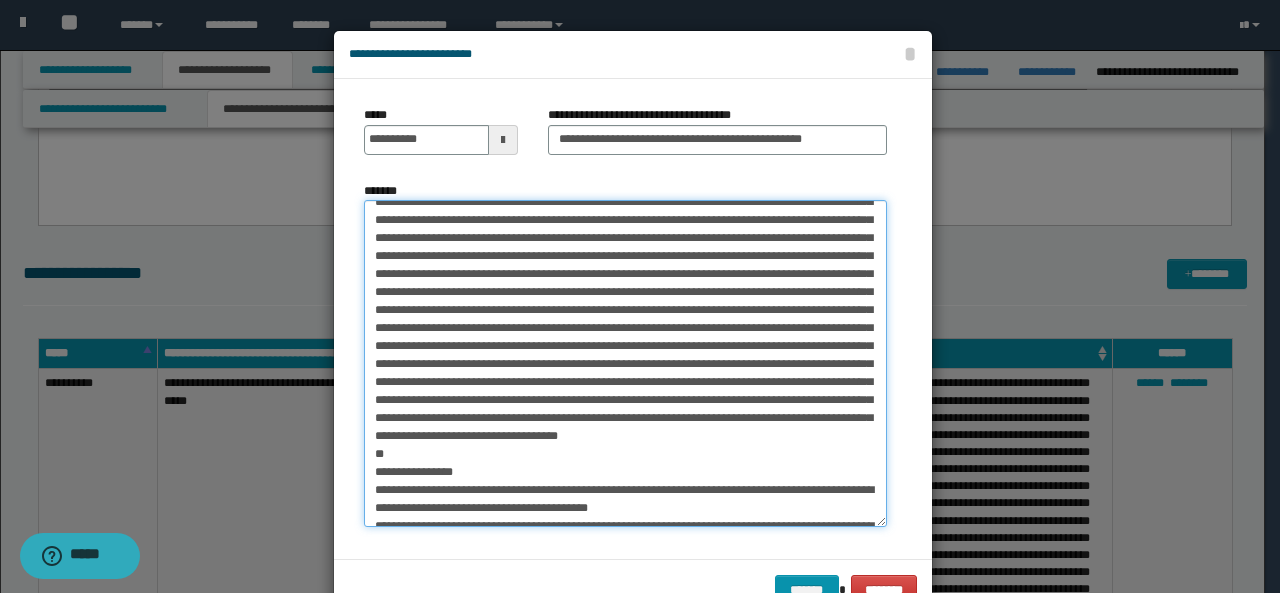 click on "*******" at bounding box center [625, 363] 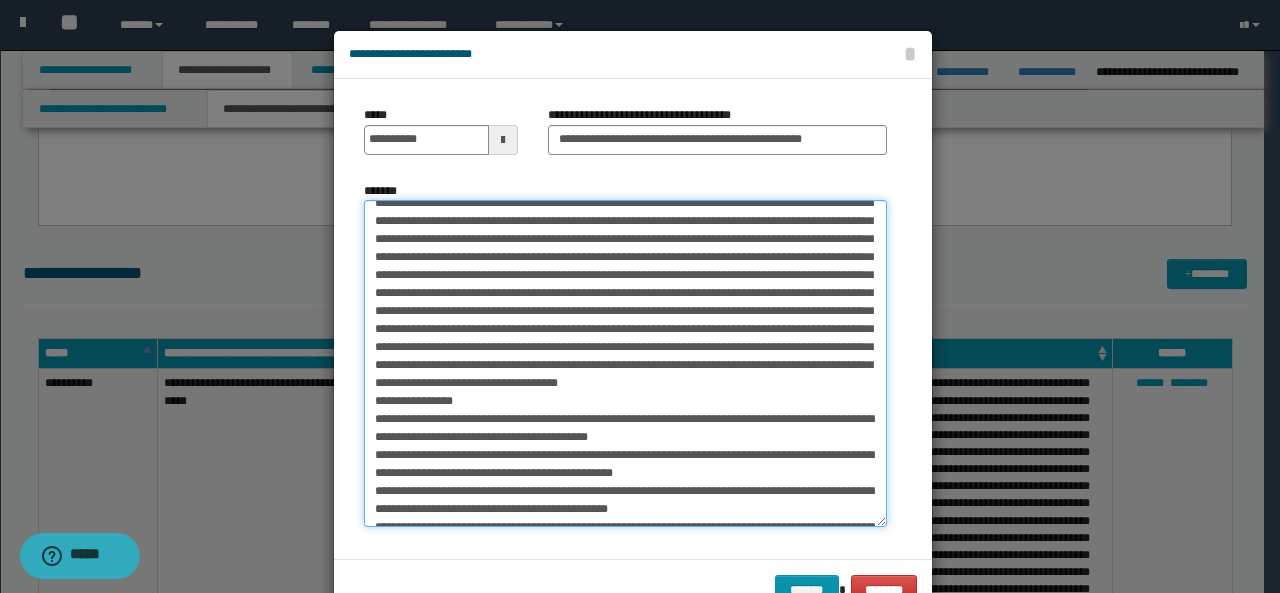 scroll, scrollTop: 284, scrollLeft: 0, axis: vertical 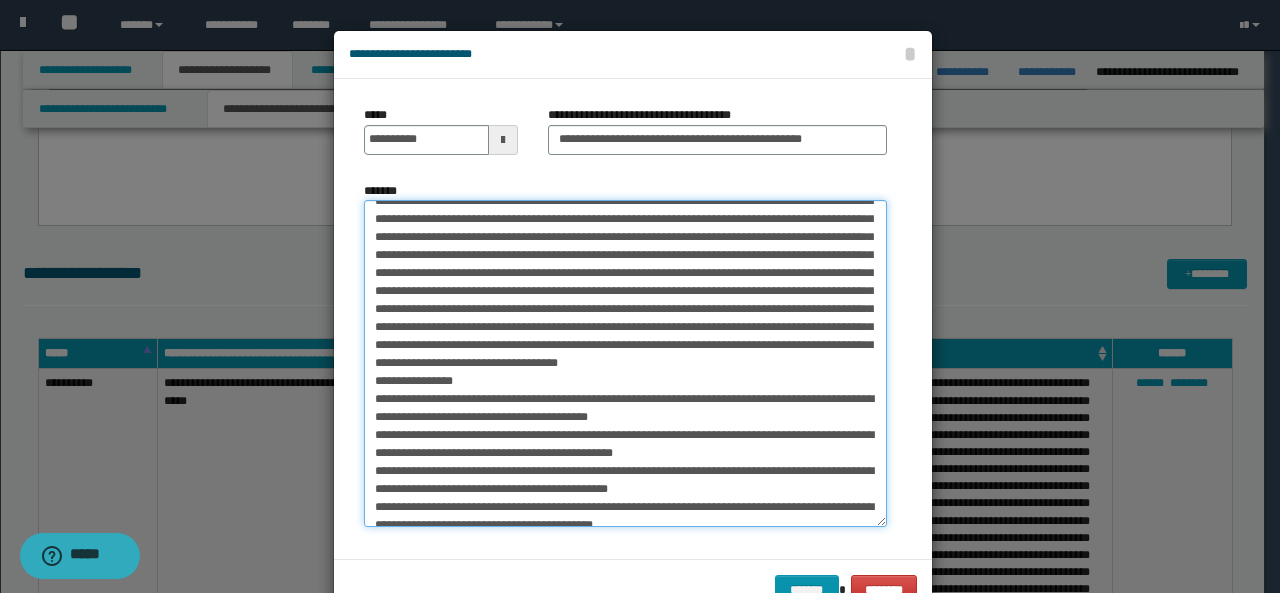 click on "*******" at bounding box center (625, 363) 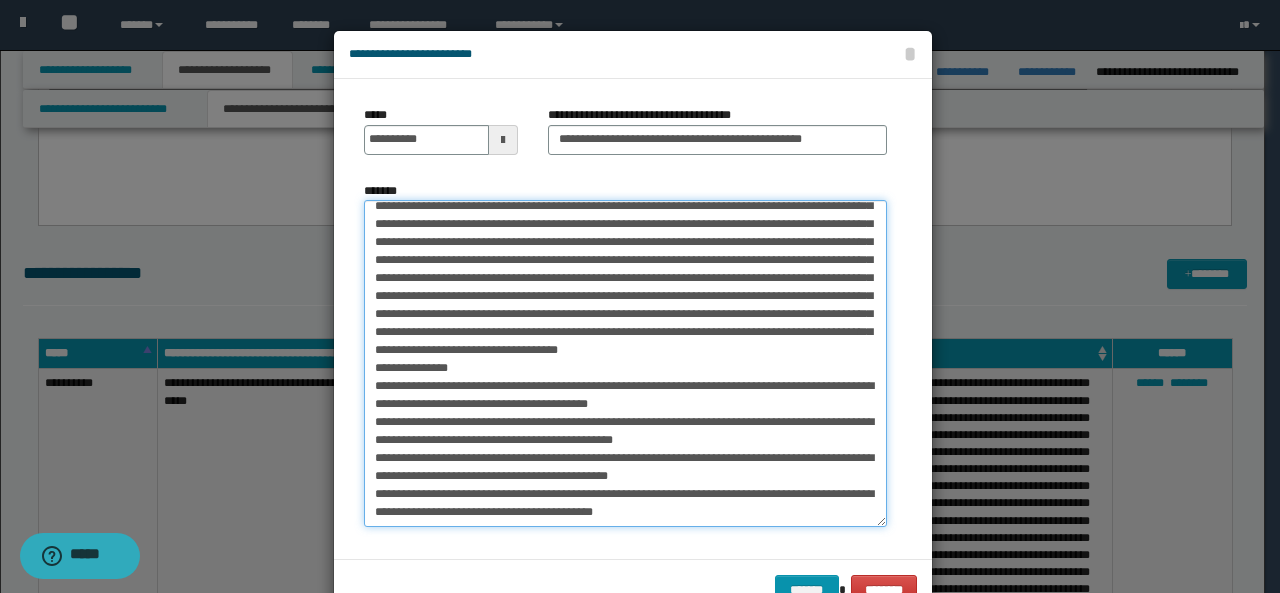 scroll, scrollTop: 350, scrollLeft: 0, axis: vertical 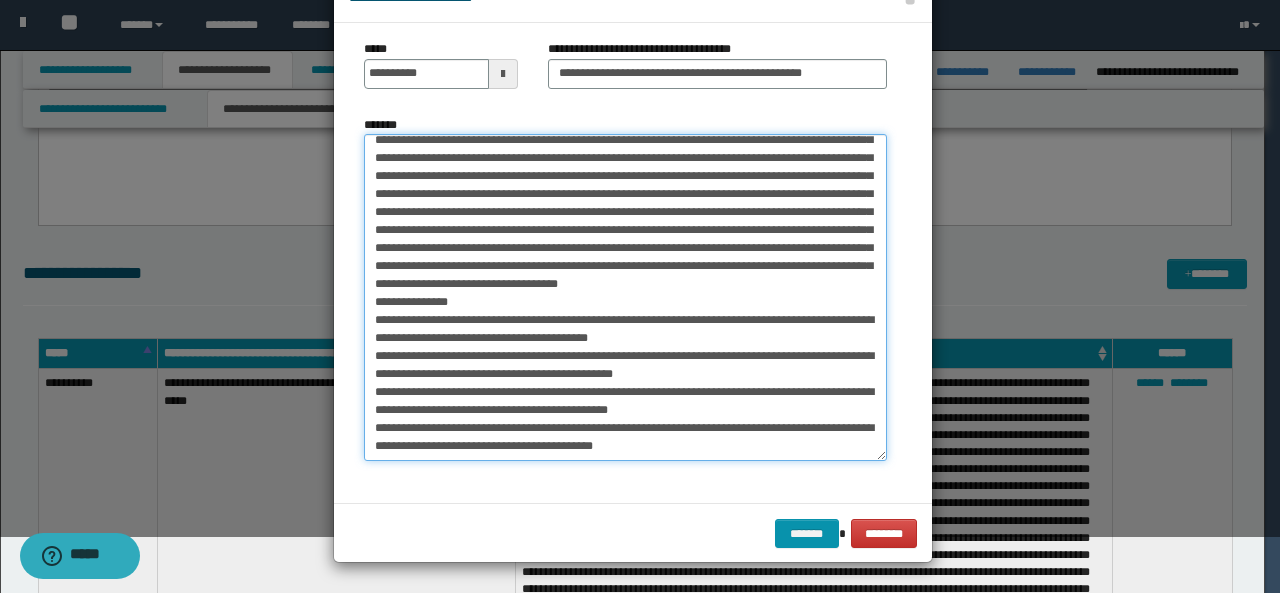 click on "*******" at bounding box center [625, 297] 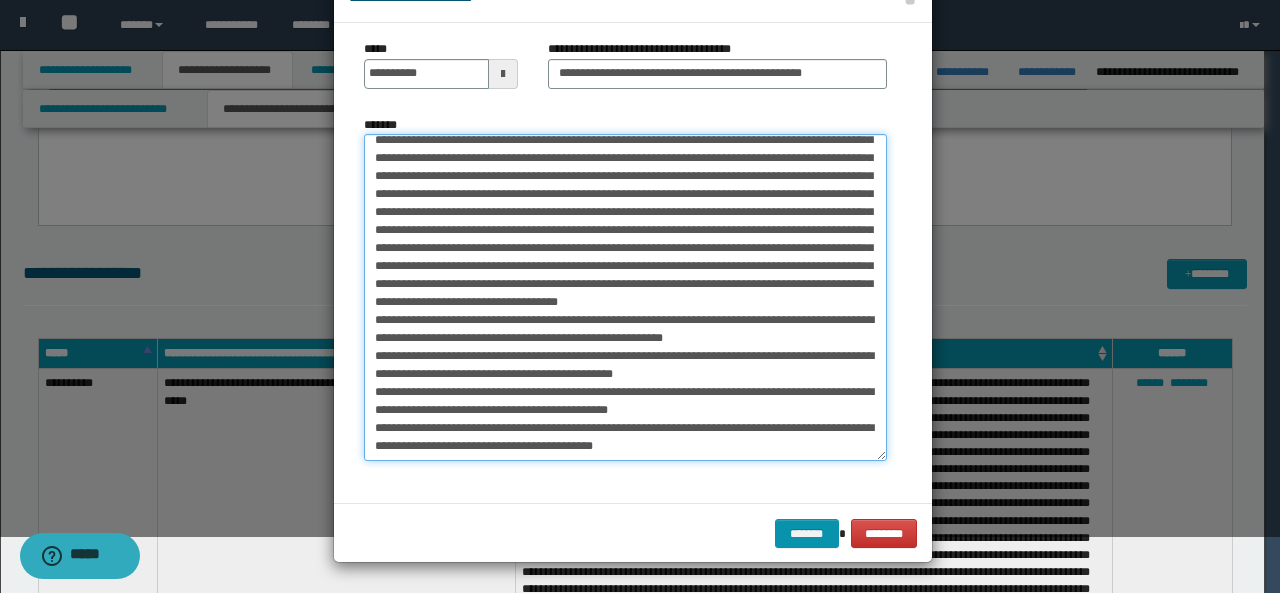 scroll, scrollTop: 332, scrollLeft: 0, axis: vertical 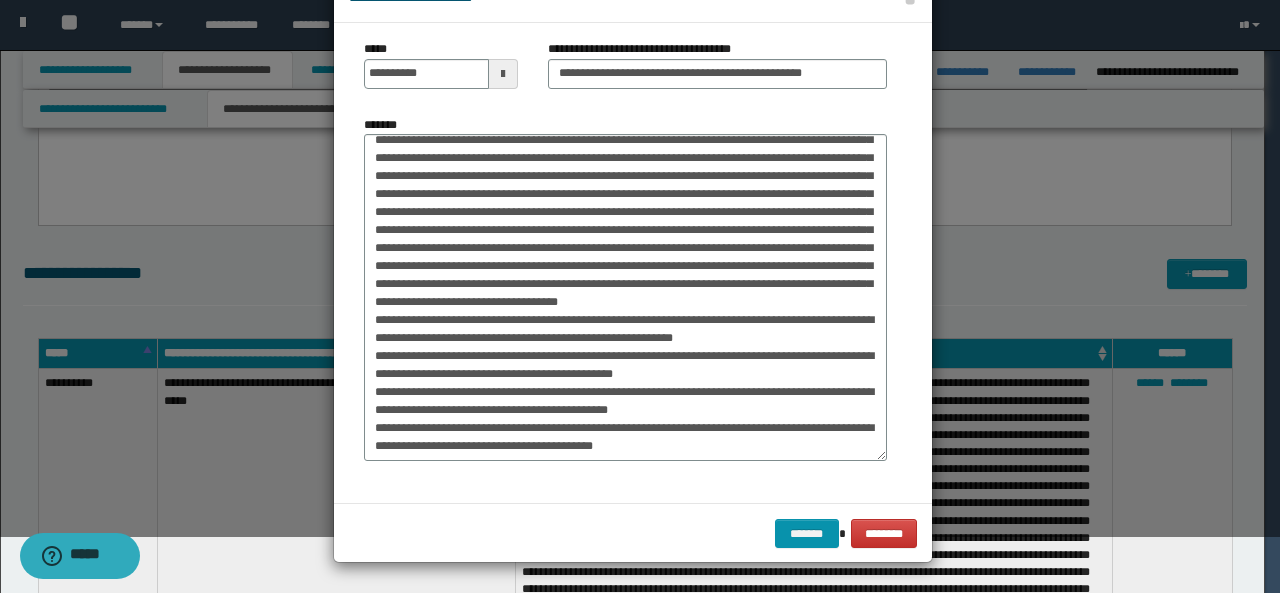 click on "**********" at bounding box center (633, -1) 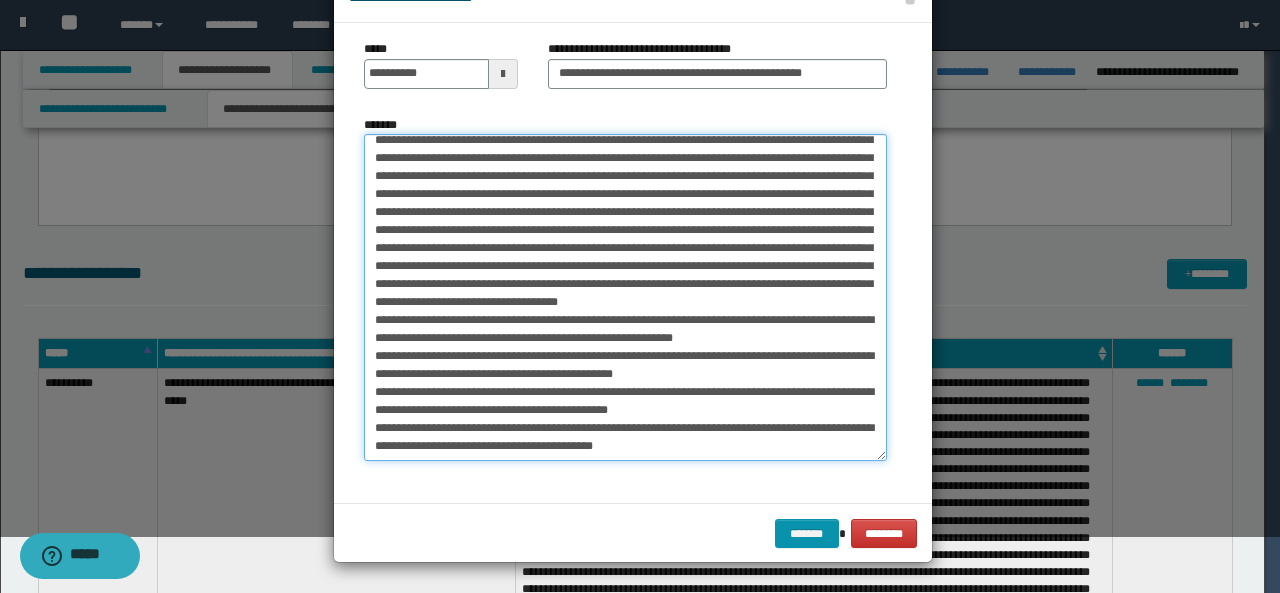 click on "*******" at bounding box center (625, 297) 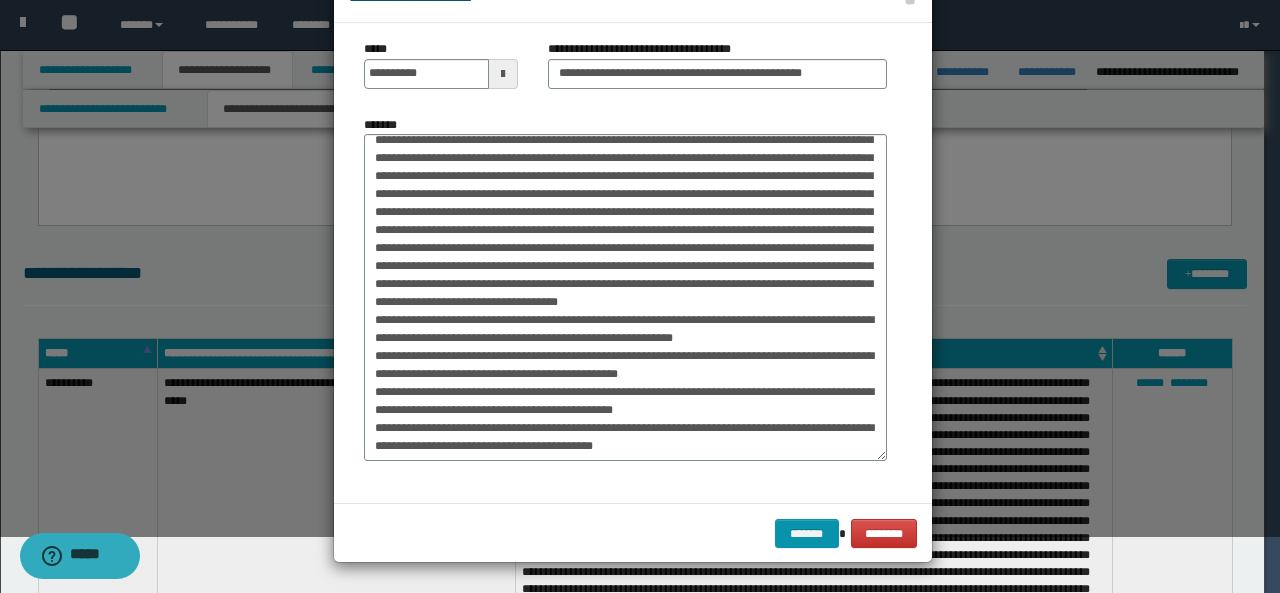 drag, startPoint x: 502, startPoint y: 431, endPoint x: 537, endPoint y: 494, distance: 72.06941 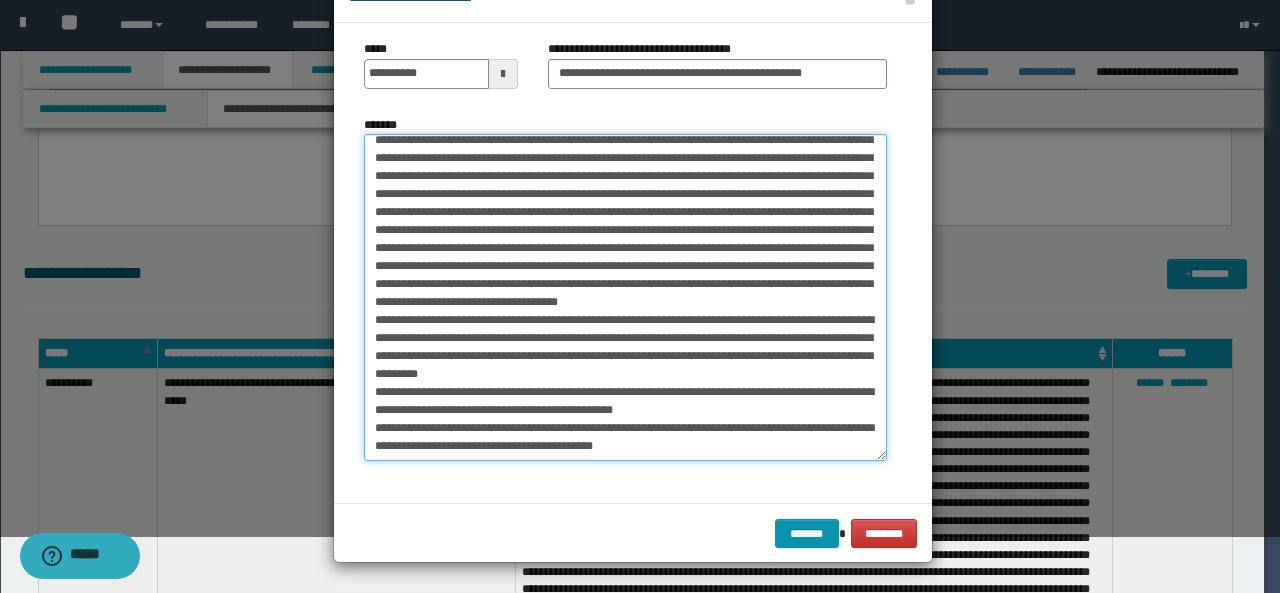 click on "*******" at bounding box center [625, 297] 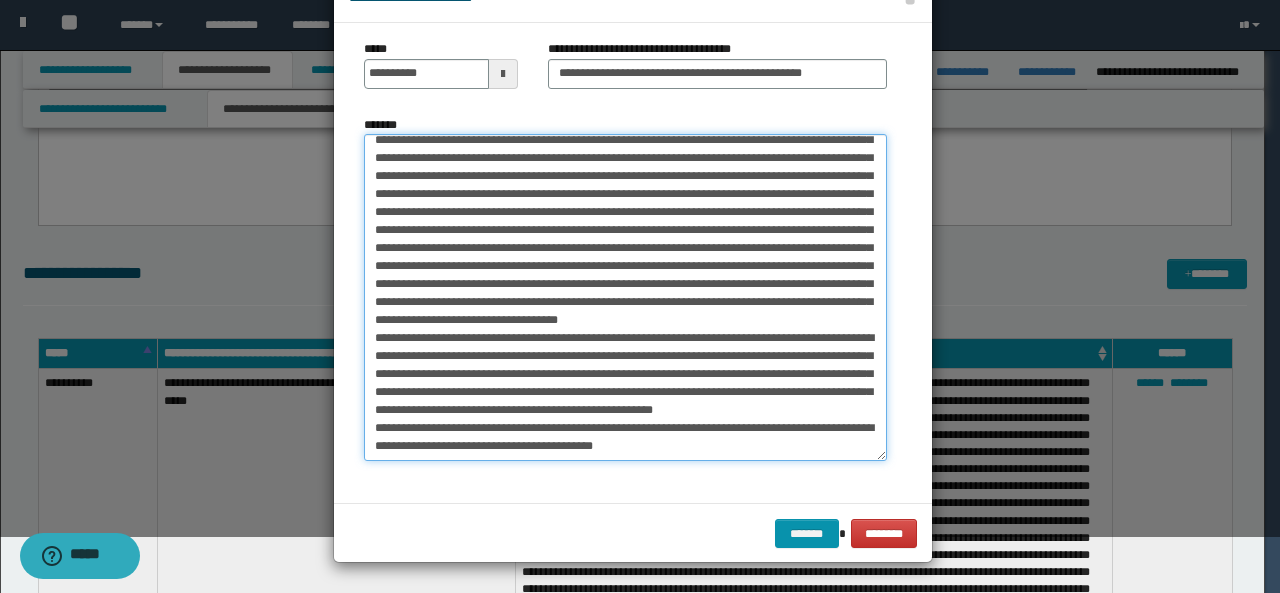 click on "*******" at bounding box center (625, 297) 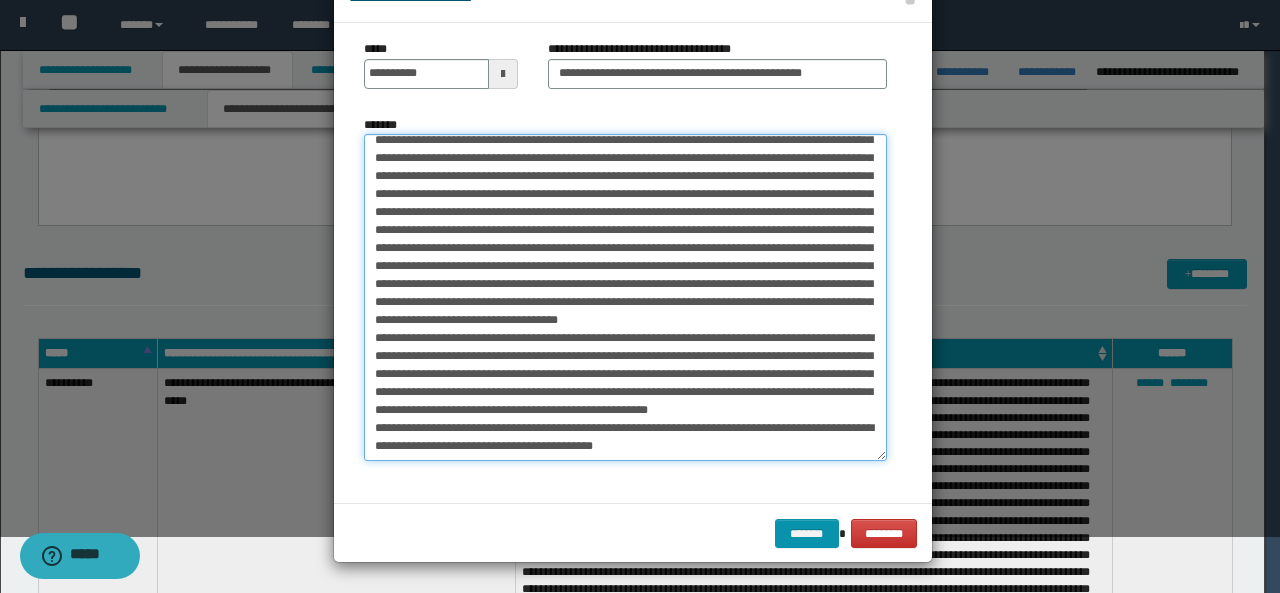 click on "*******" at bounding box center (625, 297) 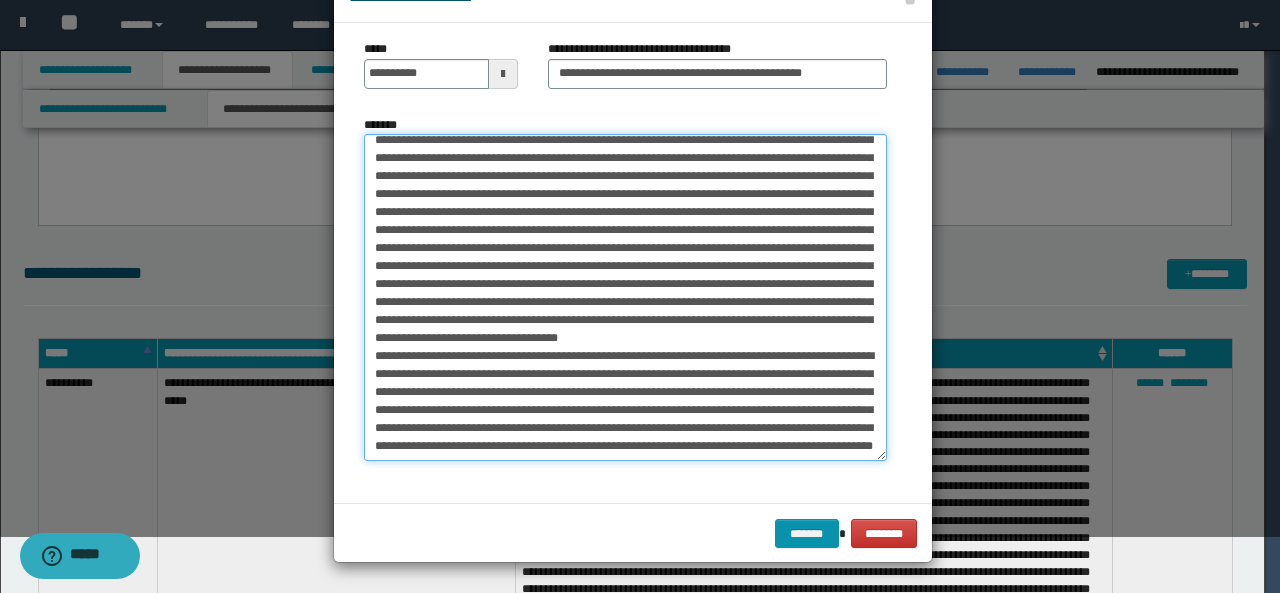 click on "*******" at bounding box center [625, 297] 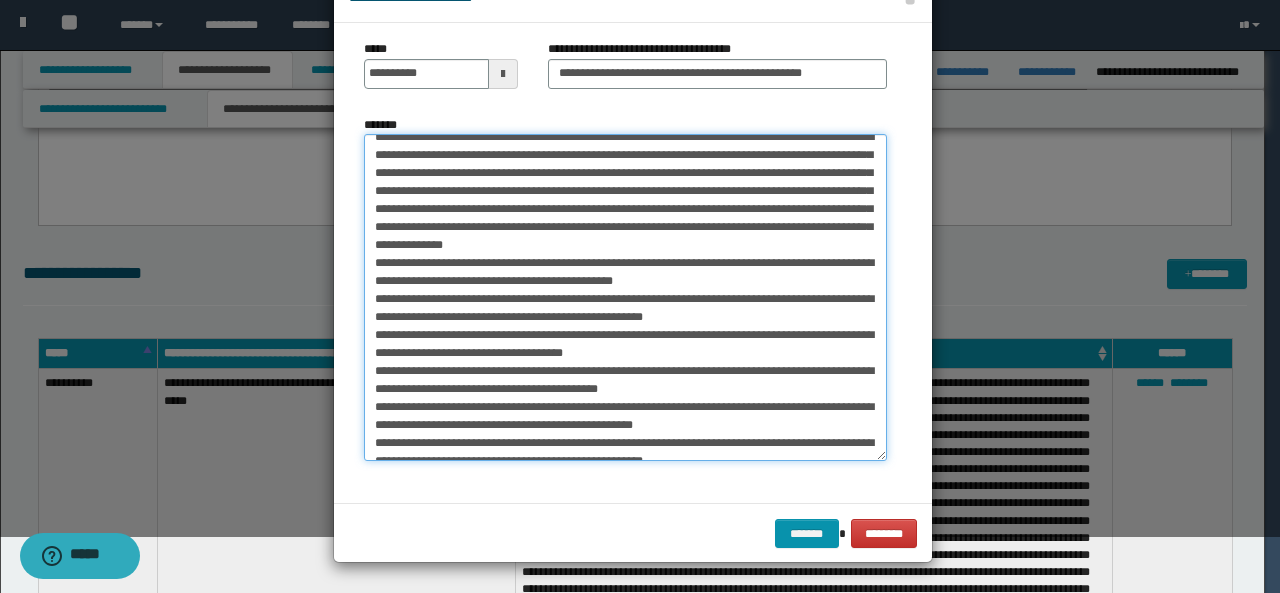 scroll, scrollTop: 463, scrollLeft: 0, axis: vertical 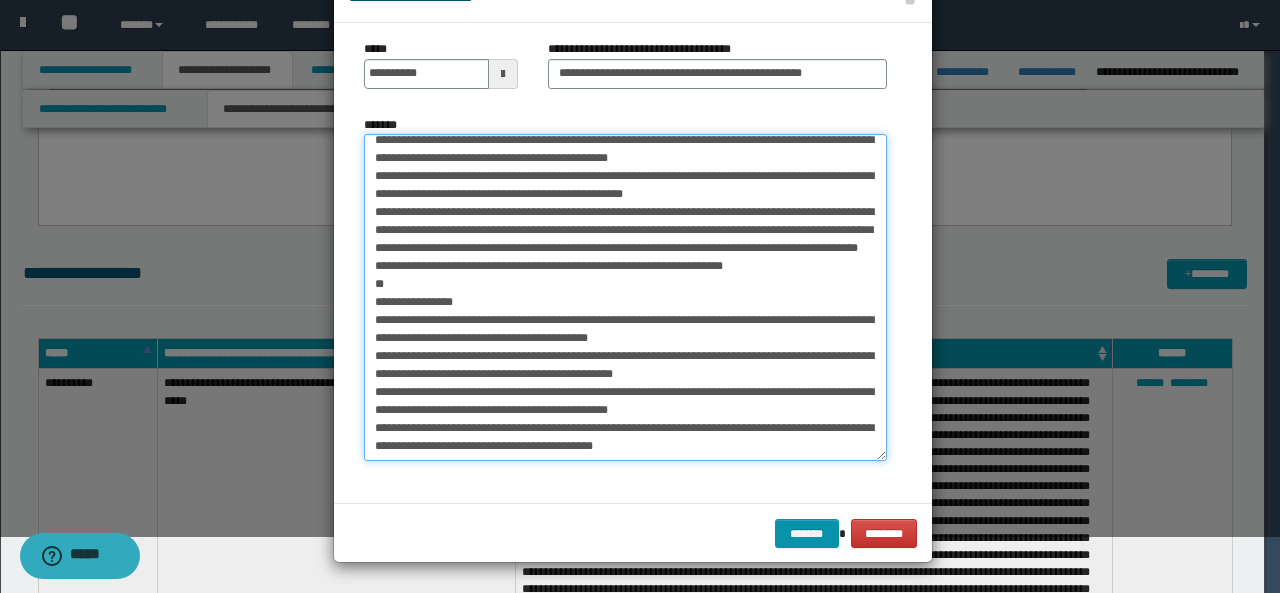 drag, startPoint x: 705, startPoint y: 298, endPoint x: 739, endPoint y: 521, distance: 225.57704 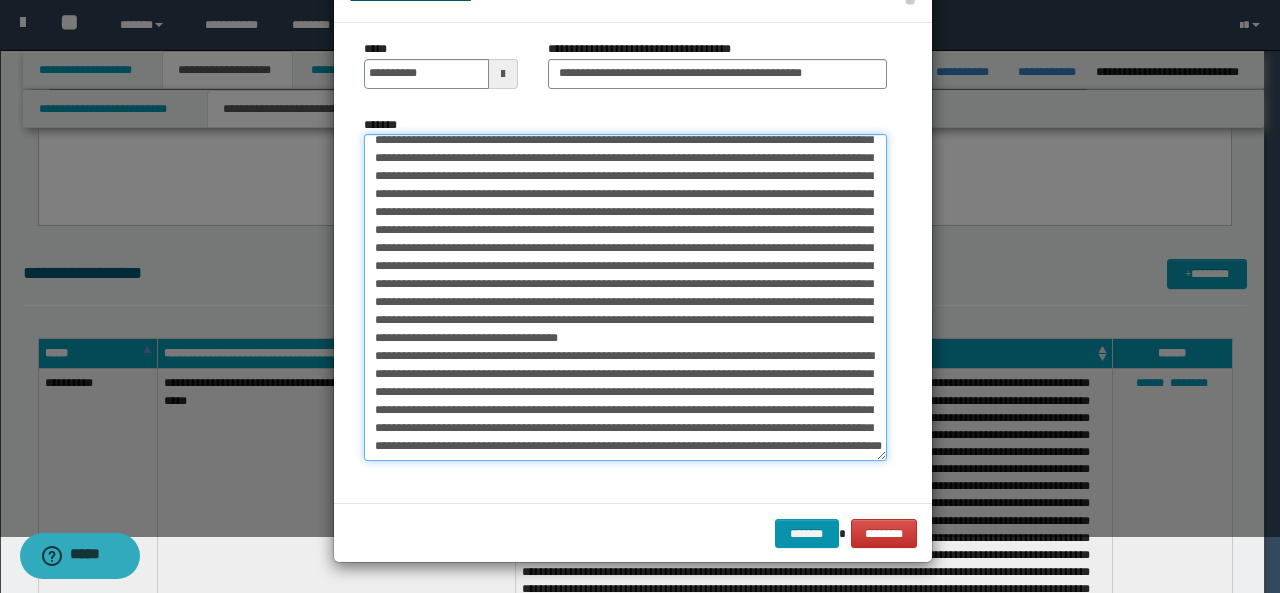 scroll, scrollTop: 314, scrollLeft: 0, axis: vertical 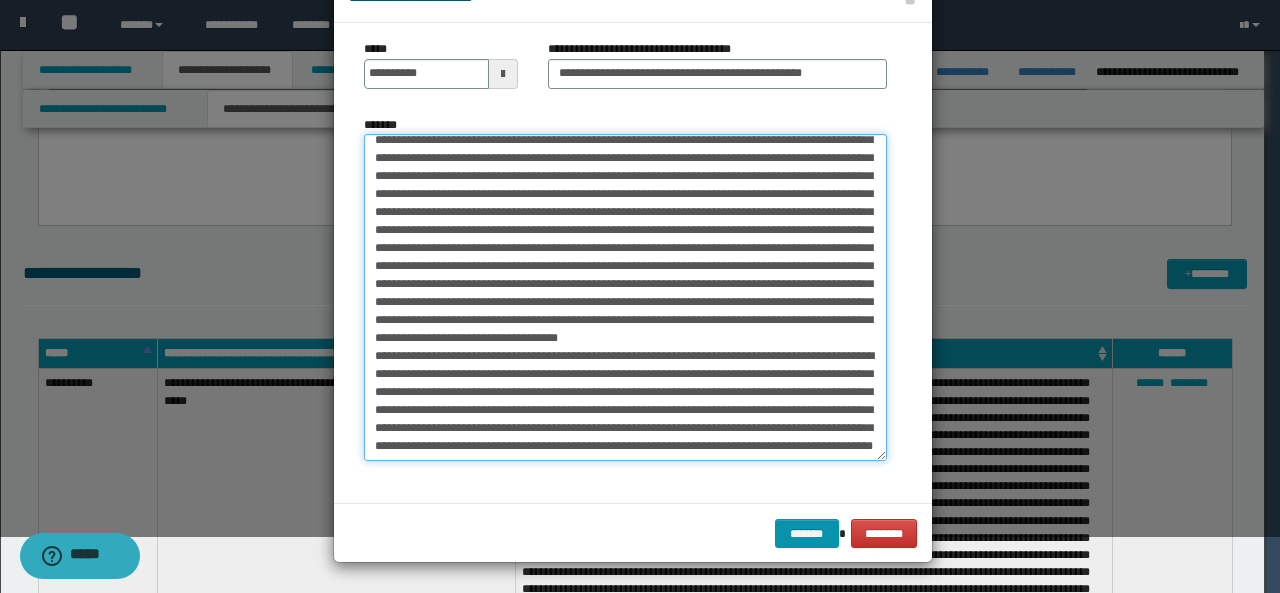 paste on "**********" 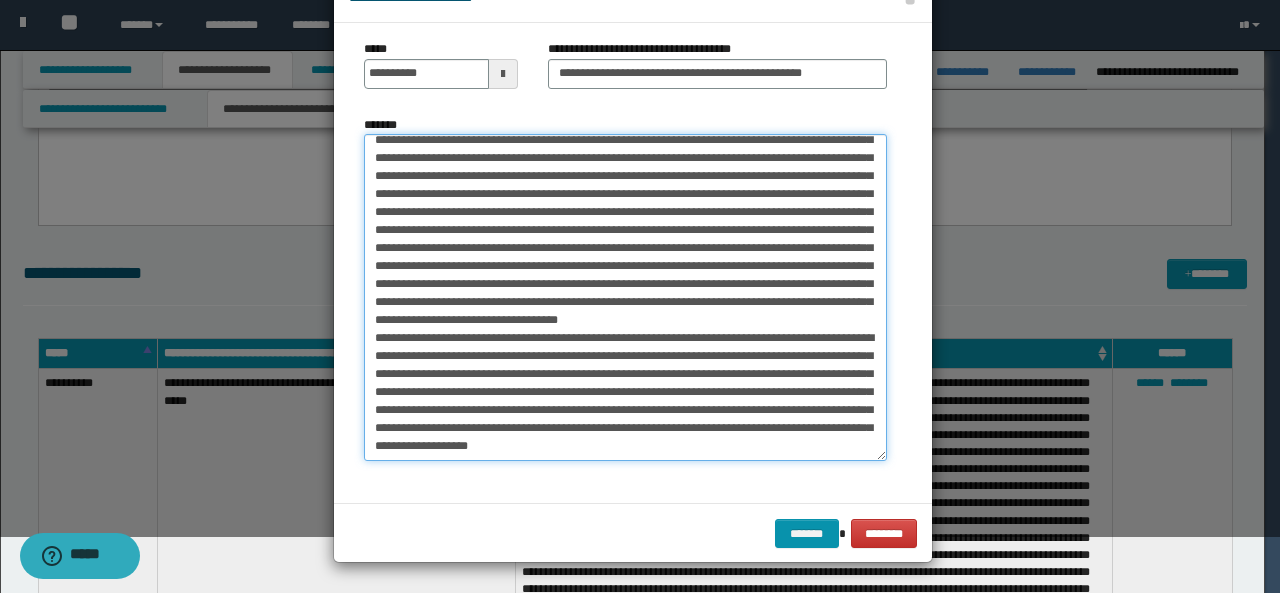 scroll, scrollTop: 332, scrollLeft: 0, axis: vertical 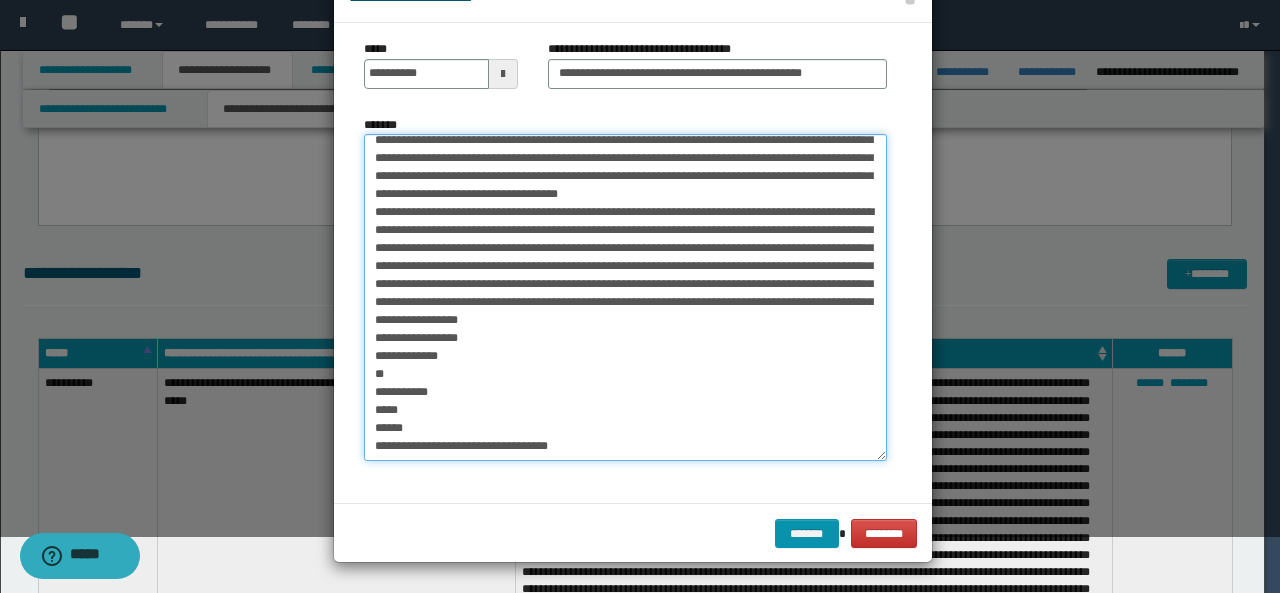 click on "*******" at bounding box center (625, 297) 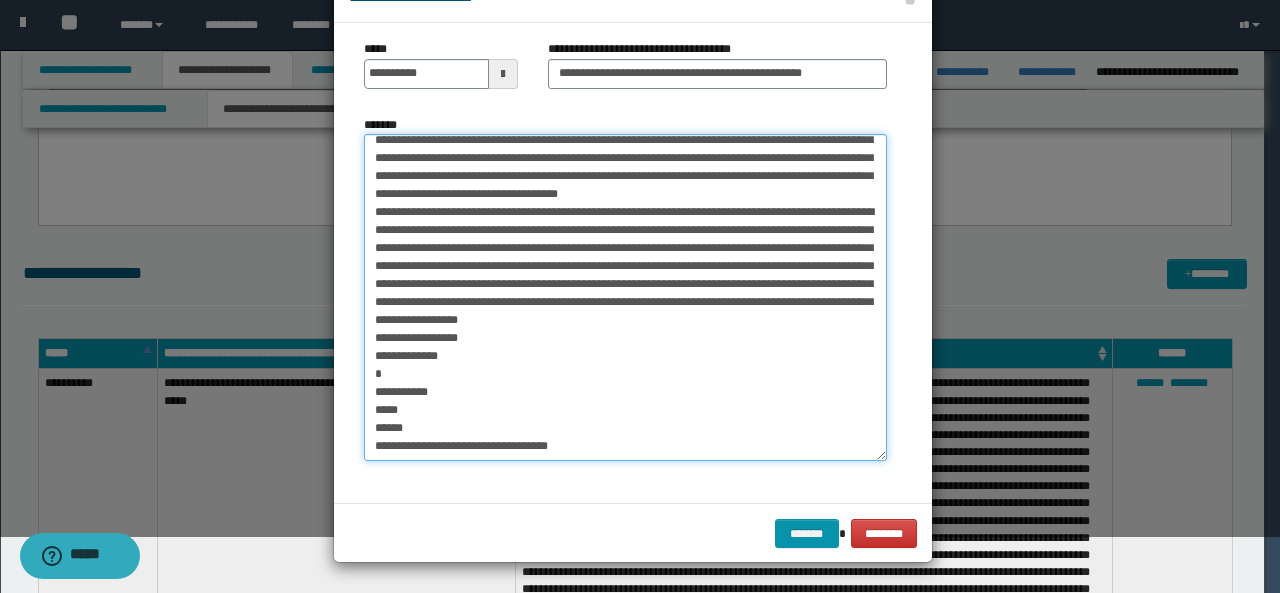 click on "*******" at bounding box center (625, 297) 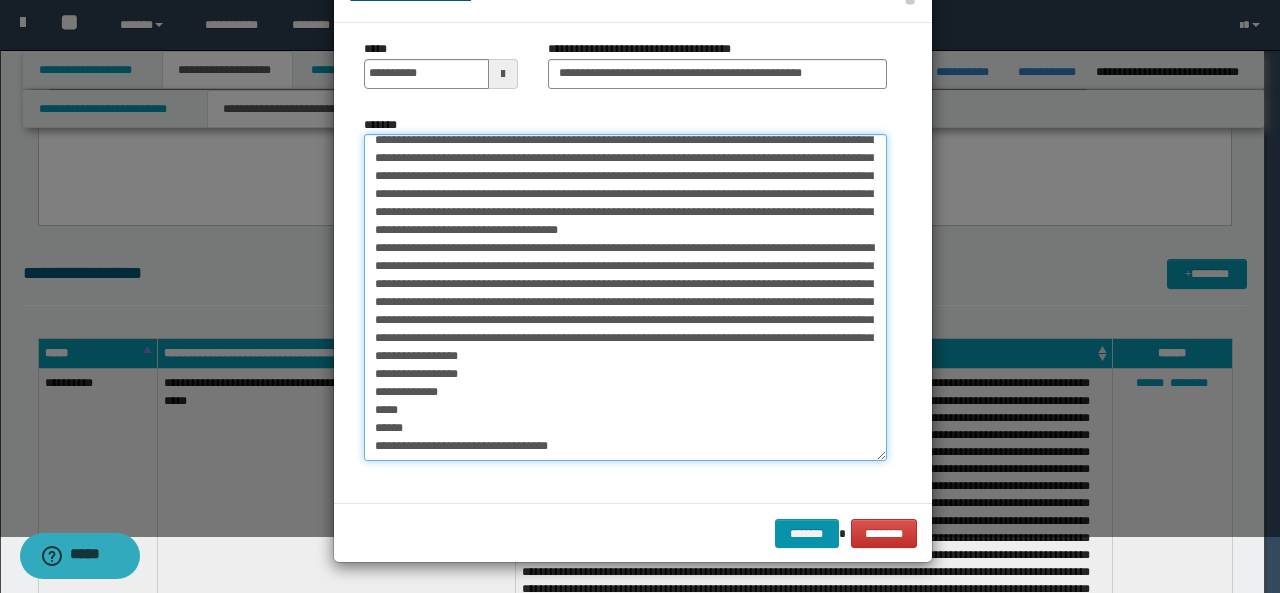 scroll, scrollTop: 404, scrollLeft: 0, axis: vertical 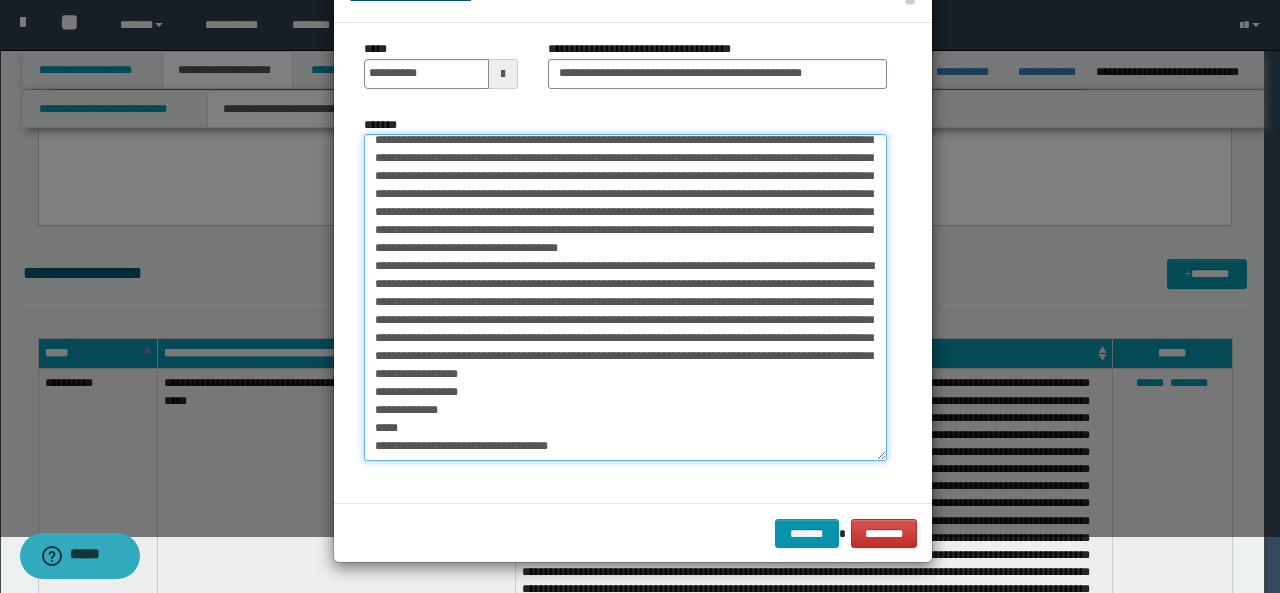 click on "*******" at bounding box center (625, 297) 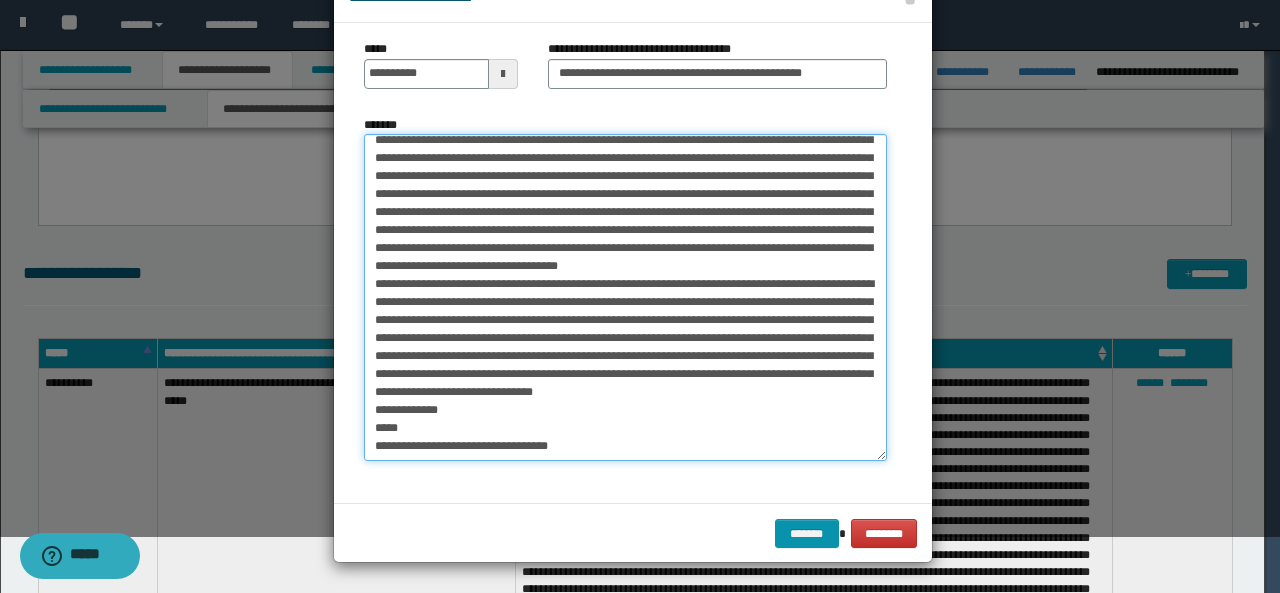 click on "*******" at bounding box center (625, 297) 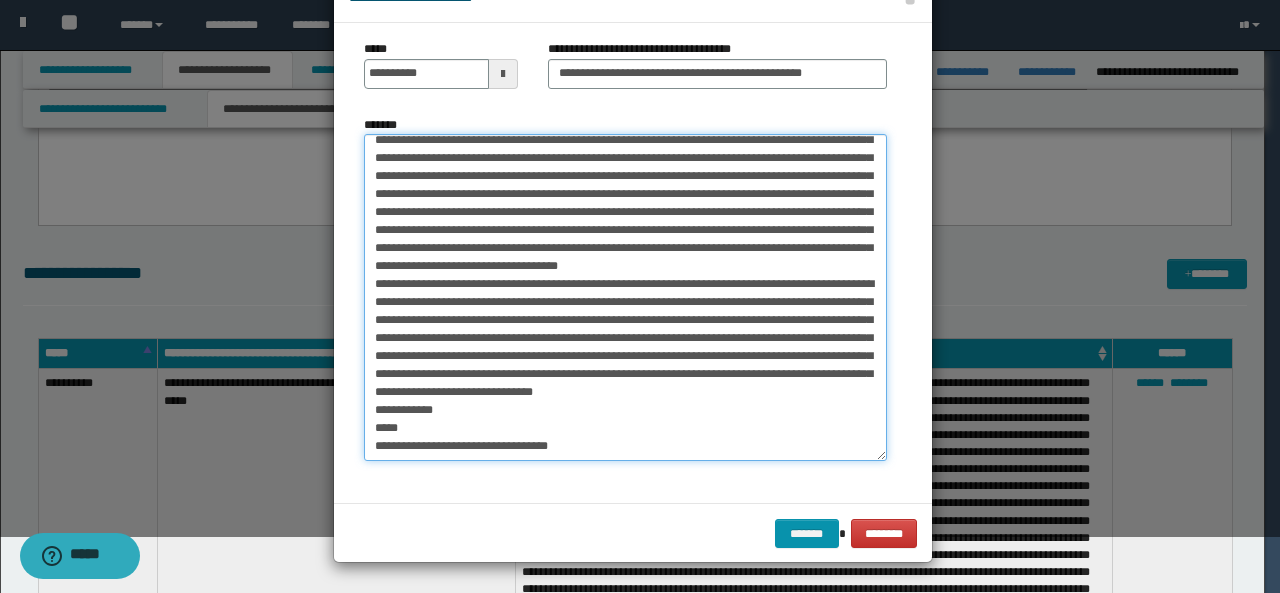 click on "*******" at bounding box center (625, 297) 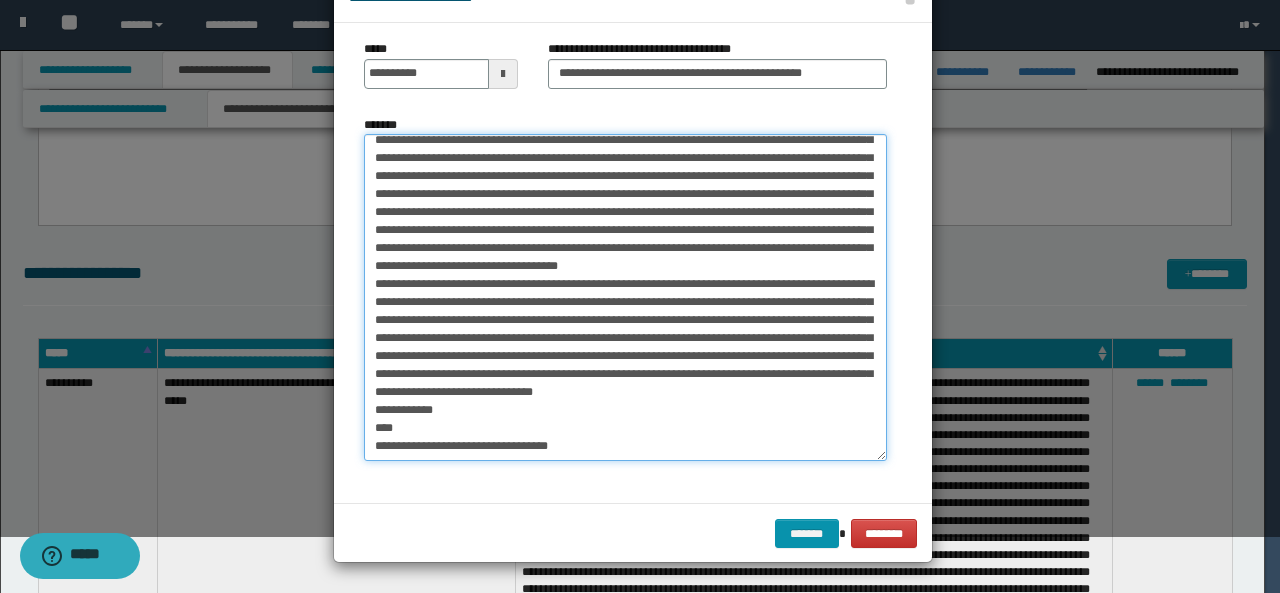 click on "*******" at bounding box center (625, 297) 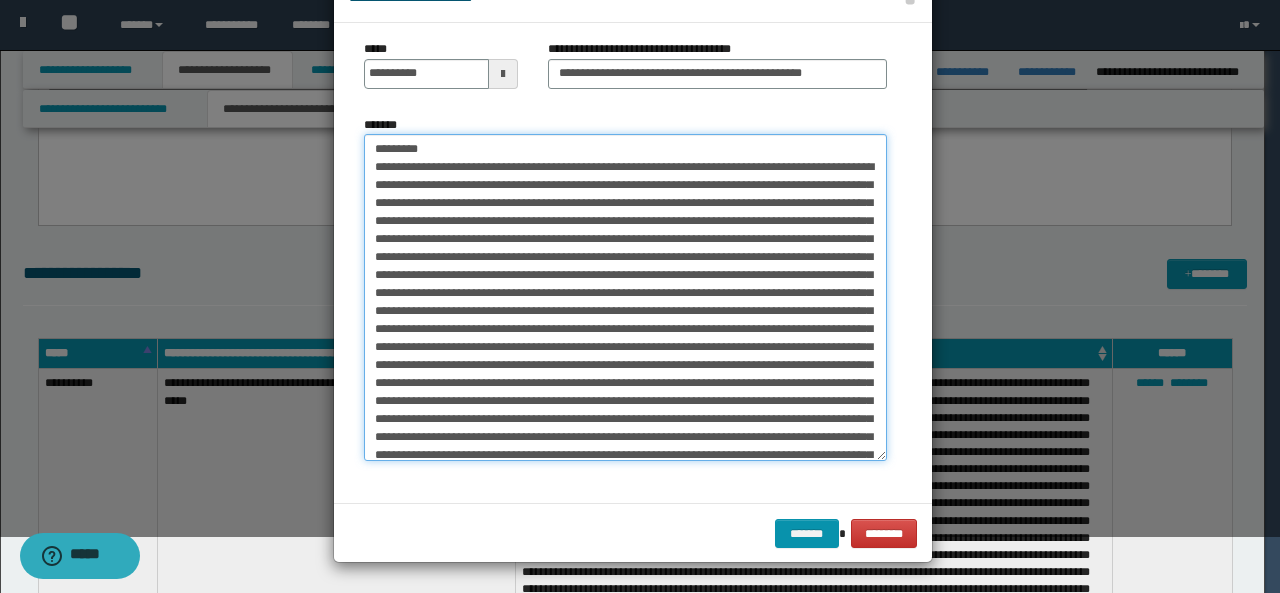 scroll, scrollTop: 1, scrollLeft: 0, axis: vertical 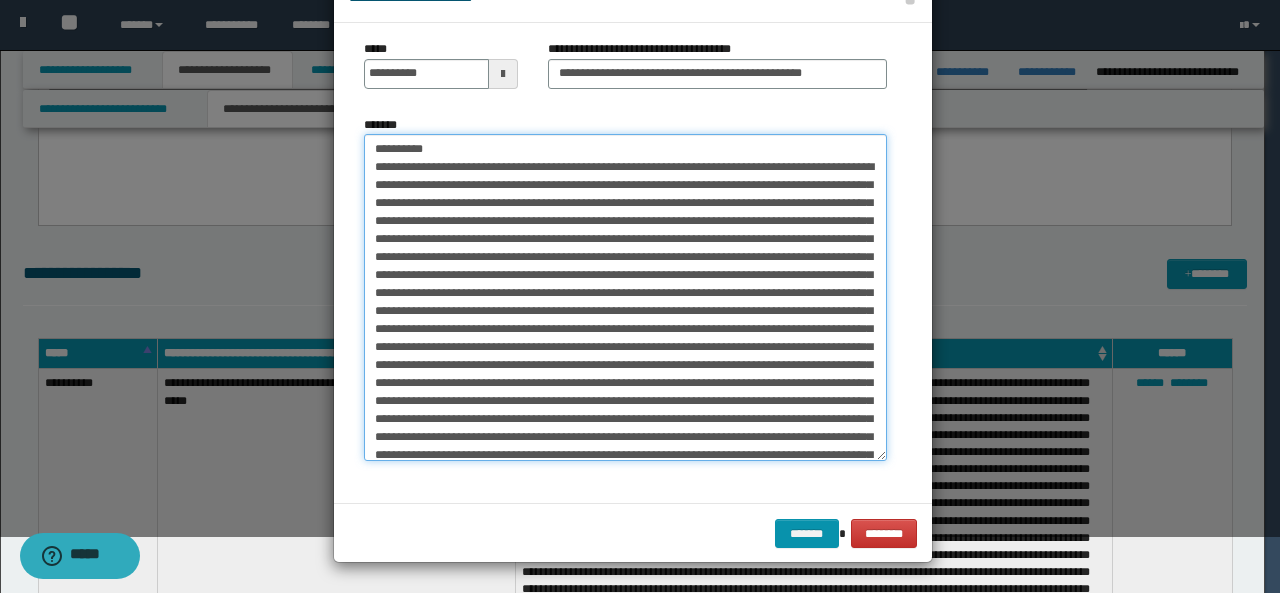 paste on "**********" 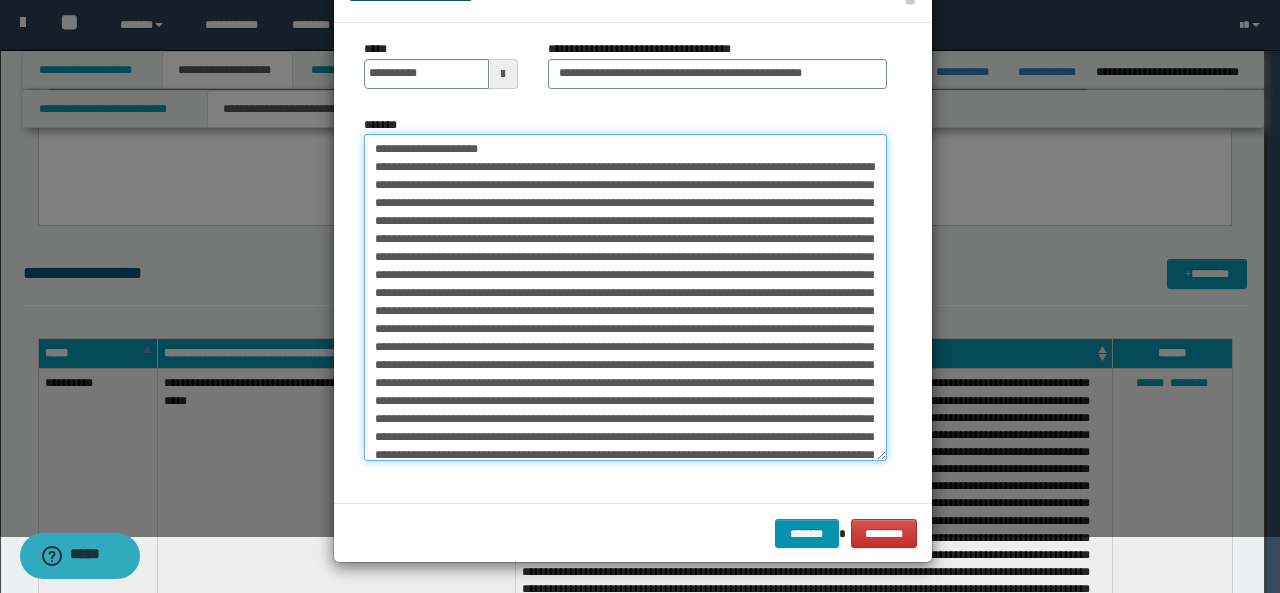 click on "*******" at bounding box center [625, 297] 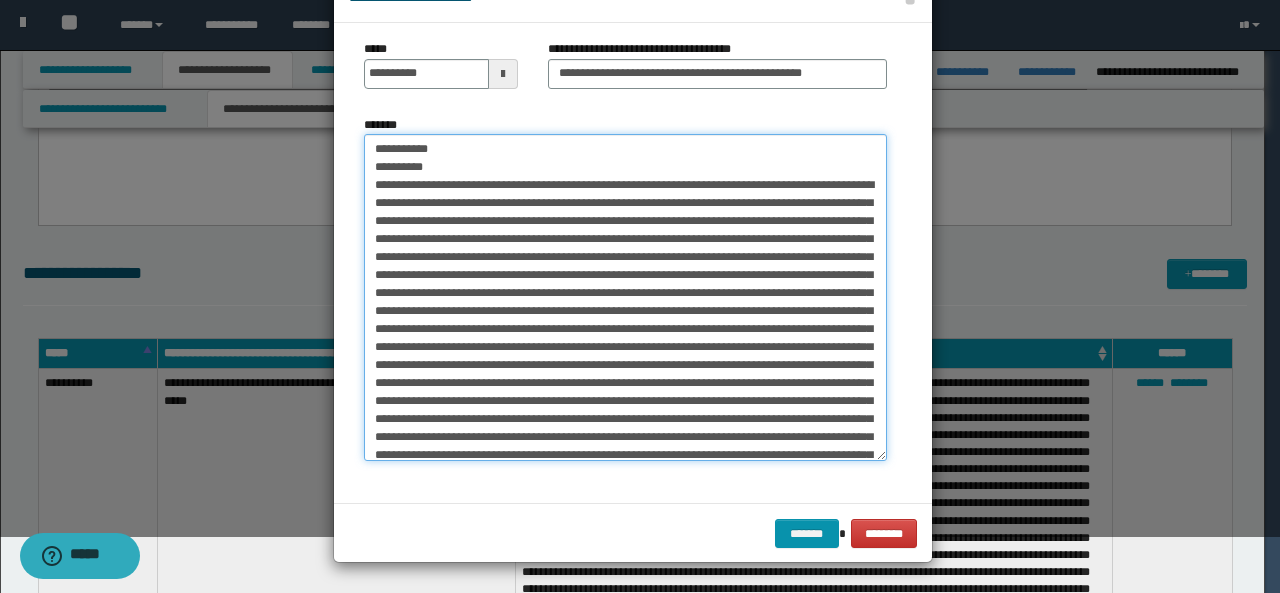 click on "*******" at bounding box center [625, 297] 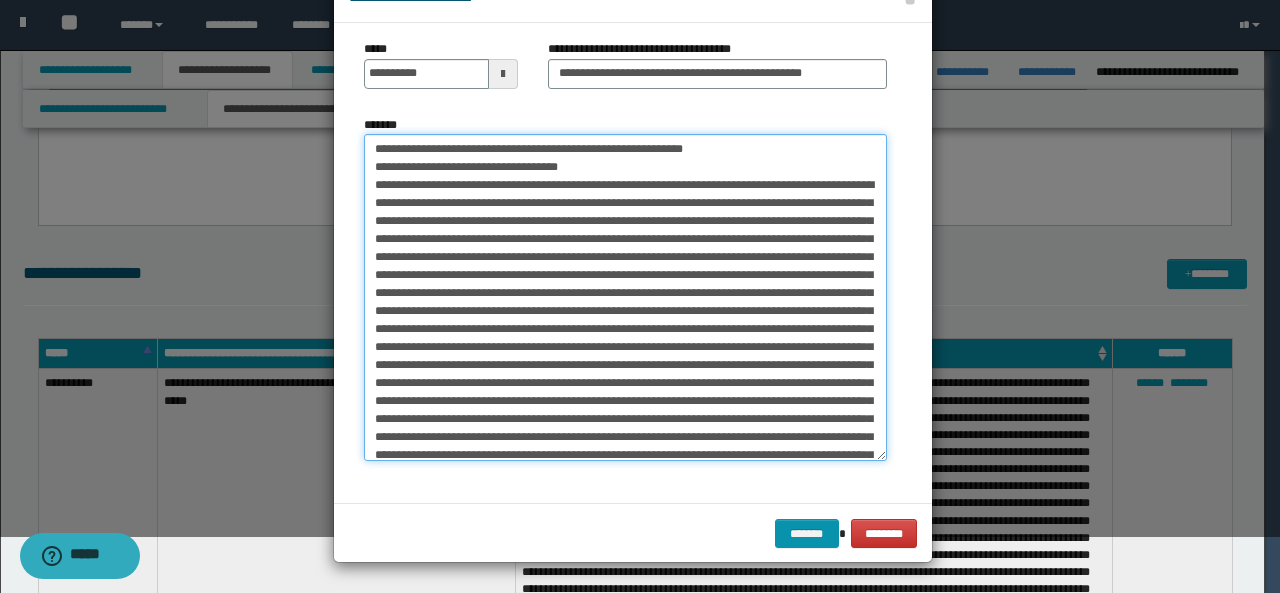 click on "*******" at bounding box center [625, 297] 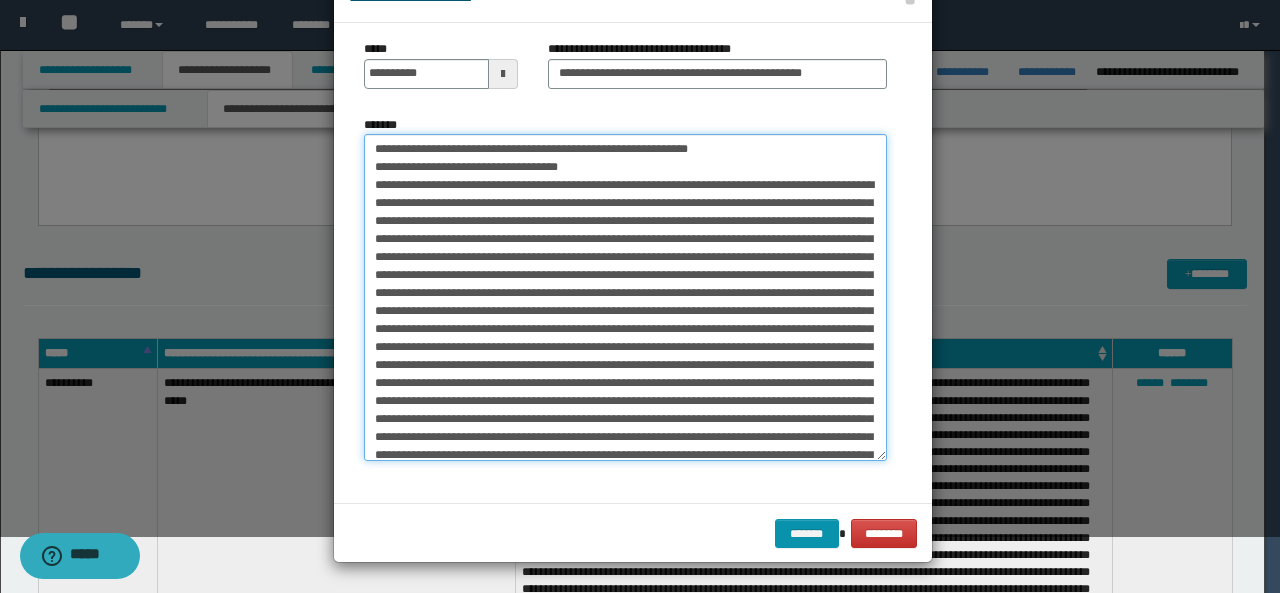 click on "*******" at bounding box center [625, 297] 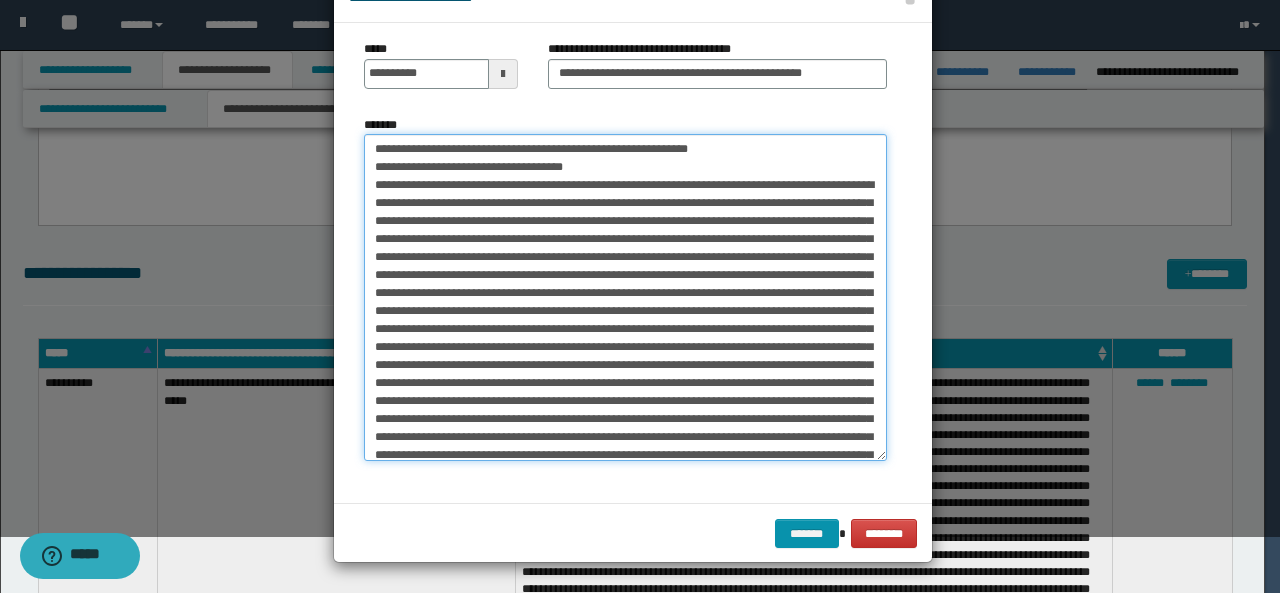 drag, startPoint x: 505, startPoint y: 166, endPoint x: 449, endPoint y: 167, distance: 56.008926 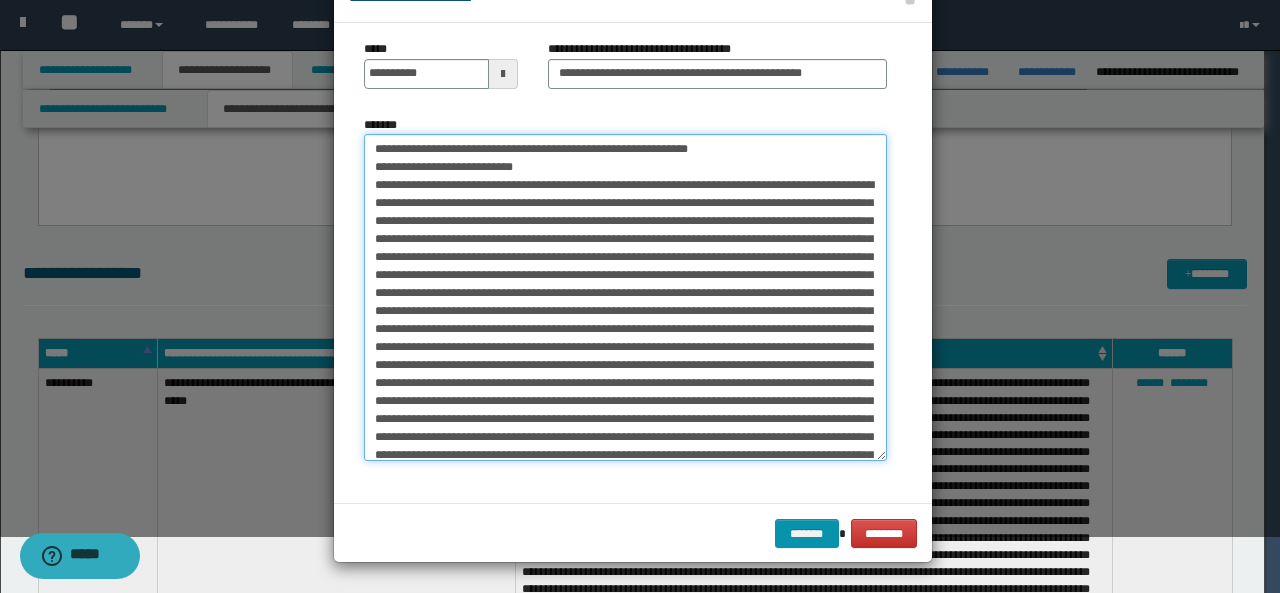 click on "*******" at bounding box center [625, 297] 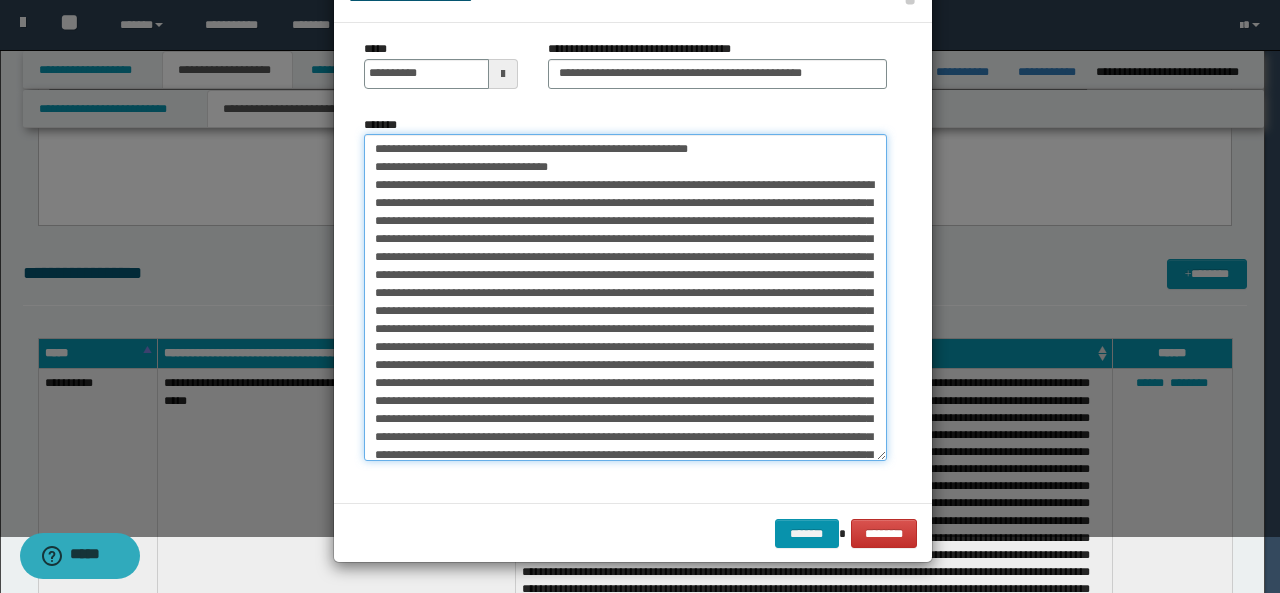 paste on "**********" 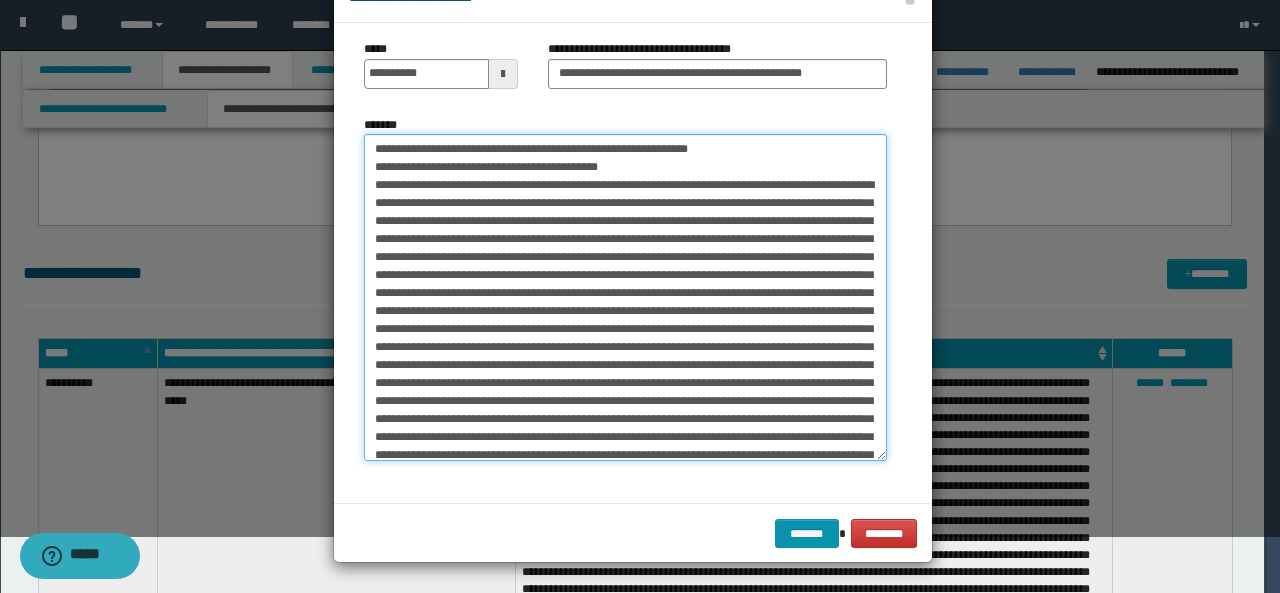 click on "*******" at bounding box center (625, 297) 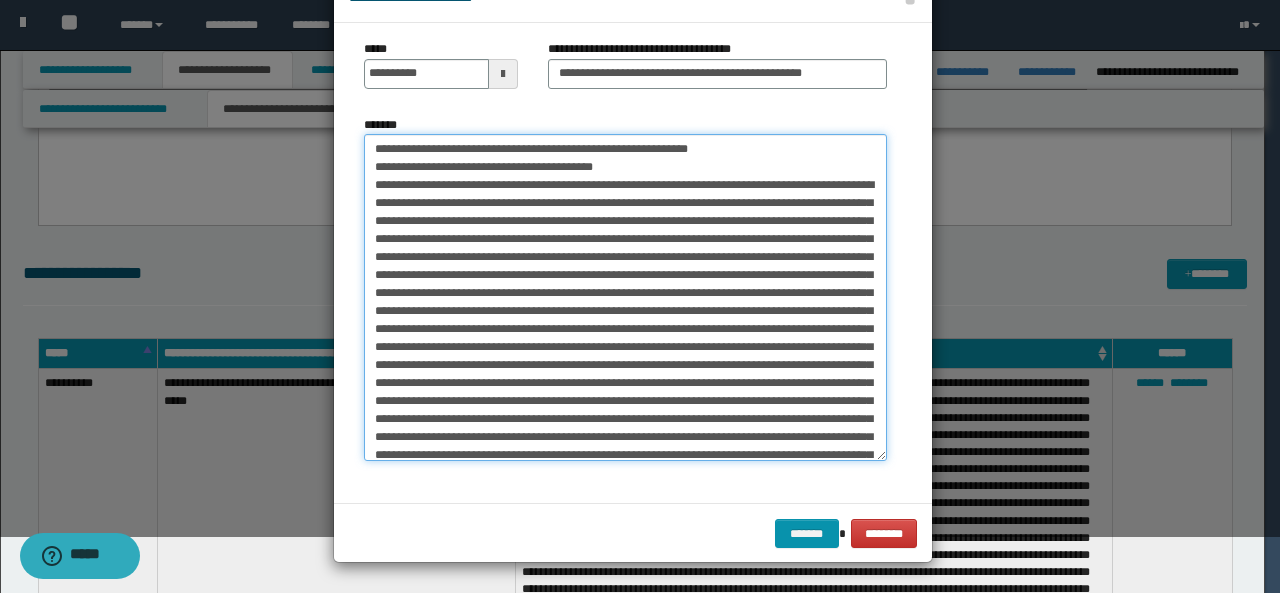 scroll, scrollTop: 0, scrollLeft: 0, axis: both 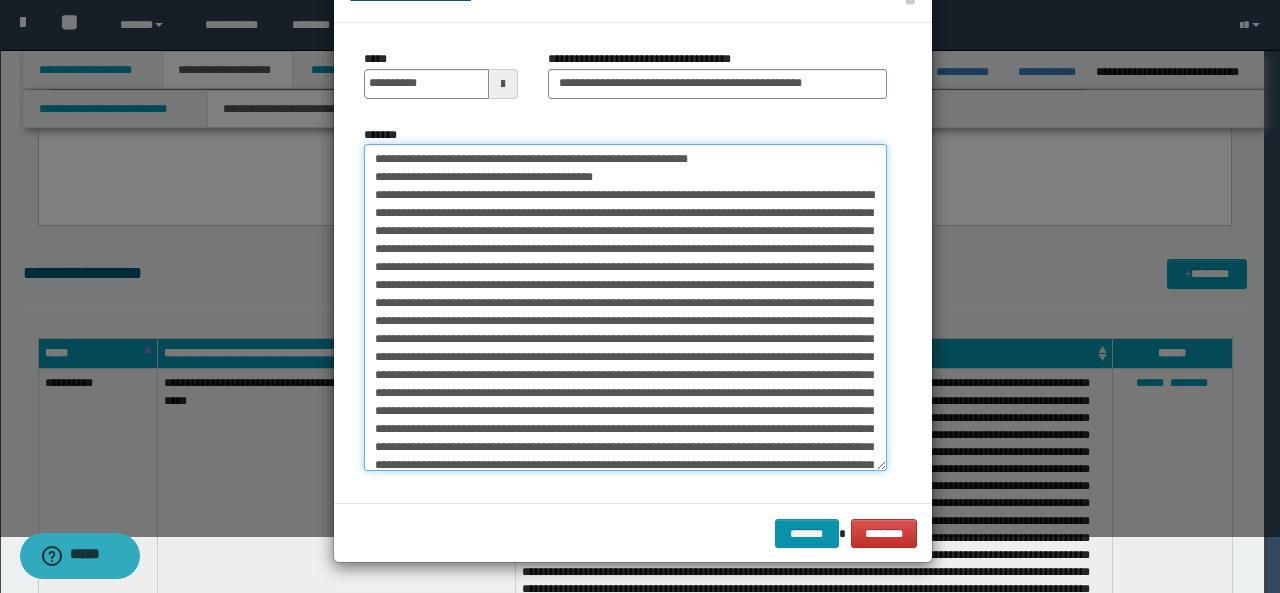 click on "*******" at bounding box center [625, 307] 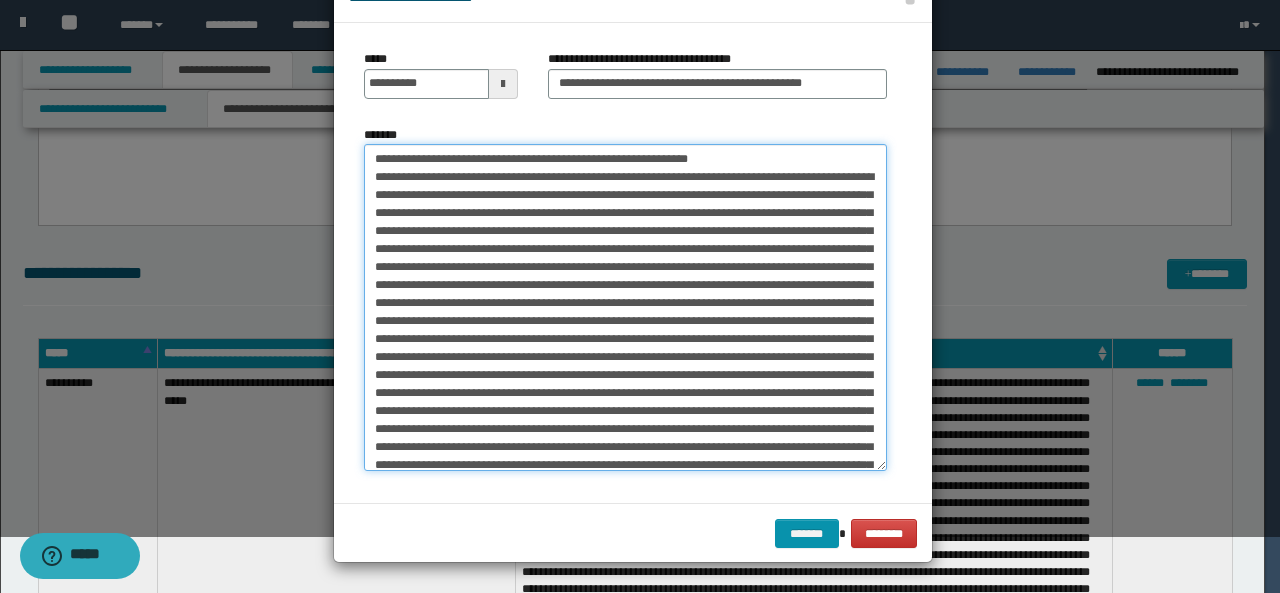 click on "*******" at bounding box center (625, 307) 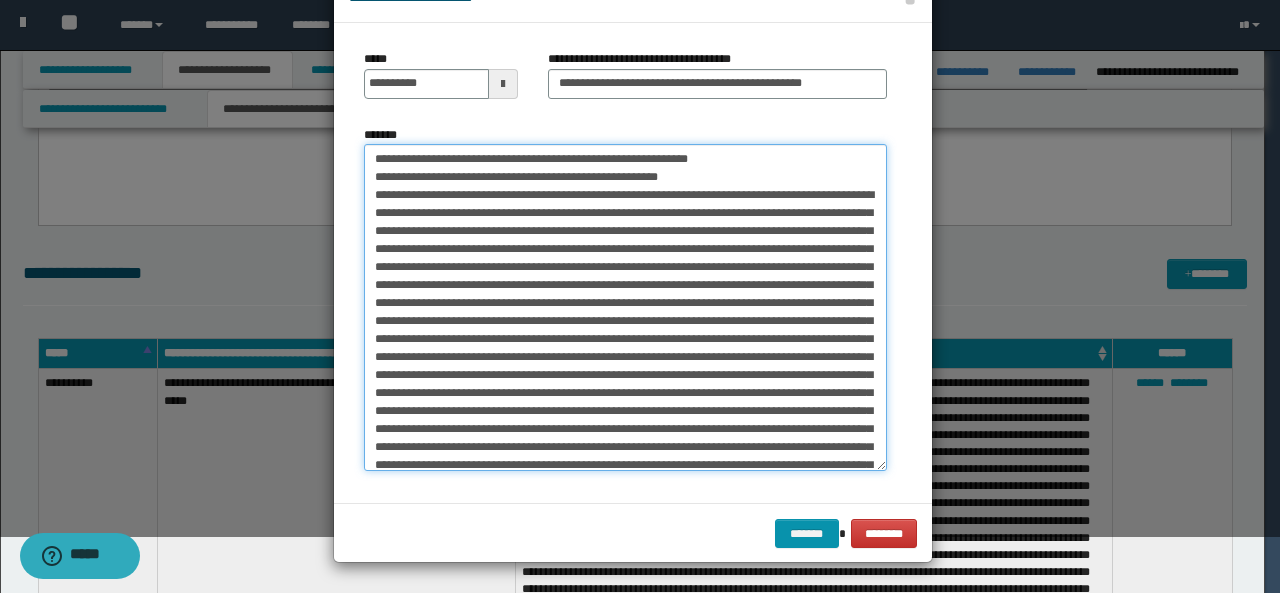 click on "*******" at bounding box center (625, 307) 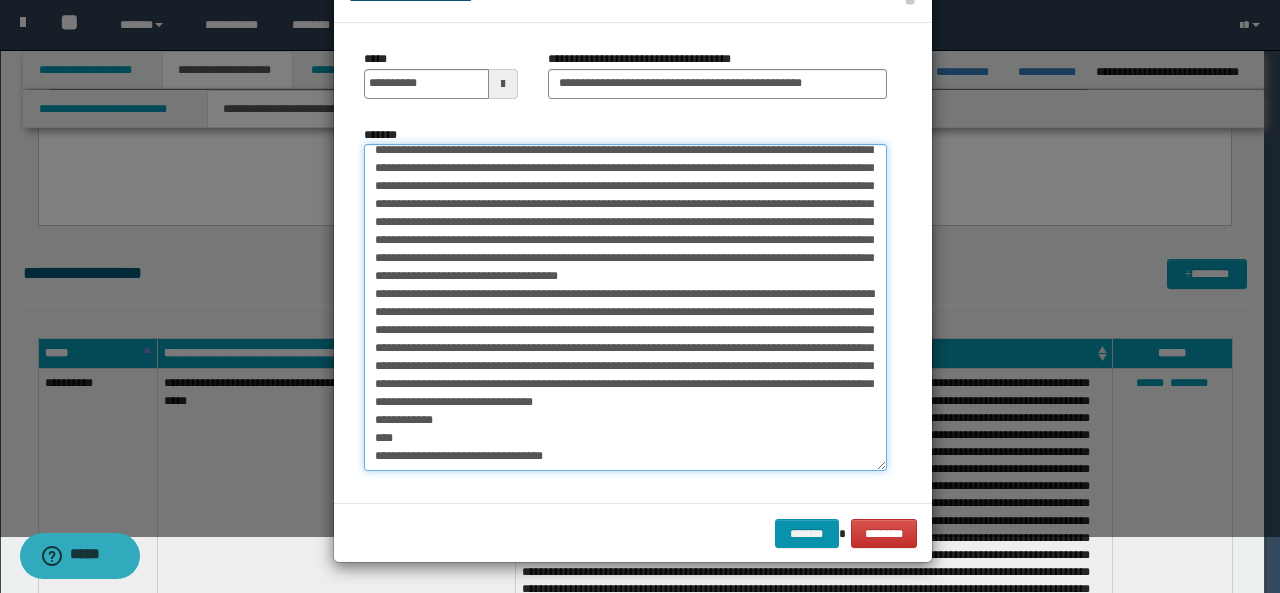 scroll, scrollTop: 404, scrollLeft: 0, axis: vertical 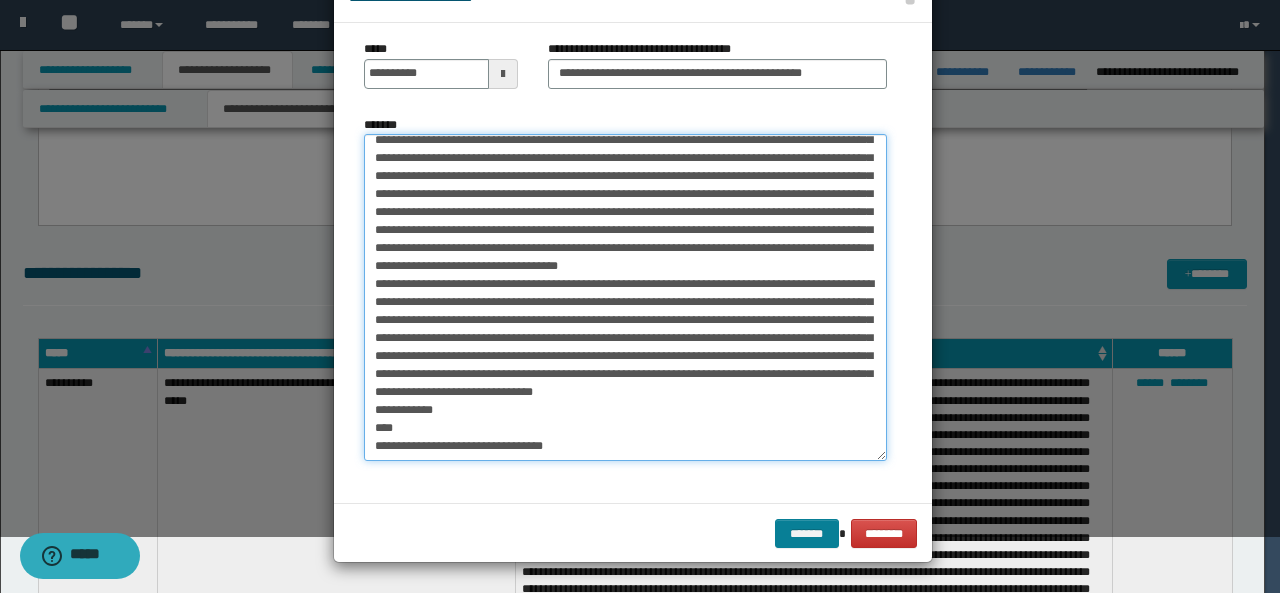 type on "**********" 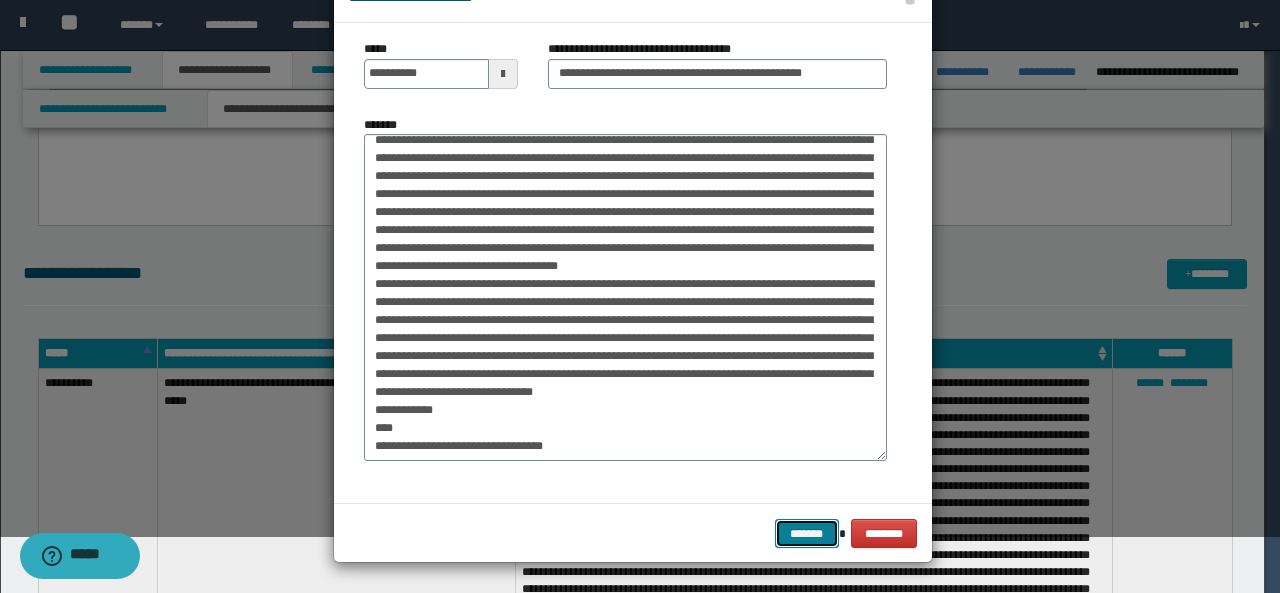 click on "*******" at bounding box center (807, 533) 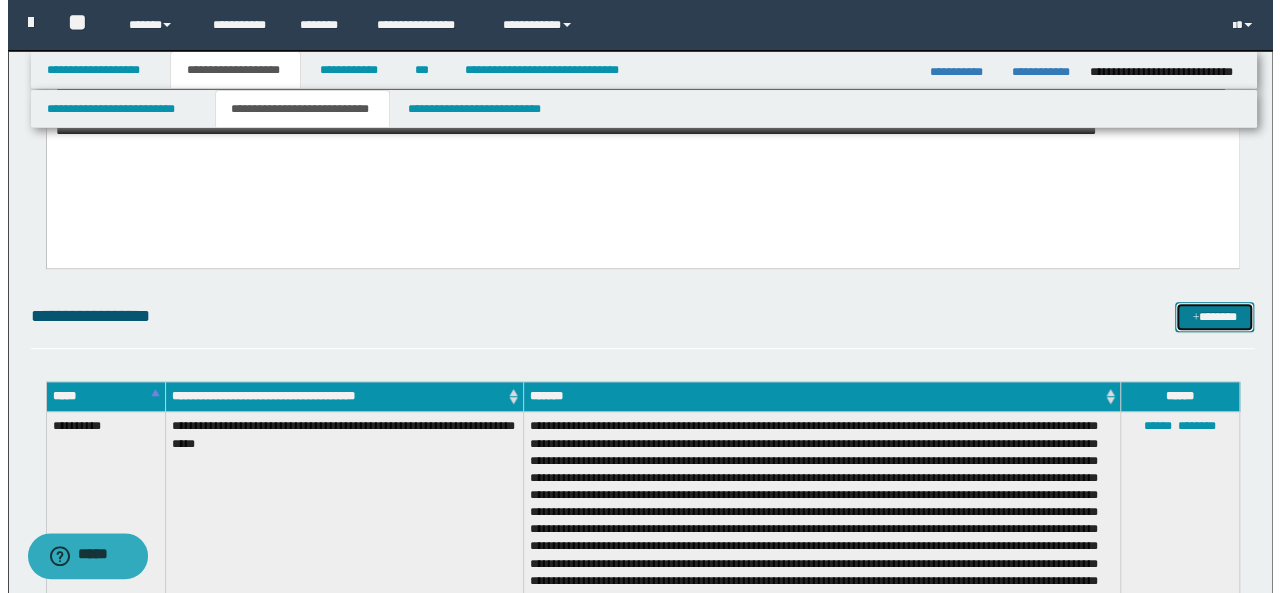 scroll, scrollTop: 388, scrollLeft: 0, axis: vertical 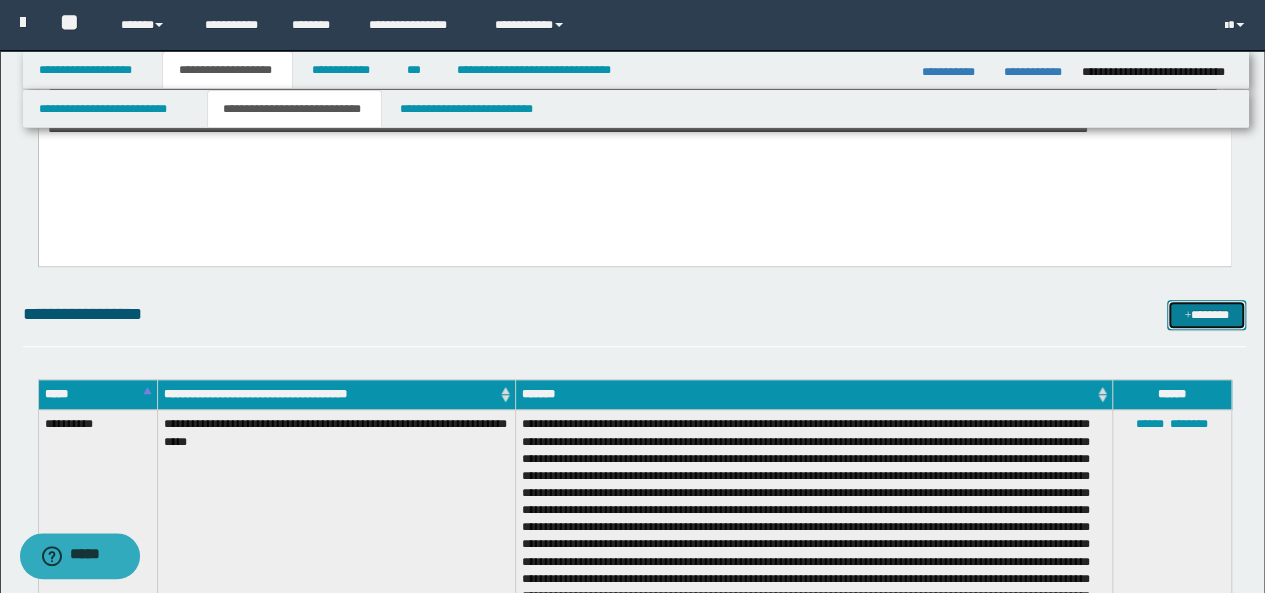 click on "*******" at bounding box center [1206, 314] 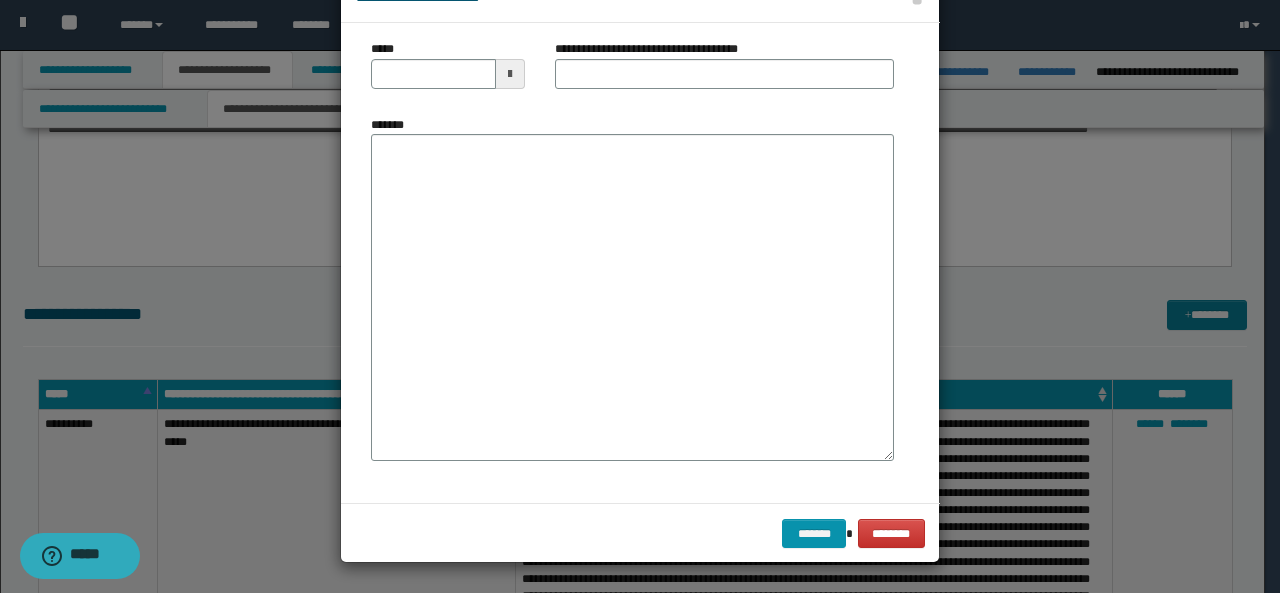 scroll, scrollTop: 0, scrollLeft: 0, axis: both 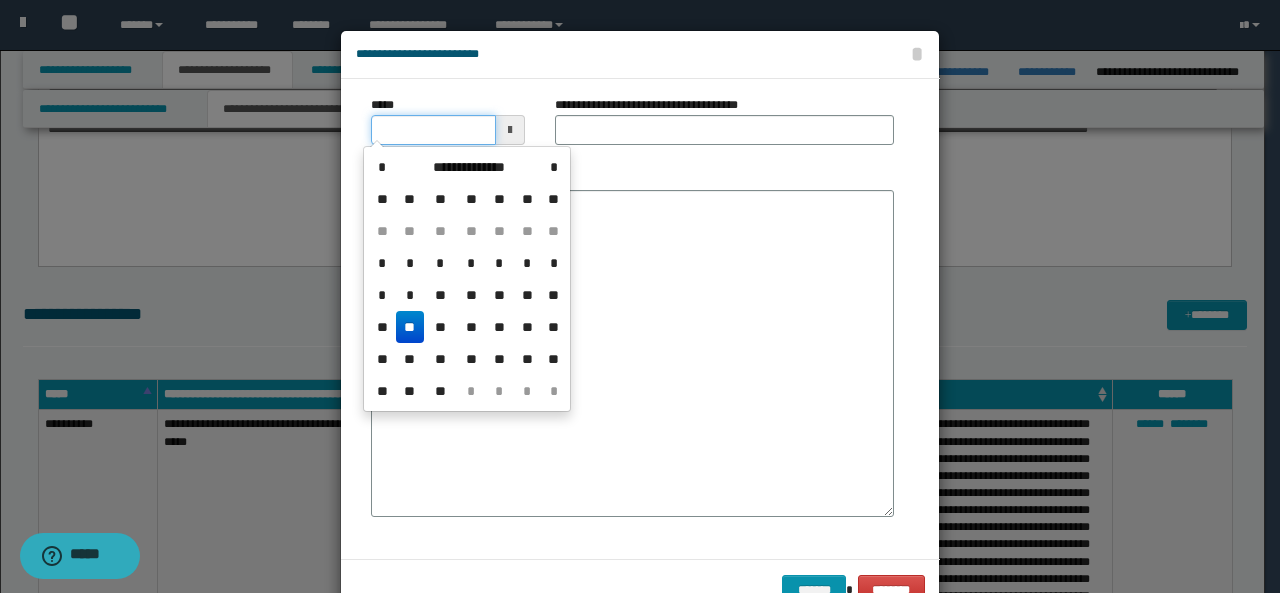 click on "*****" at bounding box center [433, 130] 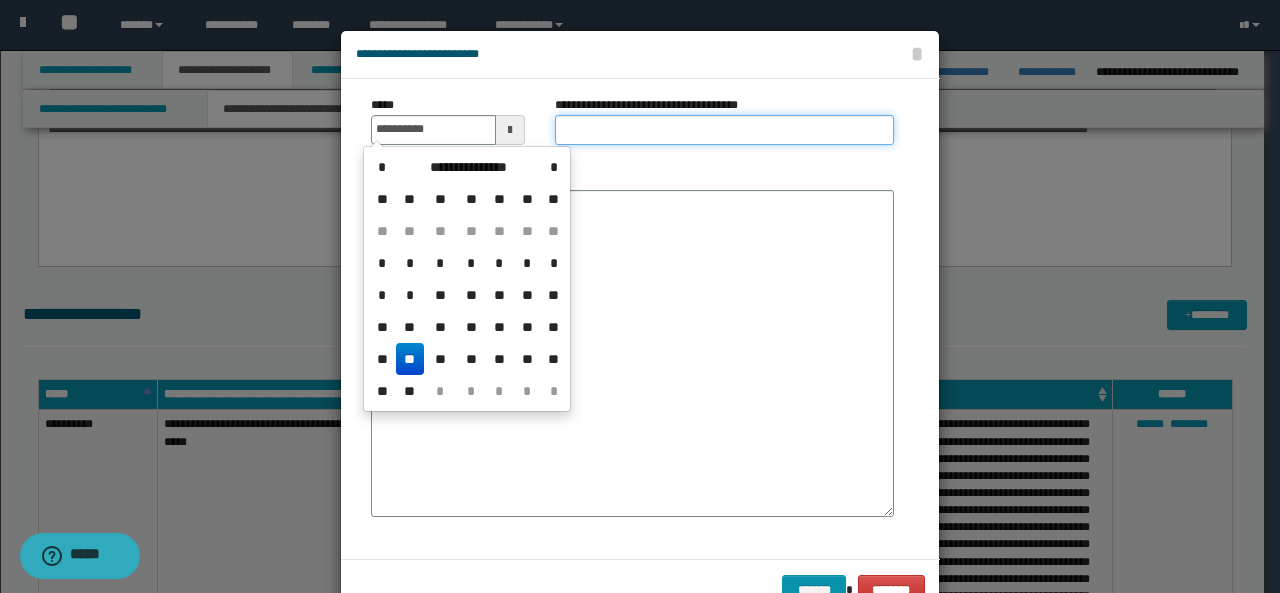type on "**********" 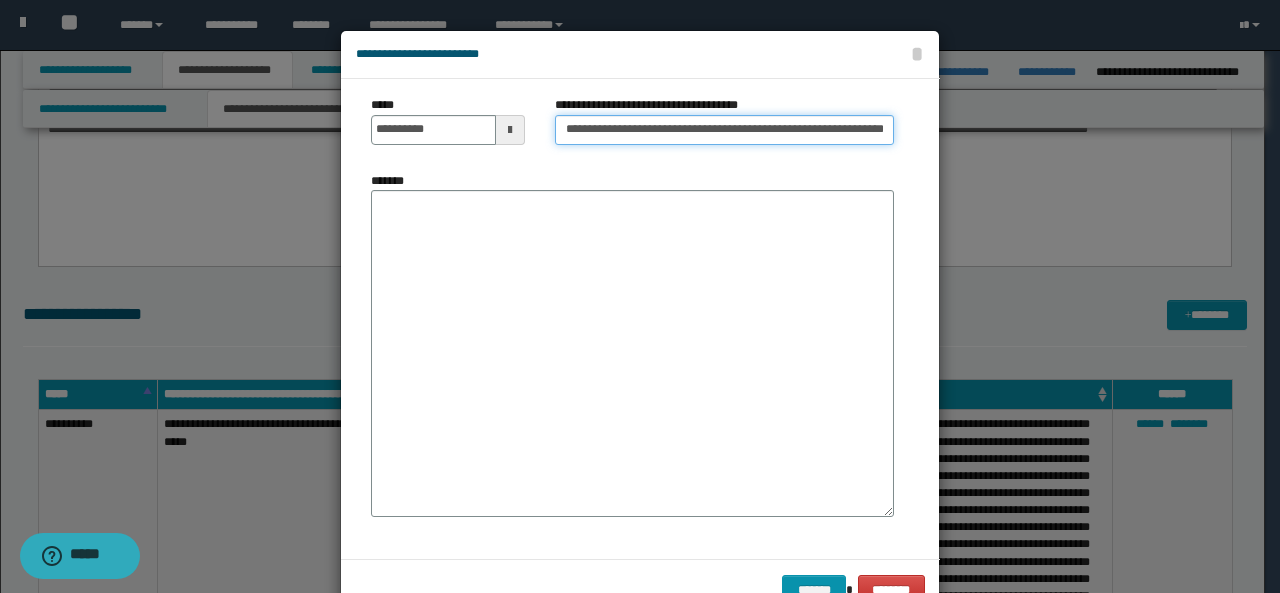 click on "**********" at bounding box center [724, 130] 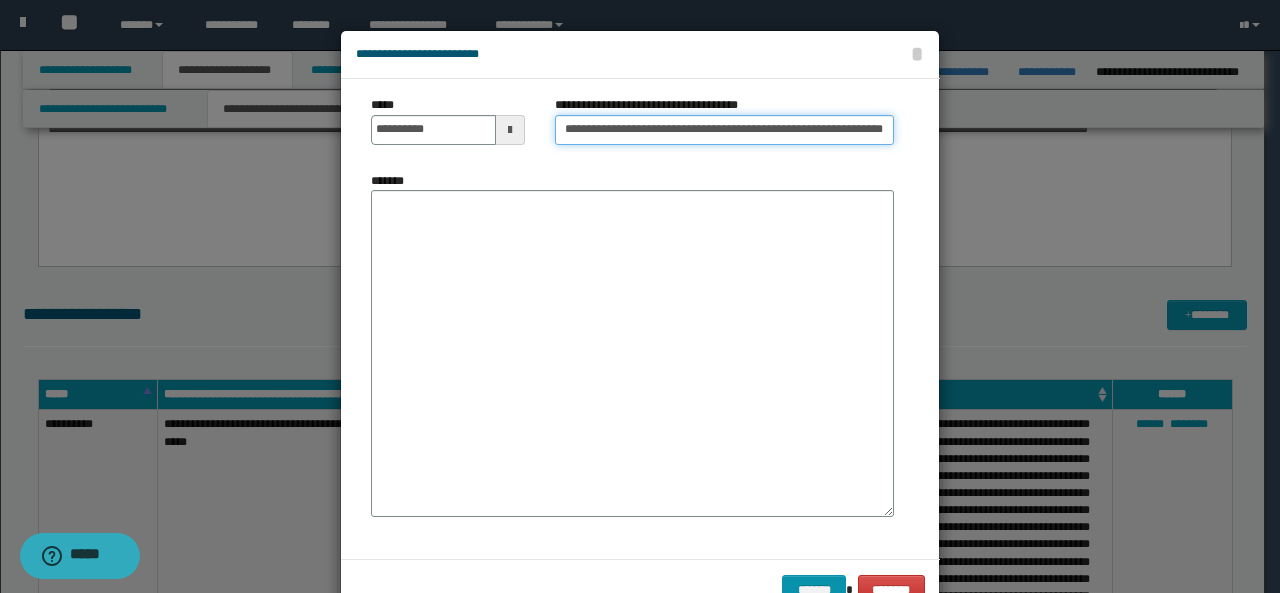 scroll, scrollTop: 0, scrollLeft: 86, axis: horizontal 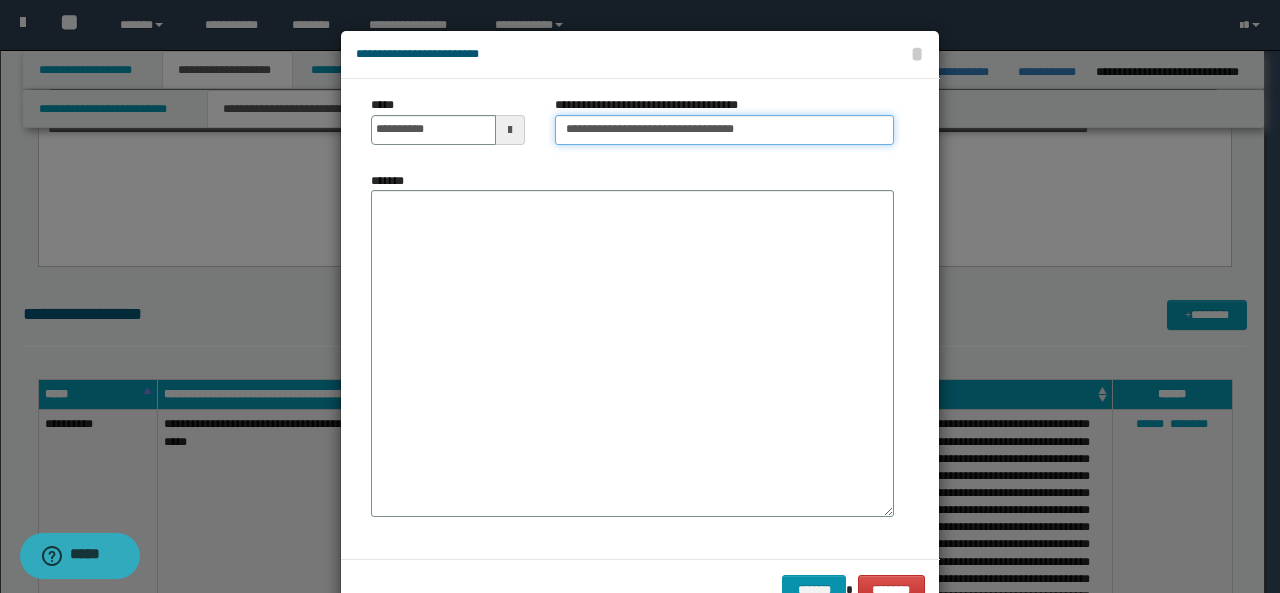 paste on "**********" 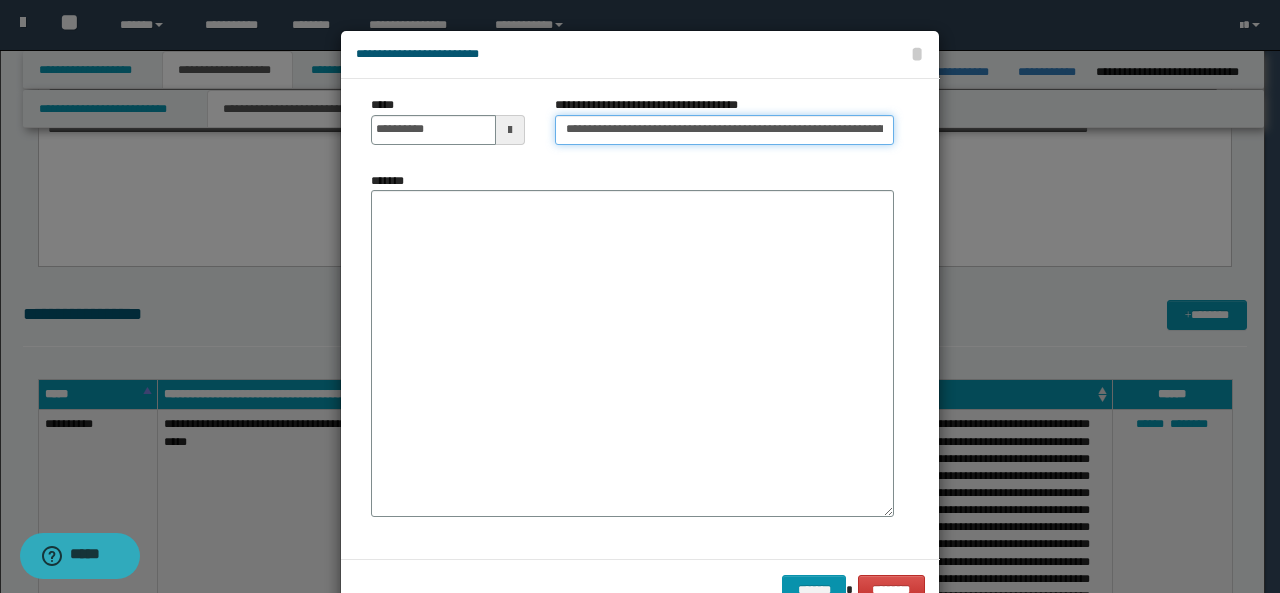 scroll, scrollTop: 0, scrollLeft: 101, axis: horizontal 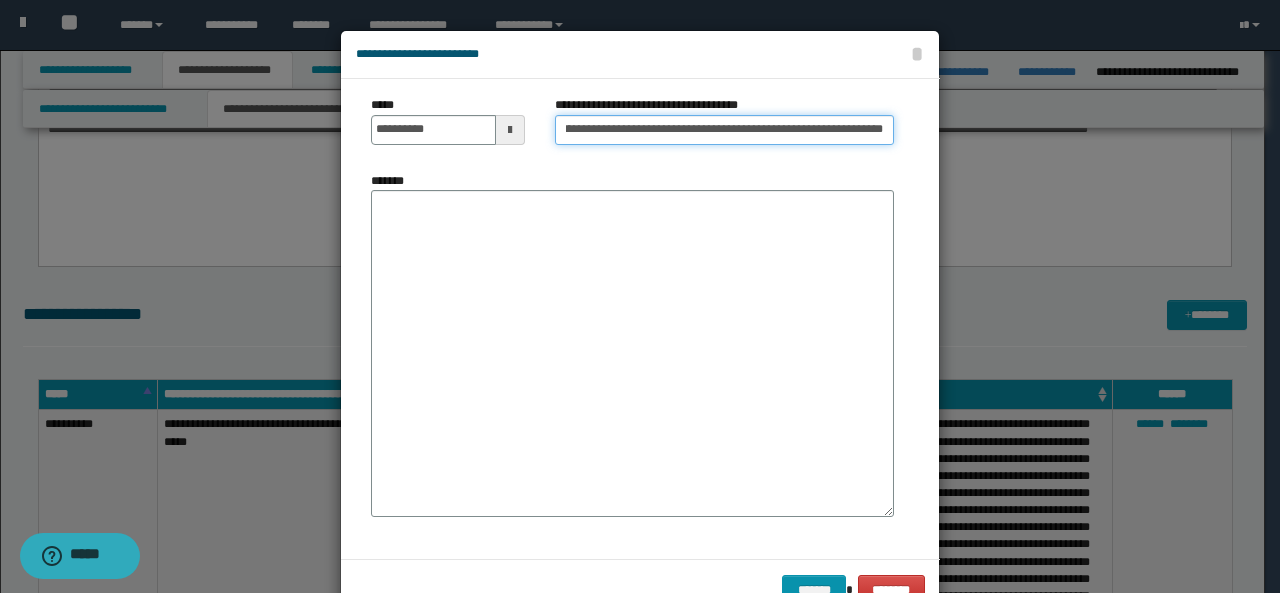 type on "**********" 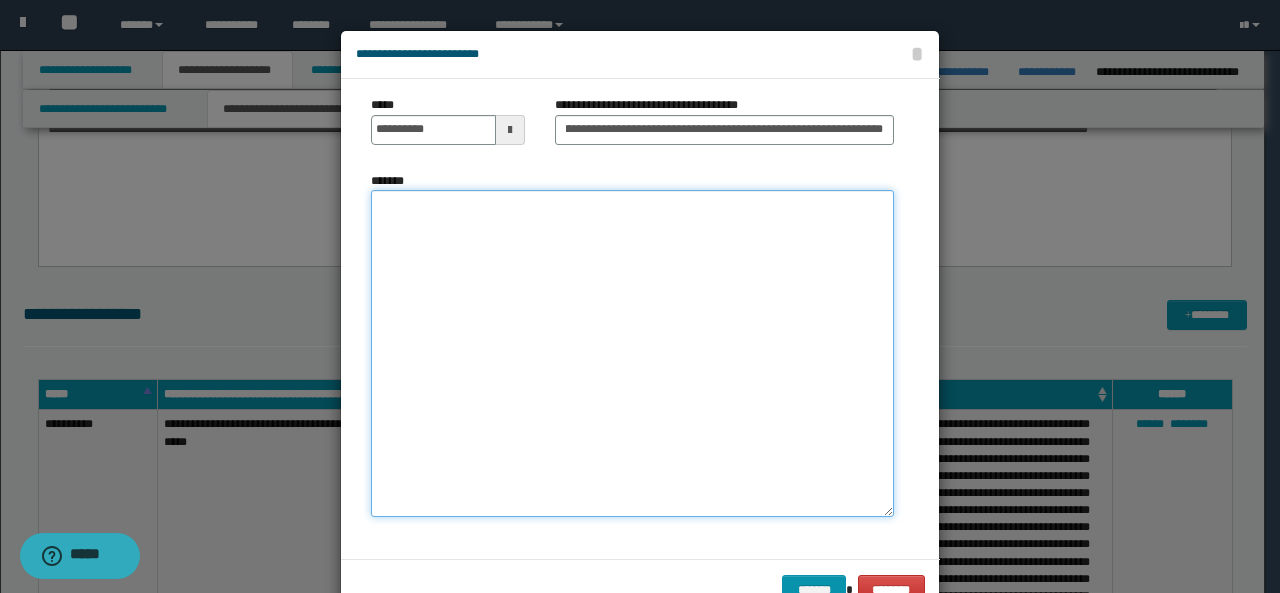 scroll, scrollTop: 0, scrollLeft: 0, axis: both 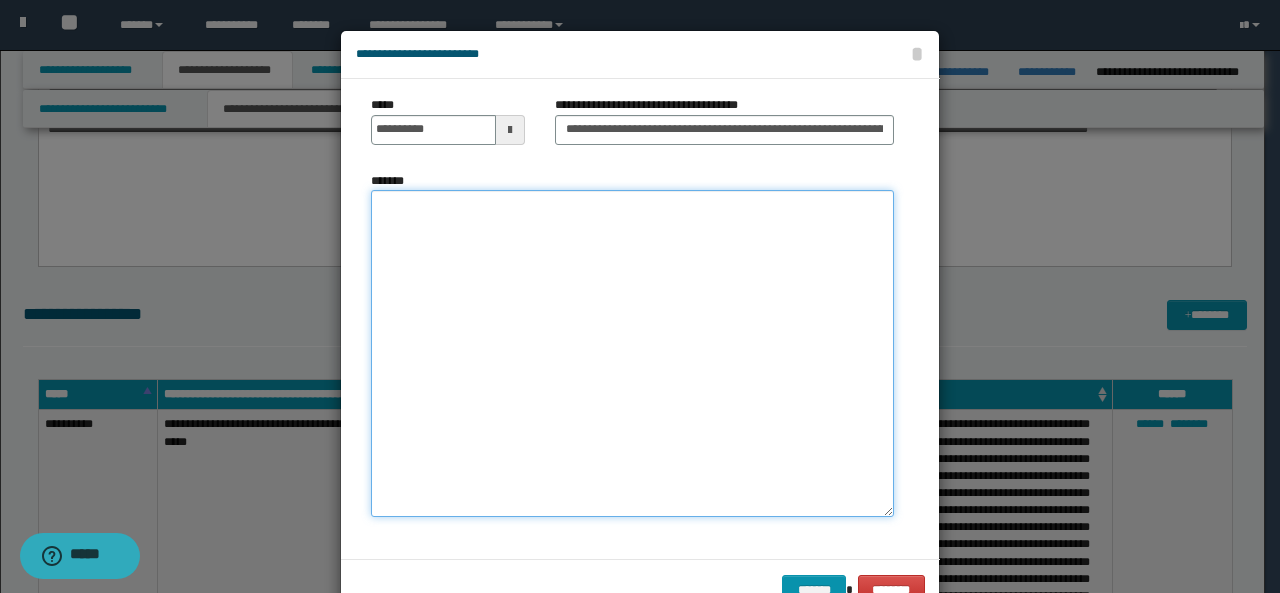 click on "*******" at bounding box center (632, 353) 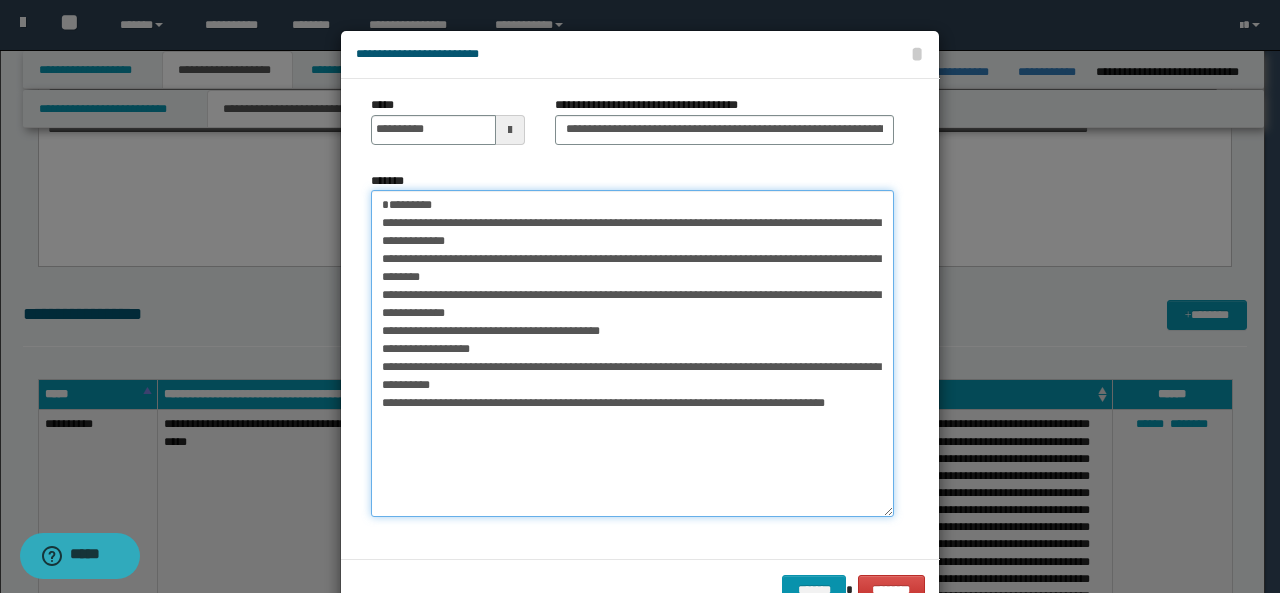 click on "**********" at bounding box center [632, 353] 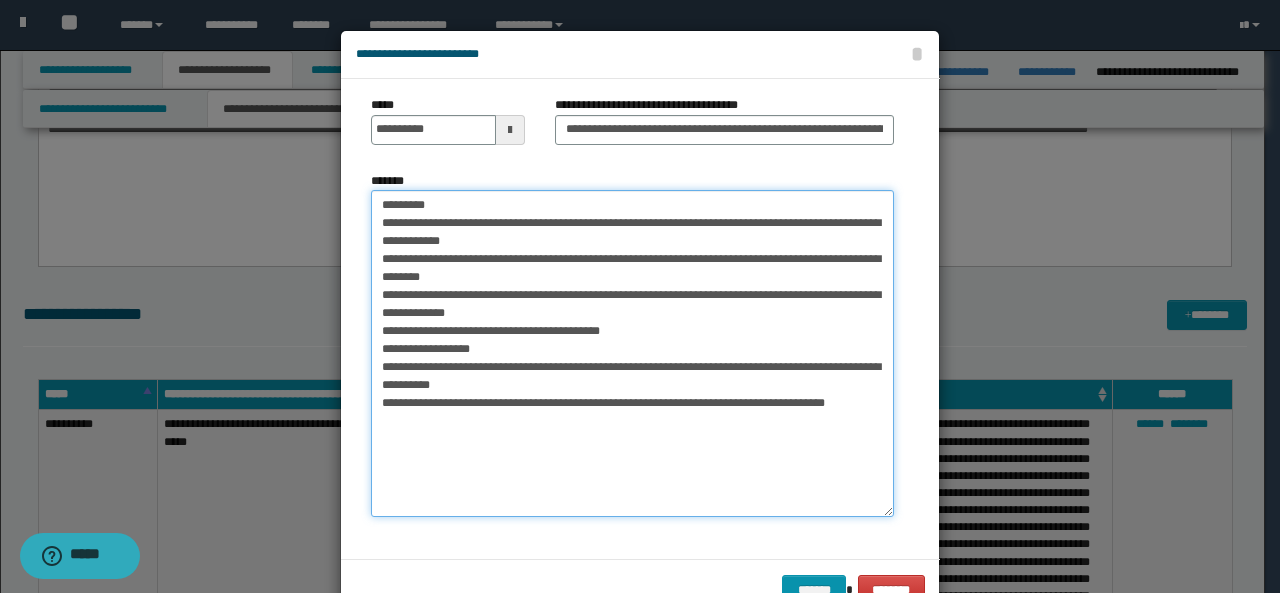 click on "**********" at bounding box center [632, 353] 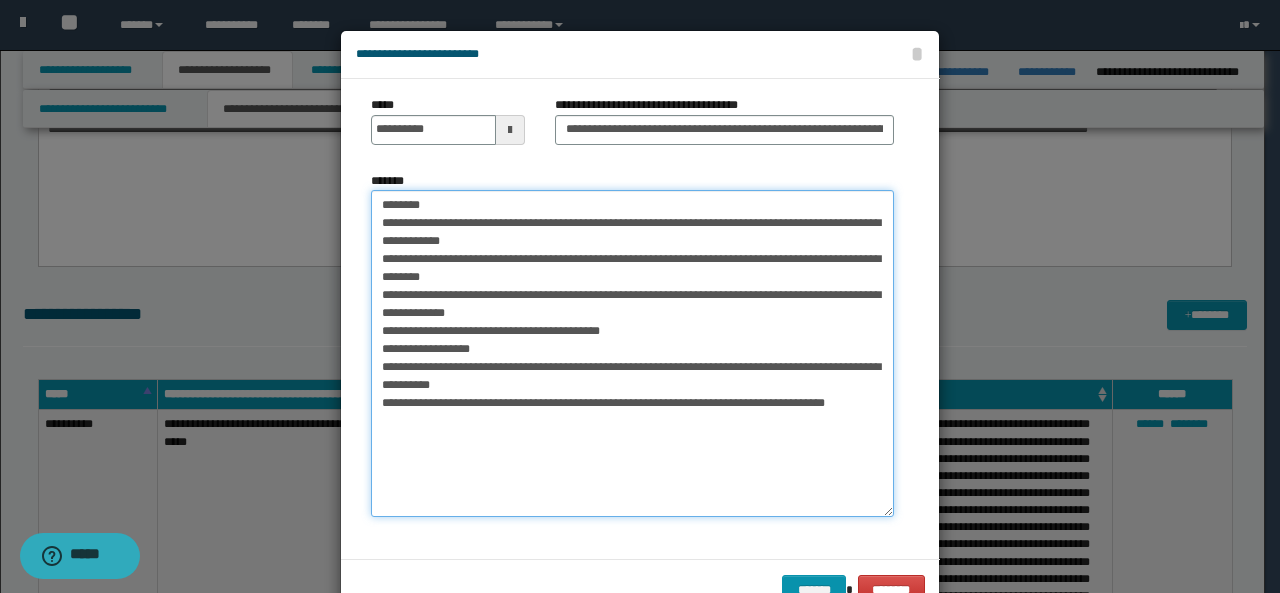 click on "**********" at bounding box center (632, 353) 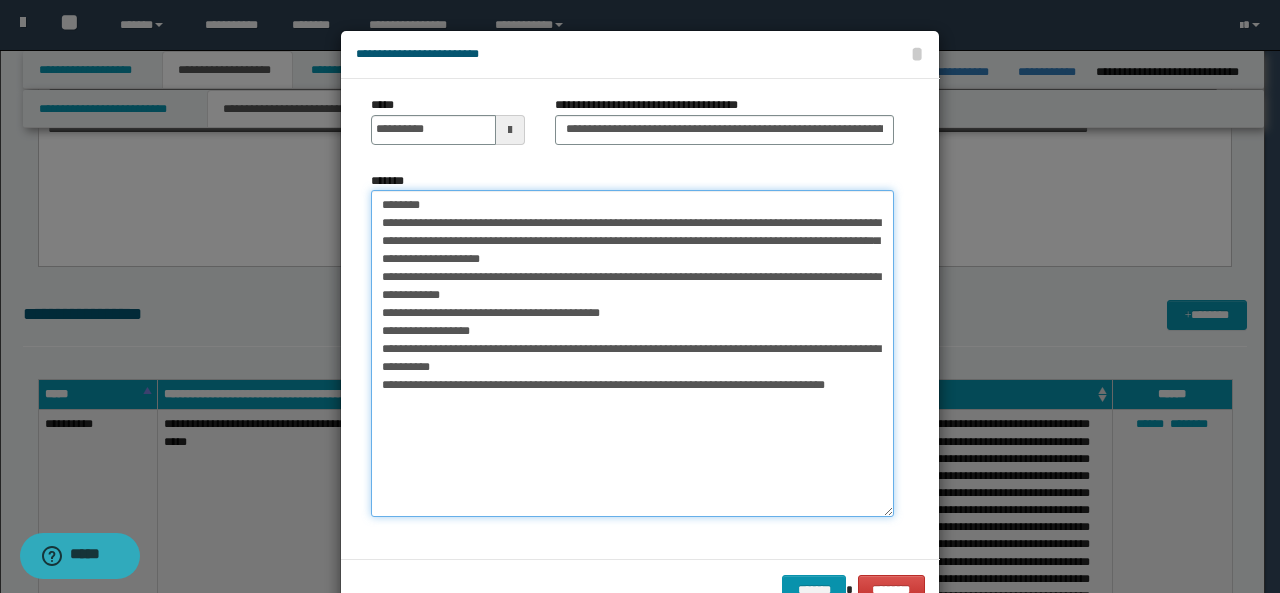 click on "**********" at bounding box center (632, 353) 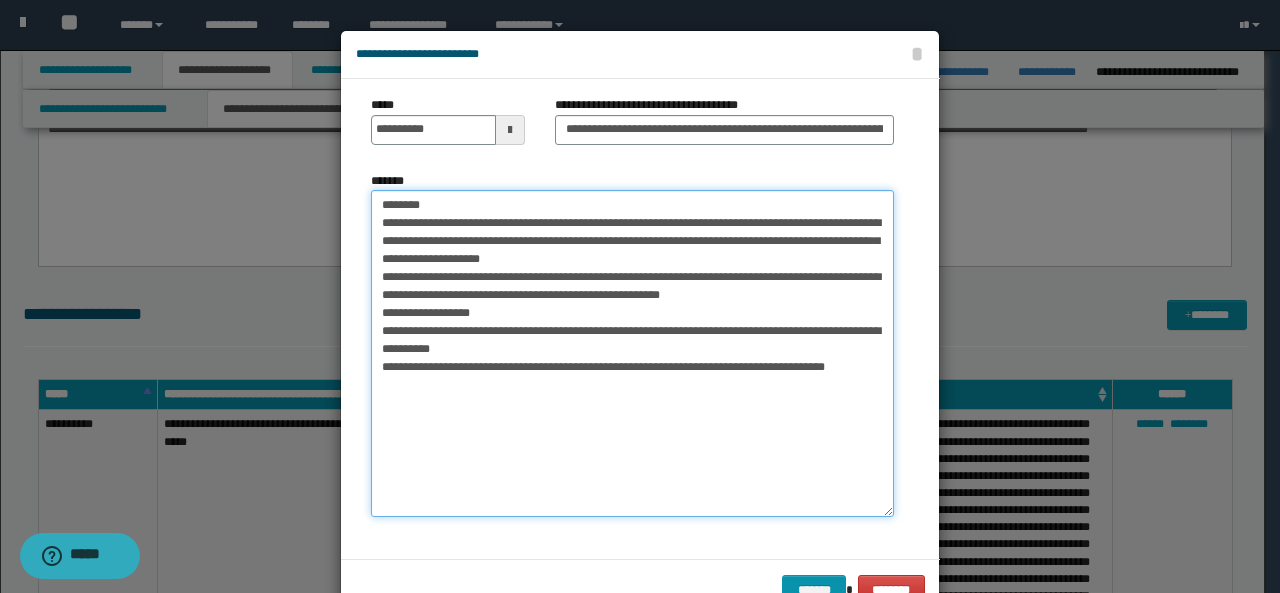 click on "**********" at bounding box center [632, 353] 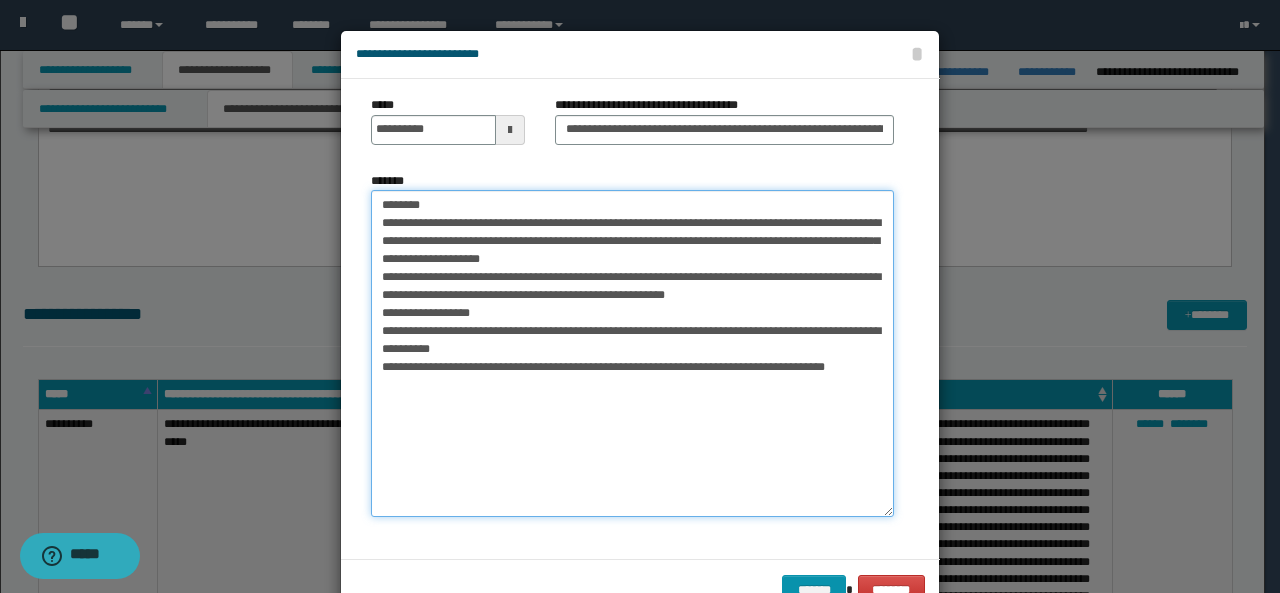 click on "**********" at bounding box center (632, 353) 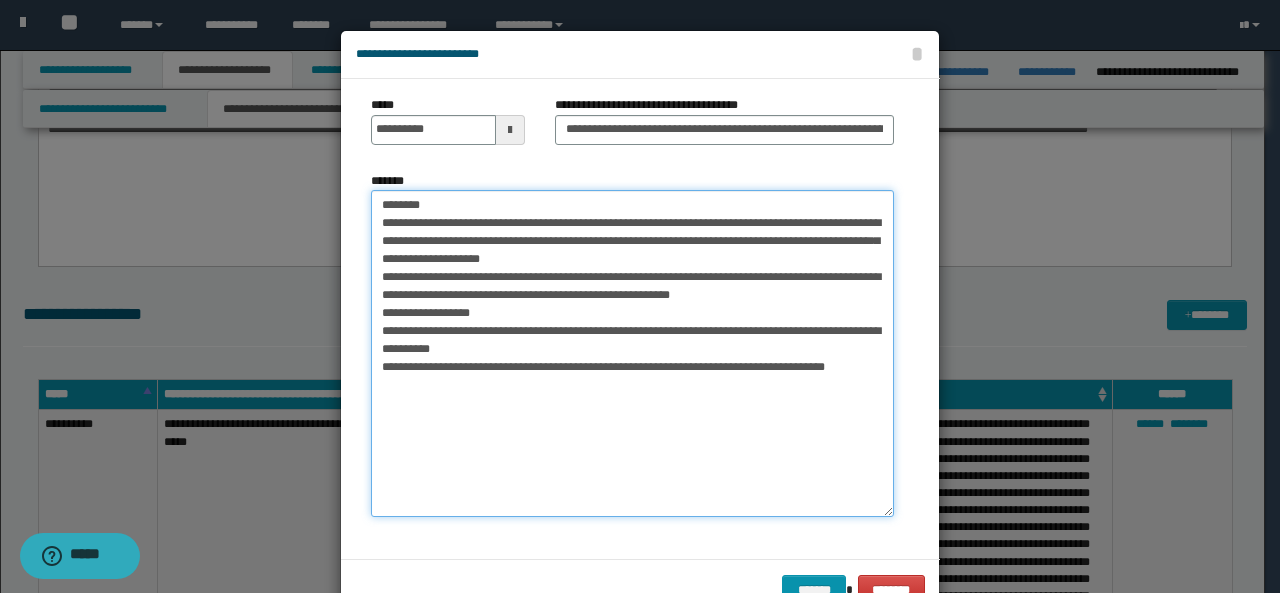 click on "**********" at bounding box center [632, 353] 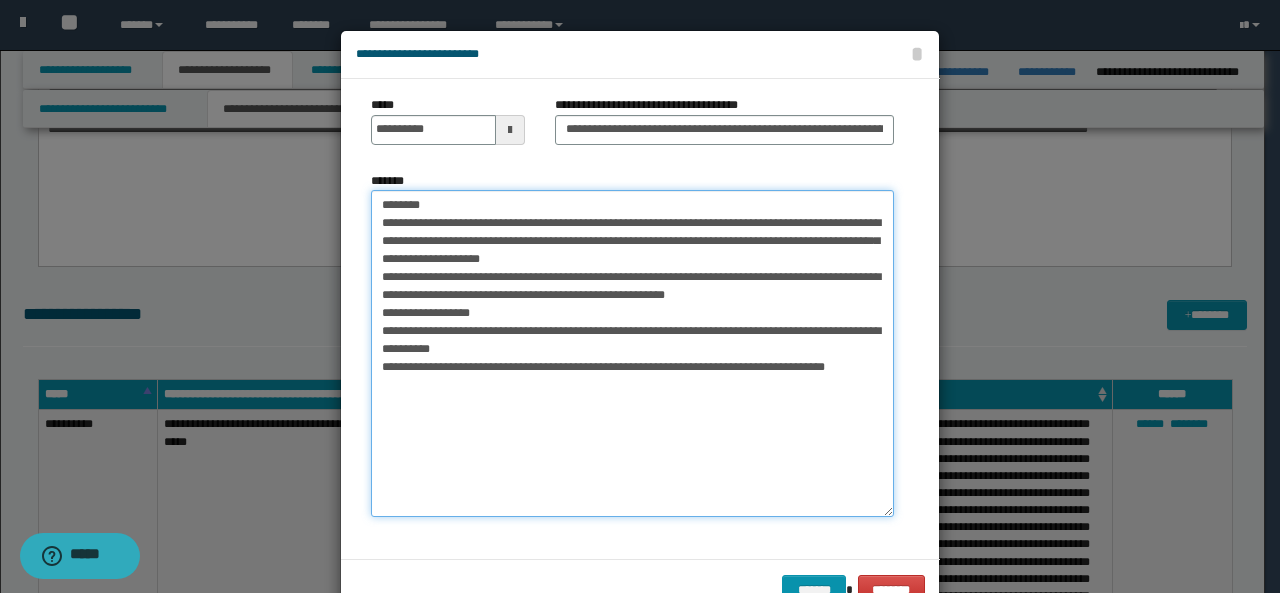 click on "**********" at bounding box center [632, 353] 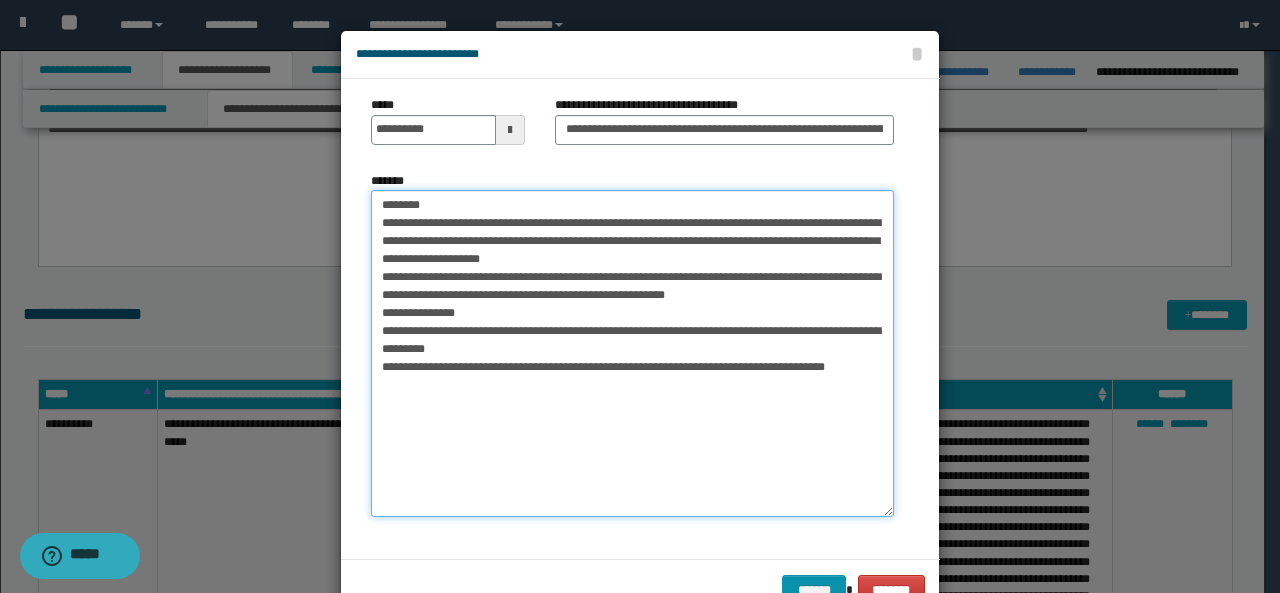 click on "**********" at bounding box center [632, 353] 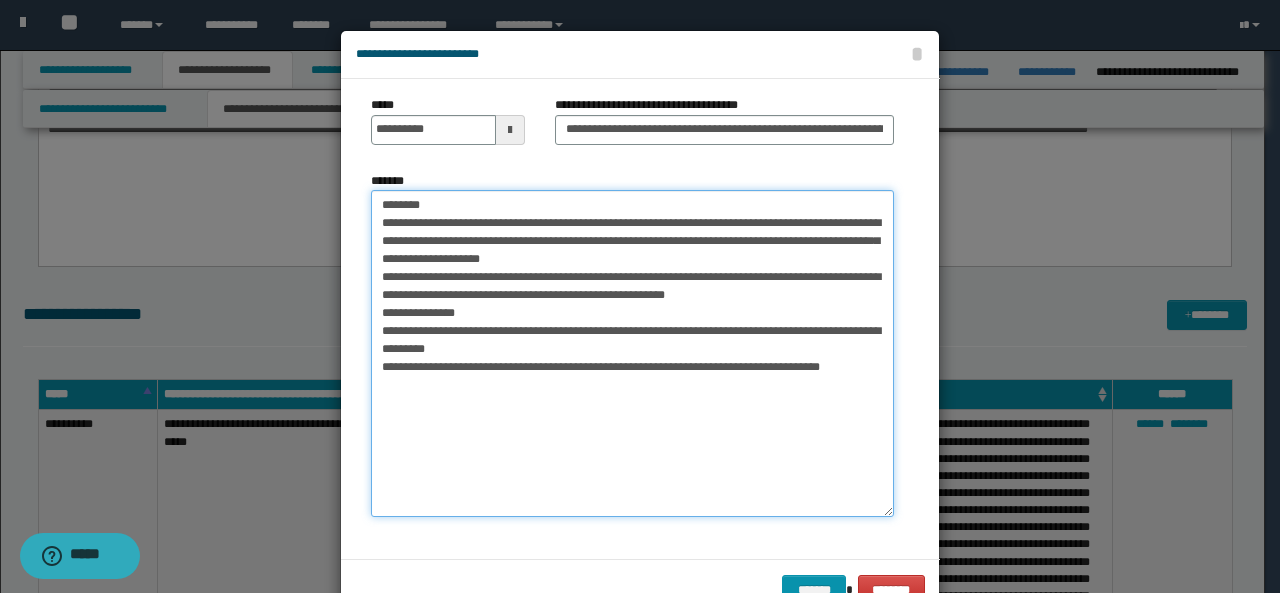 click on "**********" at bounding box center [632, 353] 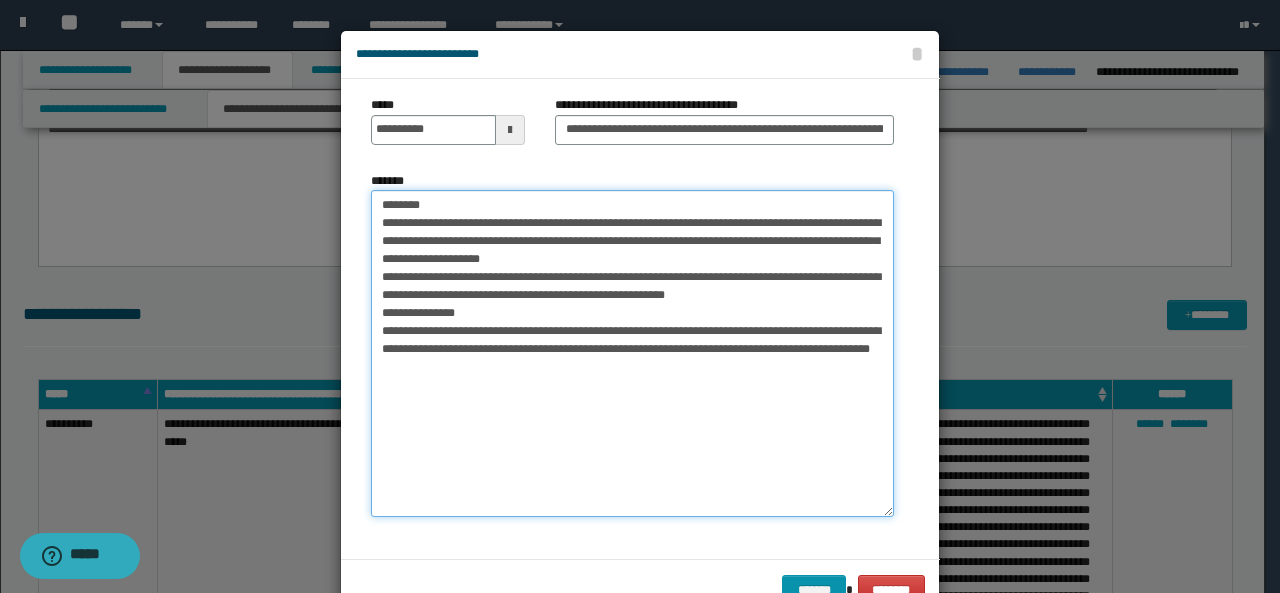 click on "**********" at bounding box center (632, 353) 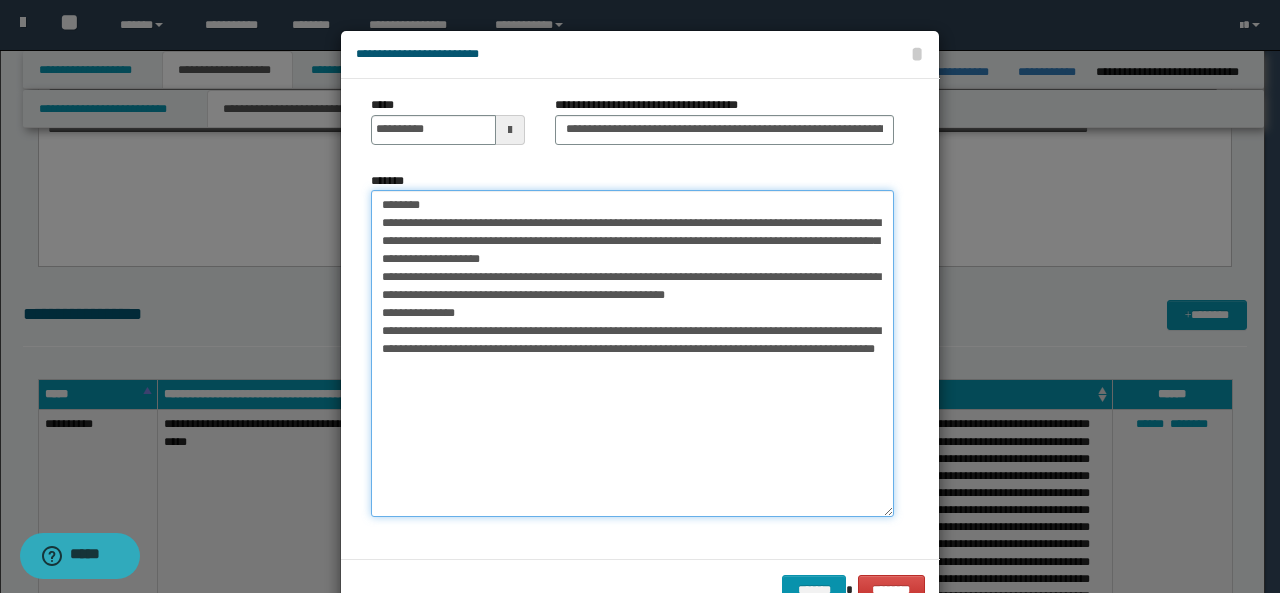 click on "**********" at bounding box center (632, 353) 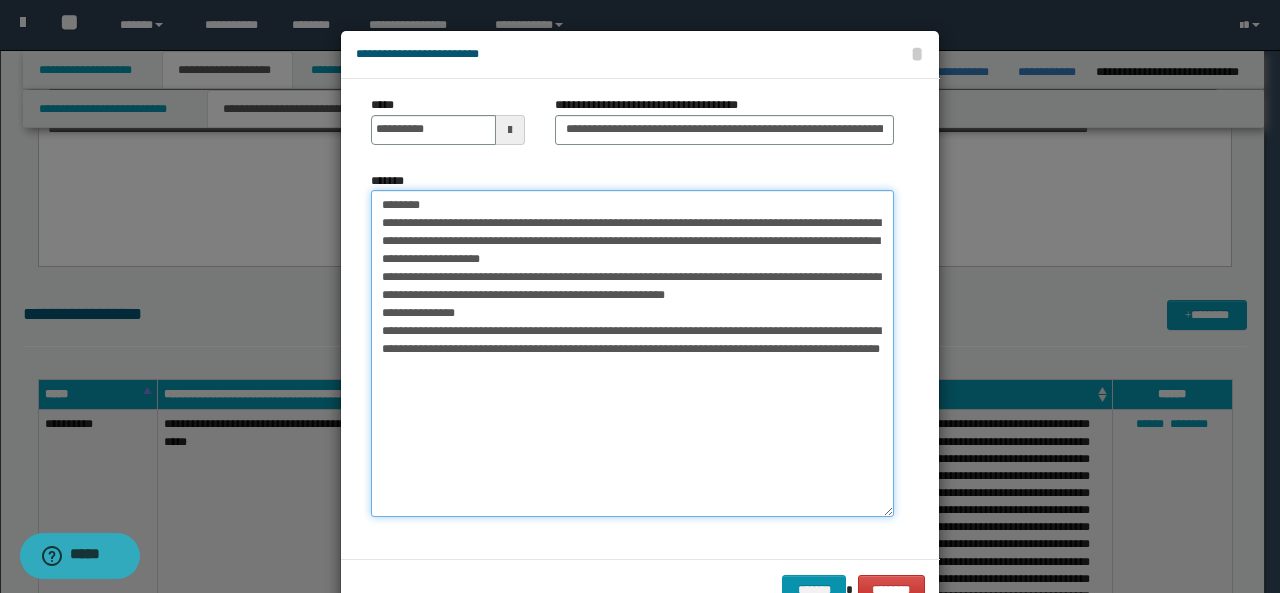 click on "**********" at bounding box center [632, 353] 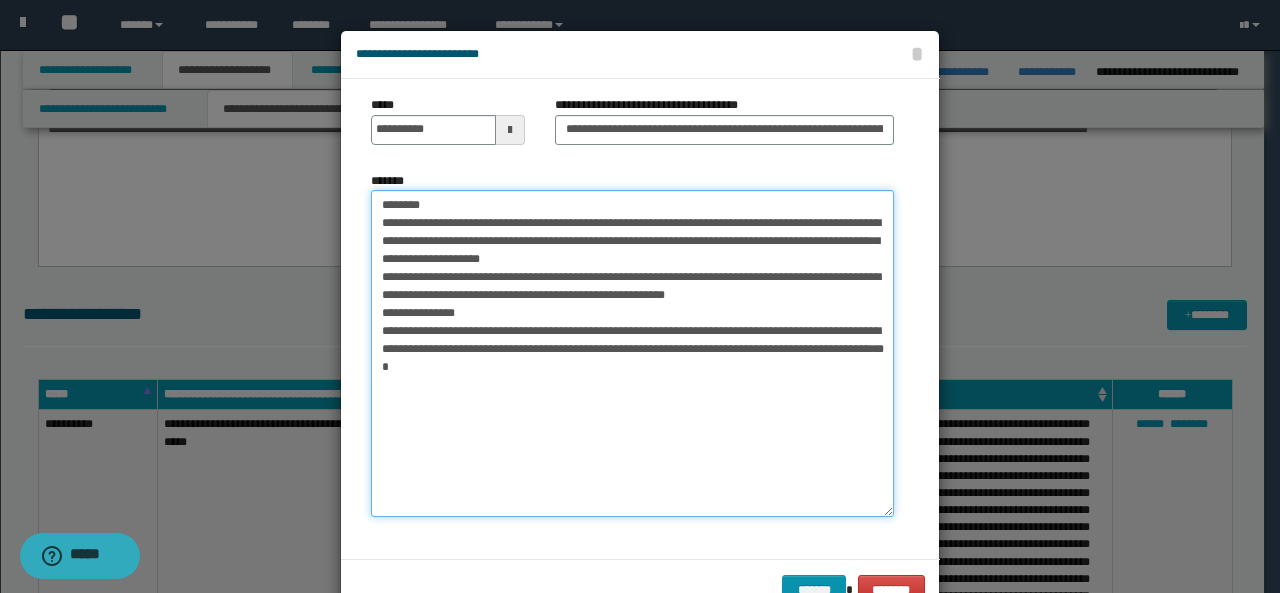click on "**********" at bounding box center (632, 353) 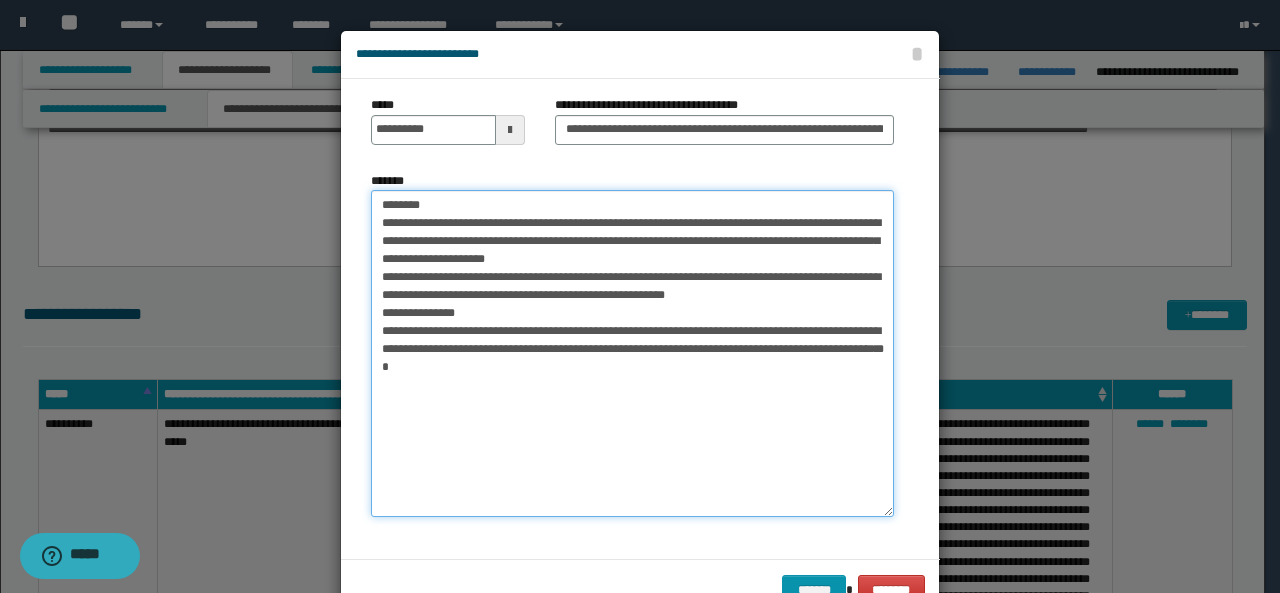 click on "**********" at bounding box center (632, 353) 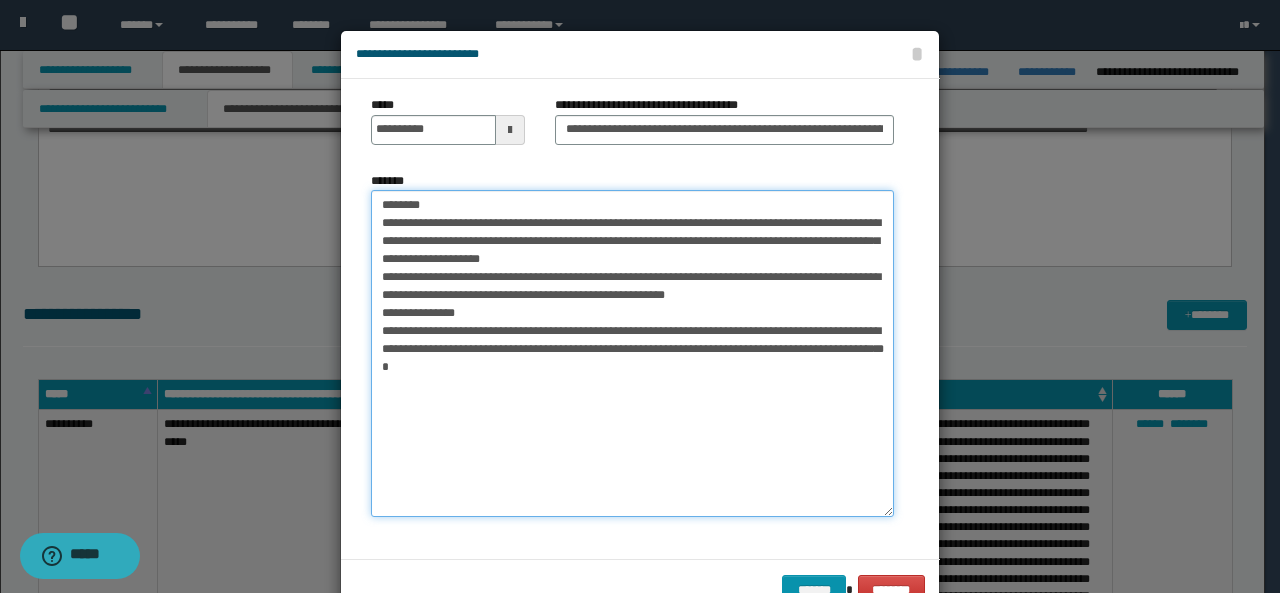 click on "**********" at bounding box center (632, 353) 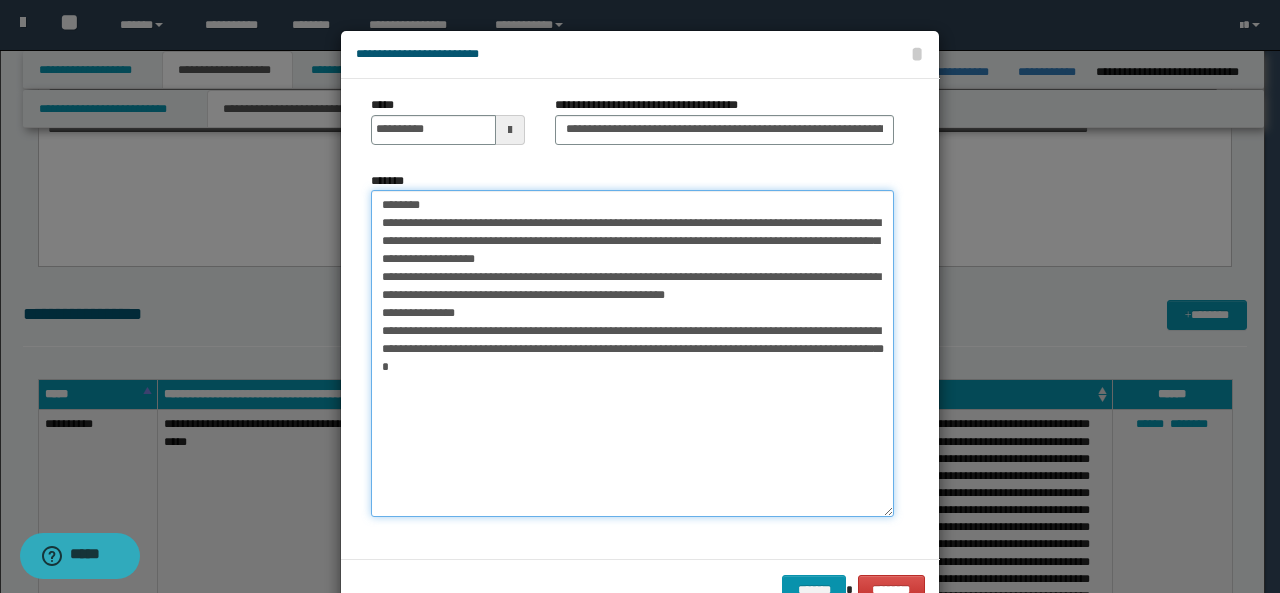 click on "**********" at bounding box center [632, 353] 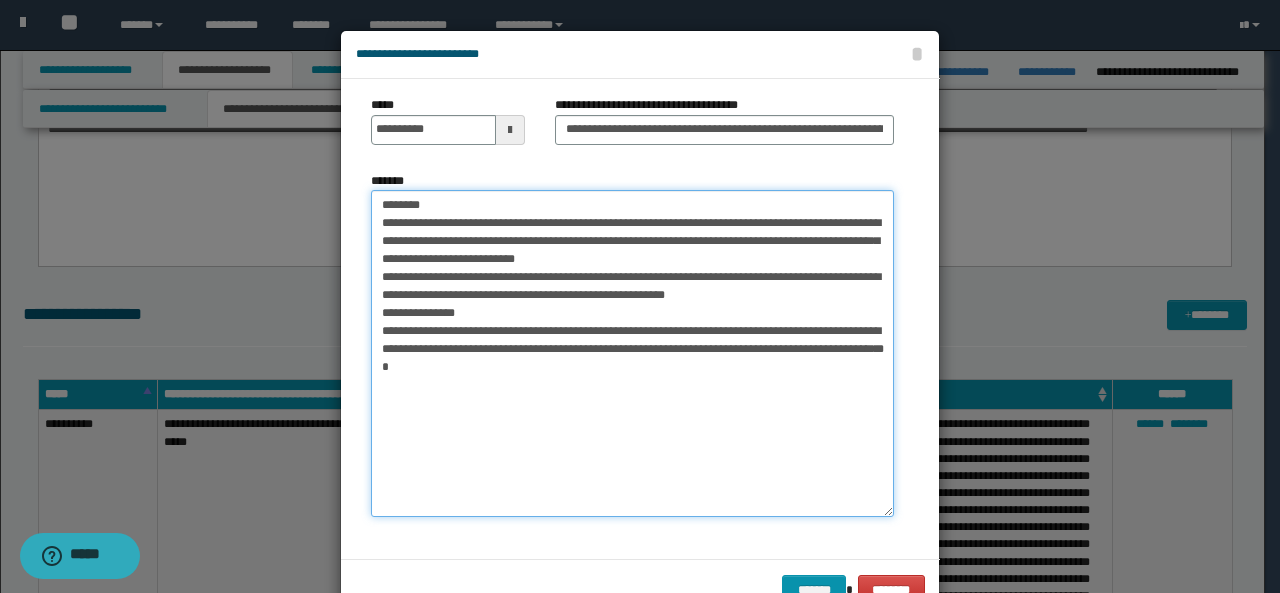 click on "**********" at bounding box center (632, 353) 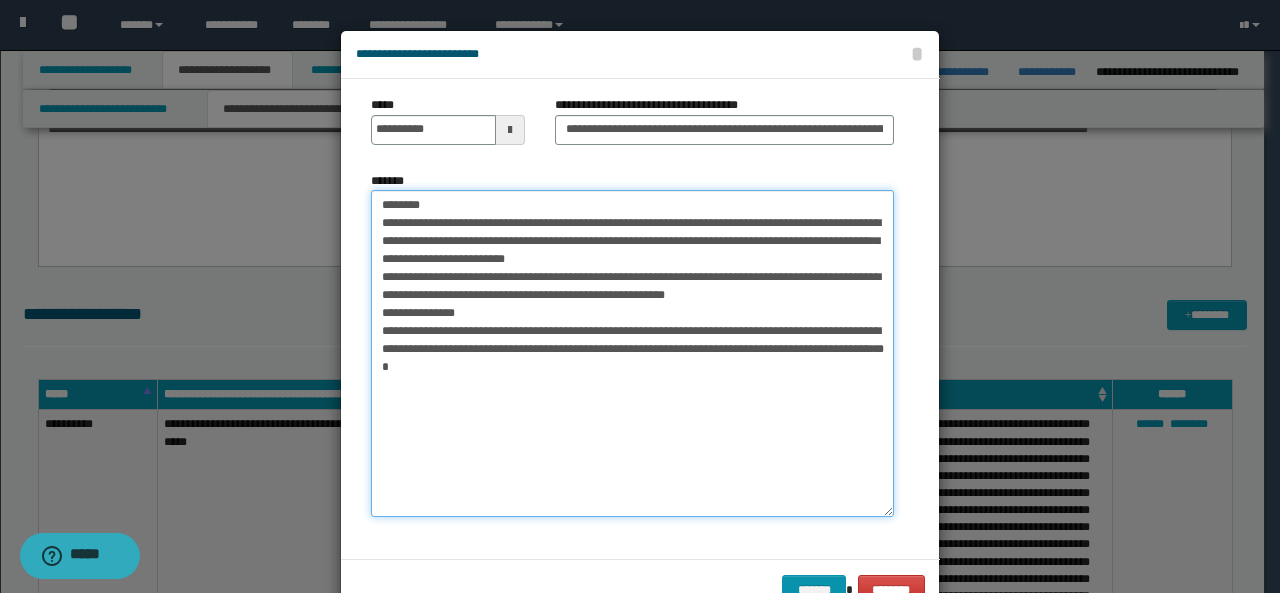 click on "**********" at bounding box center (632, 353) 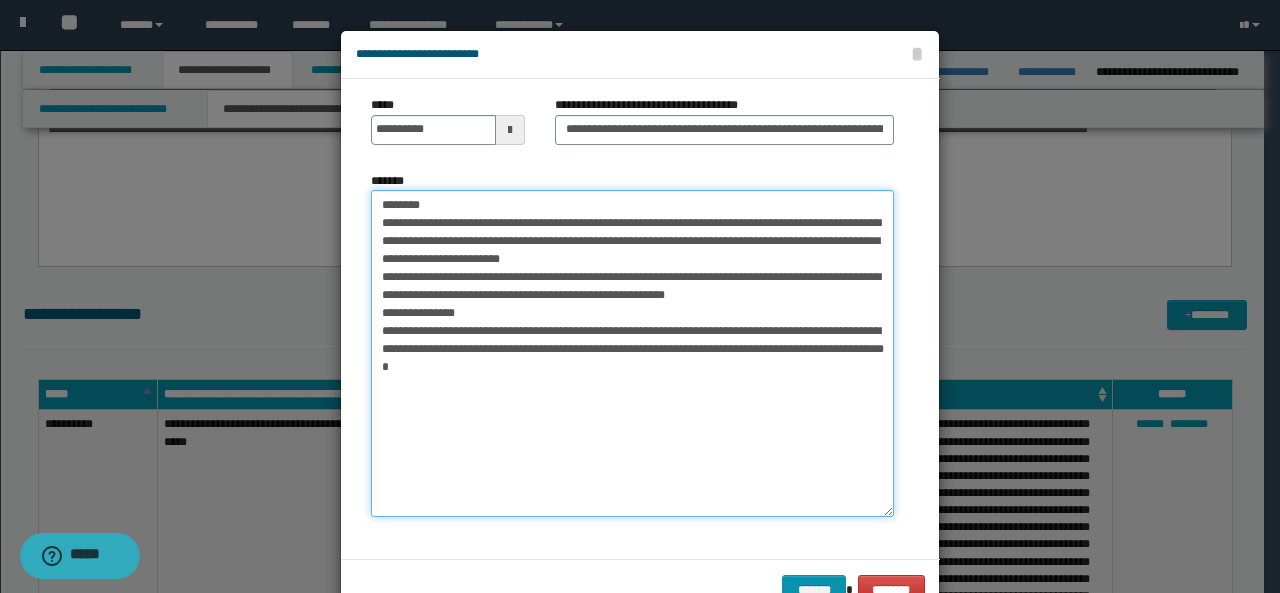 click on "**********" at bounding box center [632, 353] 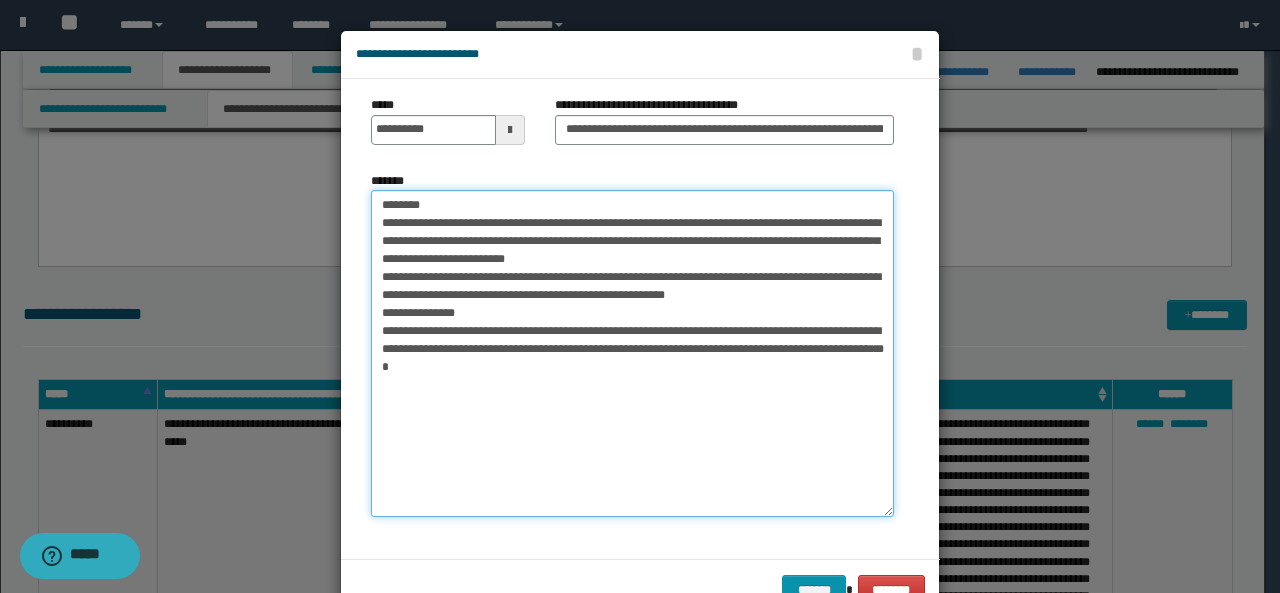 click on "**********" at bounding box center [632, 353] 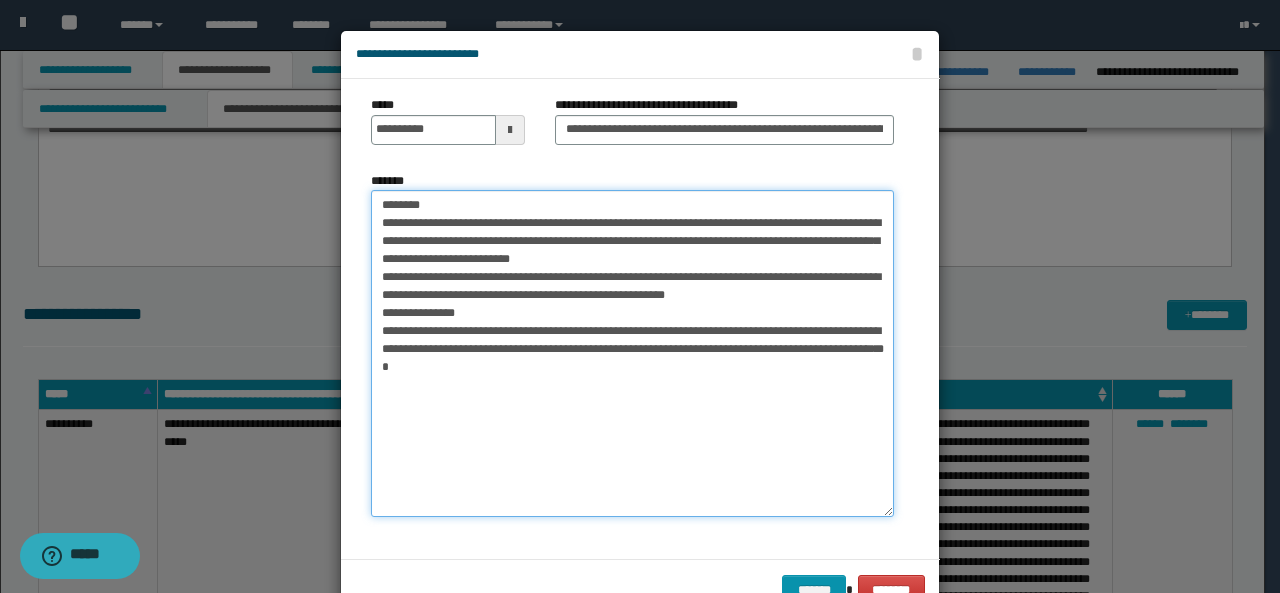 click on "**********" at bounding box center [632, 353] 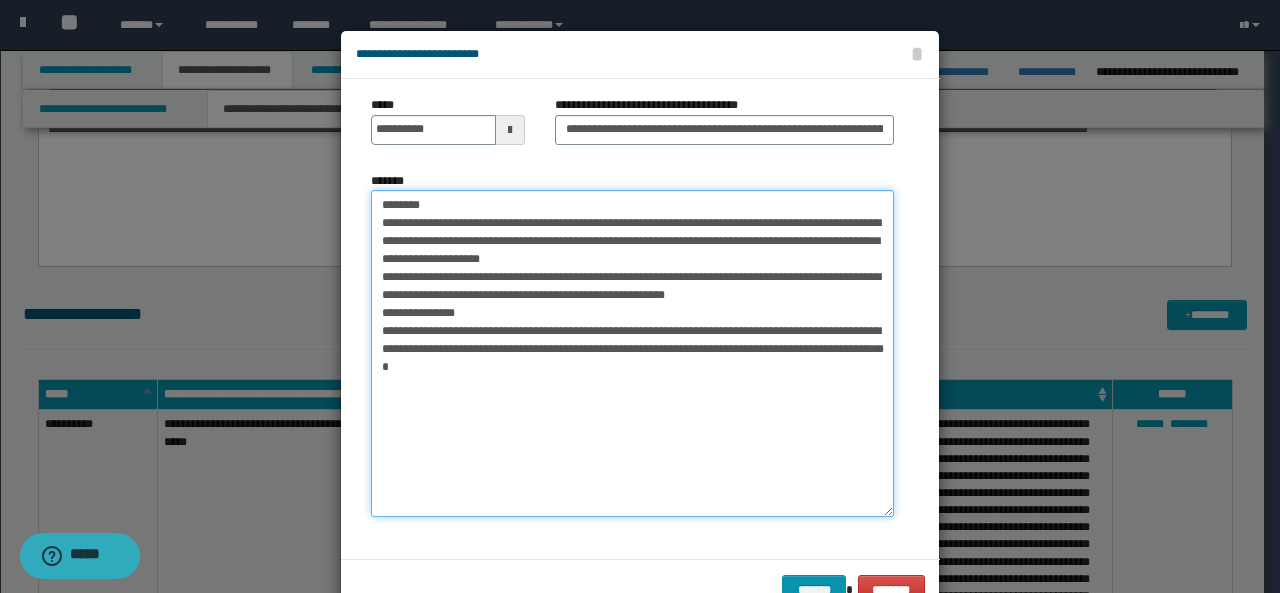 click on "**********" at bounding box center [632, 353] 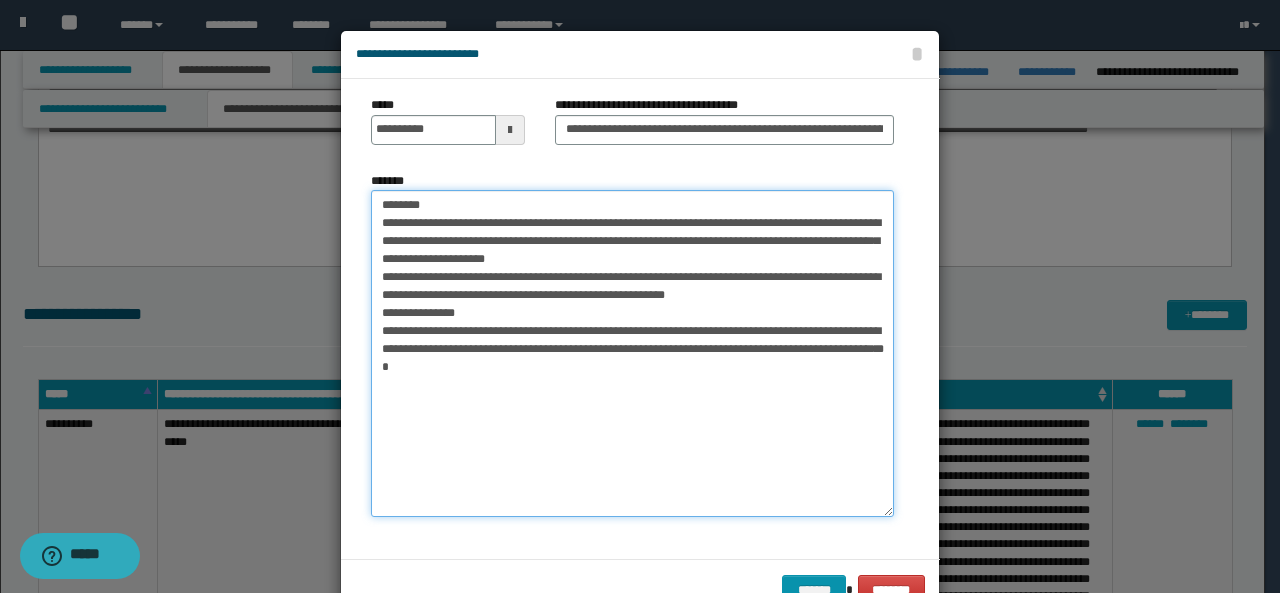 click on "**********" at bounding box center [632, 353] 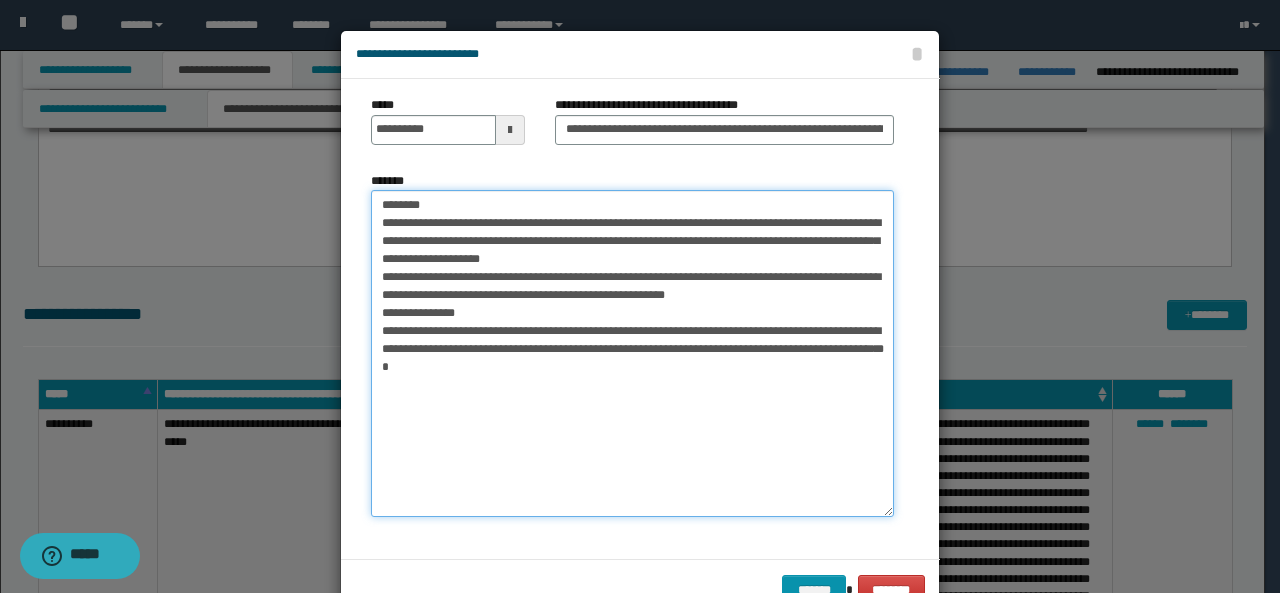 click on "**********" at bounding box center (632, 353) 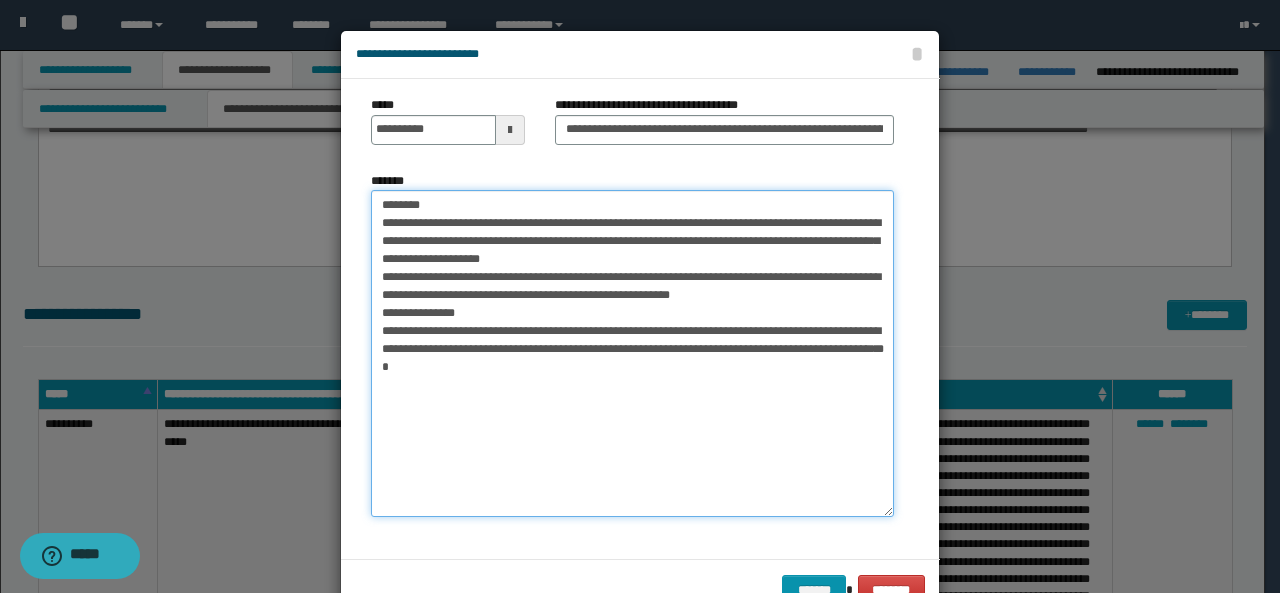 click on "**********" at bounding box center (632, 353) 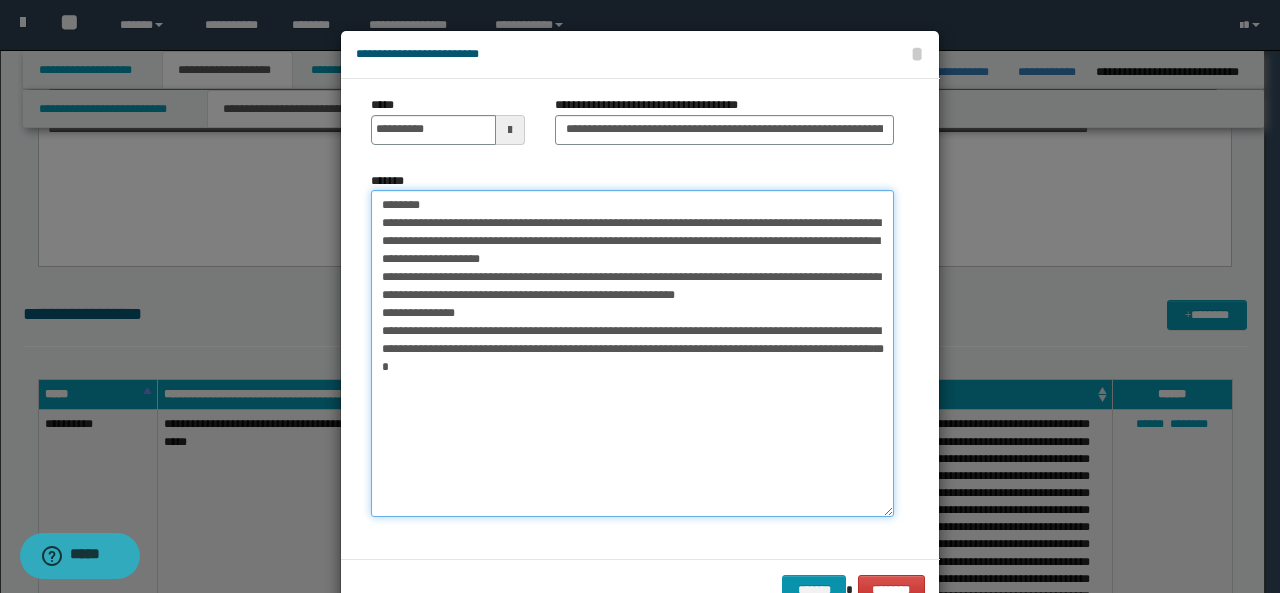 click on "**********" at bounding box center [632, 353] 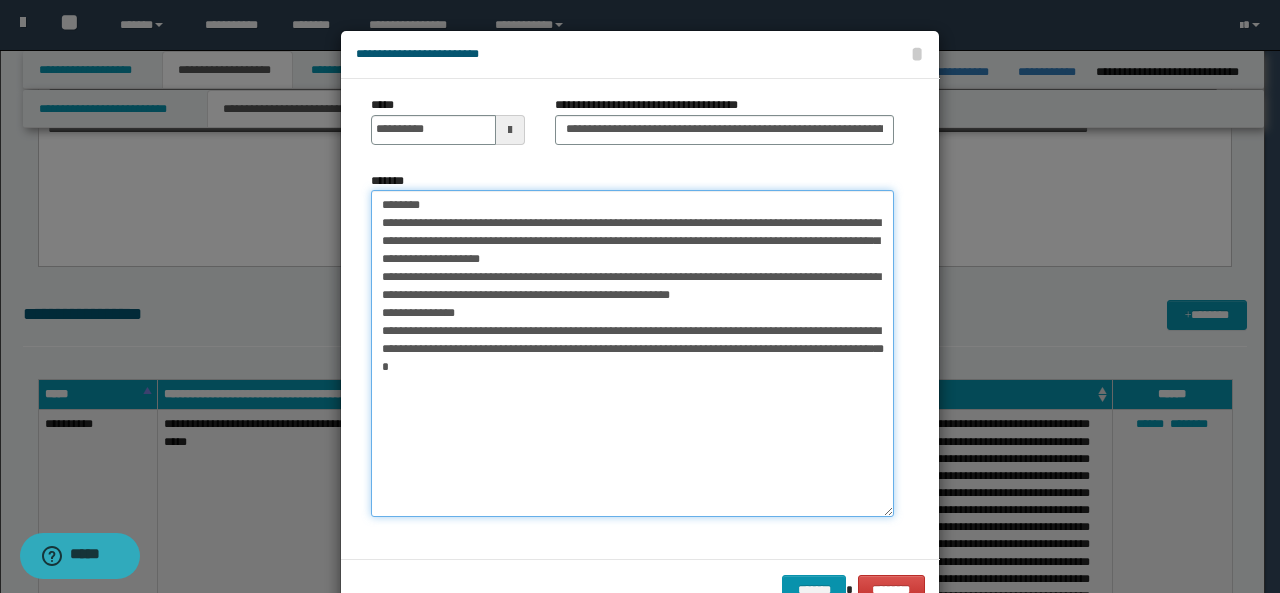 click on "**********" at bounding box center [632, 353] 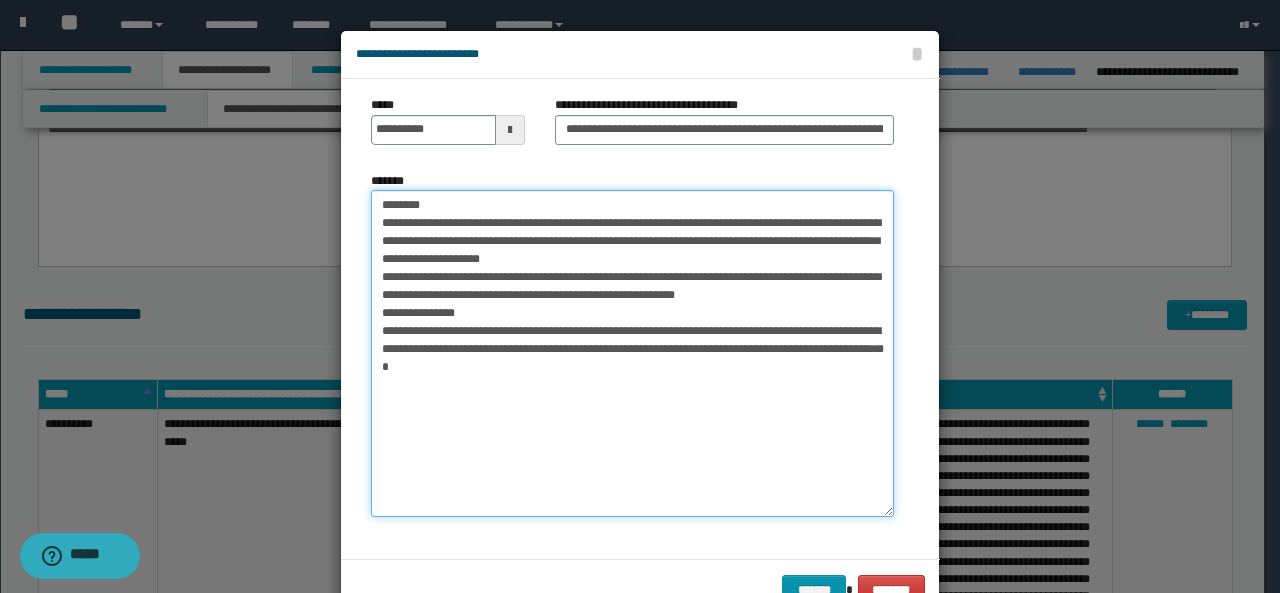 click on "**********" at bounding box center (632, 353) 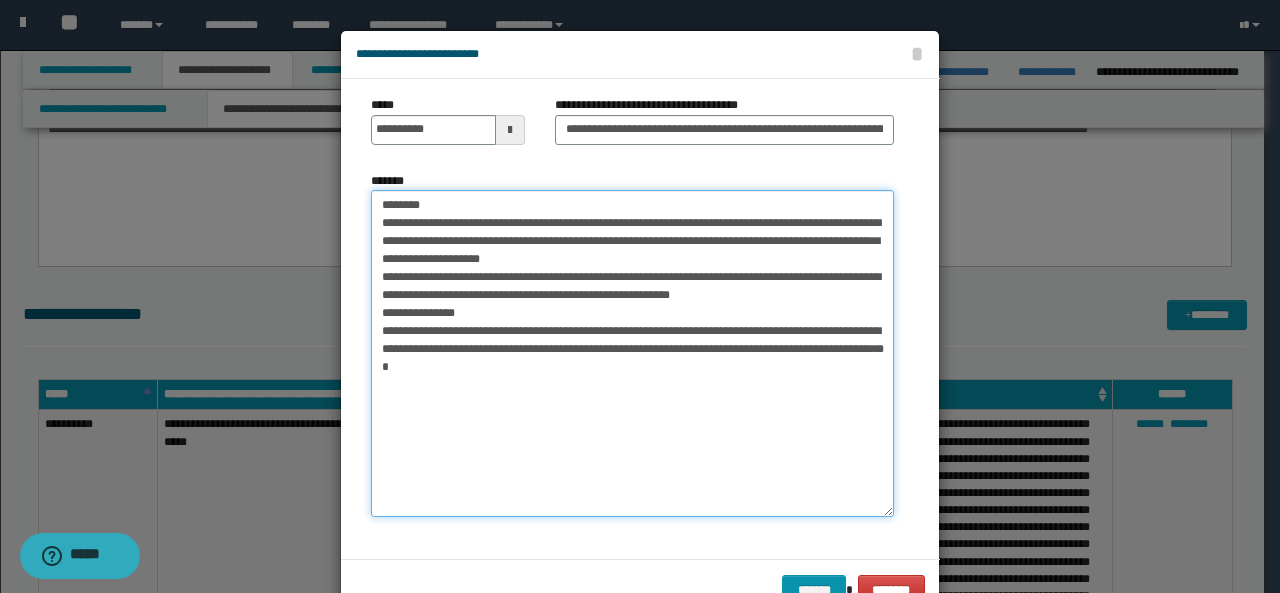 click on "**********" at bounding box center (632, 353) 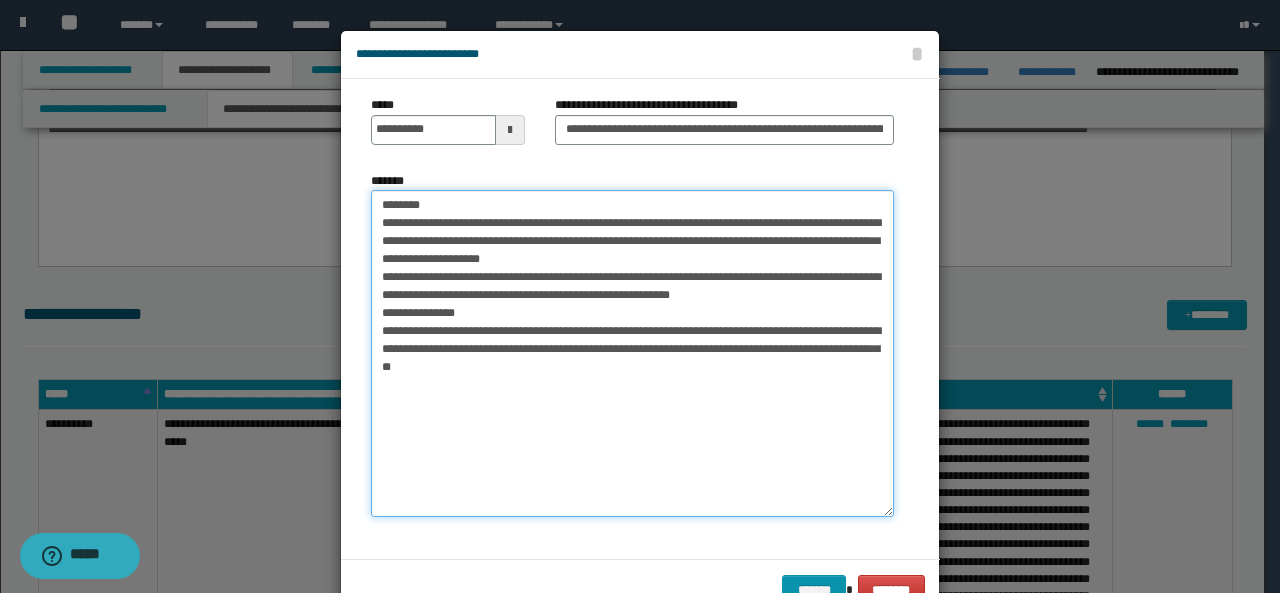click on "**********" at bounding box center (632, 353) 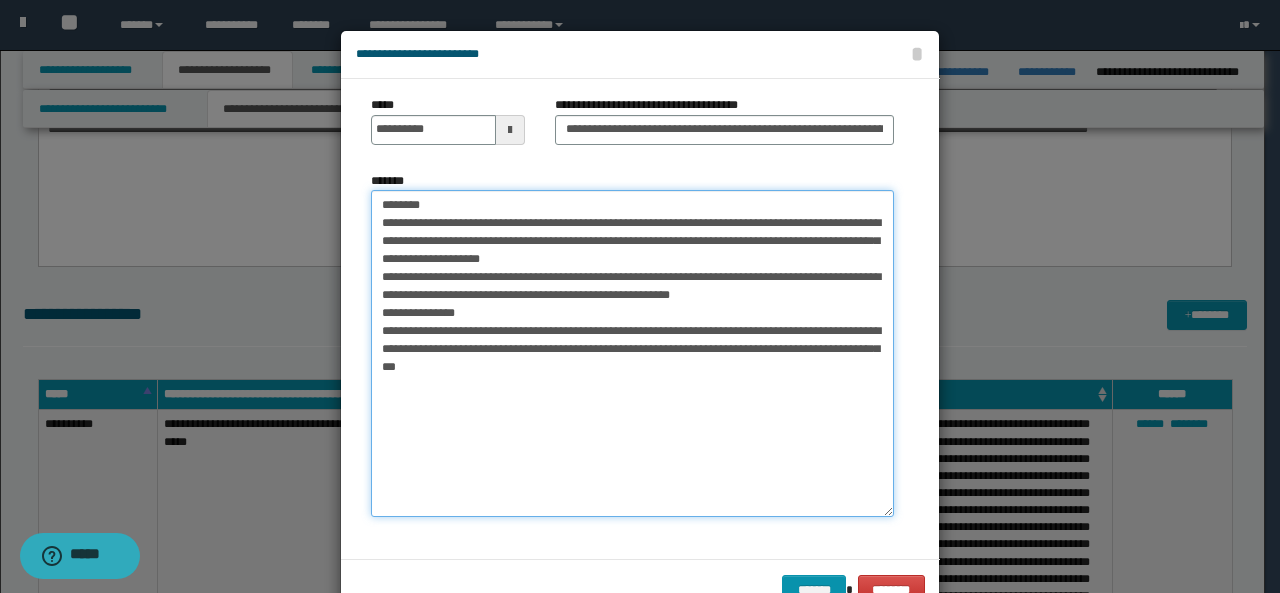 click on "**********" at bounding box center [632, 353] 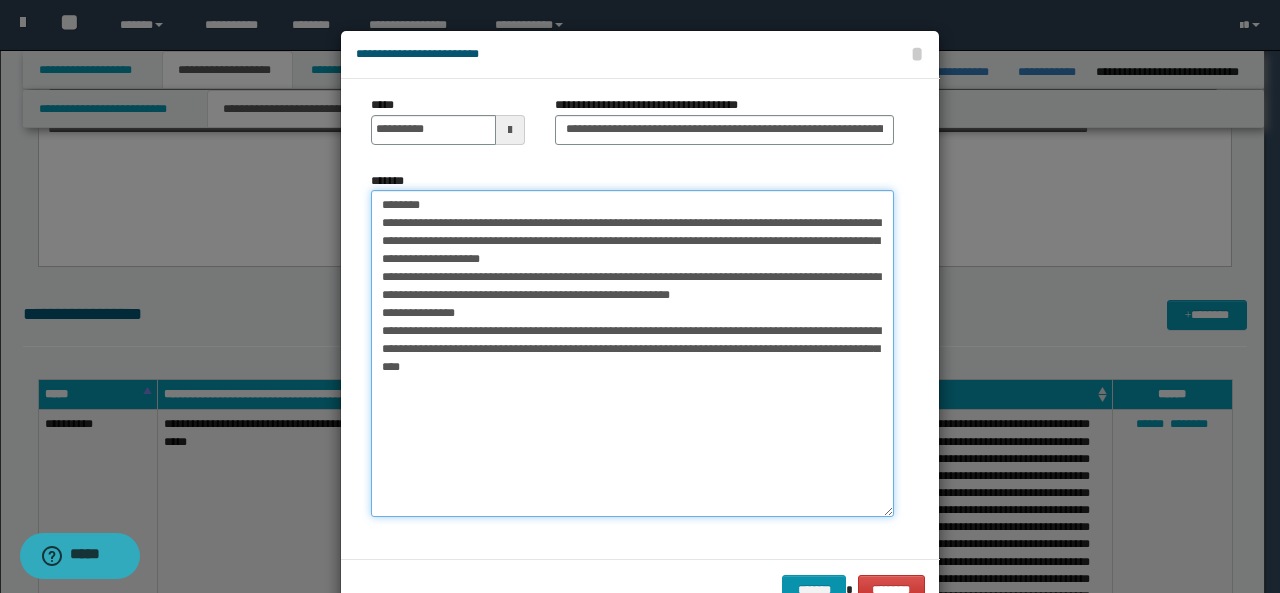 click on "**********" at bounding box center [632, 353] 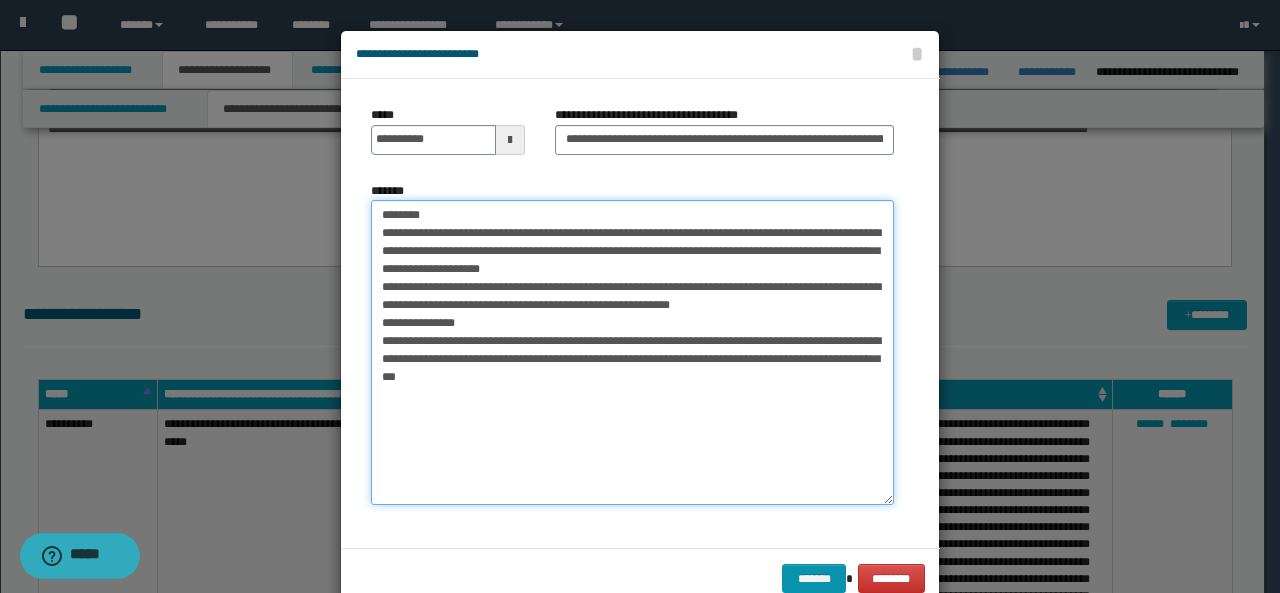 scroll, scrollTop: 0, scrollLeft: 0, axis: both 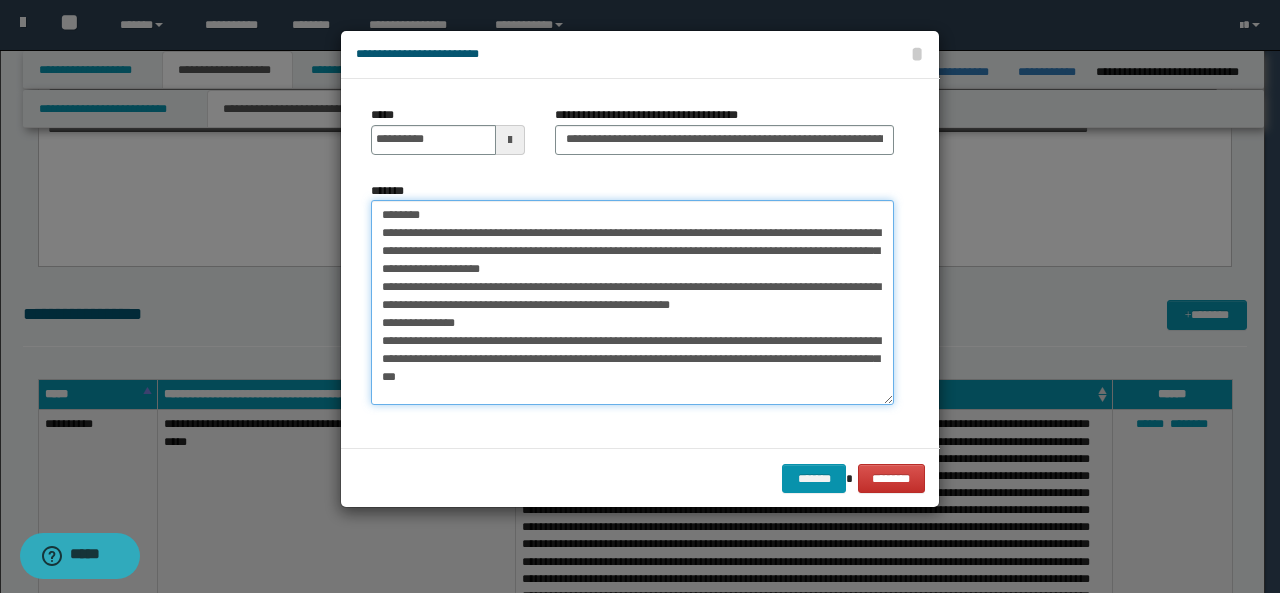 drag, startPoint x: 876, startPoint y: 511, endPoint x: 869, endPoint y: 390, distance: 121.20231 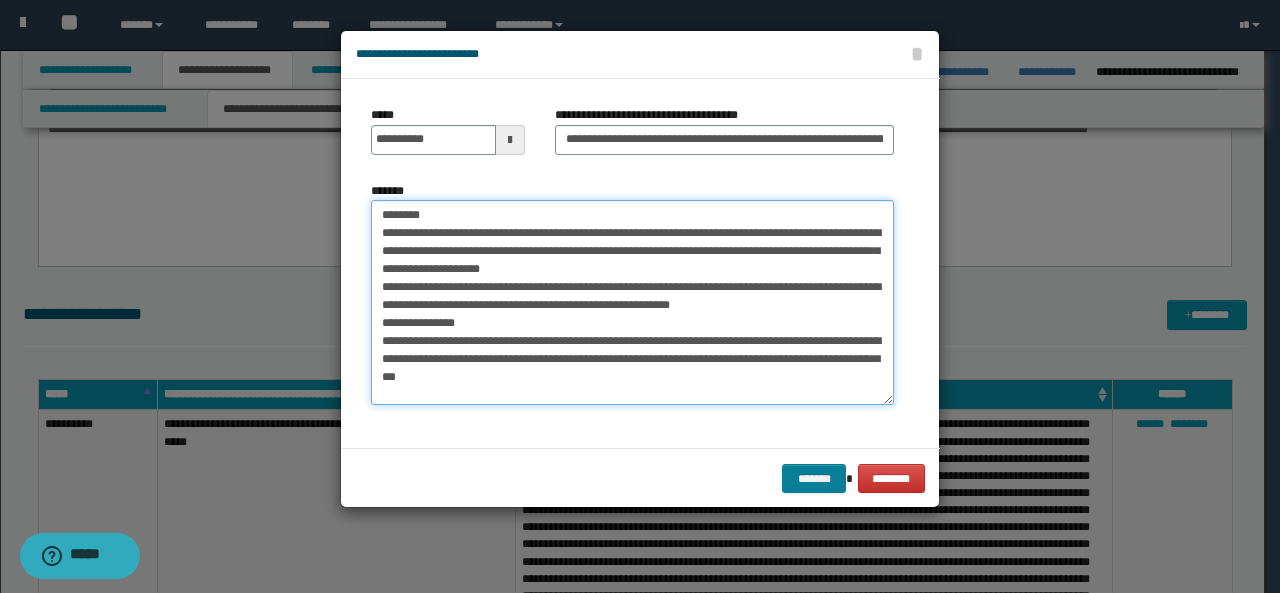 type on "**********" 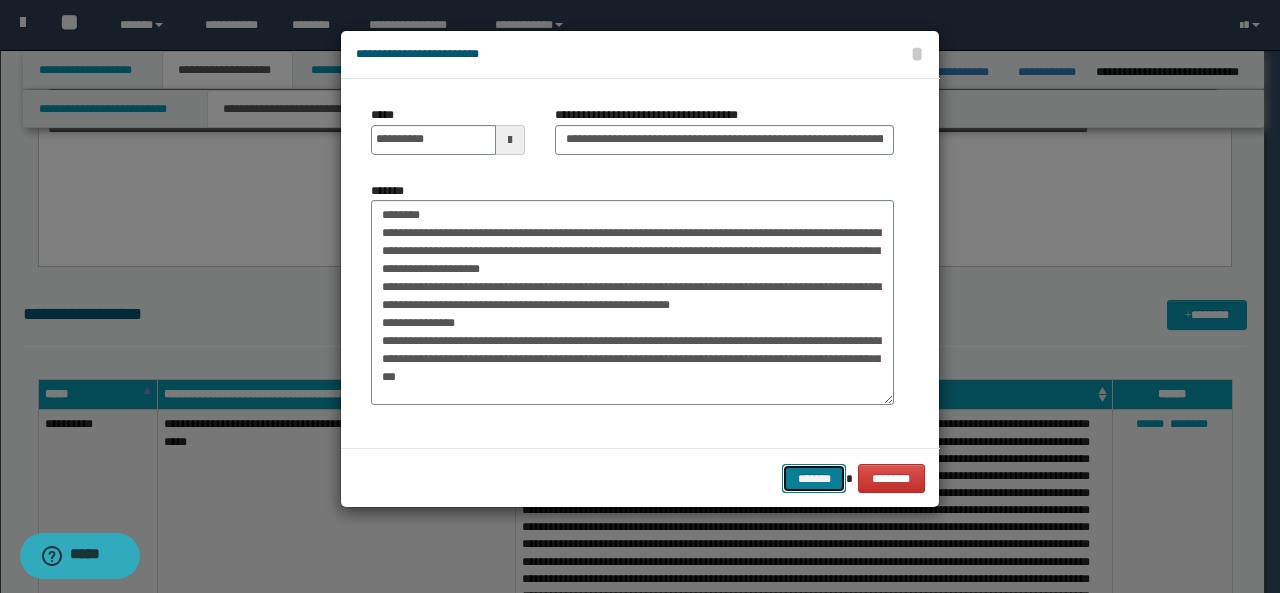 click on "*******" at bounding box center (814, 478) 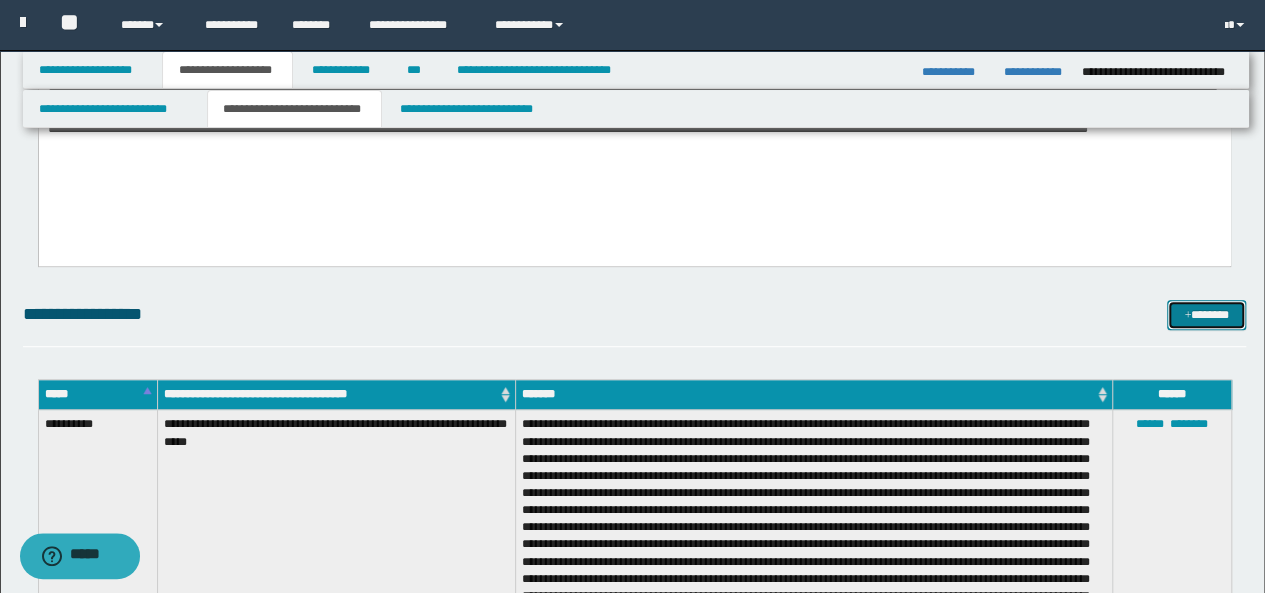 click on "*******" at bounding box center [1206, 314] 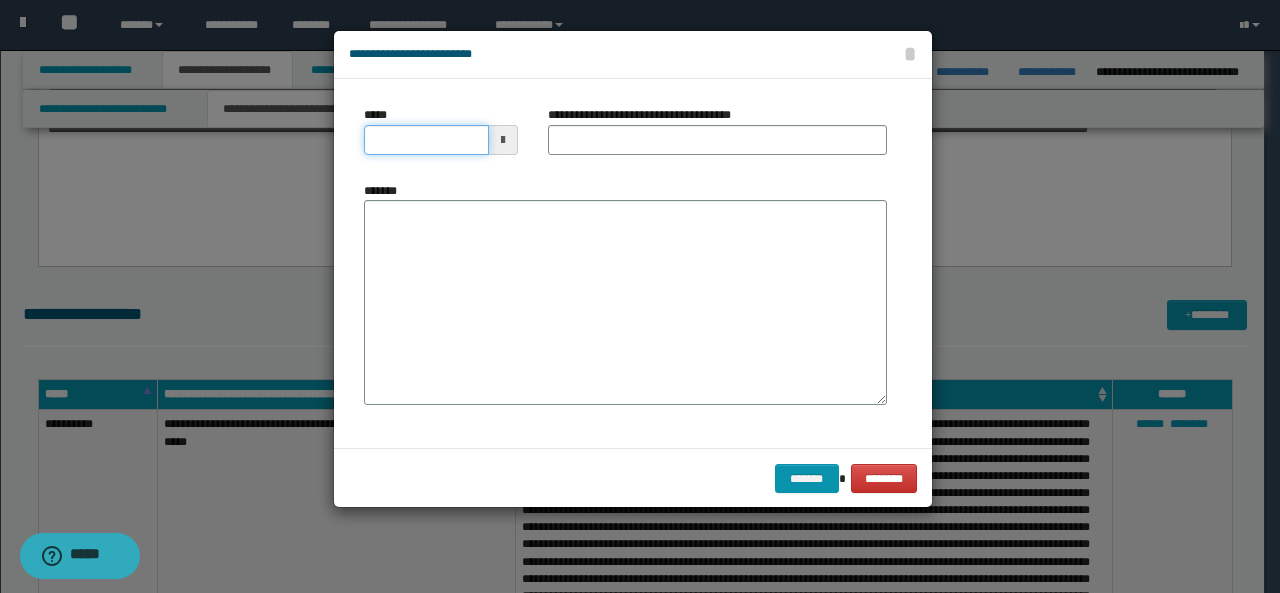 click on "*****" at bounding box center [426, 140] 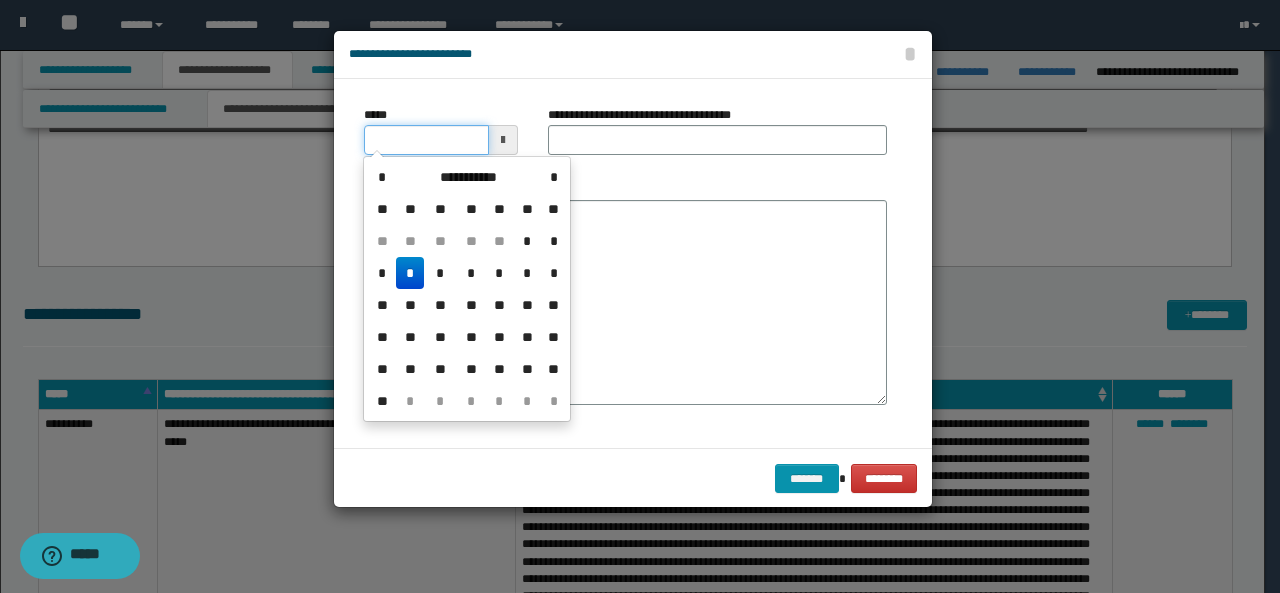 click on "*****" at bounding box center [426, 140] 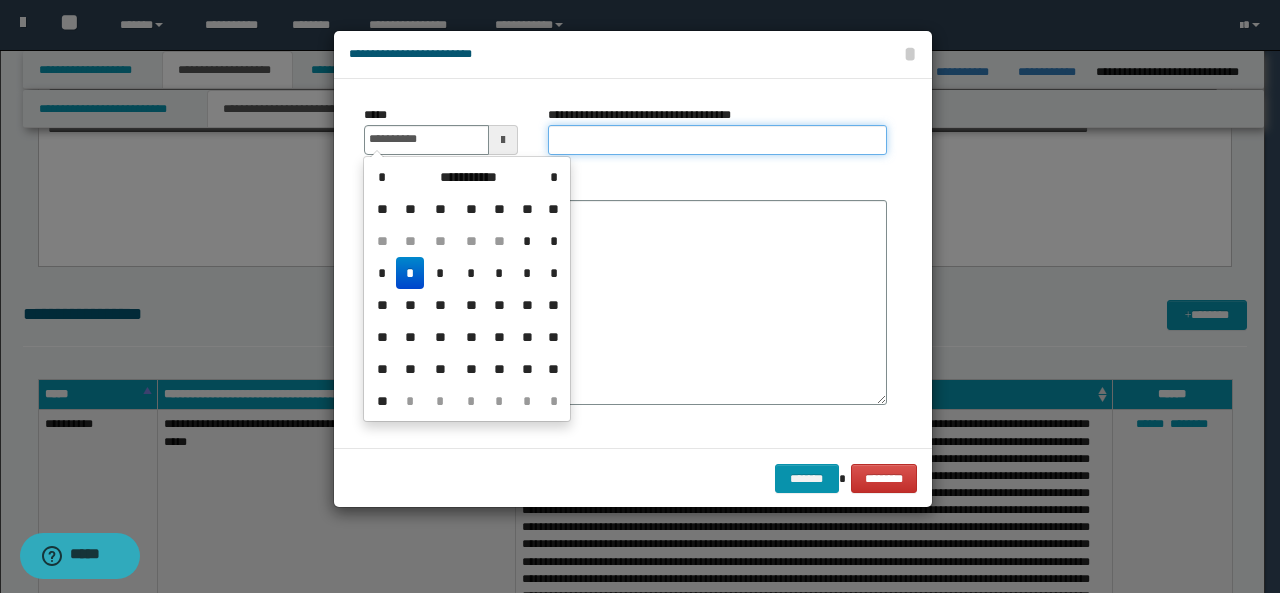 type on "**********" 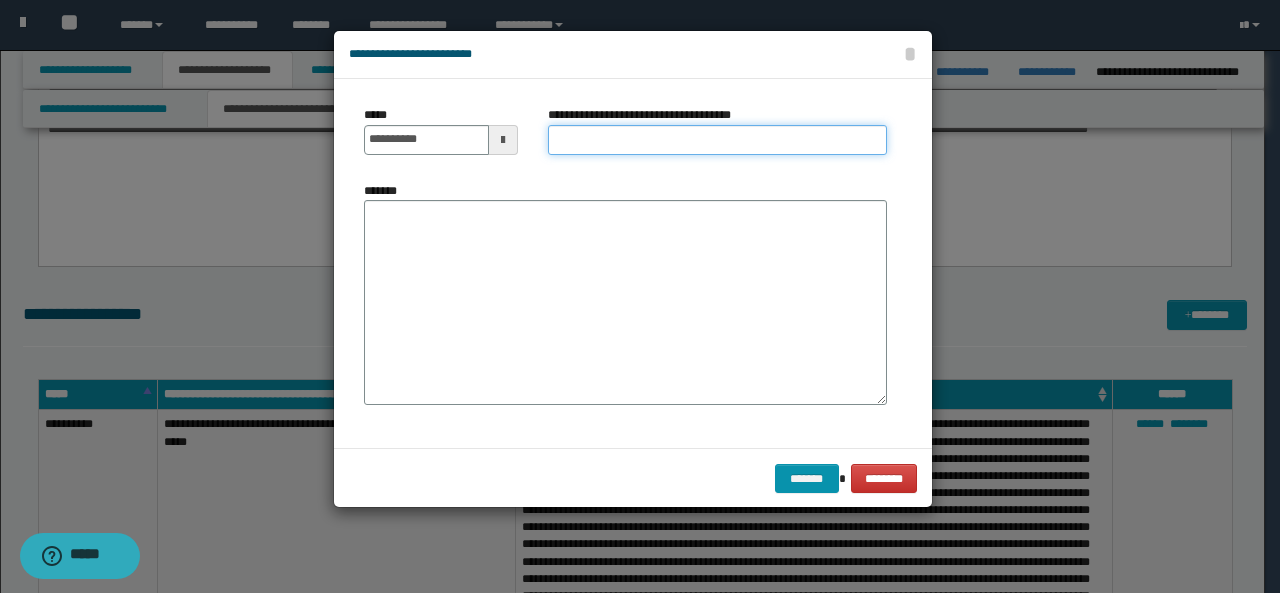 click on "**********" at bounding box center (717, 140) 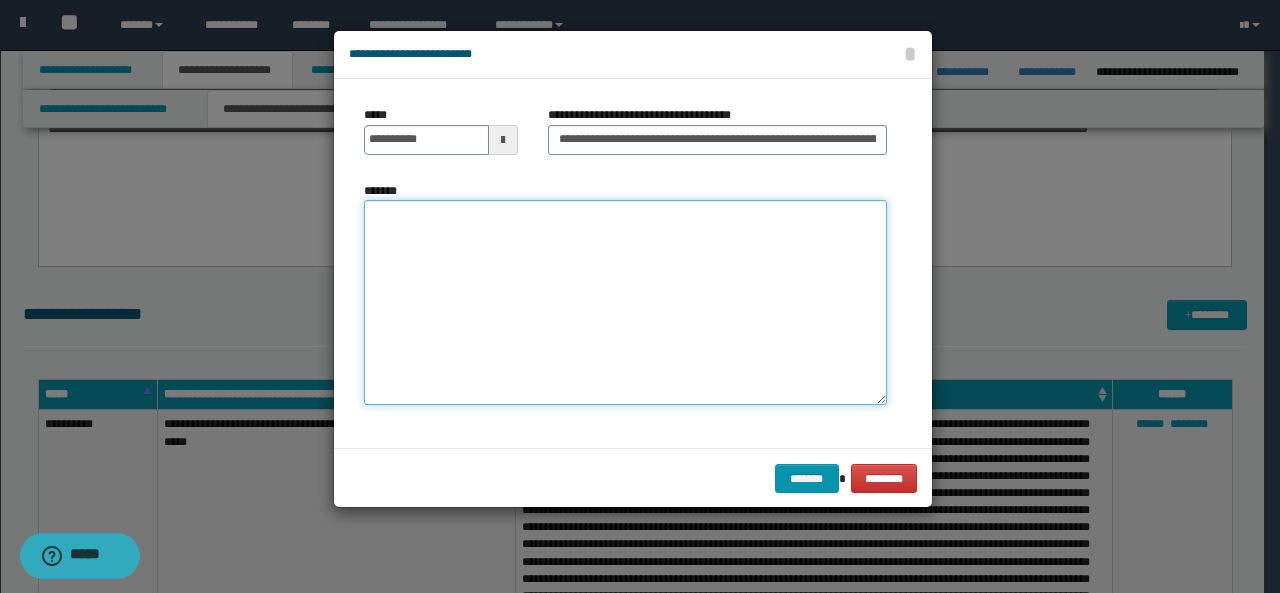 click on "*******" at bounding box center (625, 302) 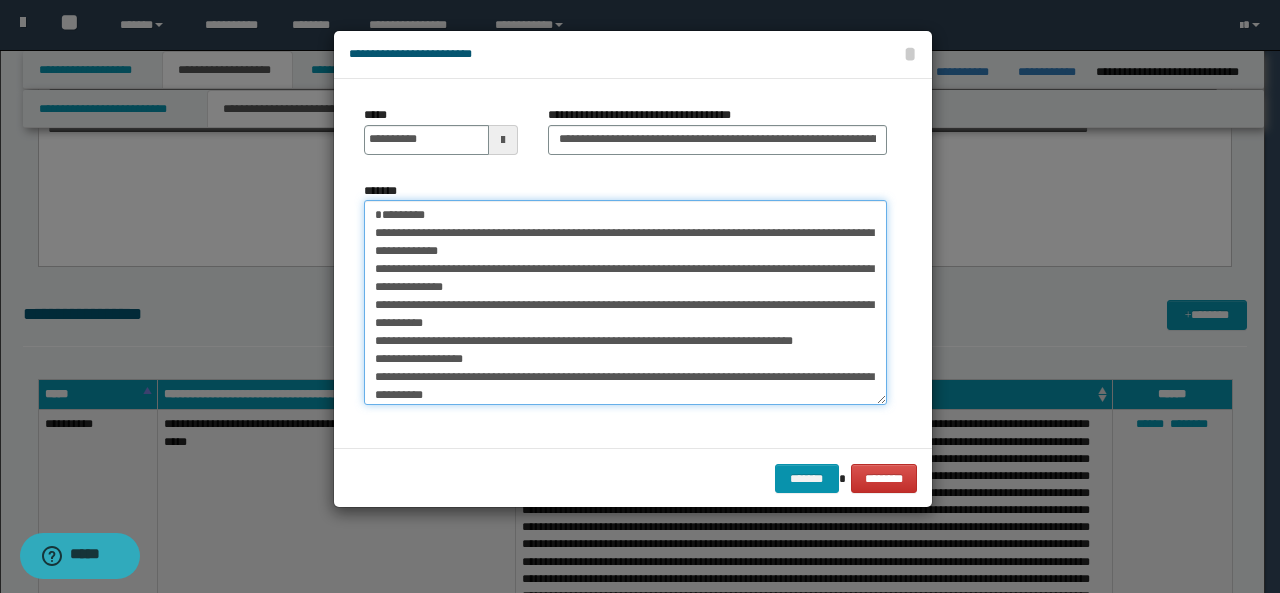 scroll, scrollTop: 142, scrollLeft: 0, axis: vertical 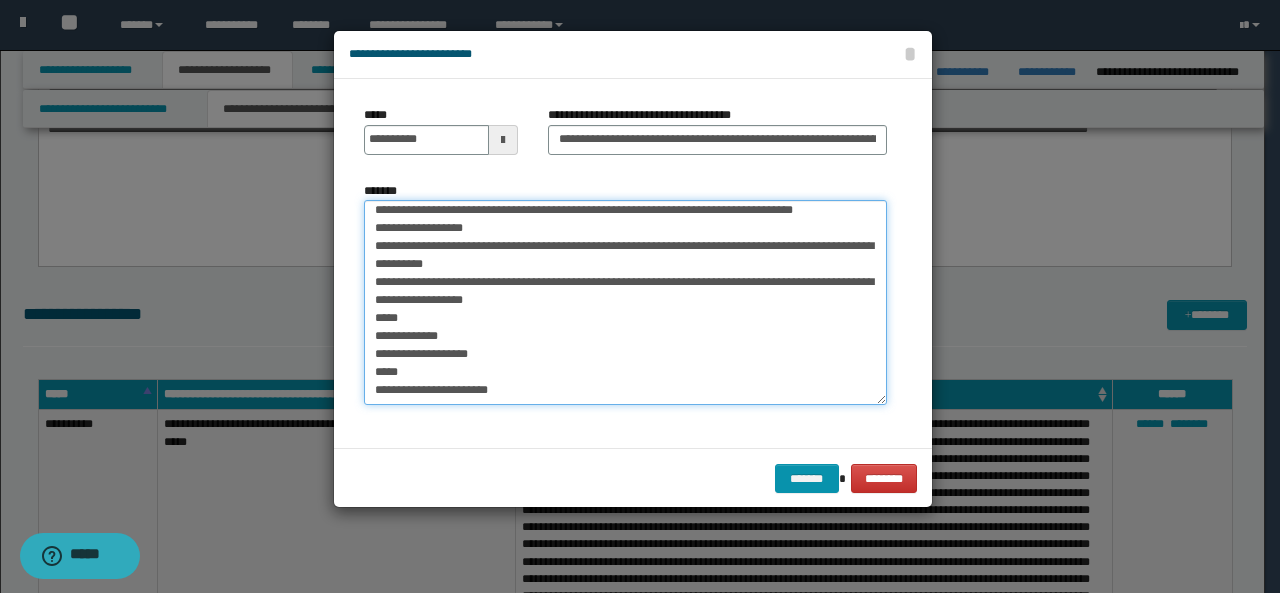 drag, startPoint x: 485, startPoint y: 360, endPoint x: 375, endPoint y: 363, distance: 110.0409 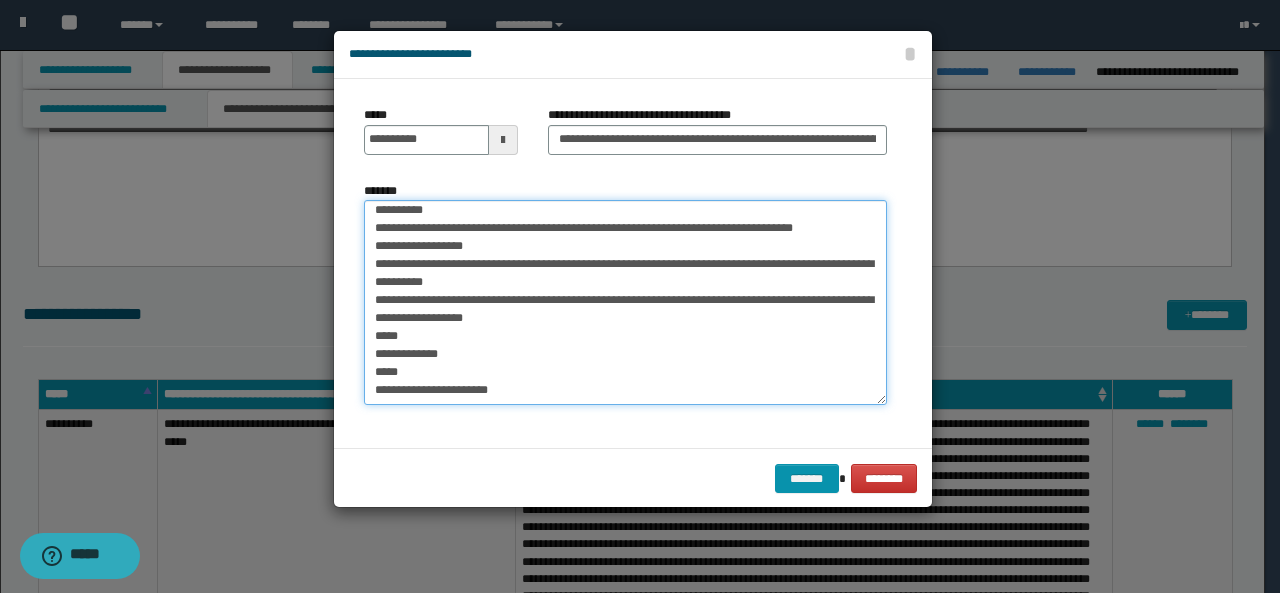 scroll, scrollTop: 130, scrollLeft: 0, axis: vertical 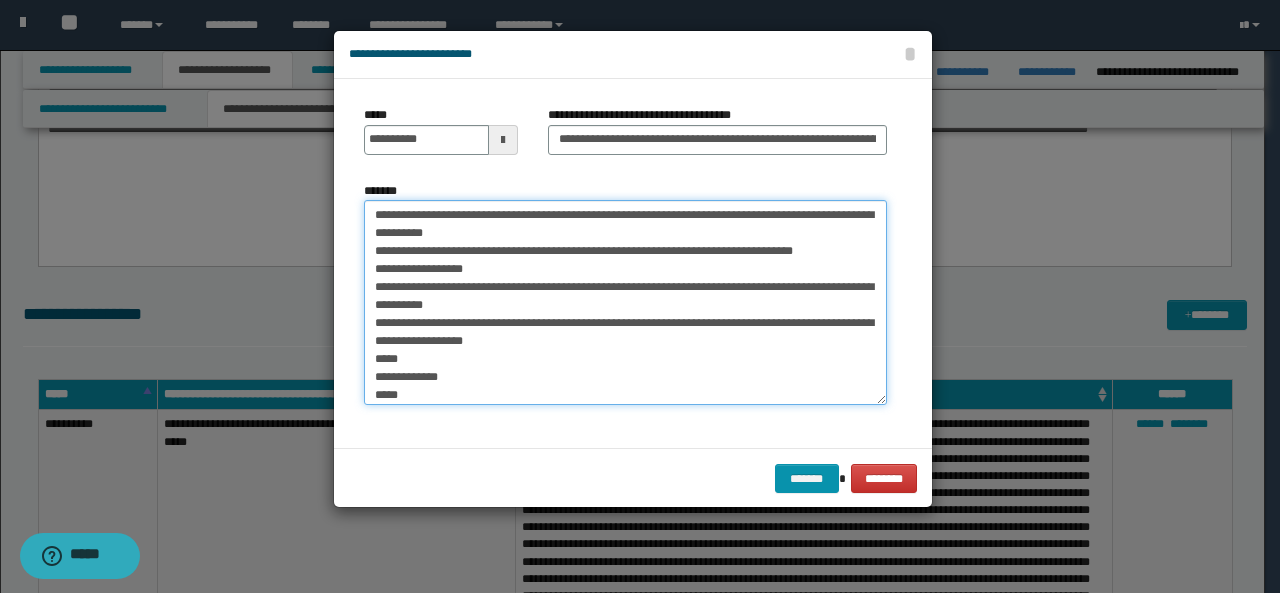 click on "**********" at bounding box center (625, 302) 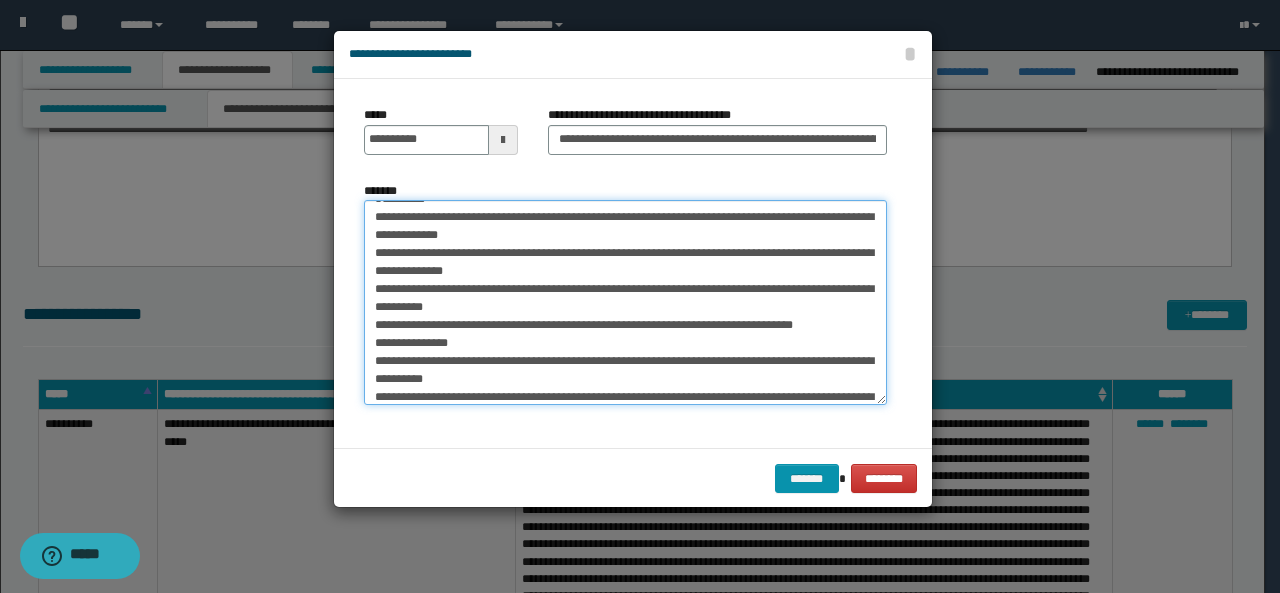 scroll, scrollTop: 0, scrollLeft: 0, axis: both 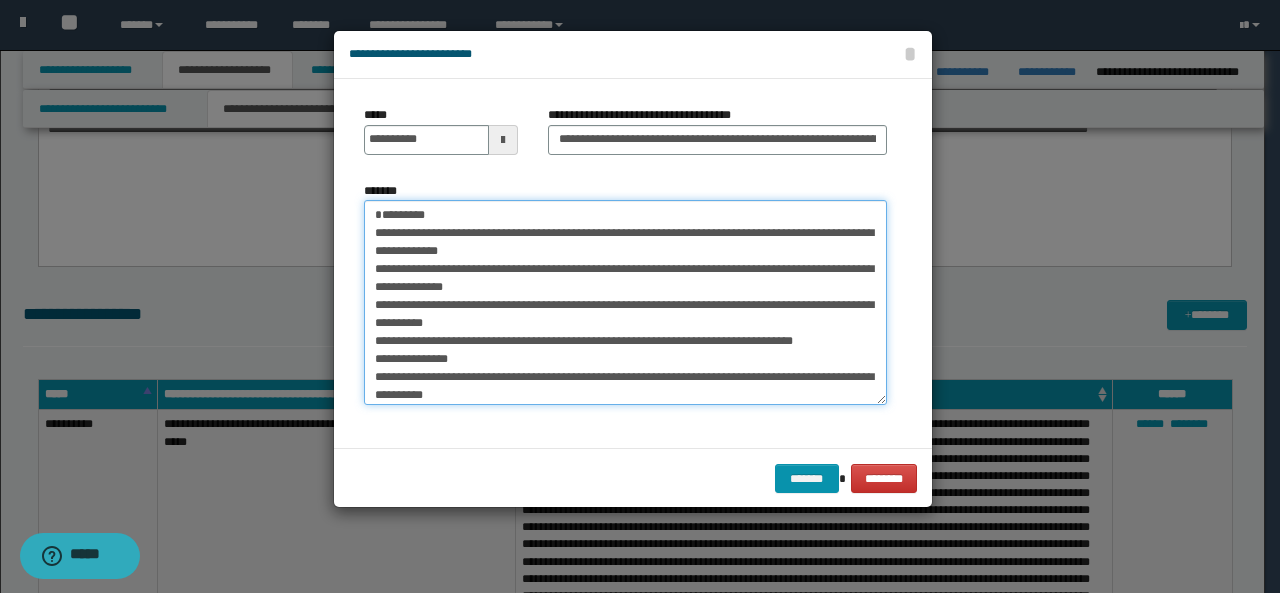 click on "**********" at bounding box center (625, 302) 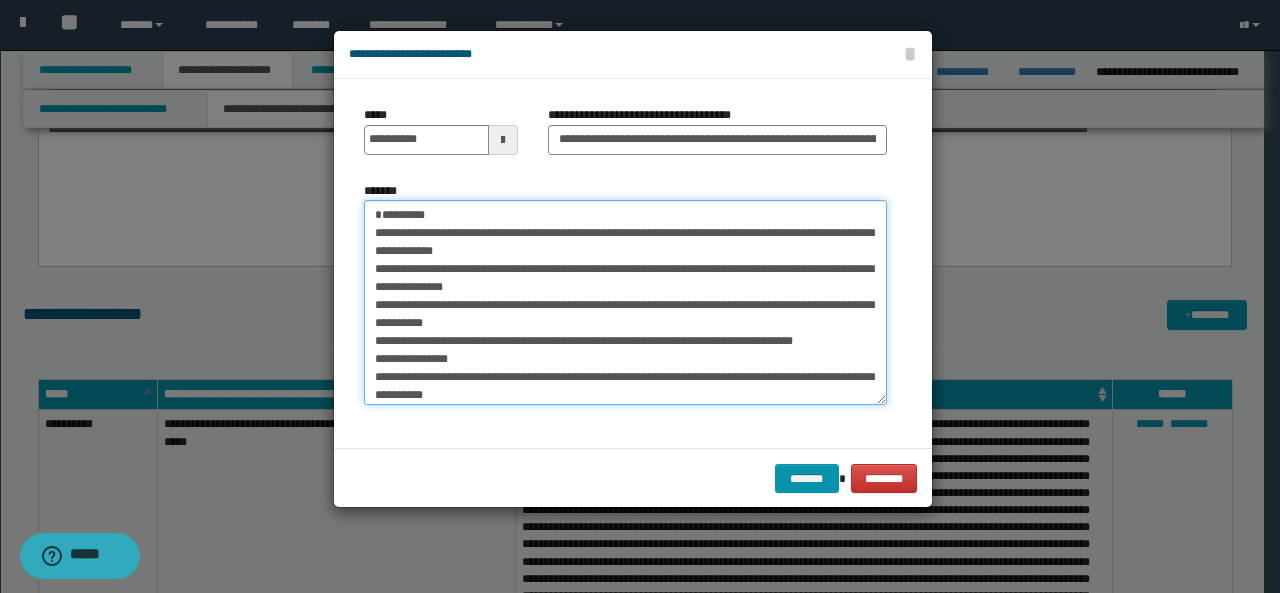 click on "**********" at bounding box center (625, 302) 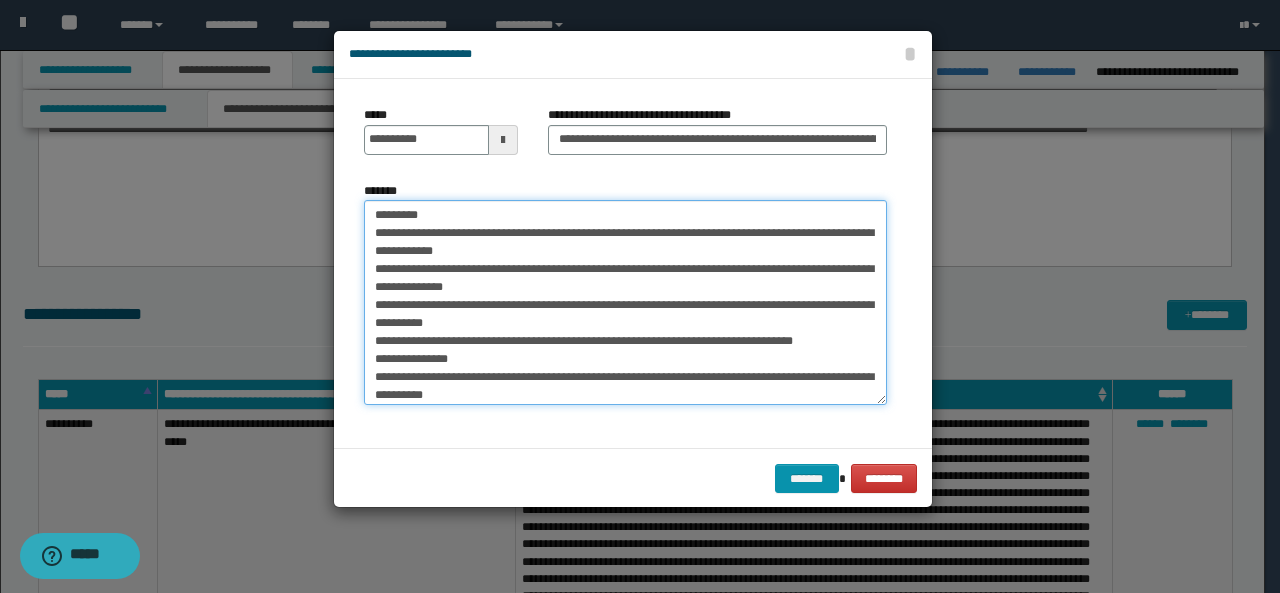 click on "**********" at bounding box center (625, 302) 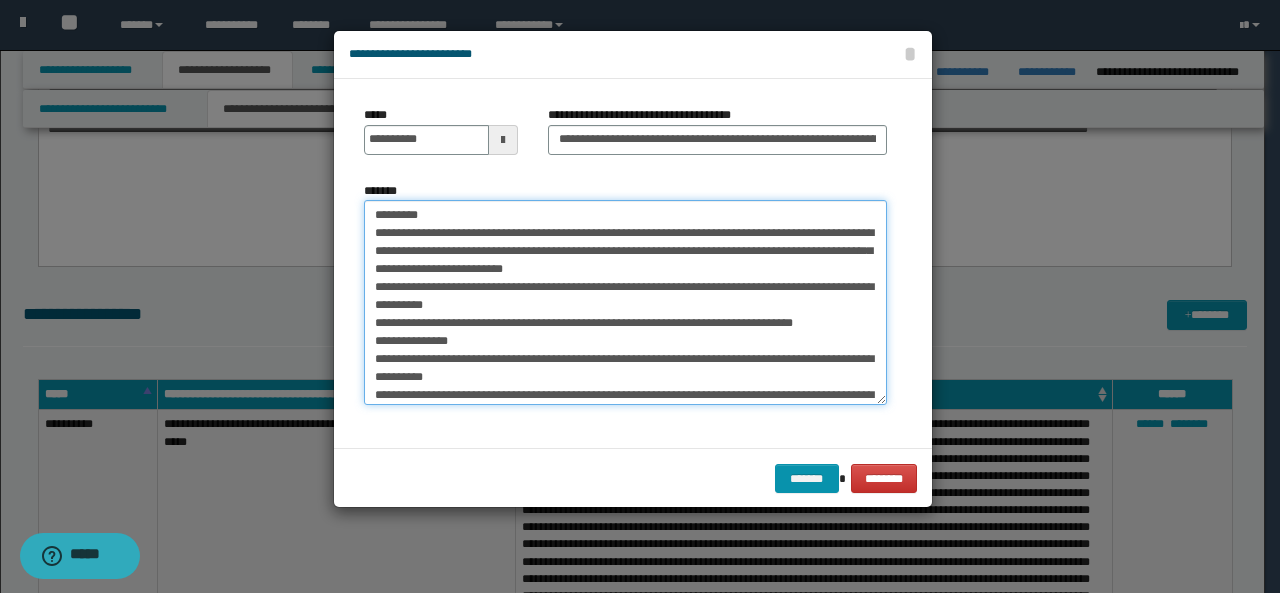 click on "**********" at bounding box center [625, 302] 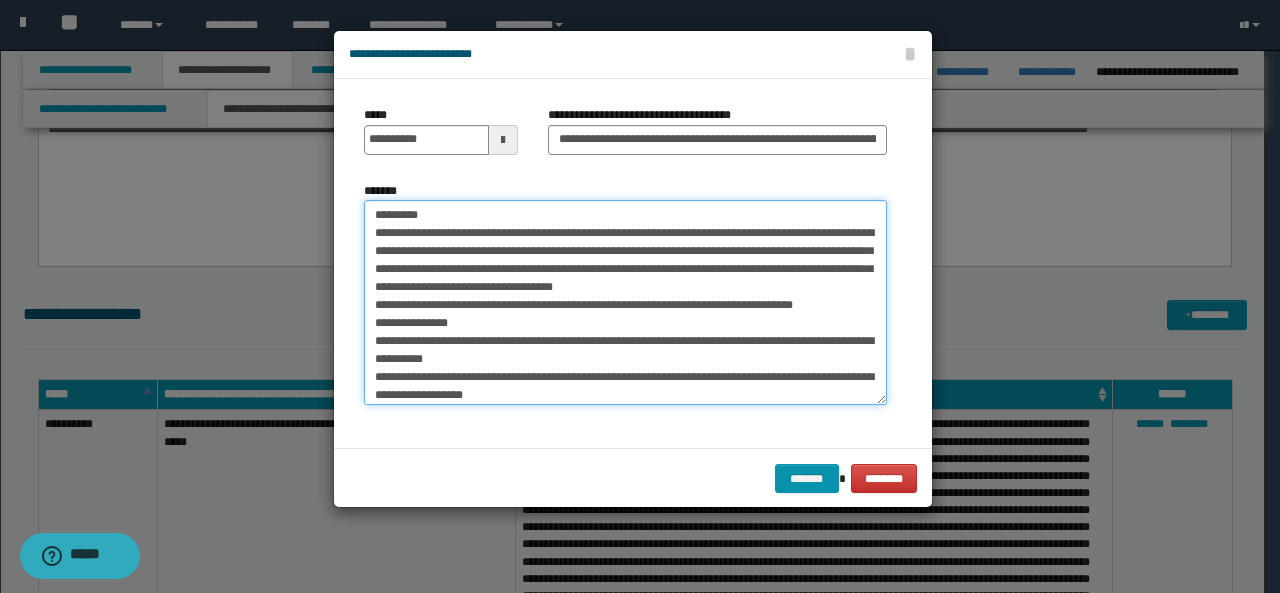 click on "**********" at bounding box center (625, 302) 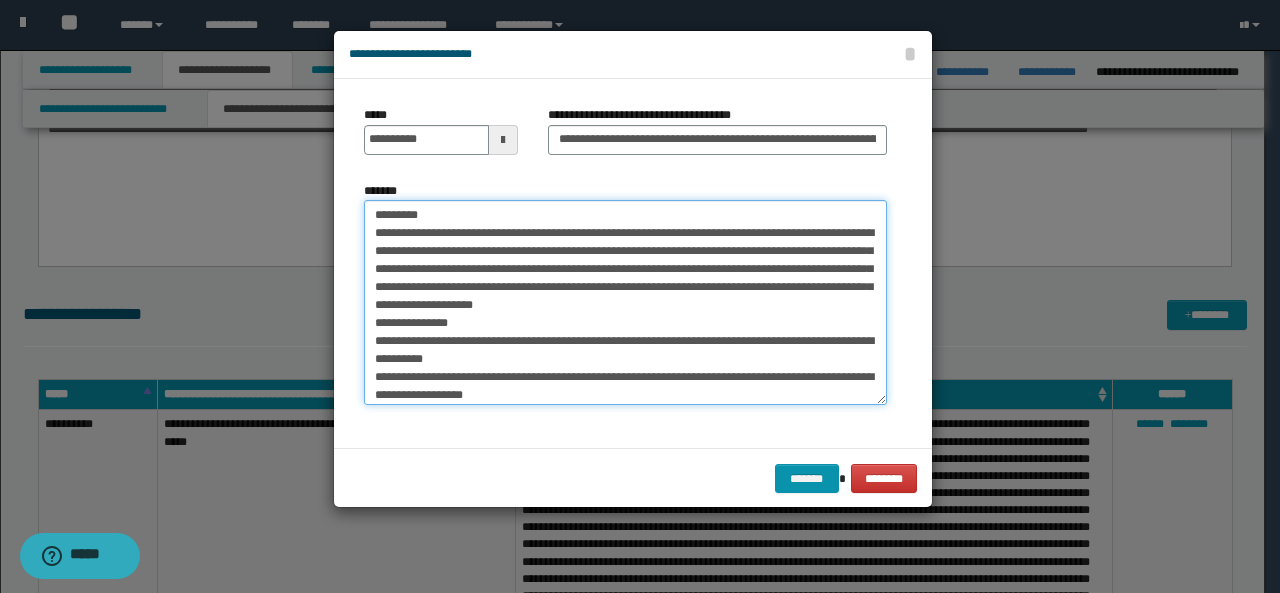 click on "**********" at bounding box center (625, 302) 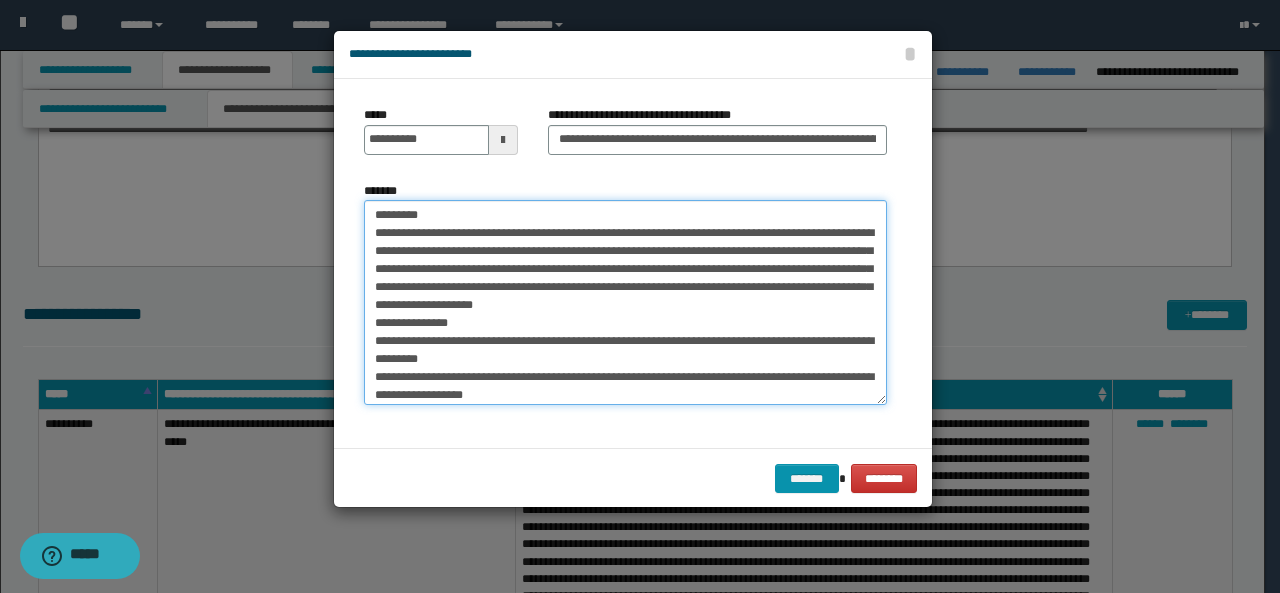click on "**********" at bounding box center (625, 302) 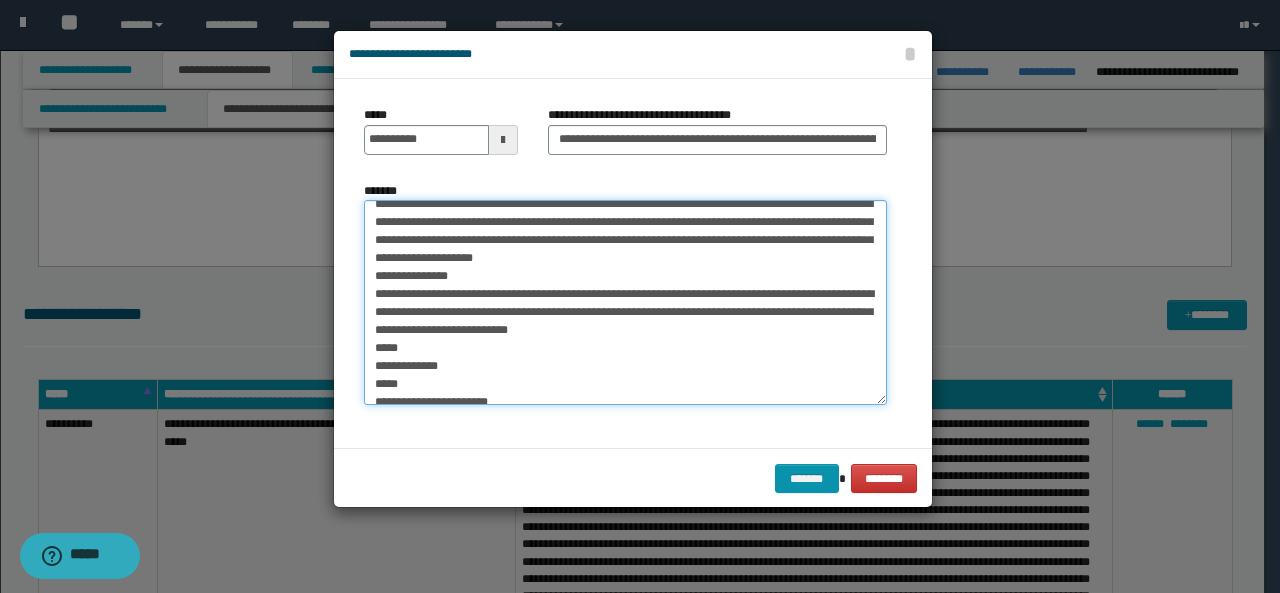 scroll, scrollTop: 0, scrollLeft: 0, axis: both 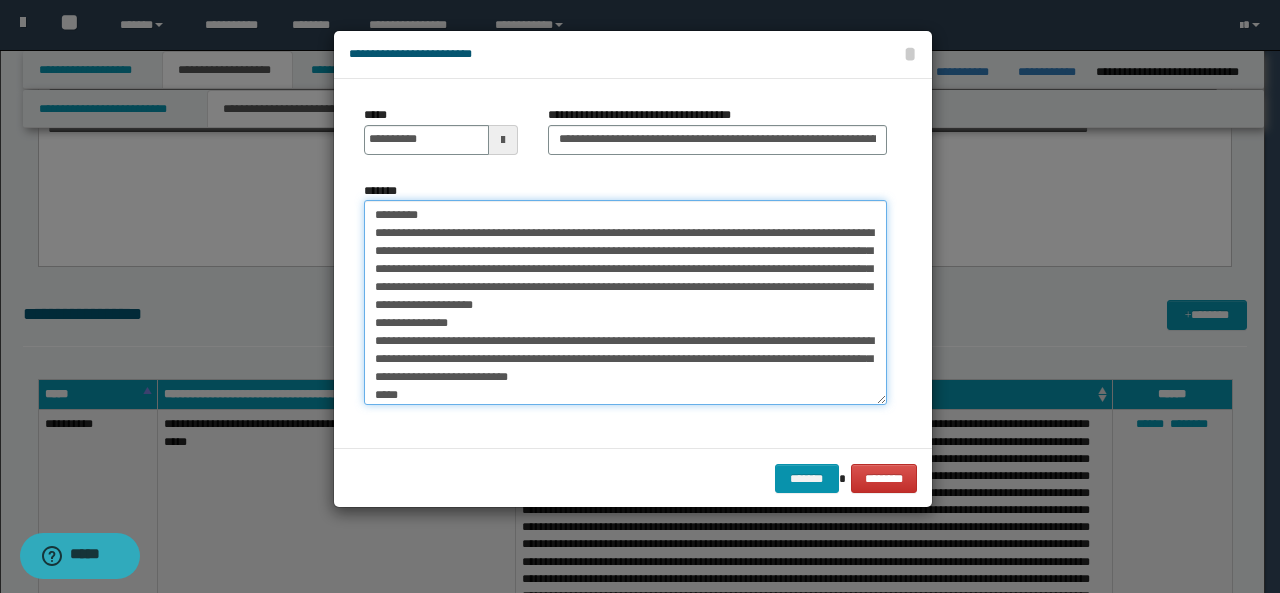 click on "**********" at bounding box center (625, 302) 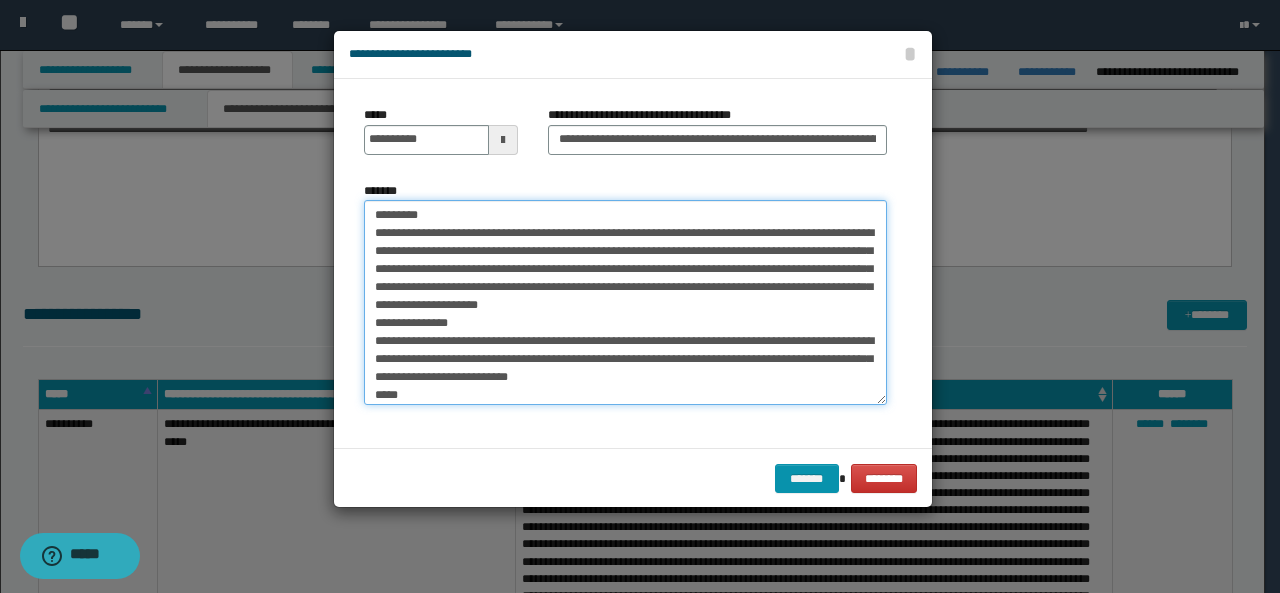 click on "**********" at bounding box center [625, 302] 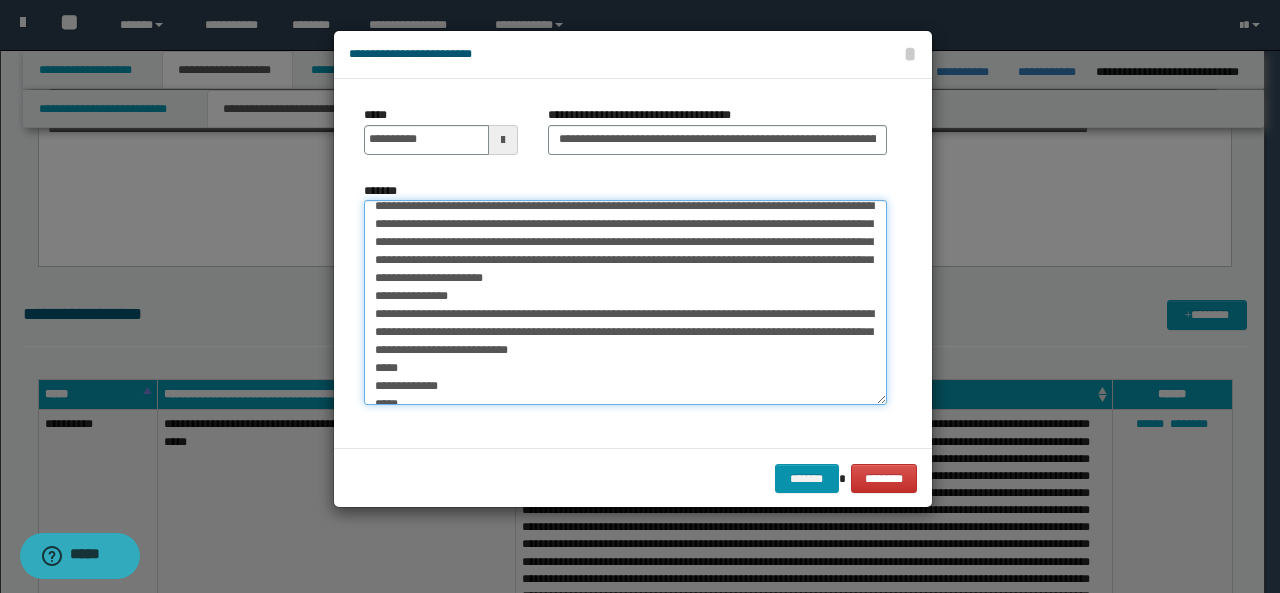 scroll, scrollTop: 28, scrollLeft: 0, axis: vertical 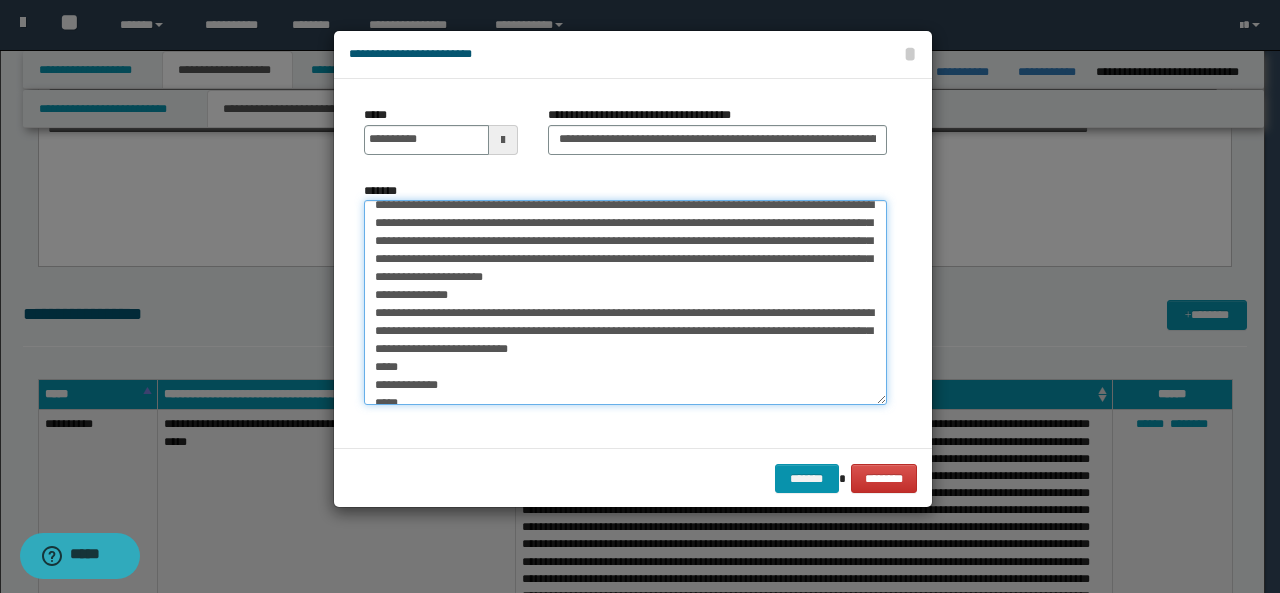 click on "**********" at bounding box center [625, 302] 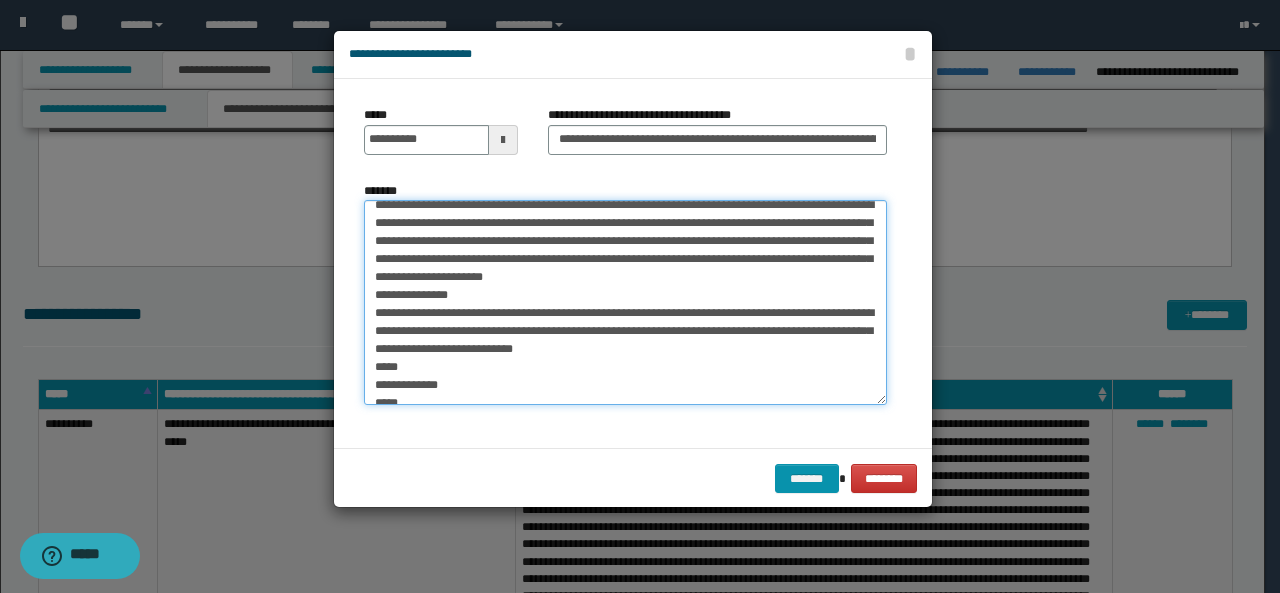 click on "**********" at bounding box center (625, 302) 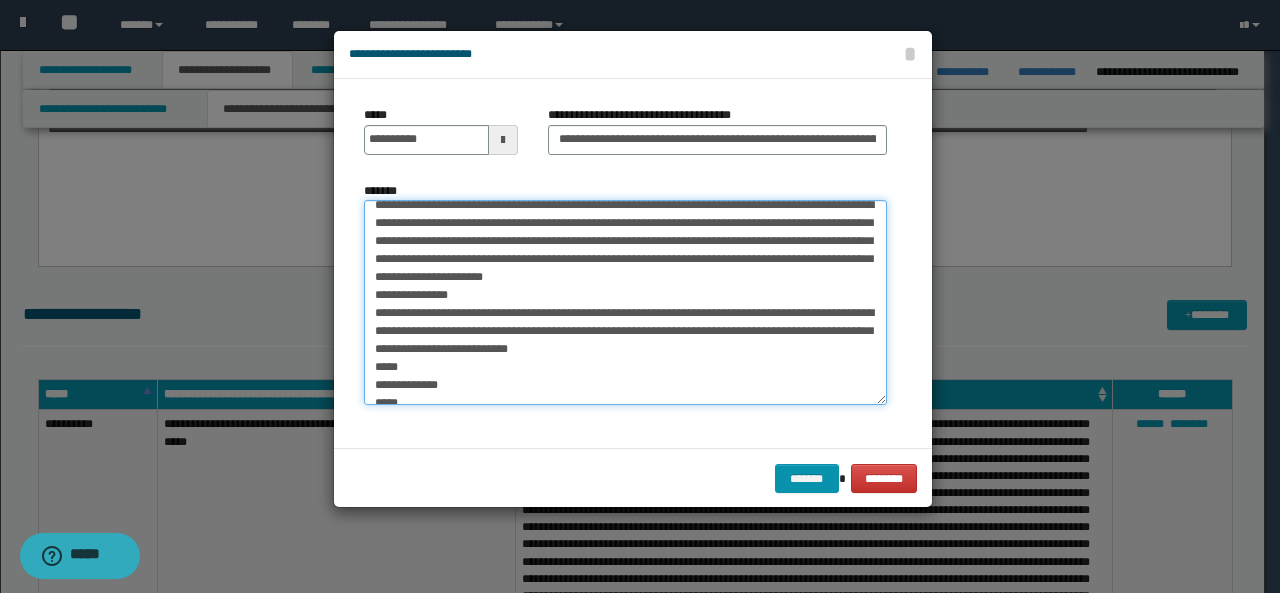 click on "**********" at bounding box center [625, 302] 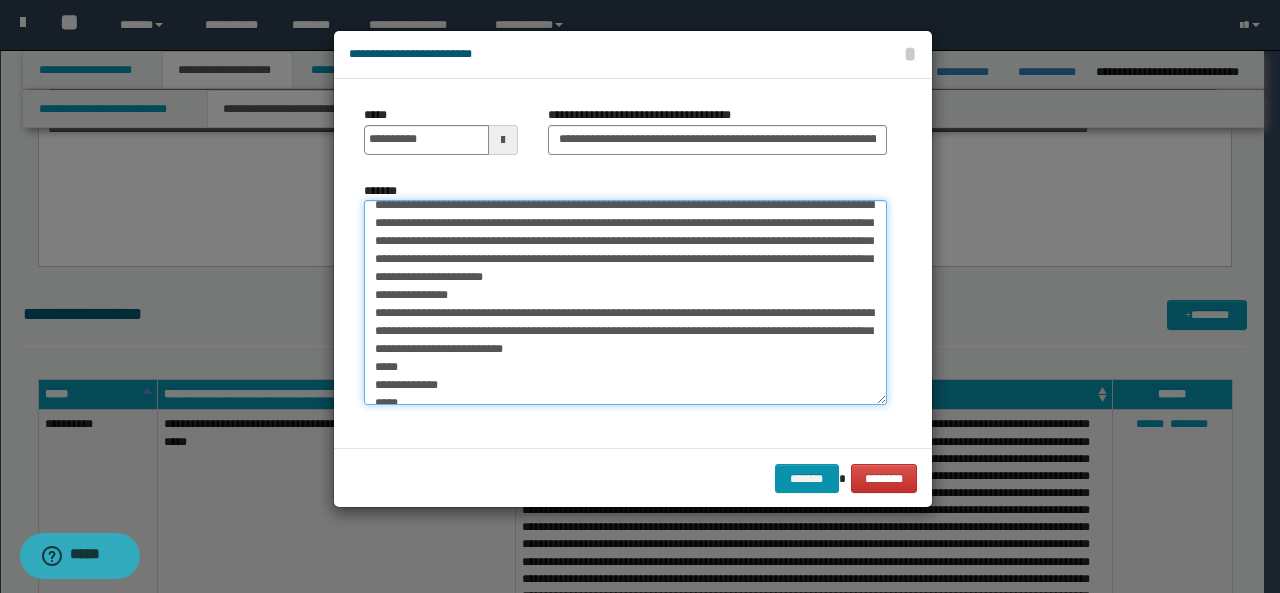 click on "**********" at bounding box center (625, 302) 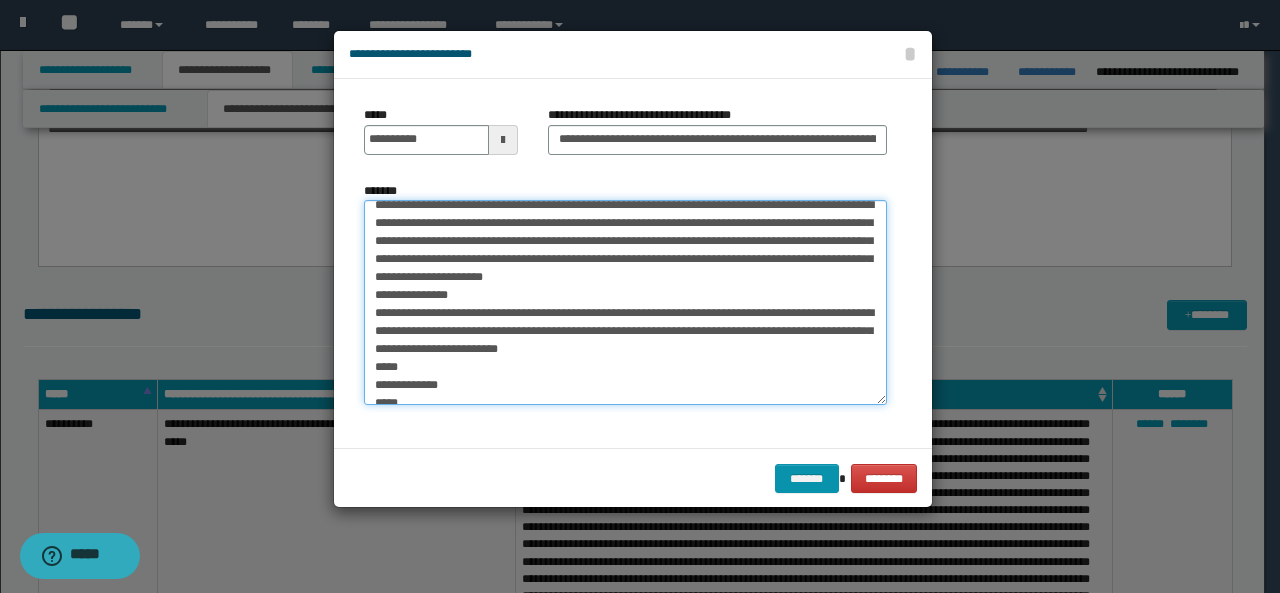 click on "**********" at bounding box center (625, 302) 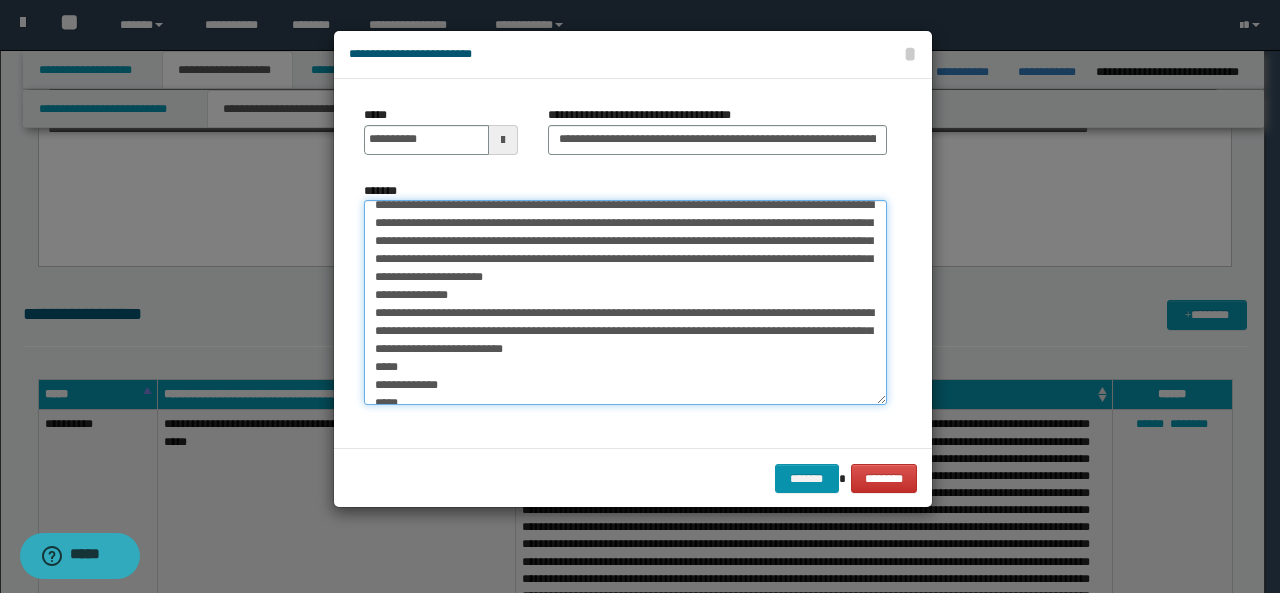 click on "**********" at bounding box center (625, 302) 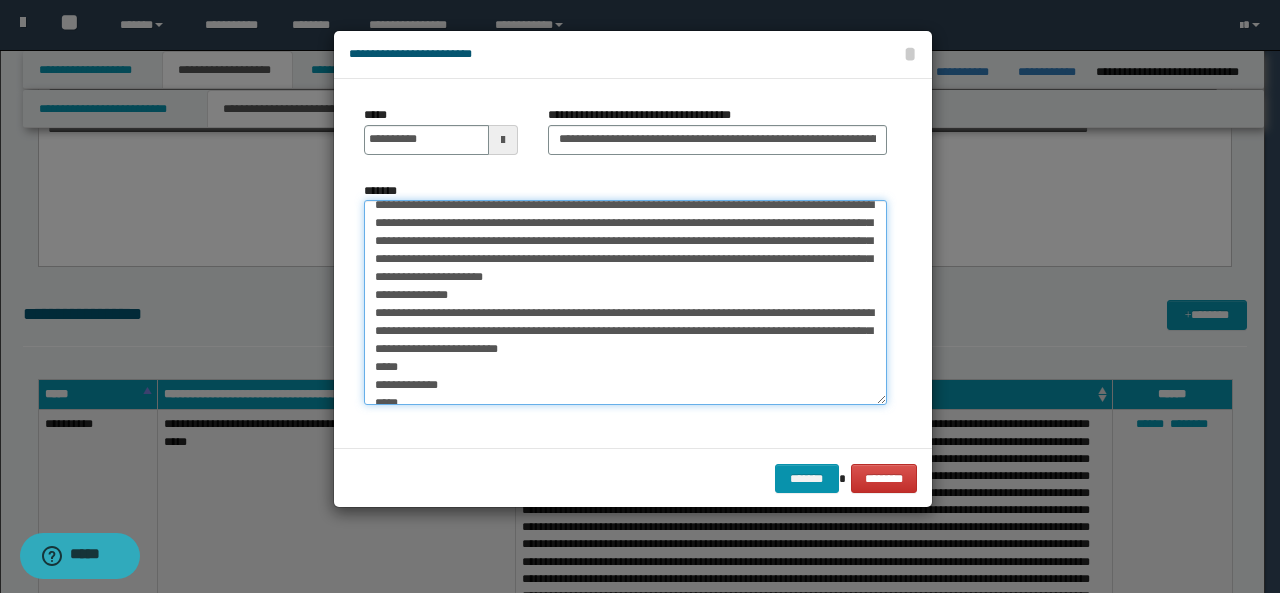 click on "**********" at bounding box center (625, 302) 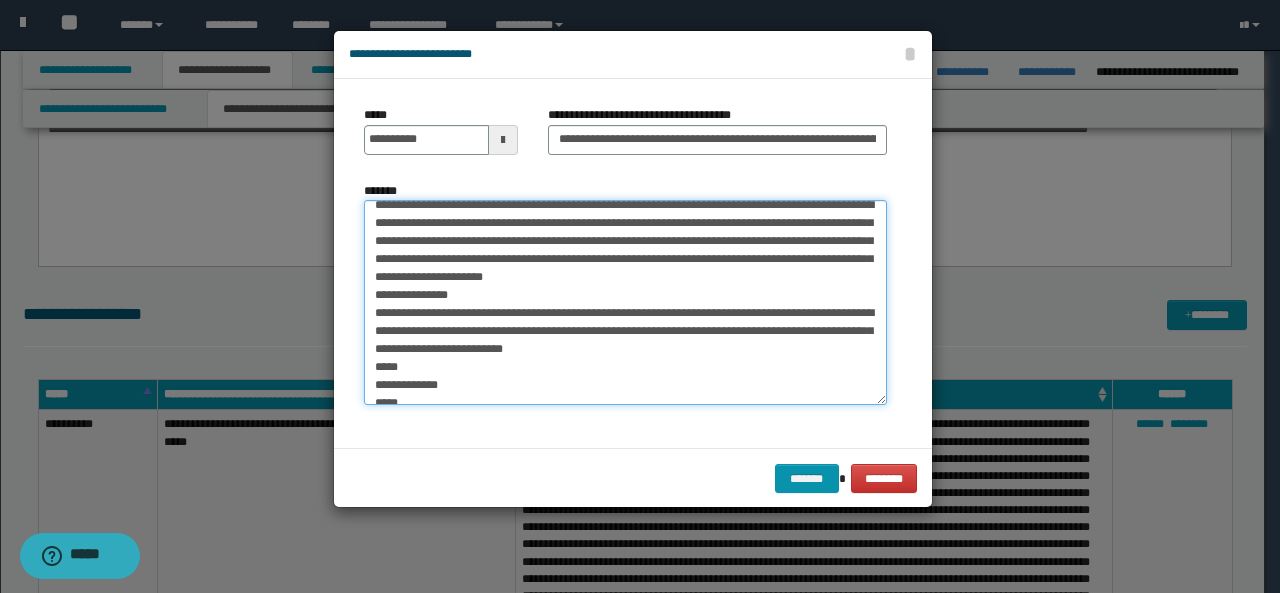 click on "**********" at bounding box center [625, 302] 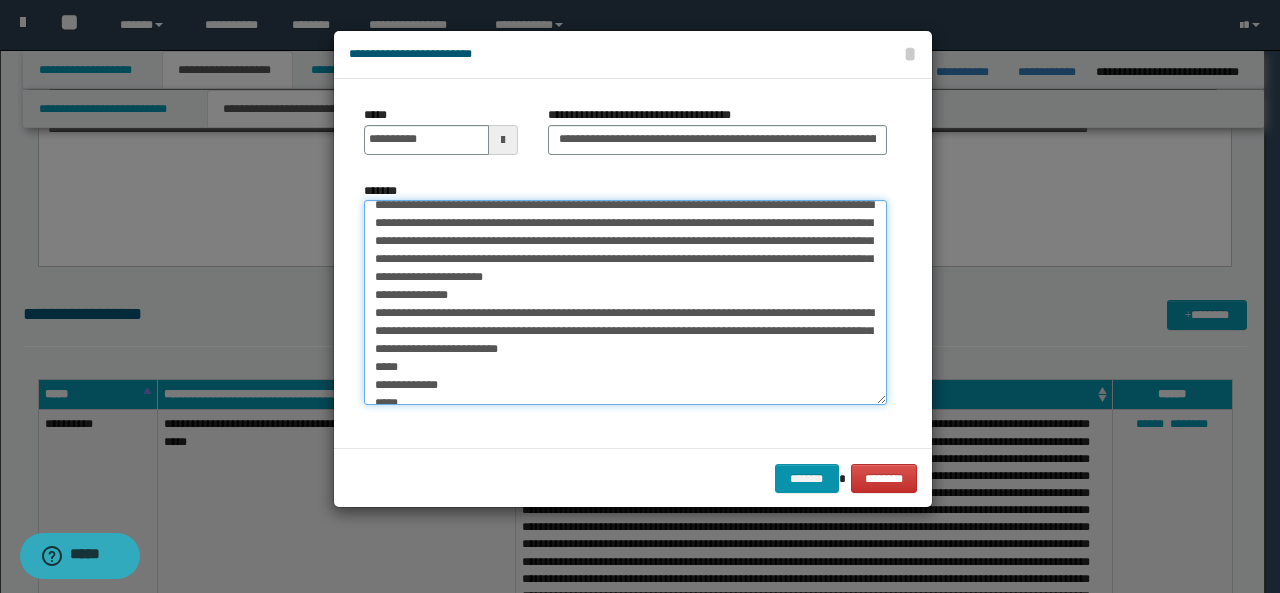 click on "**********" at bounding box center [625, 302] 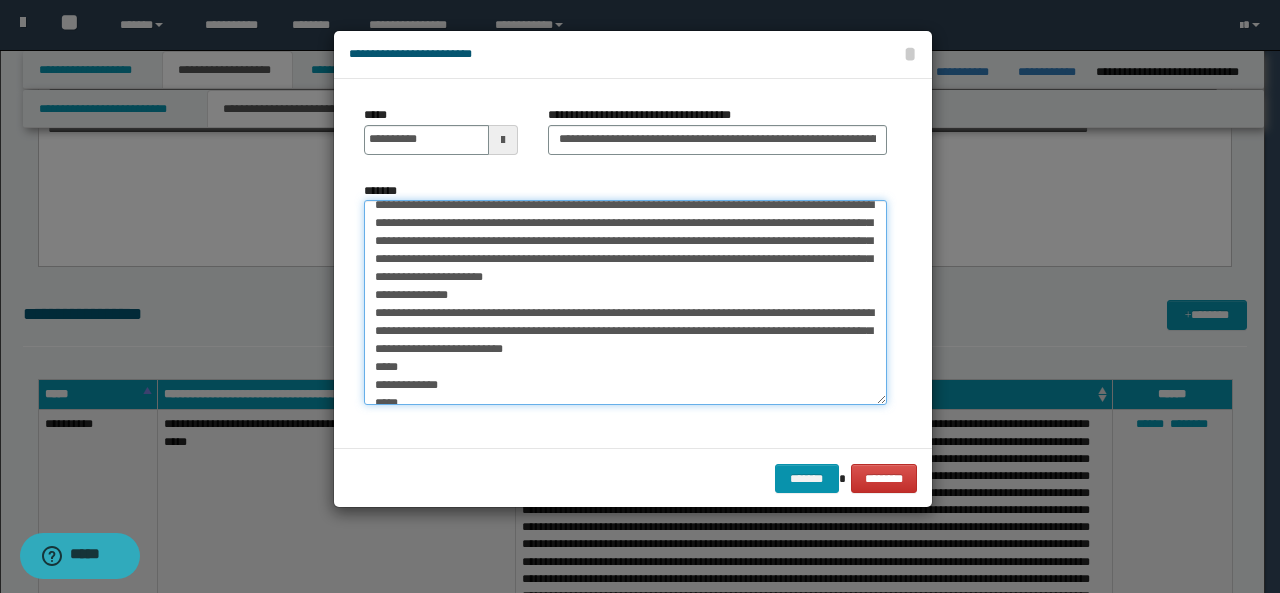 click on "**********" at bounding box center (625, 302) 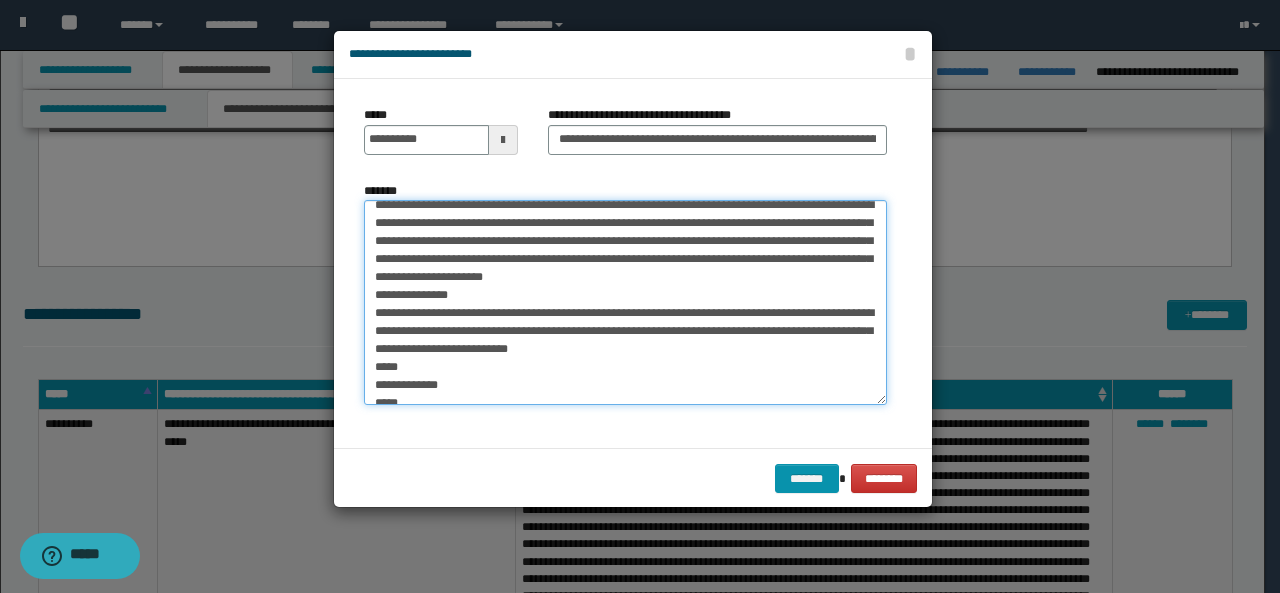 click on "**********" at bounding box center [625, 302] 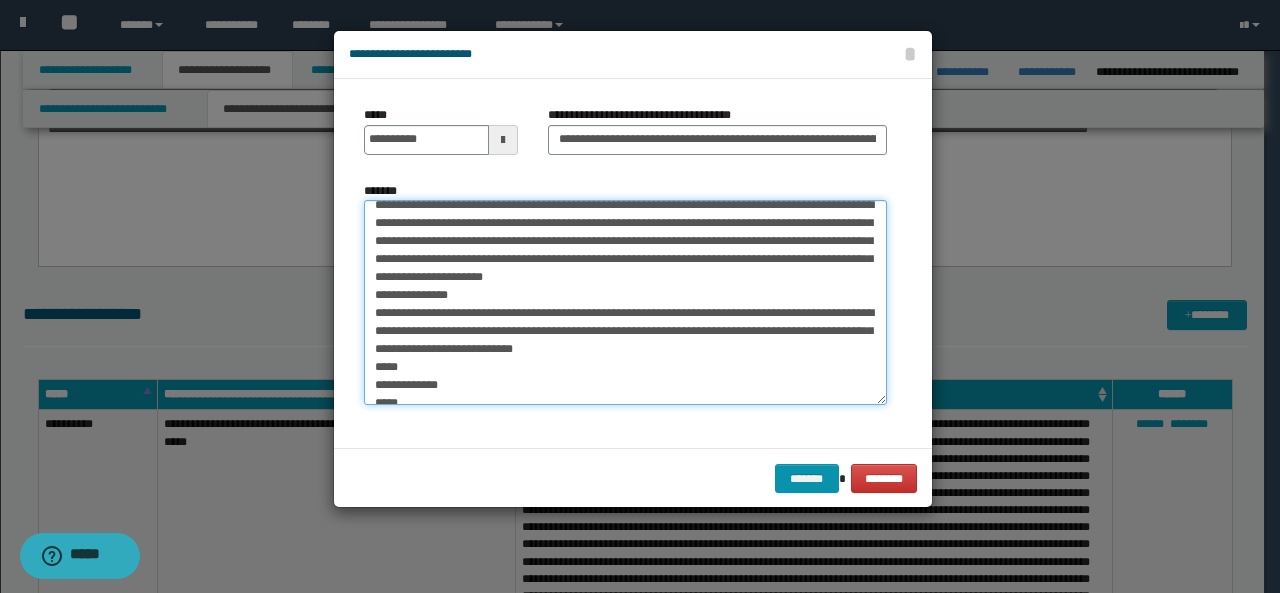 click on "**********" at bounding box center (625, 302) 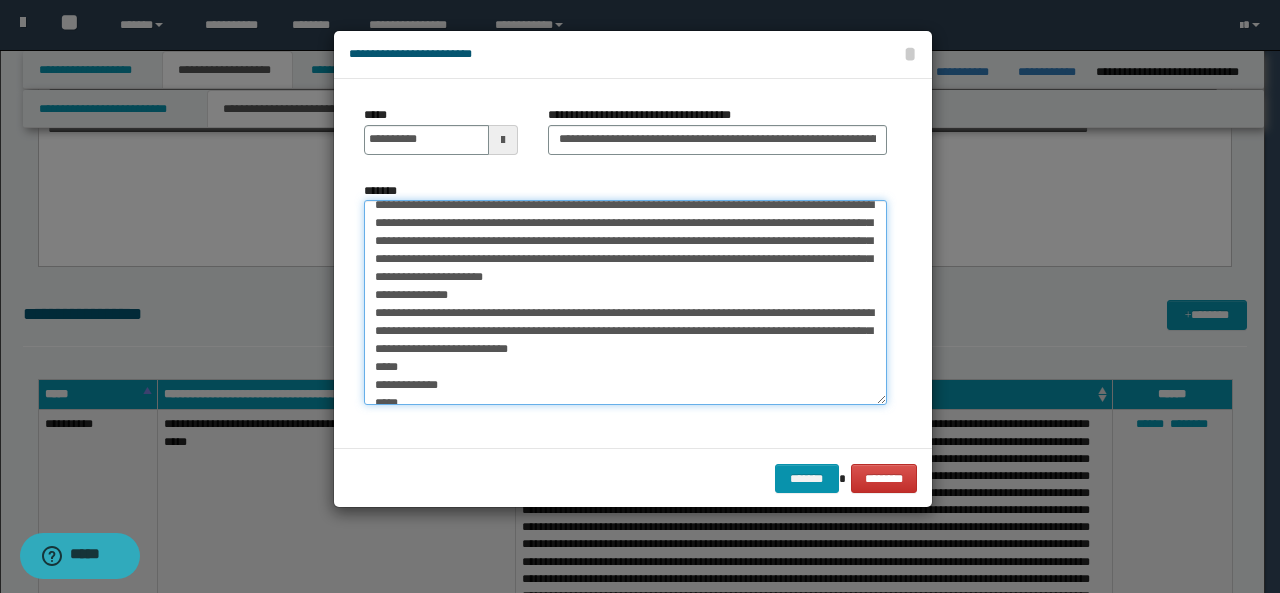 click on "**********" at bounding box center (625, 302) 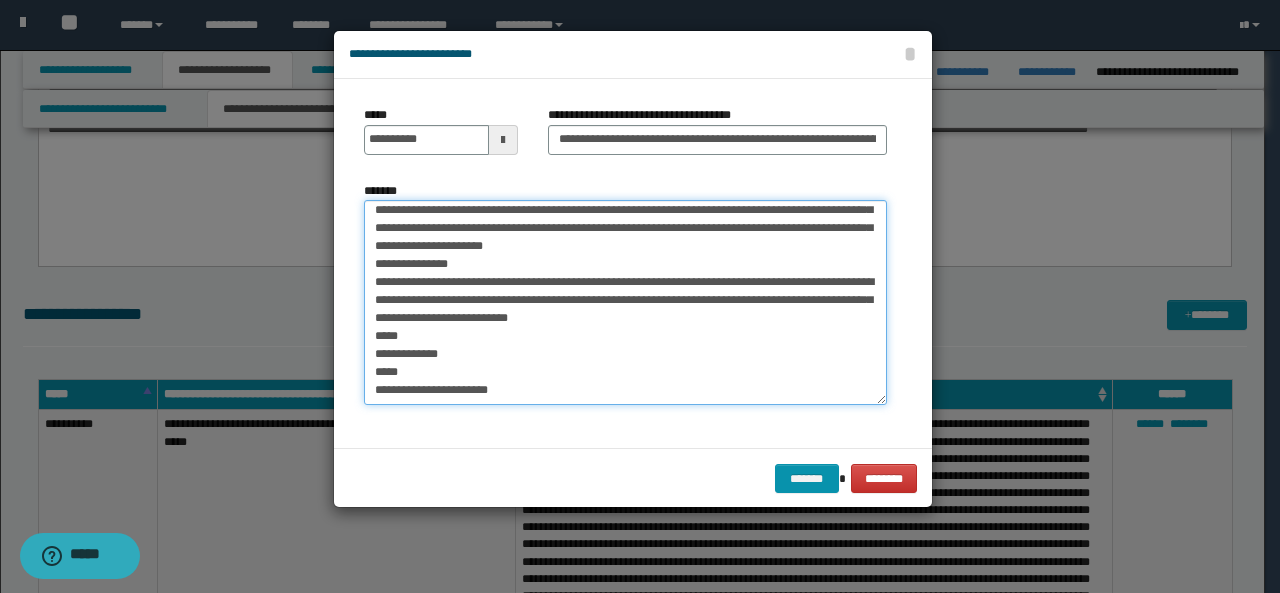 click on "**********" at bounding box center [625, 302] 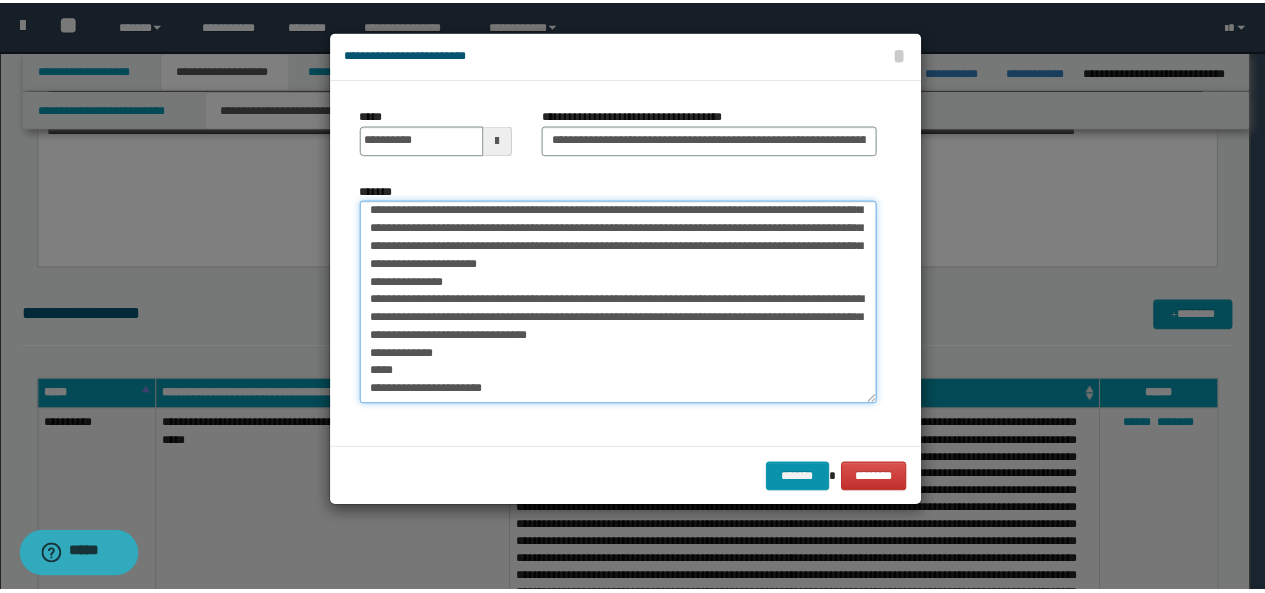 scroll, scrollTop: 0, scrollLeft: 0, axis: both 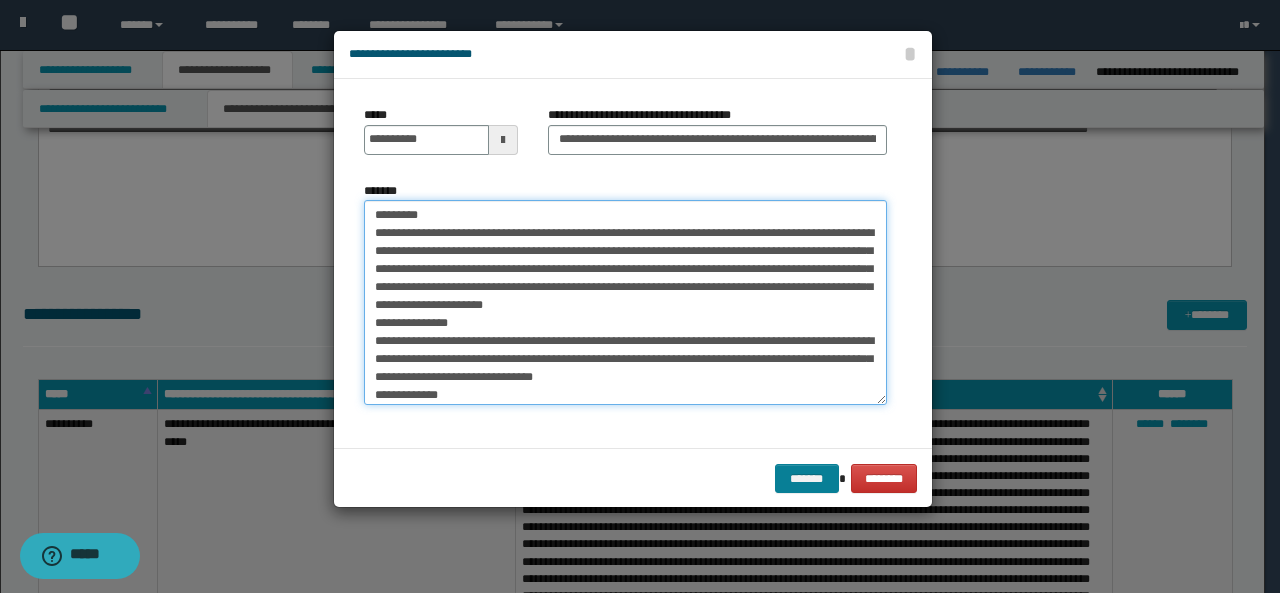 type on "**********" 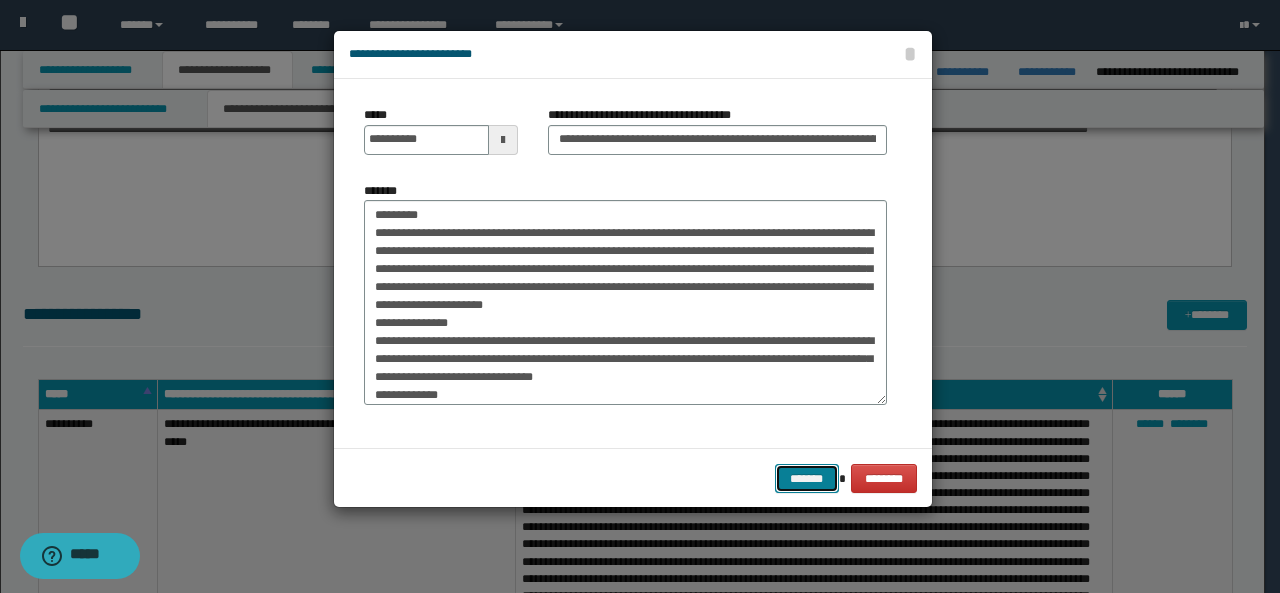 click on "*******" at bounding box center (807, 478) 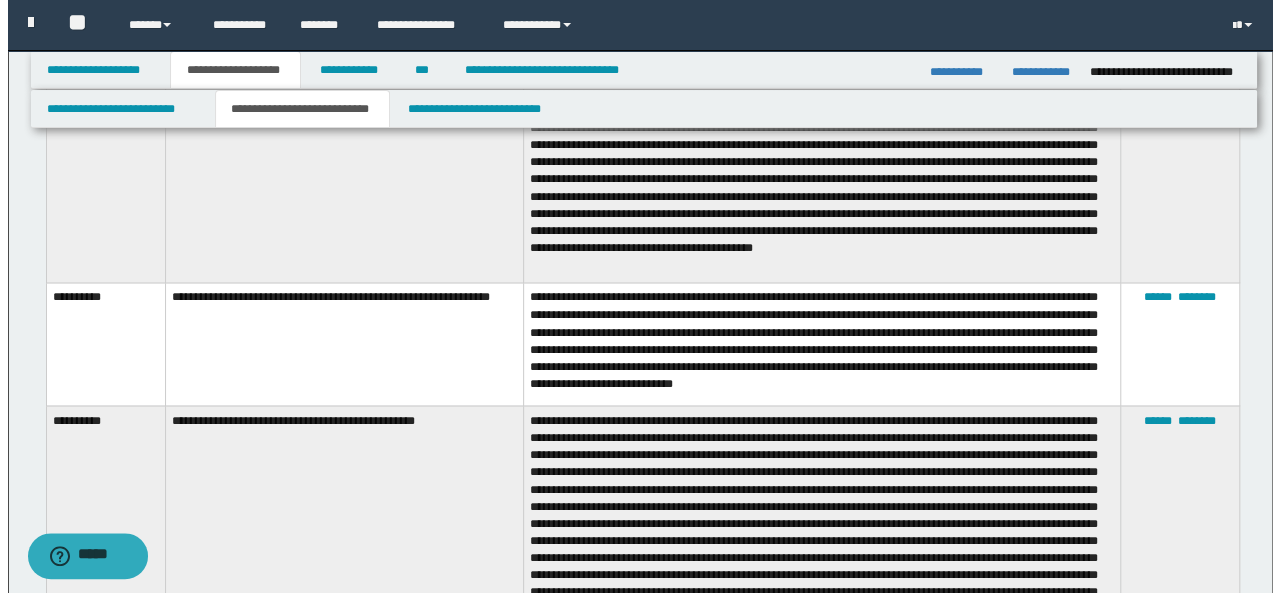 scroll, scrollTop: 1565, scrollLeft: 0, axis: vertical 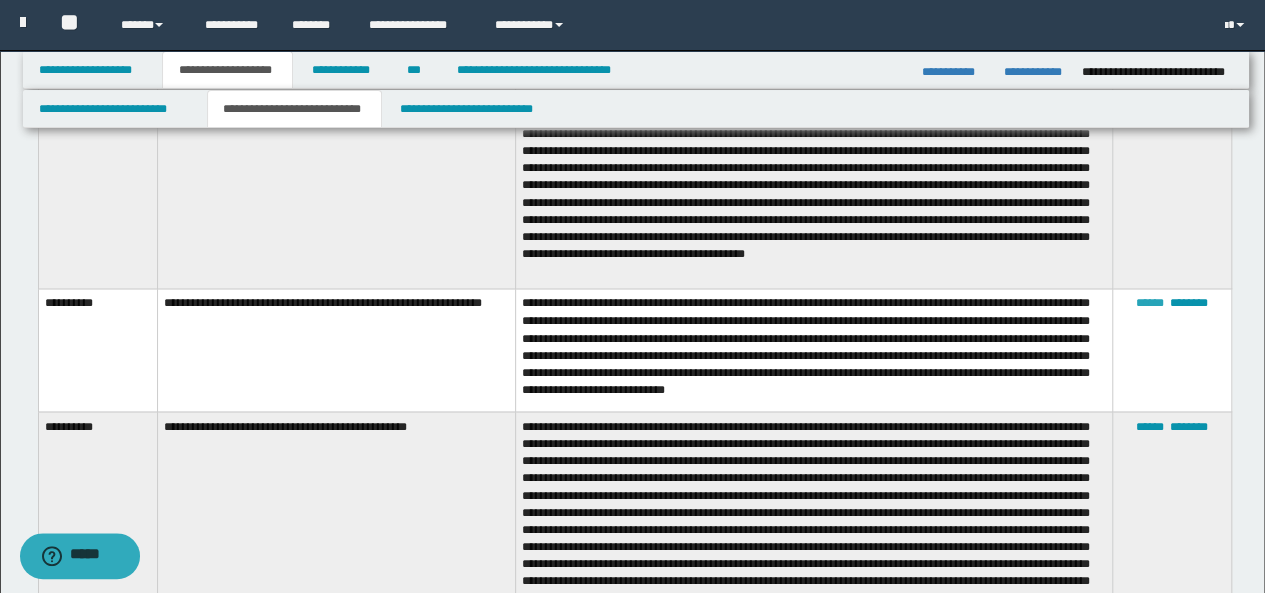 click on "******" at bounding box center [1150, 303] 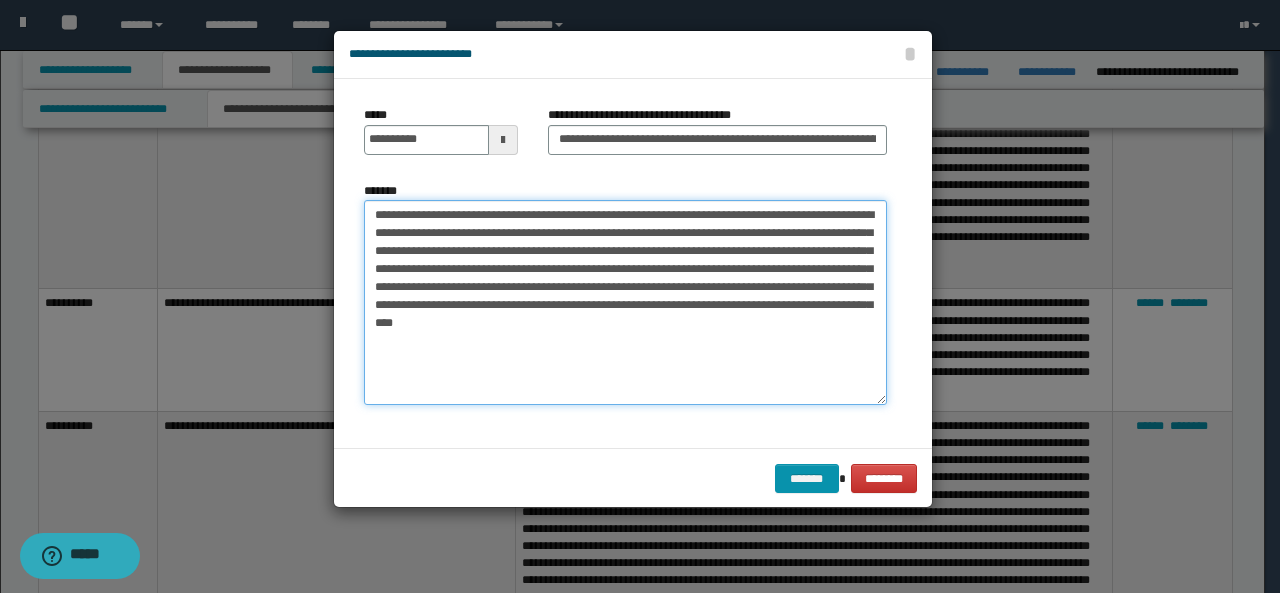 click on "**********" at bounding box center (625, 302) 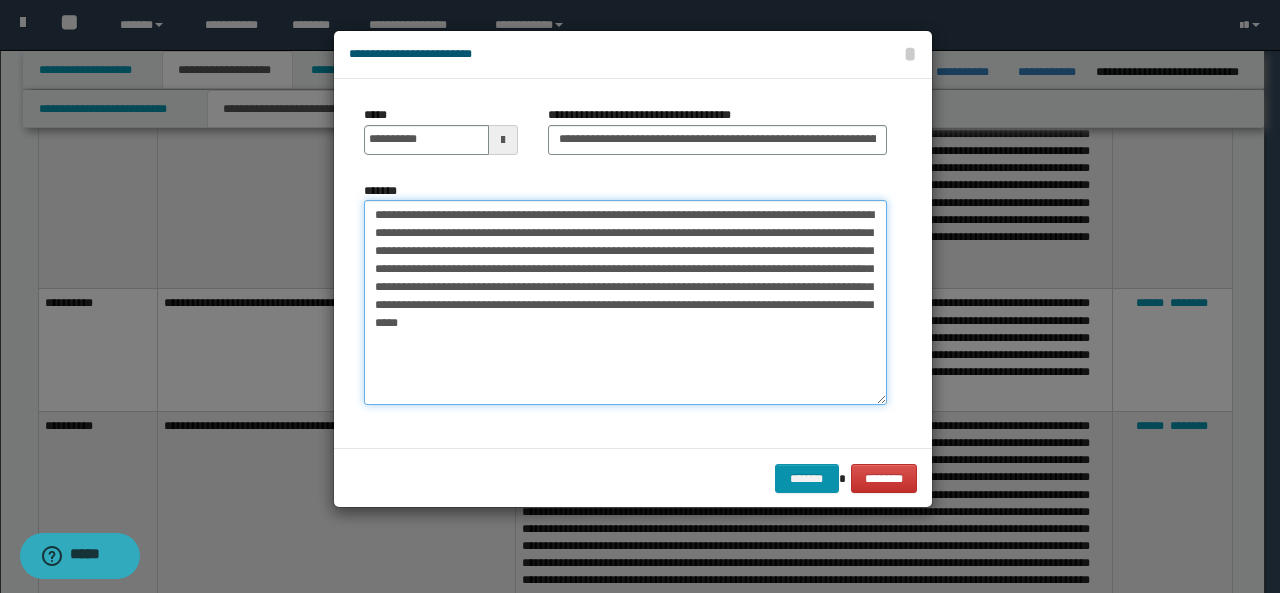 paste on "**********" 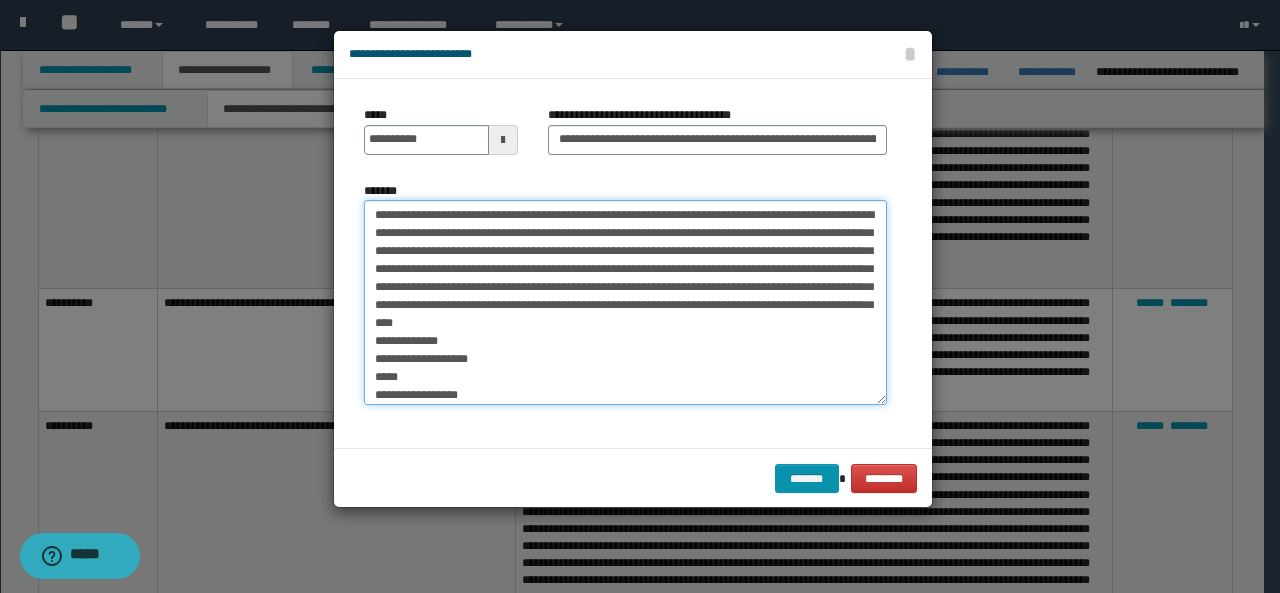 scroll, scrollTop: 16, scrollLeft: 0, axis: vertical 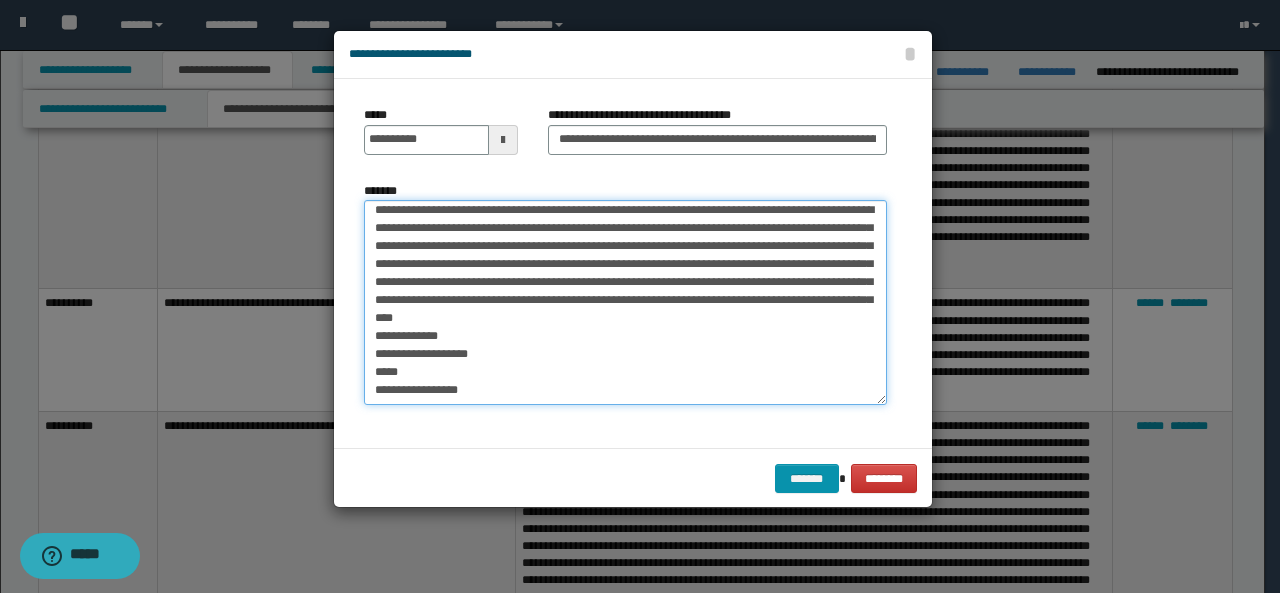 click on "**********" at bounding box center [625, 302] 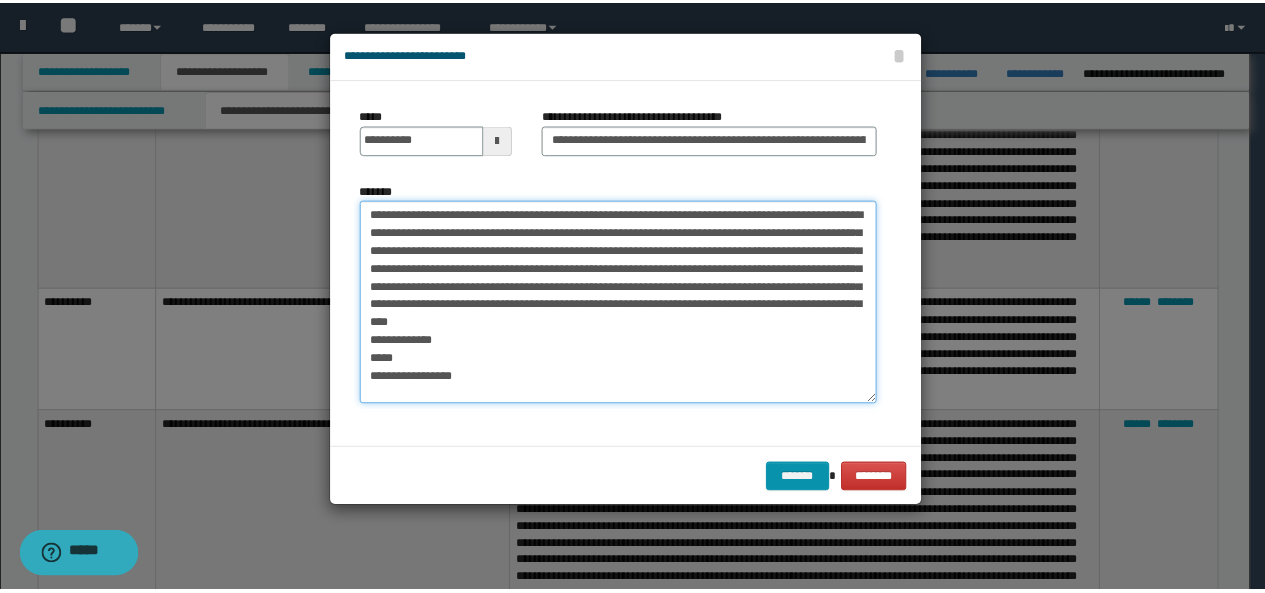 scroll, scrollTop: 4, scrollLeft: 0, axis: vertical 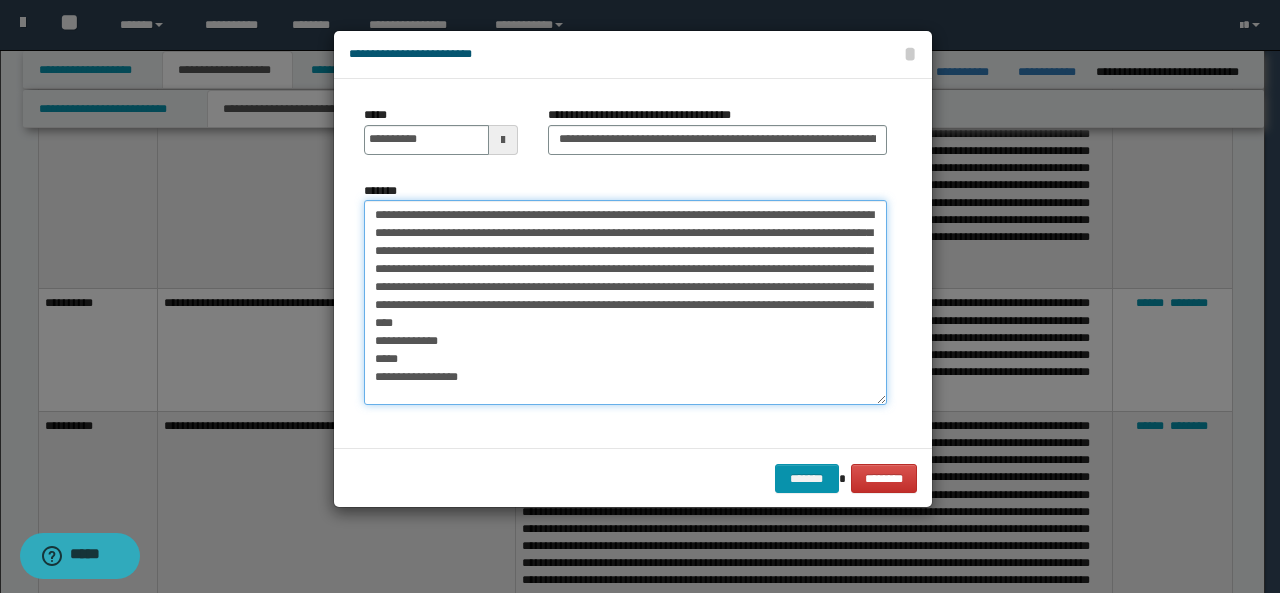 click on "**********" at bounding box center (625, 302) 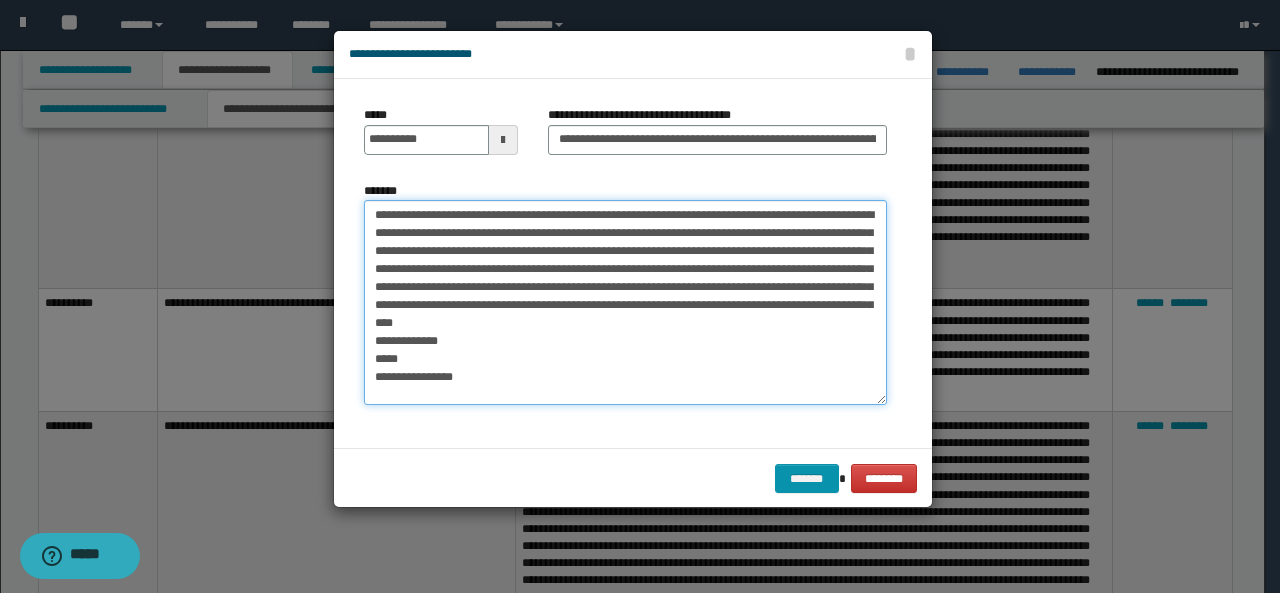 click on "**********" at bounding box center (625, 302) 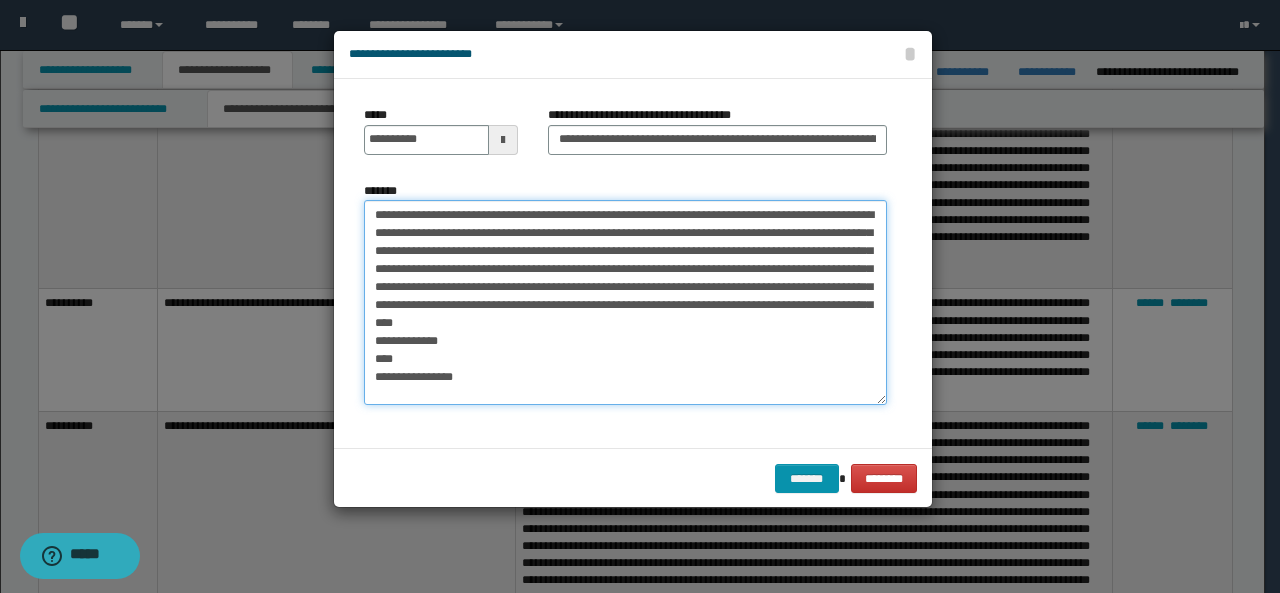 click on "**********" at bounding box center (625, 302) 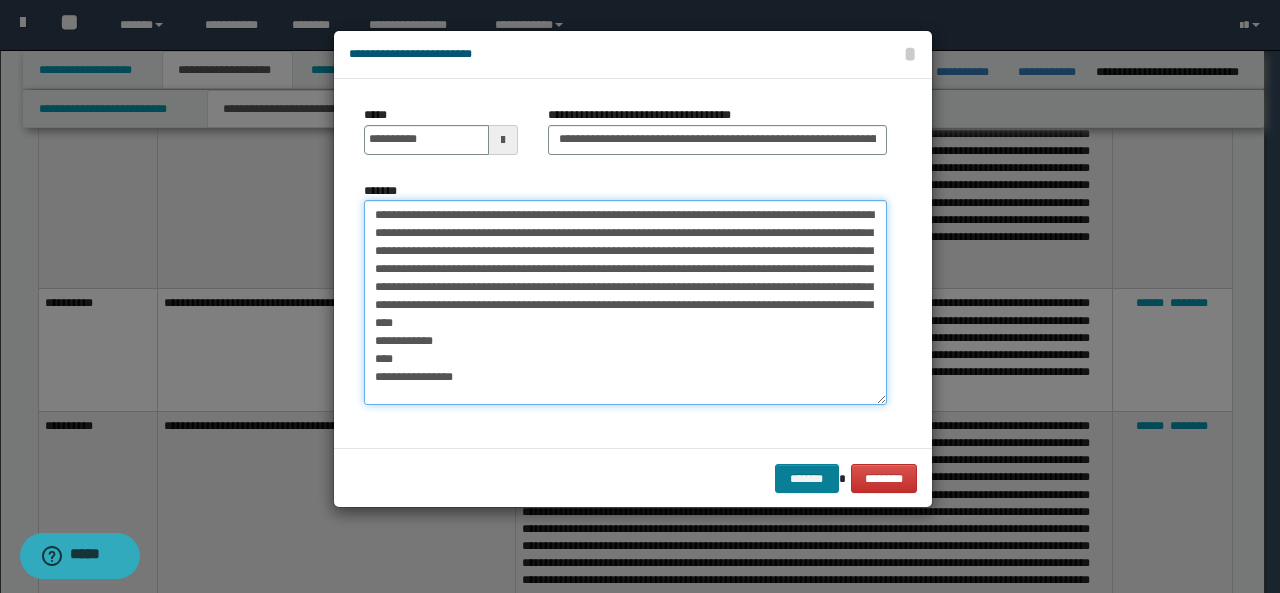 type on "**********" 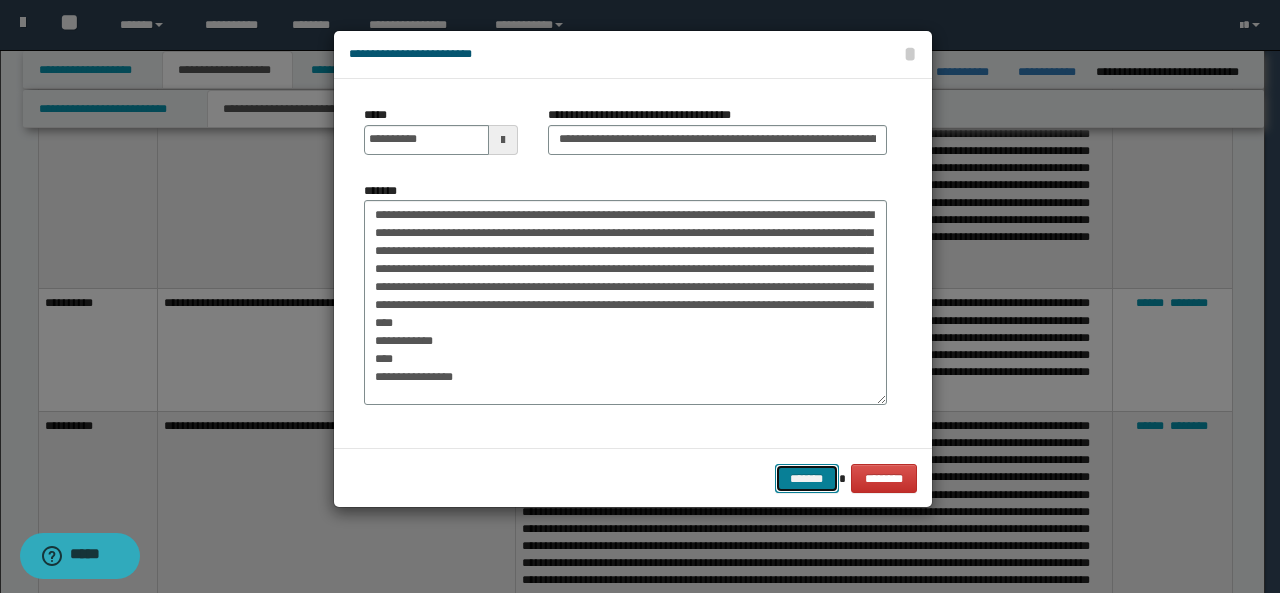 click on "*******" at bounding box center (807, 478) 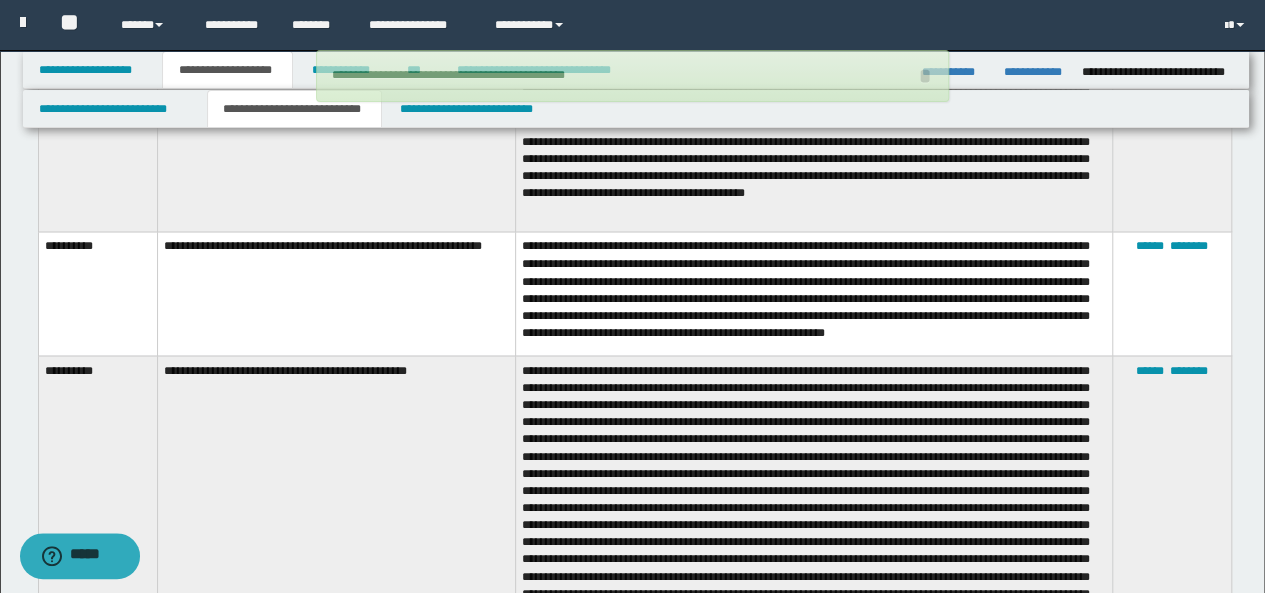 scroll, scrollTop: 1633, scrollLeft: 0, axis: vertical 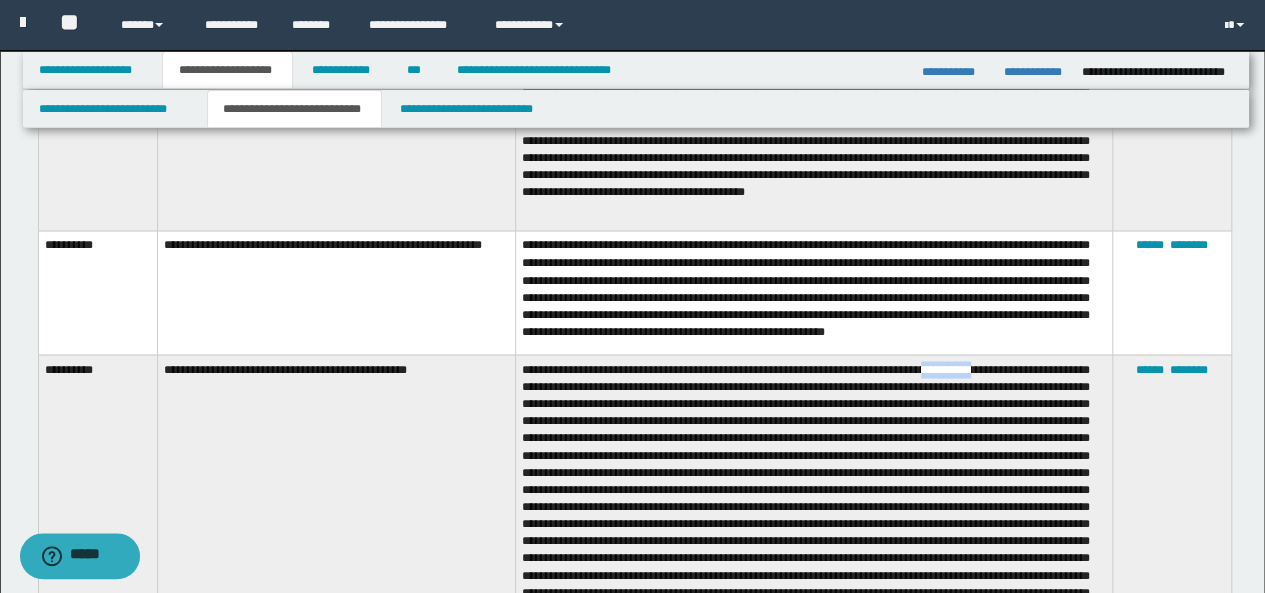 drag, startPoint x: 998, startPoint y: 377, endPoint x: 942, endPoint y: 375, distance: 56.0357 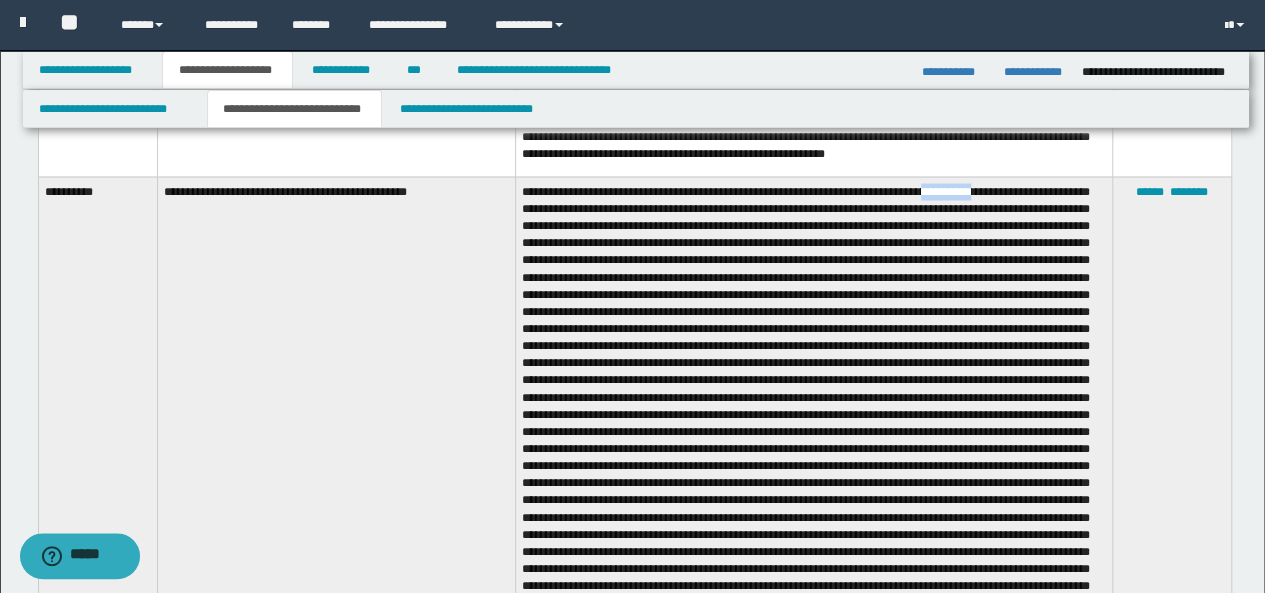 scroll, scrollTop: 1810, scrollLeft: 0, axis: vertical 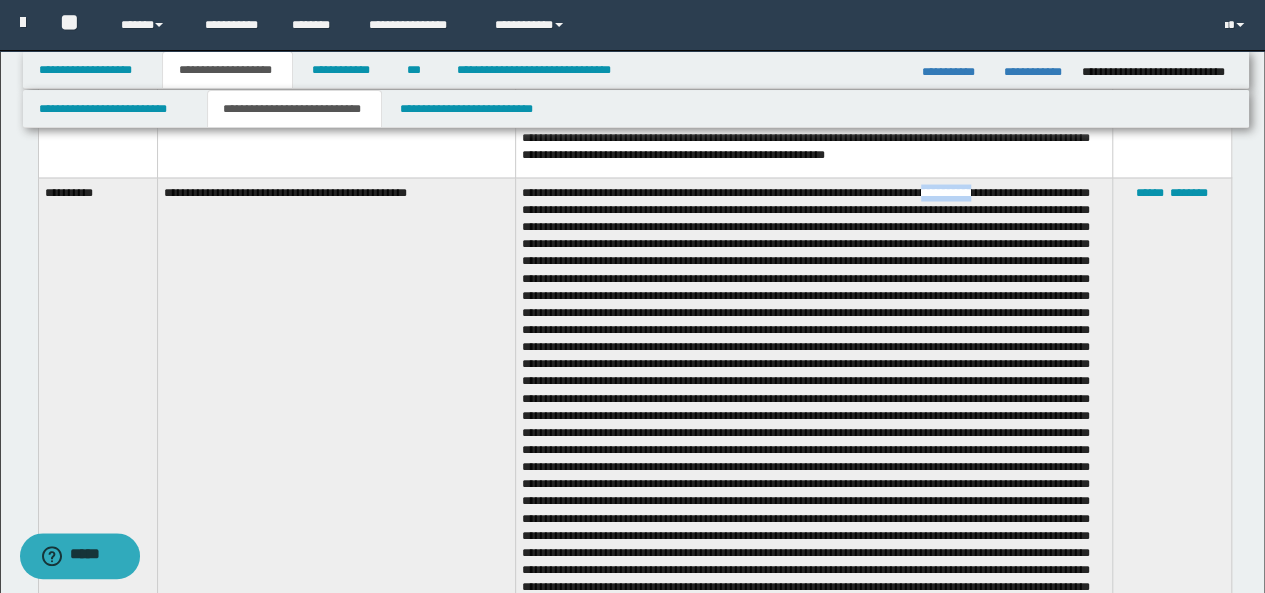 copy on "**********" 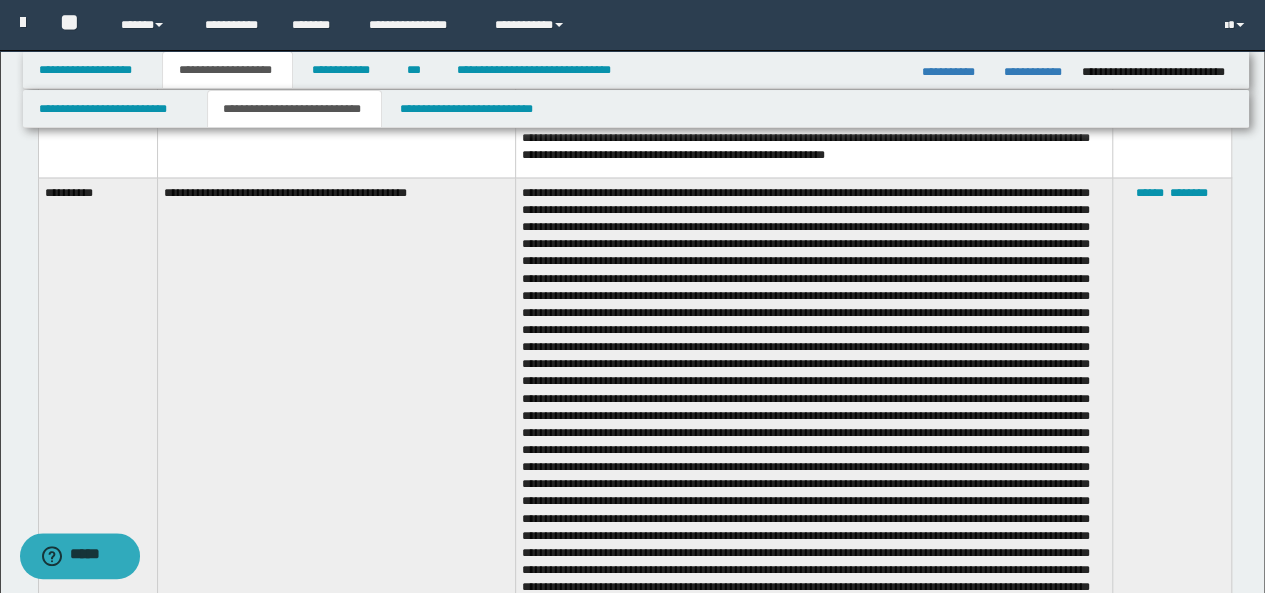 click on "******    ********" at bounding box center [1172, 440] 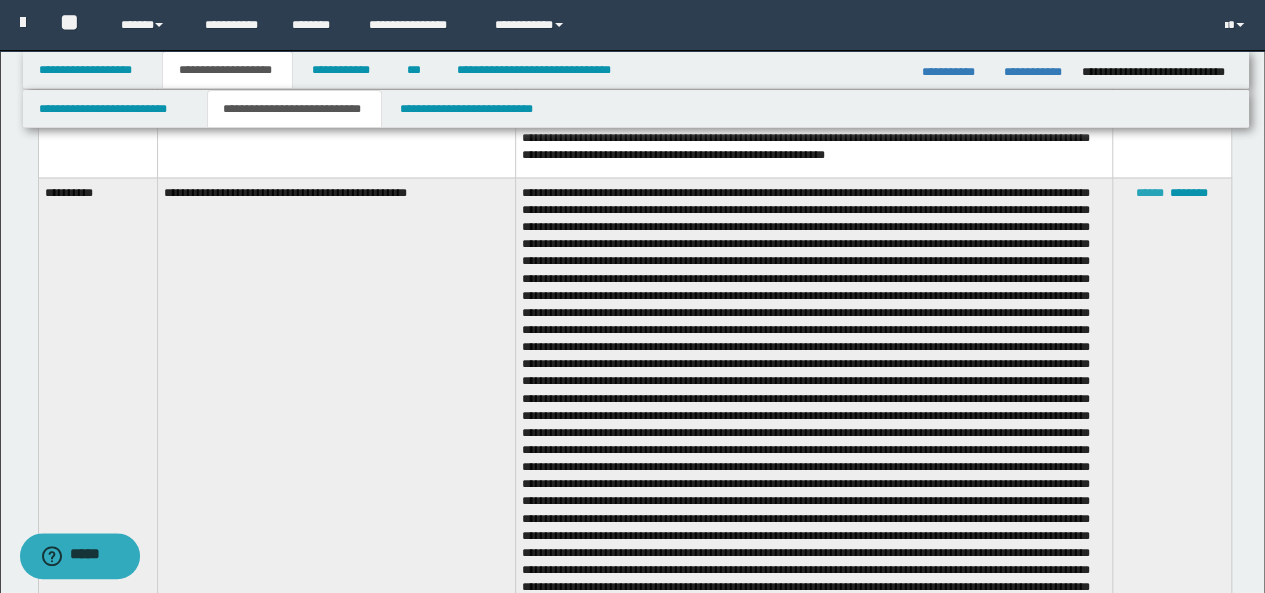 click on "******" at bounding box center (1150, 192) 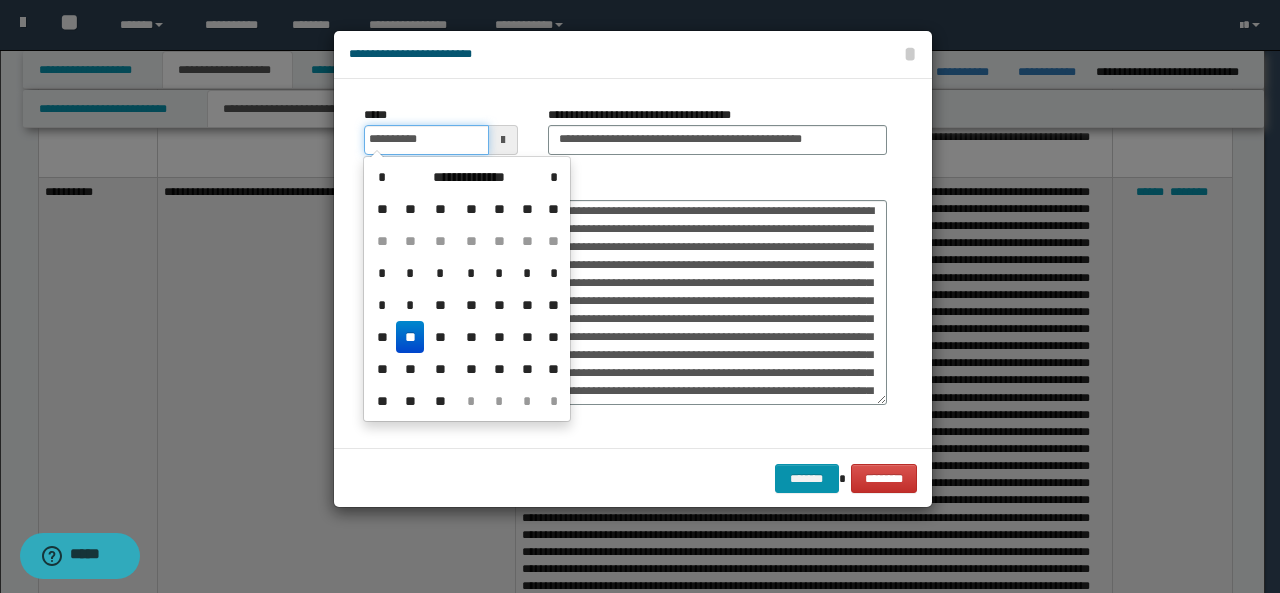 drag, startPoint x: 430, startPoint y: 136, endPoint x: 333, endPoint y: 133, distance: 97.04638 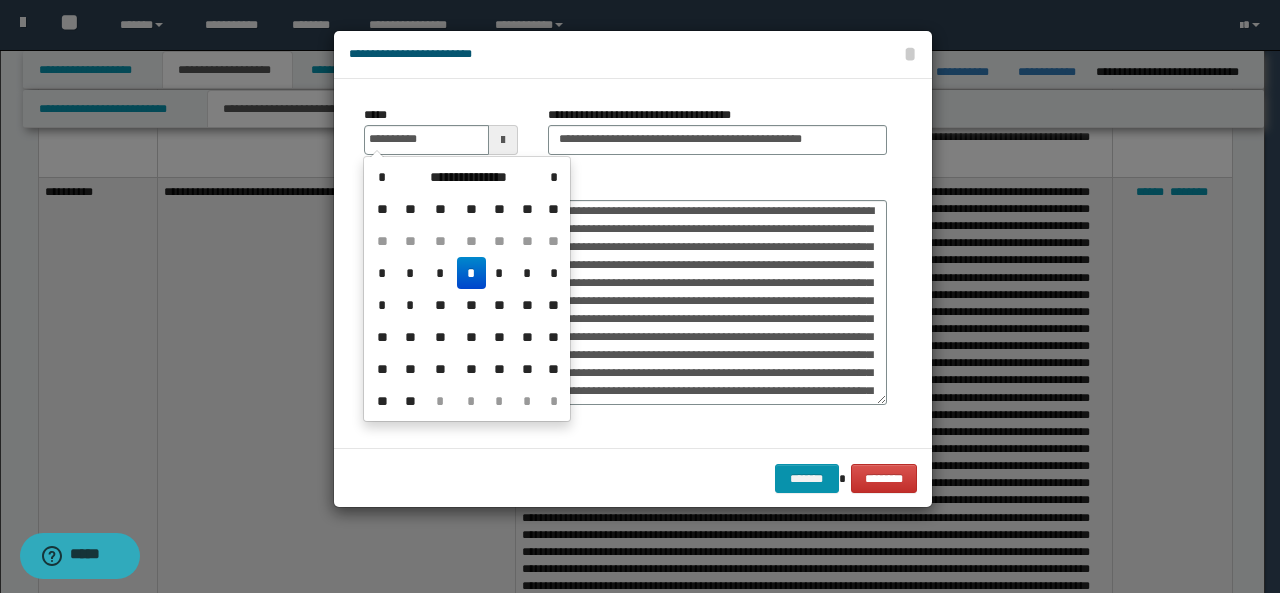 click on "*" at bounding box center (471, 273) 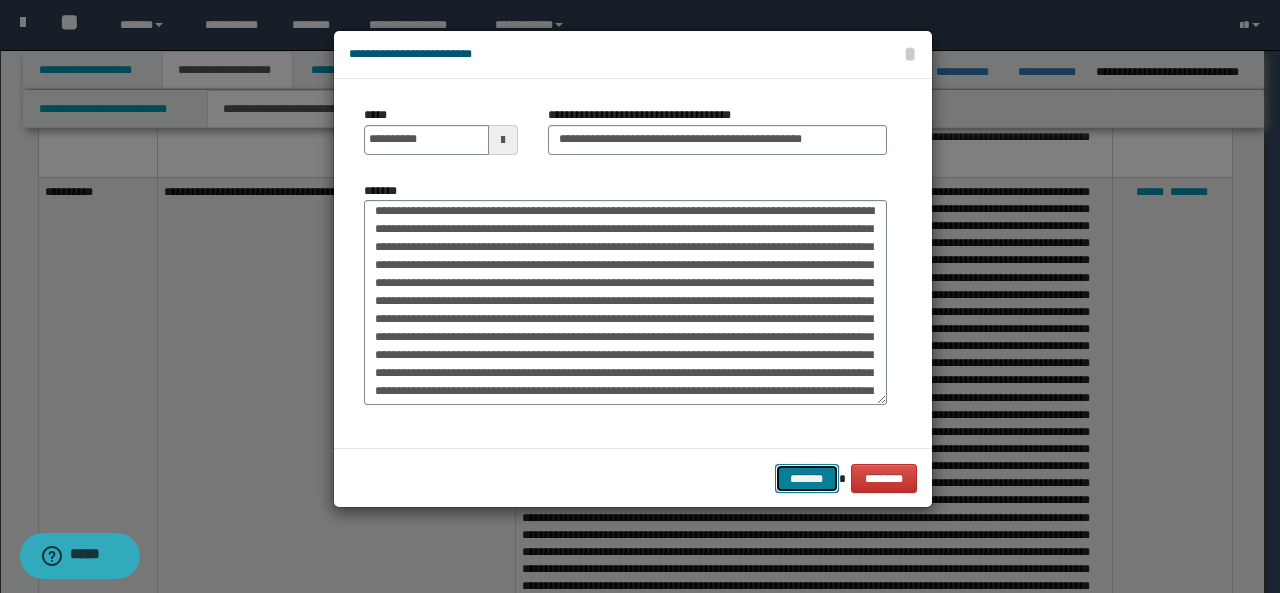 click on "*******" at bounding box center (807, 478) 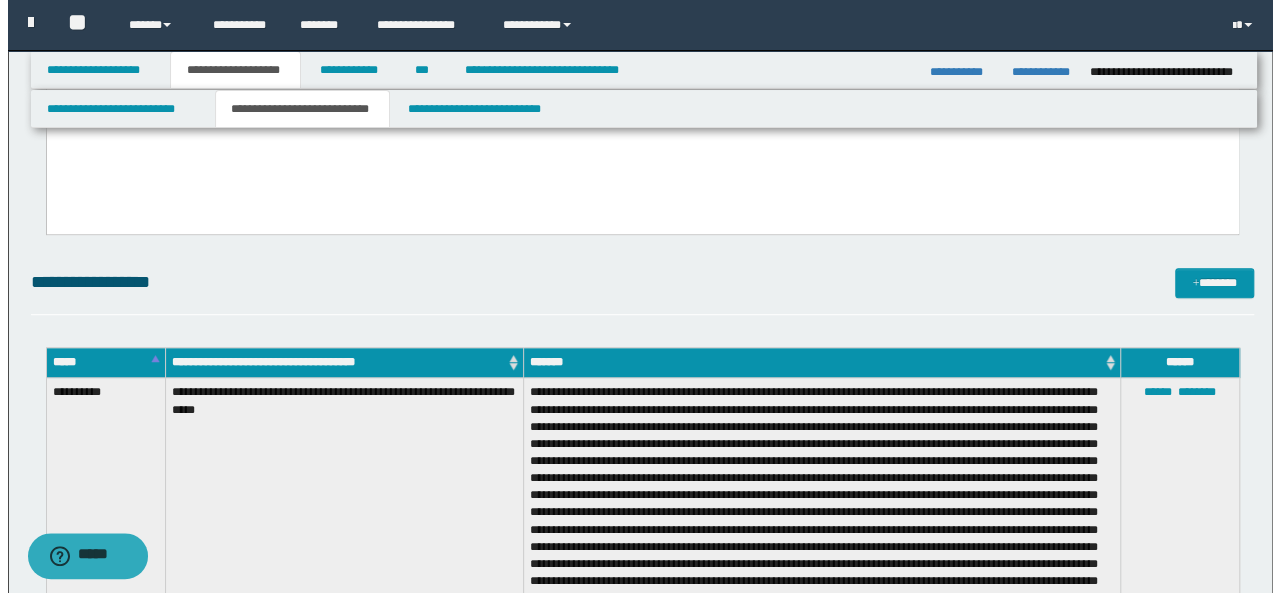 scroll, scrollTop: 417, scrollLeft: 0, axis: vertical 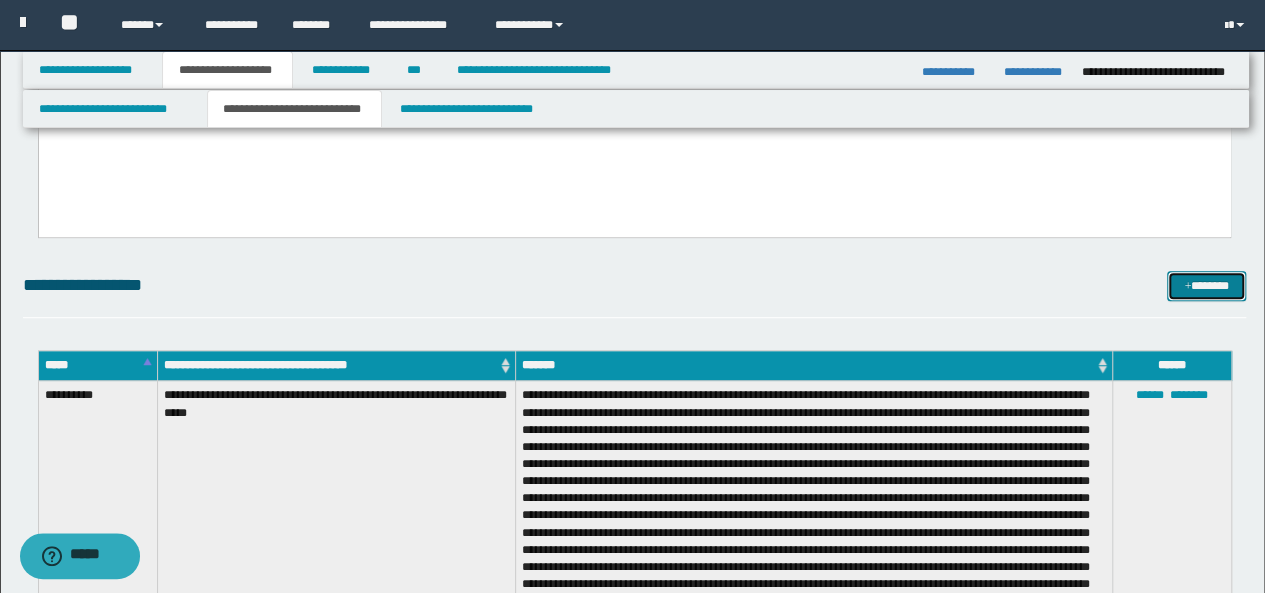 click on "*******" at bounding box center [1206, 285] 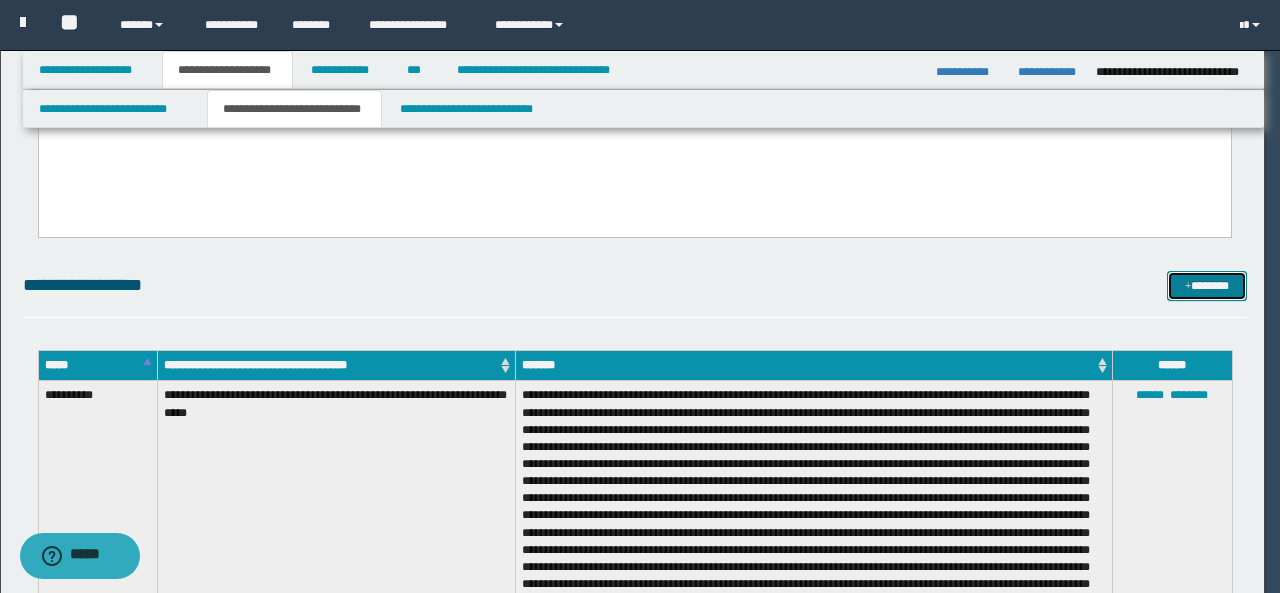 scroll, scrollTop: 0, scrollLeft: 0, axis: both 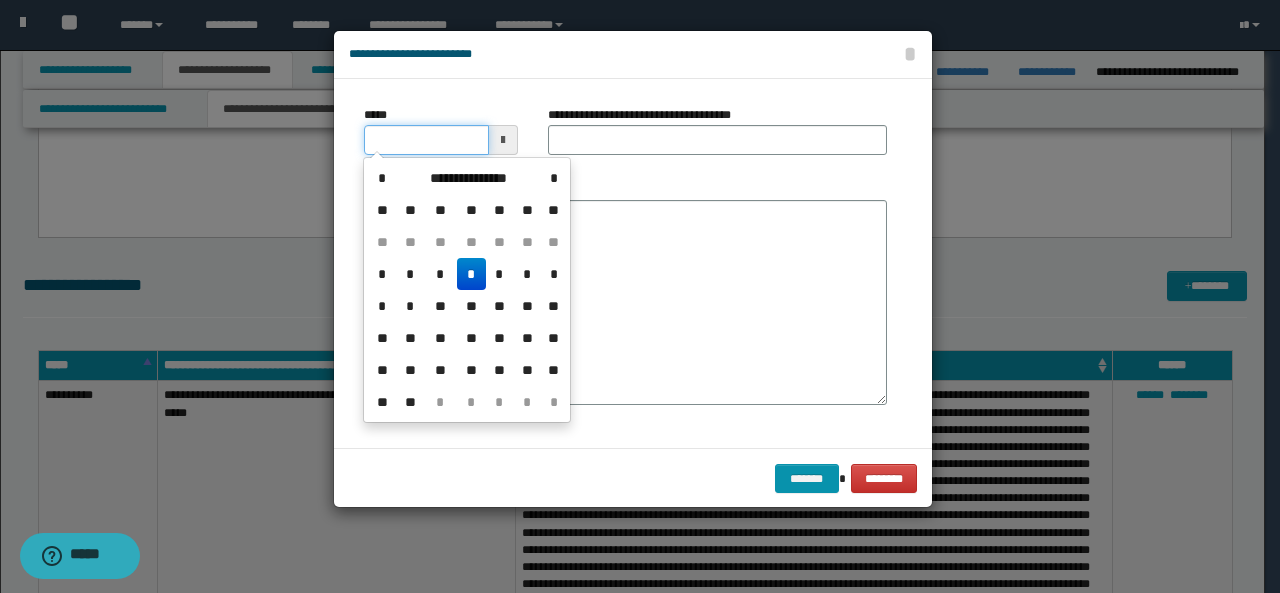 click on "*****" at bounding box center [426, 140] 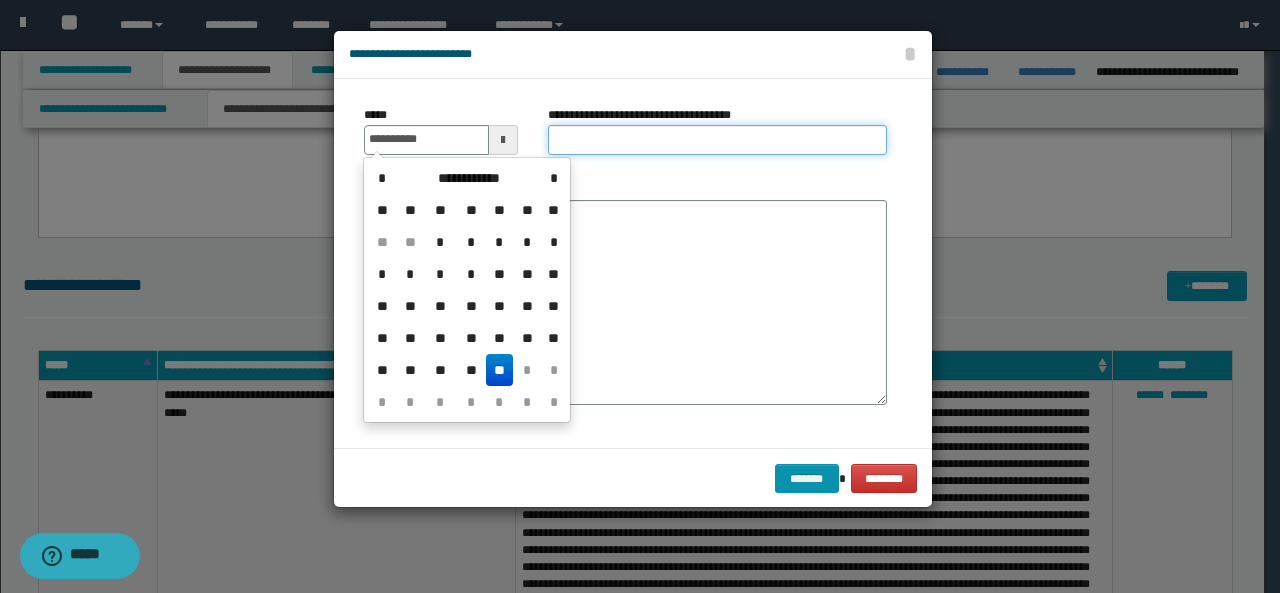 type on "**********" 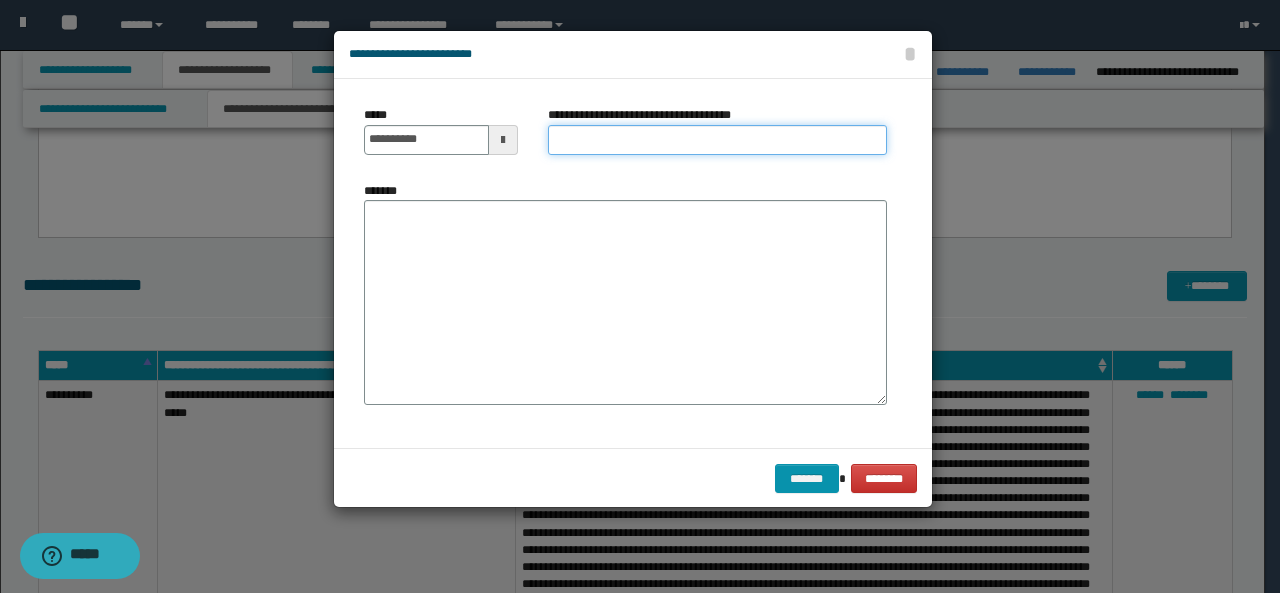 click on "**********" at bounding box center (717, 140) 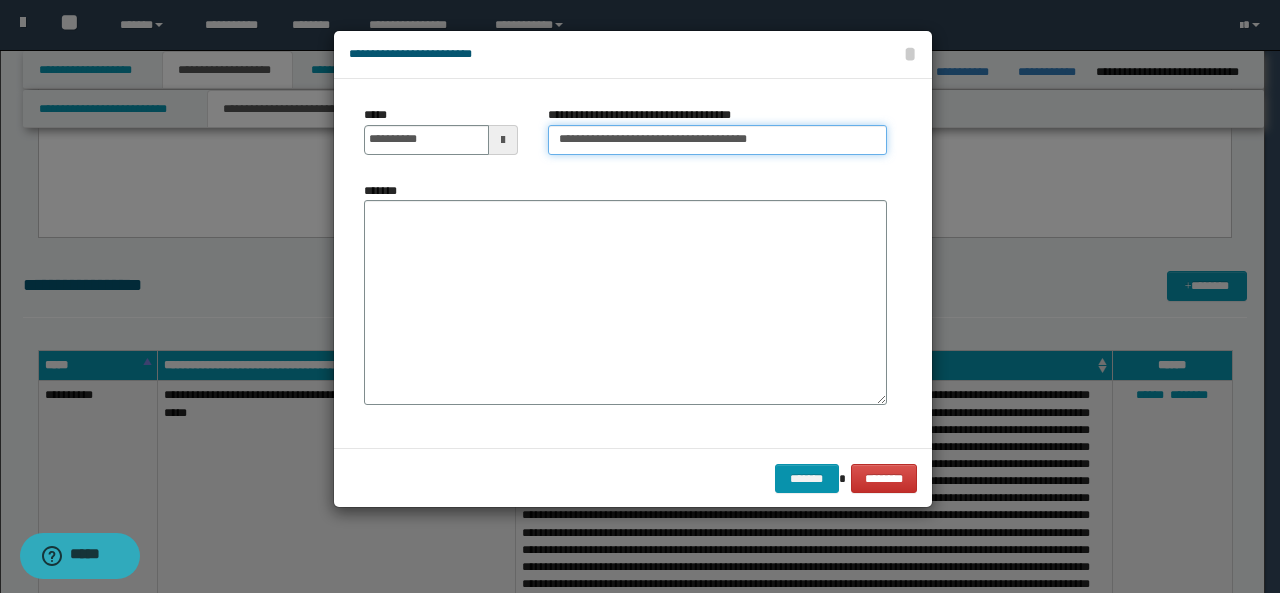 paste on "**********" 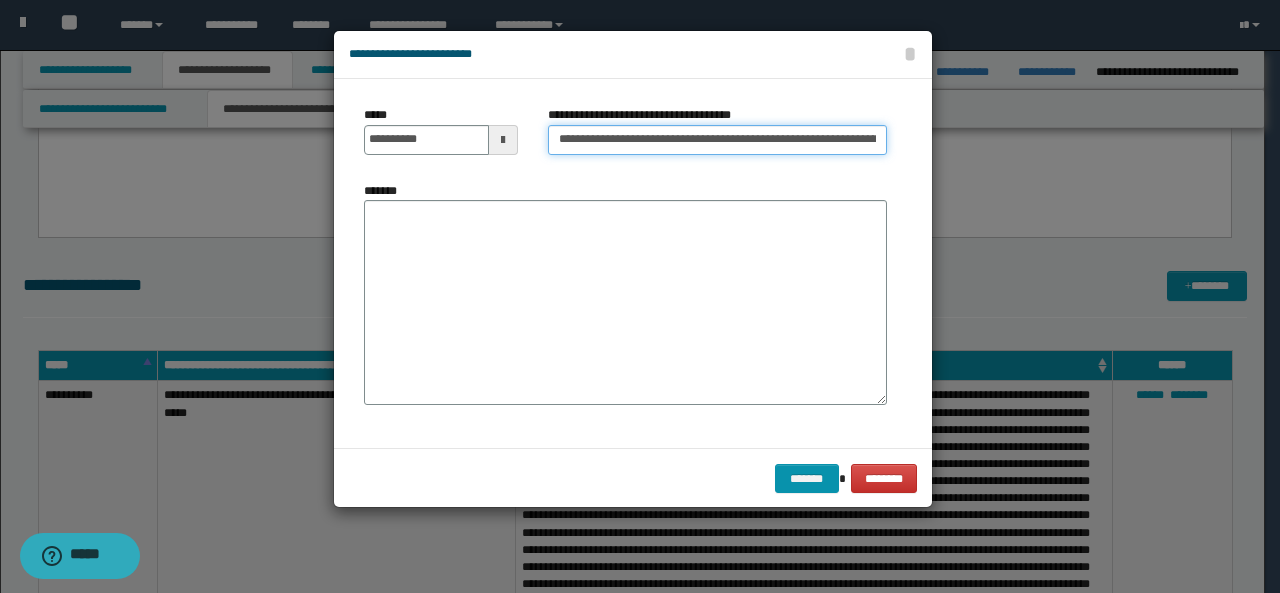 scroll, scrollTop: 0, scrollLeft: 129, axis: horizontal 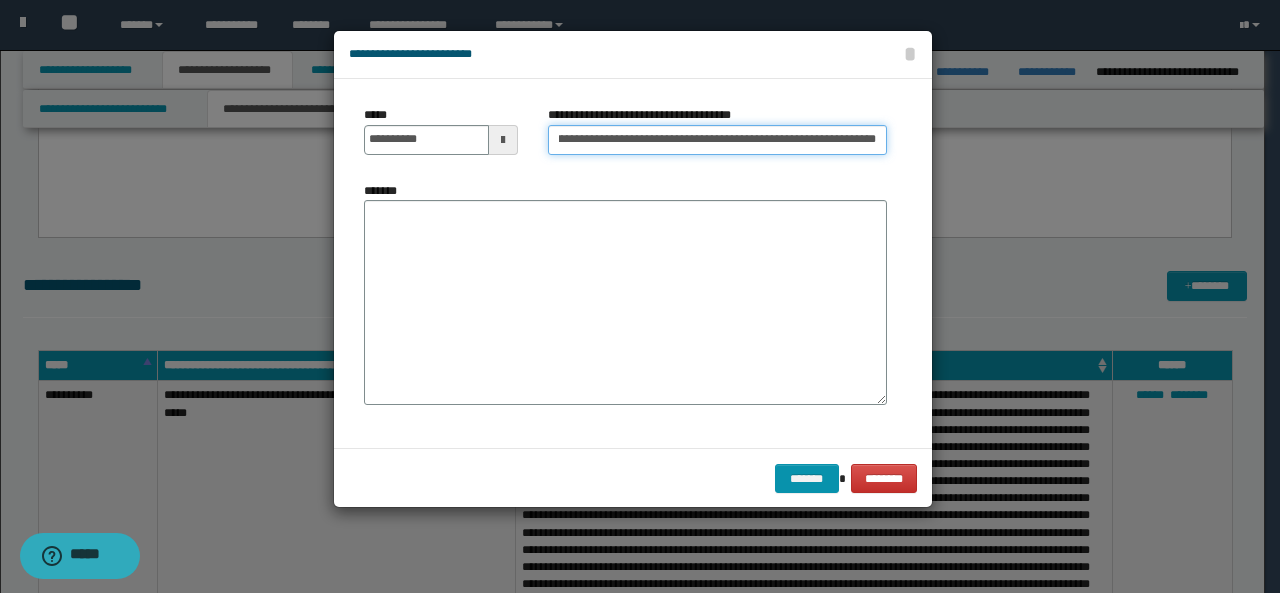 type on "**********" 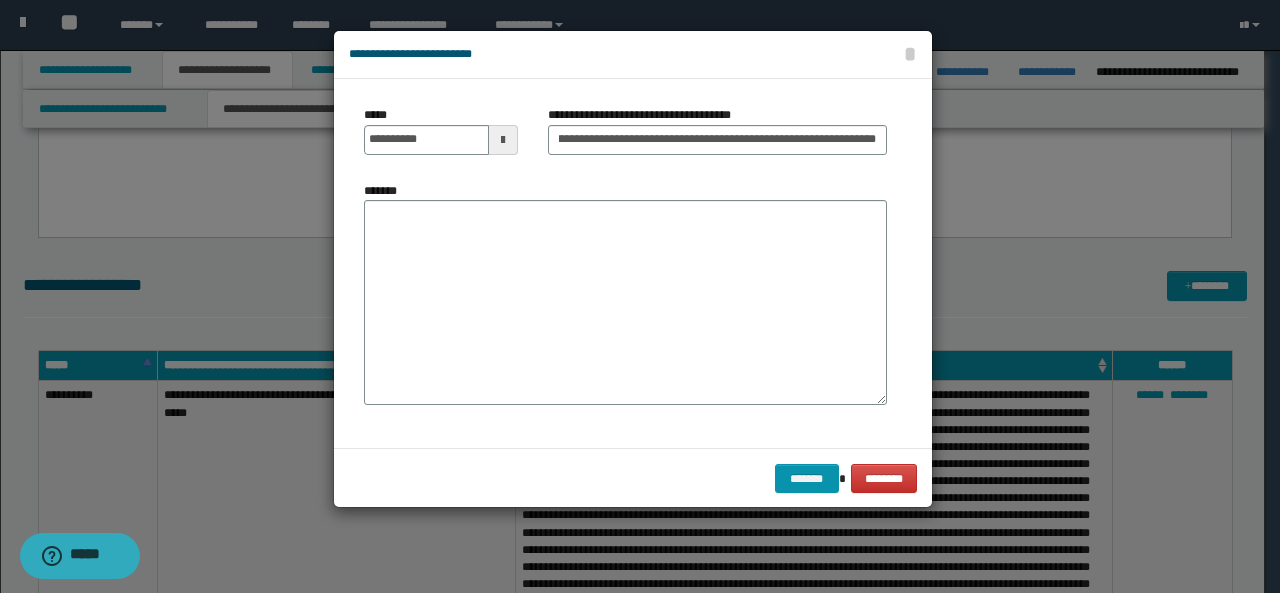 scroll, scrollTop: 0, scrollLeft: 0, axis: both 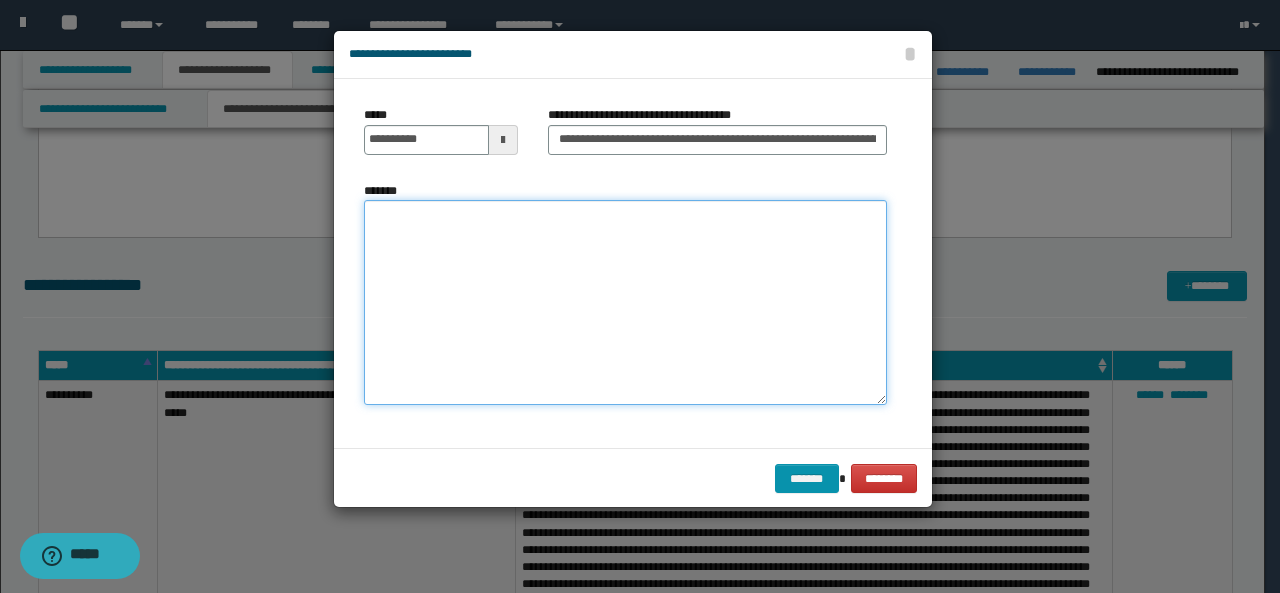 click on "*******" at bounding box center [625, 302] 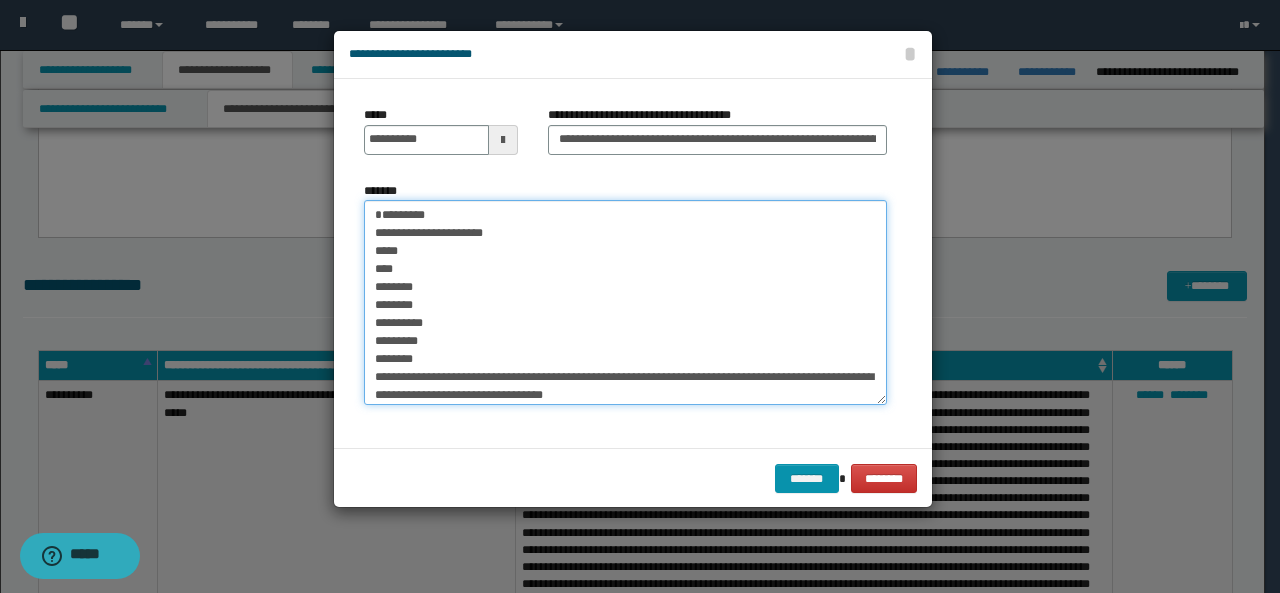 scroll, scrollTop: 466, scrollLeft: 0, axis: vertical 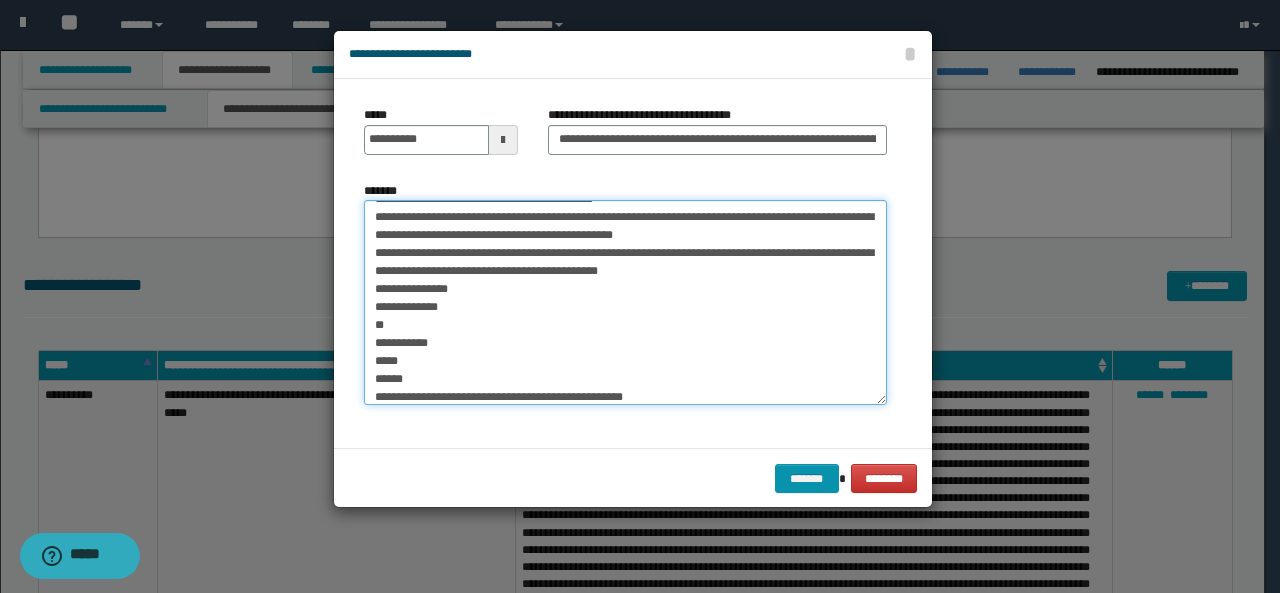 click on "*******" at bounding box center (625, 302) 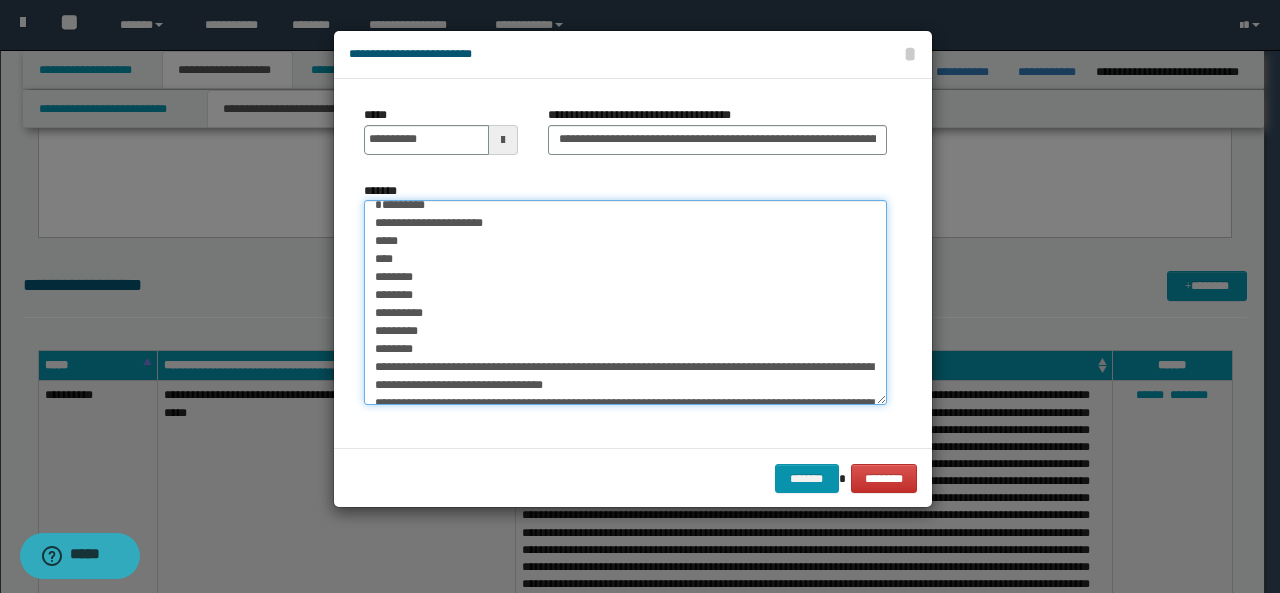 scroll, scrollTop: 8, scrollLeft: 0, axis: vertical 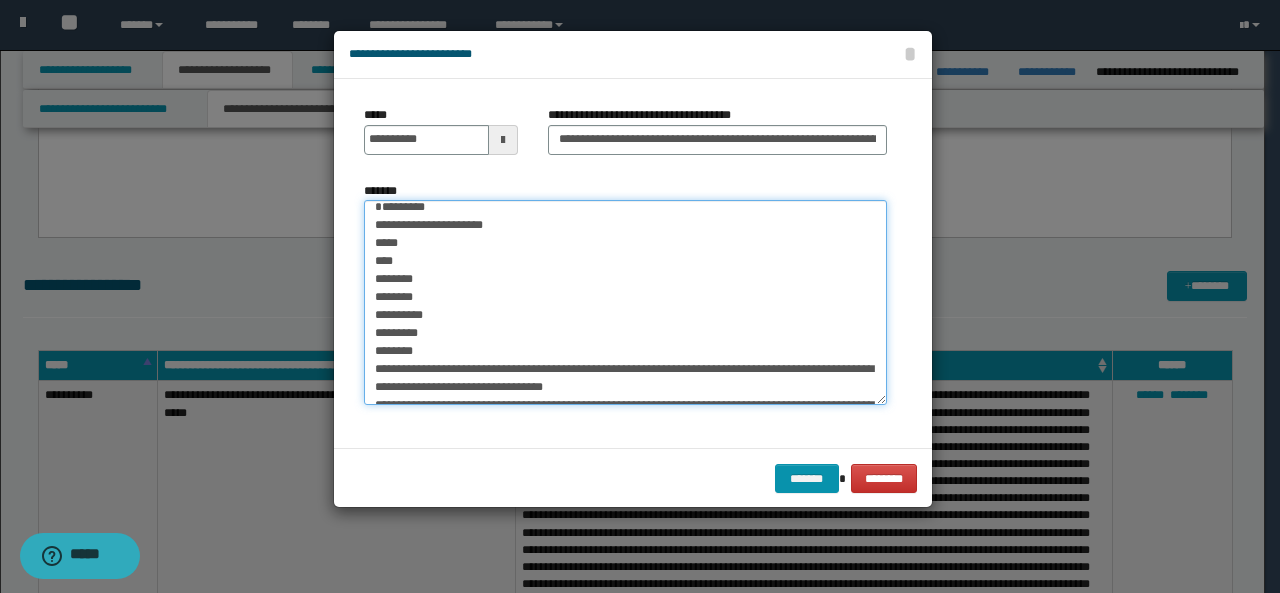 drag, startPoint x: 421, startPoint y: 265, endPoint x: 366, endPoint y: 228, distance: 66.287254 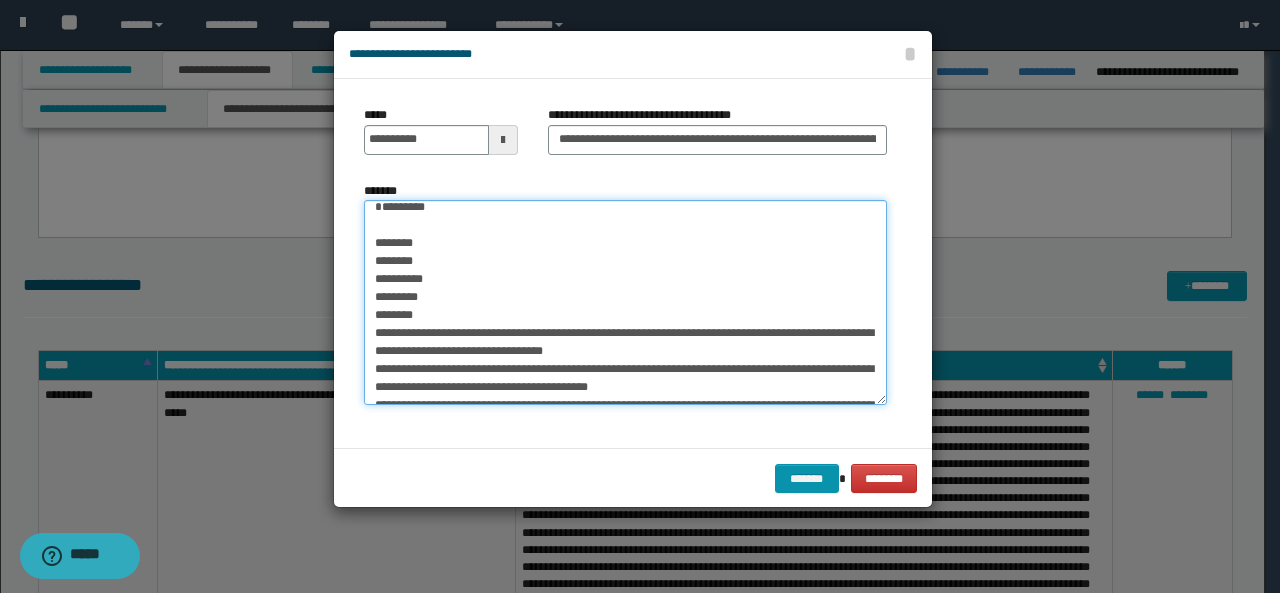 click on "*******" at bounding box center (625, 302) 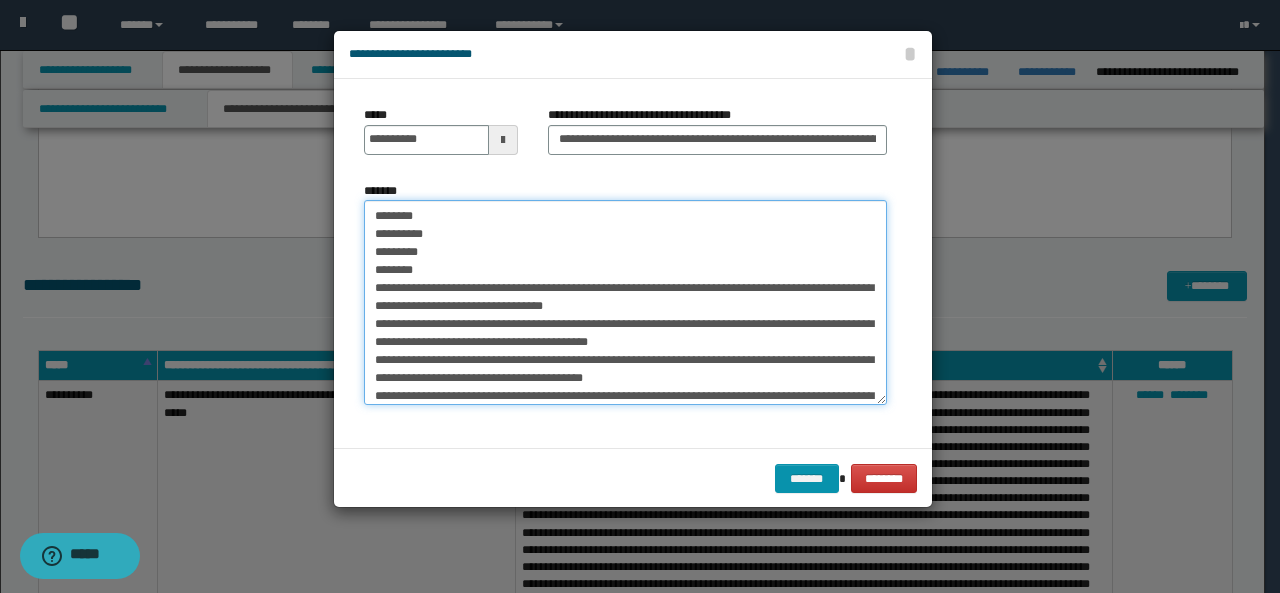 scroll, scrollTop: 0, scrollLeft: 0, axis: both 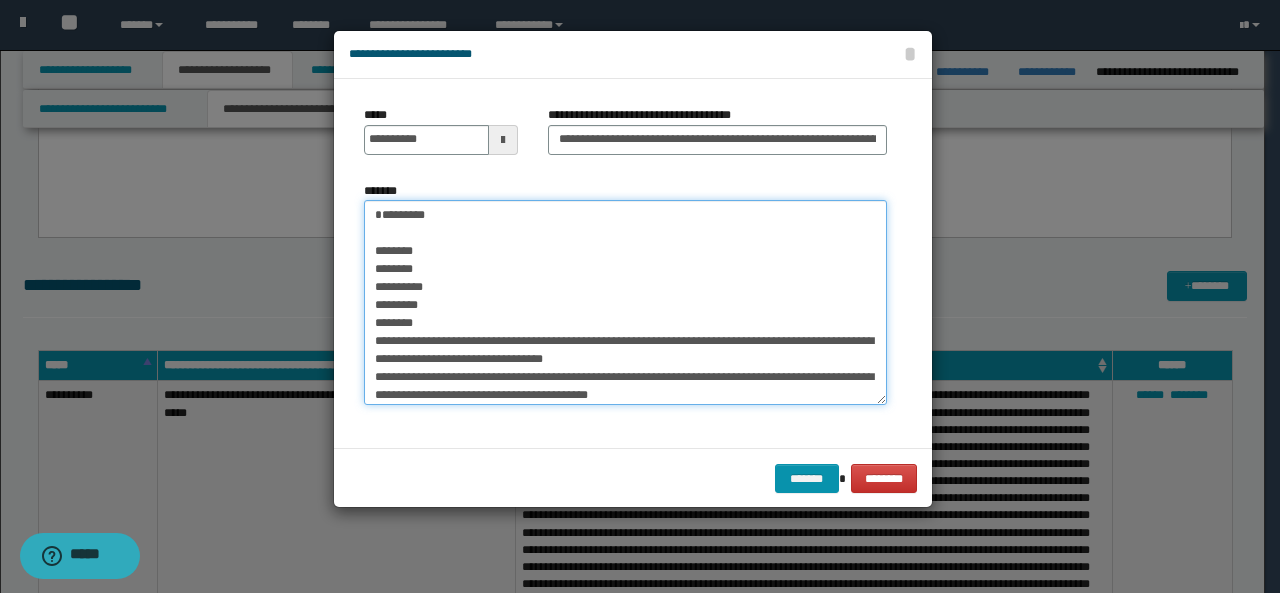 click on "*******" at bounding box center [625, 302] 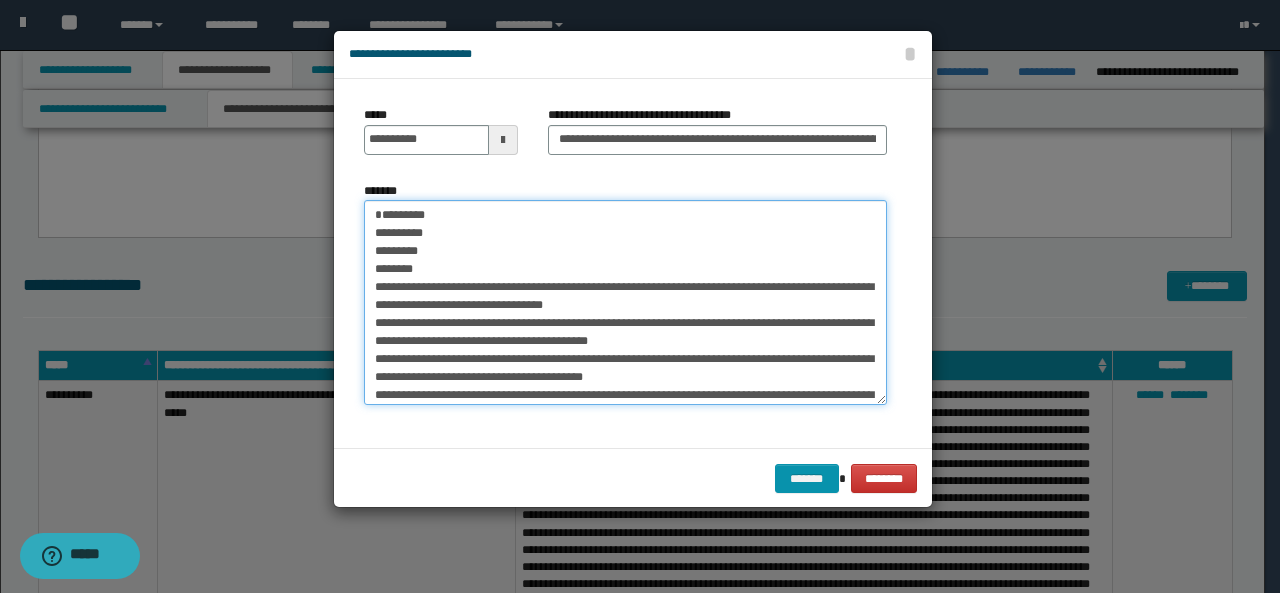 click on "*******" at bounding box center (625, 302) 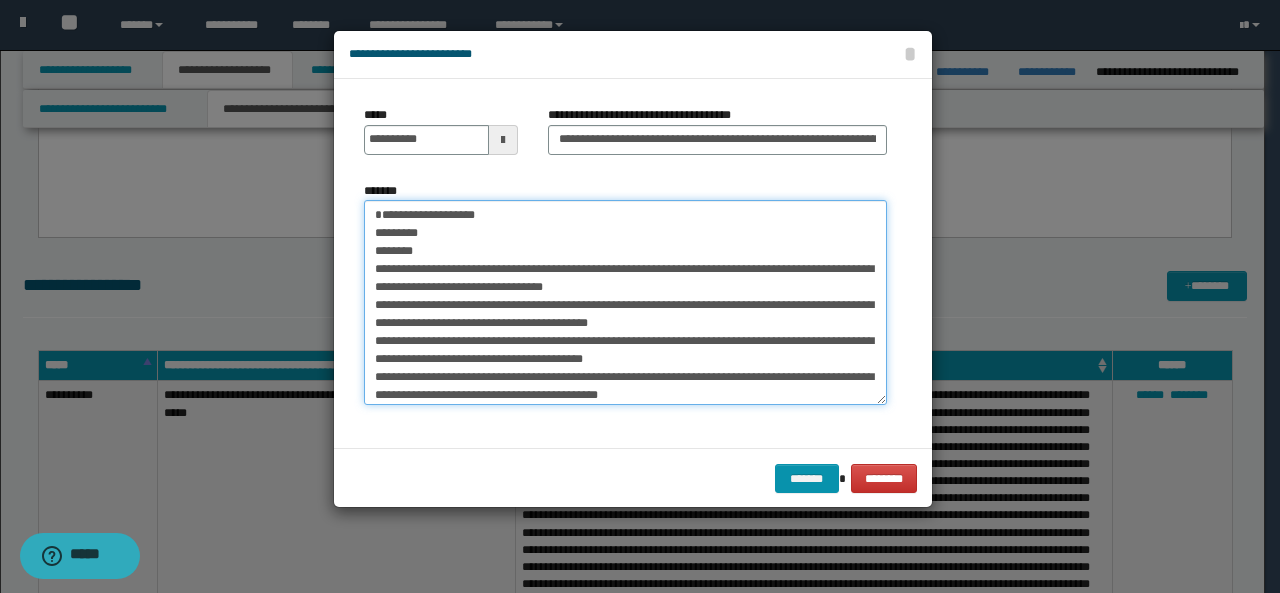 click on "*******" at bounding box center (625, 302) 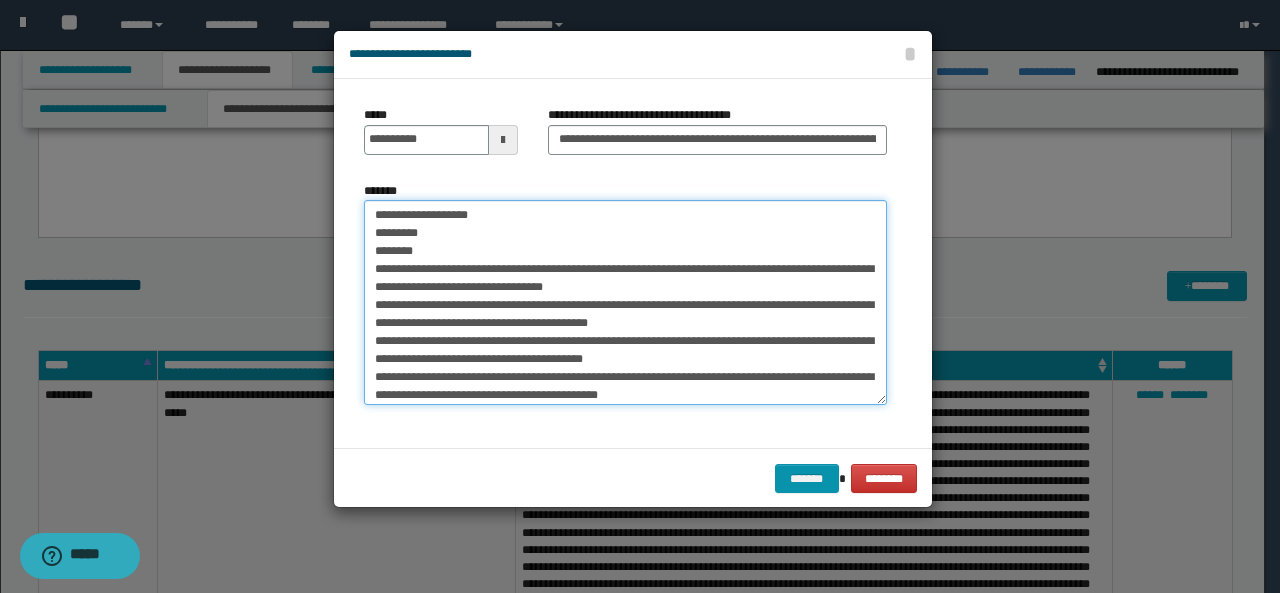click on "*******" at bounding box center (625, 302) 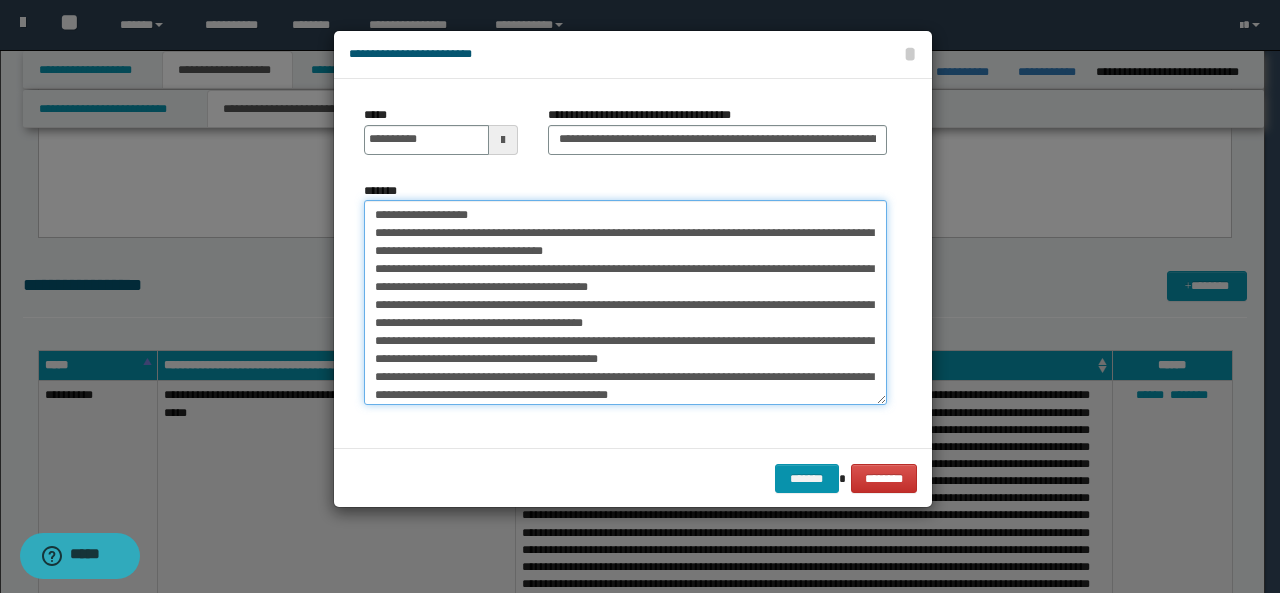 click on "*******" at bounding box center [625, 302] 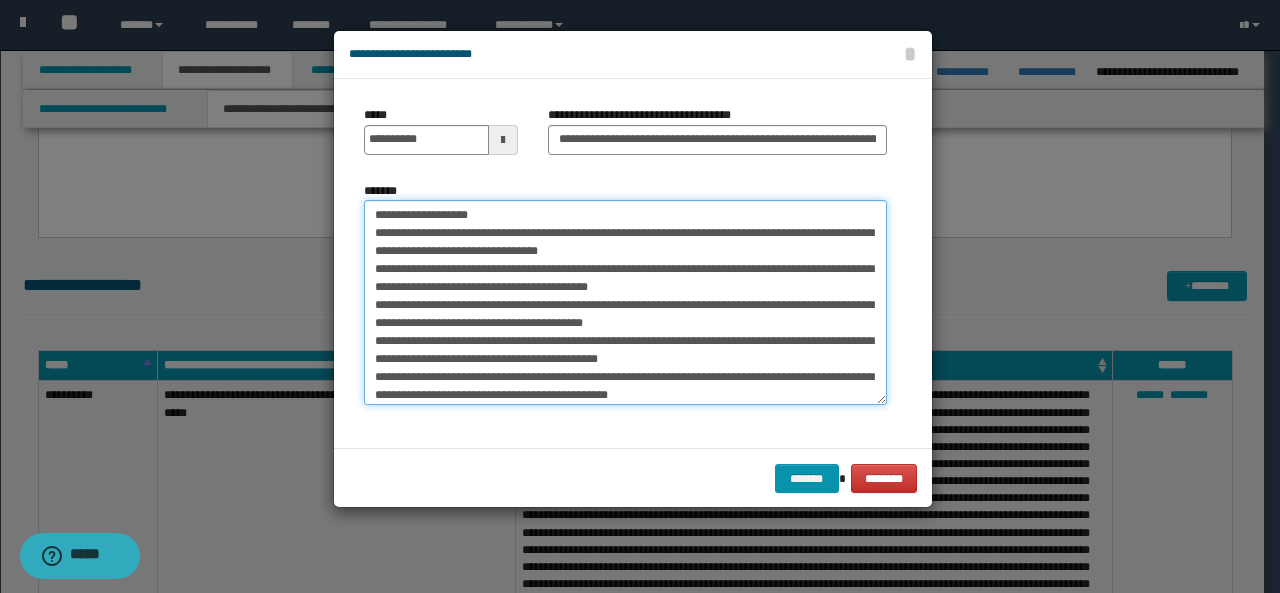 click on "*******" at bounding box center [625, 302] 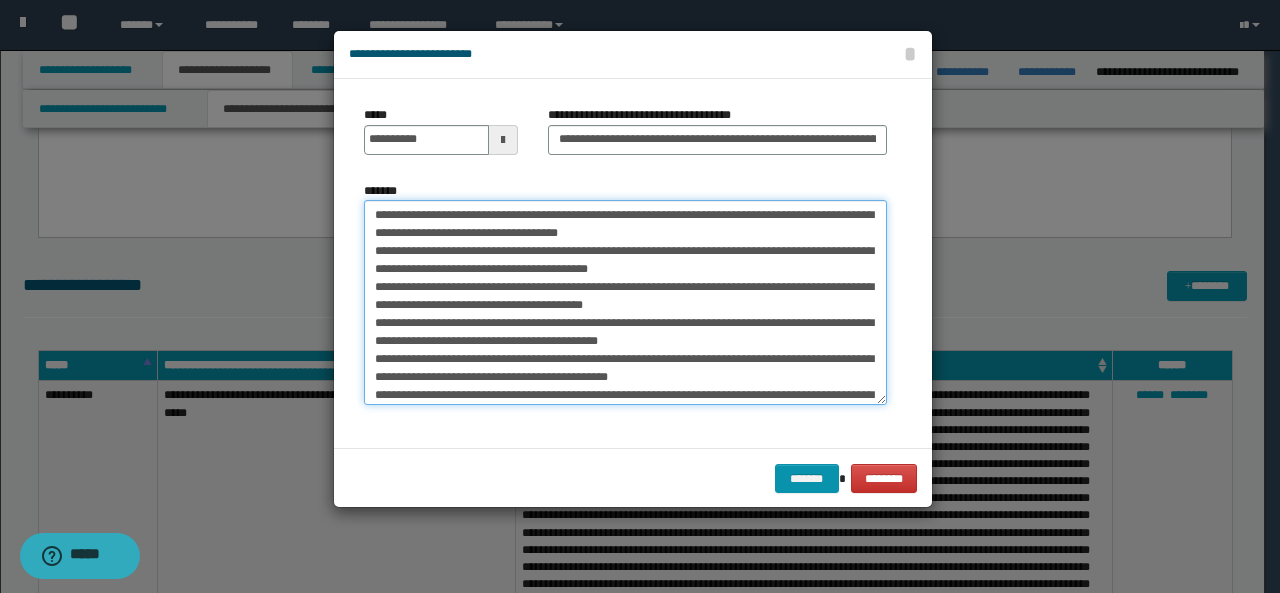 click on "*******" at bounding box center (625, 302) 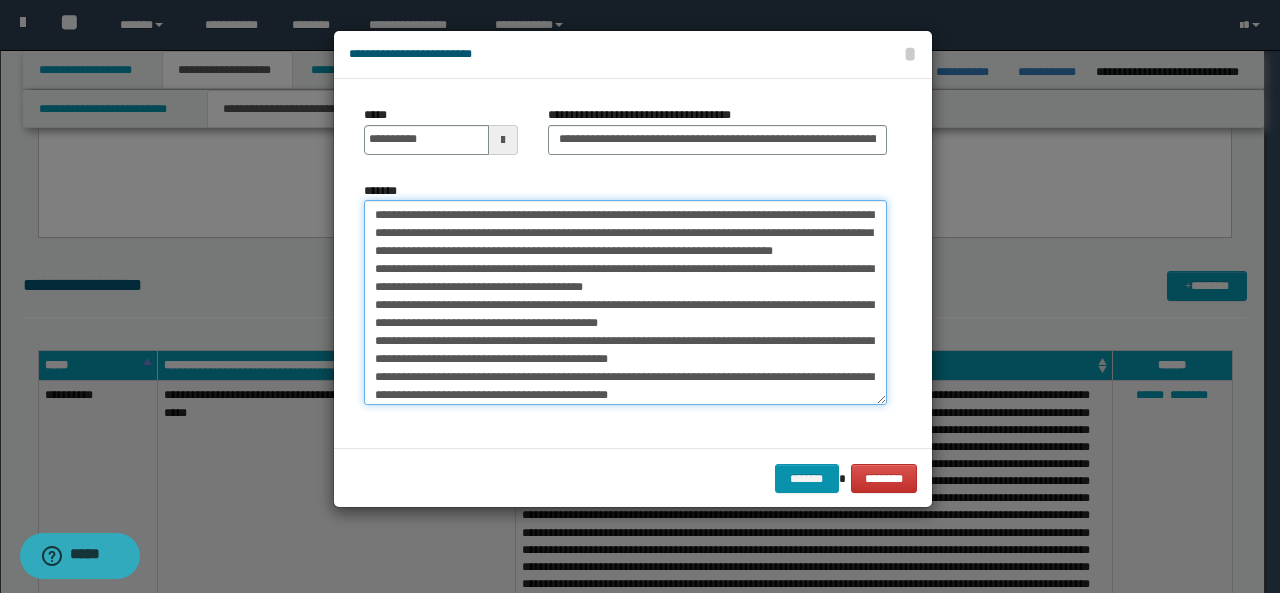 click on "*******" at bounding box center (625, 302) 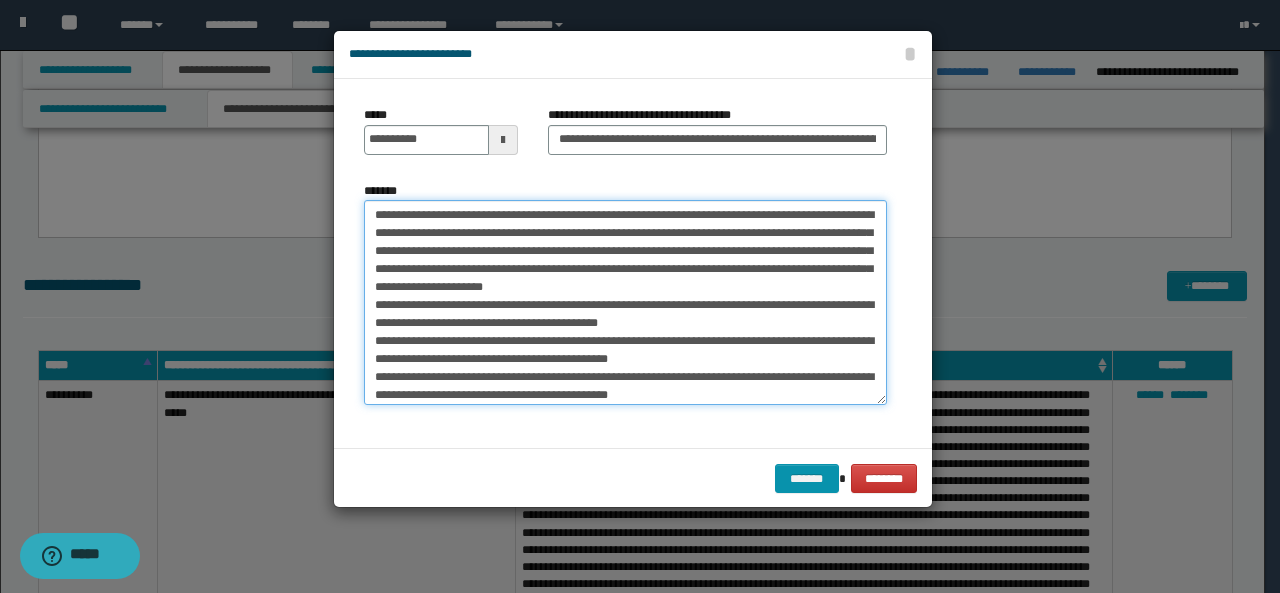 click on "*******" at bounding box center [625, 302] 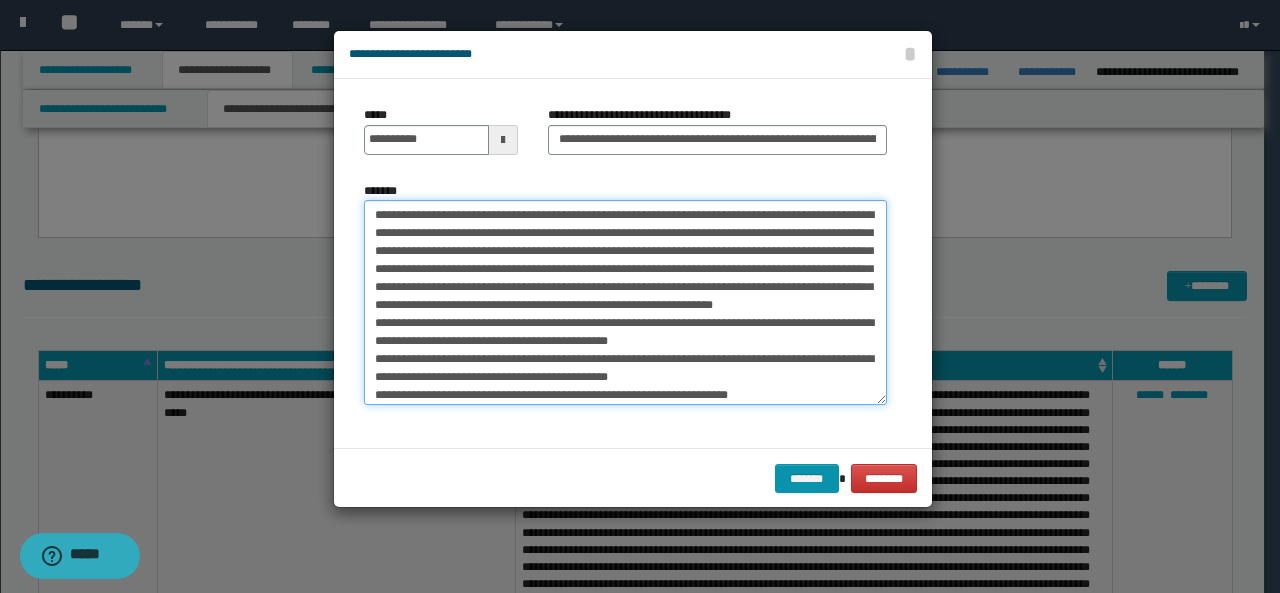 drag, startPoint x: 402, startPoint y: 323, endPoint x: 368, endPoint y: 372, distance: 59.64059 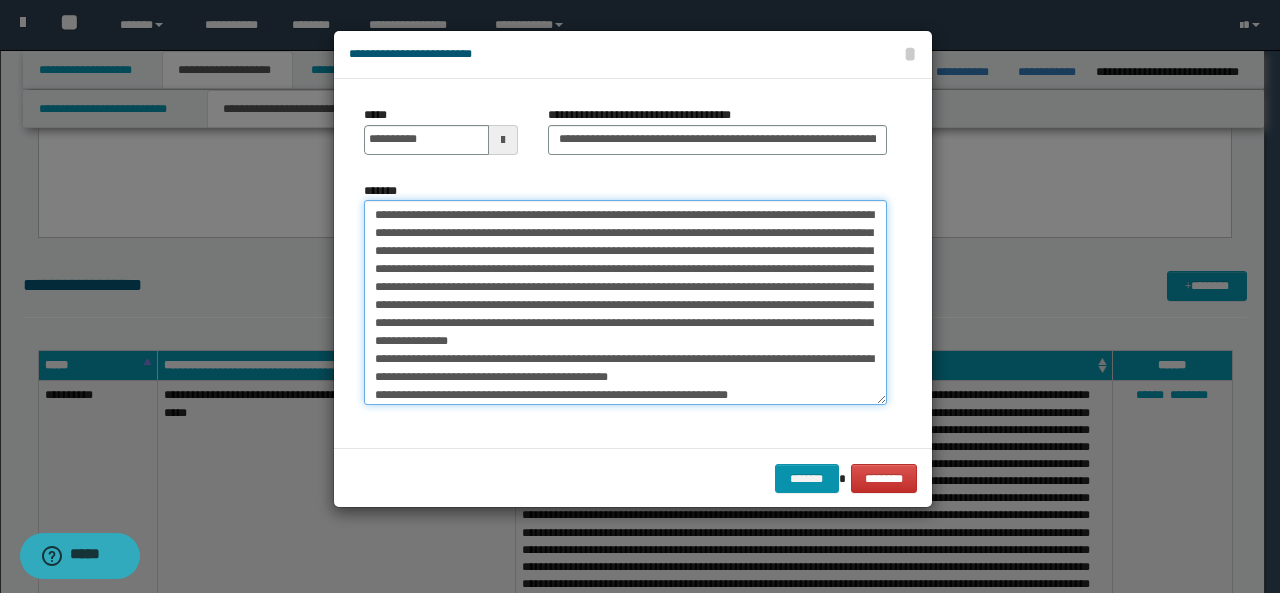 click on "*******" at bounding box center [625, 302] 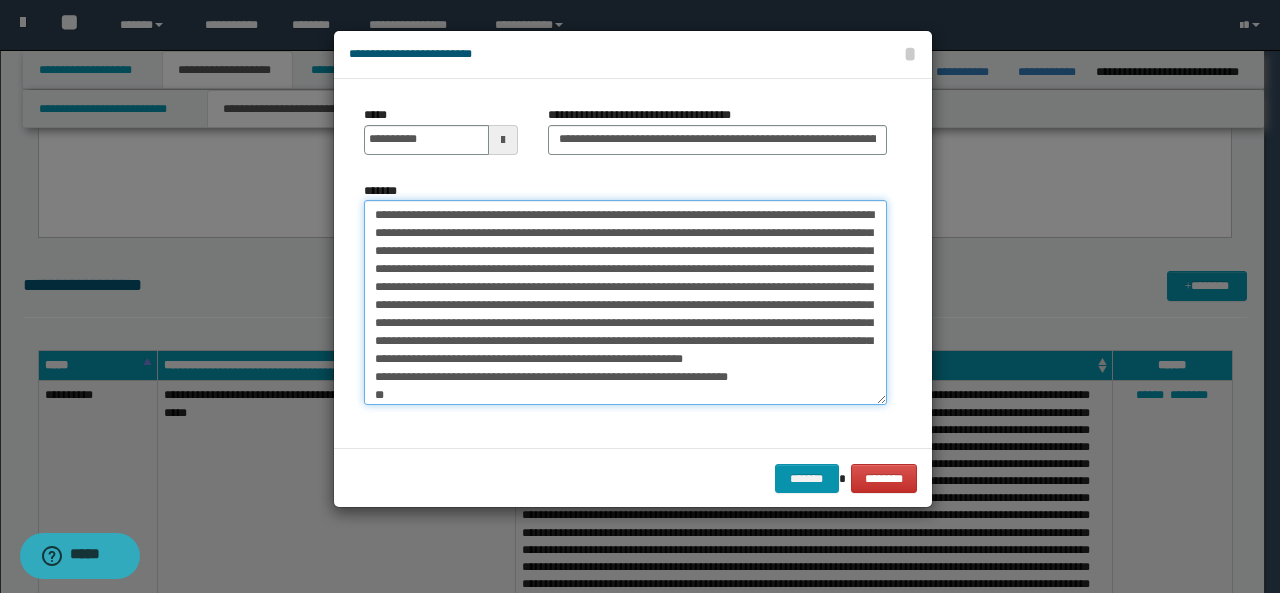 scroll, scrollTop: 20, scrollLeft: 0, axis: vertical 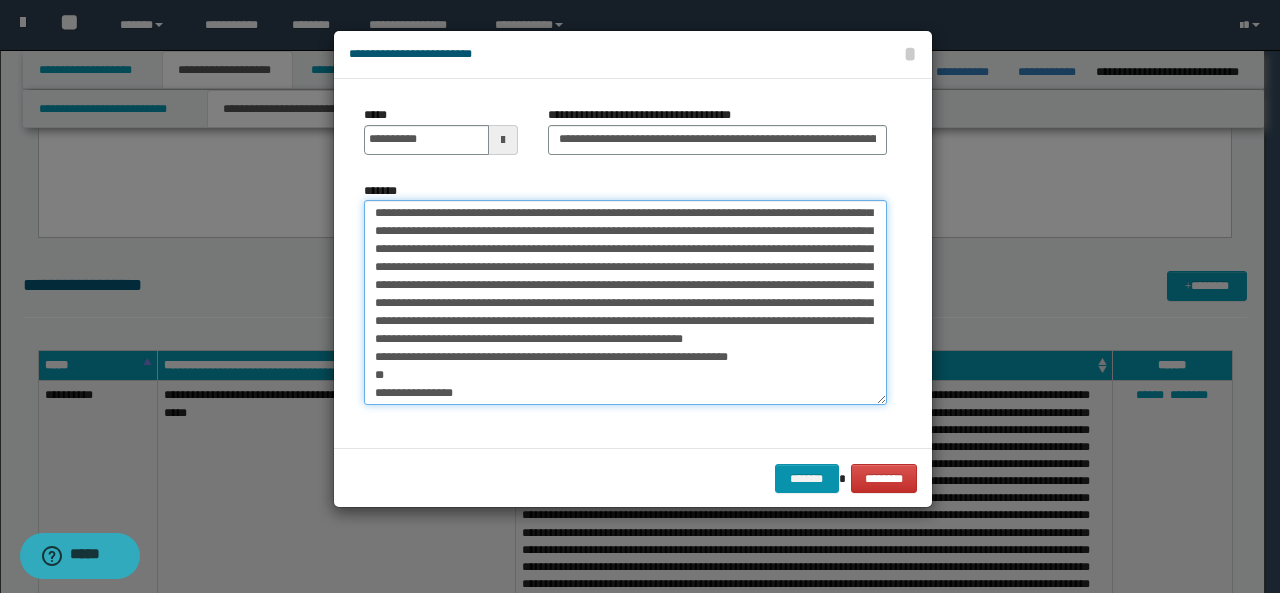click on "*******" at bounding box center (625, 302) 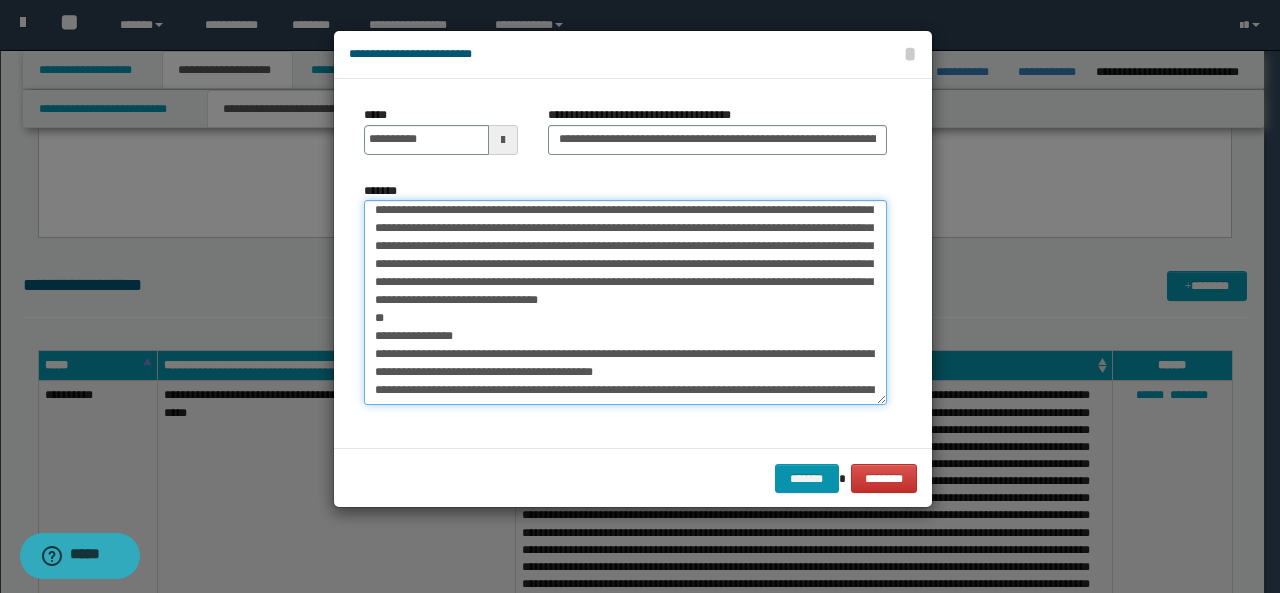 scroll, scrollTop: 86, scrollLeft: 0, axis: vertical 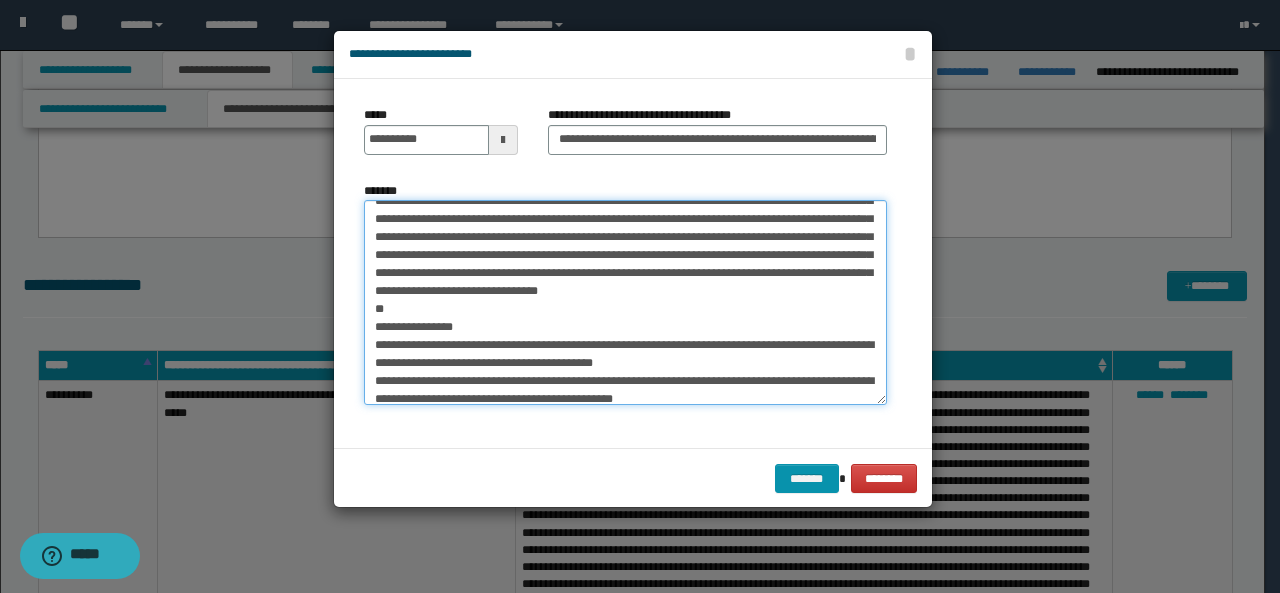 click on "*******" at bounding box center [625, 302] 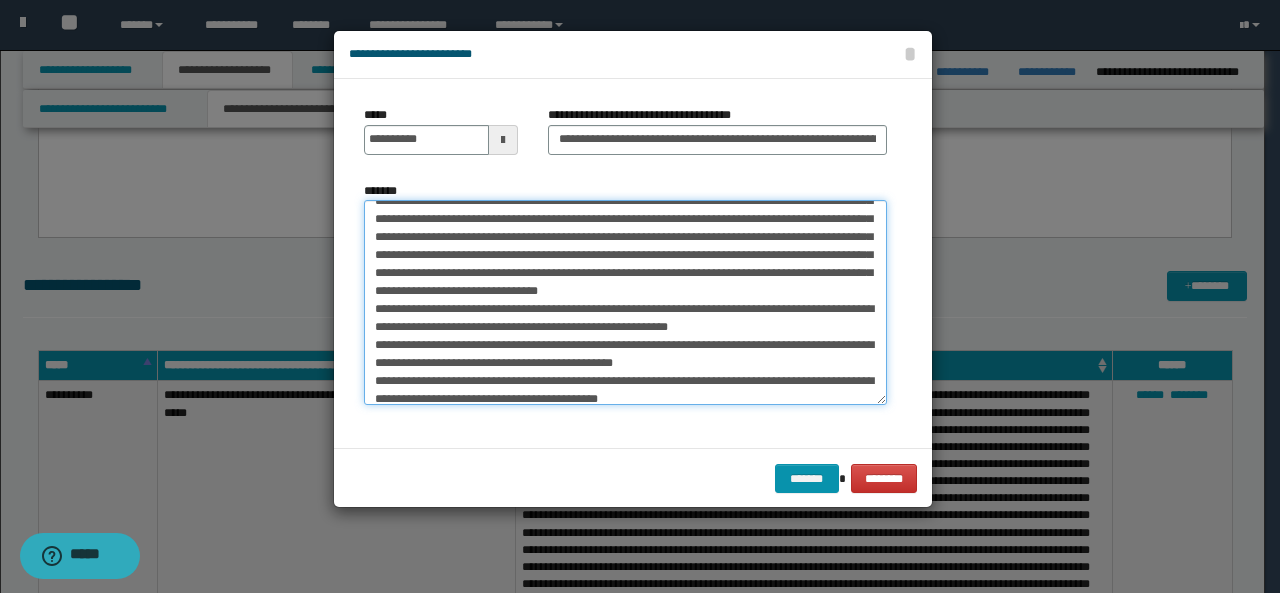 click on "*******" at bounding box center (625, 302) 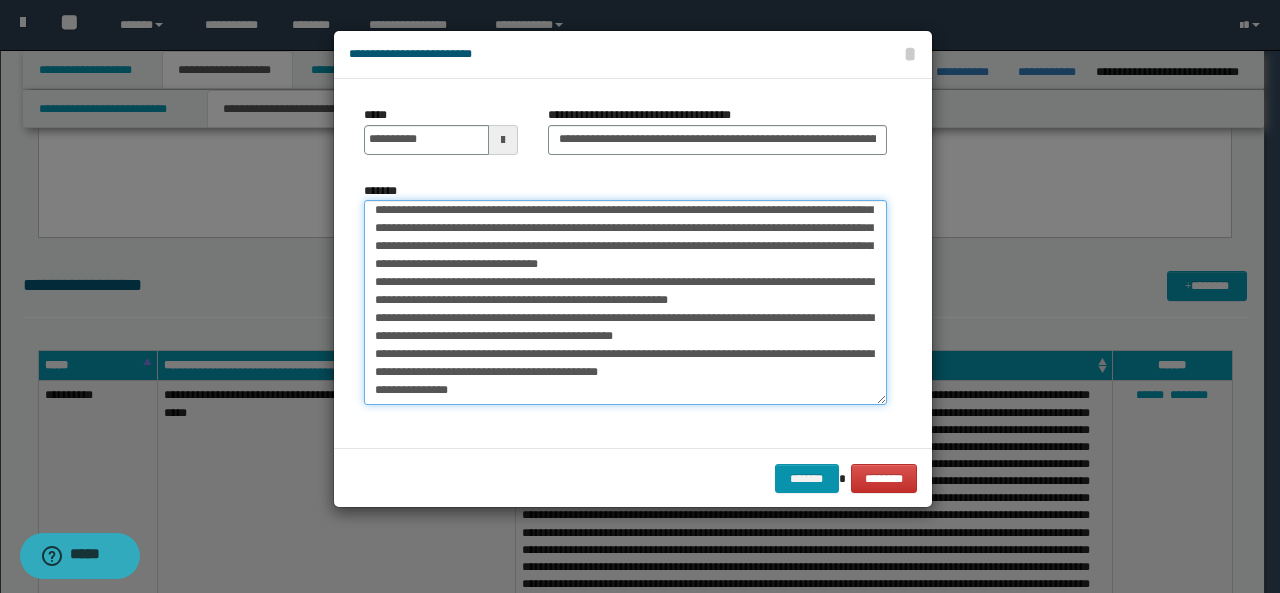 scroll, scrollTop: 114, scrollLeft: 0, axis: vertical 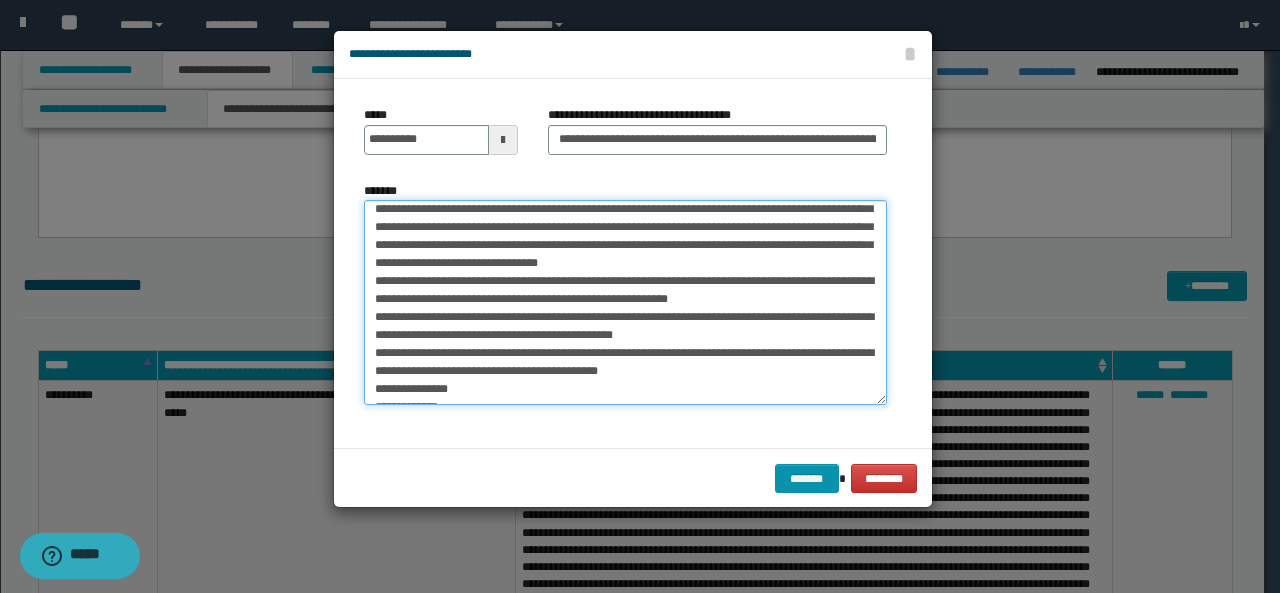 click on "*******" at bounding box center [625, 302] 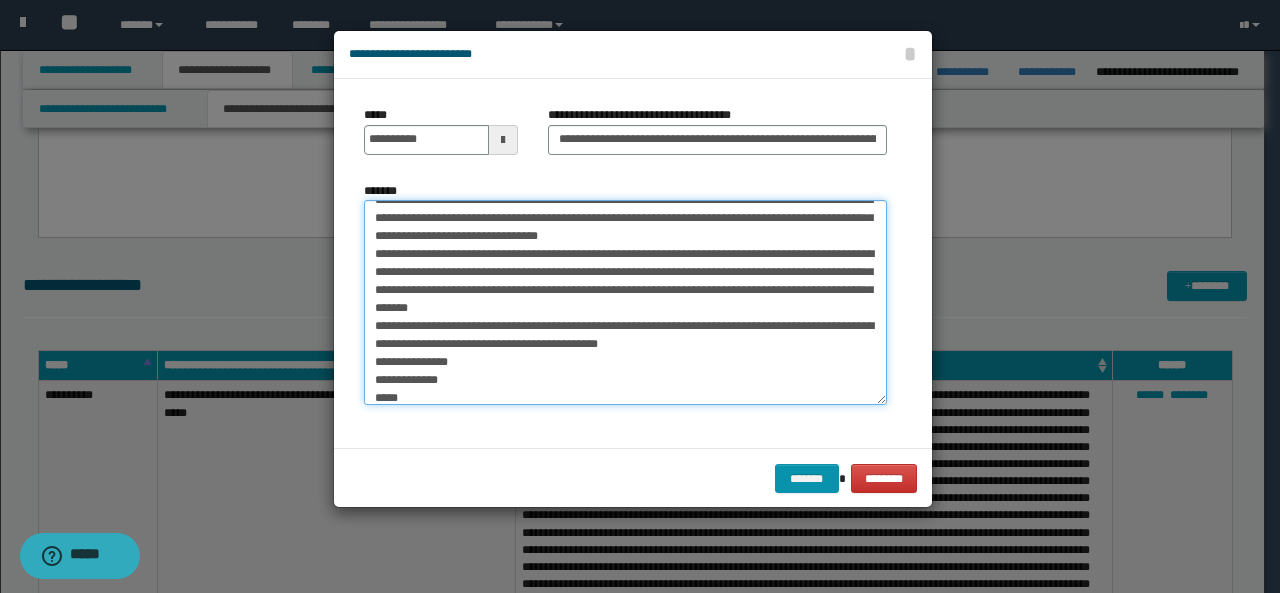 scroll, scrollTop: 142, scrollLeft: 0, axis: vertical 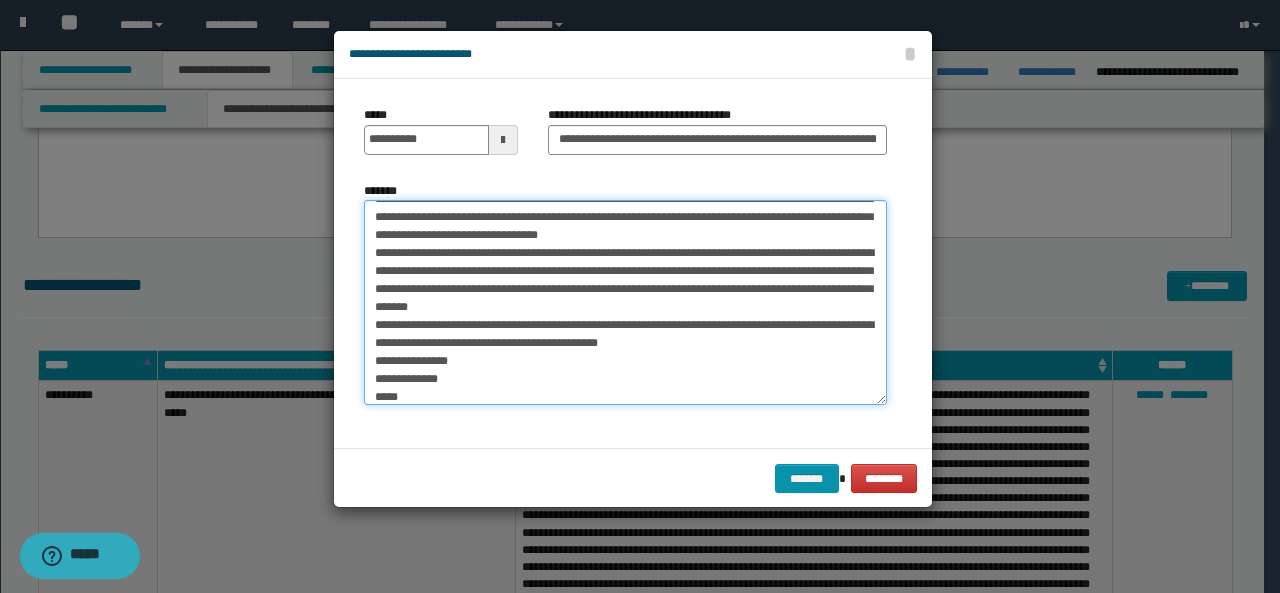 click on "*******" at bounding box center [625, 302] 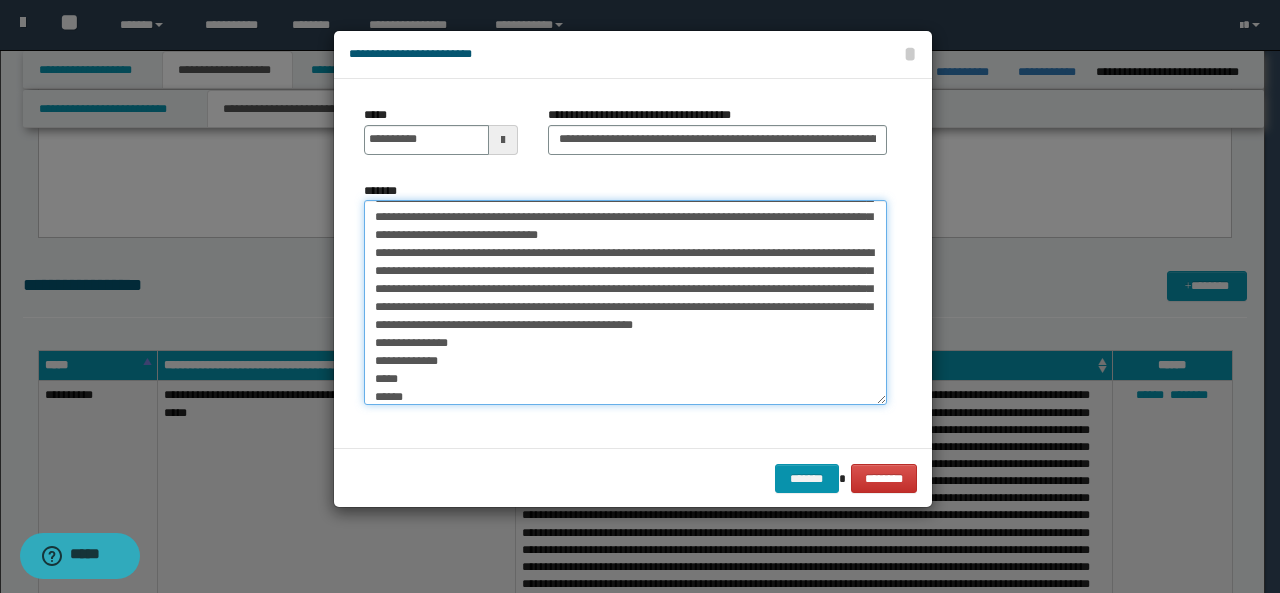 click on "*******" at bounding box center (625, 302) 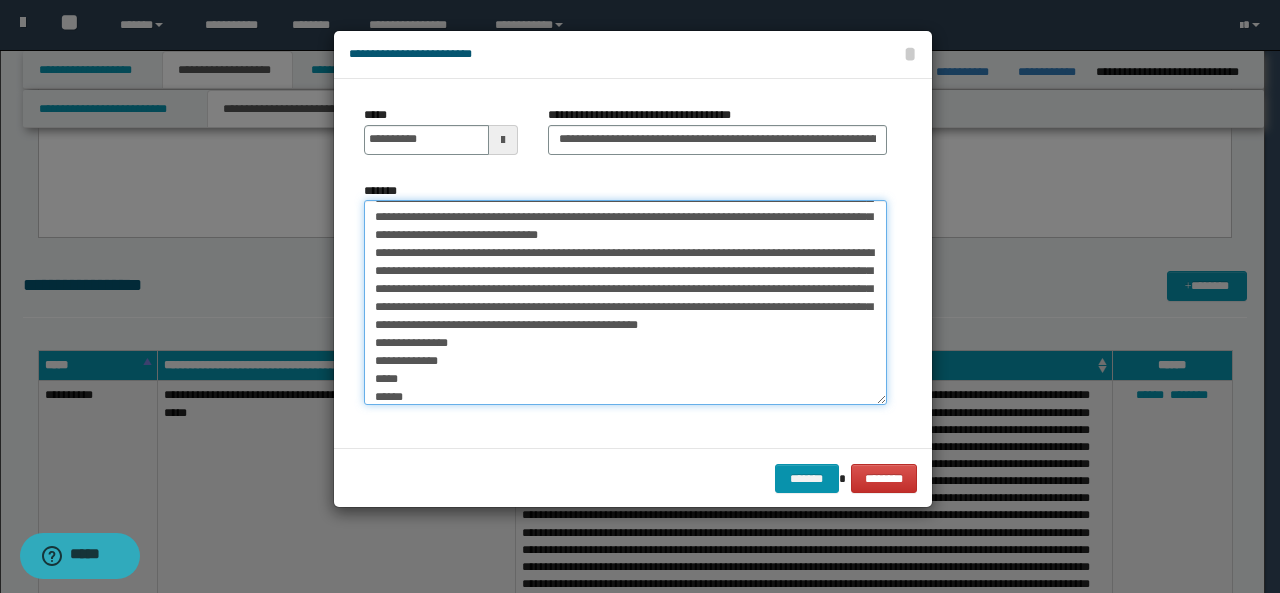 click on "*******" at bounding box center (625, 302) 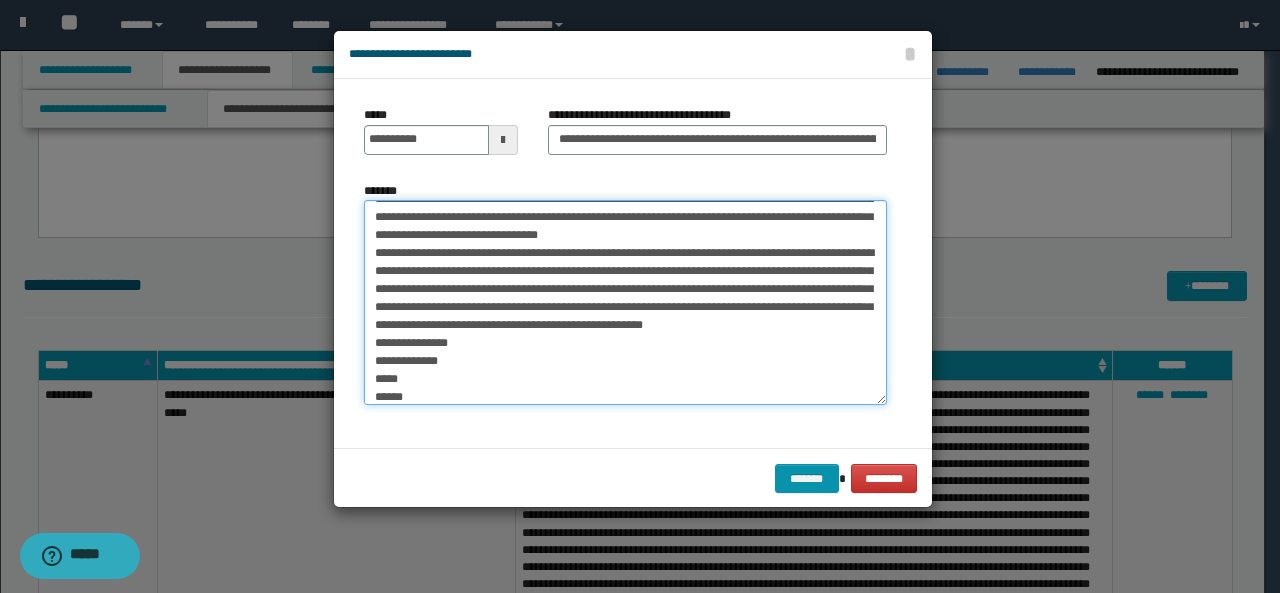 click on "*******" at bounding box center (625, 302) 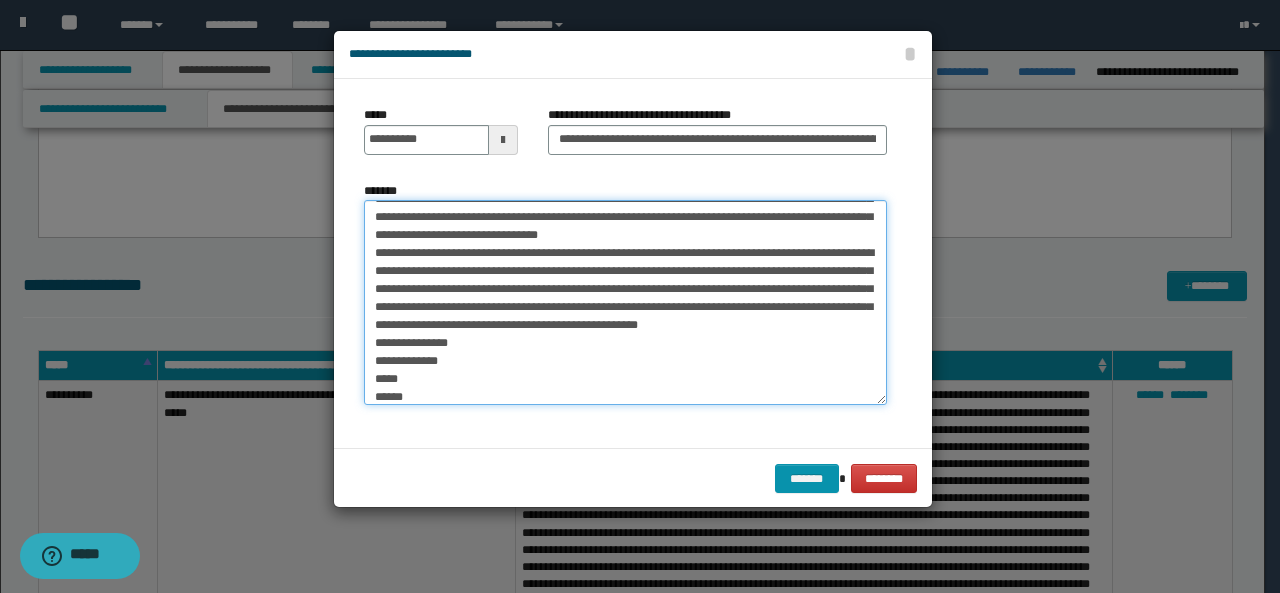 click on "*******" at bounding box center [625, 302] 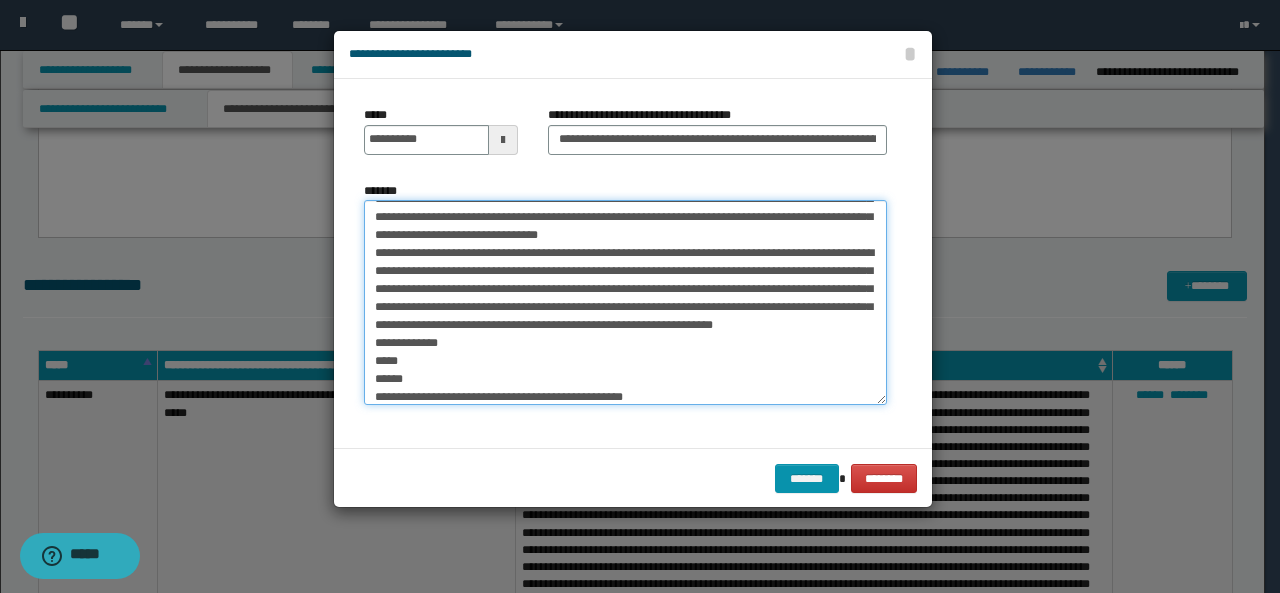 scroll, scrollTop: 184, scrollLeft: 0, axis: vertical 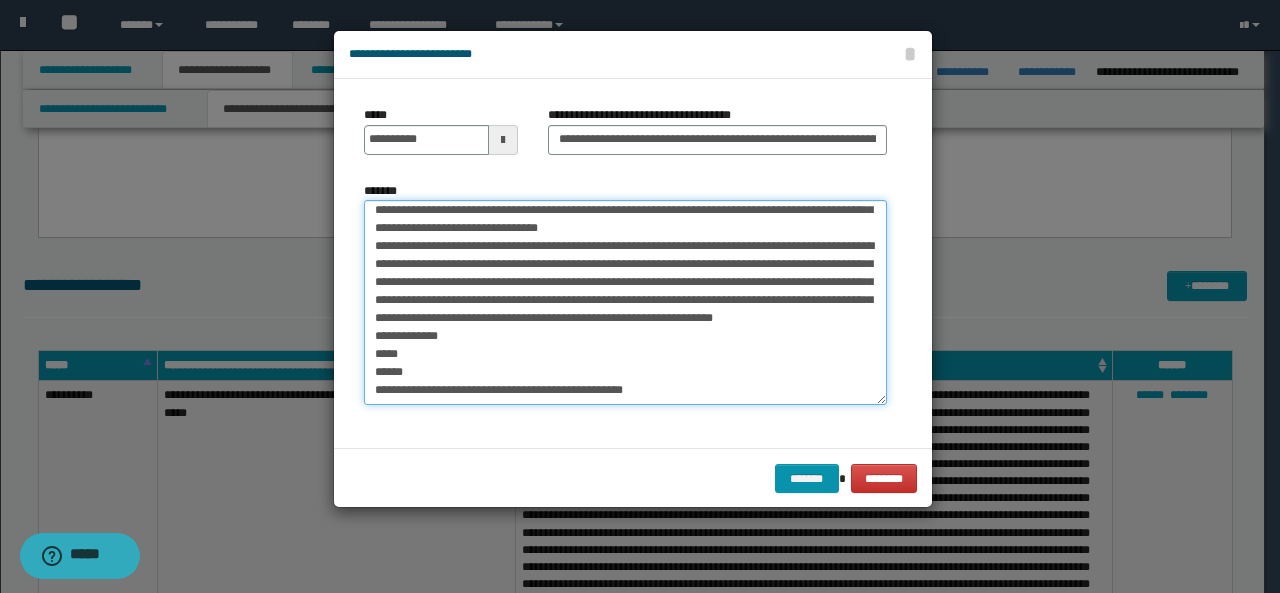 click on "*******" at bounding box center [625, 302] 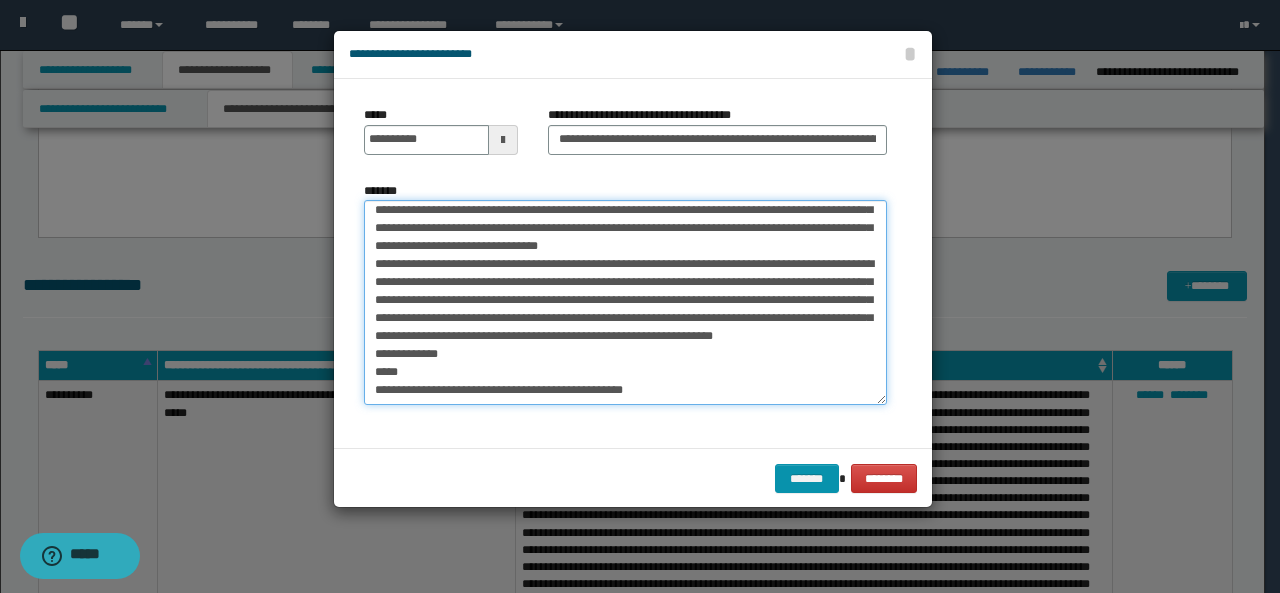scroll, scrollTop: 166, scrollLeft: 0, axis: vertical 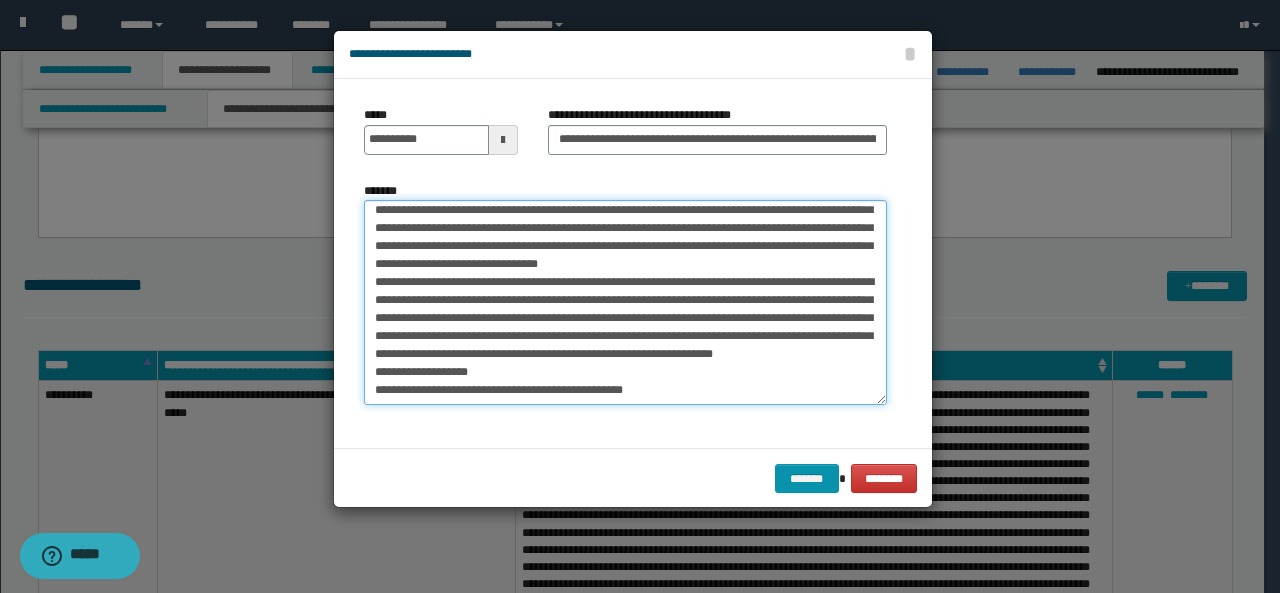 click on "*******" at bounding box center [625, 302] 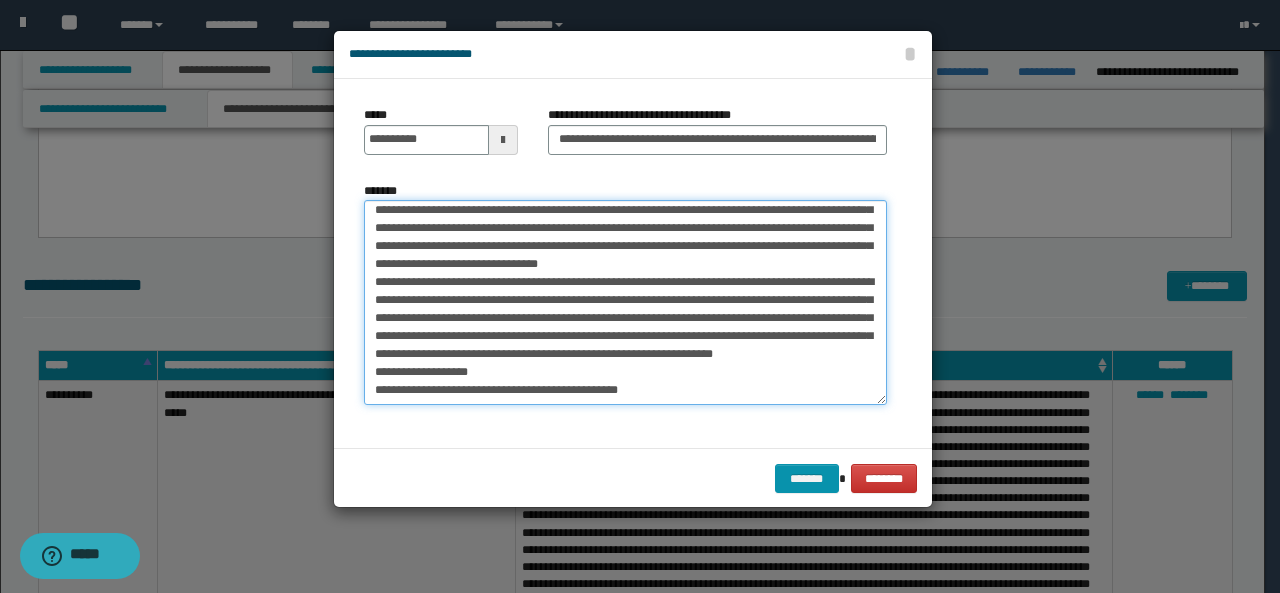 click on "*******" at bounding box center [625, 302] 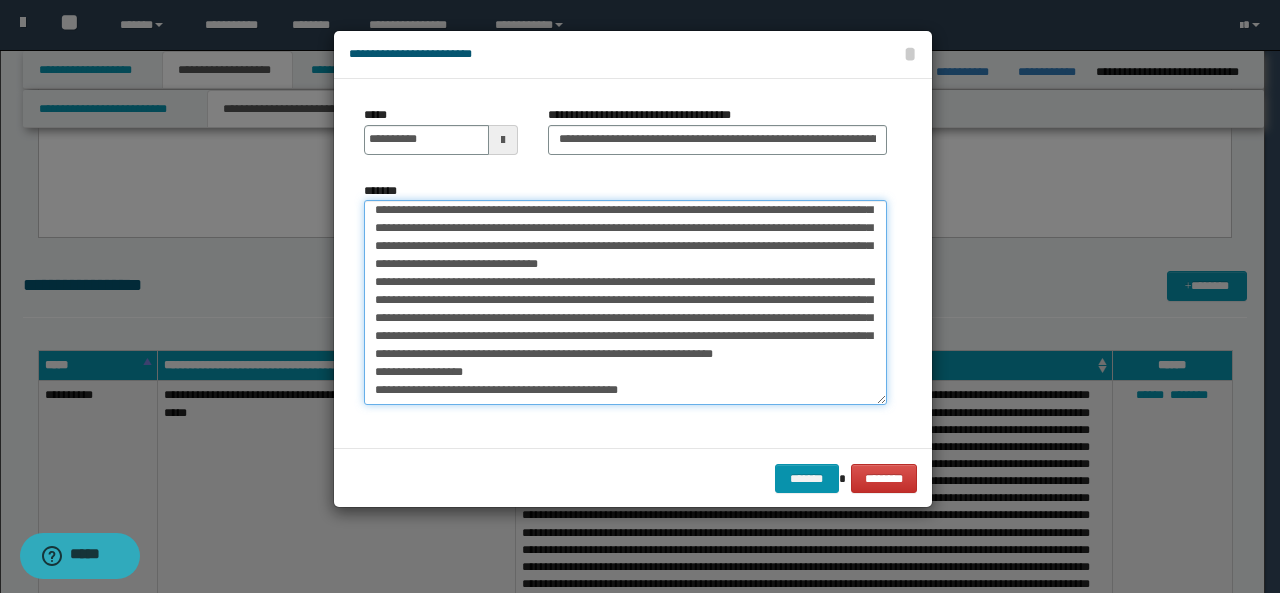 click on "*******" at bounding box center [625, 302] 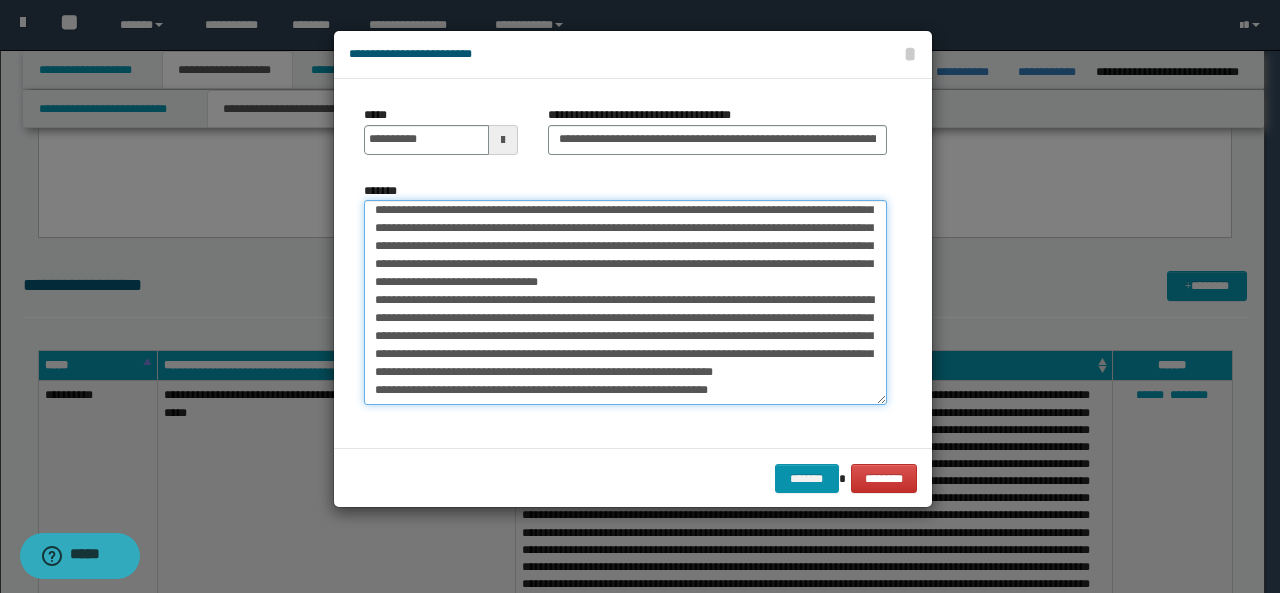 scroll, scrollTop: 130, scrollLeft: 0, axis: vertical 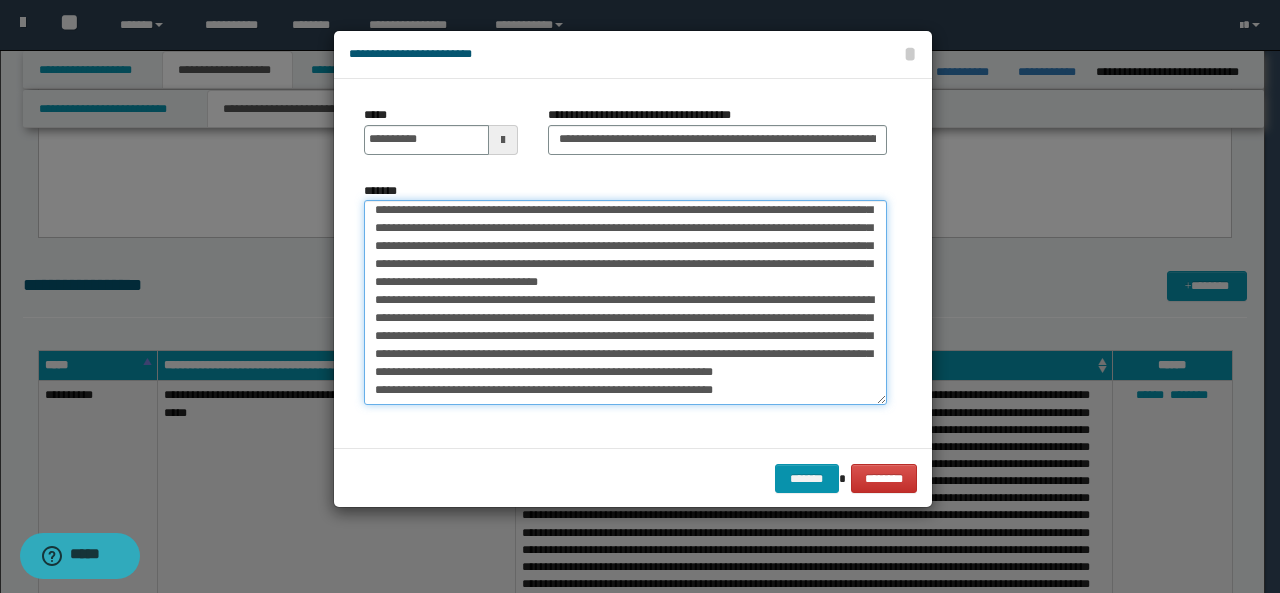 click on "*******" at bounding box center [625, 302] 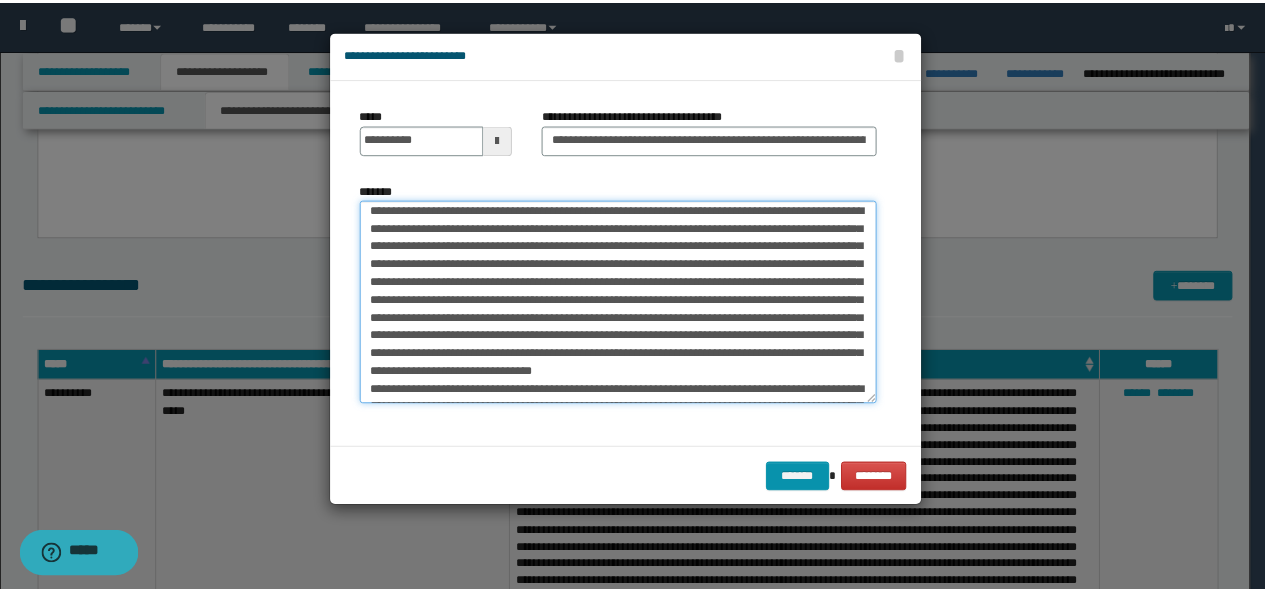 scroll, scrollTop: 0, scrollLeft: 0, axis: both 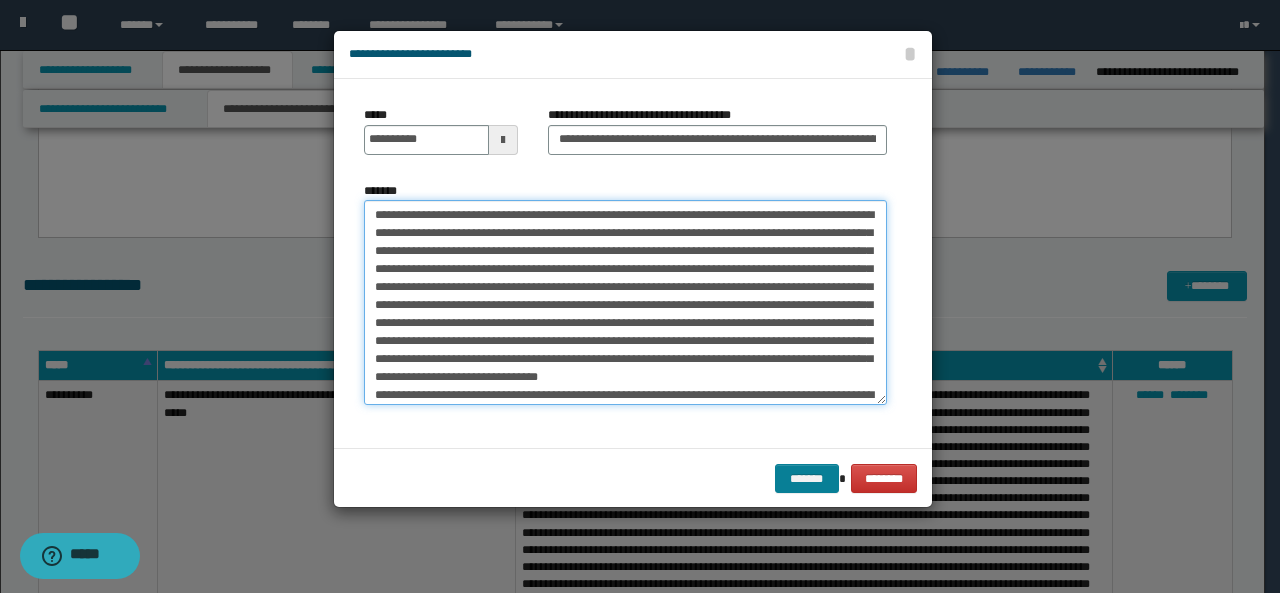 type on "**********" 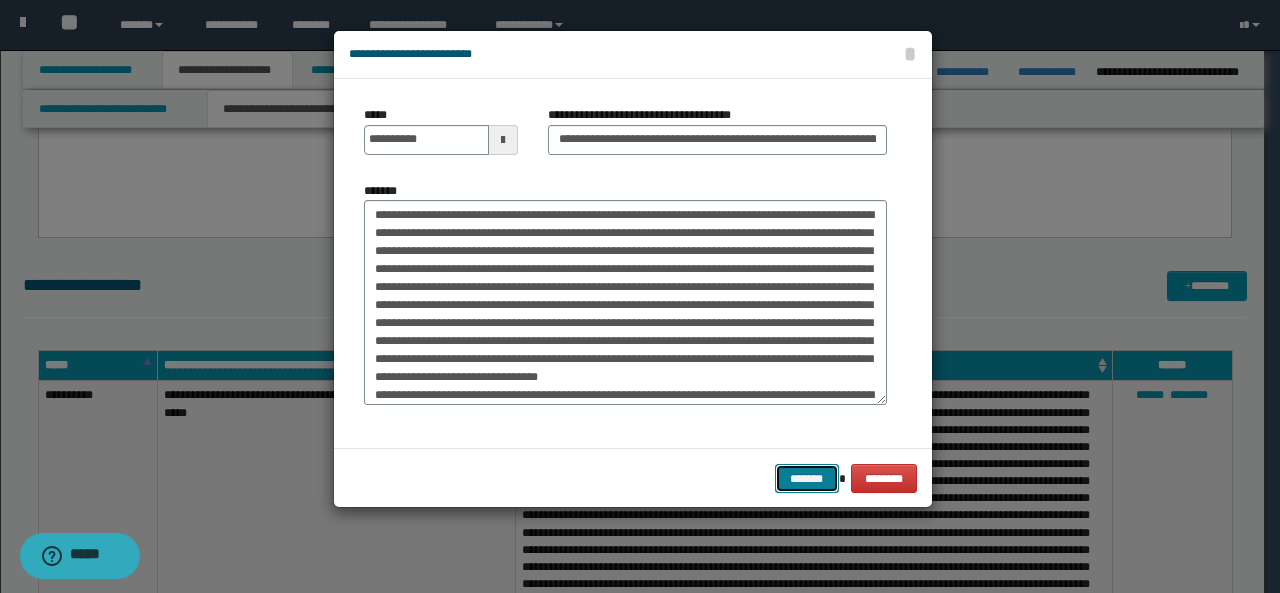 click on "*******" at bounding box center (807, 478) 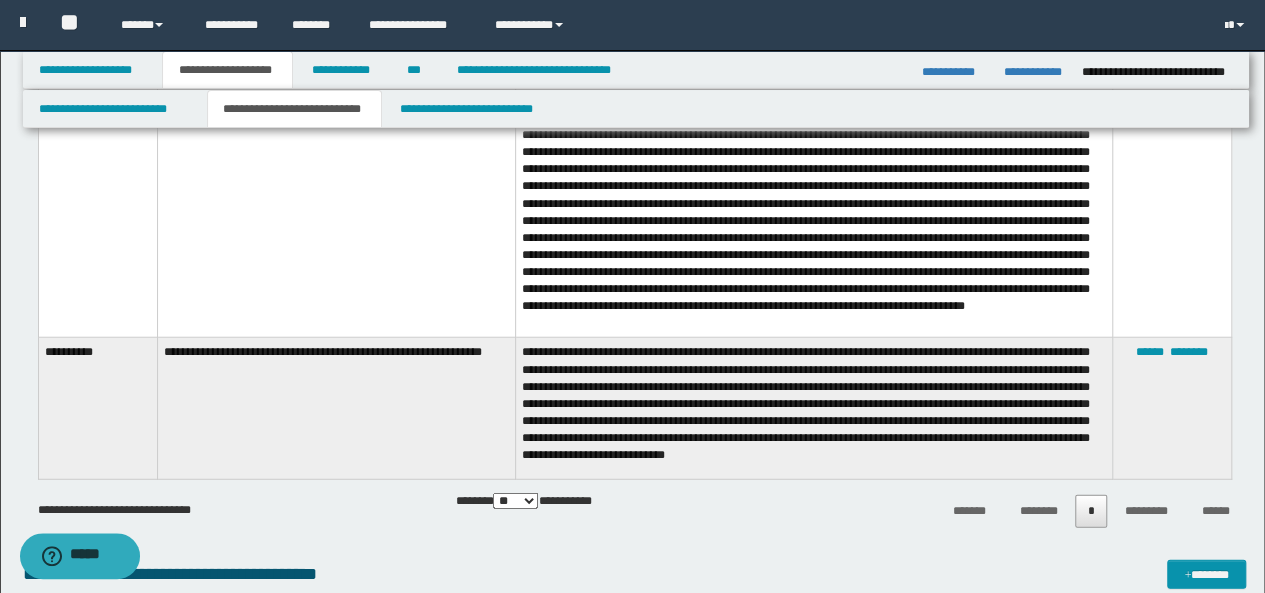 scroll, scrollTop: 2429, scrollLeft: 0, axis: vertical 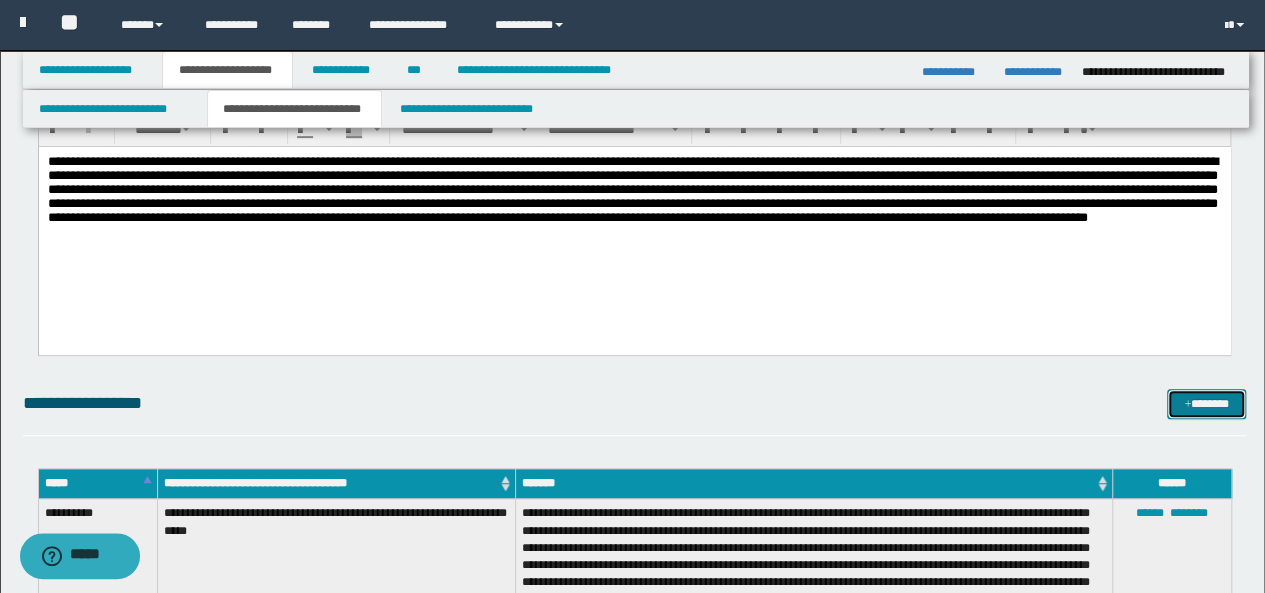 click on "*******" at bounding box center (1206, 403) 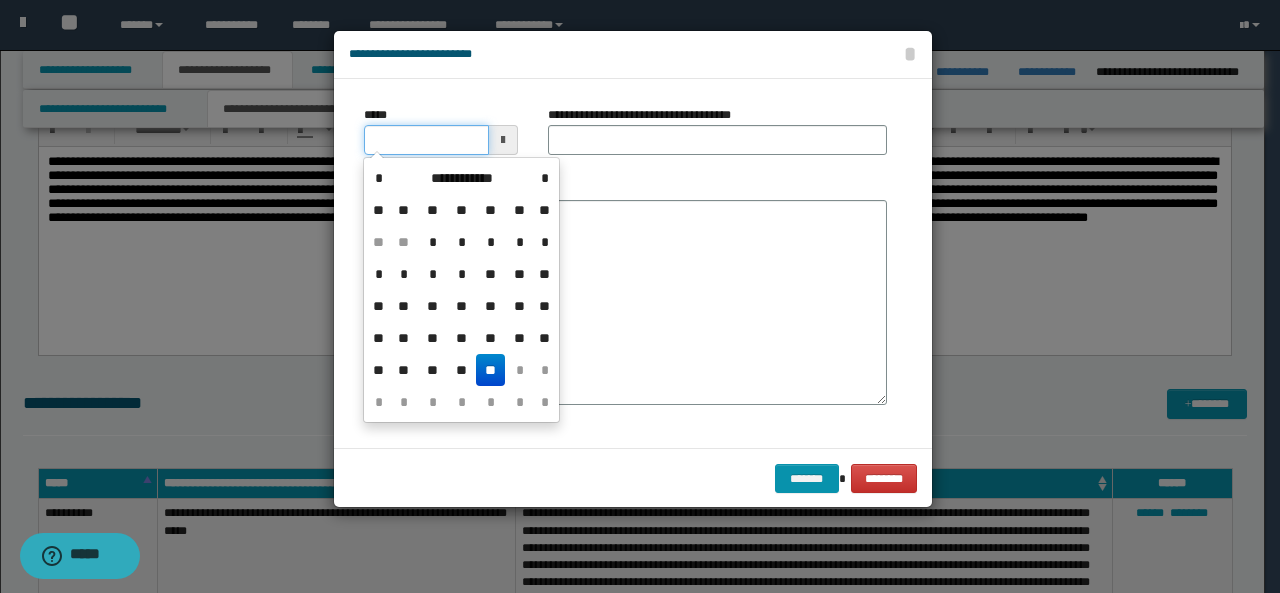 click on "*****" at bounding box center (426, 140) 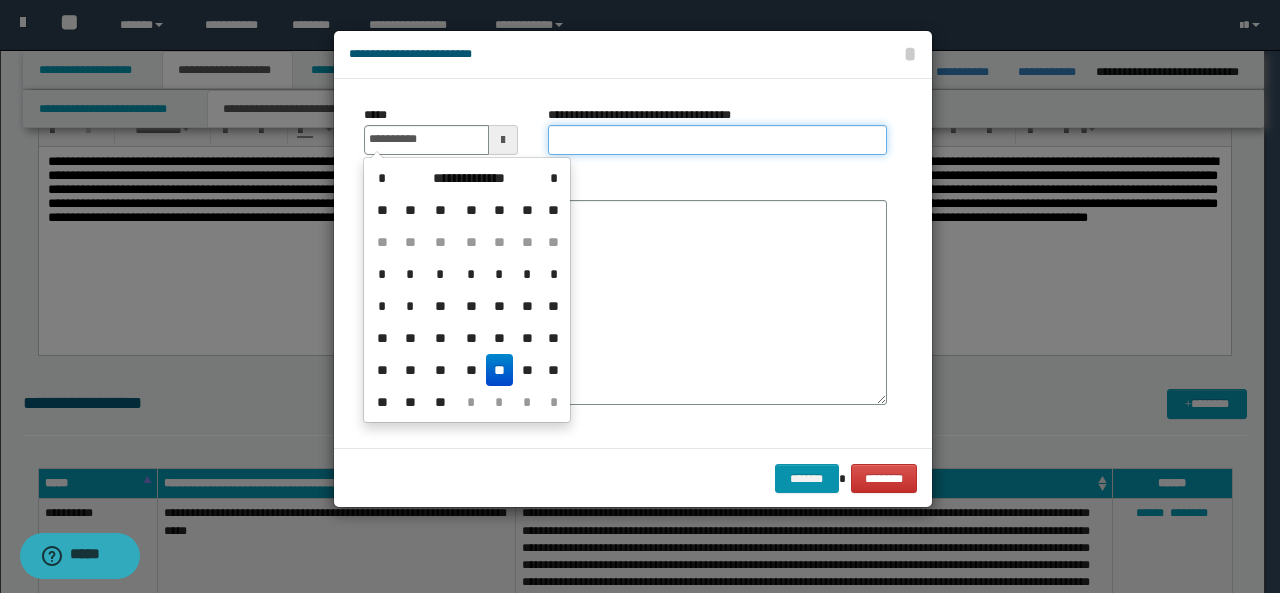 type on "**********" 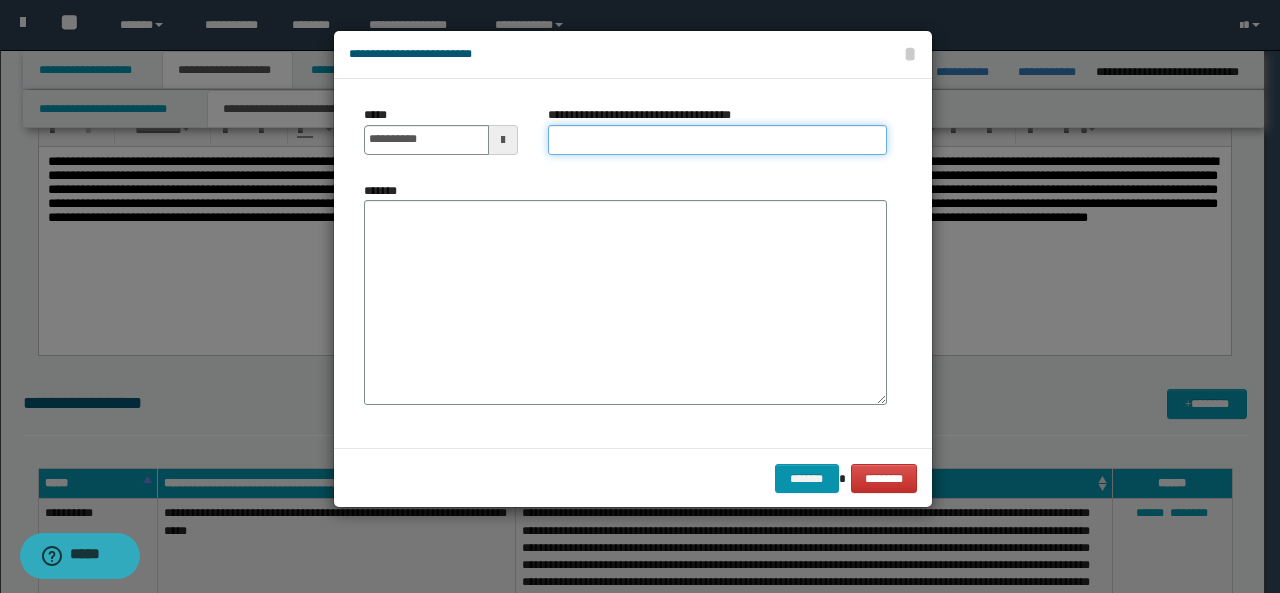 click on "**********" at bounding box center (717, 140) 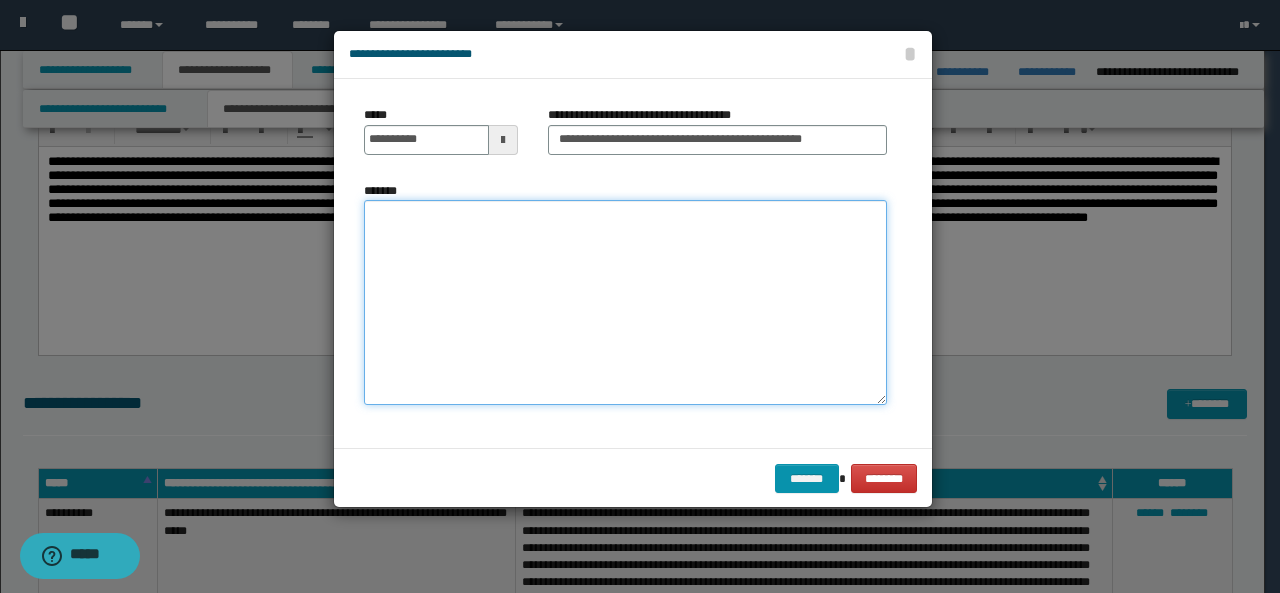 click on "*******" at bounding box center [625, 302] 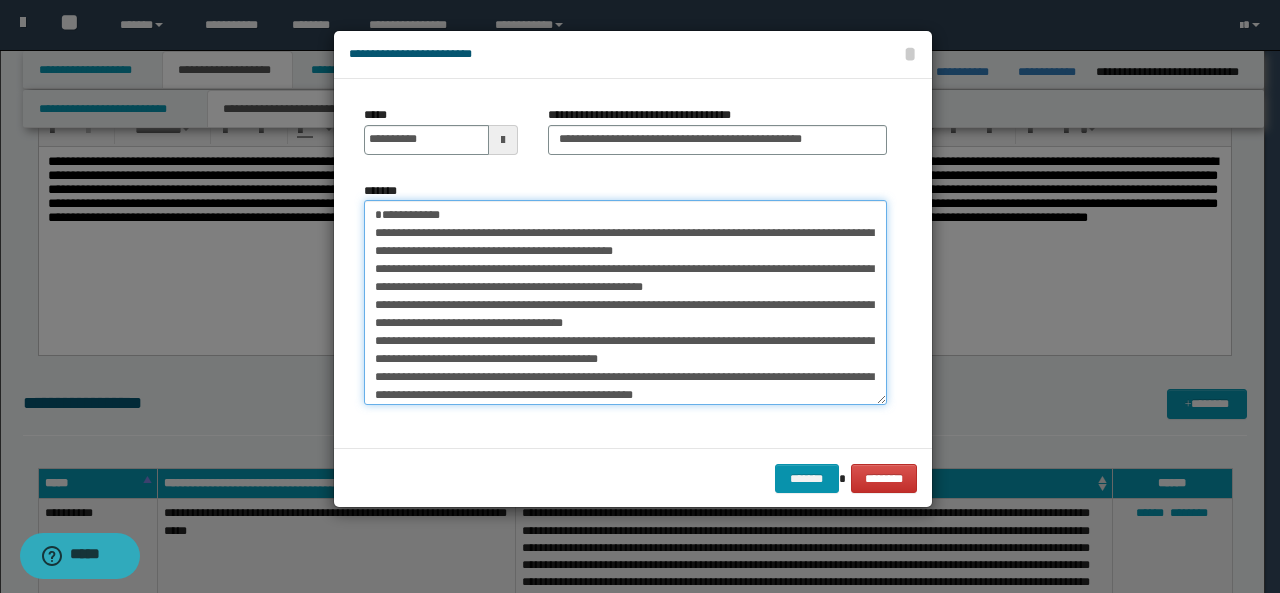 scroll, scrollTop: 628, scrollLeft: 0, axis: vertical 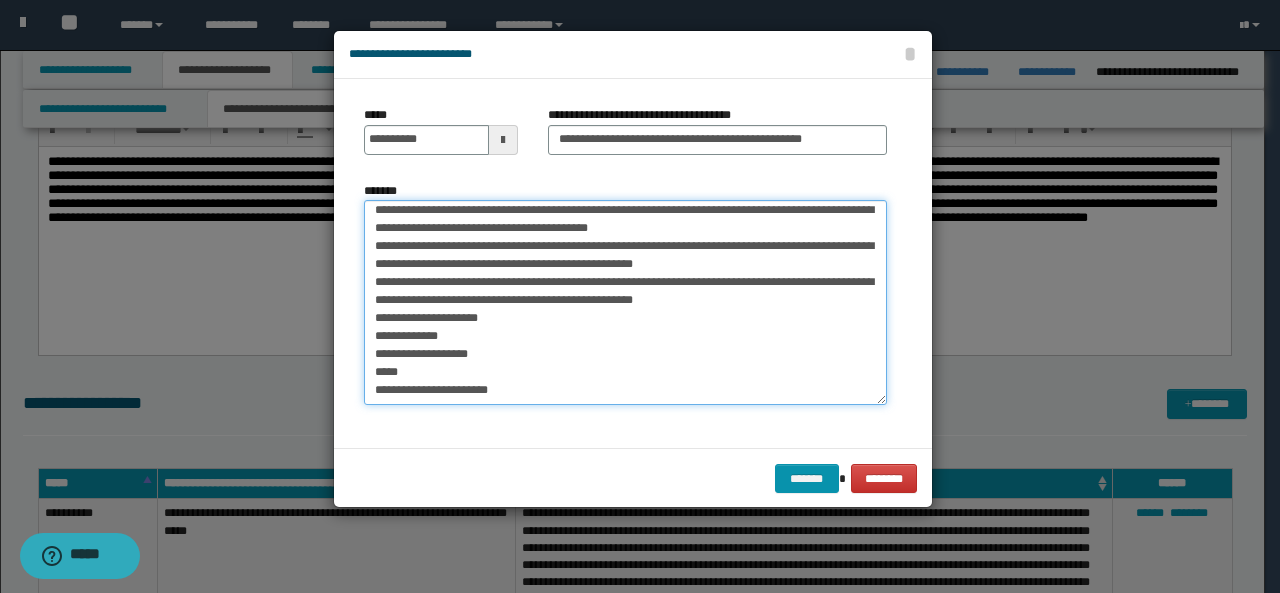 click on "*******" at bounding box center [625, 302] 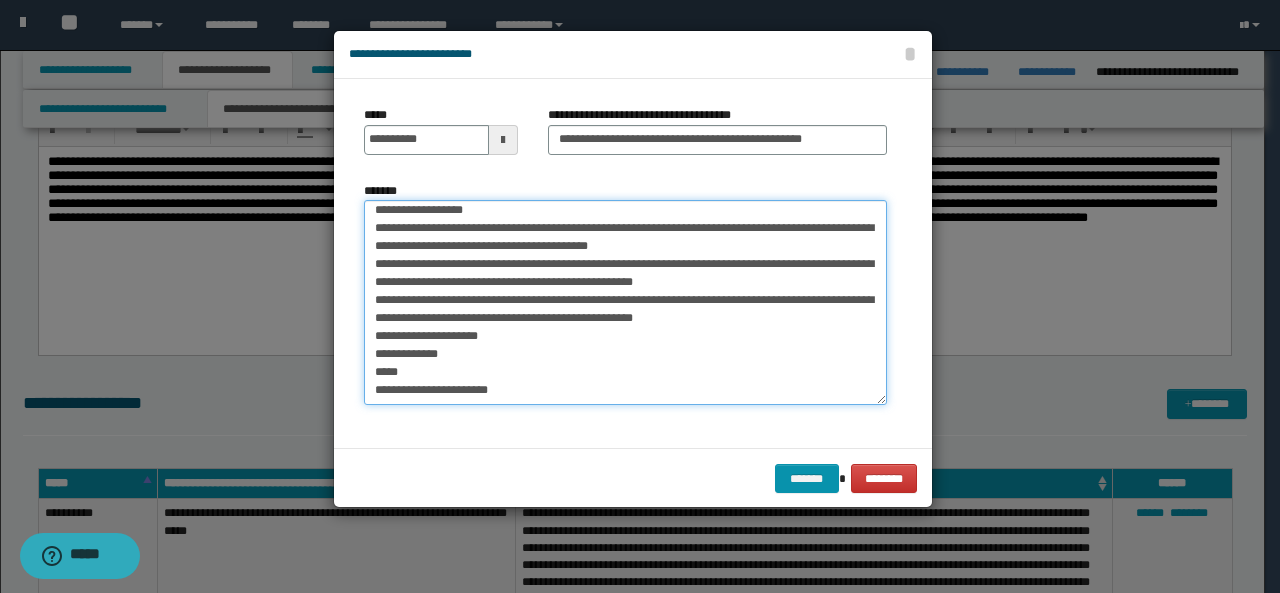 scroll, scrollTop: 616, scrollLeft: 0, axis: vertical 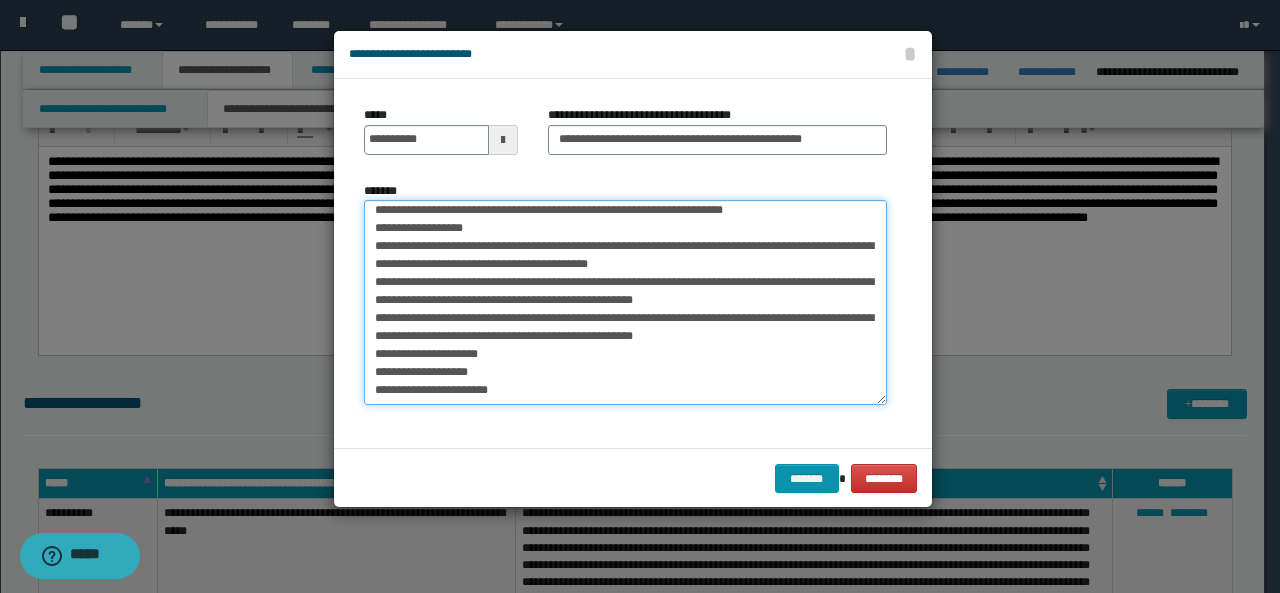 click on "*******" at bounding box center (625, 302) 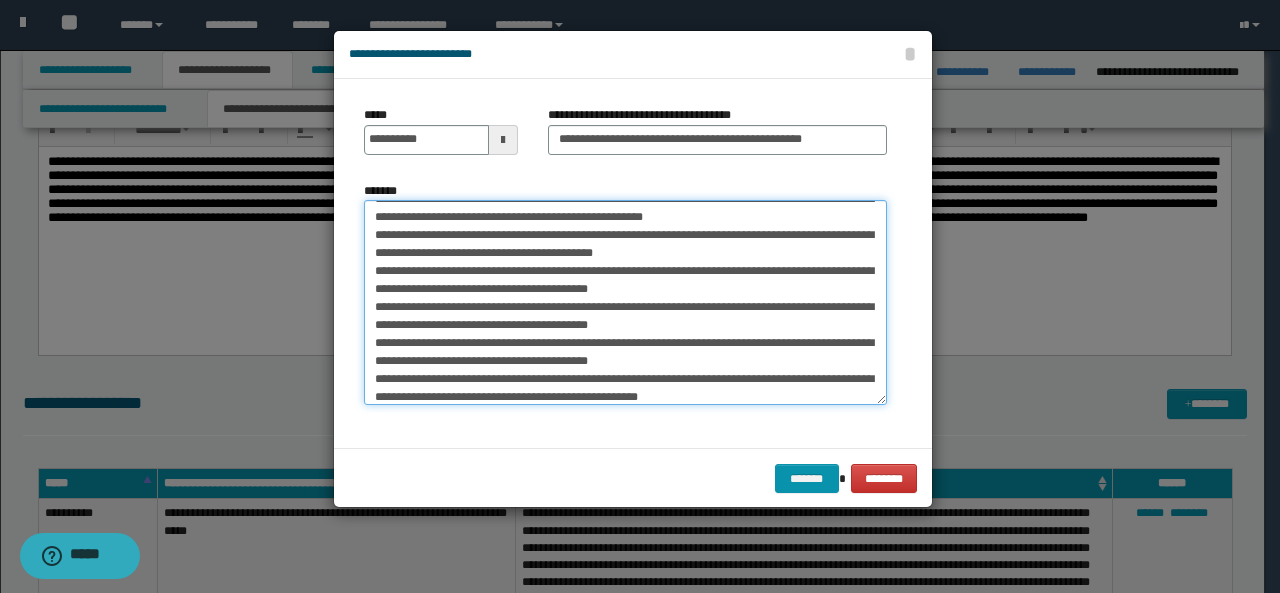 scroll, scrollTop: 0, scrollLeft: 0, axis: both 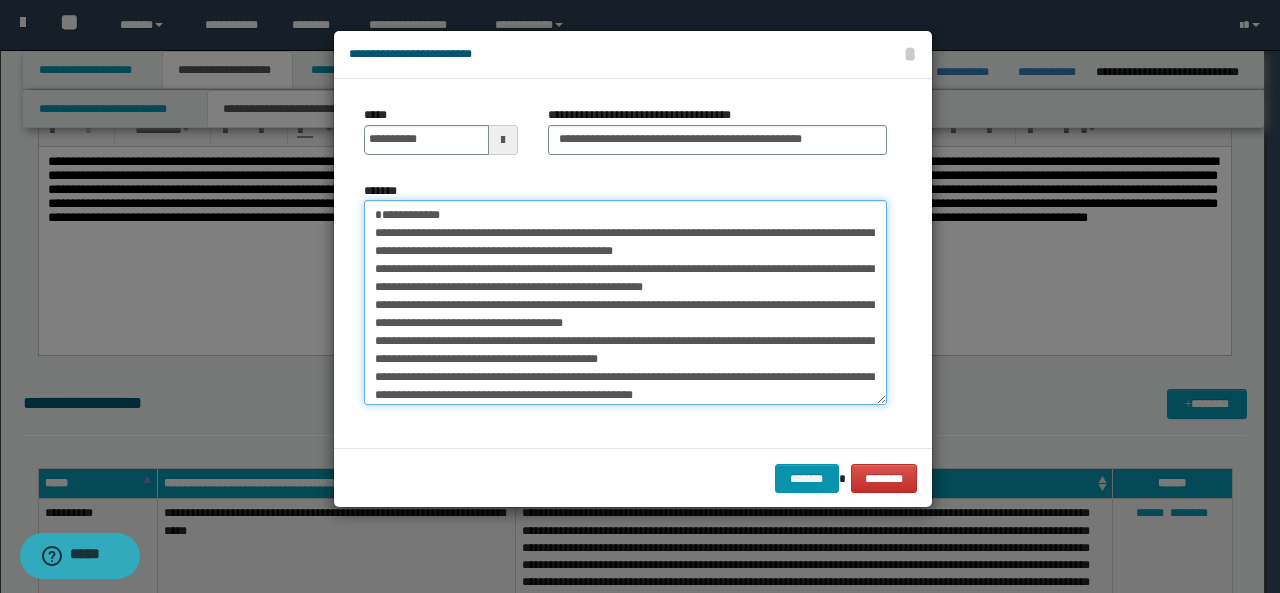 click on "*******" at bounding box center (625, 302) 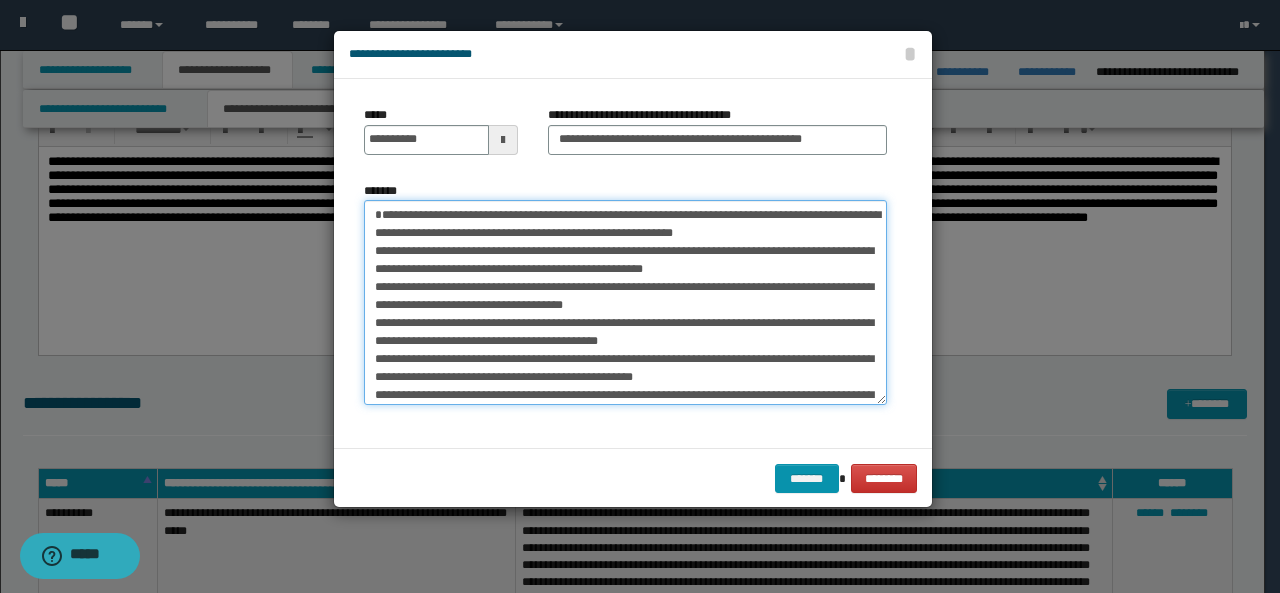 click on "*******" at bounding box center [625, 302] 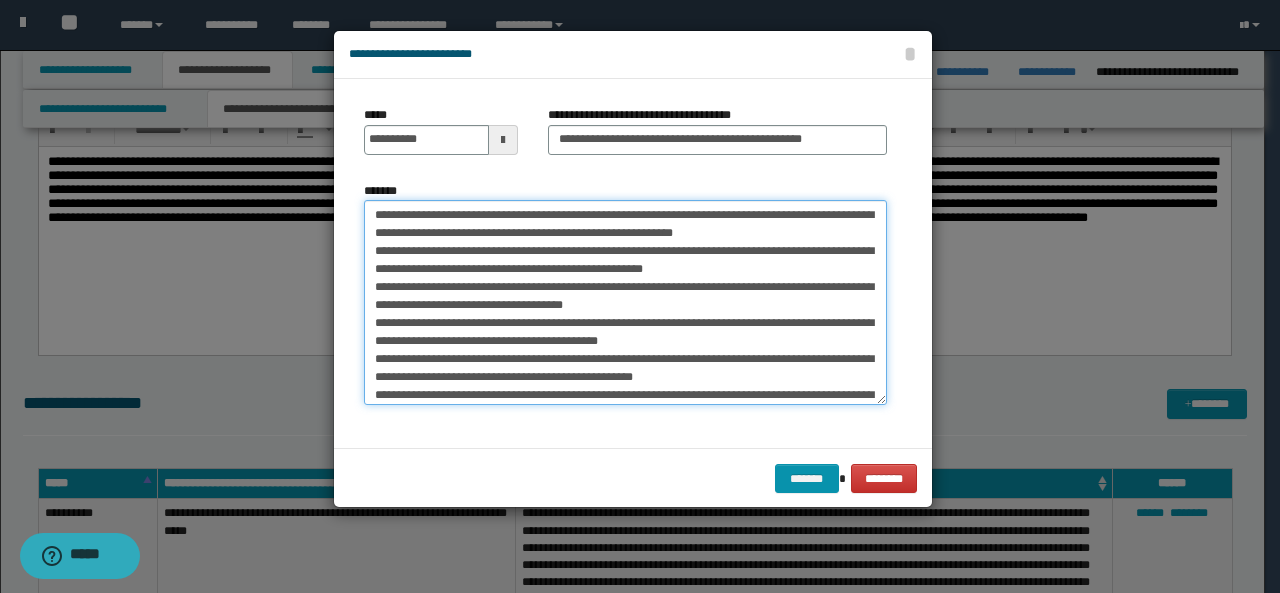 click on "*******" at bounding box center [625, 302] 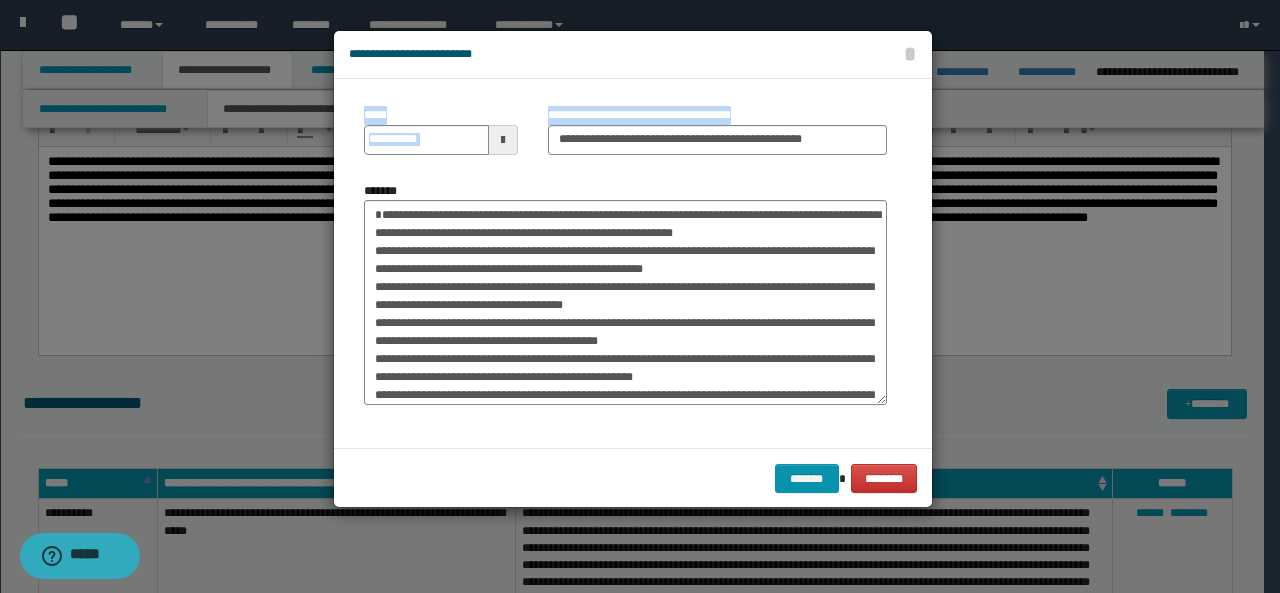 drag, startPoint x: 613, startPoint y: 43, endPoint x: 831, endPoint y: 110, distance: 228.06358 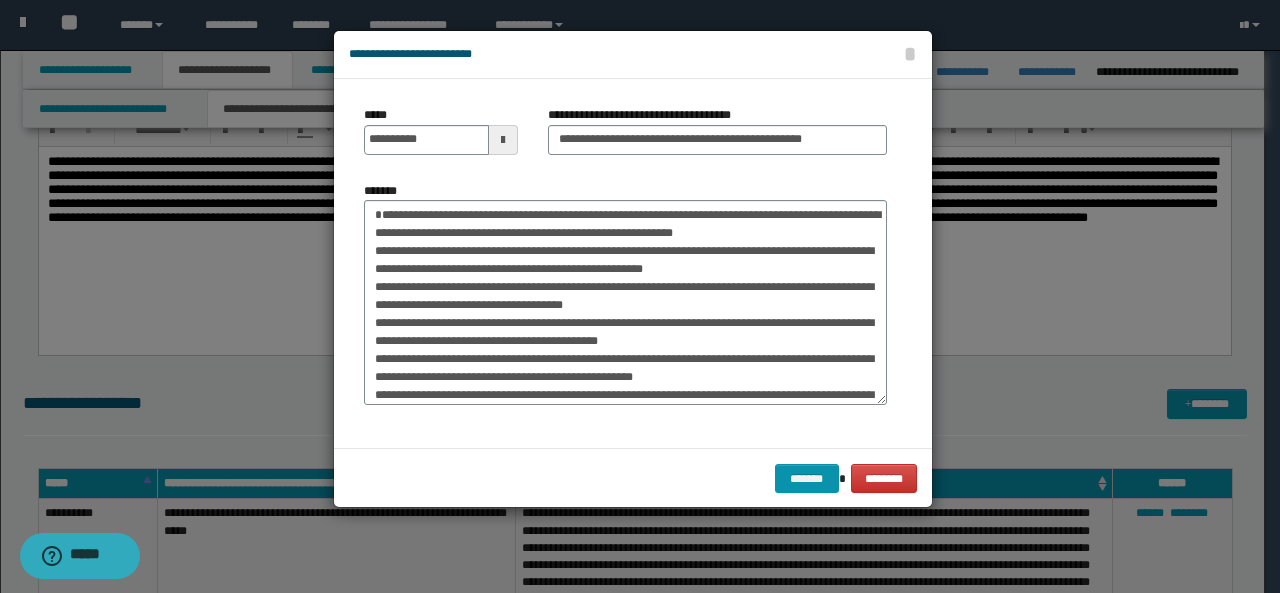 click at bounding box center (640, 296) 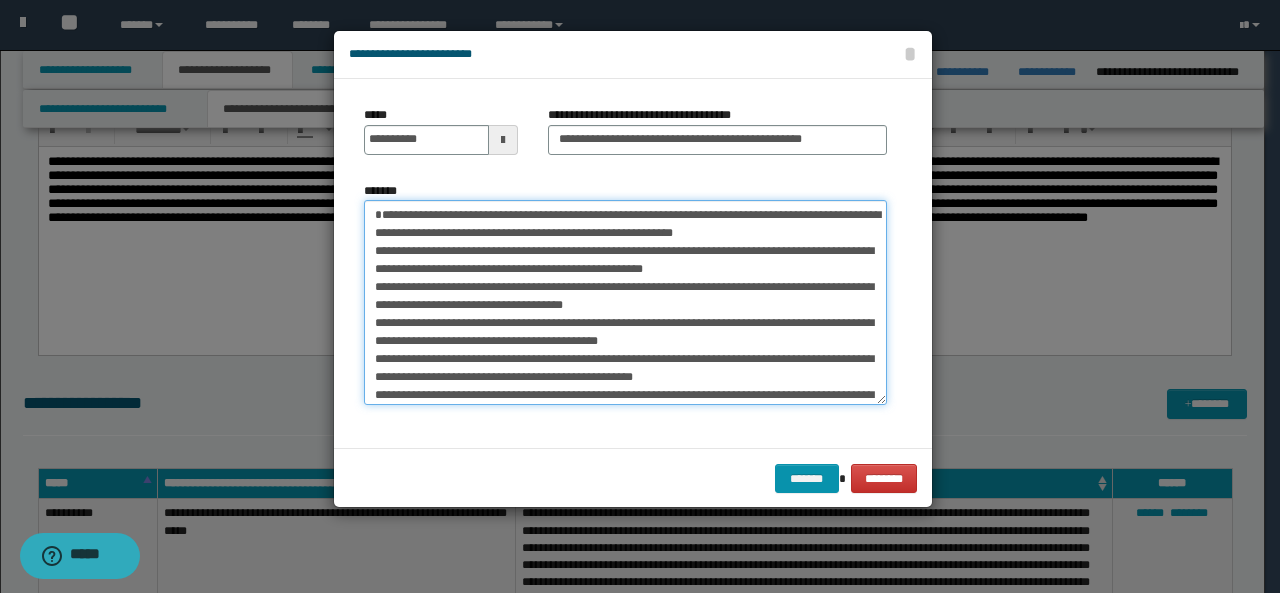 click on "*******" at bounding box center [625, 302] 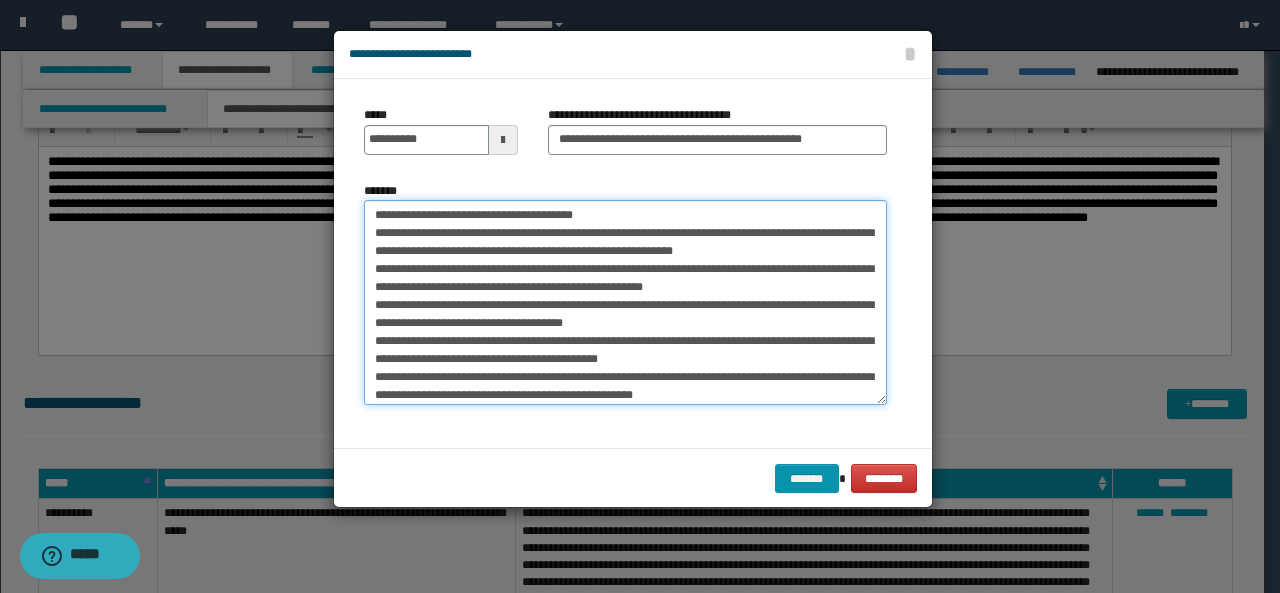 click on "*******" at bounding box center (625, 302) 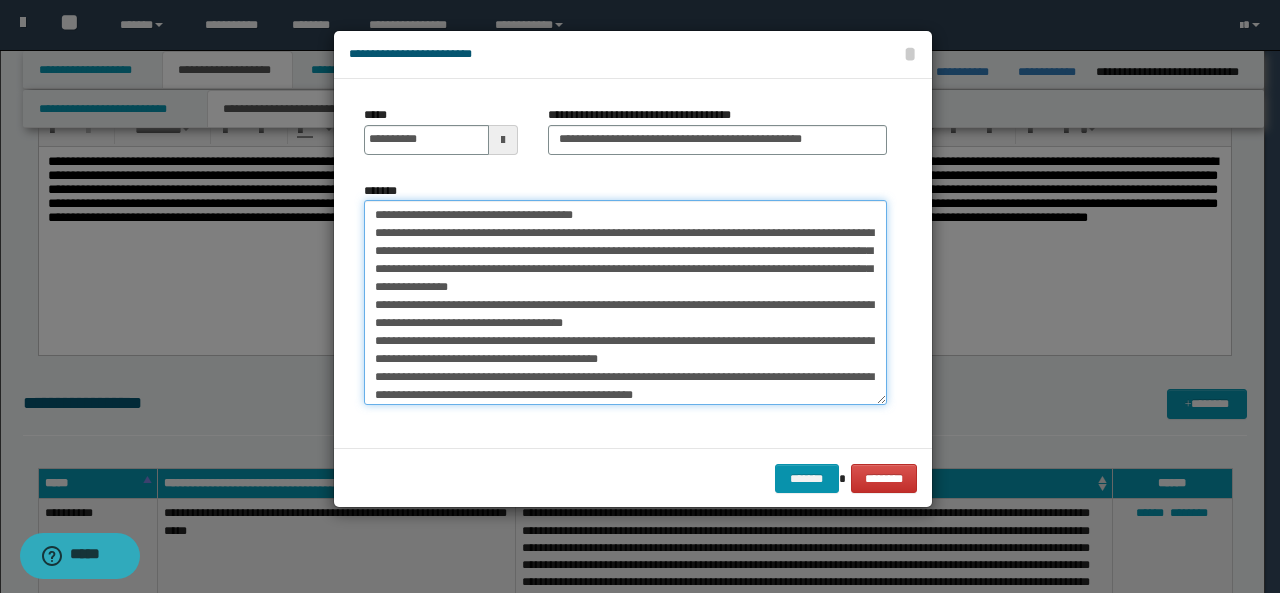 click on "*******" at bounding box center (625, 302) 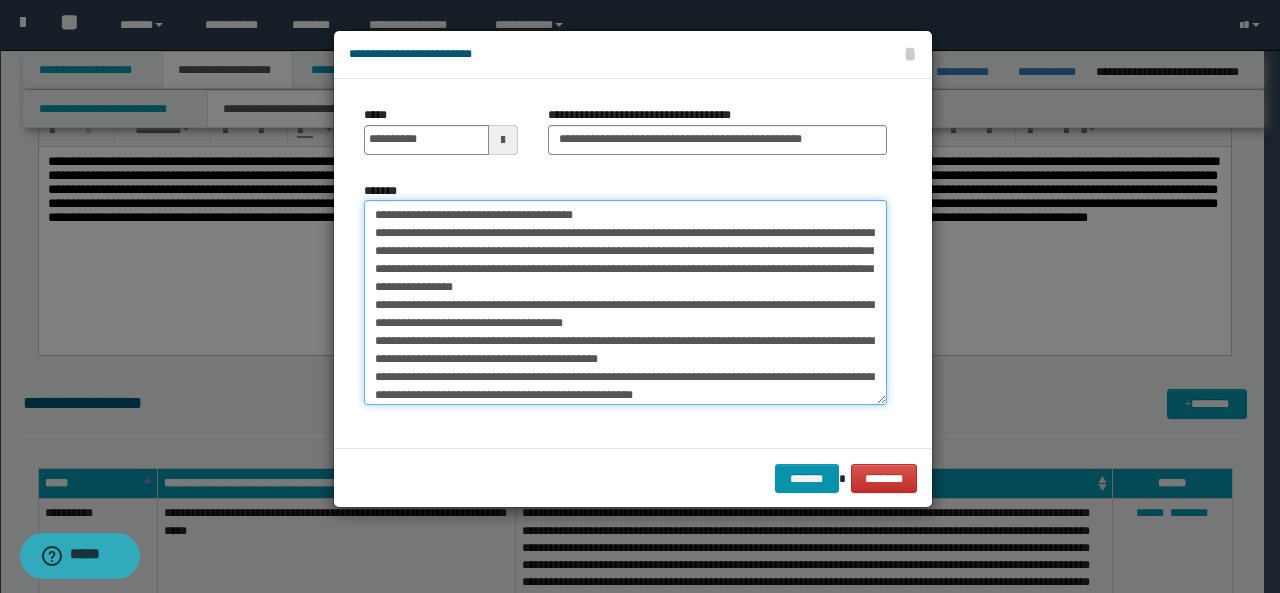 click on "*******" at bounding box center [625, 302] 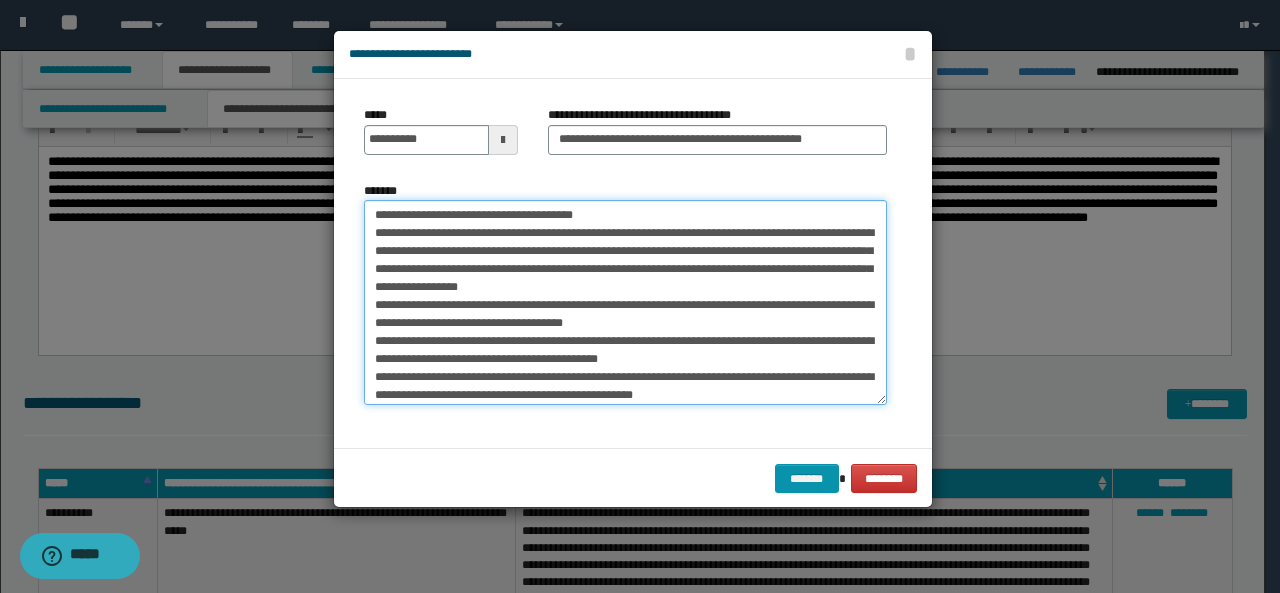 click on "*******" at bounding box center (625, 302) 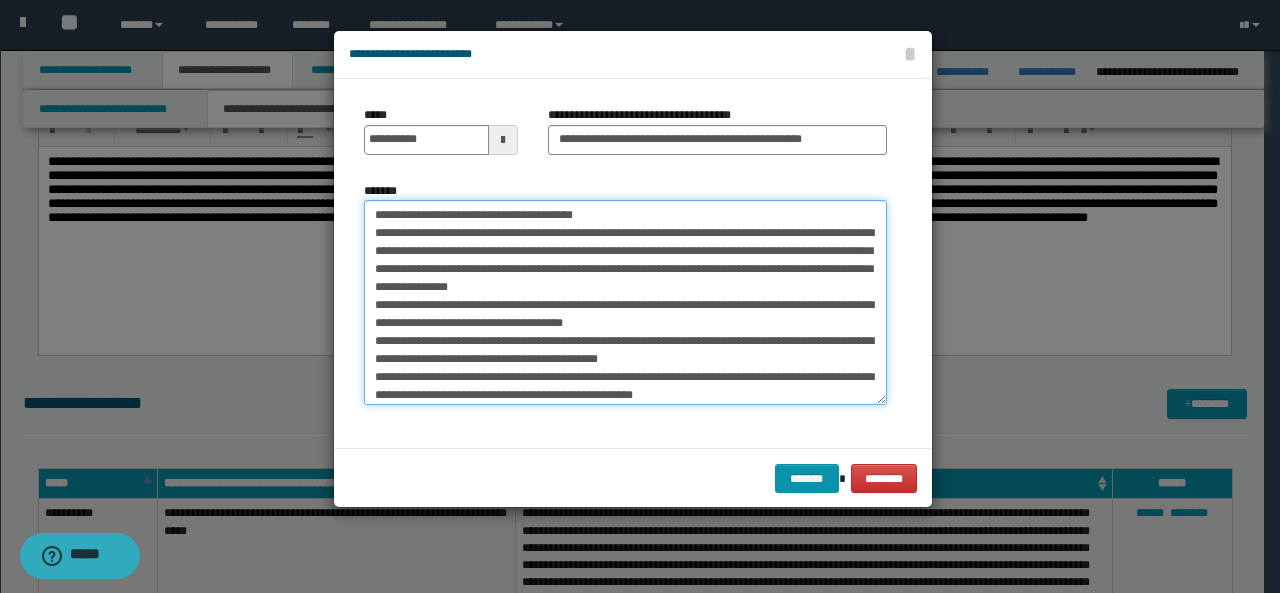 click on "*******" at bounding box center [625, 302] 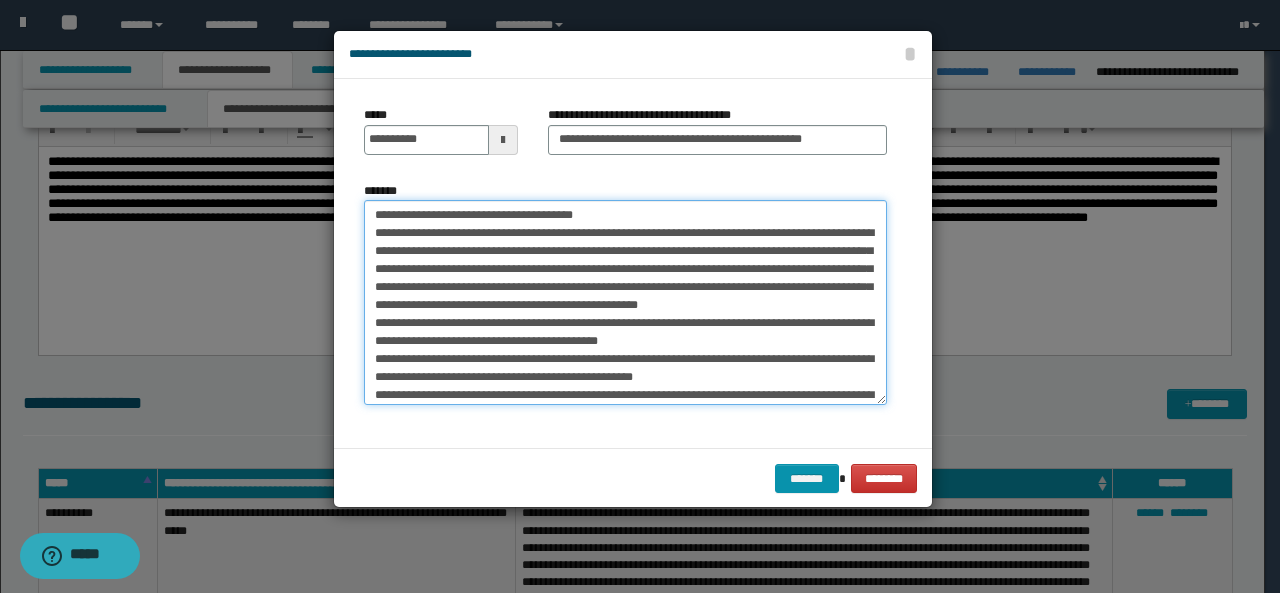 click on "*******" at bounding box center [625, 302] 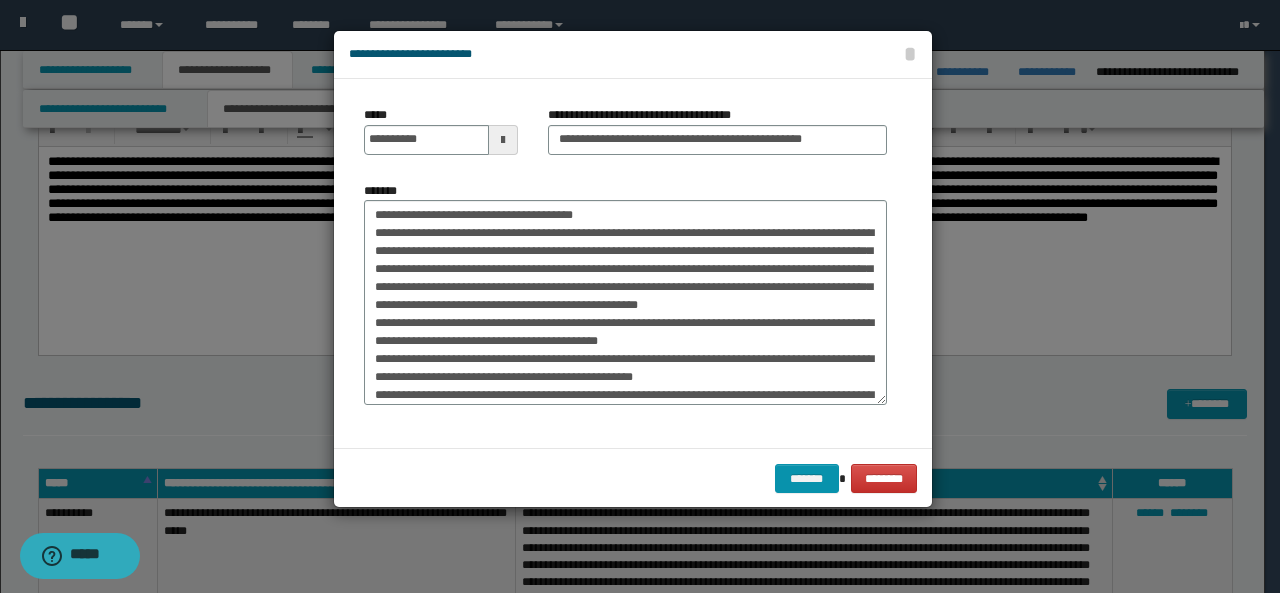 drag, startPoint x: 466, startPoint y: 185, endPoint x: 374, endPoint y: 342, distance: 181.96977 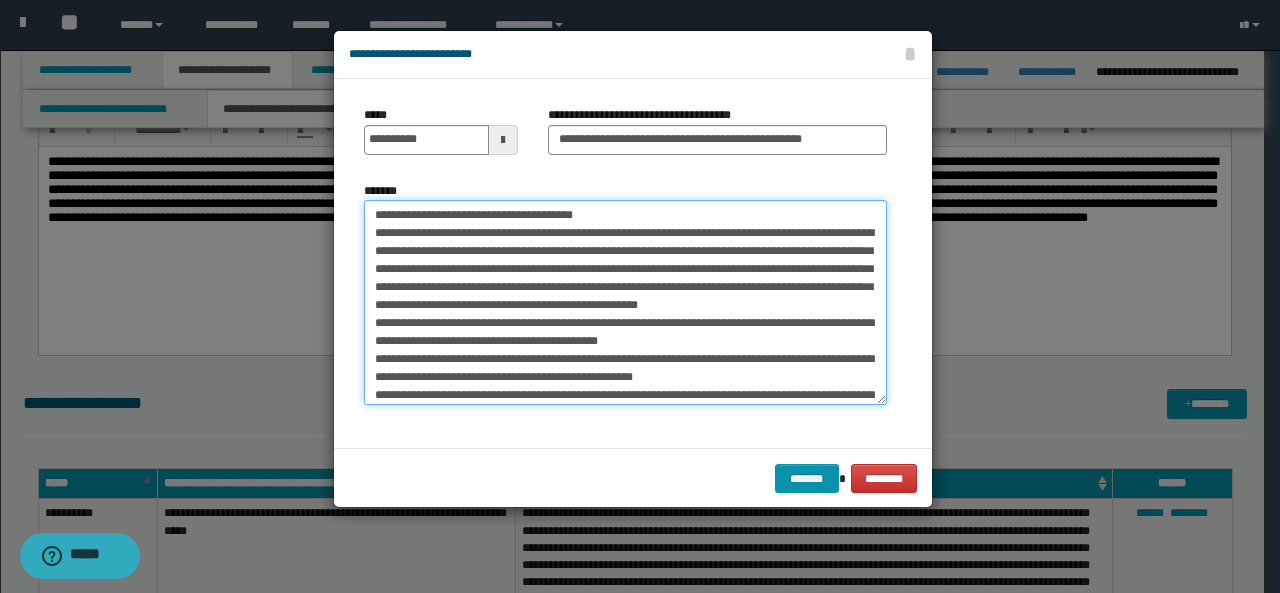 click on "*******" at bounding box center [625, 302] 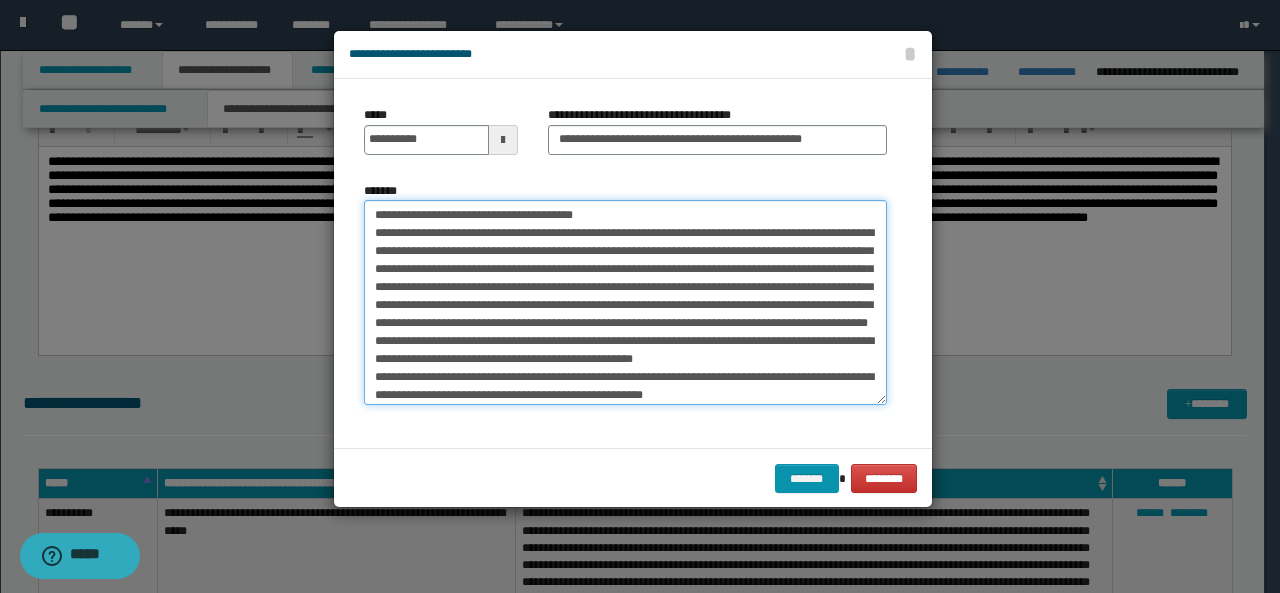 click on "*******" at bounding box center (625, 302) 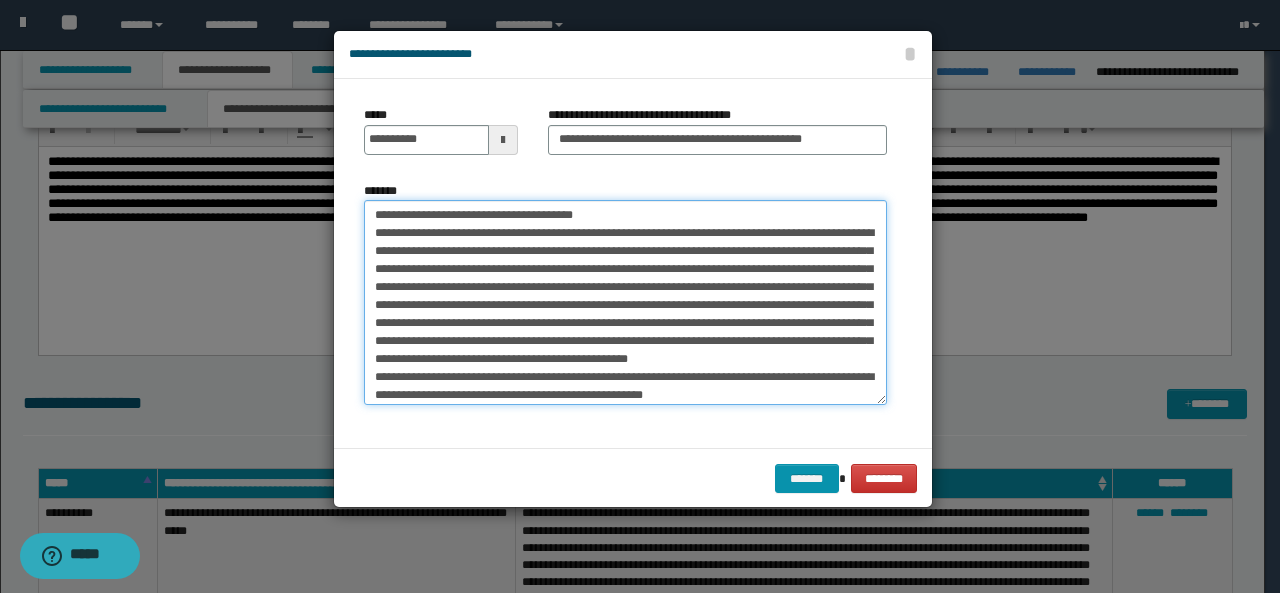 click on "*******" at bounding box center (625, 302) 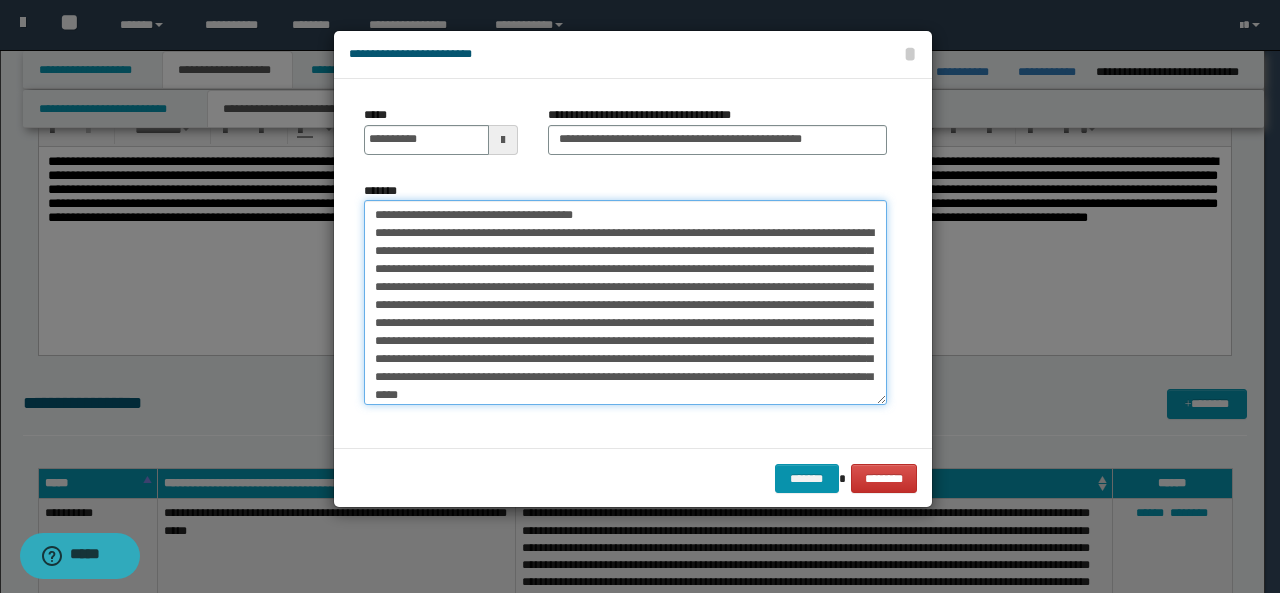 click on "*******" at bounding box center (625, 302) 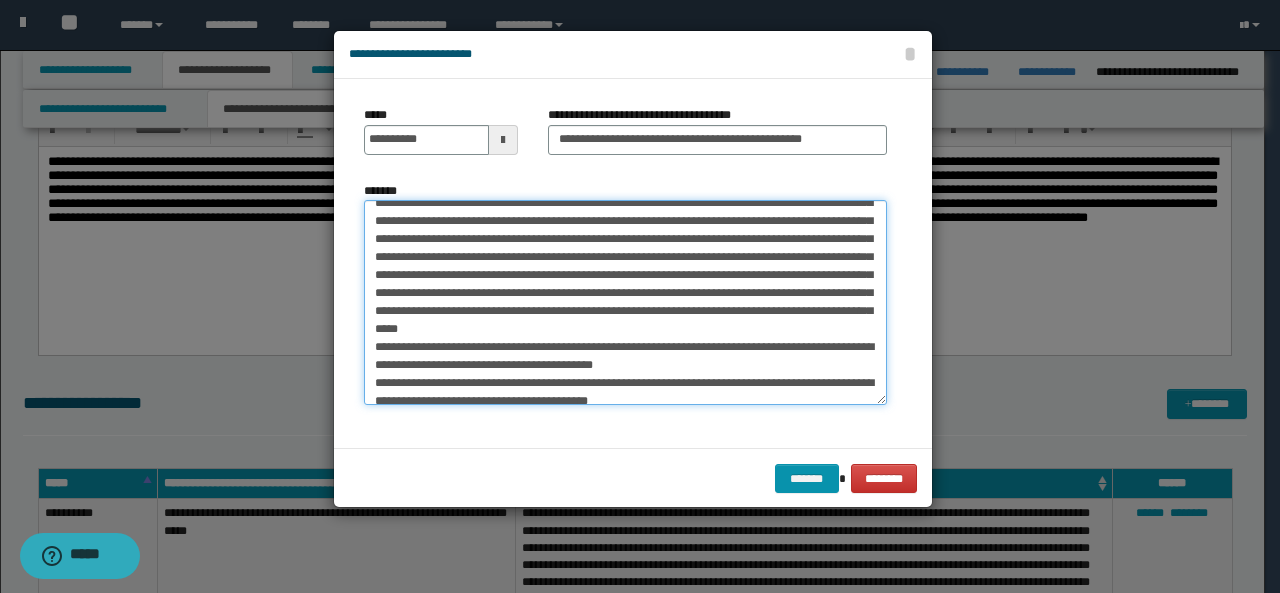 scroll, scrollTop: 76, scrollLeft: 0, axis: vertical 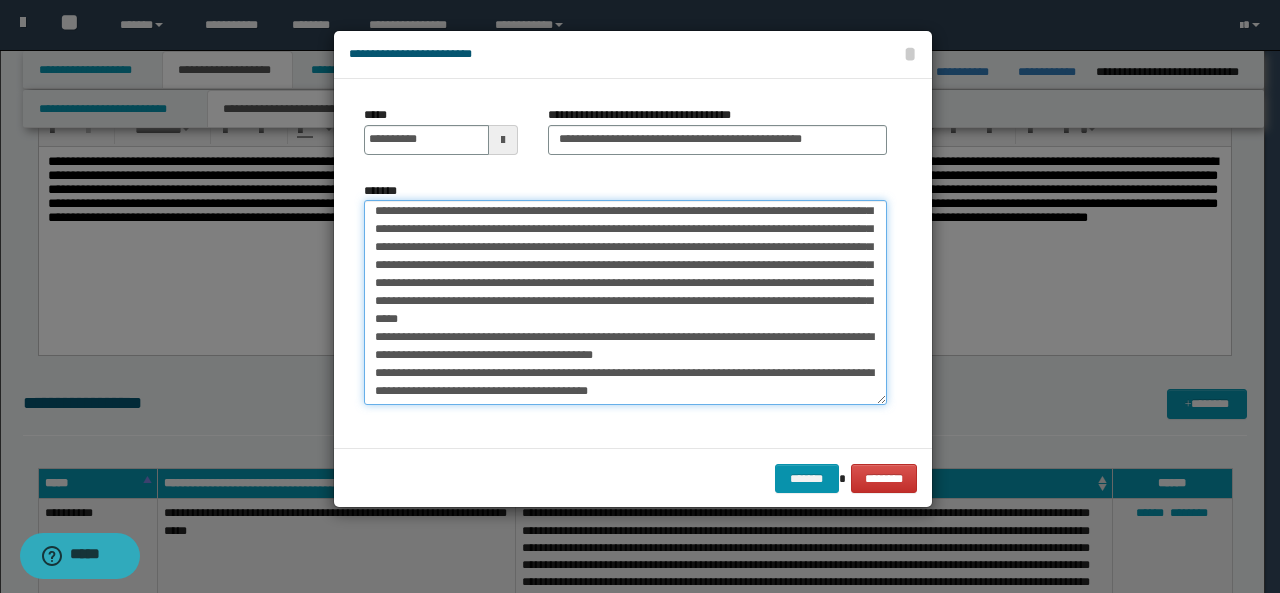 click on "*******" at bounding box center (625, 302) 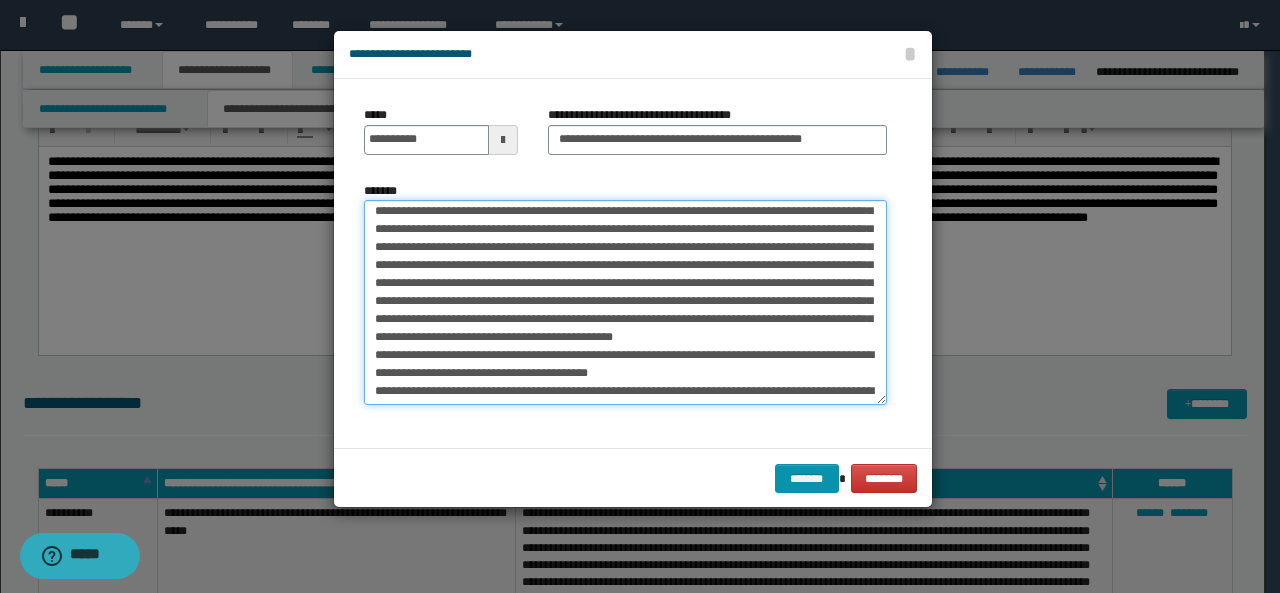 scroll, scrollTop: 58, scrollLeft: 0, axis: vertical 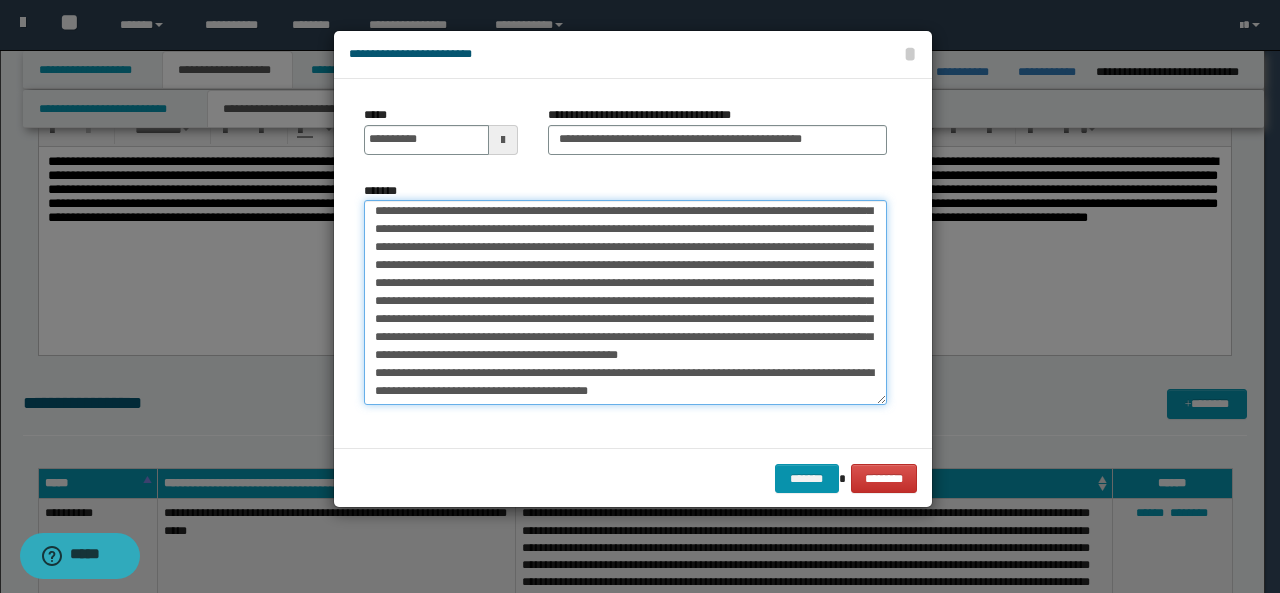 click on "*******" at bounding box center [625, 302] 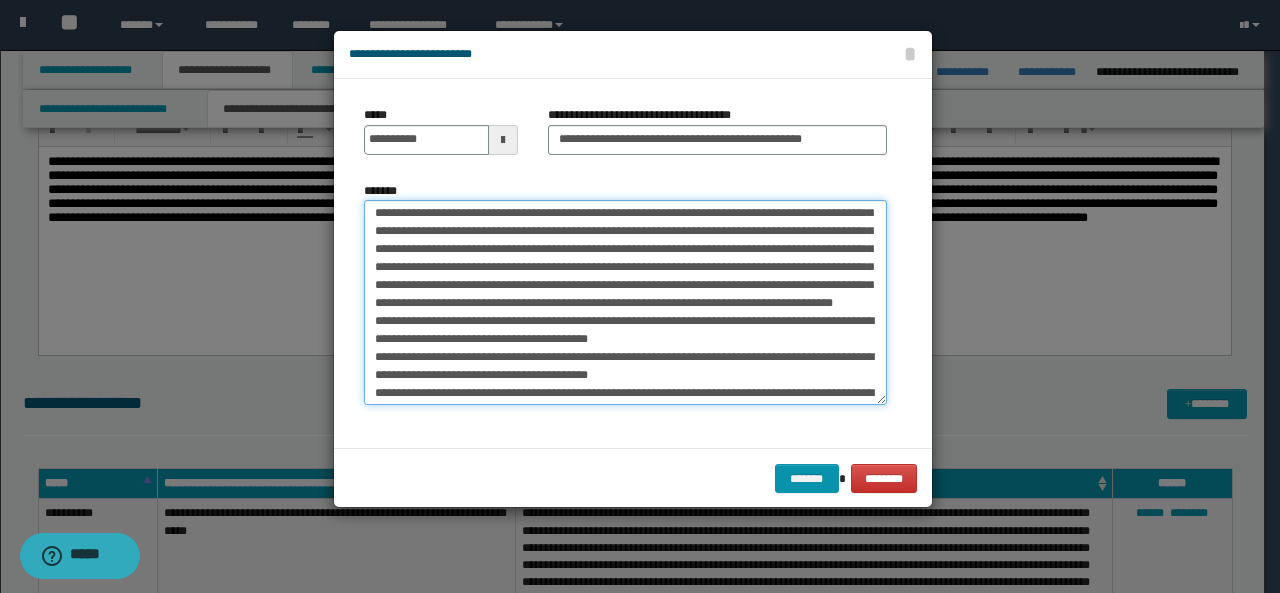 scroll, scrollTop: 135, scrollLeft: 0, axis: vertical 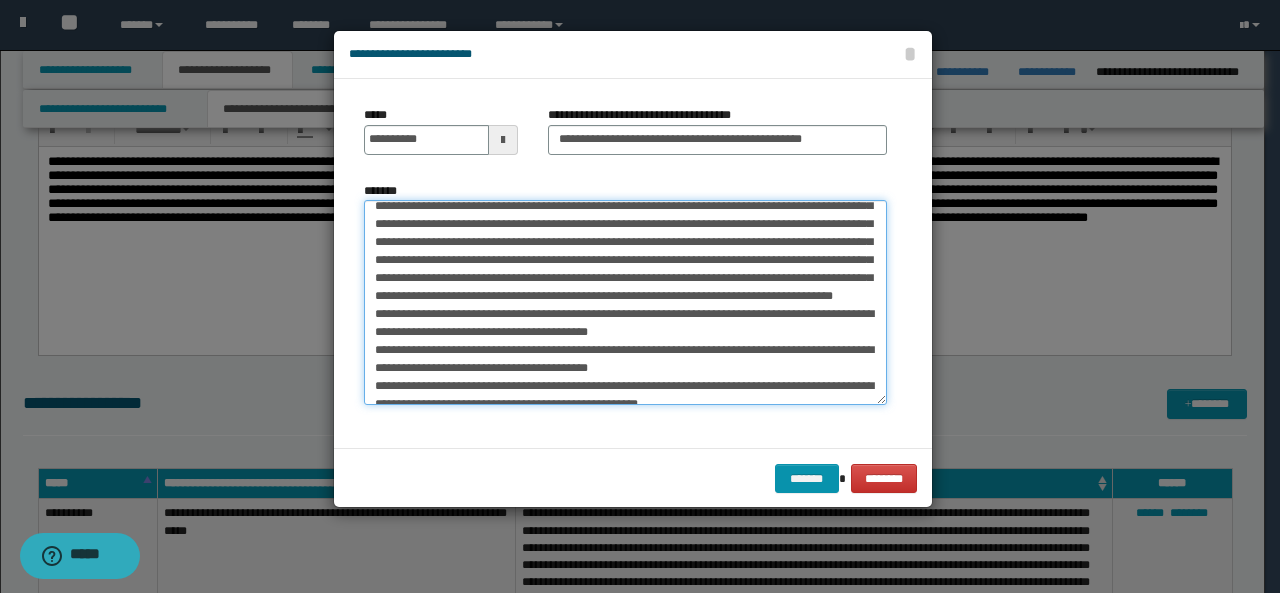 click on "*******" at bounding box center (625, 302) 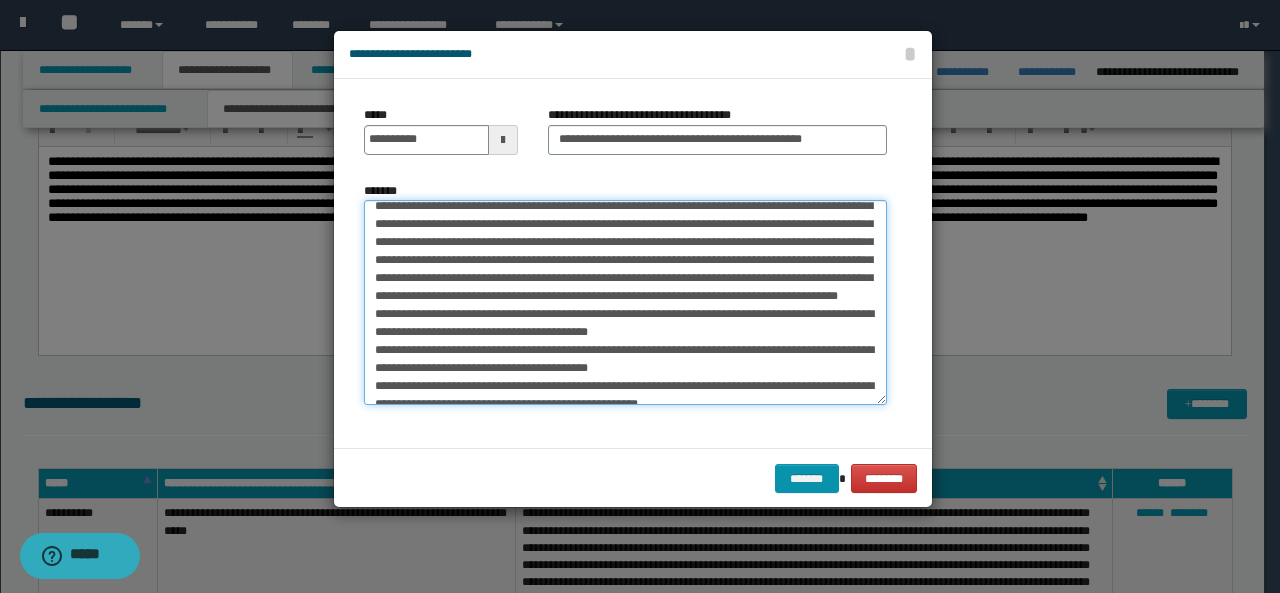 click on "*******" at bounding box center (625, 302) 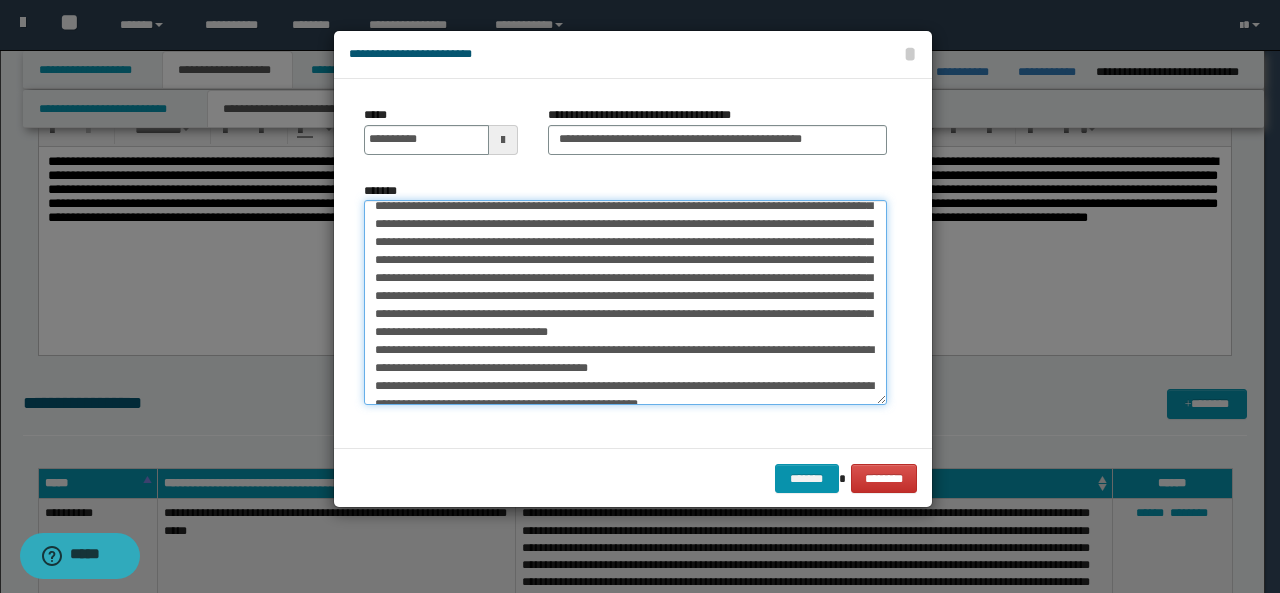 scroll, scrollTop: 117, scrollLeft: 0, axis: vertical 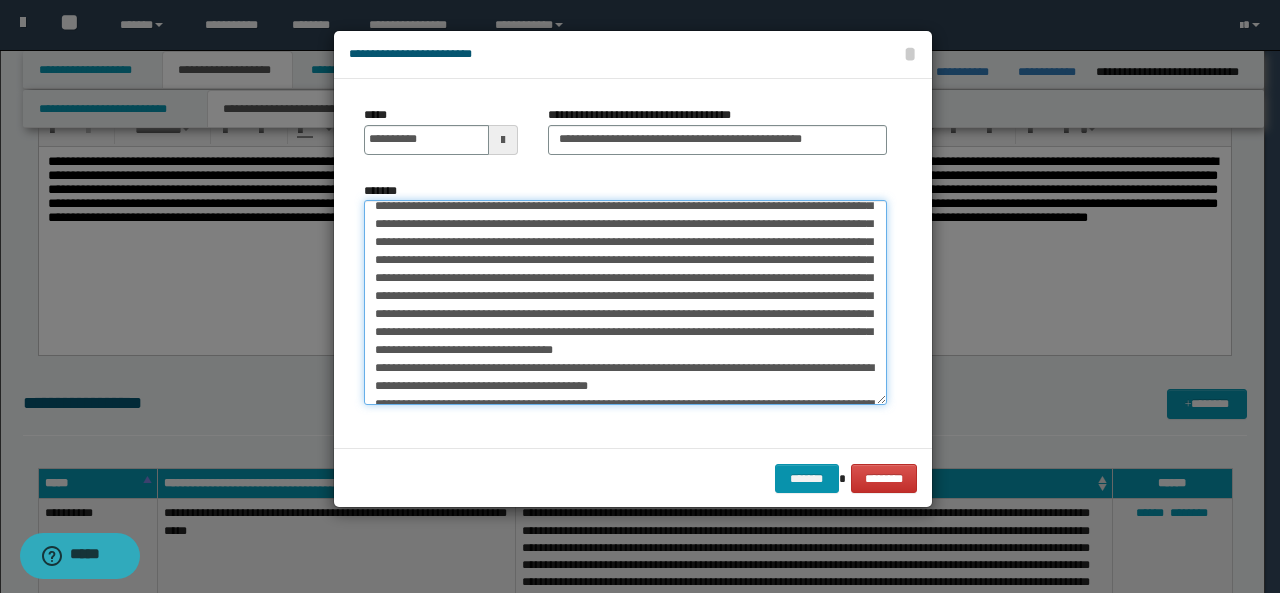 click on "*******" at bounding box center (625, 302) 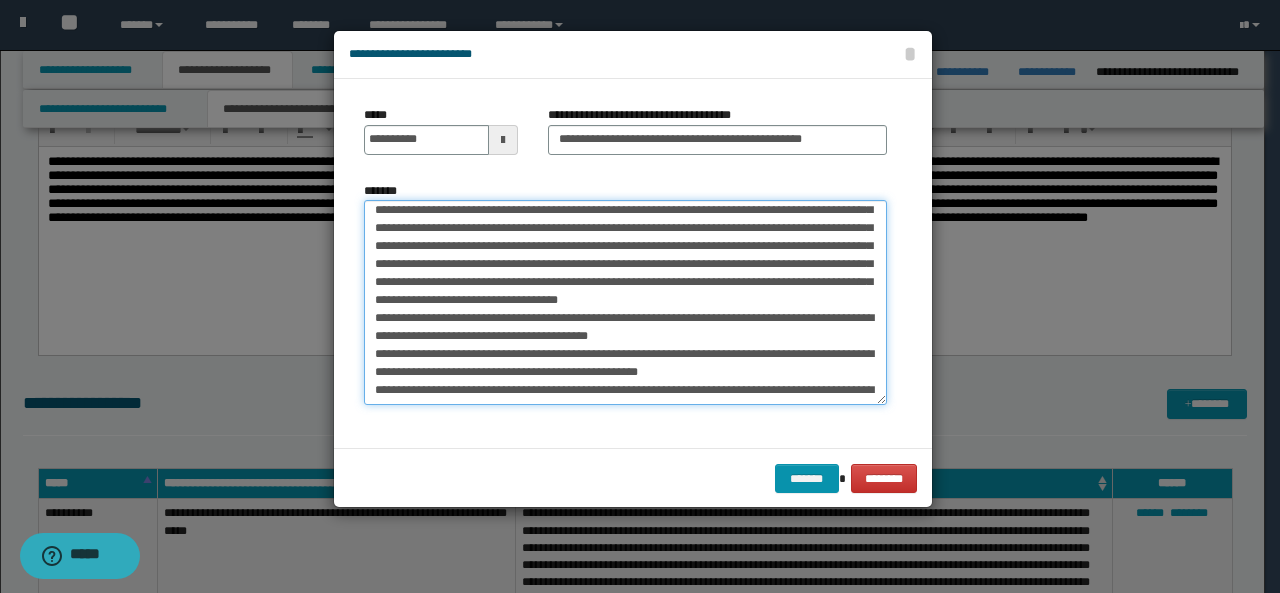 scroll, scrollTop: 168, scrollLeft: 0, axis: vertical 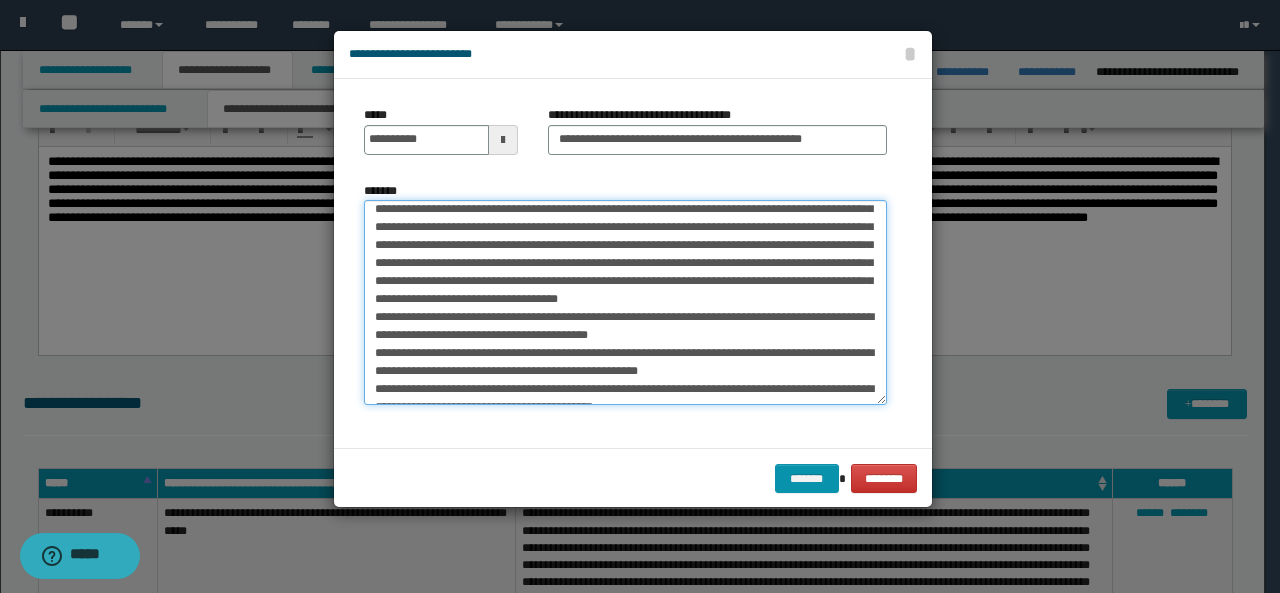 click on "*******" at bounding box center [625, 302] 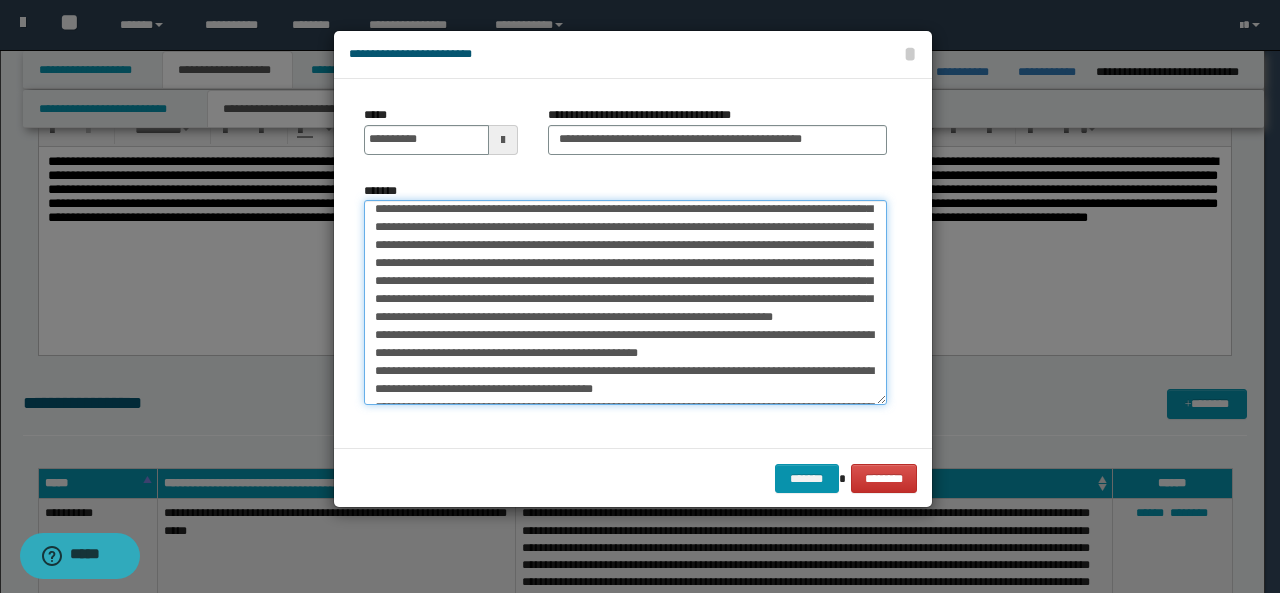 scroll, scrollTop: 150, scrollLeft: 0, axis: vertical 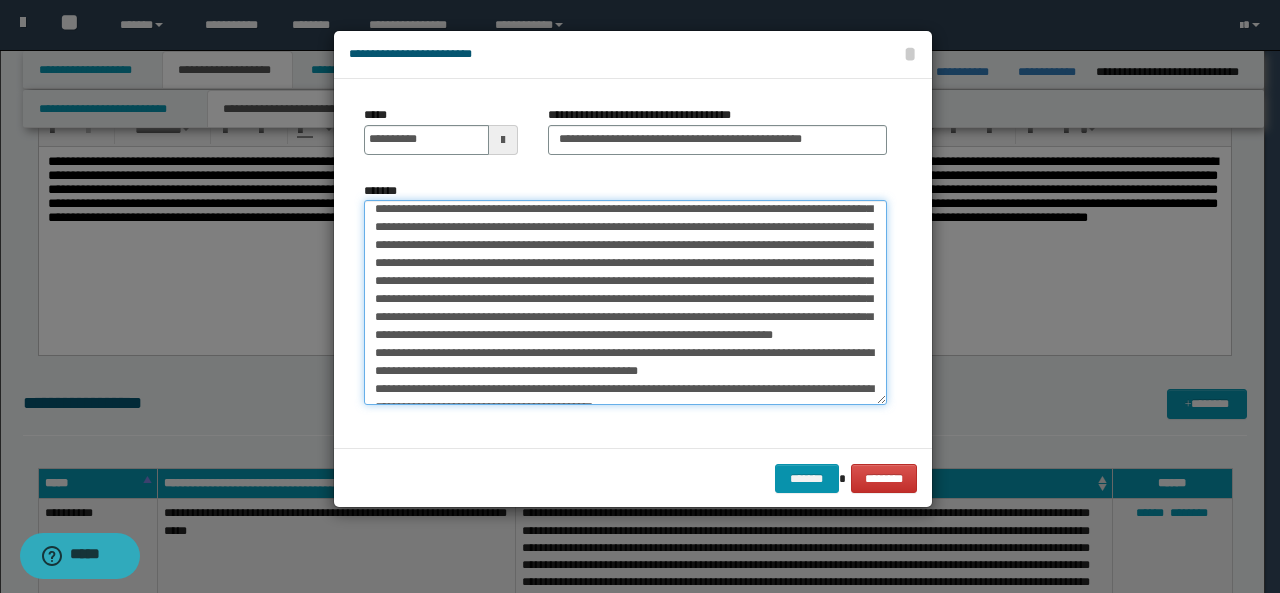 click on "*******" at bounding box center (625, 302) 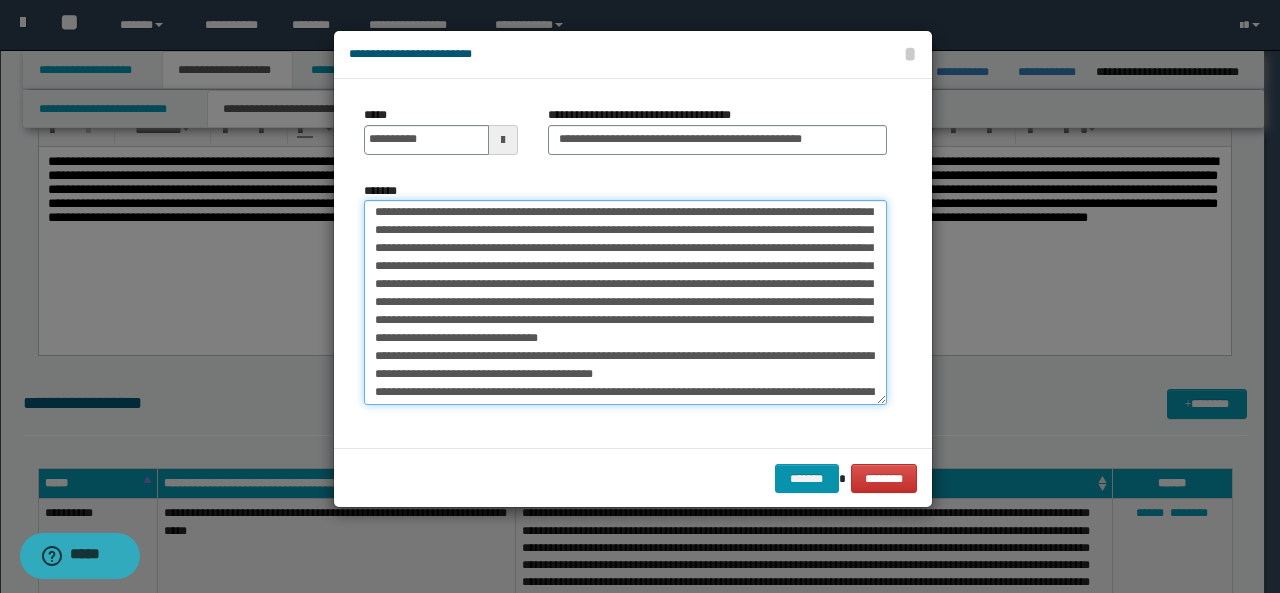 scroll, scrollTop: 193, scrollLeft: 0, axis: vertical 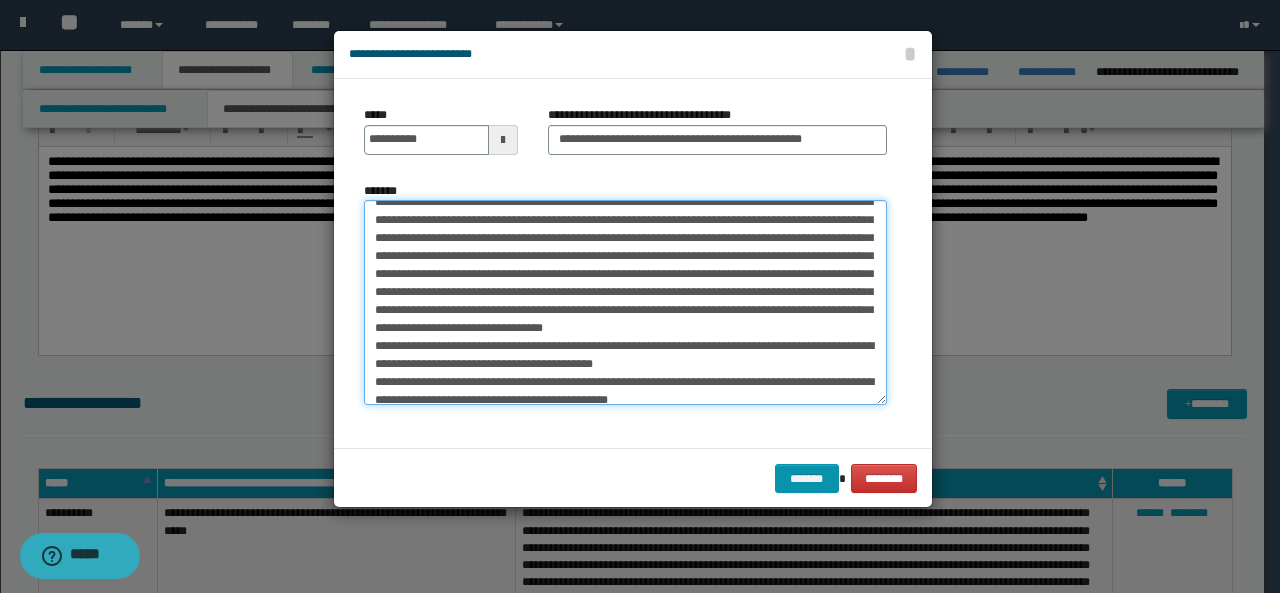 click on "*******" at bounding box center (625, 302) 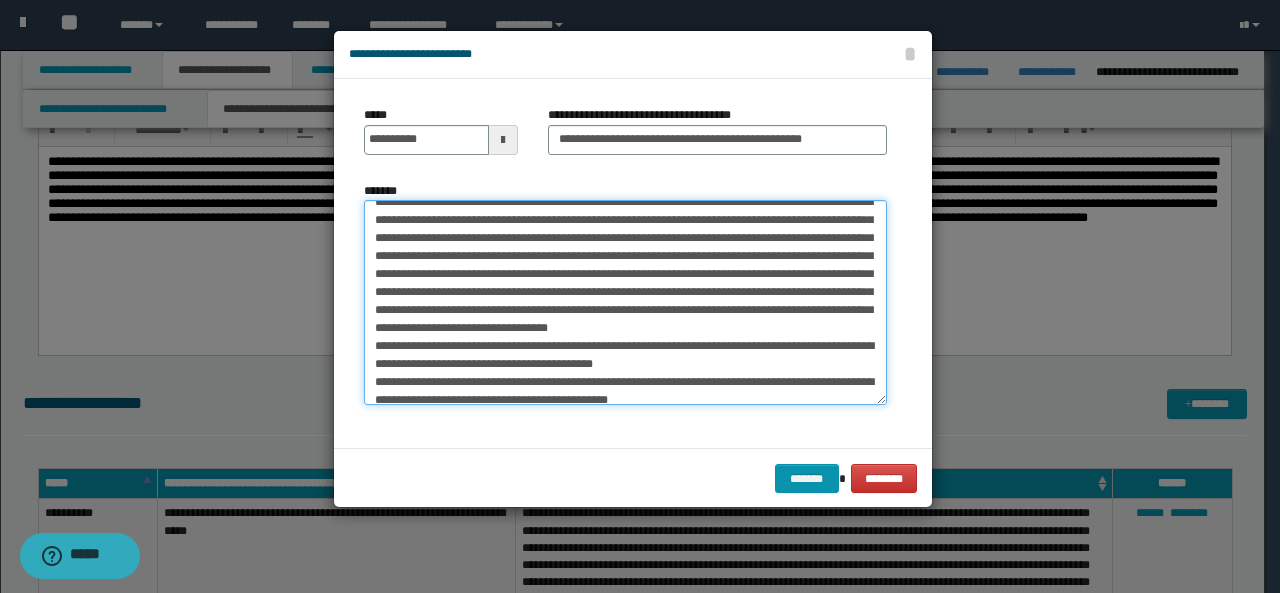 click on "*******" at bounding box center [625, 302] 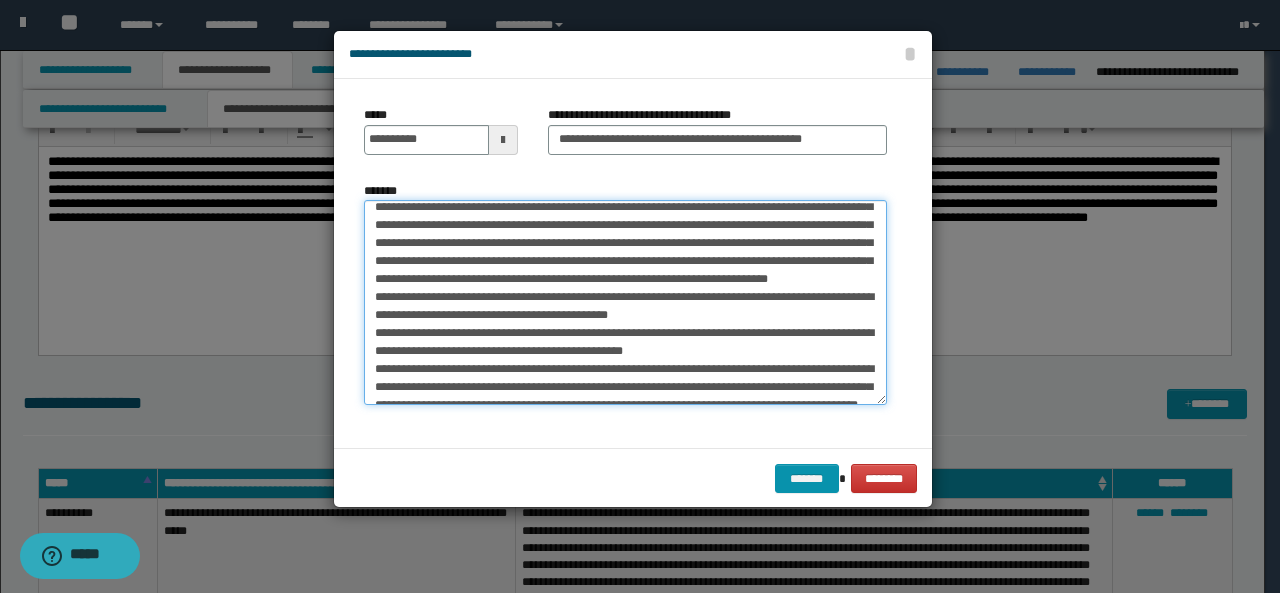 scroll, scrollTop: 268, scrollLeft: 0, axis: vertical 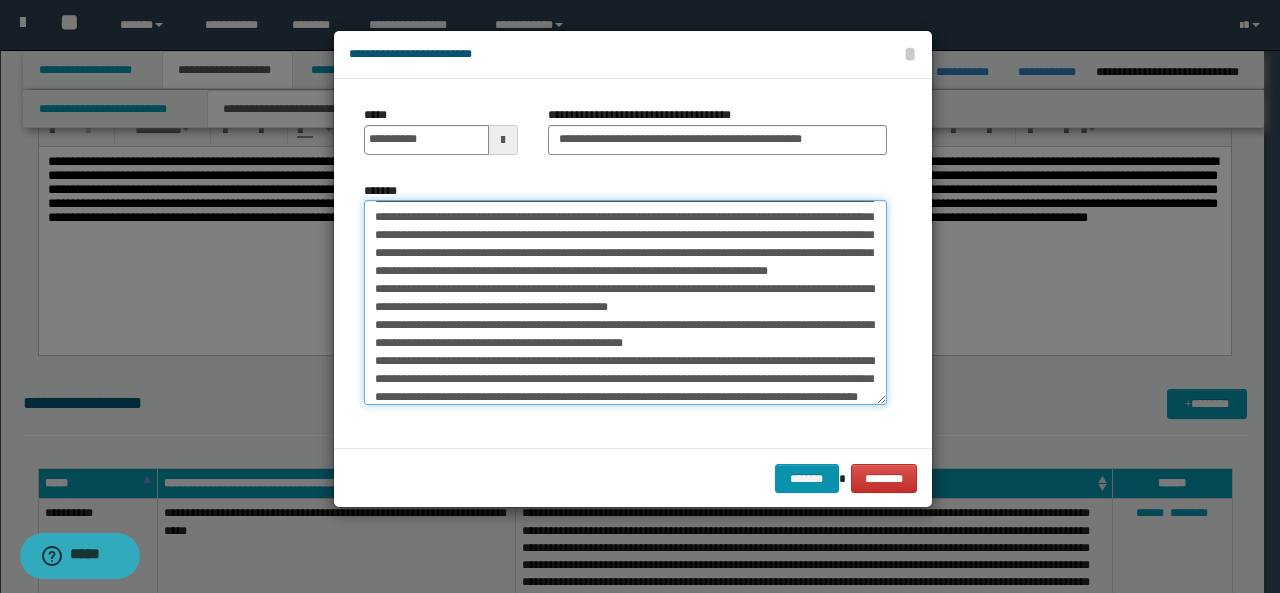 click on "*******" at bounding box center (625, 302) 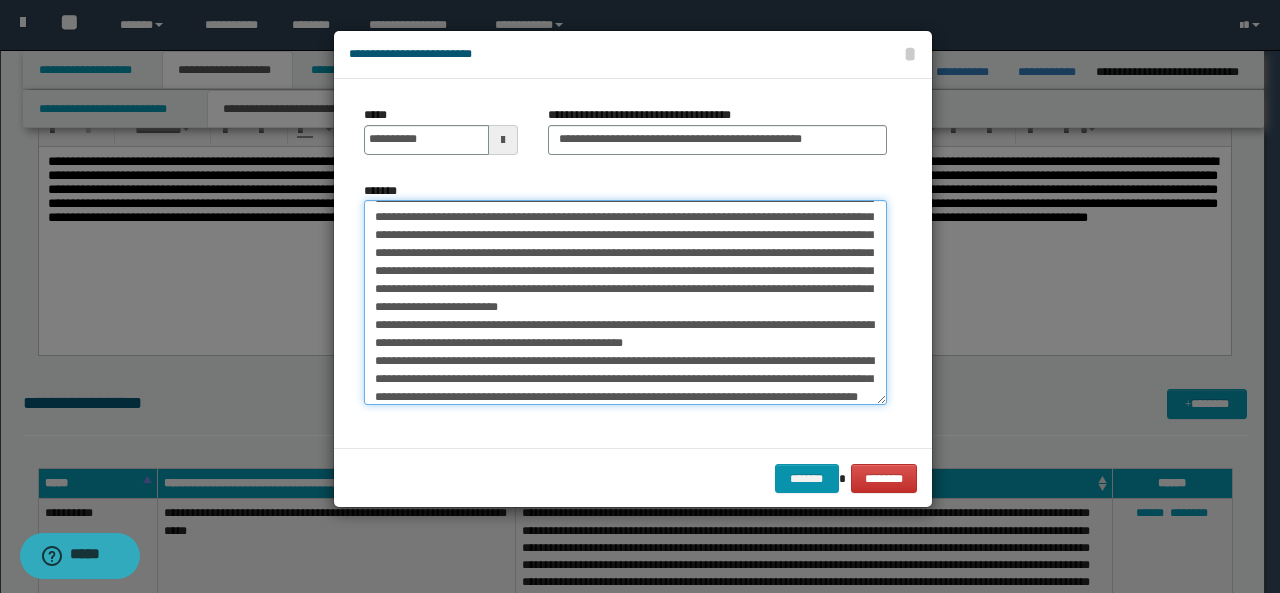 scroll, scrollTop: 250, scrollLeft: 0, axis: vertical 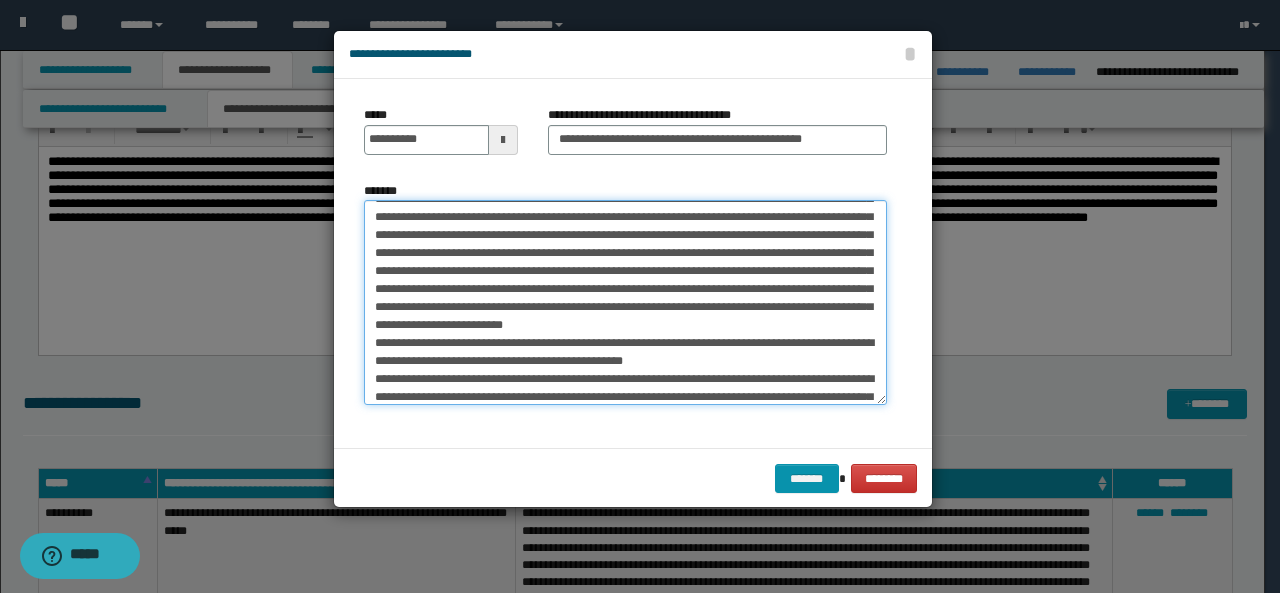 drag, startPoint x: 610, startPoint y: 333, endPoint x: 617, endPoint y: 347, distance: 15.652476 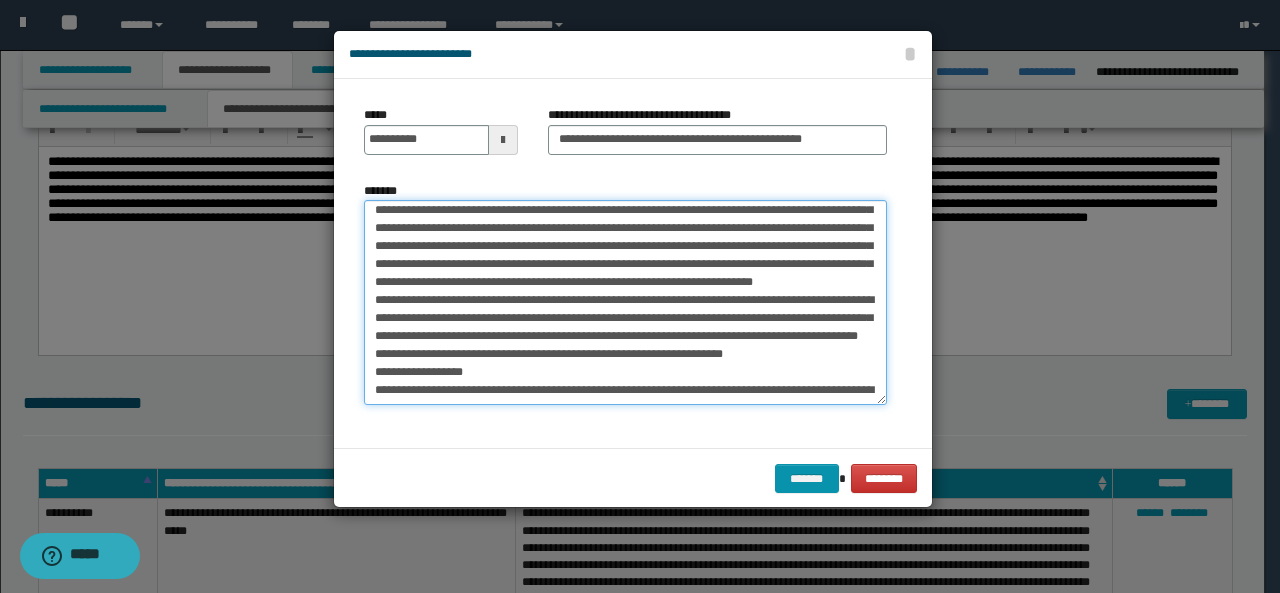 scroll, scrollTop: 316, scrollLeft: 0, axis: vertical 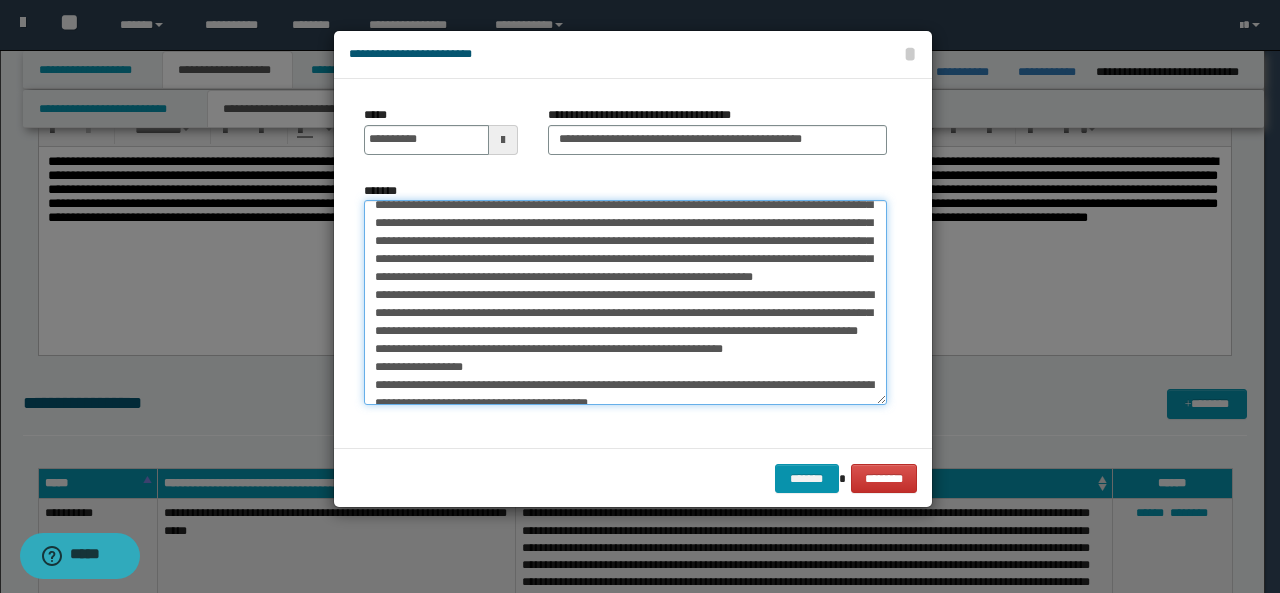click on "*******" at bounding box center [625, 302] 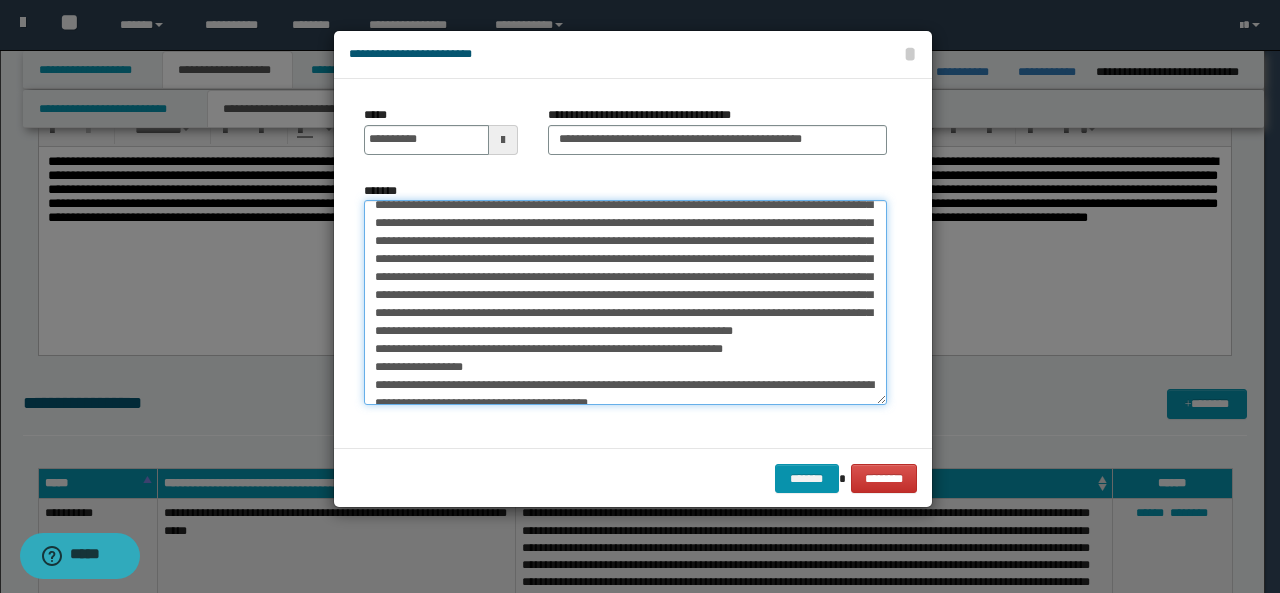 scroll, scrollTop: 298, scrollLeft: 0, axis: vertical 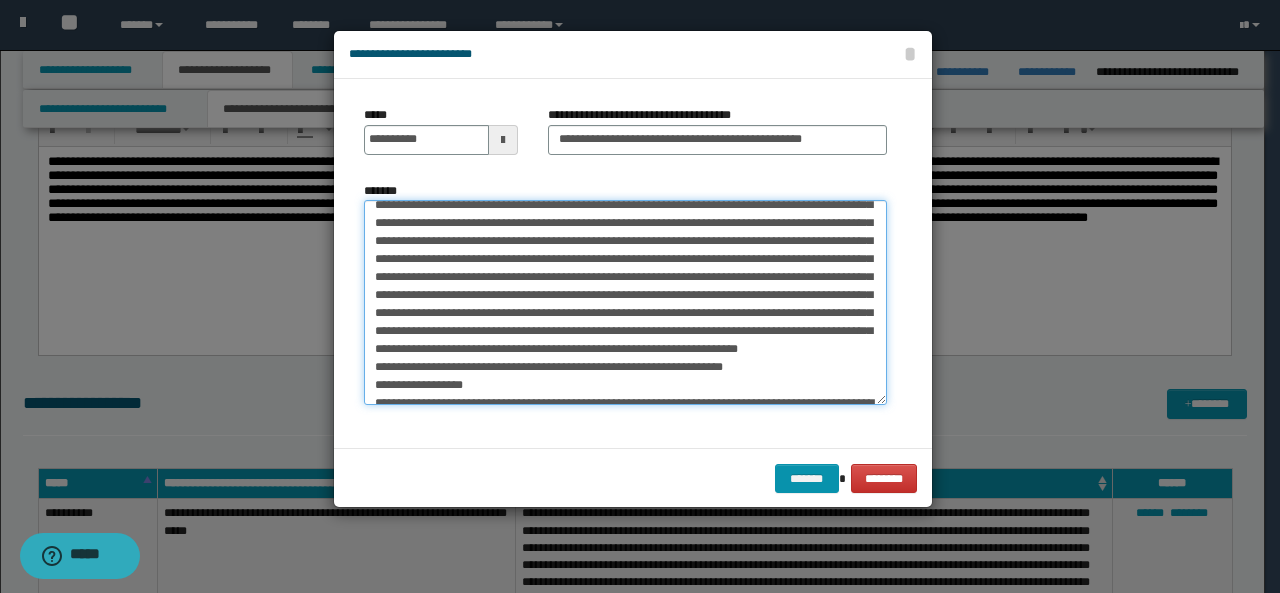 click on "*******" at bounding box center (625, 302) 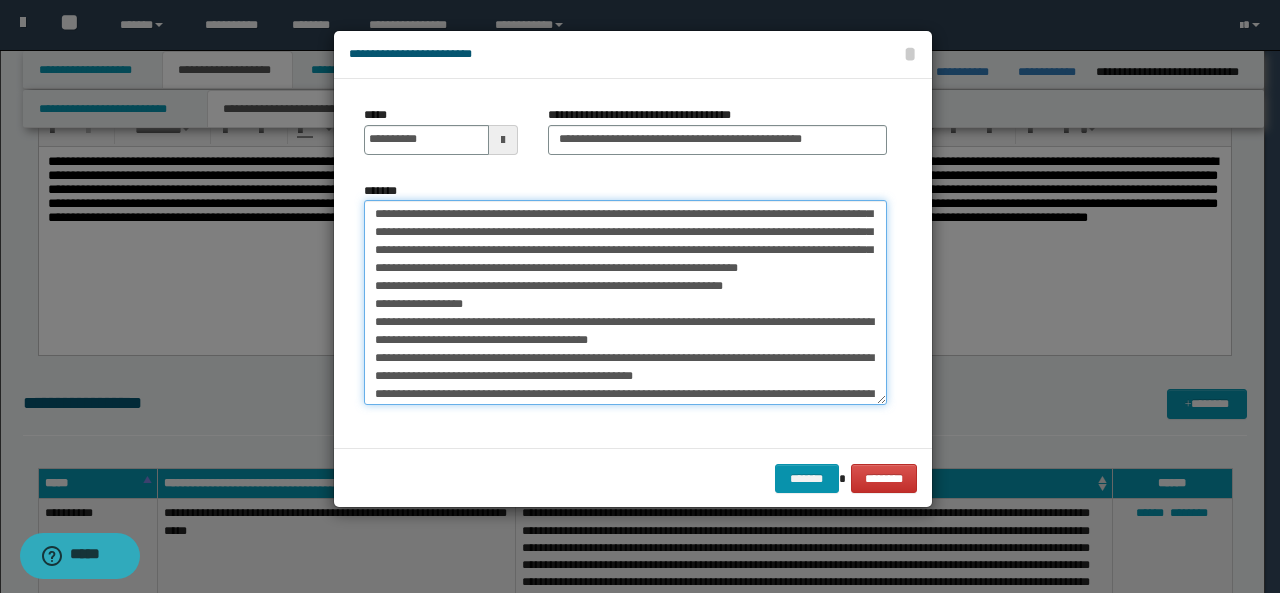scroll, scrollTop: 380, scrollLeft: 0, axis: vertical 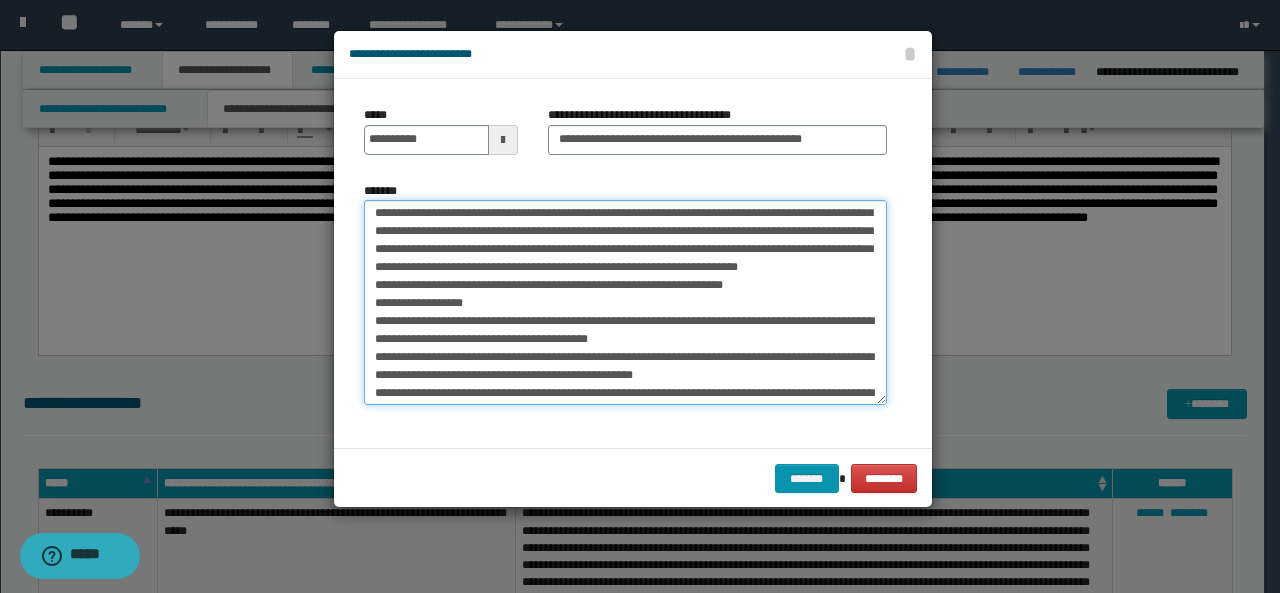 click on "*******" at bounding box center (625, 302) 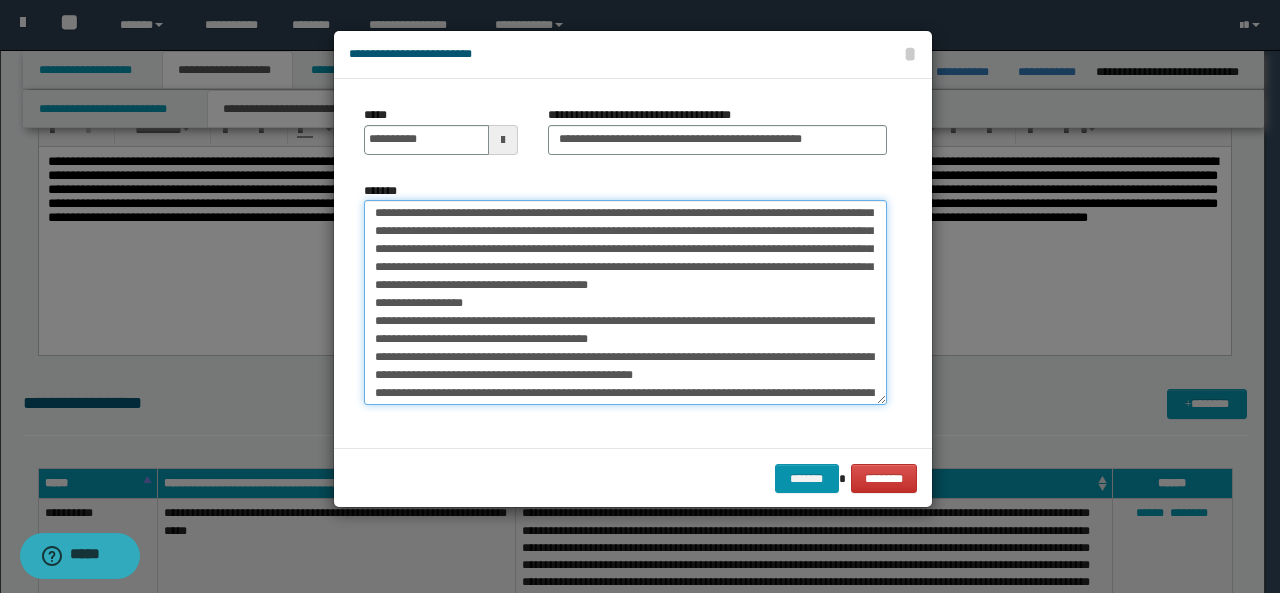 scroll, scrollTop: 362, scrollLeft: 0, axis: vertical 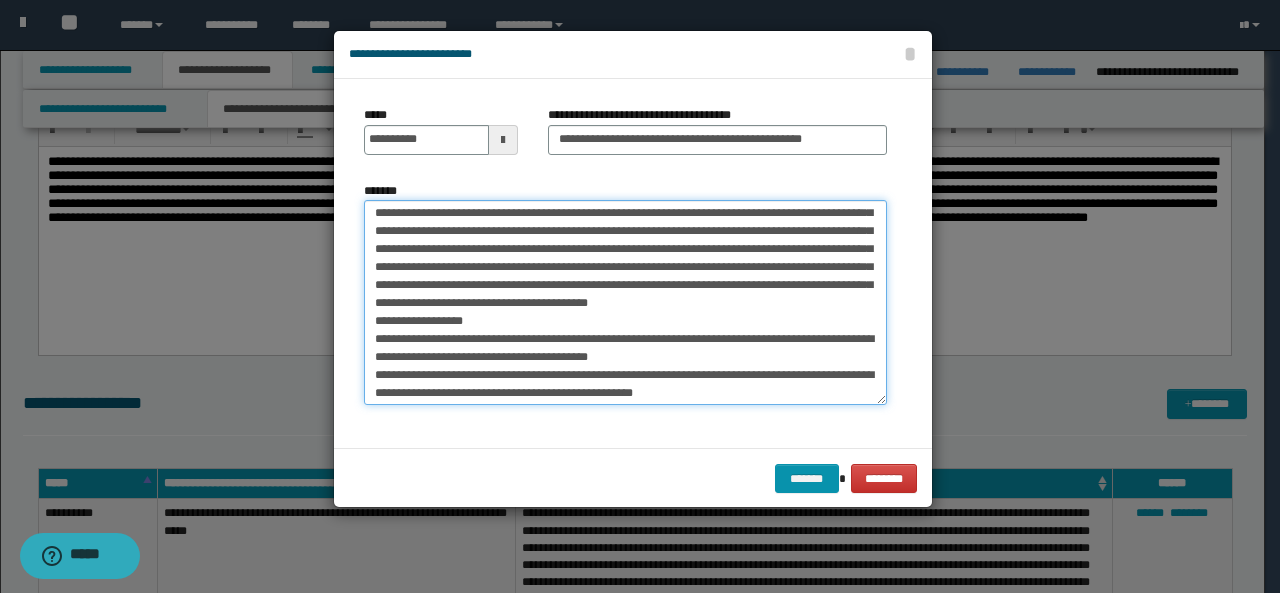 click on "*******" at bounding box center [625, 302] 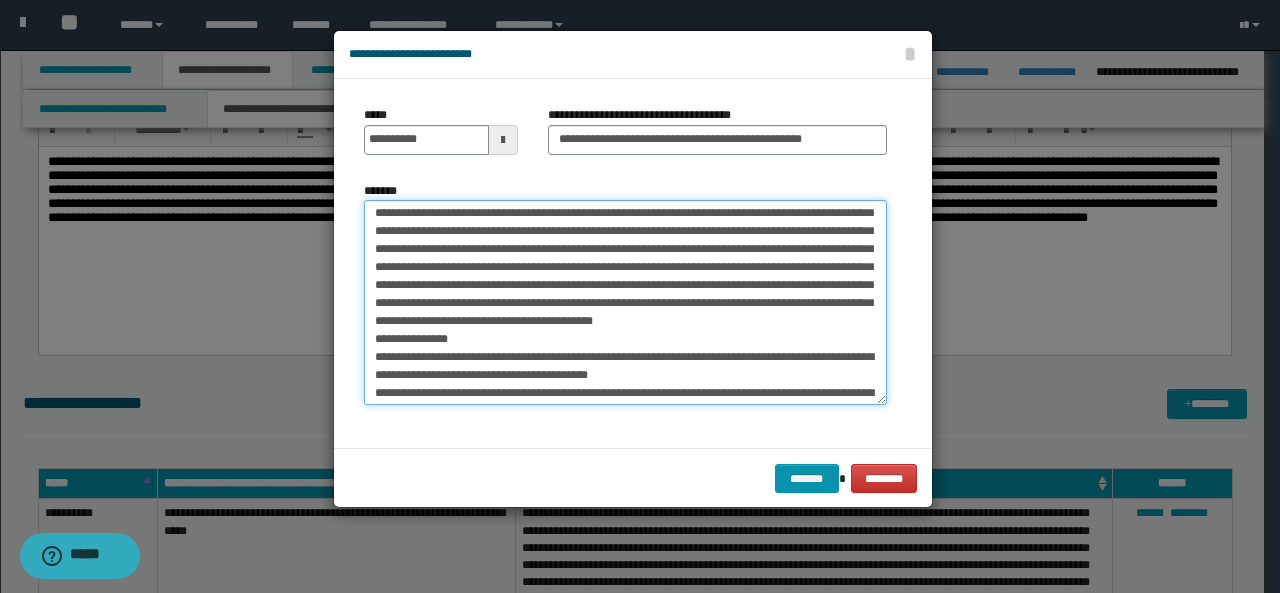 scroll, scrollTop: 362, scrollLeft: 0, axis: vertical 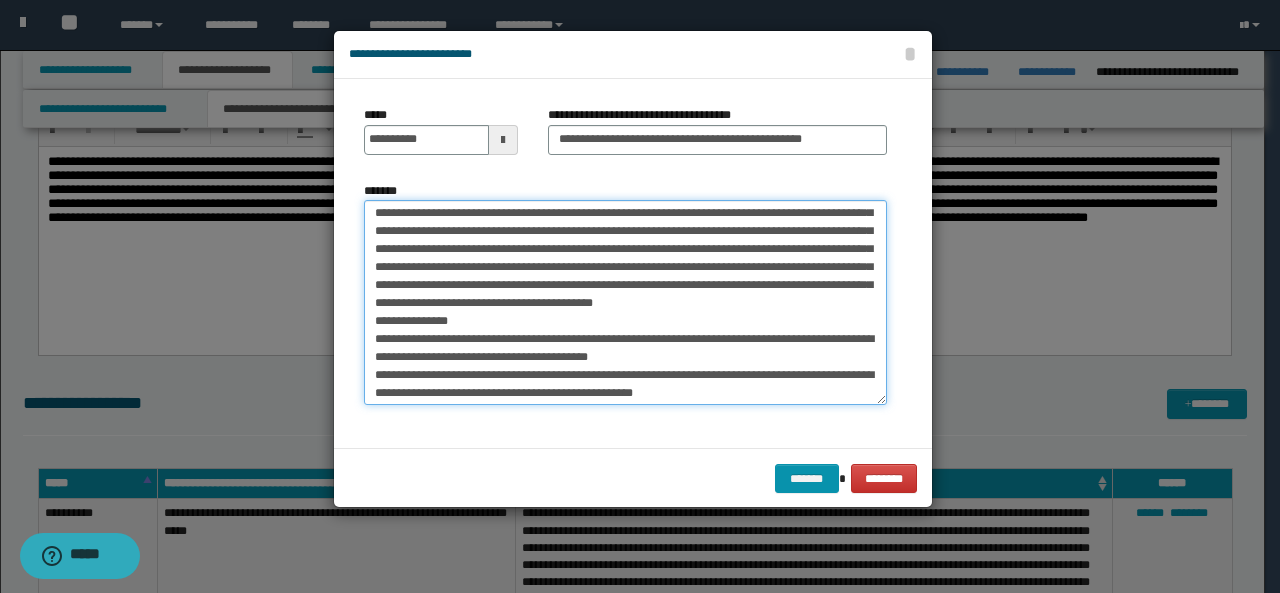 click on "*******" at bounding box center [625, 302] 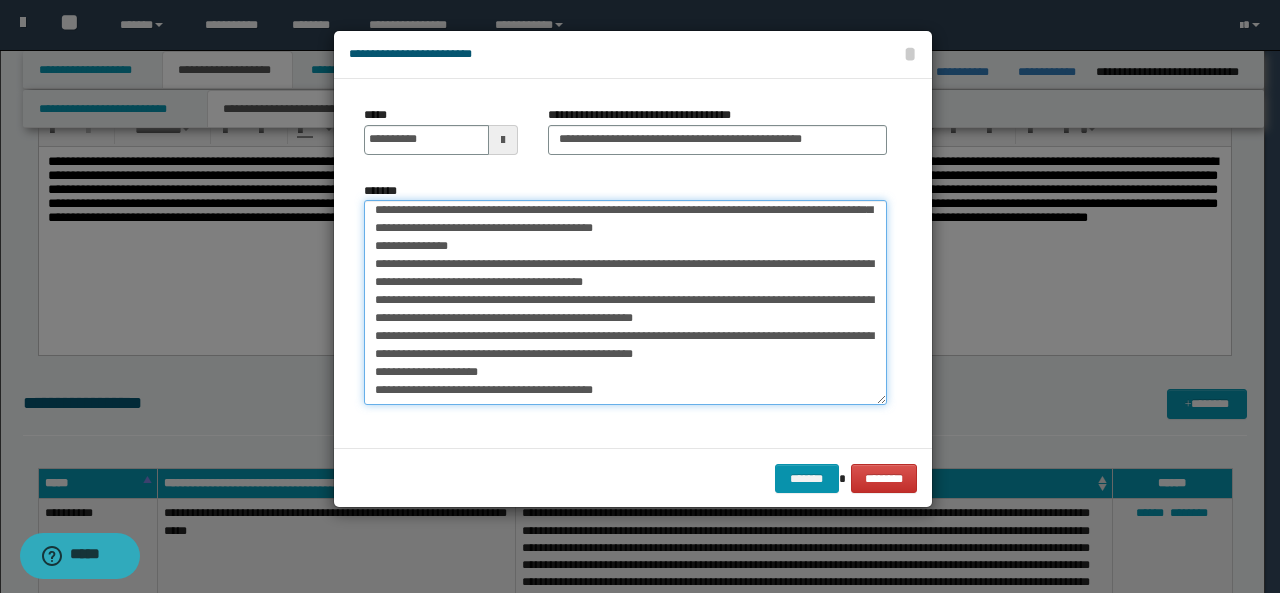 scroll, scrollTop: 490, scrollLeft: 0, axis: vertical 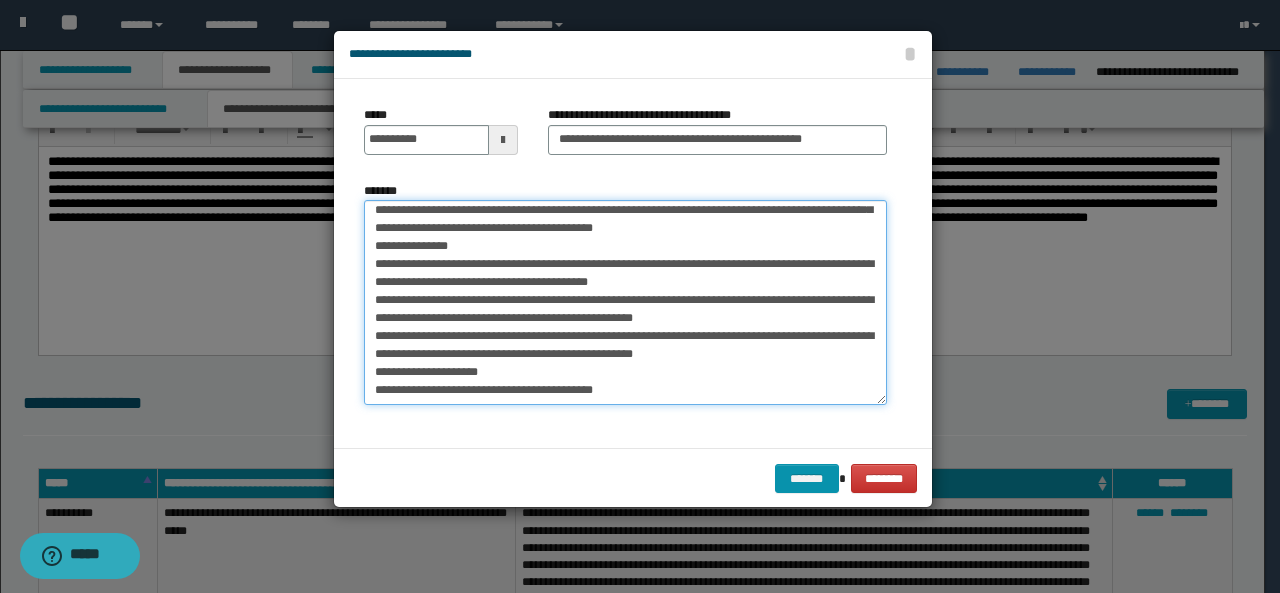 click on "*******" at bounding box center (625, 302) 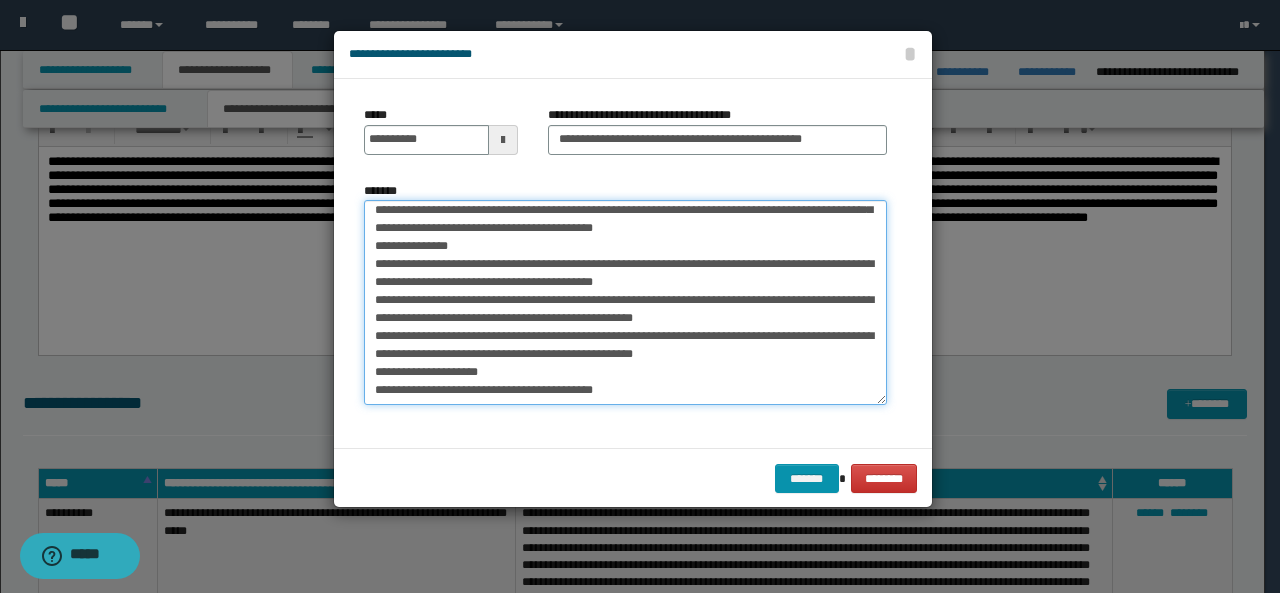 click on "*******" at bounding box center [625, 302] 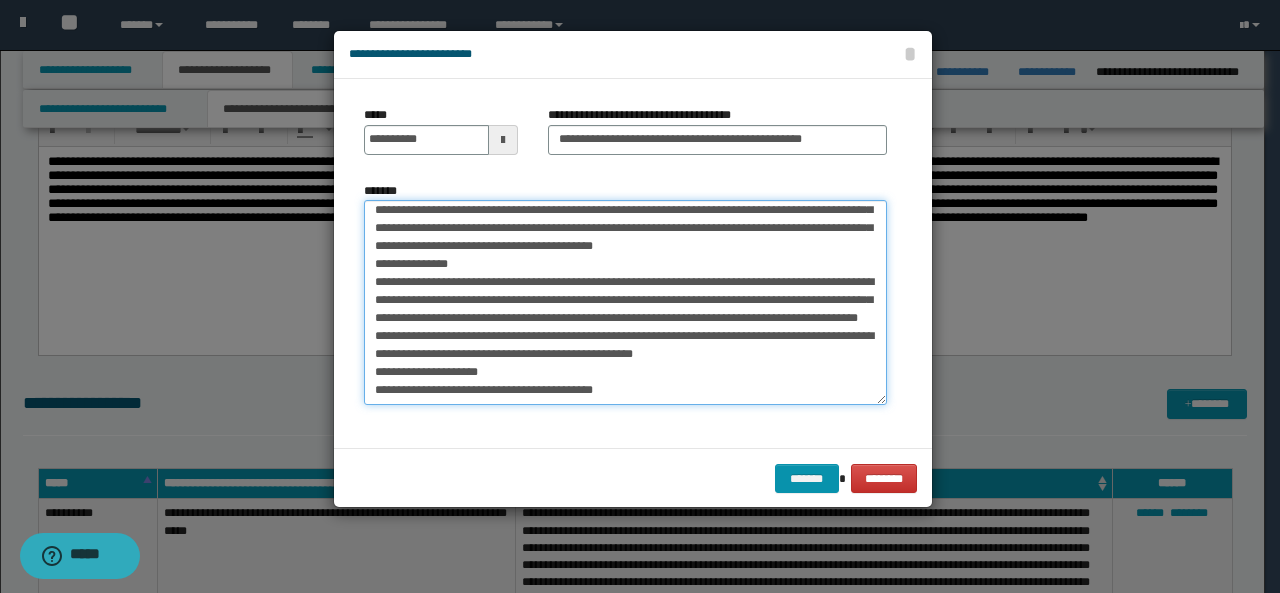 click on "*******" at bounding box center [625, 302] 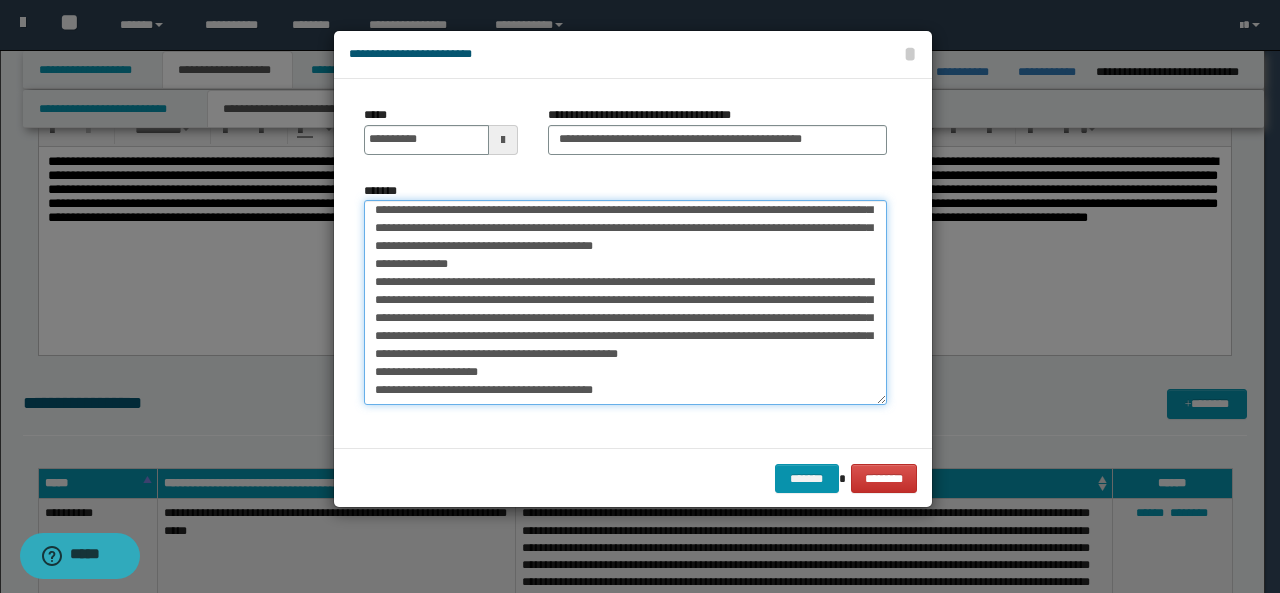 click on "*******" at bounding box center [625, 302] 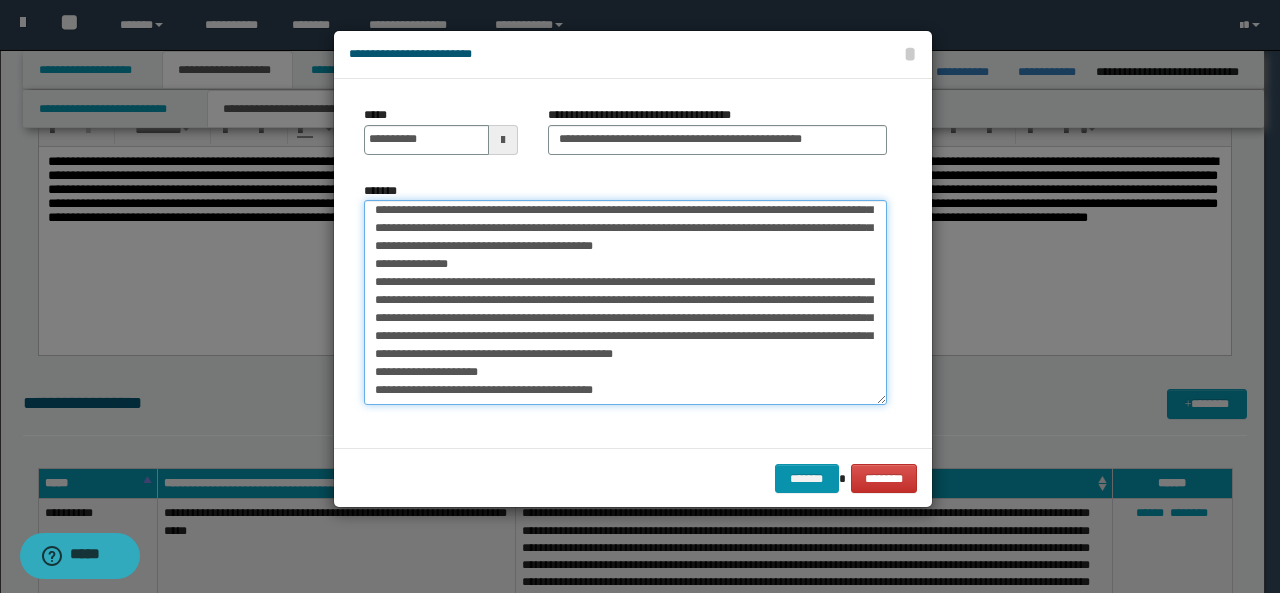 click on "*******" at bounding box center (625, 302) 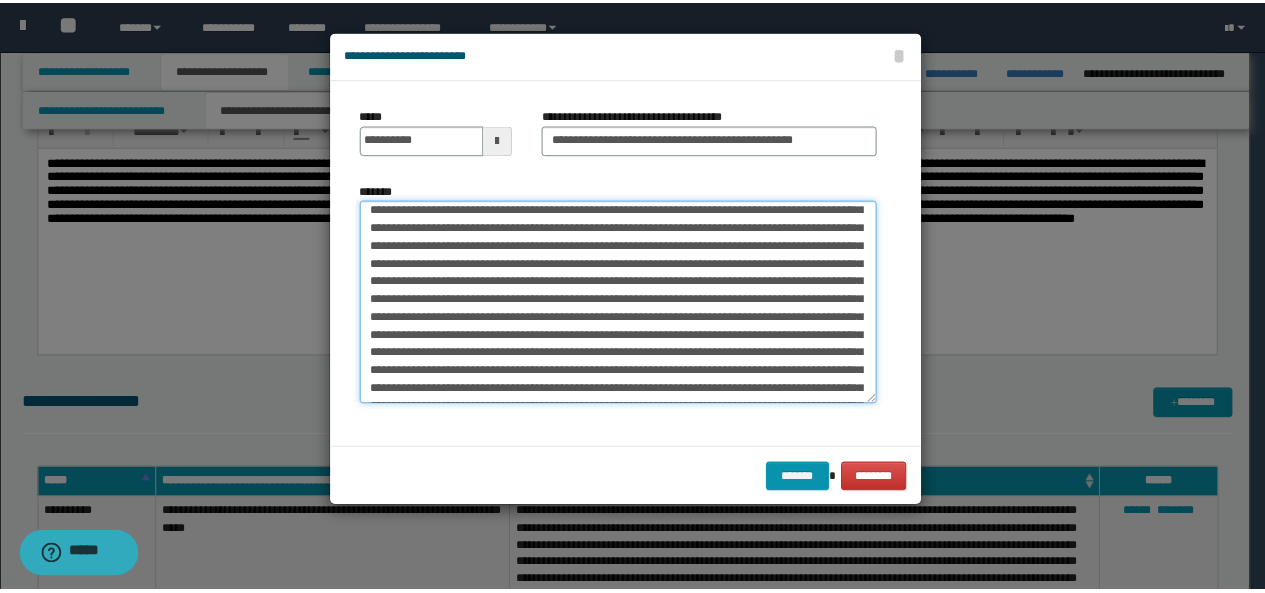 scroll, scrollTop: 0, scrollLeft: 0, axis: both 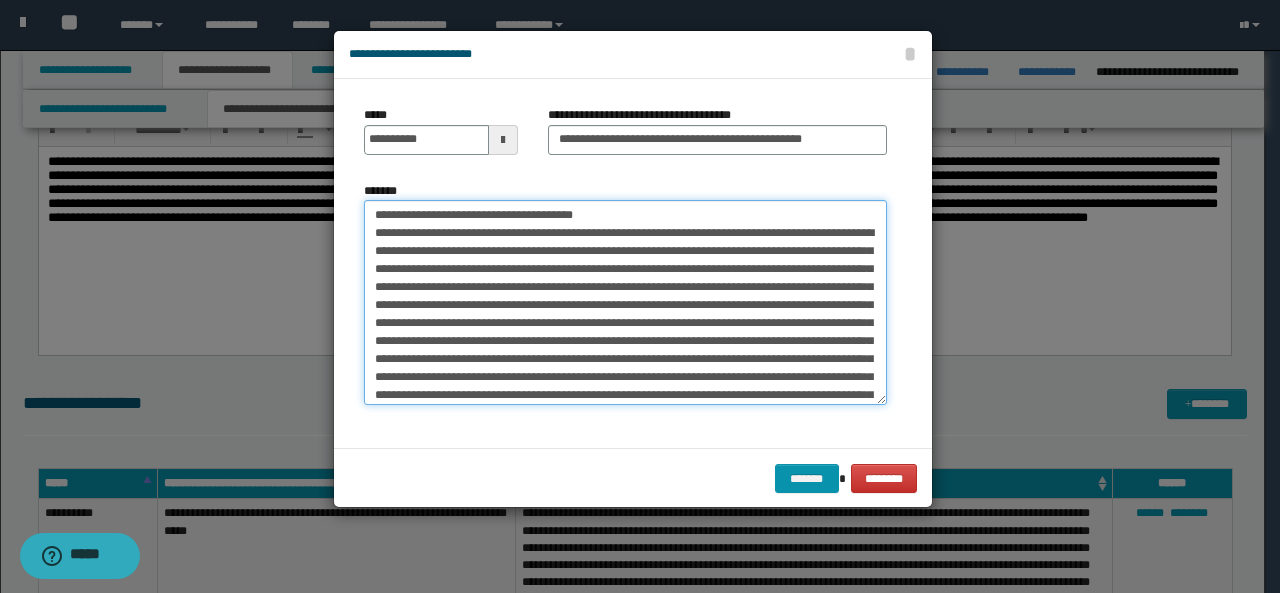 type on "**********" 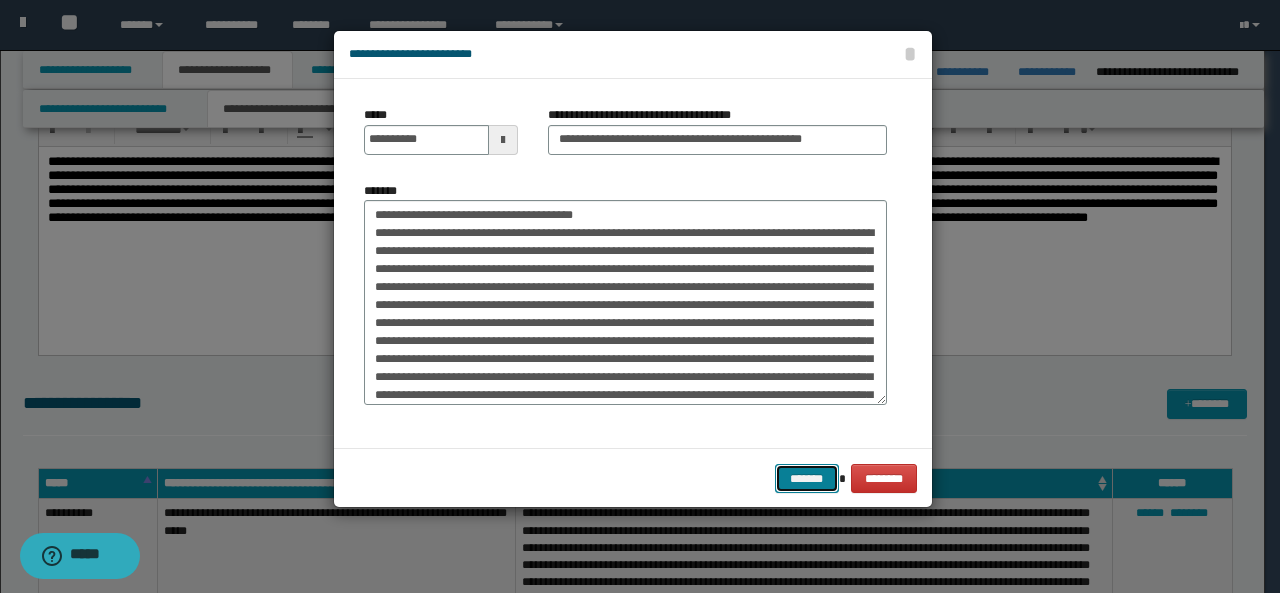 click on "*******" at bounding box center [807, 478] 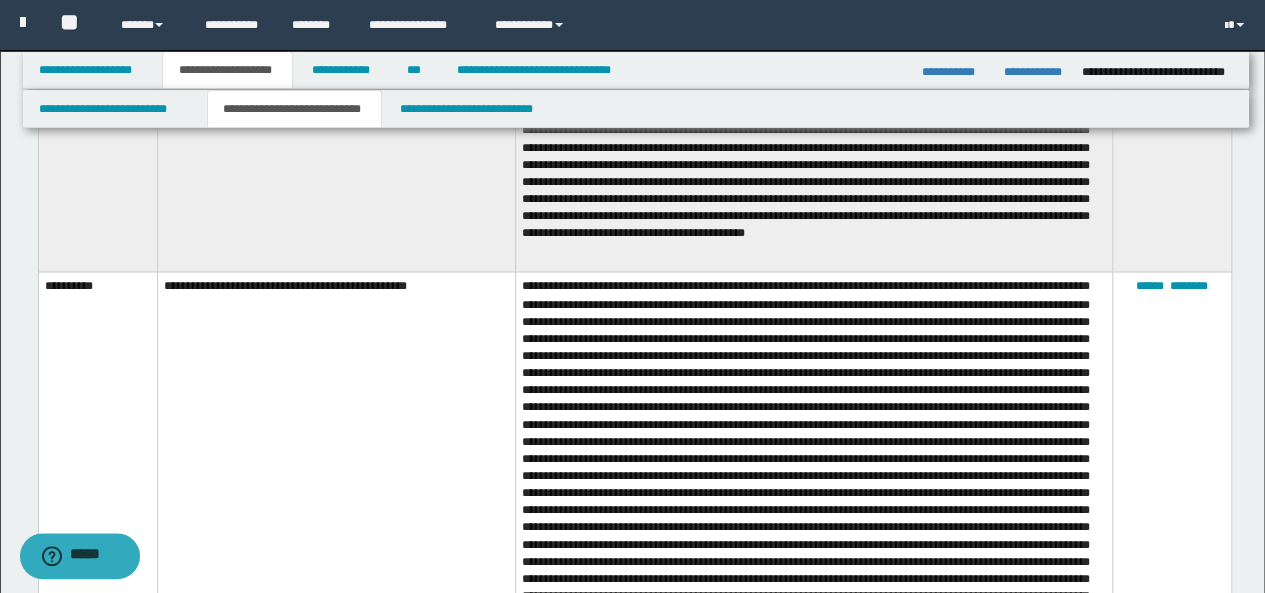 scroll, scrollTop: 1596, scrollLeft: 0, axis: vertical 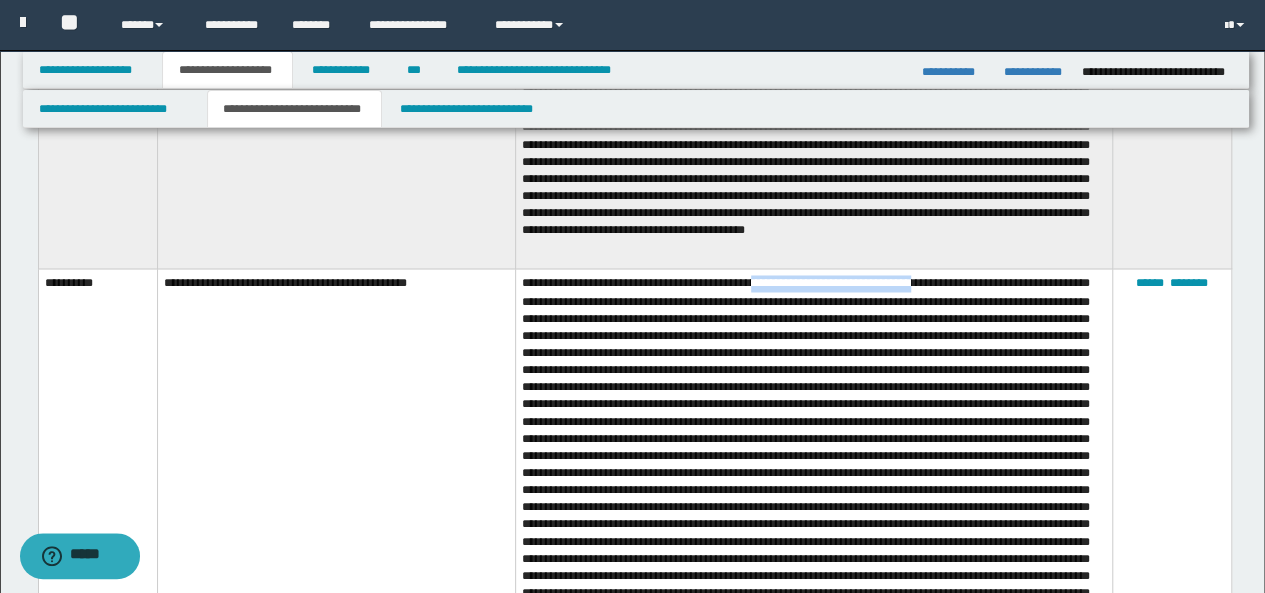 drag, startPoint x: 768, startPoint y: 265, endPoint x: 938, endPoint y: 265, distance: 170 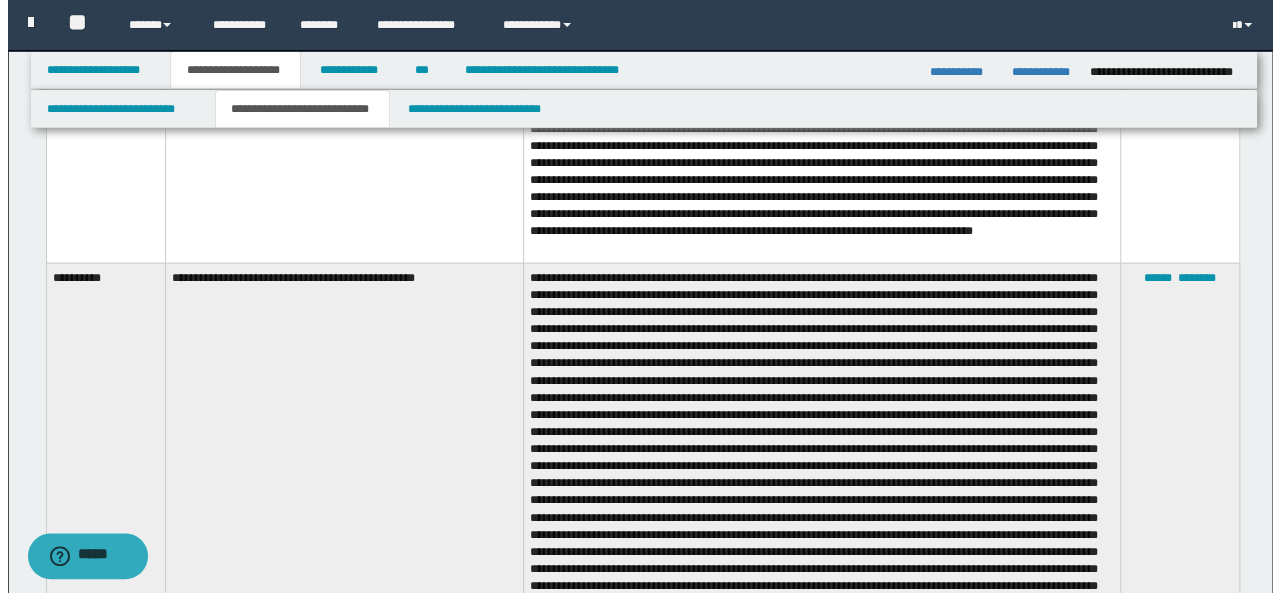 scroll, scrollTop: 2503, scrollLeft: 0, axis: vertical 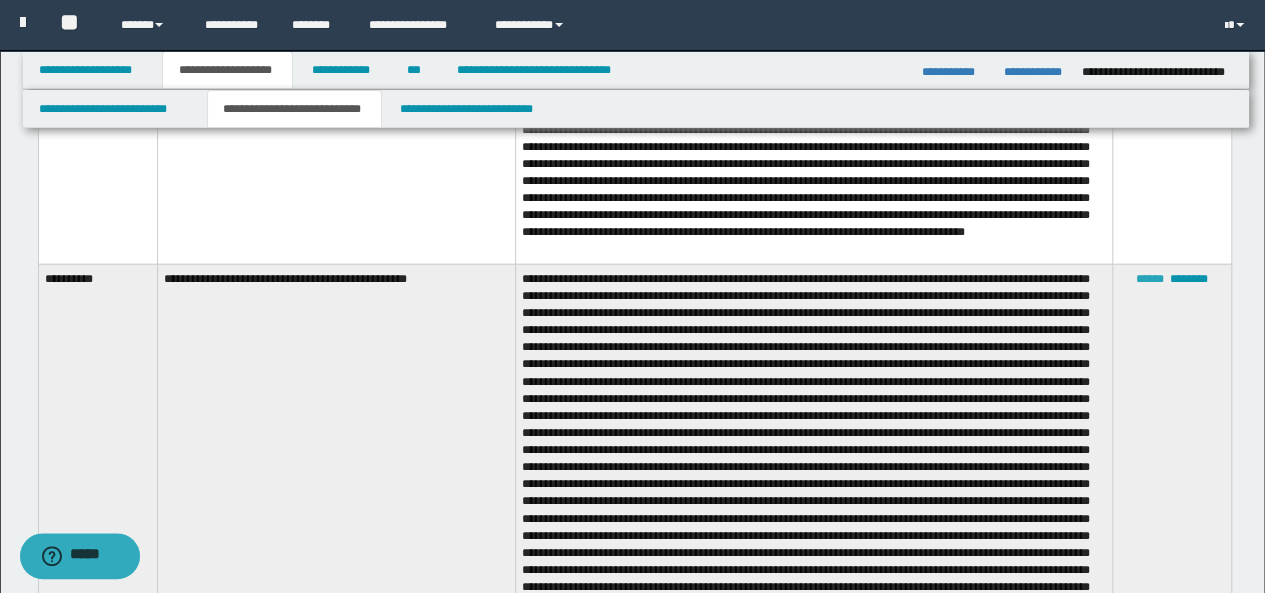 click on "******" at bounding box center [1150, 279] 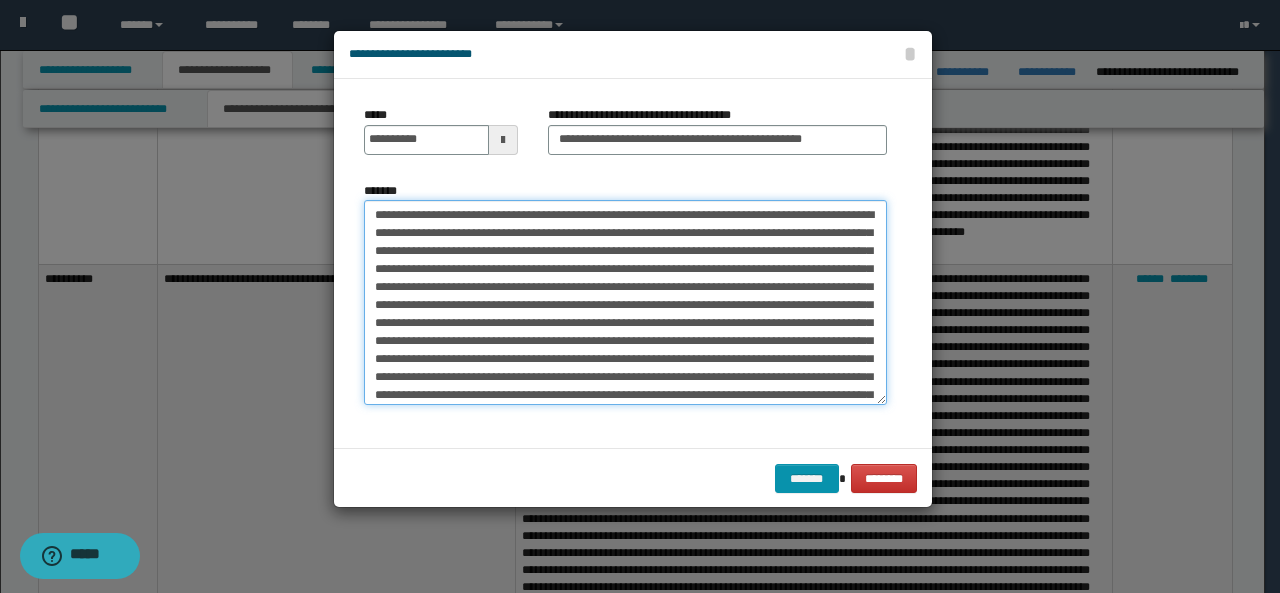 click on "*******" at bounding box center [625, 302] 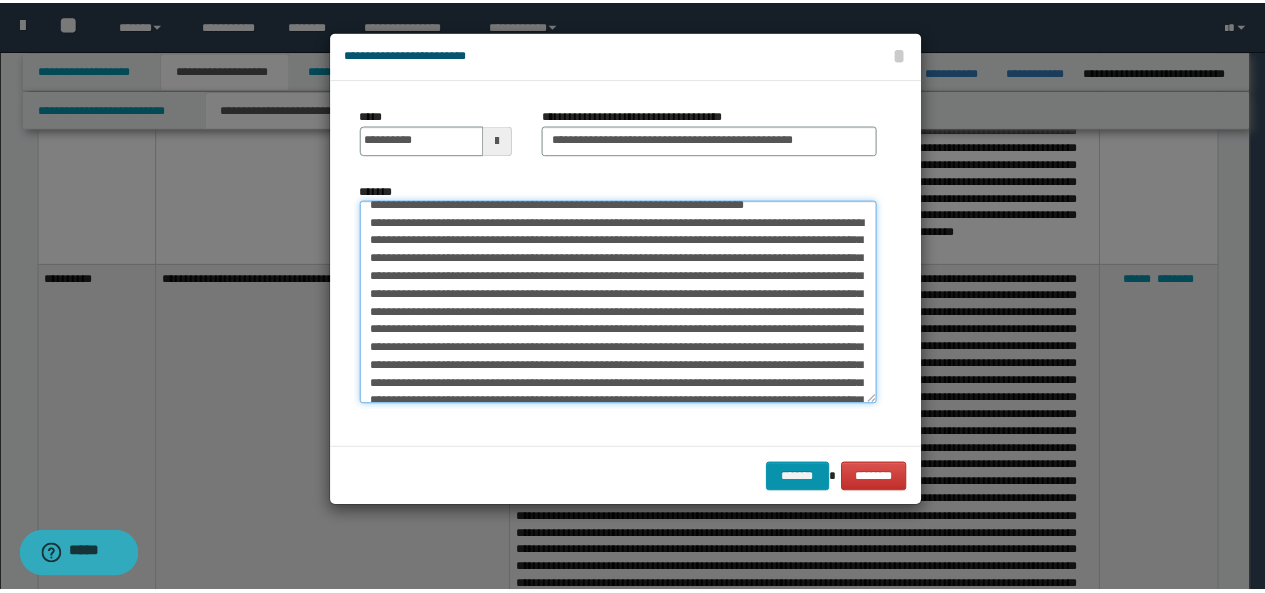 scroll, scrollTop: 0, scrollLeft: 0, axis: both 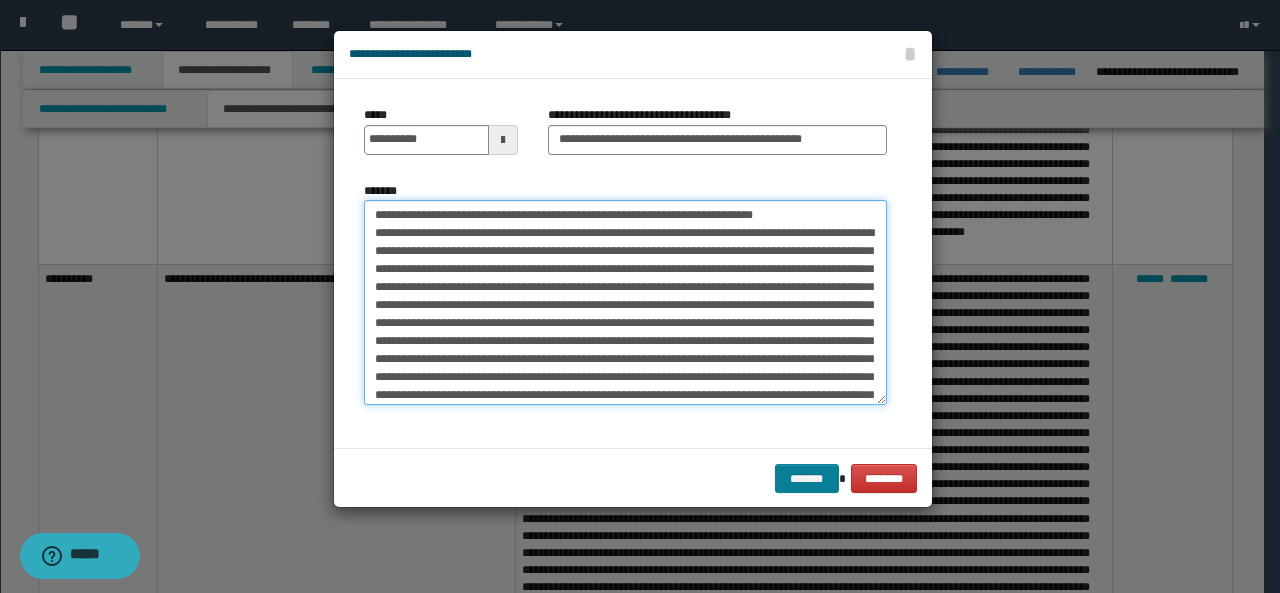 type on "**********" 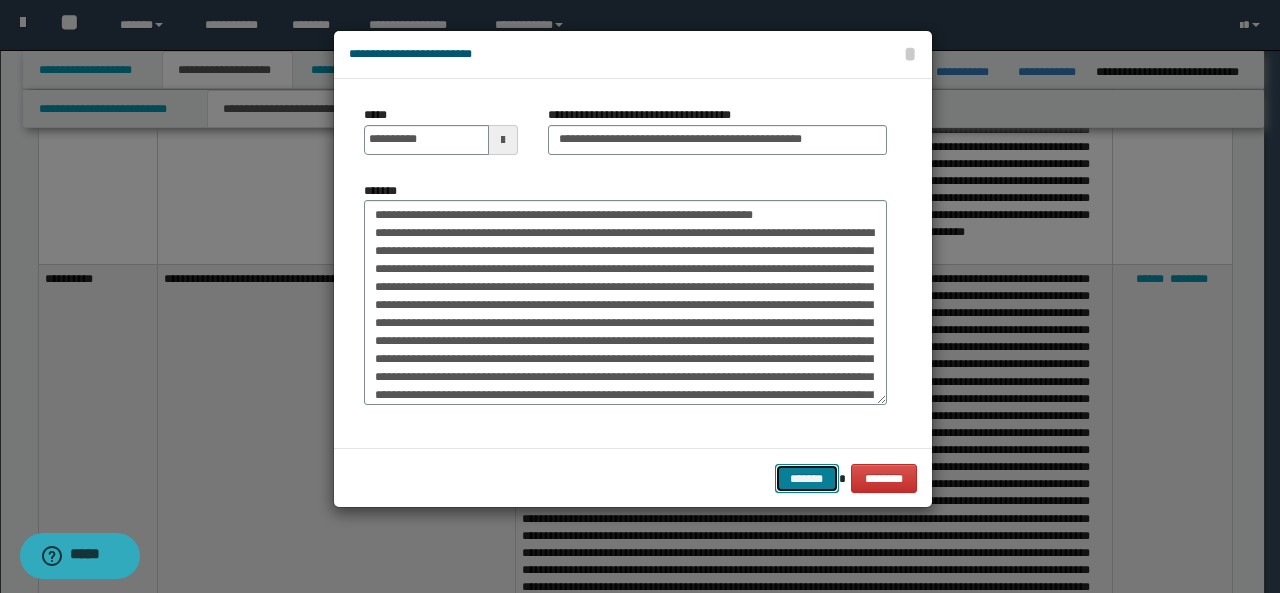 click on "*******" at bounding box center [807, 478] 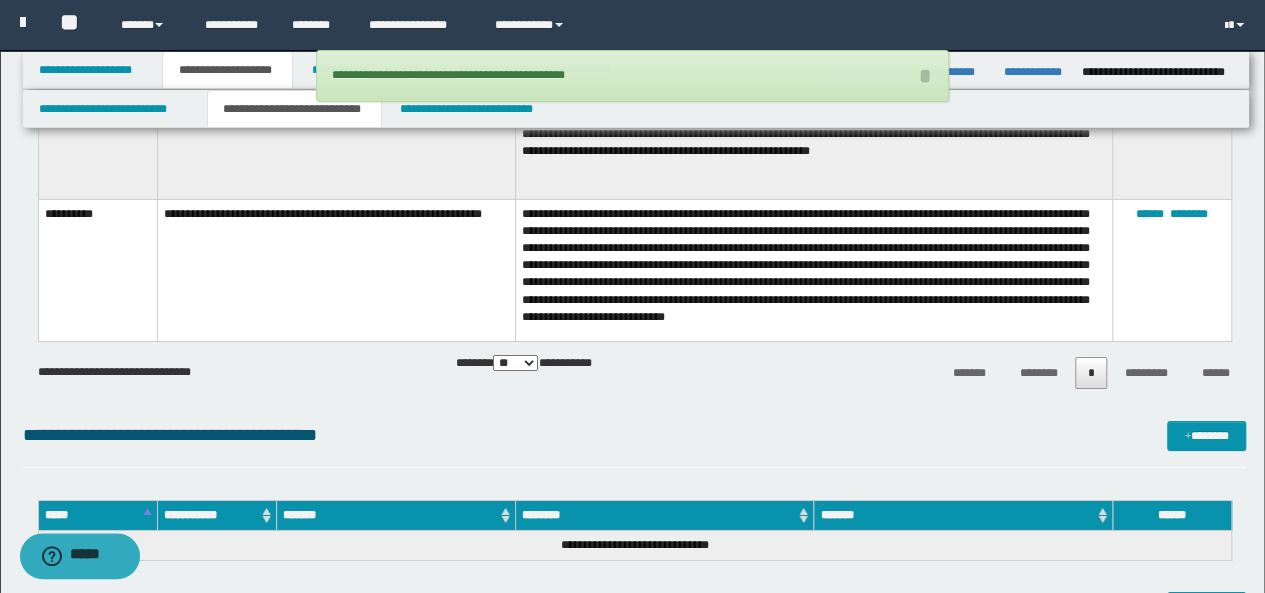 scroll, scrollTop: 3077, scrollLeft: 0, axis: vertical 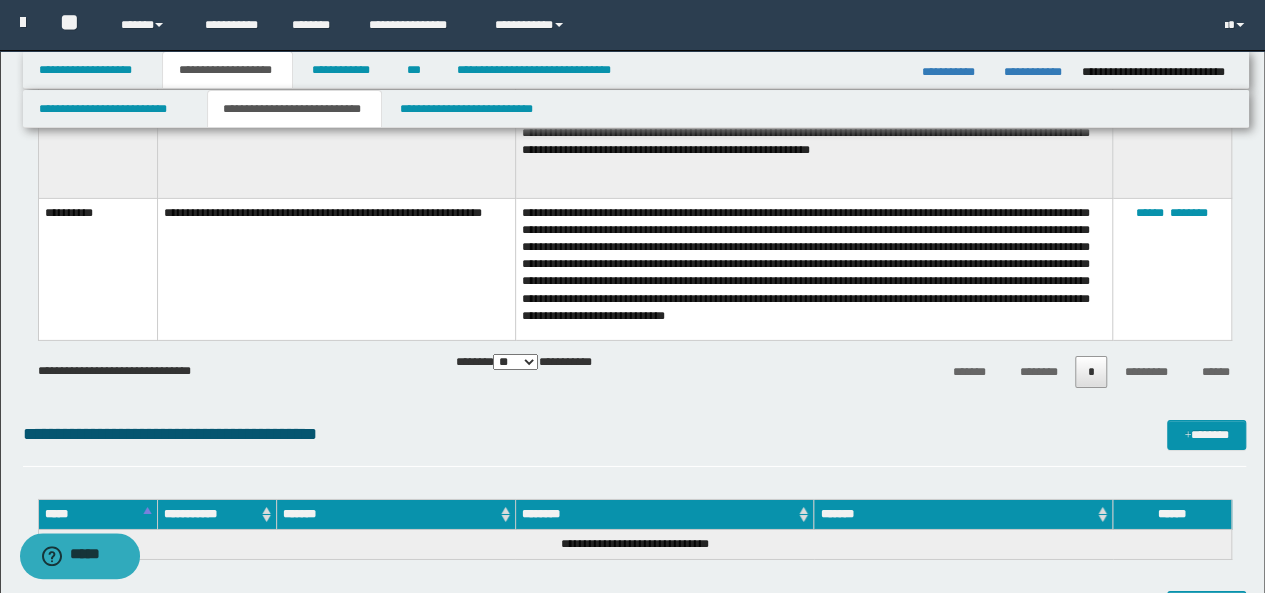 click on "**********" at bounding box center [635, 370] 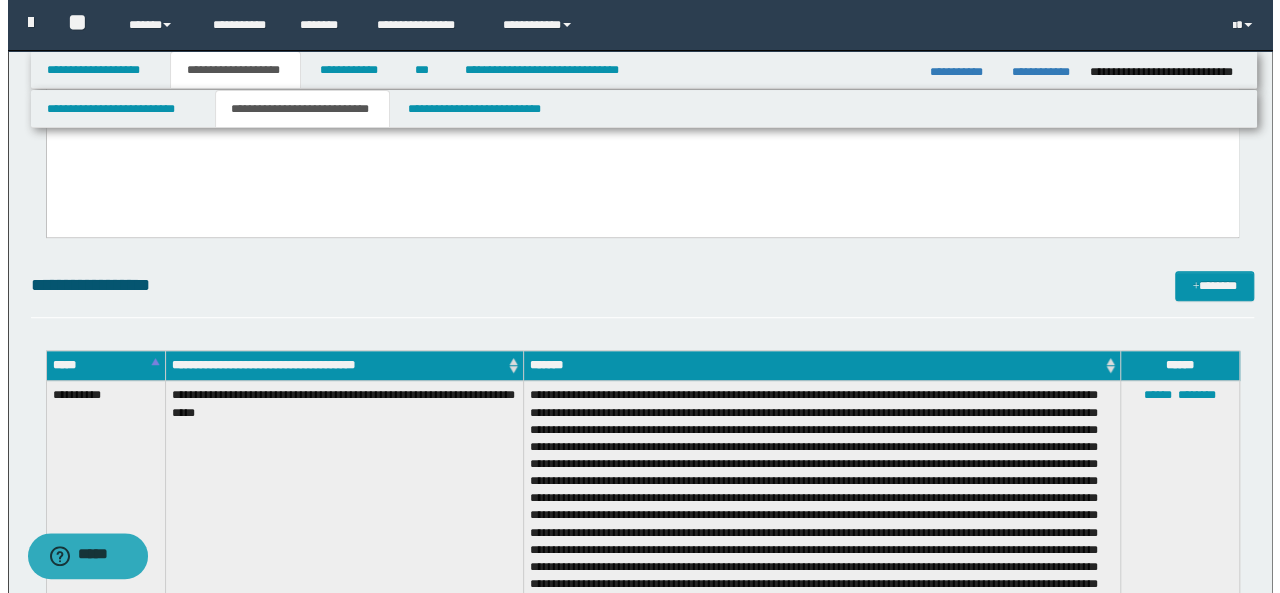 scroll, scrollTop: 418, scrollLeft: 0, axis: vertical 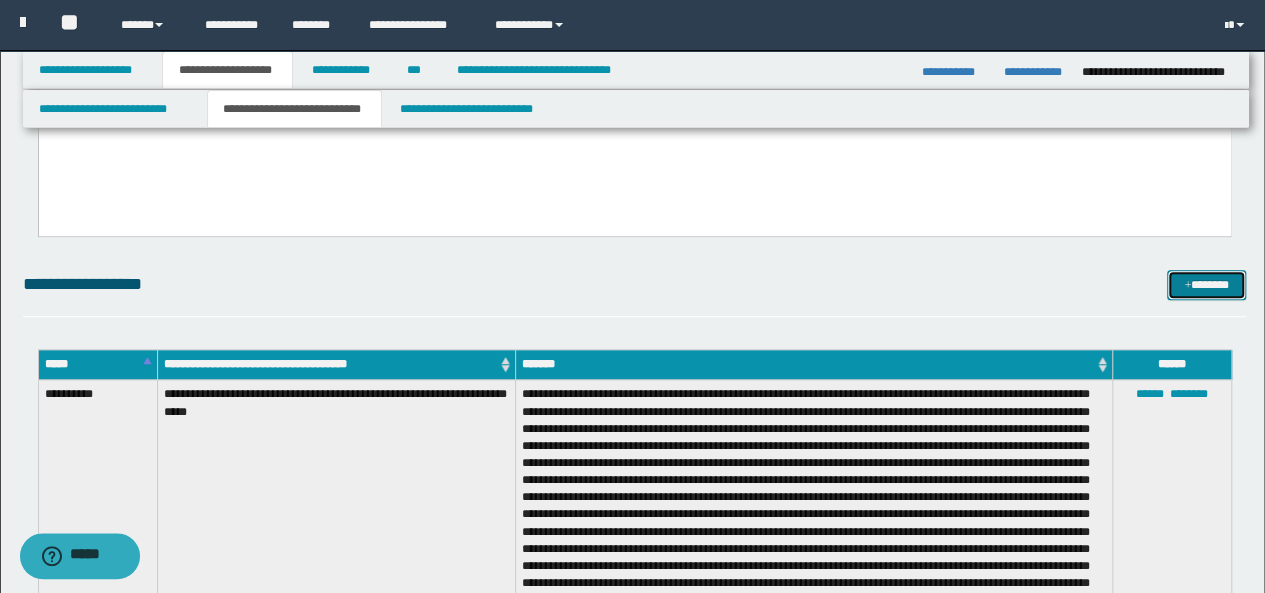 click on "*******" at bounding box center [1206, 284] 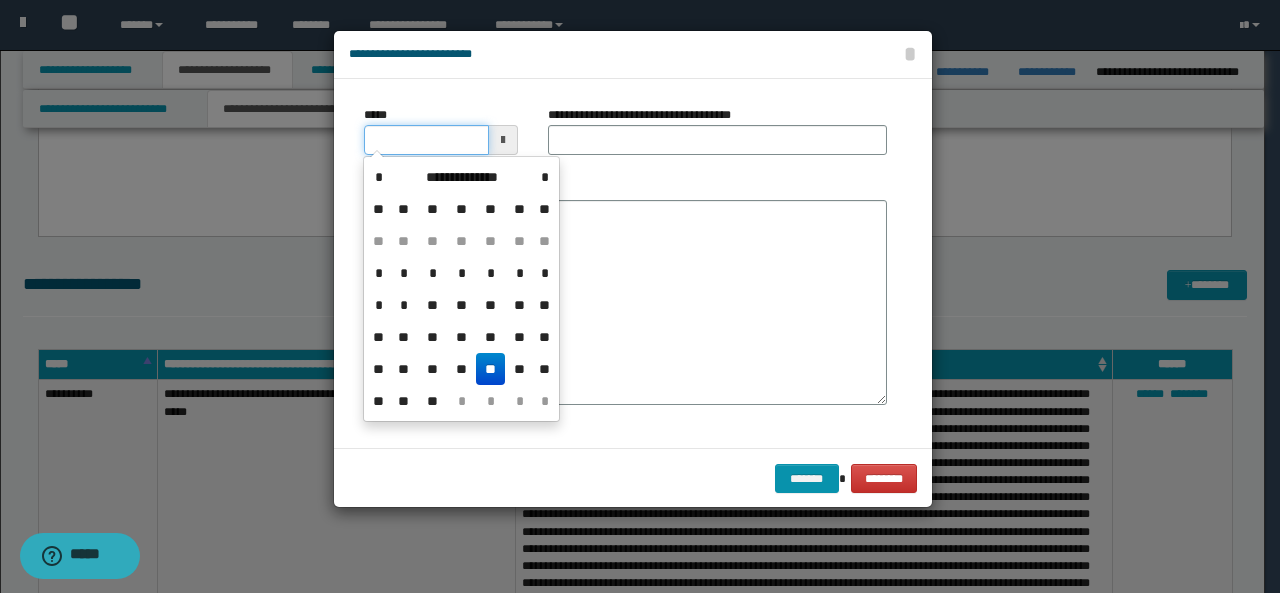 click on "*****" at bounding box center [426, 140] 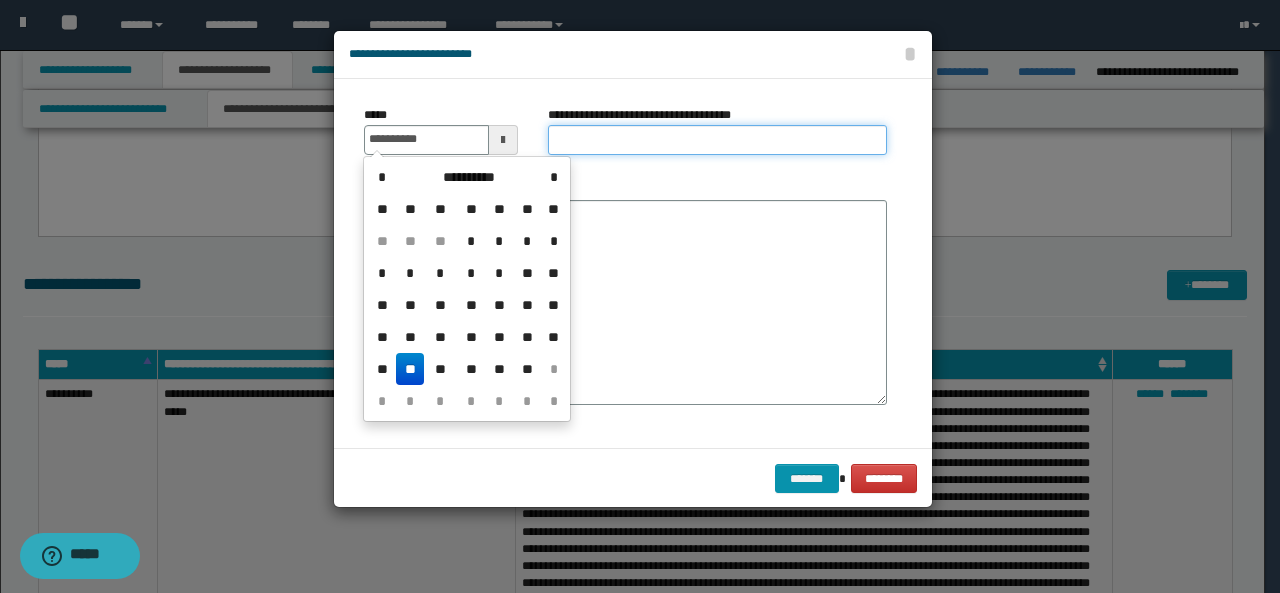type on "**********" 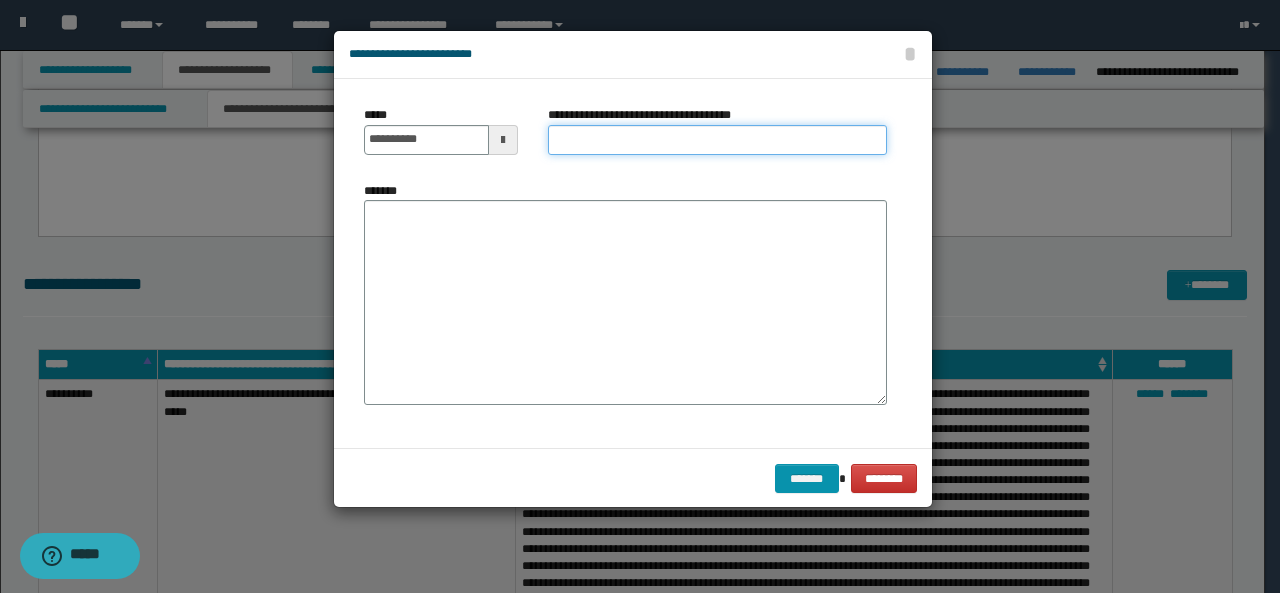 click on "**********" at bounding box center [717, 140] 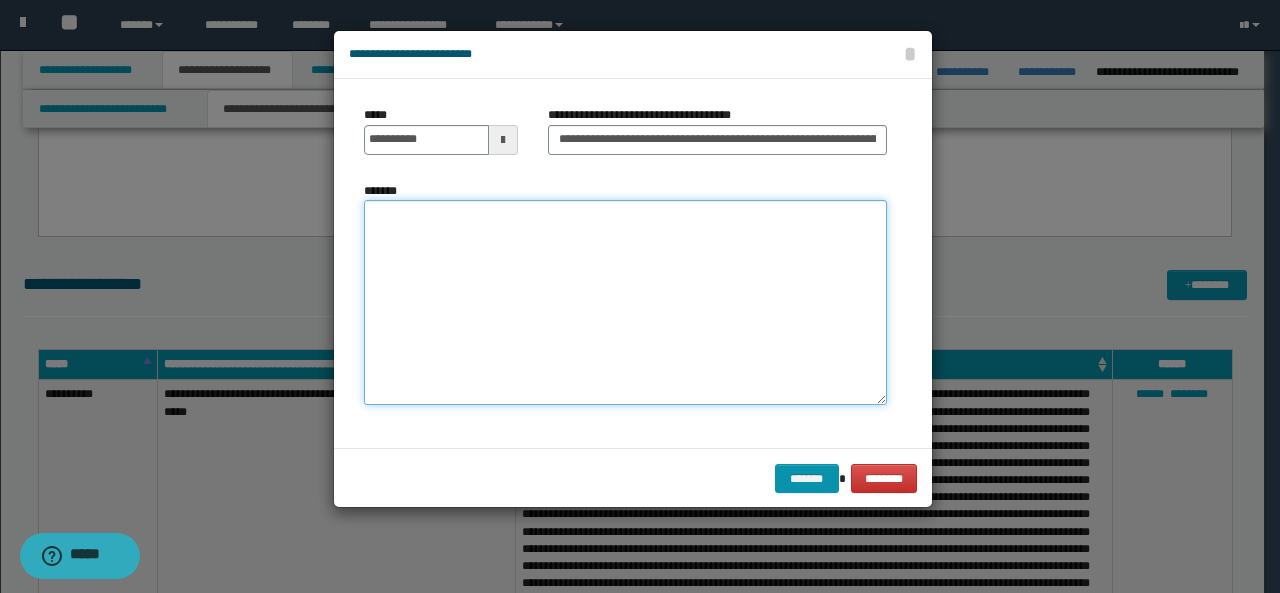 click on "*******" at bounding box center [625, 302] 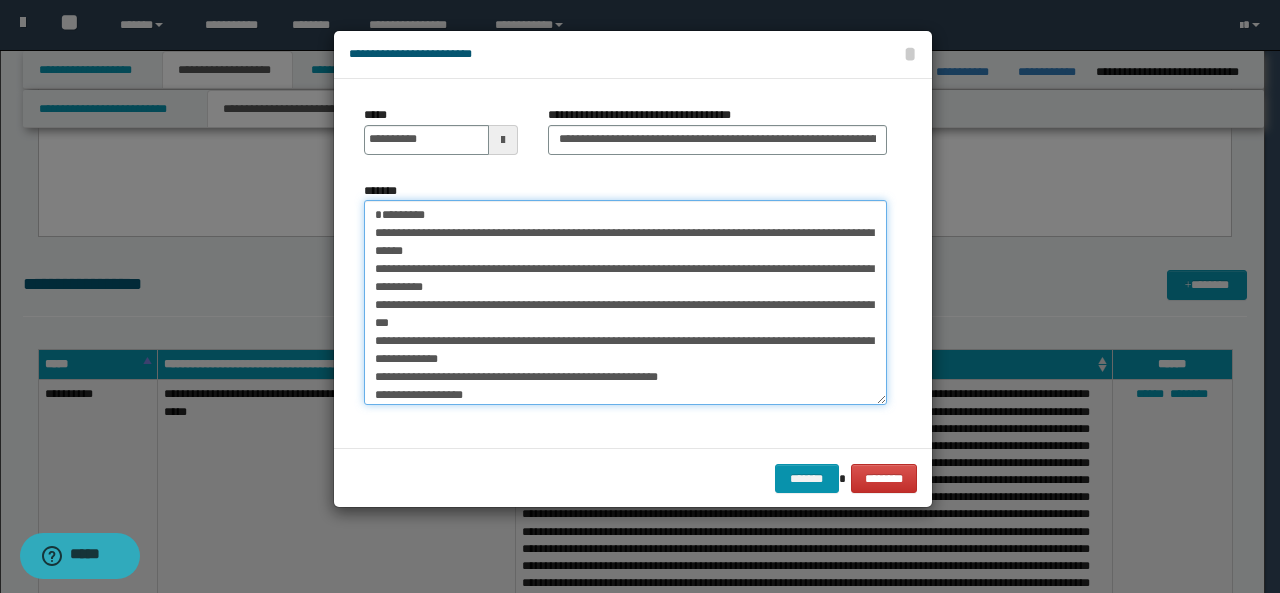 scroll, scrollTop: 124, scrollLeft: 0, axis: vertical 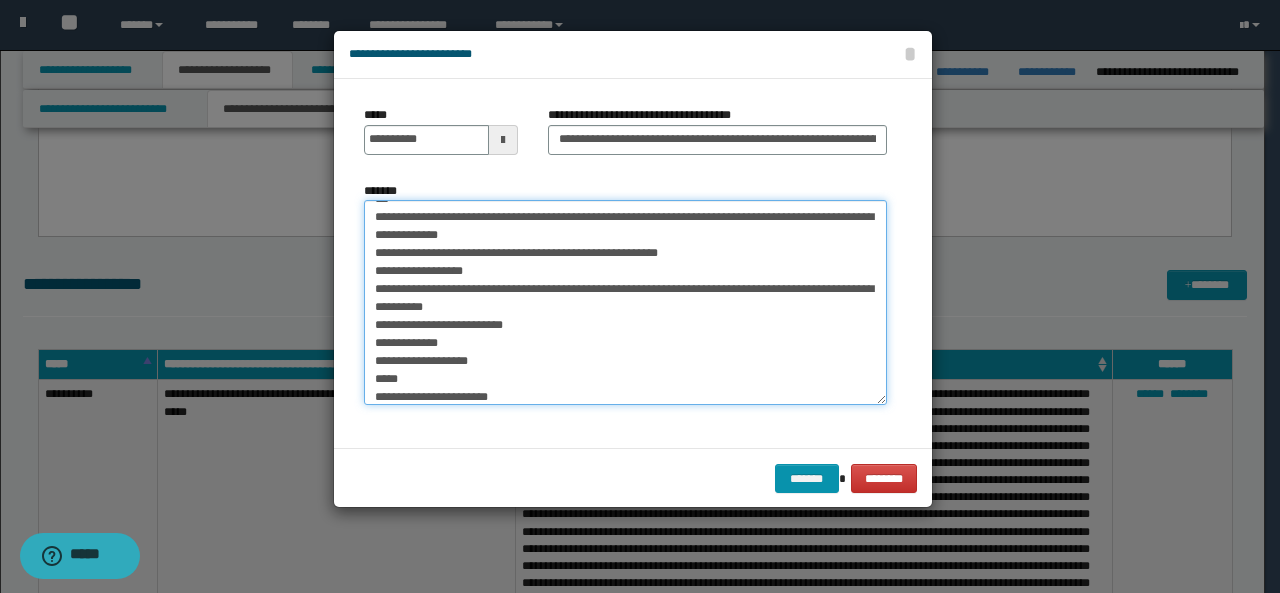 drag, startPoint x: 482, startPoint y: 362, endPoint x: 371, endPoint y: 362, distance: 111 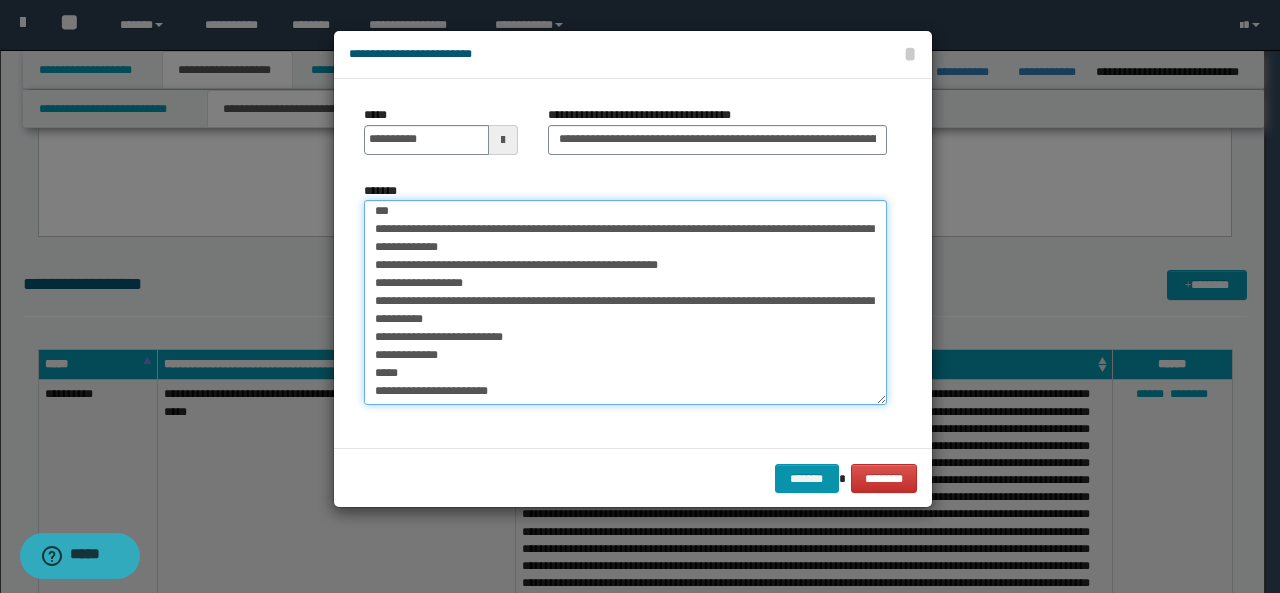 scroll, scrollTop: 0, scrollLeft: 0, axis: both 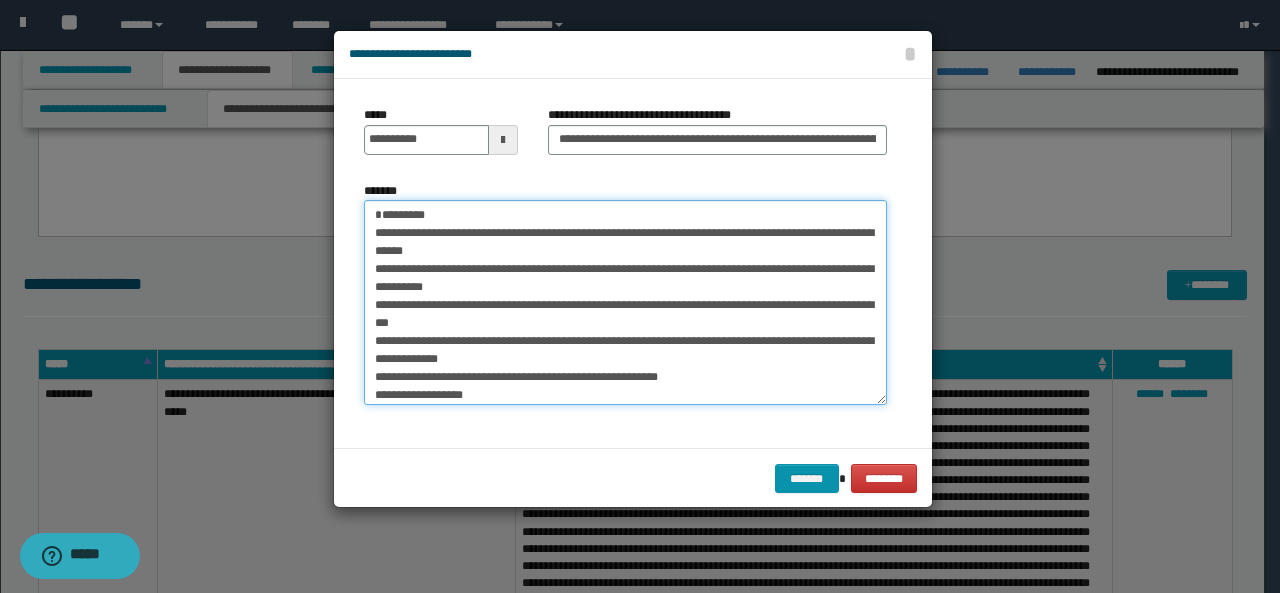 click on "**********" at bounding box center [625, 302] 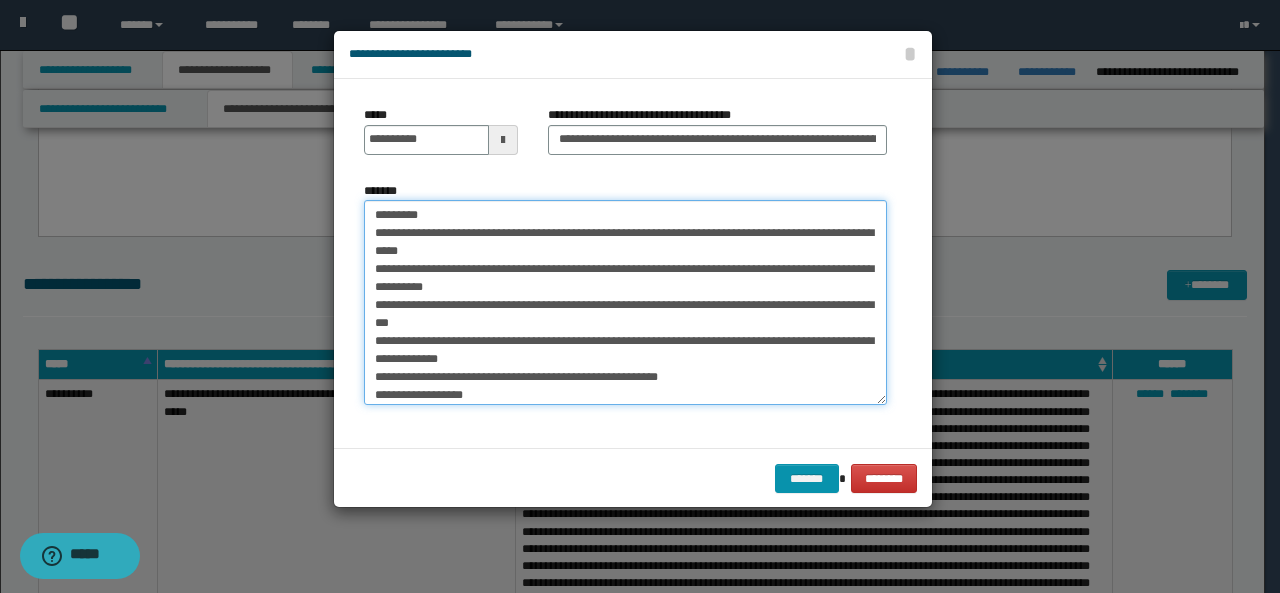 click on "**********" at bounding box center [625, 302] 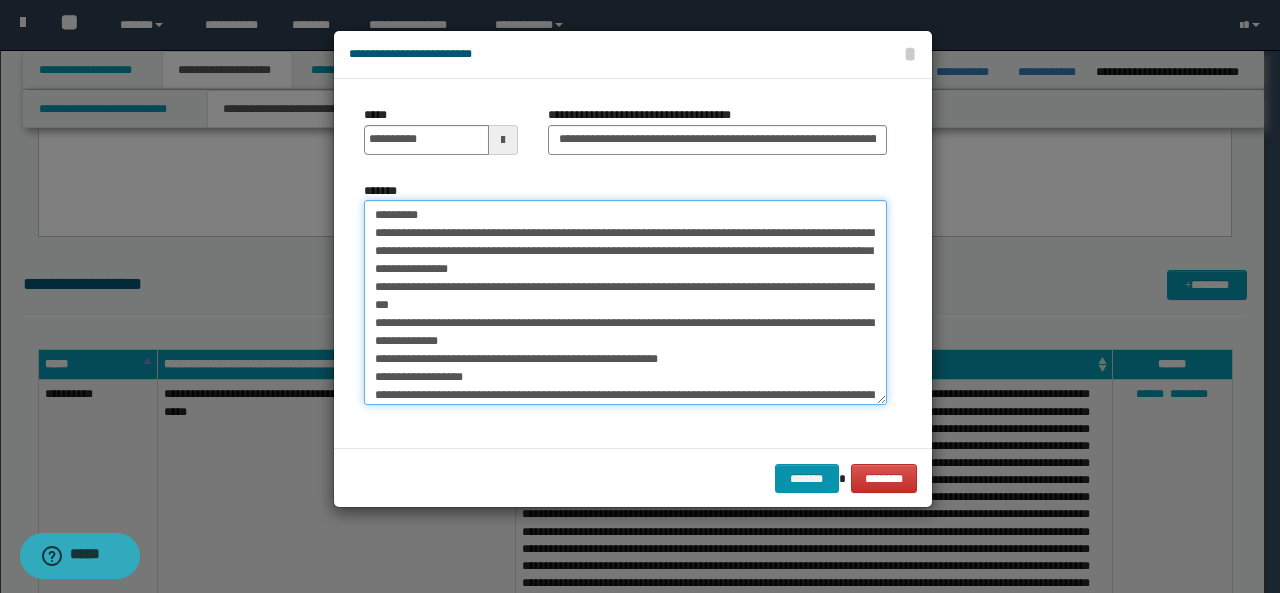 click on "**********" at bounding box center [625, 302] 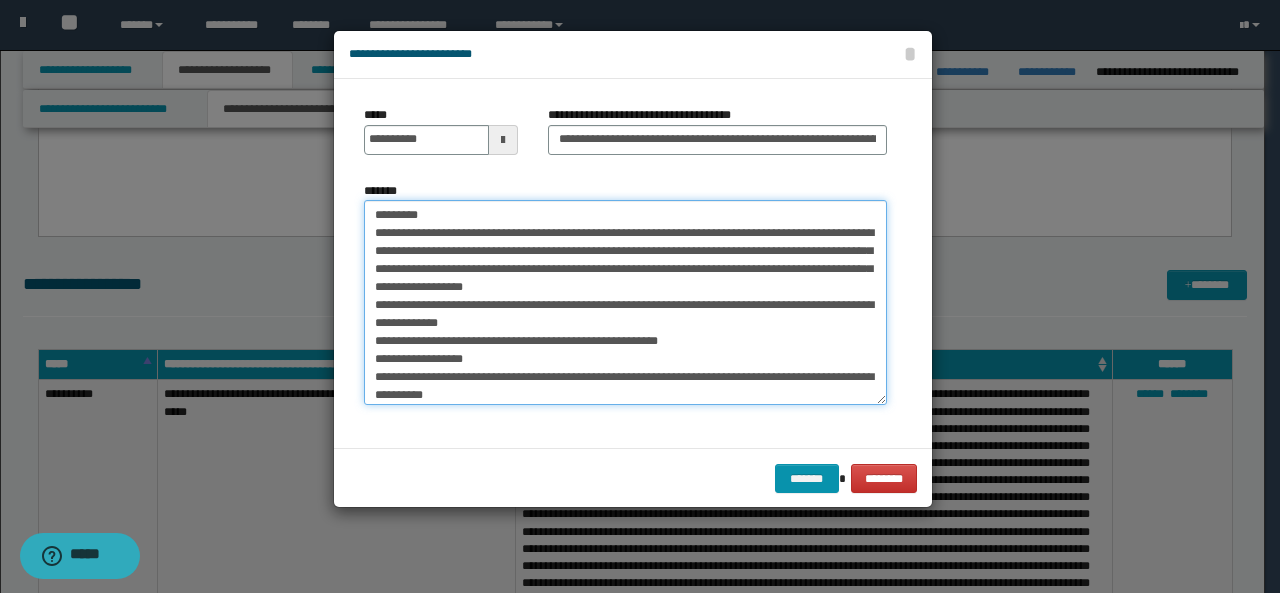 click on "**********" at bounding box center [625, 302] 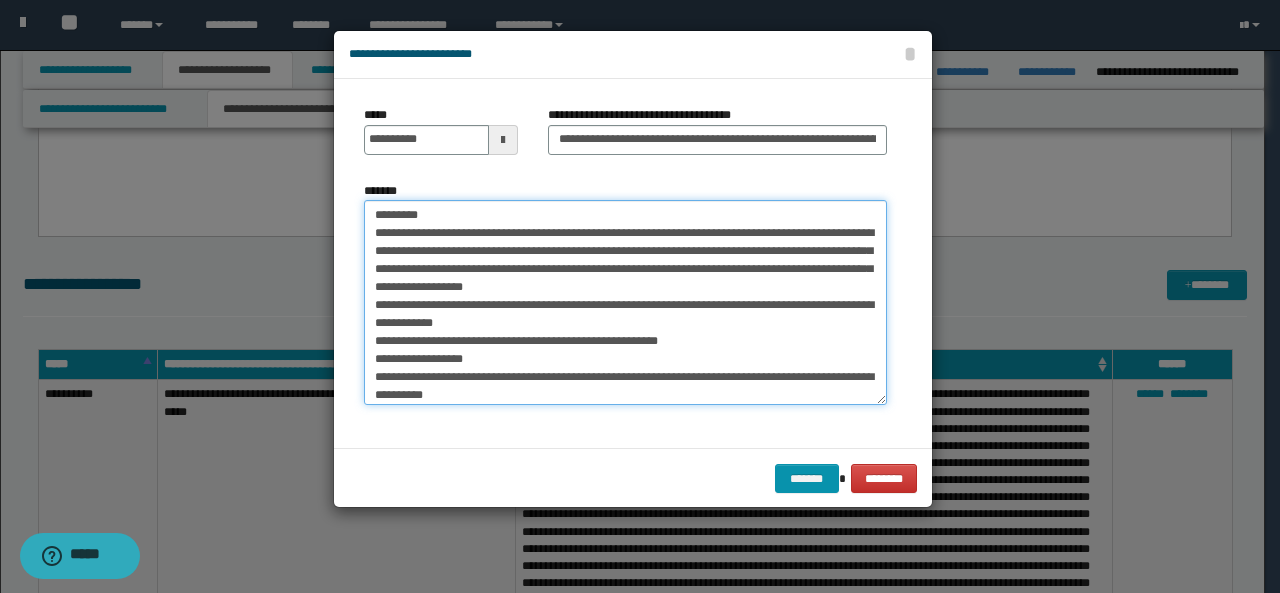 click on "**********" at bounding box center (625, 302) 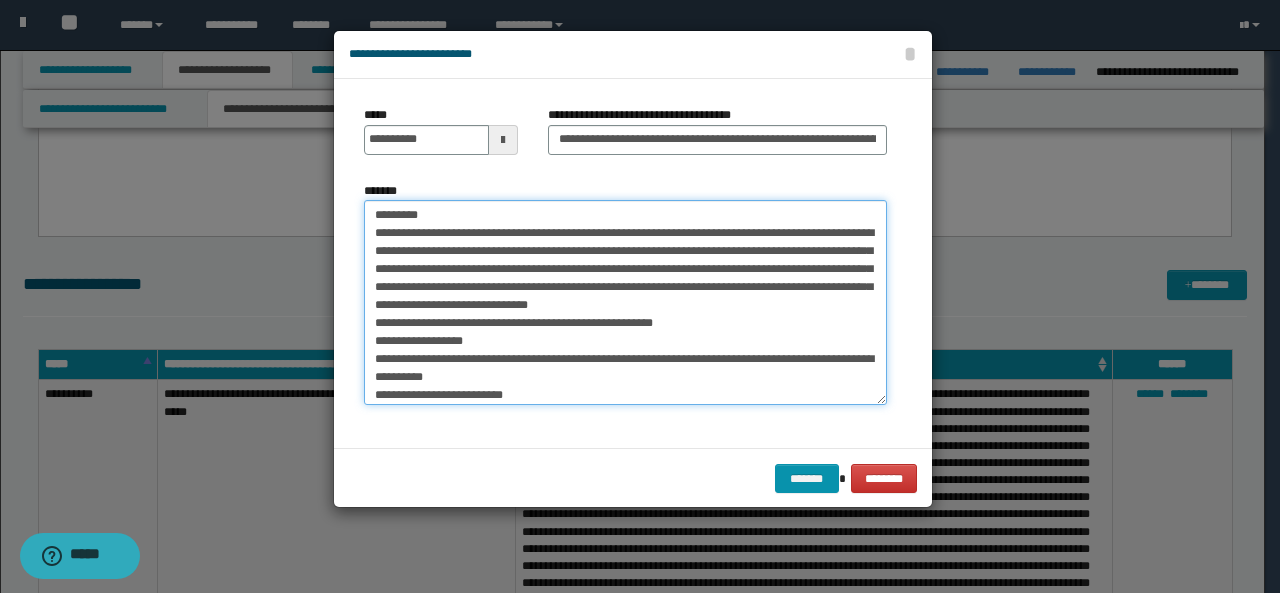 click on "**********" at bounding box center [625, 302] 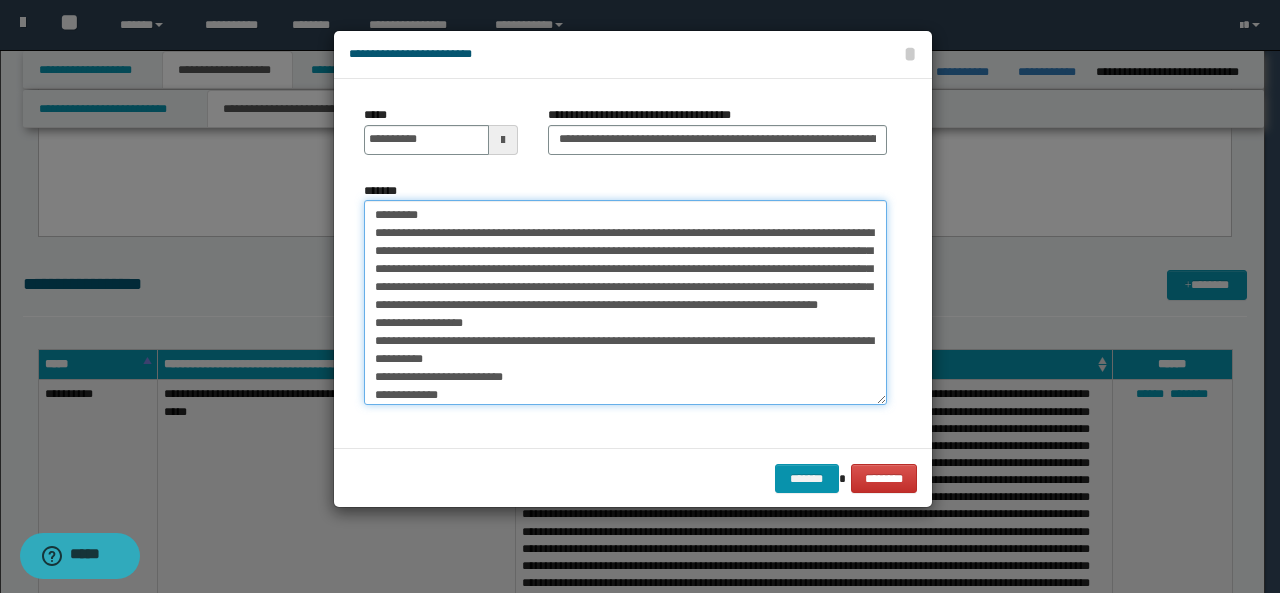 click on "**********" at bounding box center (625, 302) 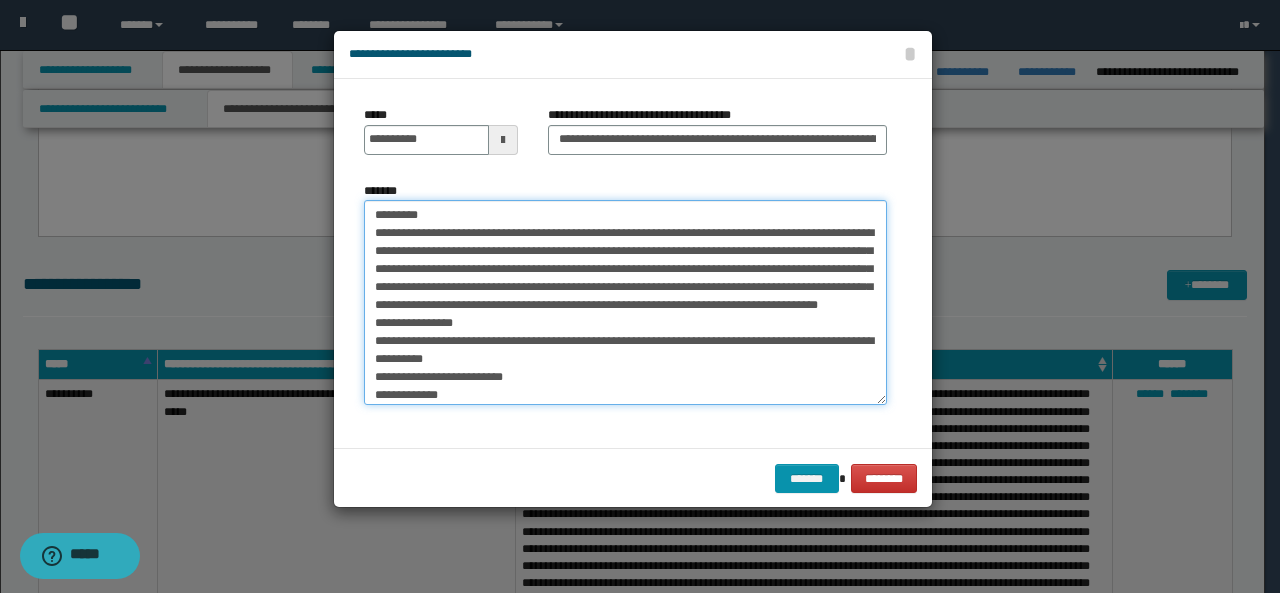 click on "**********" at bounding box center [625, 302] 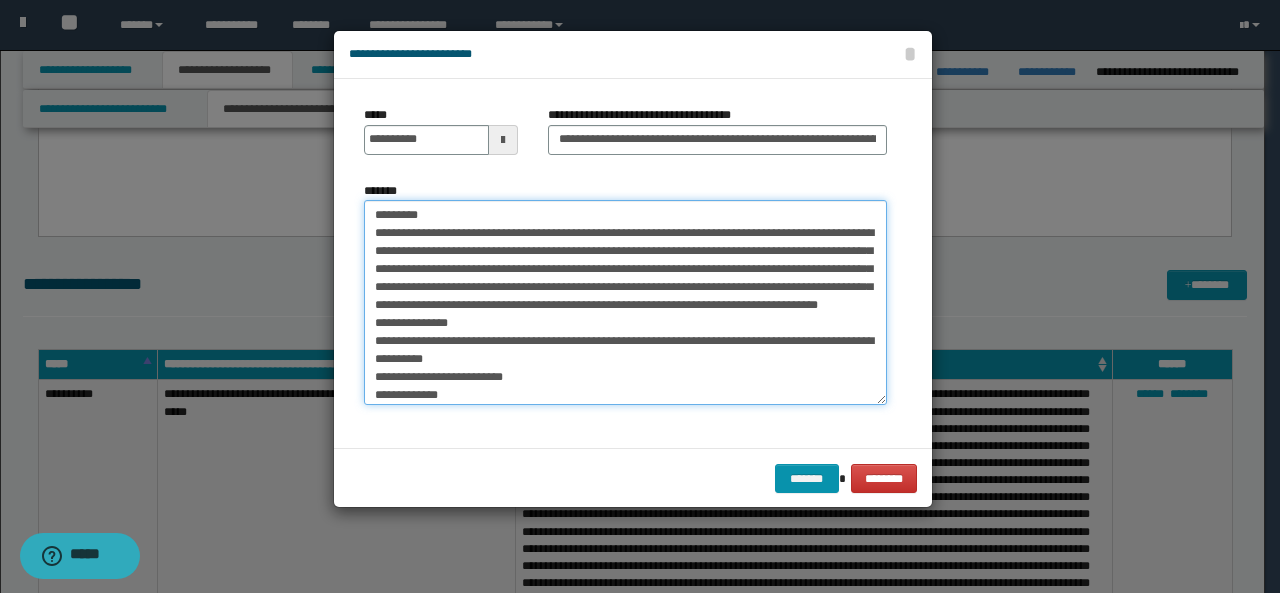 click on "**********" at bounding box center (625, 302) 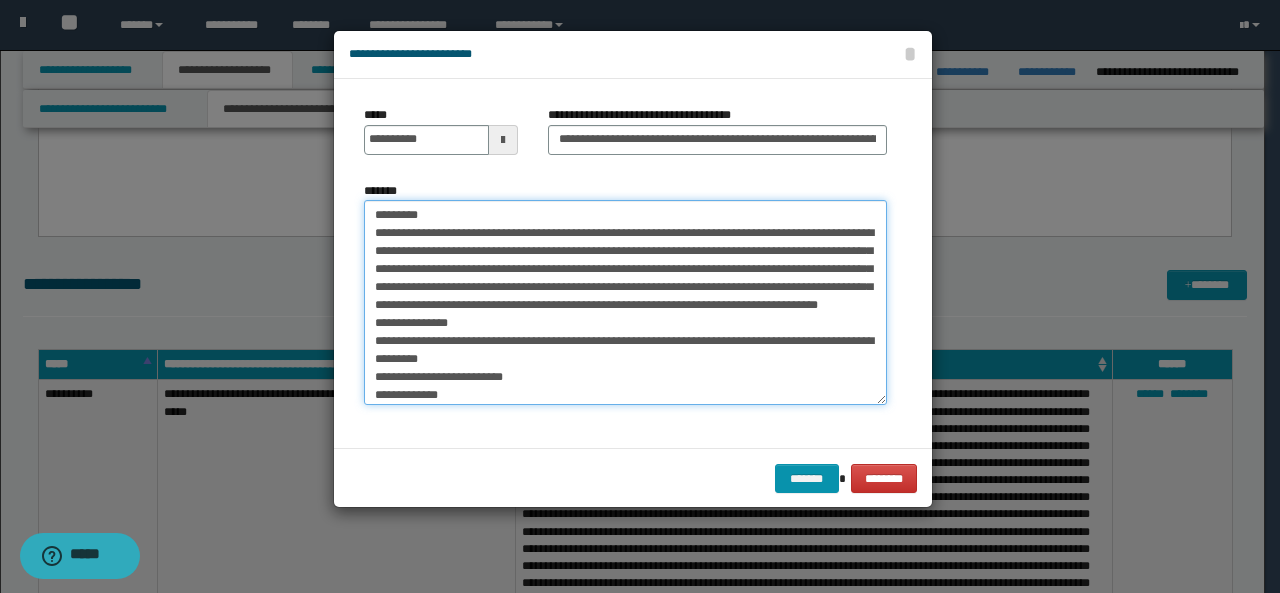scroll, scrollTop: 39, scrollLeft: 0, axis: vertical 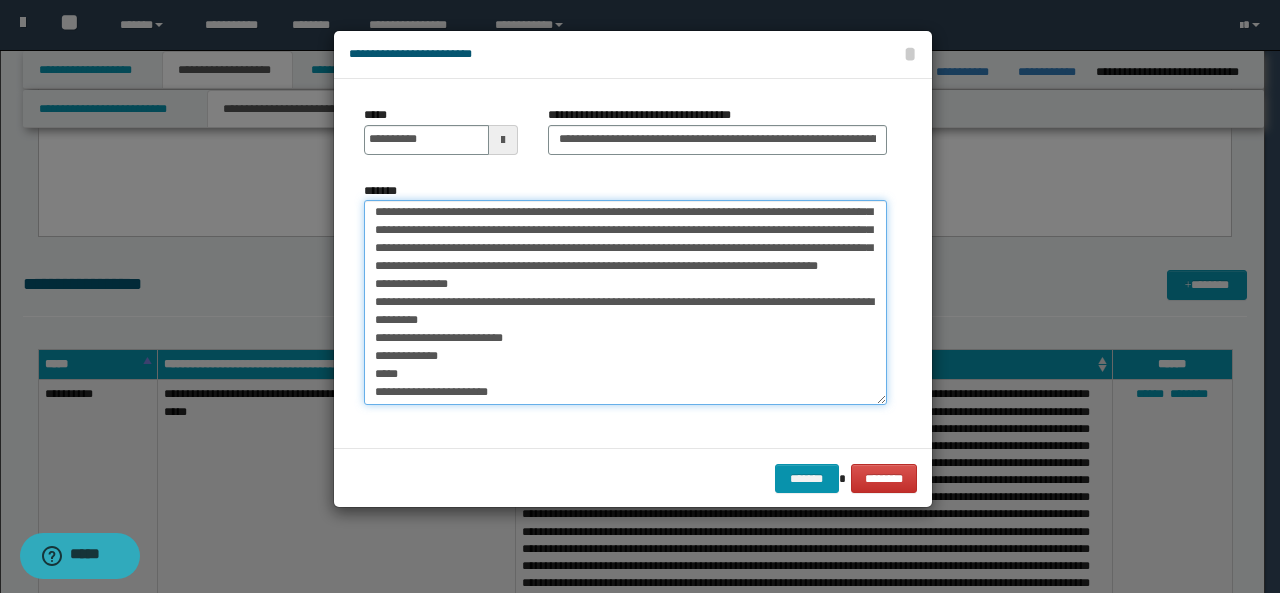 click on "**********" at bounding box center (625, 302) 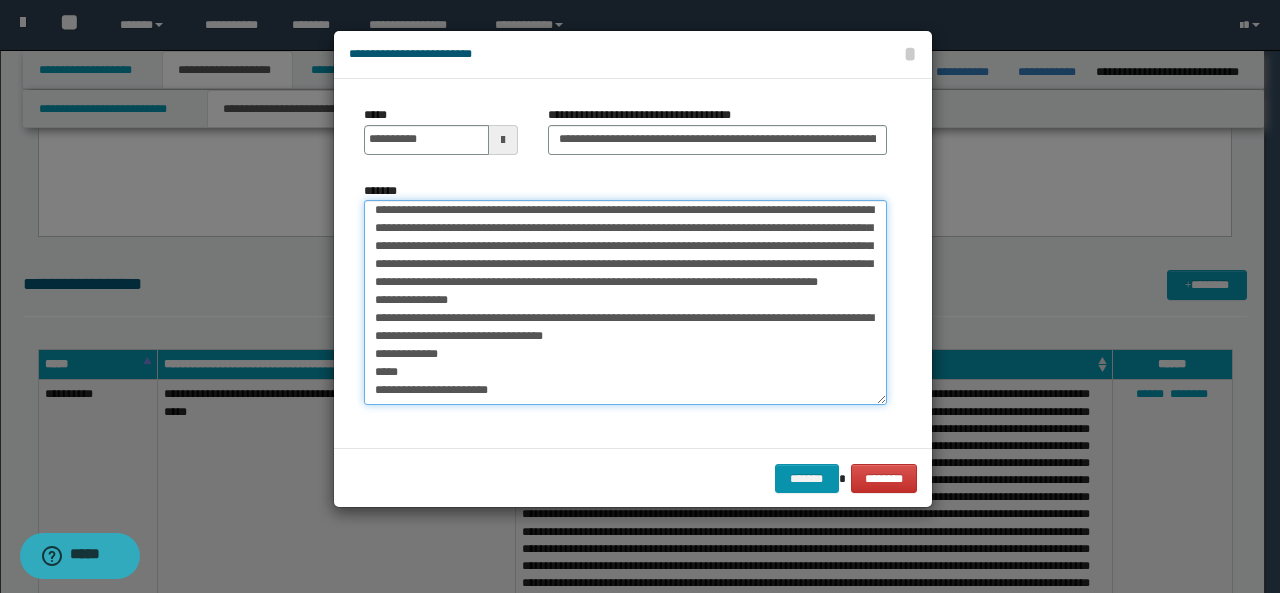 click on "**********" at bounding box center (625, 302) 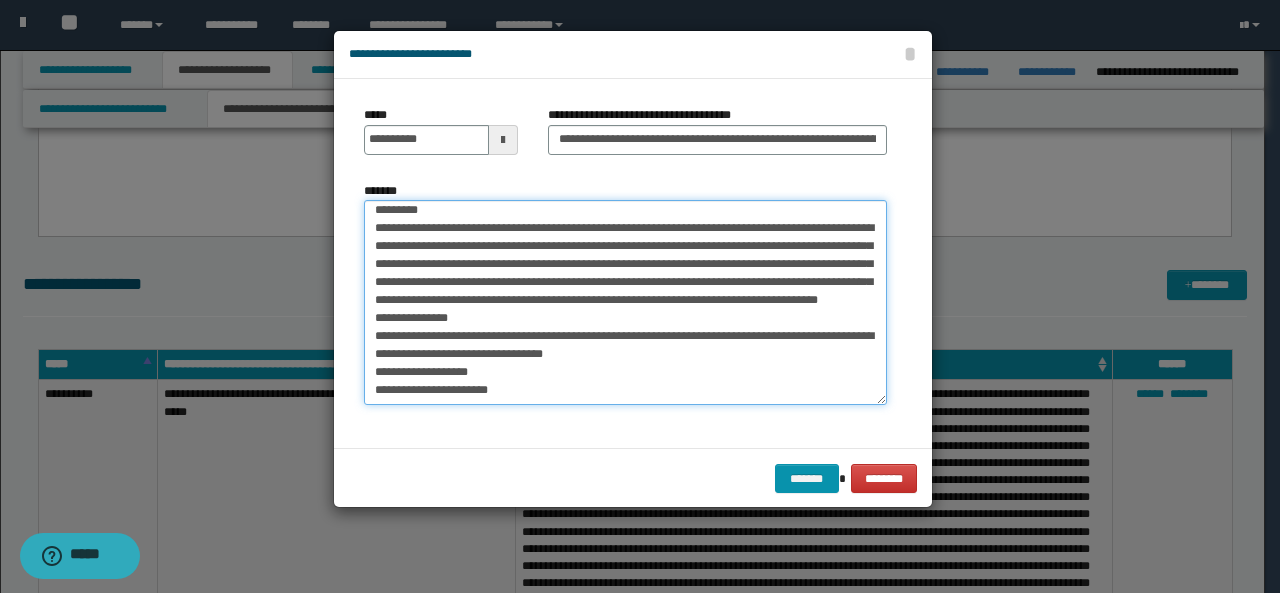 click on "**********" at bounding box center (625, 302) 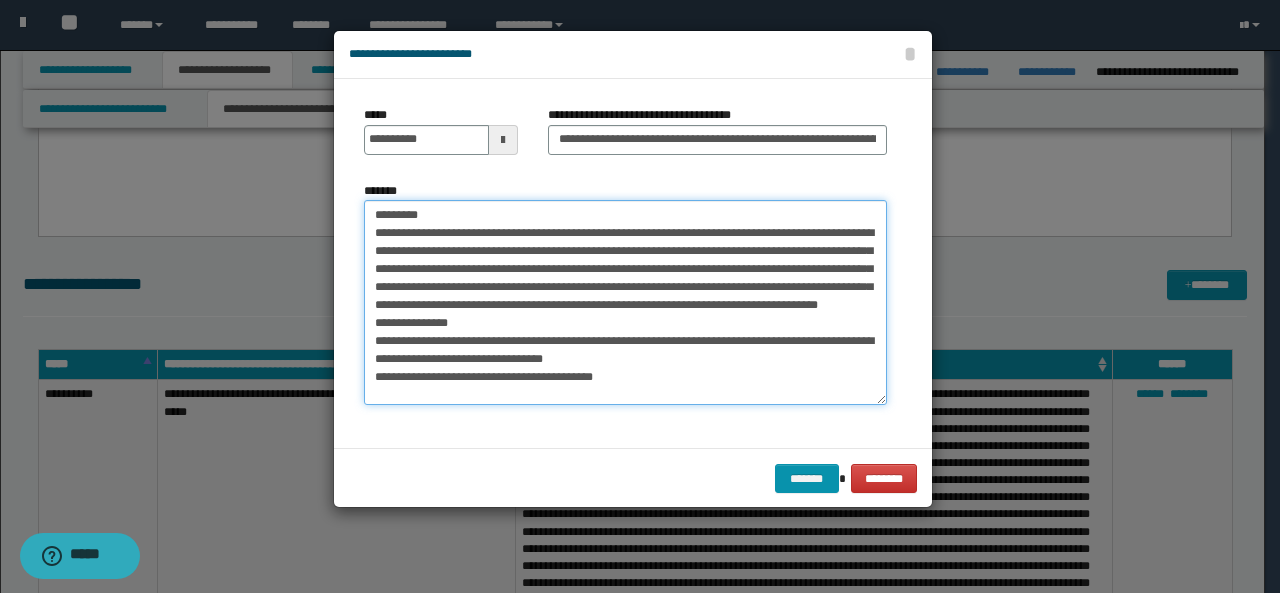 scroll, scrollTop: 0, scrollLeft: 0, axis: both 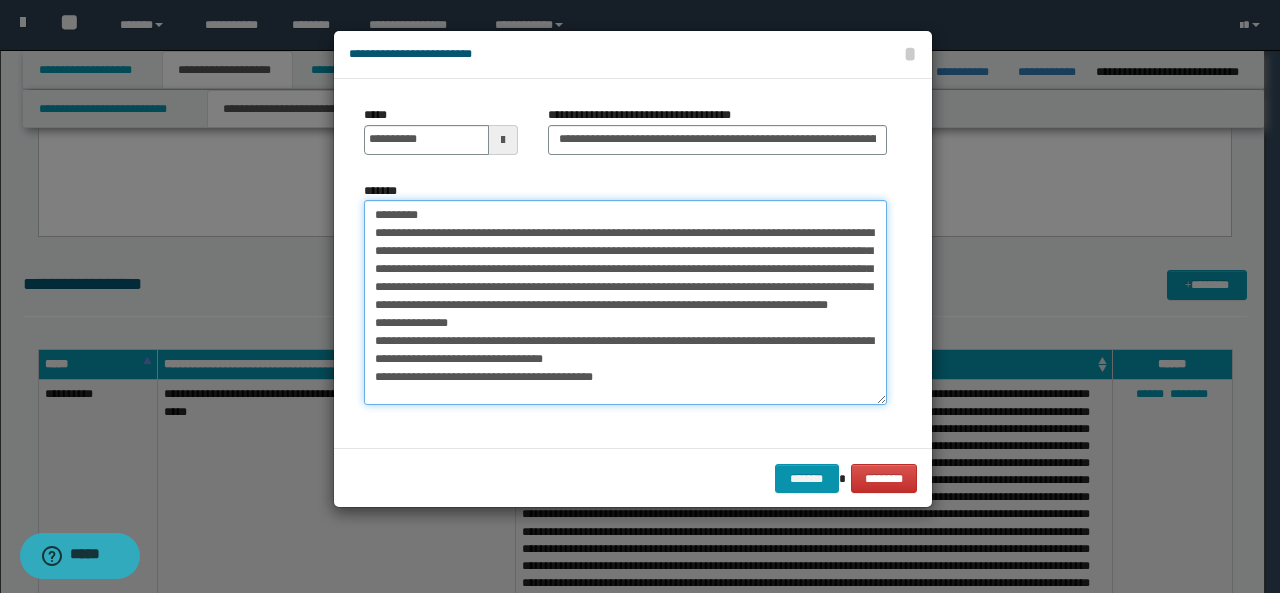 click on "**********" at bounding box center (625, 302) 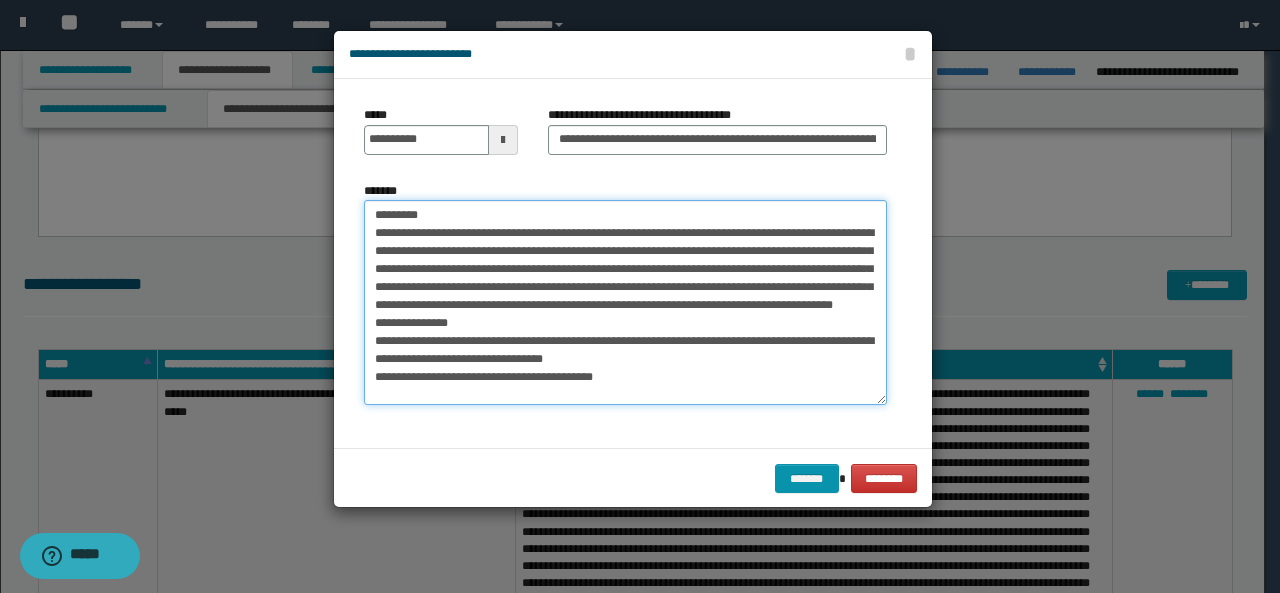 click on "**********" at bounding box center (625, 302) 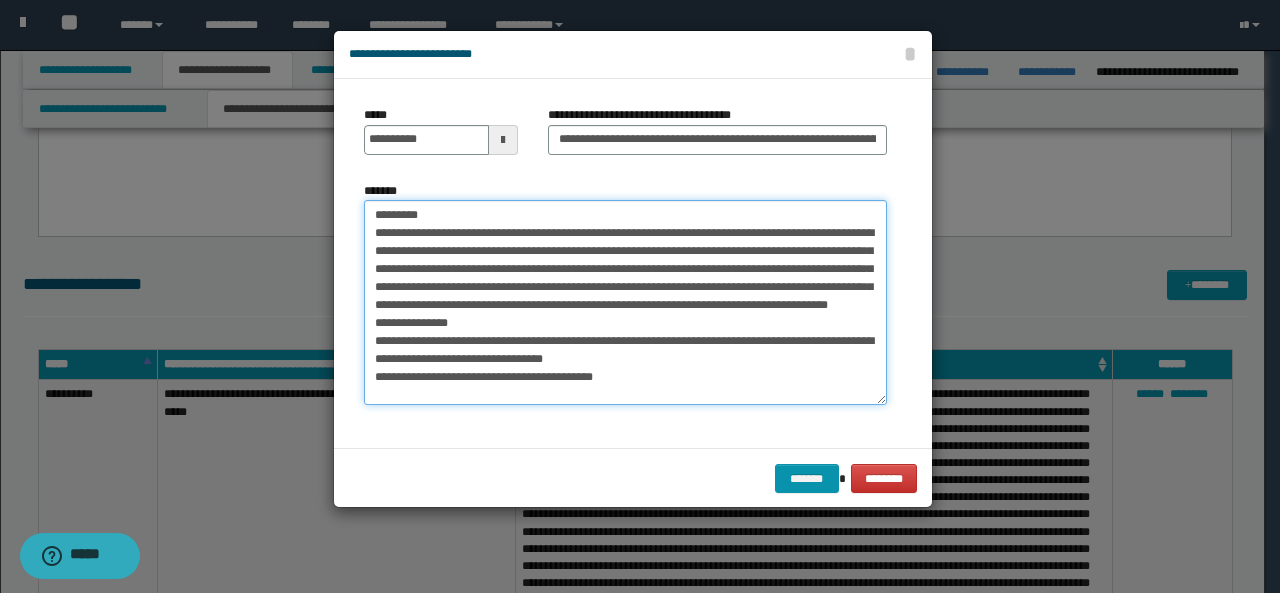 click on "**********" at bounding box center [625, 302] 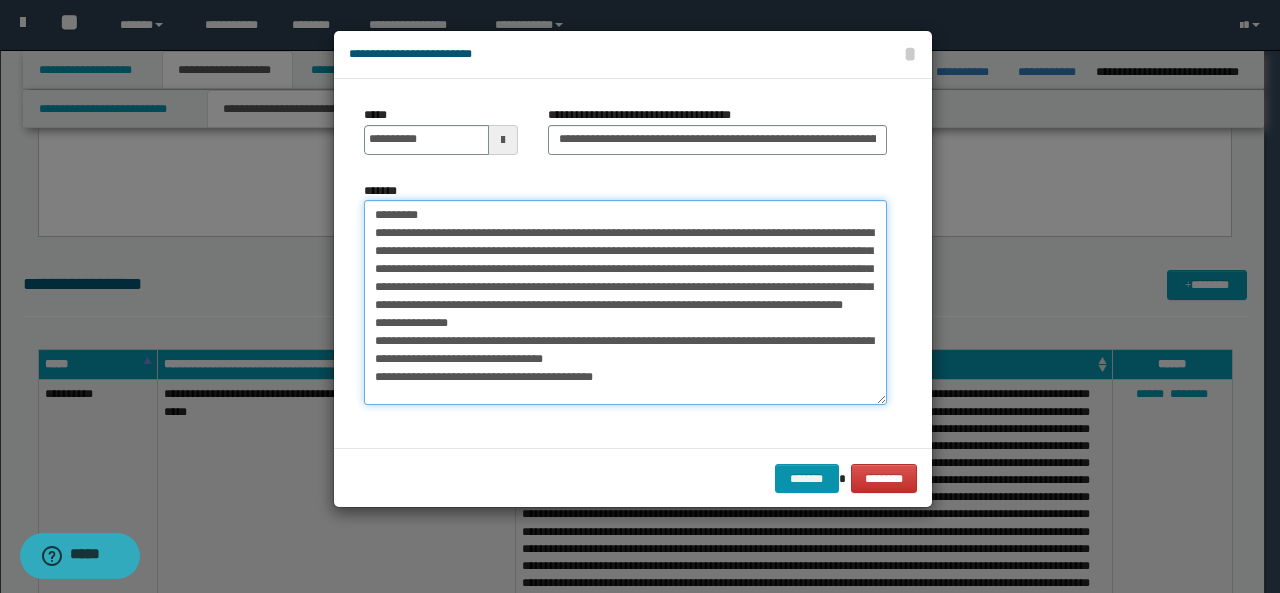 click on "**********" at bounding box center [625, 302] 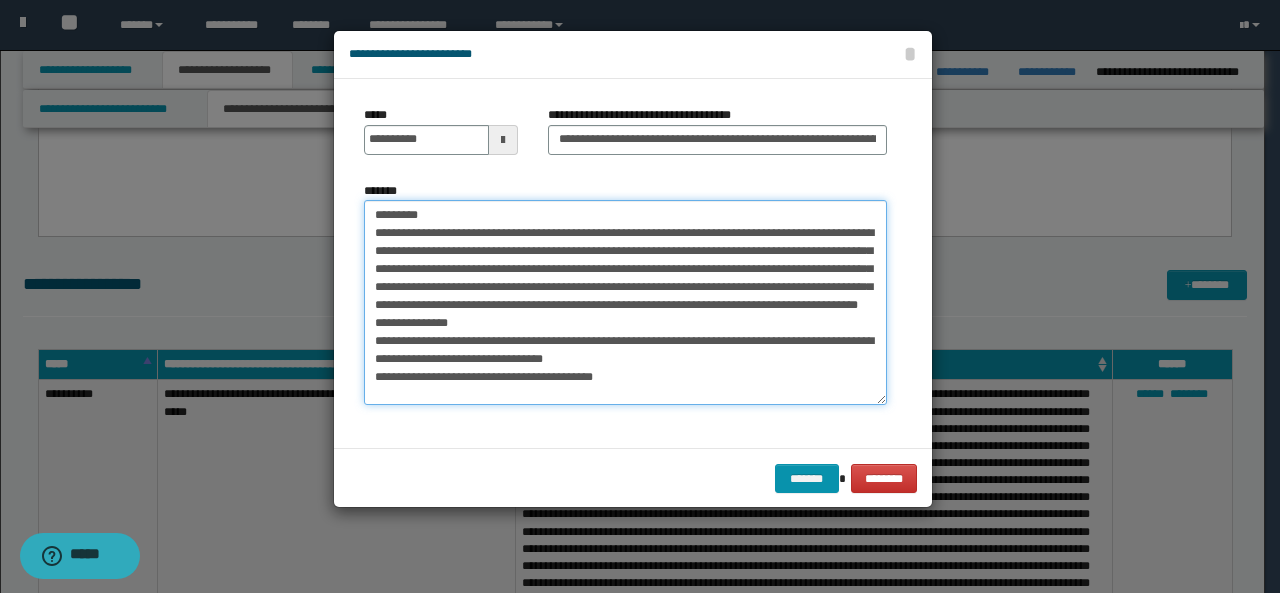 click on "**********" at bounding box center [625, 302] 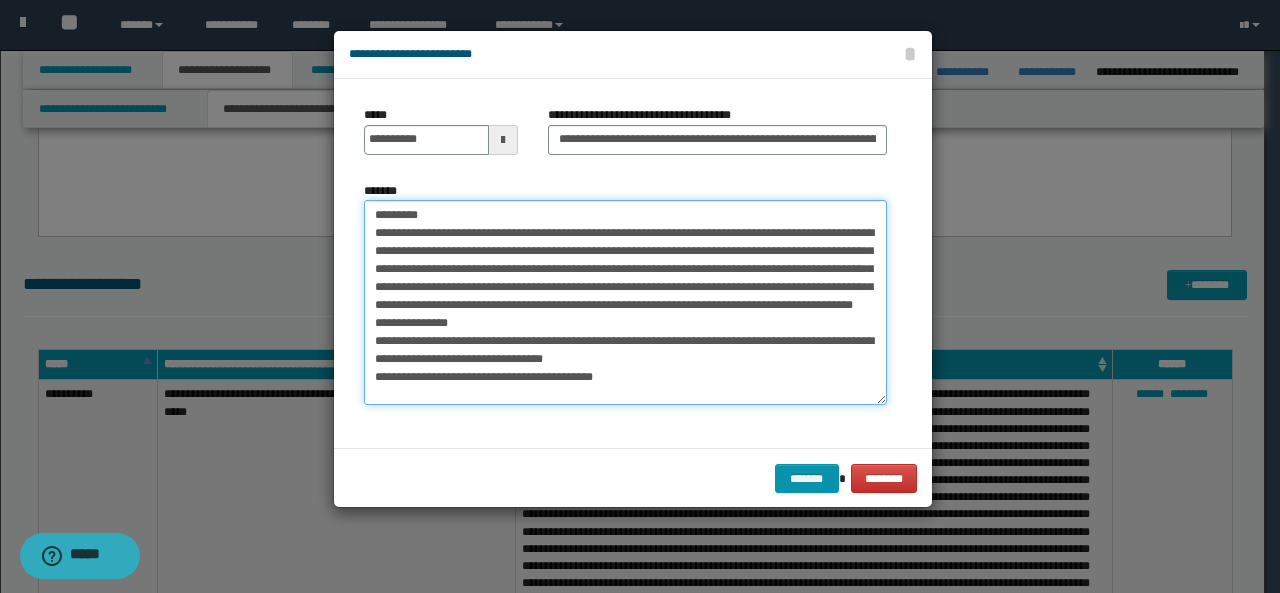 click on "**********" at bounding box center (625, 302) 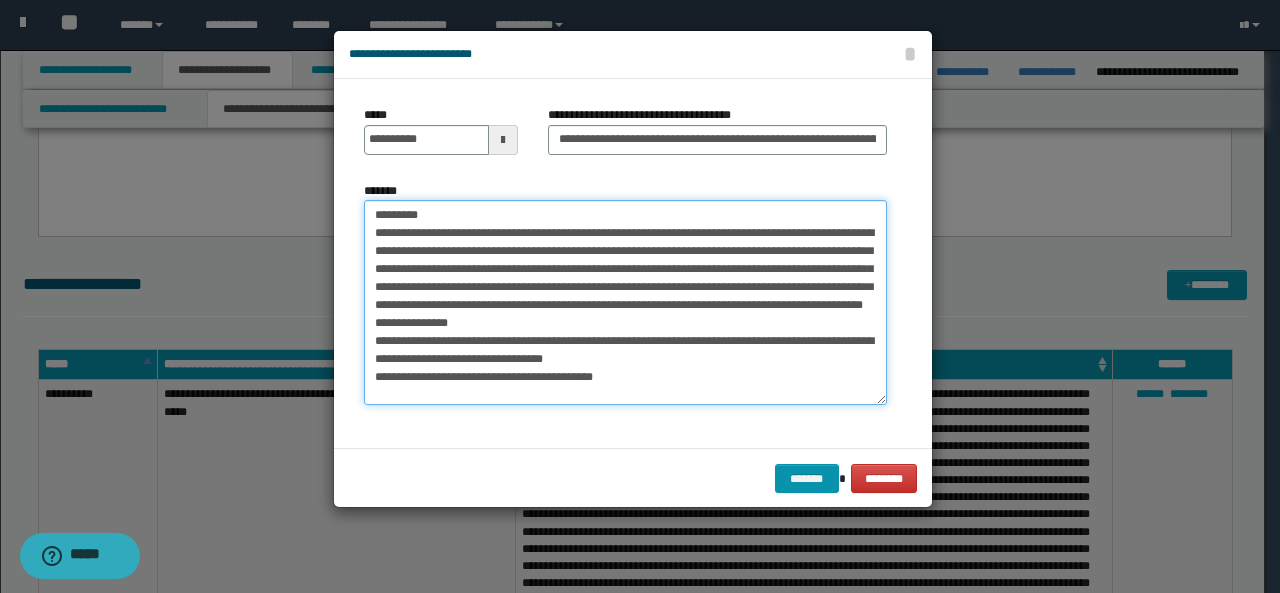 click on "**********" at bounding box center (625, 302) 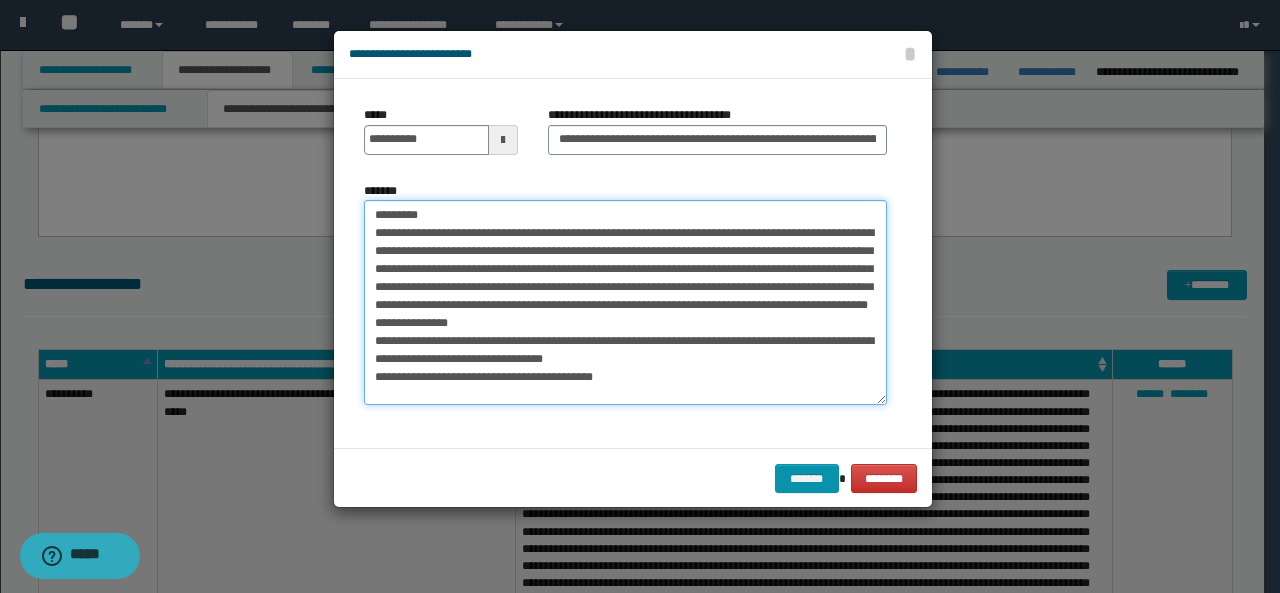 click on "**********" at bounding box center [625, 302] 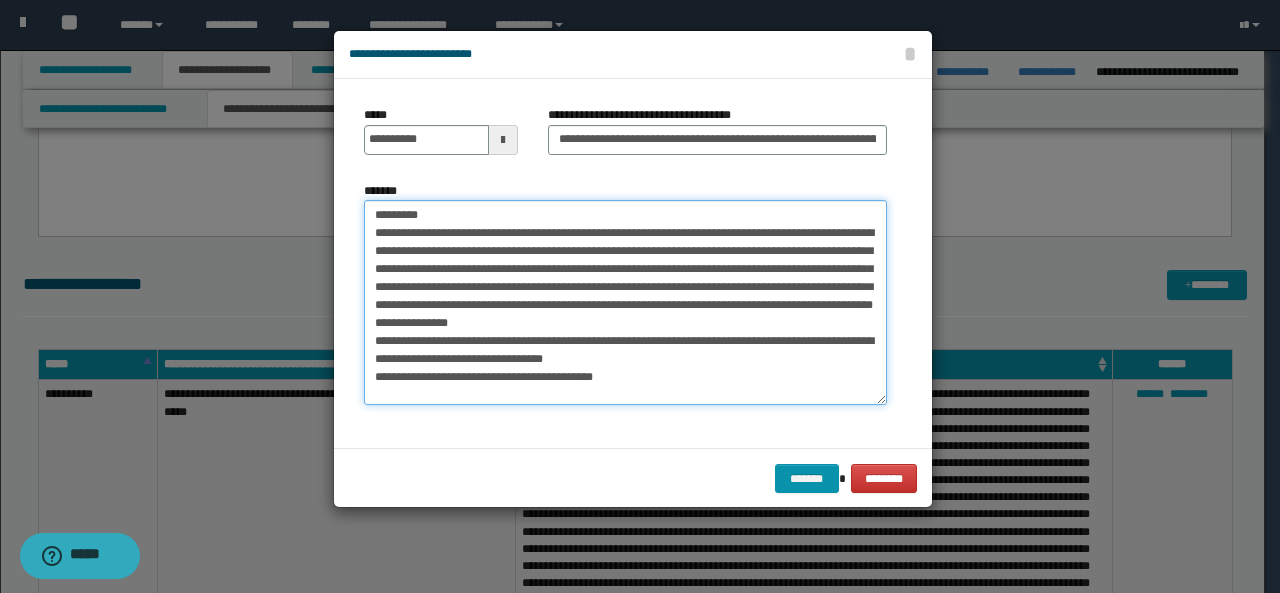 click on "**********" at bounding box center (625, 302) 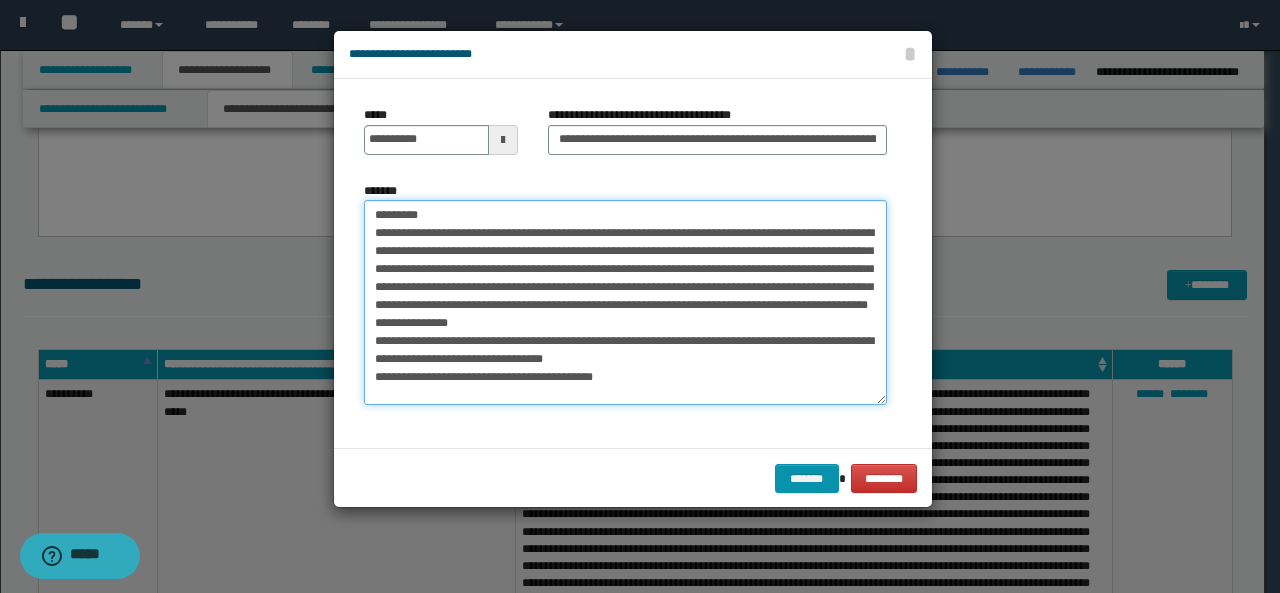 click on "**********" at bounding box center [625, 302] 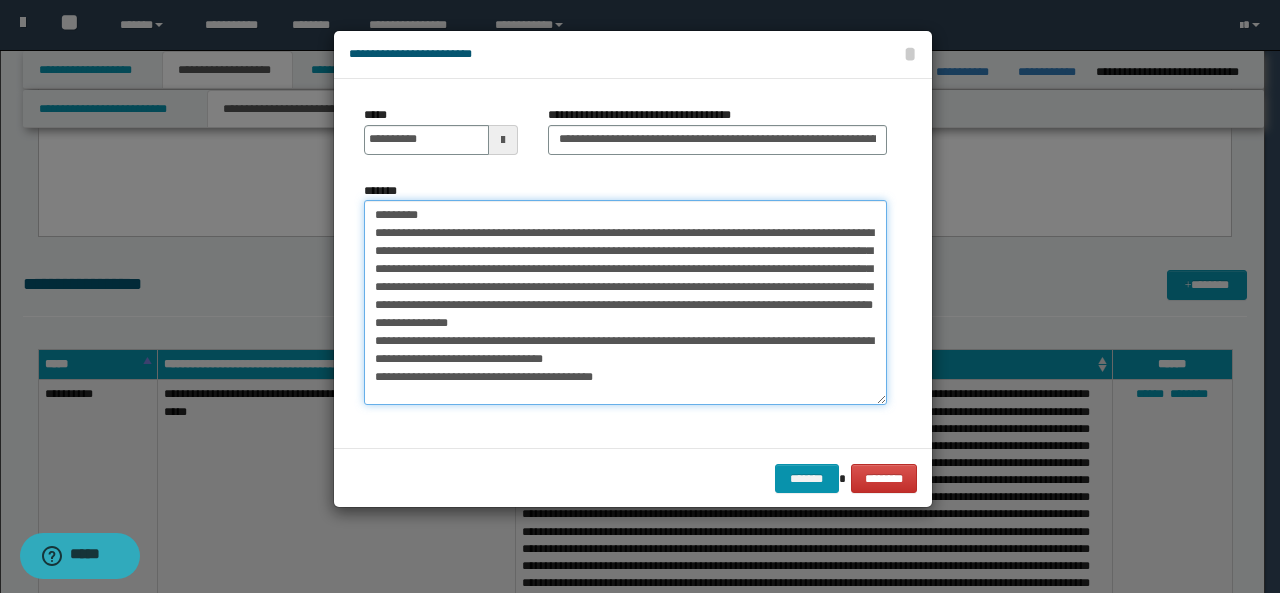click on "**********" at bounding box center [625, 302] 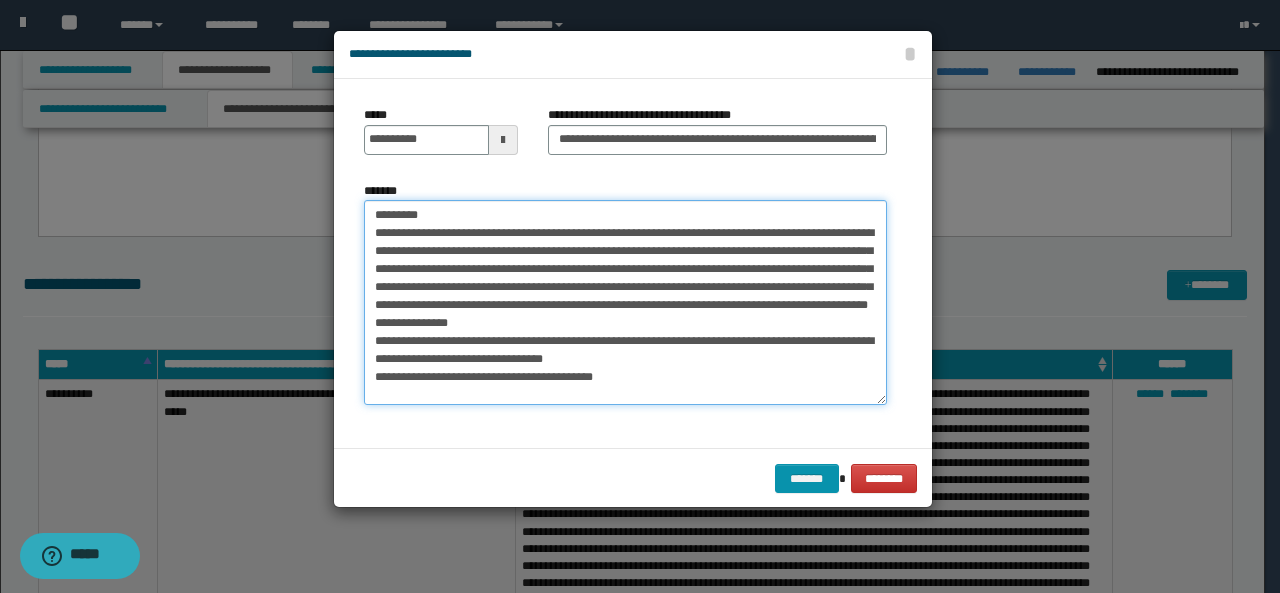 click on "**********" at bounding box center [625, 302] 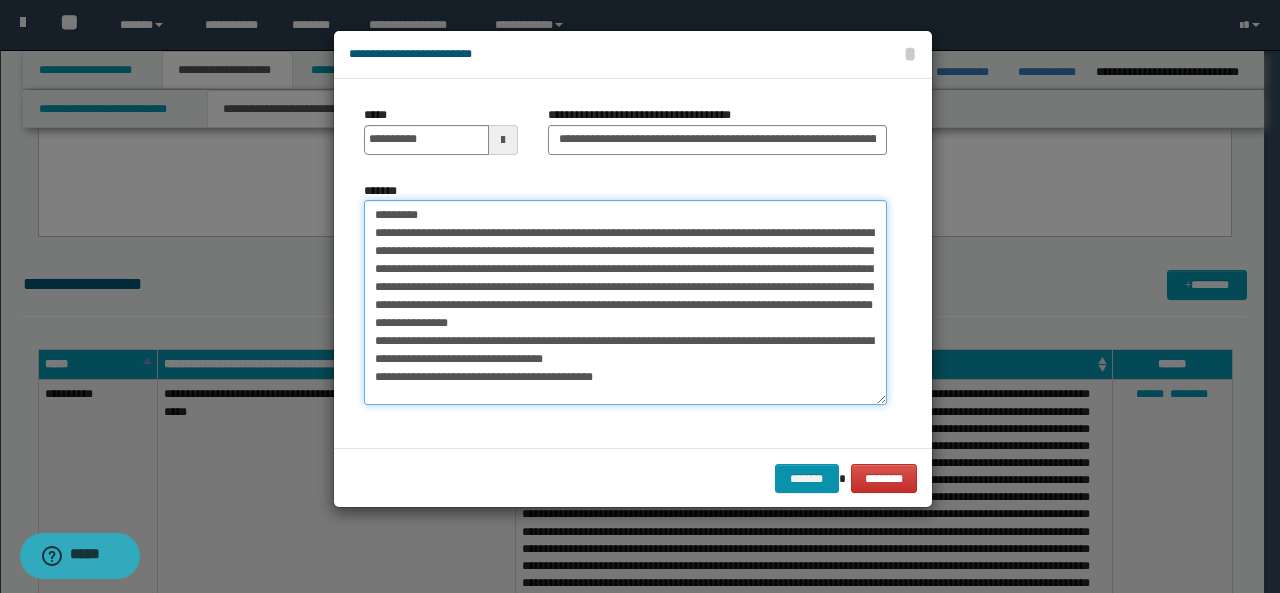 click on "**********" at bounding box center [625, 302] 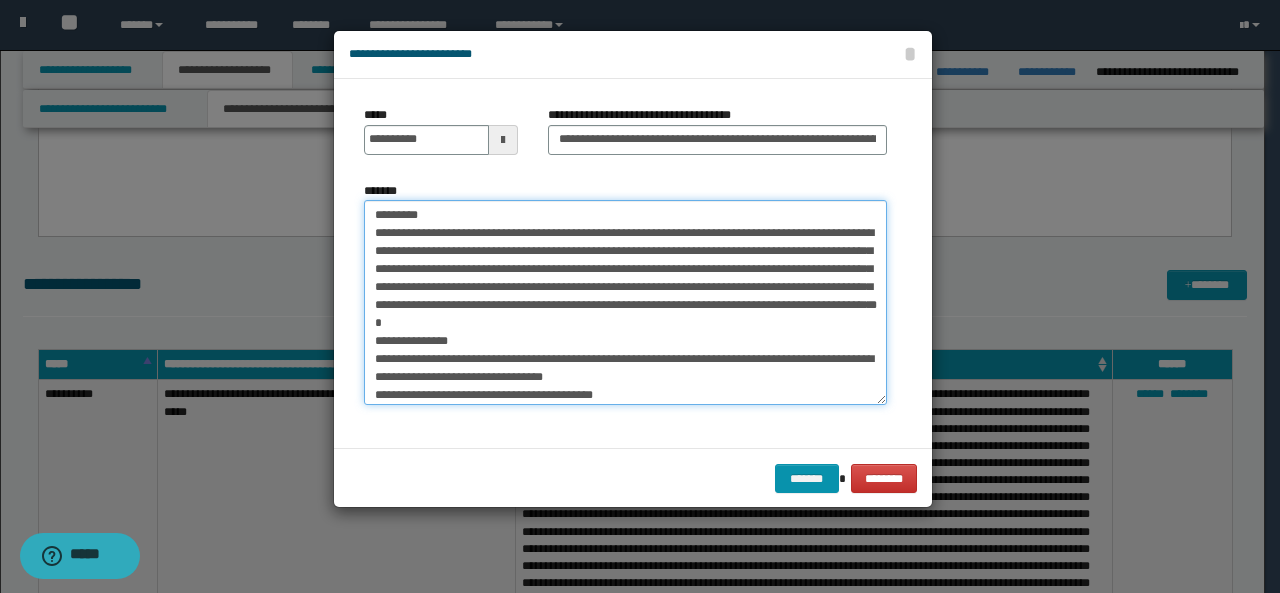 click on "**********" at bounding box center (625, 302) 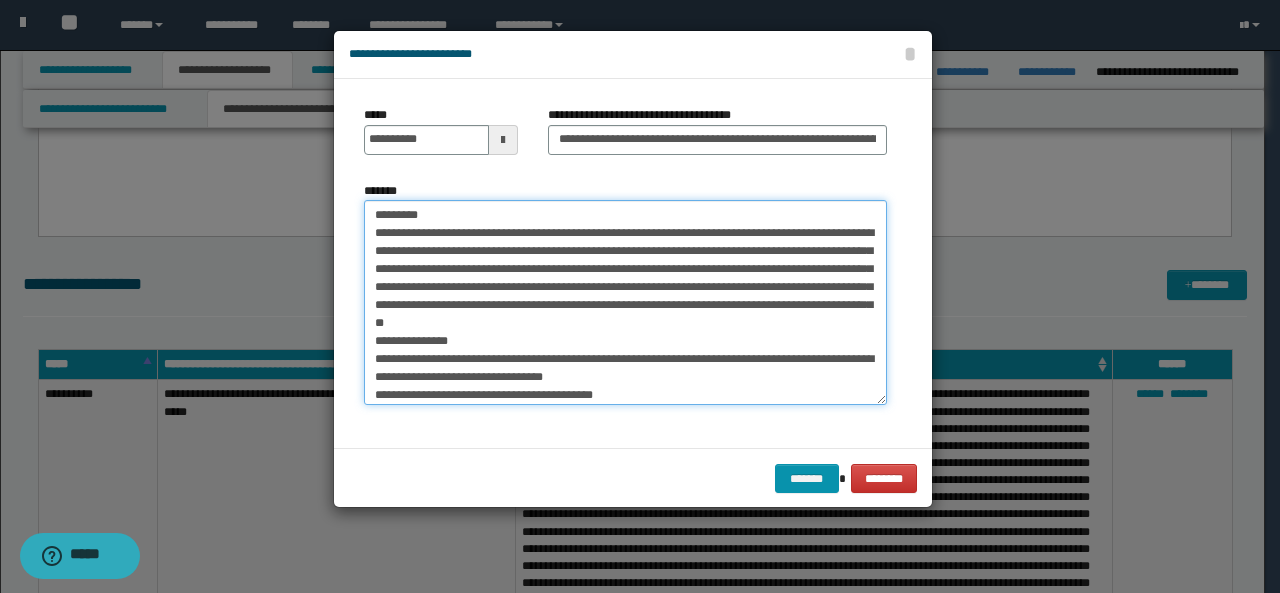 click on "**********" at bounding box center [625, 302] 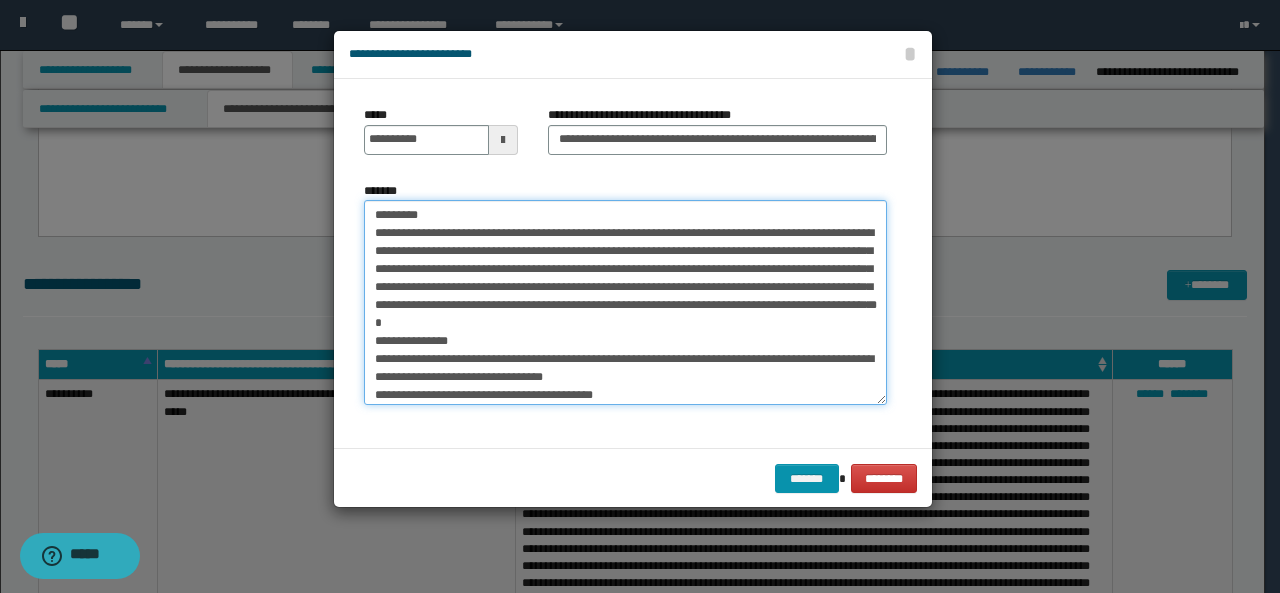 click on "**********" at bounding box center (625, 302) 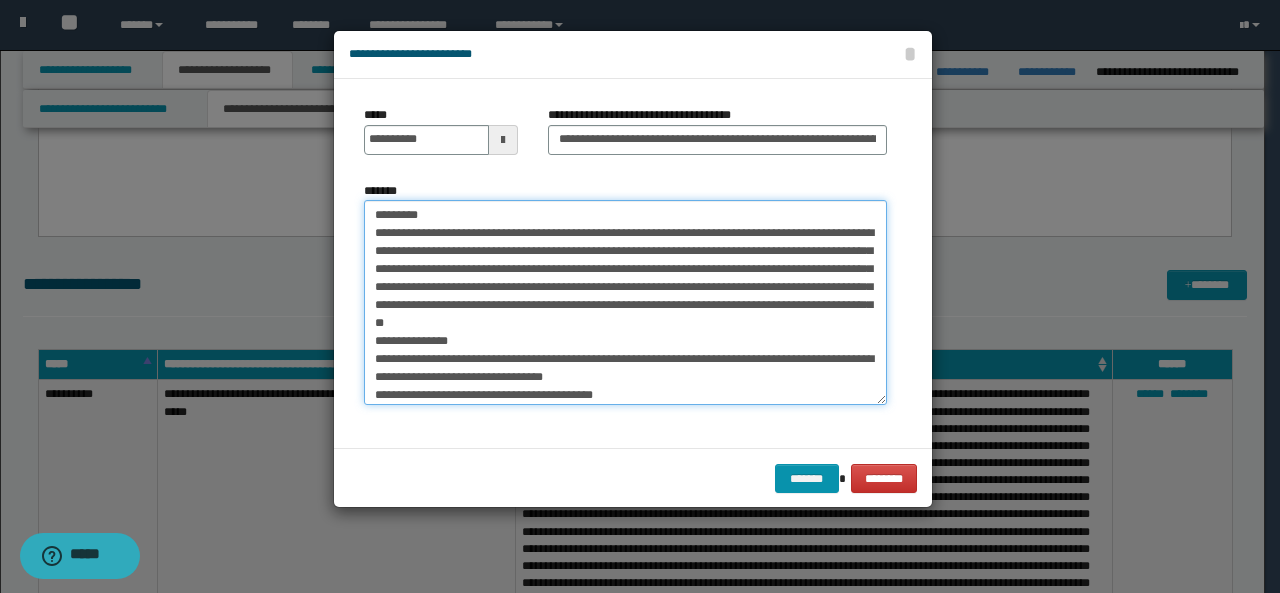 scroll, scrollTop: 22, scrollLeft: 0, axis: vertical 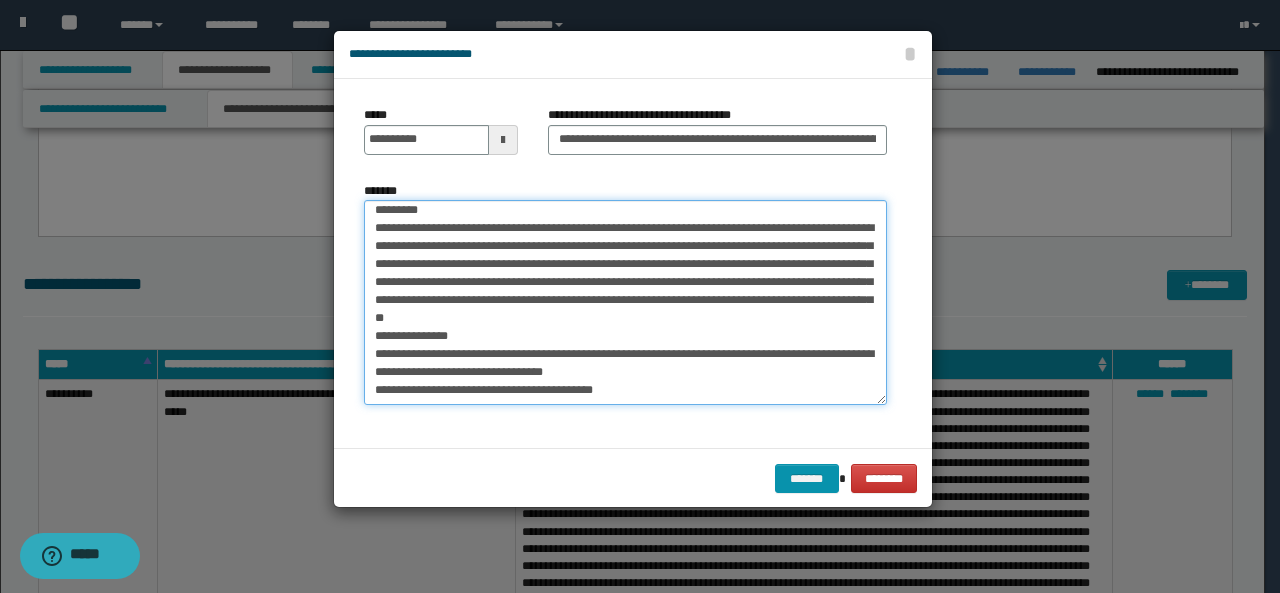 click on "**********" at bounding box center (625, 302) 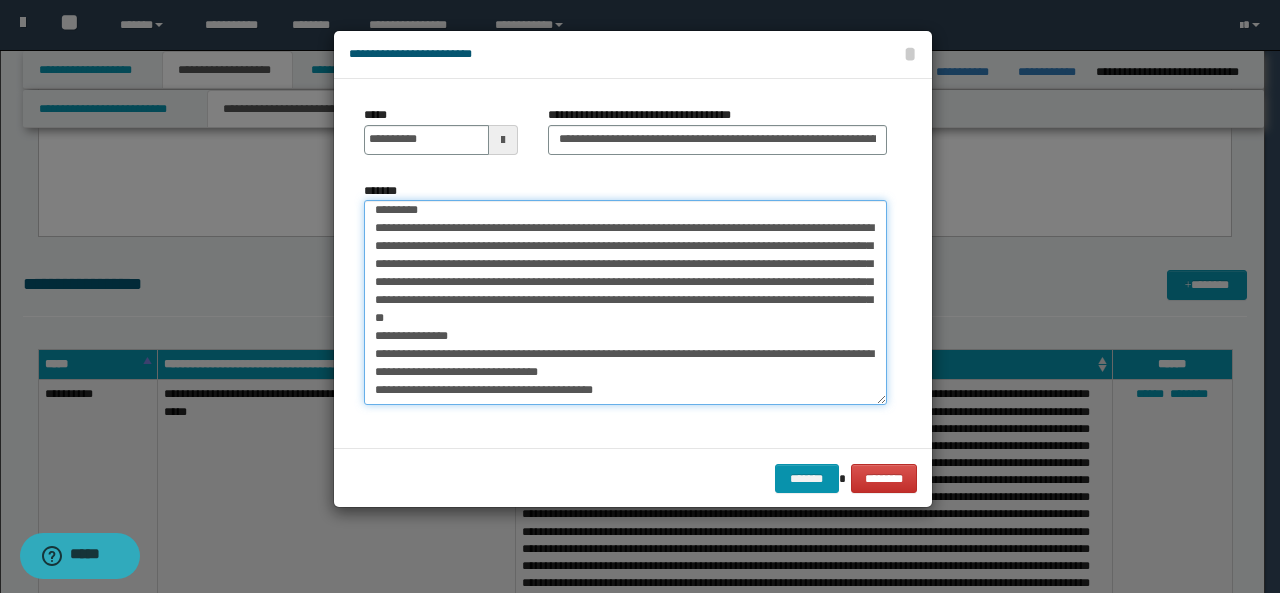 click on "**********" at bounding box center [625, 302] 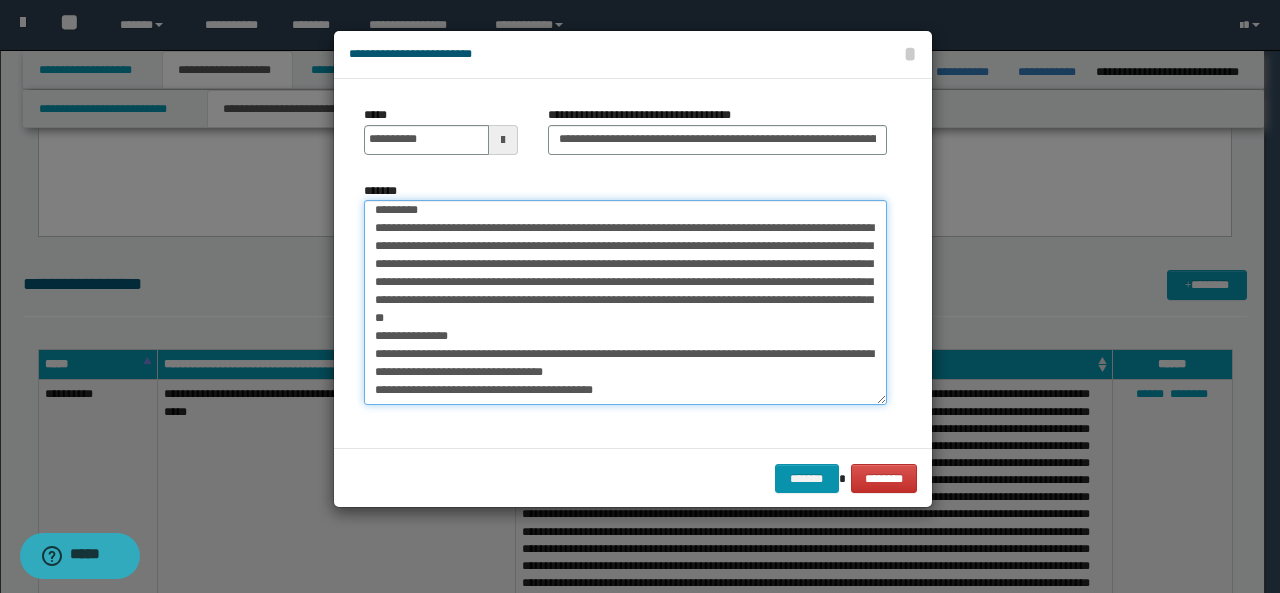 click on "**********" at bounding box center [625, 302] 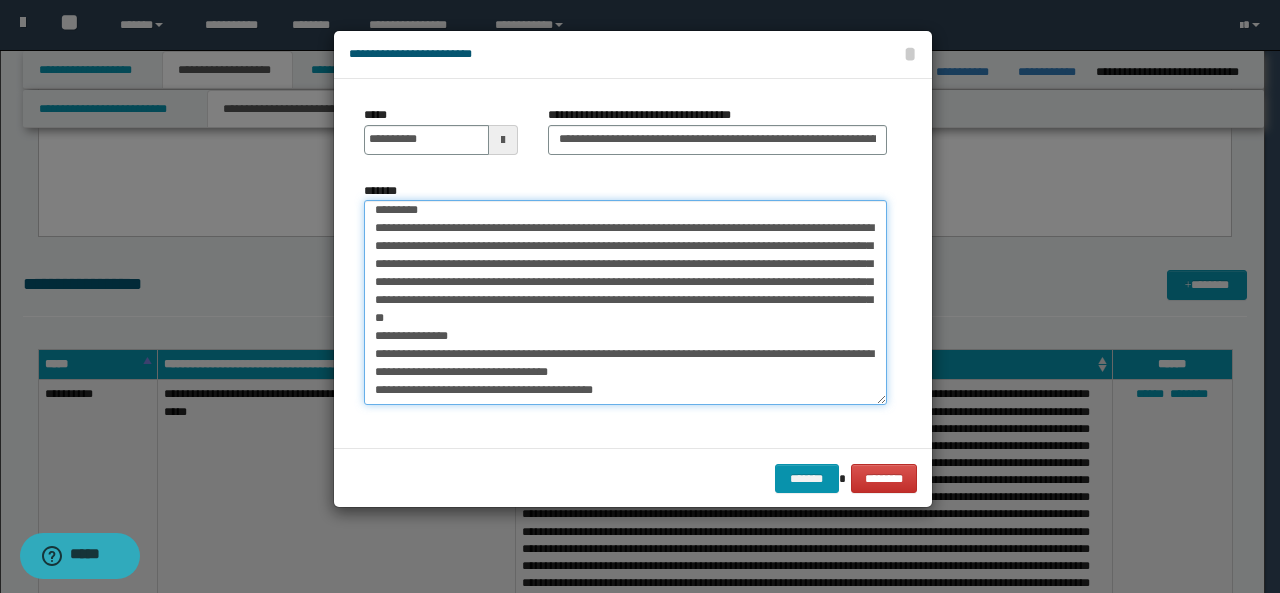 click on "**********" at bounding box center (625, 302) 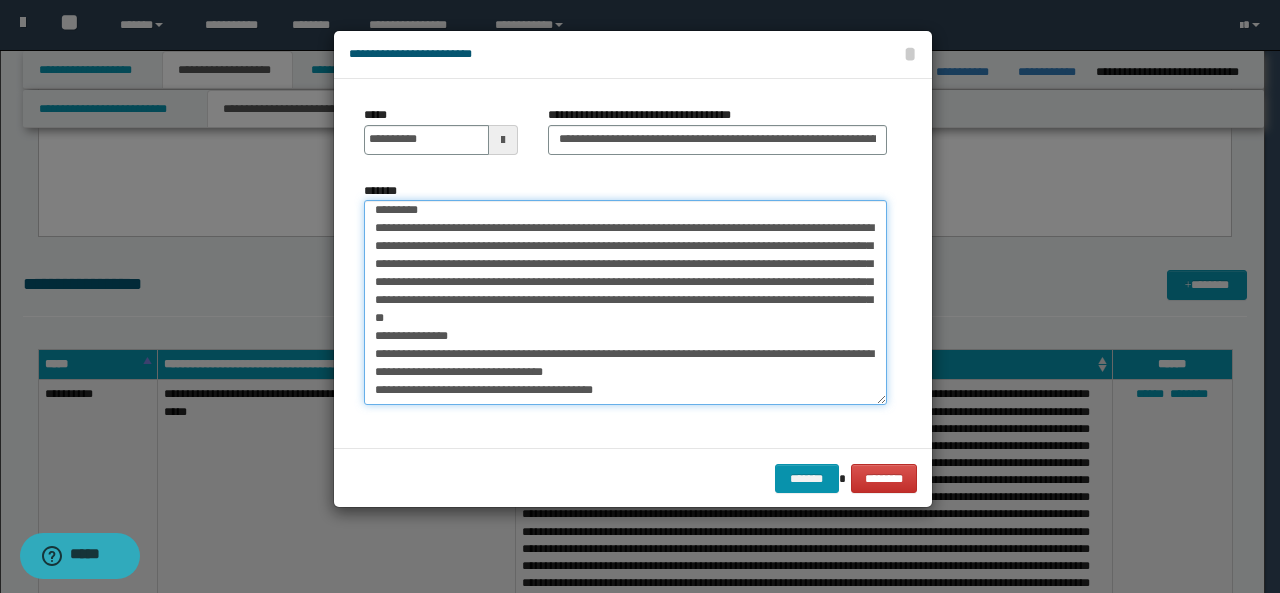 click on "**********" at bounding box center [625, 302] 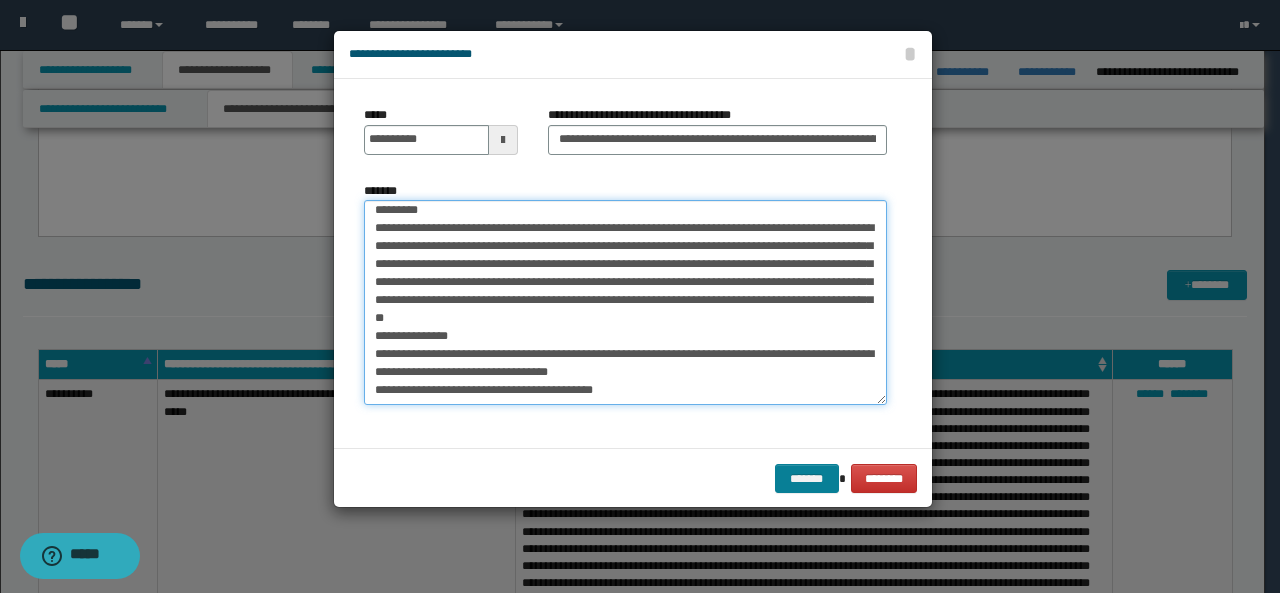 type on "**********" 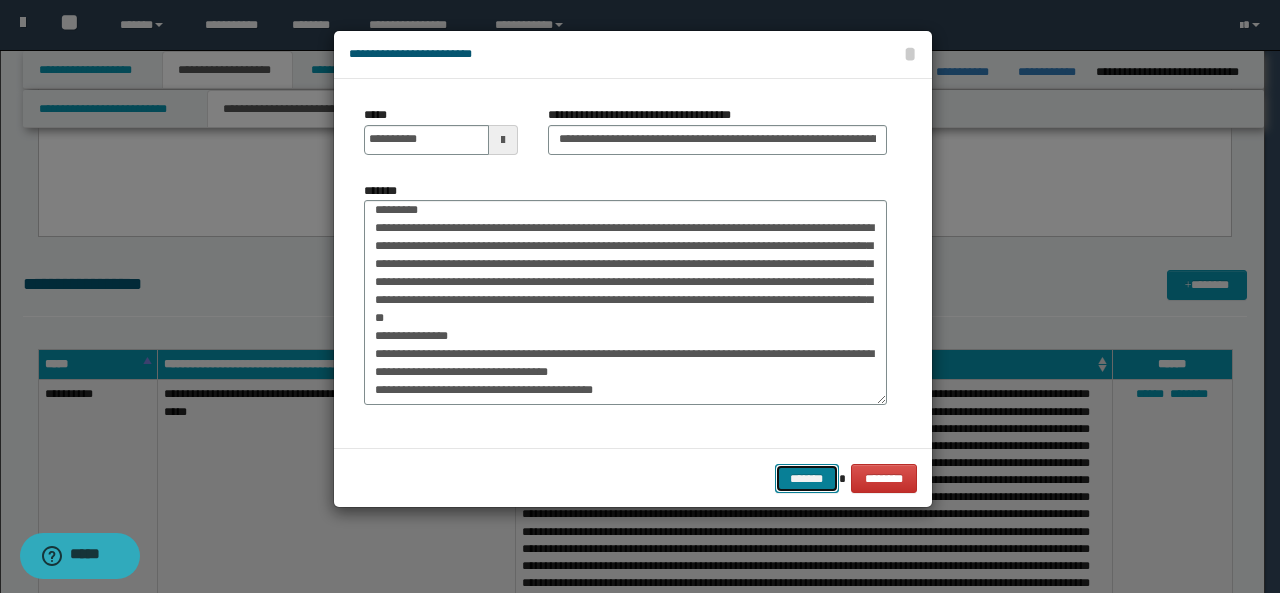click on "*******" at bounding box center [807, 478] 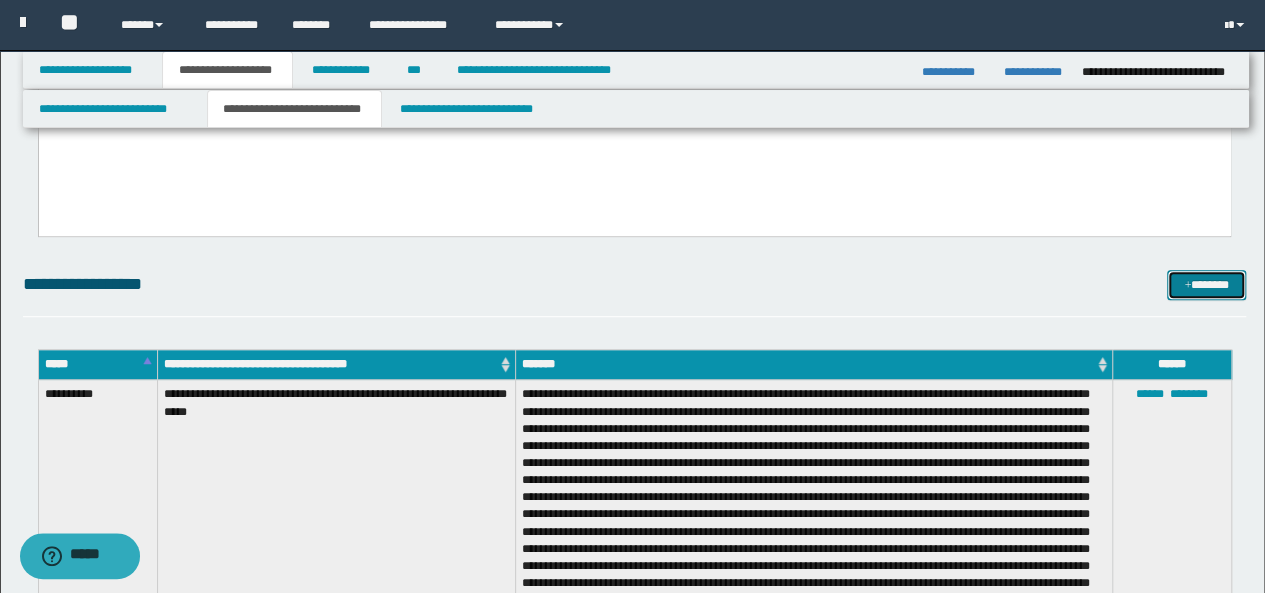 click at bounding box center [1187, 286] 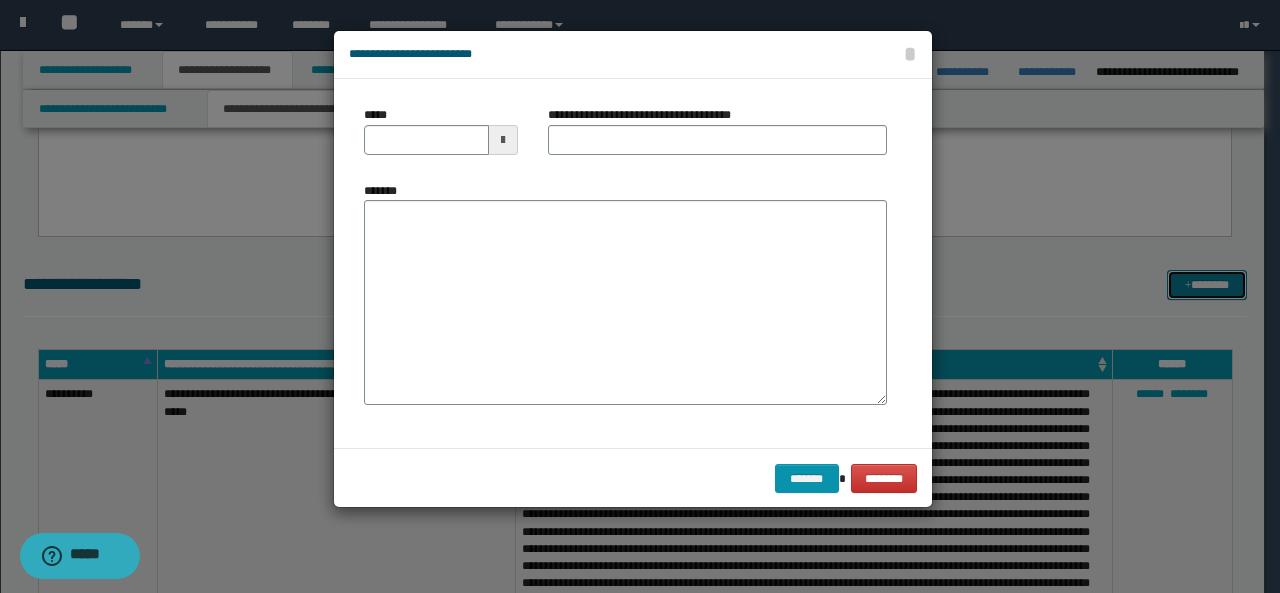 scroll, scrollTop: 0, scrollLeft: 0, axis: both 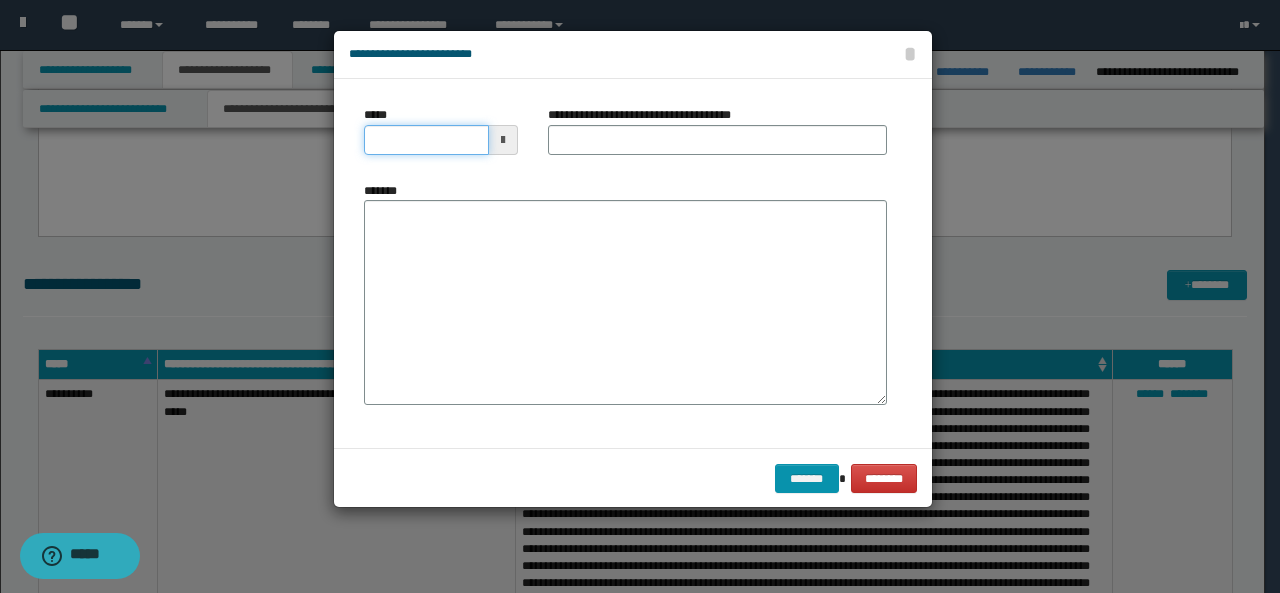 click on "*****" at bounding box center [426, 140] 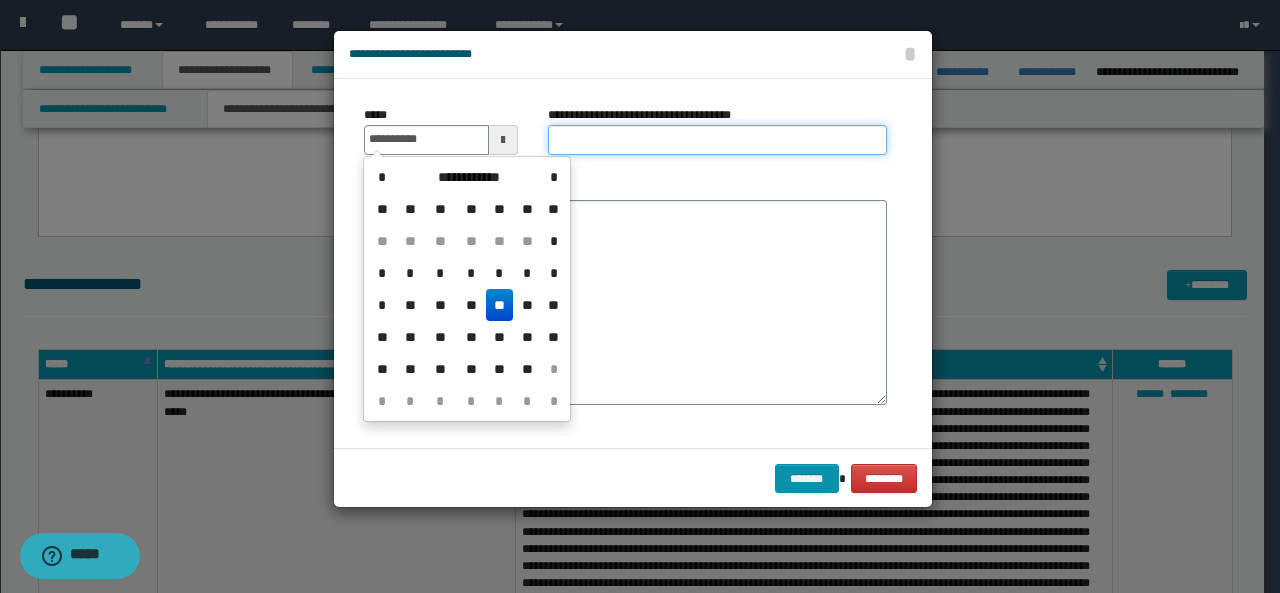 type on "**********" 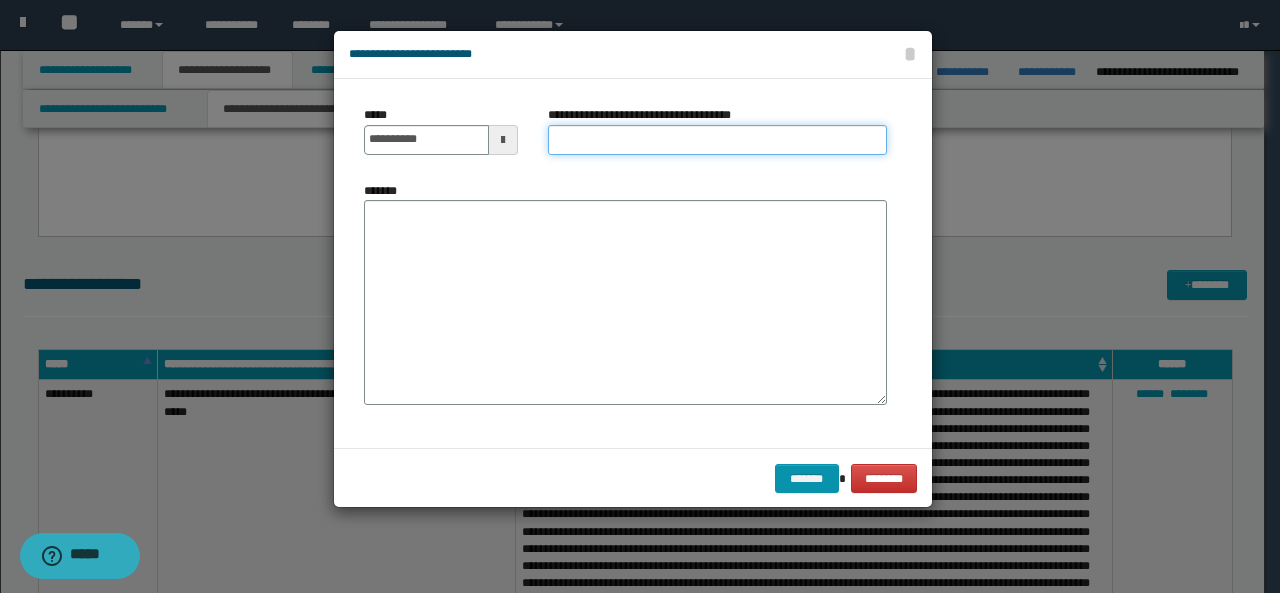 paste on "**********" 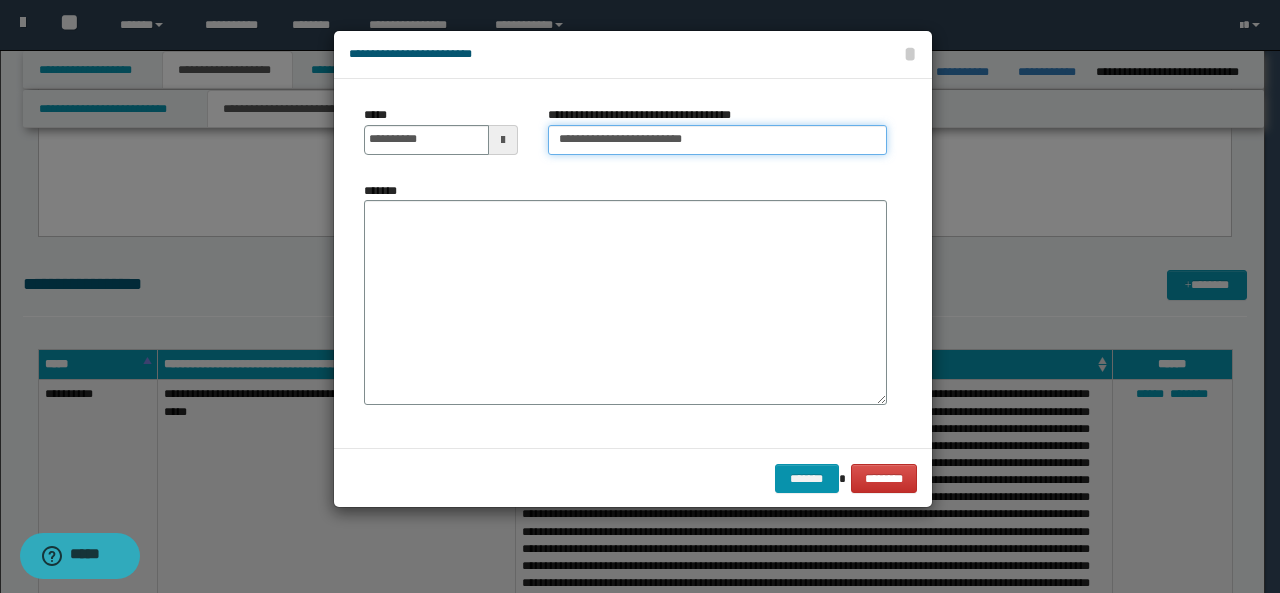 paste on "**********" 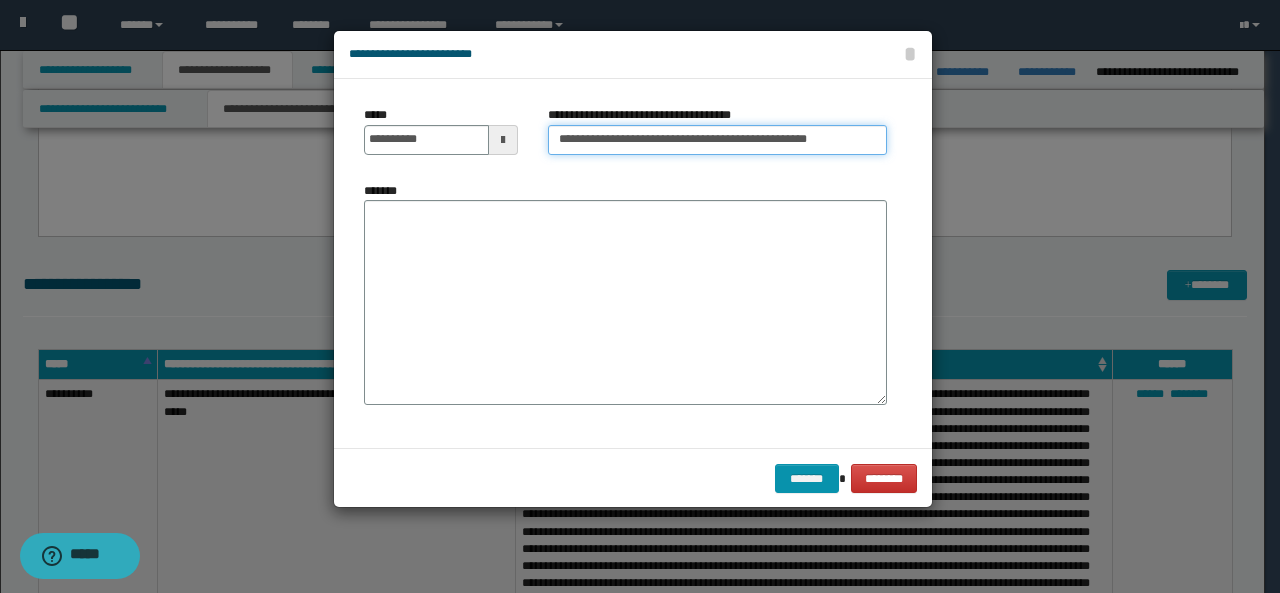 type on "**********" 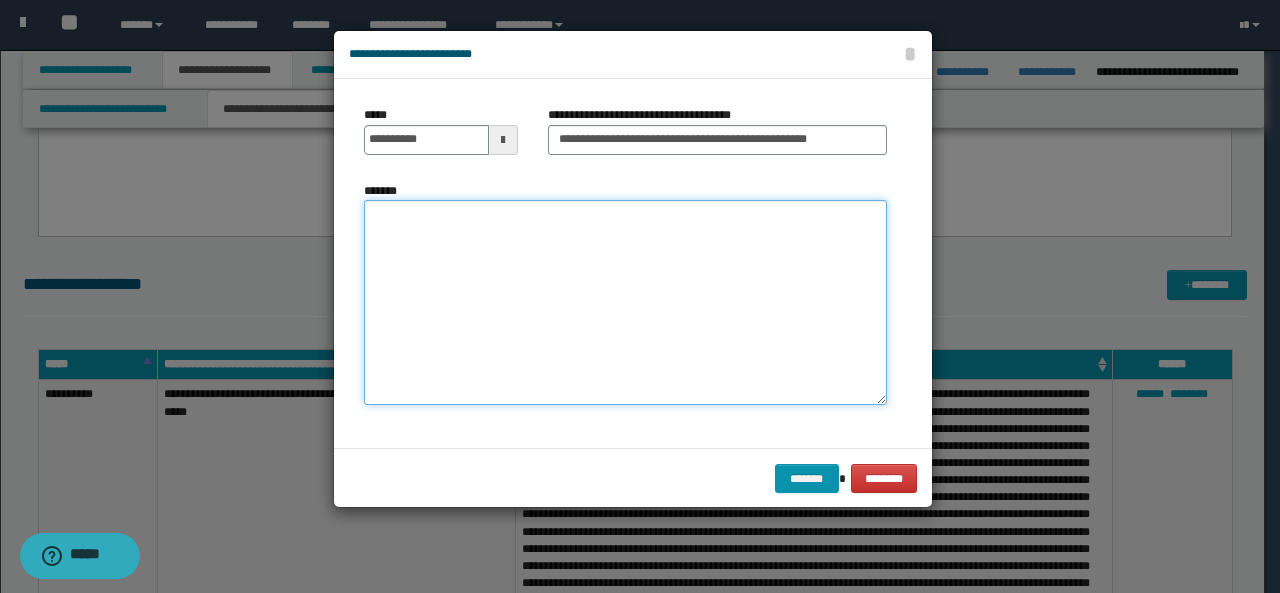 click on "*******" at bounding box center [625, 302] 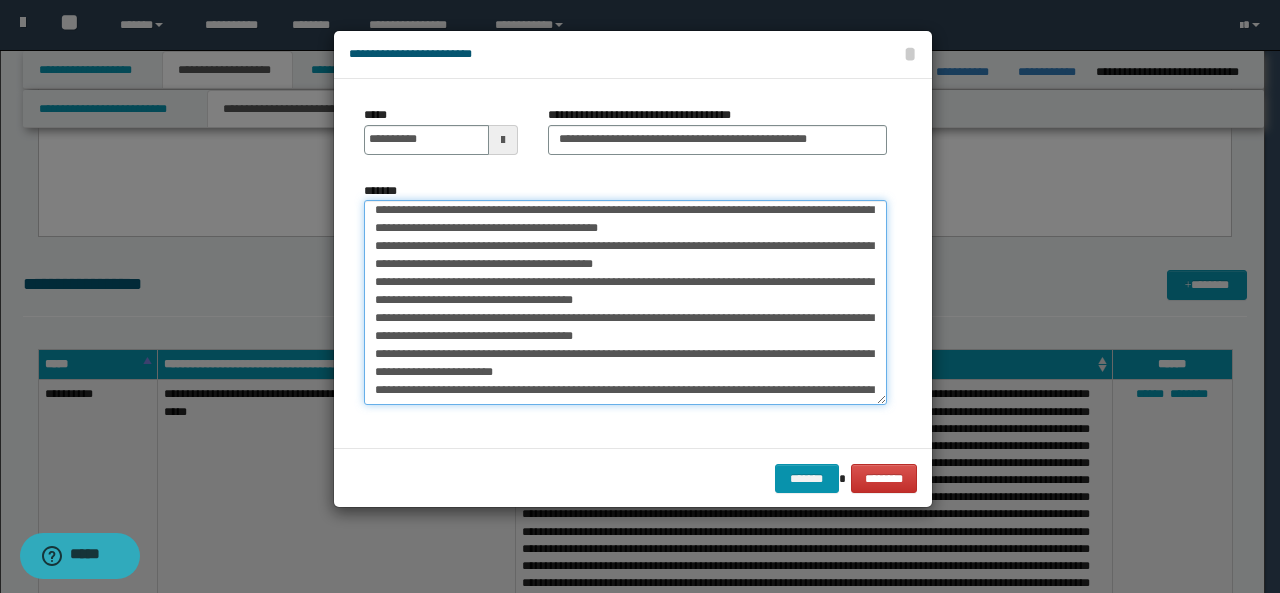 scroll, scrollTop: 0, scrollLeft: 0, axis: both 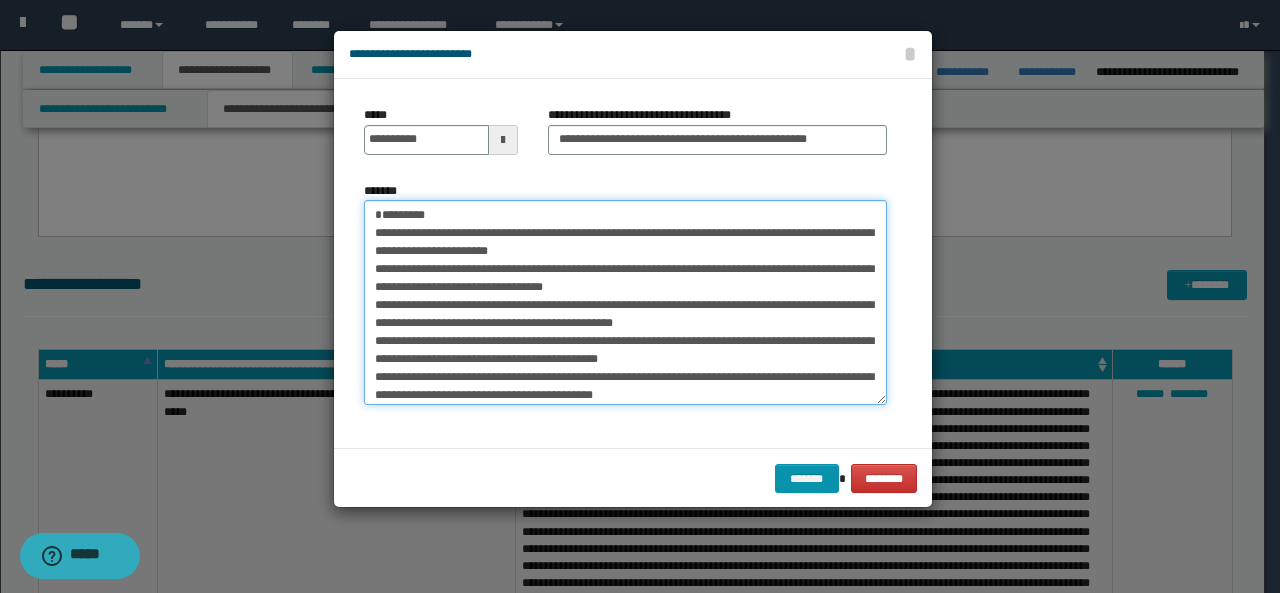 click on "*******" at bounding box center (625, 302) 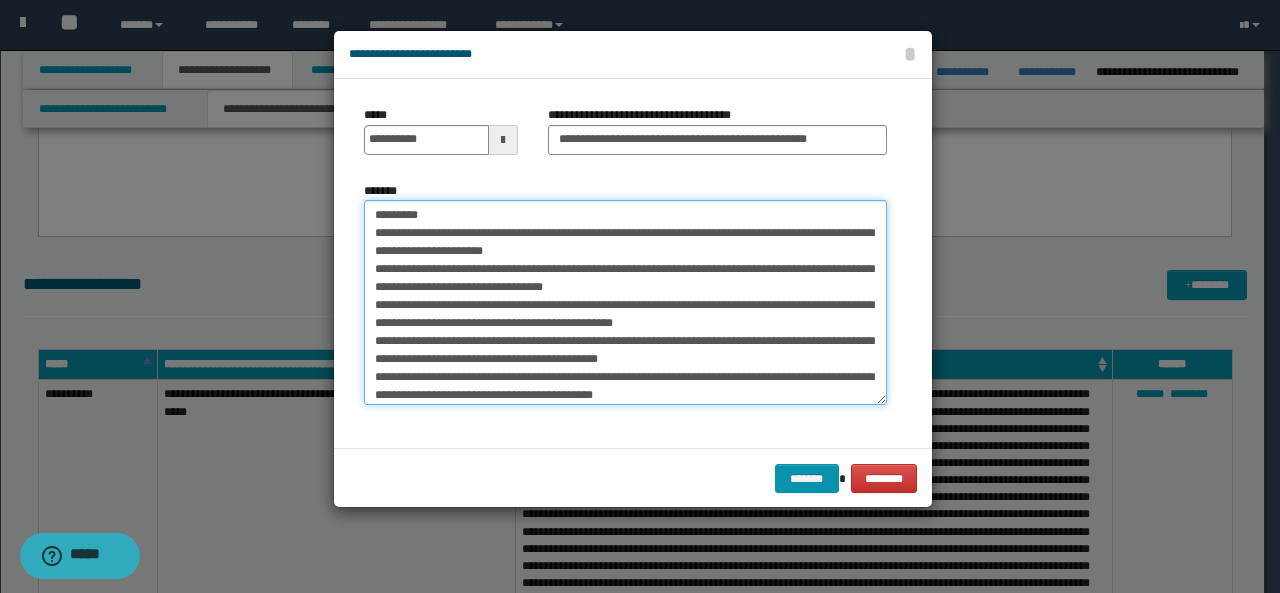 click on "*******" at bounding box center (625, 302) 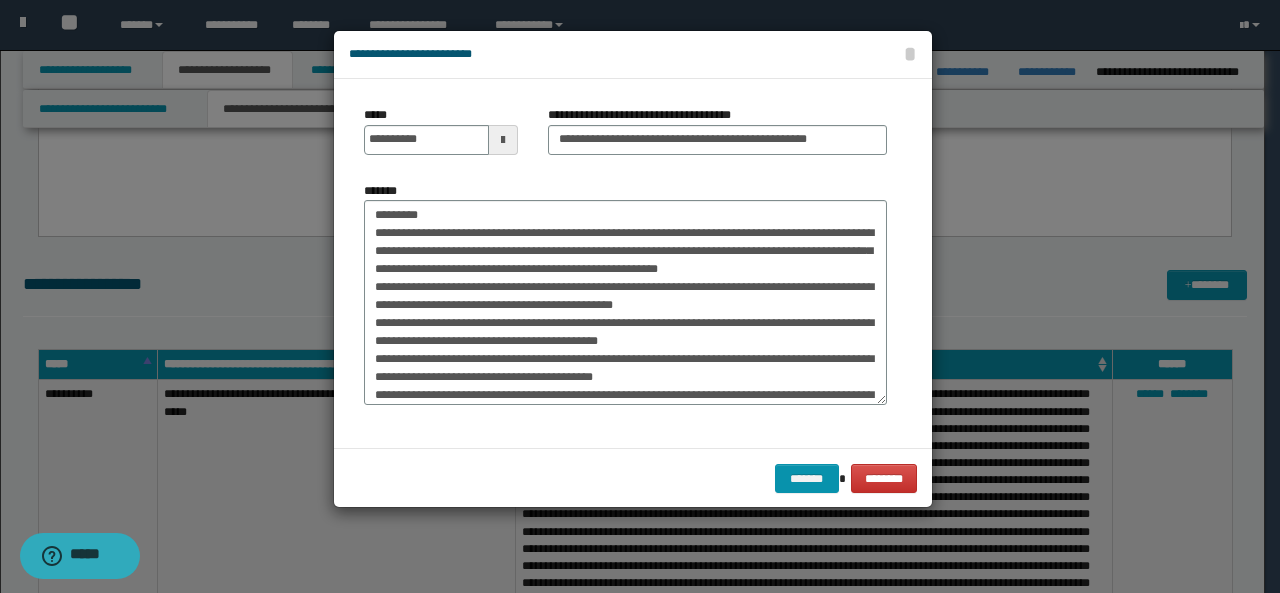 drag, startPoint x: 371, startPoint y: 289, endPoint x: 346, endPoint y: 307, distance: 30.805843 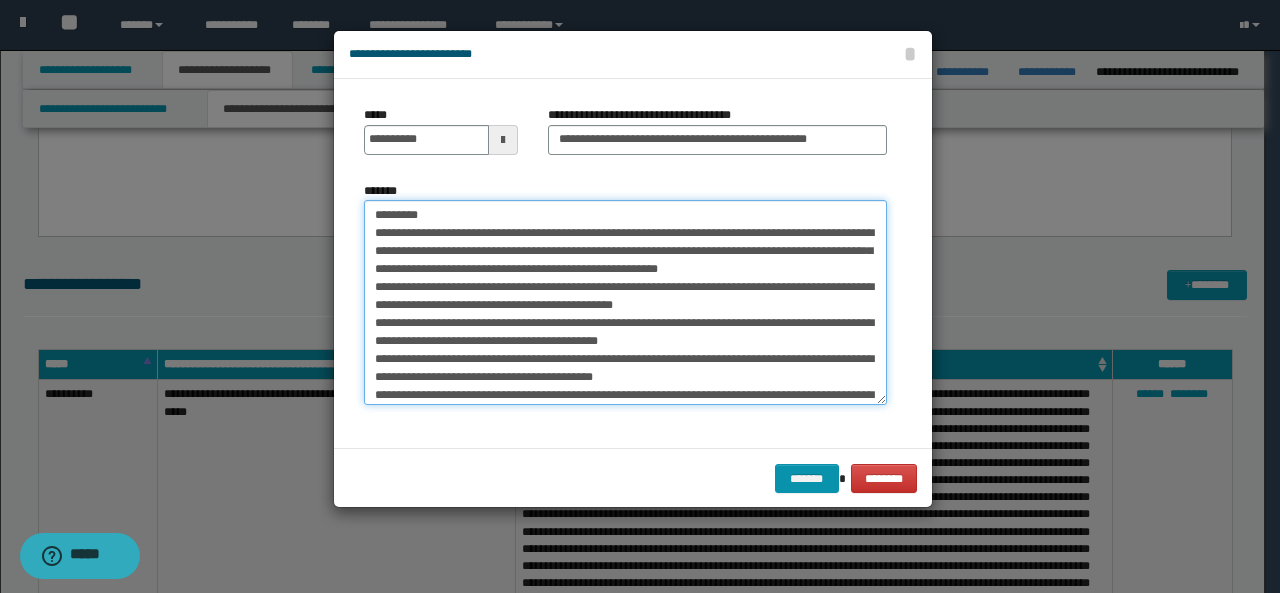 click on "*******" at bounding box center [625, 302] 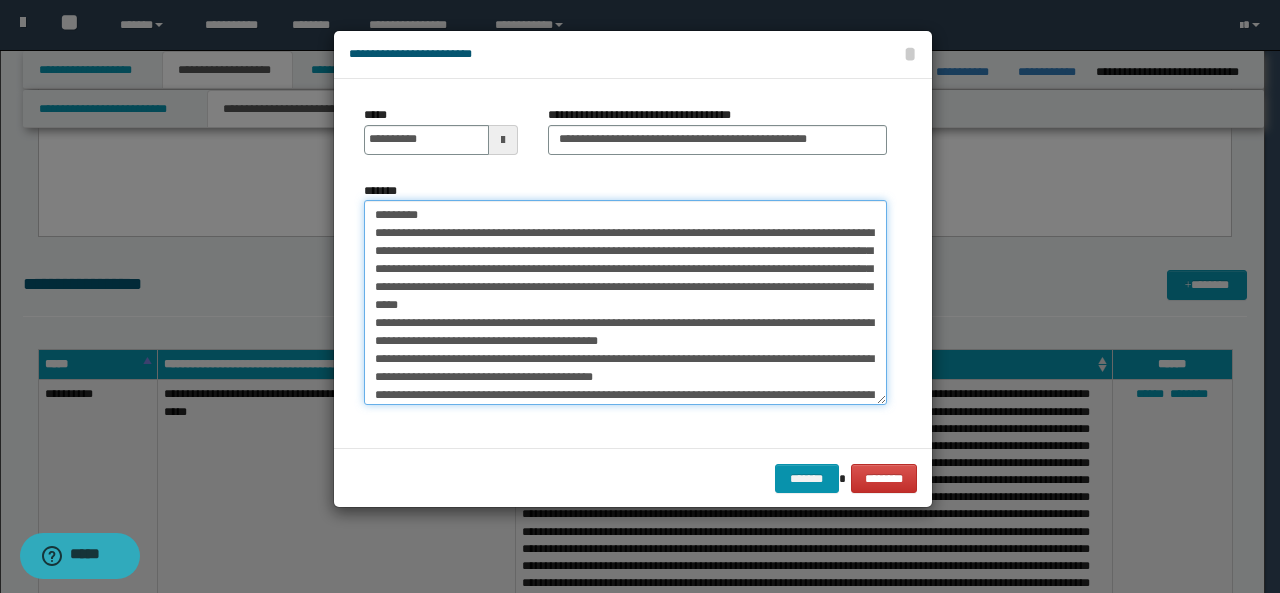 click on "*******" at bounding box center (625, 302) 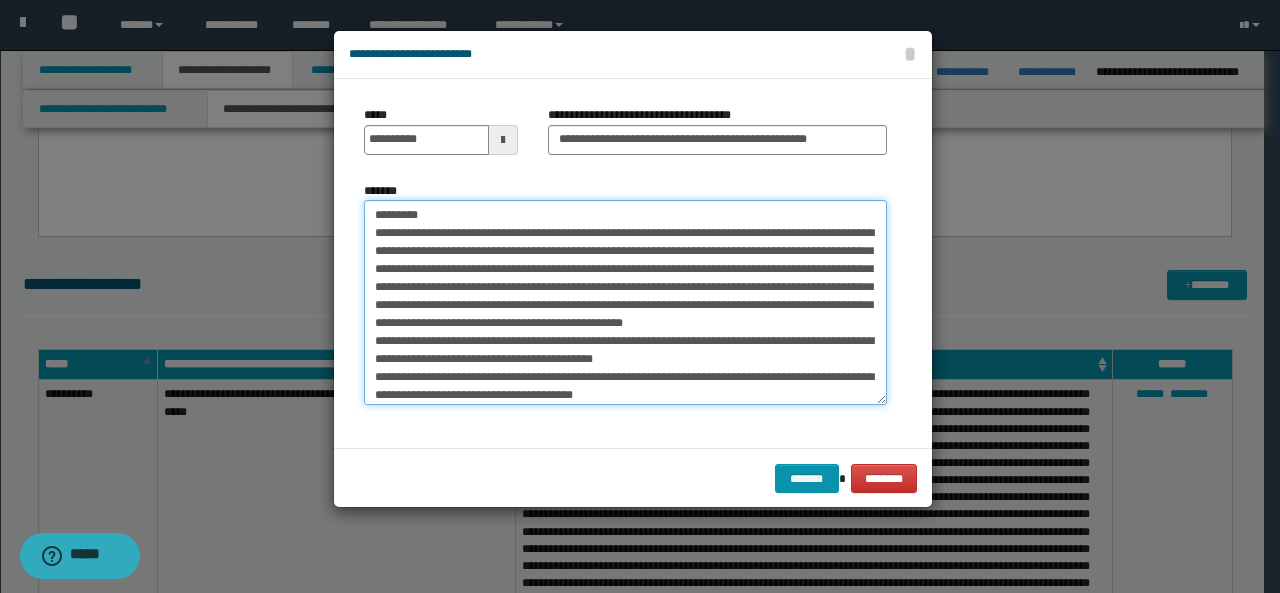 click on "*******" at bounding box center (625, 302) 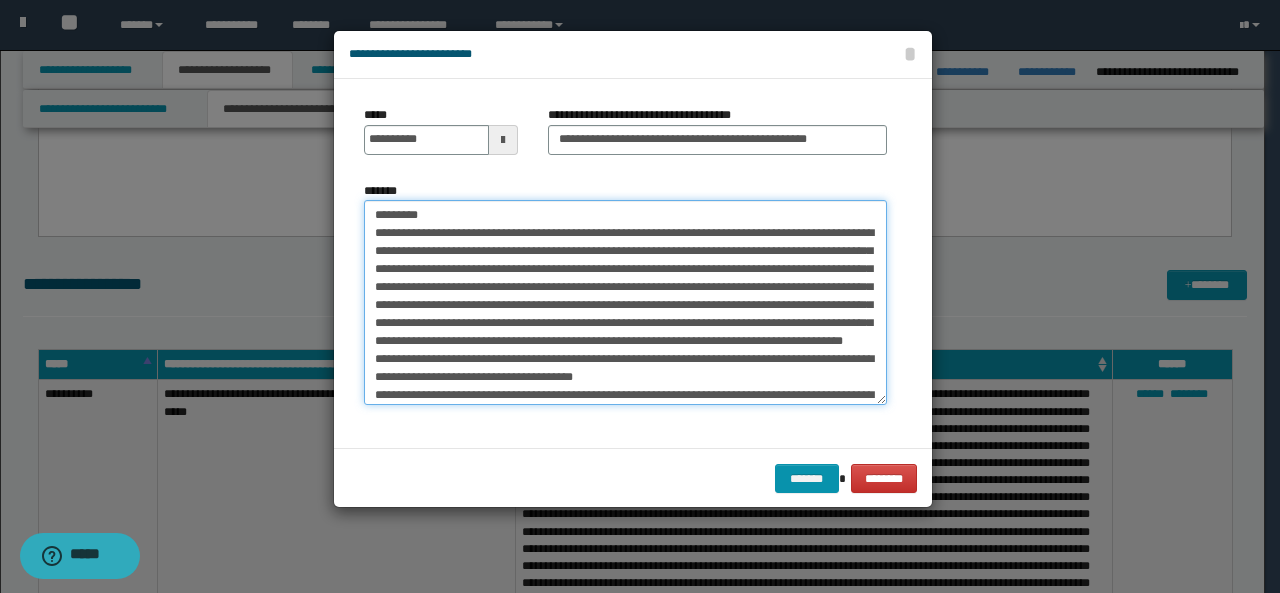 click on "*******" at bounding box center [625, 302] 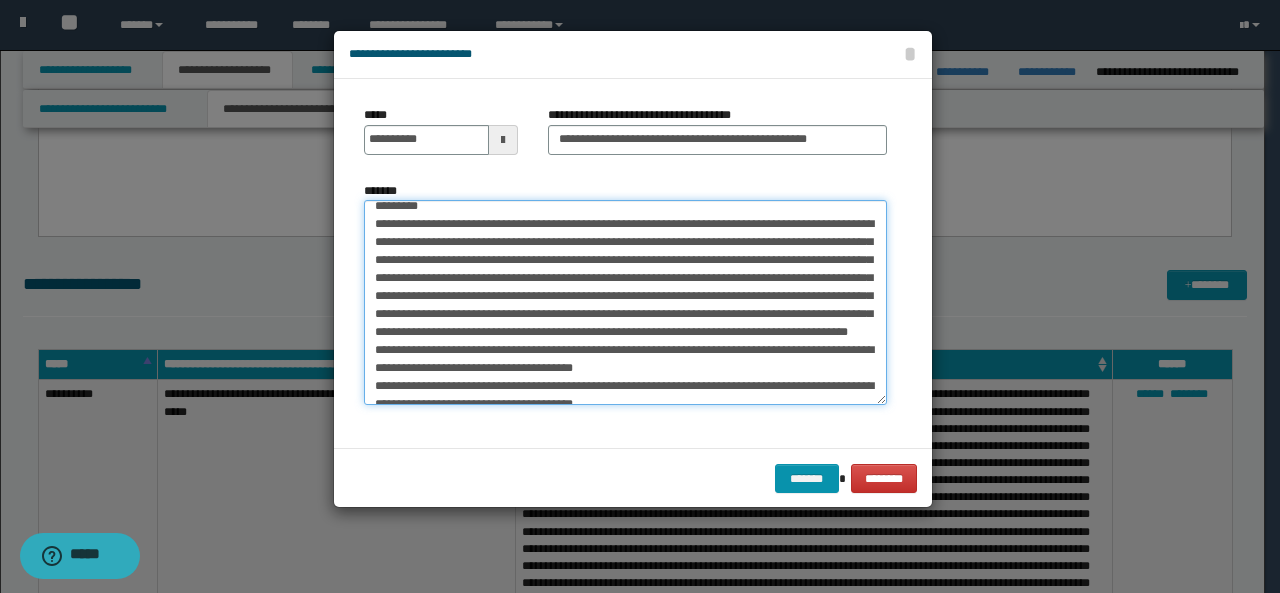 click on "*******" at bounding box center [625, 302] 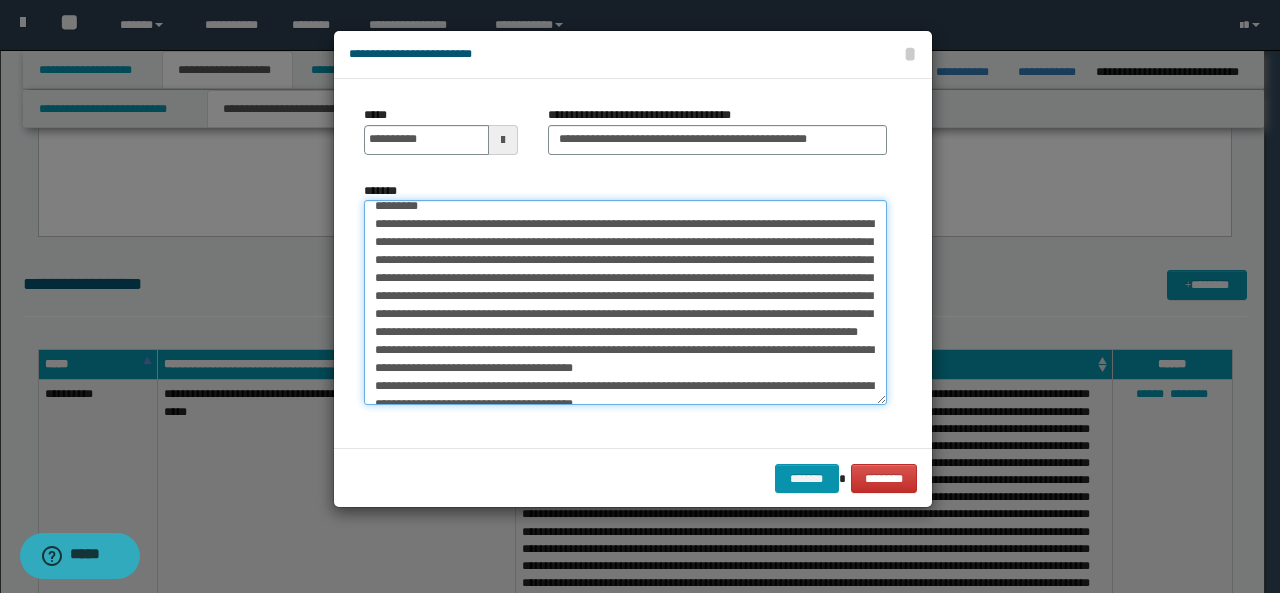 click on "*******" at bounding box center [625, 302] 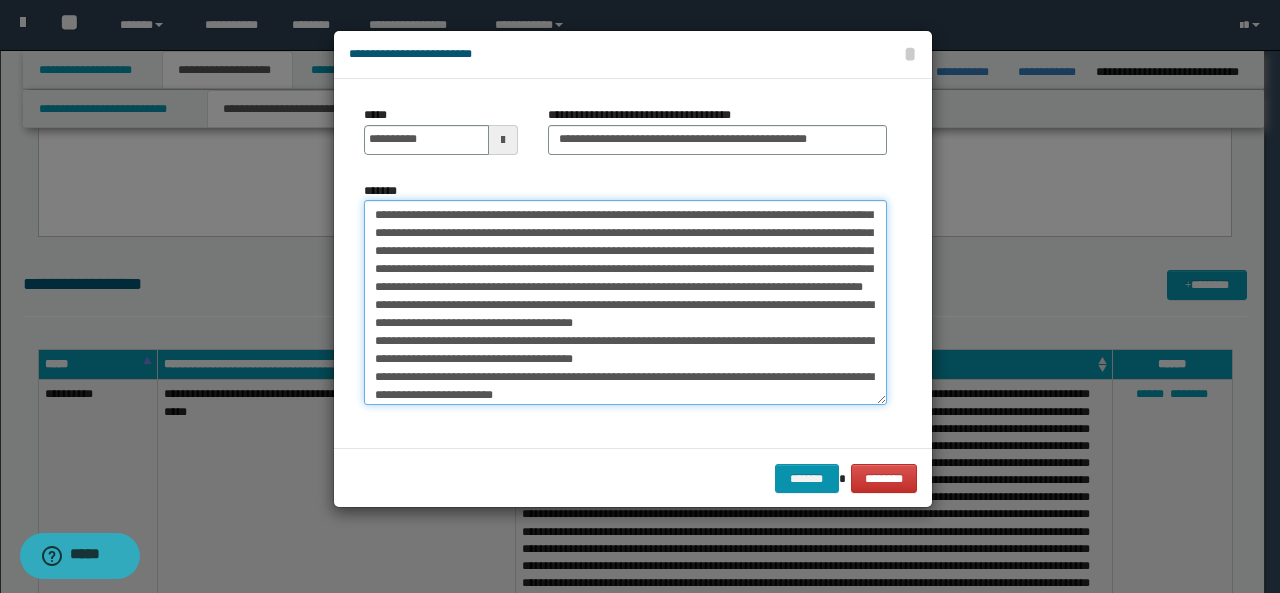 scroll, scrollTop: 86, scrollLeft: 0, axis: vertical 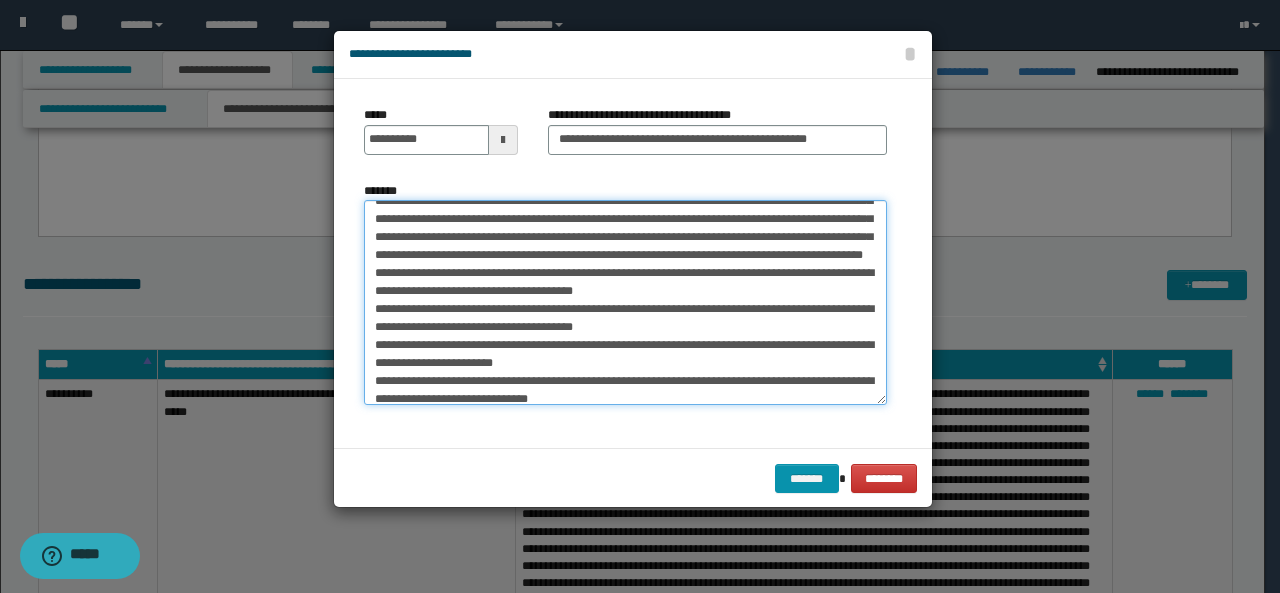 click on "*******" at bounding box center (625, 302) 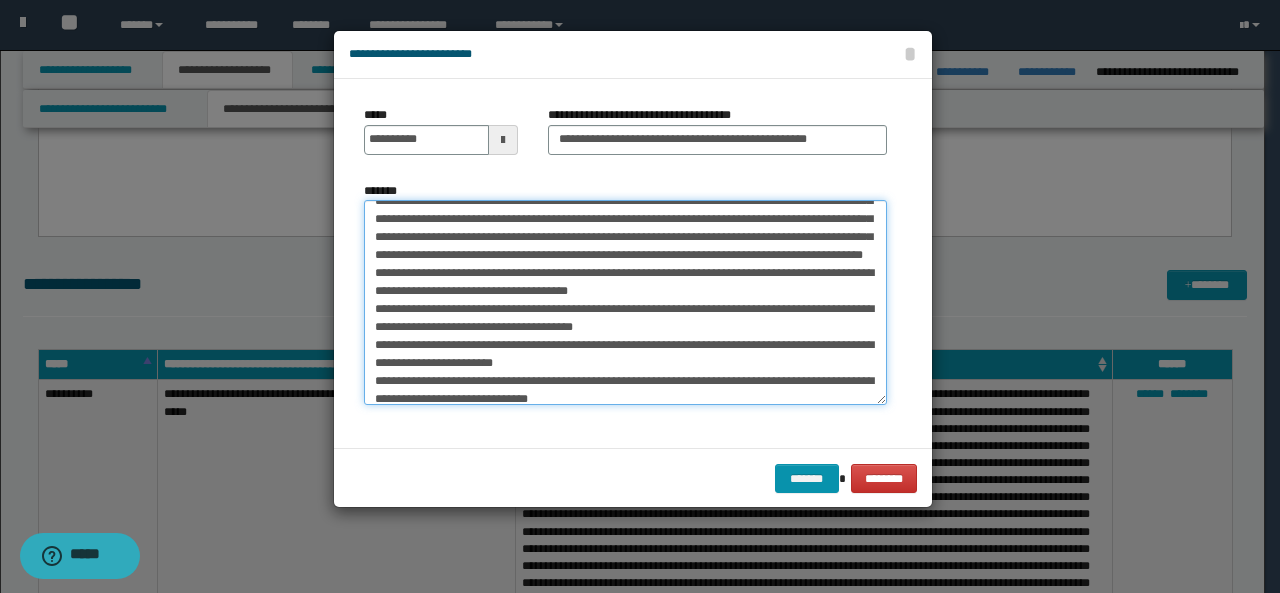 click on "*******" at bounding box center [625, 302] 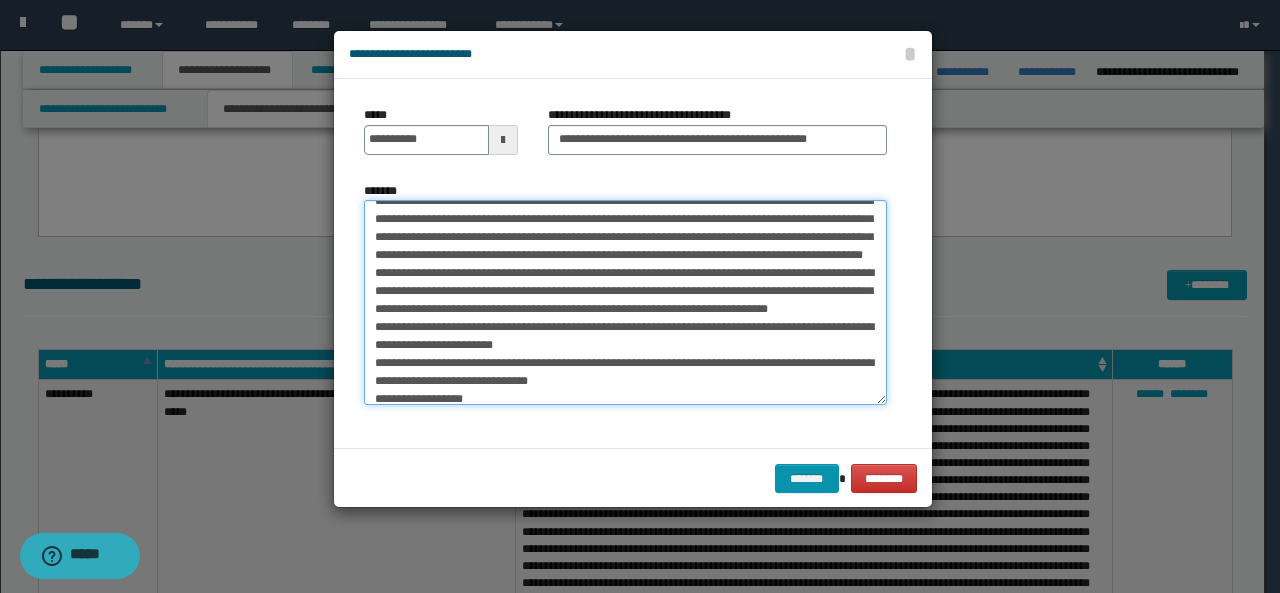 click on "*******" at bounding box center [625, 302] 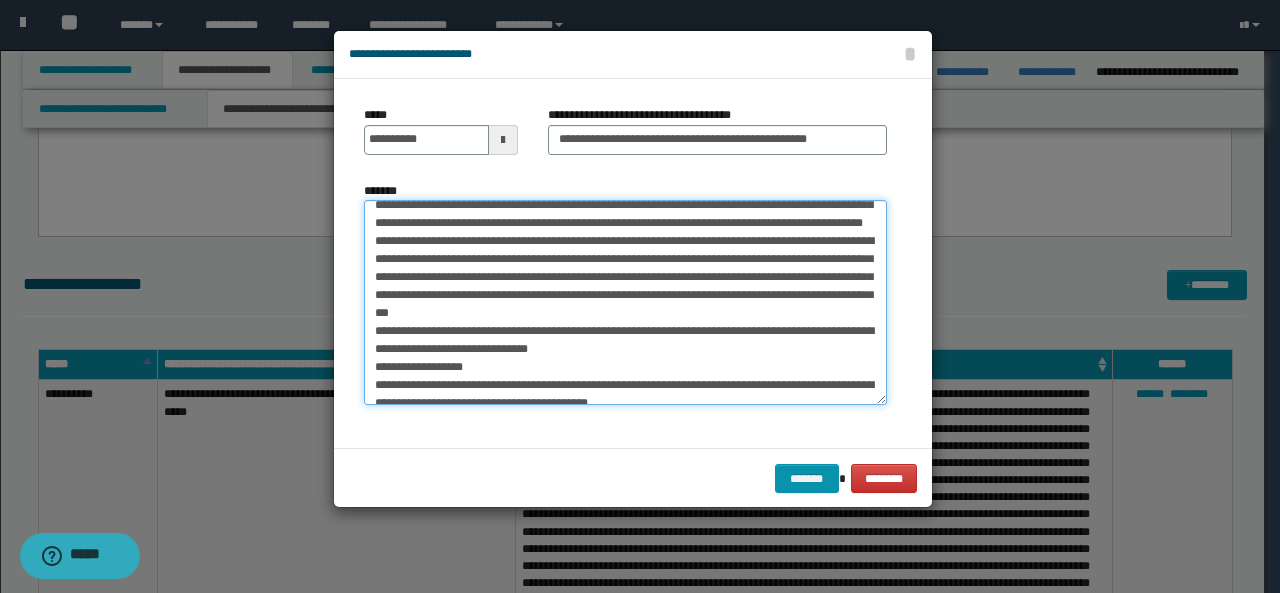 scroll, scrollTop: 126, scrollLeft: 0, axis: vertical 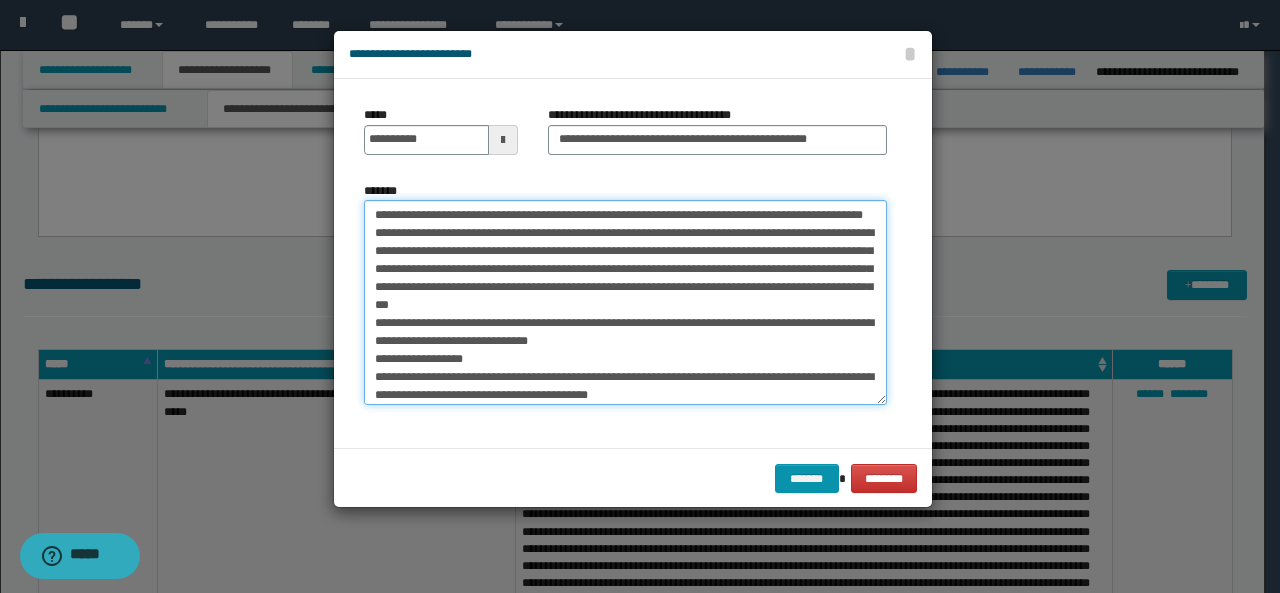 click on "*******" at bounding box center (625, 302) 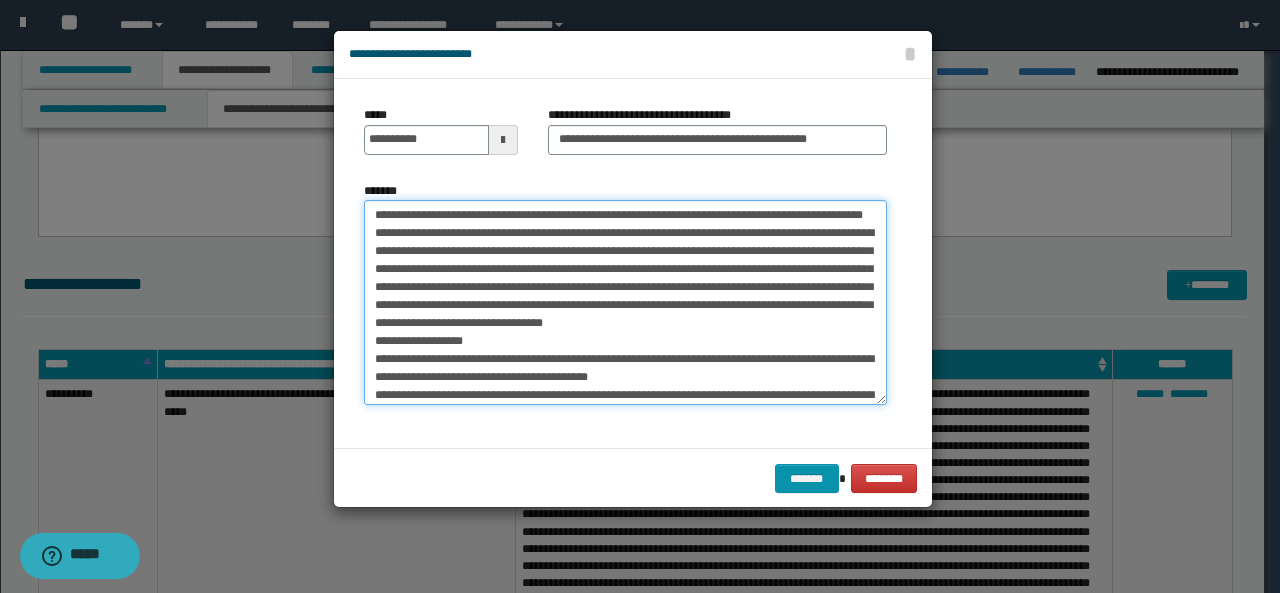 click on "*******" at bounding box center (625, 302) 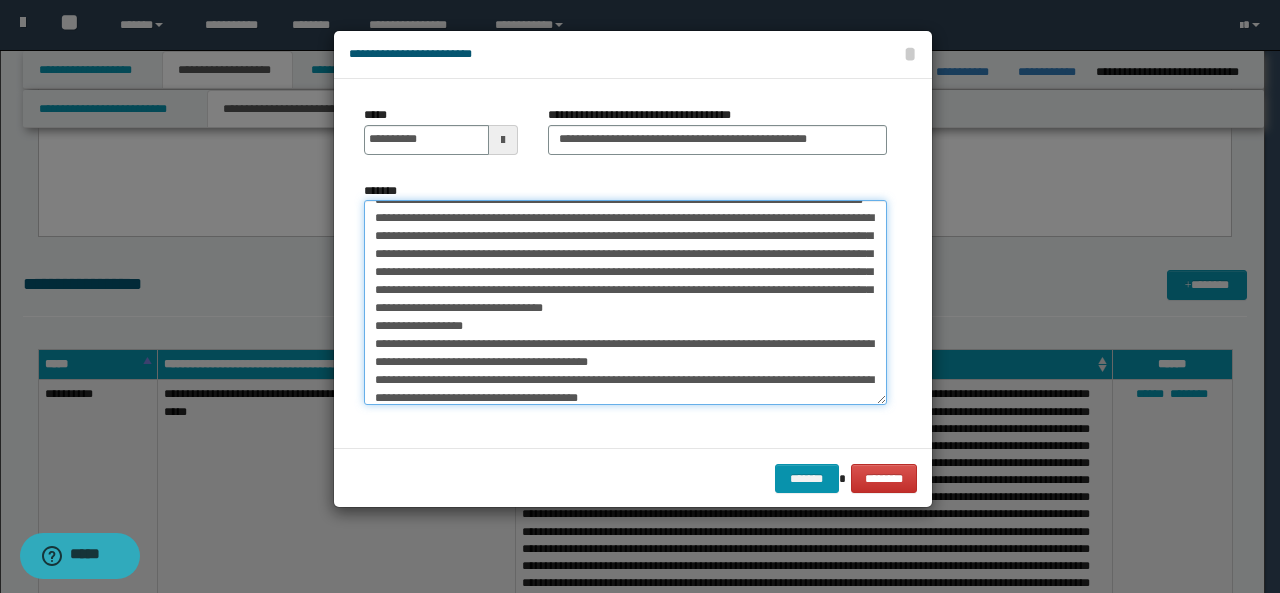 scroll, scrollTop: 149, scrollLeft: 0, axis: vertical 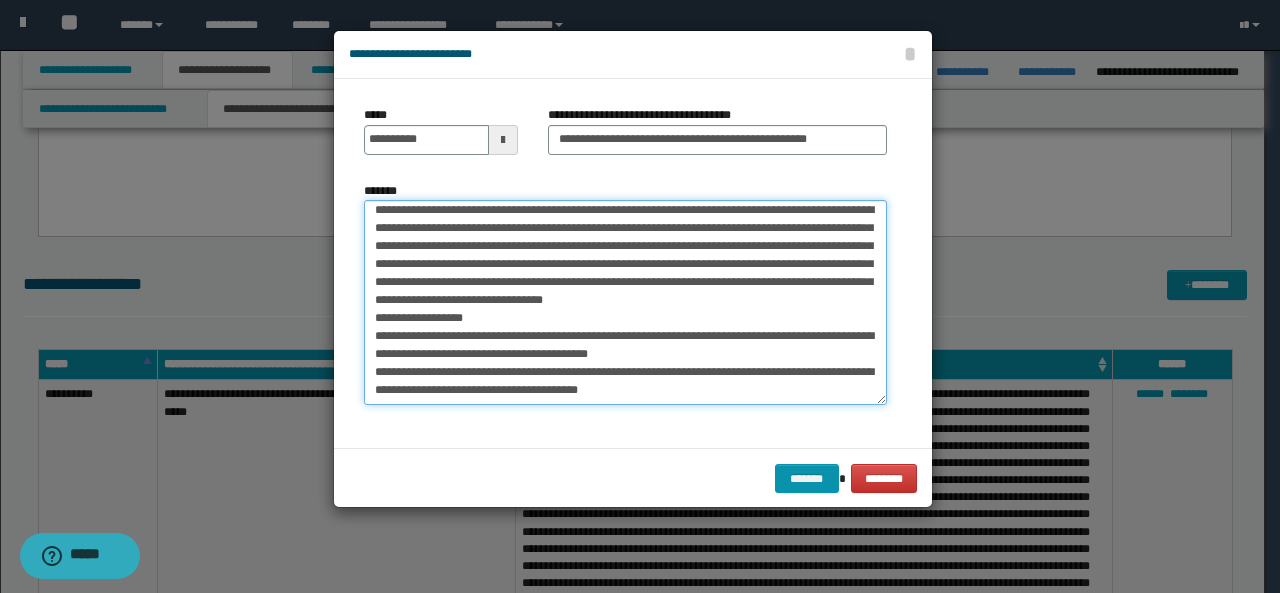 click on "*******" at bounding box center [625, 302] 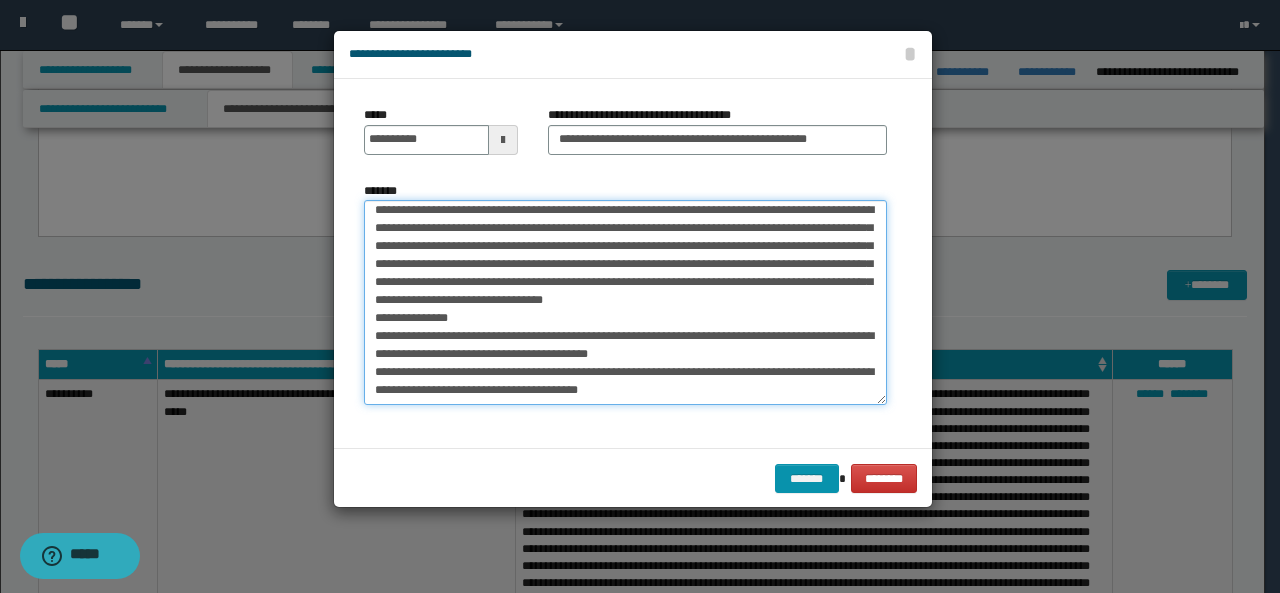 click on "*******" at bounding box center (625, 302) 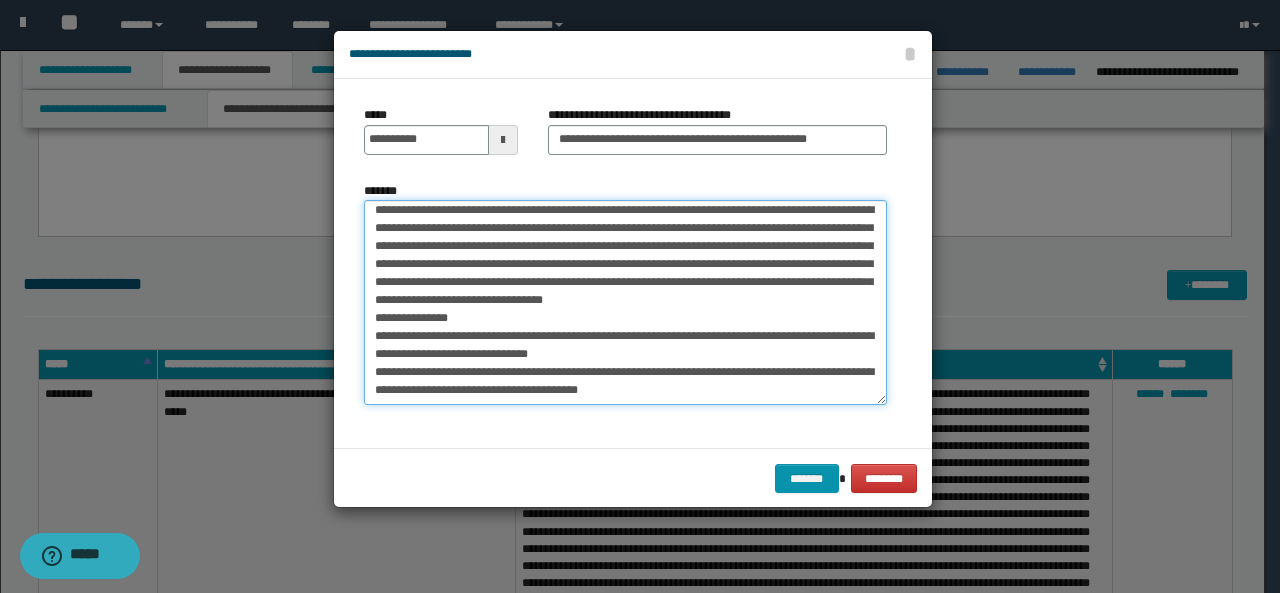 click on "*******" at bounding box center [625, 302] 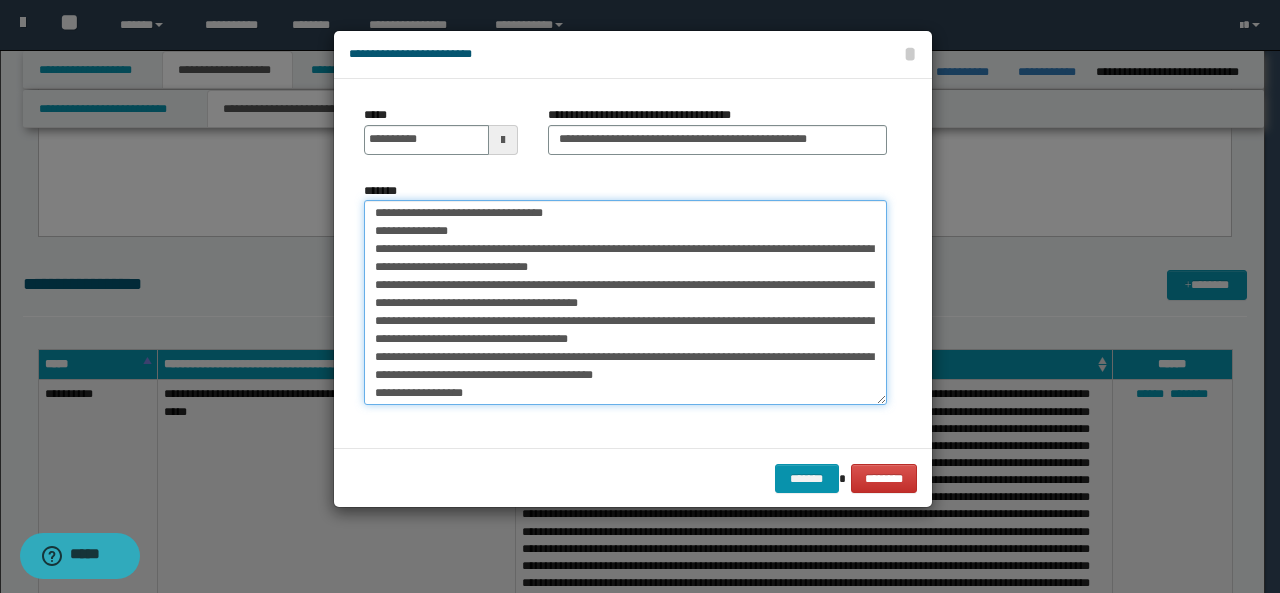 scroll, scrollTop: 237, scrollLeft: 0, axis: vertical 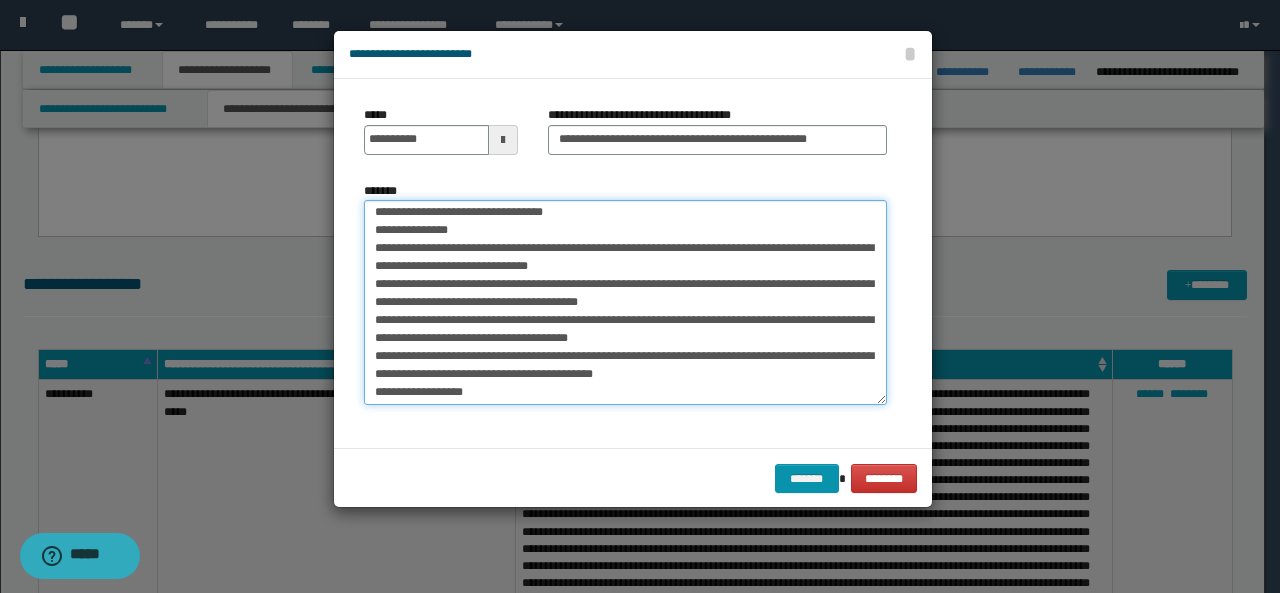 click on "*******" at bounding box center (625, 302) 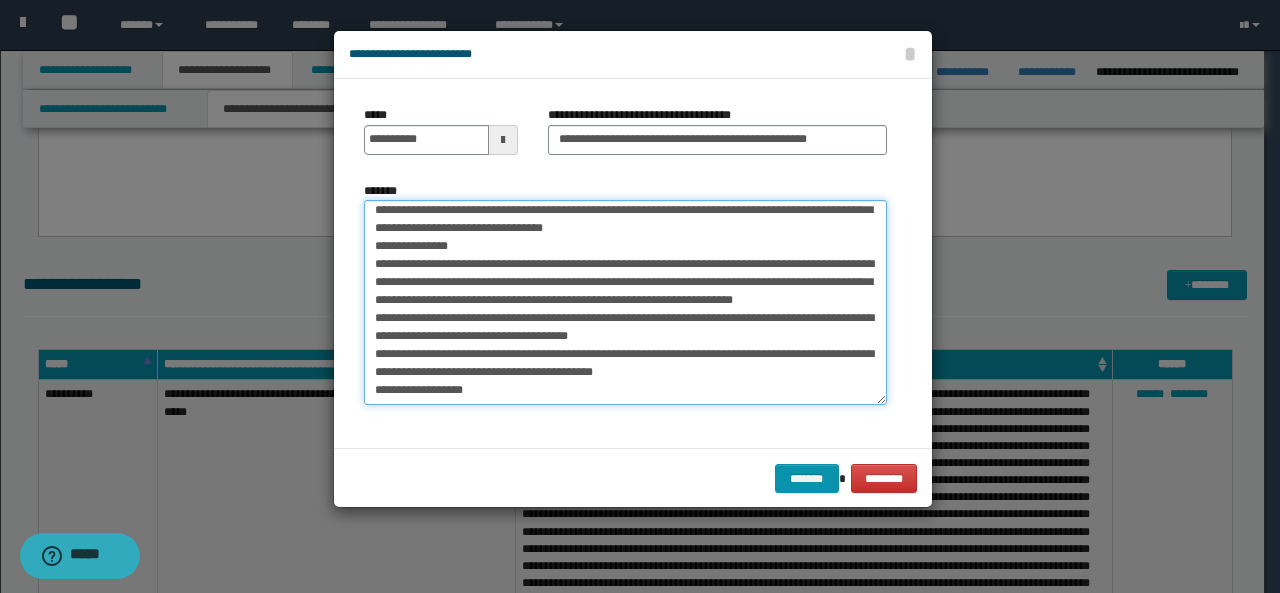 click on "*******" at bounding box center [625, 302] 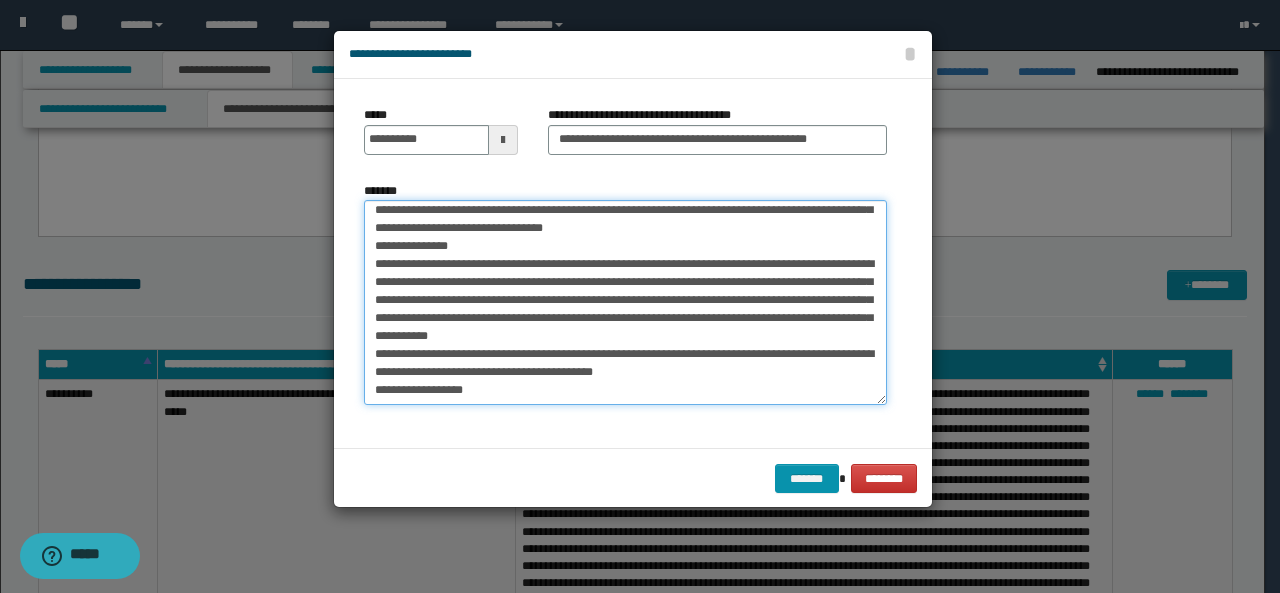 click on "*******" at bounding box center [625, 302] 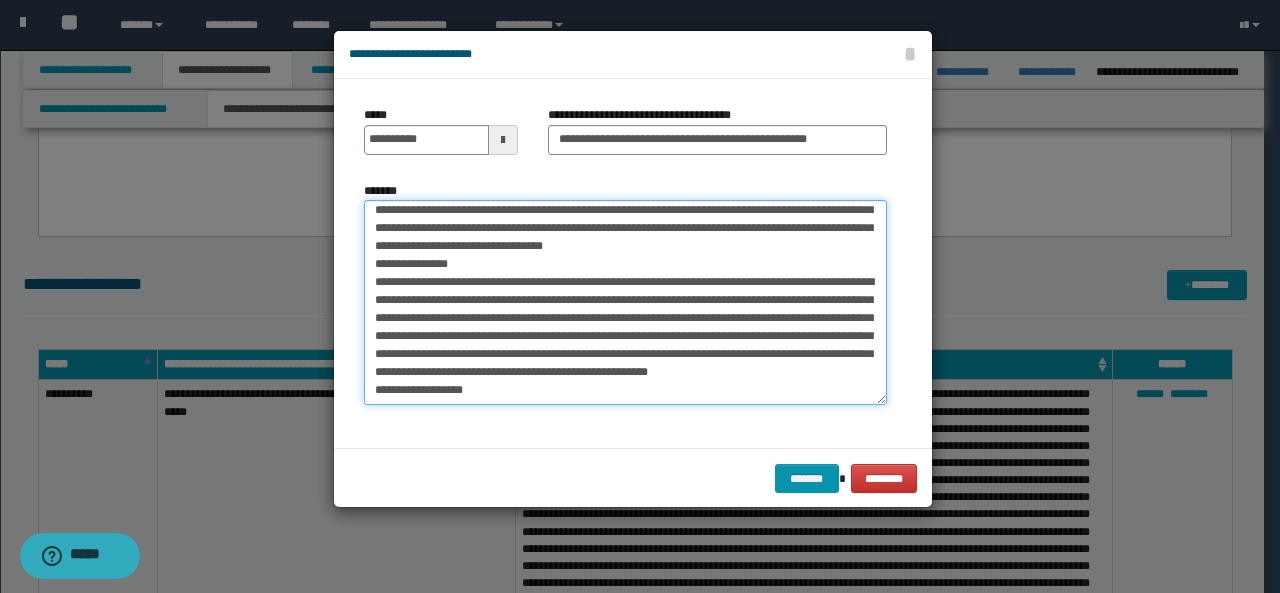 click on "*******" at bounding box center [625, 302] 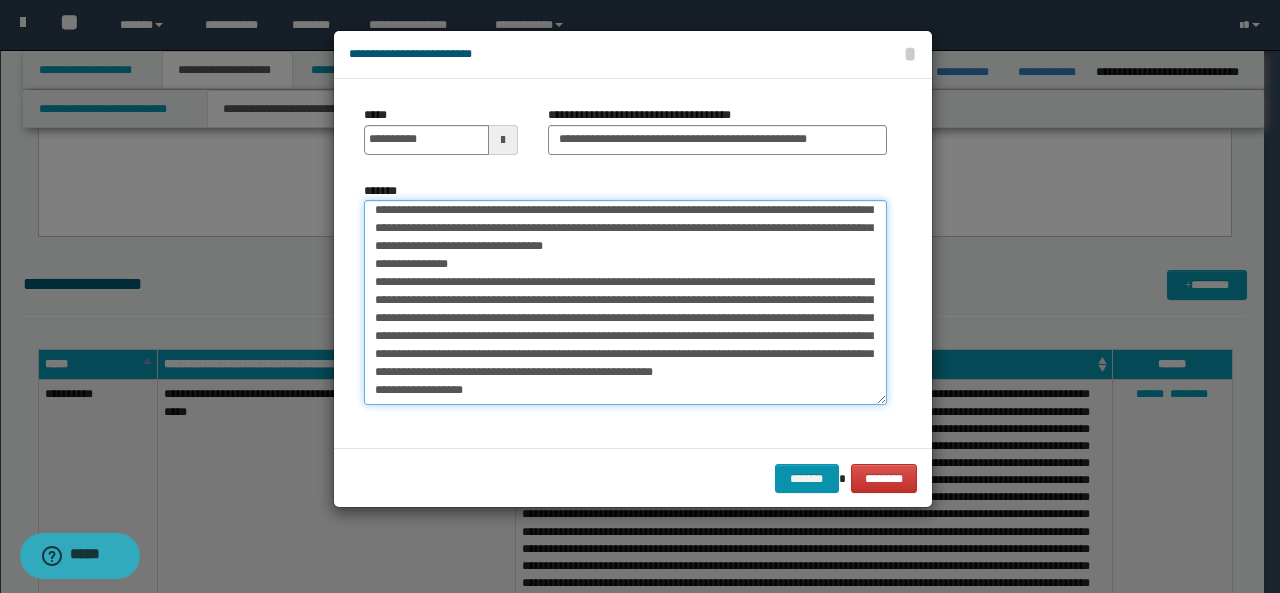 scroll, scrollTop: 256, scrollLeft: 0, axis: vertical 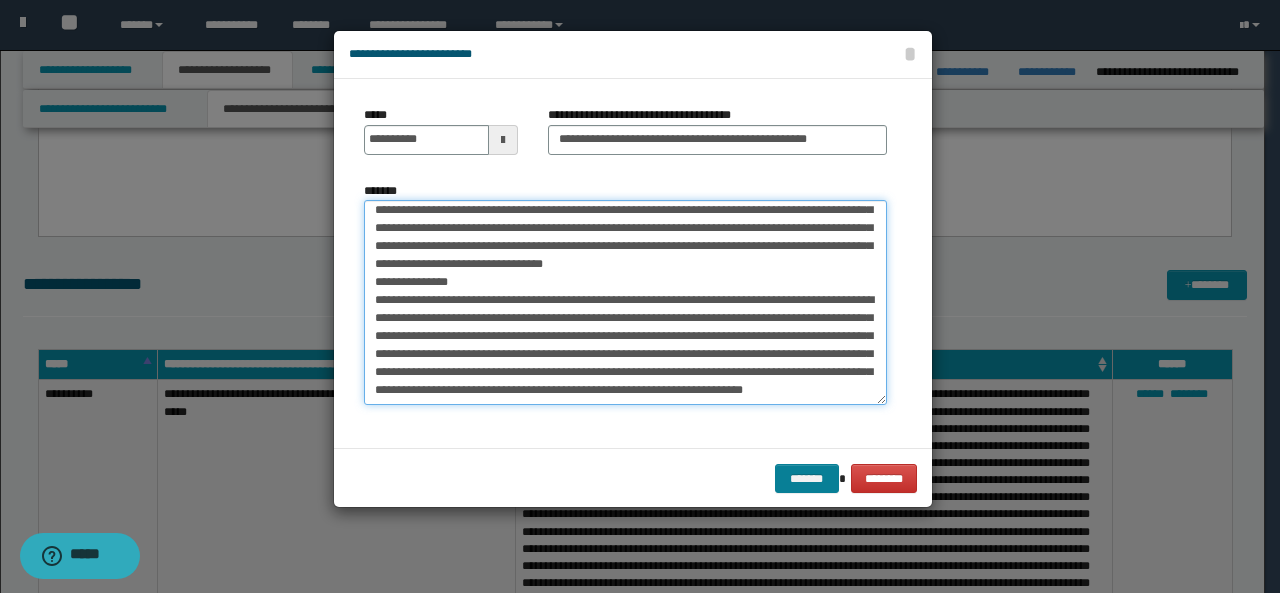 type on "**********" 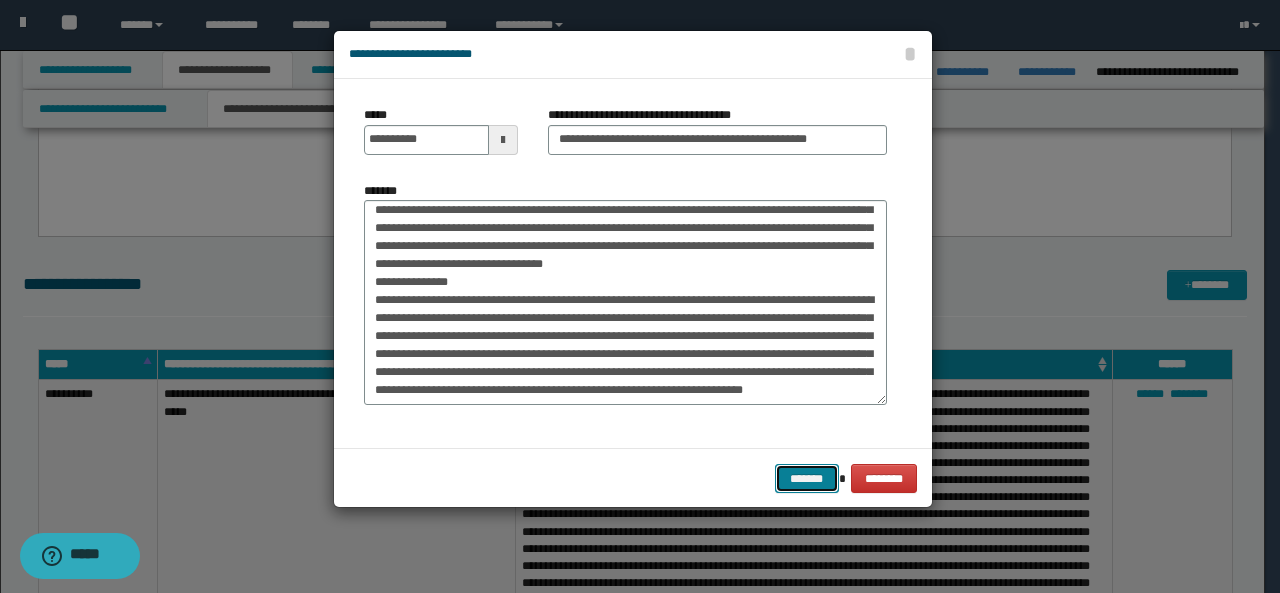 click on "*******" at bounding box center [807, 478] 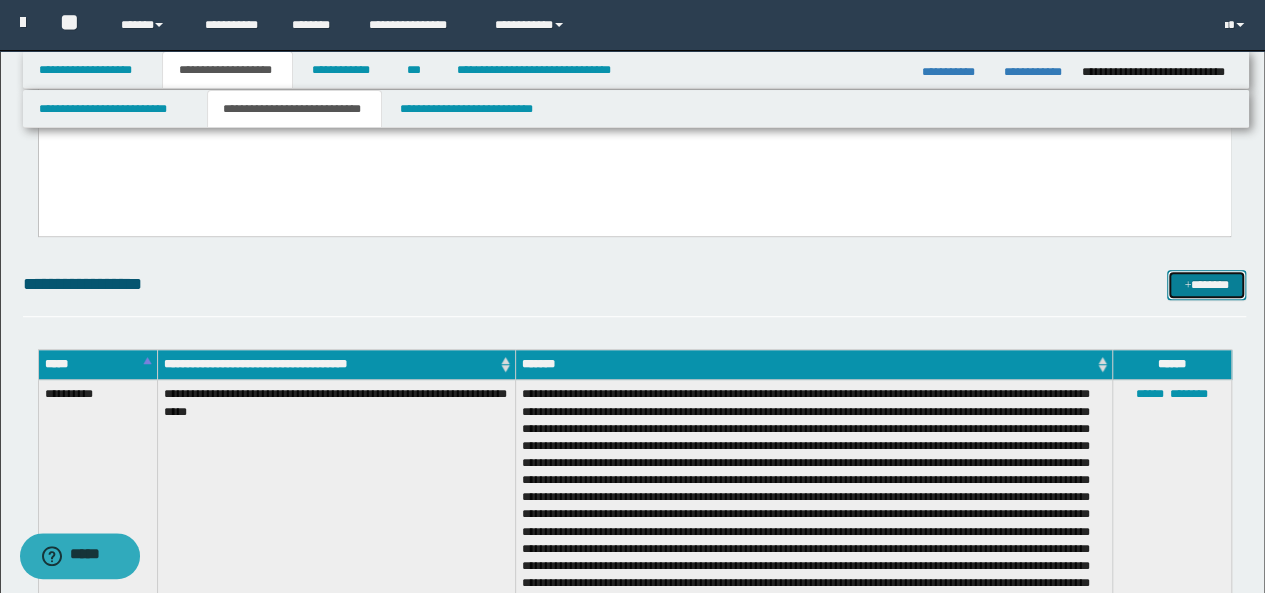 click on "*******" at bounding box center [1206, 284] 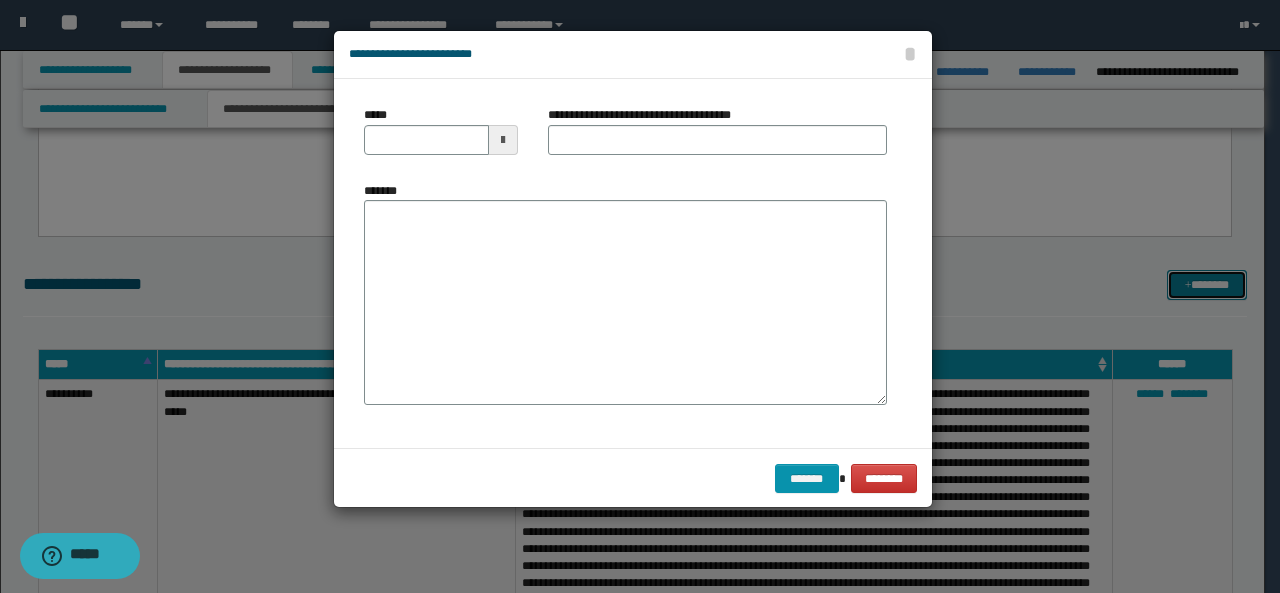 scroll, scrollTop: 0, scrollLeft: 0, axis: both 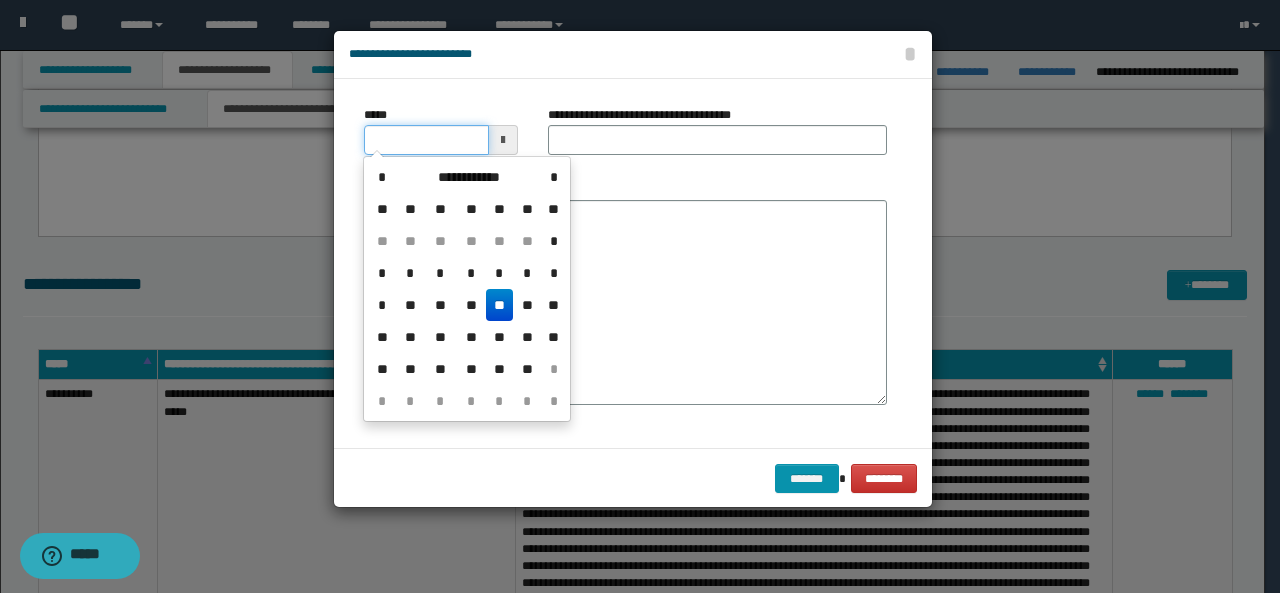 click on "*****" at bounding box center [426, 140] 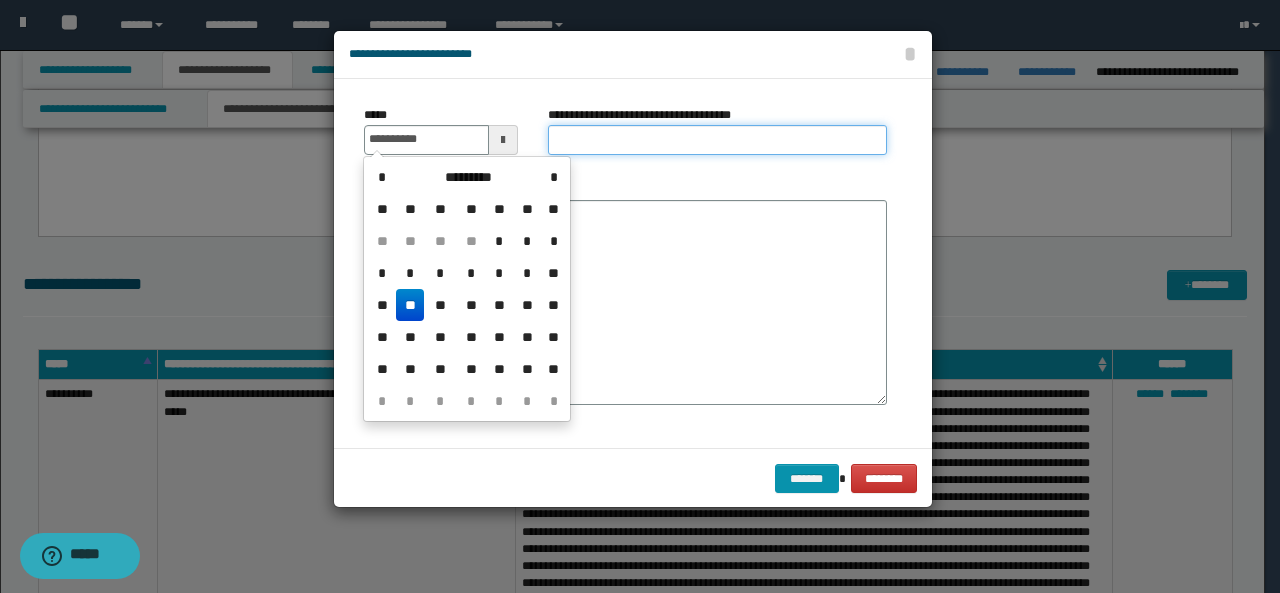 type on "**********" 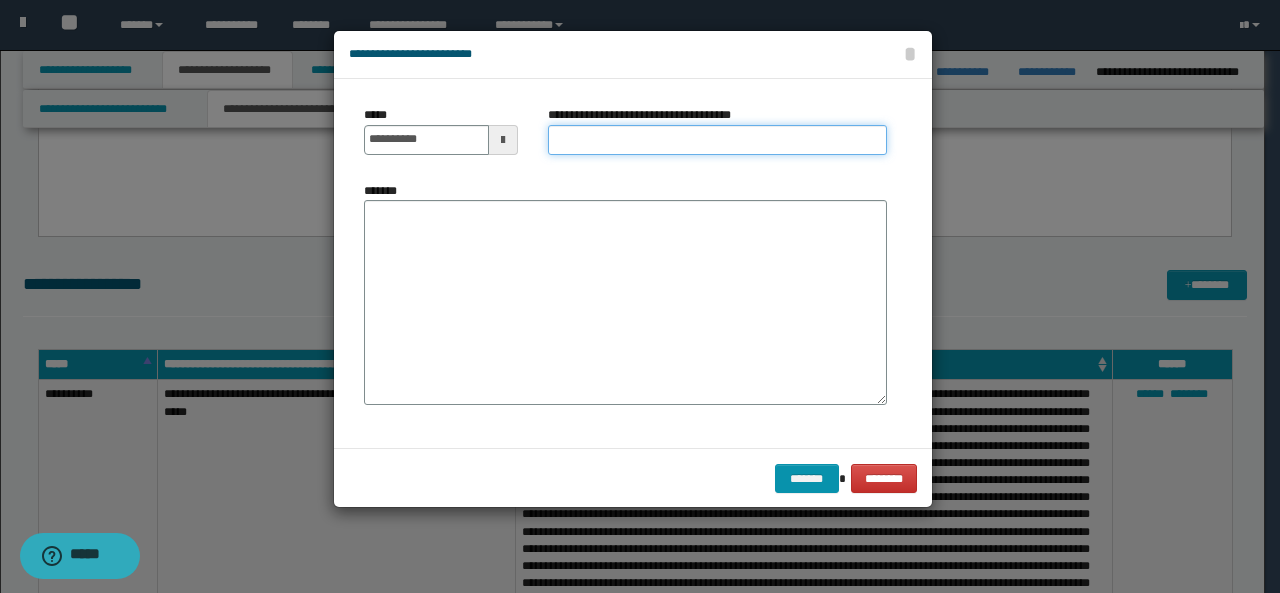 click on "**********" at bounding box center [717, 140] 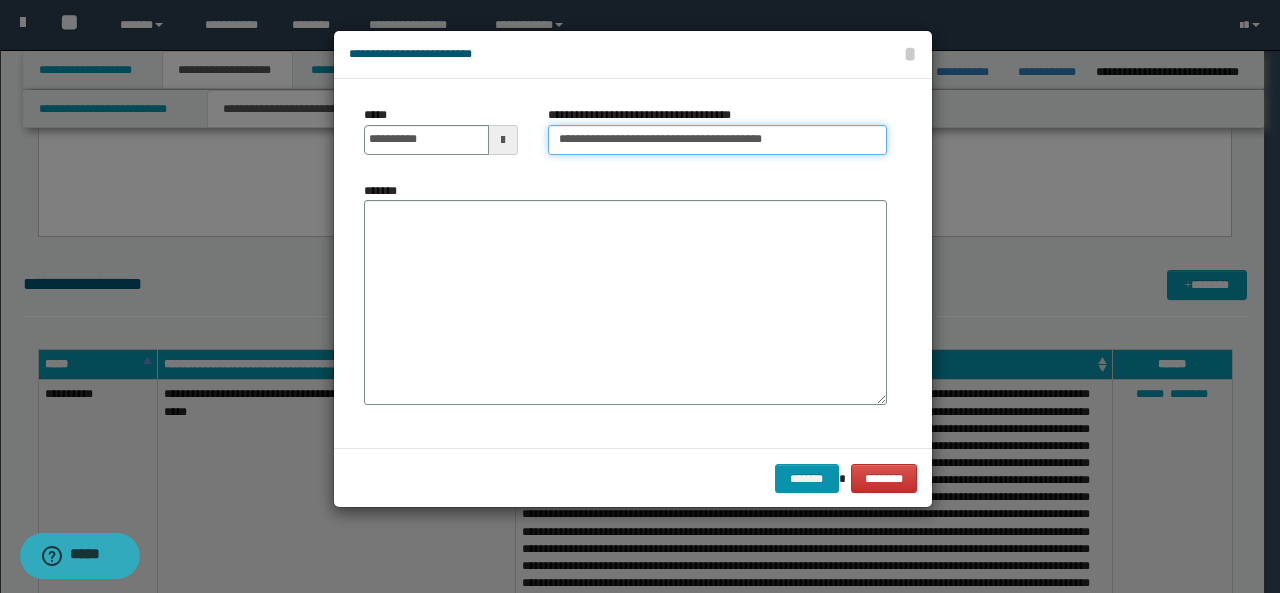 paste on "**********" 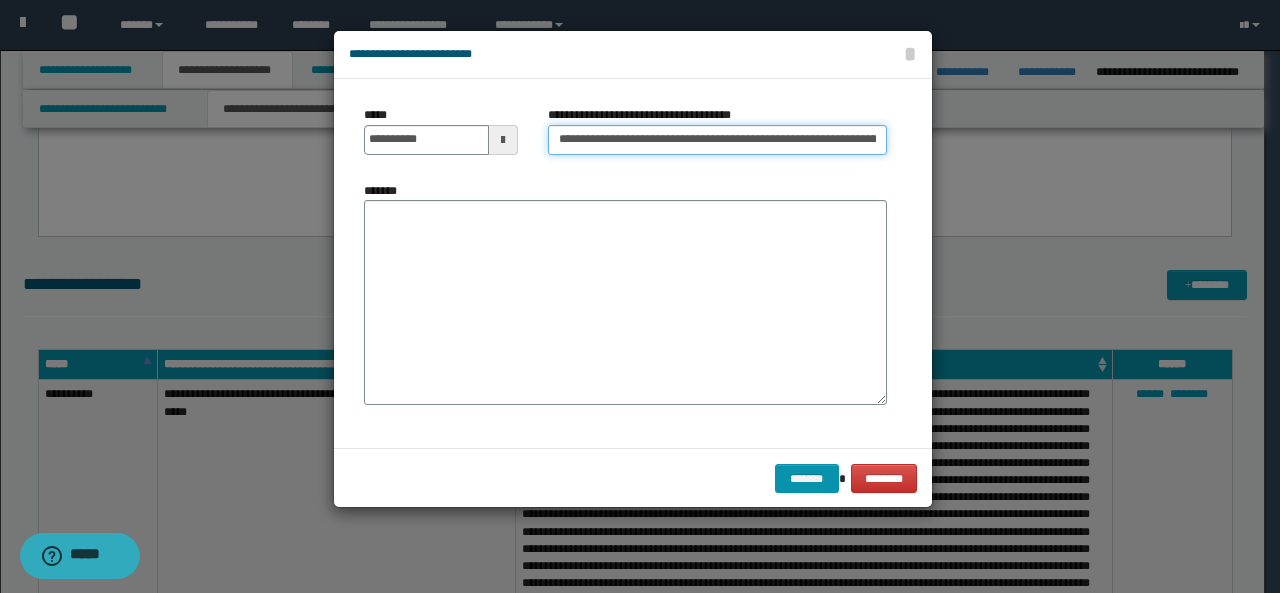 scroll, scrollTop: 0, scrollLeft: 86, axis: horizontal 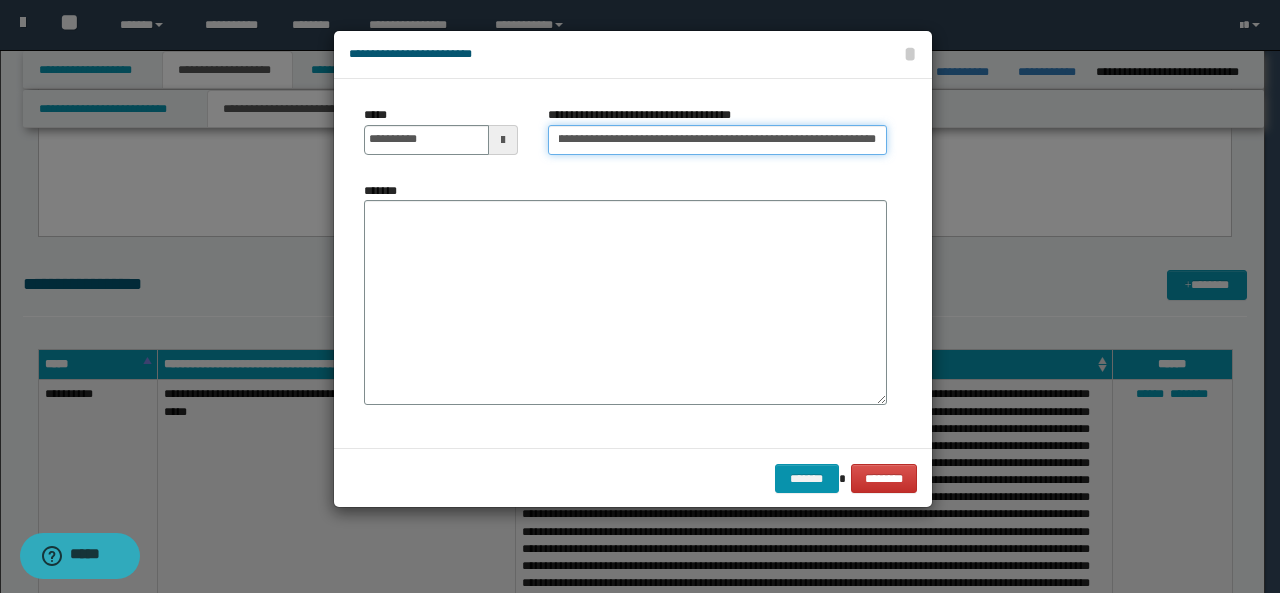 type on "**********" 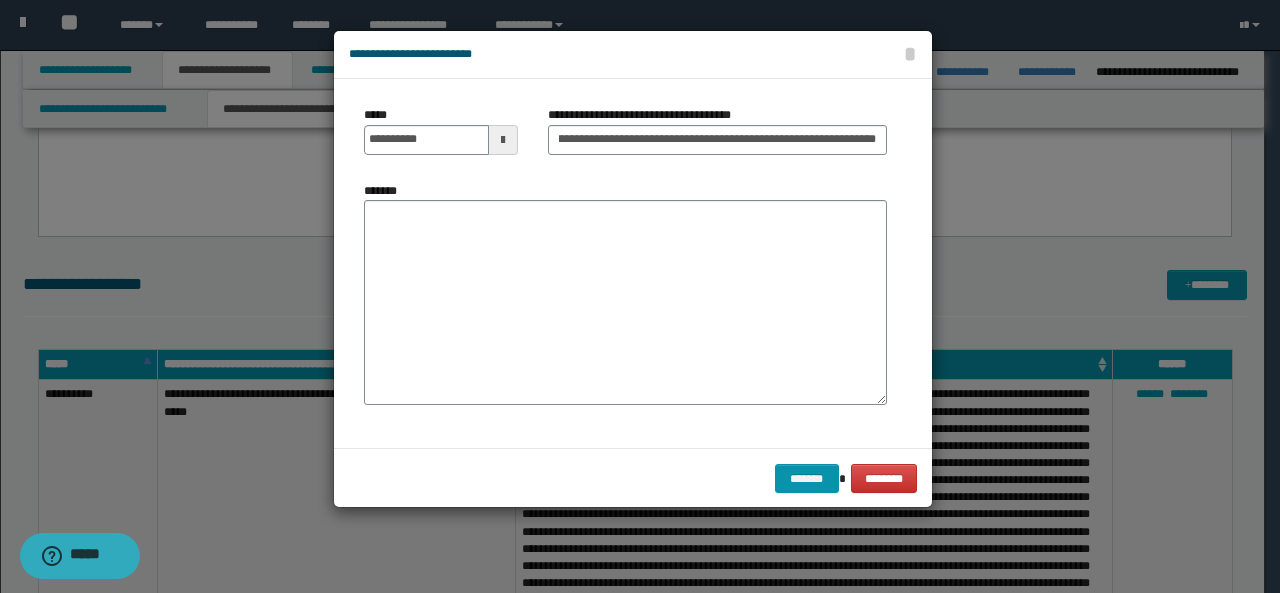 scroll, scrollTop: 0, scrollLeft: 0, axis: both 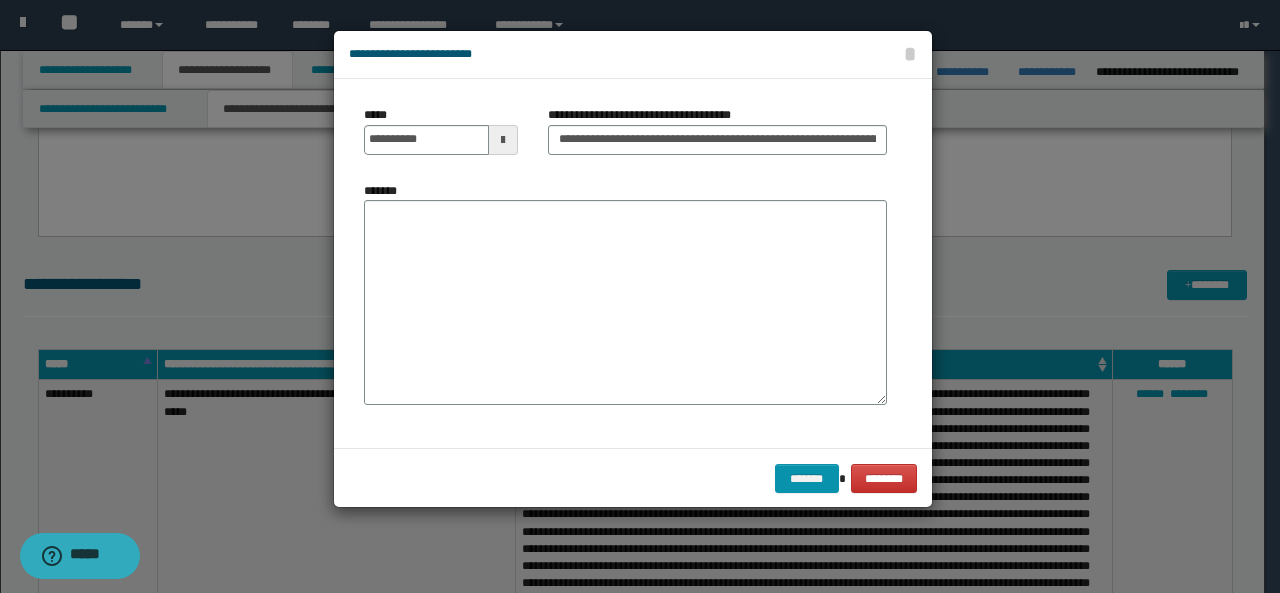 click at bounding box center [640, 296] 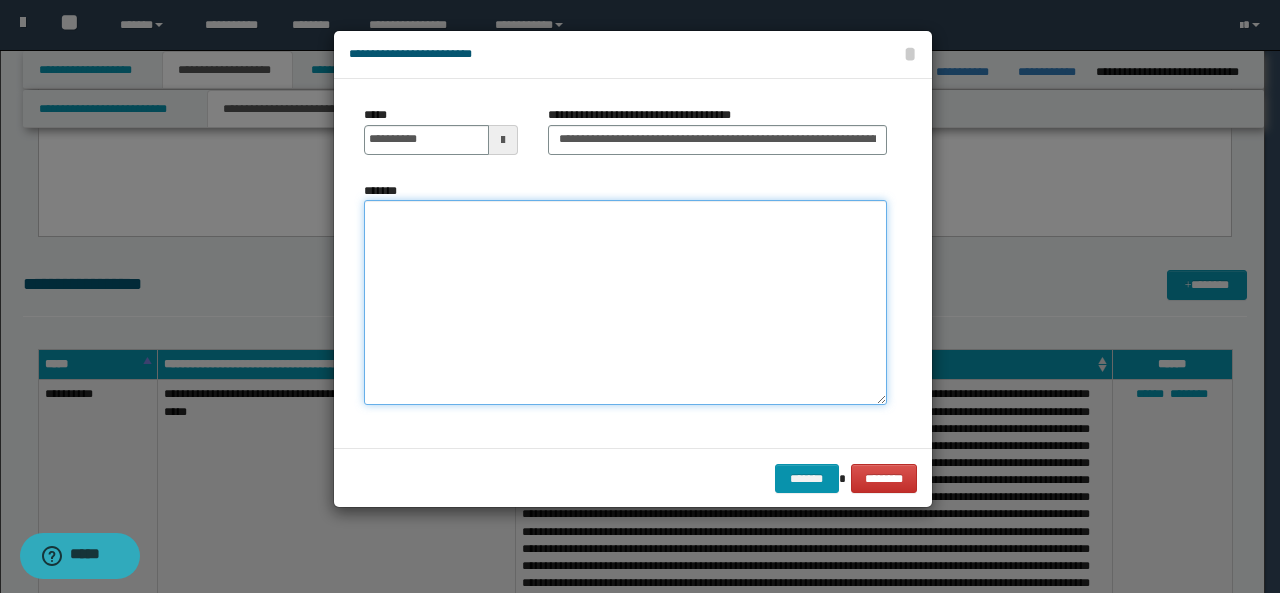 click on "*******" at bounding box center [625, 302] 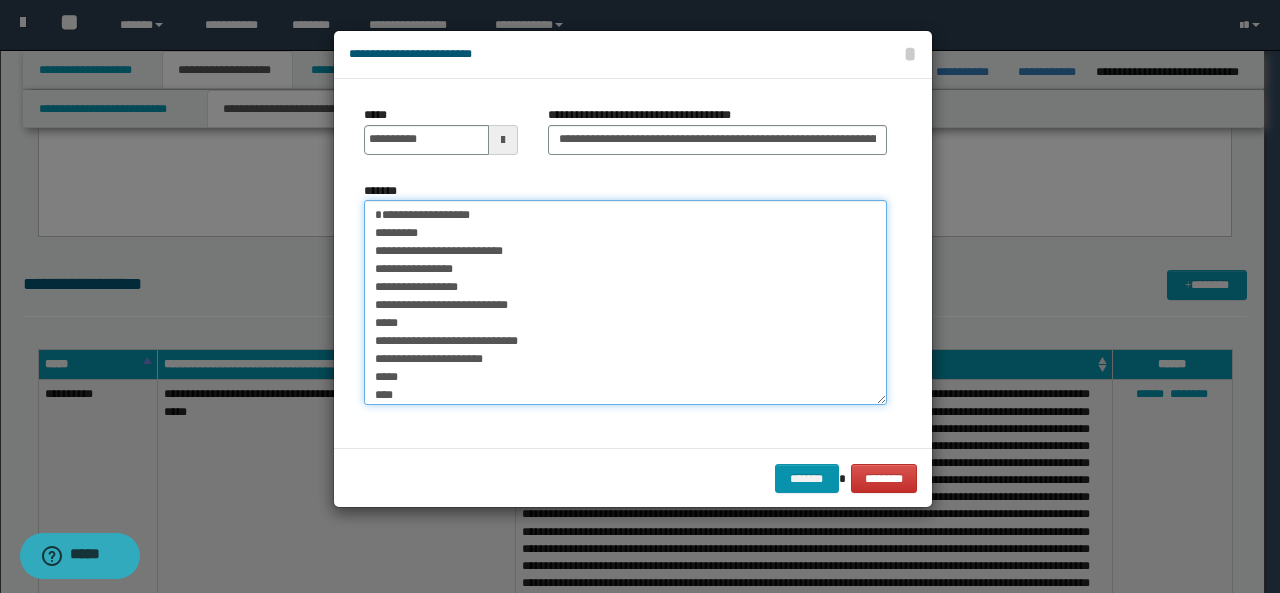 scroll, scrollTop: 862, scrollLeft: 0, axis: vertical 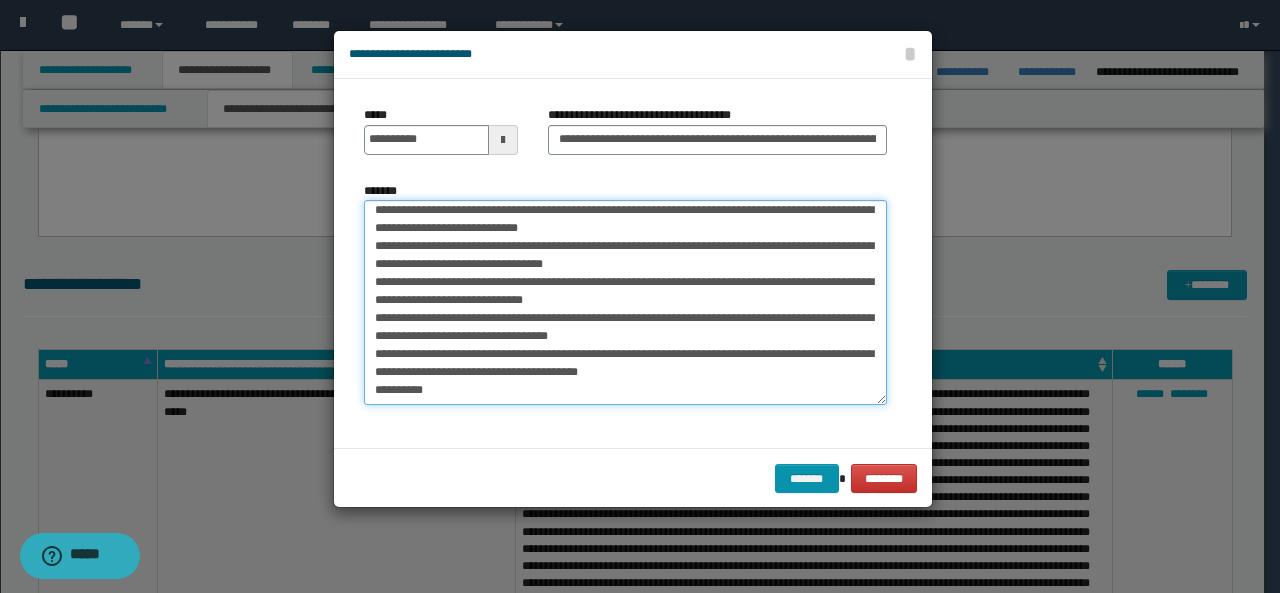 paste on "**********" 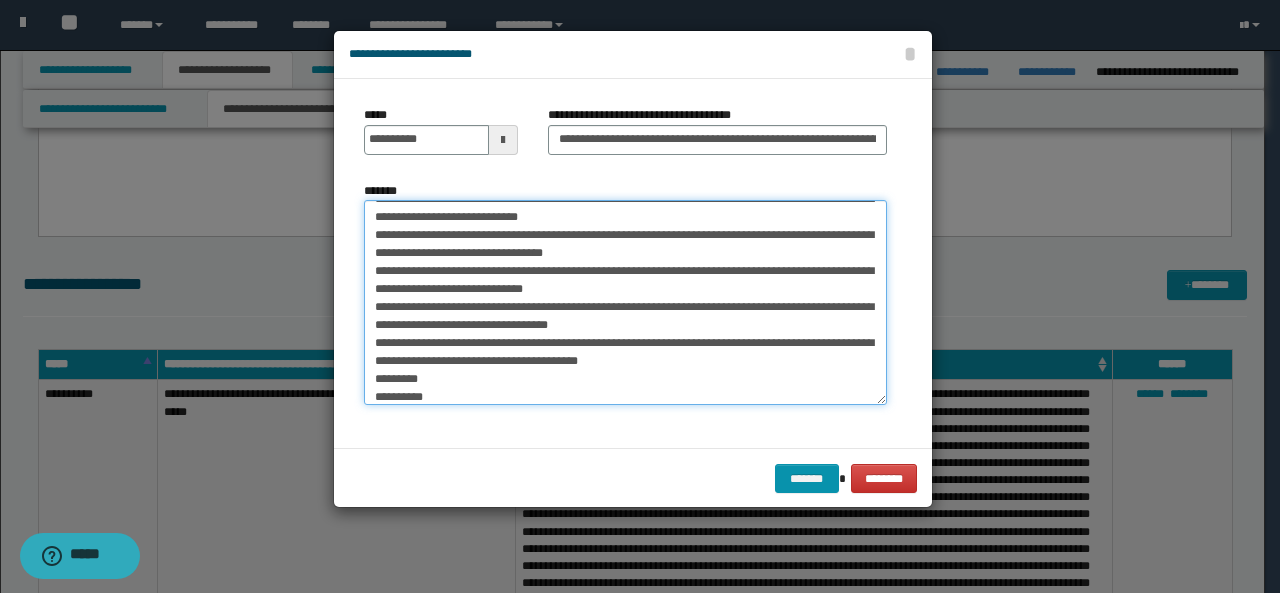scroll, scrollTop: 1348, scrollLeft: 0, axis: vertical 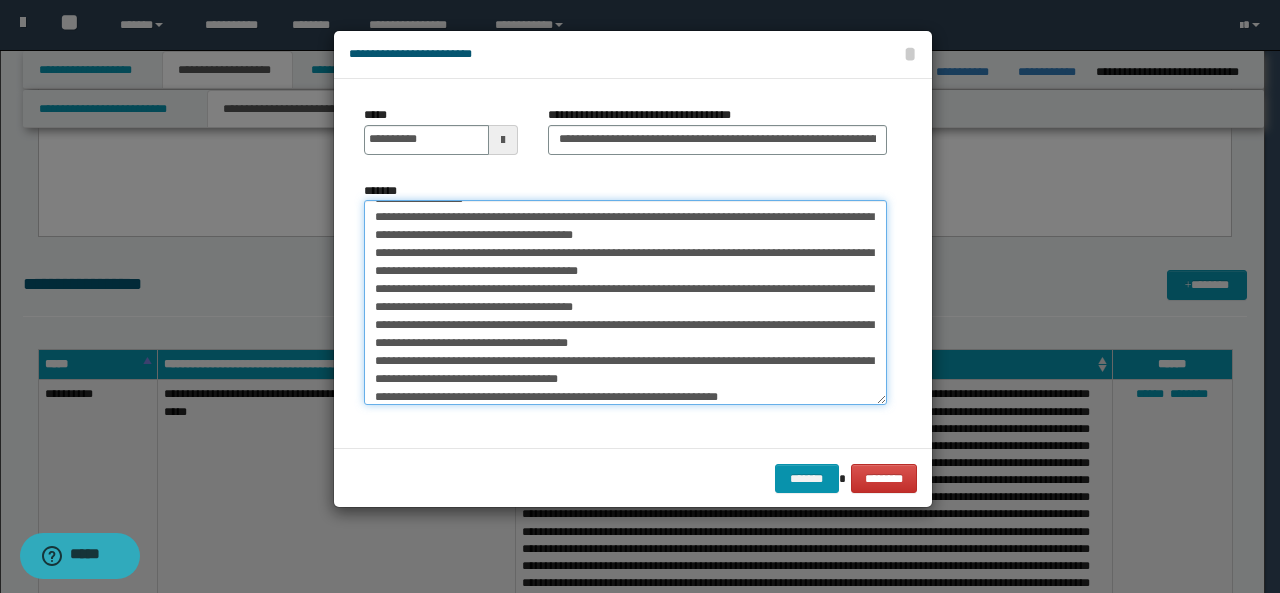 click on "*******" at bounding box center (625, 302) 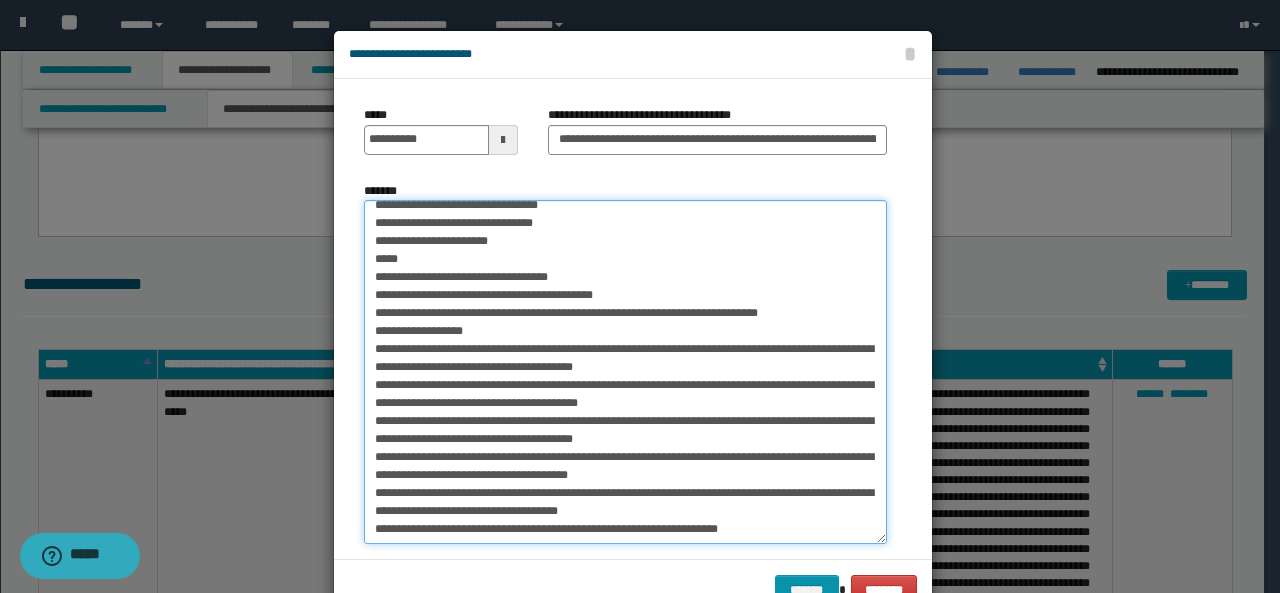 scroll, scrollTop: 1210, scrollLeft: 0, axis: vertical 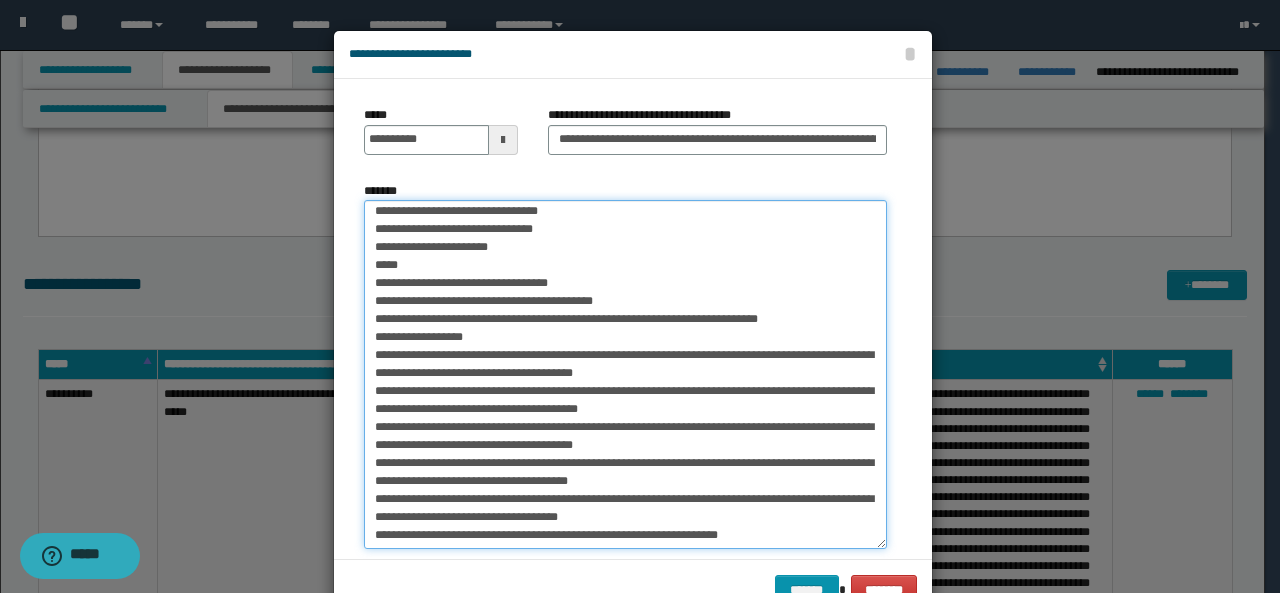 drag, startPoint x: 882, startPoint y: 401, endPoint x: 782, endPoint y: 449, distance: 110.92339 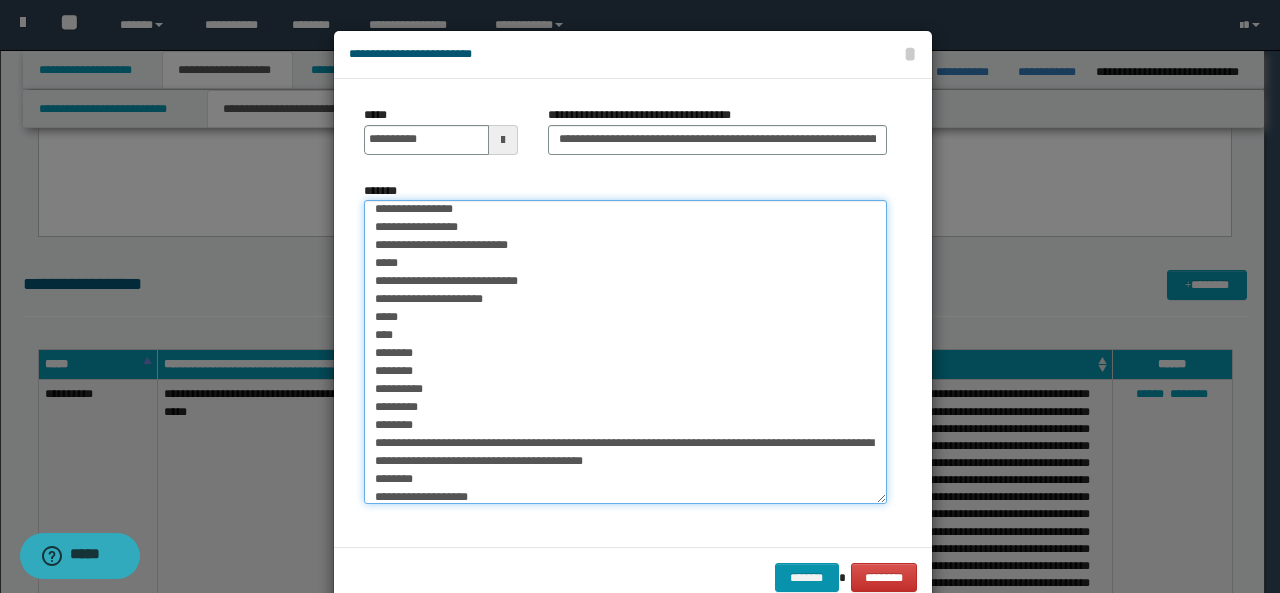 scroll, scrollTop: 0, scrollLeft: 0, axis: both 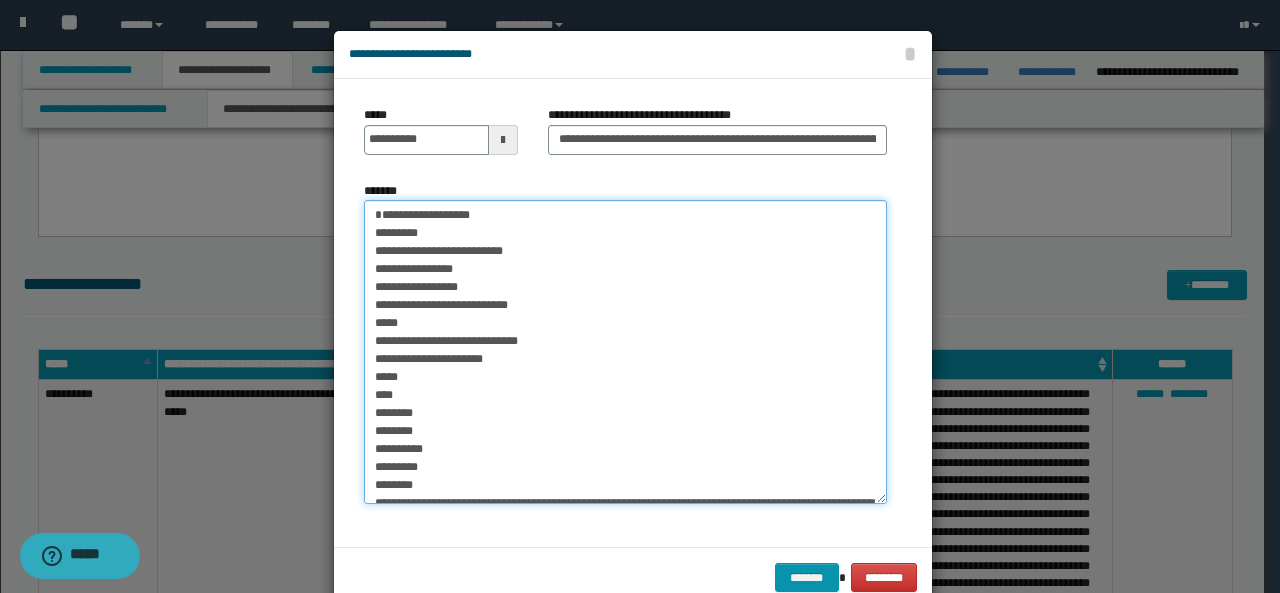 drag, startPoint x: 368, startPoint y: 265, endPoint x: 382, endPoint y: 255, distance: 17.20465 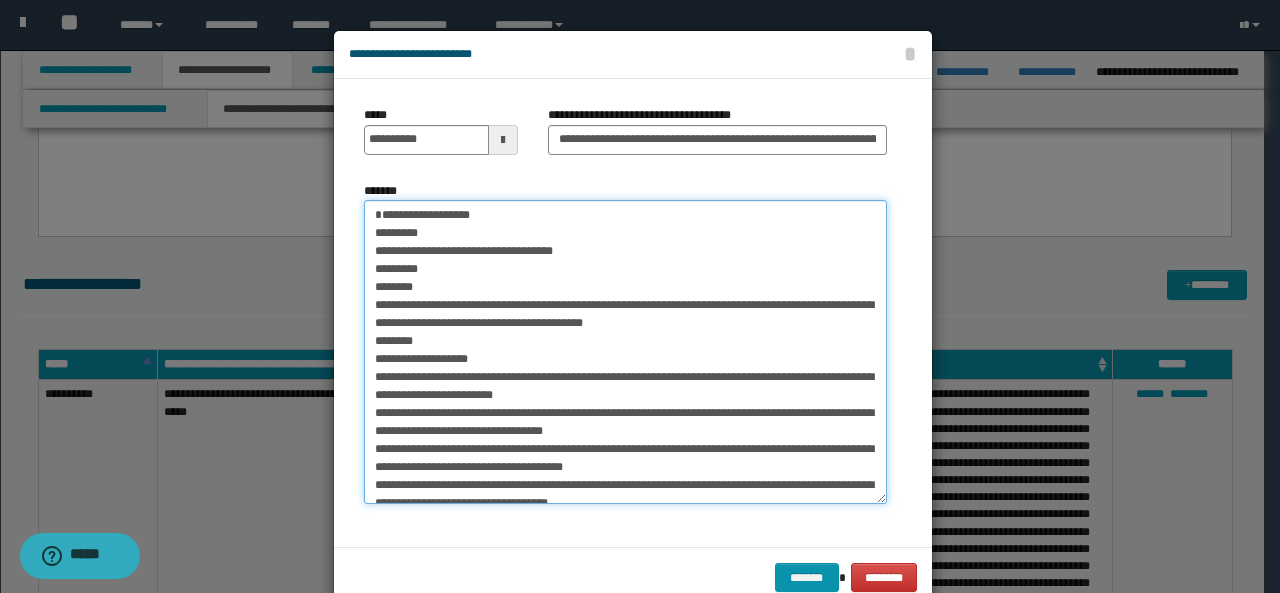 click on "*******" at bounding box center [625, 352] 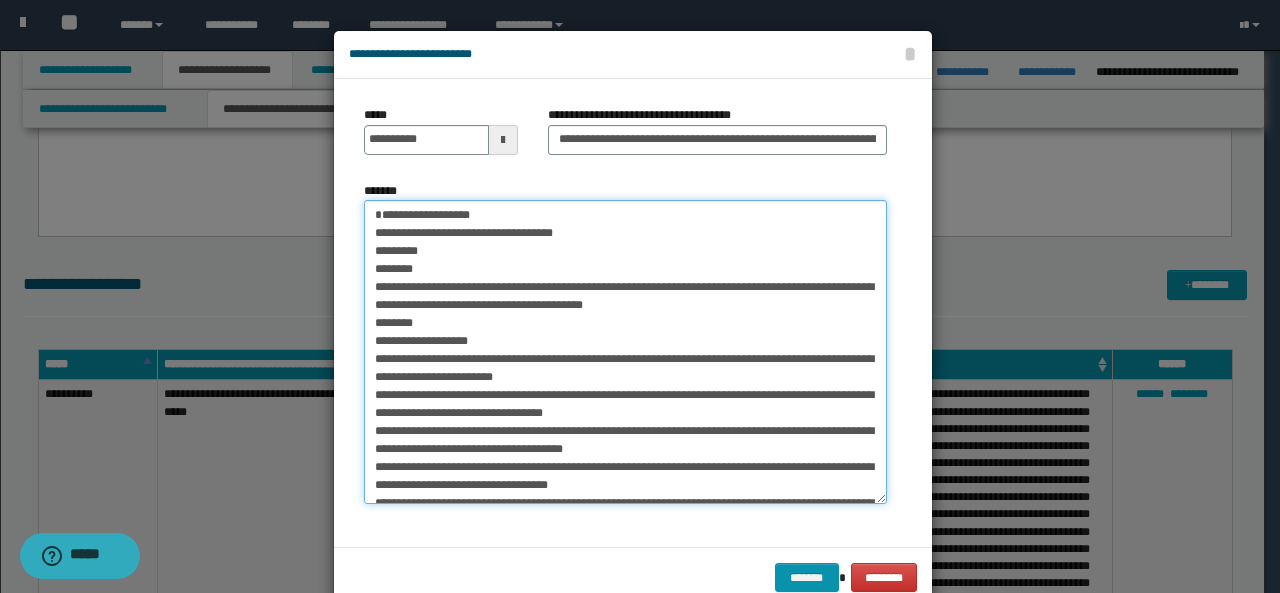 drag, startPoint x: 370, startPoint y: 253, endPoint x: 416, endPoint y: 267, distance: 48.08326 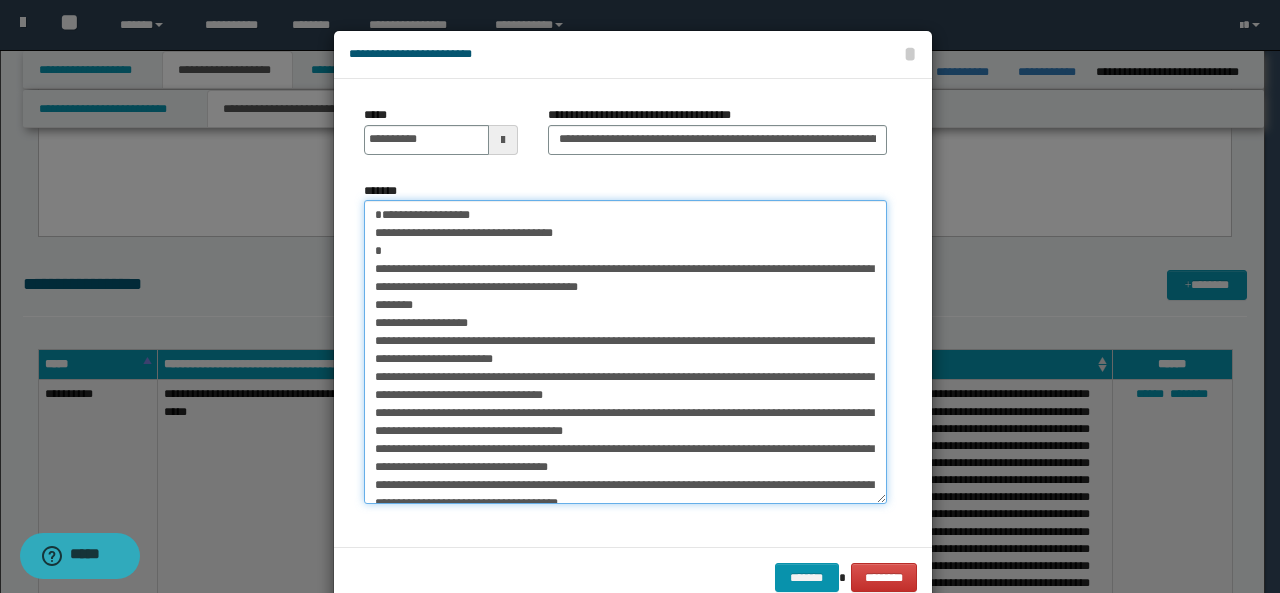 click on "*******" at bounding box center (625, 352) 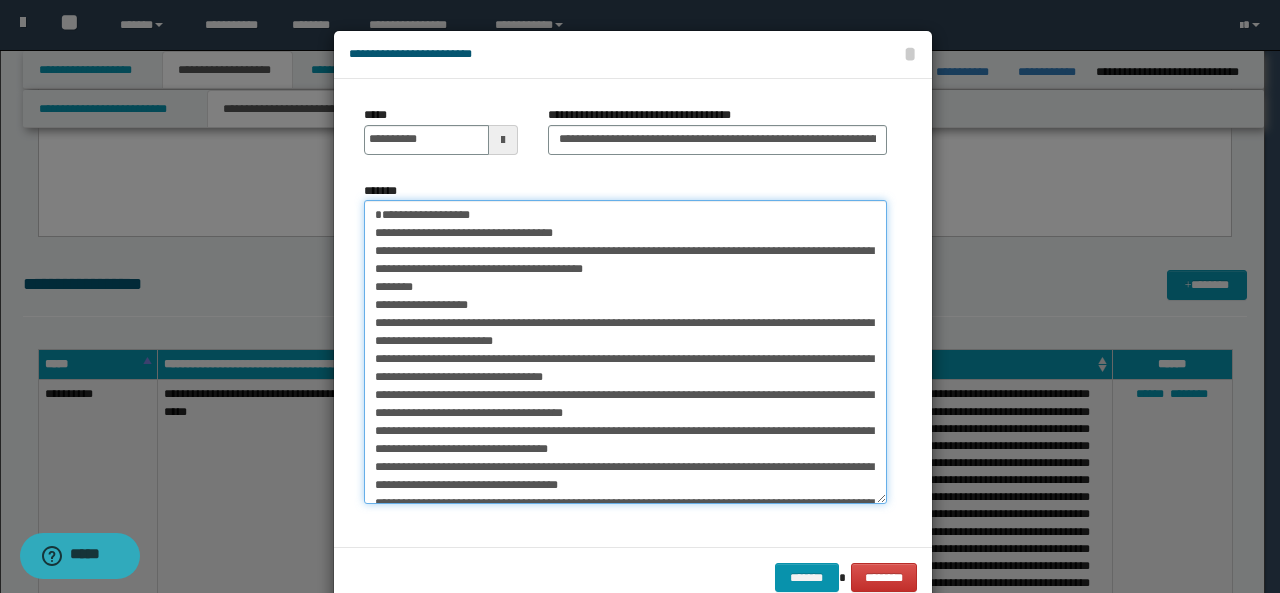 click on "*******" at bounding box center [625, 352] 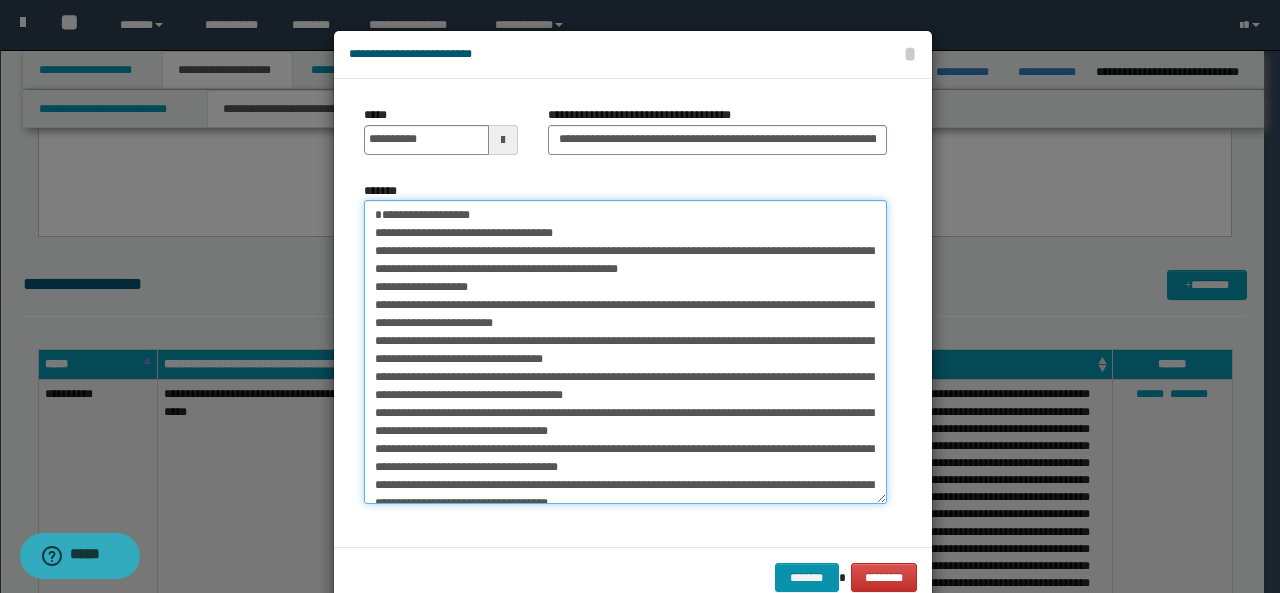 drag, startPoint x: 618, startPoint y: 283, endPoint x: 590, endPoint y: 282, distance: 28.01785 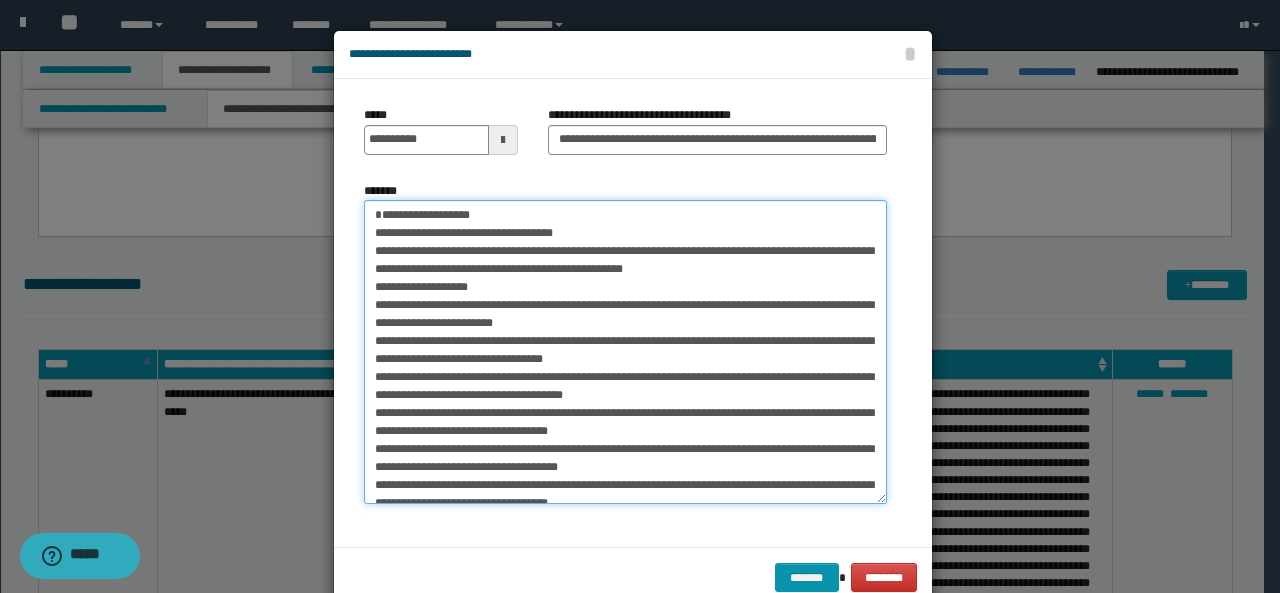 click on "*******" at bounding box center (625, 352) 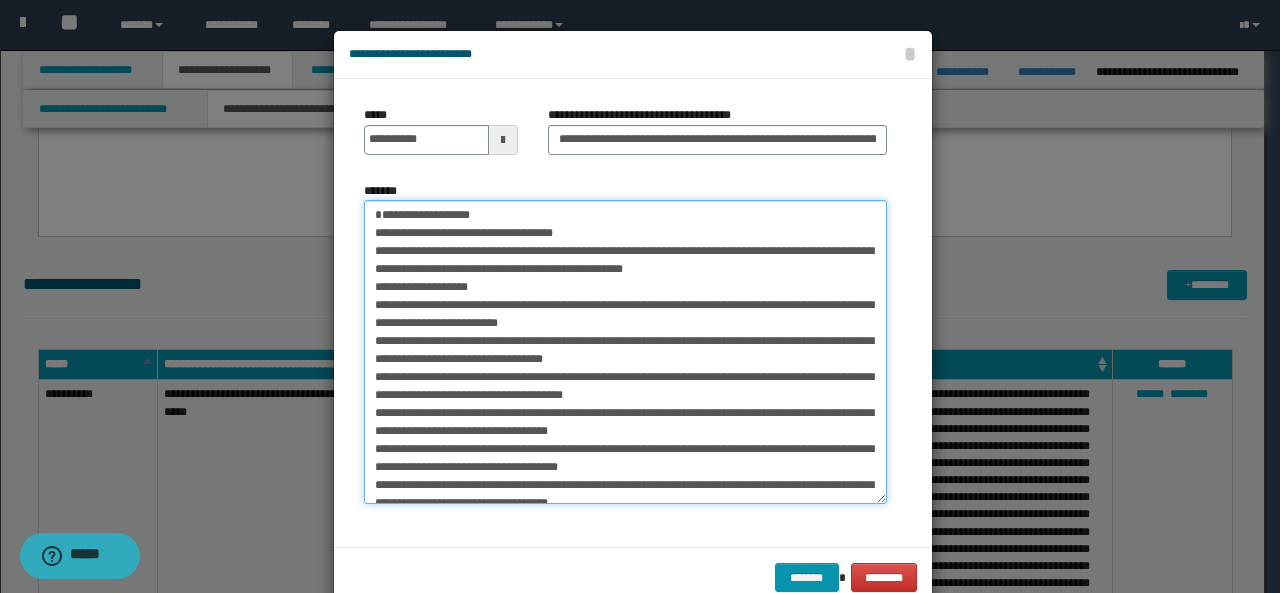 click on "*******" at bounding box center (625, 352) 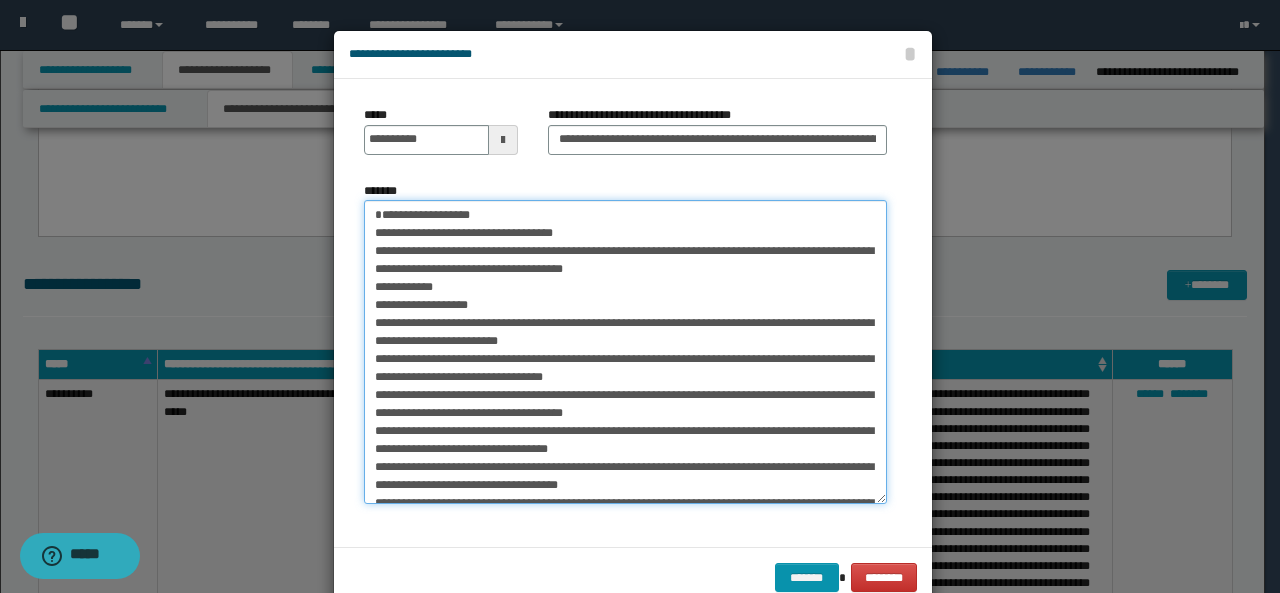click on "*******" at bounding box center [625, 352] 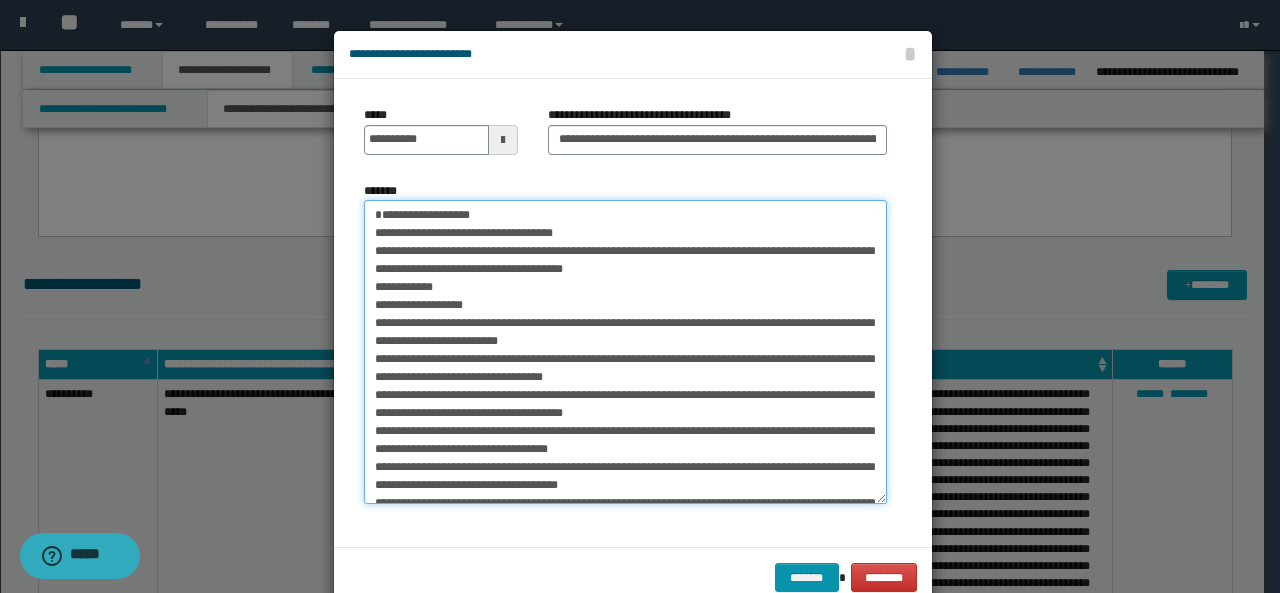 click on "*******" at bounding box center [625, 352] 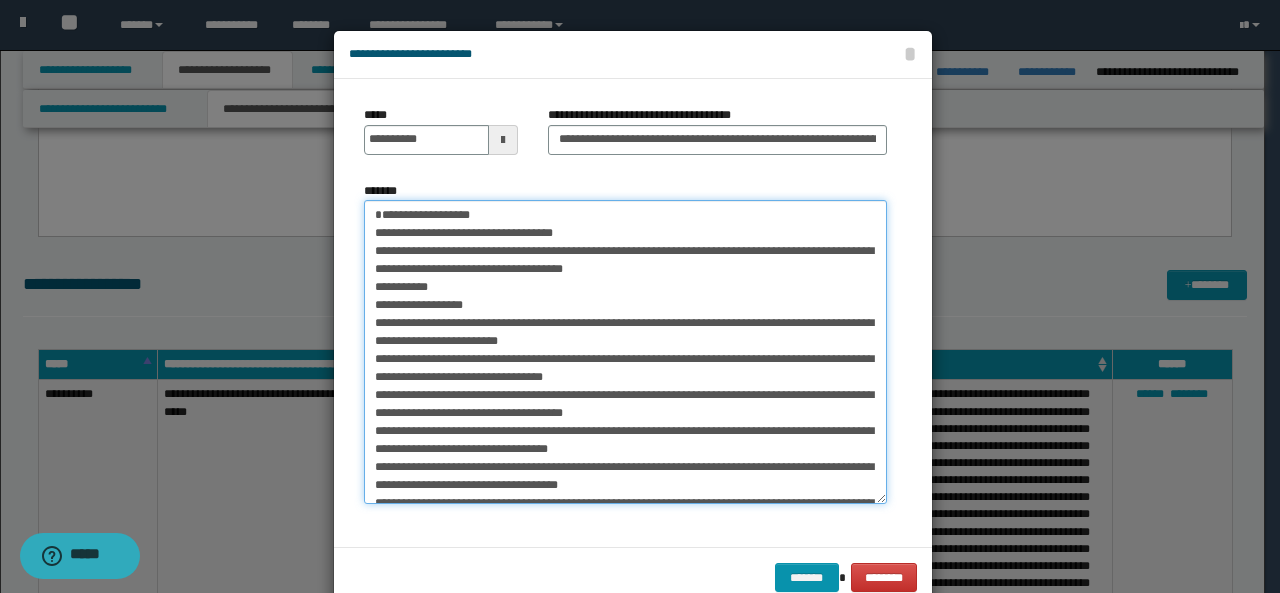 click on "*******" at bounding box center (625, 352) 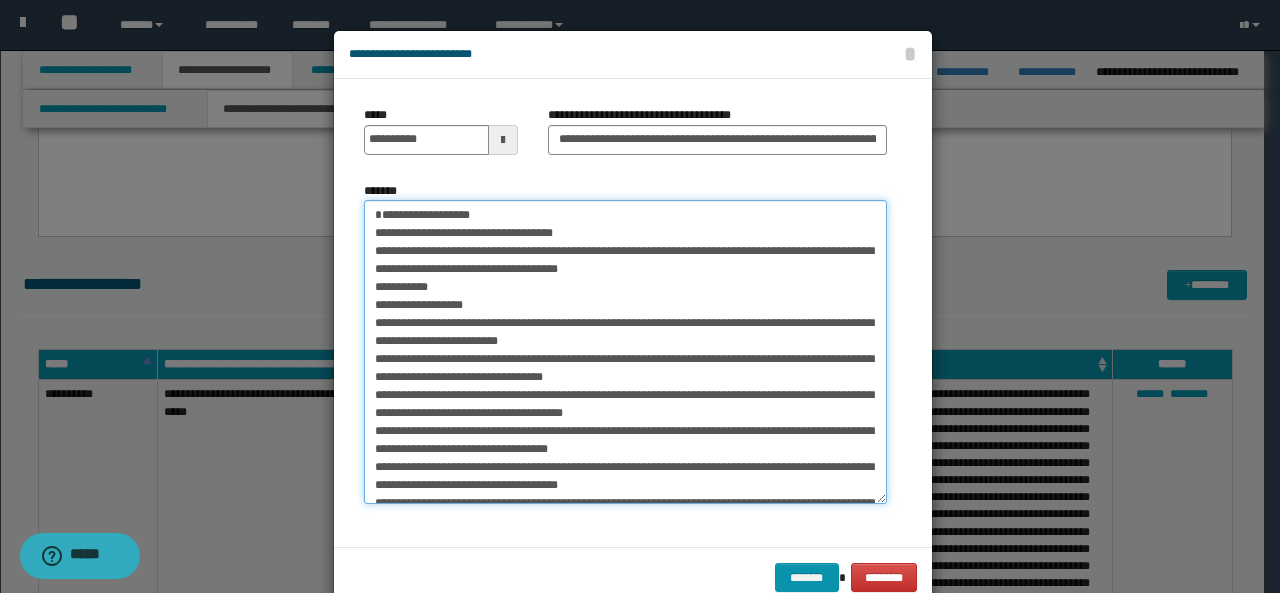 click on "*******" at bounding box center [625, 352] 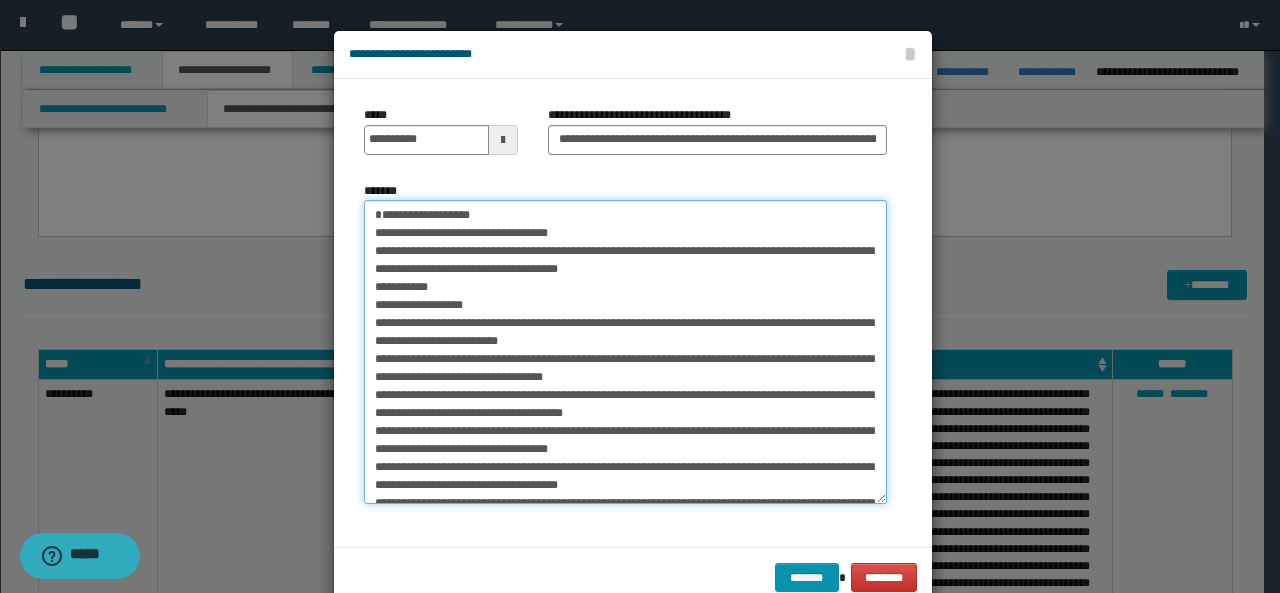 click on "*******" at bounding box center [625, 352] 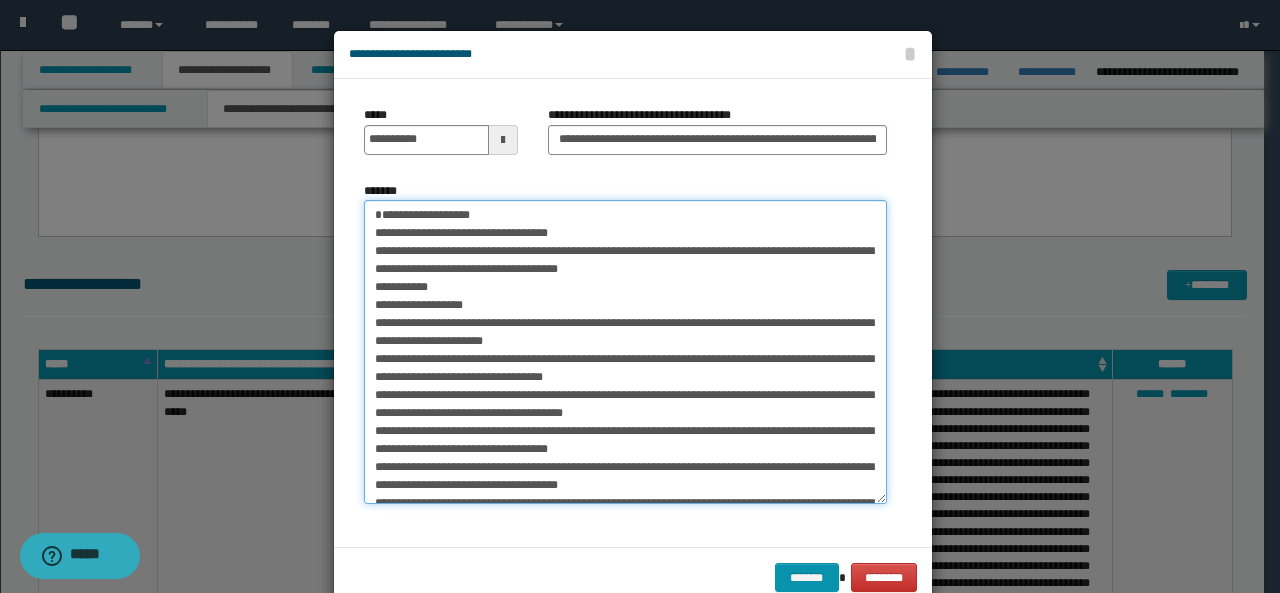 click on "*******" at bounding box center [625, 352] 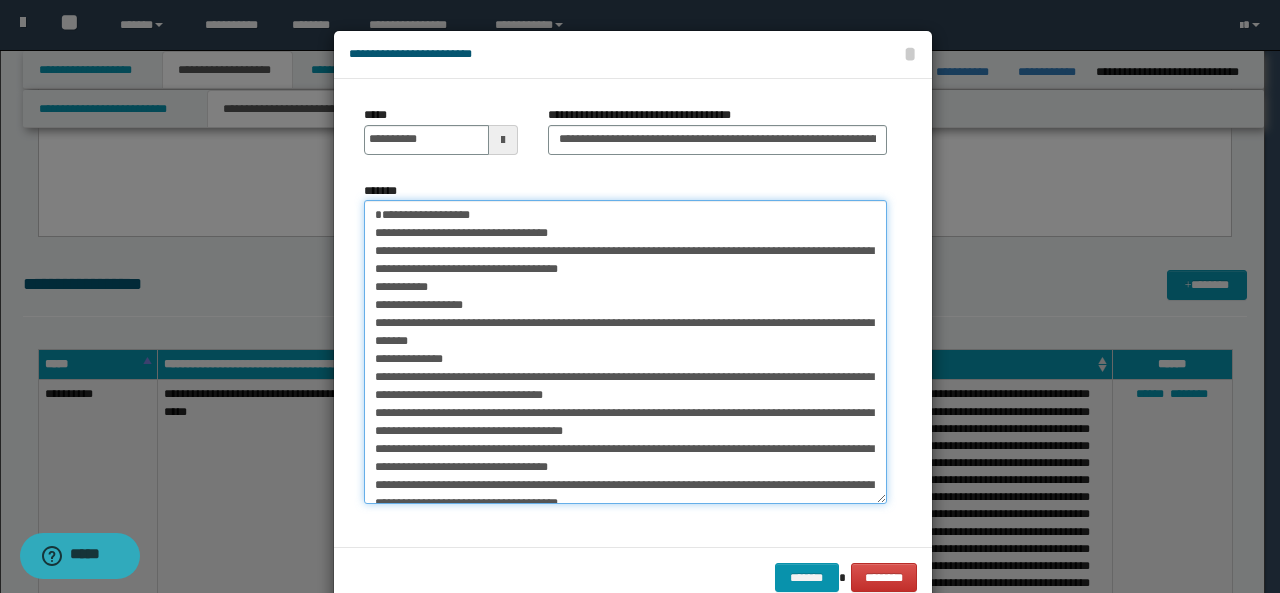 click on "*******" at bounding box center (625, 352) 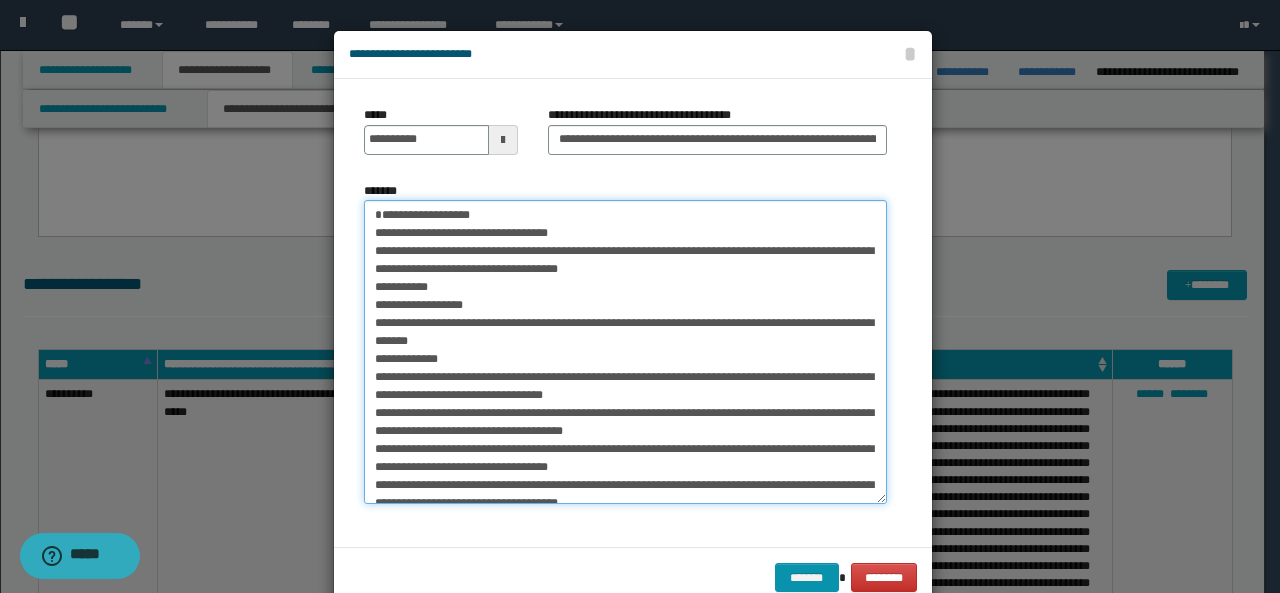click on "*******" at bounding box center (625, 352) 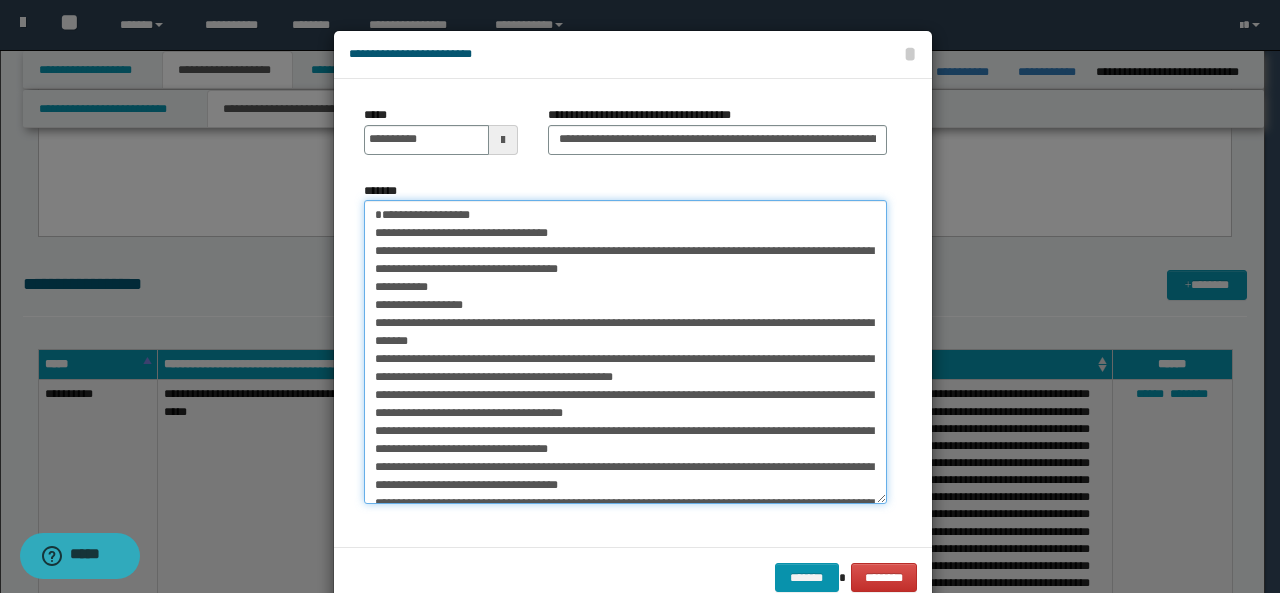 click on "*******" at bounding box center (625, 352) 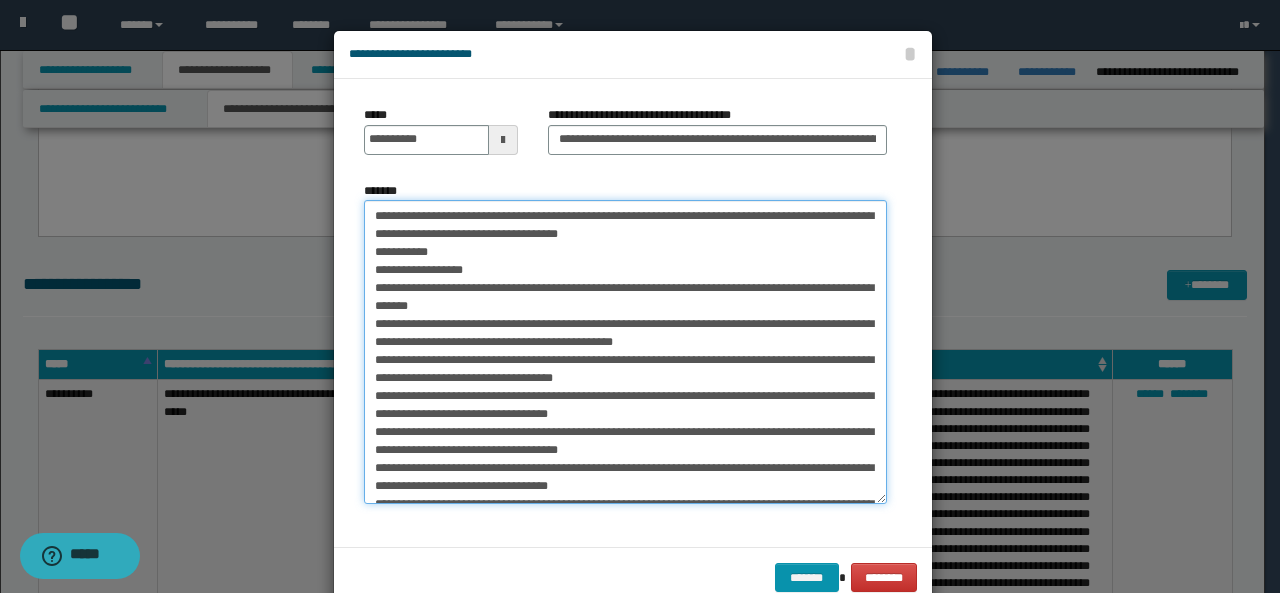 scroll, scrollTop: 48, scrollLeft: 0, axis: vertical 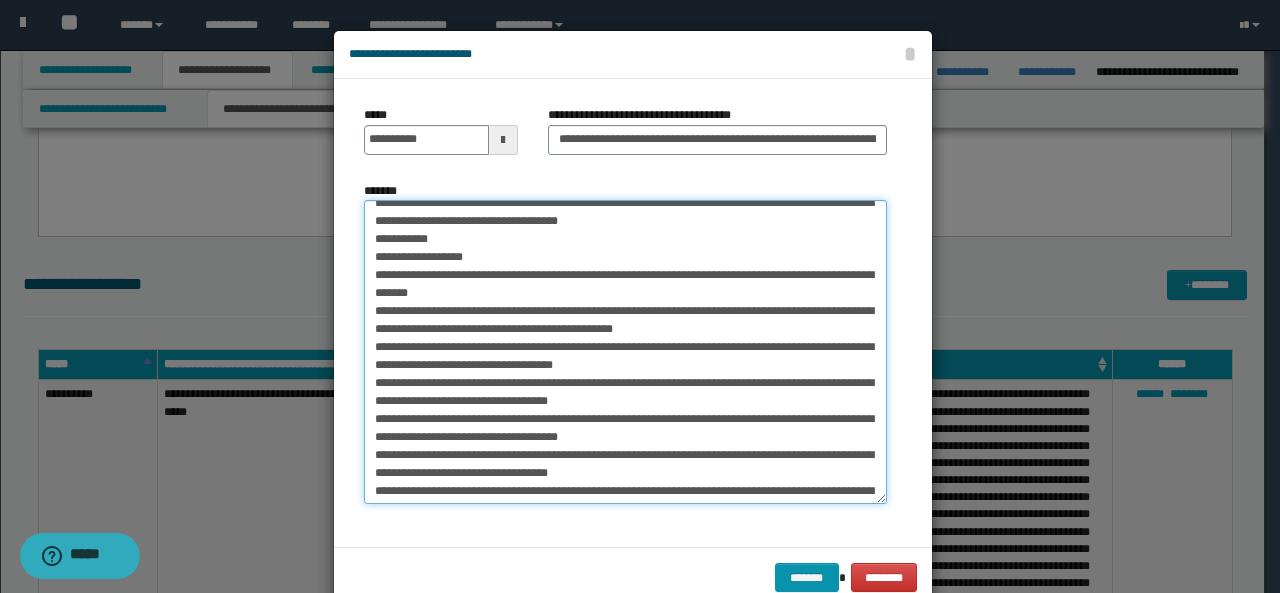 click on "*******" at bounding box center [625, 352] 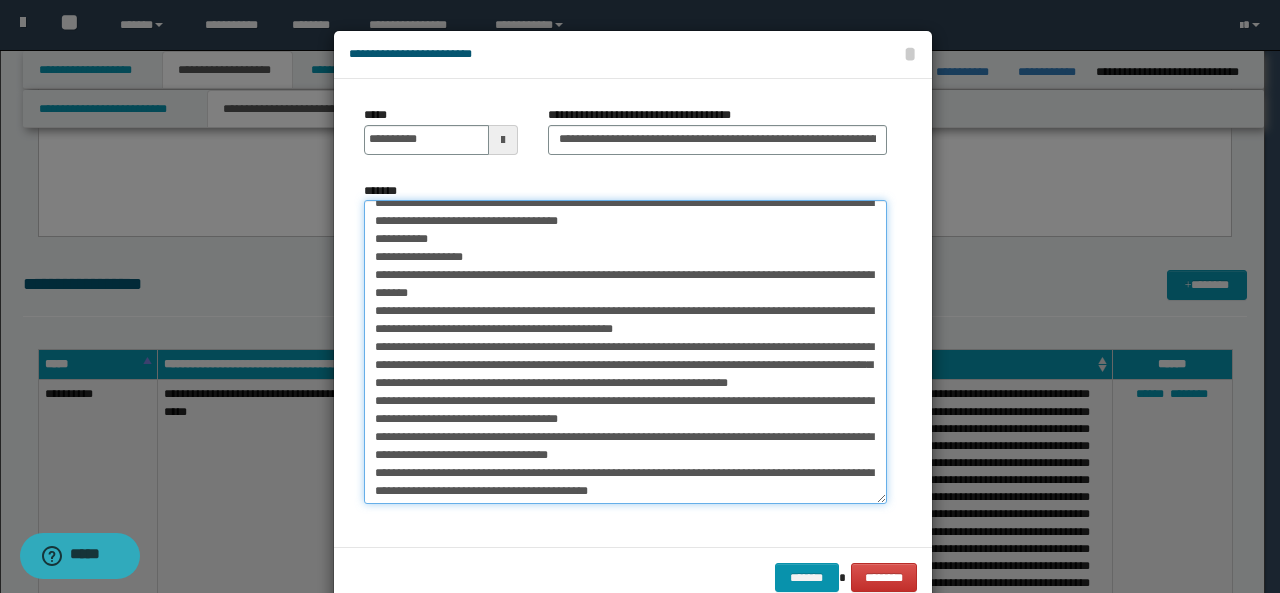 click on "*******" at bounding box center [625, 352] 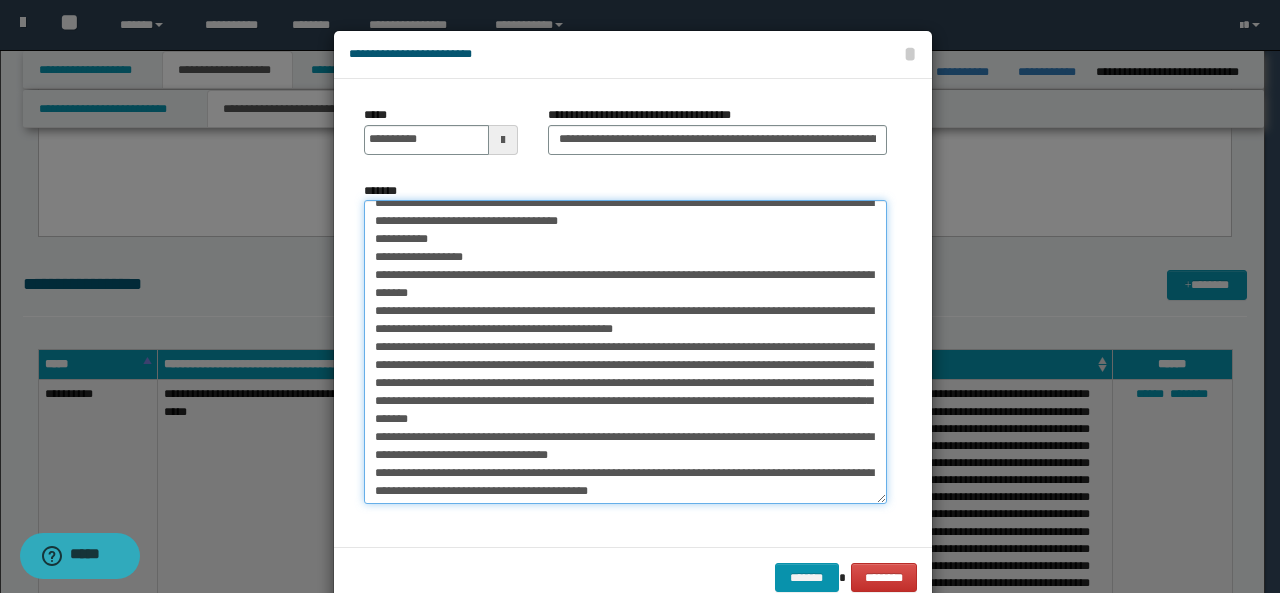click on "*******" at bounding box center [625, 352] 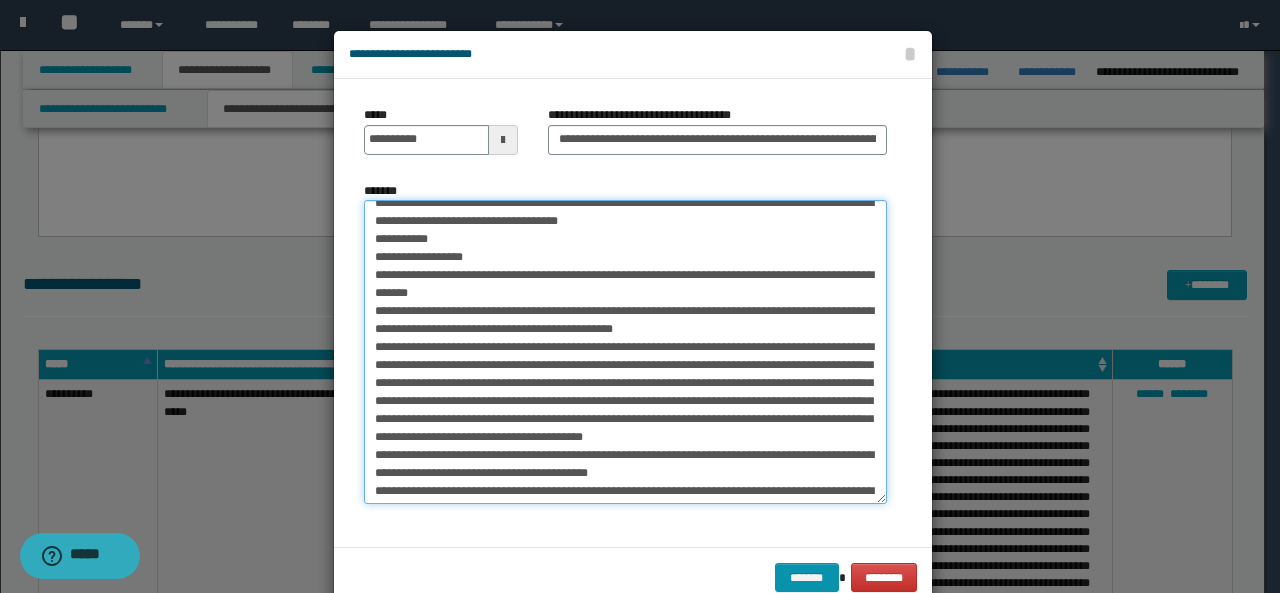 click on "*******" at bounding box center [625, 352] 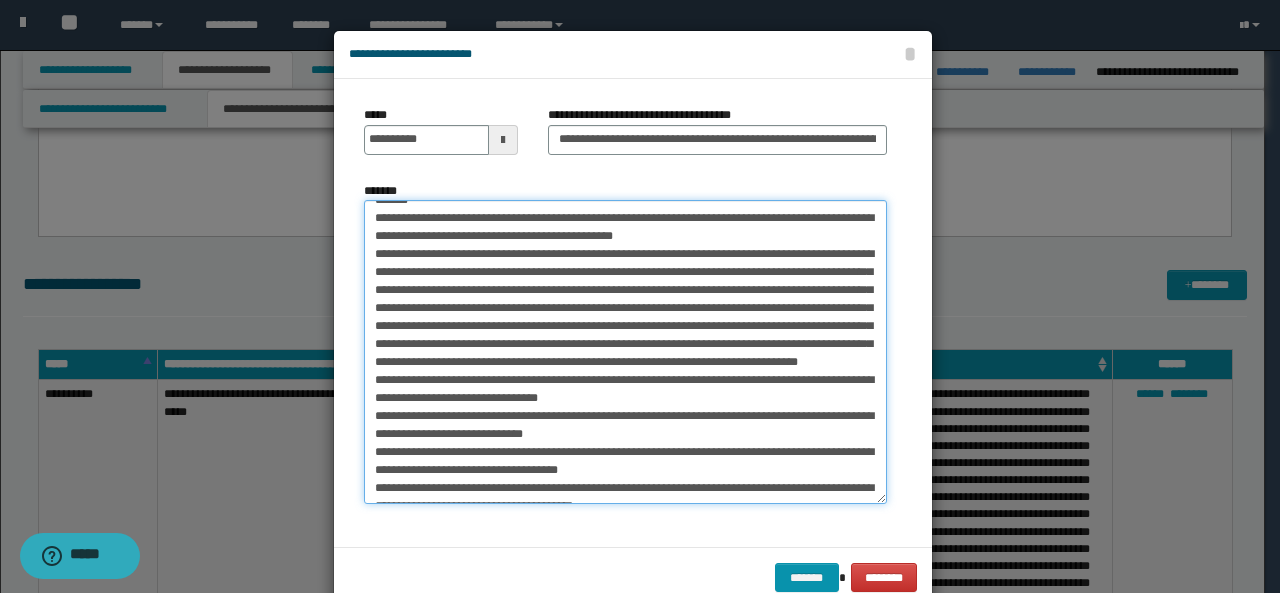 scroll, scrollTop: 146, scrollLeft: 0, axis: vertical 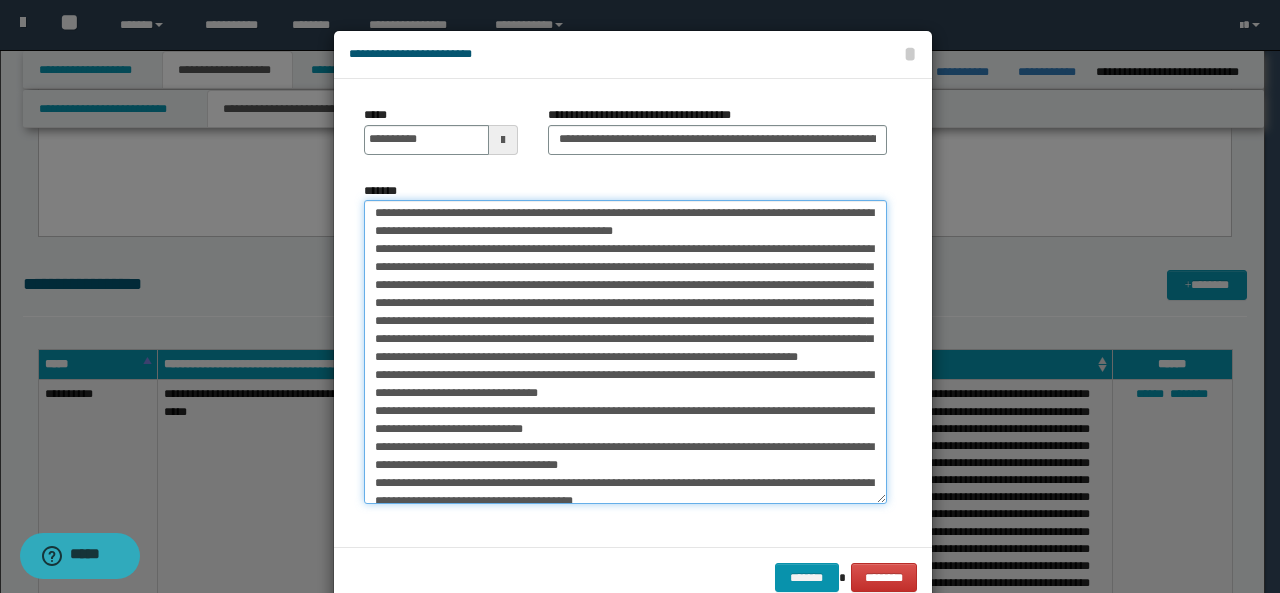 click on "*******" at bounding box center (625, 352) 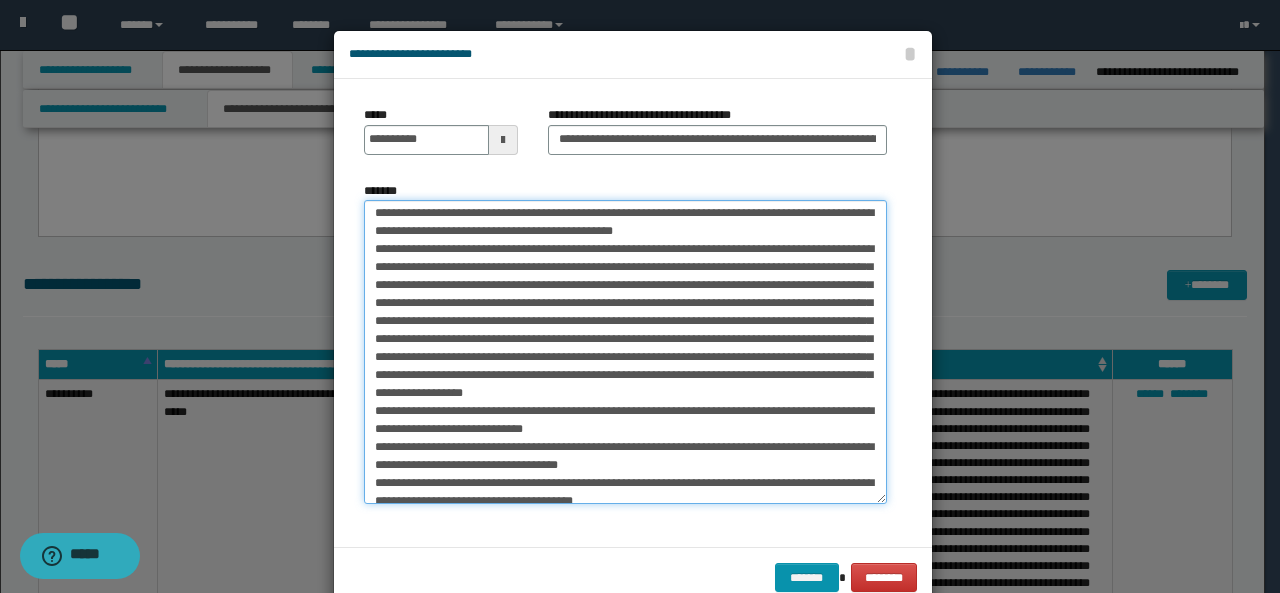 click on "*******" at bounding box center [625, 352] 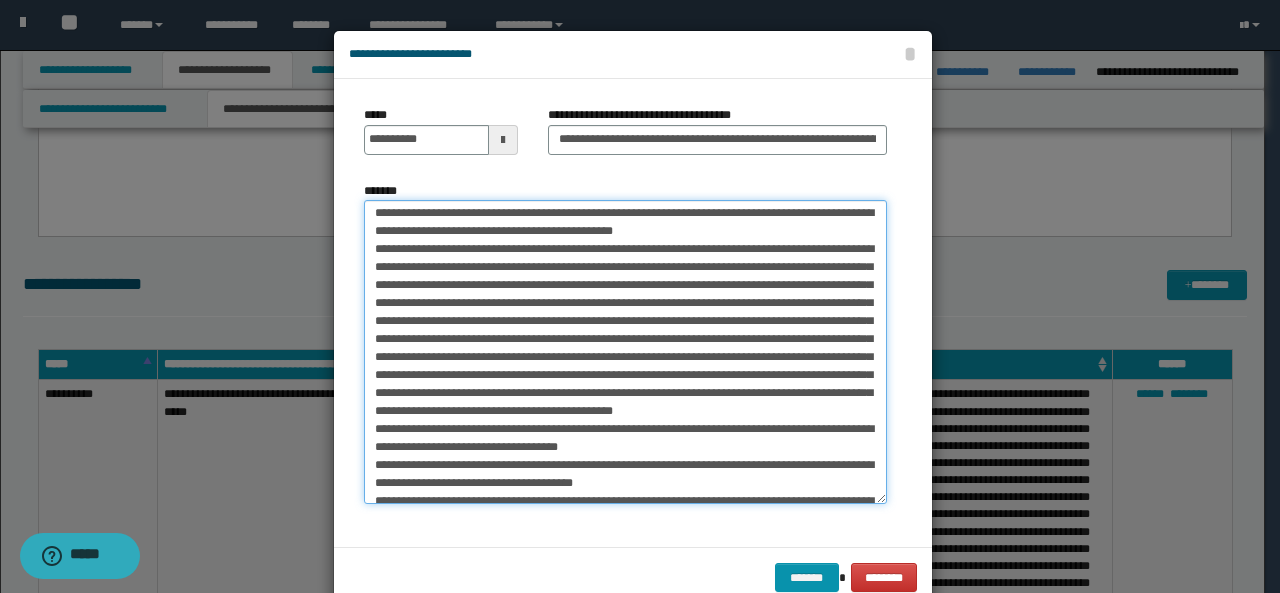 click on "*******" at bounding box center [625, 352] 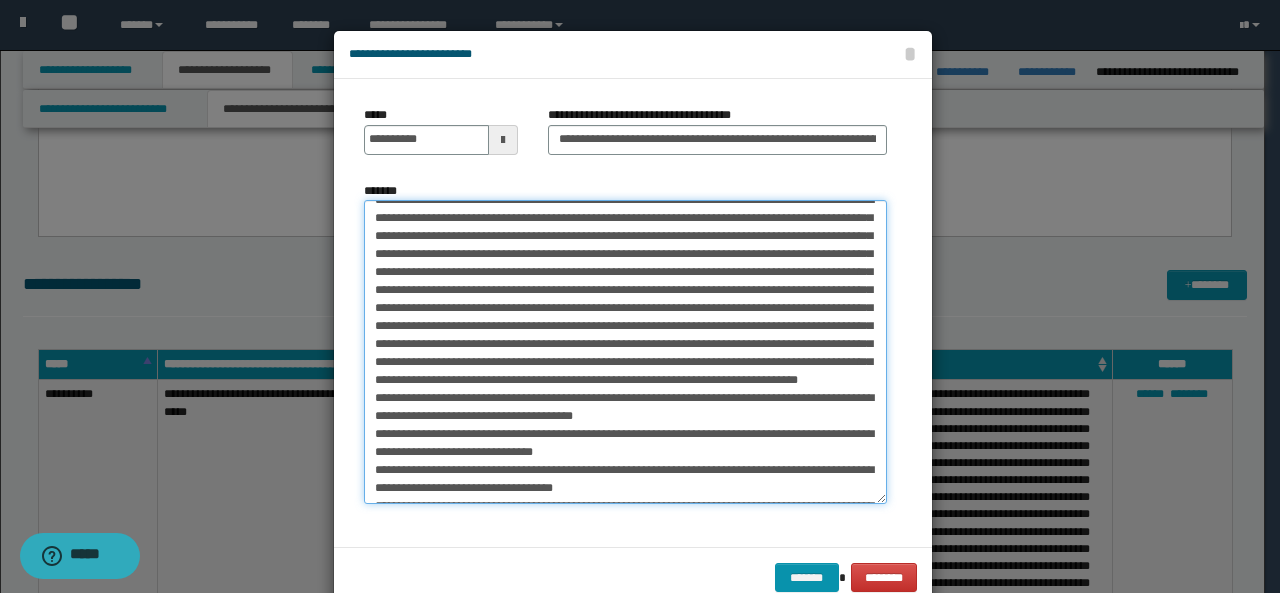 scroll, scrollTop: 196, scrollLeft: 0, axis: vertical 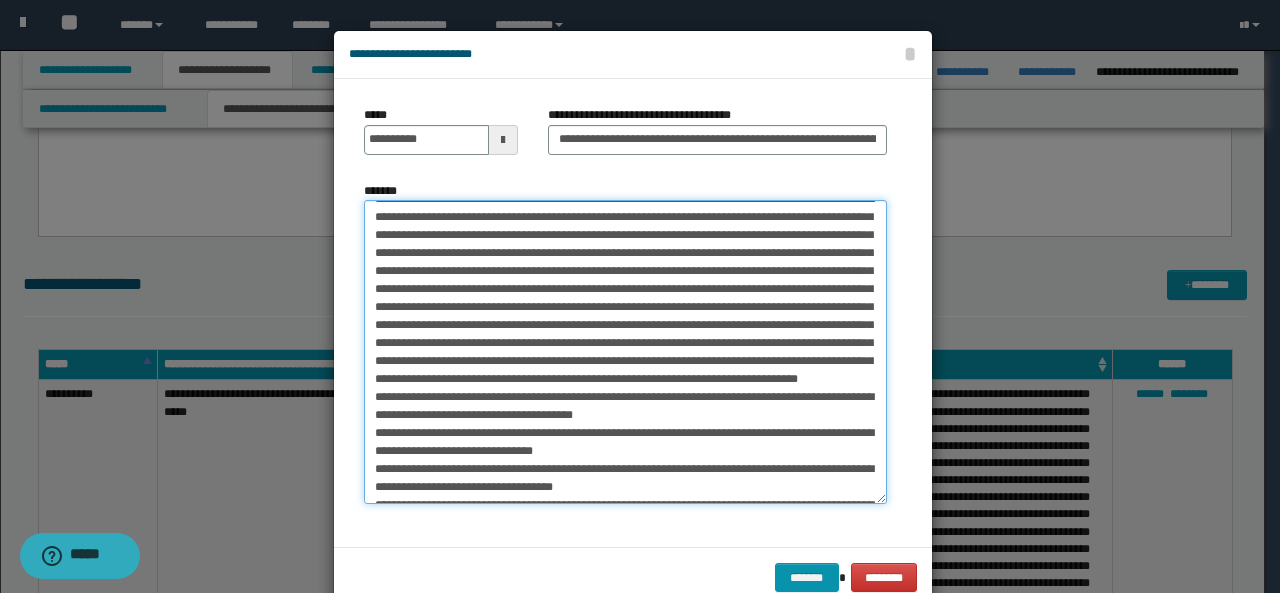 click on "*******" at bounding box center [625, 352] 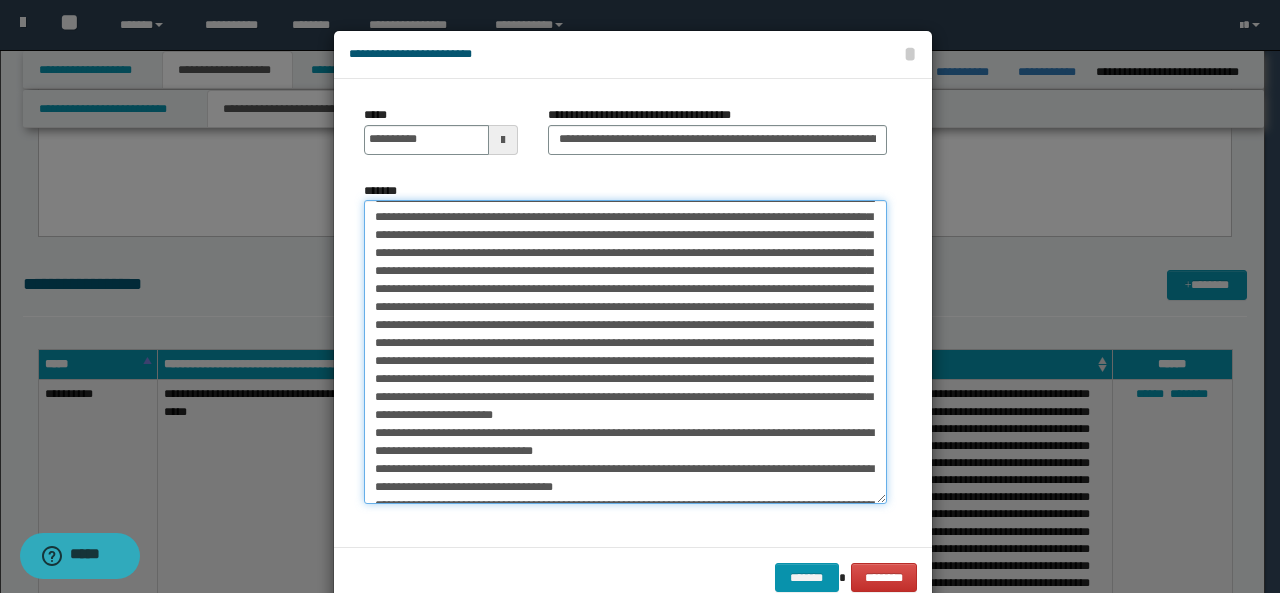 scroll, scrollTop: 178, scrollLeft: 0, axis: vertical 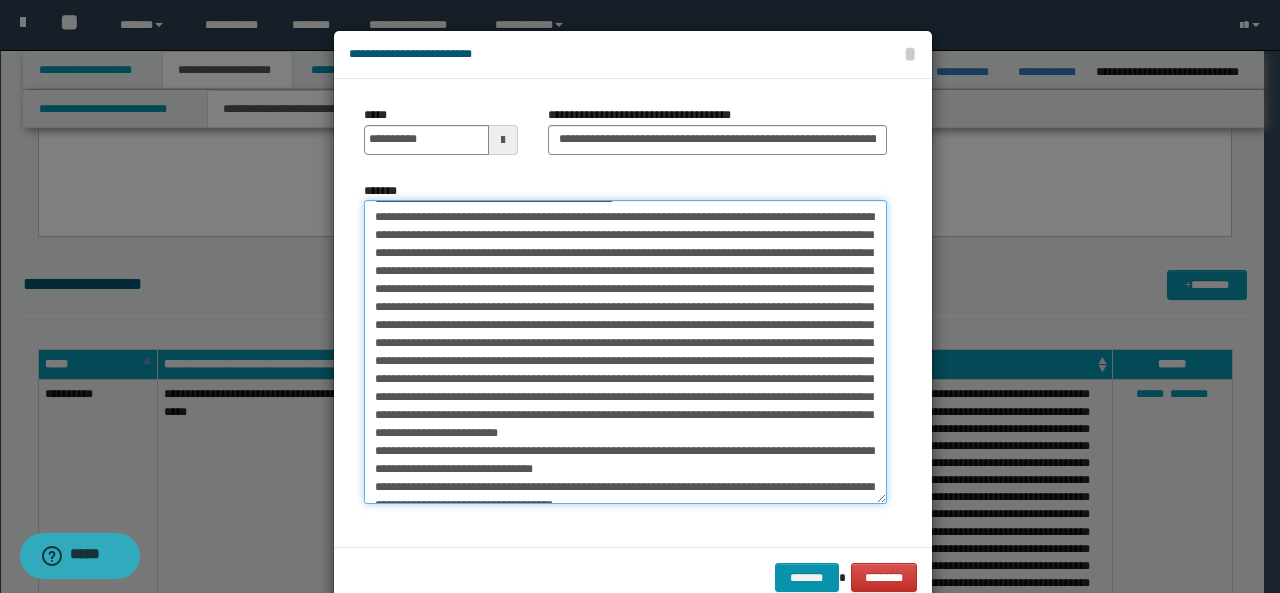 click on "*******" at bounding box center [625, 352] 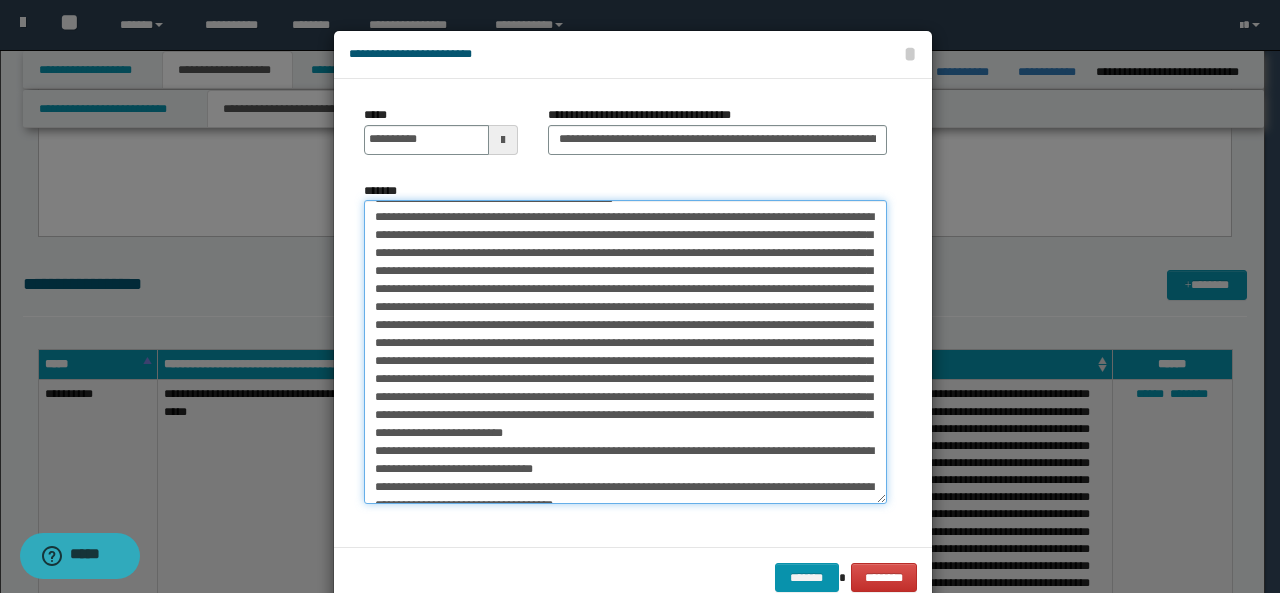 click on "*******" at bounding box center [625, 352] 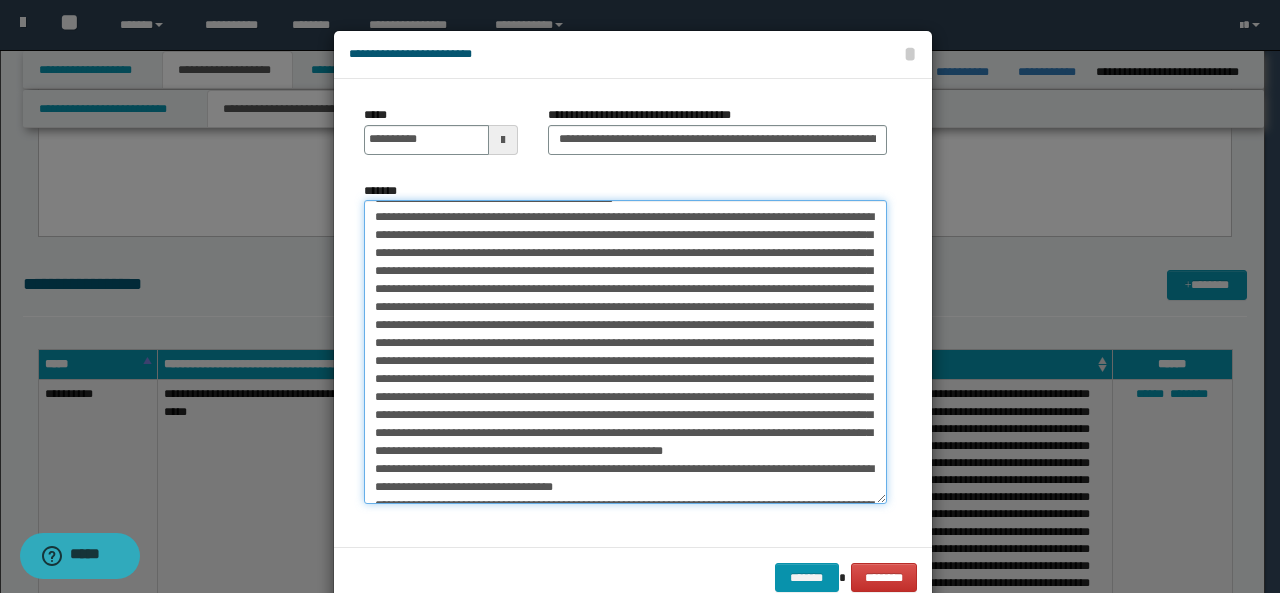 scroll, scrollTop: 198, scrollLeft: 0, axis: vertical 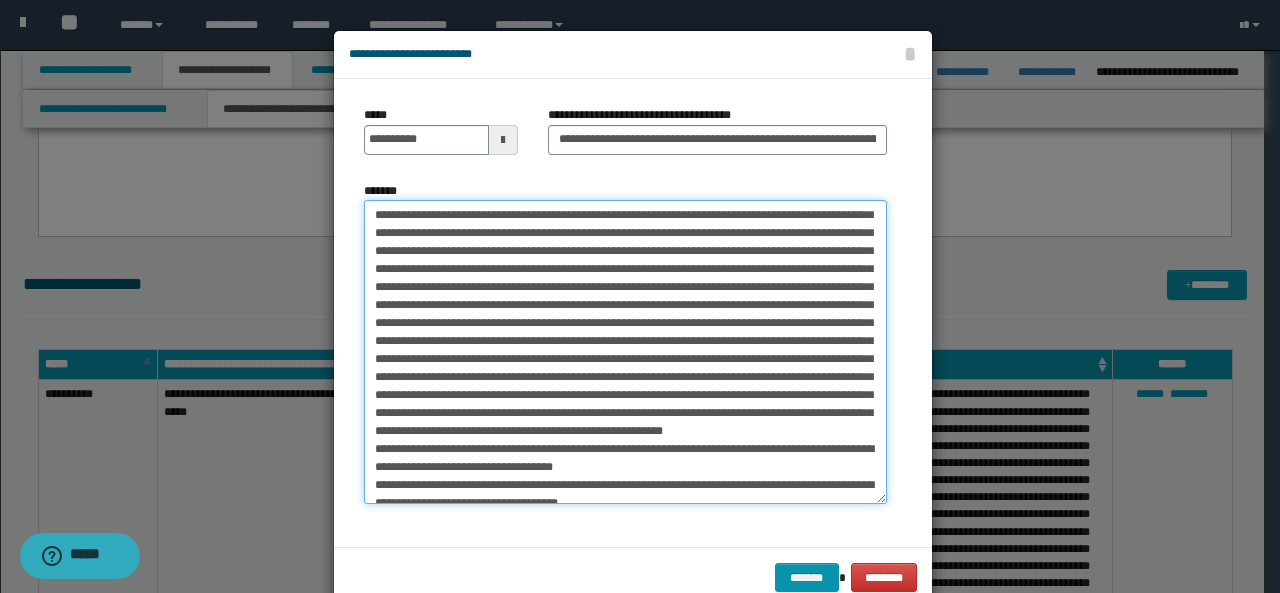 click on "*******" at bounding box center (625, 352) 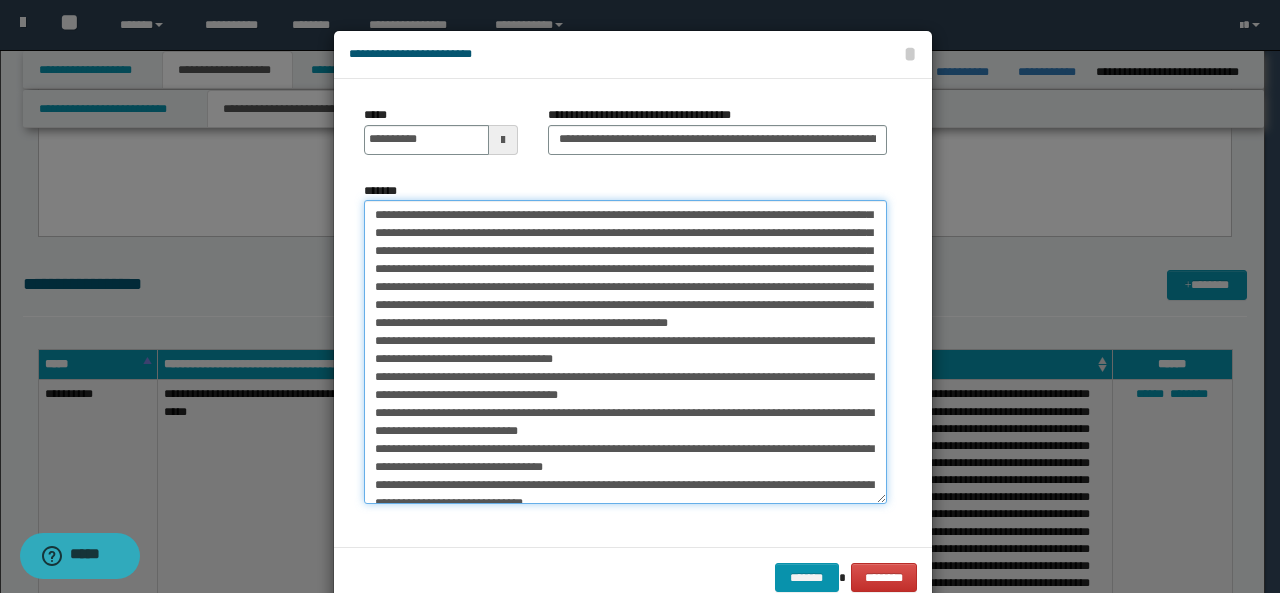 scroll, scrollTop: 308, scrollLeft: 0, axis: vertical 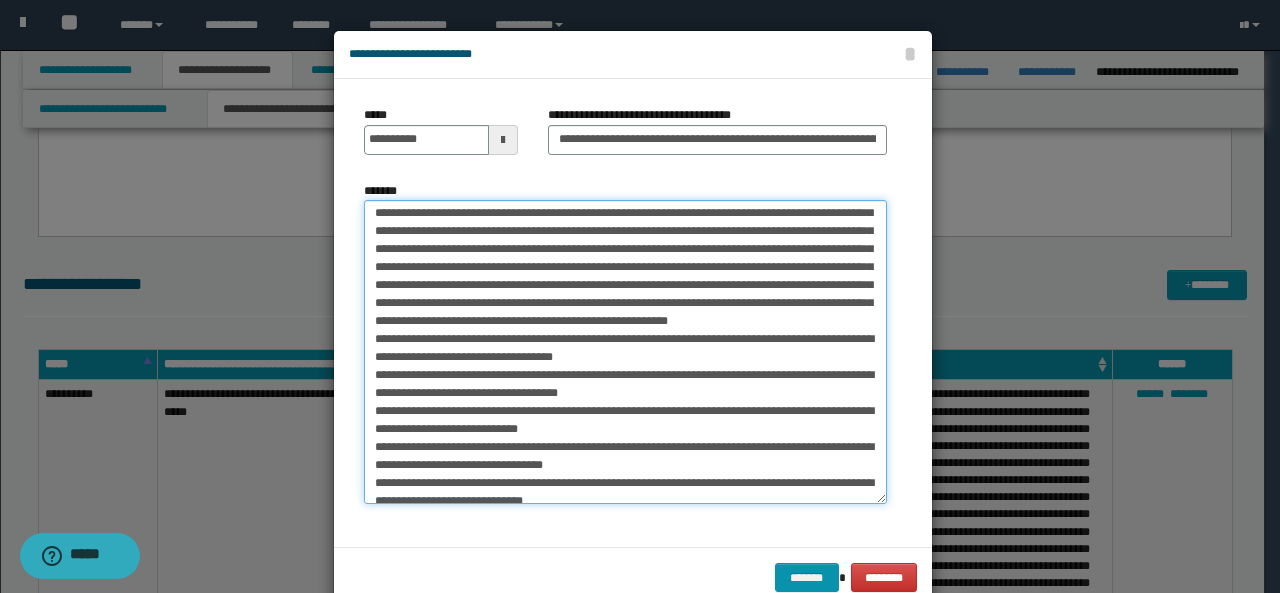 click on "*******" at bounding box center [625, 352] 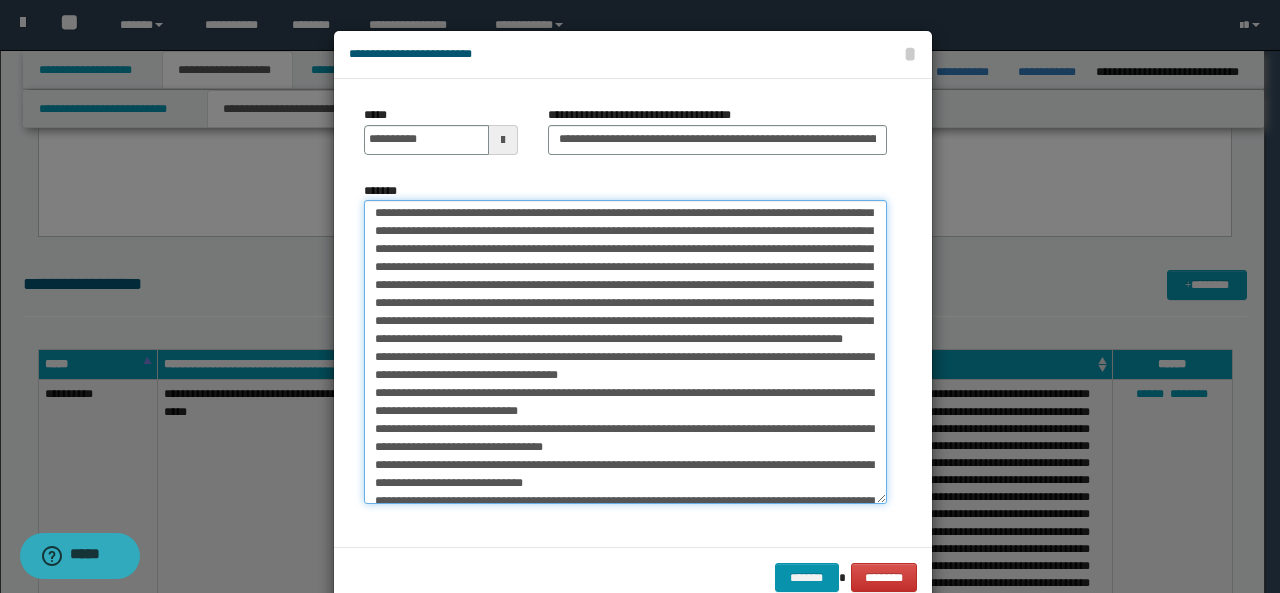 scroll, scrollTop: 290, scrollLeft: 0, axis: vertical 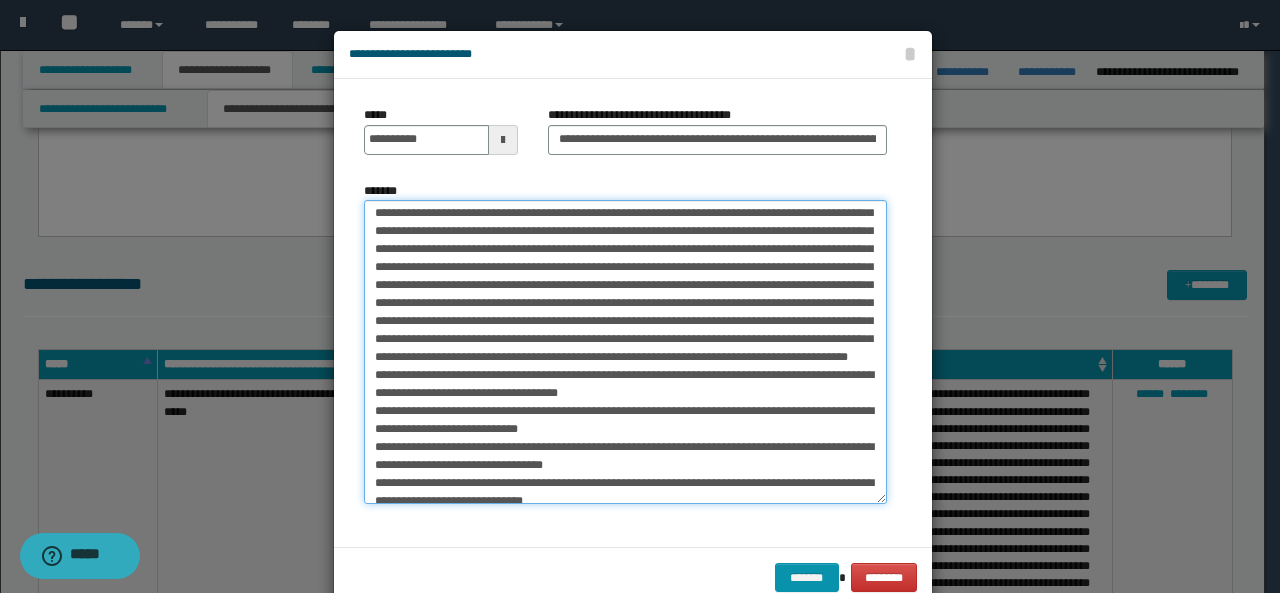 click on "*******" at bounding box center (625, 352) 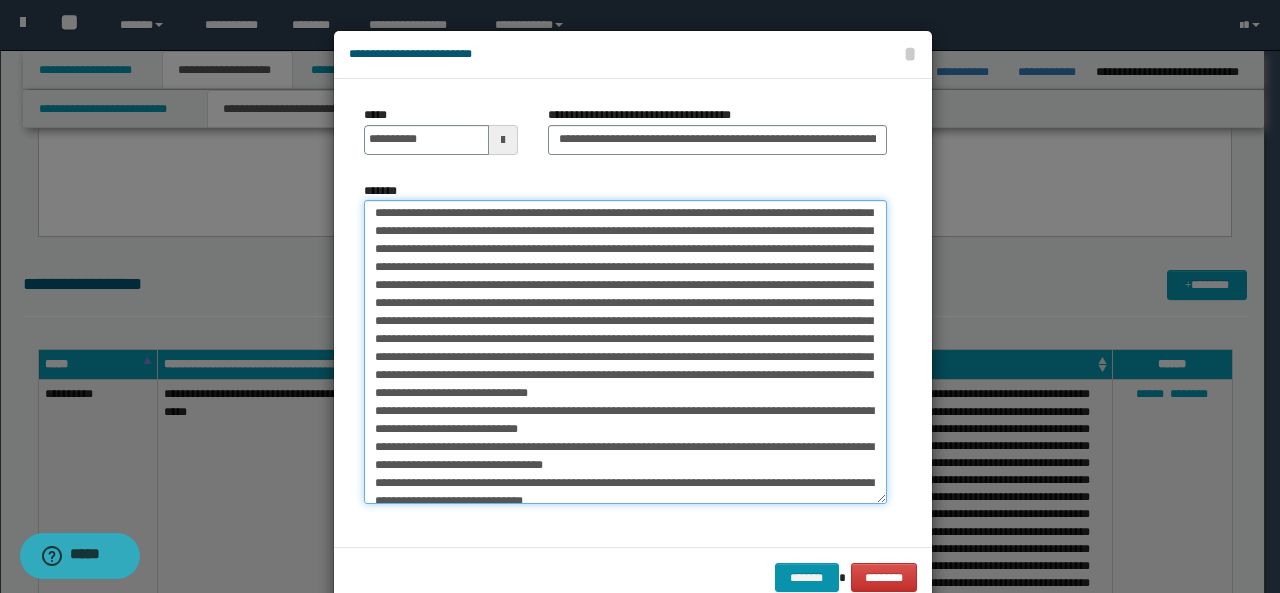 scroll, scrollTop: 272, scrollLeft: 0, axis: vertical 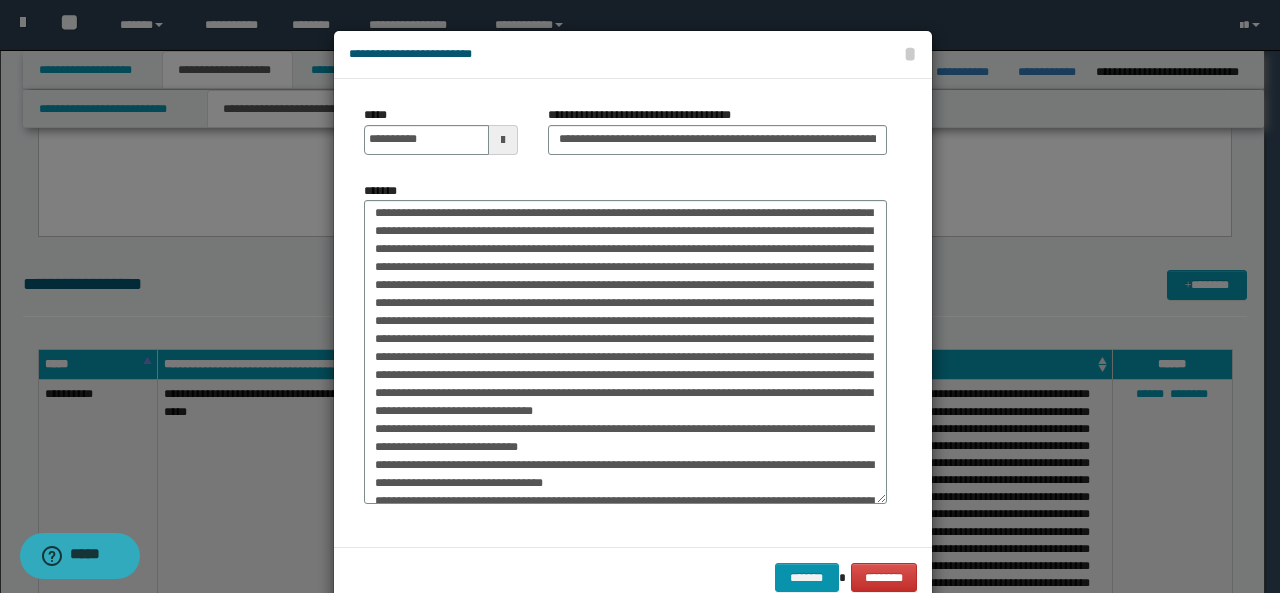 drag, startPoint x: 489, startPoint y: 426, endPoint x: 560, endPoint y: 529, distance: 125.09996 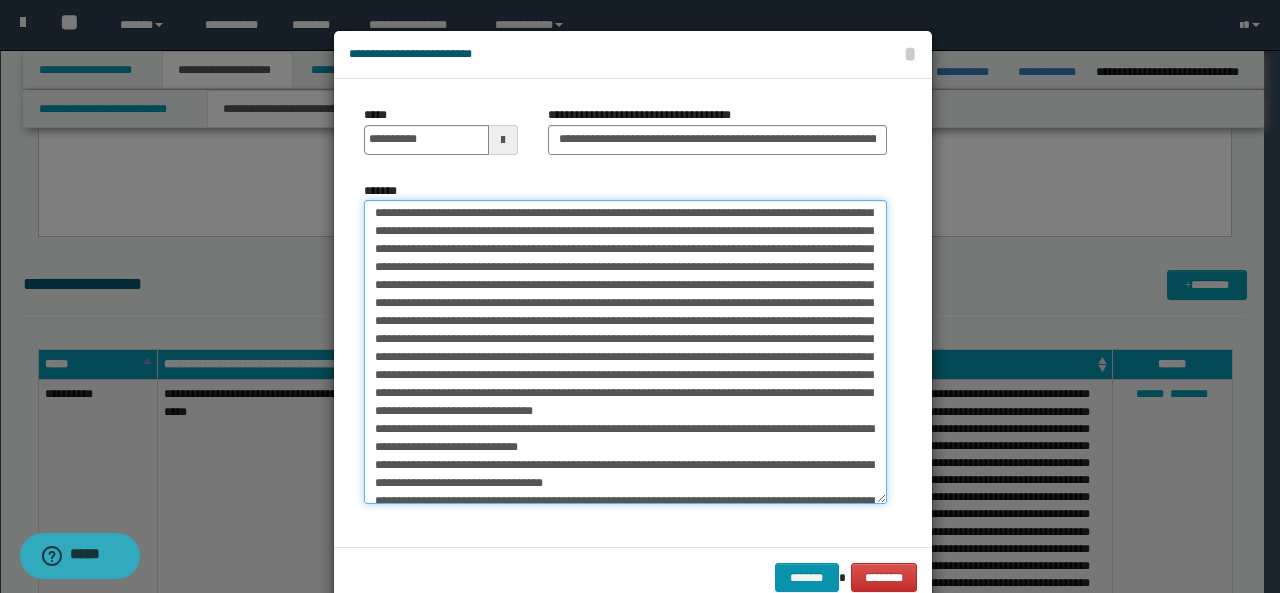 click on "*******" at bounding box center (625, 352) 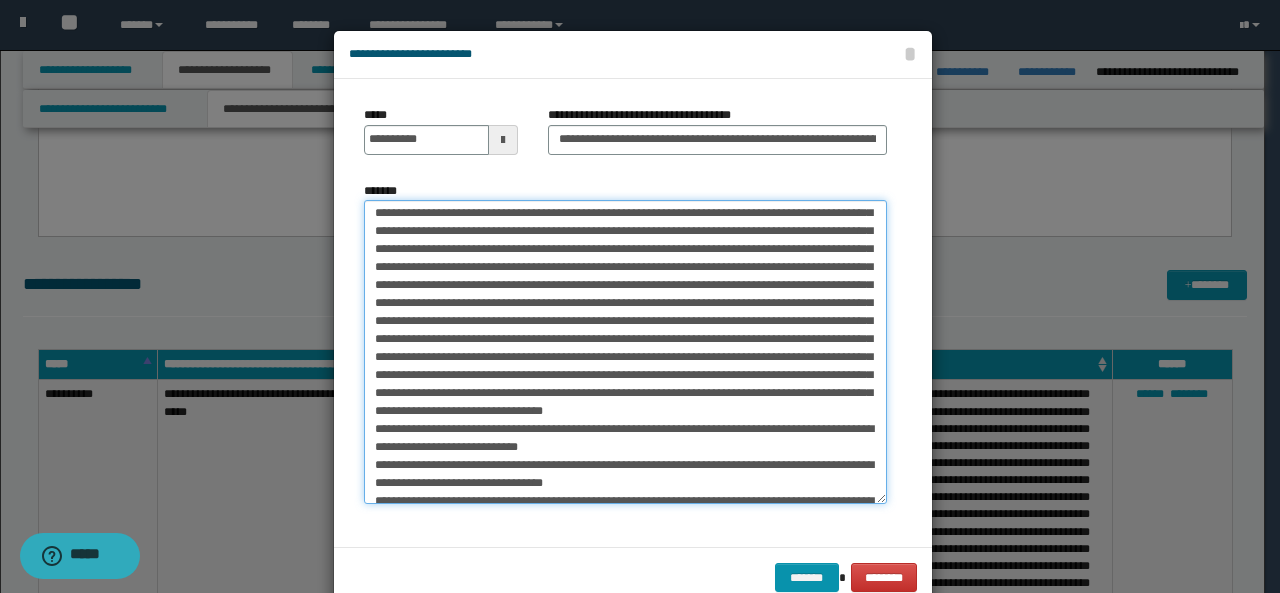 click on "*******" at bounding box center (625, 352) 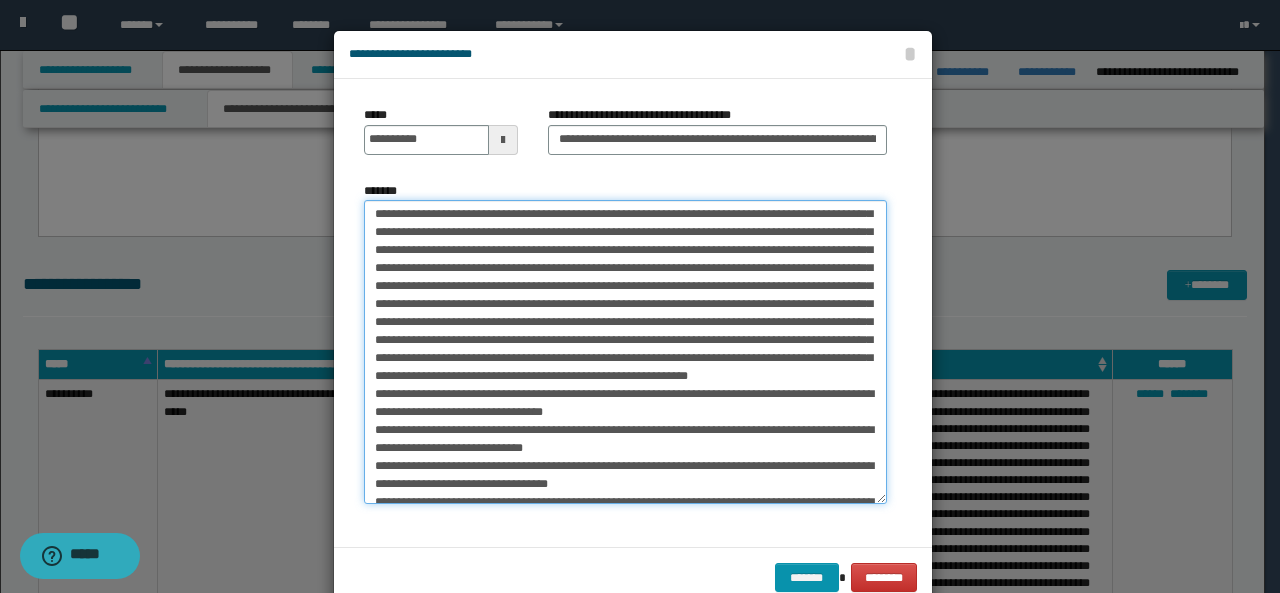scroll, scrollTop: 329, scrollLeft: 0, axis: vertical 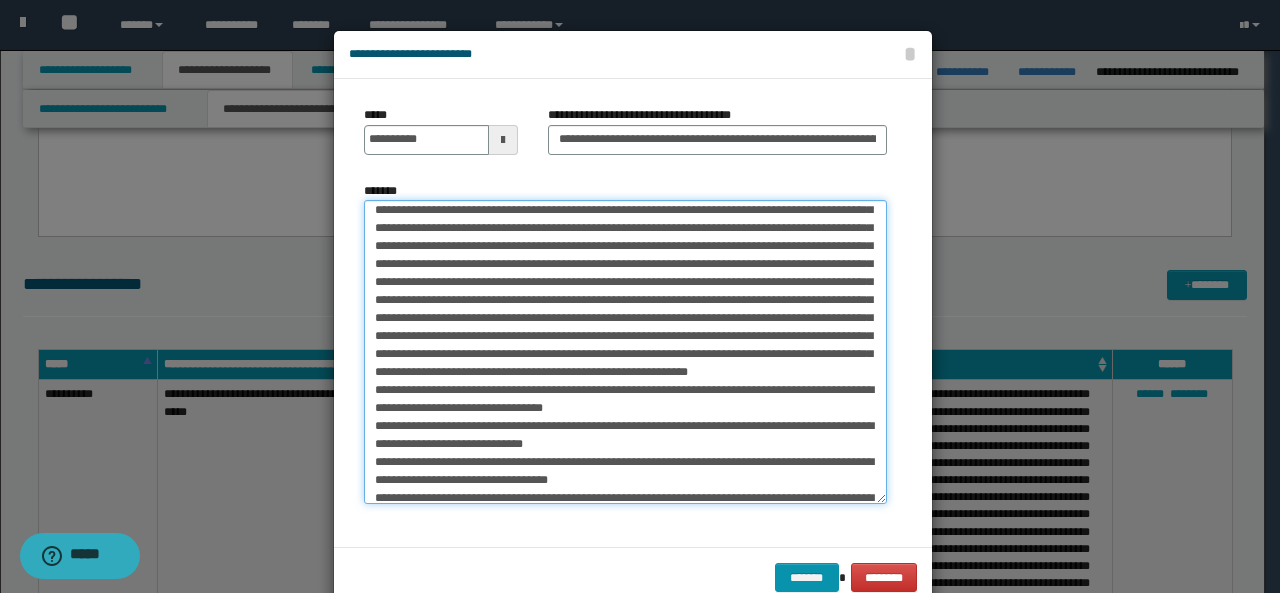 click on "*******" at bounding box center (625, 352) 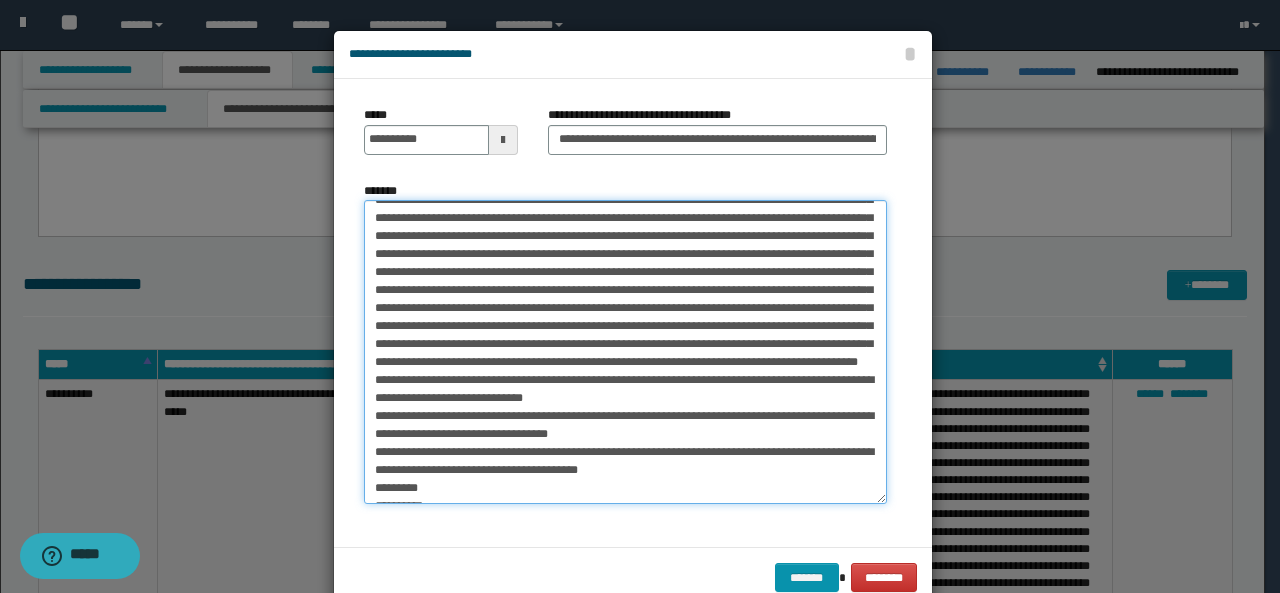 scroll, scrollTop: 358, scrollLeft: 0, axis: vertical 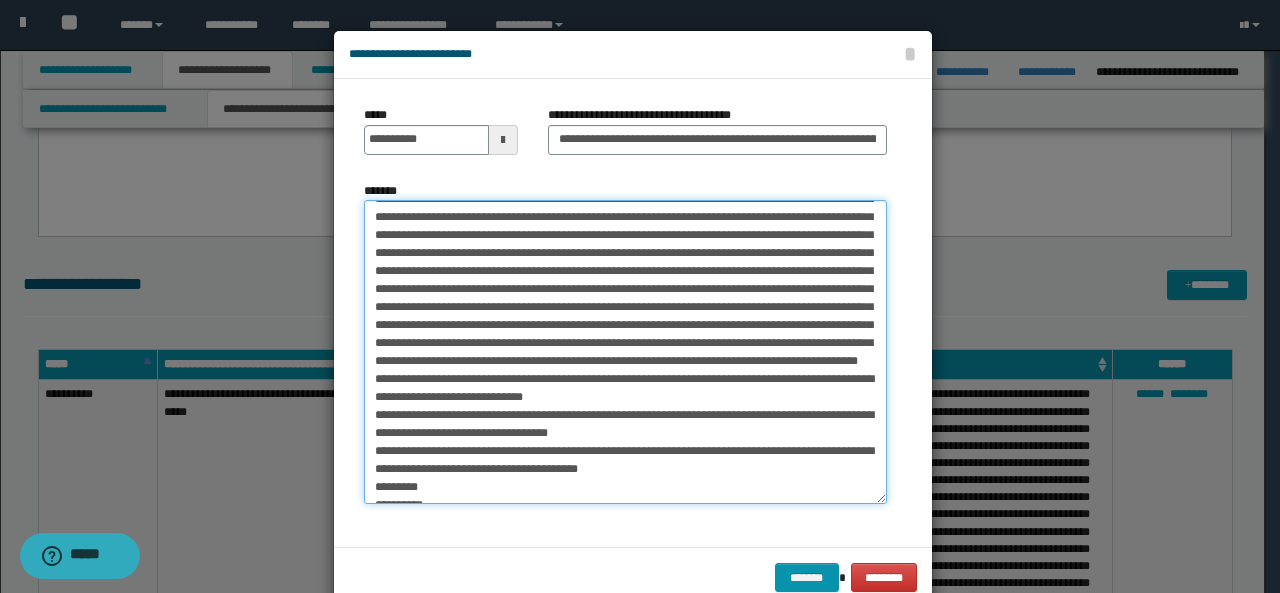 click on "*******" at bounding box center [625, 352] 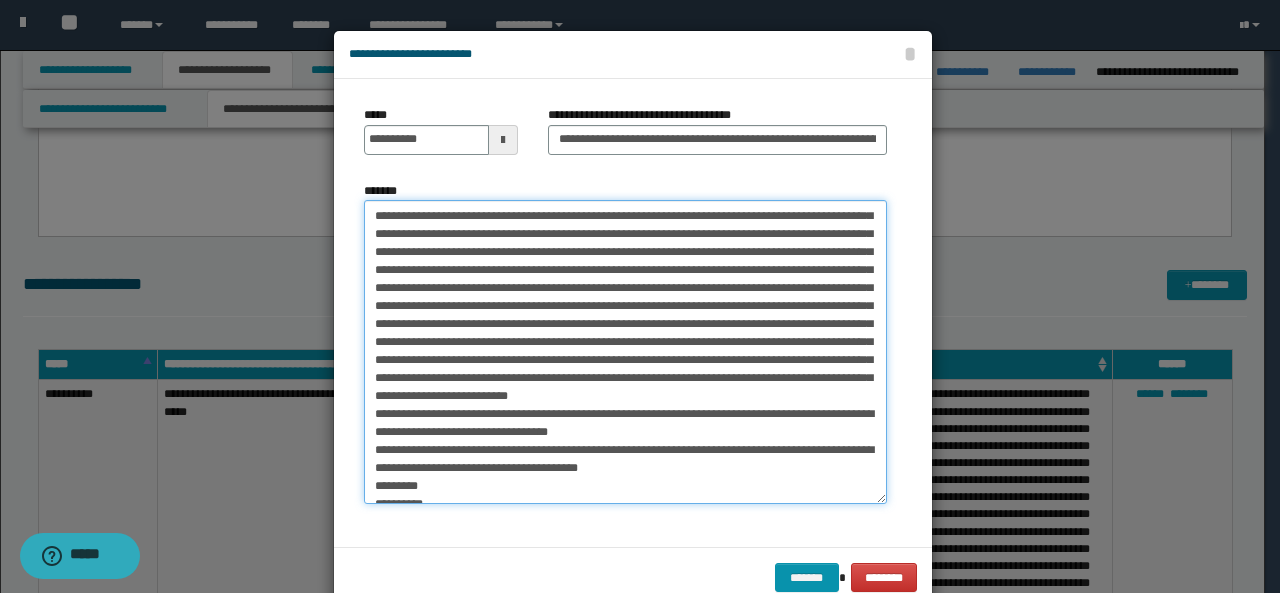 scroll, scrollTop: 360, scrollLeft: 0, axis: vertical 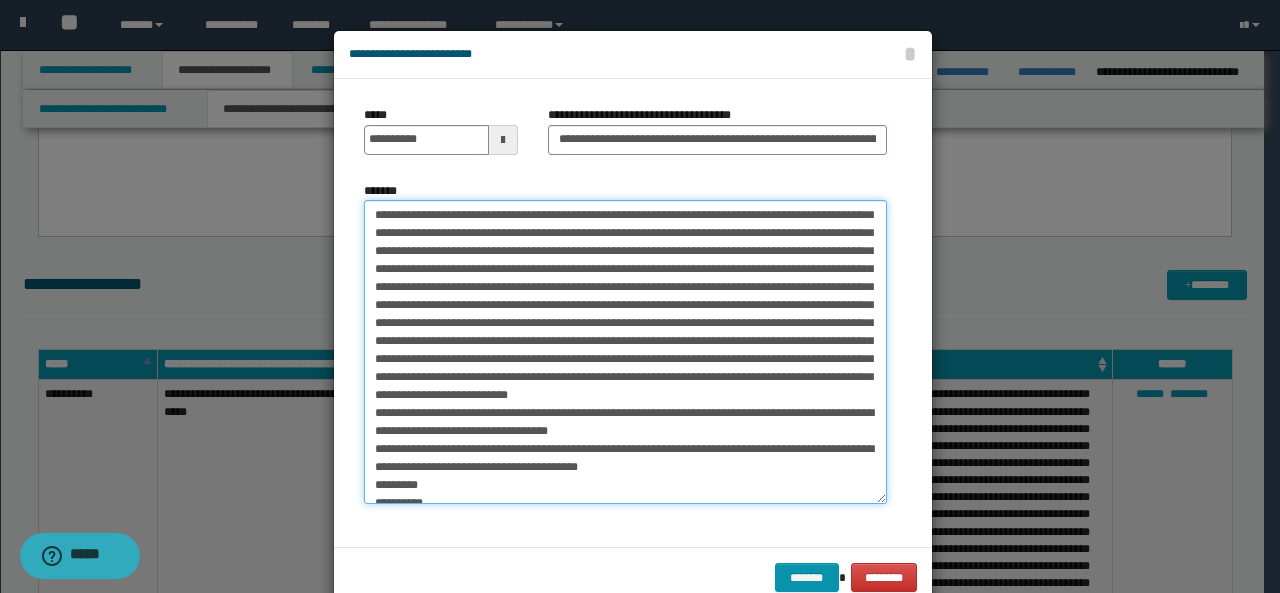 click on "*******" at bounding box center [625, 352] 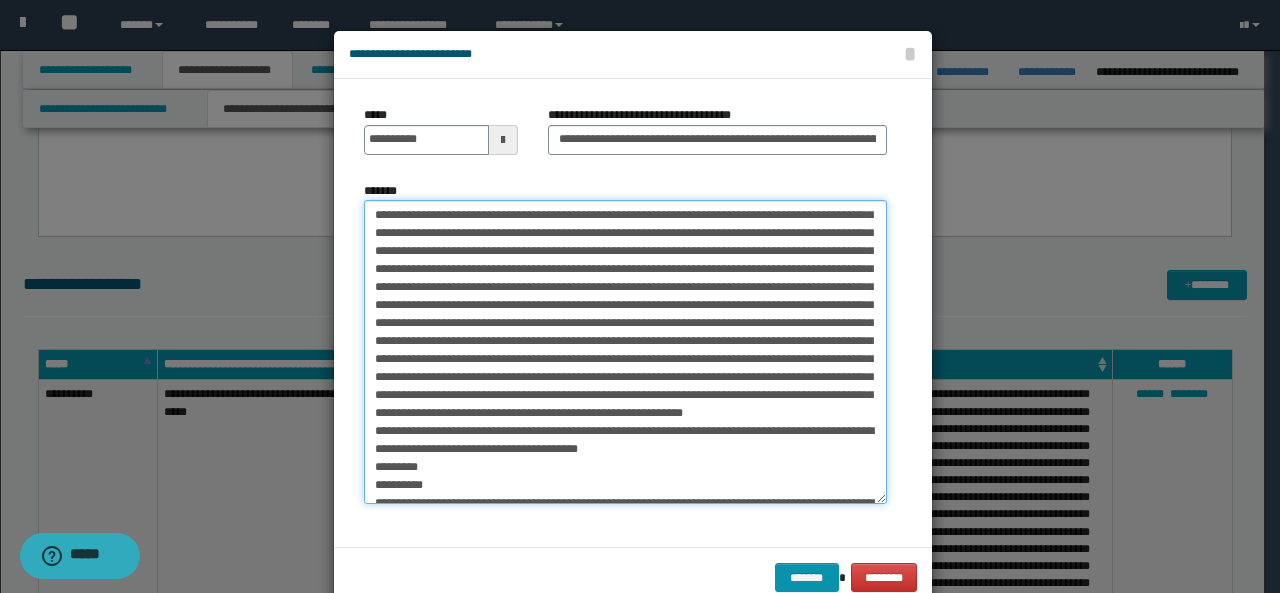 scroll, scrollTop: 342, scrollLeft: 0, axis: vertical 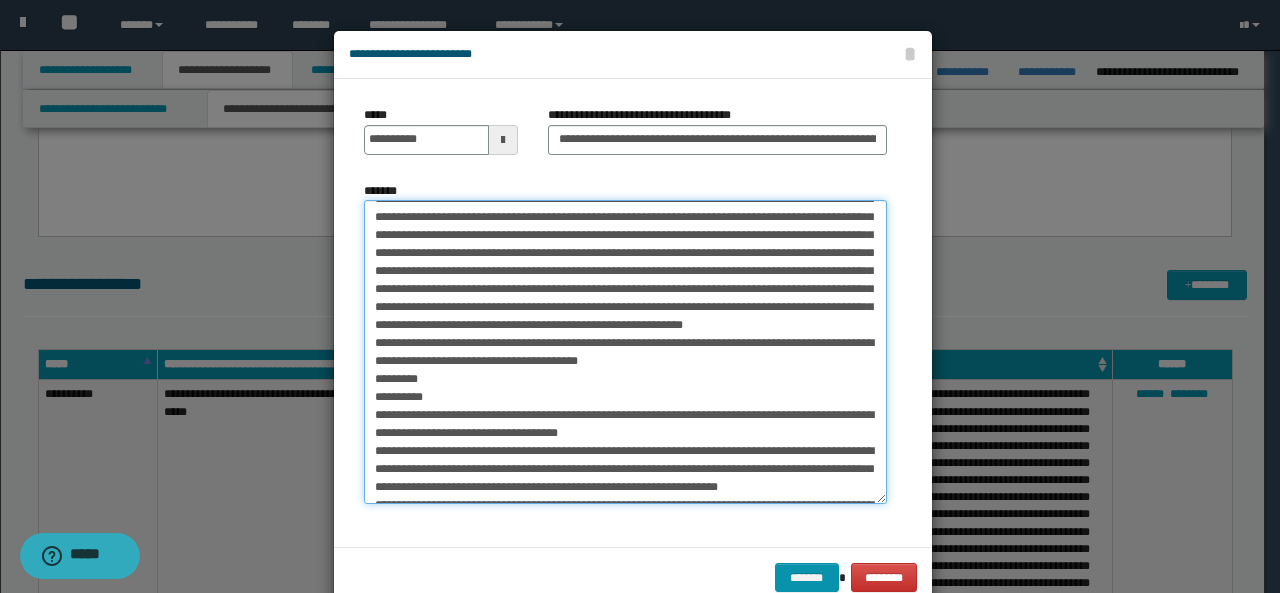 click on "*******" at bounding box center [625, 352] 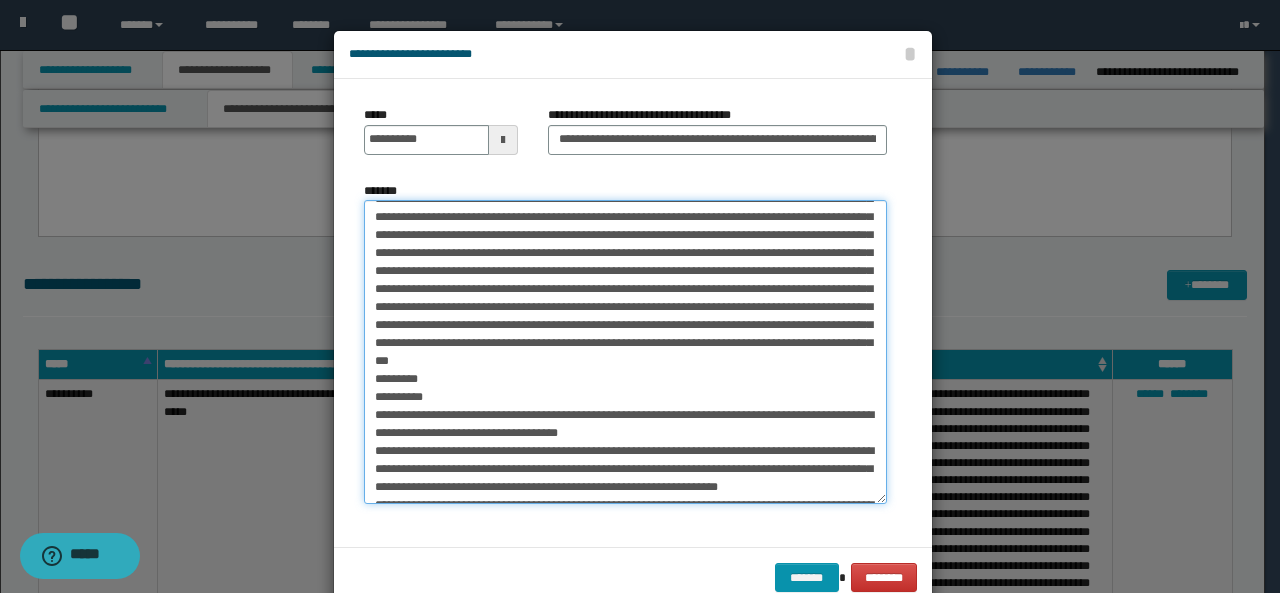 scroll, scrollTop: 430, scrollLeft: 0, axis: vertical 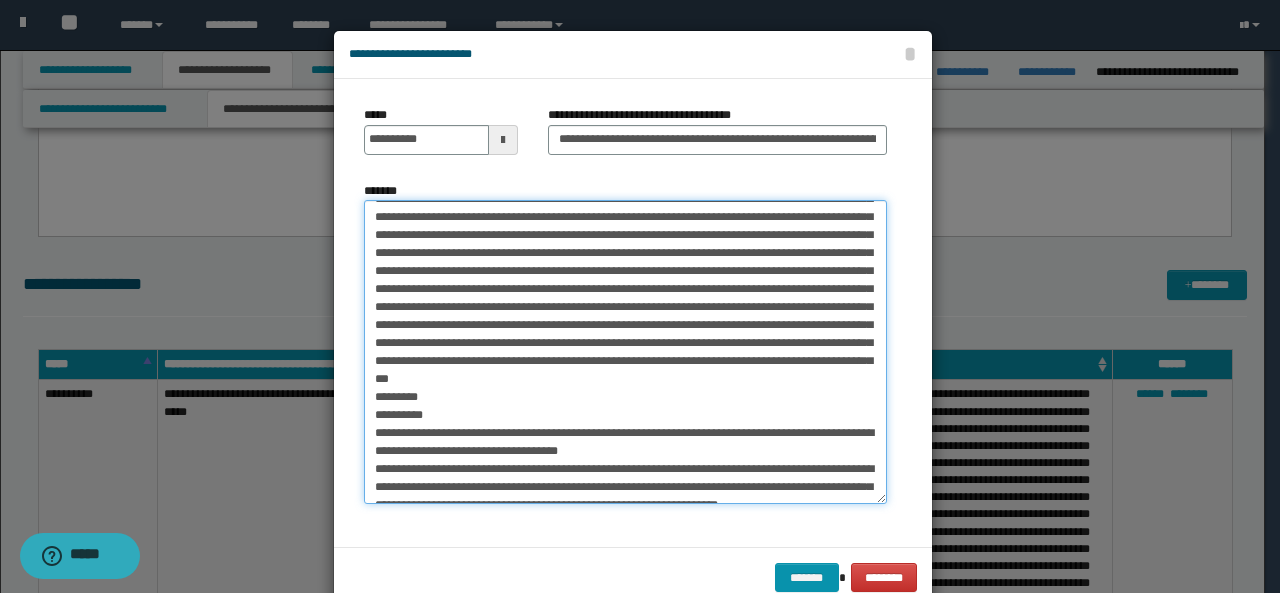 click on "*******" at bounding box center (625, 352) 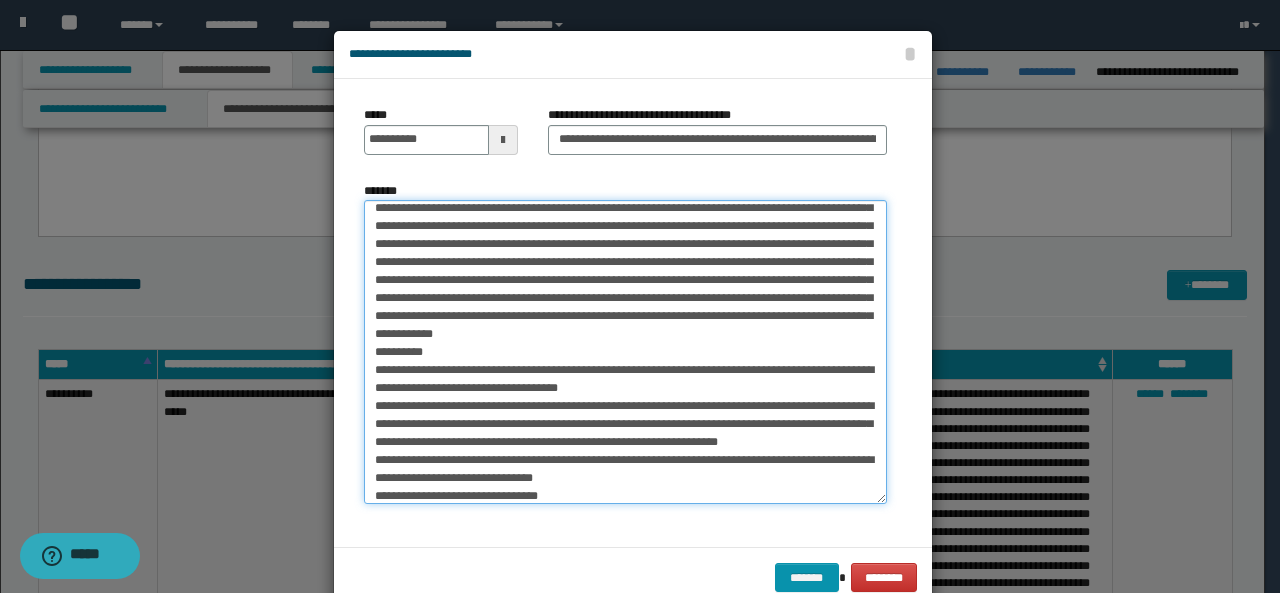 scroll, scrollTop: 483, scrollLeft: 0, axis: vertical 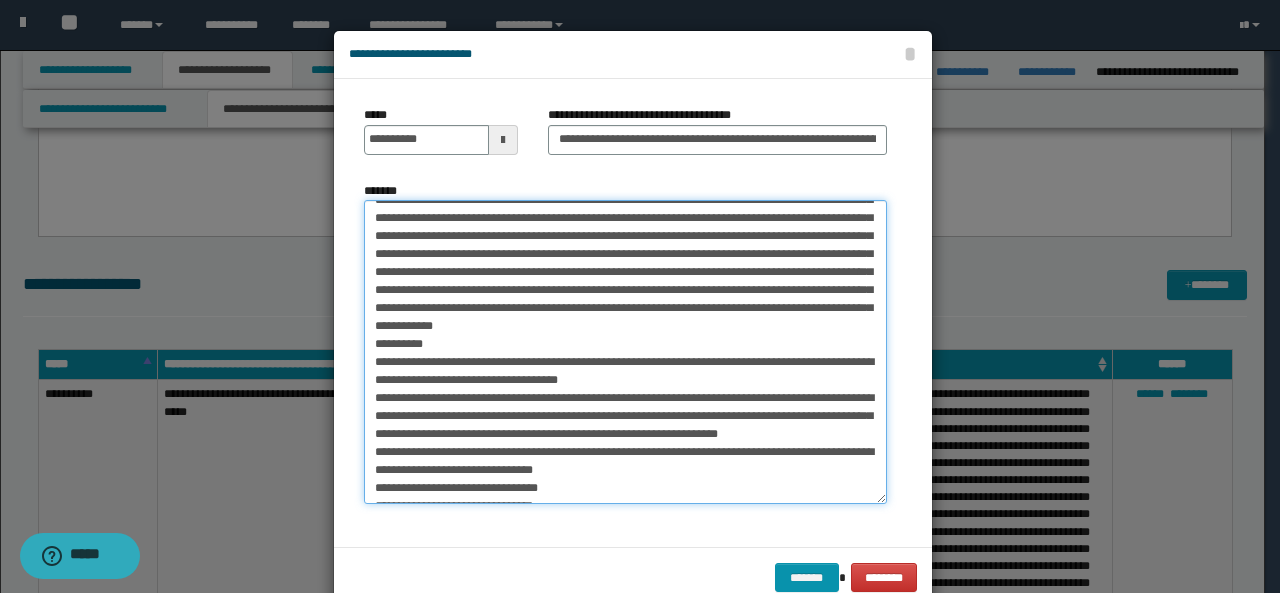 click on "*******" at bounding box center (625, 352) 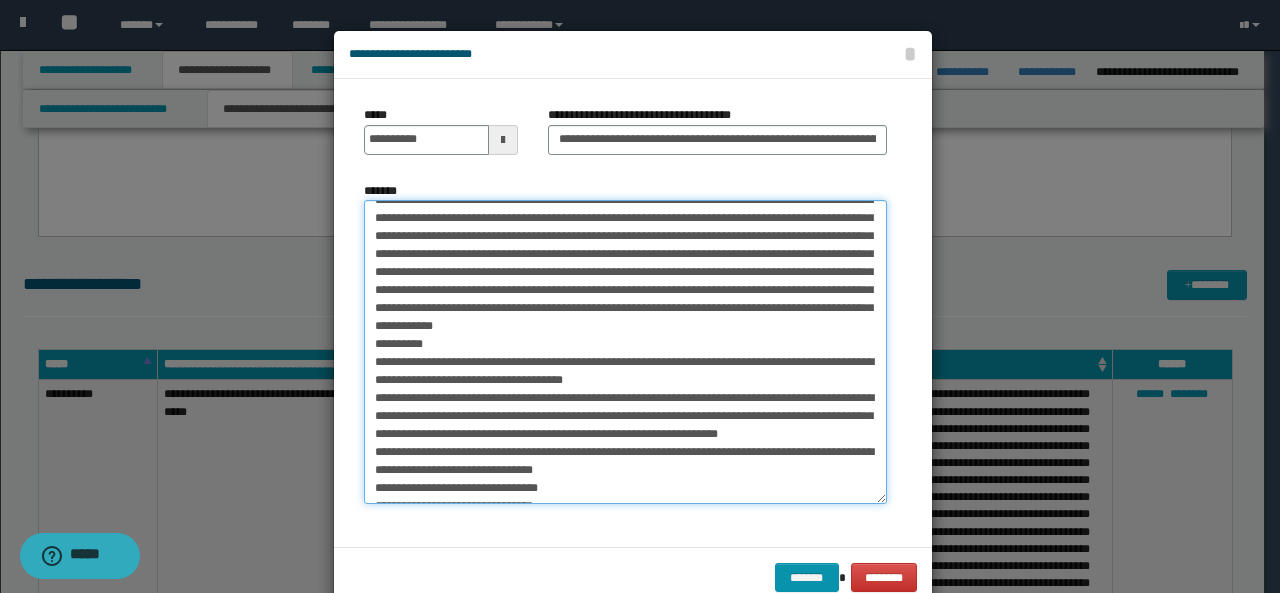 click on "*******" at bounding box center (625, 352) 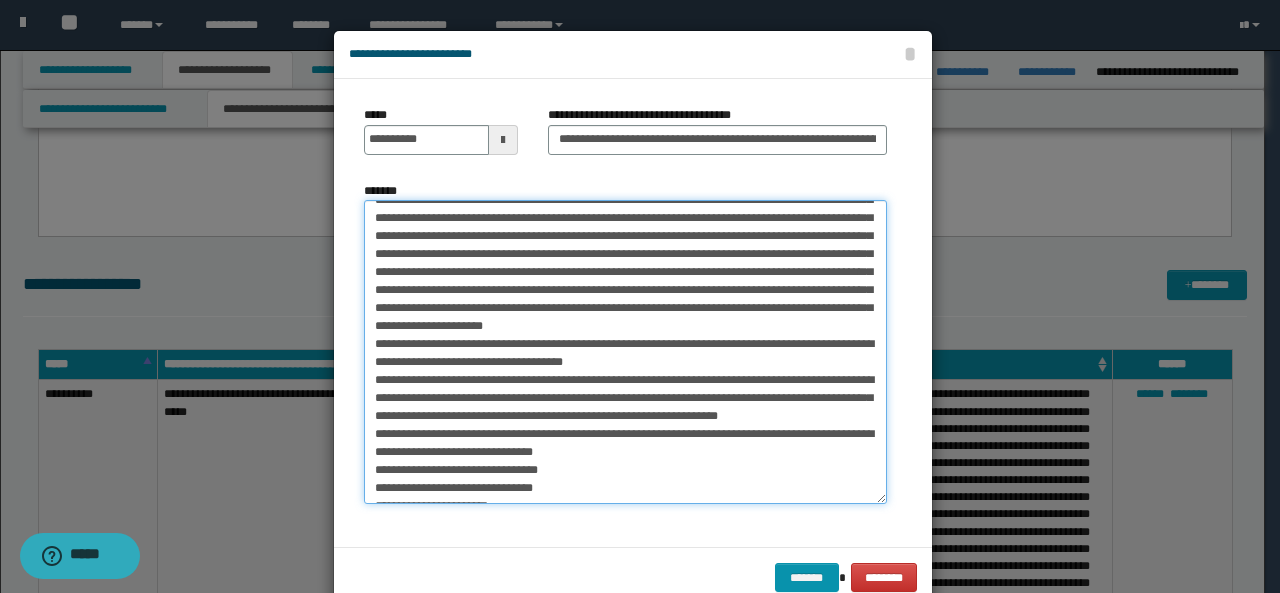 scroll, scrollTop: 465, scrollLeft: 0, axis: vertical 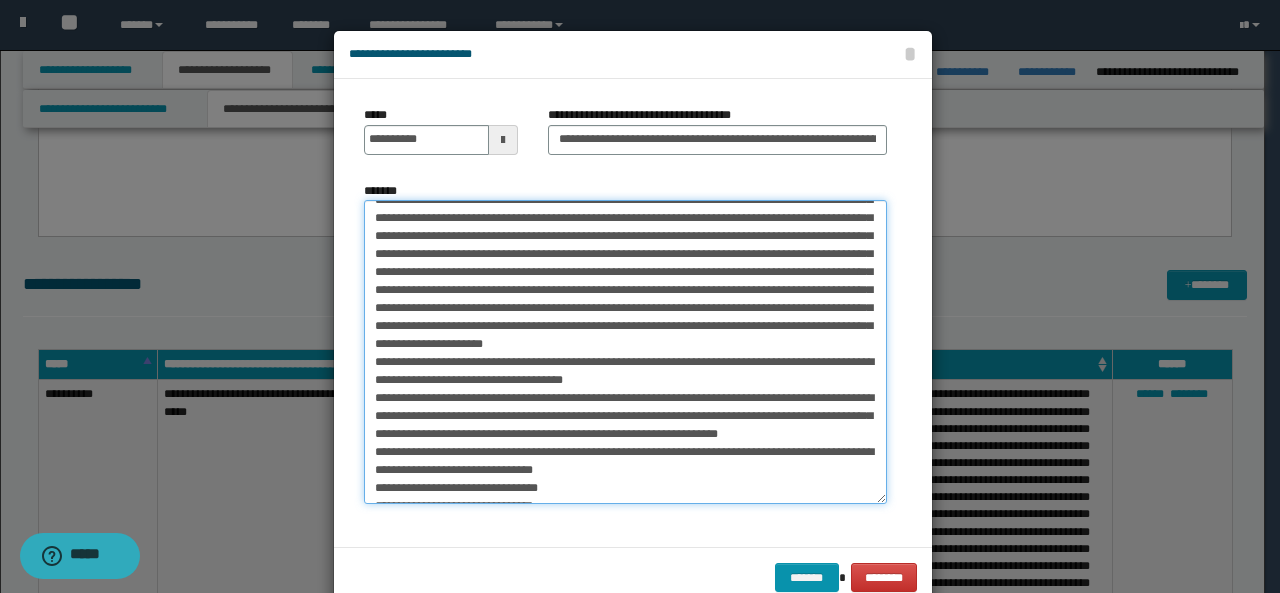 click on "*******" at bounding box center [625, 352] 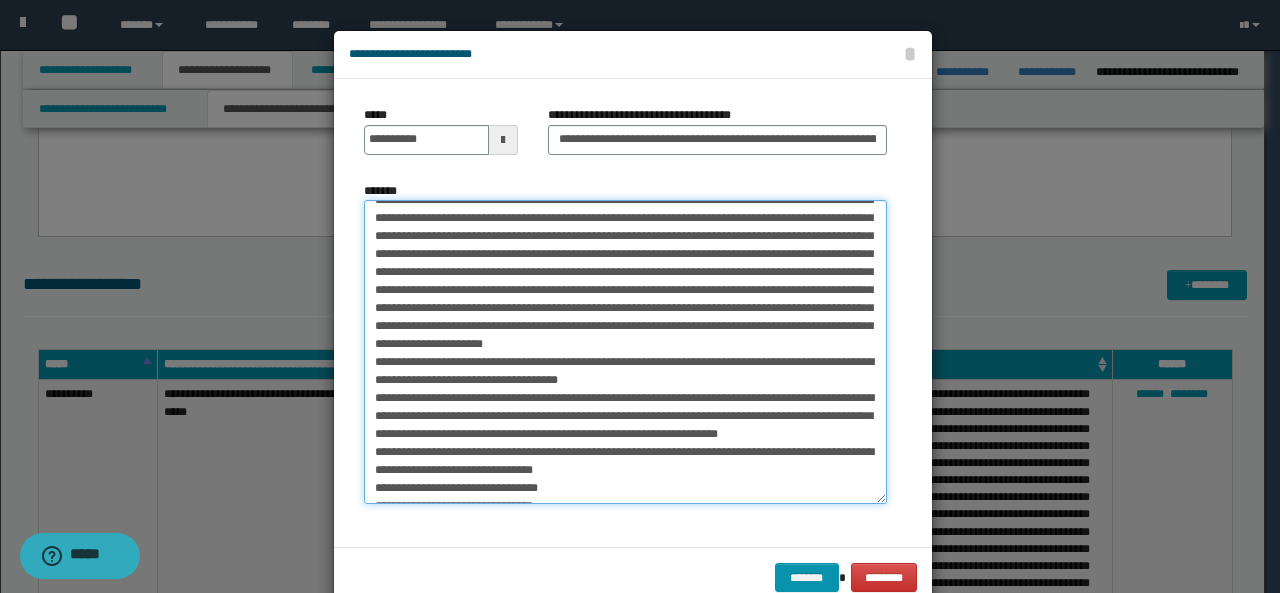 click on "*******" at bounding box center [625, 352] 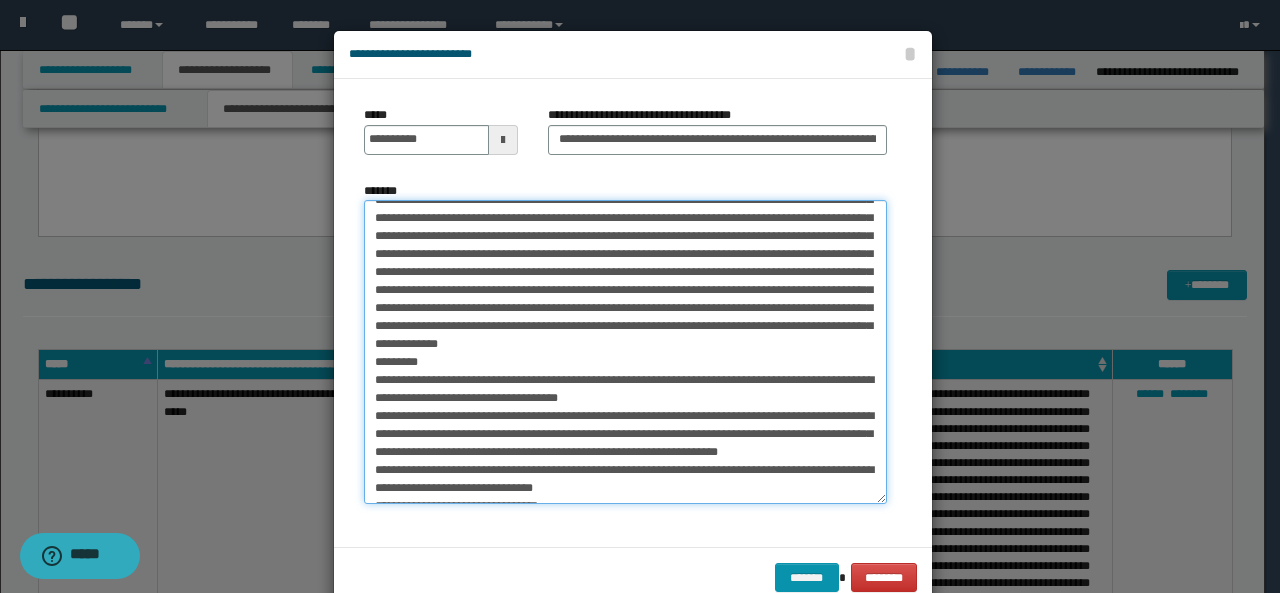 scroll, scrollTop: 483, scrollLeft: 0, axis: vertical 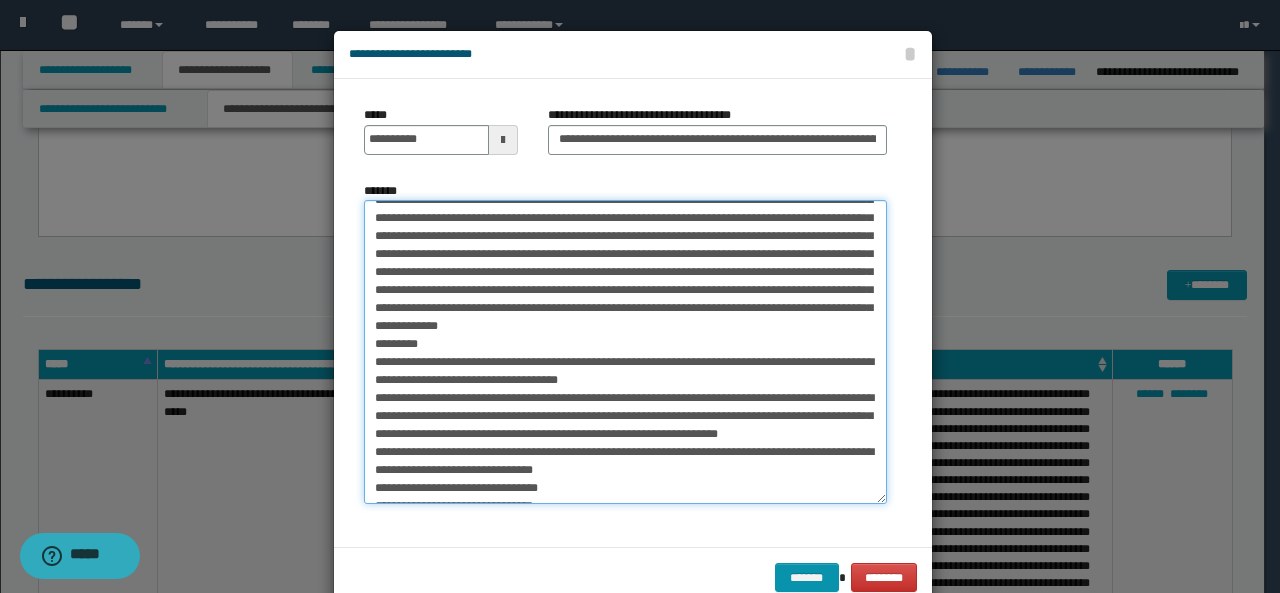 click on "*******" at bounding box center [625, 352] 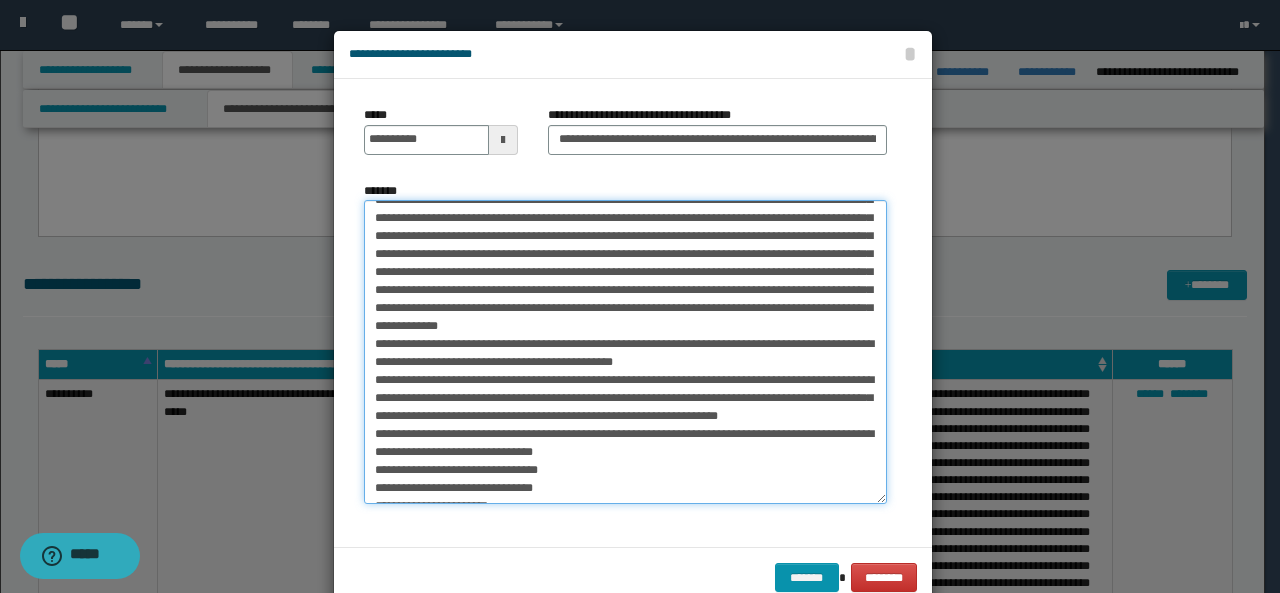 click on "*******" at bounding box center [625, 352] 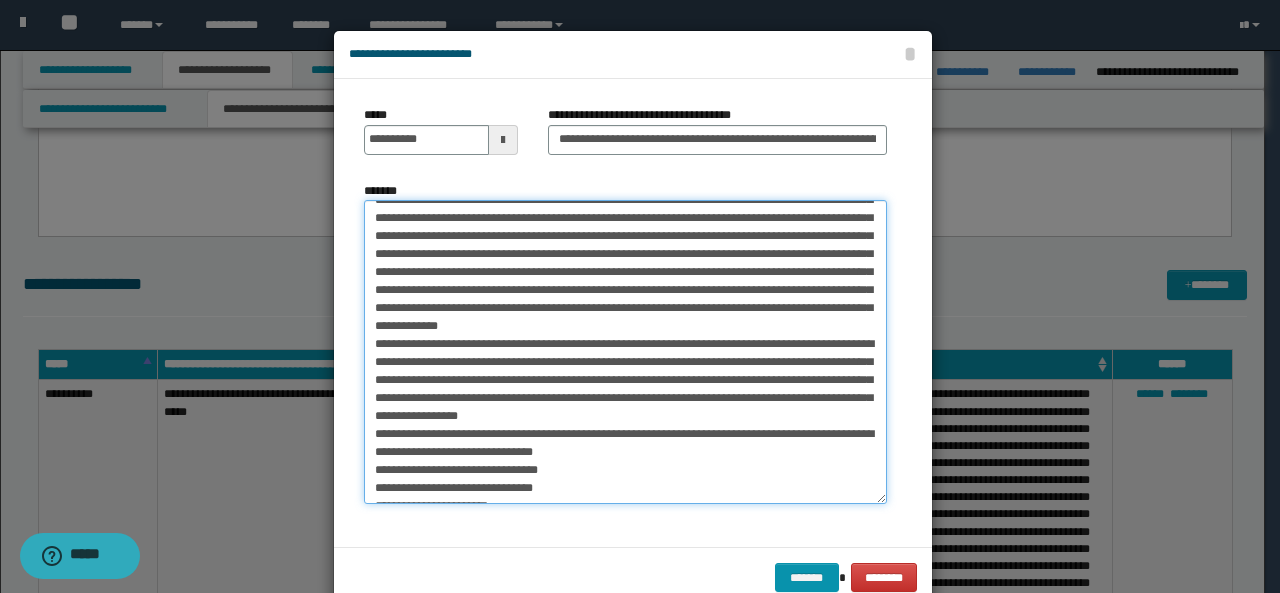 scroll, scrollTop: 491, scrollLeft: 0, axis: vertical 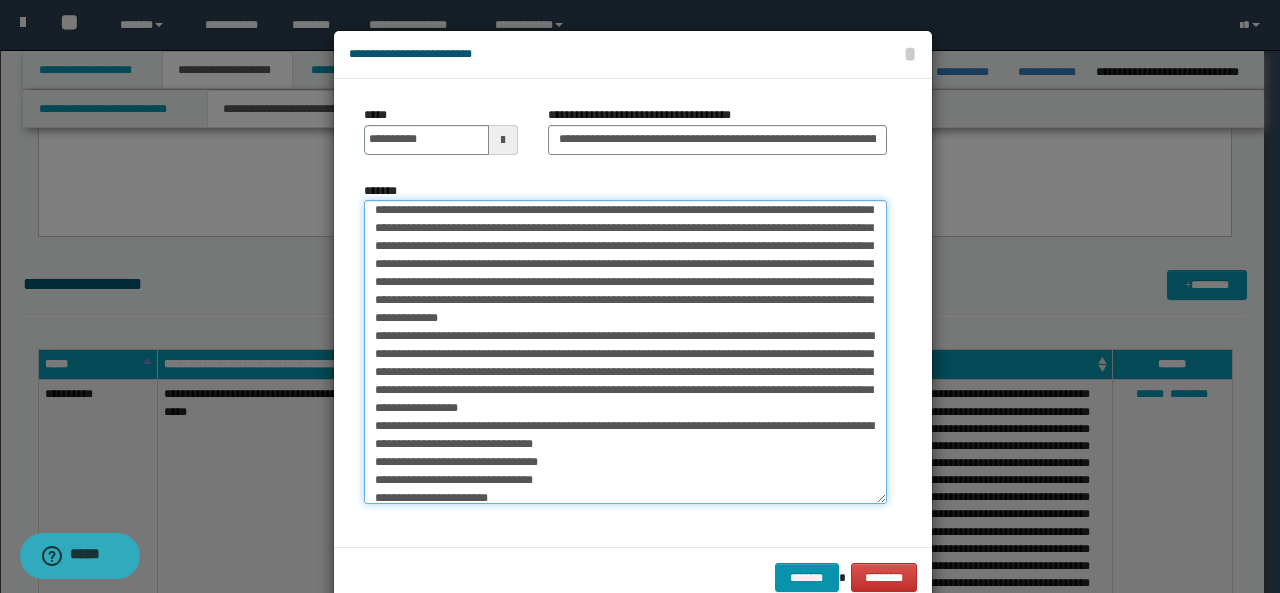 click on "*******" at bounding box center [625, 352] 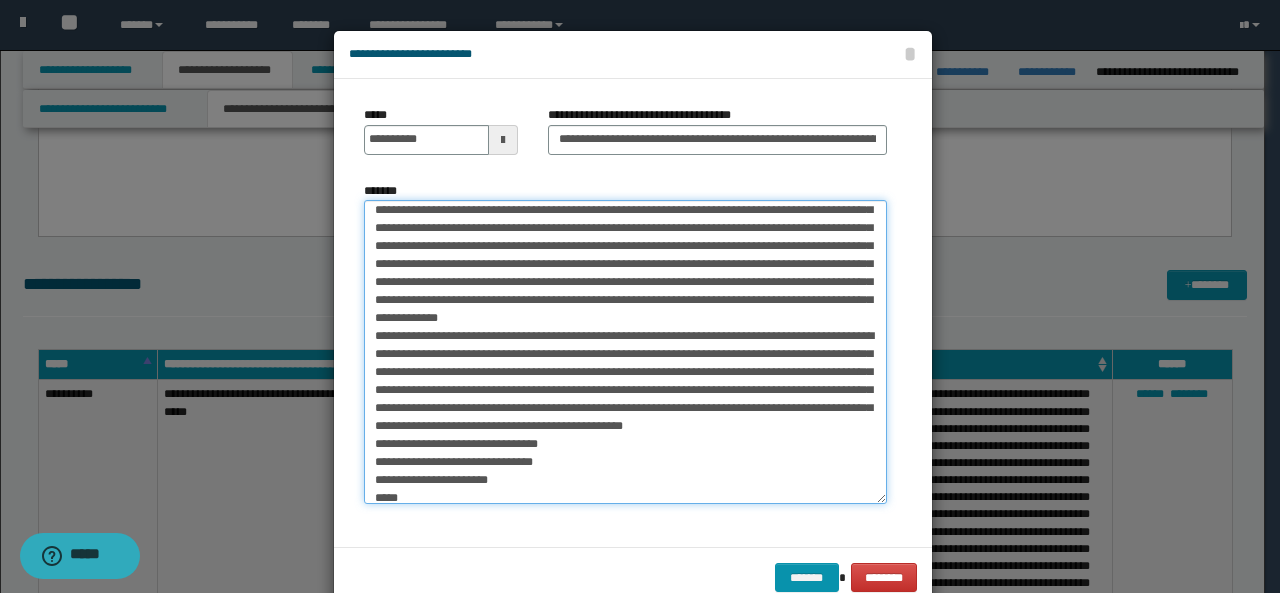 click on "*******" at bounding box center [625, 352] 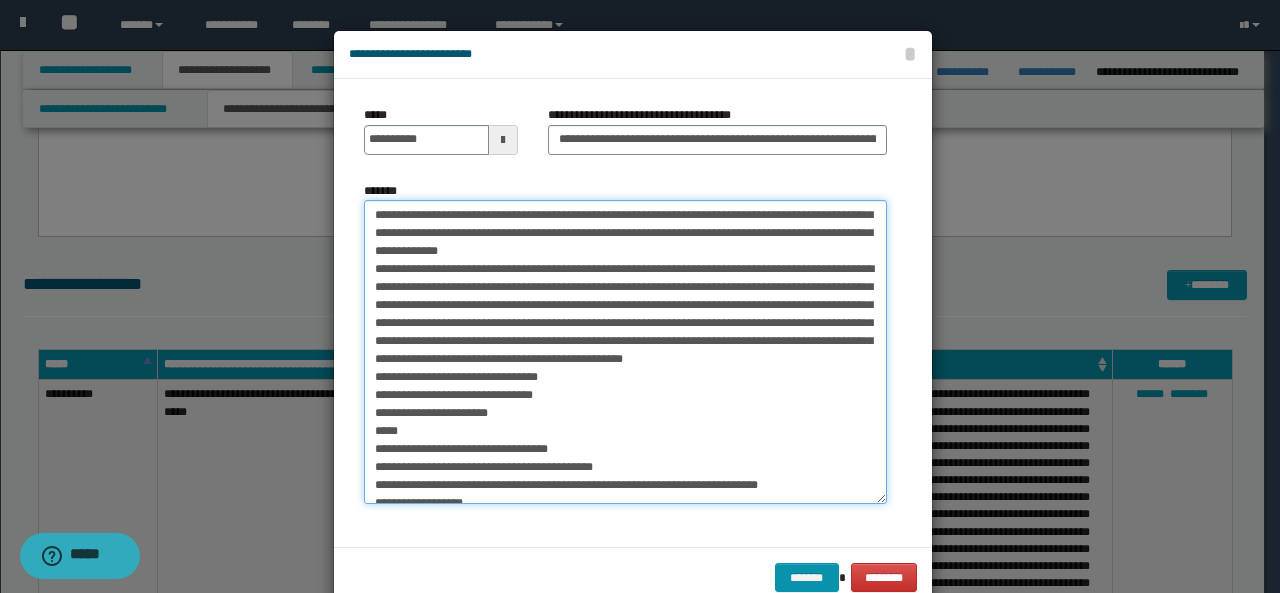 scroll, scrollTop: 559, scrollLeft: 0, axis: vertical 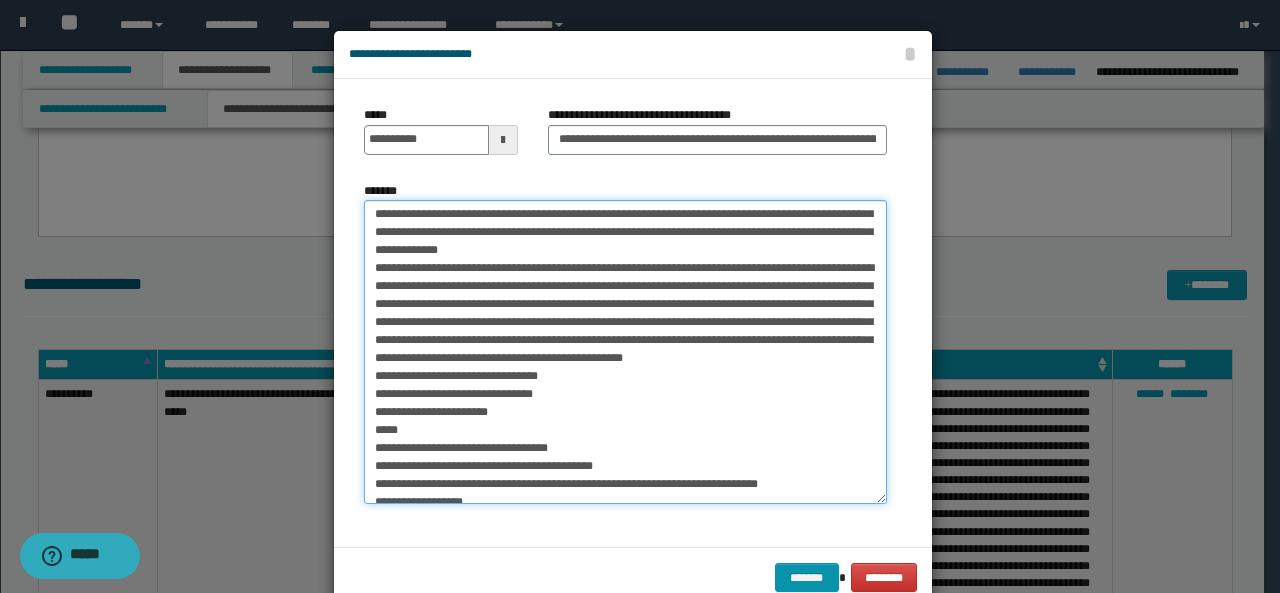 click on "*******" at bounding box center (625, 352) 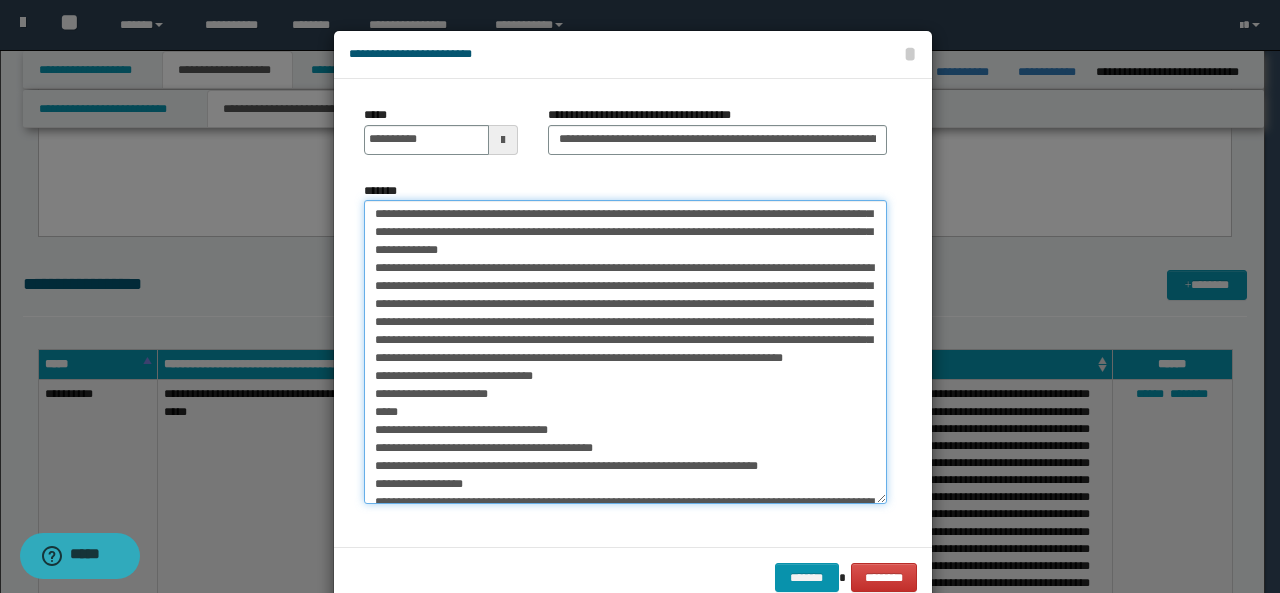 click on "*******" at bounding box center [625, 352] 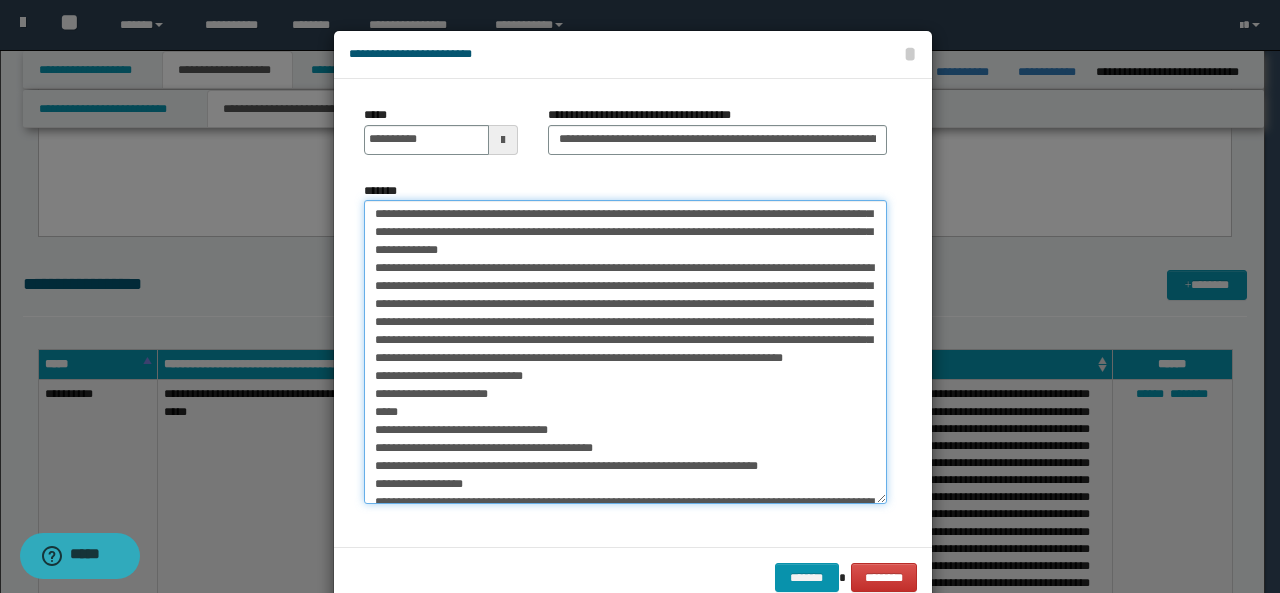 click on "*******" at bounding box center [625, 352] 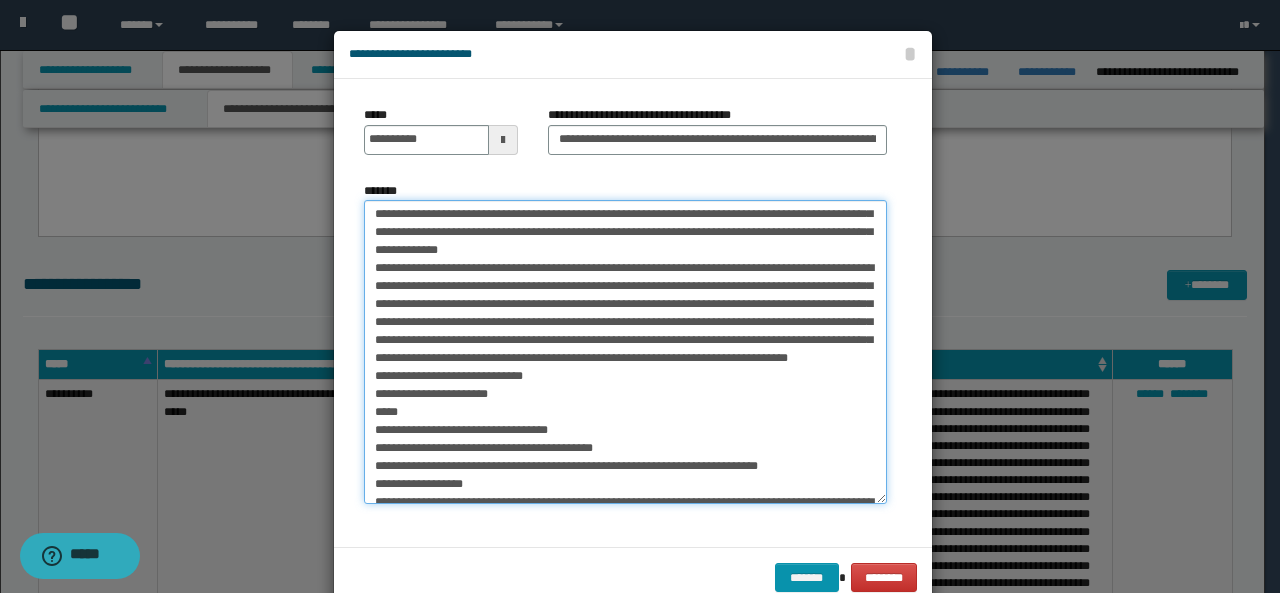 click on "*******" at bounding box center (625, 352) 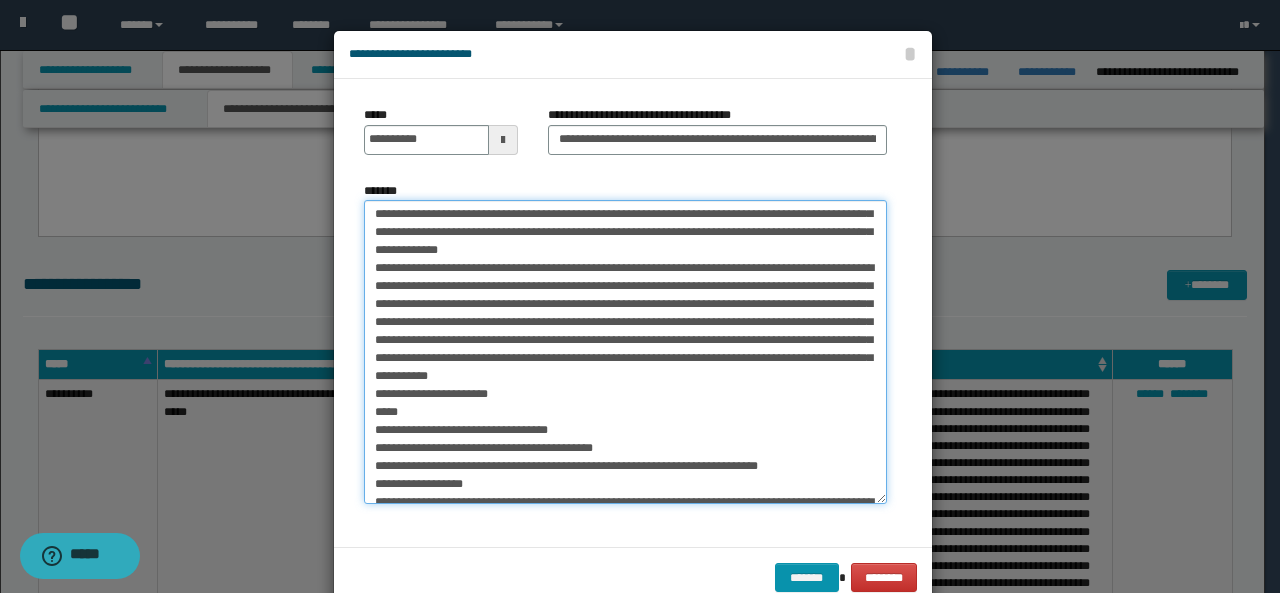 click on "*******" at bounding box center (625, 352) 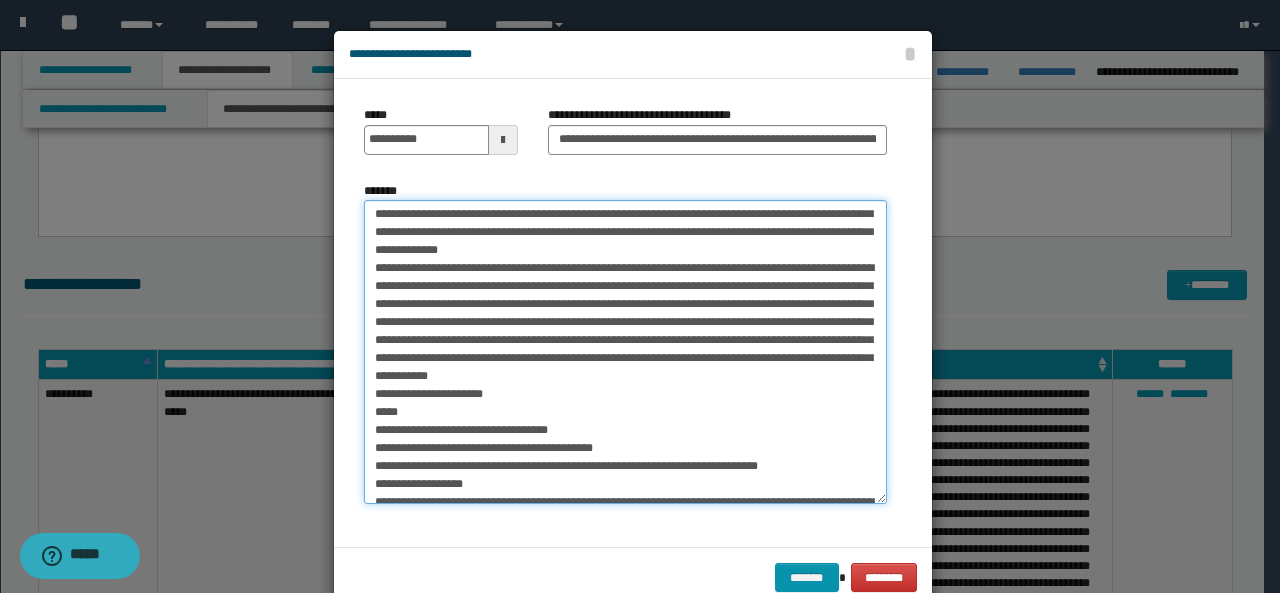 click on "*******" at bounding box center (625, 352) 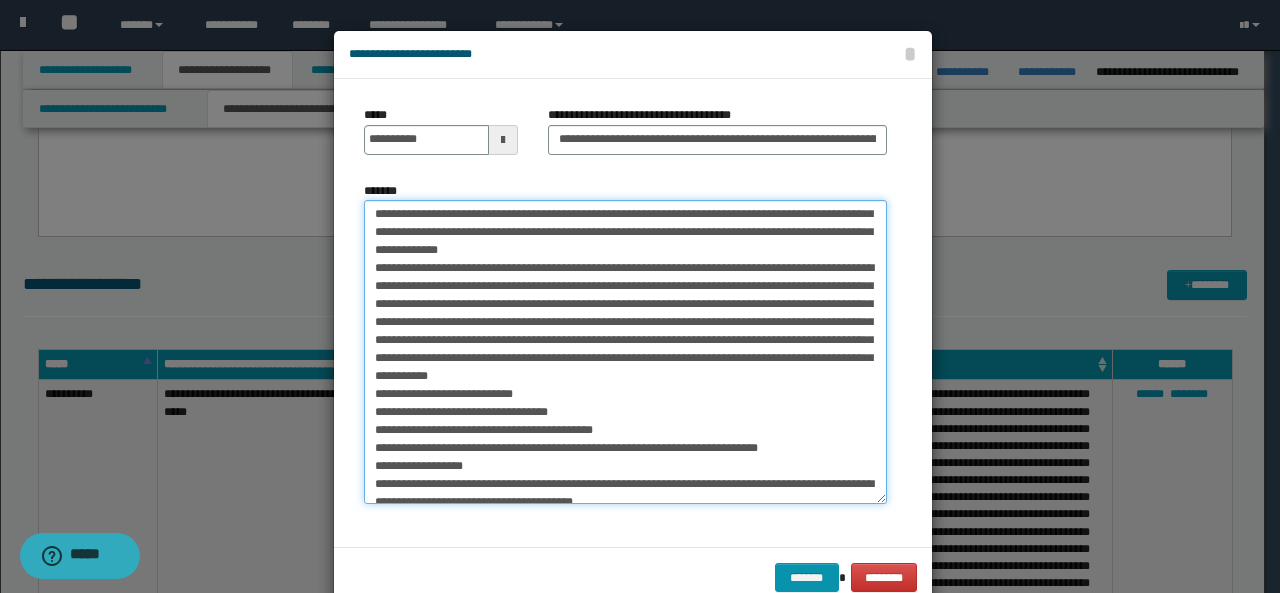 click on "*******" at bounding box center (625, 352) 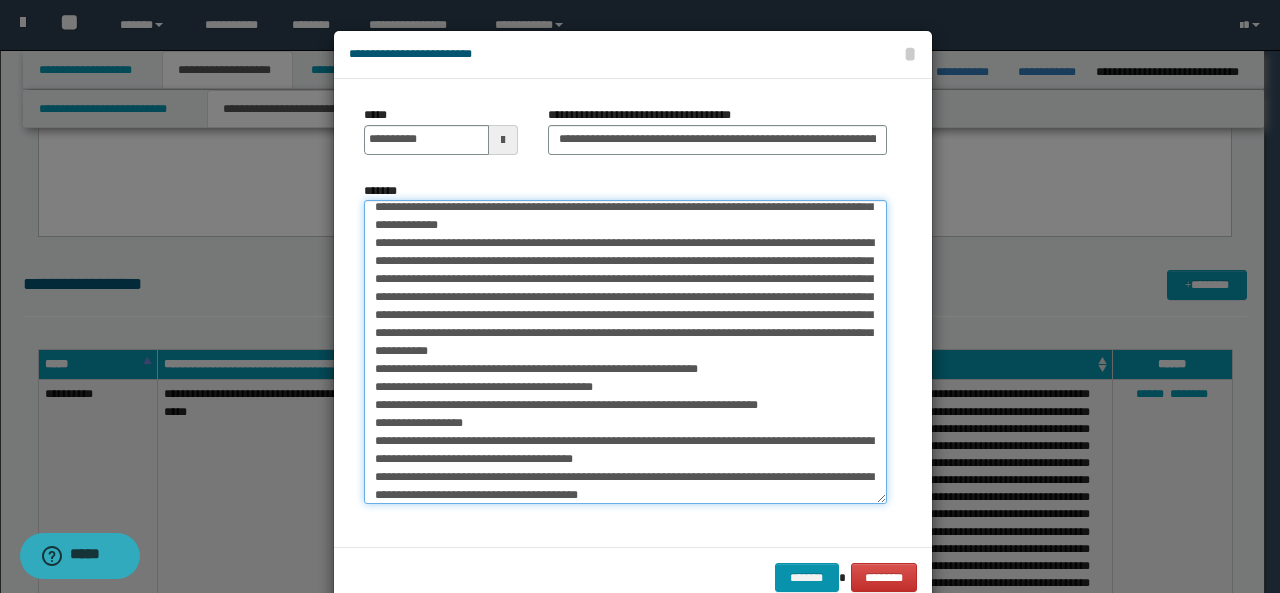 scroll, scrollTop: 590, scrollLeft: 0, axis: vertical 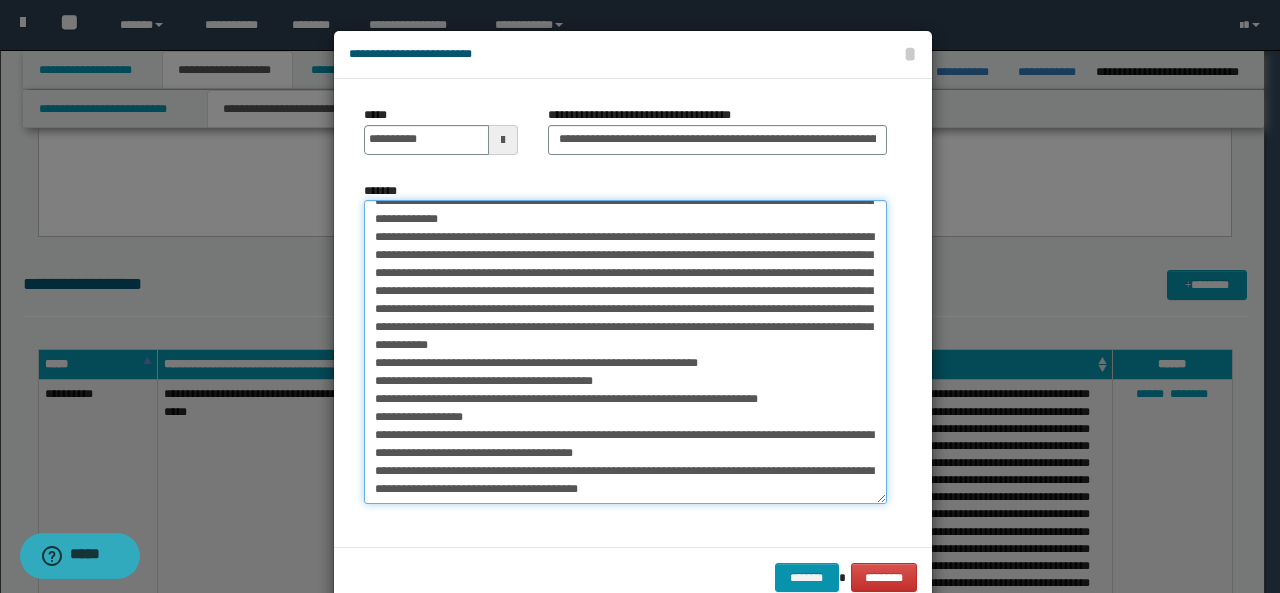 click on "*******" at bounding box center (625, 352) 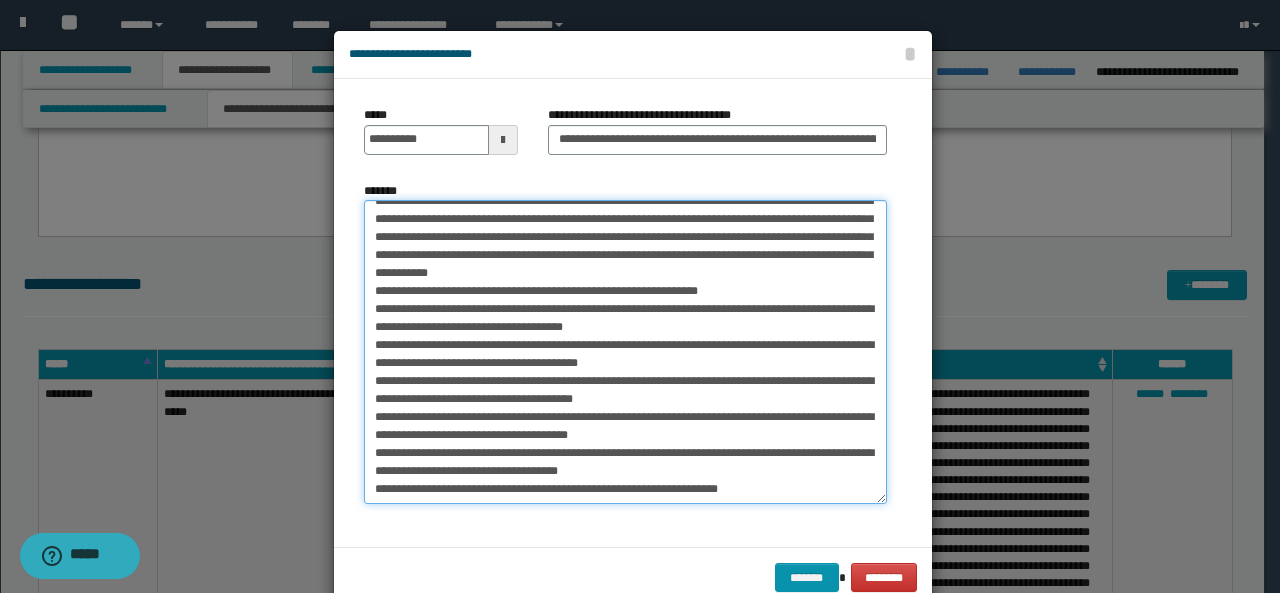 scroll, scrollTop: 701, scrollLeft: 0, axis: vertical 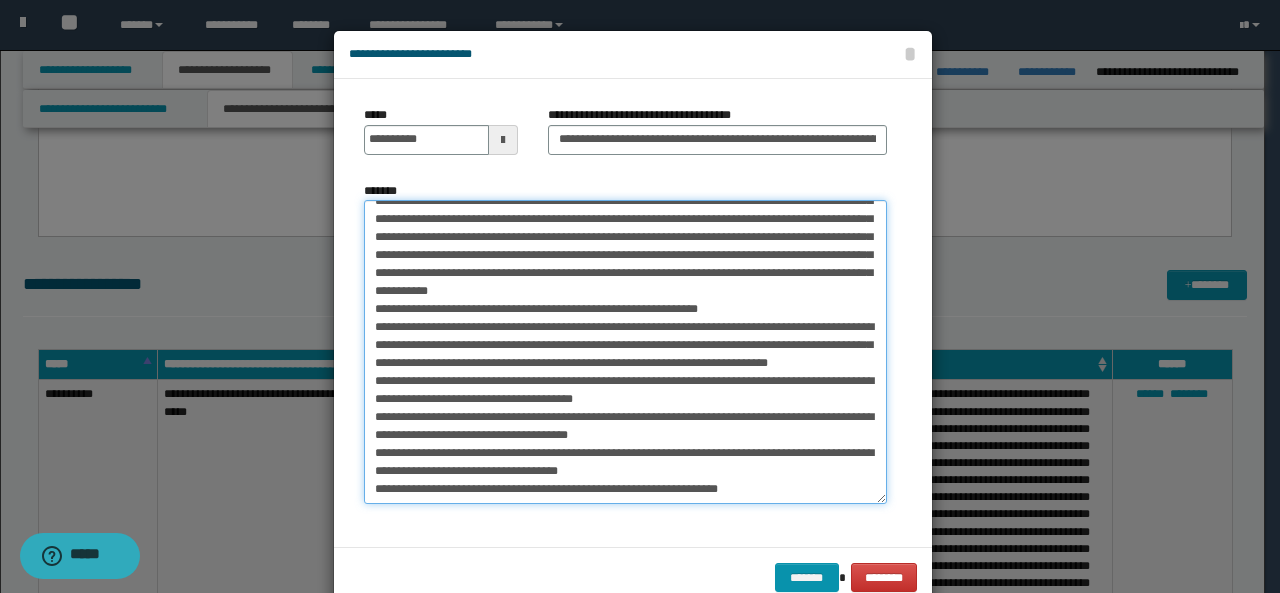 click on "*******" at bounding box center [625, 352] 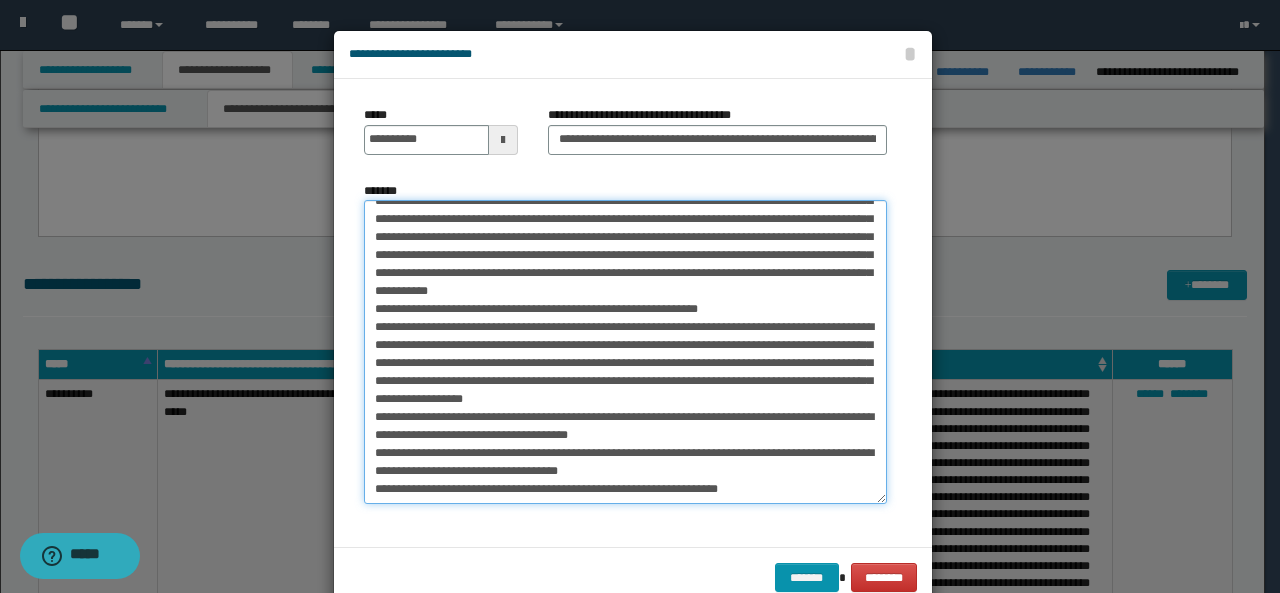 scroll, scrollTop: 697, scrollLeft: 0, axis: vertical 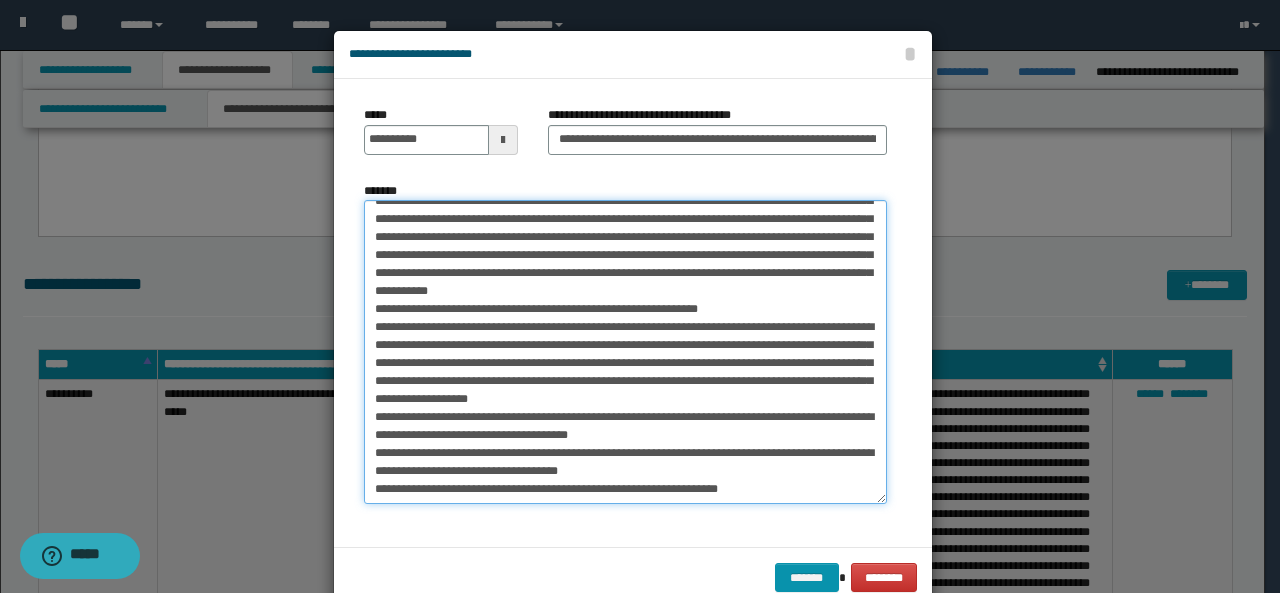 click on "*******" at bounding box center [625, 352] 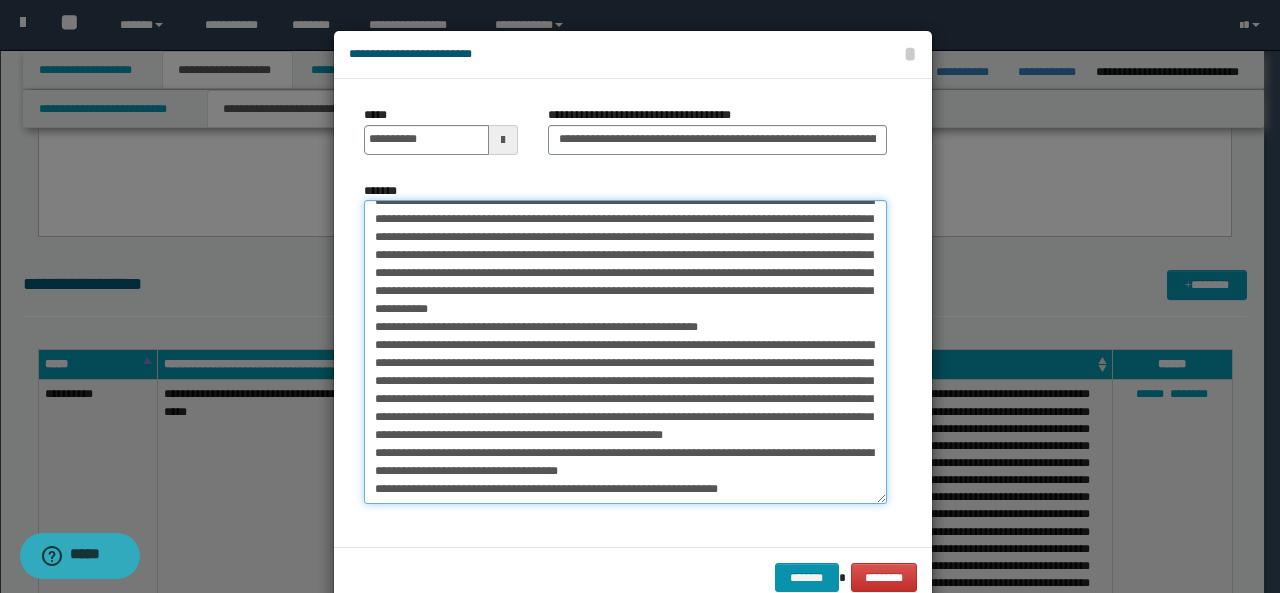 click on "*******" at bounding box center [625, 352] 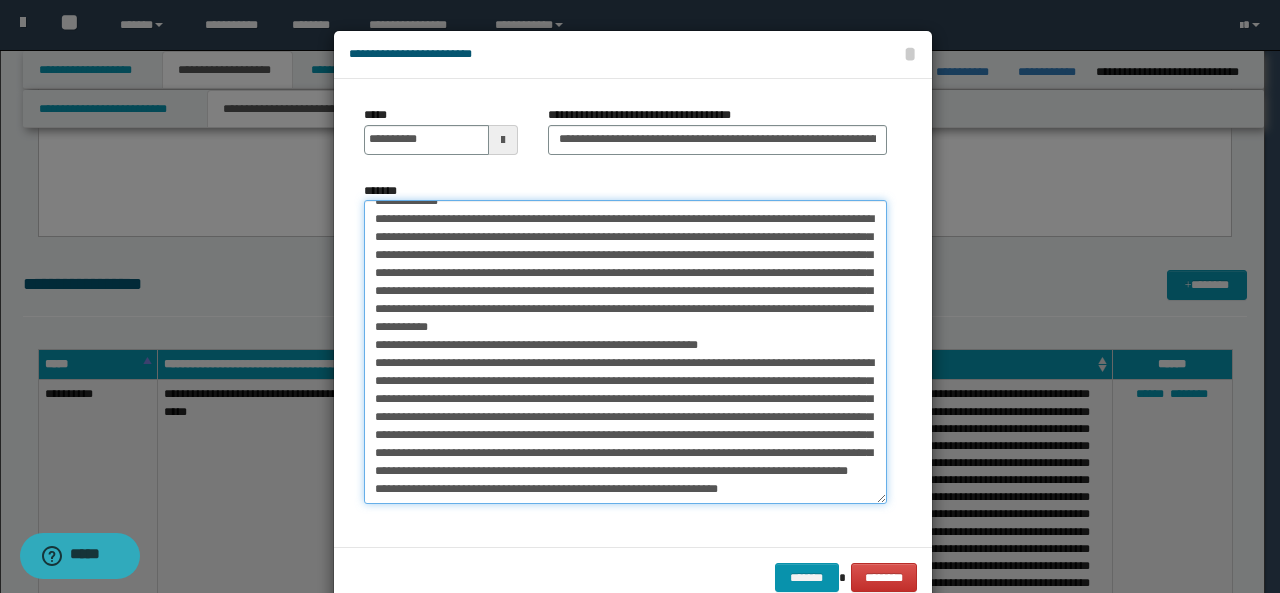 scroll, scrollTop: 679, scrollLeft: 0, axis: vertical 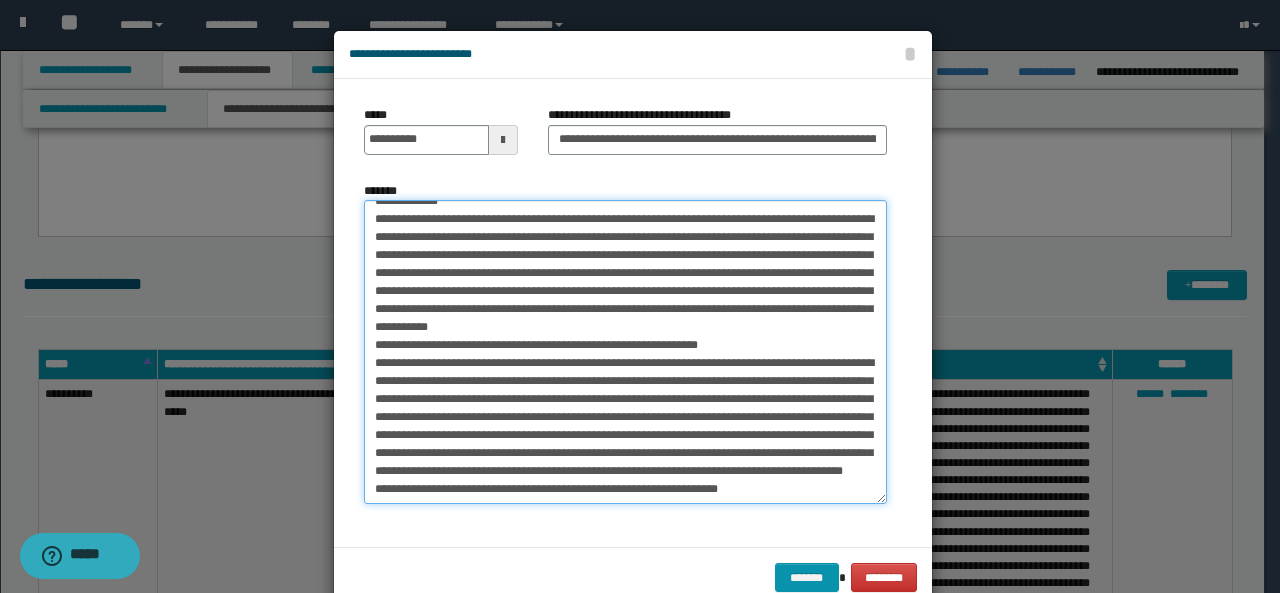 click on "*******" at bounding box center (625, 352) 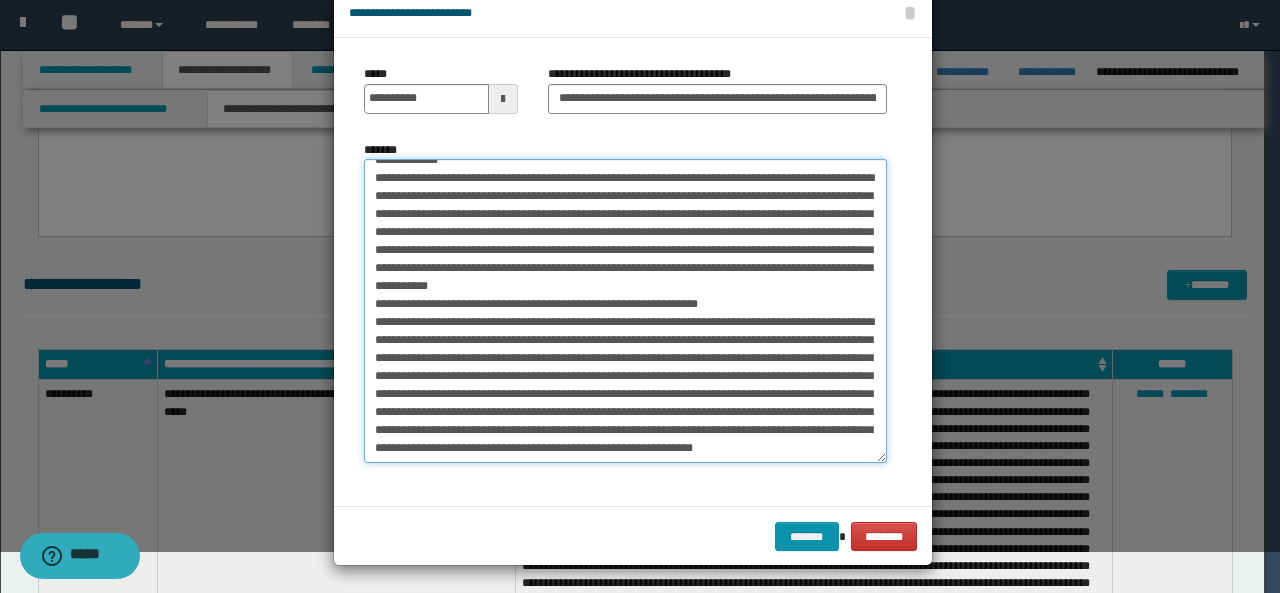 scroll, scrollTop: 43, scrollLeft: 0, axis: vertical 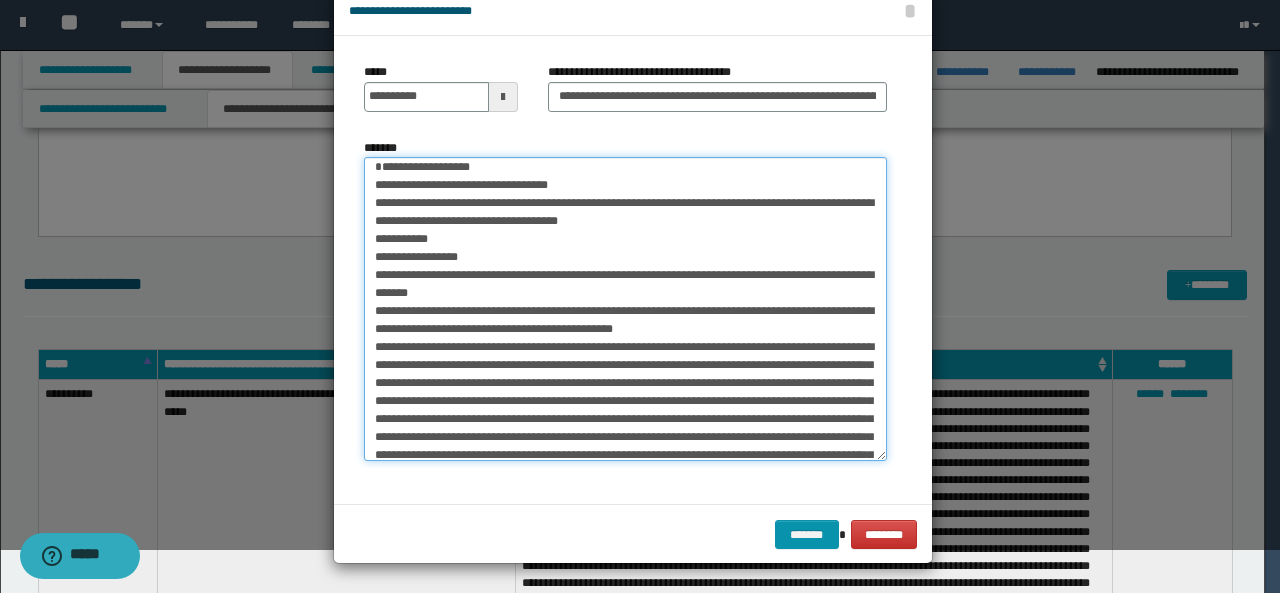 click on "*******" at bounding box center [625, 309] 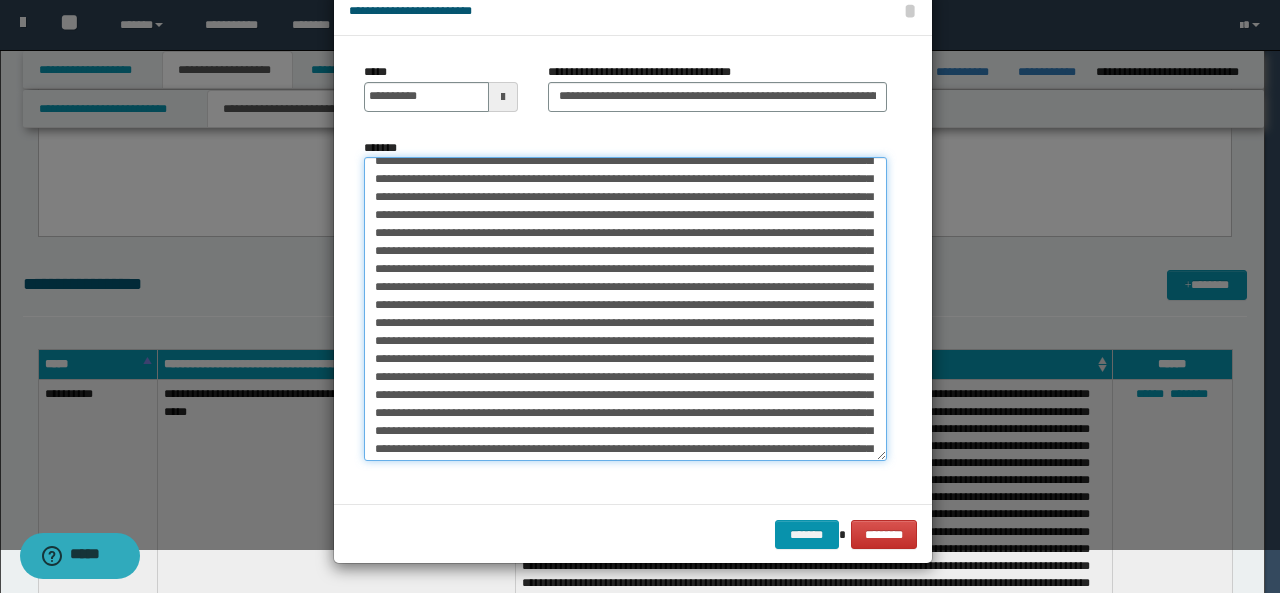 scroll, scrollTop: 679, scrollLeft: 0, axis: vertical 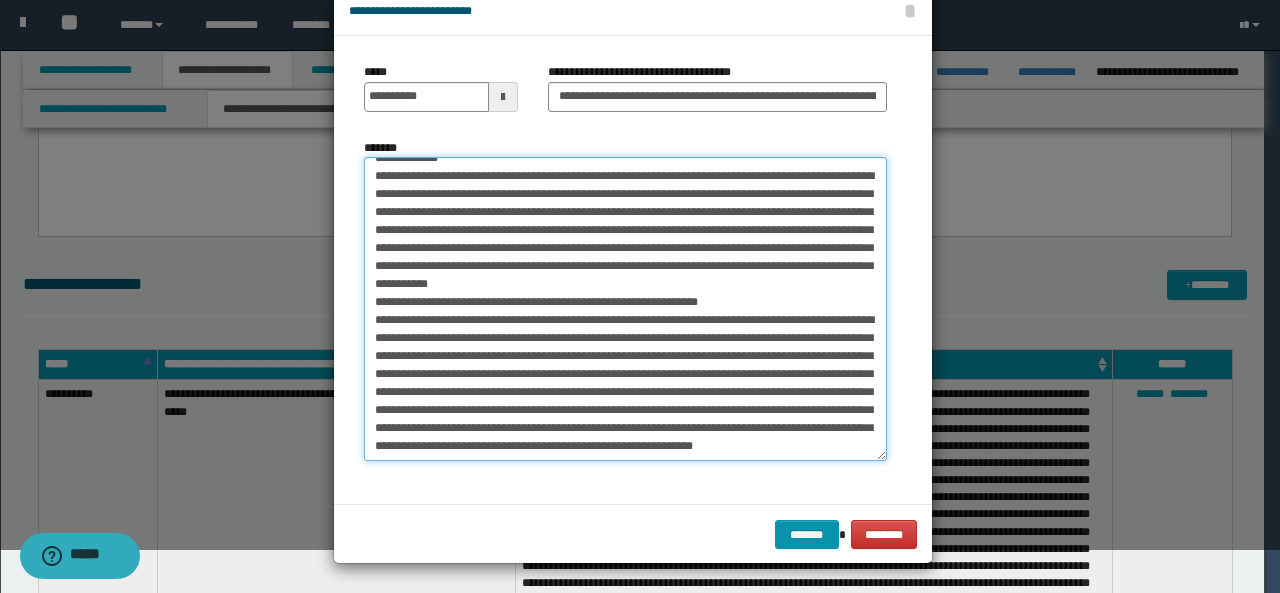 click on "*******" at bounding box center [625, 309] 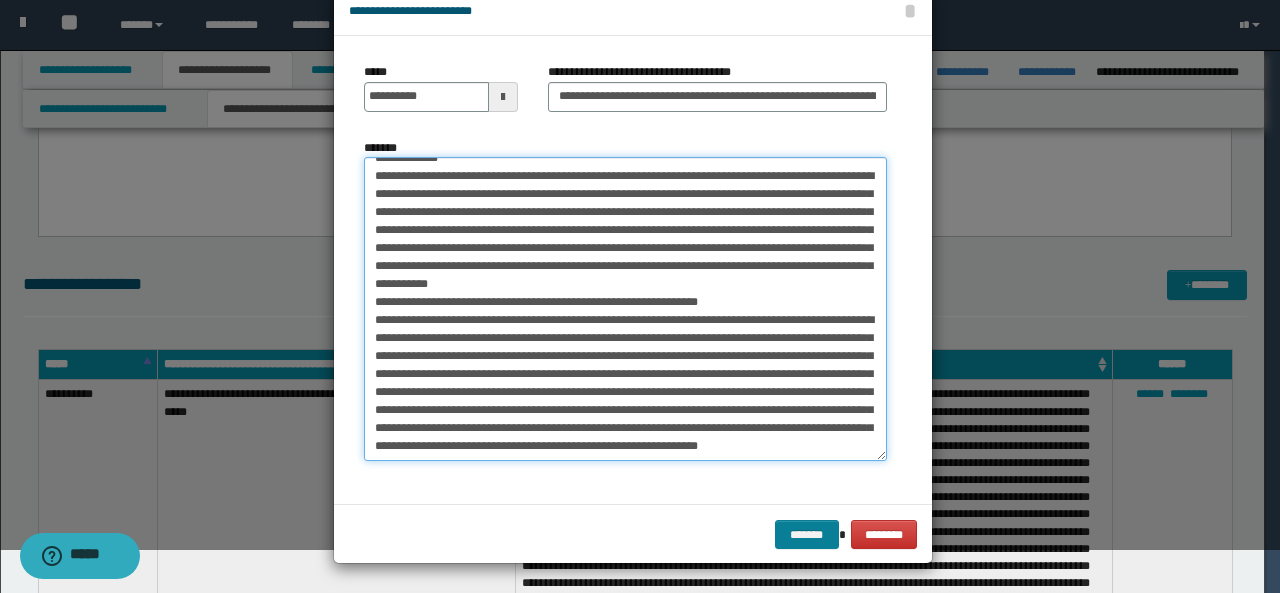 type on "**********" 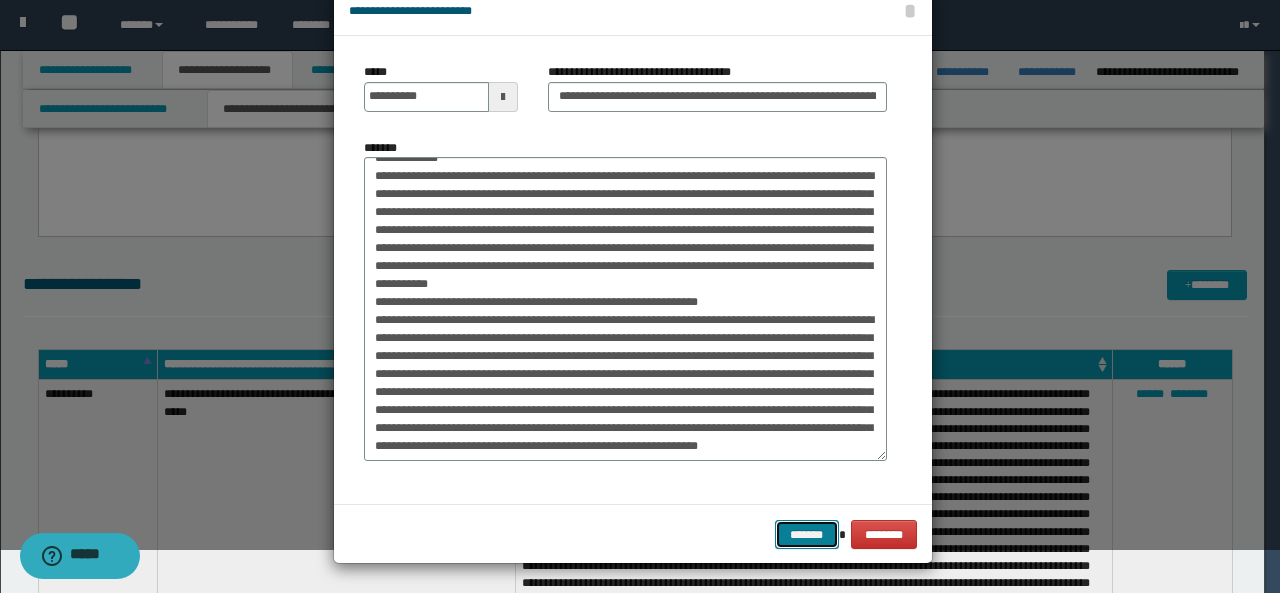 click on "*******" at bounding box center [807, 534] 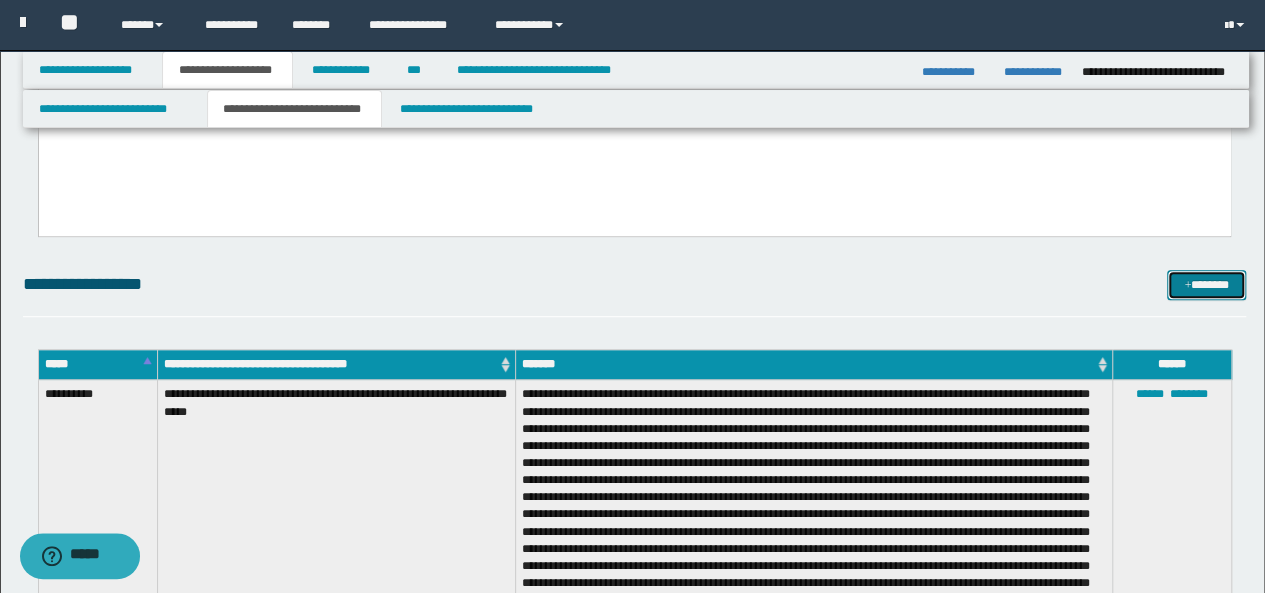 click on "*******" at bounding box center (1206, 284) 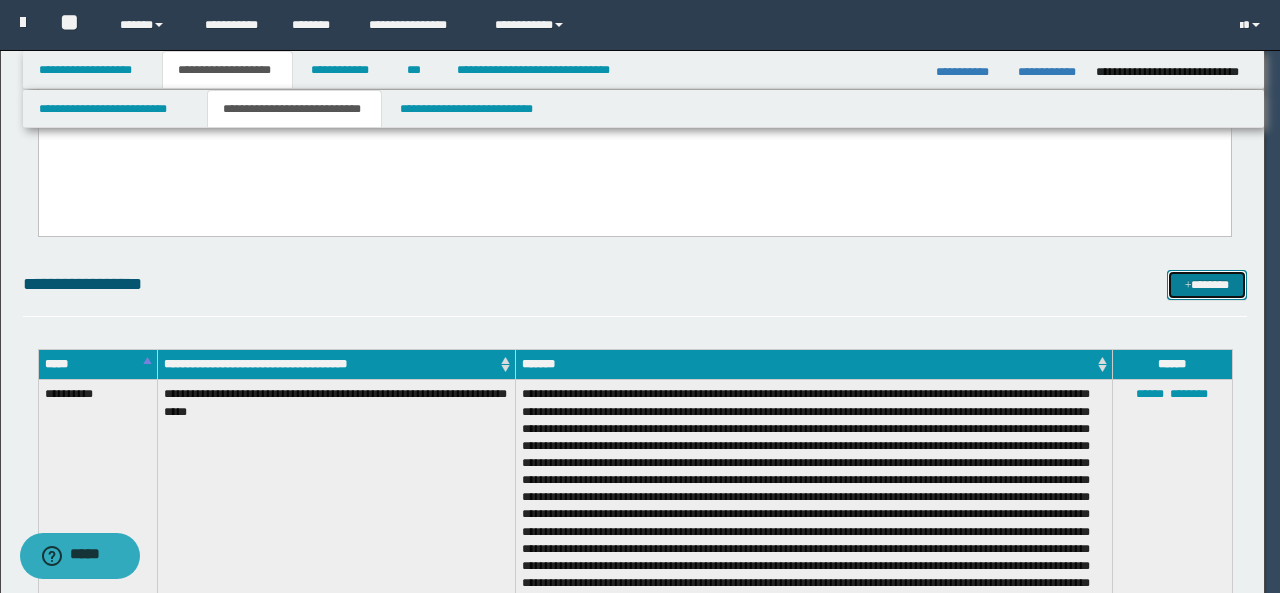 scroll, scrollTop: 0, scrollLeft: 0, axis: both 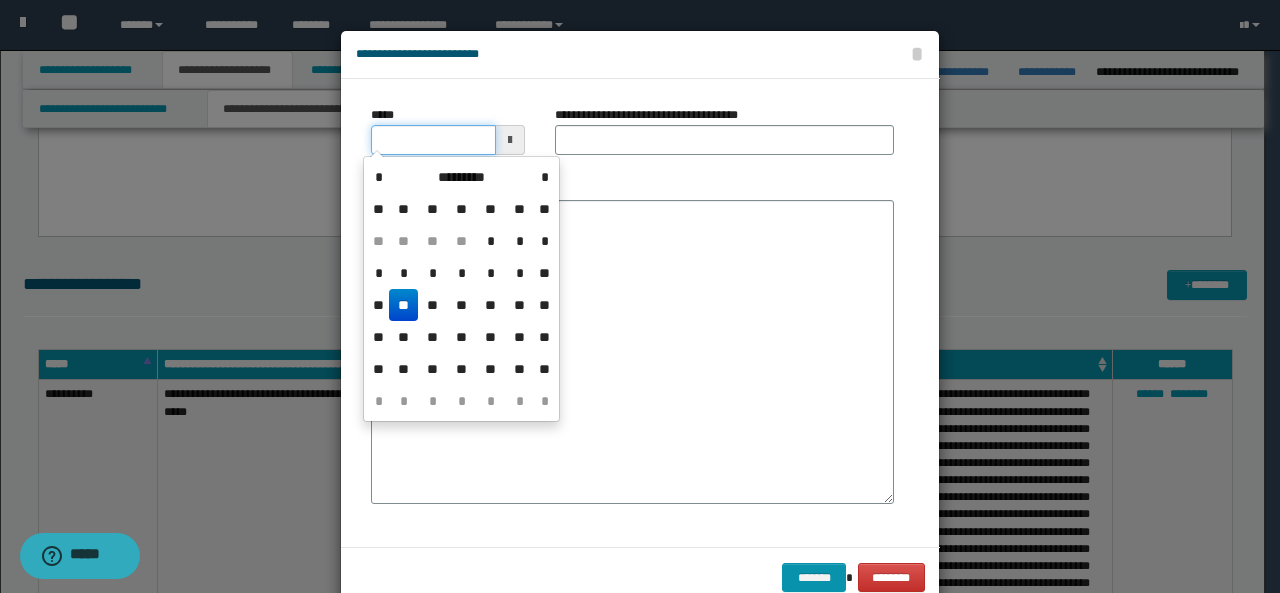 click on "*****" at bounding box center (433, 140) 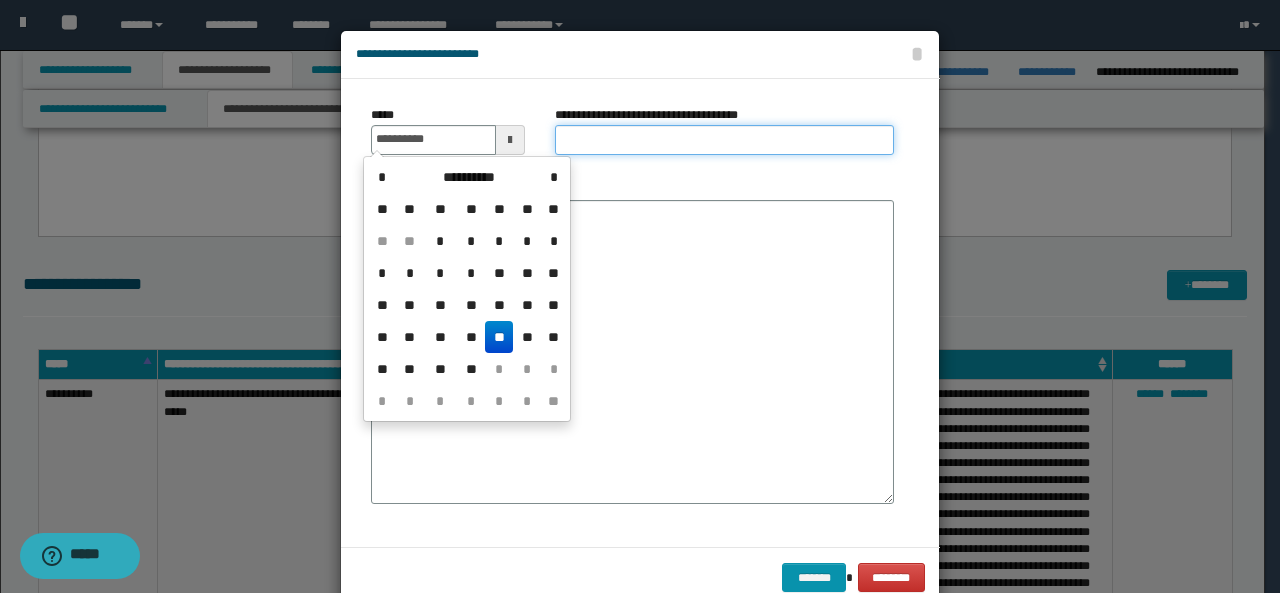 type on "**********" 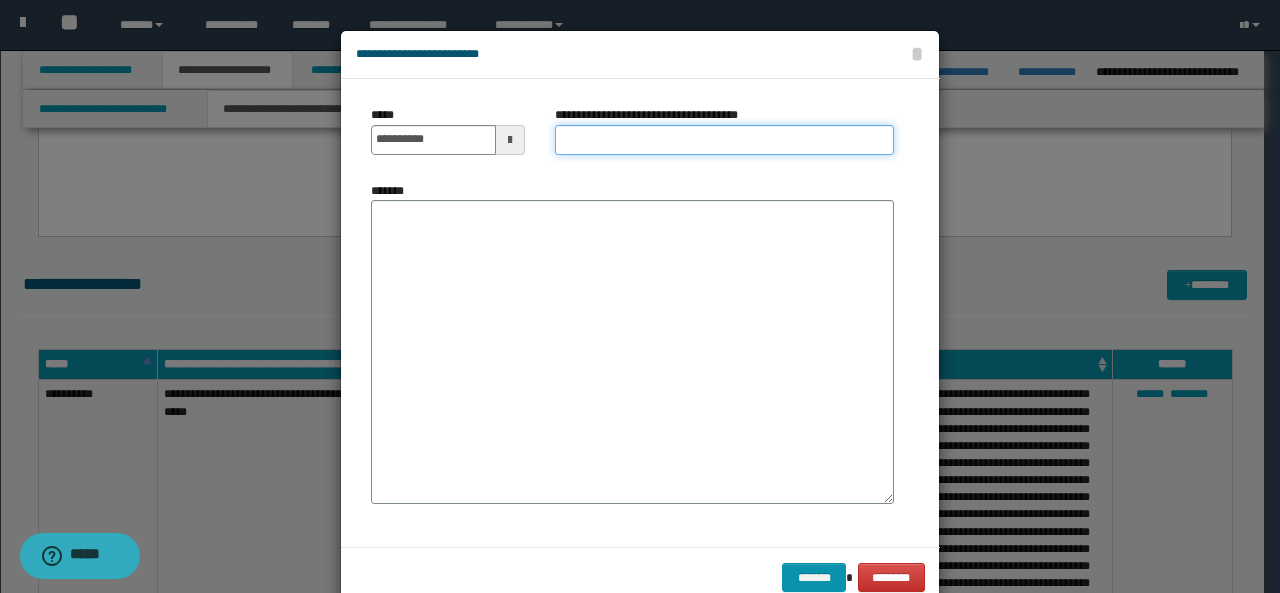 click on "**********" at bounding box center (724, 140) 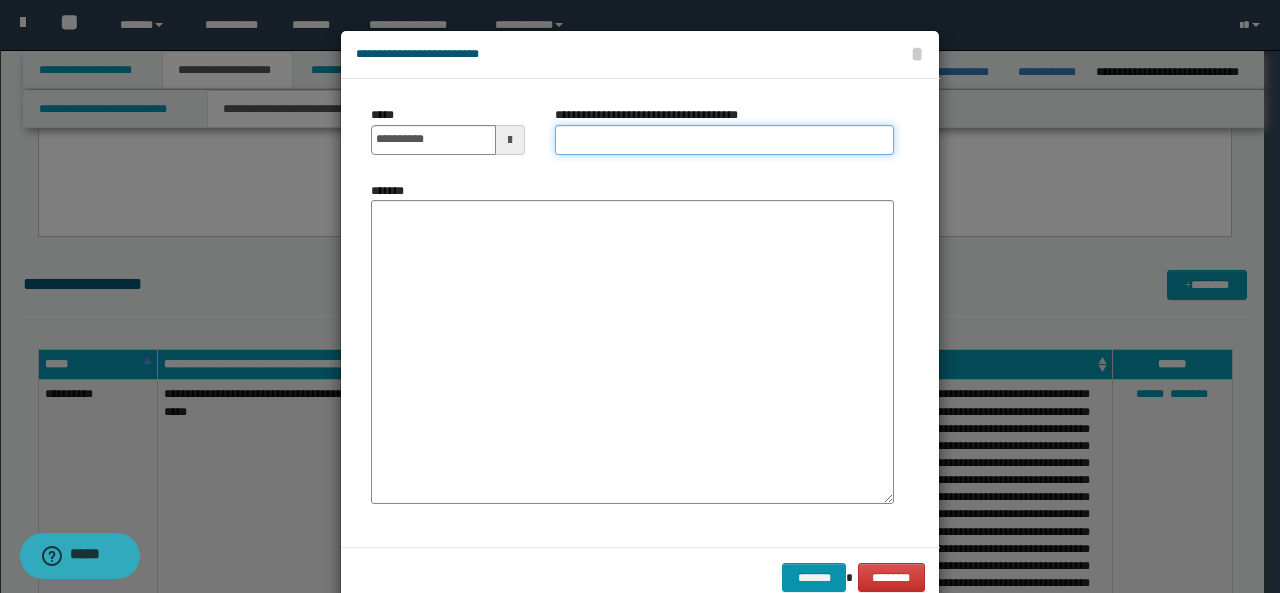 type on "**********" 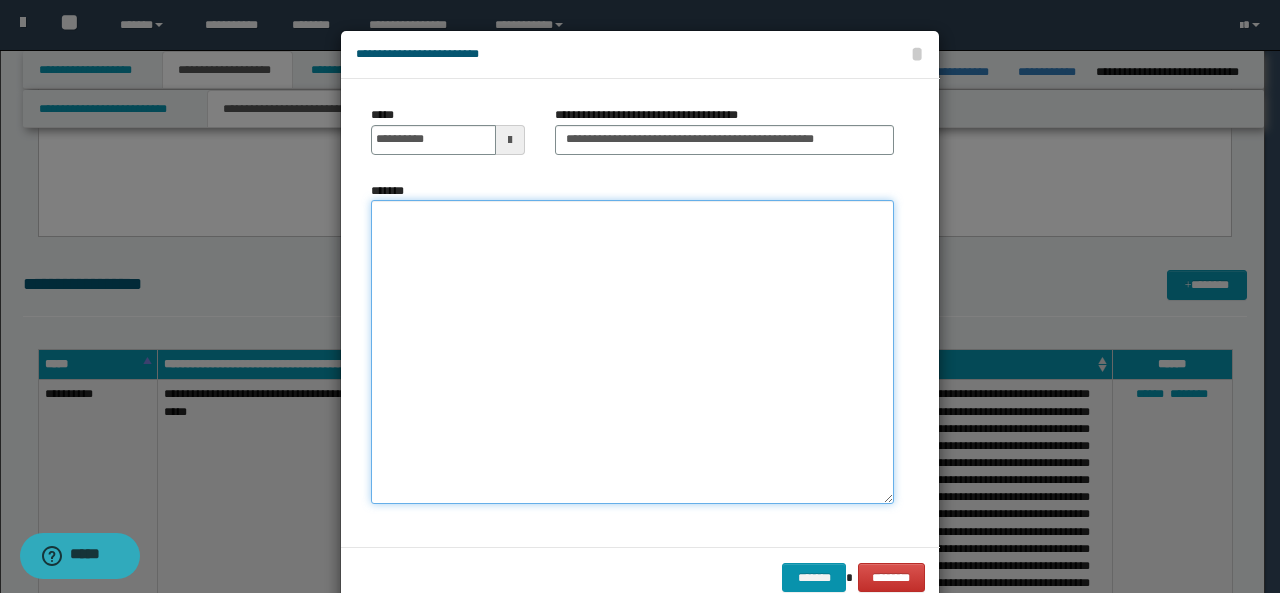click on "*******" at bounding box center (632, 352) 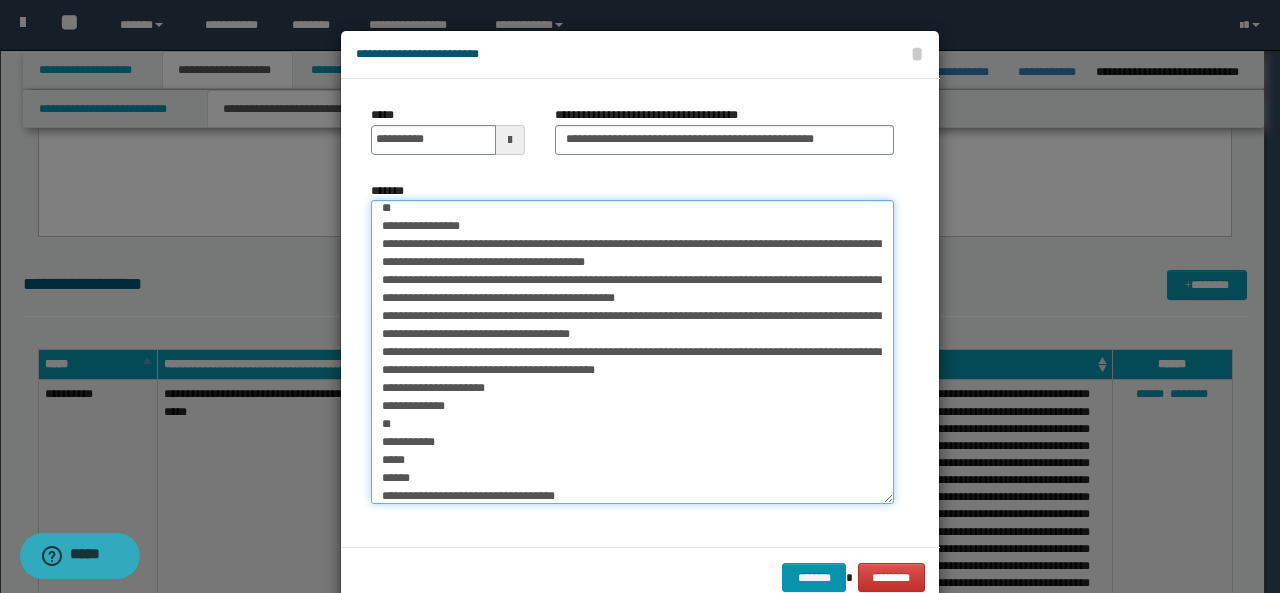 scroll, scrollTop: 0, scrollLeft: 0, axis: both 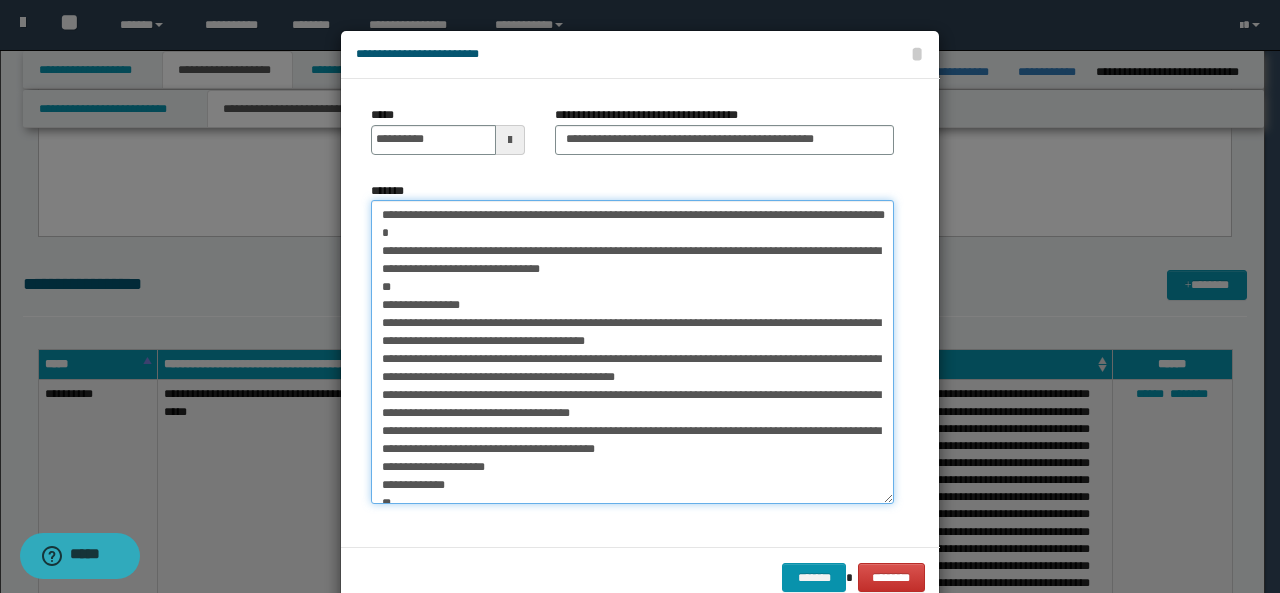 click on "**********" at bounding box center (632, 352) 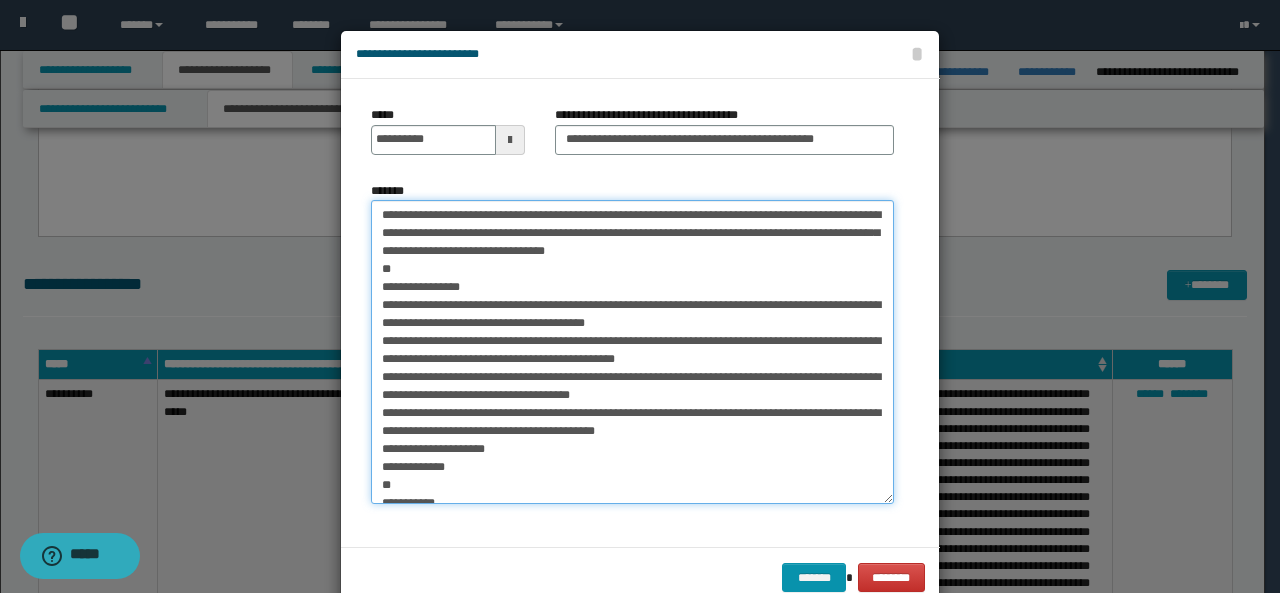 click on "**********" at bounding box center [632, 352] 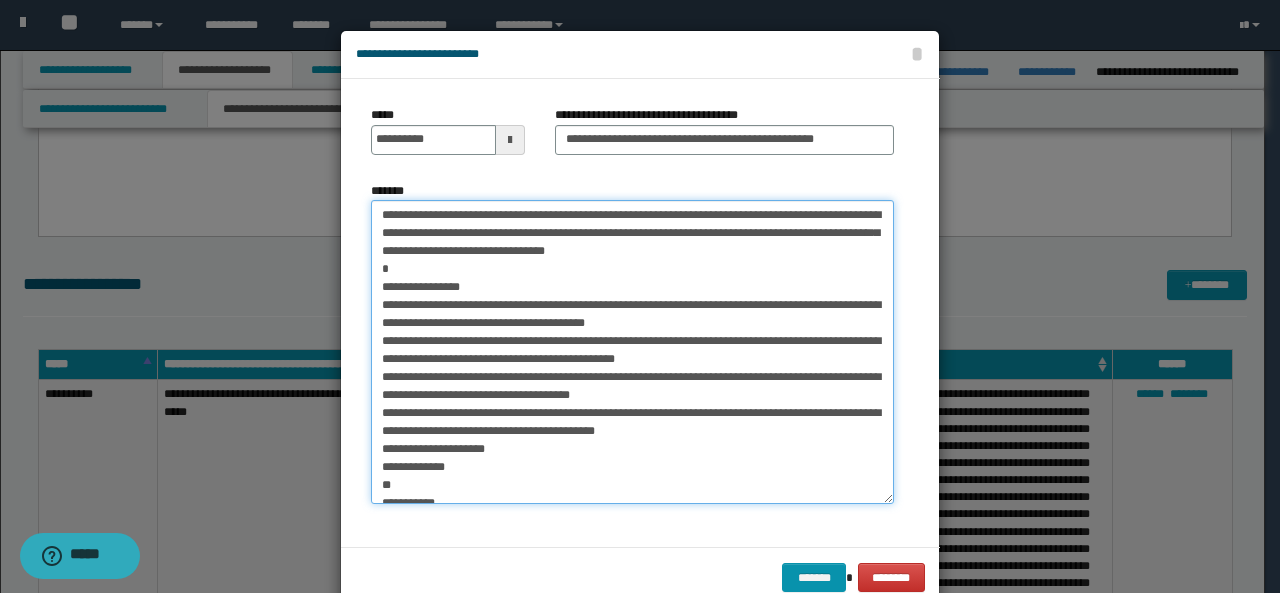 click on "**********" at bounding box center (632, 352) 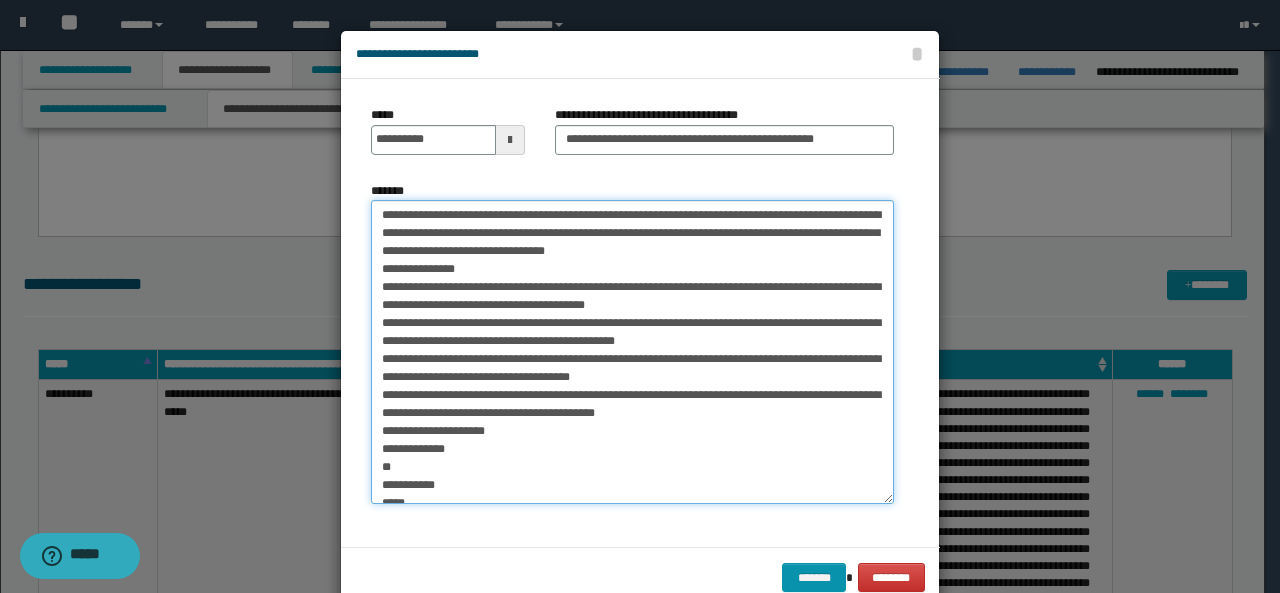 click on "**********" at bounding box center (632, 352) 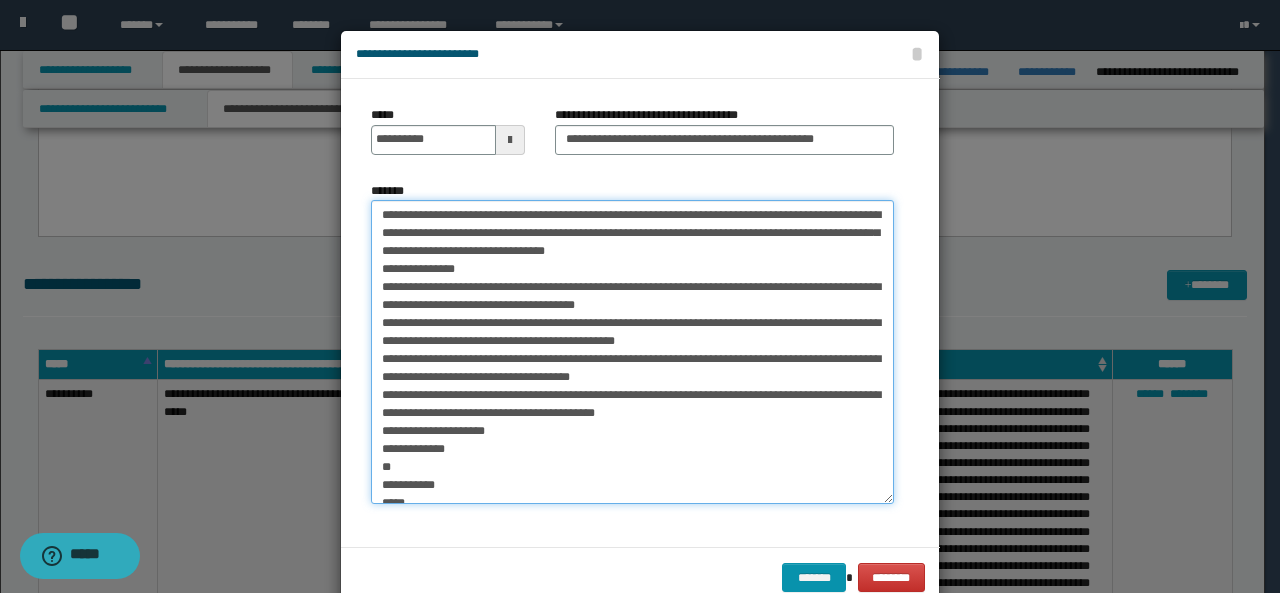 click on "**********" at bounding box center (632, 352) 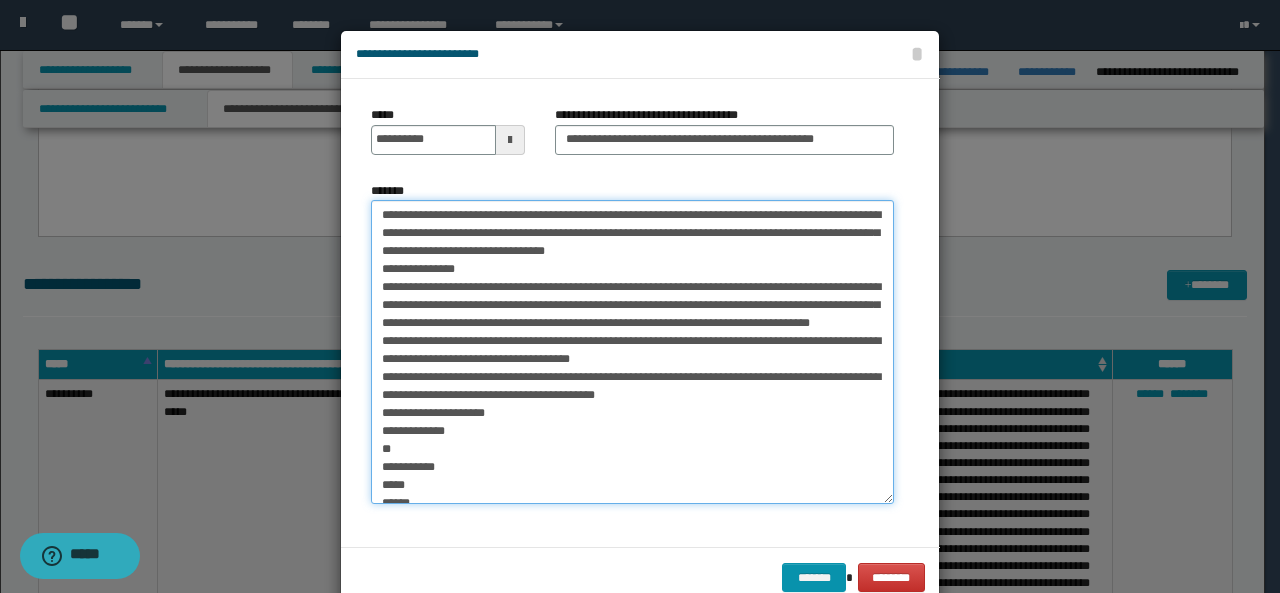 click on "**********" at bounding box center [632, 352] 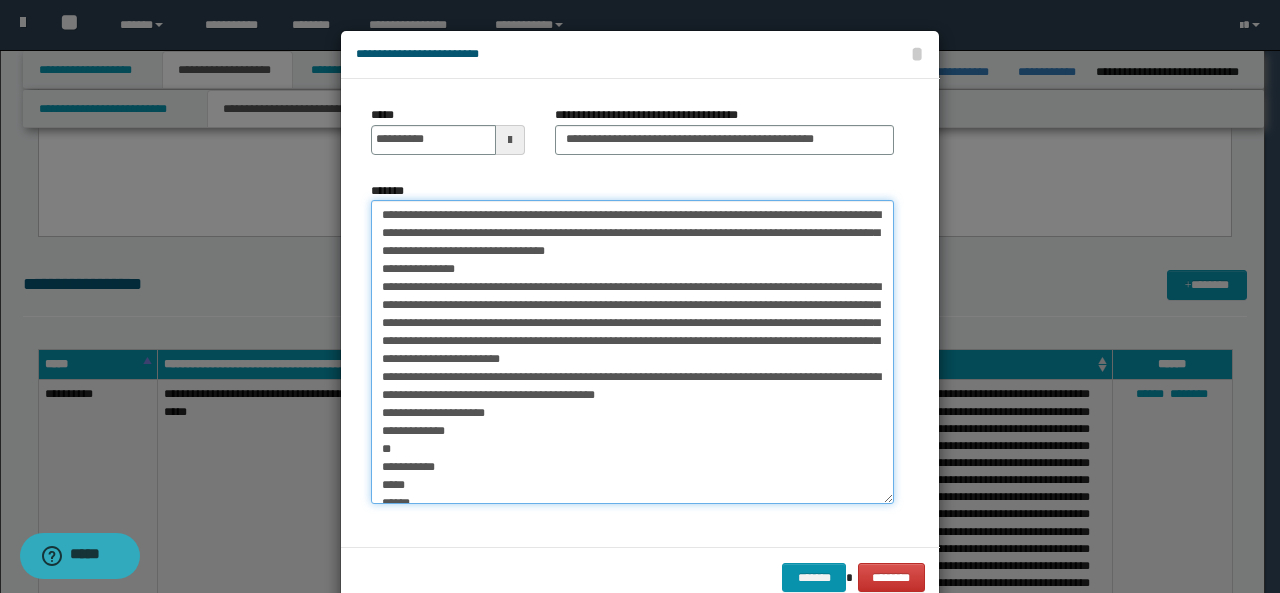 click on "**********" at bounding box center (632, 352) 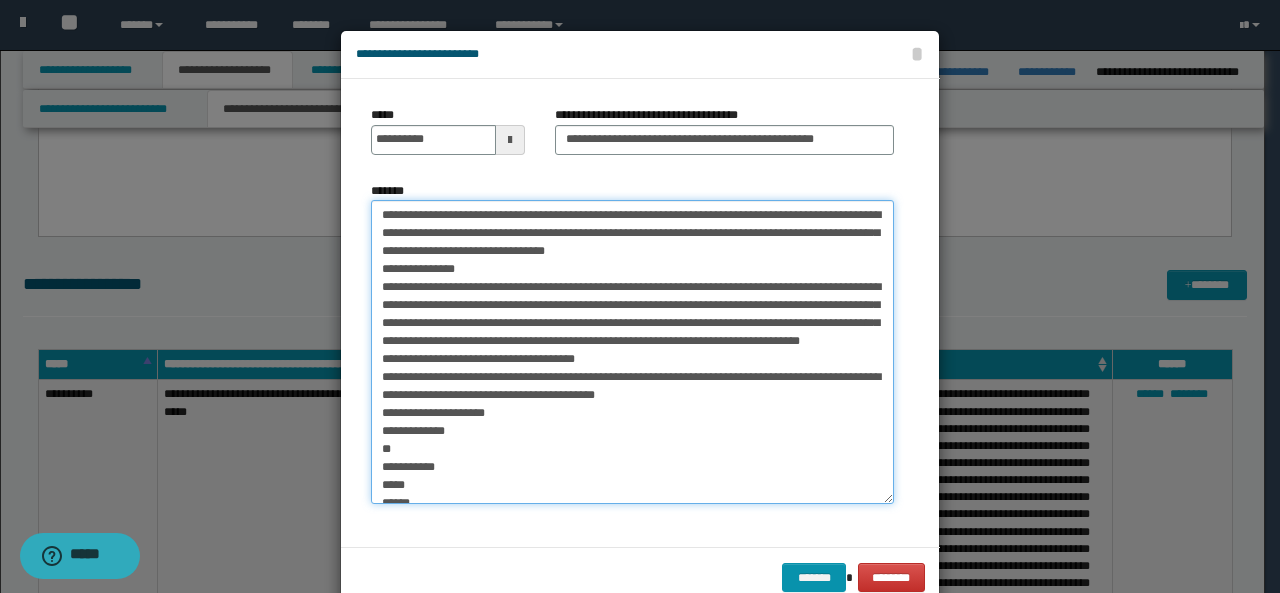click on "**********" at bounding box center (632, 352) 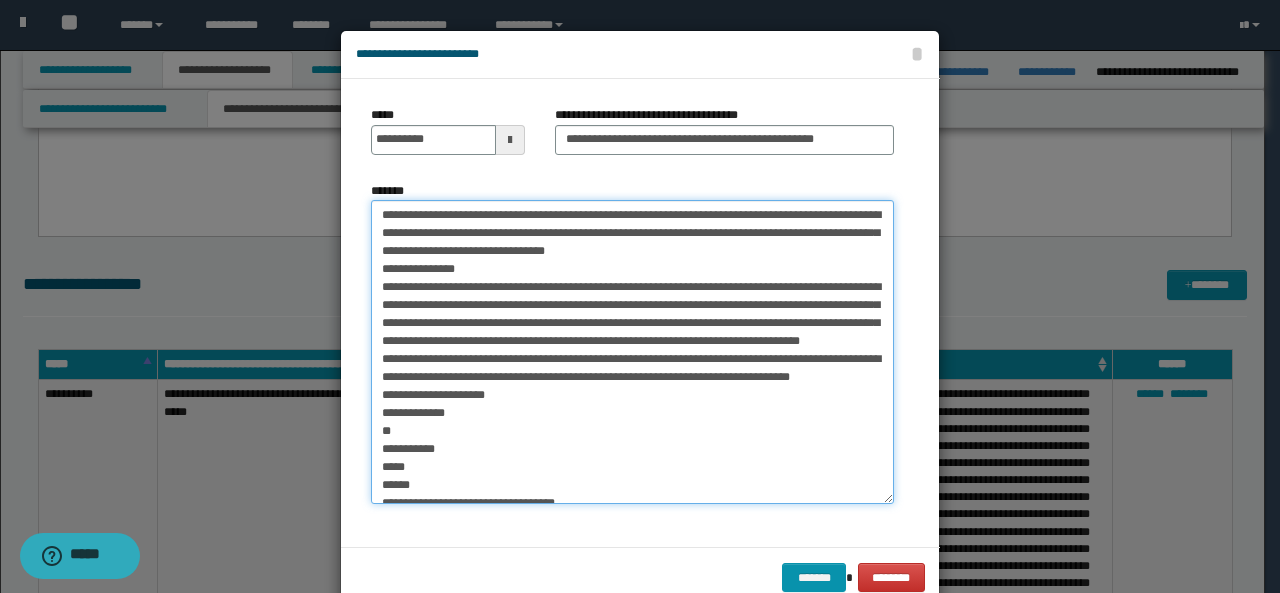click on "**********" at bounding box center (632, 352) 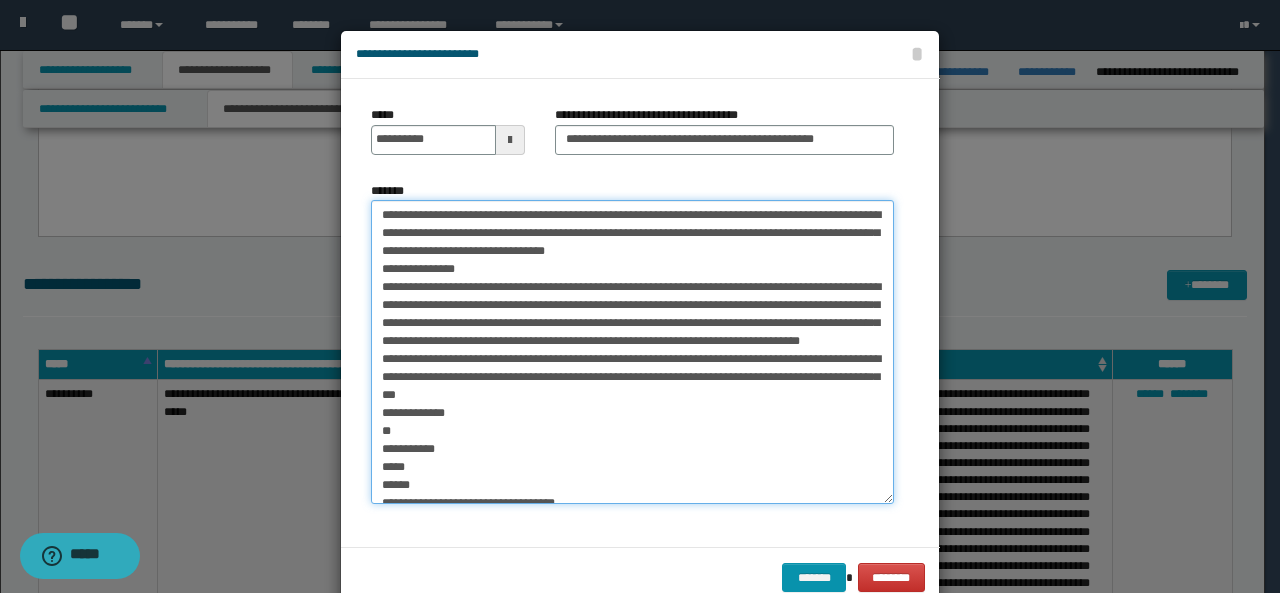 click on "**********" at bounding box center [632, 352] 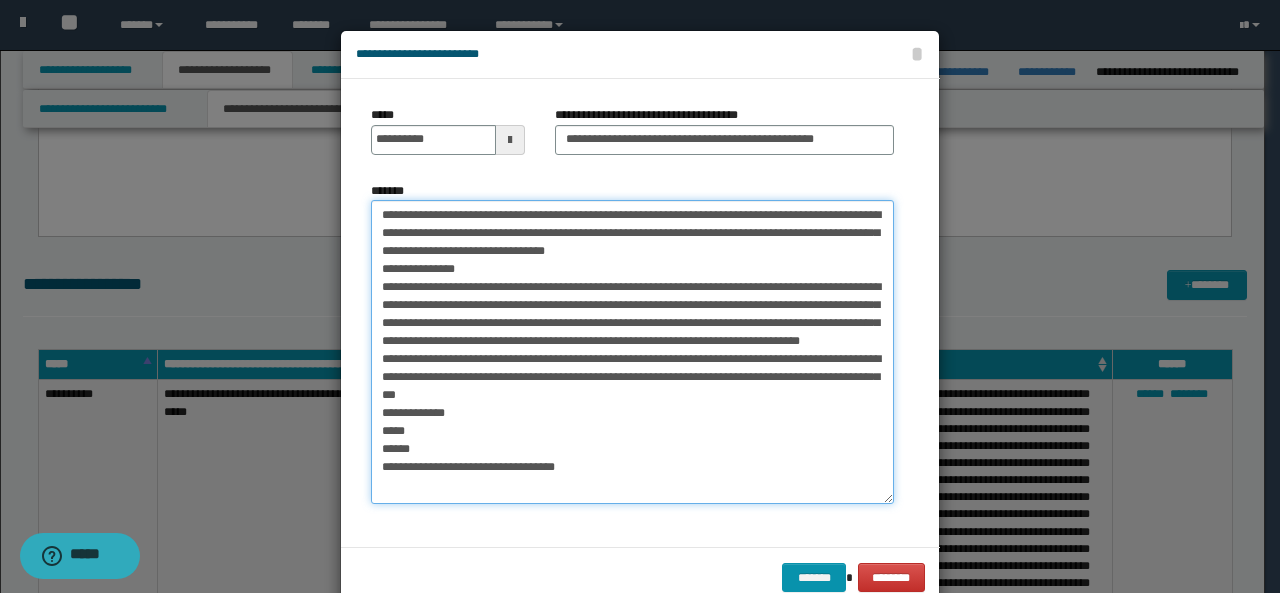 click on "**********" at bounding box center (632, 352) 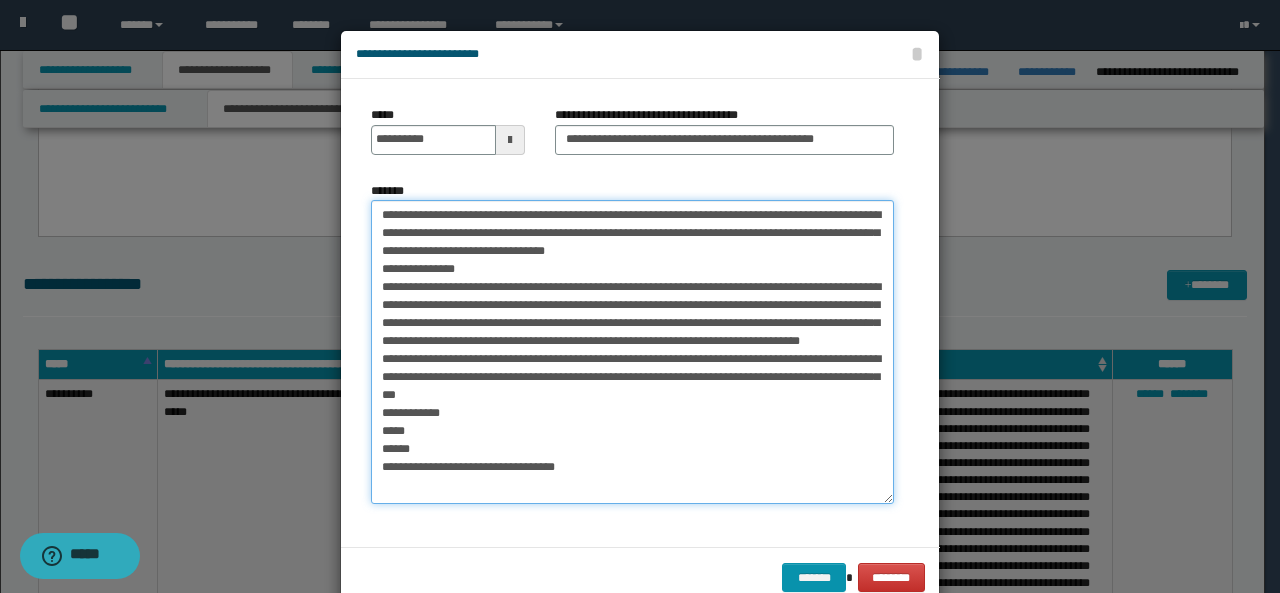 click on "**********" at bounding box center [632, 352] 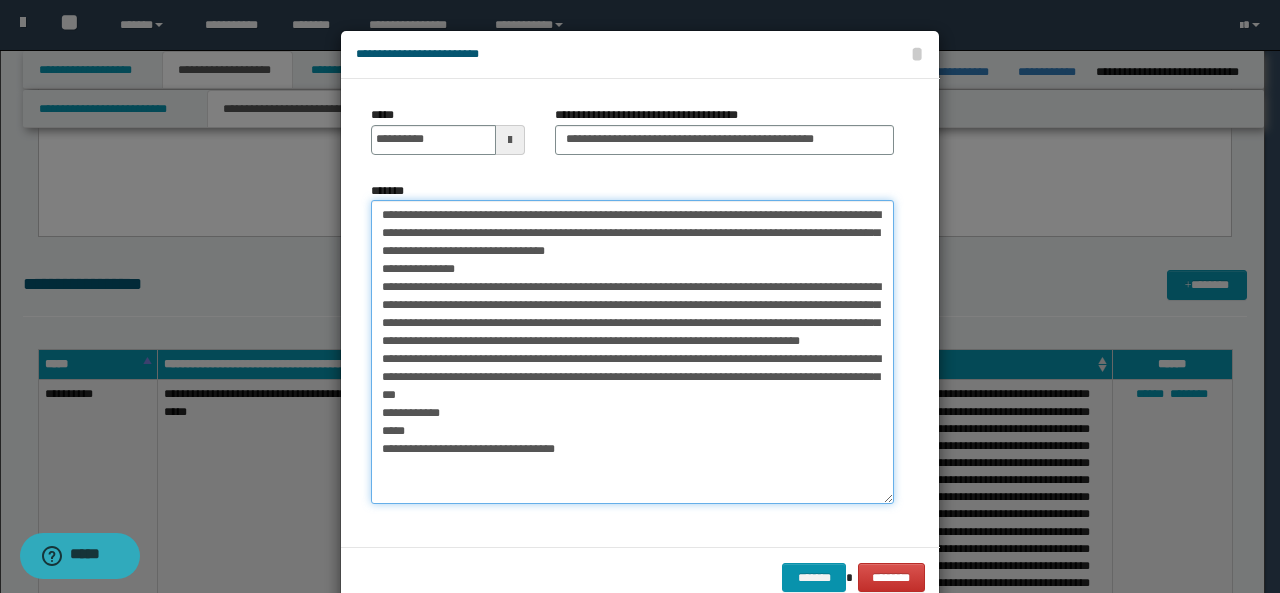 click on "**********" at bounding box center [632, 352] 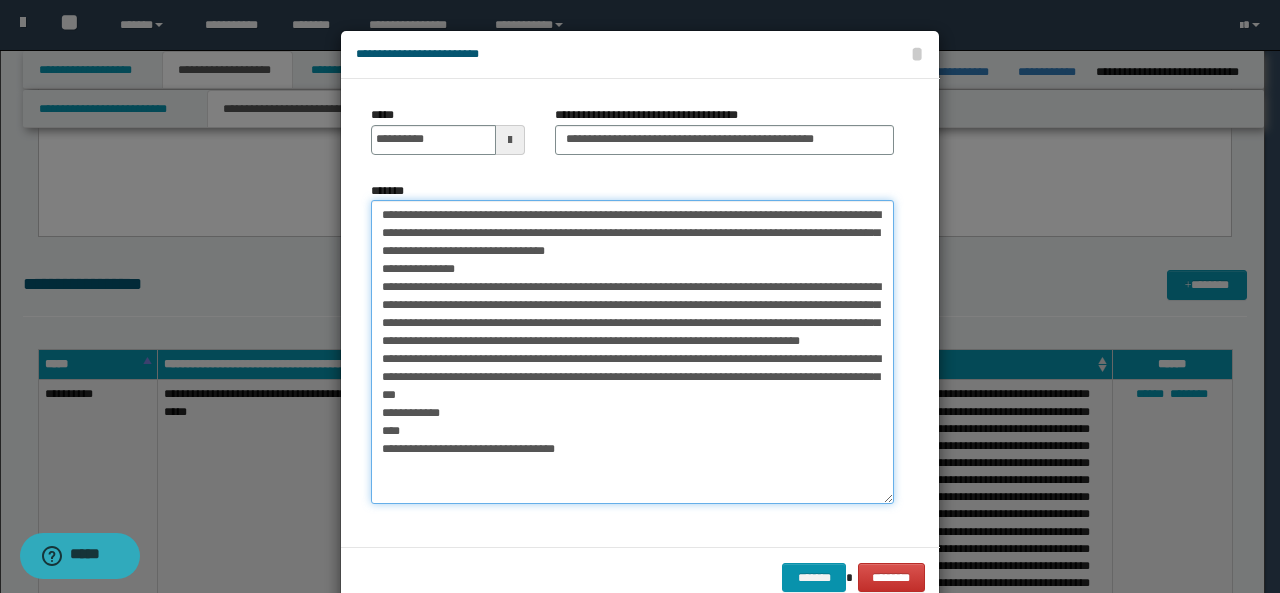click on "**********" at bounding box center (632, 352) 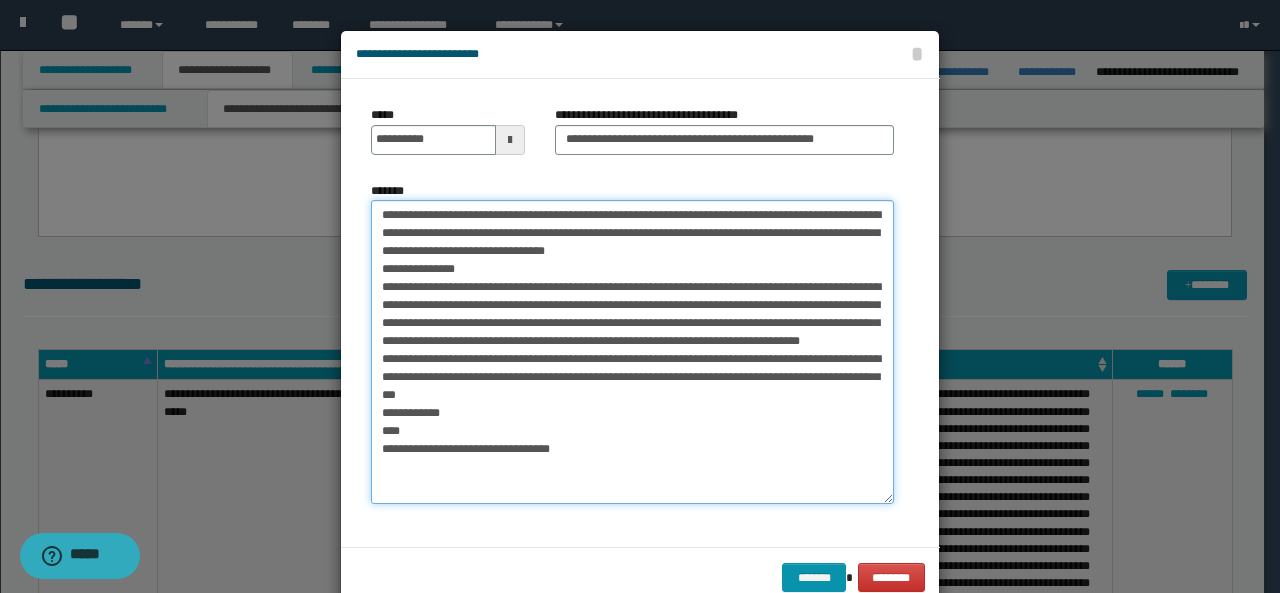 click on "**********" at bounding box center [632, 352] 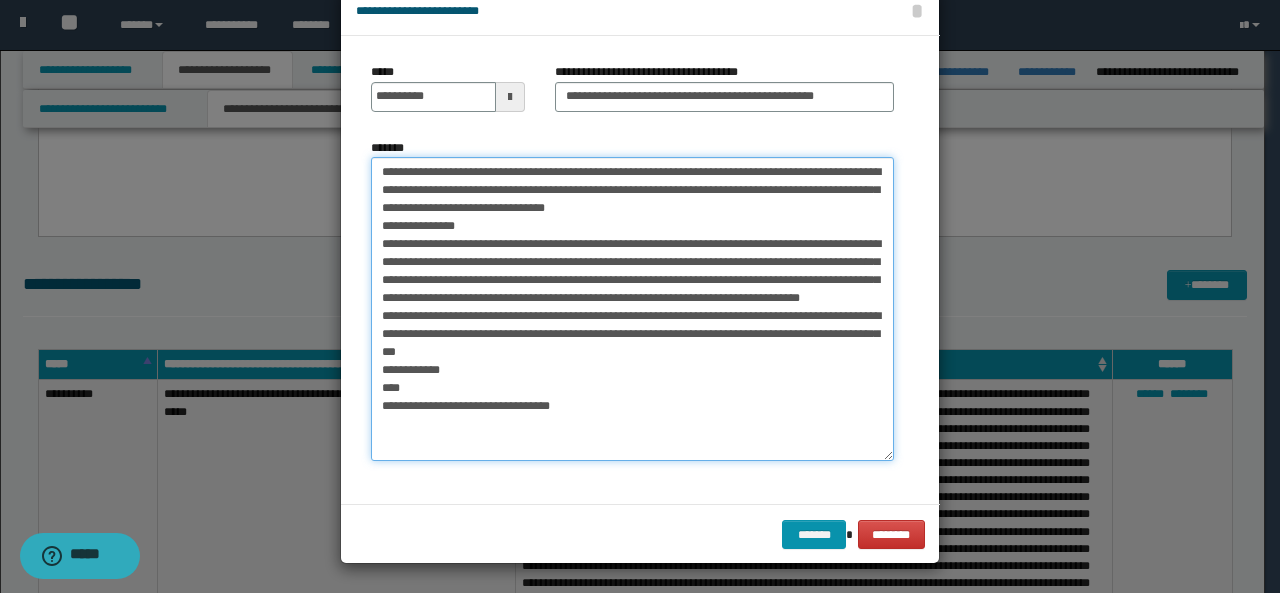 scroll, scrollTop: 44, scrollLeft: 0, axis: vertical 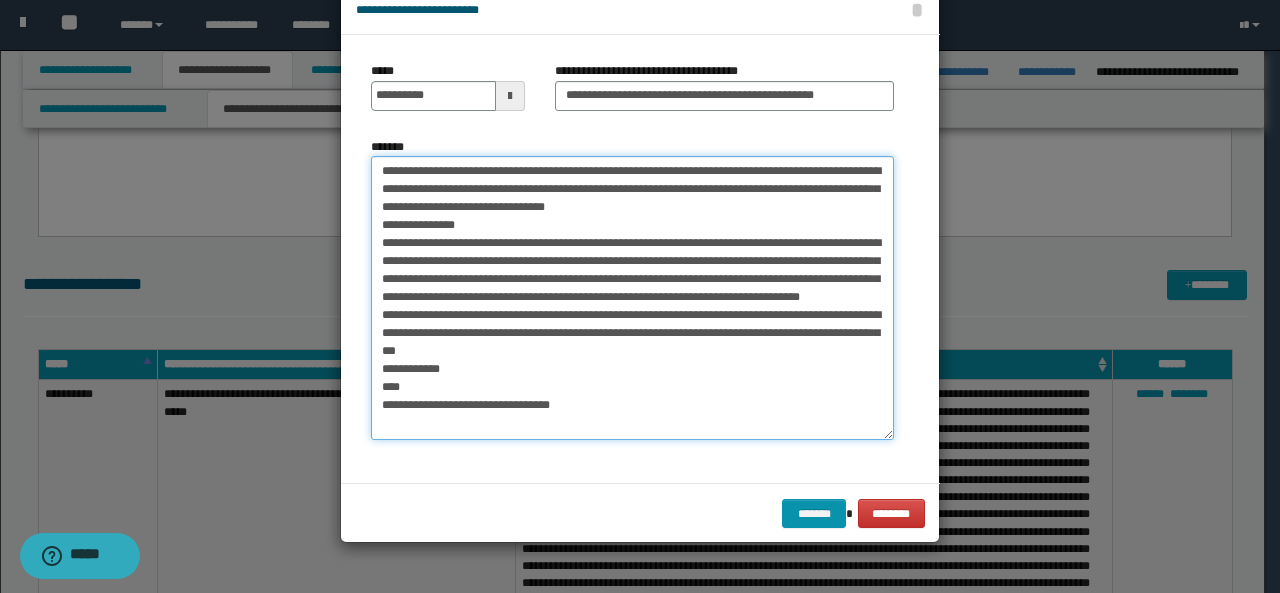 drag, startPoint x: 882, startPoint y: 450, endPoint x: 880, endPoint y: 431, distance: 19.104973 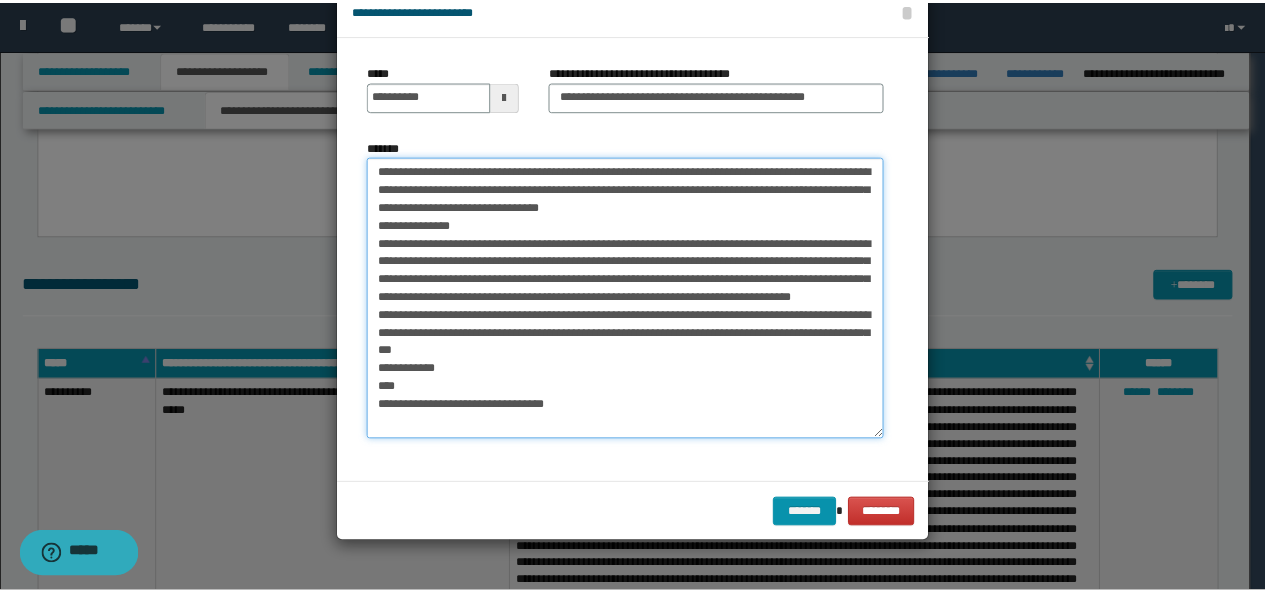 scroll, scrollTop: 0, scrollLeft: 0, axis: both 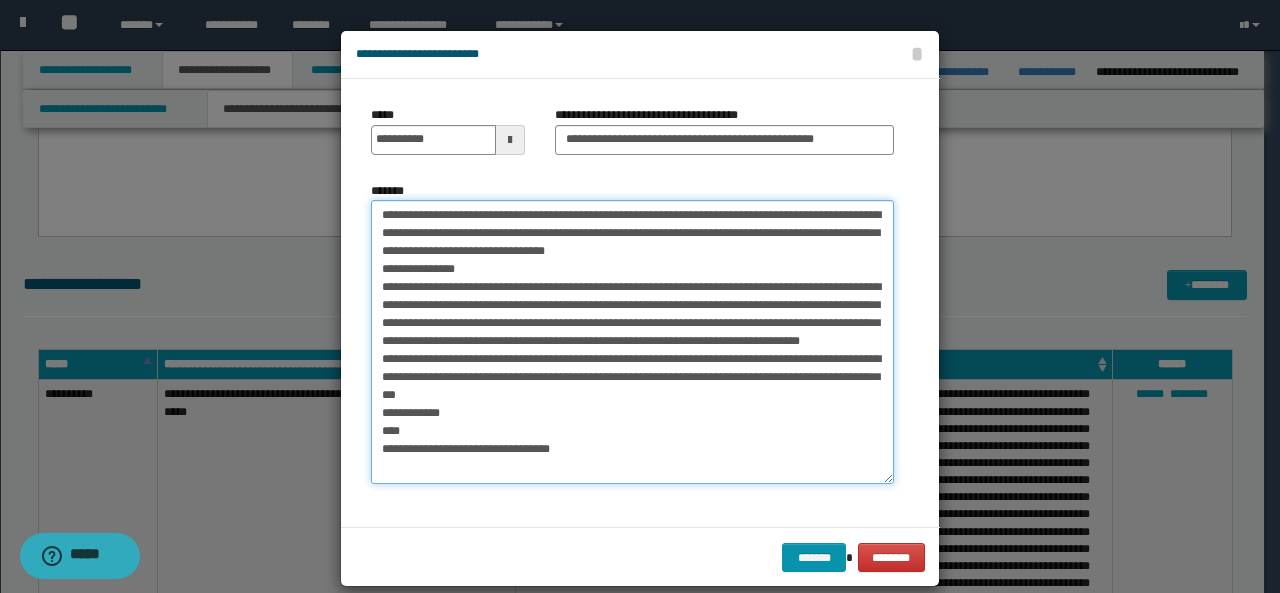 click on "**********" at bounding box center (632, 342) 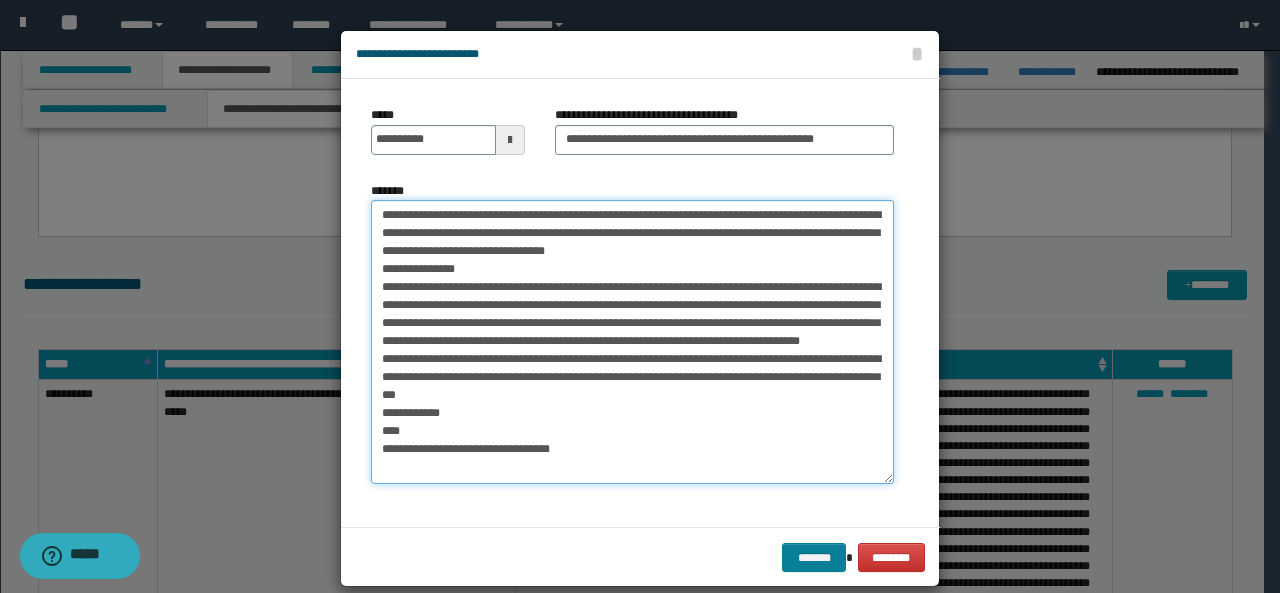 type on "**********" 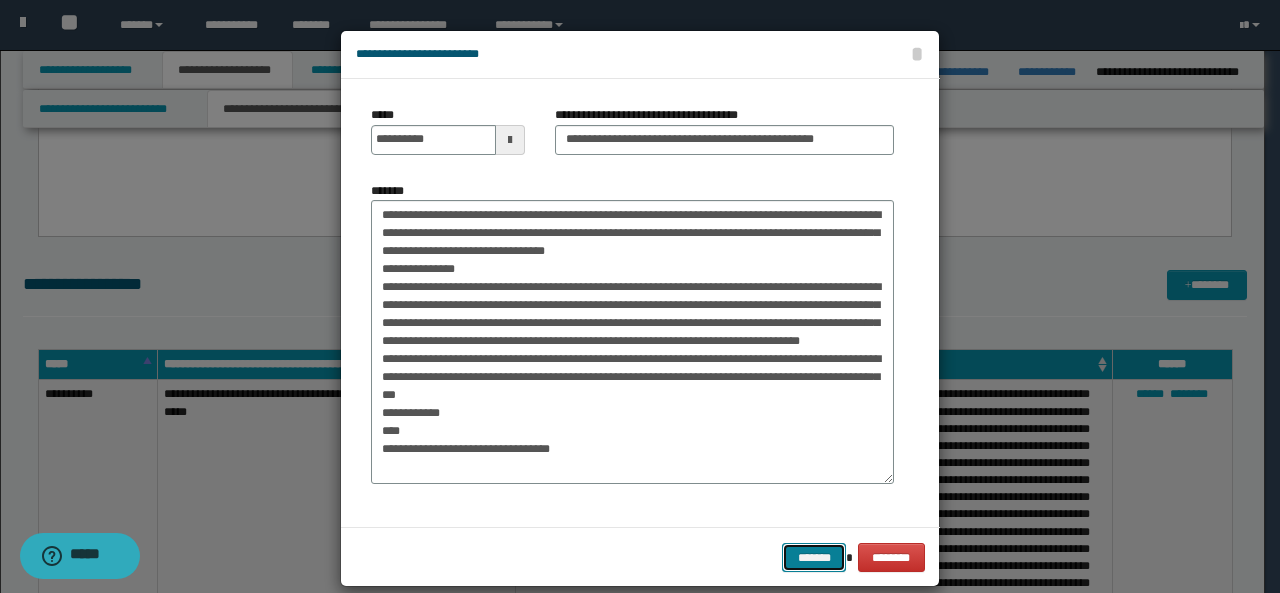 click on "*******" at bounding box center (814, 557) 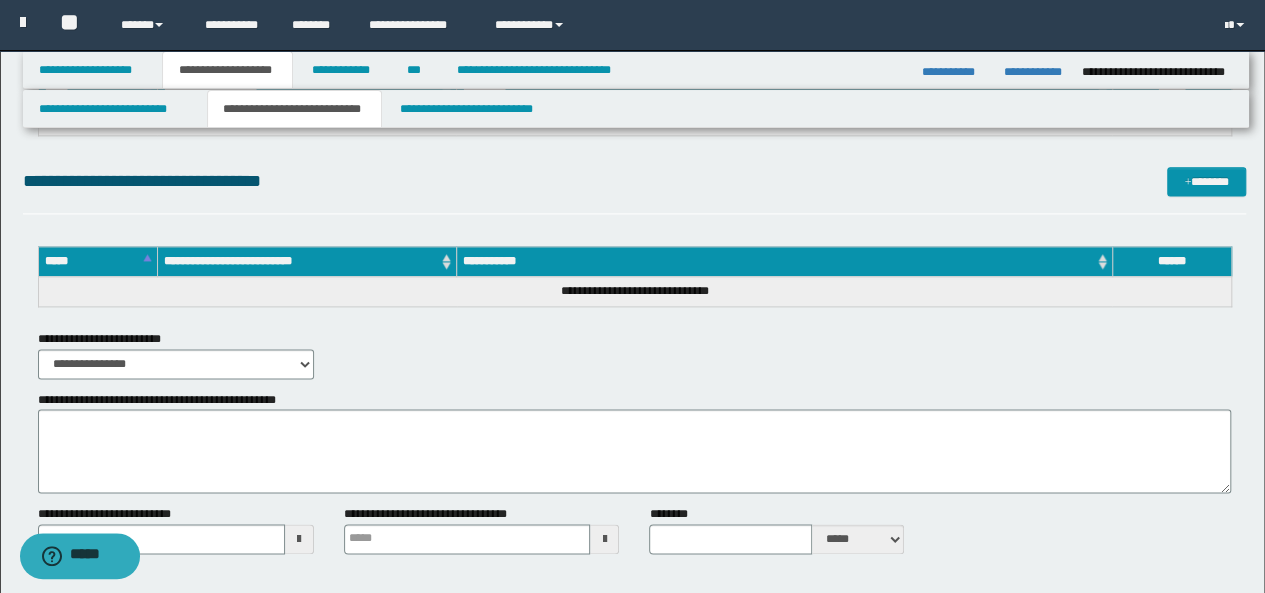 scroll, scrollTop: 5109, scrollLeft: 0, axis: vertical 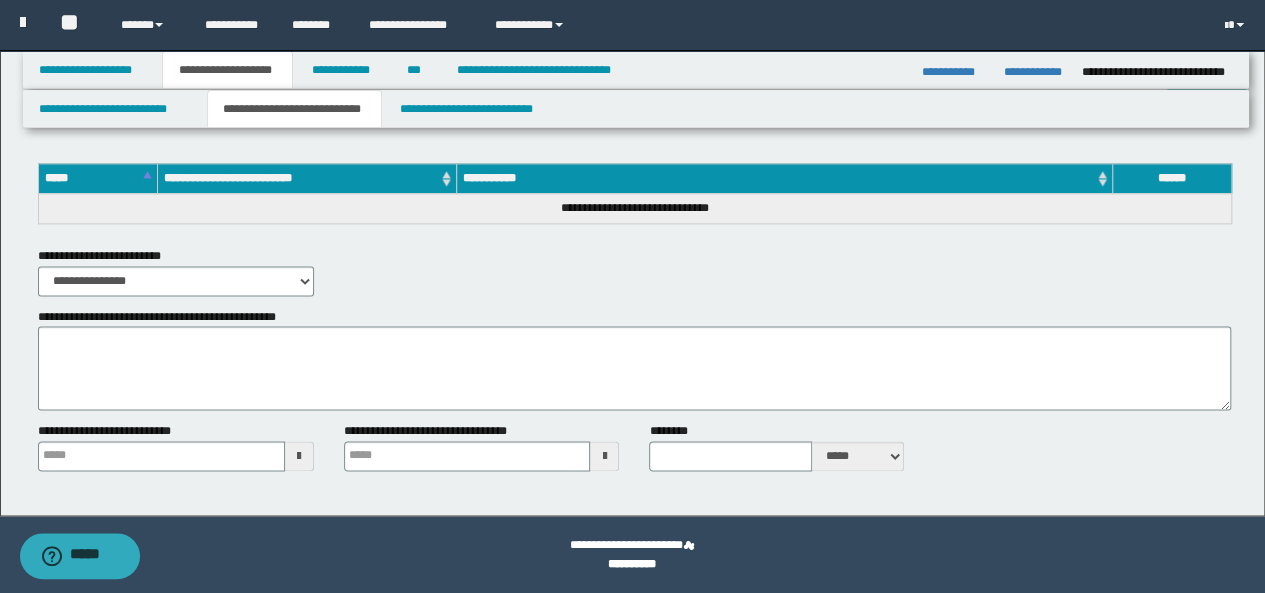 type 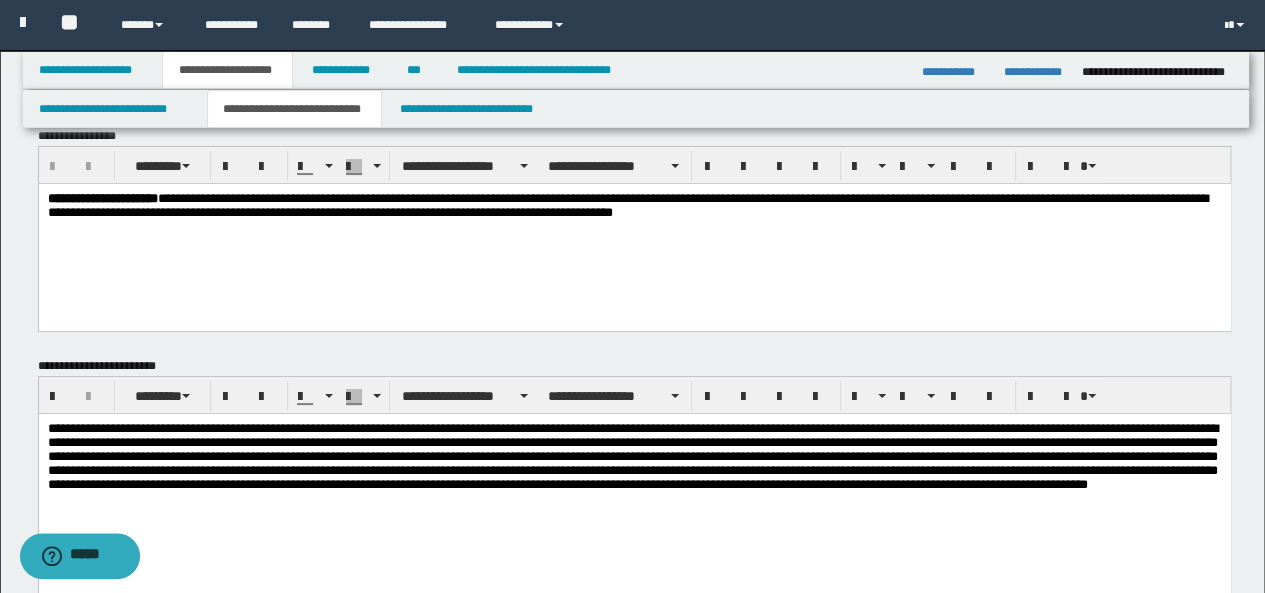 scroll, scrollTop: 33, scrollLeft: 0, axis: vertical 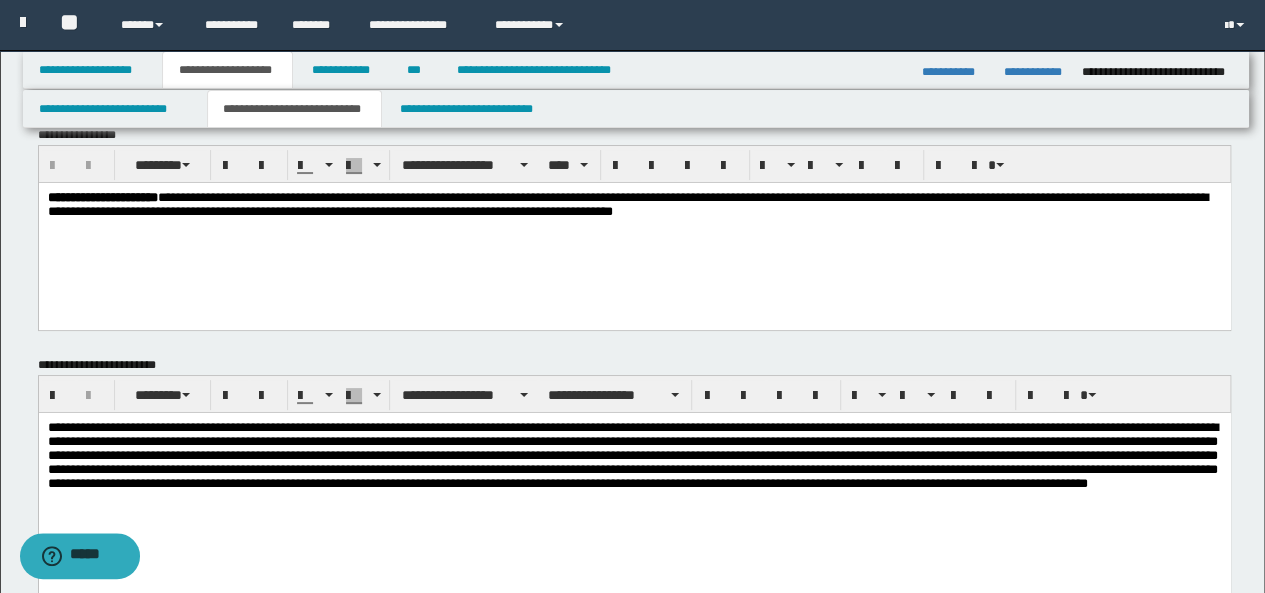 click on "**********" at bounding box center [627, 203] 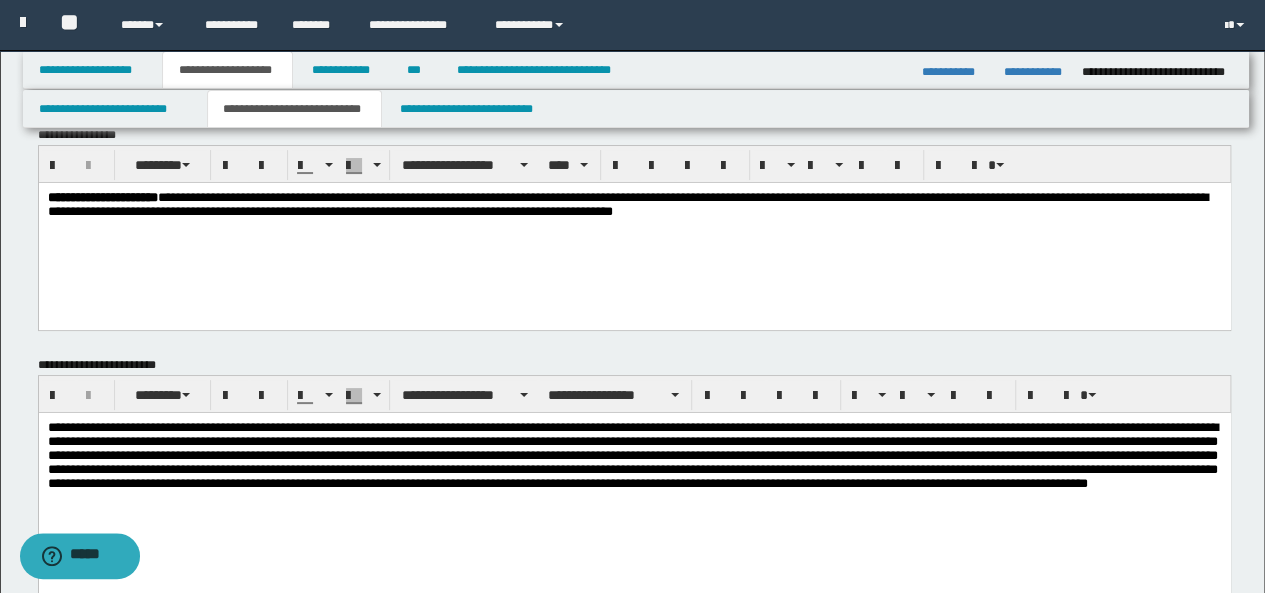 click at bounding box center (634, 467) 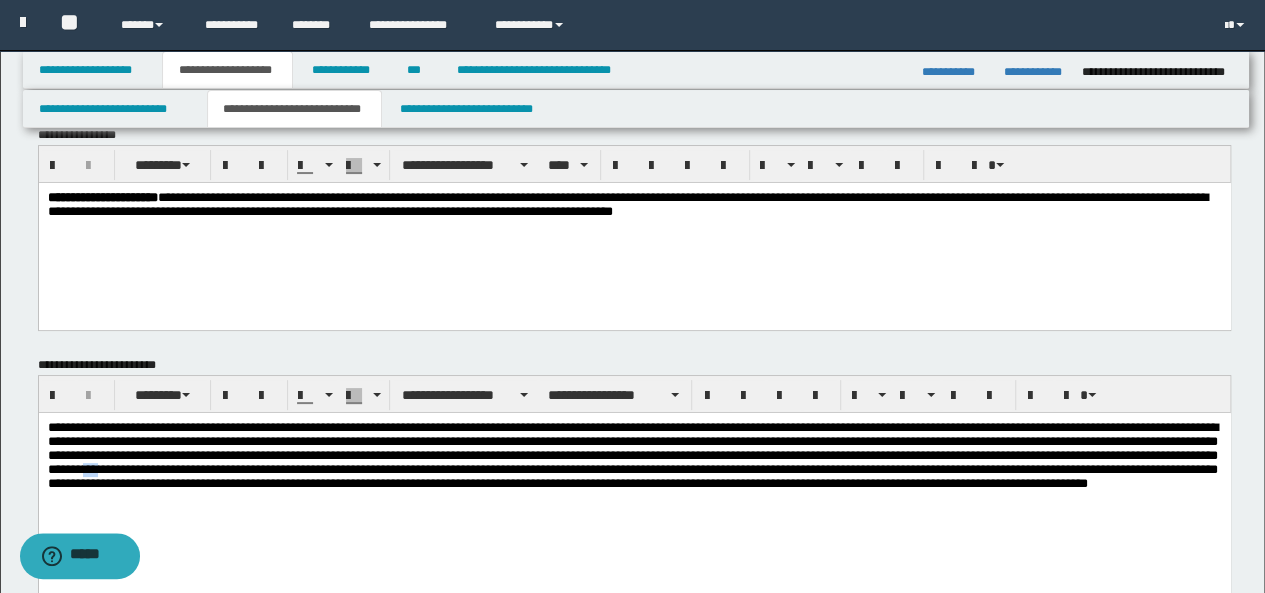 click at bounding box center [634, 467] 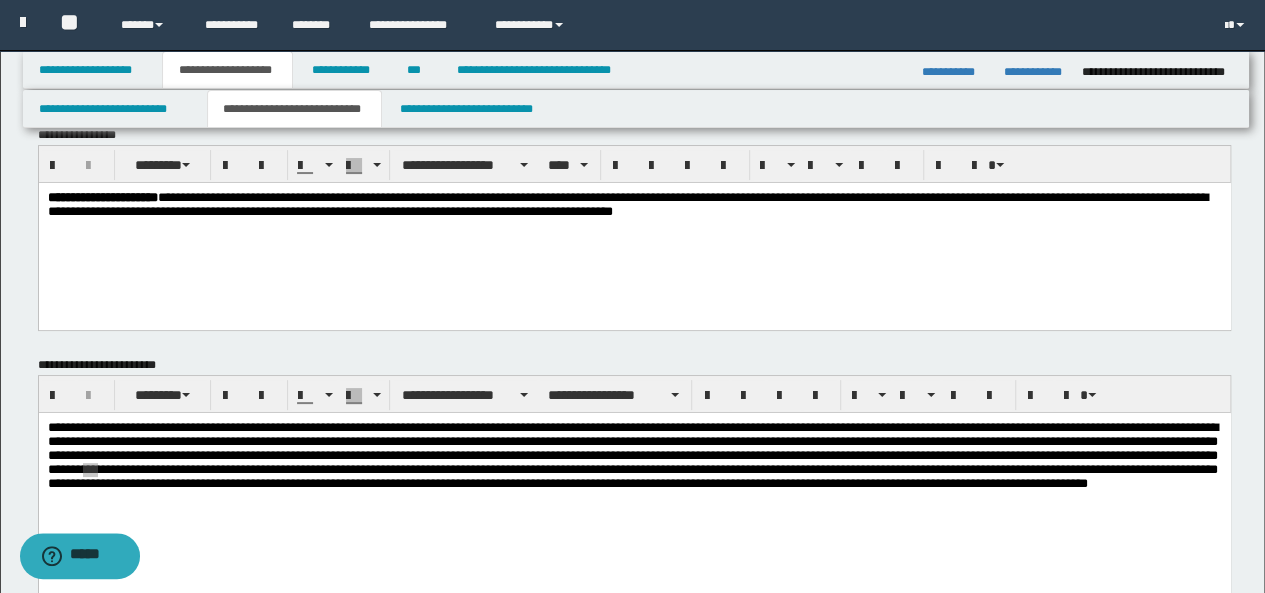 drag, startPoint x: 255, startPoint y: 260, endPoint x: 69, endPoint y: 222, distance: 189.84204 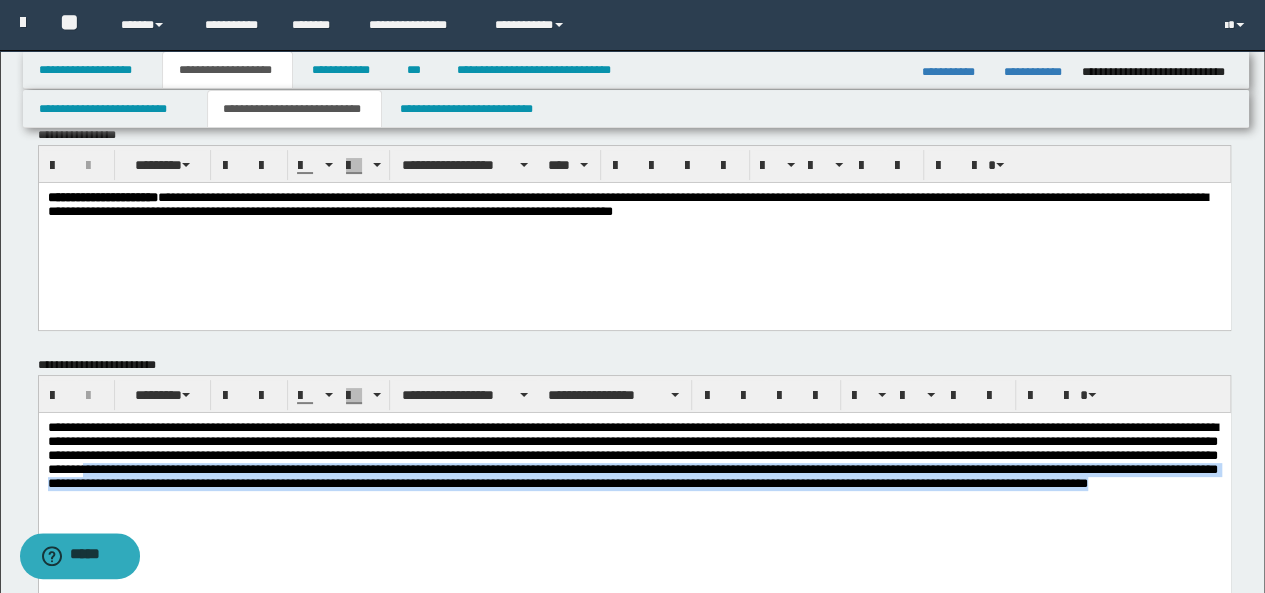drag, startPoint x: 47, startPoint y: 427, endPoint x: 427, endPoint y: 502, distance: 387.3306 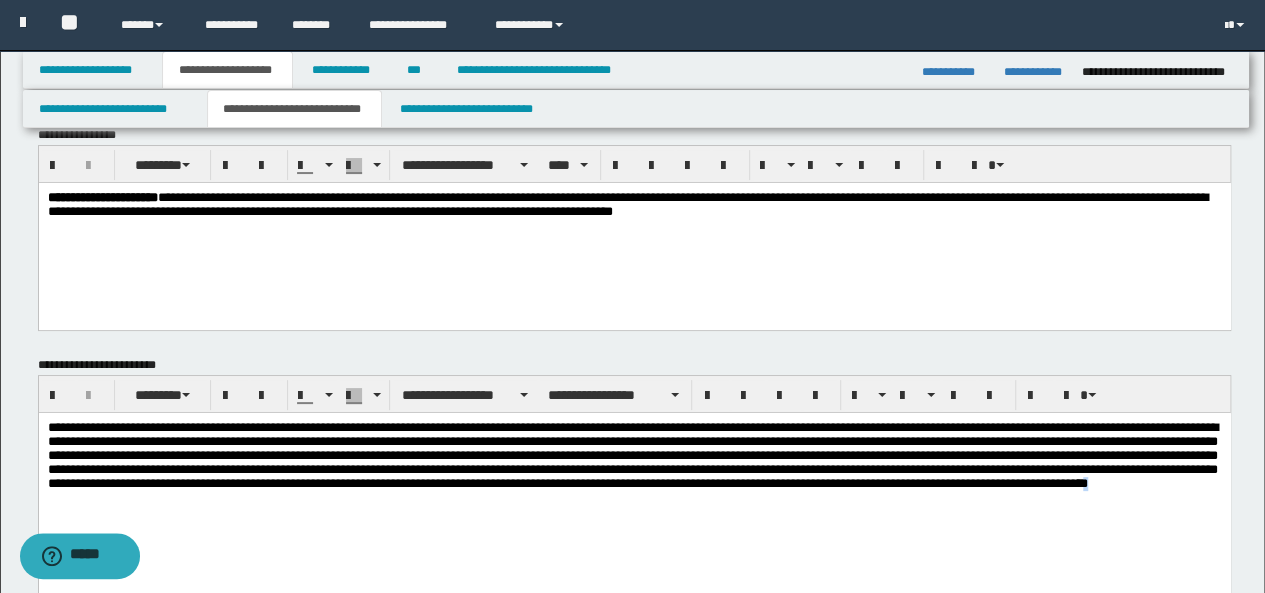 click at bounding box center [634, 467] 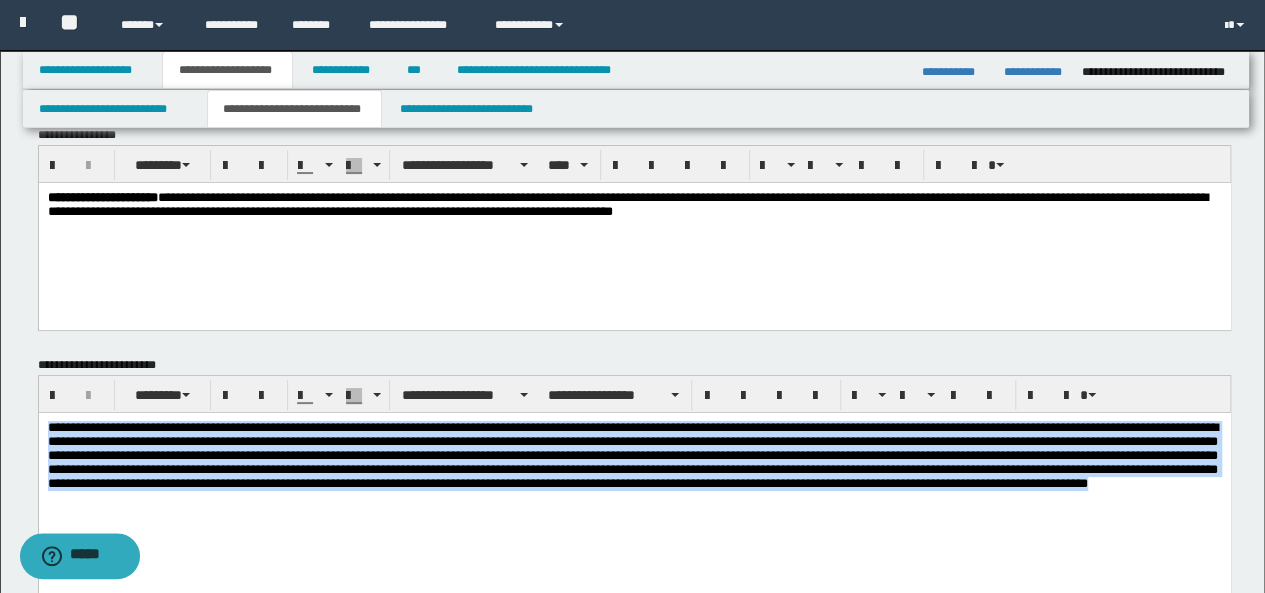 drag, startPoint x: 420, startPoint y: 502, endPoint x: 41, endPoint y: 430, distance: 385.77844 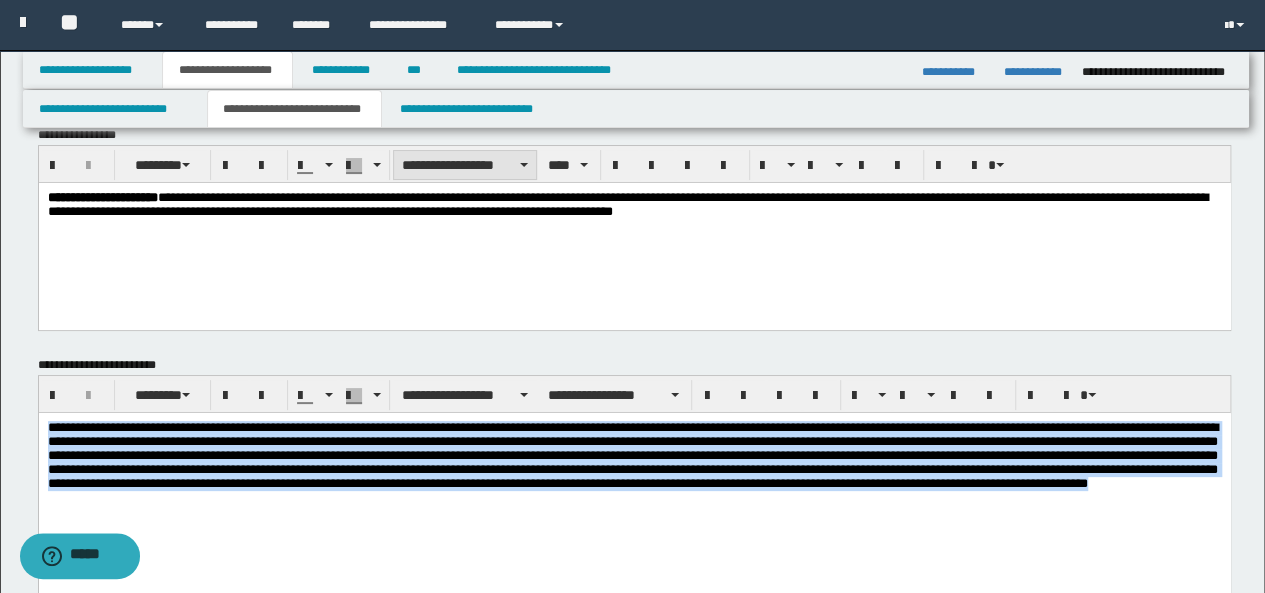 click on "**********" at bounding box center (465, 165) 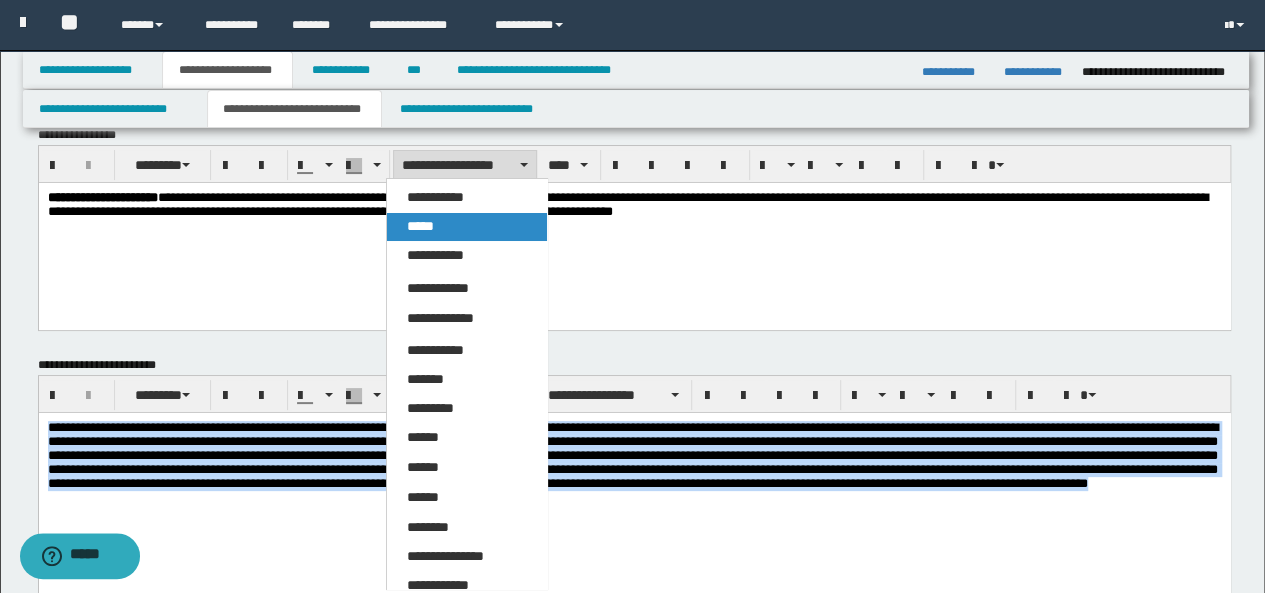 click on "*****" at bounding box center [420, 226] 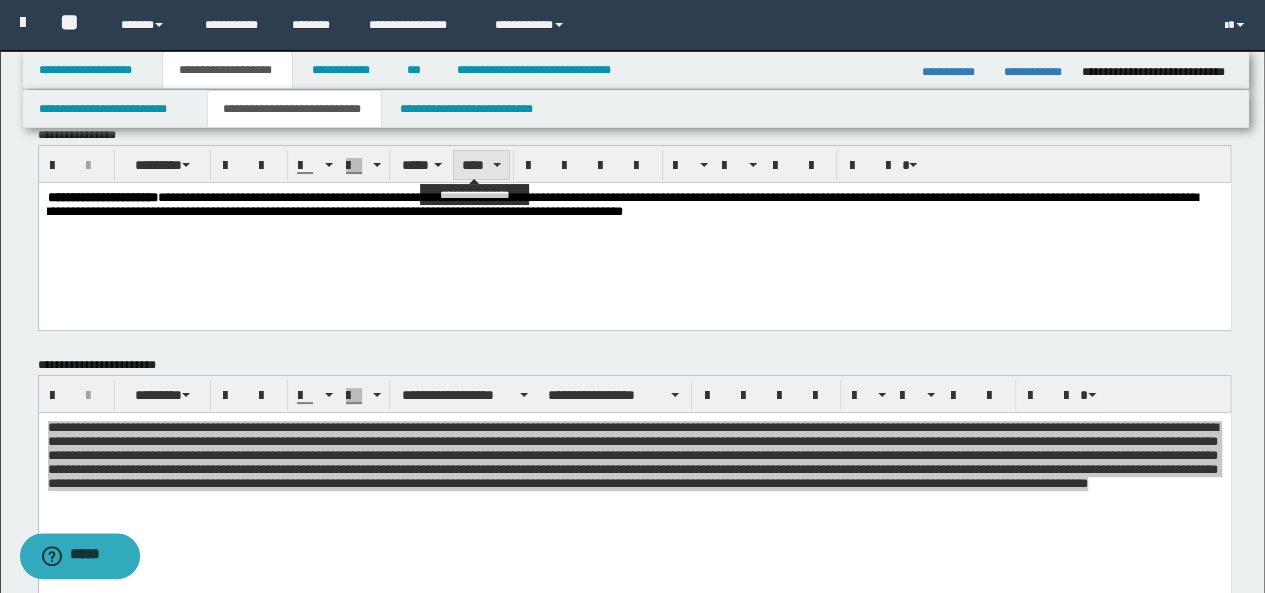 click on "****" at bounding box center [481, 165] 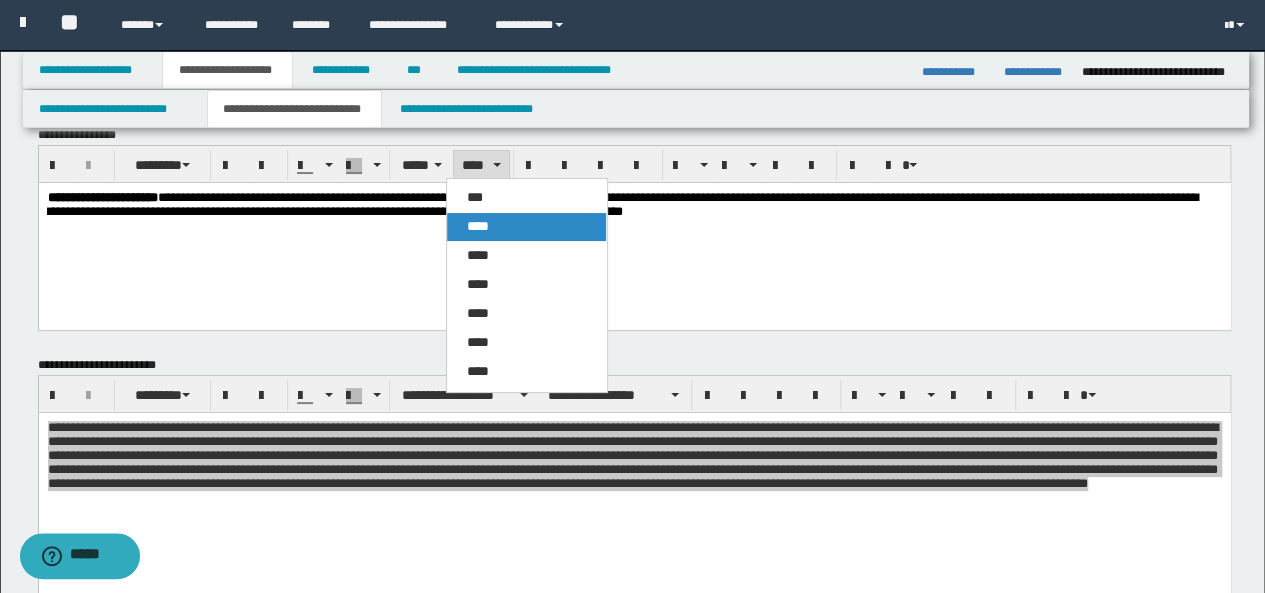 click on "****" at bounding box center (478, 226) 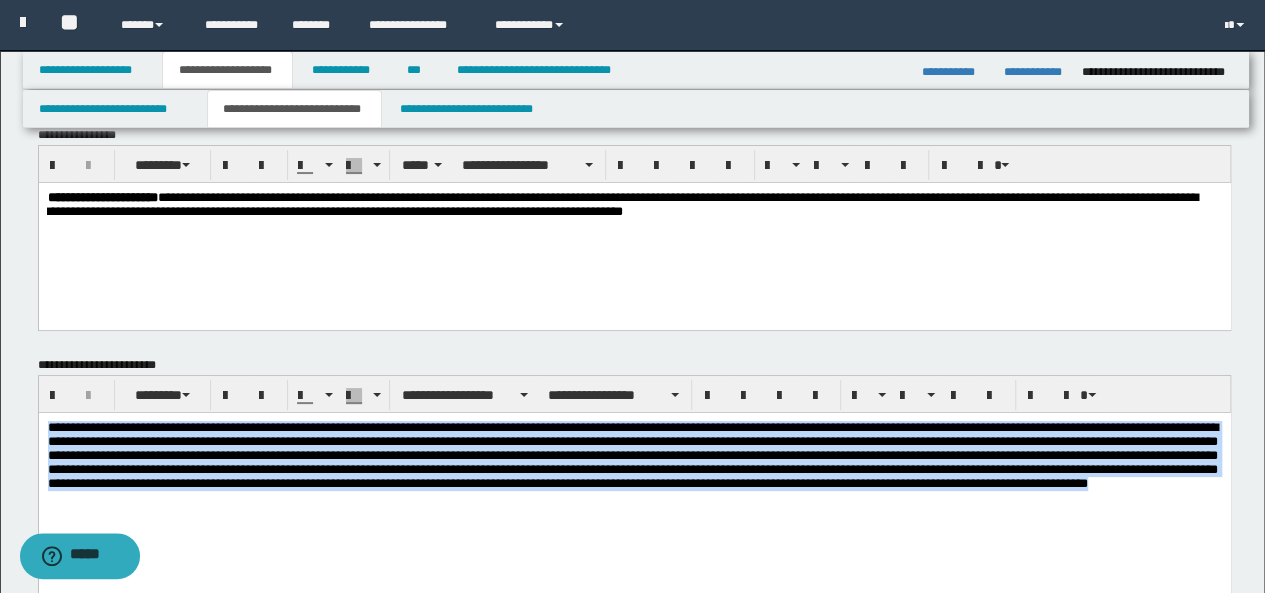 click at bounding box center [634, 467] 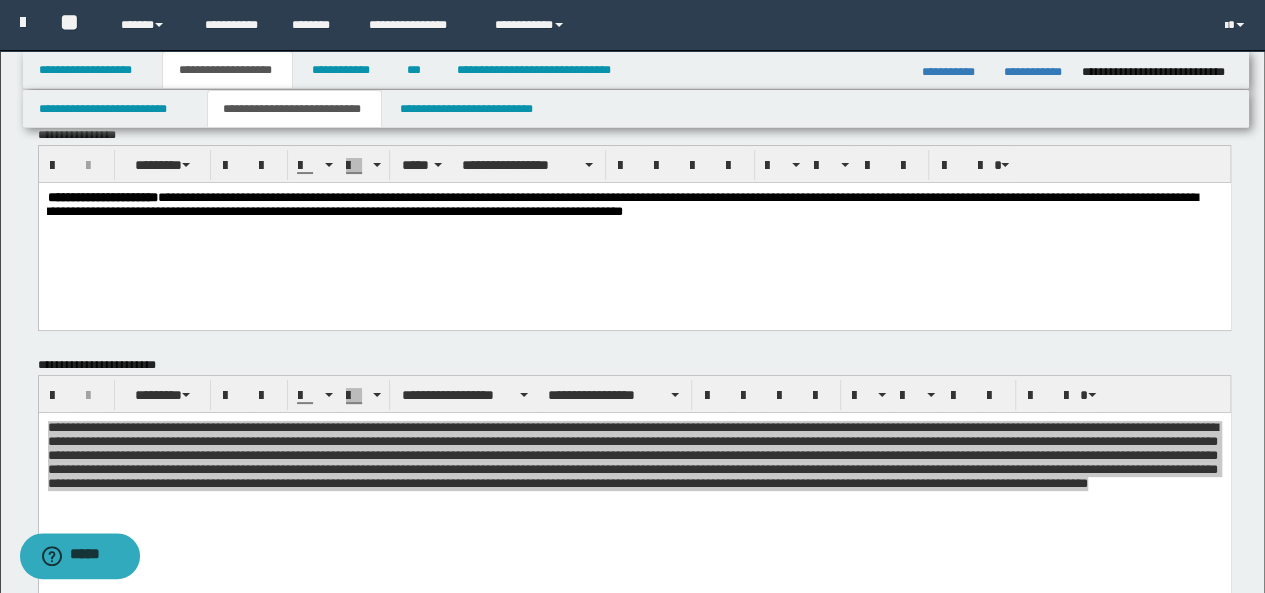 click on "**********" at bounding box center (634, 229) 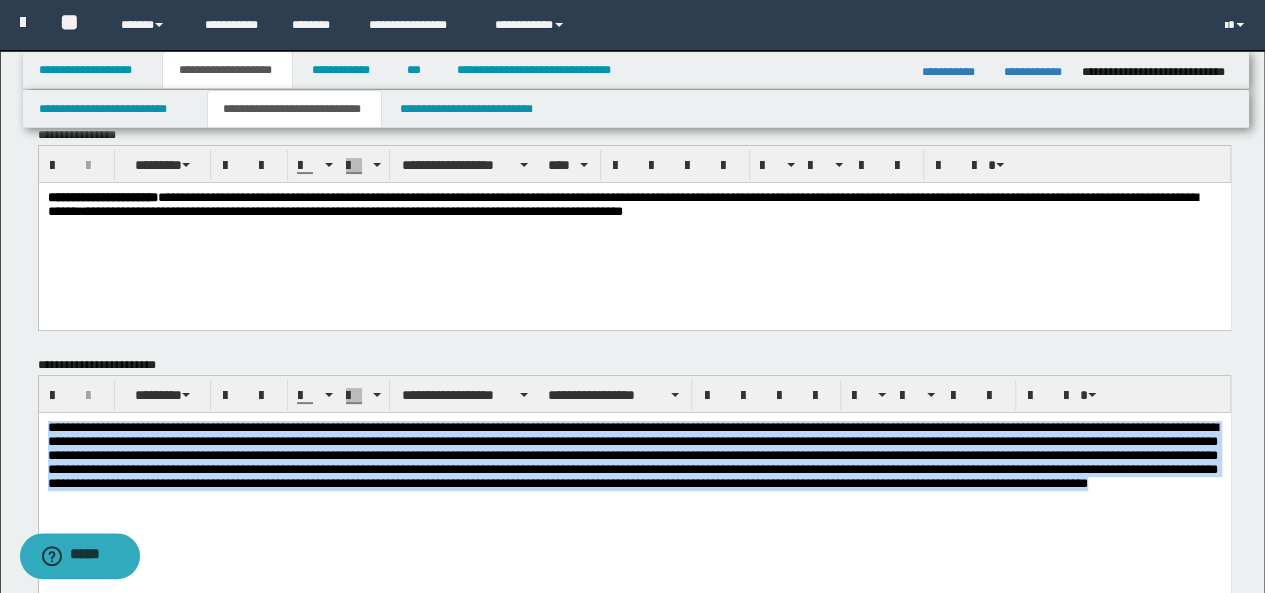 click at bounding box center [634, 492] 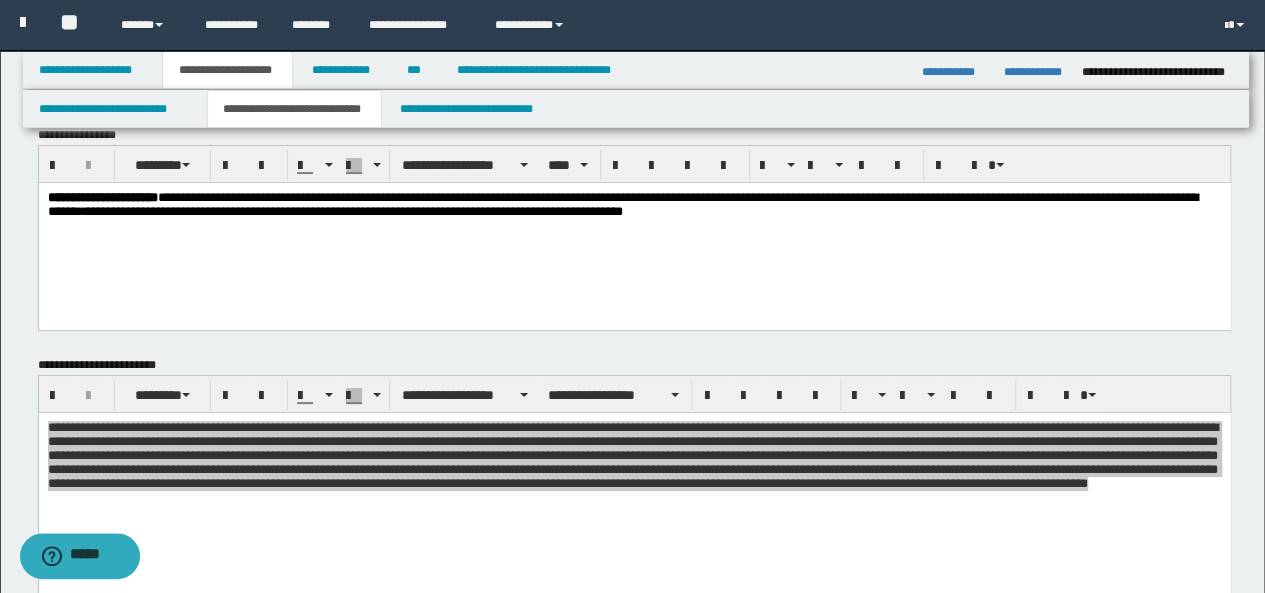 click on "**********" at bounding box center [634, 229] 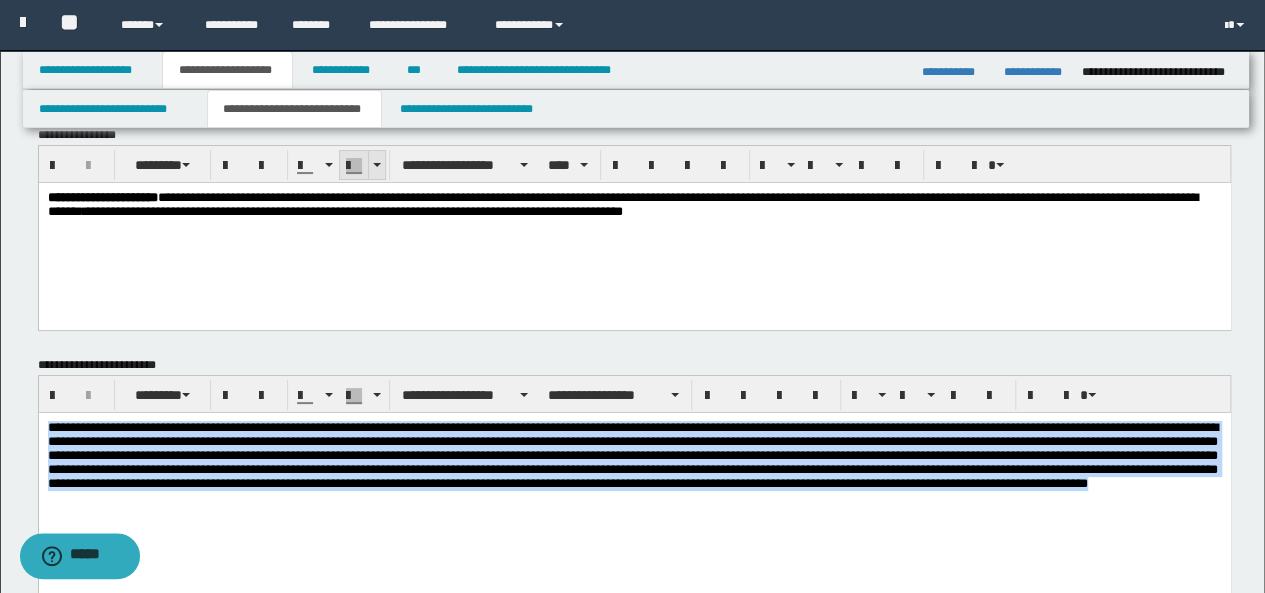 click at bounding box center [376, 165] 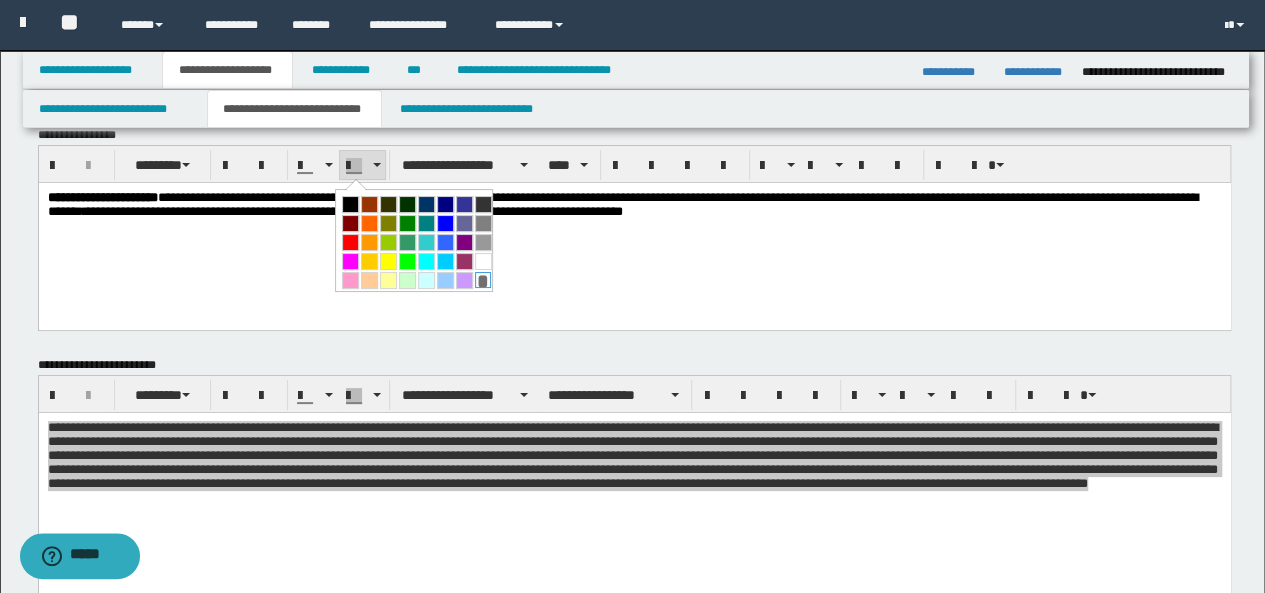 click on "*" at bounding box center [483, 280] 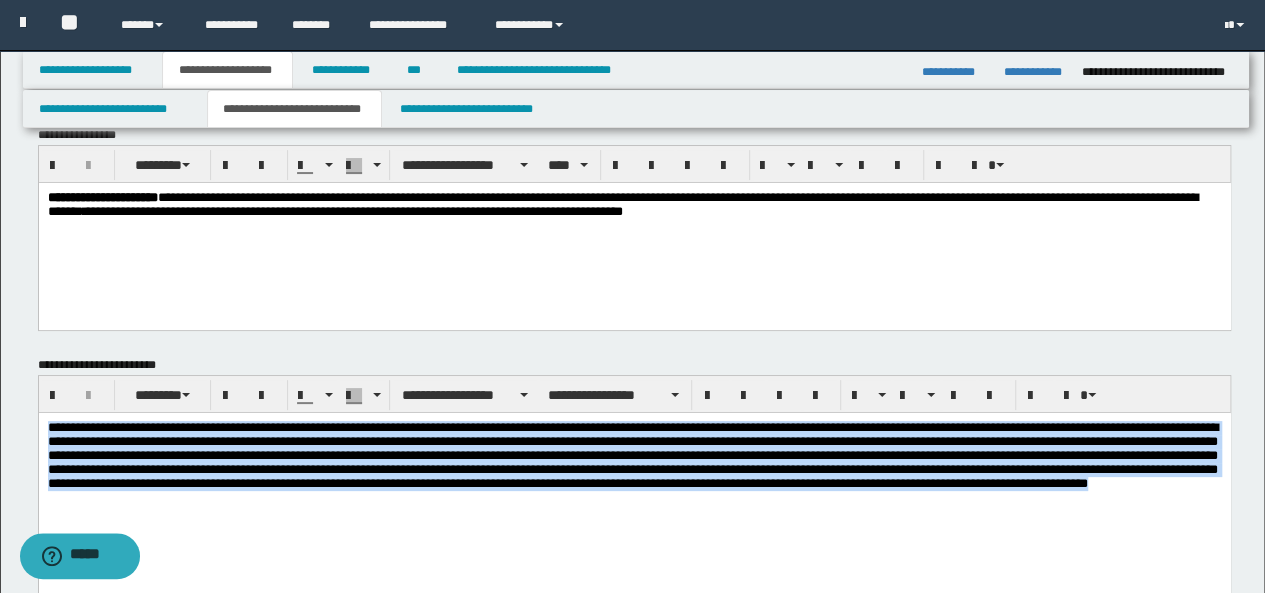 click at bounding box center [634, 467] 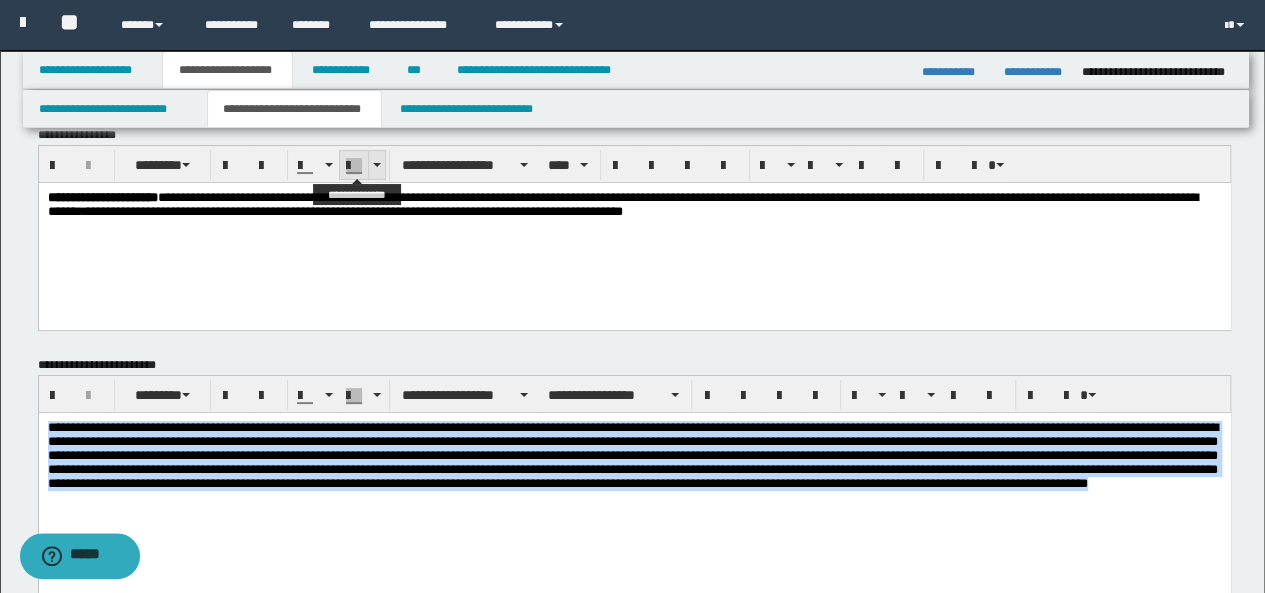 click at bounding box center (354, 166) 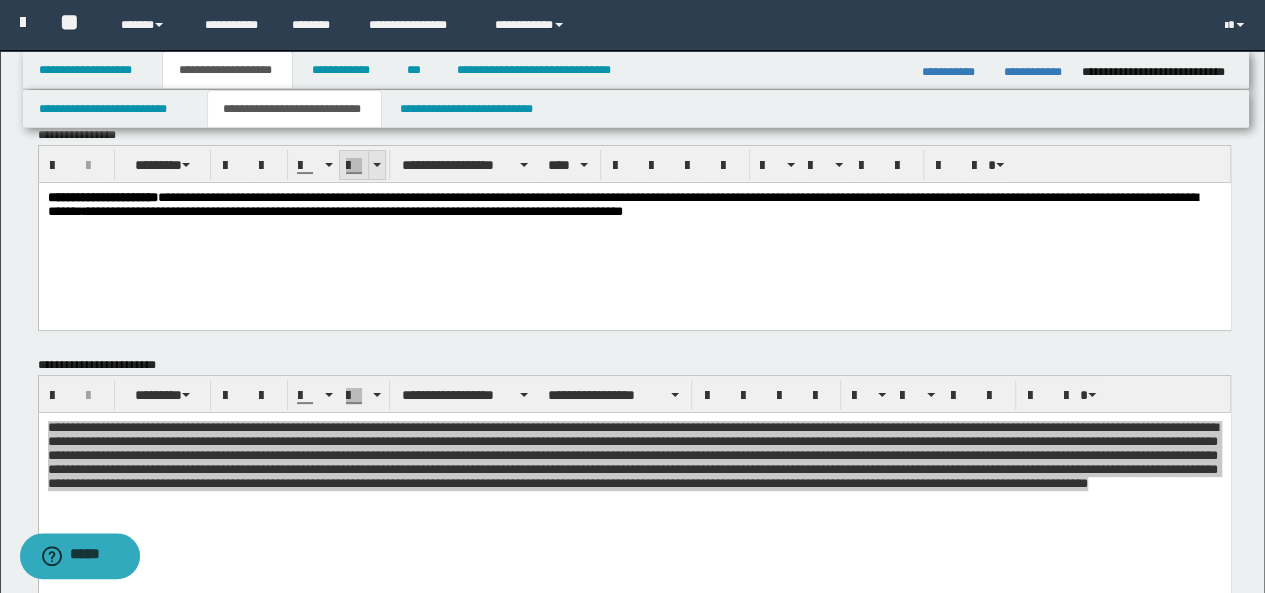 click at bounding box center [354, 166] 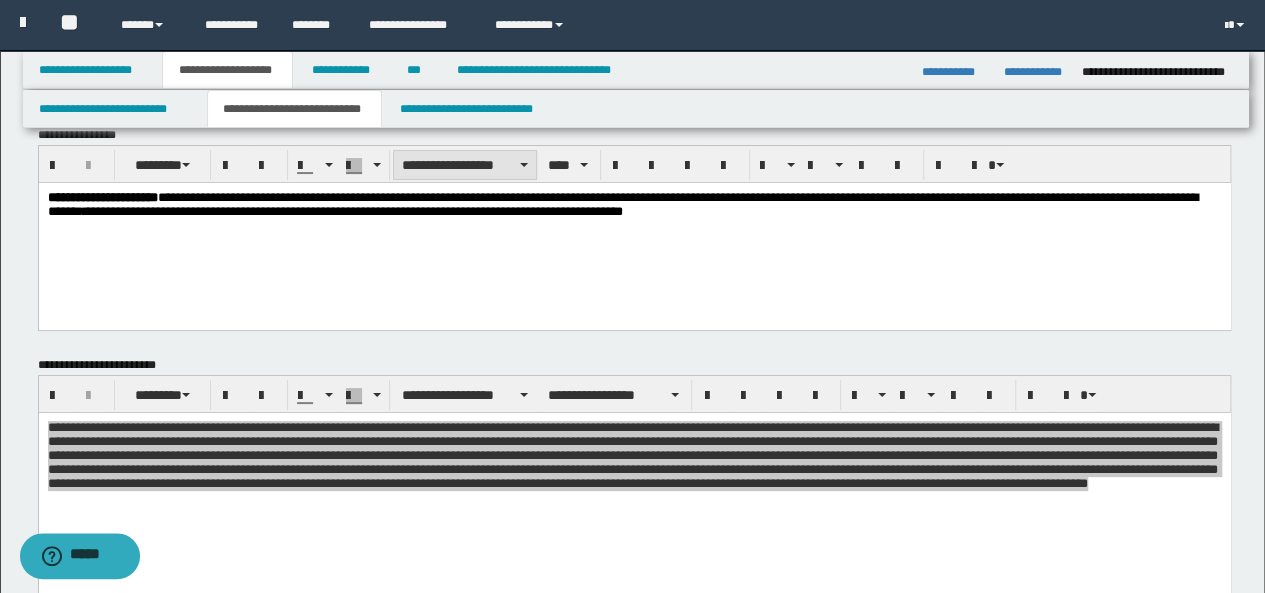 click on "**********" at bounding box center [465, 165] 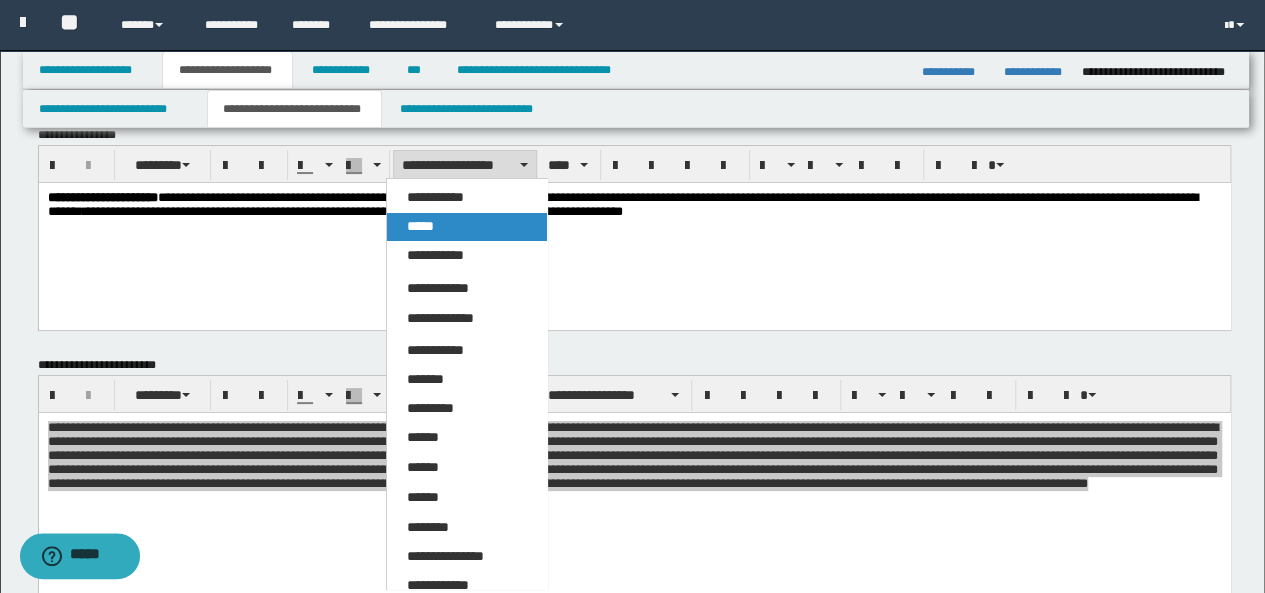 click on "*****" at bounding box center [466, 227] 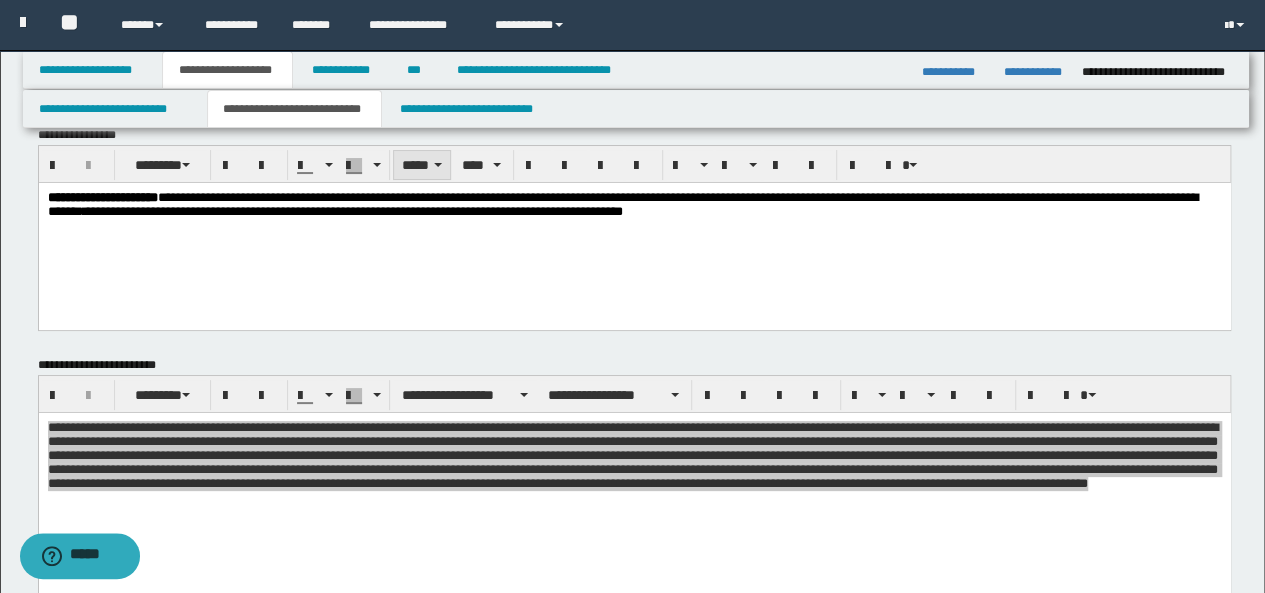 click on "*****" at bounding box center (422, 165) 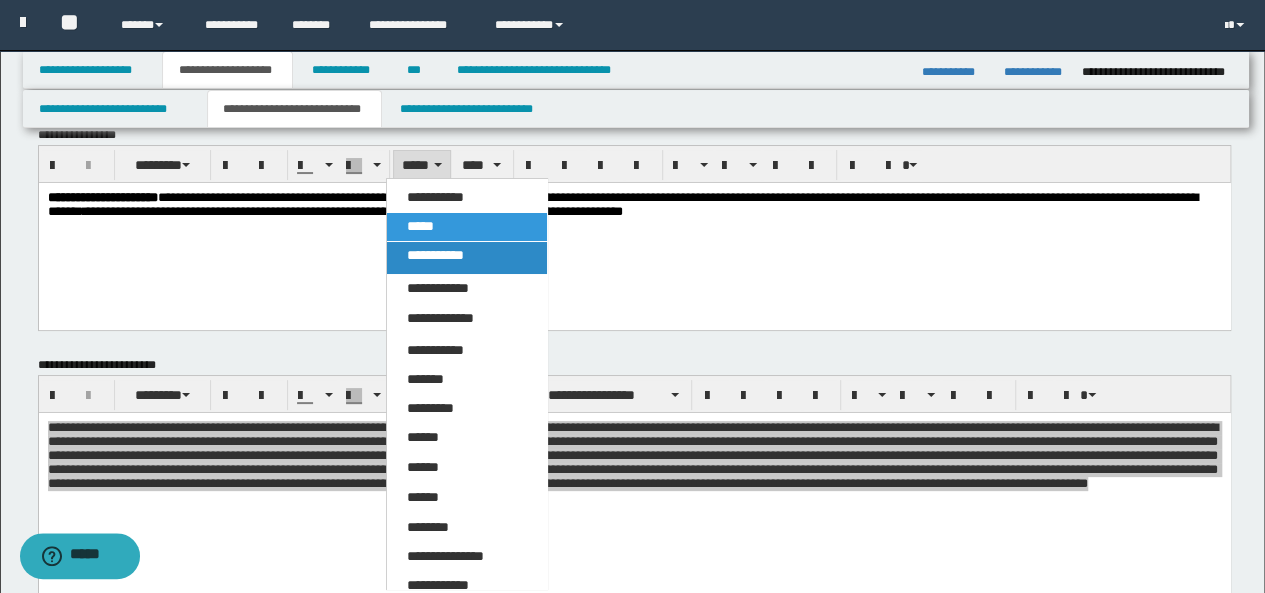 click on "**********" at bounding box center [435, 255] 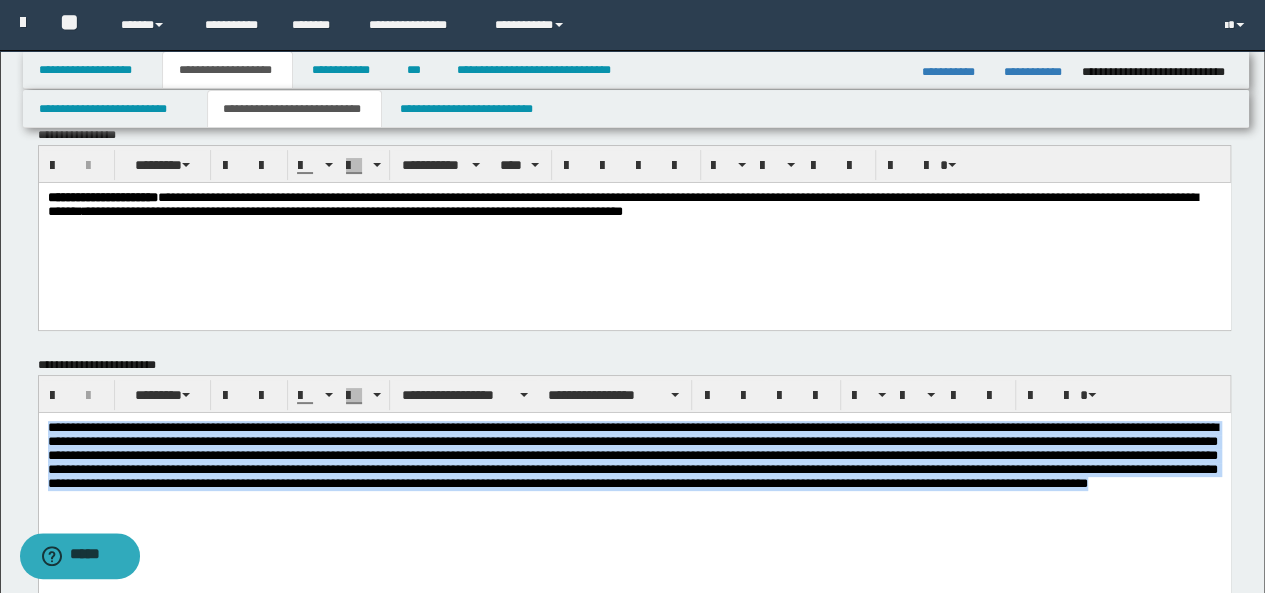 click at bounding box center (634, 492) 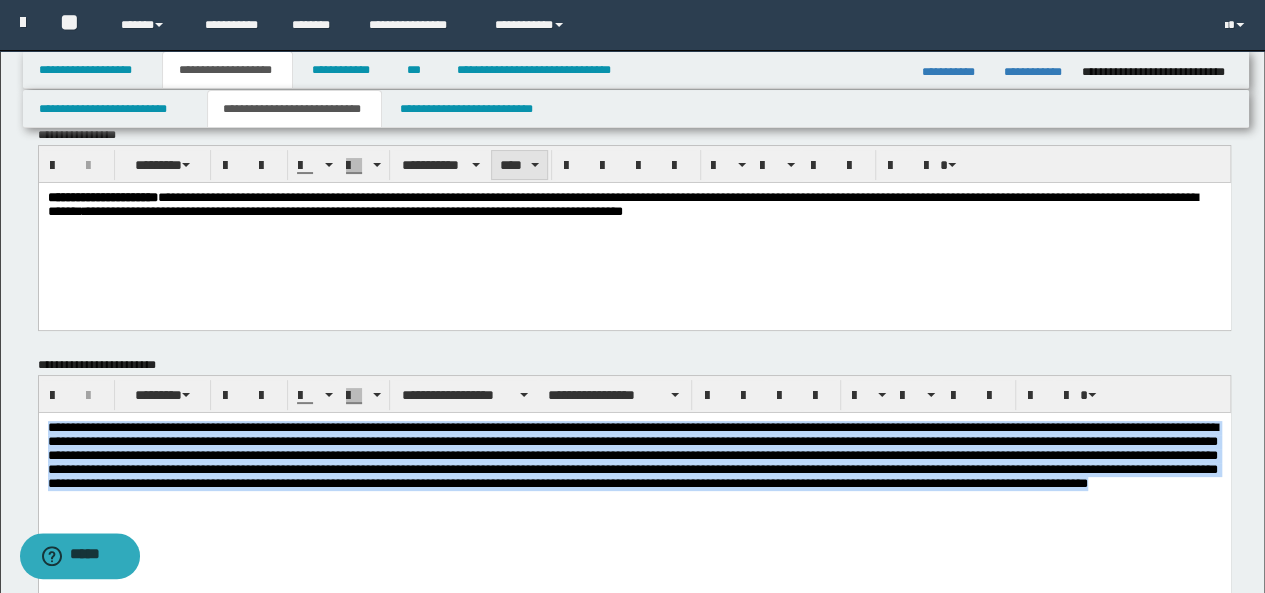 click at bounding box center [535, 165] 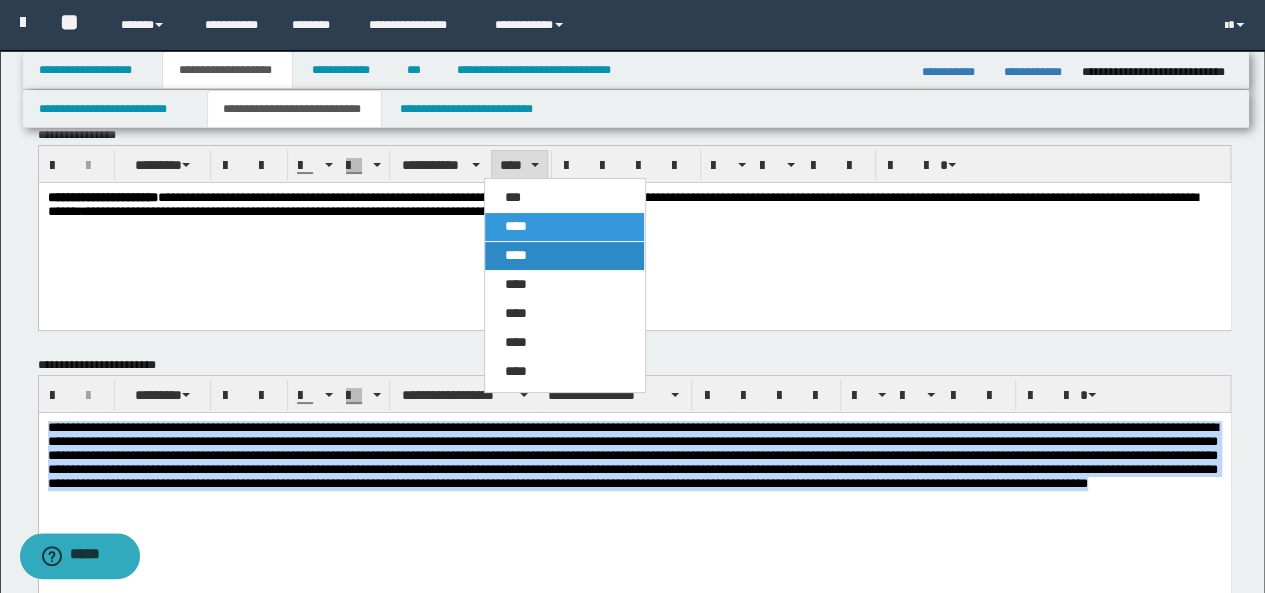 click on "****" at bounding box center (516, 255) 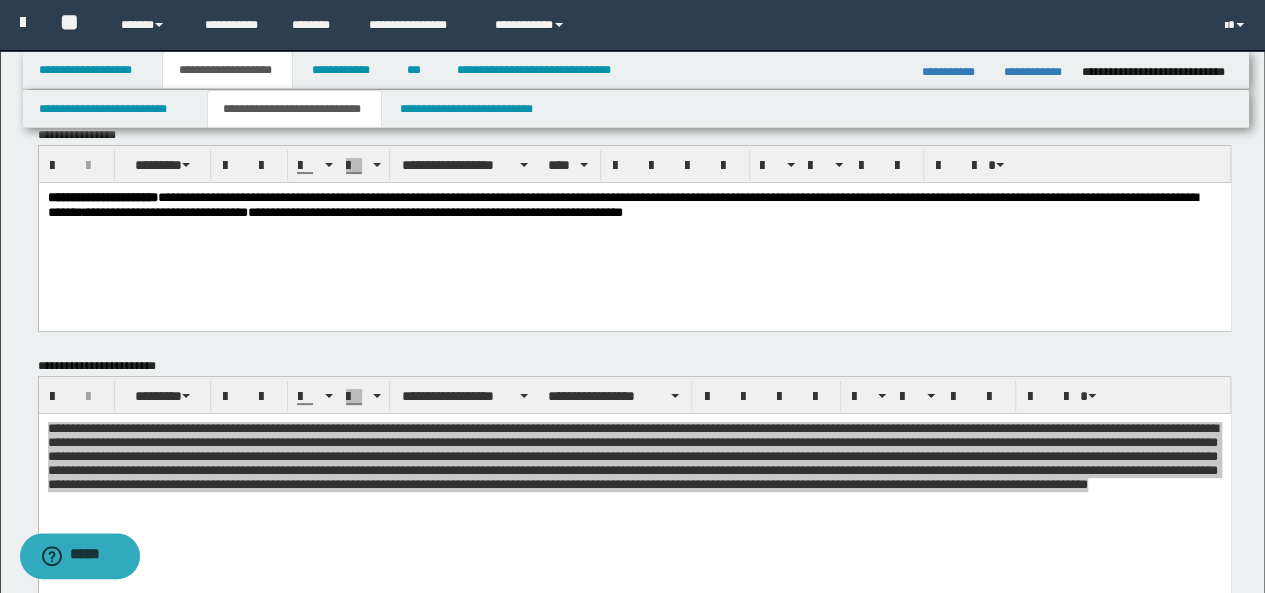 click on "**********" at bounding box center (634, 230) 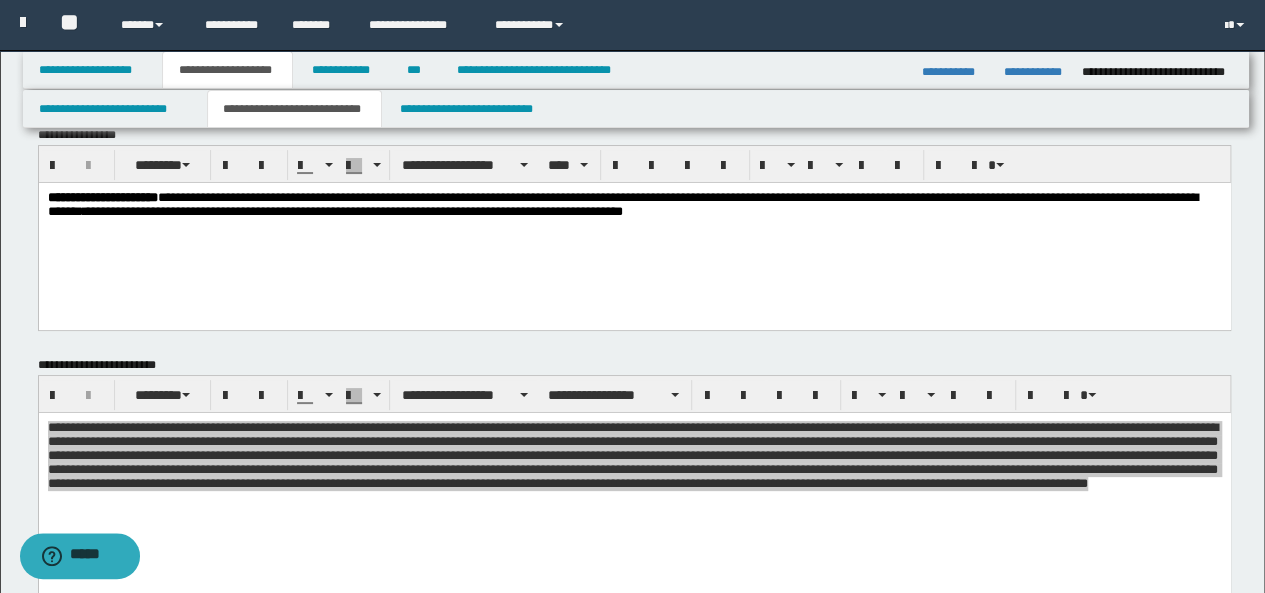 click on "**********" at bounding box center [634, 229] 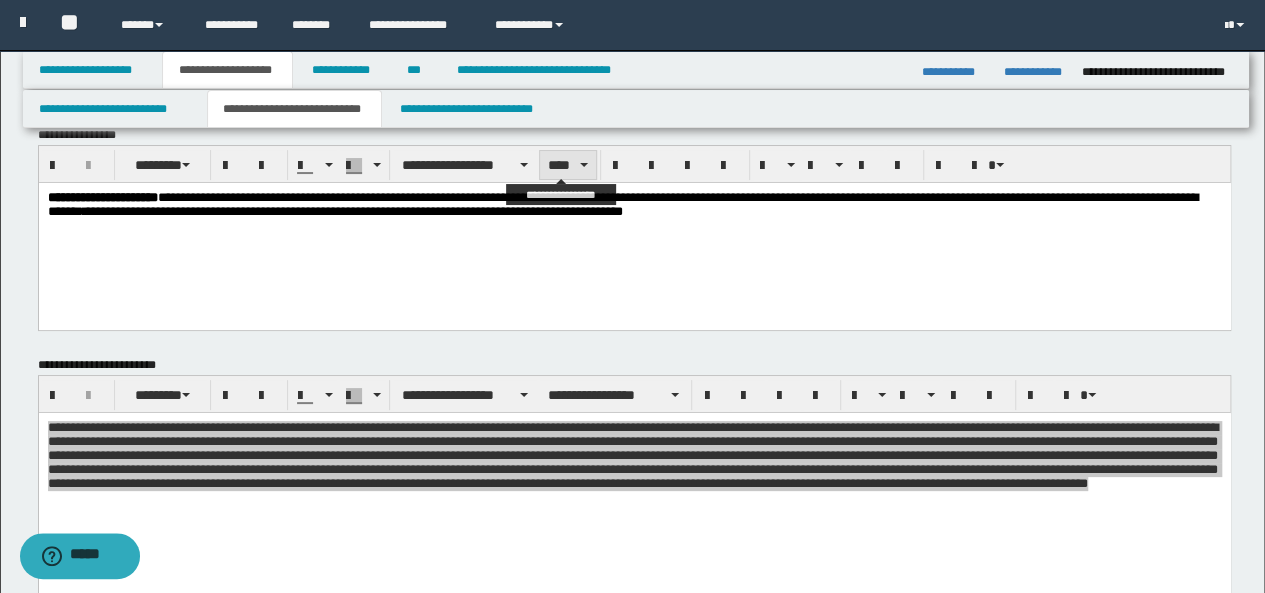 click at bounding box center (584, 165) 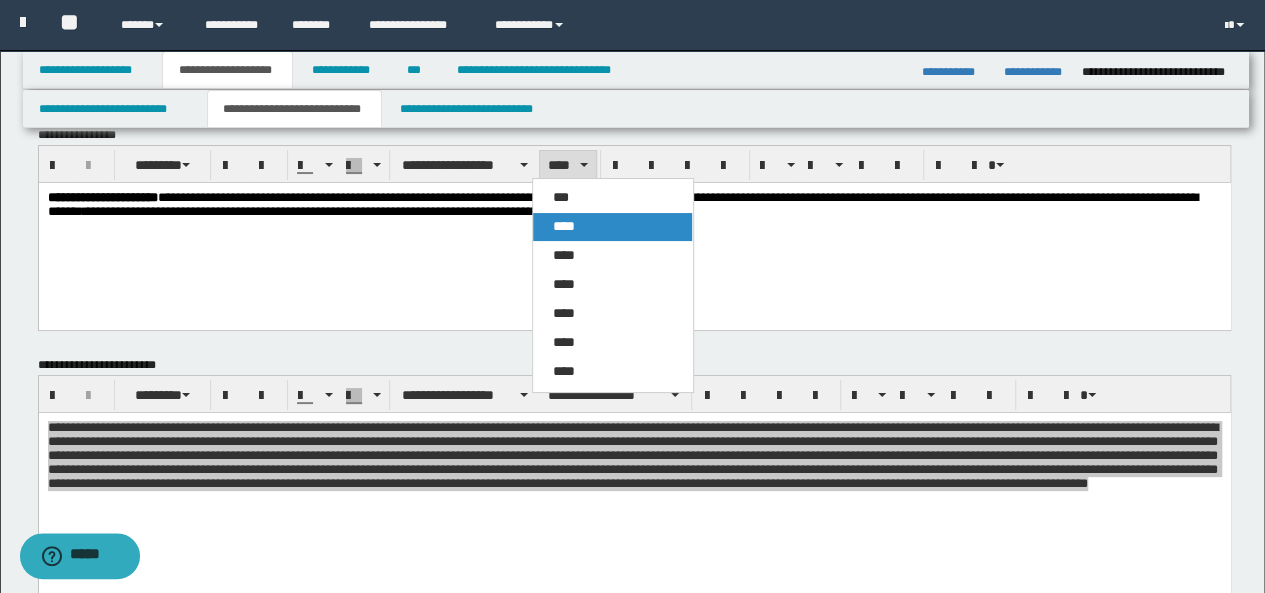 click on "****" at bounding box center [564, 226] 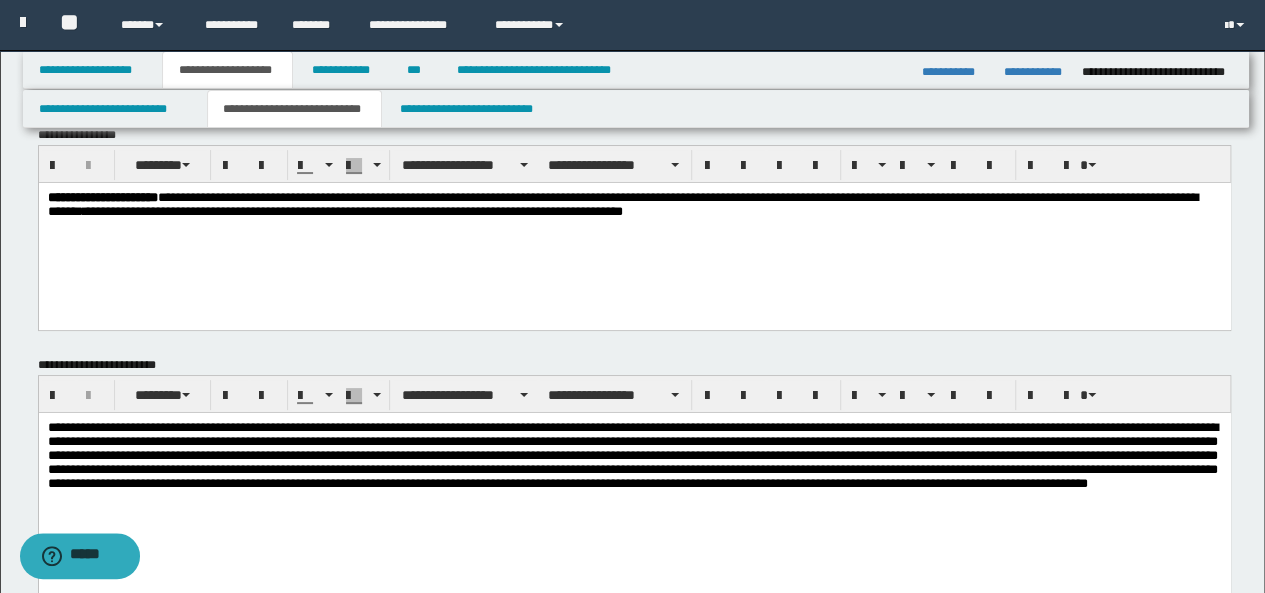 click at bounding box center [634, 492] 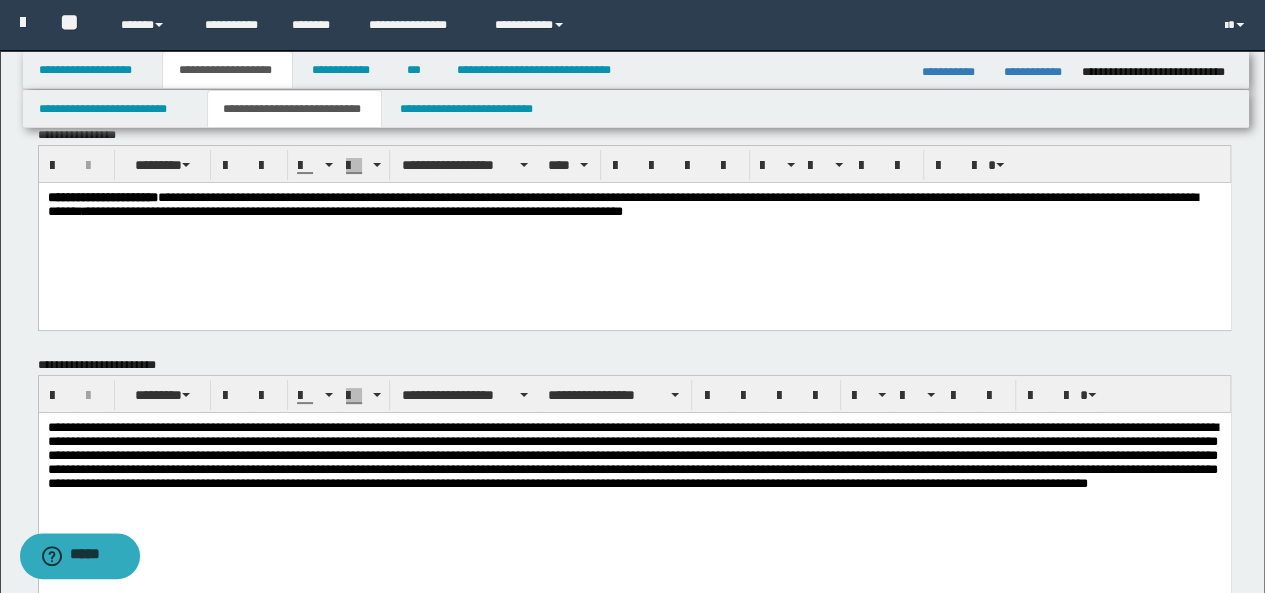 click on "**********" at bounding box center (409, 210) 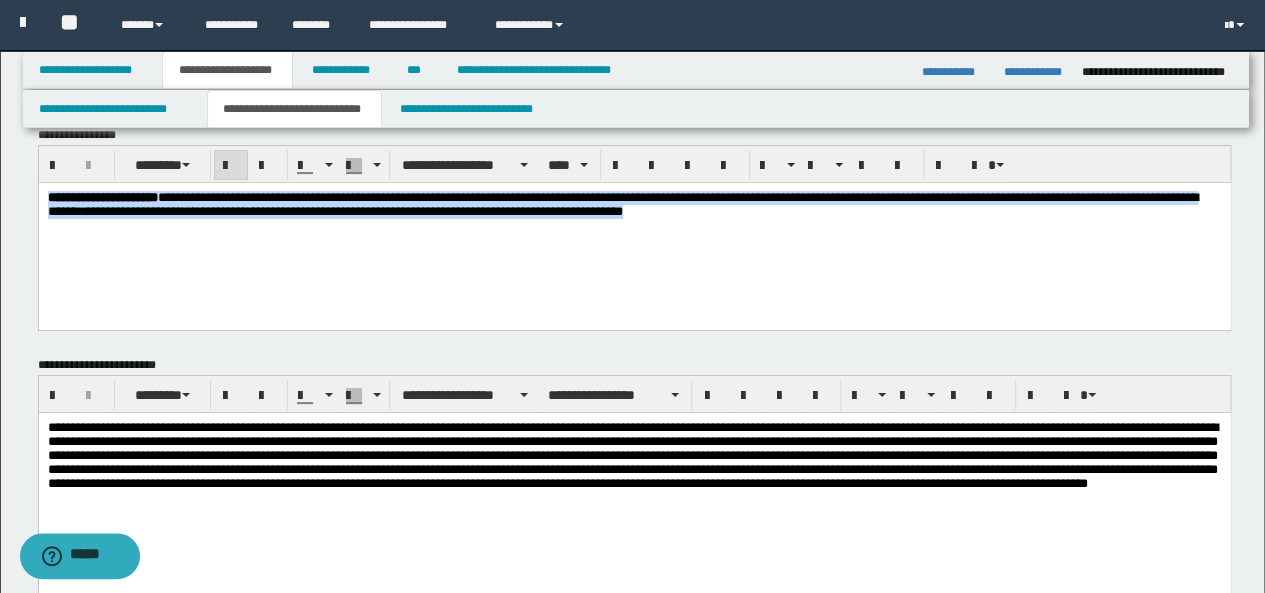 drag, startPoint x: 1050, startPoint y: 218, endPoint x: 42, endPoint y: 196, distance: 1008.24005 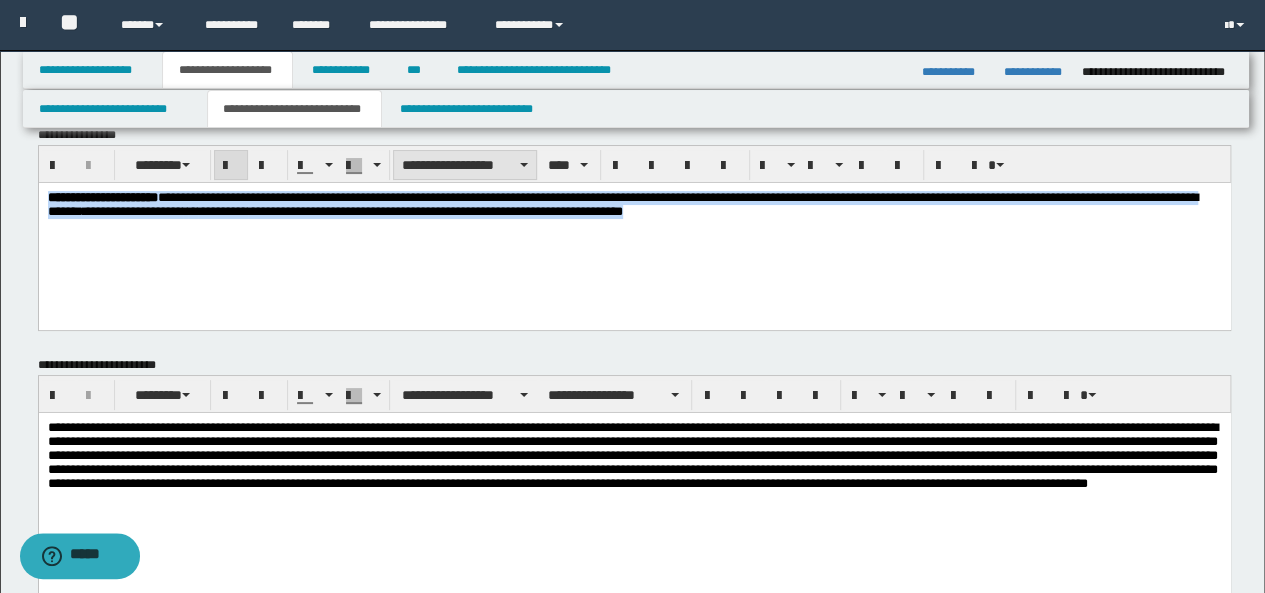 click at bounding box center [524, 165] 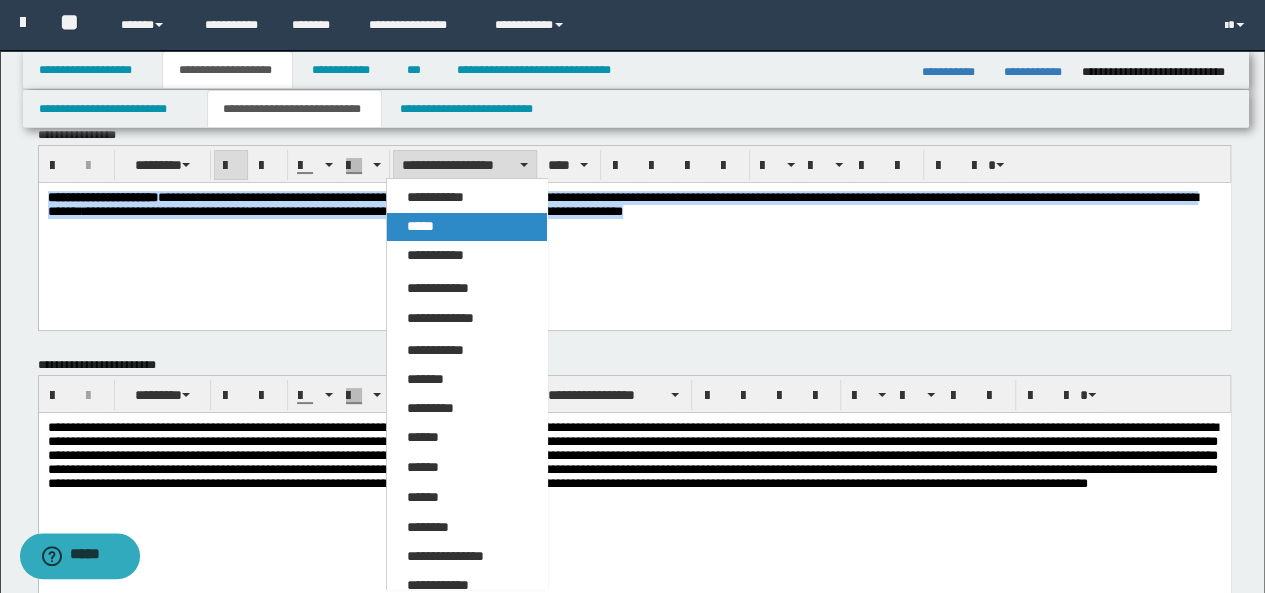 click on "*****" at bounding box center (466, 227) 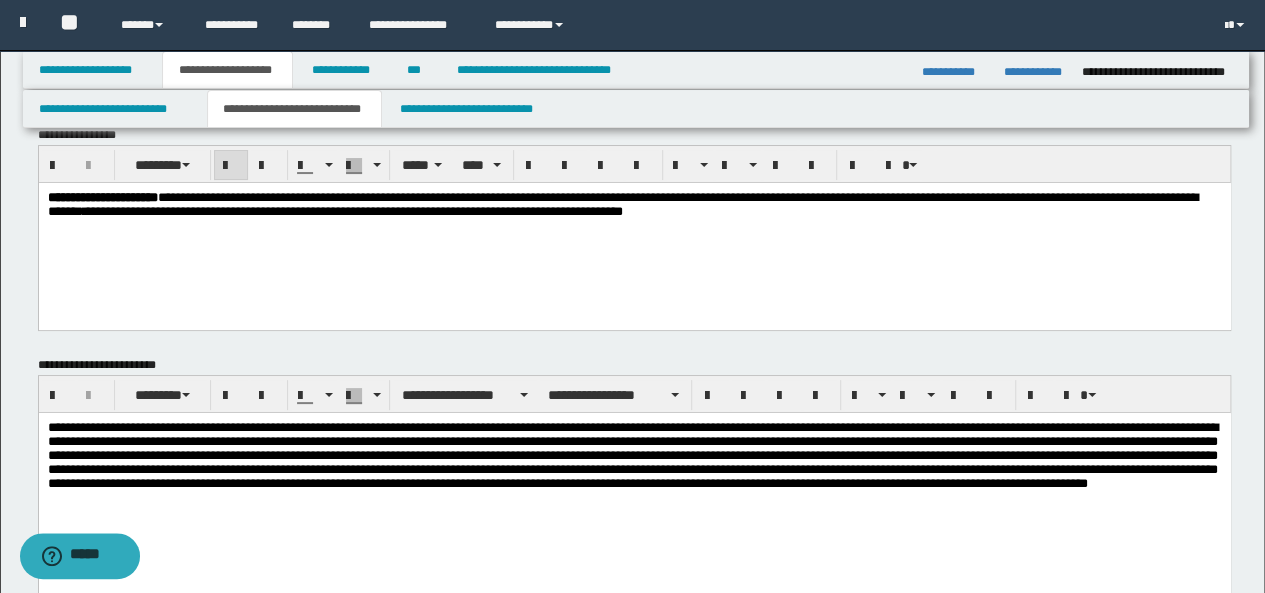 click on "**********" at bounding box center [634, 229] 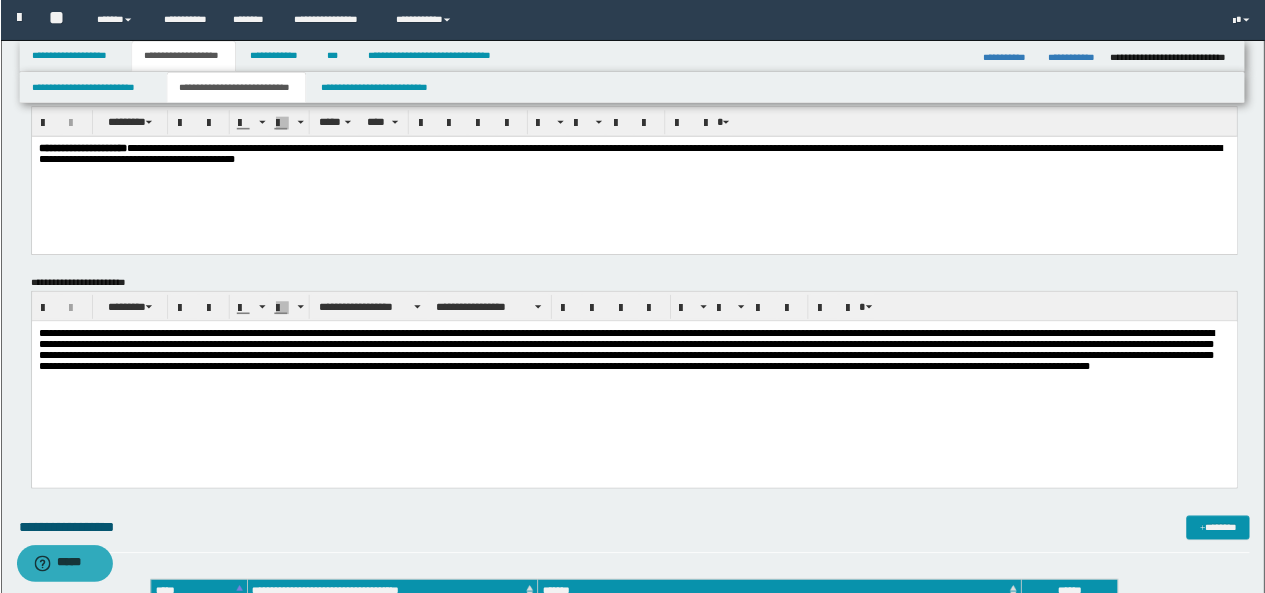 scroll, scrollTop: 0, scrollLeft: 0, axis: both 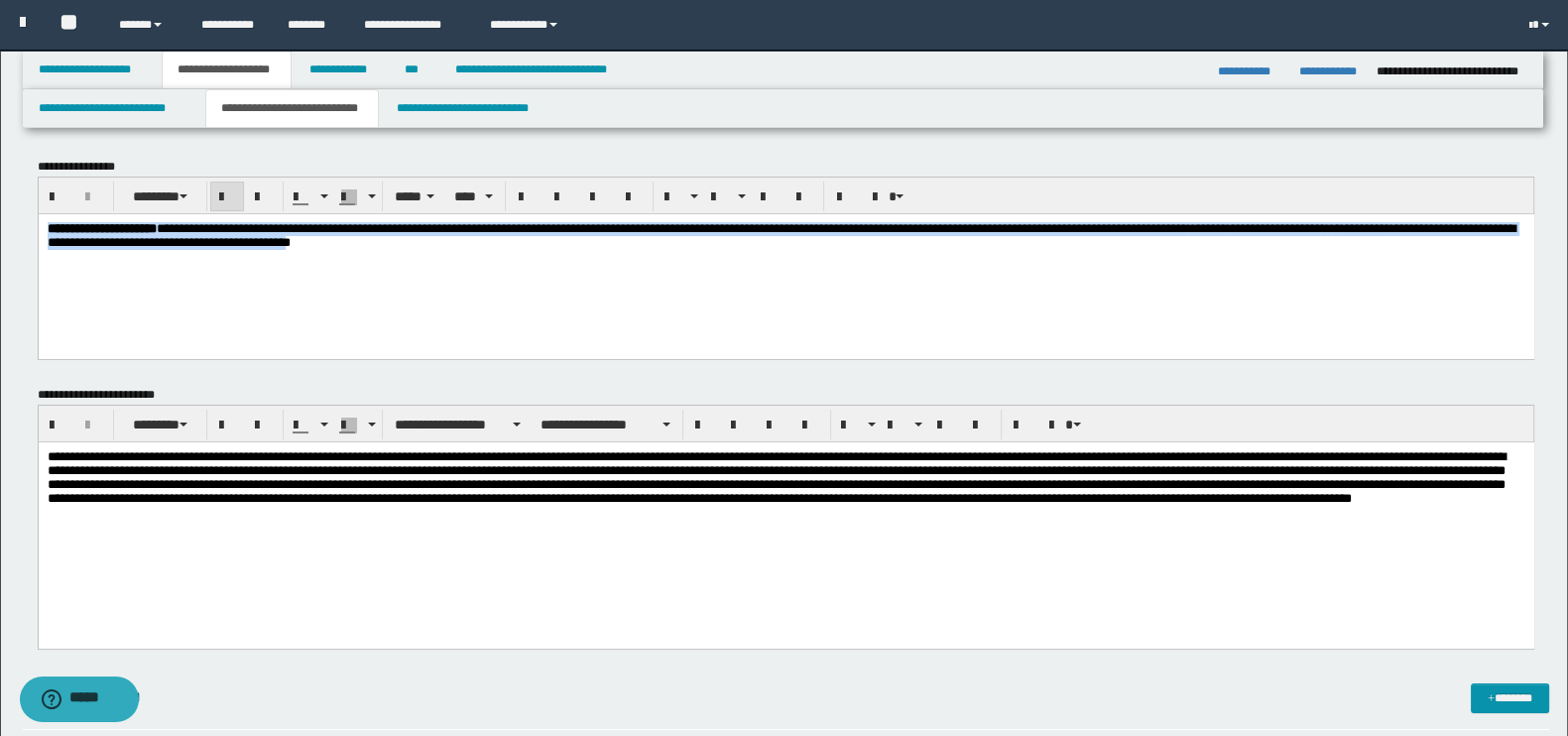 drag, startPoint x: 710, startPoint y: 251, endPoint x: 41, endPoint y: 208, distance: 670.3805 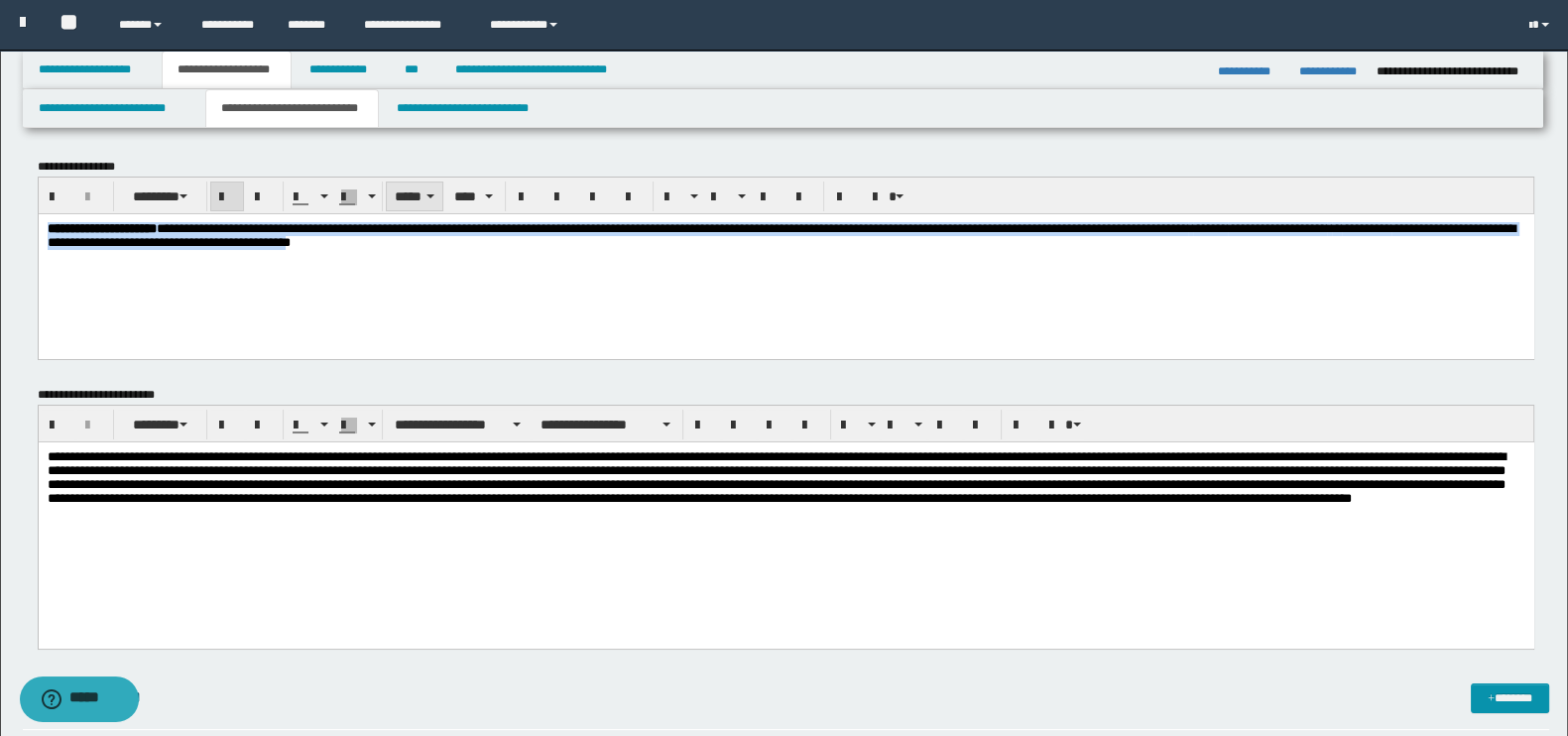 click on "*****" at bounding box center (415, 196) 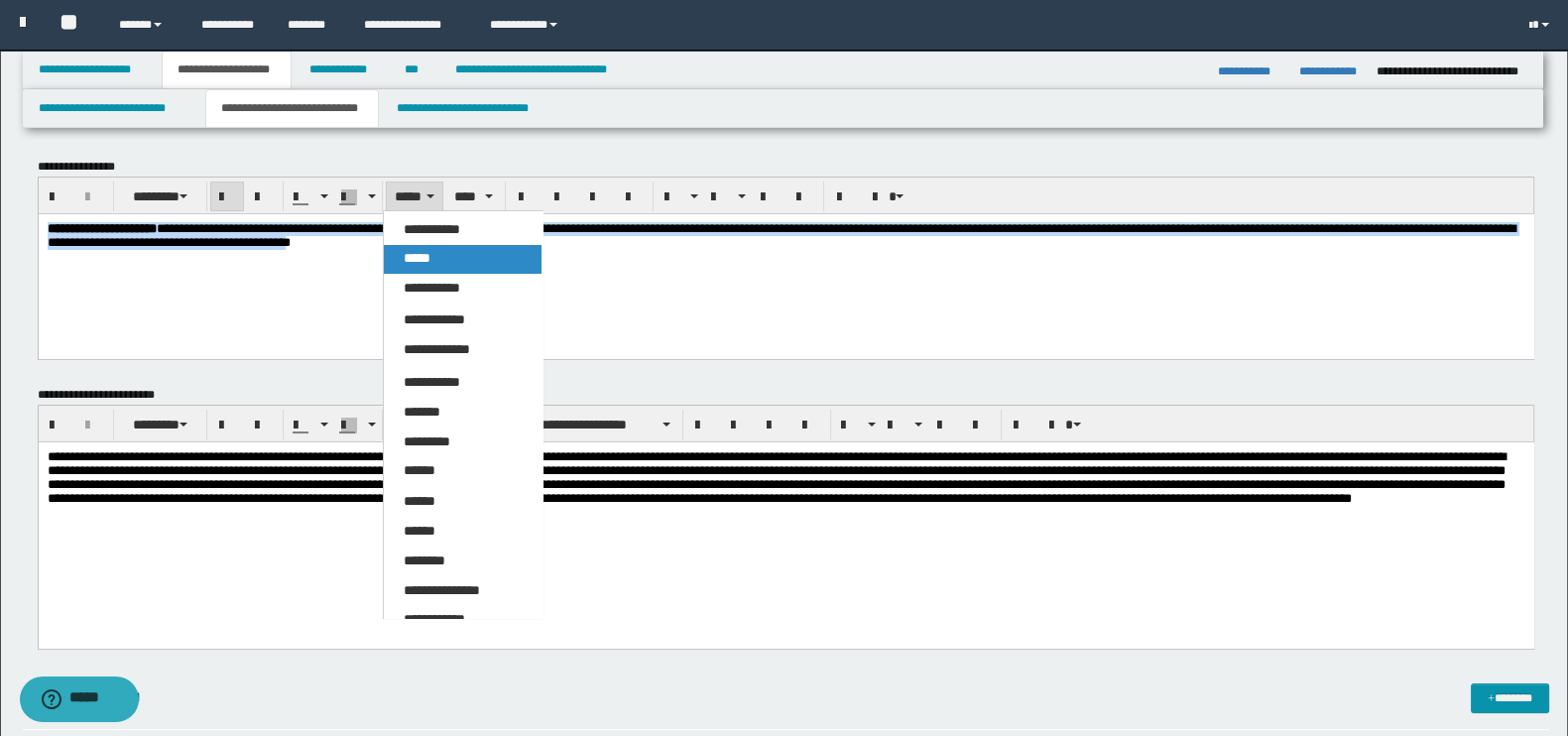 click on "*****" at bounding box center [417, 258] 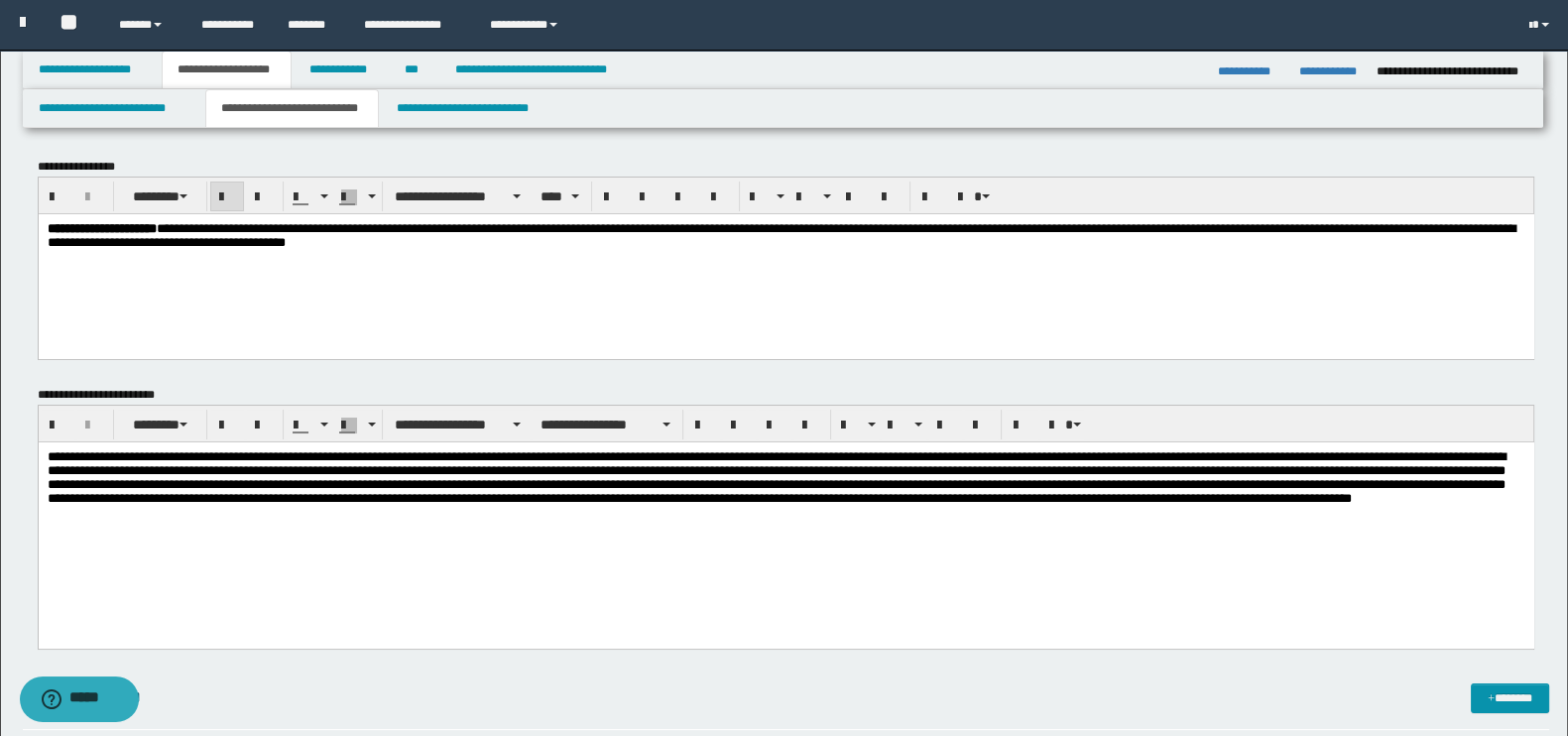 click on "**********" at bounding box center (785, 260) 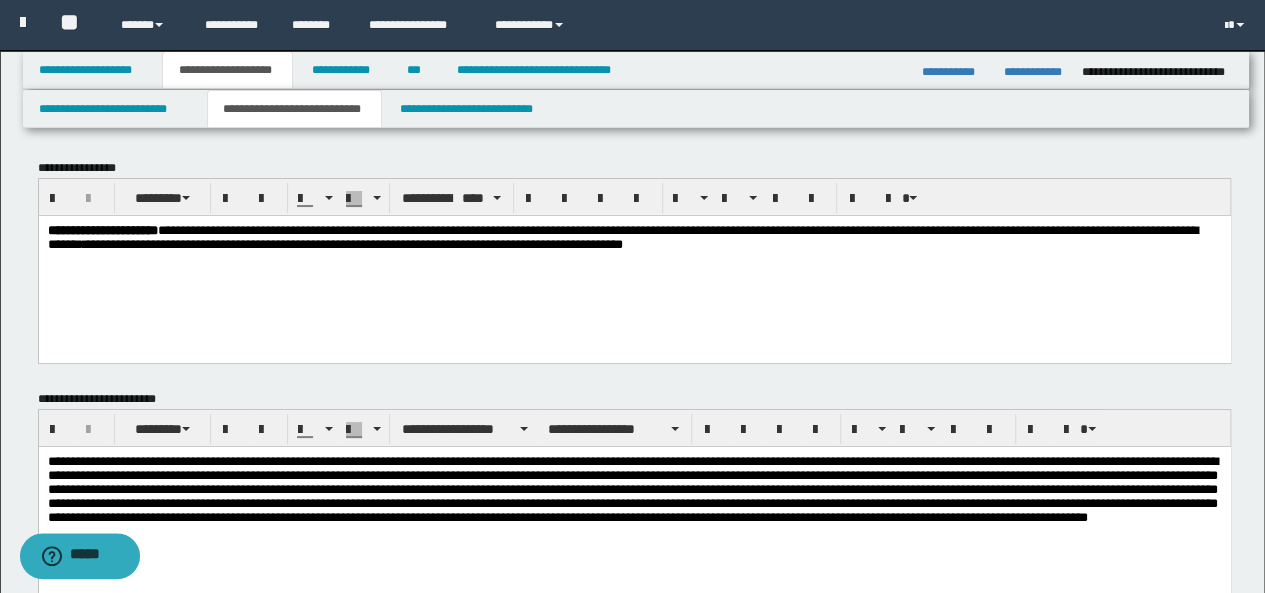 click on "**********" at bounding box center (634, 262) 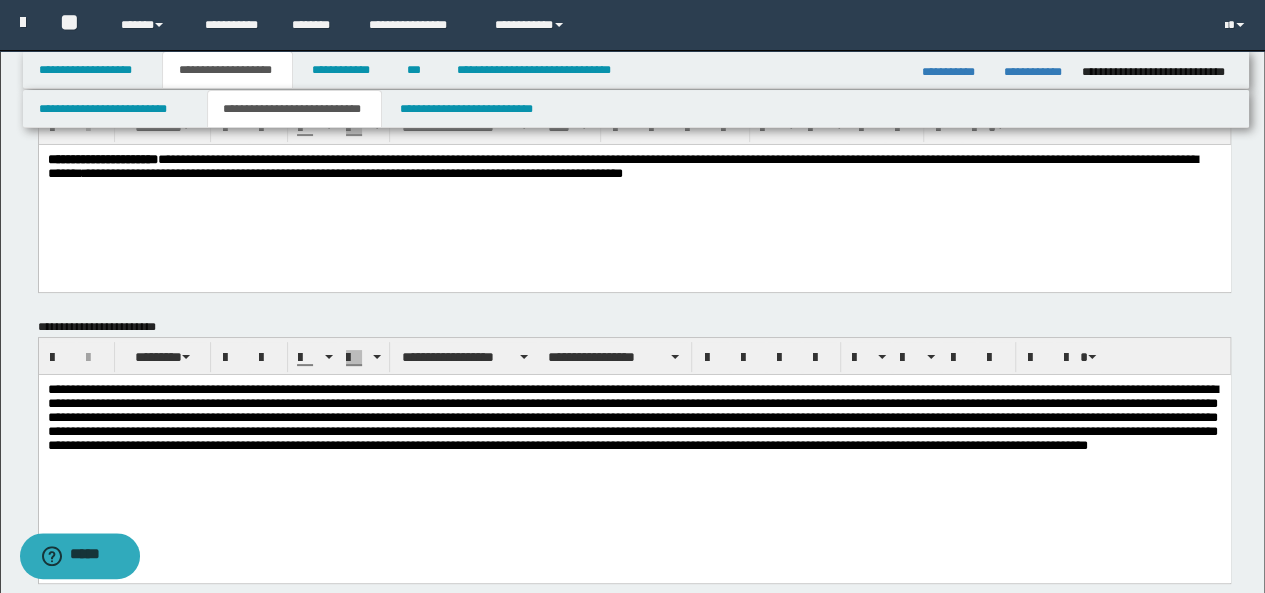 scroll, scrollTop: 69, scrollLeft: 0, axis: vertical 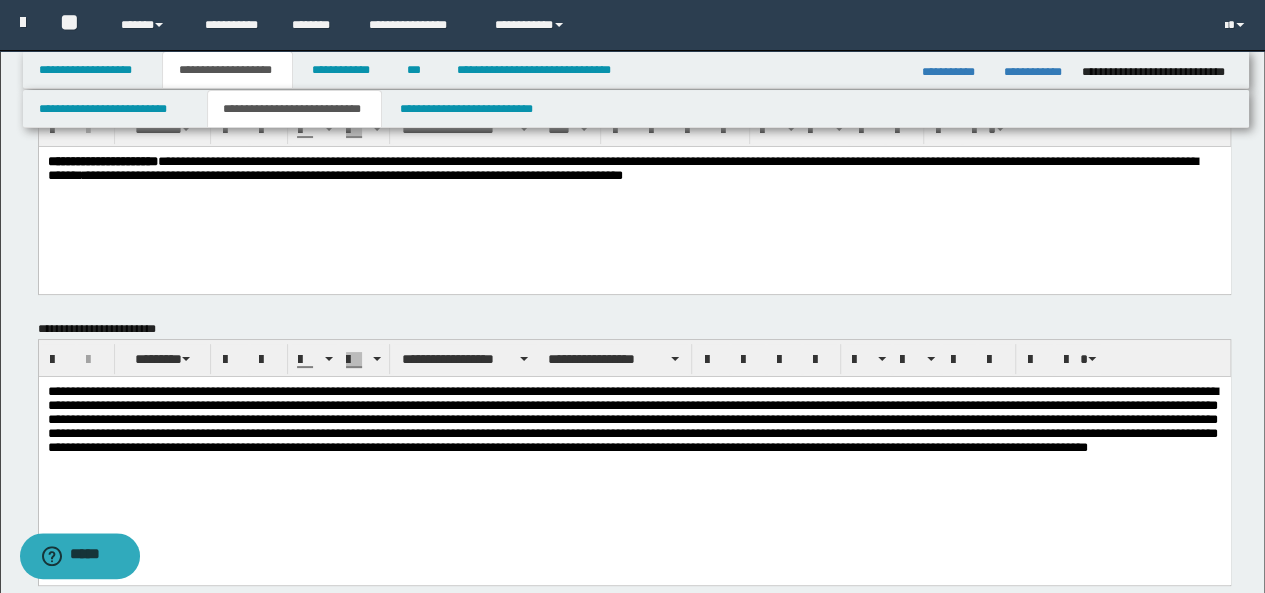 drag, startPoint x: 43, startPoint y: 390, endPoint x: 154, endPoint y: 438, distance: 120.93387 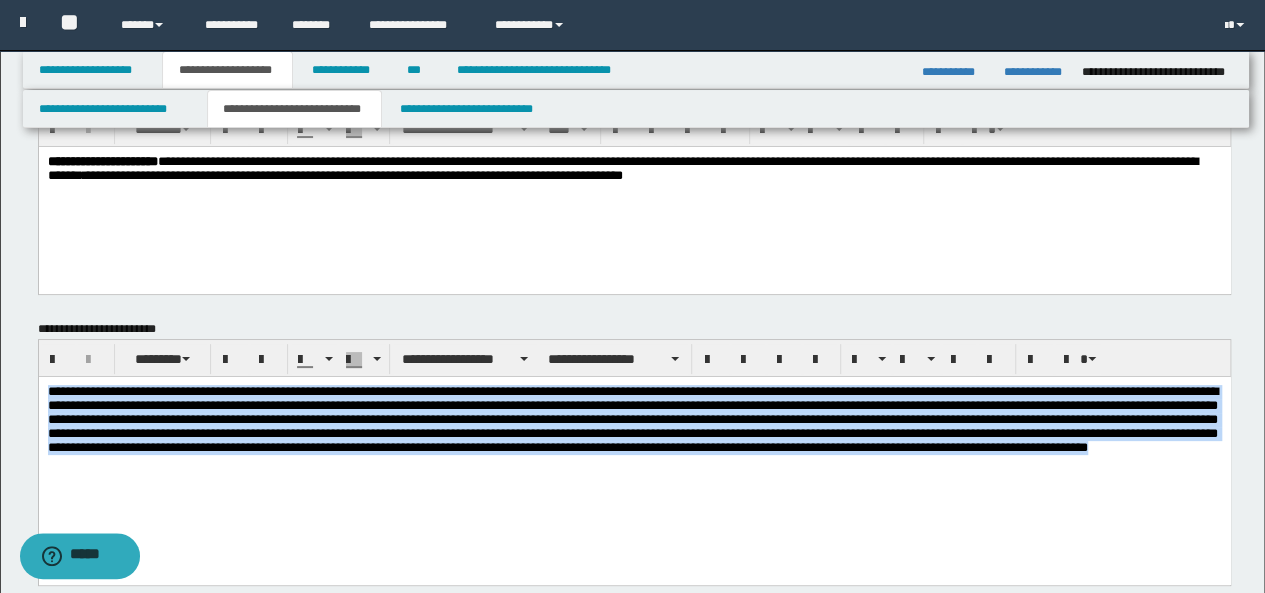 drag, startPoint x: 416, startPoint y: 472, endPoint x: 43, endPoint y: 394, distance: 381.06824 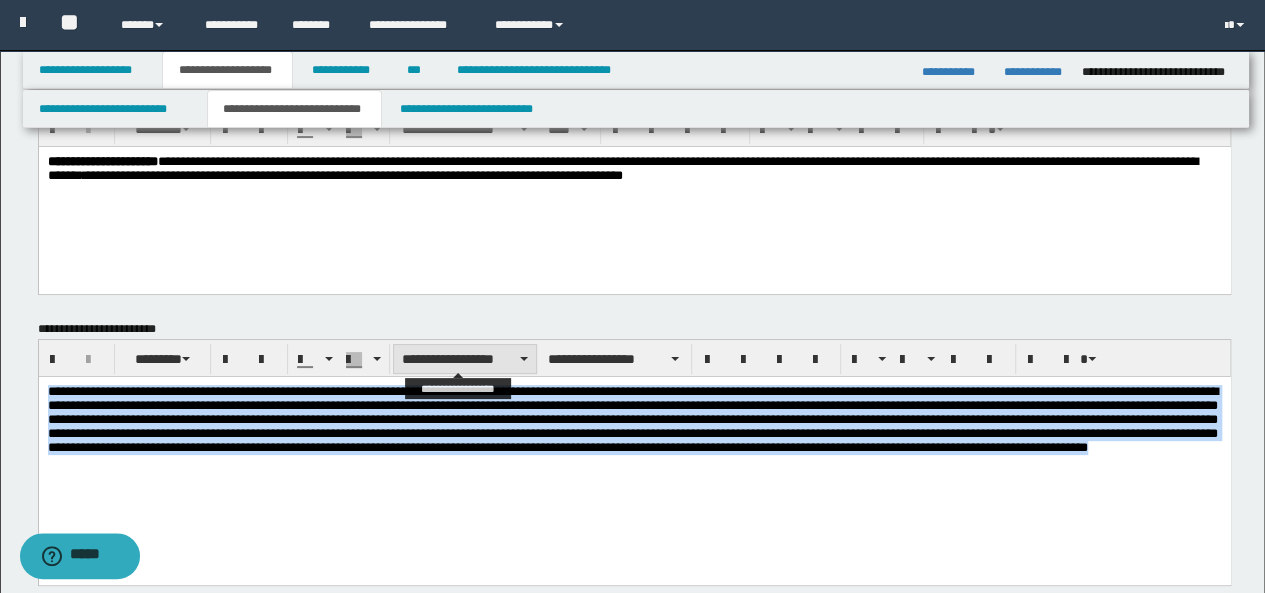 click at bounding box center (524, 359) 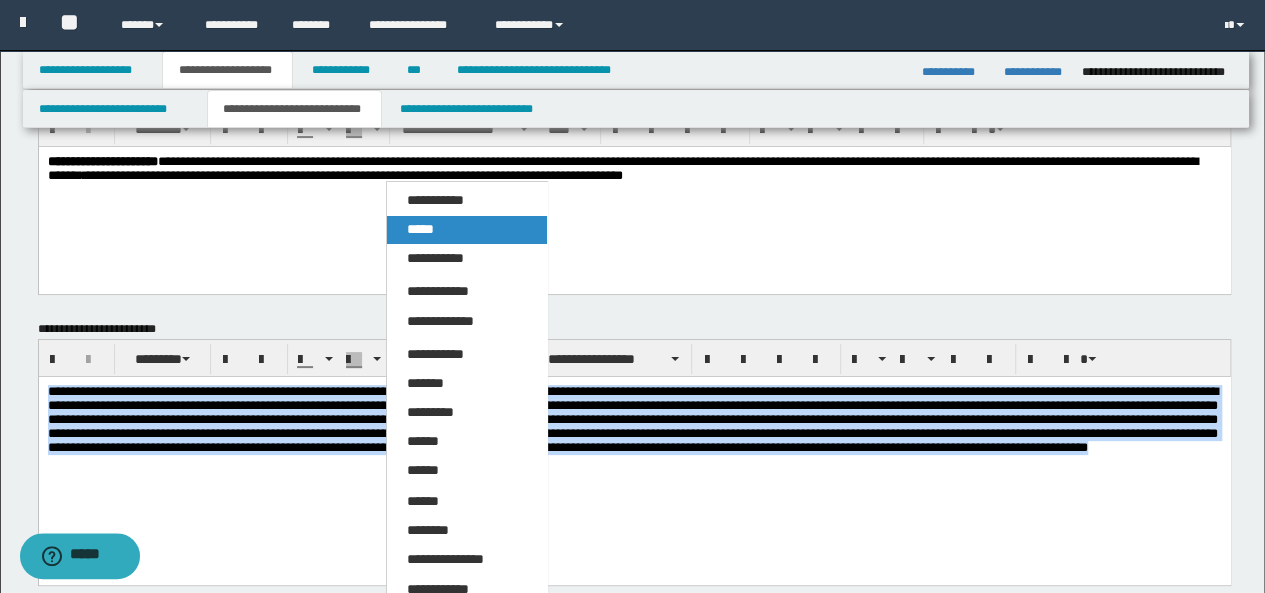 click on "*****" at bounding box center (466, 230) 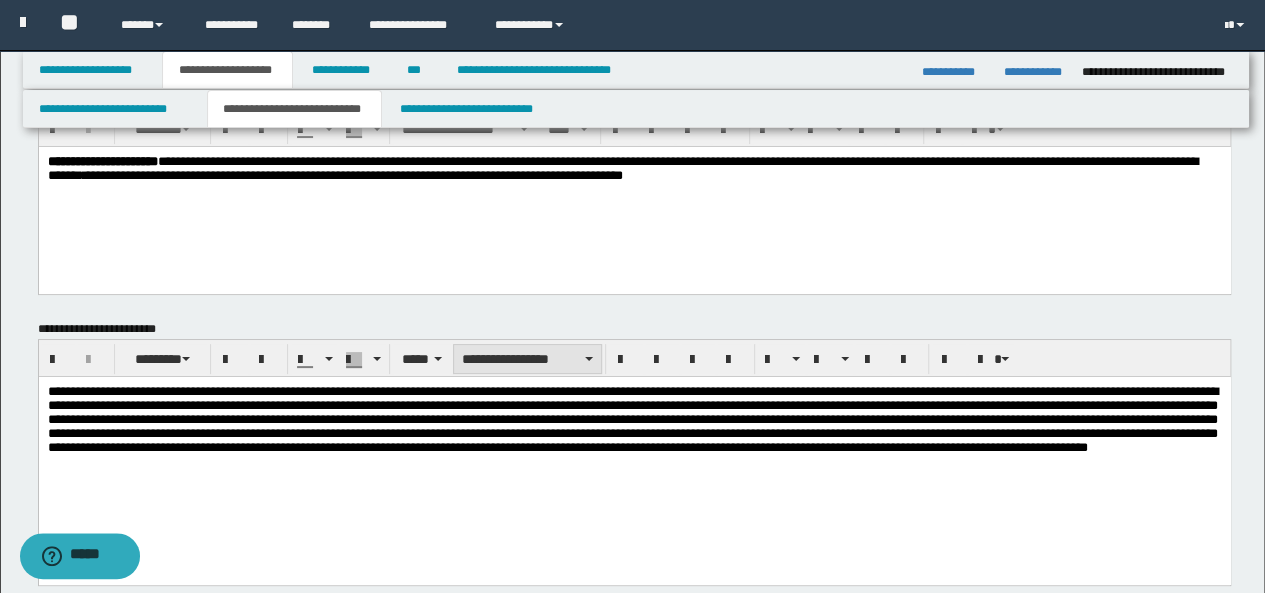 click on "**********" at bounding box center (527, 359) 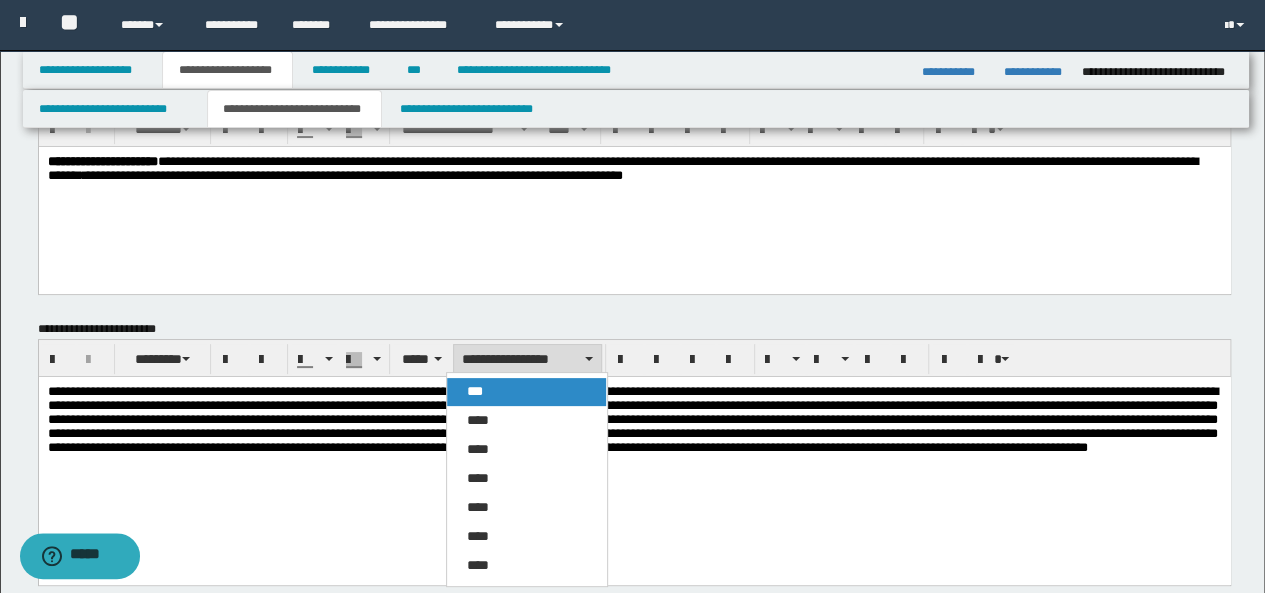 click on "***" at bounding box center [526, 392] 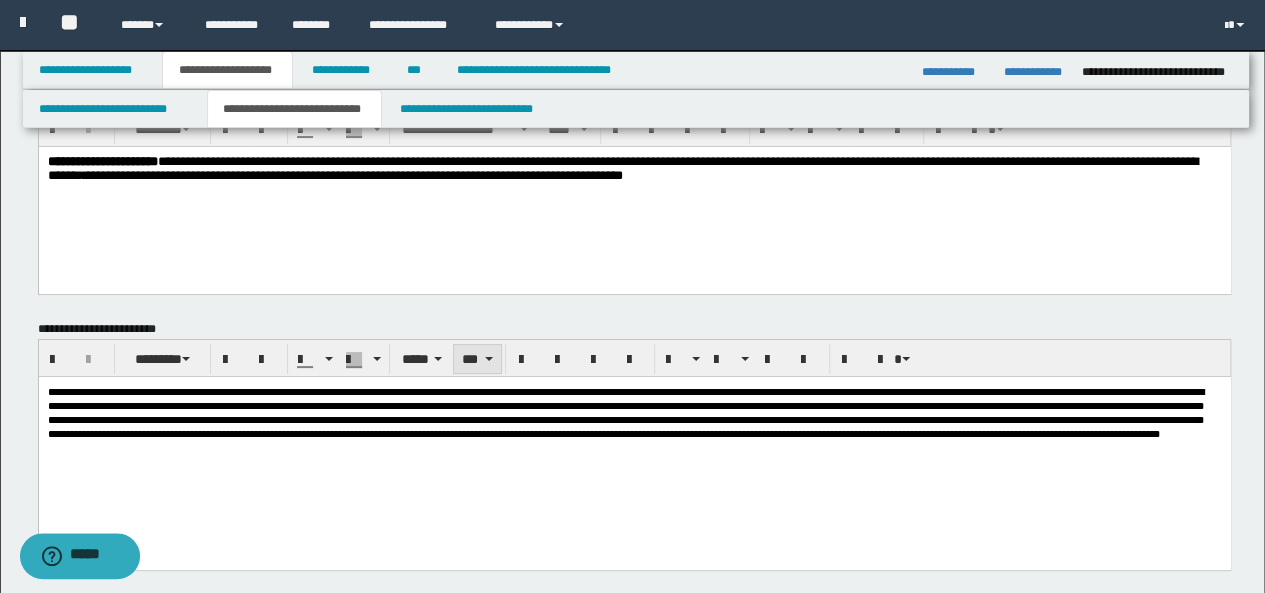 click on "***" at bounding box center [477, 359] 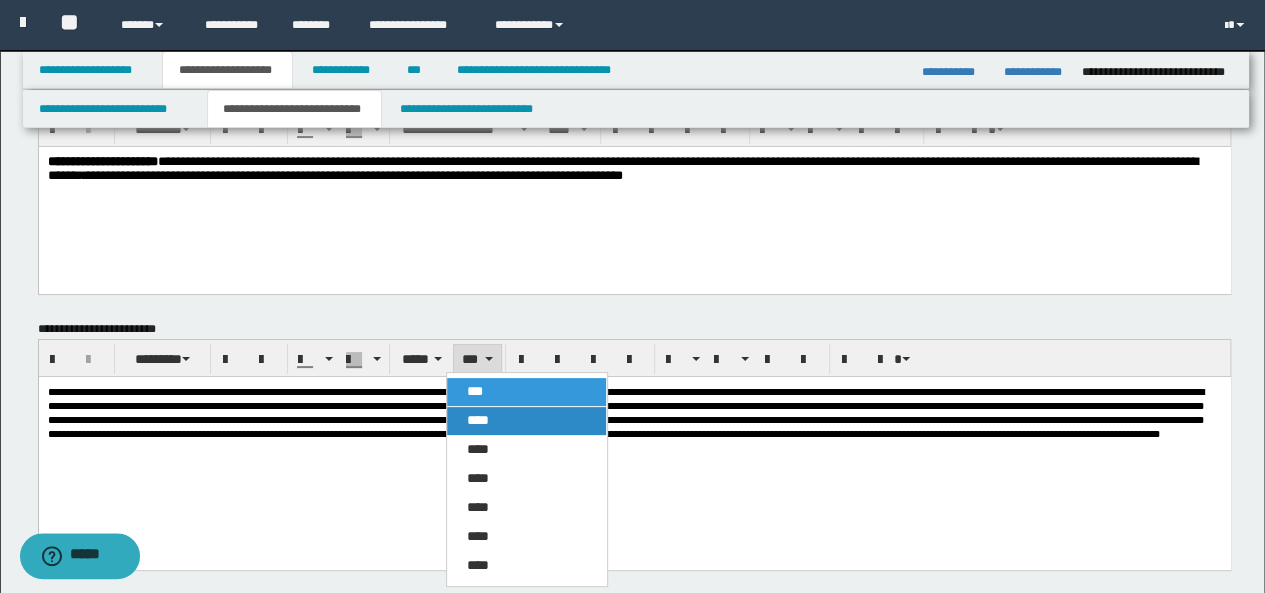 click on "****" at bounding box center (478, 420) 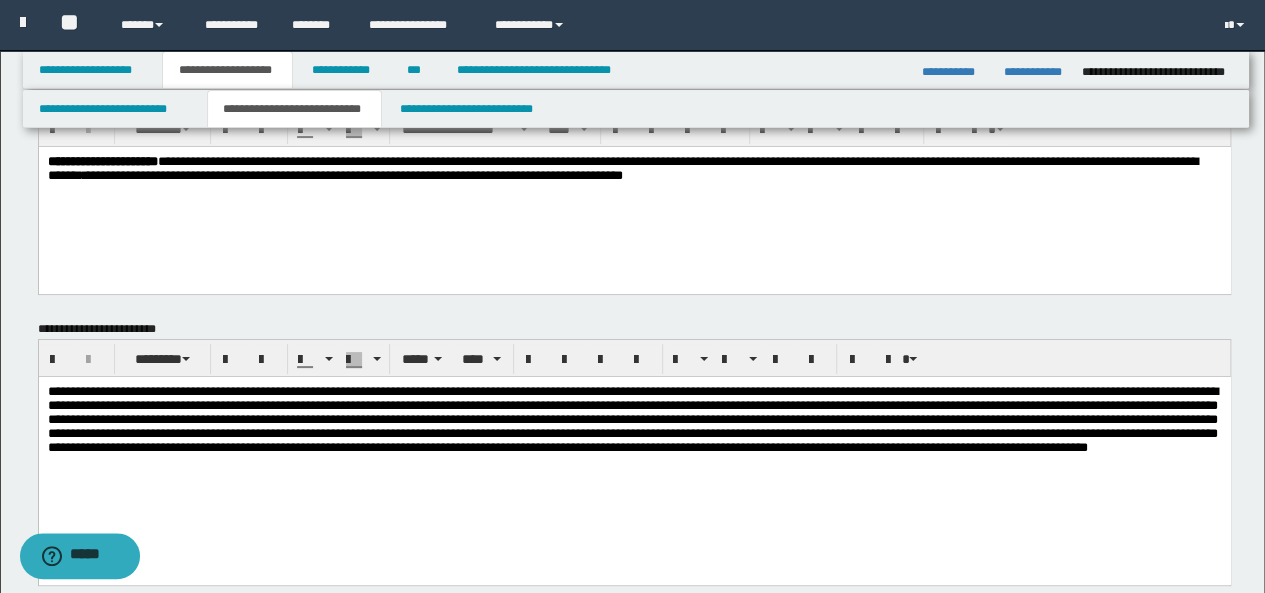 click on "**********" at bounding box center [634, 193] 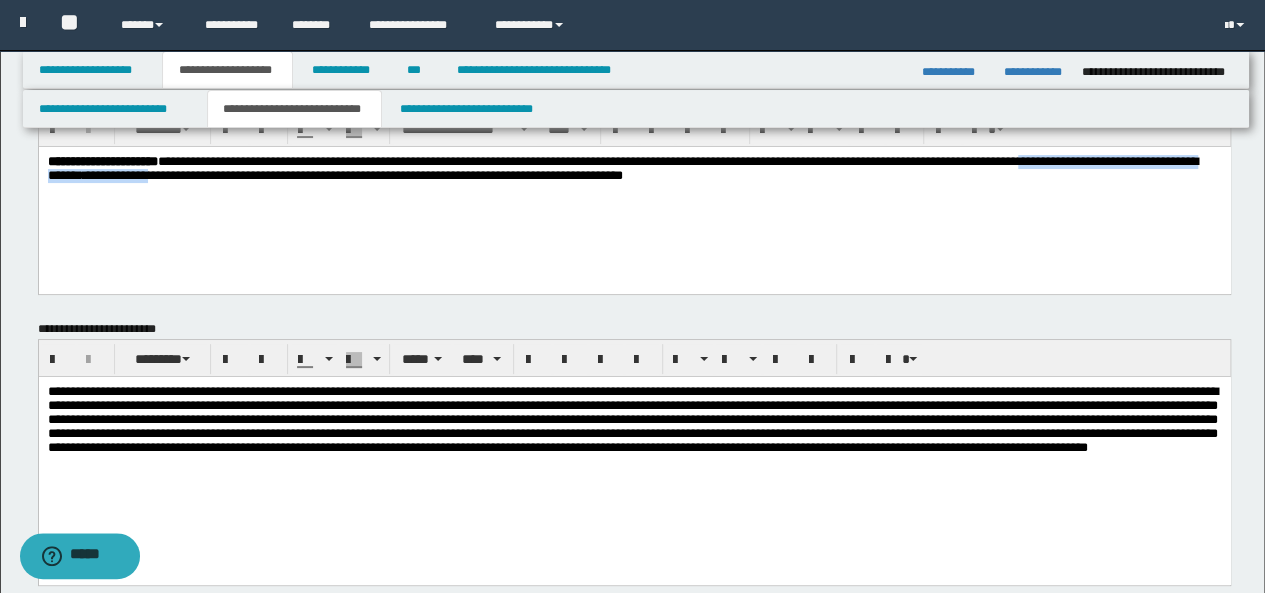 drag, startPoint x: 346, startPoint y: 232, endPoint x: 55, endPoint y: 171, distance: 297.32474 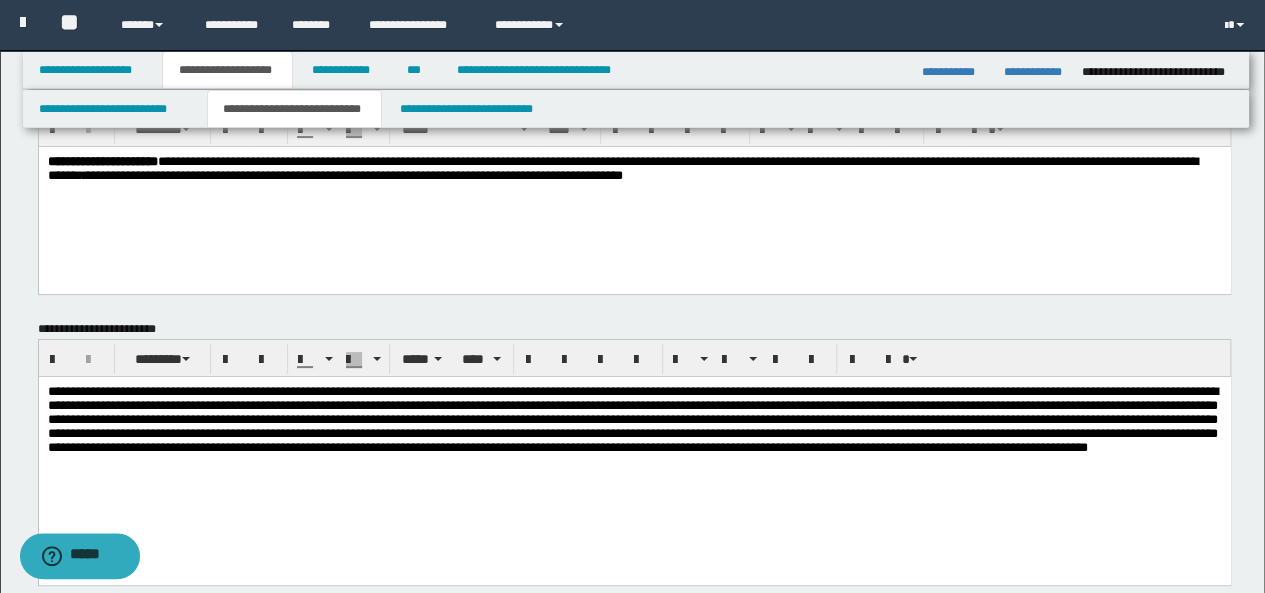 click on "**********" at bounding box center [634, 193] 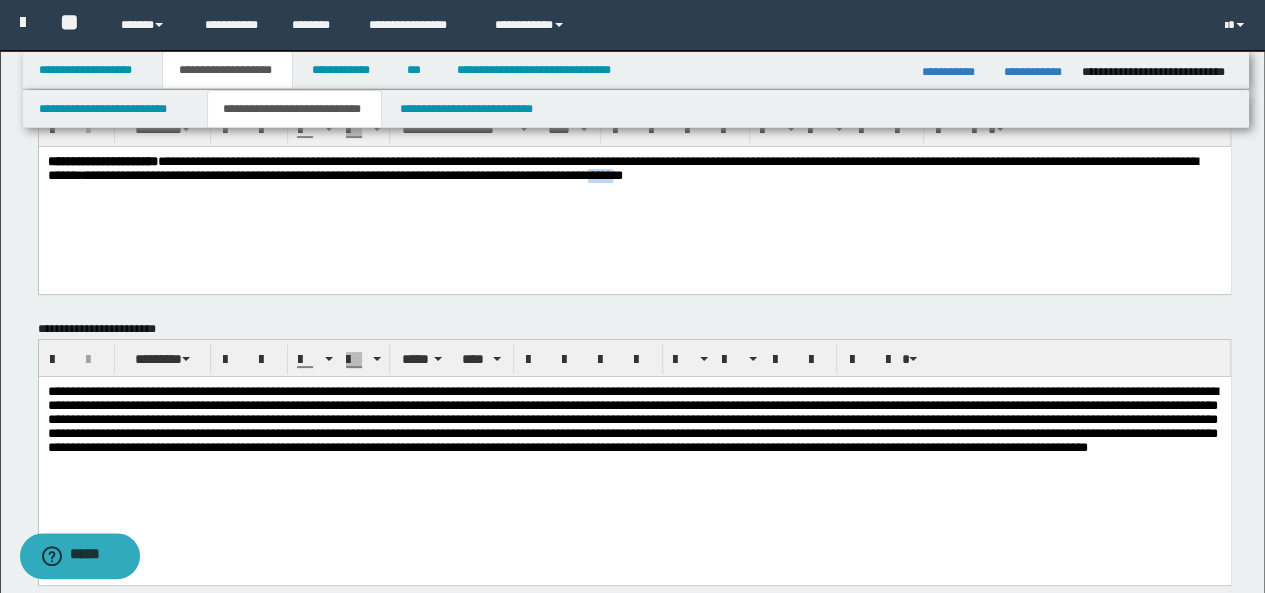 drag, startPoint x: 830, startPoint y: 176, endPoint x: 840, endPoint y: 178, distance: 10.198039 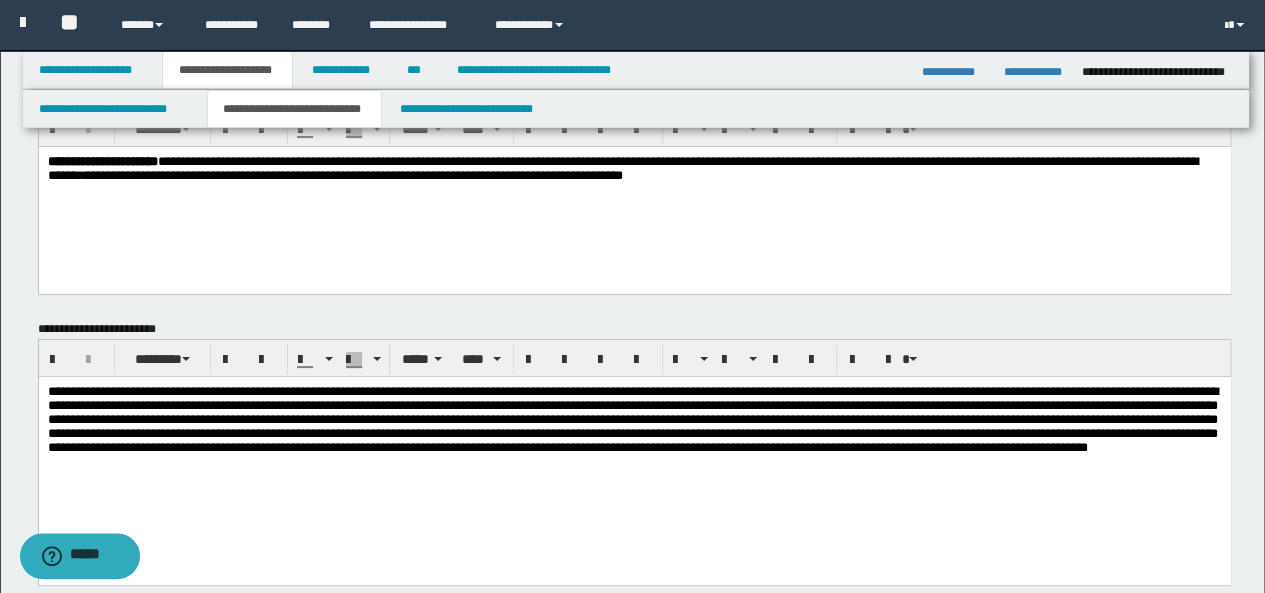 click on "**********" at bounding box center [634, 168] 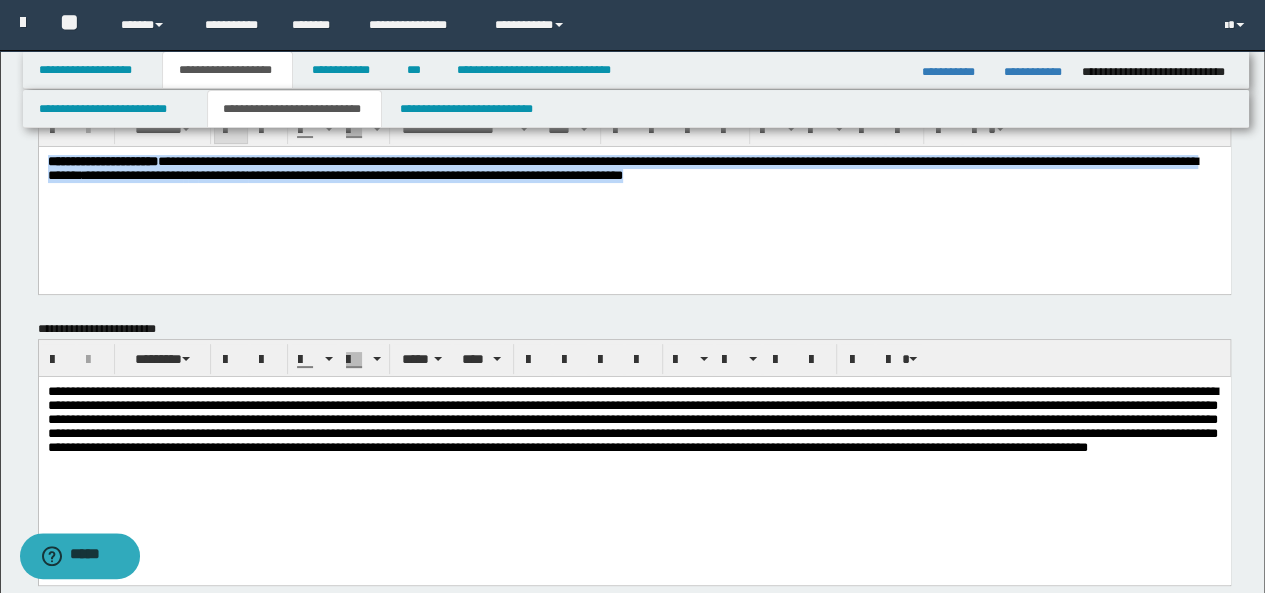 drag, startPoint x: 873, startPoint y: 184, endPoint x: 24, endPoint y: 156, distance: 849.4616 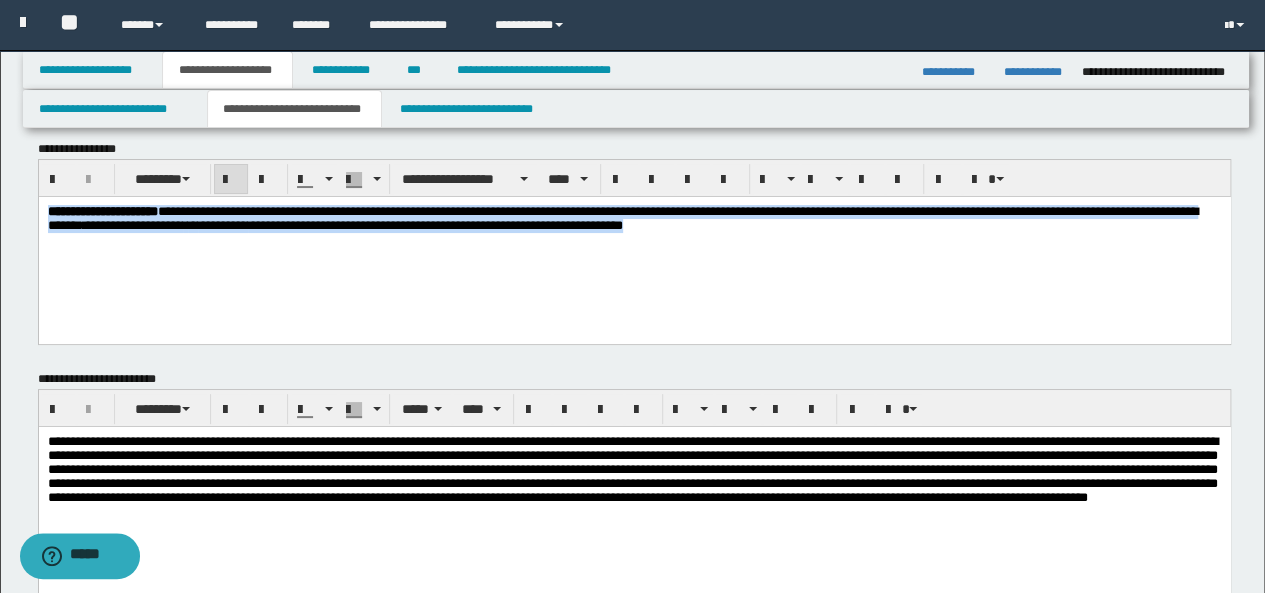scroll, scrollTop: 1, scrollLeft: 0, axis: vertical 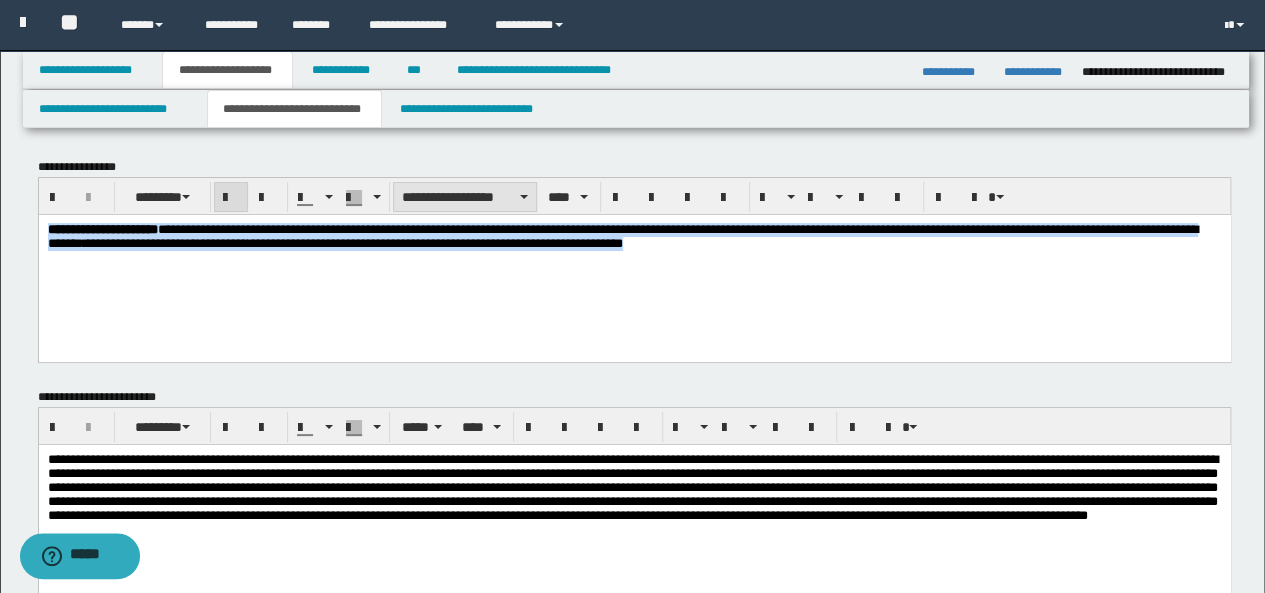 click on "**********" at bounding box center [465, 197] 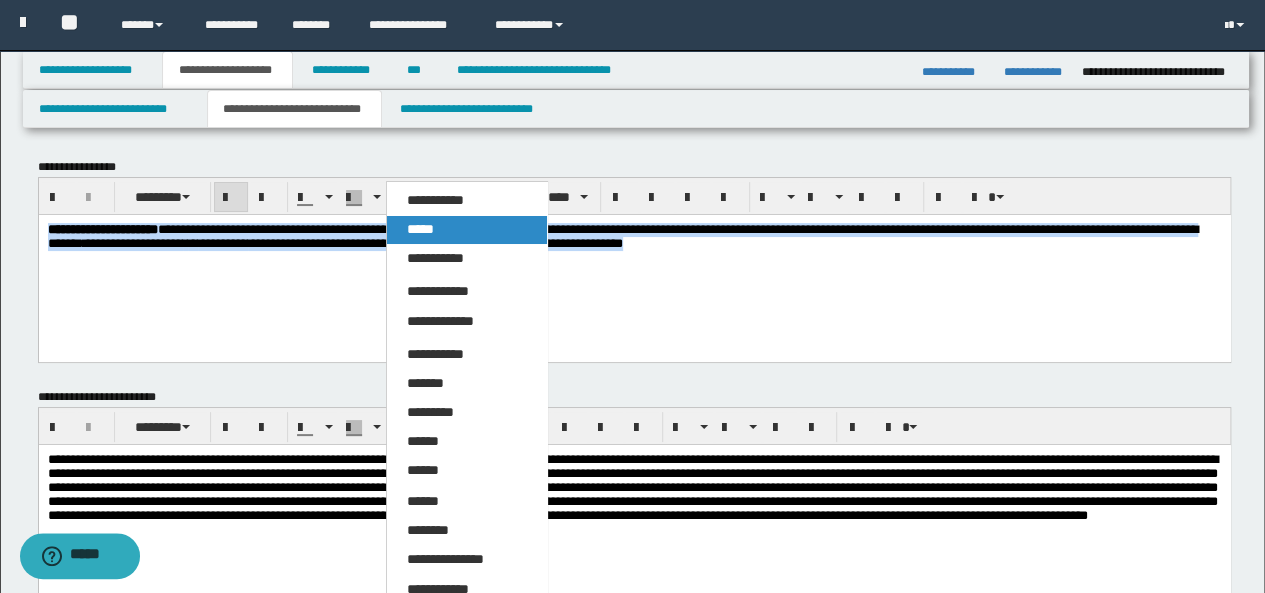 click on "*****" at bounding box center (466, 230) 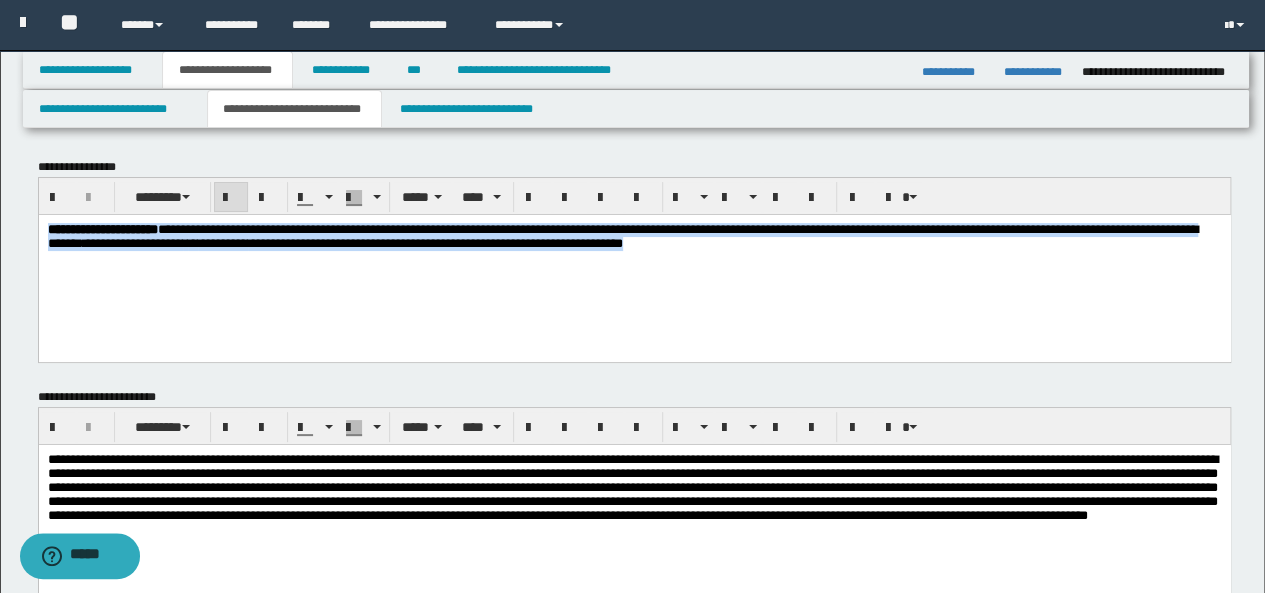 click on "**********" at bounding box center (634, 261) 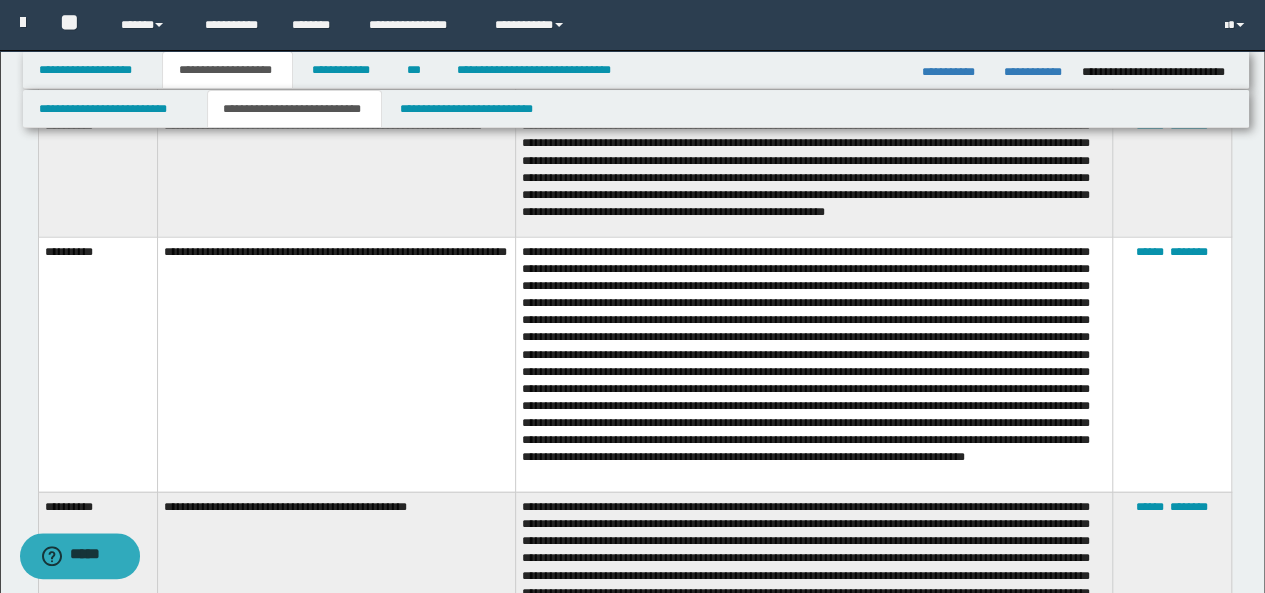 scroll, scrollTop: 2302, scrollLeft: 0, axis: vertical 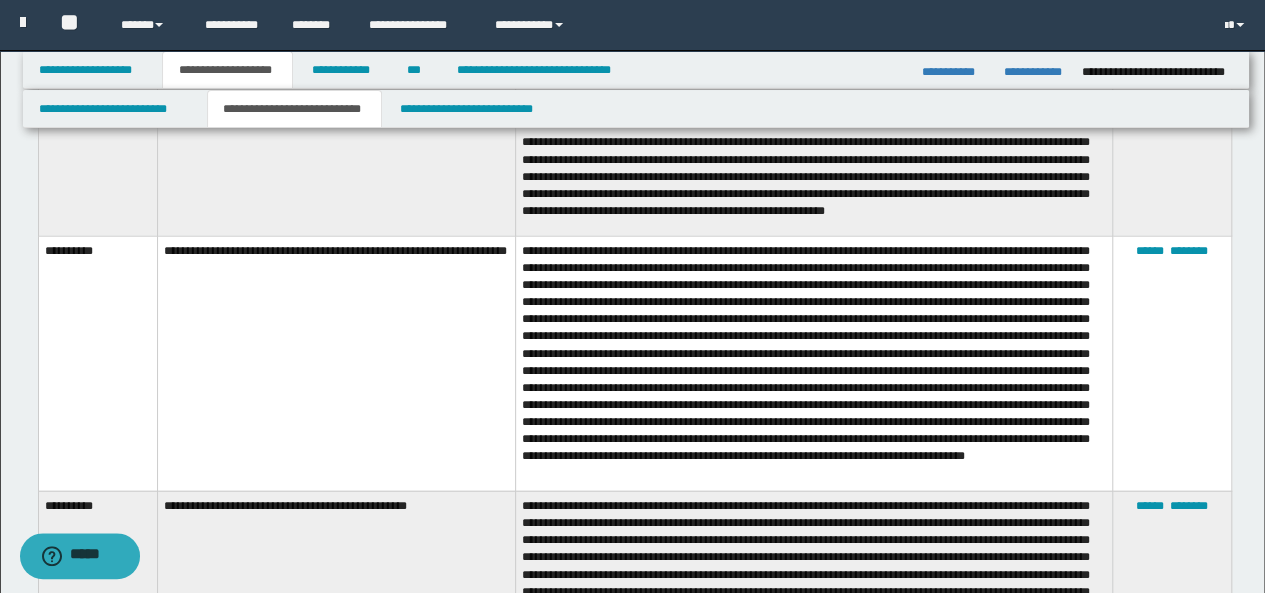 click at bounding box center (813, 363) 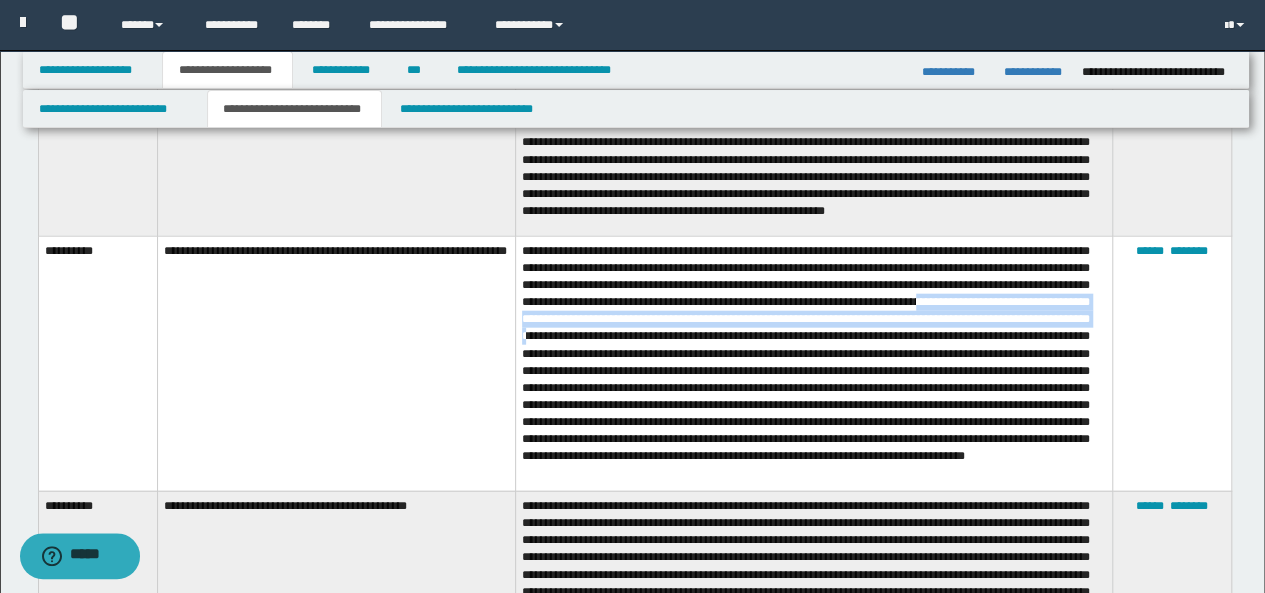 drag, startPoint x: 522, startPoint y: 283, endPoint x: 798, endPoint y: 309, distance: 277.22192 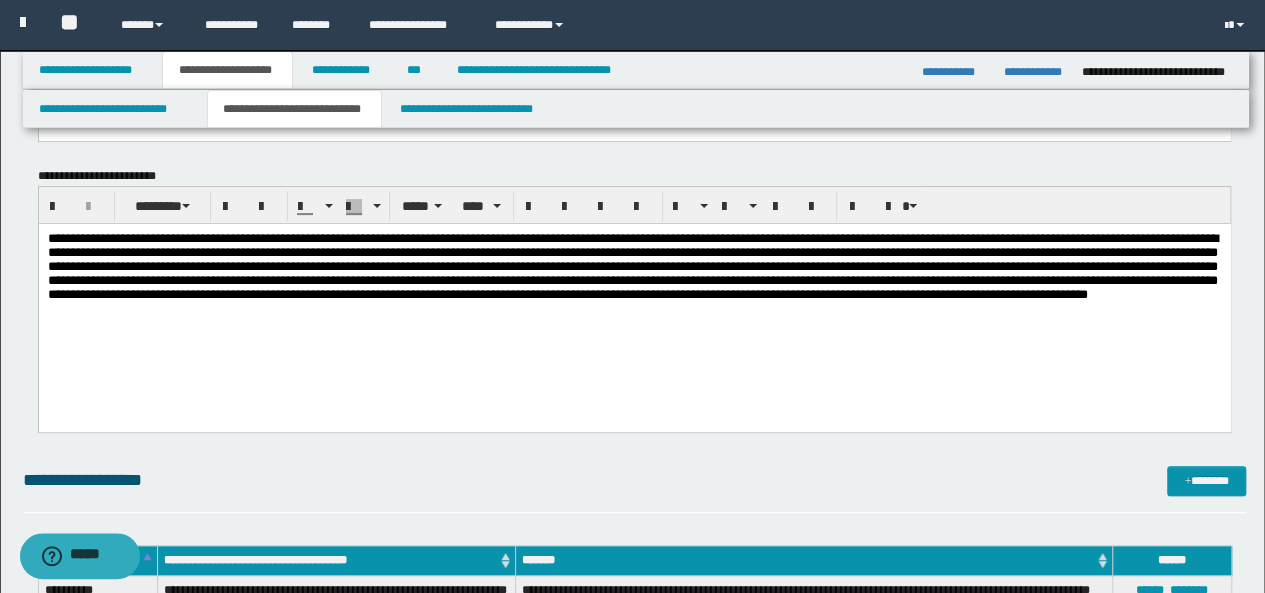 scroll, scrollTop: 221, scrollLeft: 0, axis: vertical 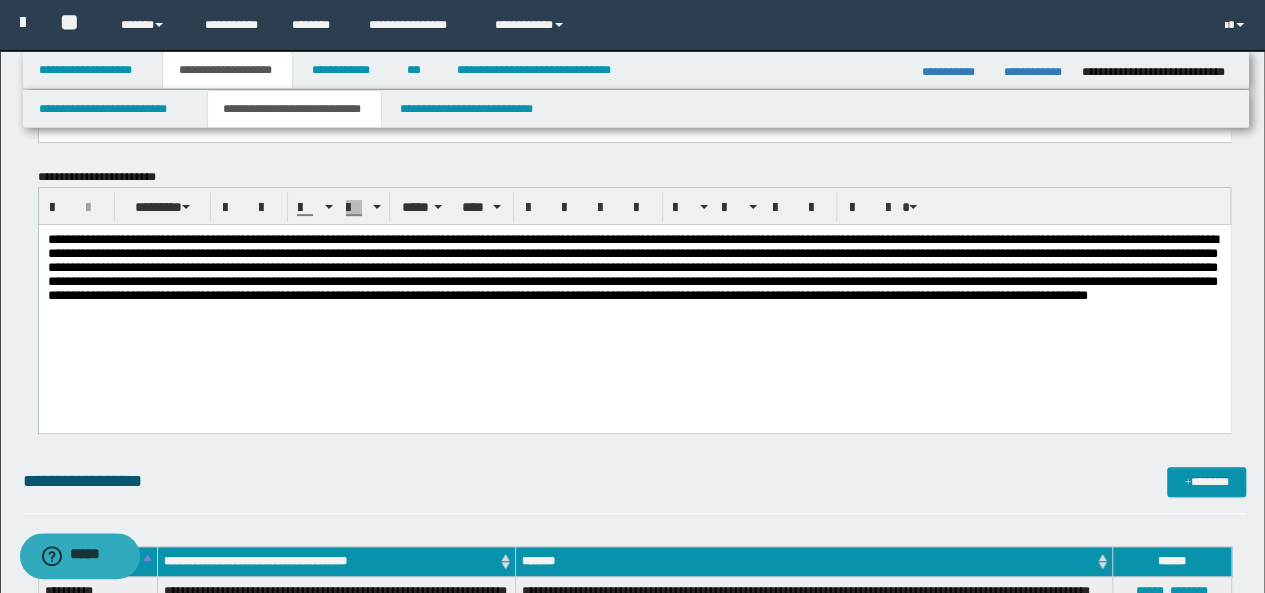 click at bounding box center [634, 279] 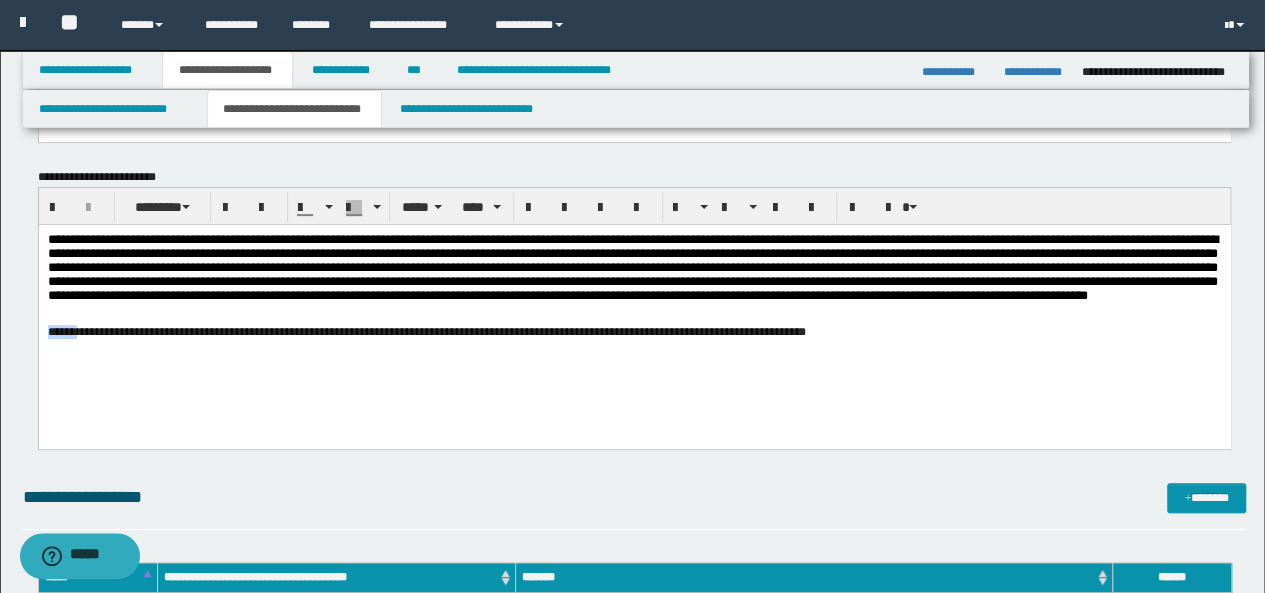 drag, startPoint x: 82, startPoint y: 364, endPoint x: 75, endPoint y: 564, distance: 200.12247 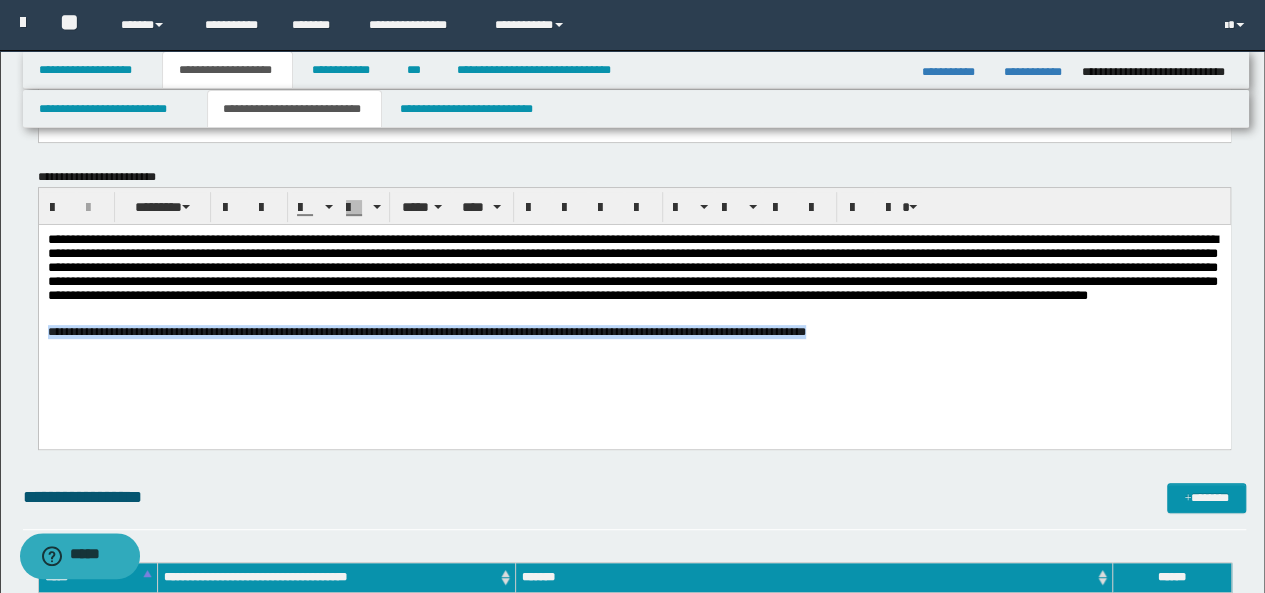 drag, startPoint x: 47, startPoint y: 333, endPoint x: 908, endPoint y: 334, distance: 861.0006 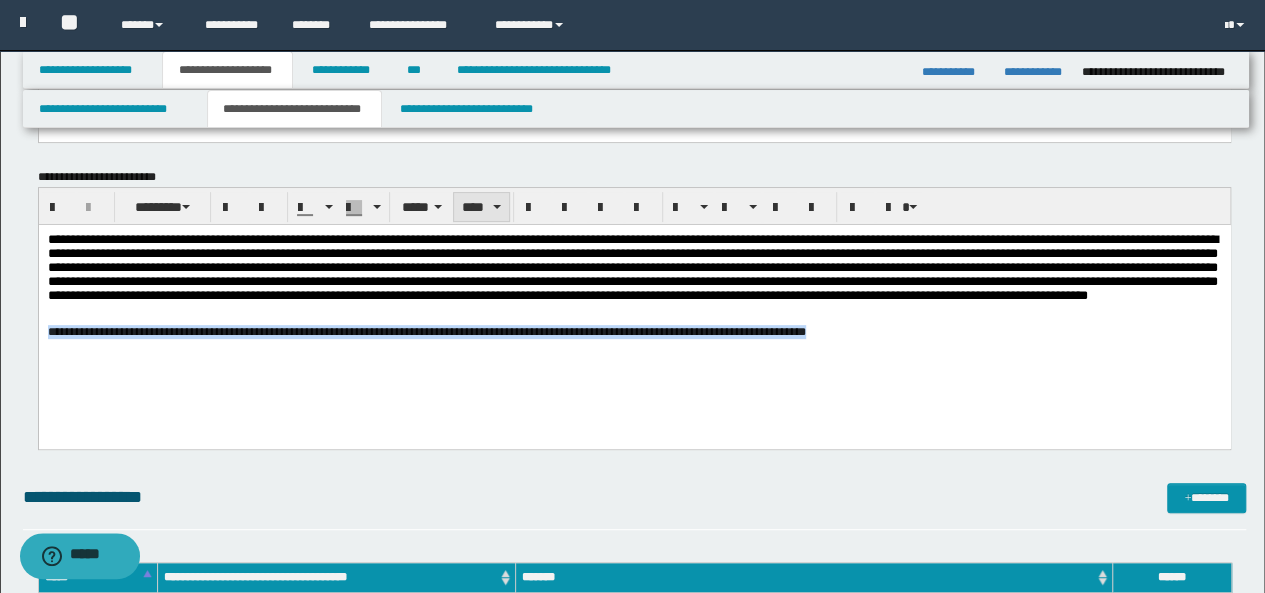 click on "****" at bounding box center [481, 207] 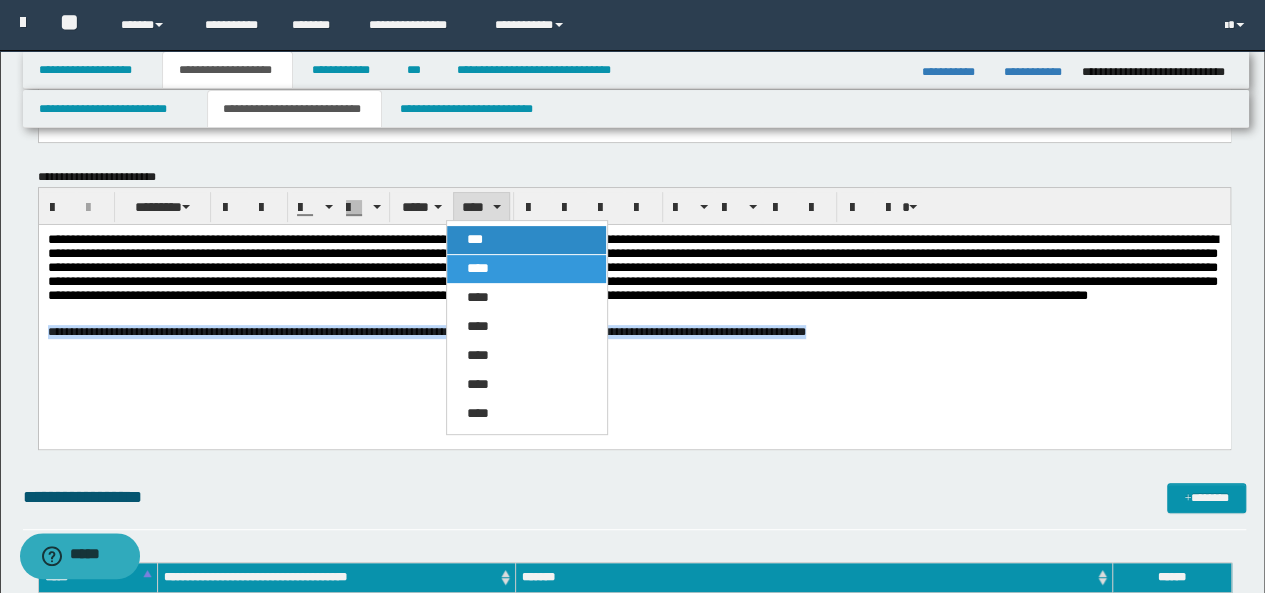 click on "***" at bounding box center [526, 240] 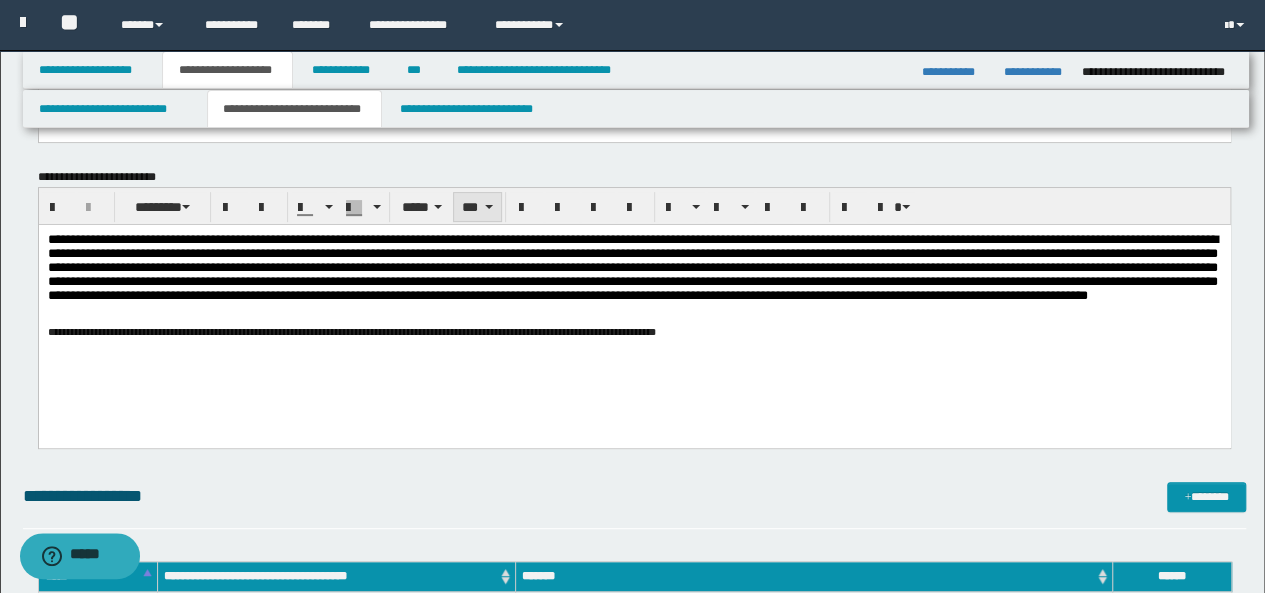 click at bounding box center (489, 207) 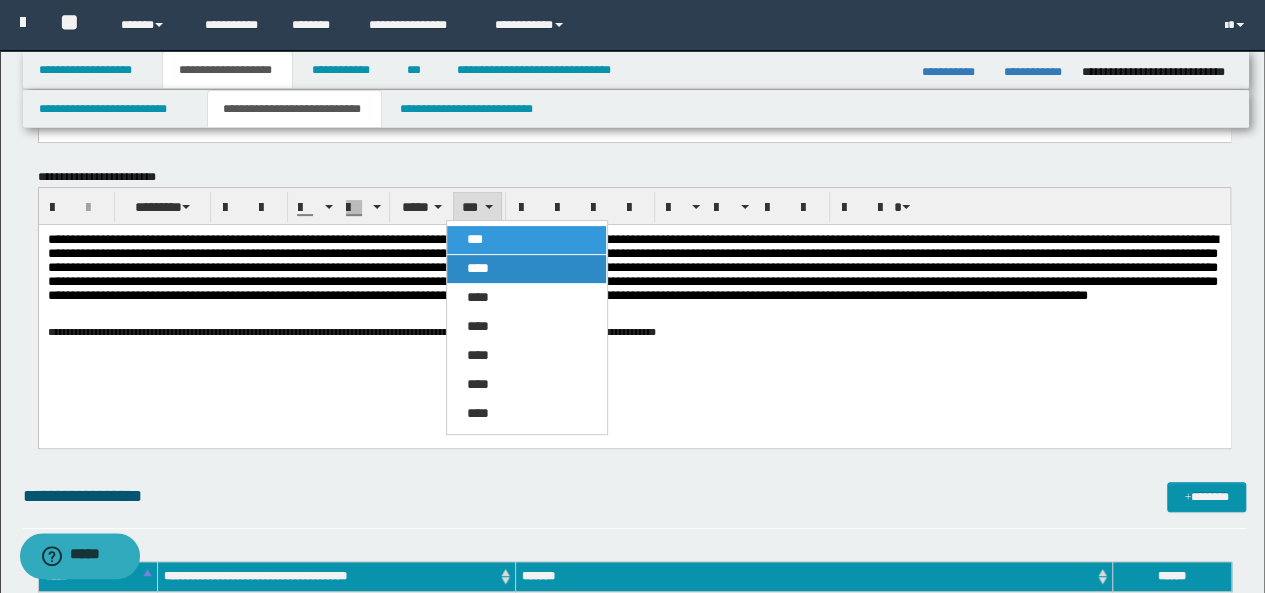 click on "****" at bounding box center [478, 268] 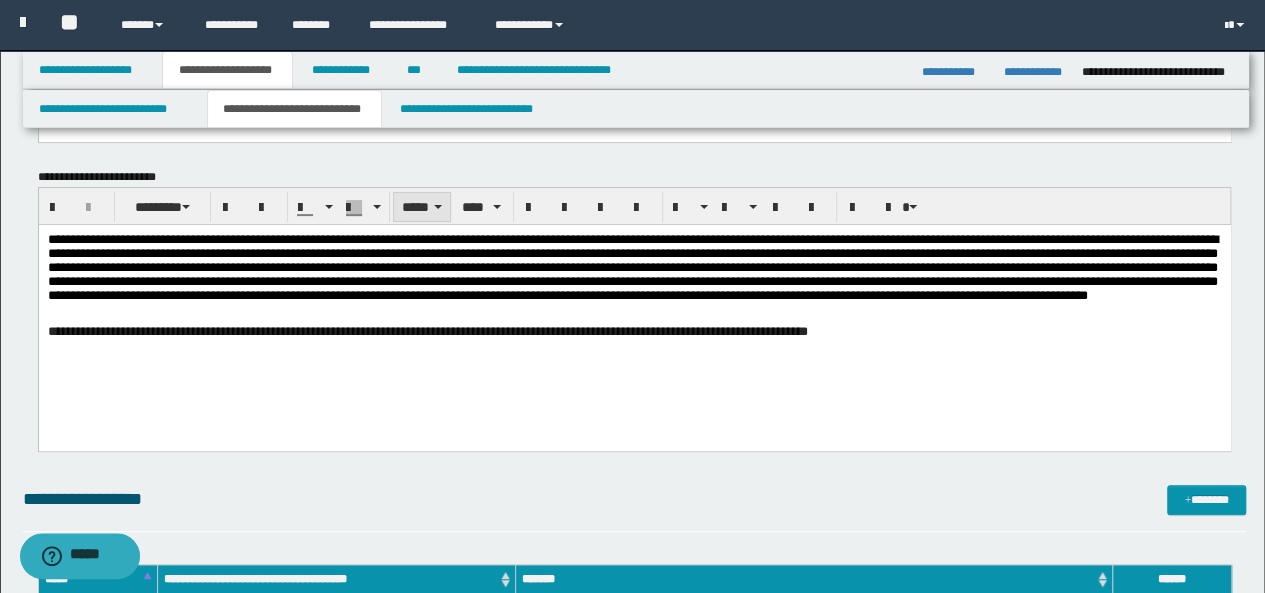 click on "*****" at bounding box center [422, 207] 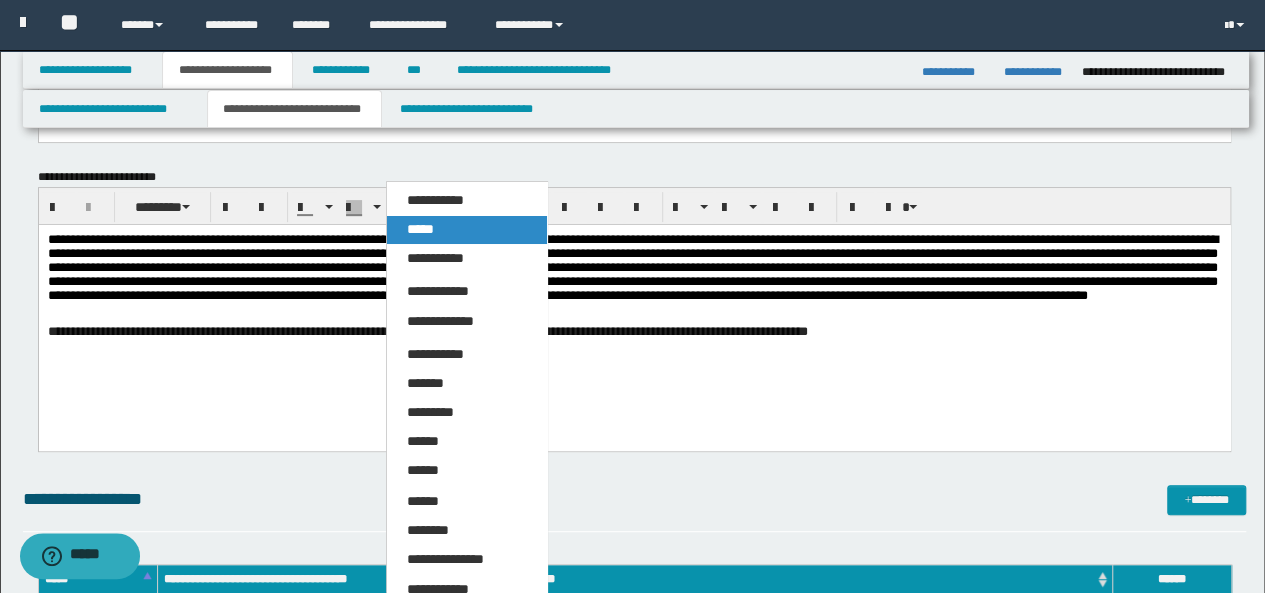 click on "*****" at bounding box center (420, 229) 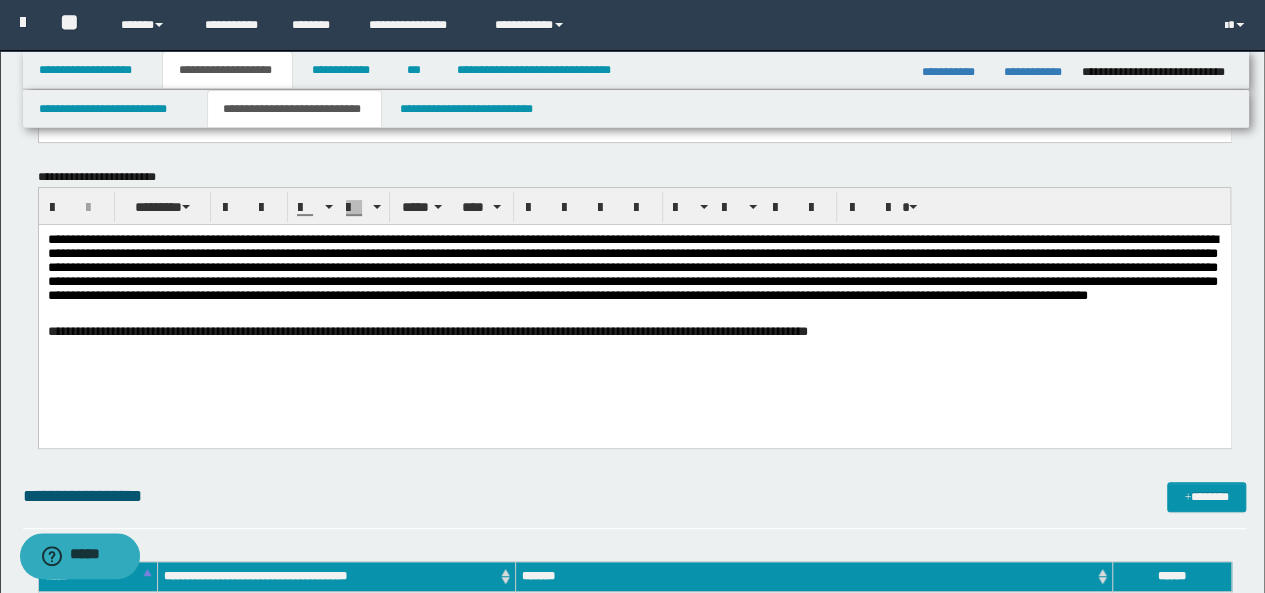 click on "**********" at bounding box center (634, 311) 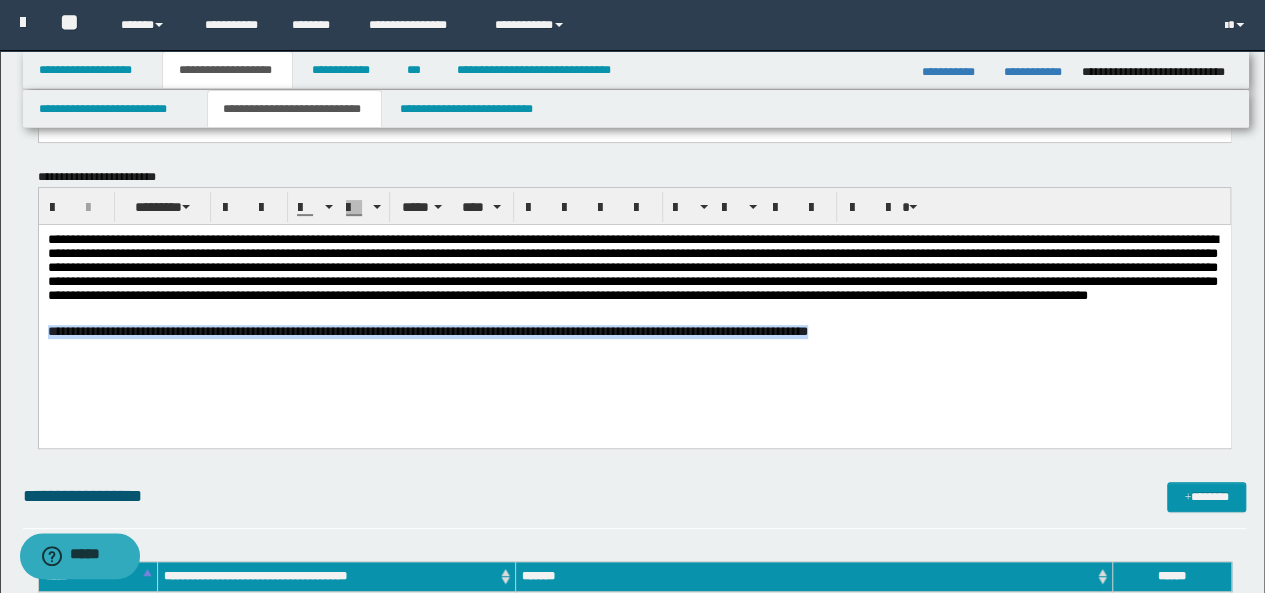 drag, startPoint x: 50, startPoint y: 332, endPoint x: 980, endPoint y: 342, distance: 930.0538 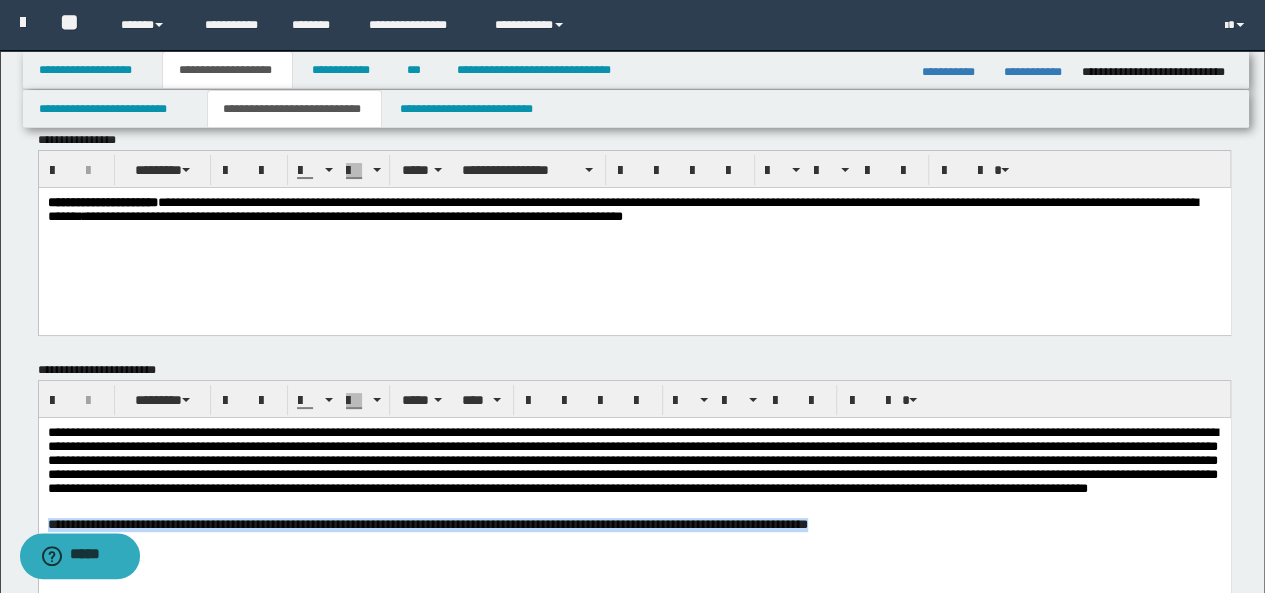 scroll, scrollTop: 0, scrollLeft: 0, axis: both 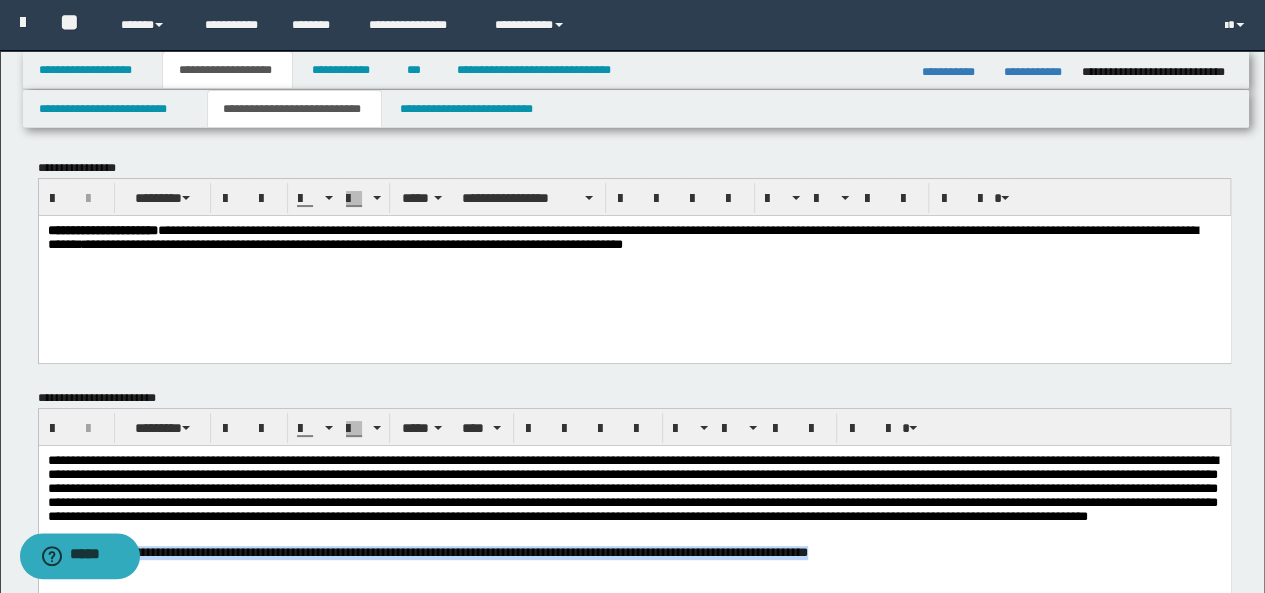 click on "**********" at bounding box center (634, 532) 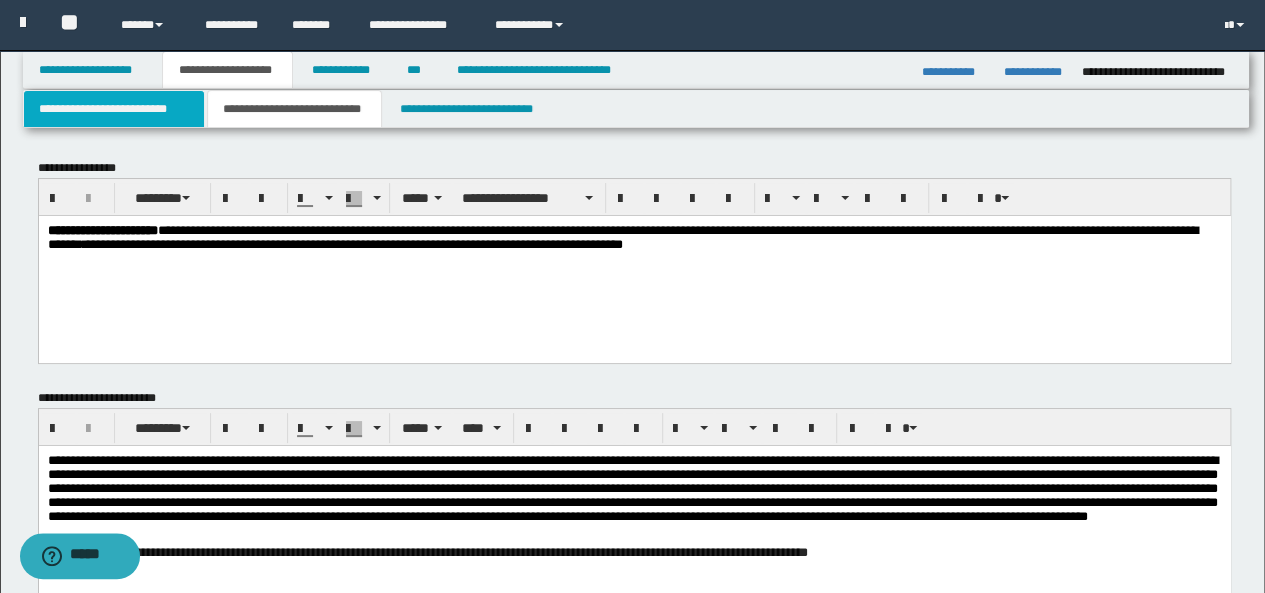click on "**********" at bounding box center [114, 109] 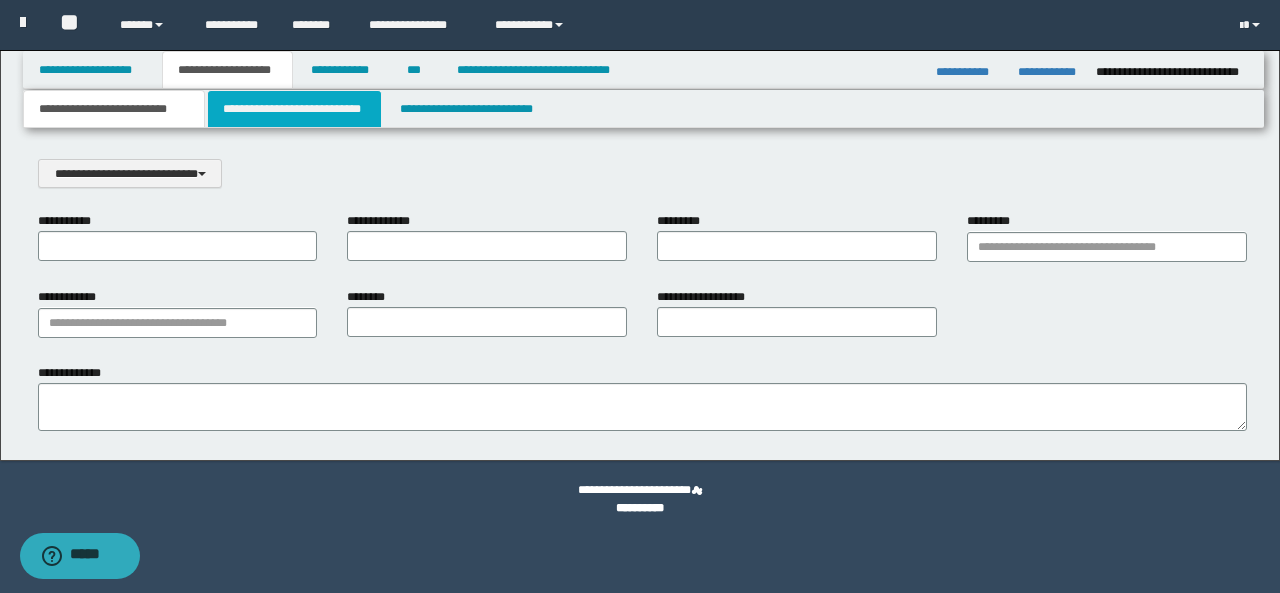 click on "**********" at bounding box center (294, 109) 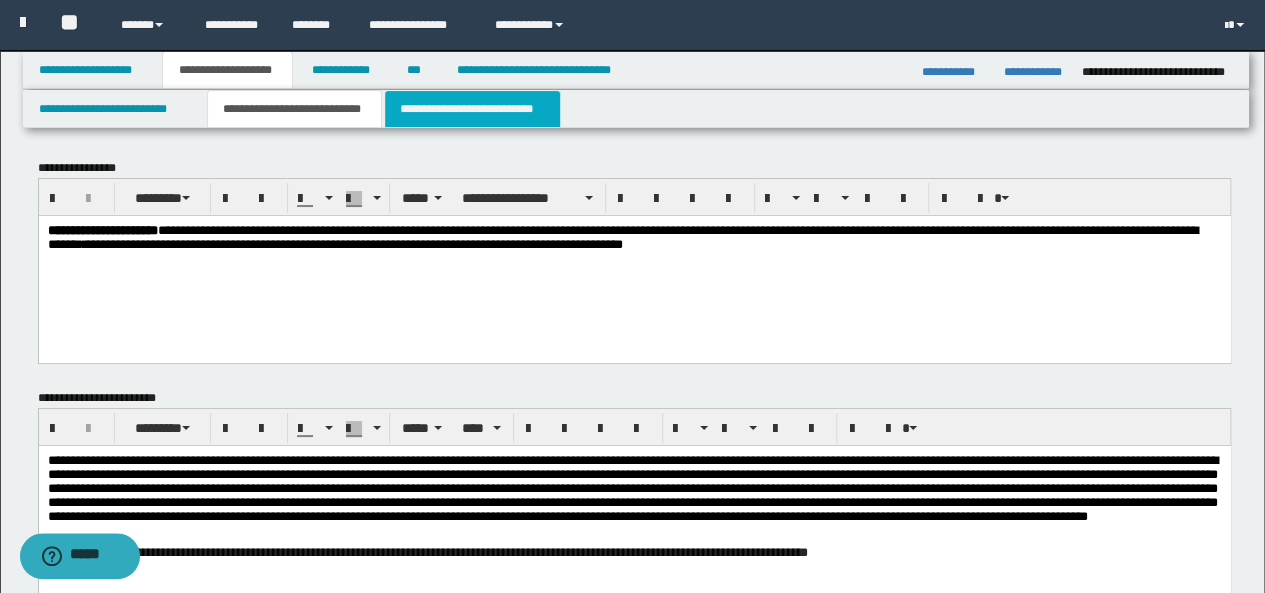 click on "**********" at bounding box center (472, 109) 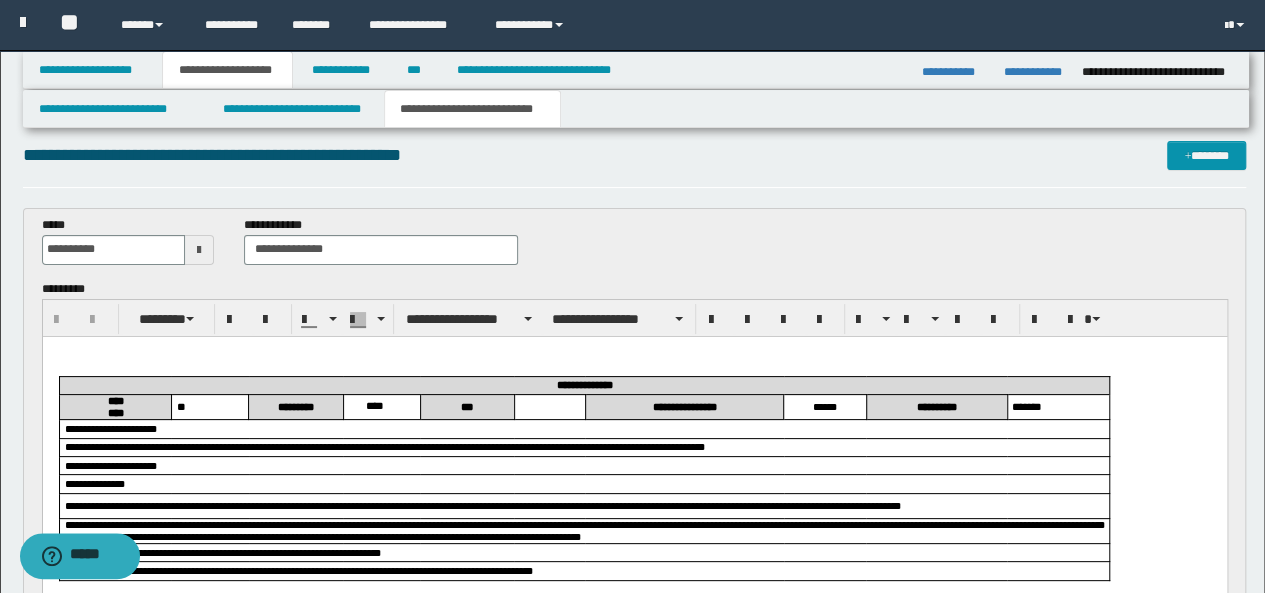 scroll, scrollTop: 17, scrollLeft: 0, axis: vertical 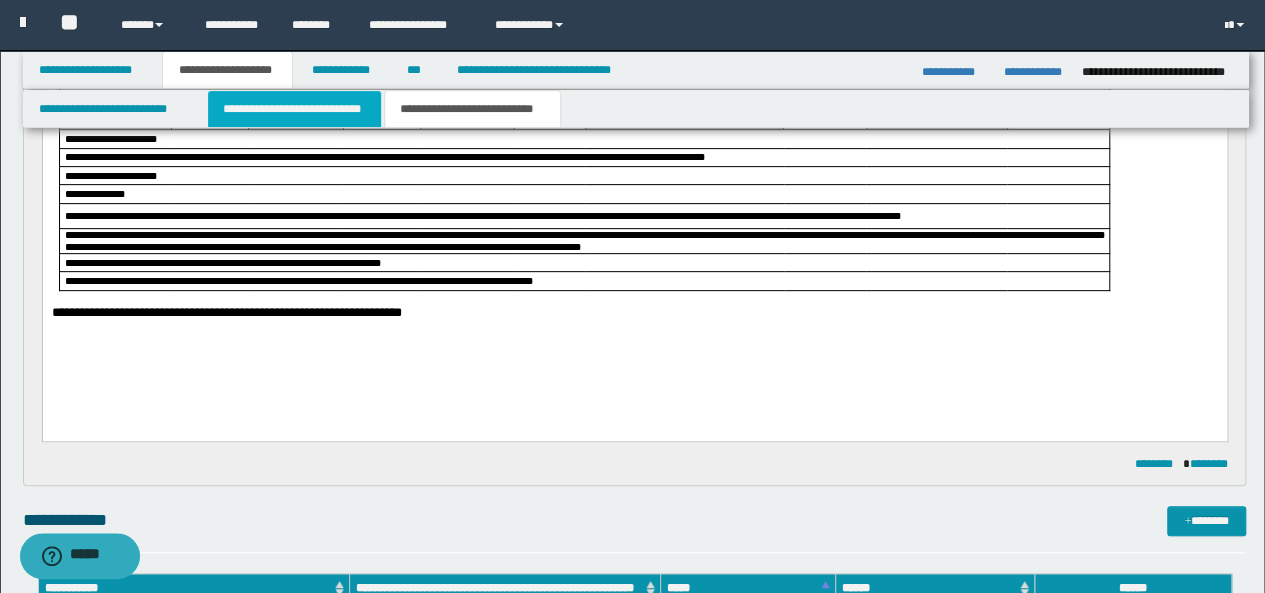 click on "**********" at bounding box center (294, 109) 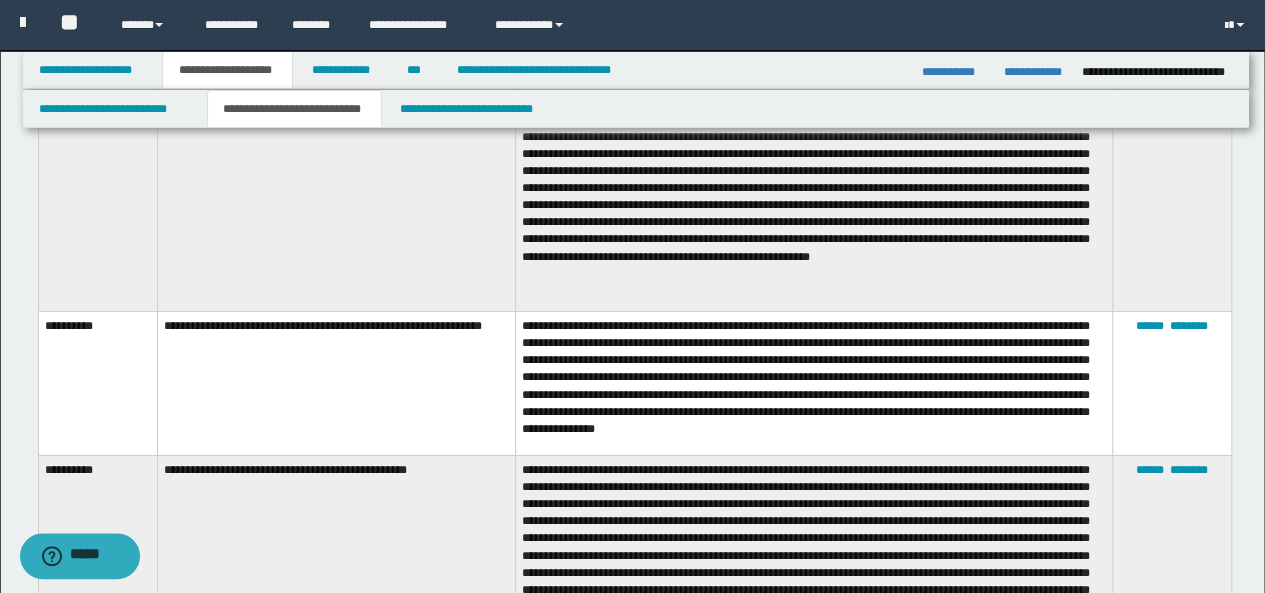 scroll, scrollTop: 3013, scrollLeft: 0, axis: vertical 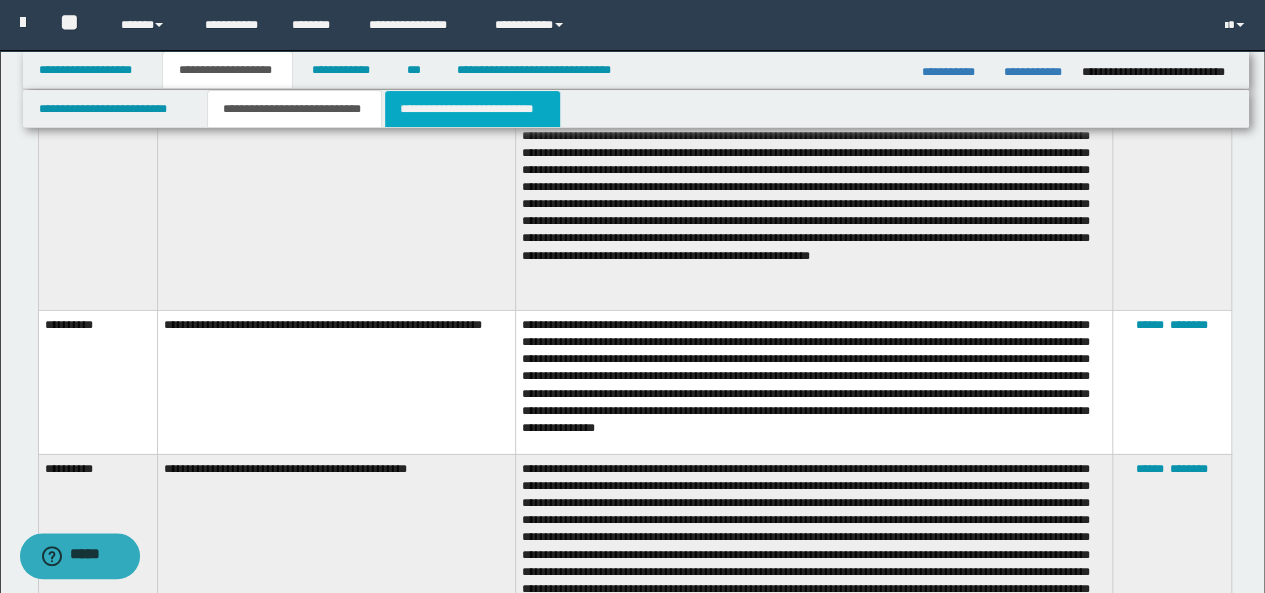 click on "**********" at bounding box center (472, 109) 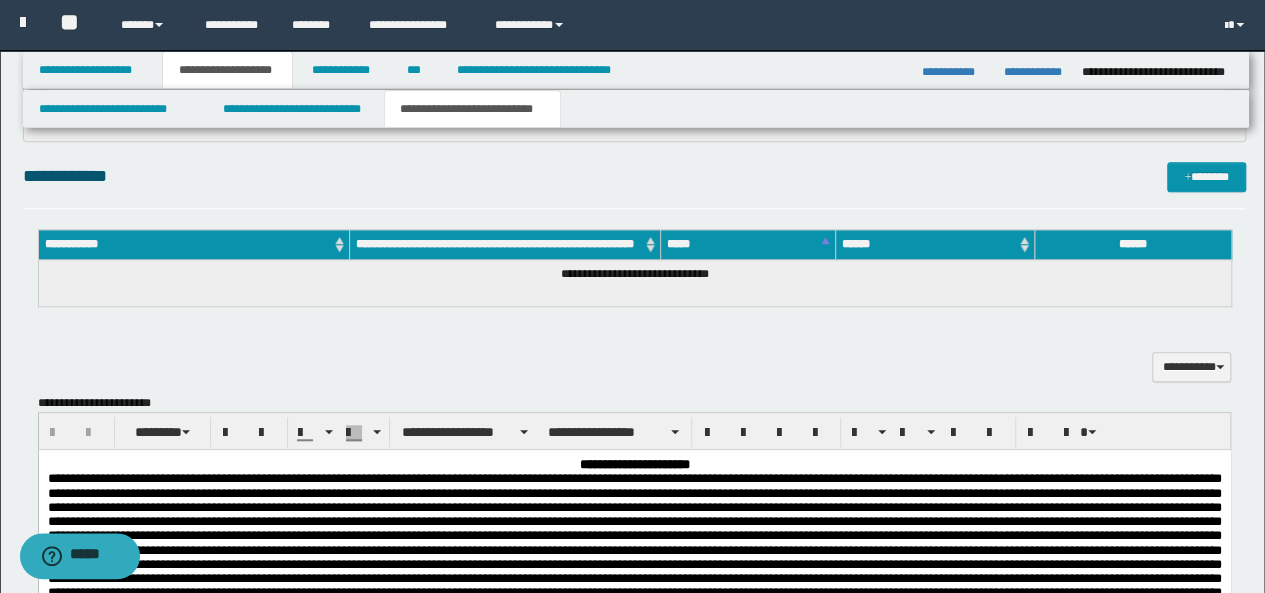 scroll, scrollTop: 640, scrollLeft: 0, axis: vertical 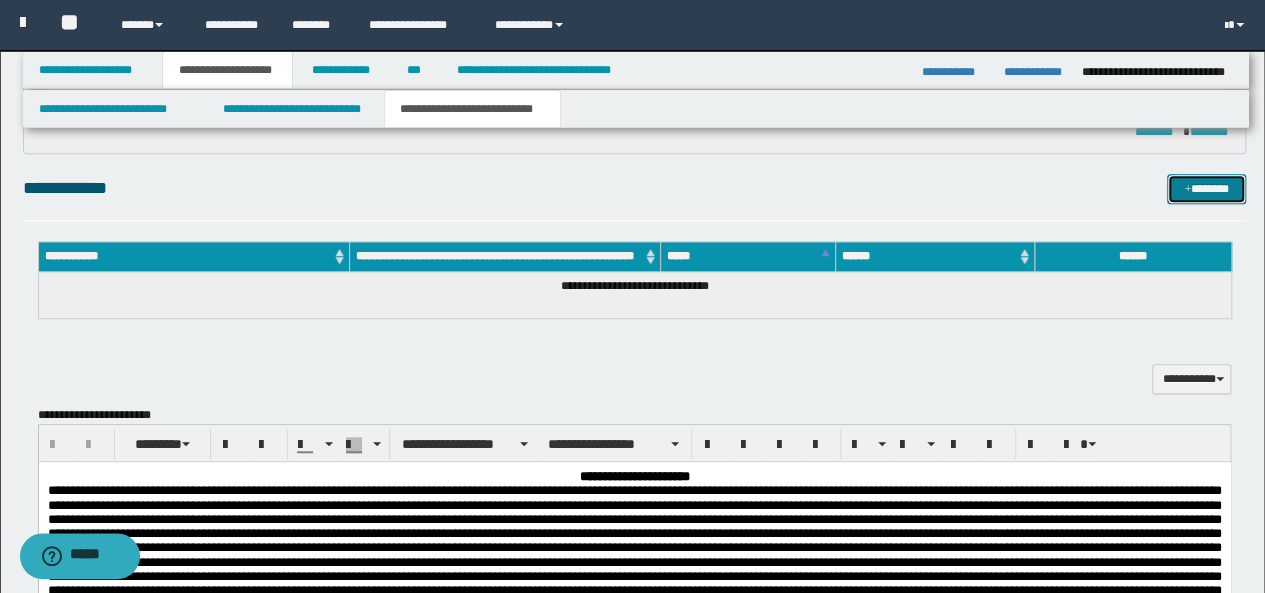 click on "*******" at bounding box center [1206, 188] 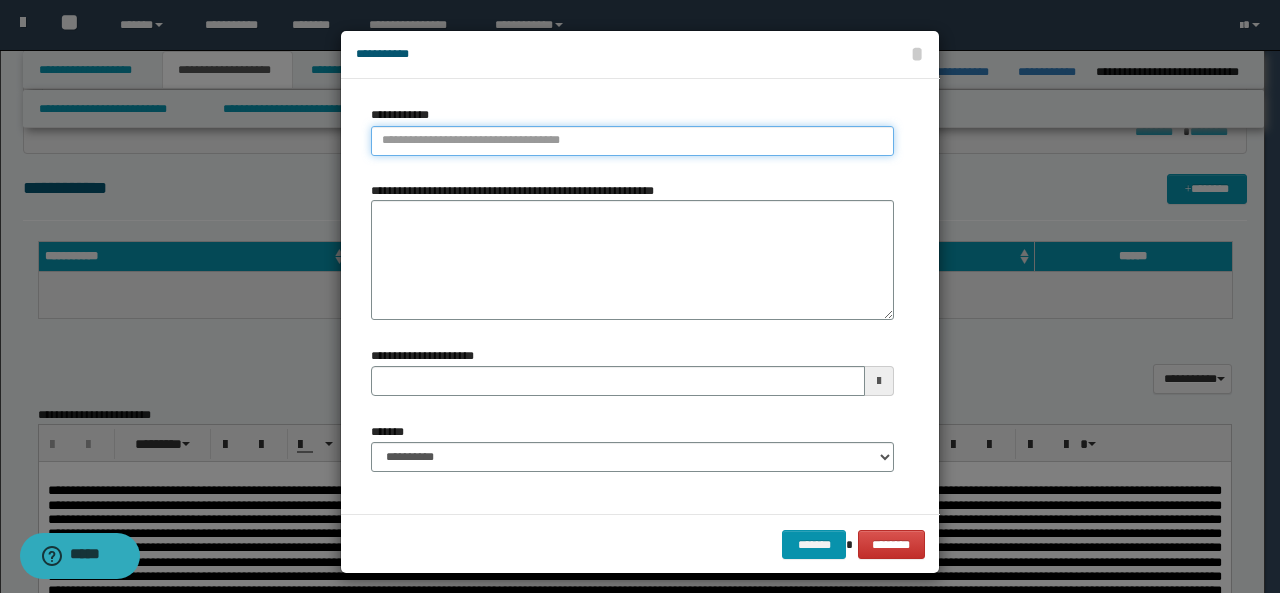 click on "**********" at bounding box center [632, 141] 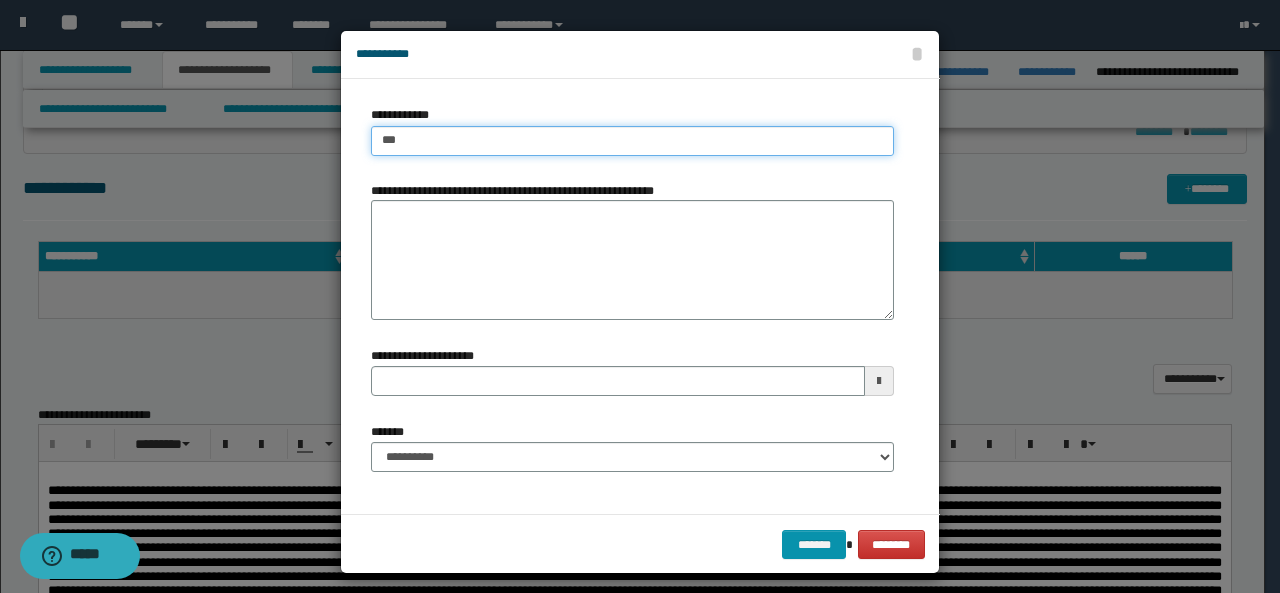 type on "****" 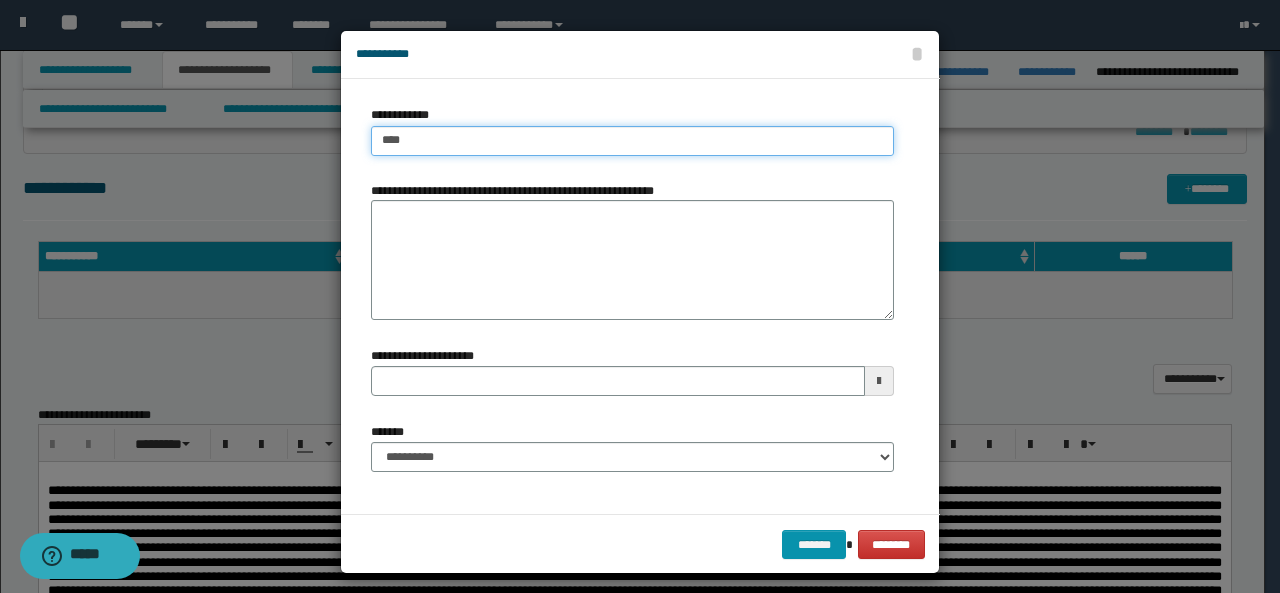 type on "****" 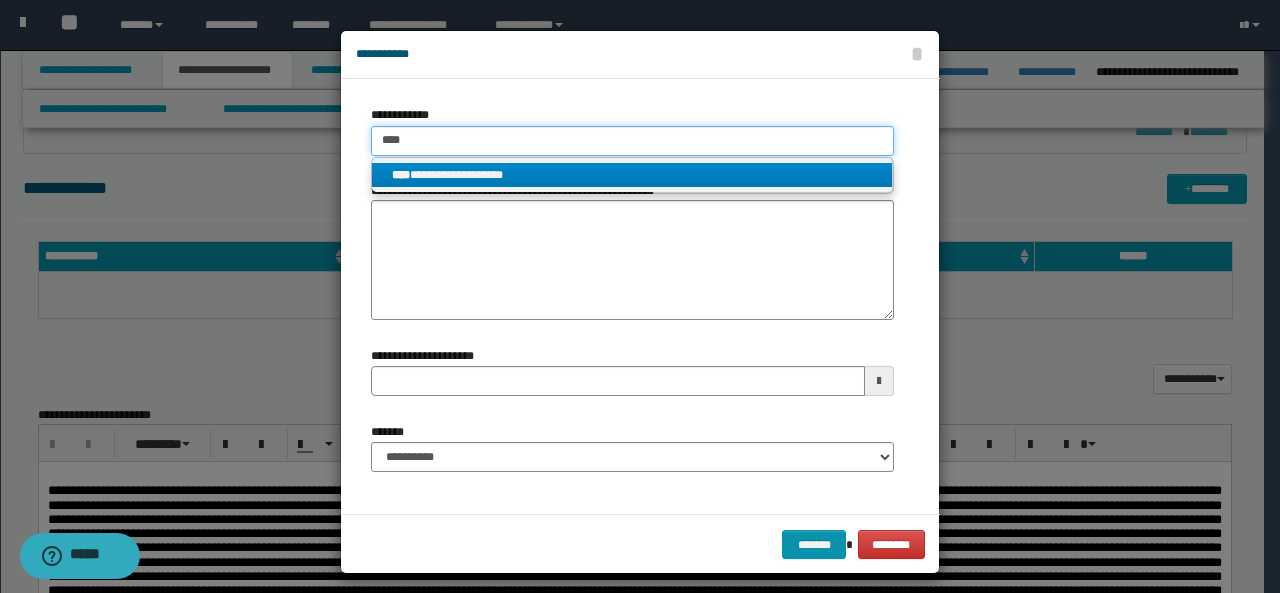 type on "****" 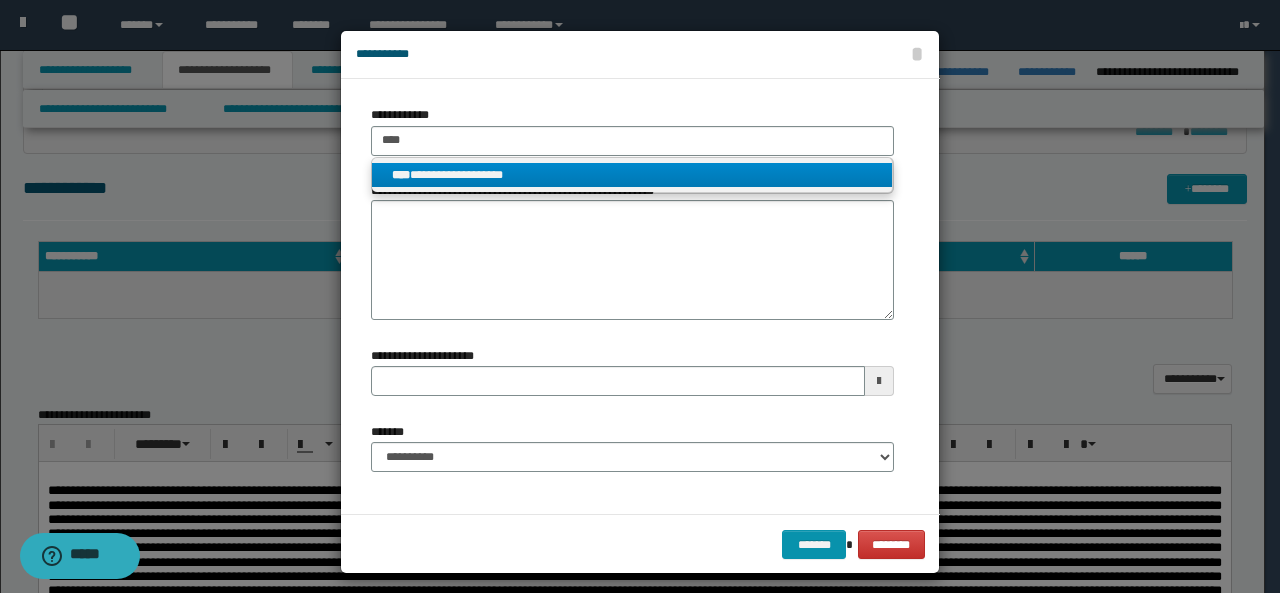 click on "**********" at bounding box center [632, 175] 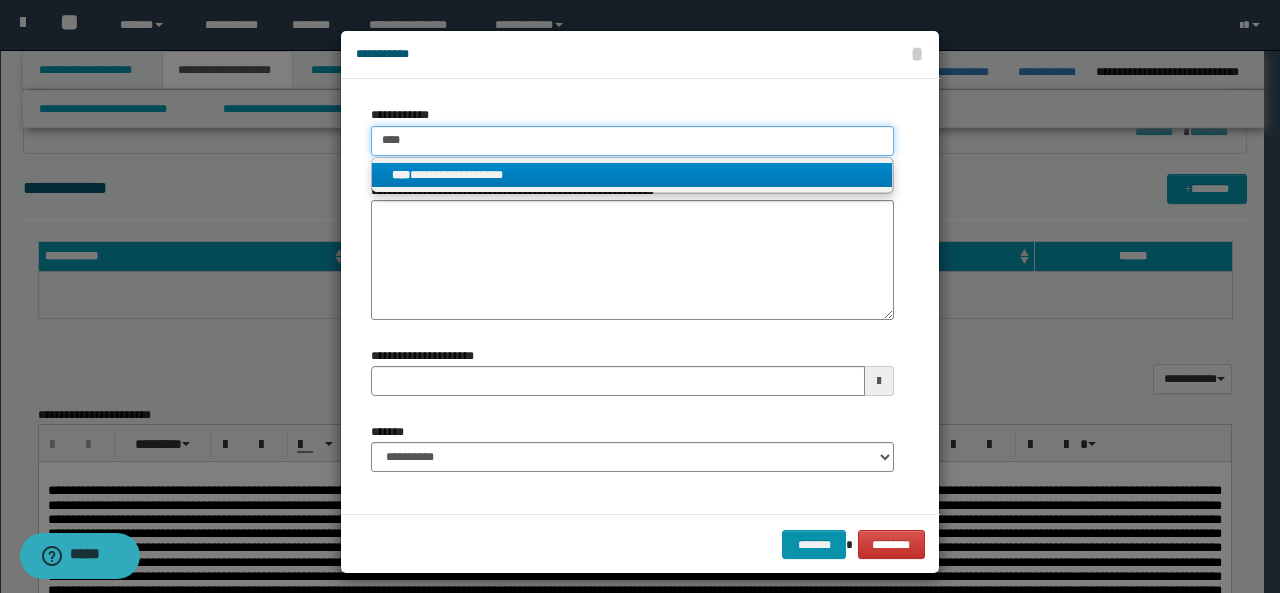 type 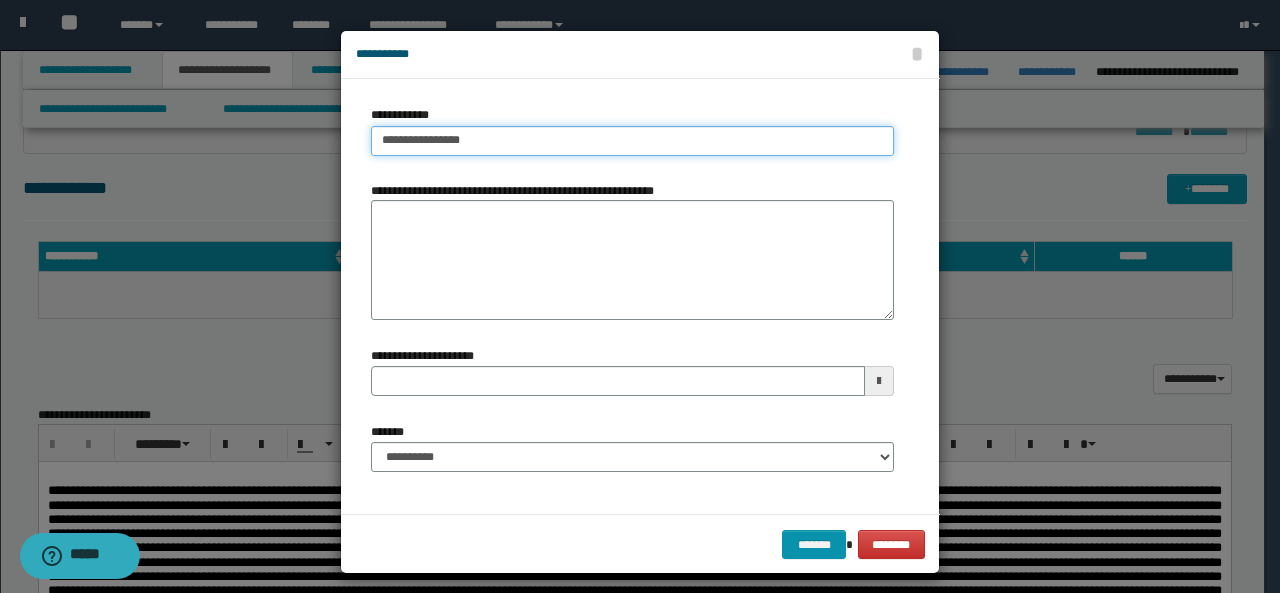 type 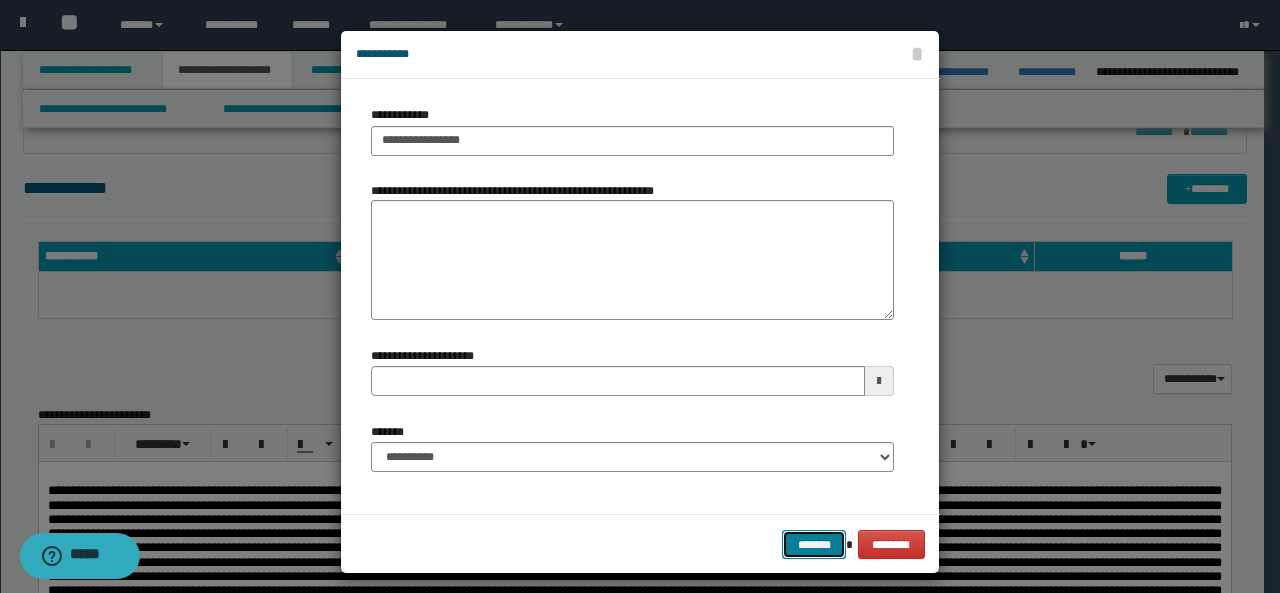click on "*******" at bounding box center [814, 544] 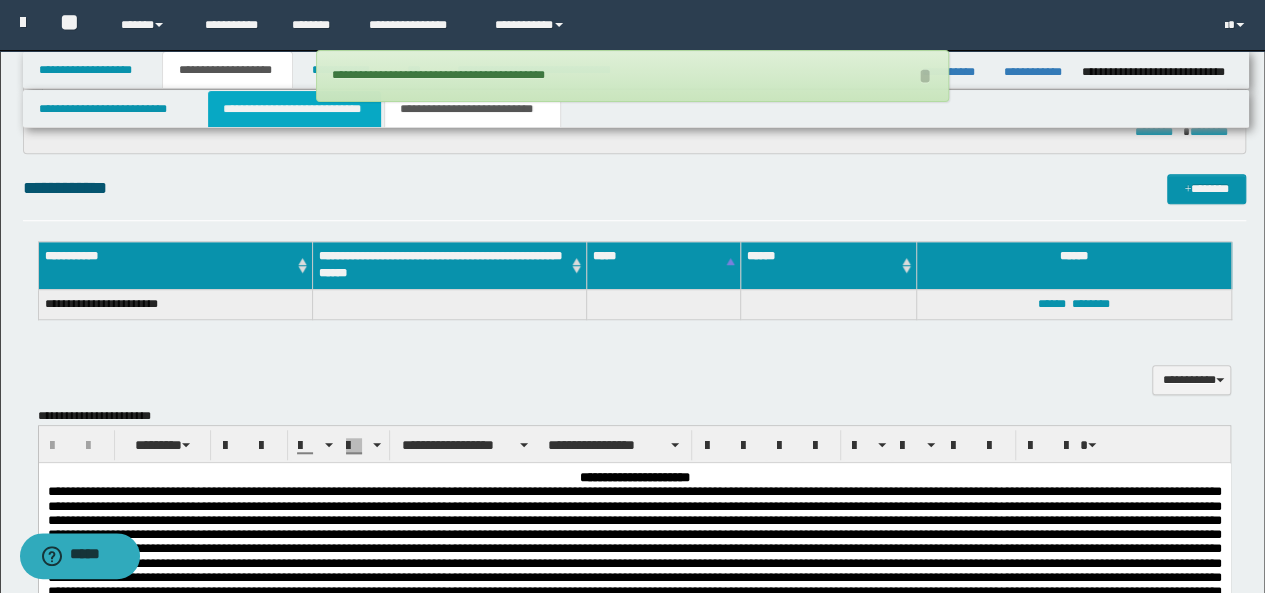 click on "**********" at bounding box center [294, 109] 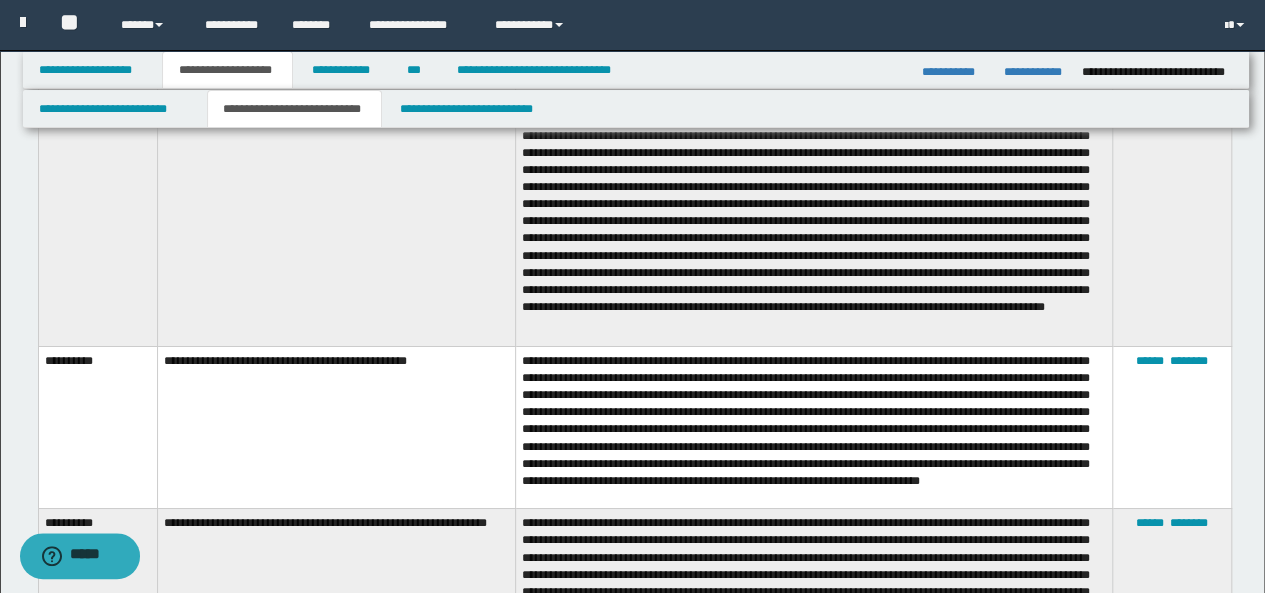 scroll, scrollTop: 3432, scrollLeft: 0, axis: vertical 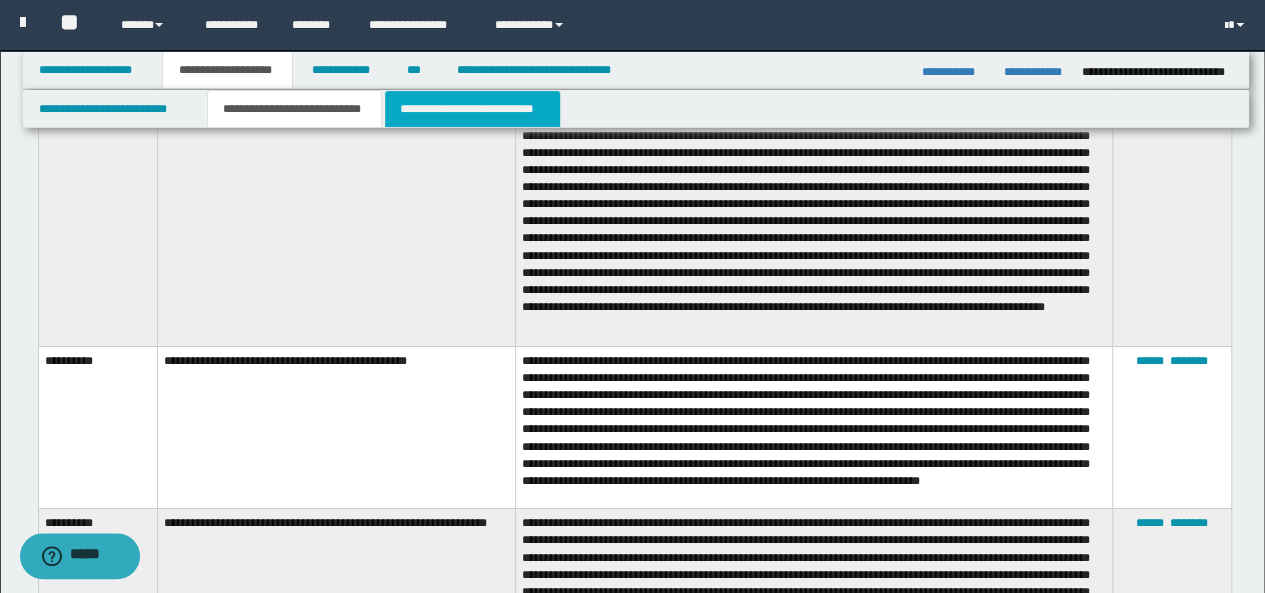 click on "**********" at bounding box center (472, 109) 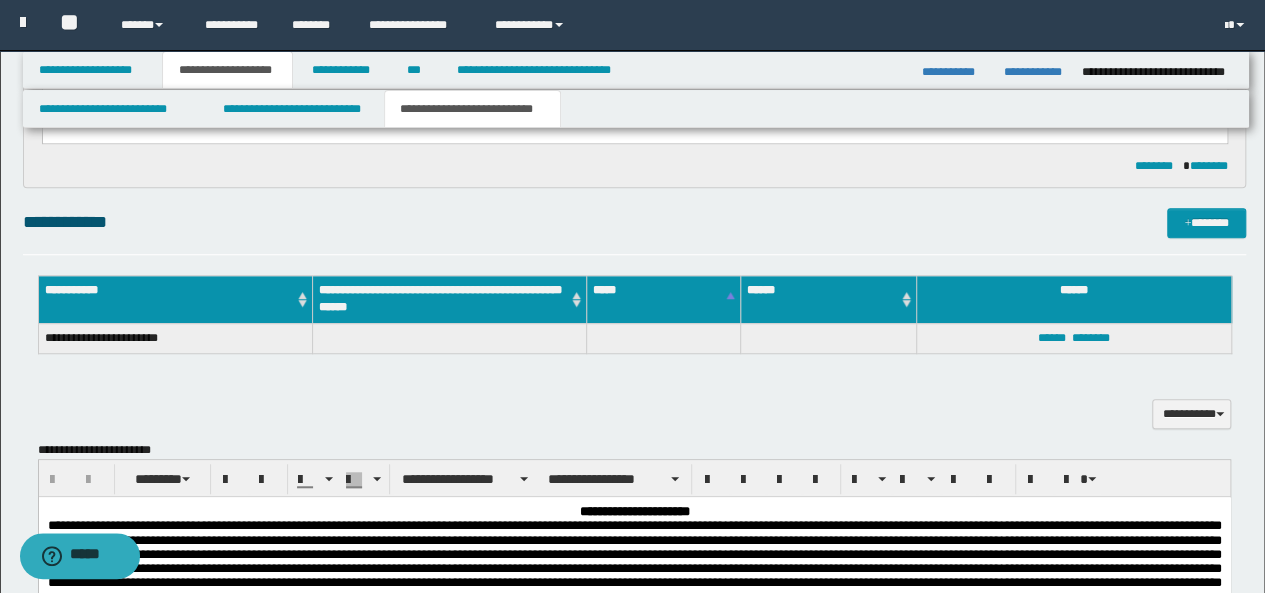 scroll, scrollTop: 603, scrollLeft: 0, axis: vertical 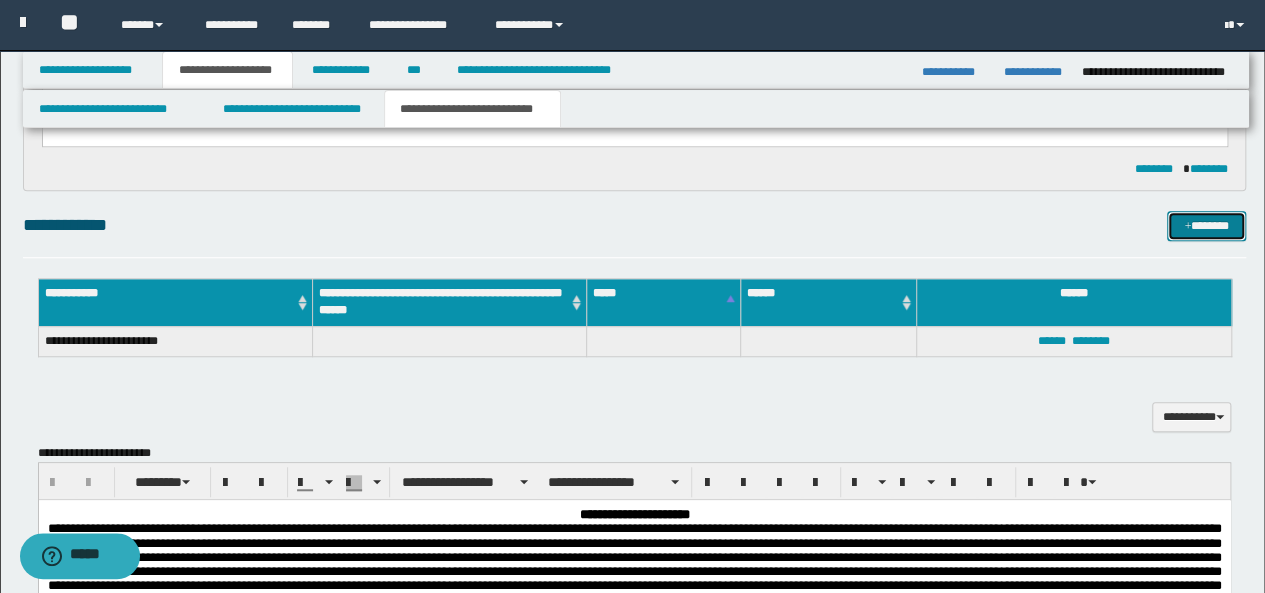 click on "*******" at bounding box center [1206, 225] 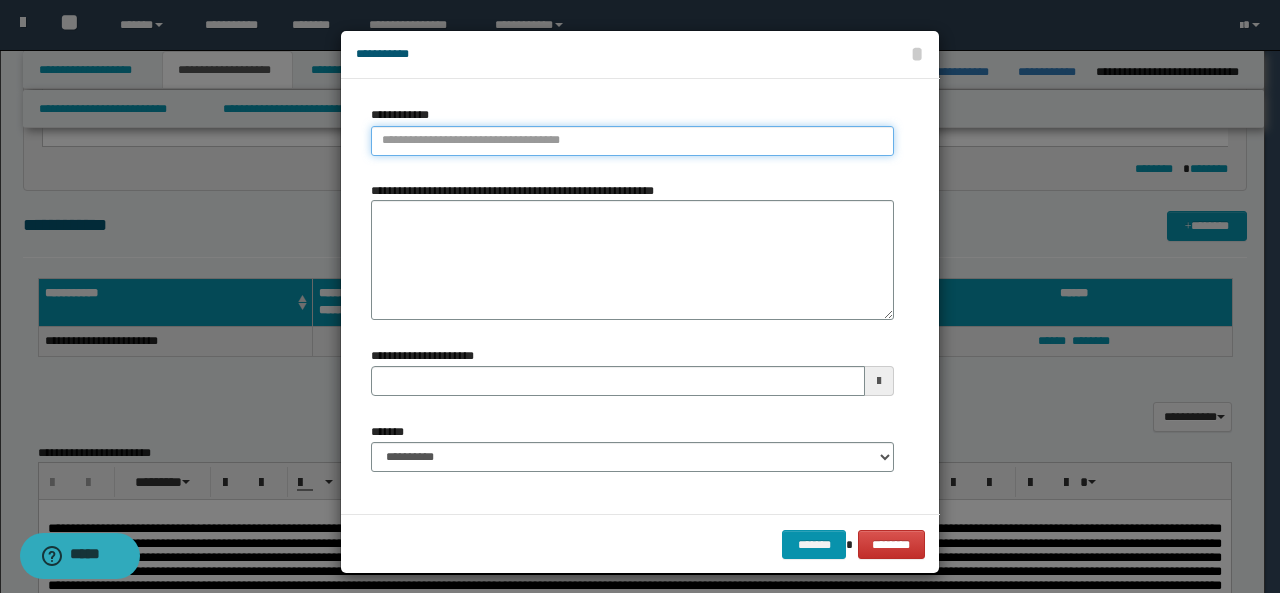 type on "**********" 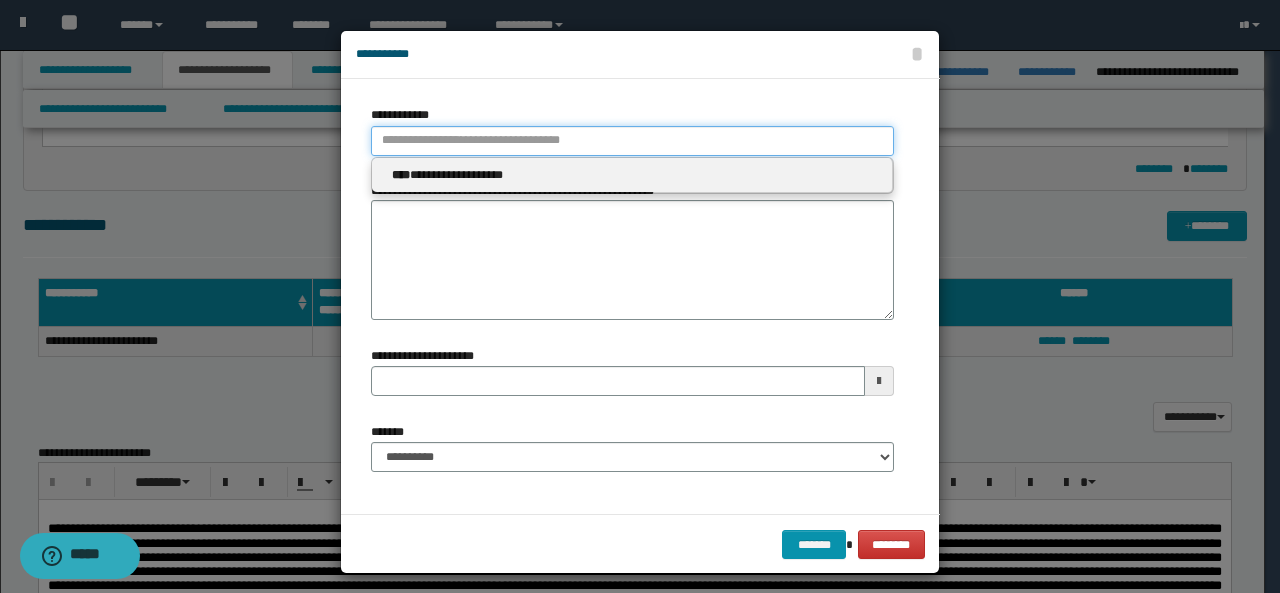 click on "**********" at bounding box center (632, 141) 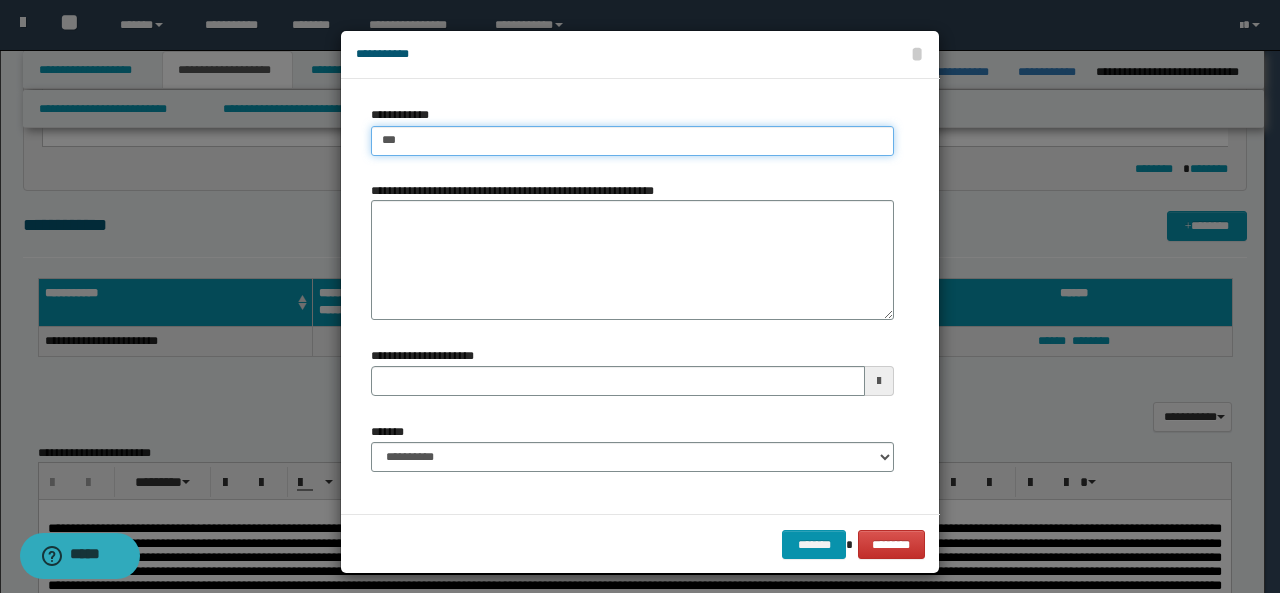 type on "****" 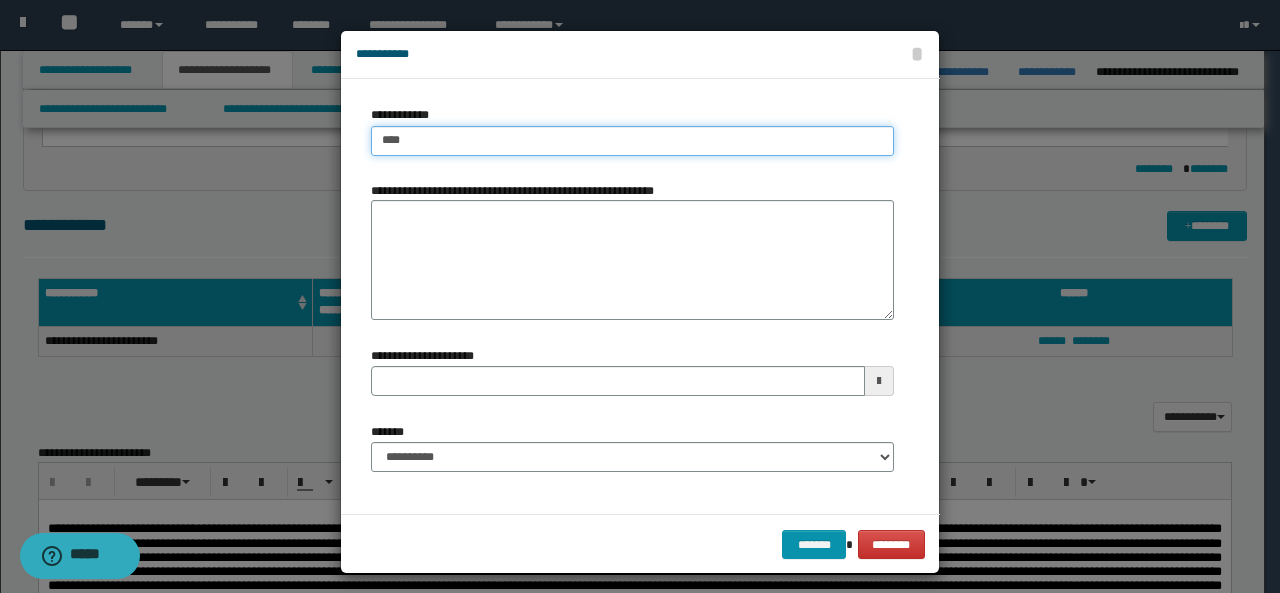 type on "****" 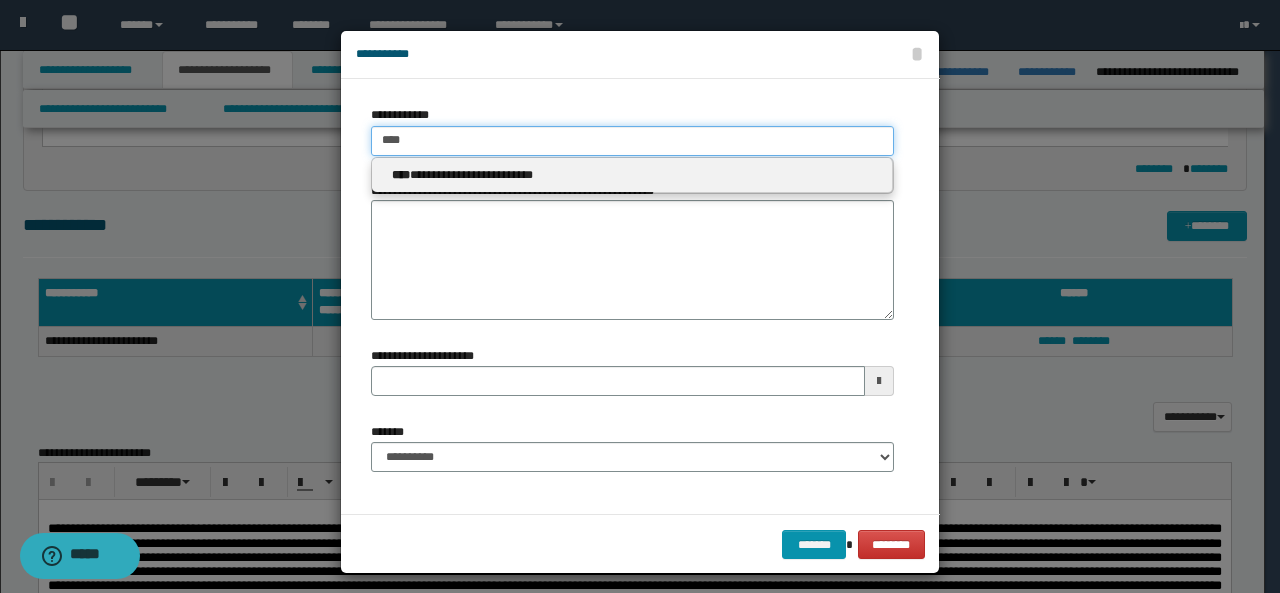 type on "****" 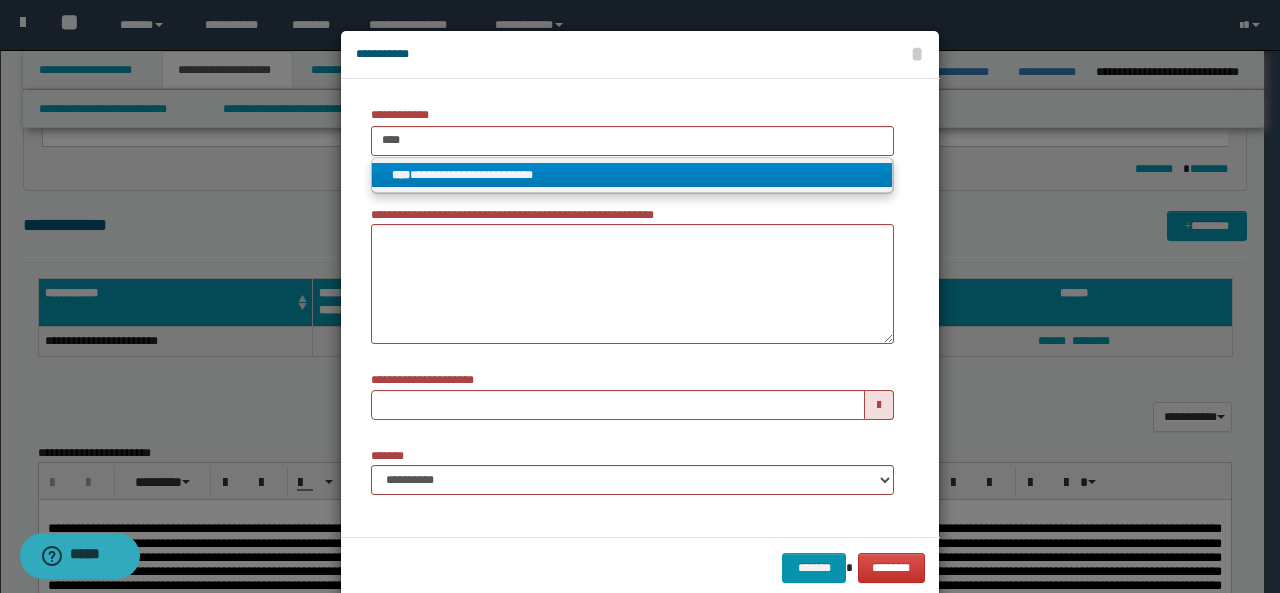 click on "**********" at bounding box center [632, 175] 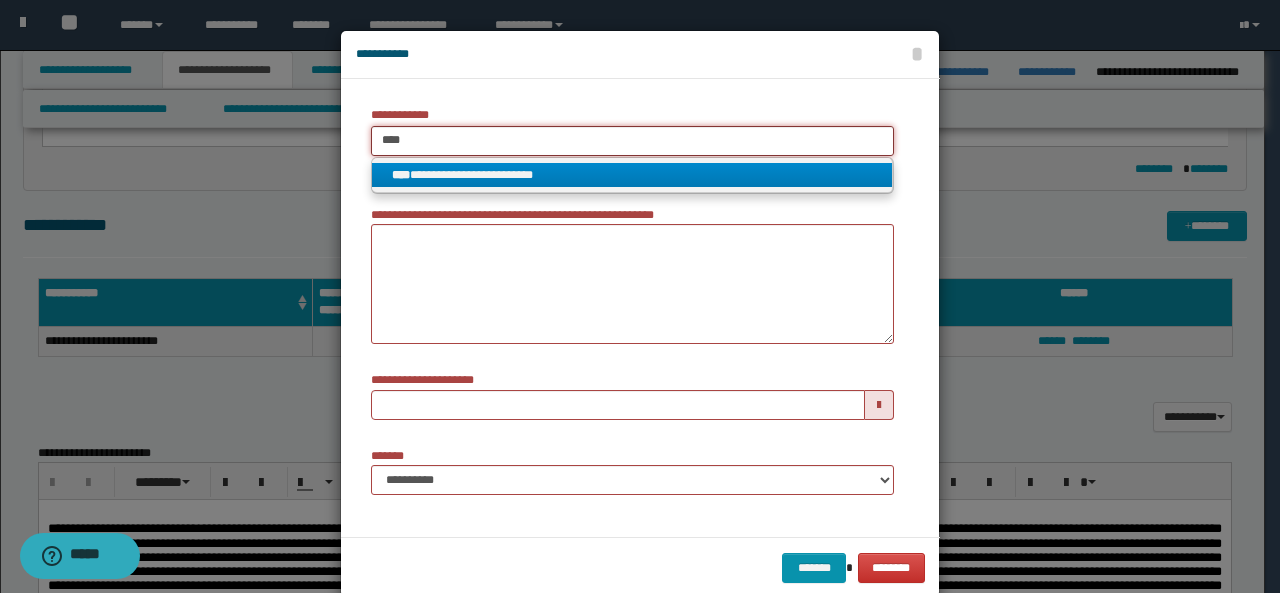 type 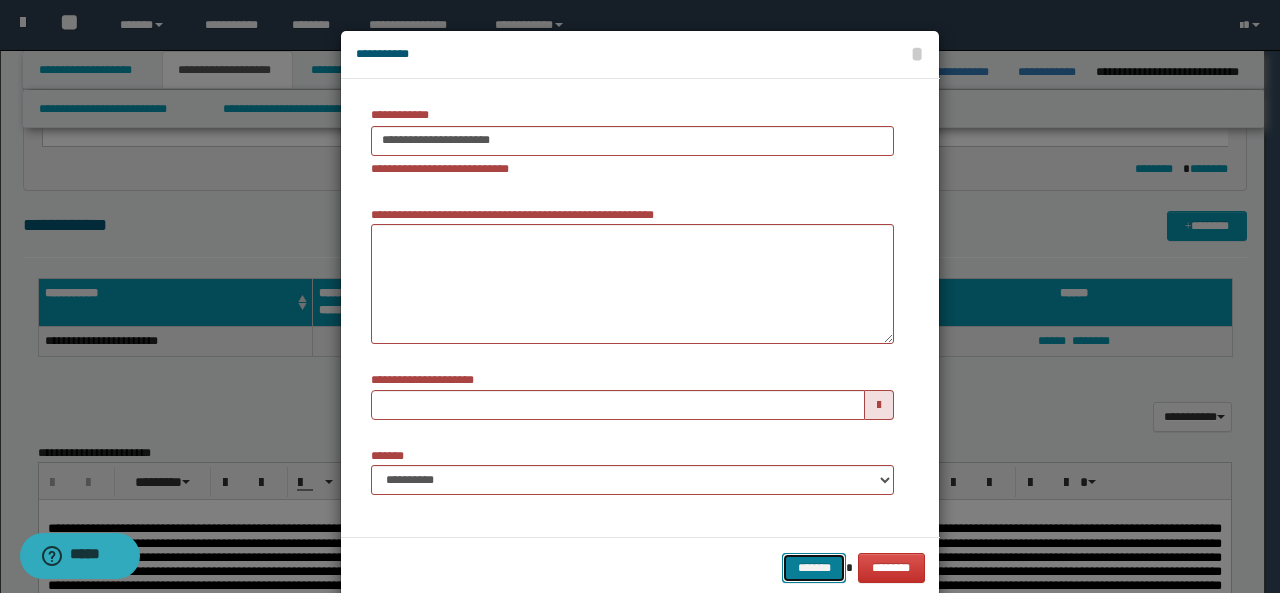 click on "*******" at bounding box center (814, 567) 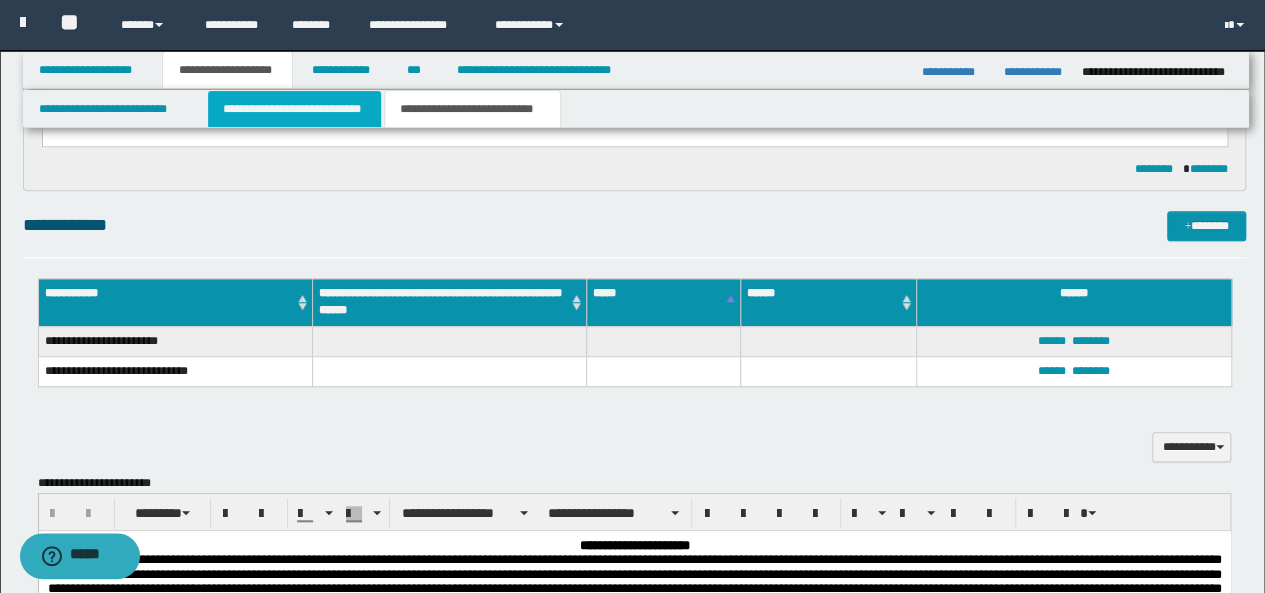 click on "**********" at bounding box center [294, 109] 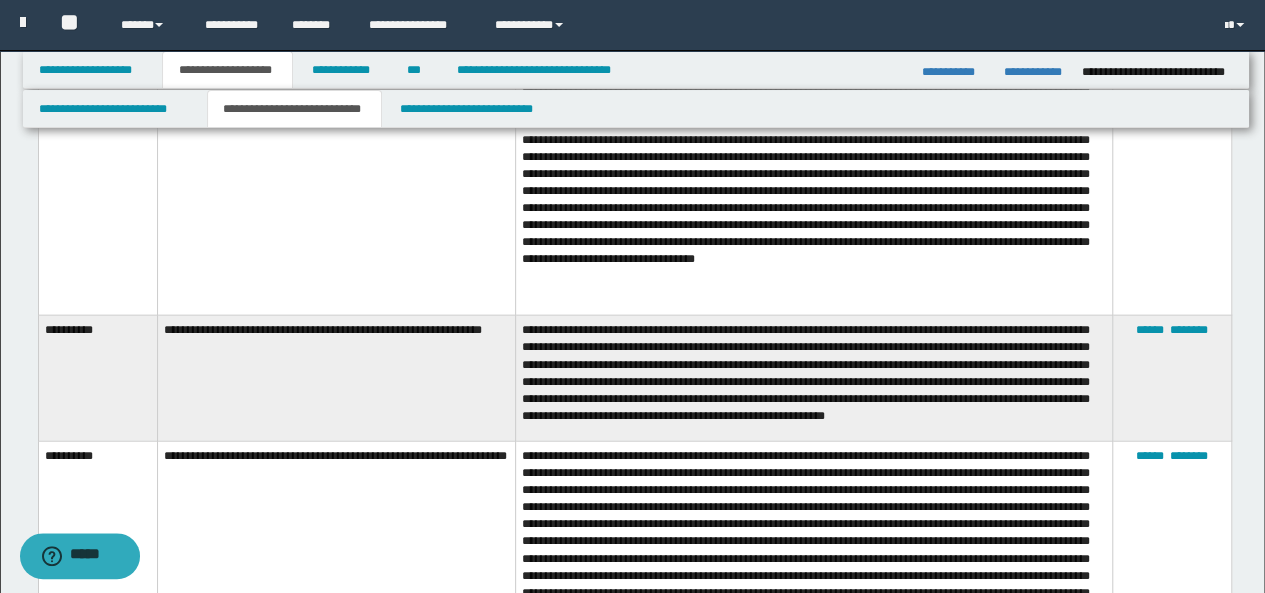 scroll, scrollTop: 2113, scrollLeft: 0, axis: vertical 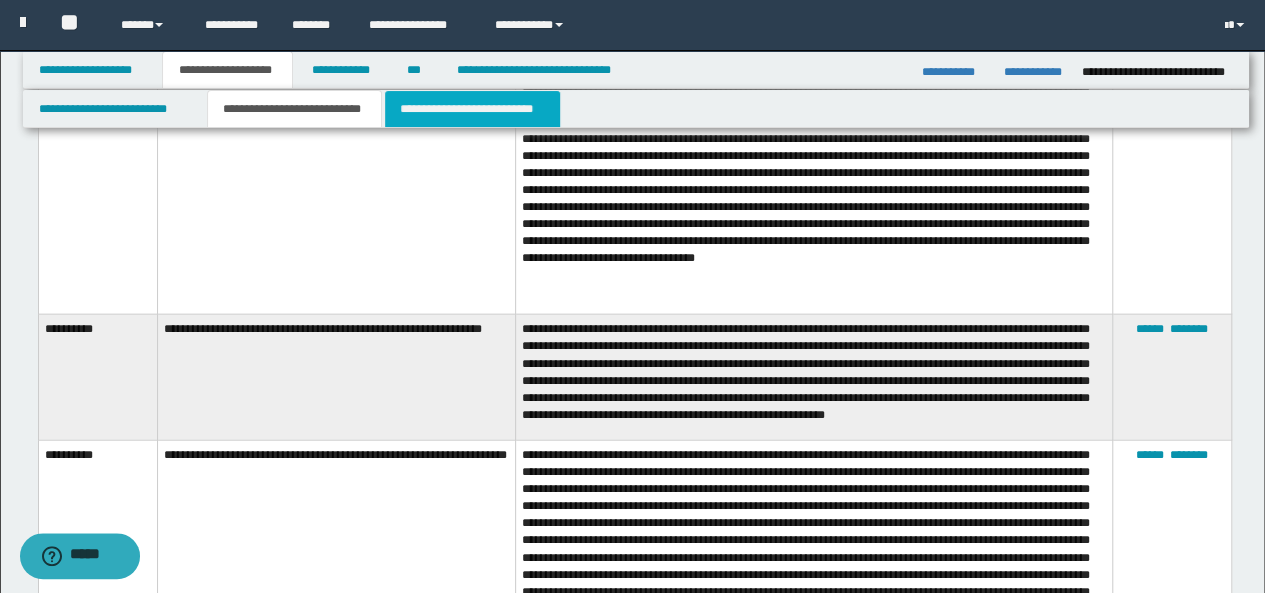 click on "**********" at bounding box center [472, 109] 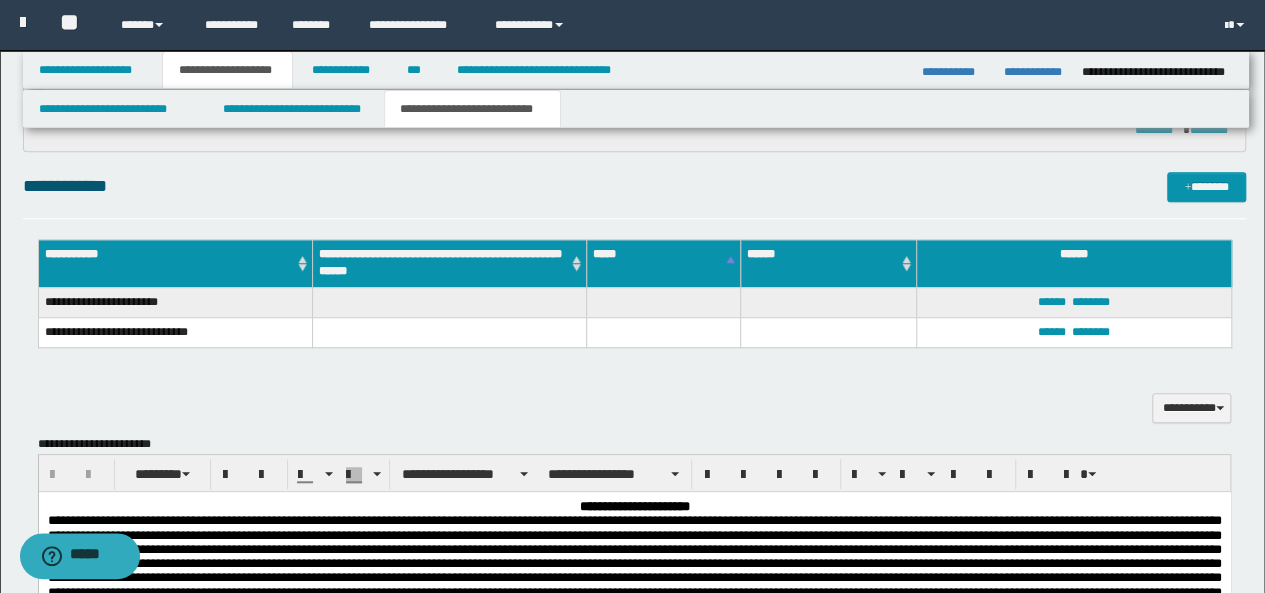scroll, scrollTop: 633, scrollLeft: 0, axis: vertical 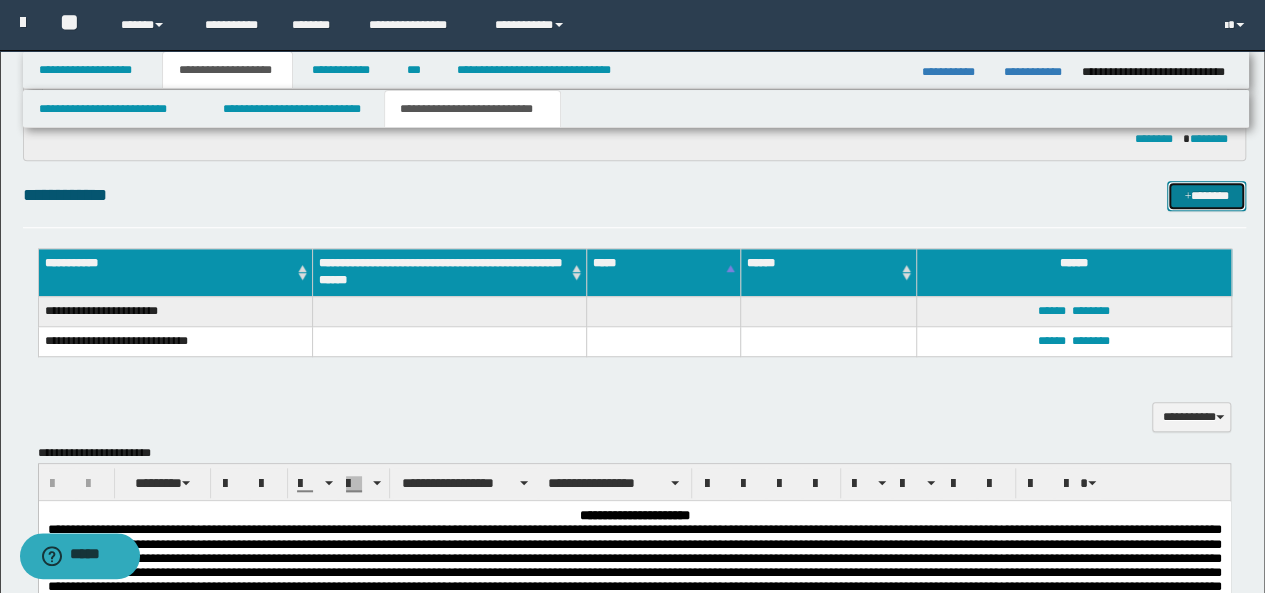 click on "*******" at bounding box center (1206, 195) 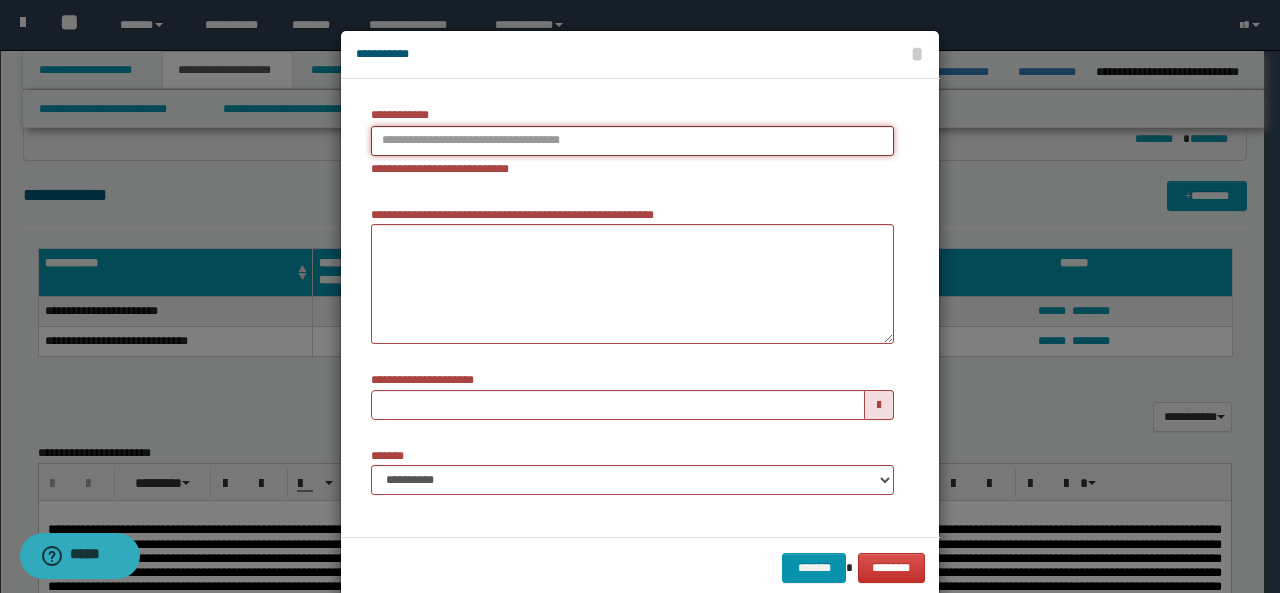 type on "**********" 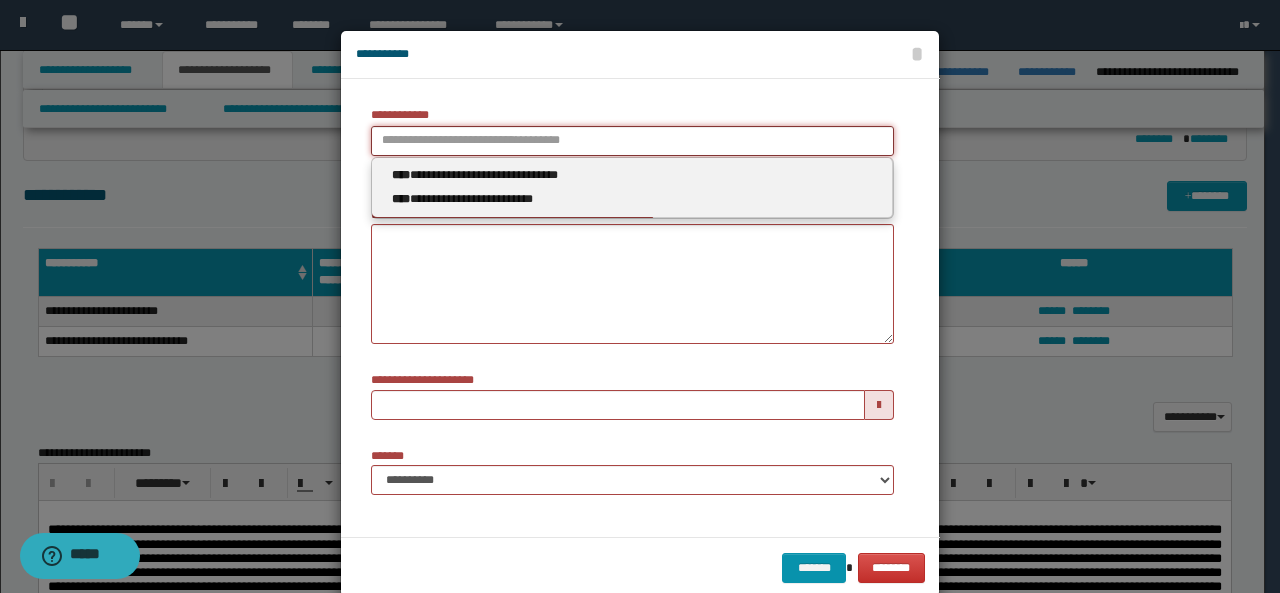 click on "**********" at bounding box center [632, 141] 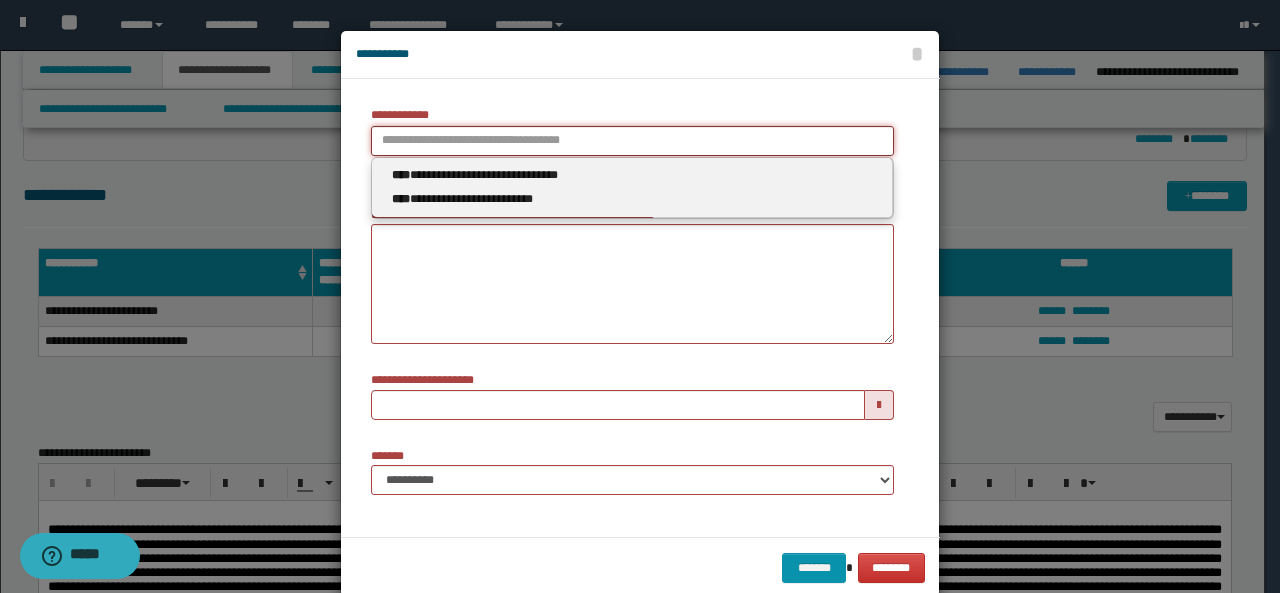type 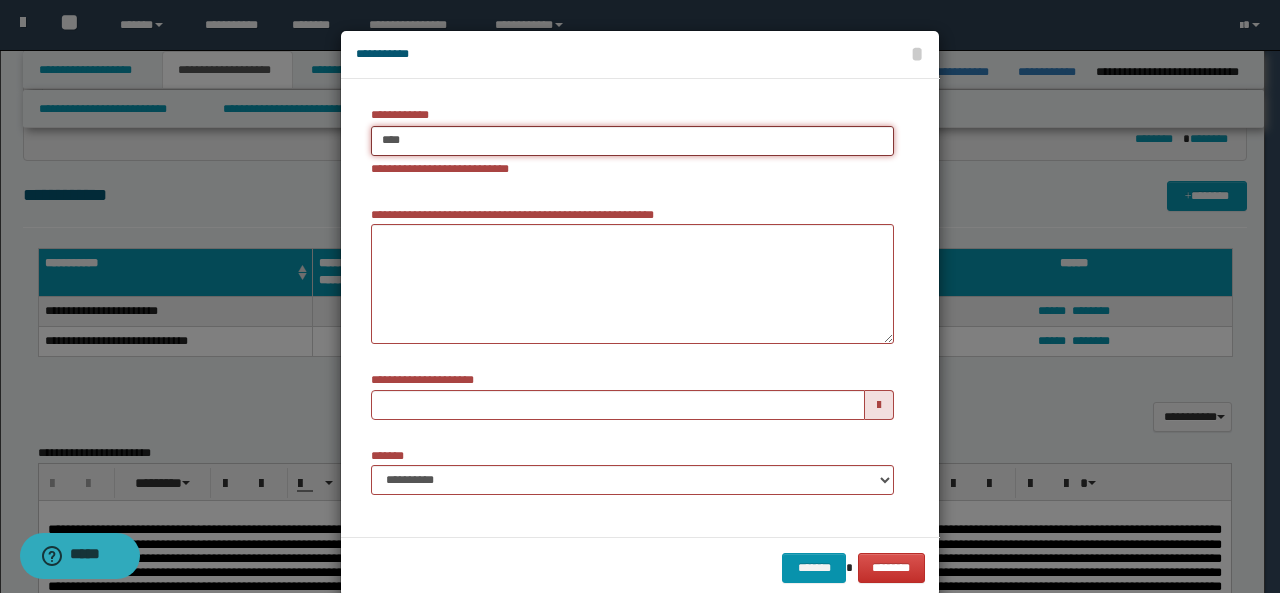 type on "****" 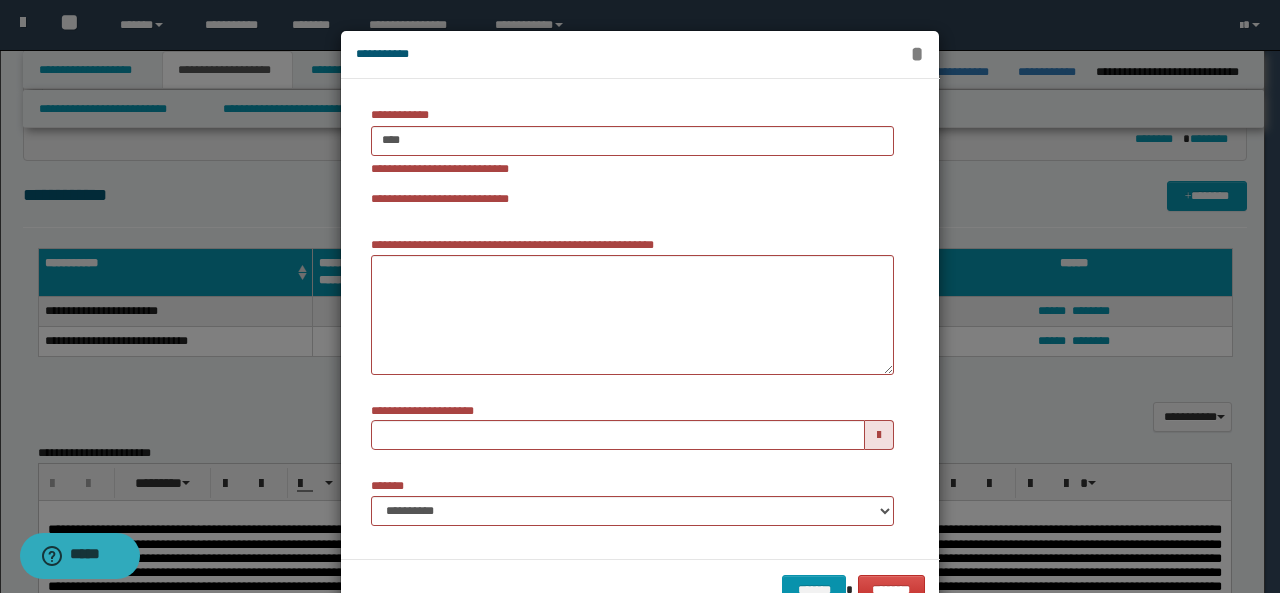 click on "*" at bounding box center [917, 54] 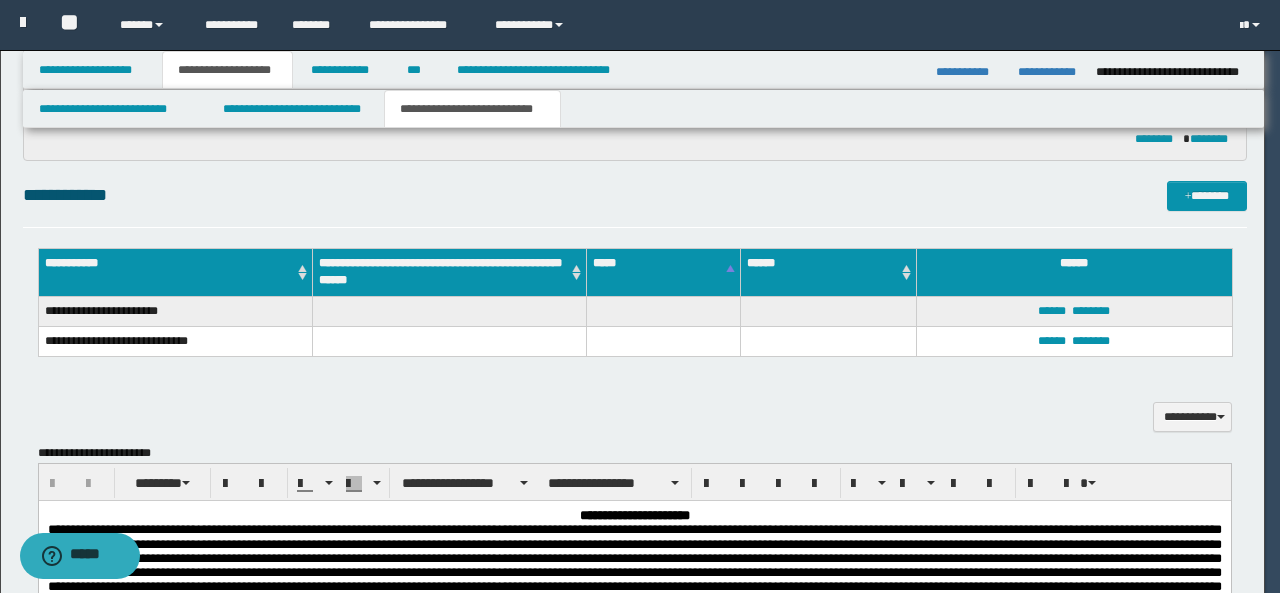 click on "**********" at bounding box center (632, 389) 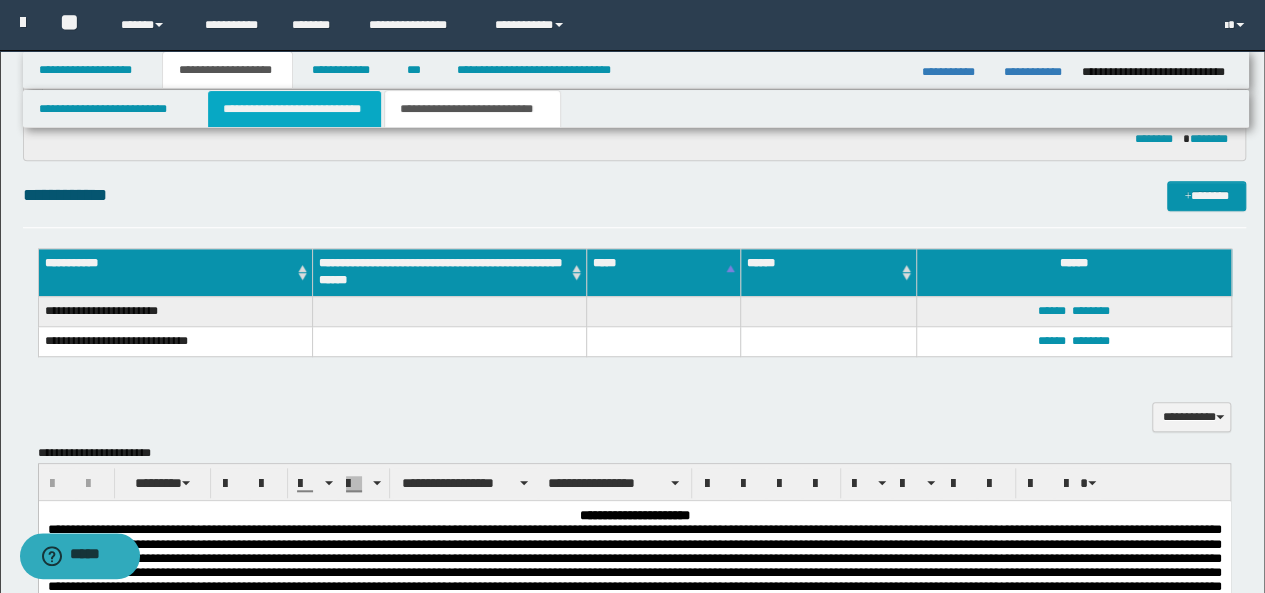 click on "**********" at bounding box center [294, 109] 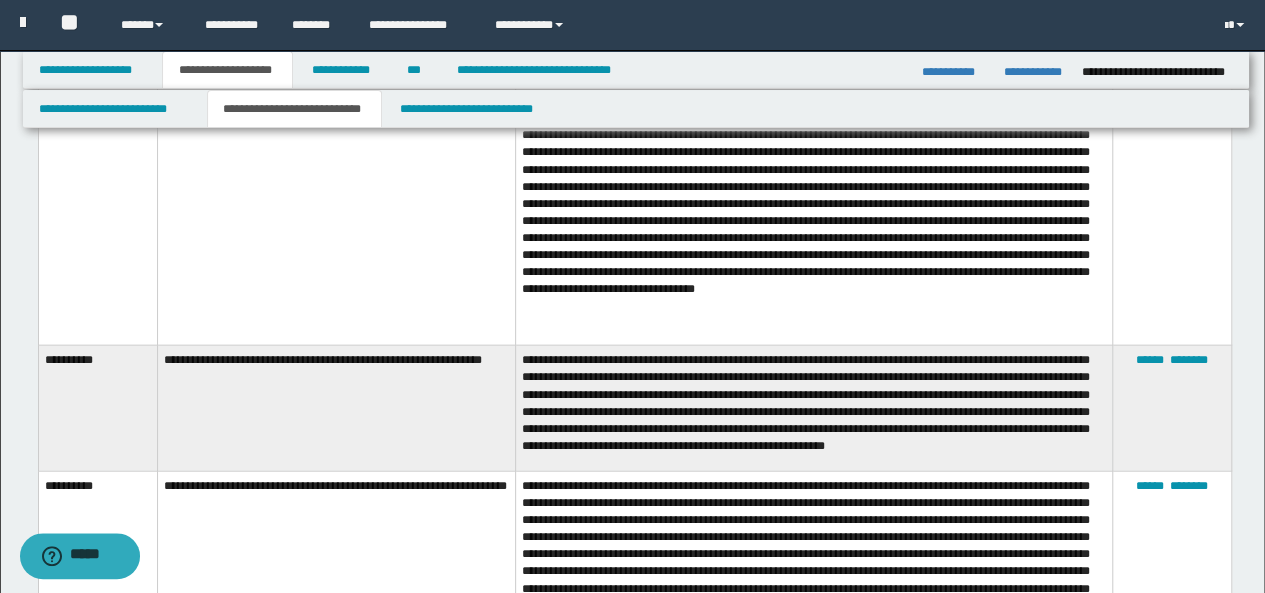scroll, scrollTop: 2168, scrollLeft: 0, axis: vertical 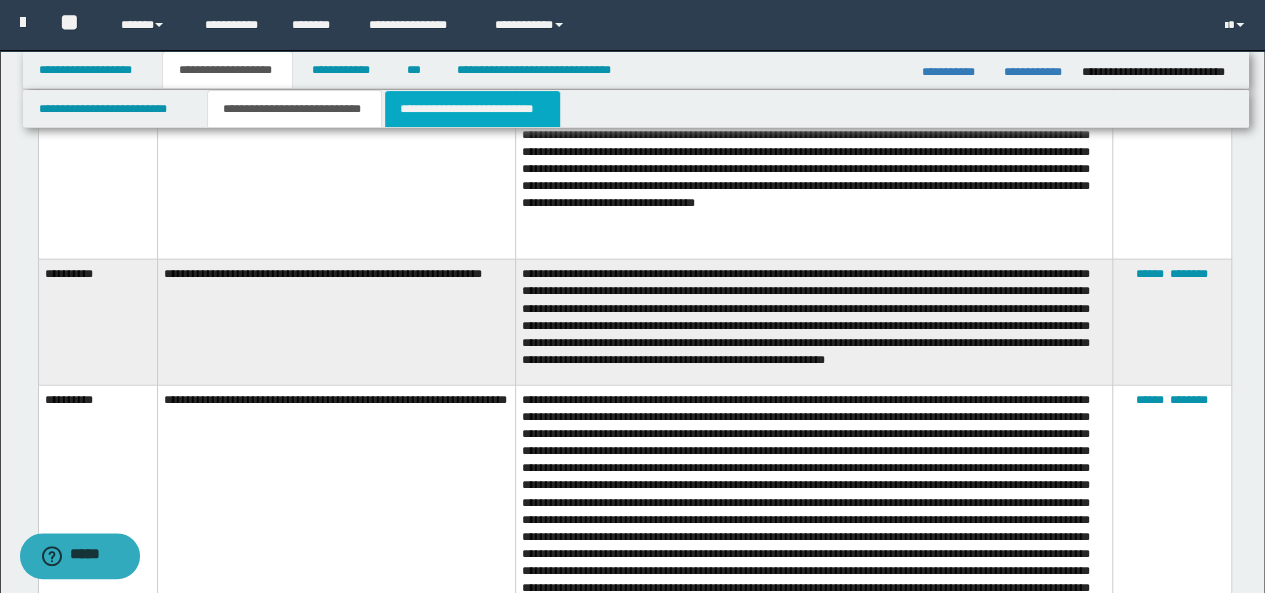 click on "**********" at bounding box center (472, 109) 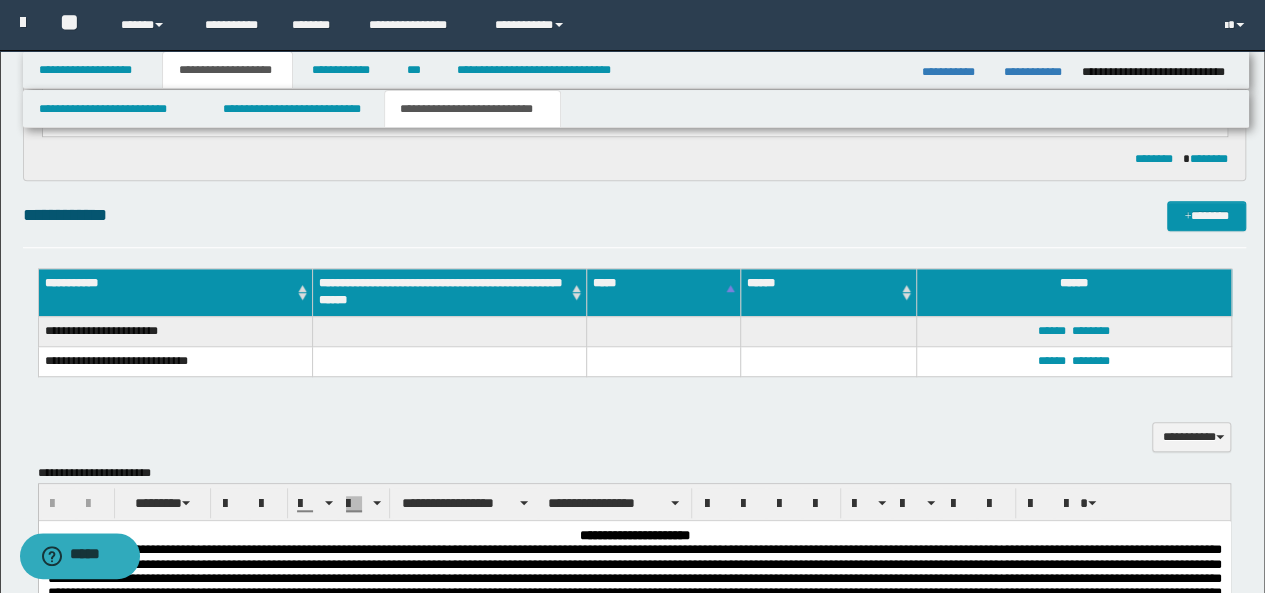 scroll, scrollTop: 611, scrollLeft: 0, axis: vertical 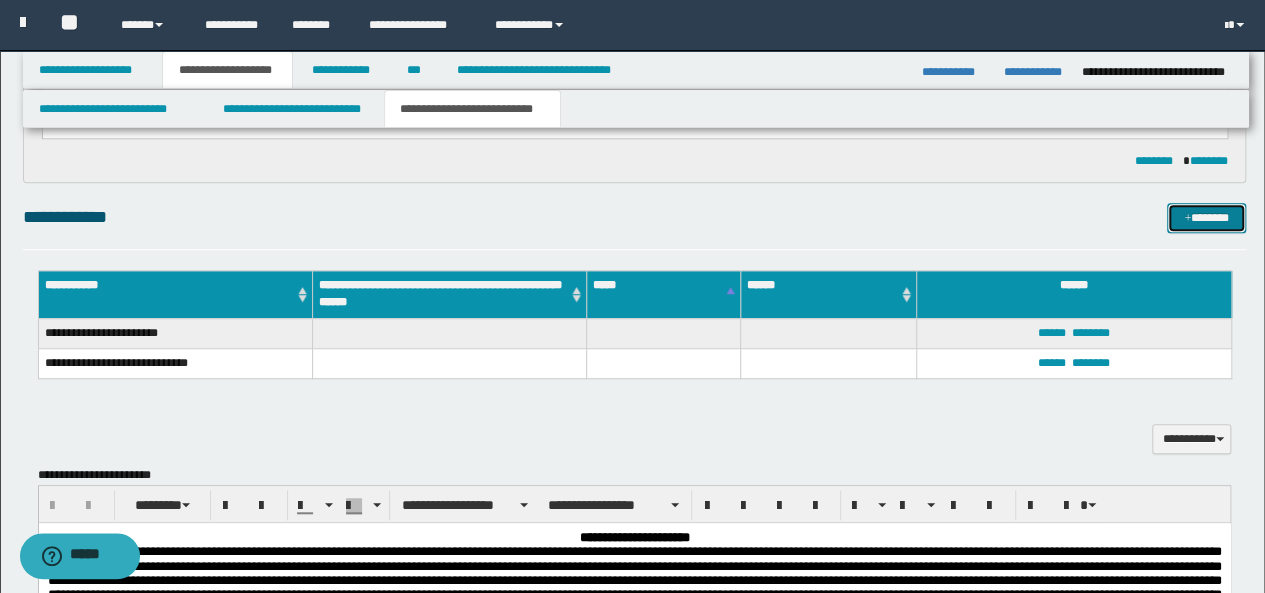 click on "*******" at bounding box center [1206, 217] 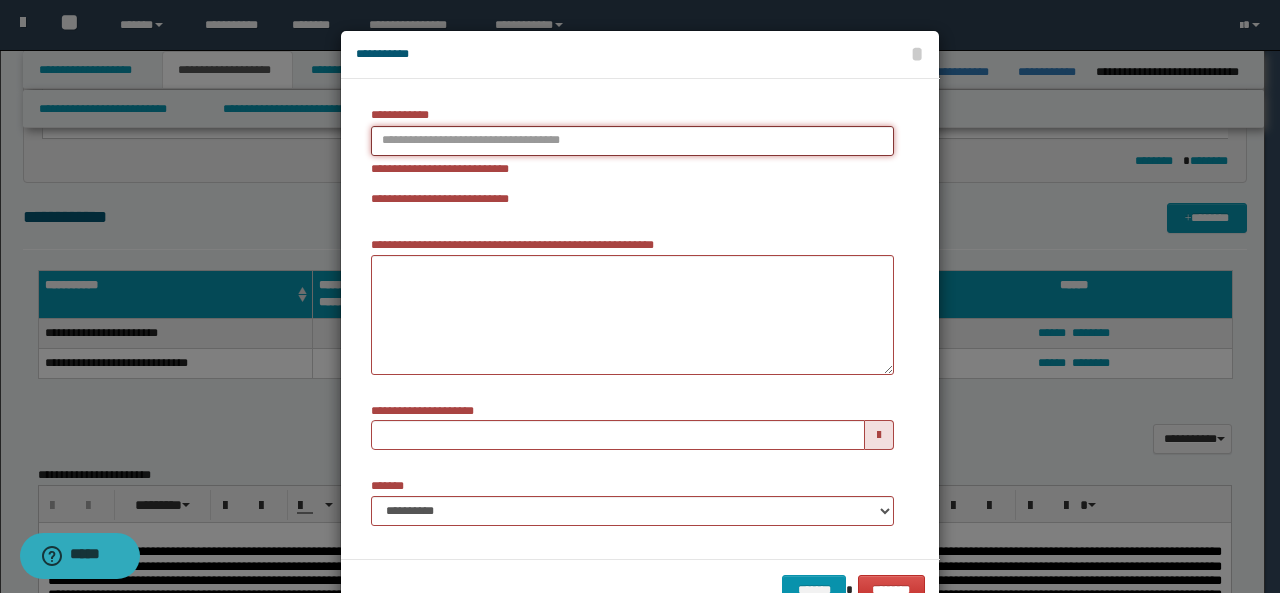 click on "**********" at bounding box center (632, 141) 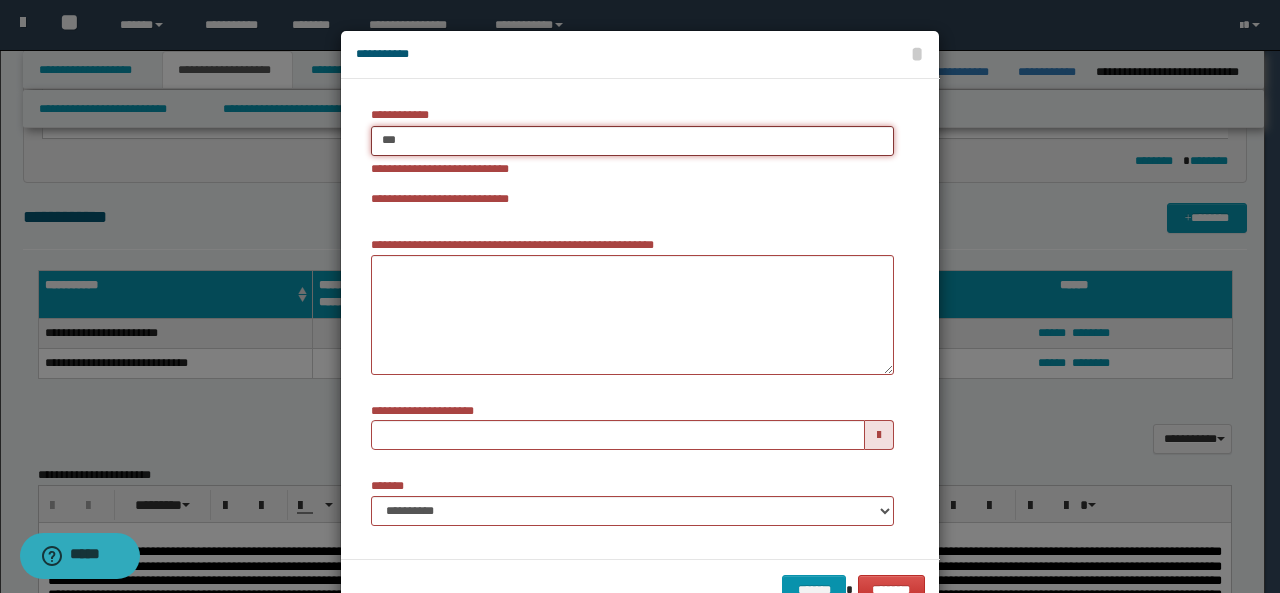 type on "****" 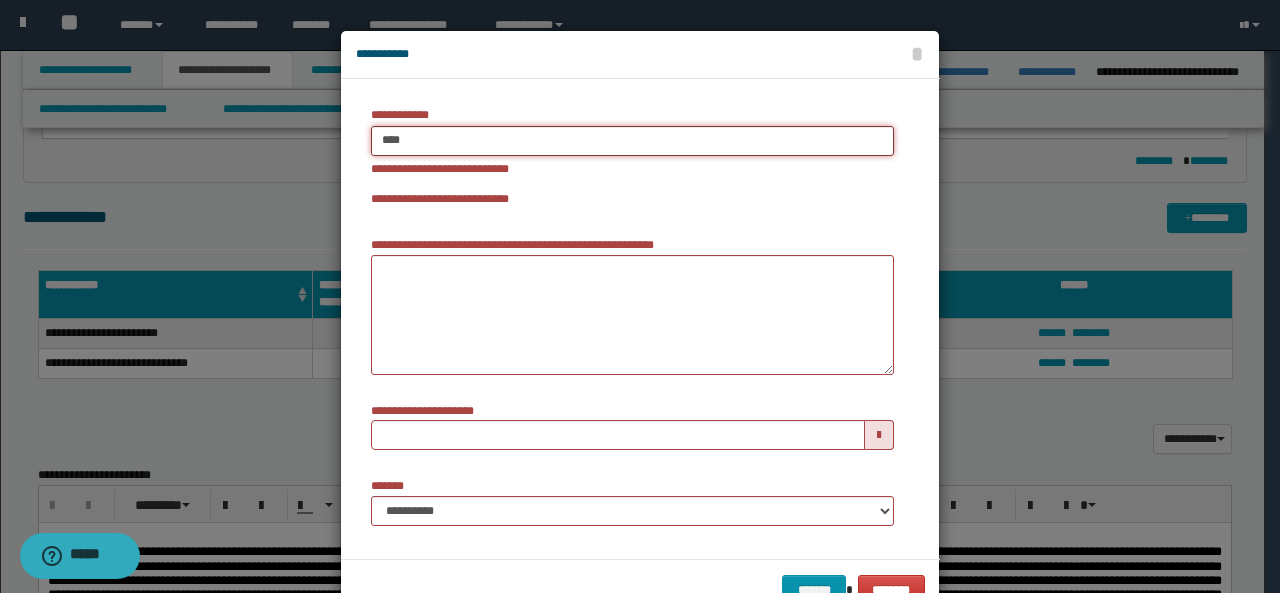type on "****" 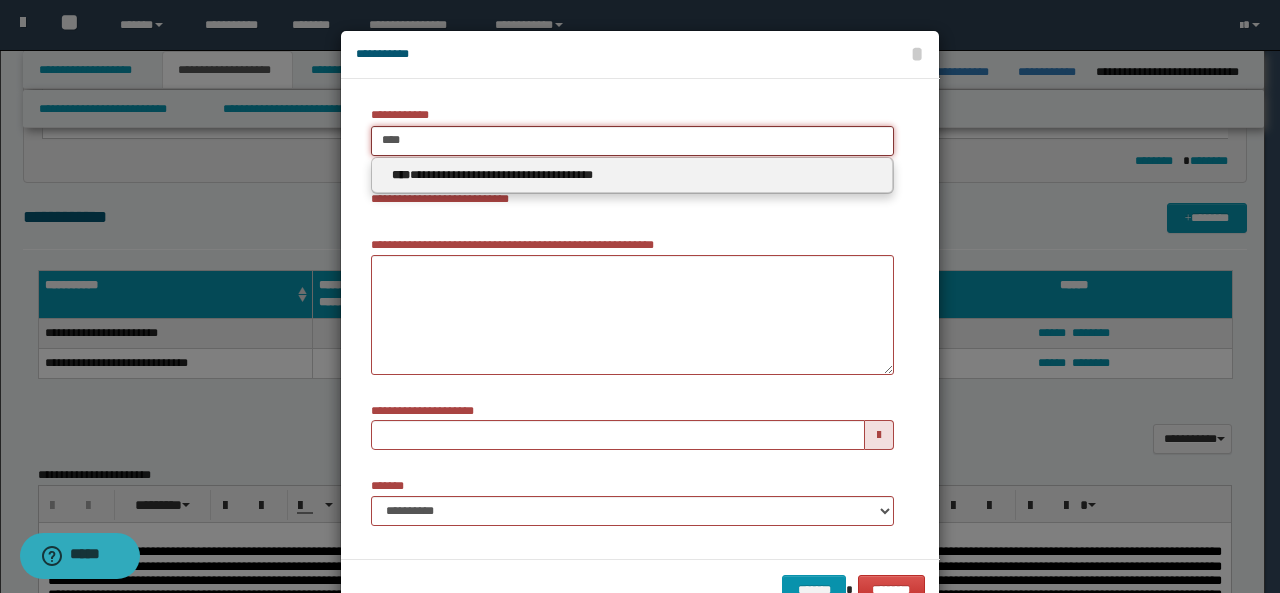 type on "****" 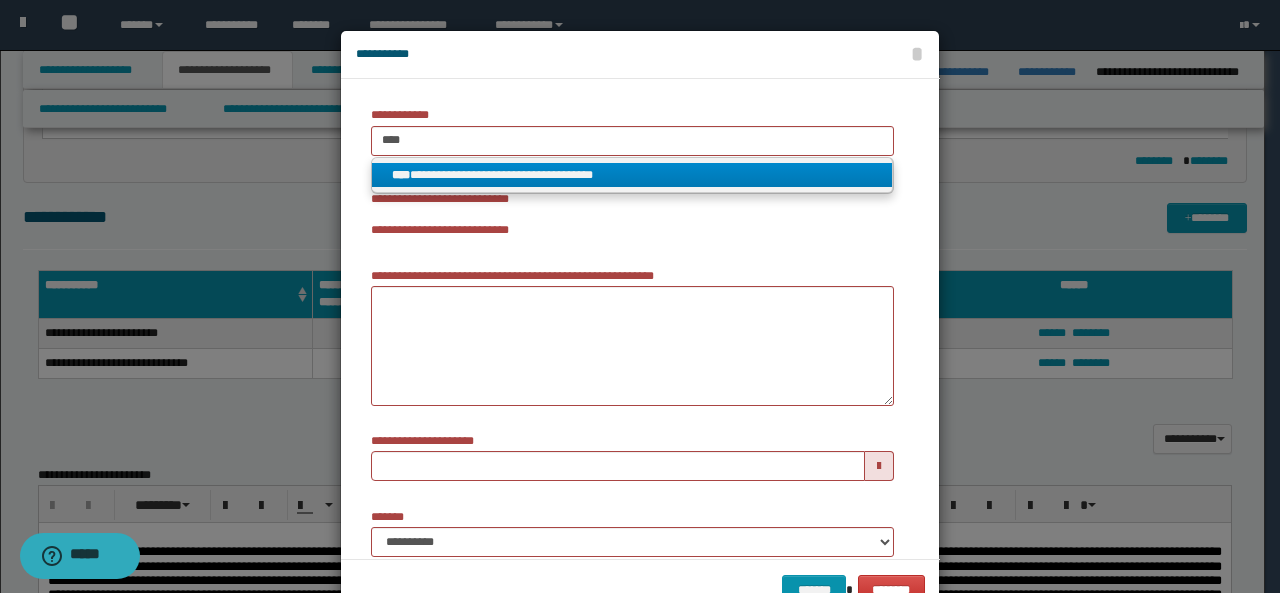 click on "**********" at bounding box center (632, 175) 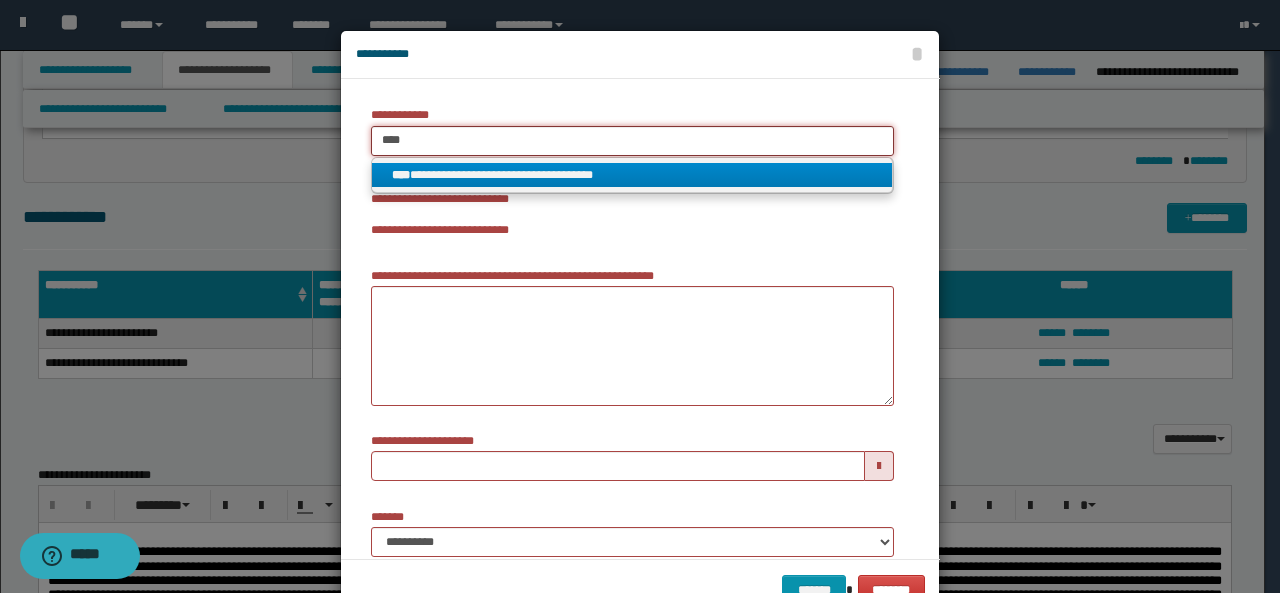 type 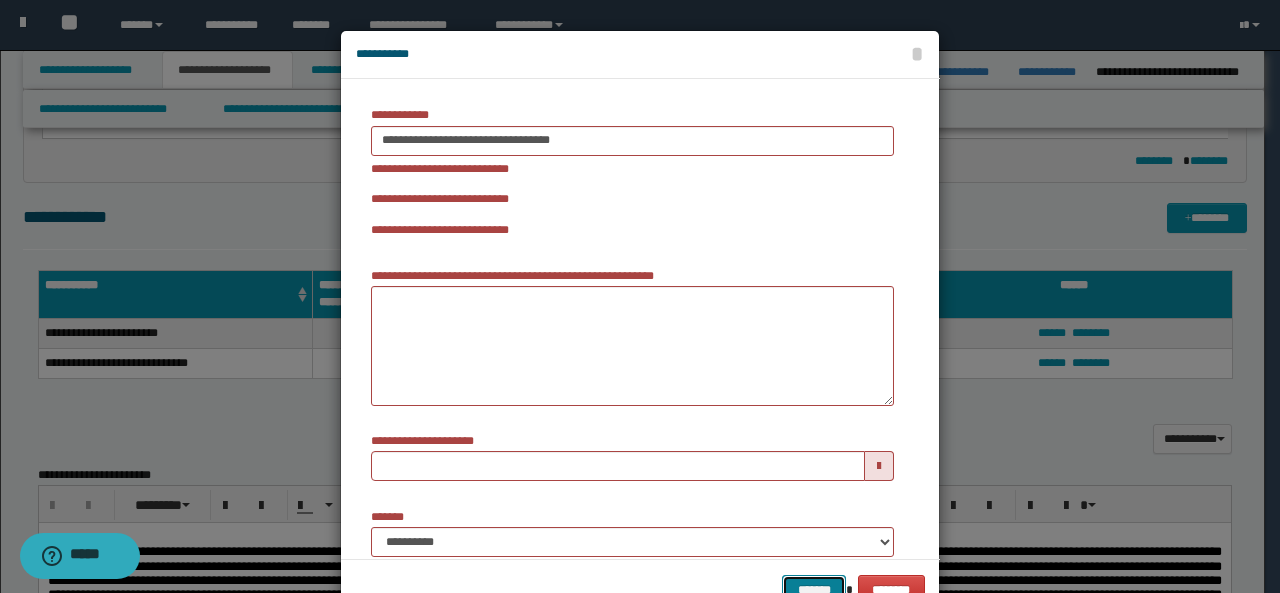 click on "*******" at bounding box center (814, 589) 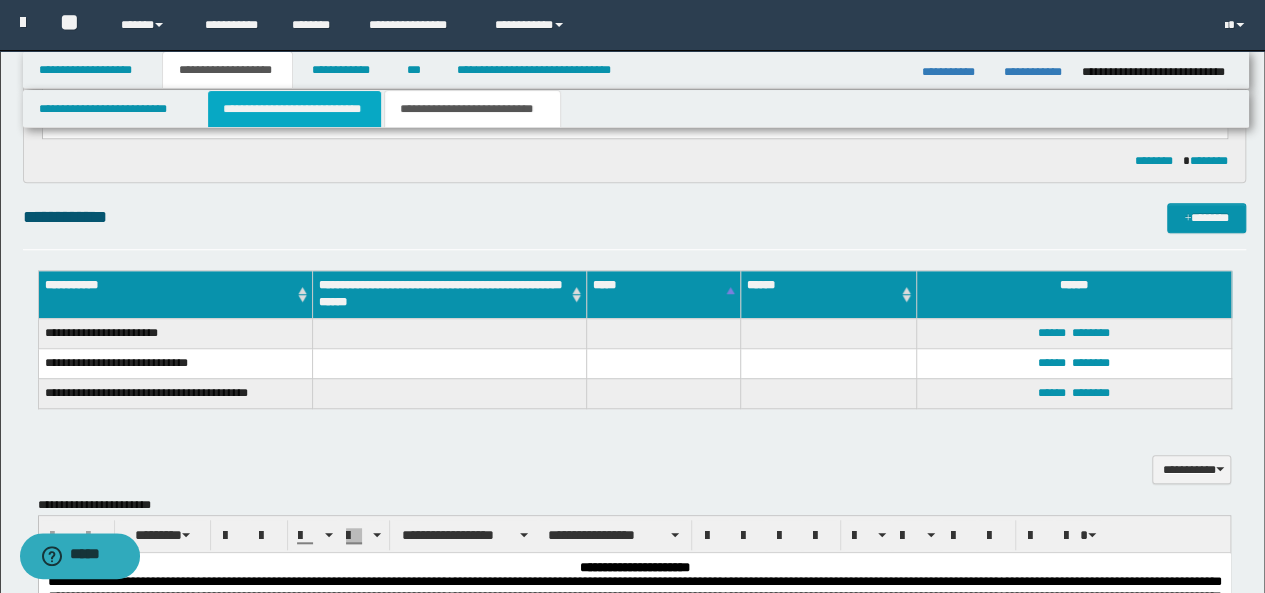 click on "**********" at bounding box center [294, 109] 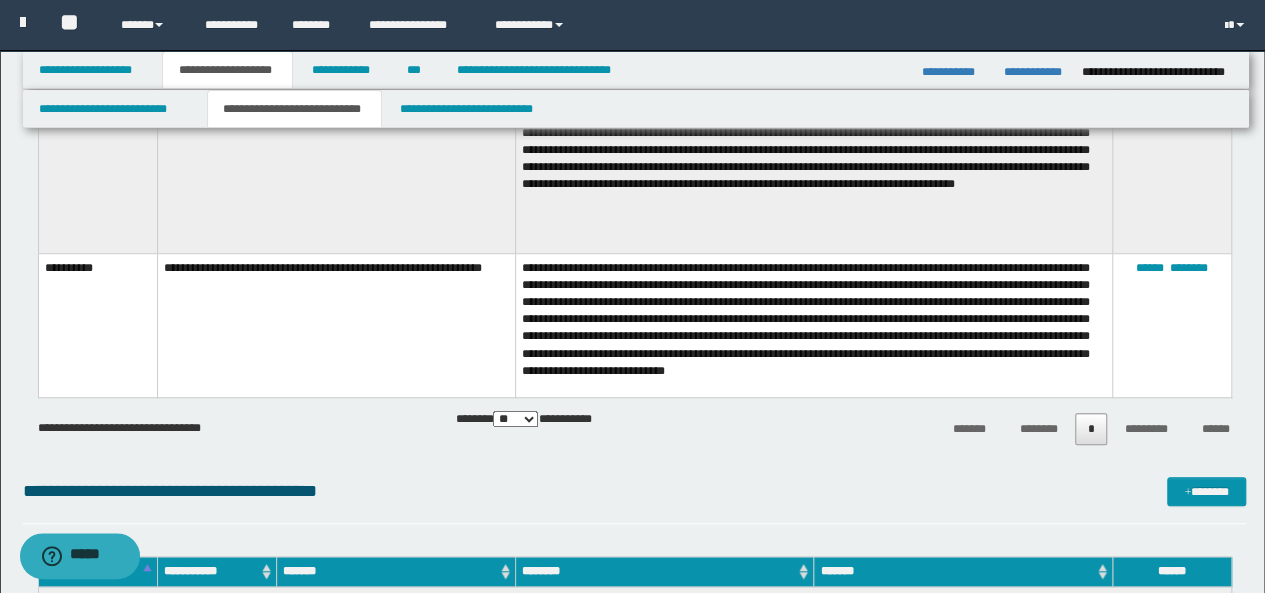 scroll, scrollTop: 4384, scrollLeft: 0, axis: vertical 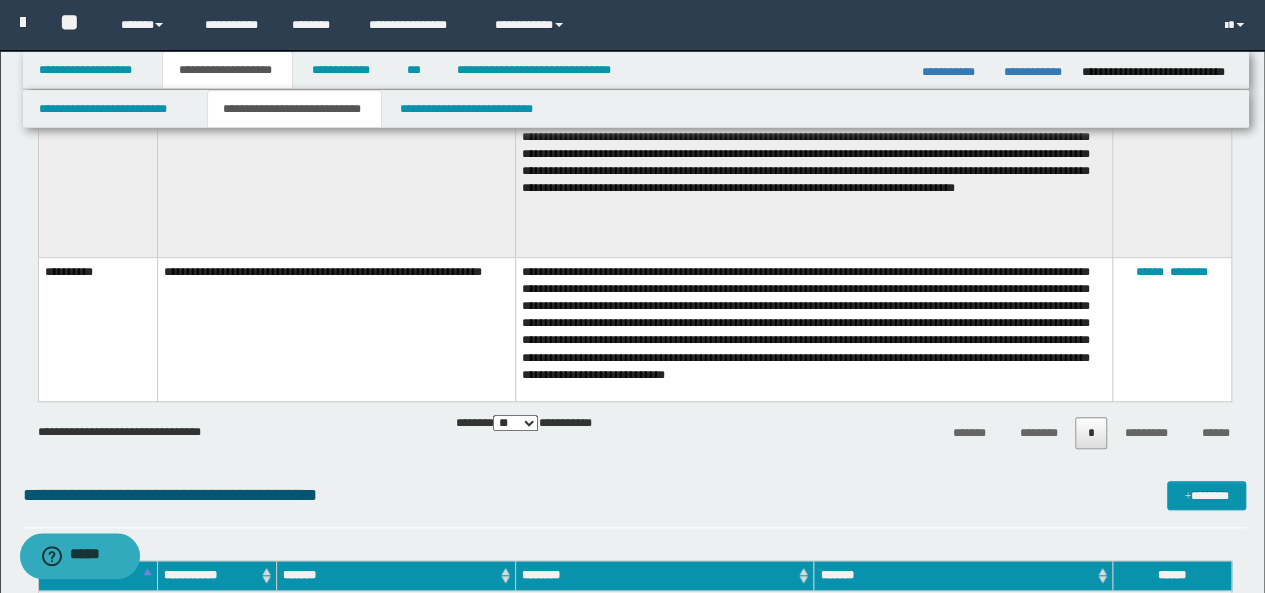 click on "**********" at bounding box center (337, 329) 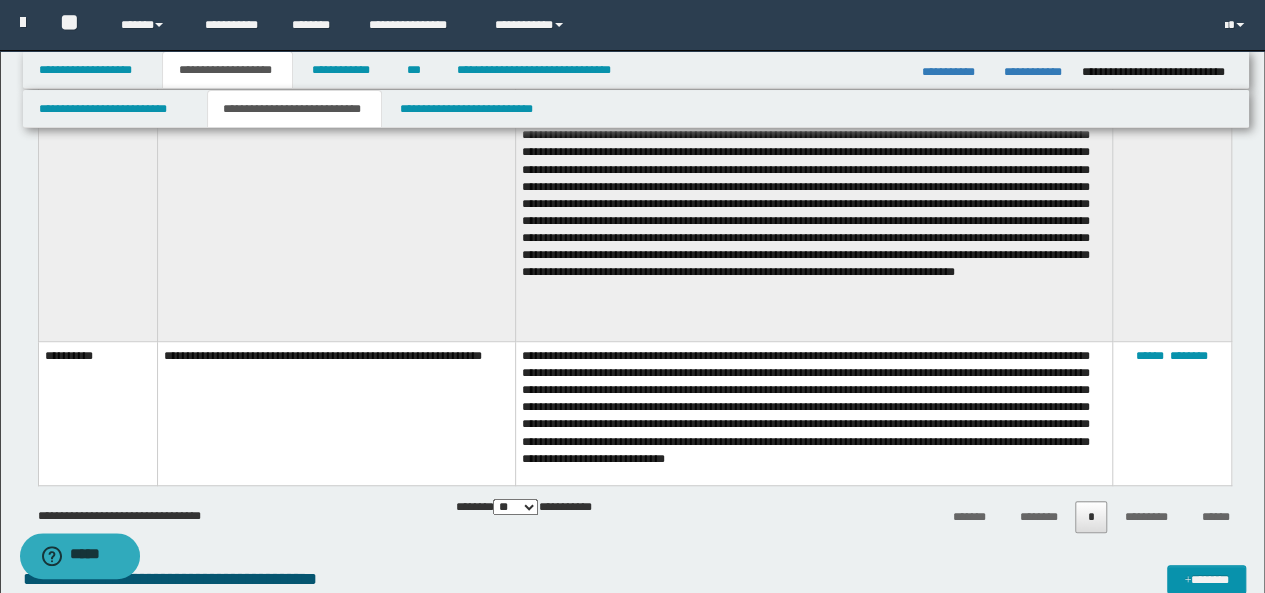 scroll, scrollTop: 4298, scrollLeft: 0, axis: vertical 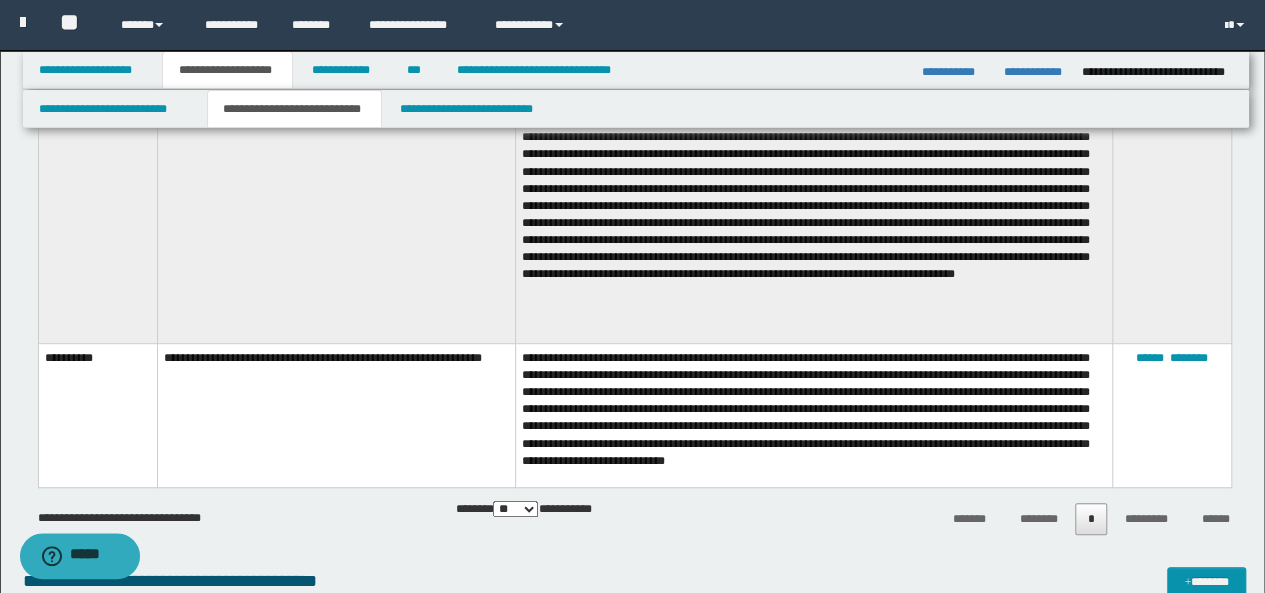 click on "**********" at bounding box center [337, 415] 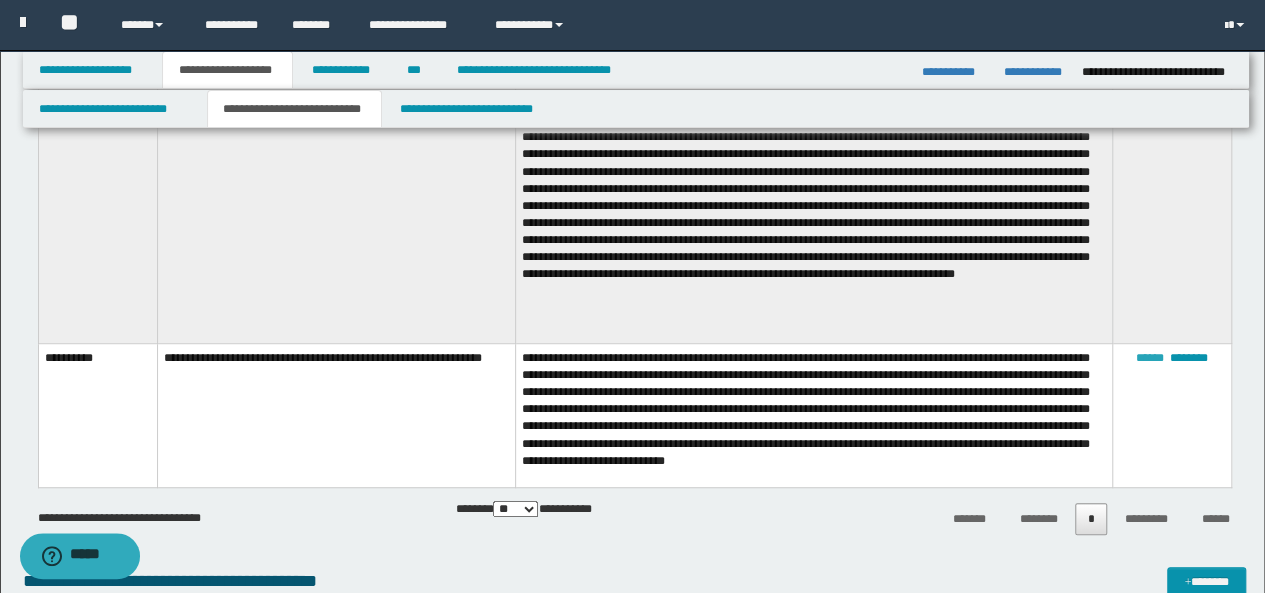 click on "******" at bounding box center [1150, 358] 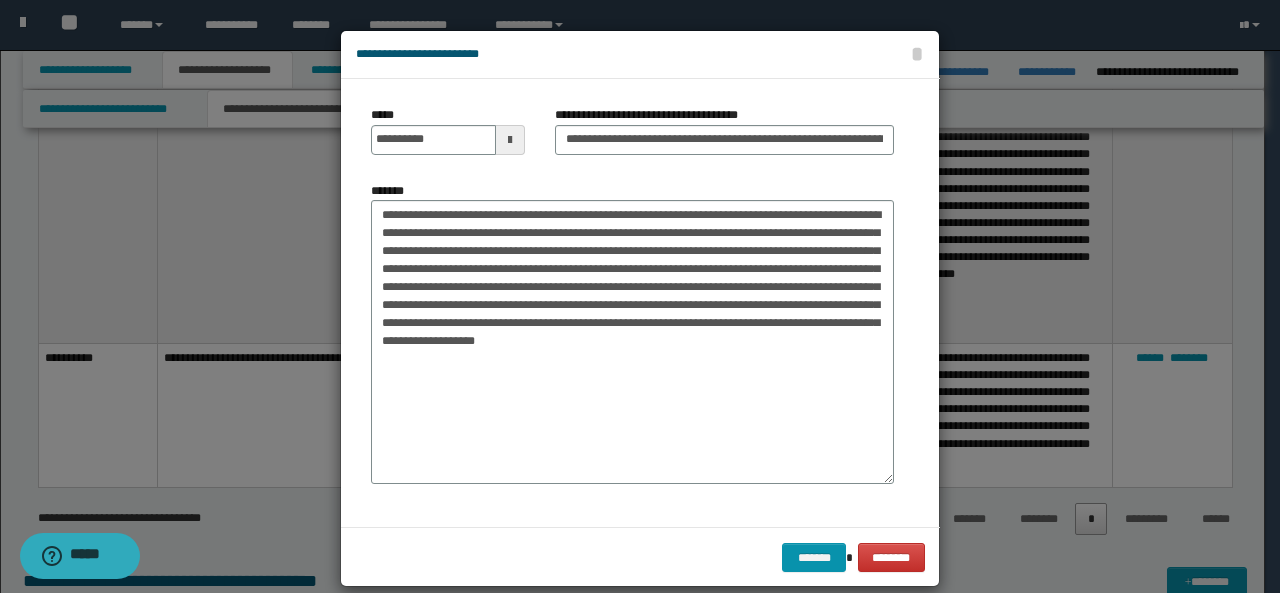 drag, startPoint x: 377, startPoint y: 143, endPoint x: 406, endPoint y: 88, distance: 62.177166 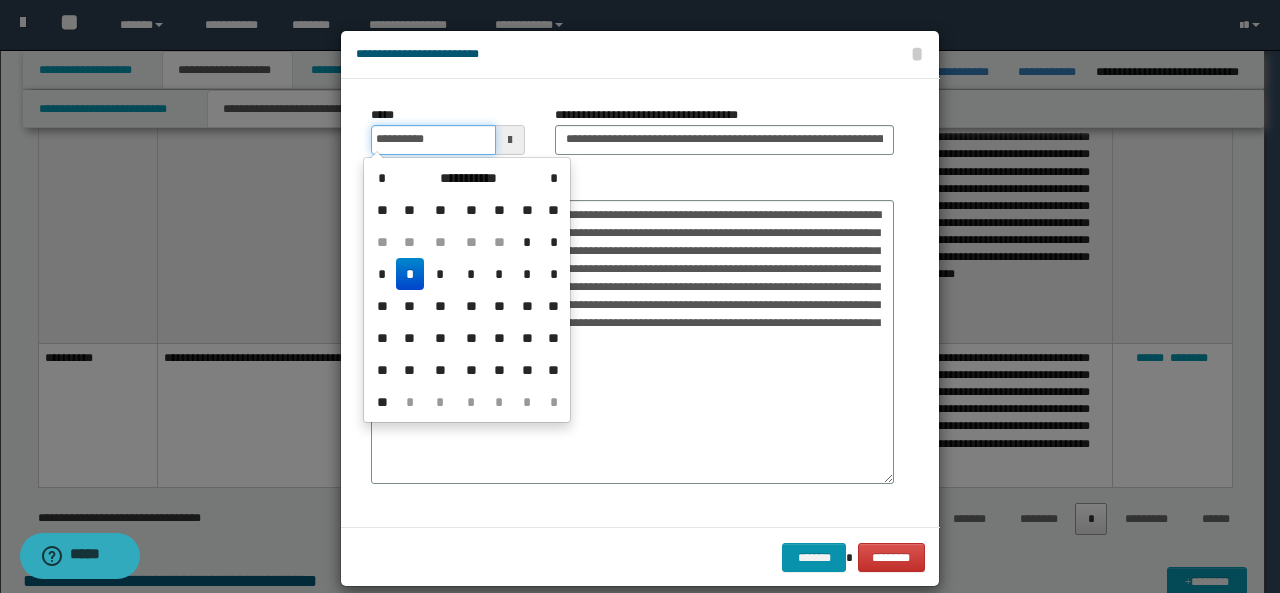 click on "**********" at bounding box center [433, 140] 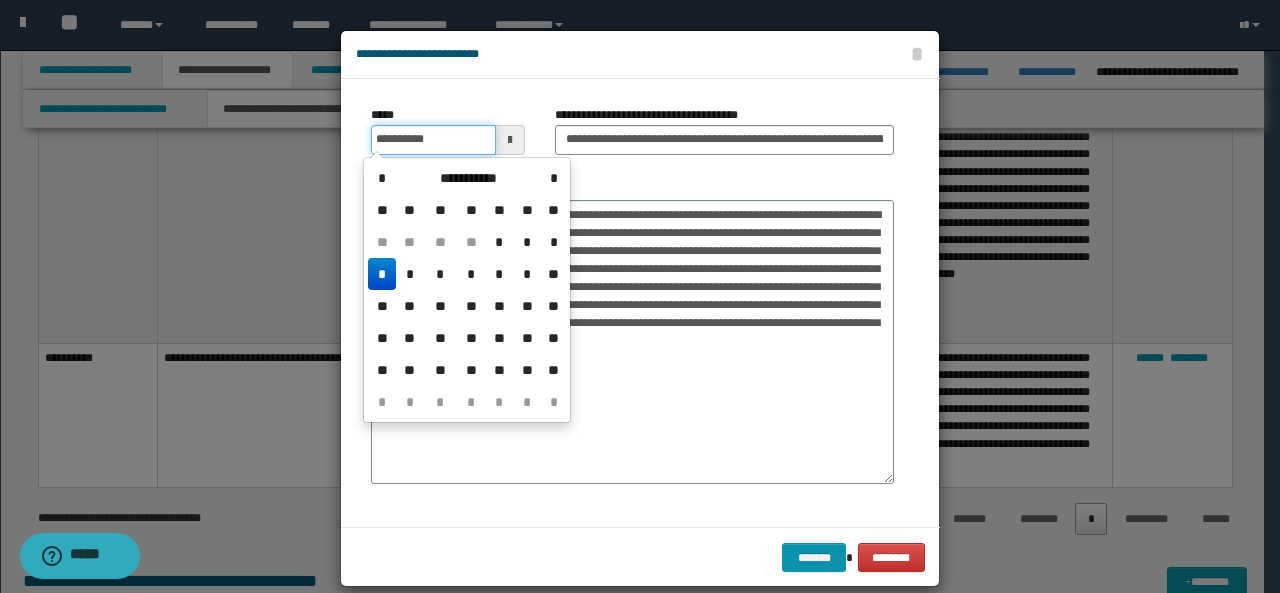 click on "**********" at bounding box center (433, 140) 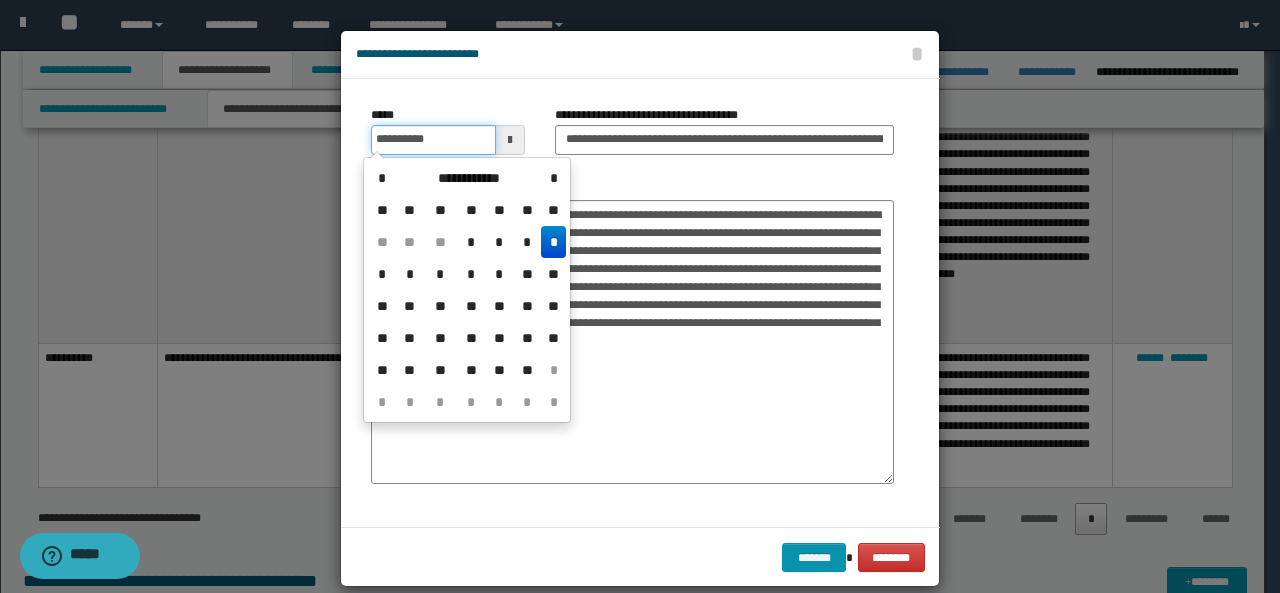 click on "**********" at bounding box center (433, 140) 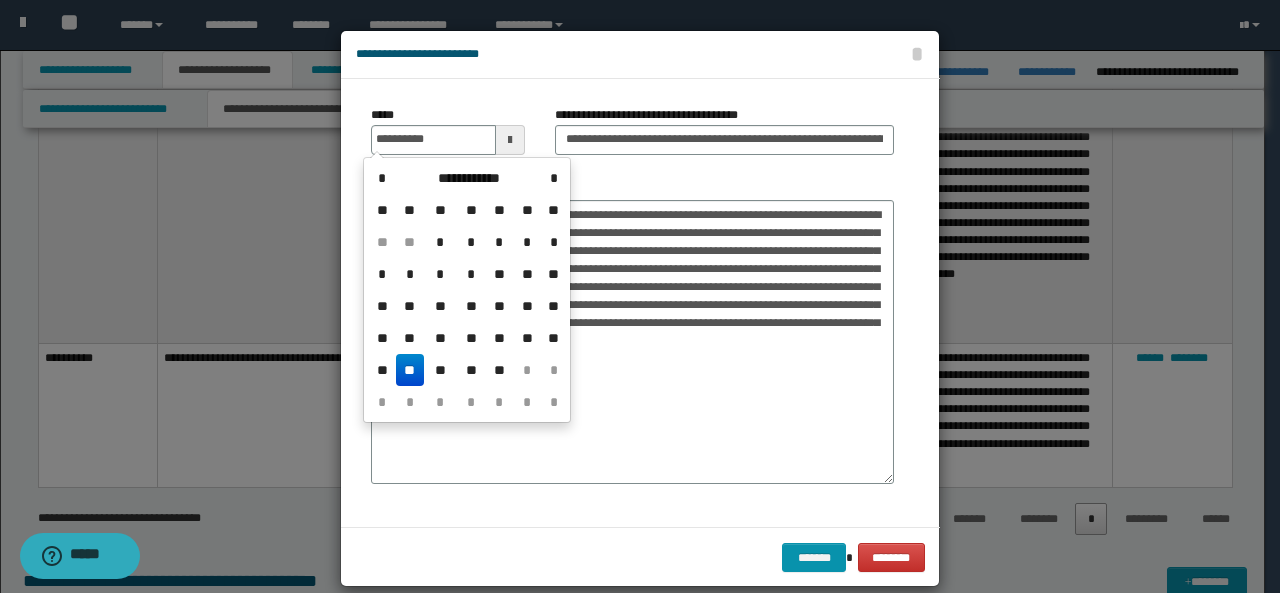 type on "**********" 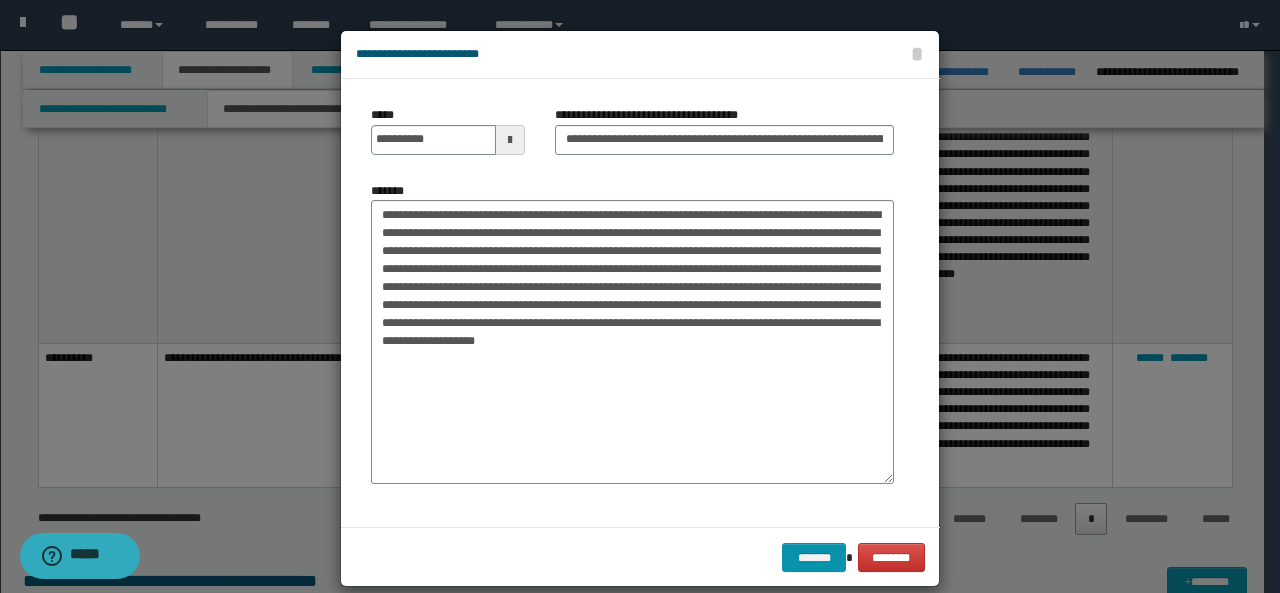 click on "**********" at bounding box center [632, 303] 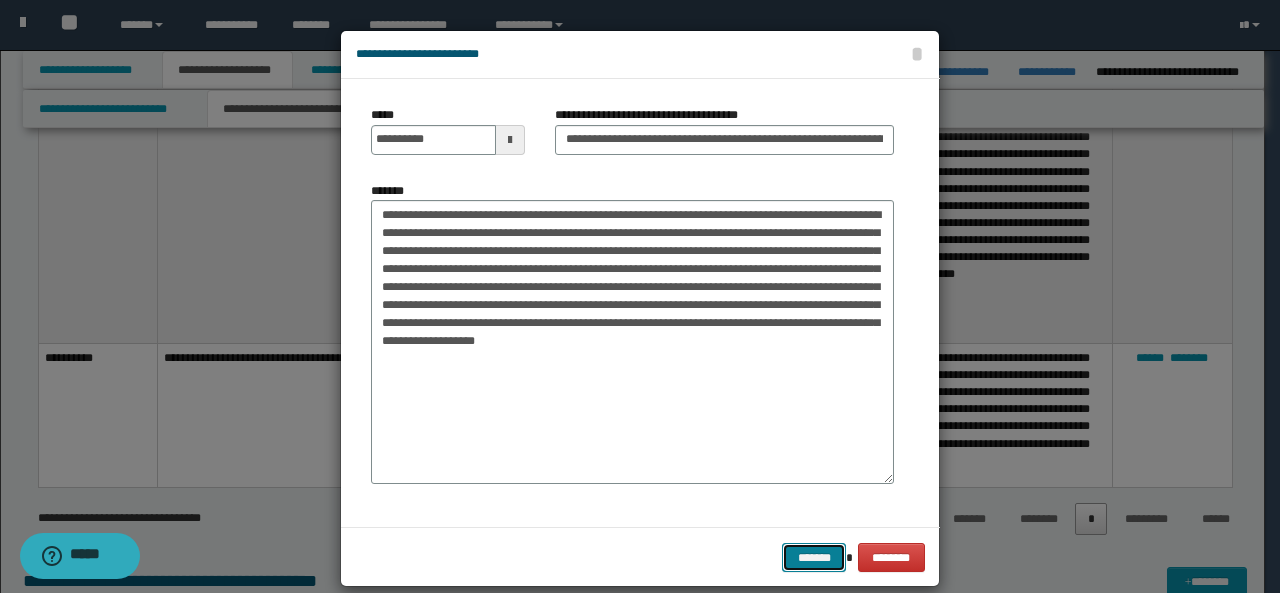 click on "*******" at bounding box center [814, 557] 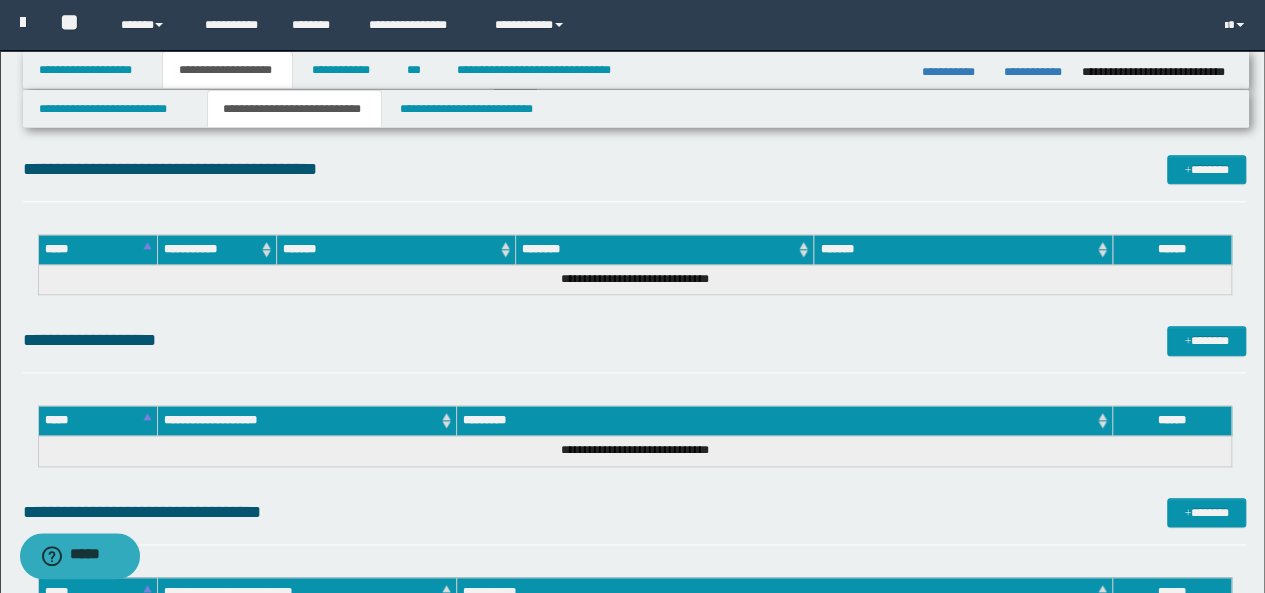 scroll, scrollTop: 4710, scrollLeft: 0, axis: vertical 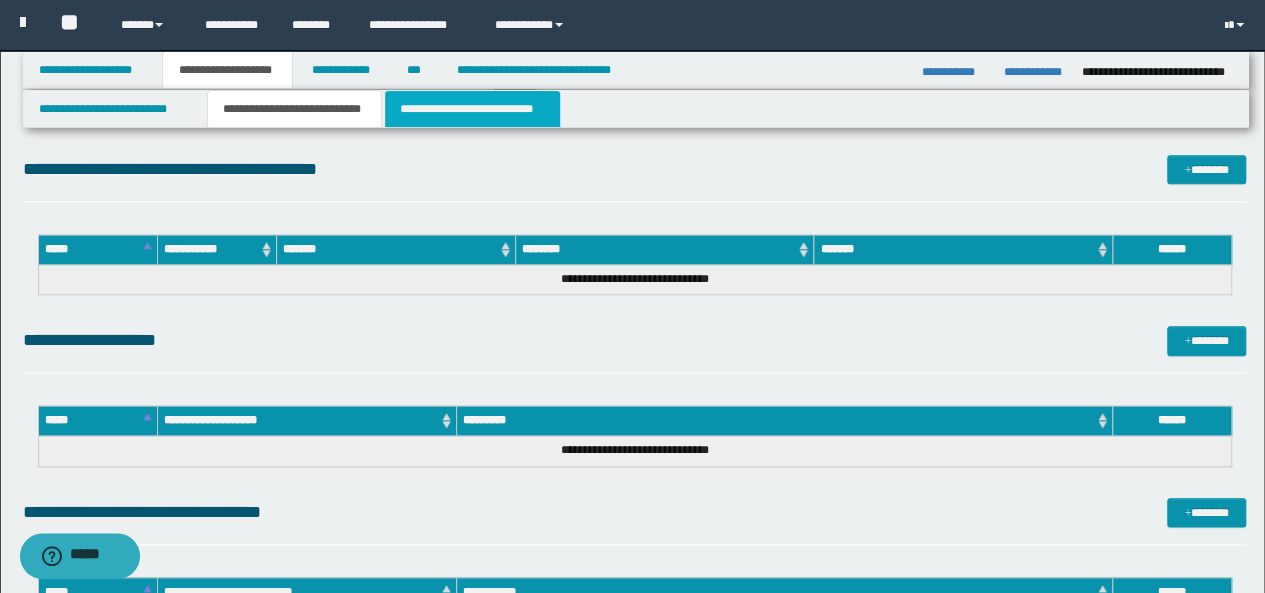 click on "**********" at bounding box center [472, 109] 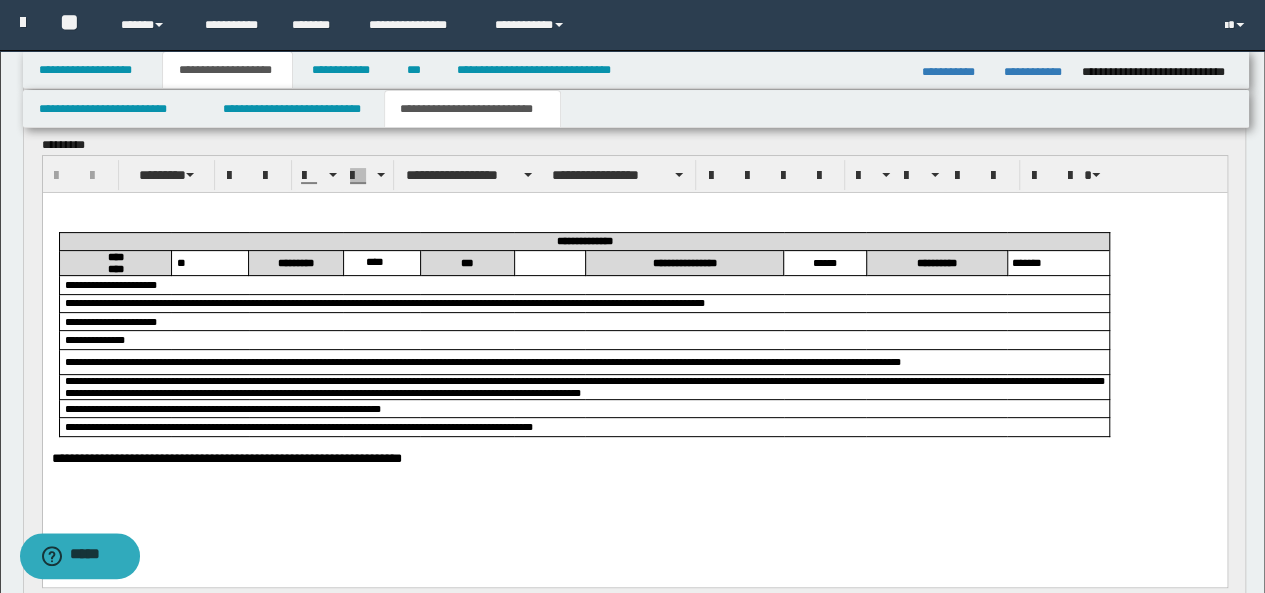 scroll, scrollTop: 166, scrollLeft: 0, axis: vertical 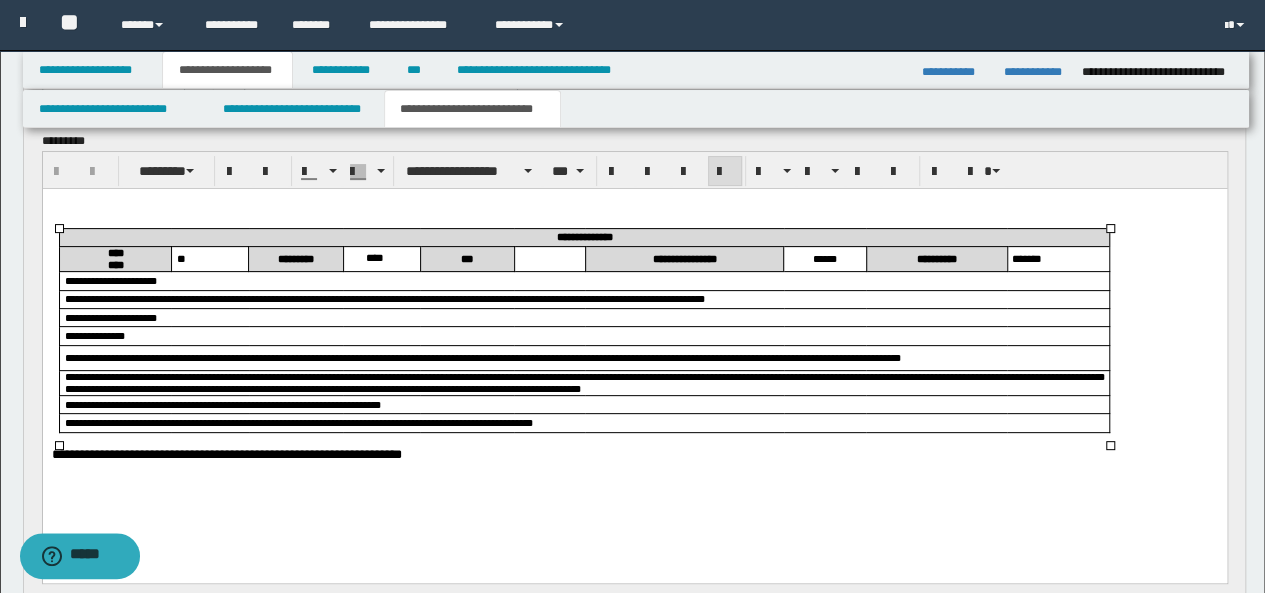 click on "**********" at bounding box center [584, 382] 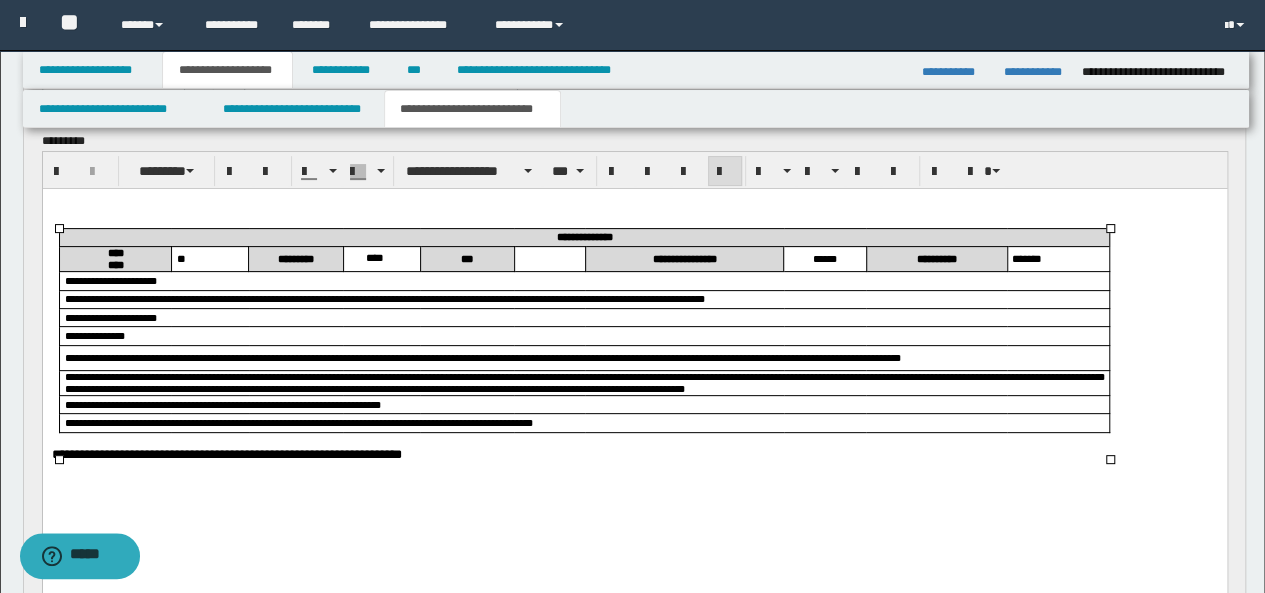 click on "**********" at bounding box center (584, 382) 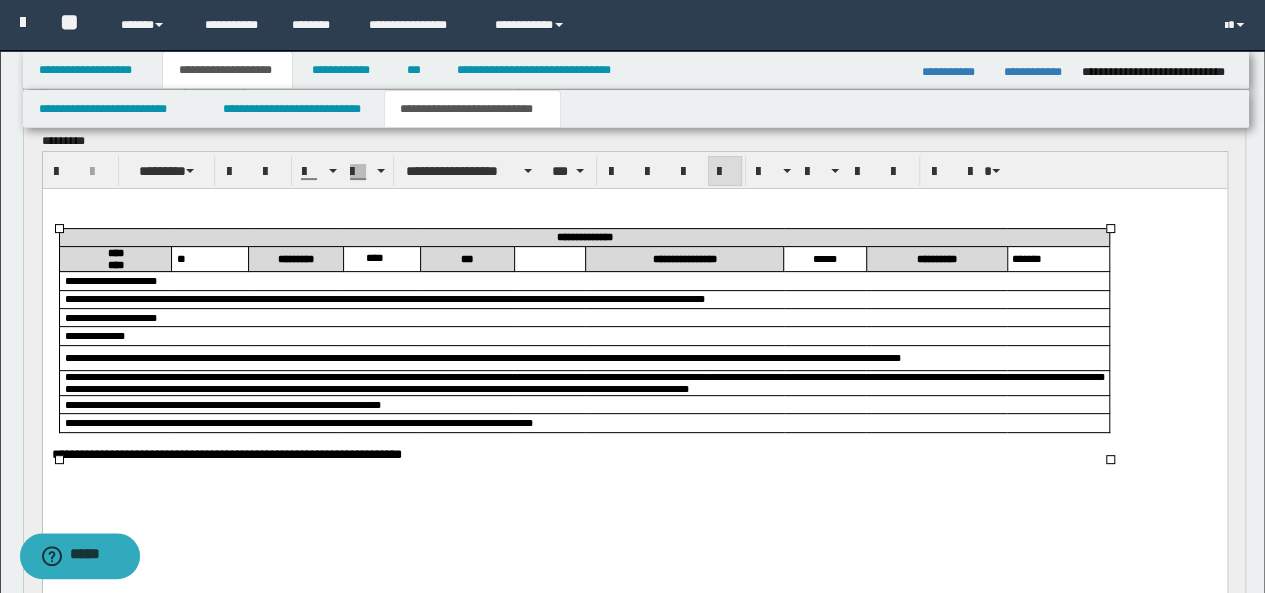 click on "**********" at bounding box center (584, 382) 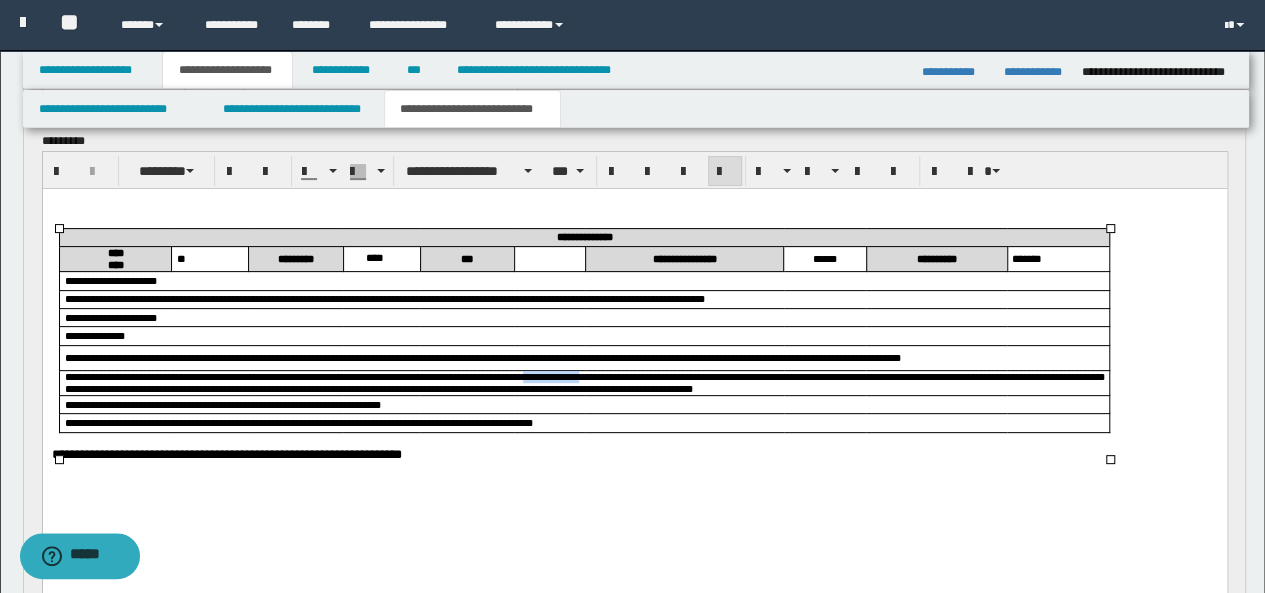drag, startPoint x: 847, startPoint y: 384, endPoint x: 785, endPoint y: 382, distance: 62.03225 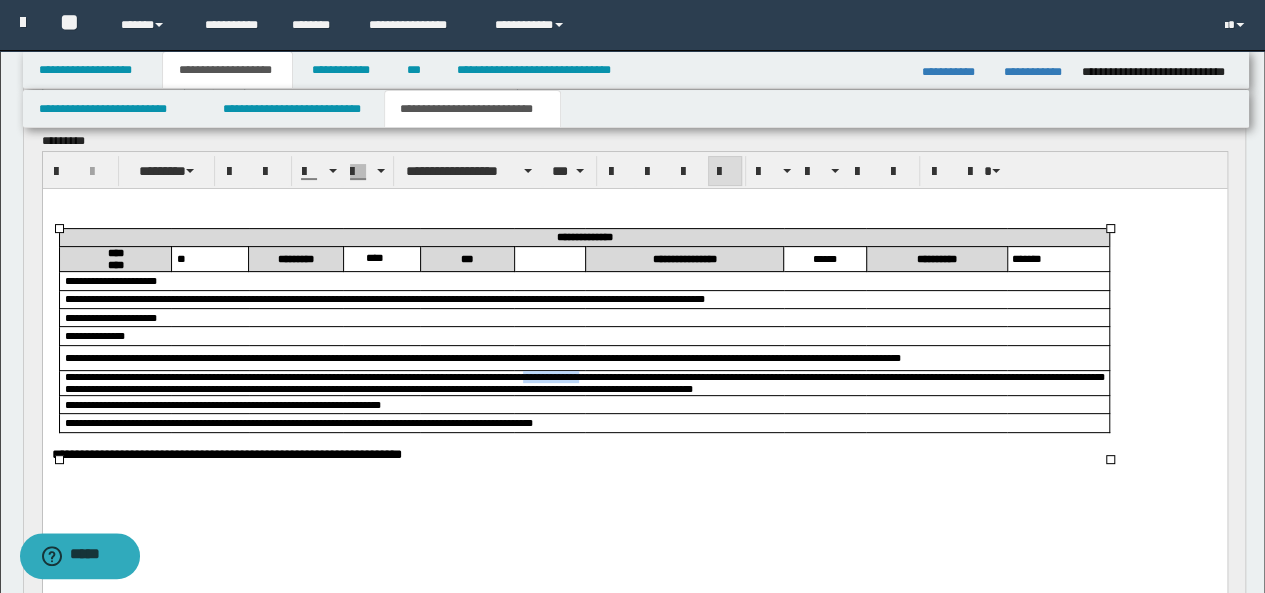 click on "**********" at bounding box center [584, 382] 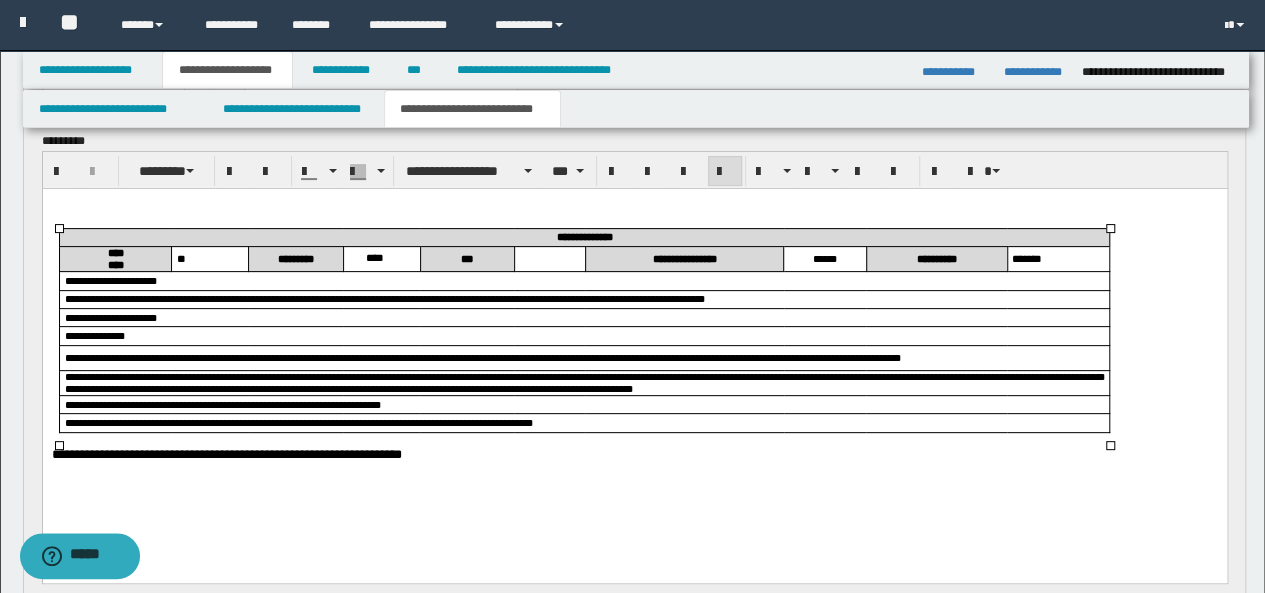 click on "**********" at bounding box center (584, 382) 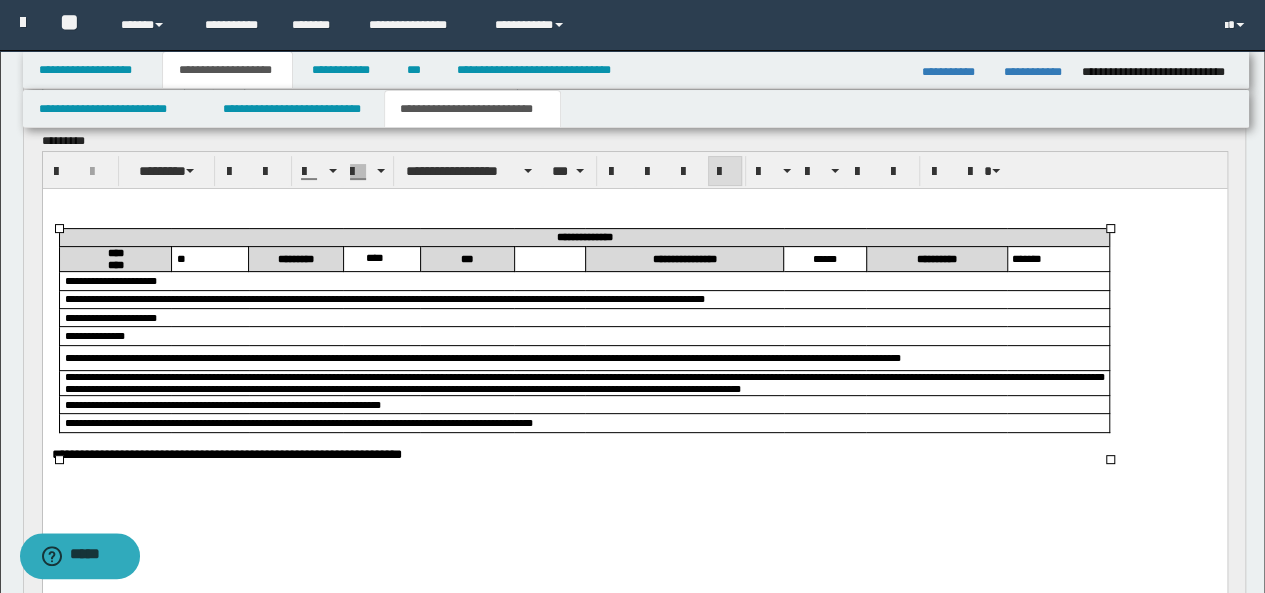 click on "**********" at bounding box center [584, 382] 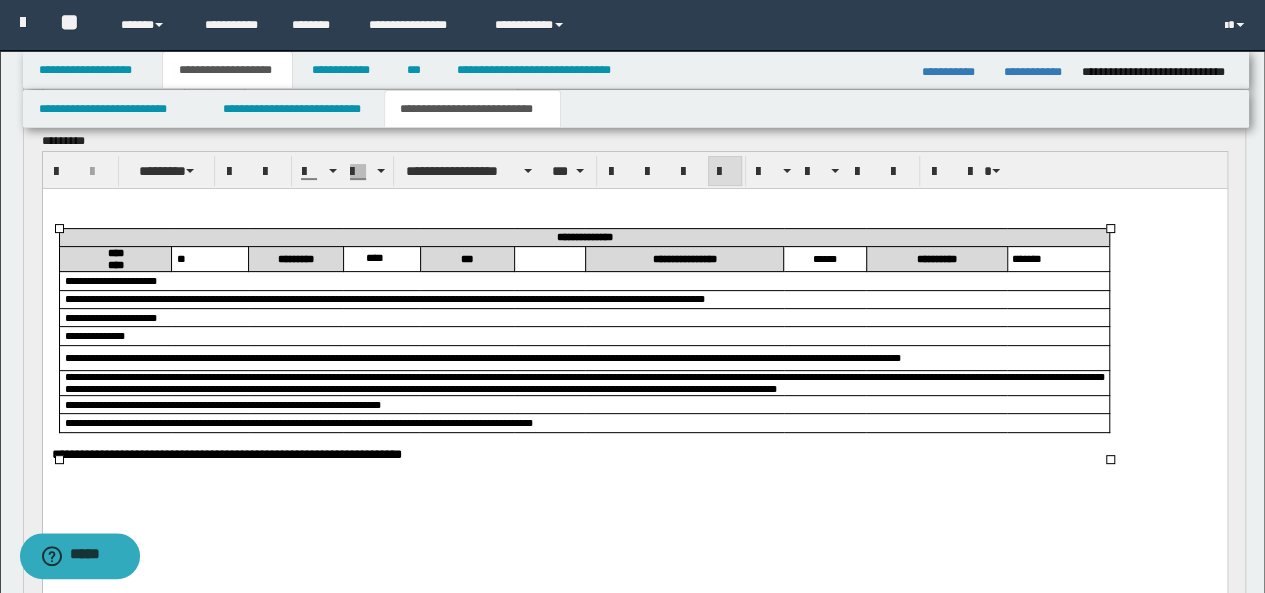 click on "**********" at bounding box center (584, 382) 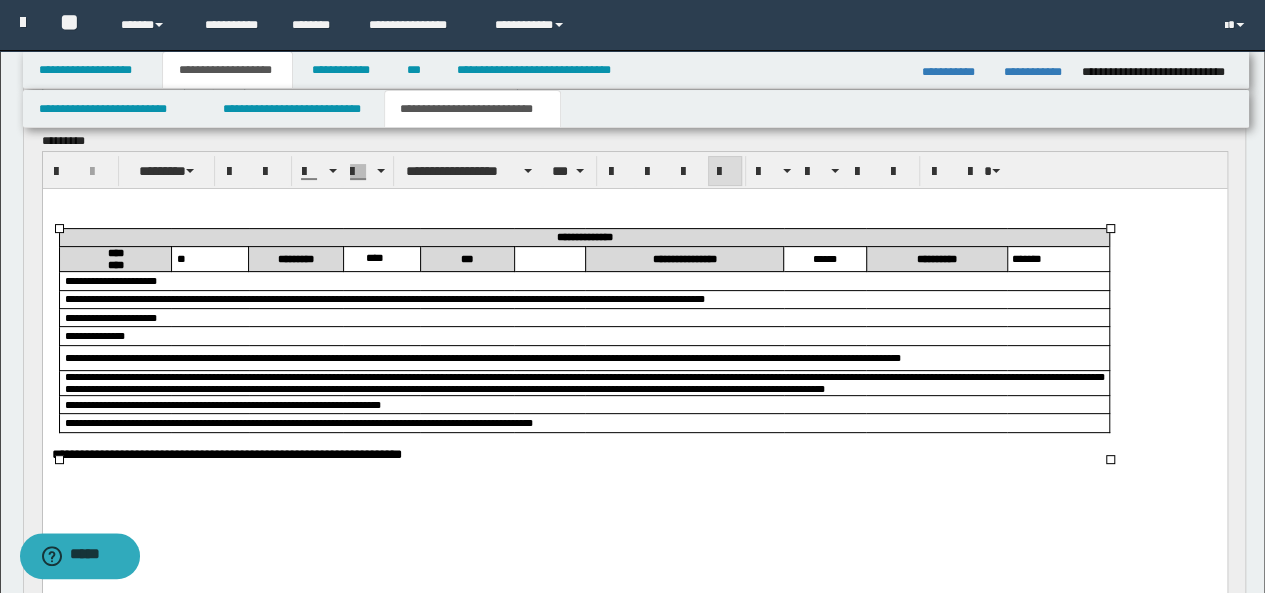 click on "**********" at bounding box center (584, 382) 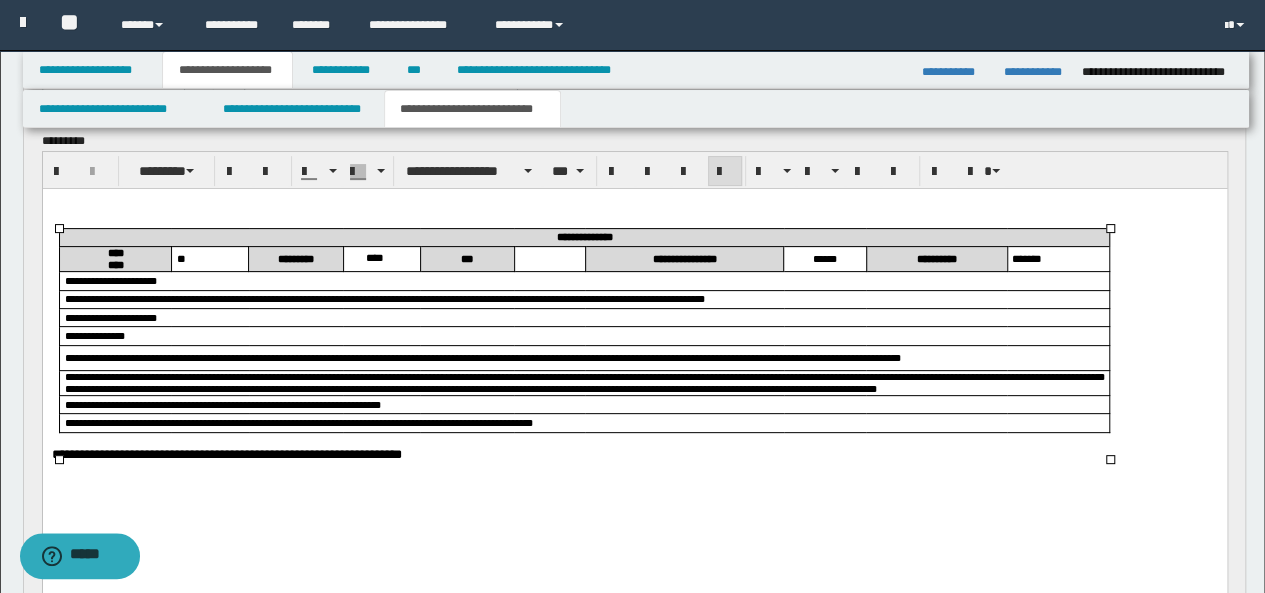 click on "**********" at bounding box center [584, 382] 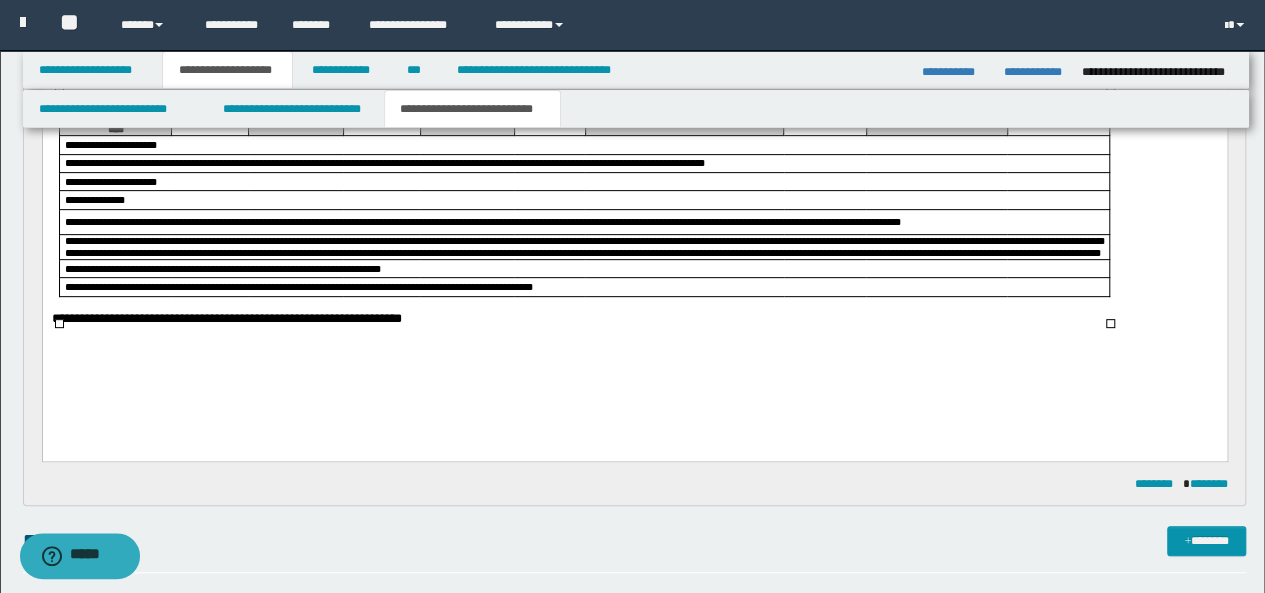 scroll, scrollTop: 301, scrollLeft: 0, axis: vertical 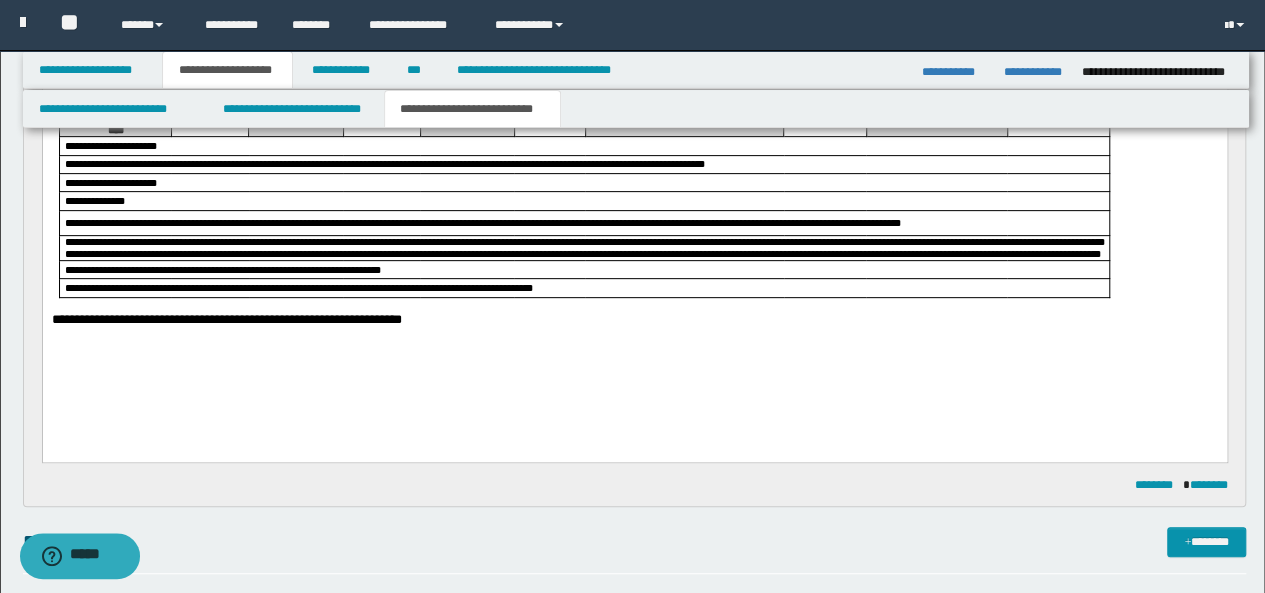 drag, startPoint x: 49, startPoint y: 341, endPoint x: 318, endPoint y: 342, distance: 269.00186 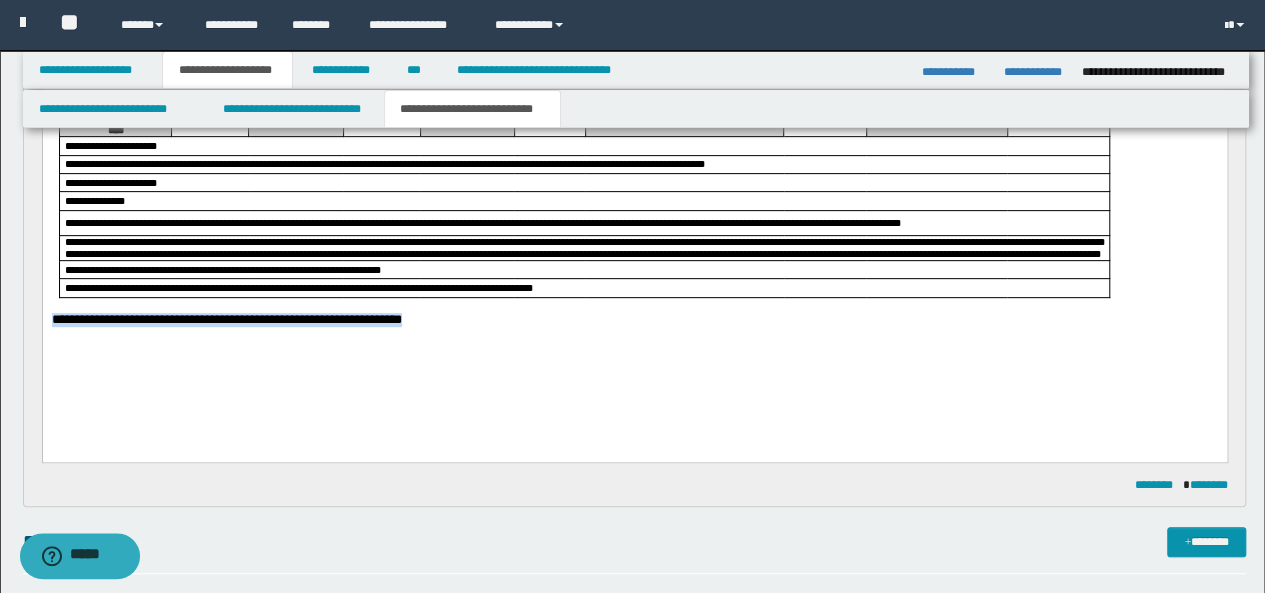 drag, startPoint x: 435, startPoint y: 347, endPoint x: 43, endPoint y: 347, distance: 392 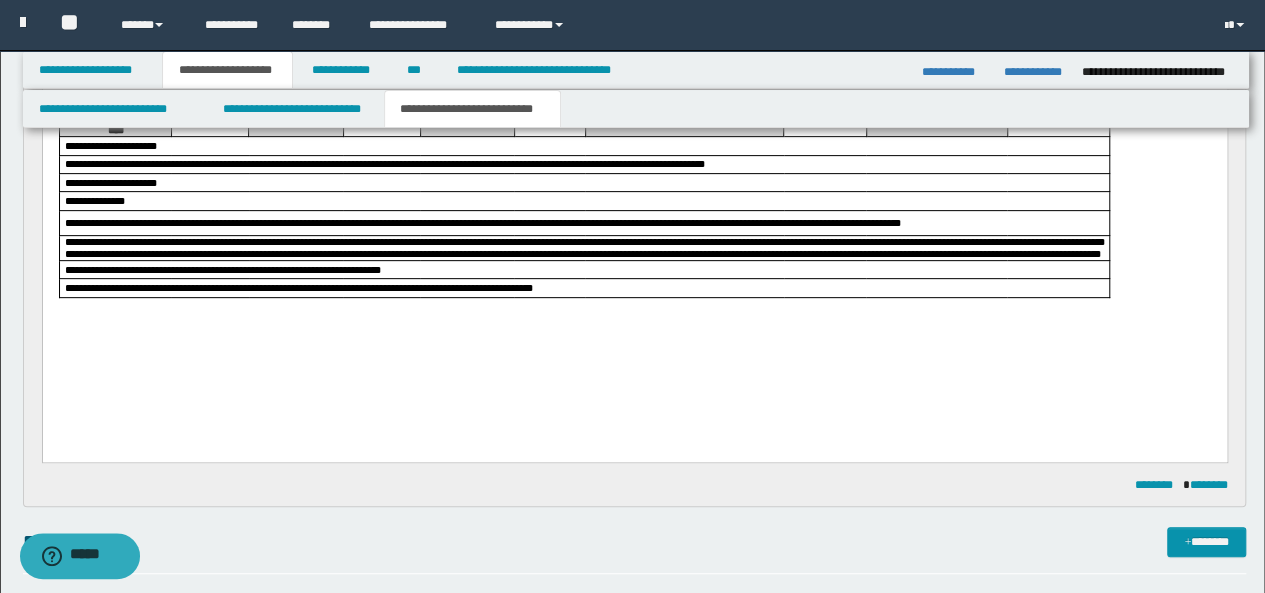 click on "**********" at bounding box center (634, 219) 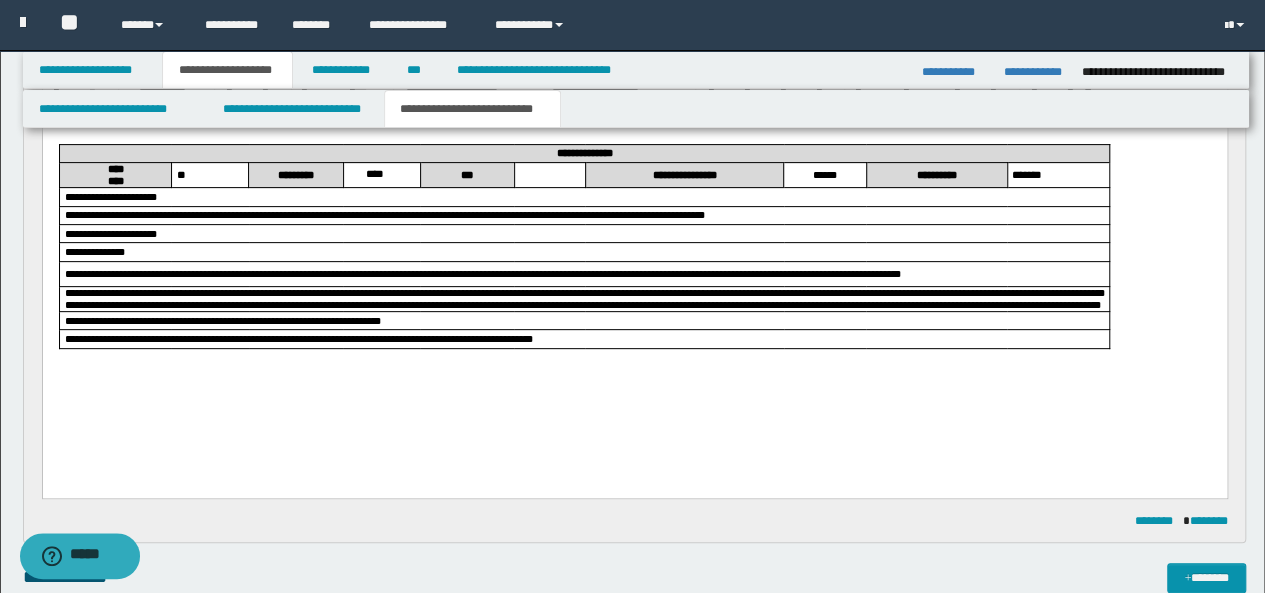scroll, scrollTop: 251, scrollLeft: 0, axis: vertical 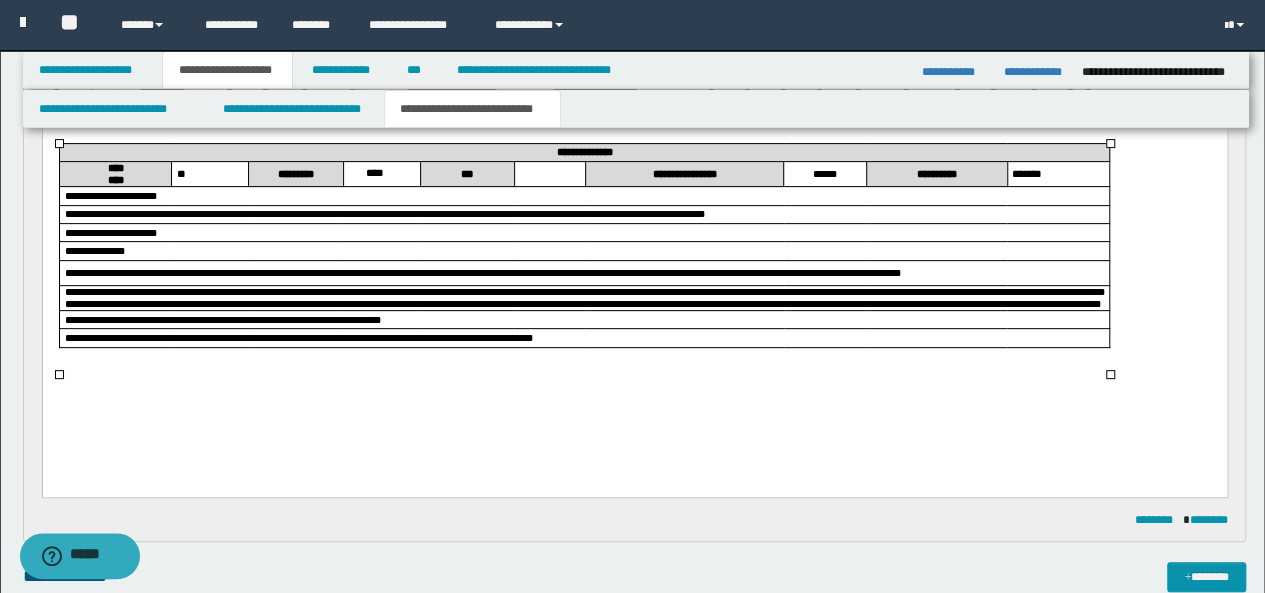 click at bounding box center (548, 173) 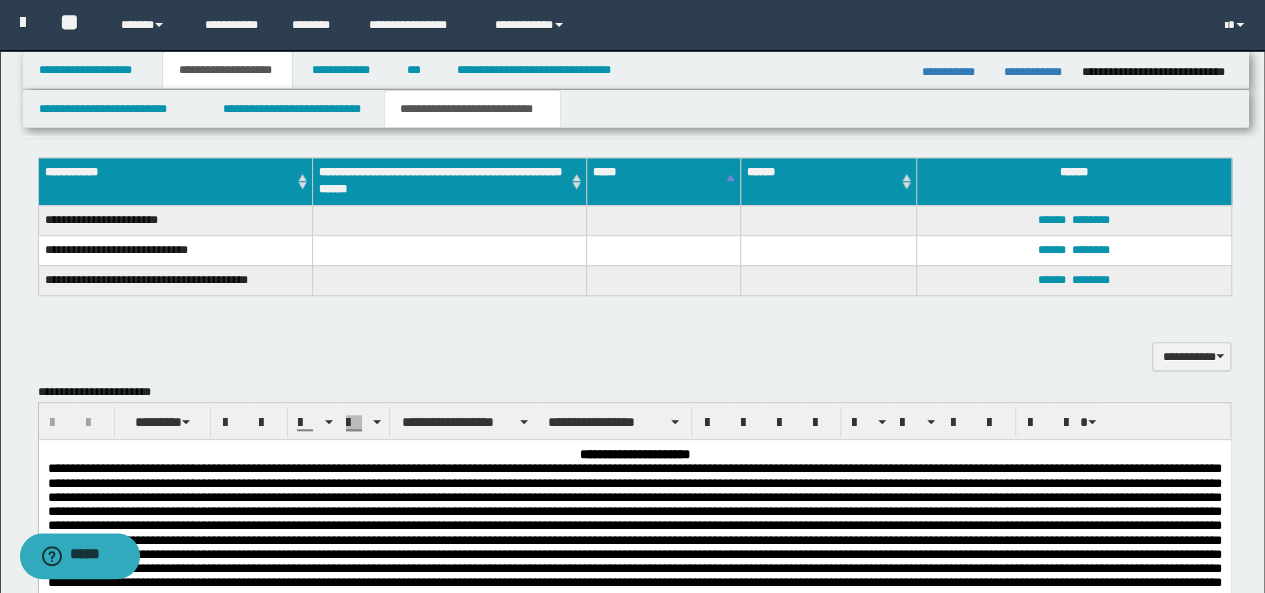 scroll, scrollTop: 673, scrollLeft: 0, axis: vertical 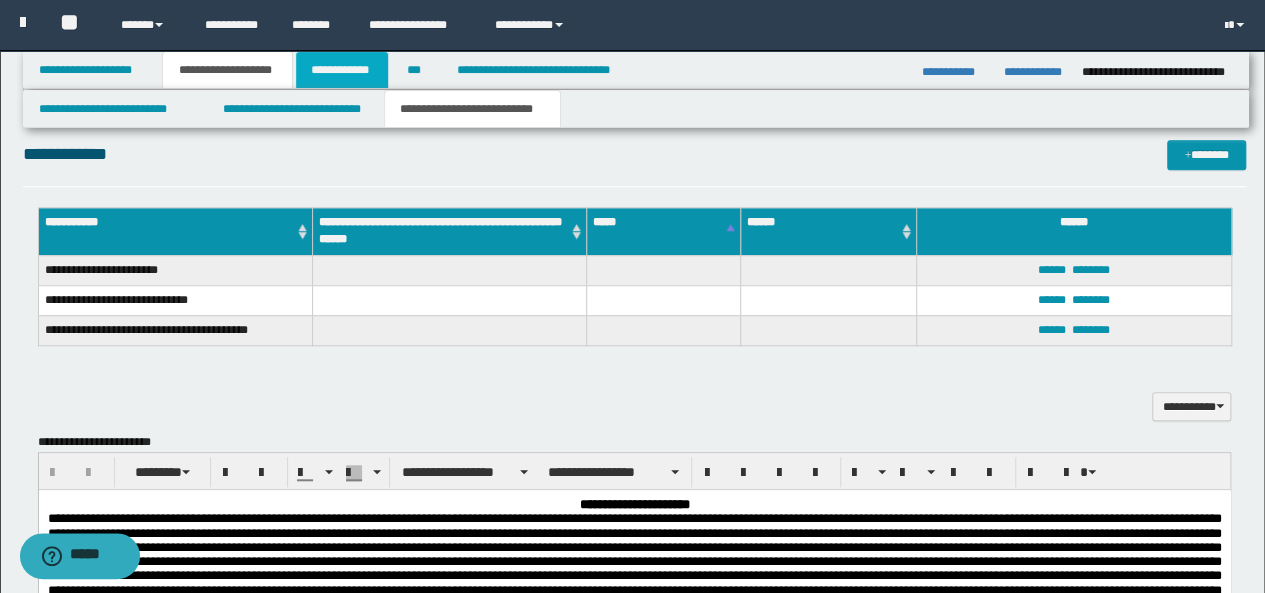 click on "**********" at bounding box center (342, 70) 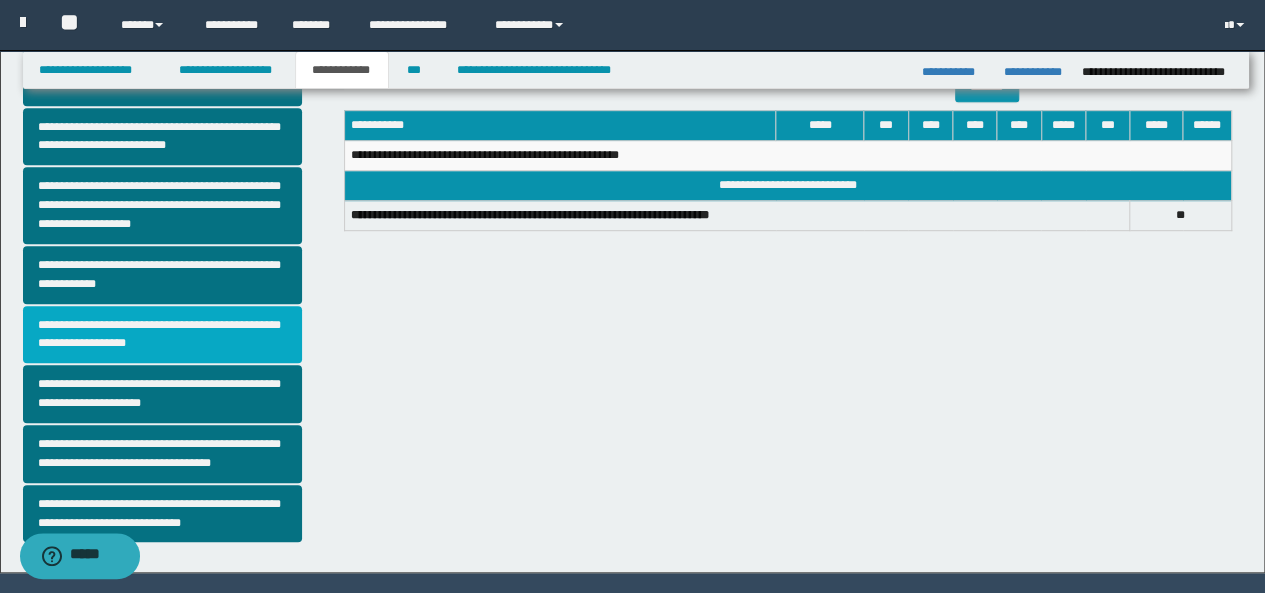 scroll, scrollTop: 555, scrollLeft: 0, axis: vertical 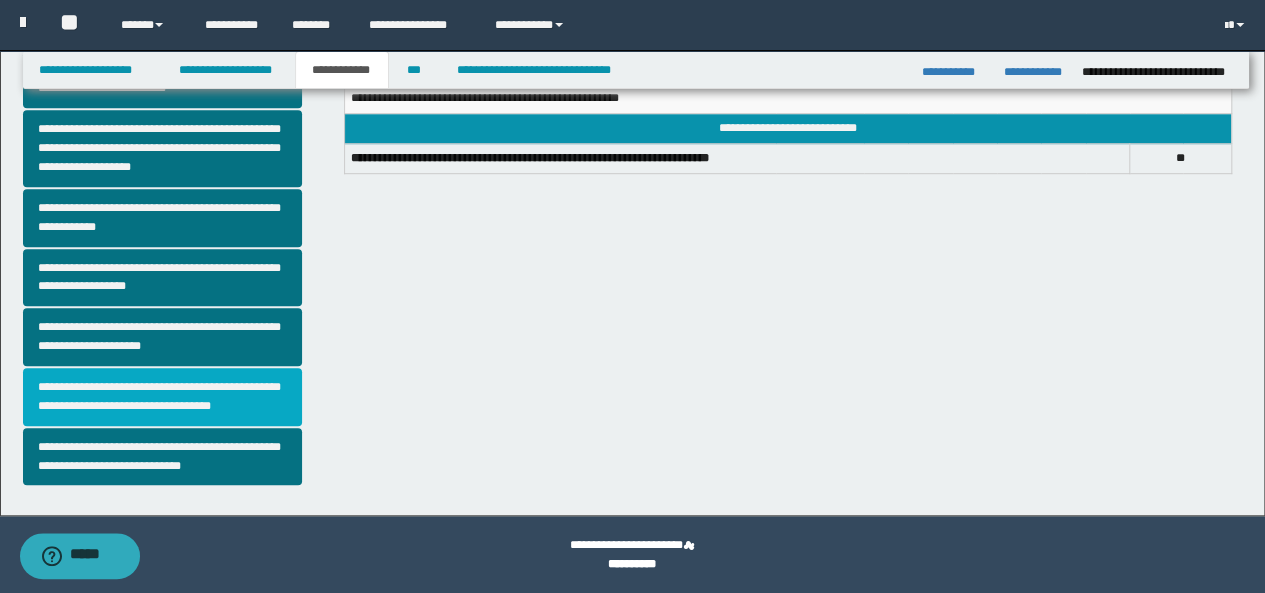 click on "**********" at bounding box center [162, 397] 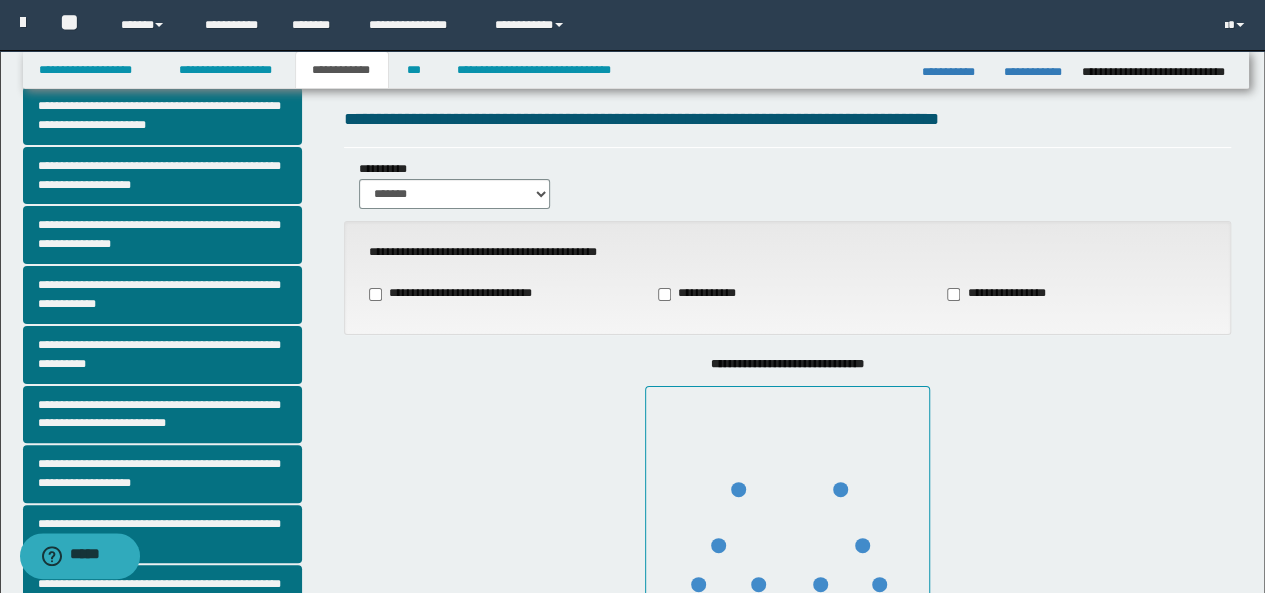 scroll, scrollTop: 0, scrollLeft: 0, axis: both 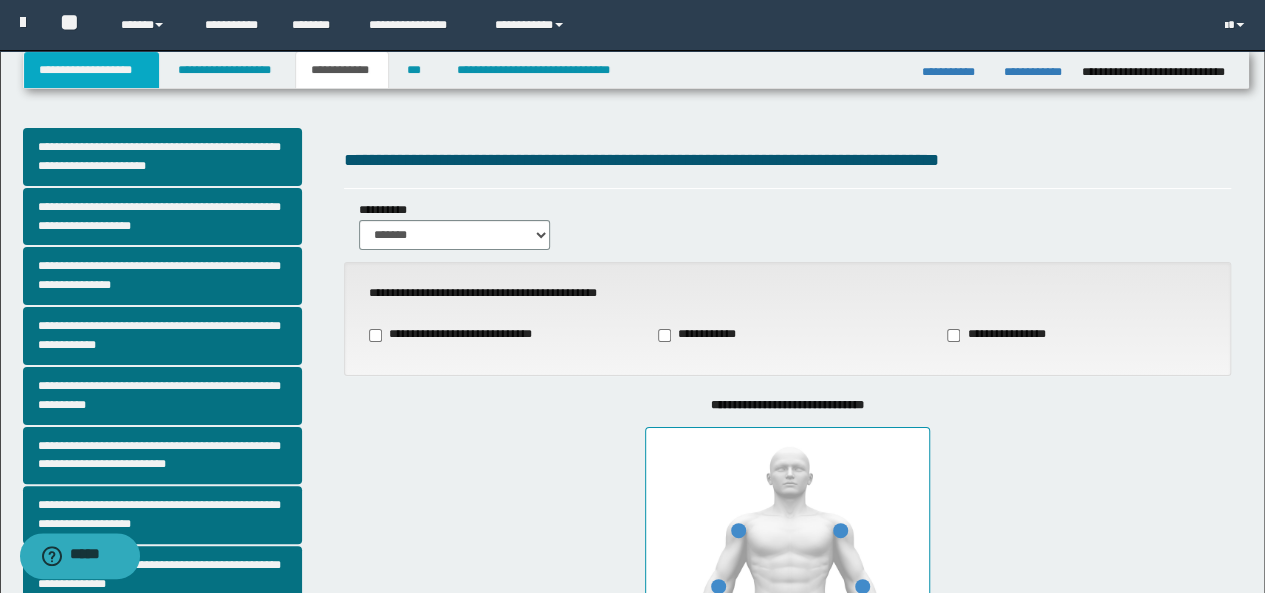 click on "**********" at bounding box center [92, 70] 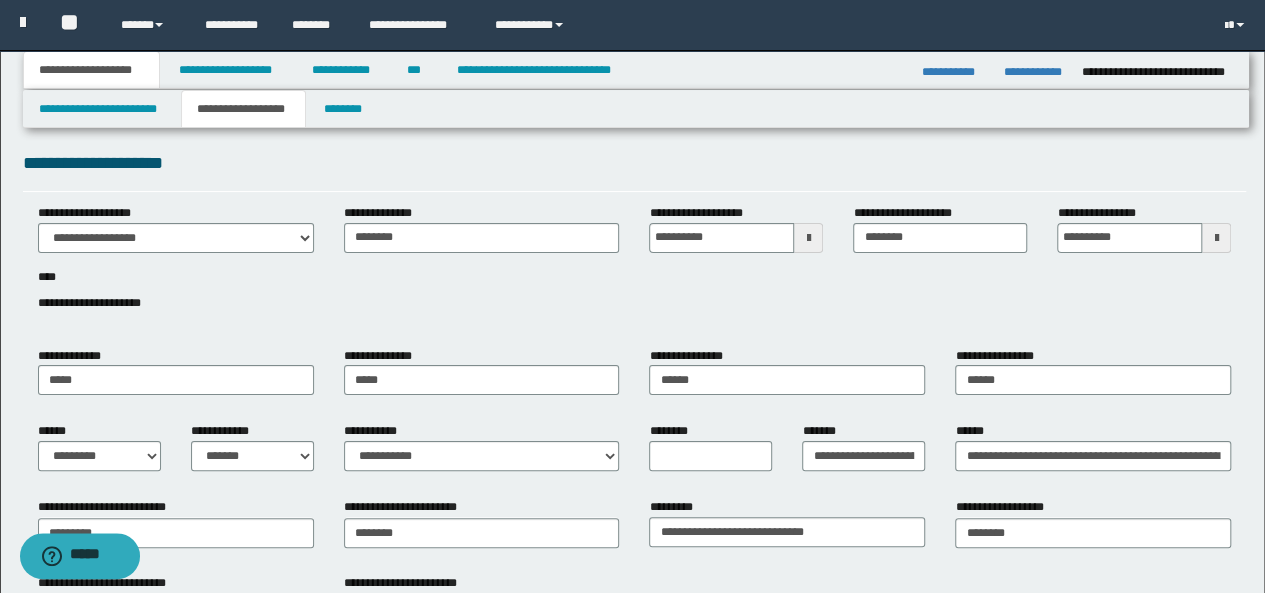 scroll, scrollTop: 0, scrollLeft: 0, axis: both 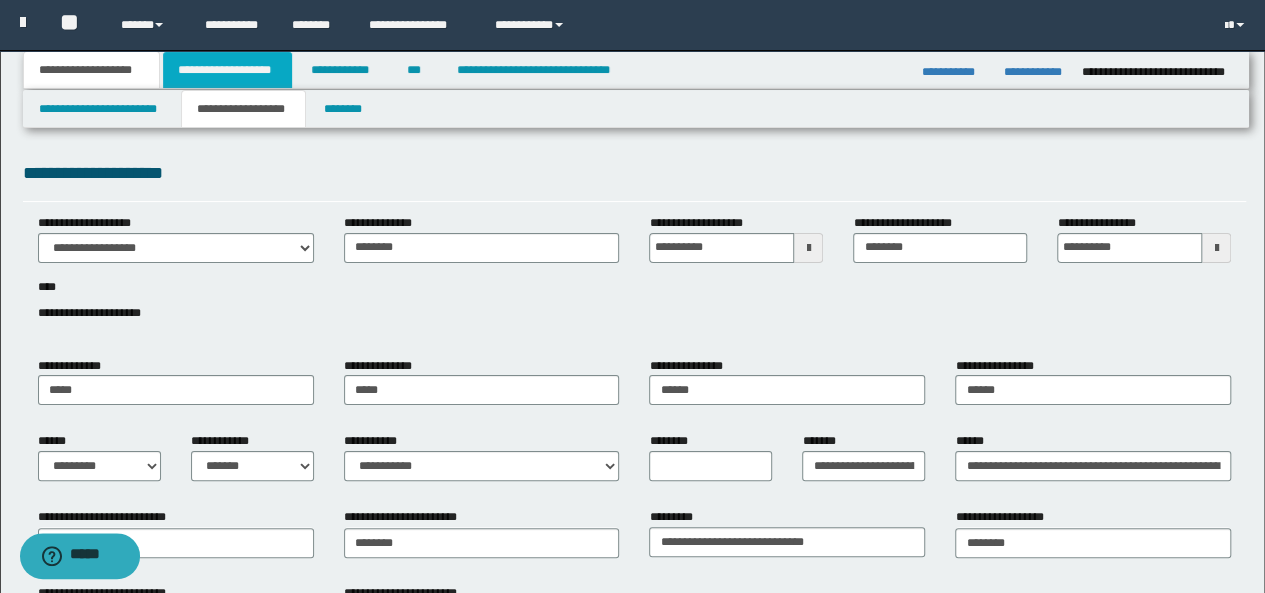 click on "**********" at bounding box center [227, 70] 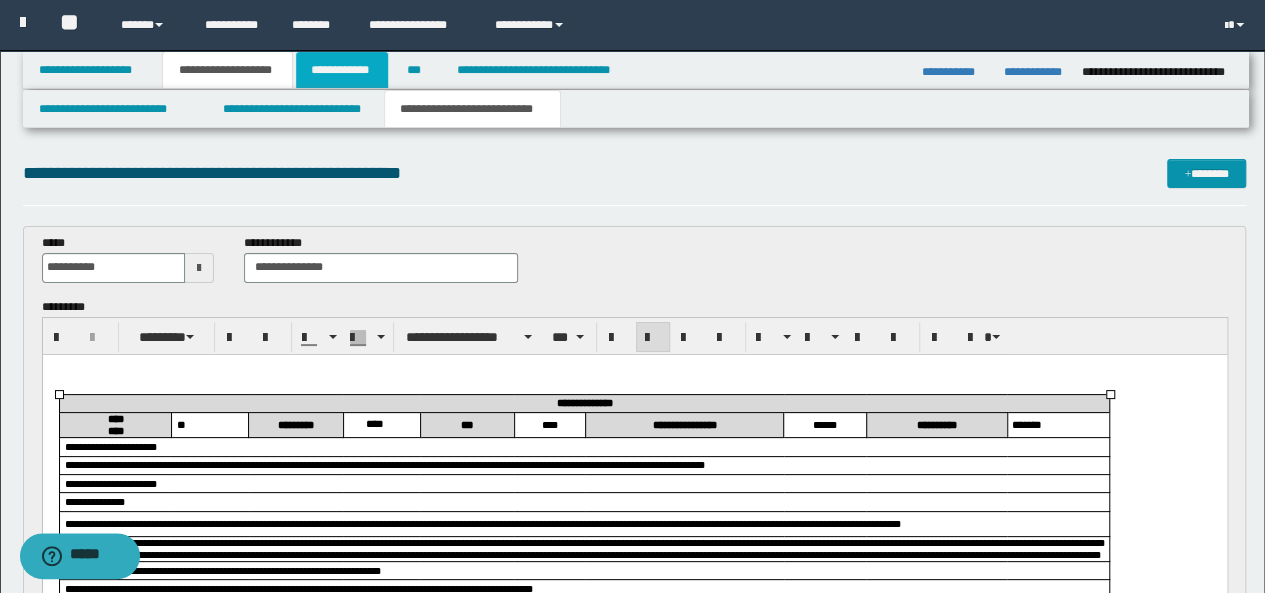 click on "**********" at bounding box center (342, 70) 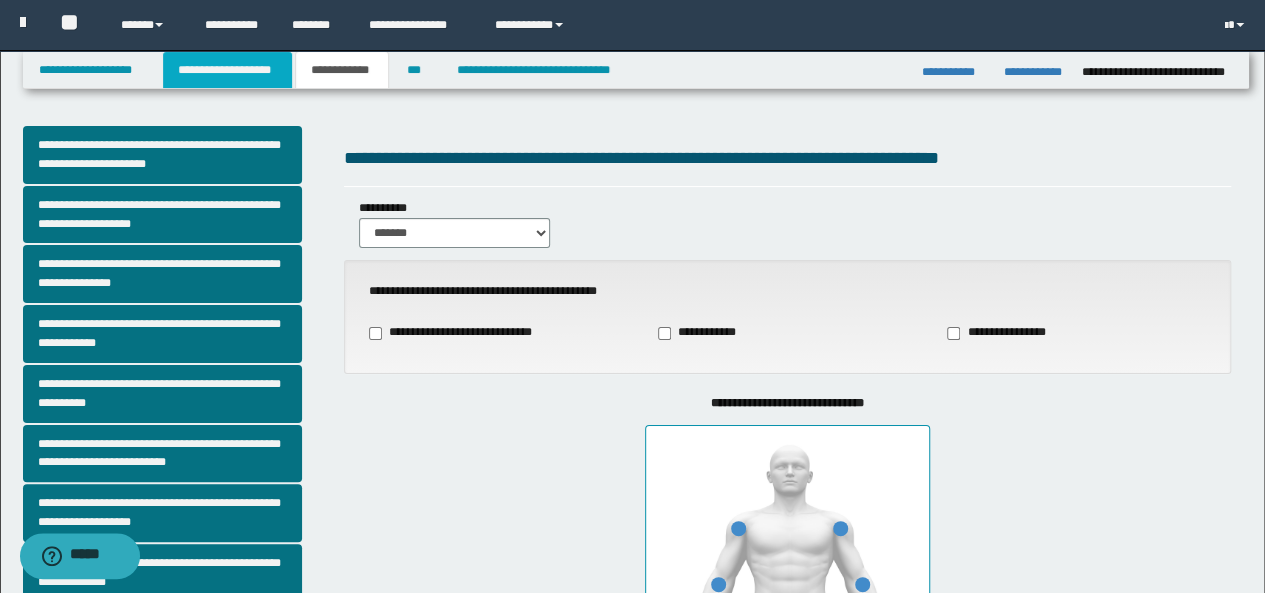 scroll, scrollTop: 0, scrollLeft: 0, axis: both 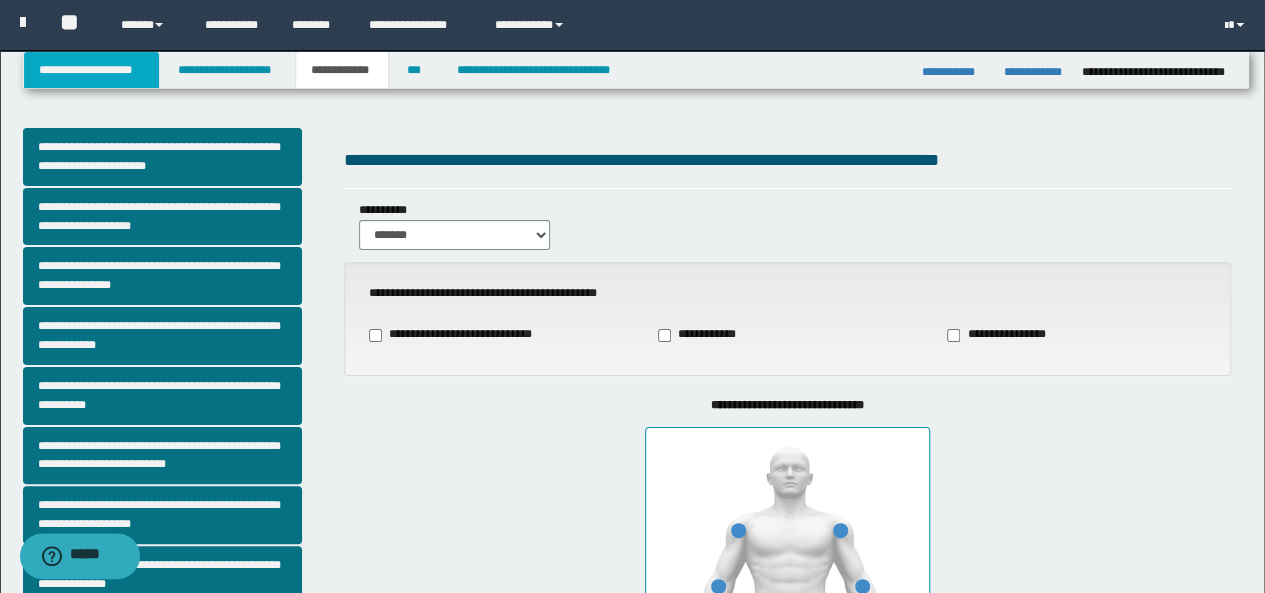click on "**********" at bounding box center [92, 70] 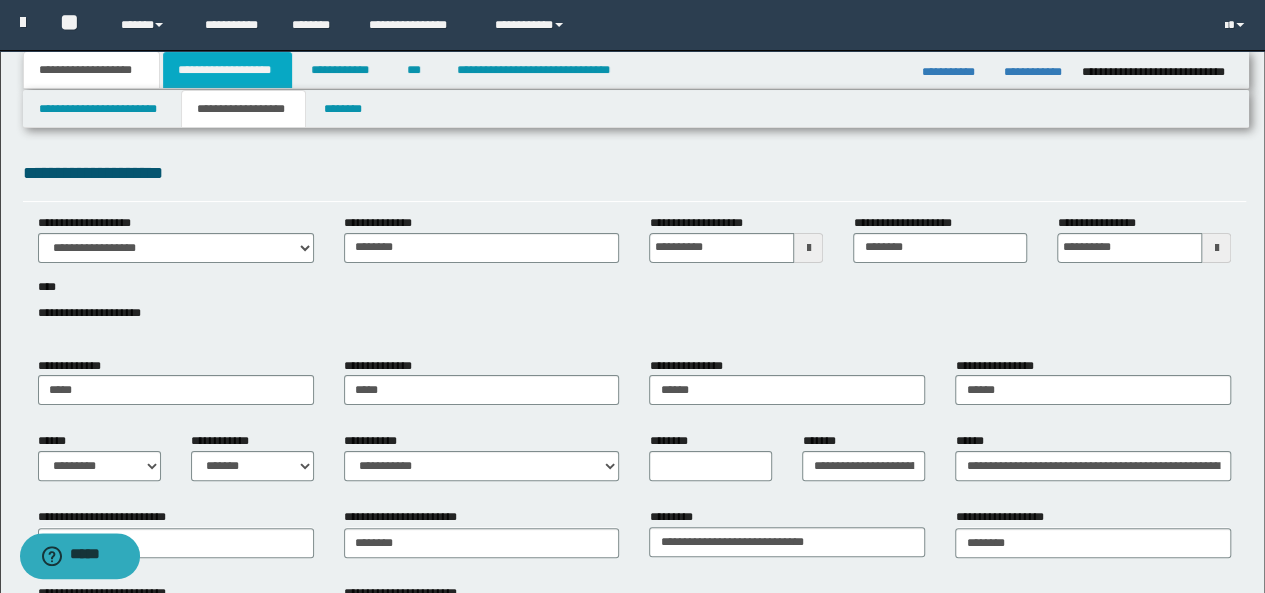click on "**********" at bounding box center [227, 70] 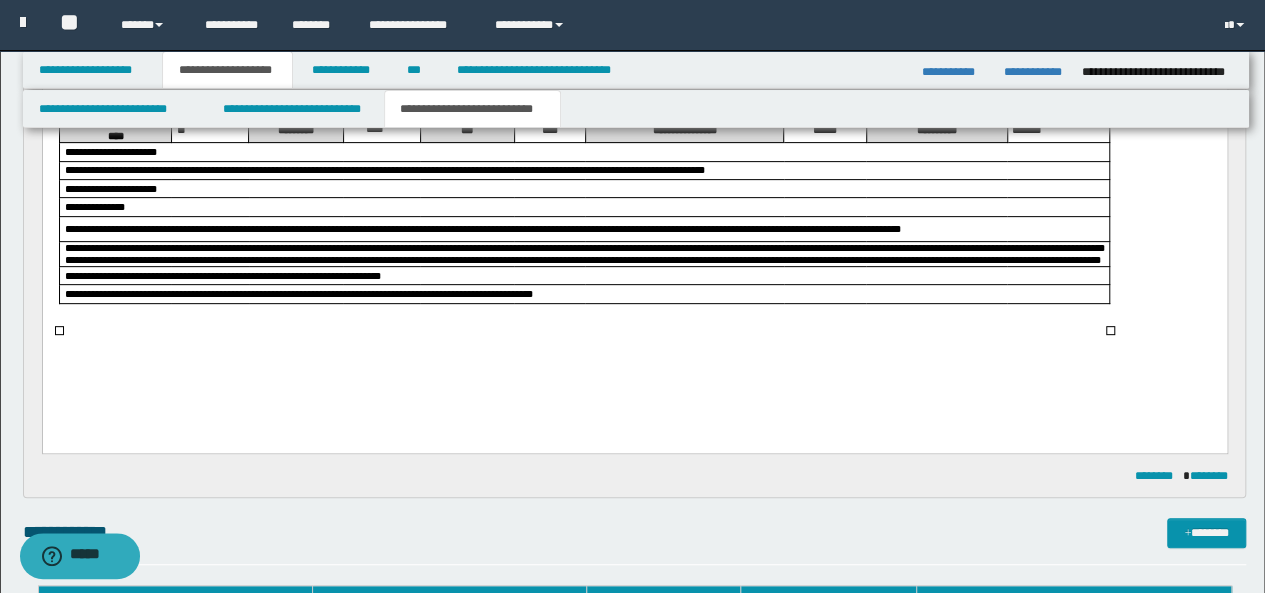 scroll, scrollTop: 227, scrollLeft: 0, axis: vertical 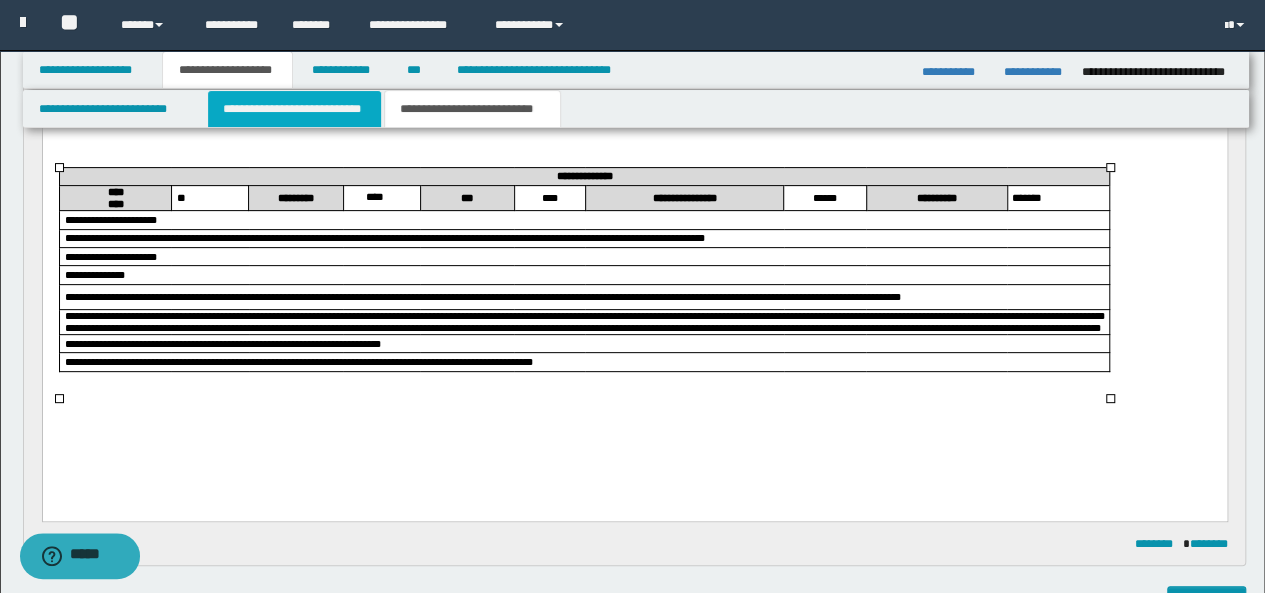 click on "**********" at bounding box center [294, 109] 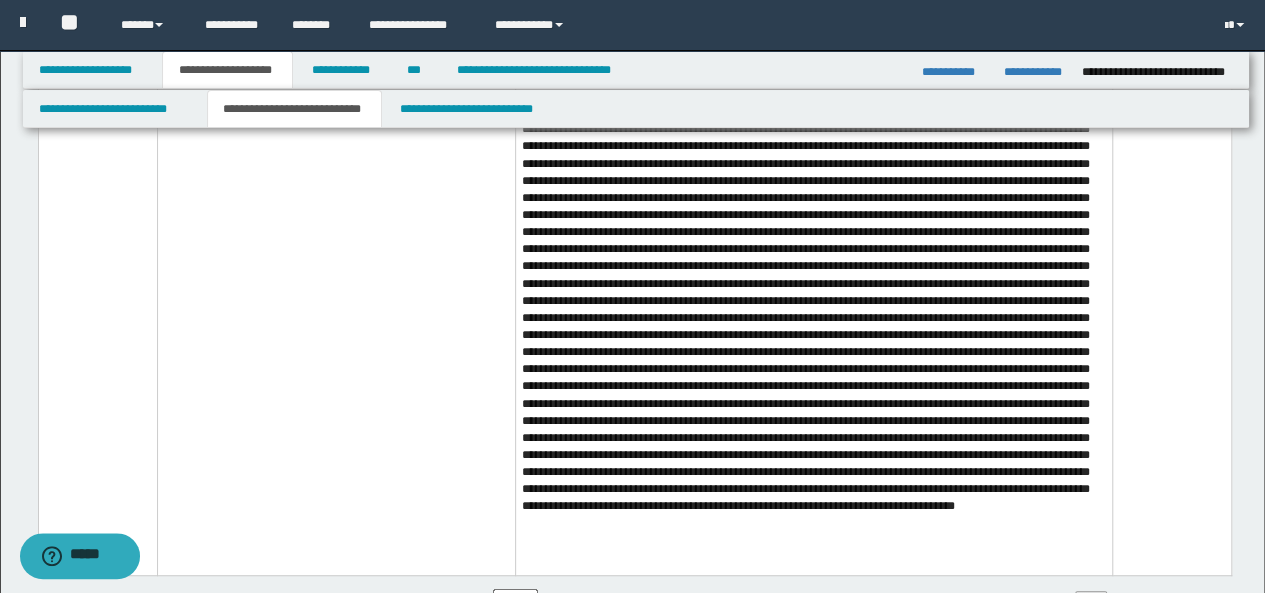 scroll, scrollTop: 4211, scrollLeft: 0, axis: vertical 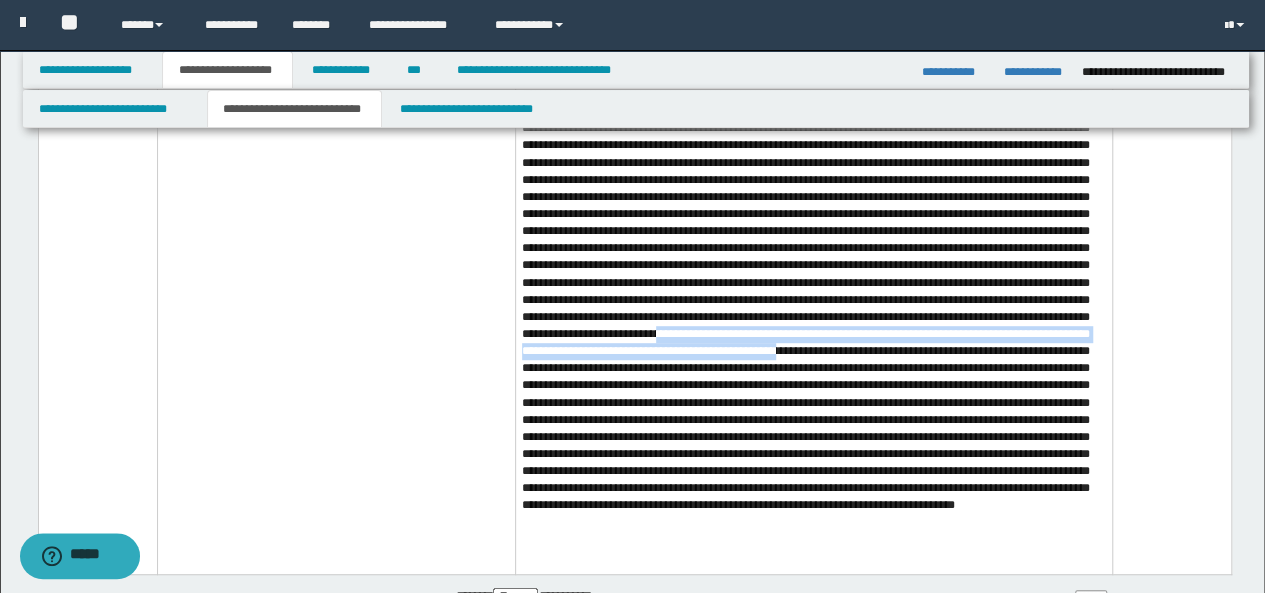 drag, startPoint x: 898, startPoint y: 350, endPoint x: 1067, endPoint y: 367, distance: 169.85287 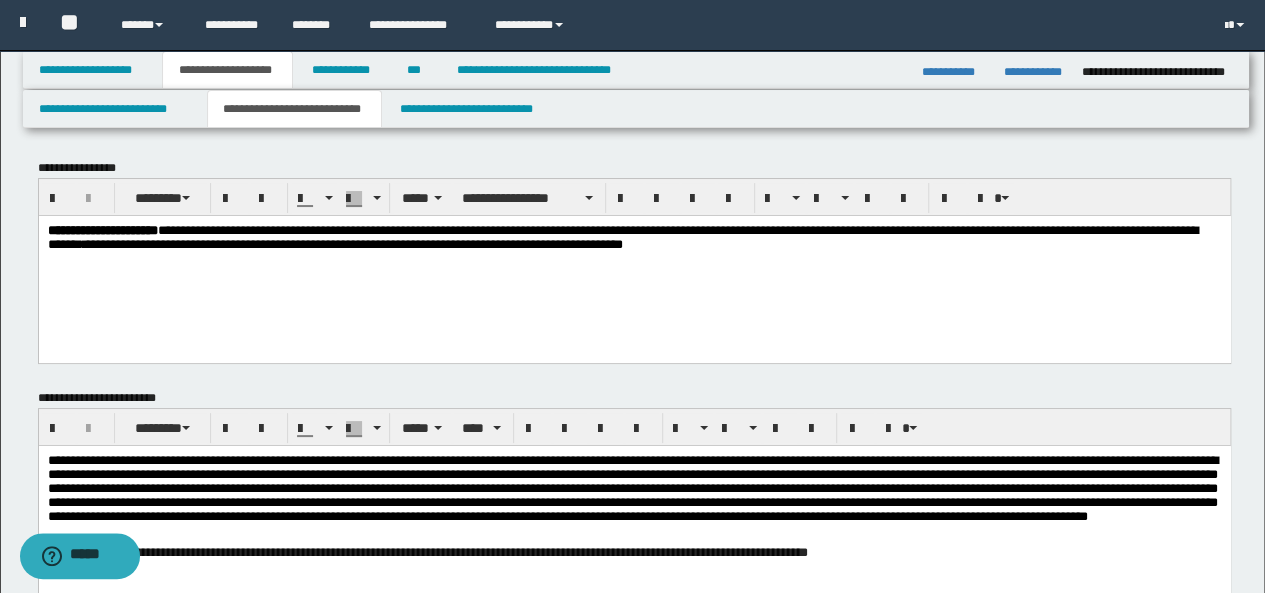 scroll, scrollTop: 85, scrollLeft: 0, axis: vertical 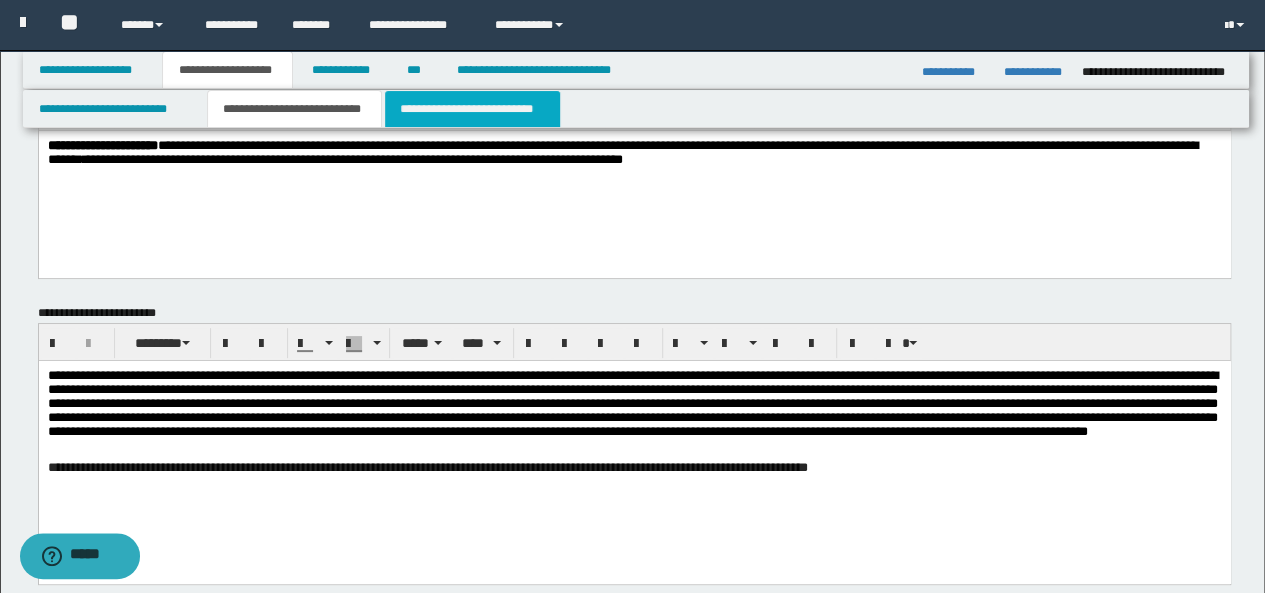 click on "**********" at bounding box center [472, 109] 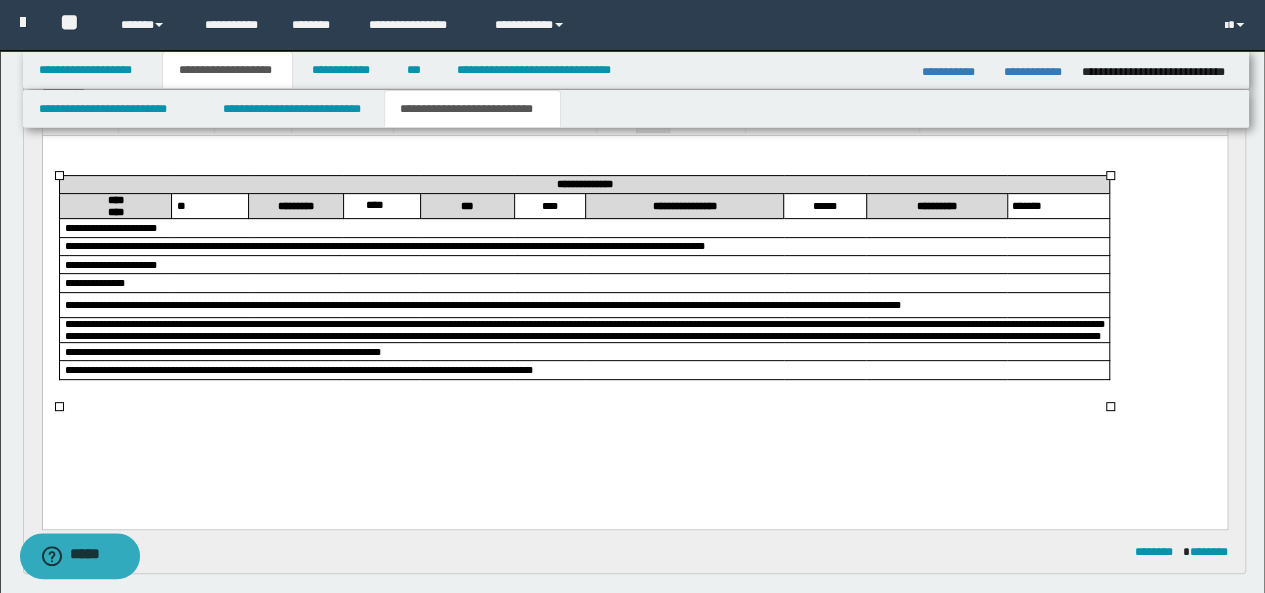scroll, scrollTop: 220, scrollLeft: 0, axis: vertical 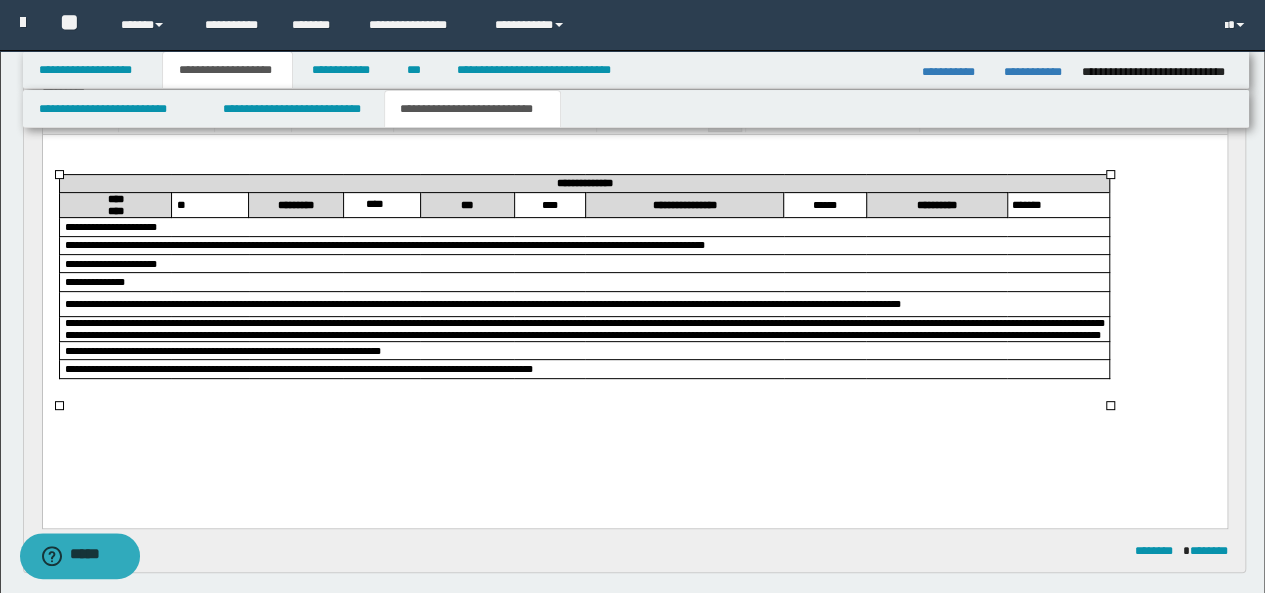 click on "**********" at bounding box center (584, 328) 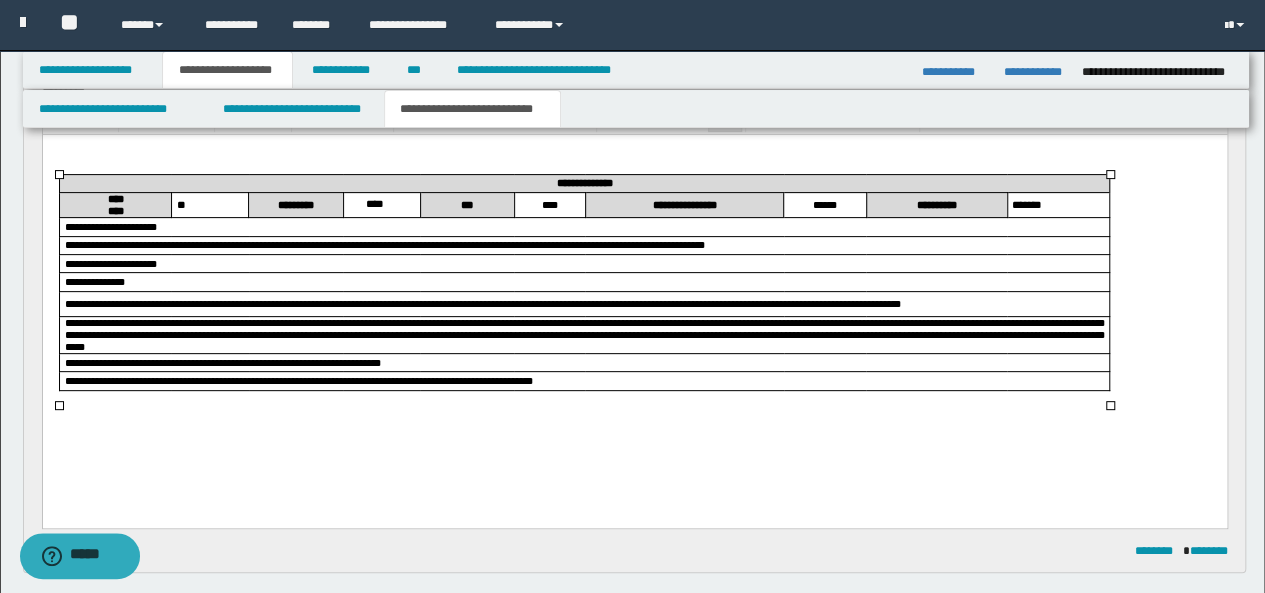 click on "**********" at bounding box center [584, 334] 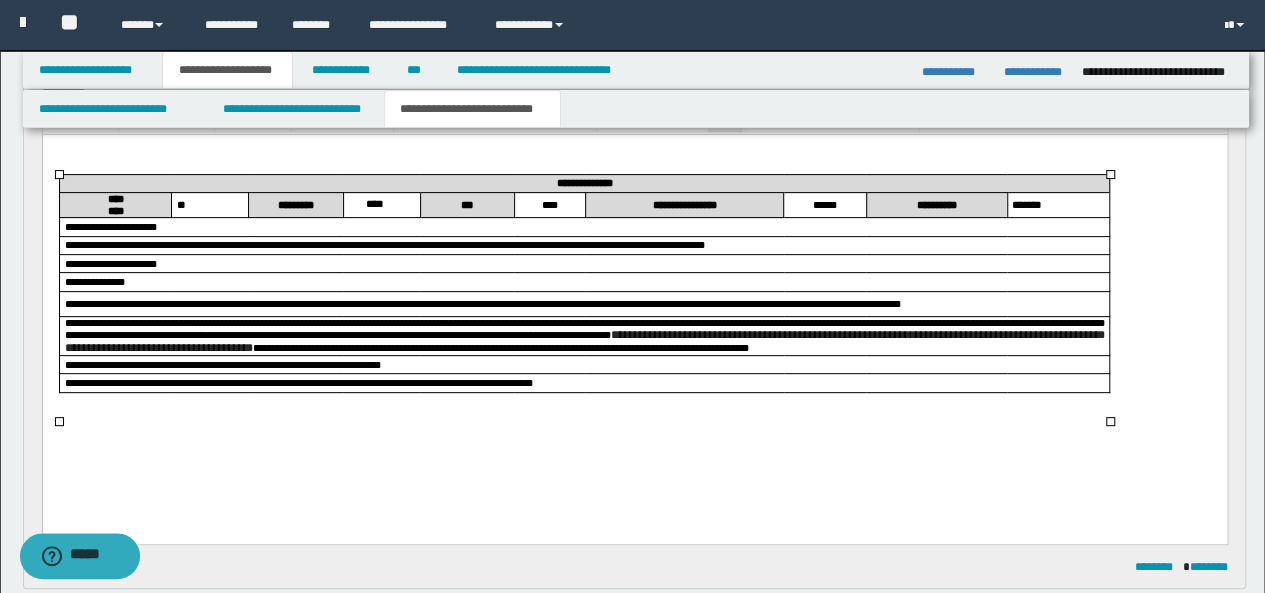 click on "**********" at bounding box center [584, 334] 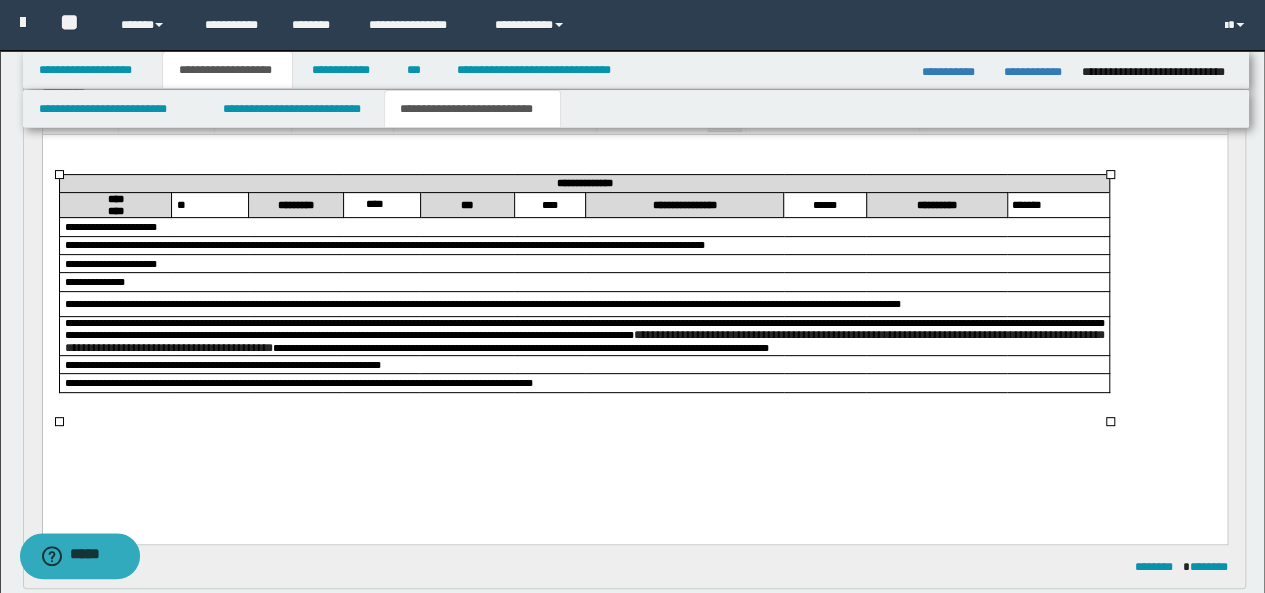 click on "**********" at bounding box center (584, 340) 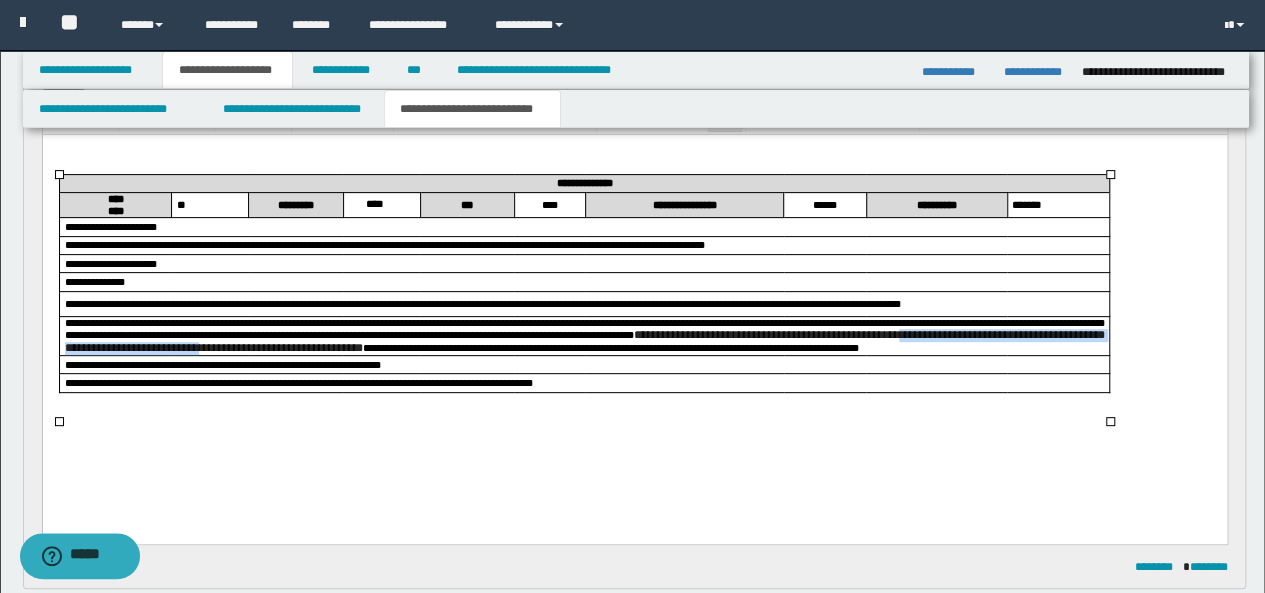 drag, startPoint x: 767, startPoint y: 356, endPoint x: 375, endPoint y: 358, distance: 392.0051 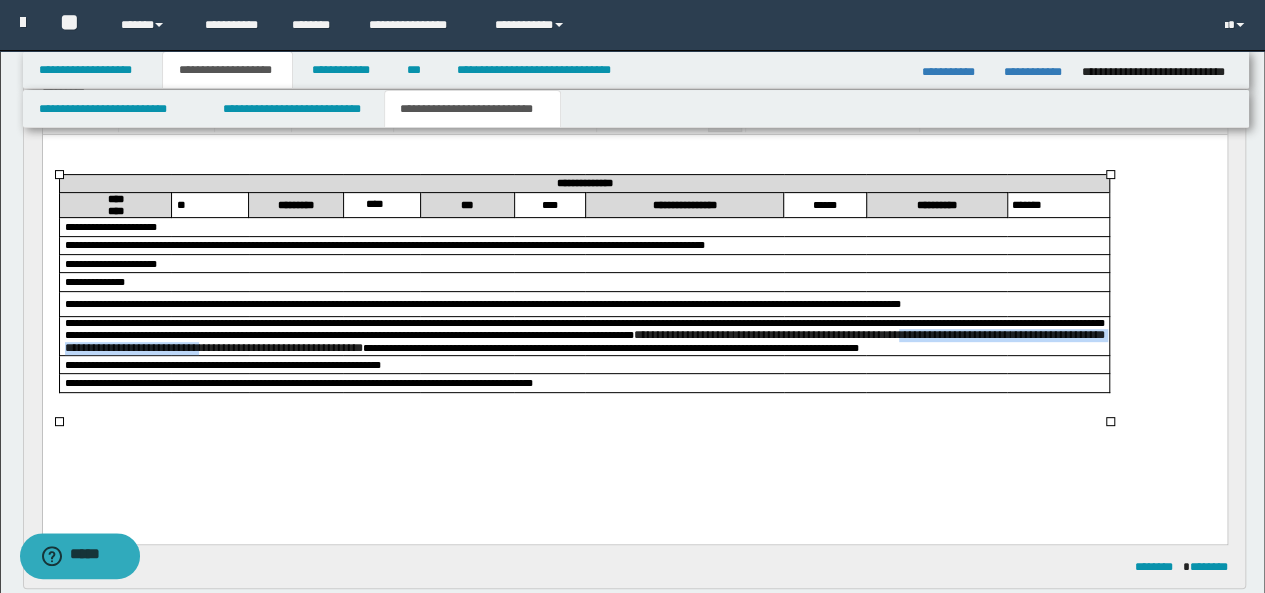 click on "**********" at bounding box center [584, 340] 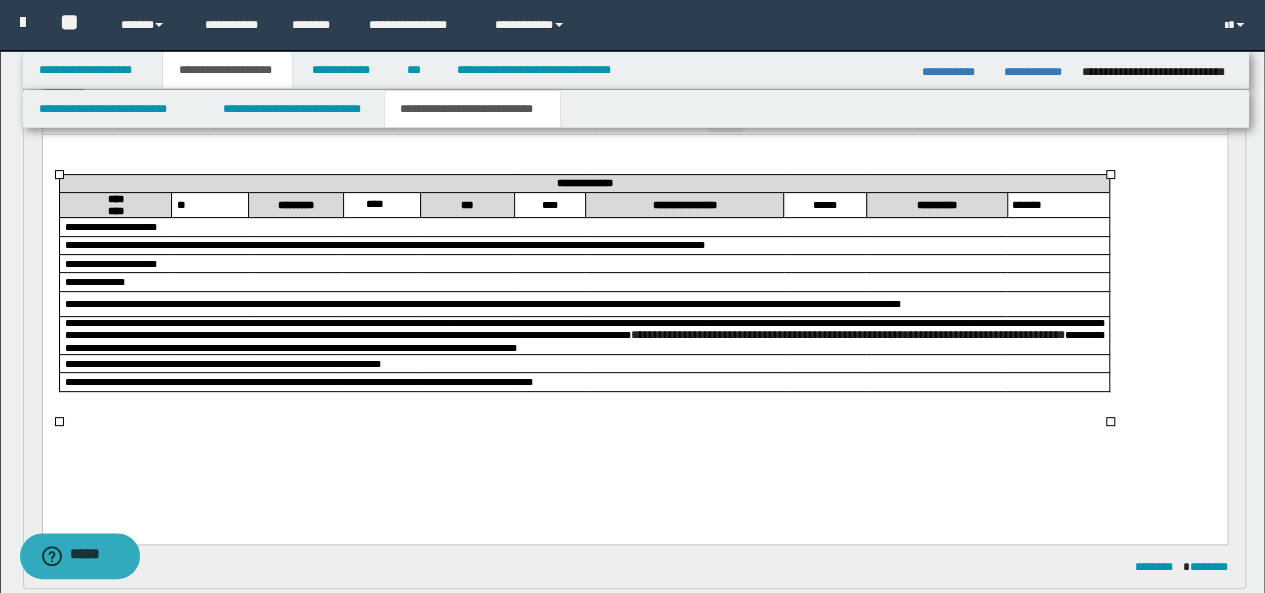 click on "**********" at bounding box center [482, 303] 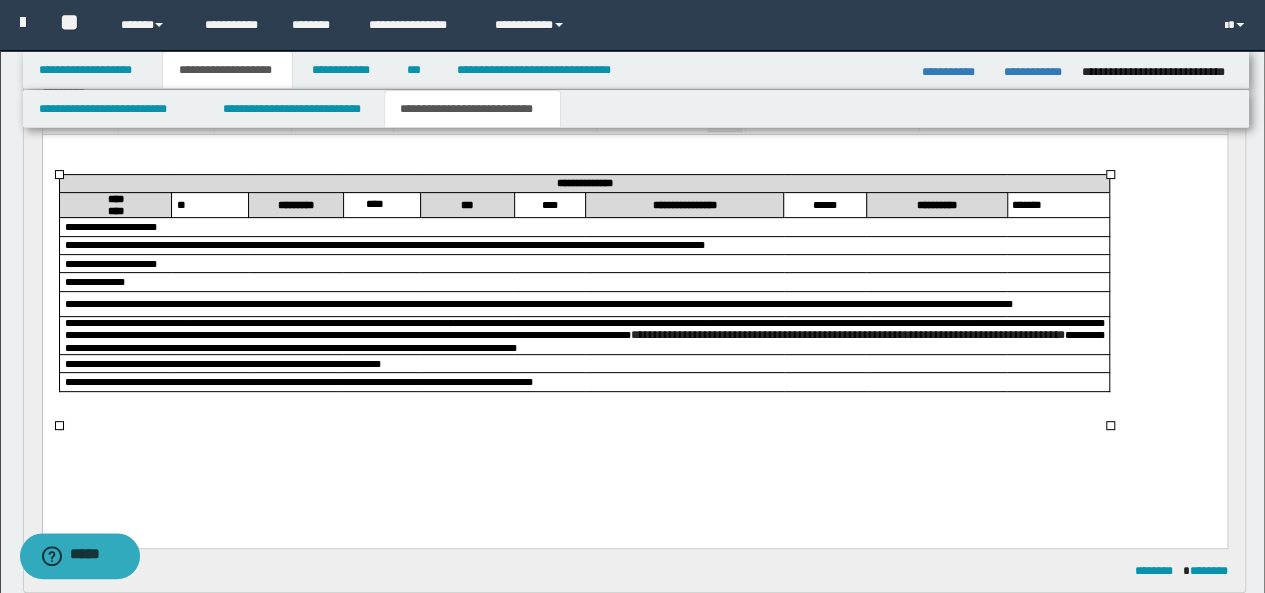 click on "**********" at bounding box center [538, 303] 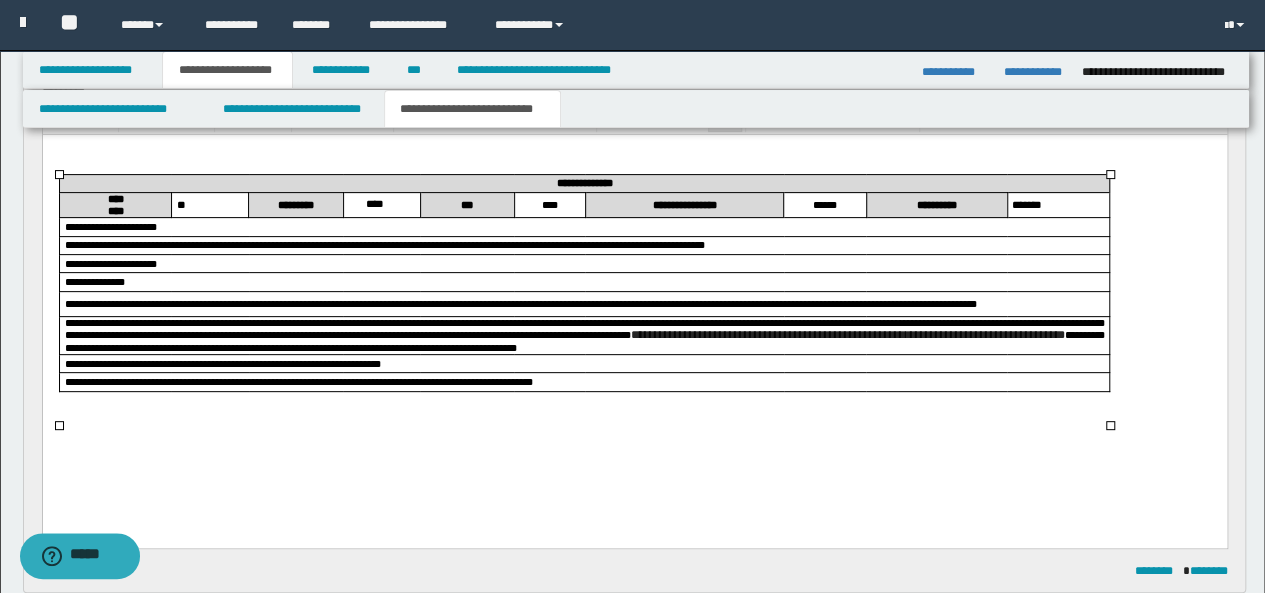 click on "**********" at bounding box center (520, 303) 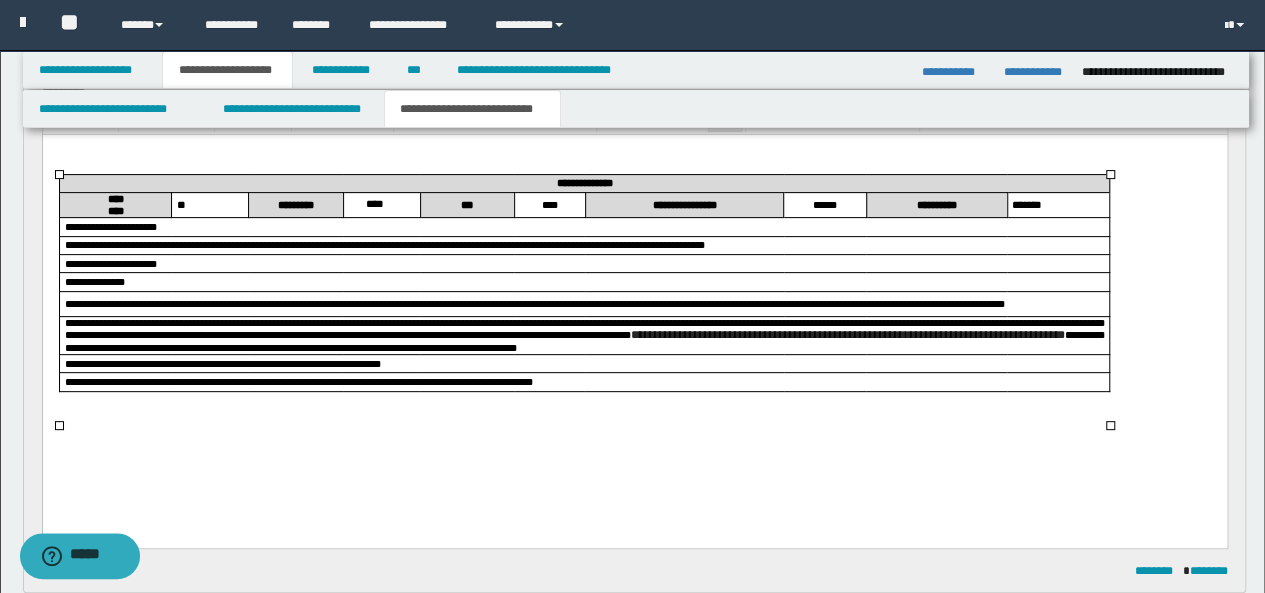 click on "**********" at bounding box center (534, 303) 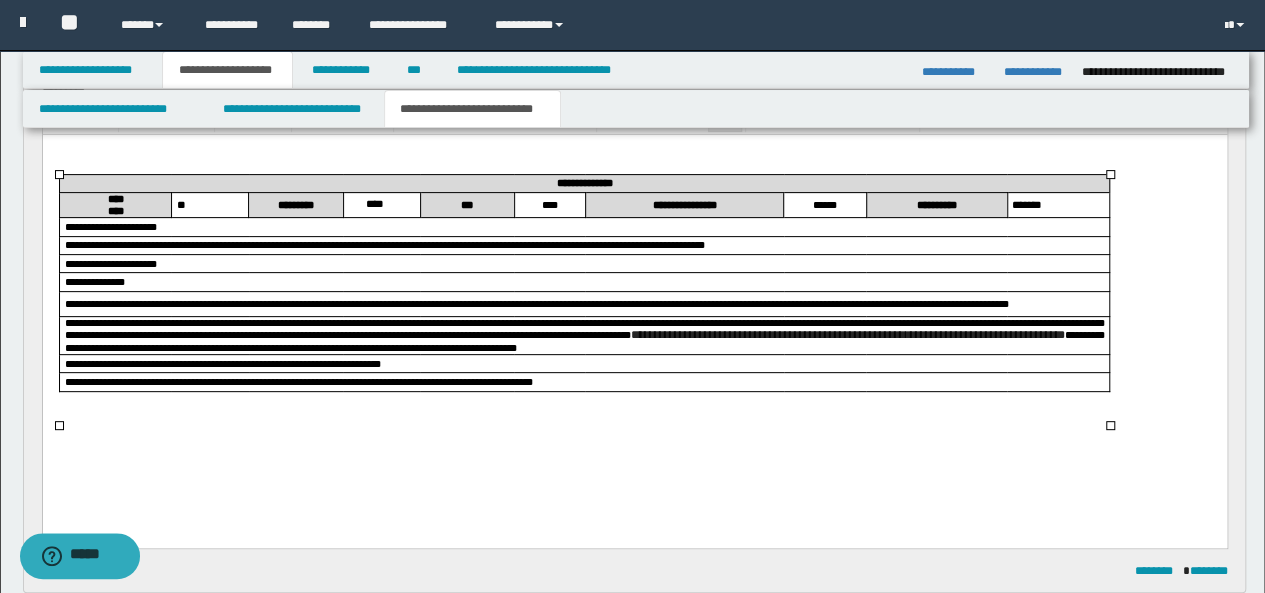 click on "**********" at bounding box center [536, 303] 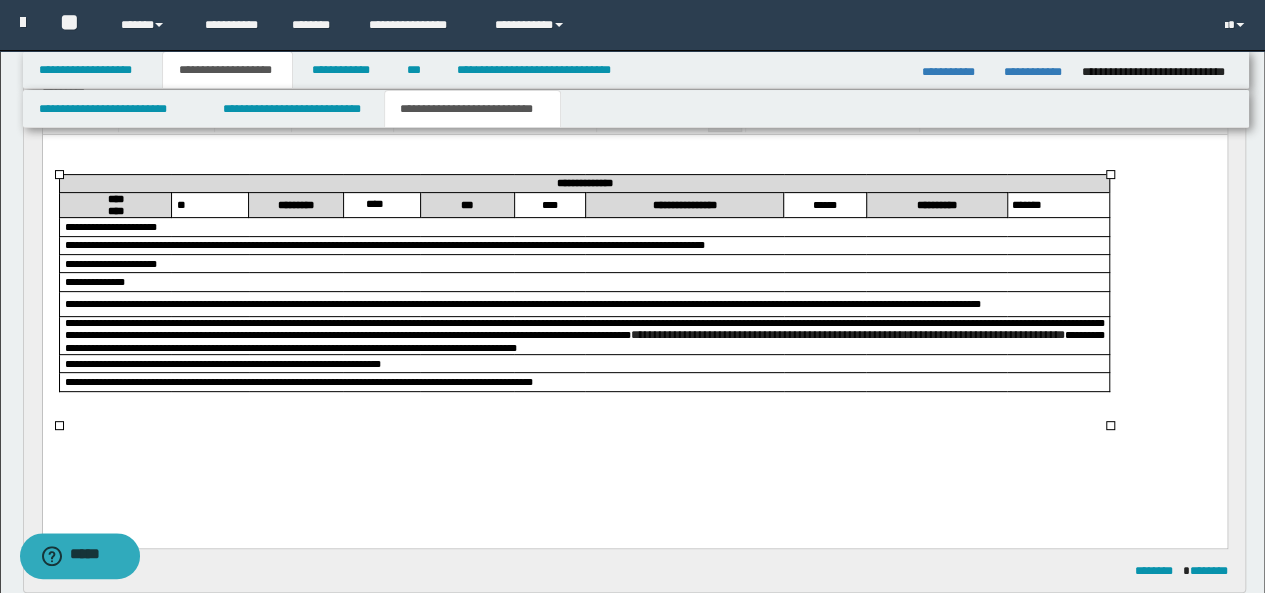 click on "**********" at bounding box center (522, 303) 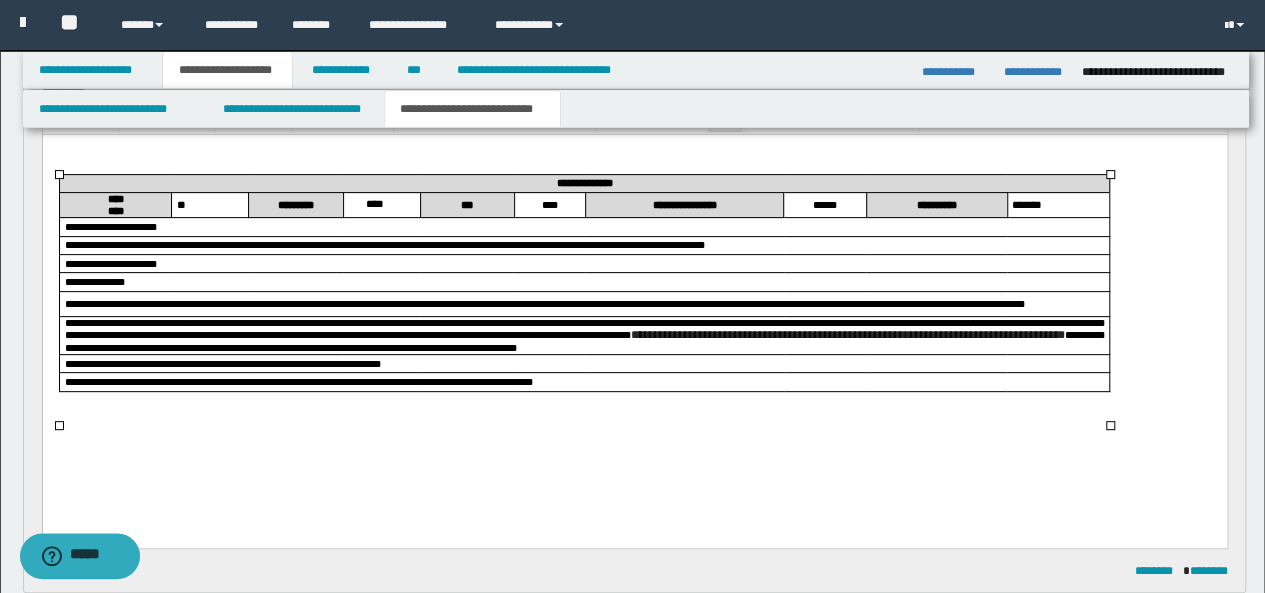 click on "**********" at bounding box center (544, 303) 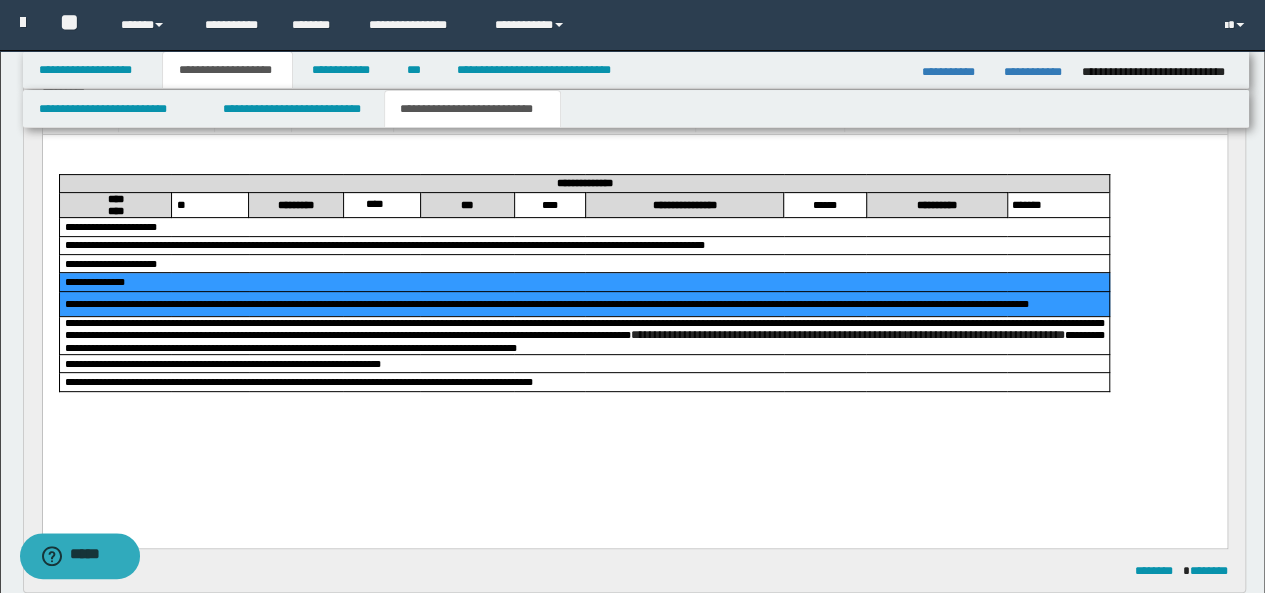 drag, startPoint x: 149, startPoint y: 300, endPoint x: 363, endPoint y: 294, distance: 214.08409 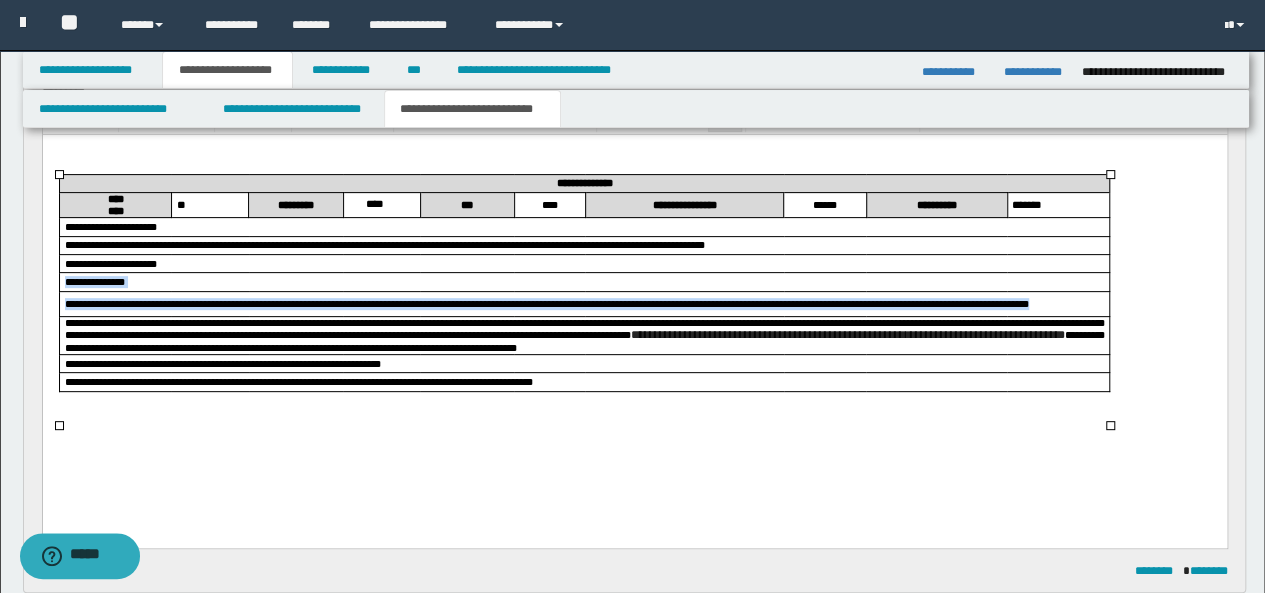 click on "**********" at bounding box center [584, 303] 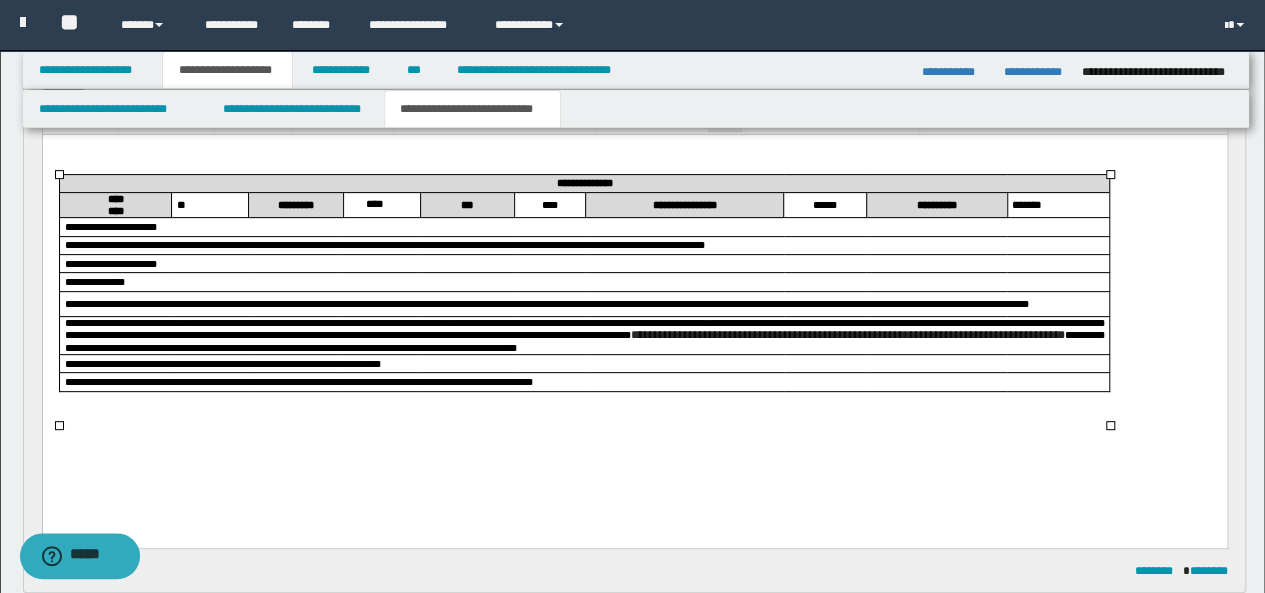 click on "**********" at bounding box center [584, 303] 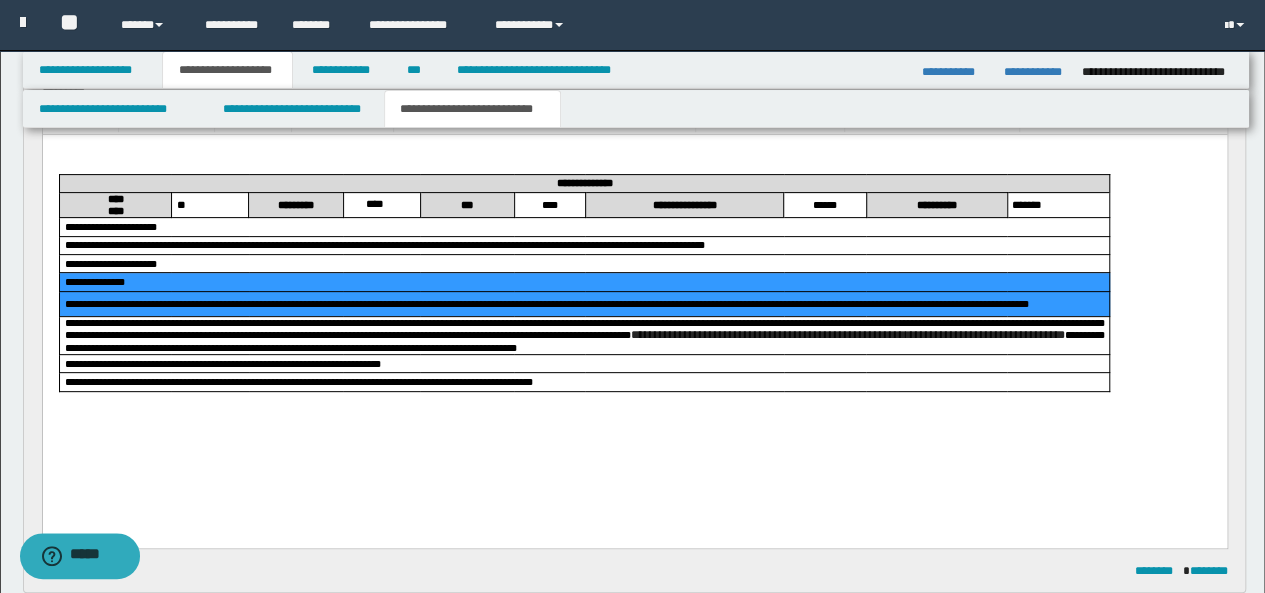 drag, startPoint x: 149, startPoint y: 304, endPoint x: 359, endPoint y: 306, distance: 210.00952 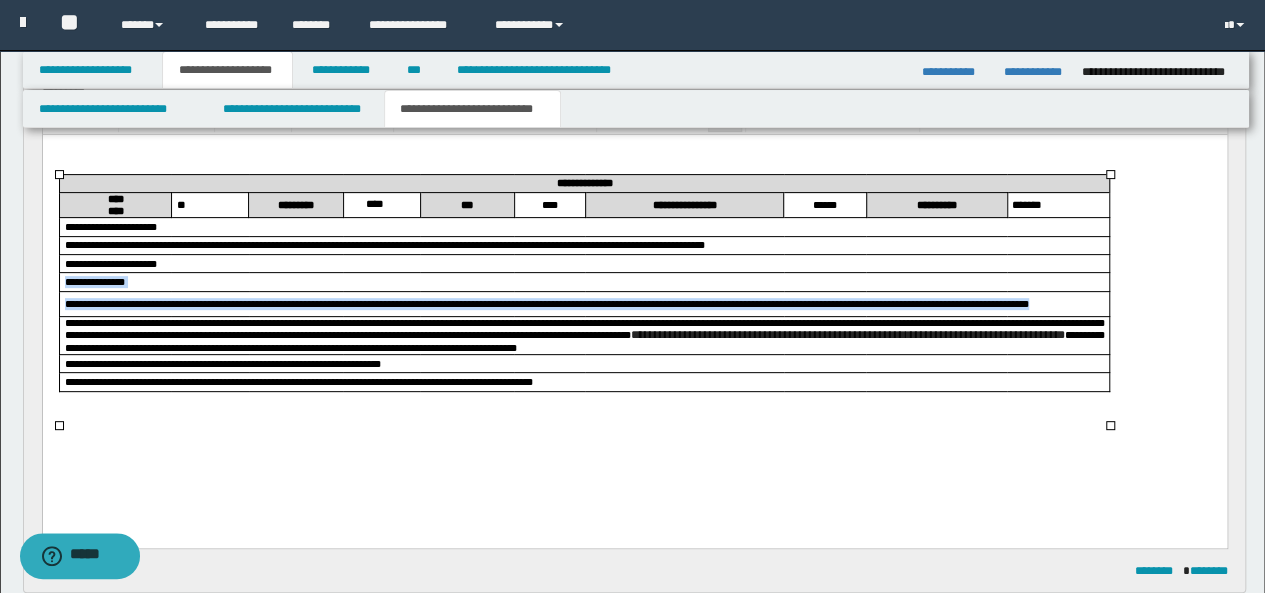 click on "**********" at bounding box center [546, 303] 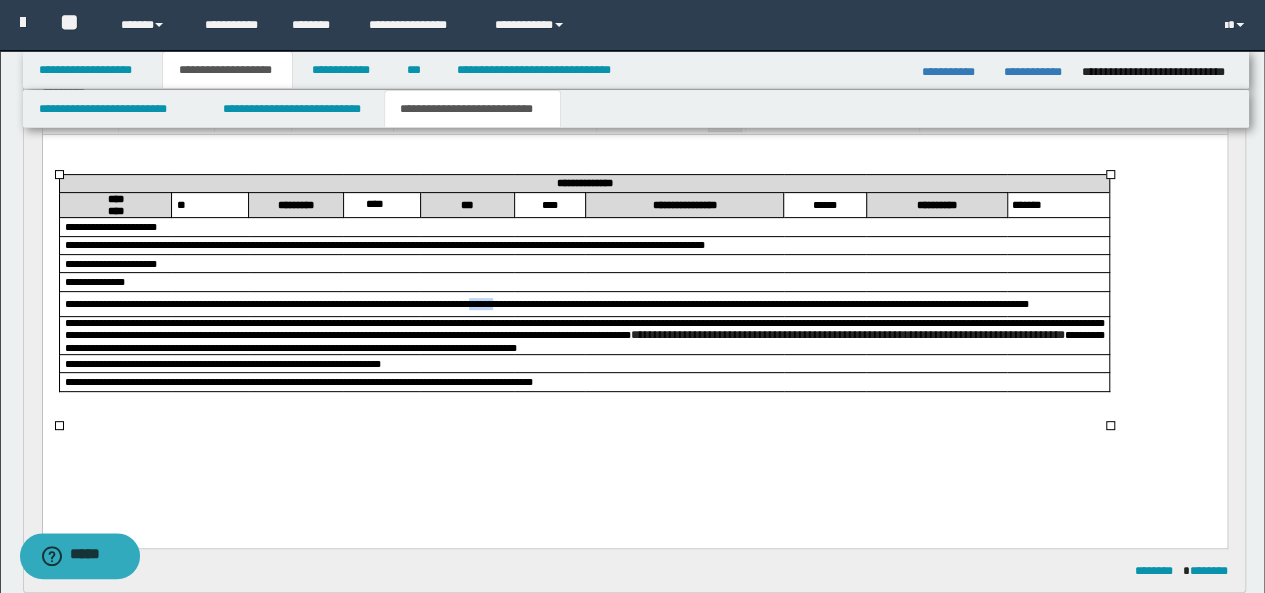 click on "**********" at bounding box center (546, 303) 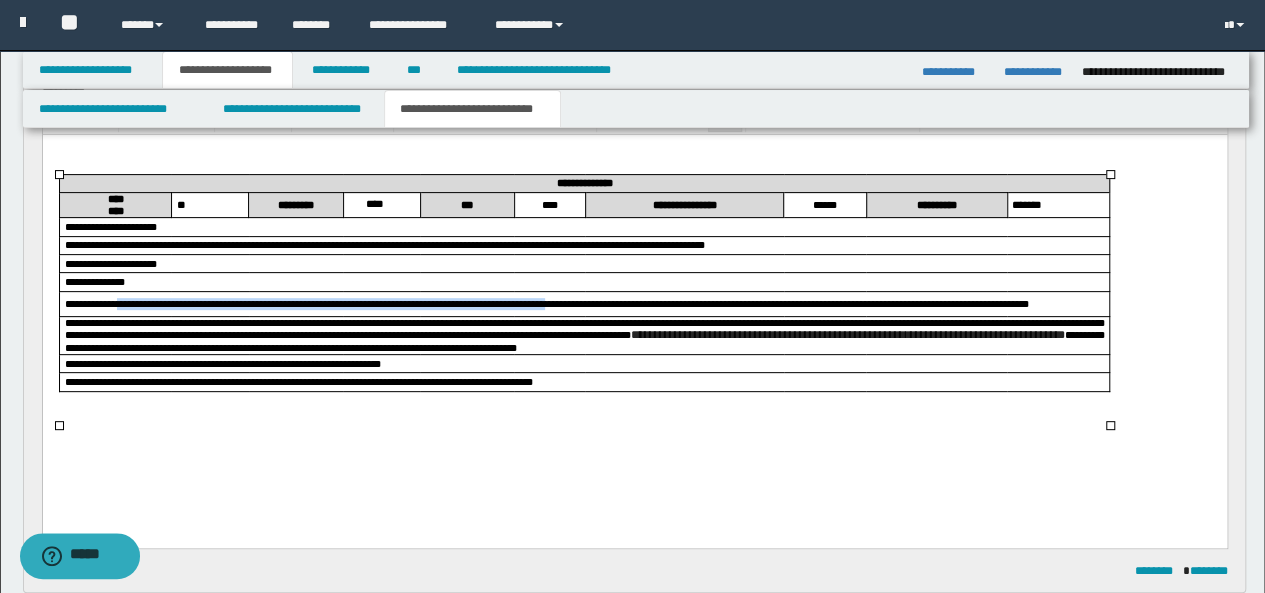 drag, startPoint x: 653, startPoint y: 304, endPoint x: 149, endPoint y: 298, distance: 504.0357 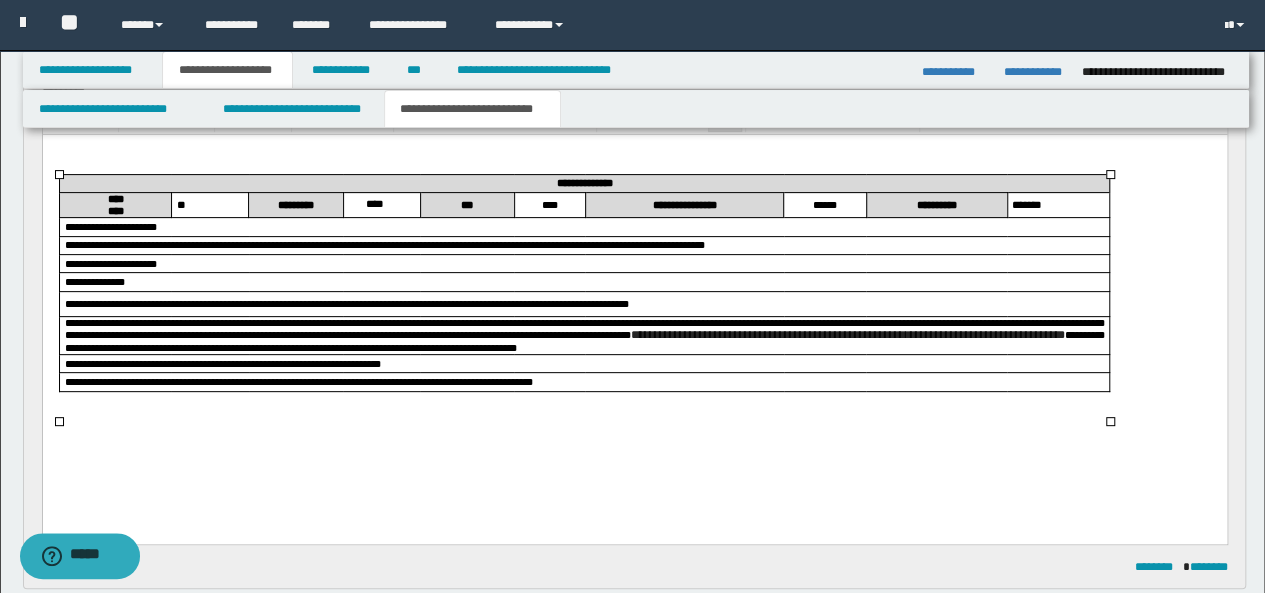 click on "**********" at bounding box center [584, 303] 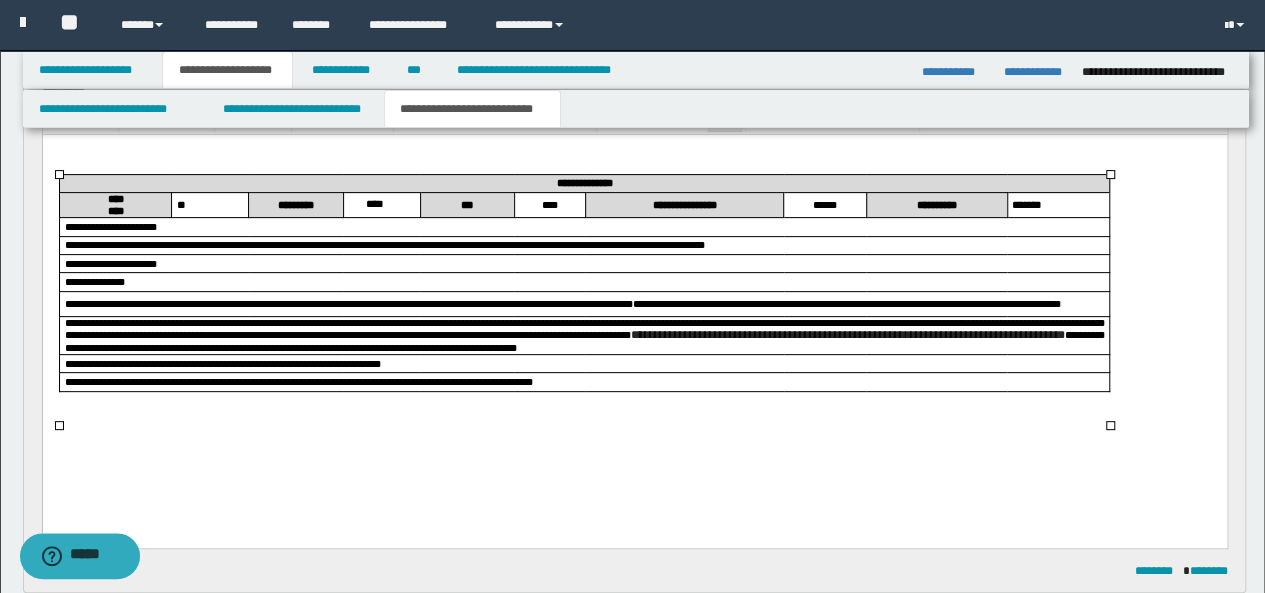 click on "**********" at bounding box center [846, 303] 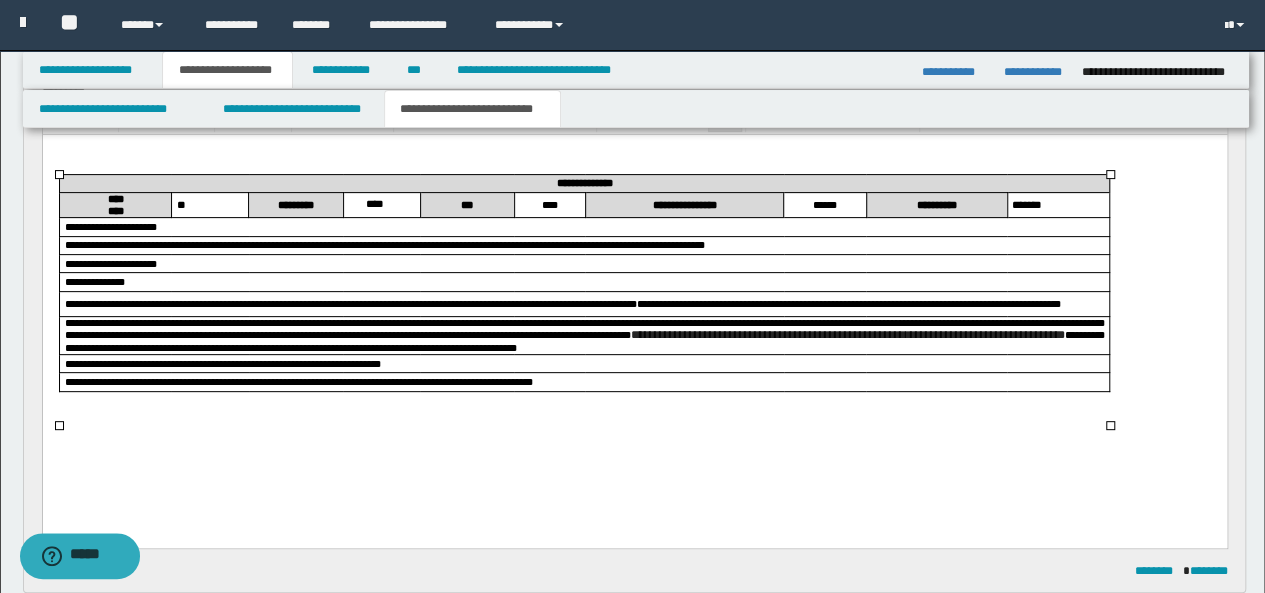 click on "**********" at bounding box center [584, 303] 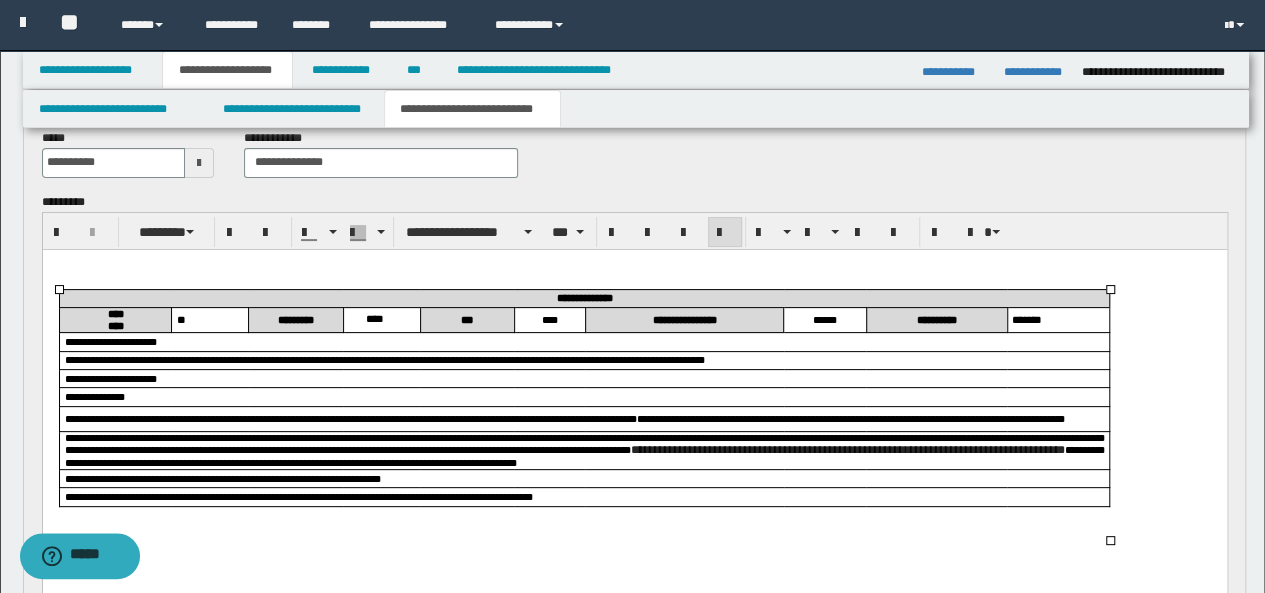 scroll, scrollTop: 33, scrollLeft: 0, axis: vertical 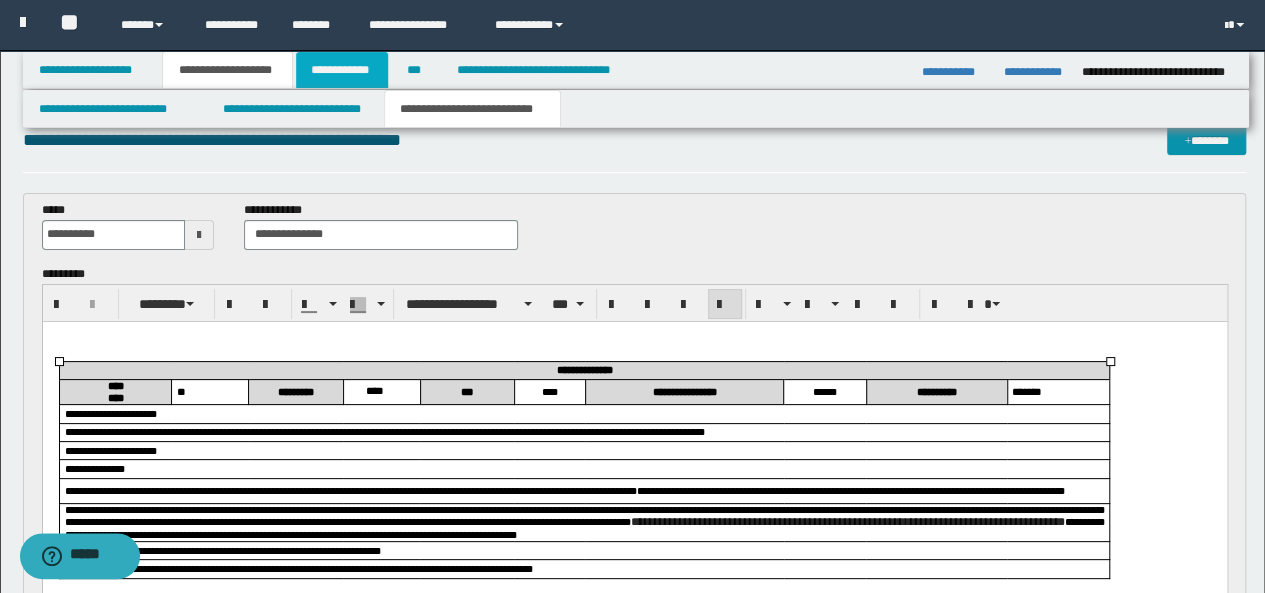 click on "**********" at bounding box center (342, 70) 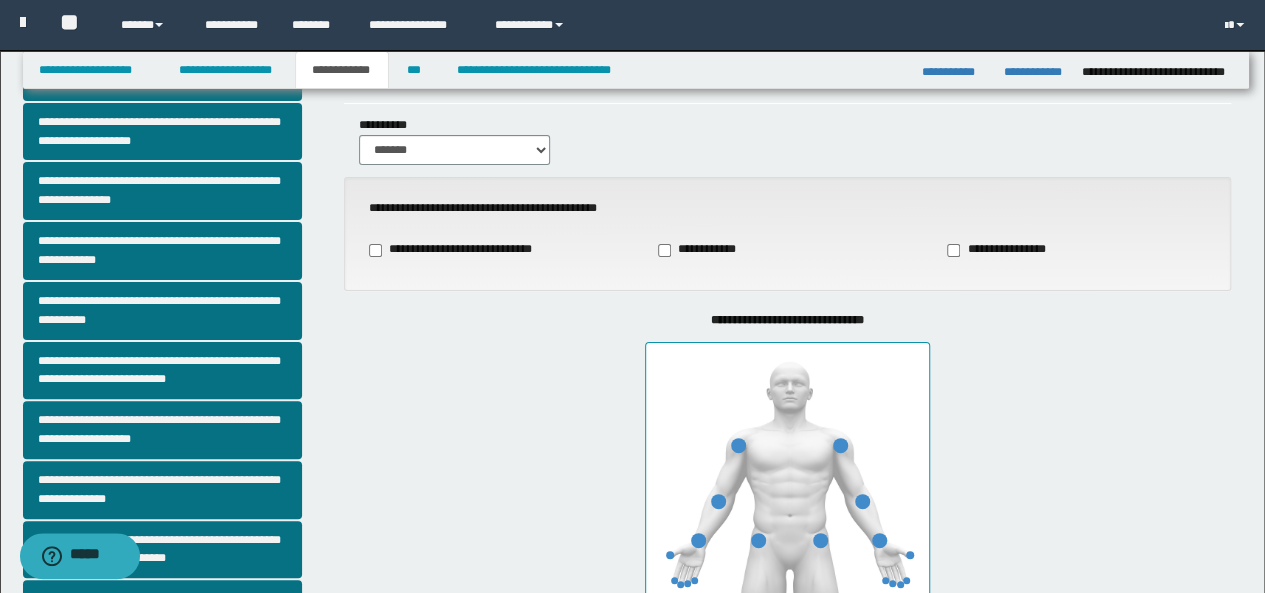 scroll, scrollTop: 114, scrollLeft: 0, axis: vertical 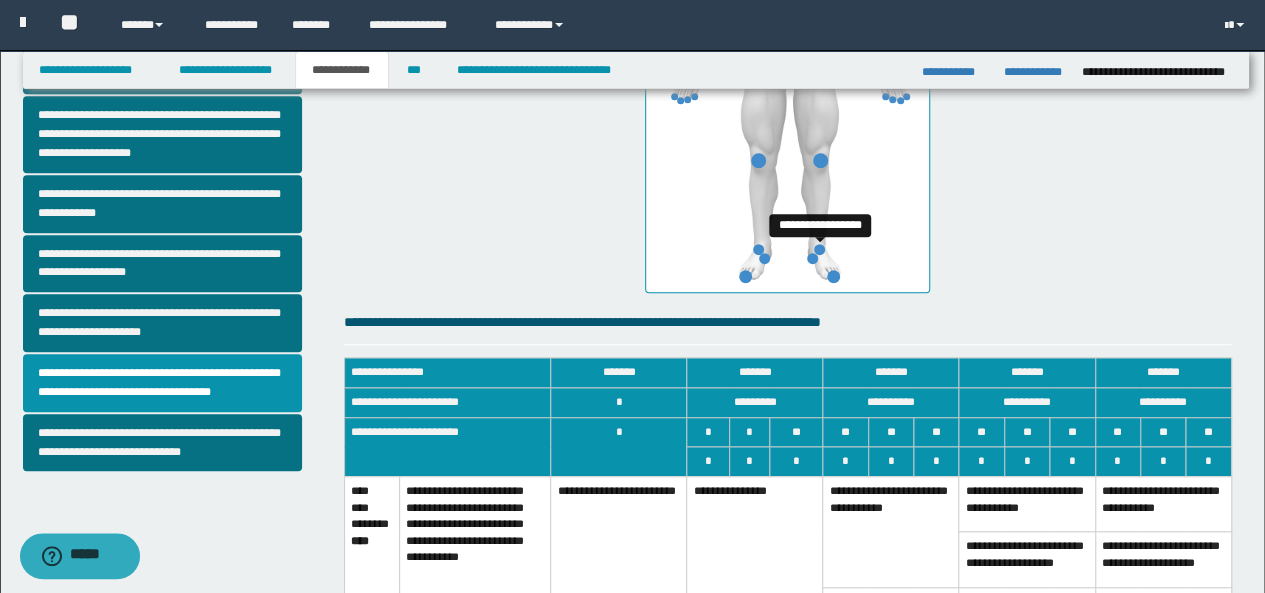 click at bounding box center [819, 249] 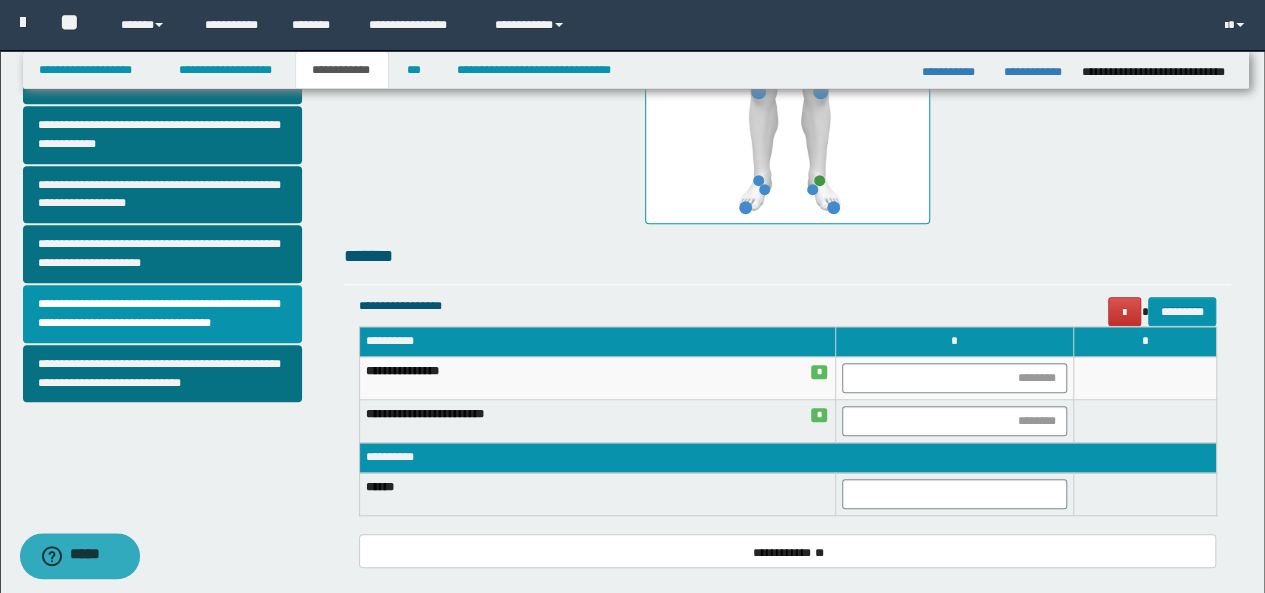 scroll, scrollTop: 639, scrollLeft: 0, axis: vertical 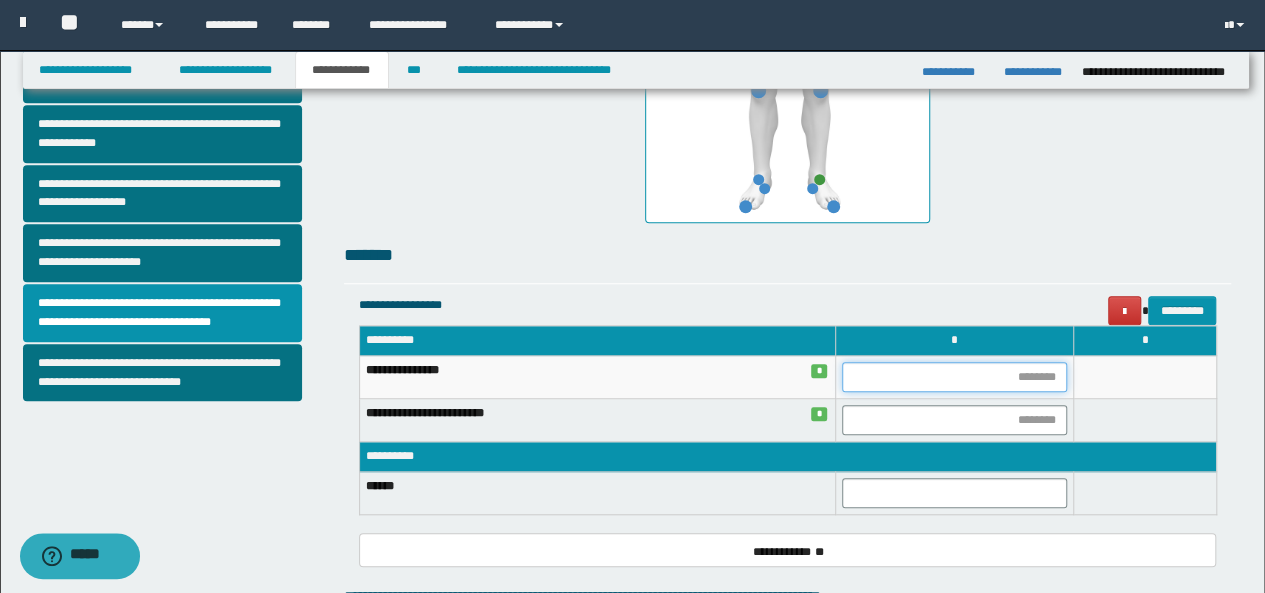 click at bounding box center [954, 377] 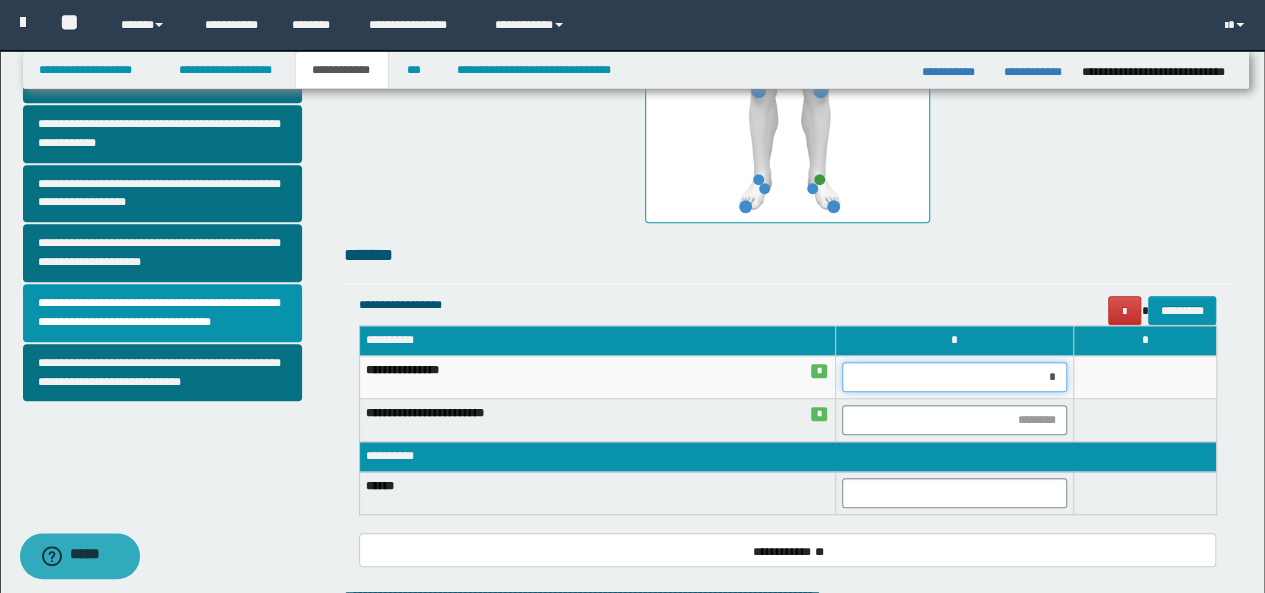 type on "**" 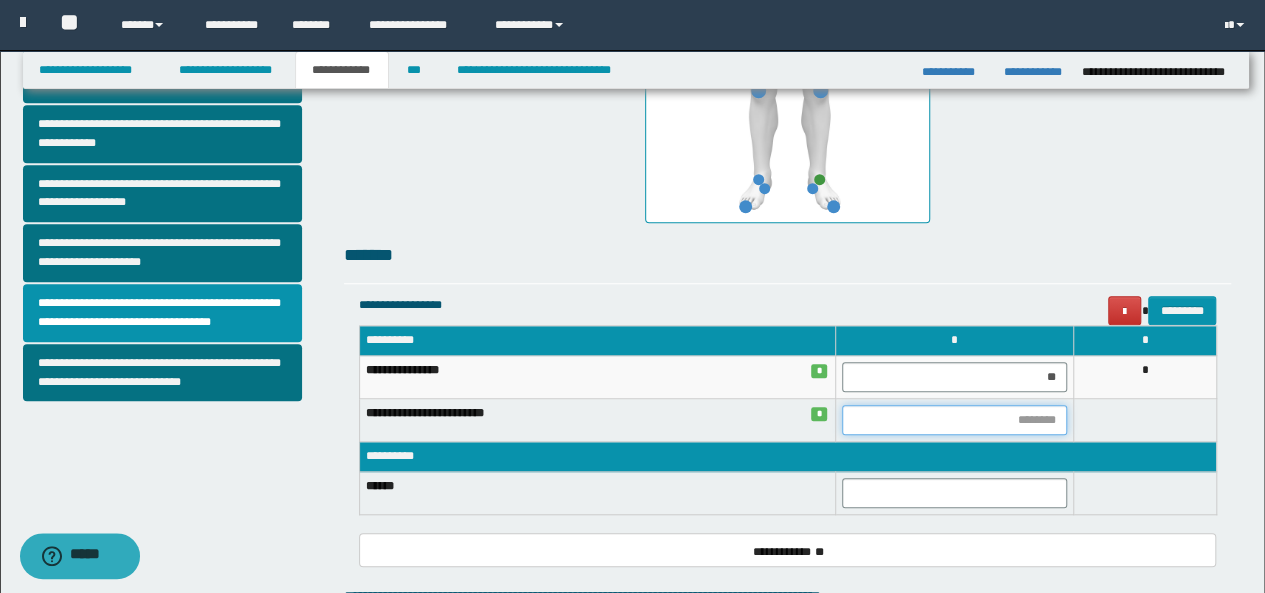 click at bounding box center [954, 420] 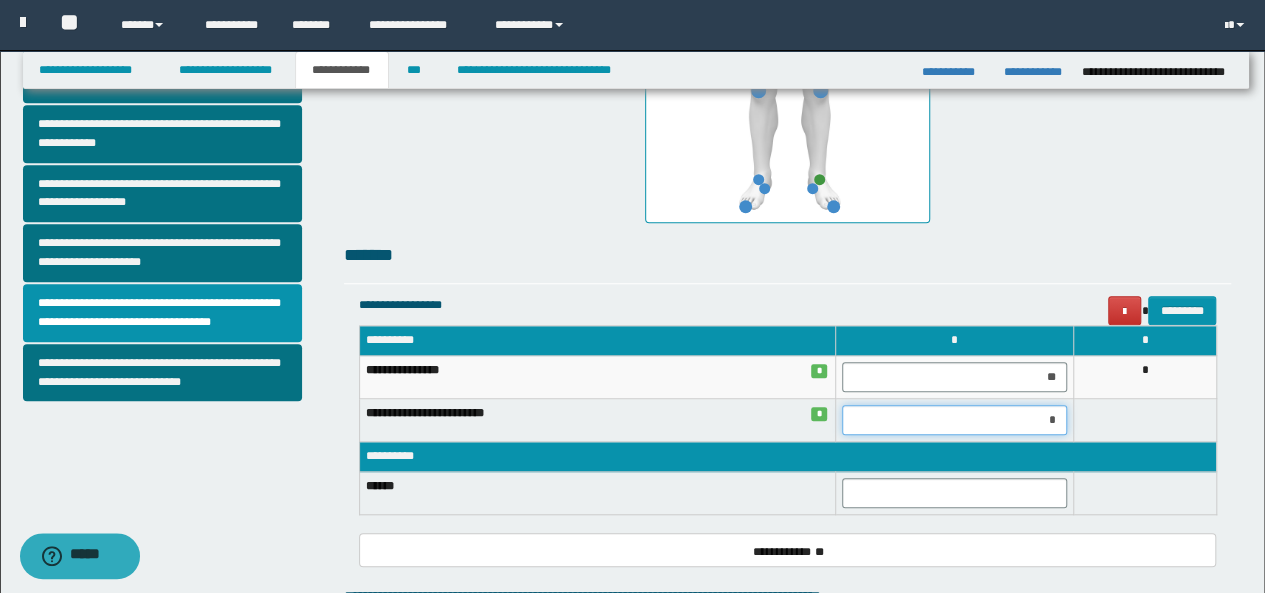 type on "**" 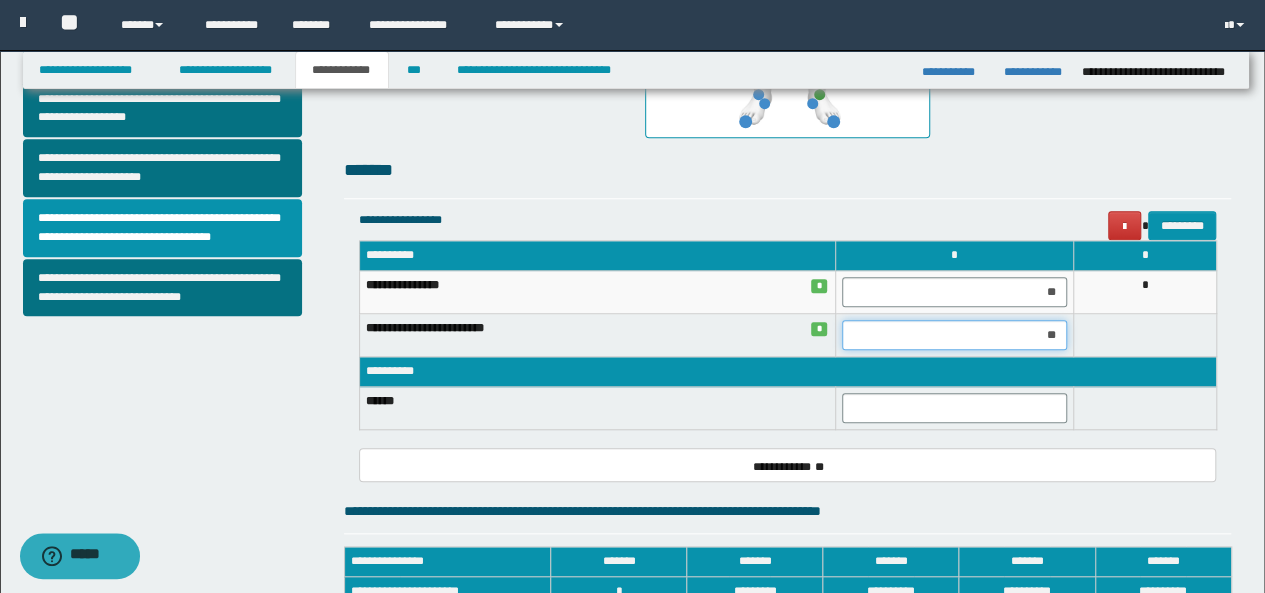 scroll, scrollTop: 676, scrollLeft: 0, axis: vertical 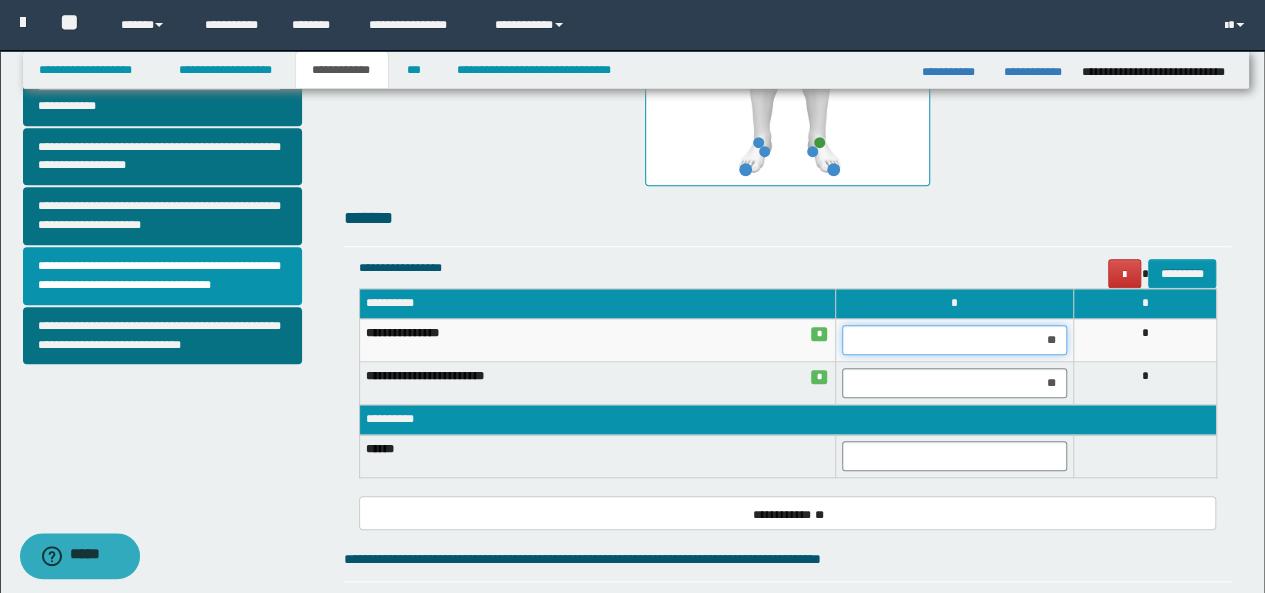 click on "**" at bounding box center (954, 340) 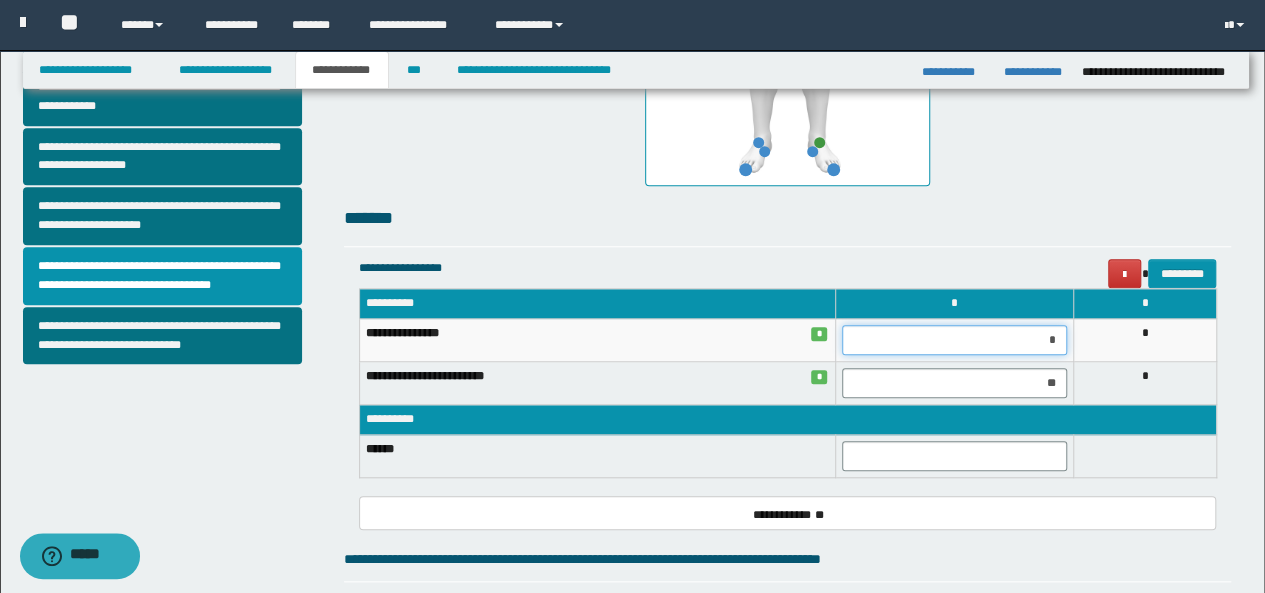 type on "**" 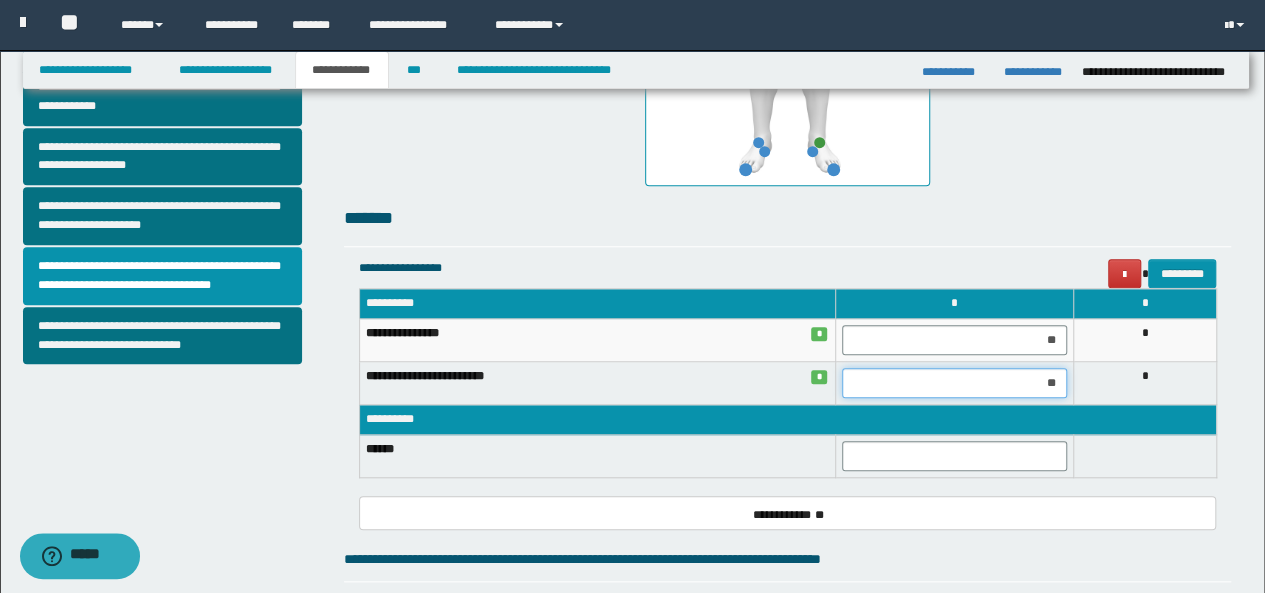 click on "**" at bounding box center [954, 383] 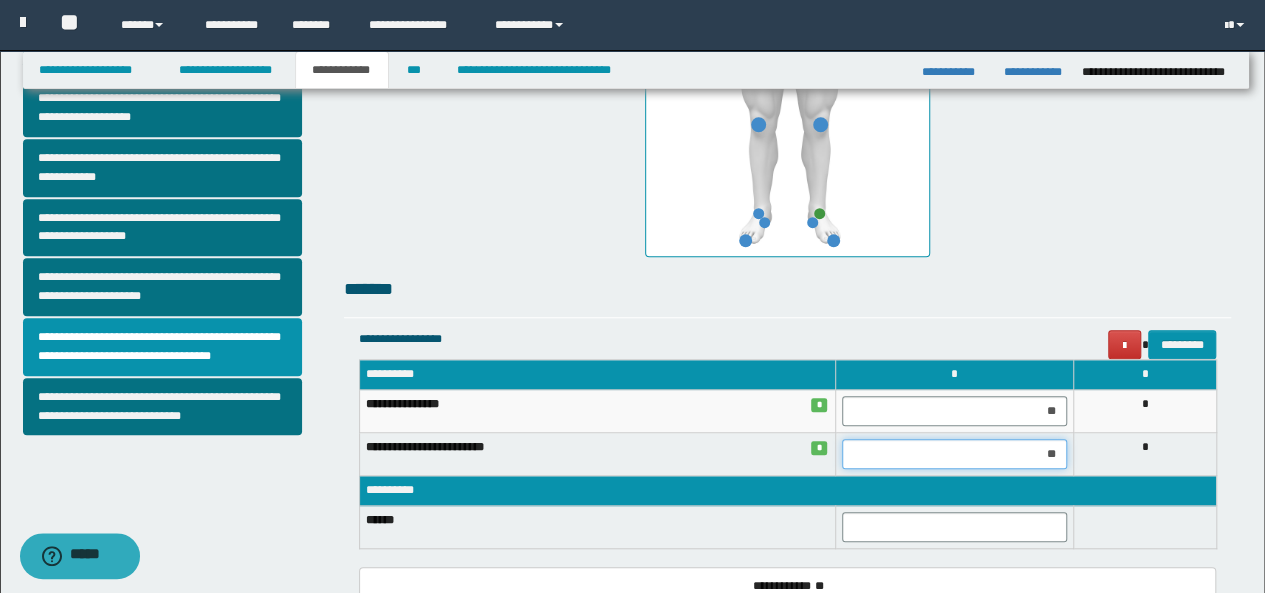 scroll, scrollTop: 604, scrollLeft: 0, axis: vertical 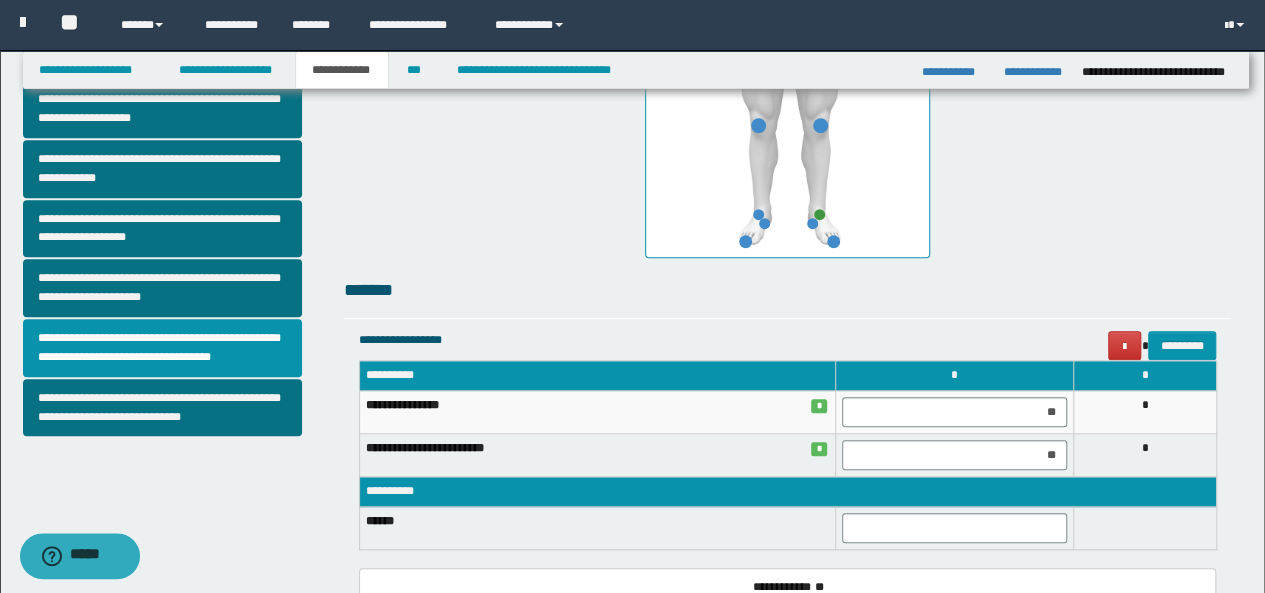 click at bounding box center (787, 40) 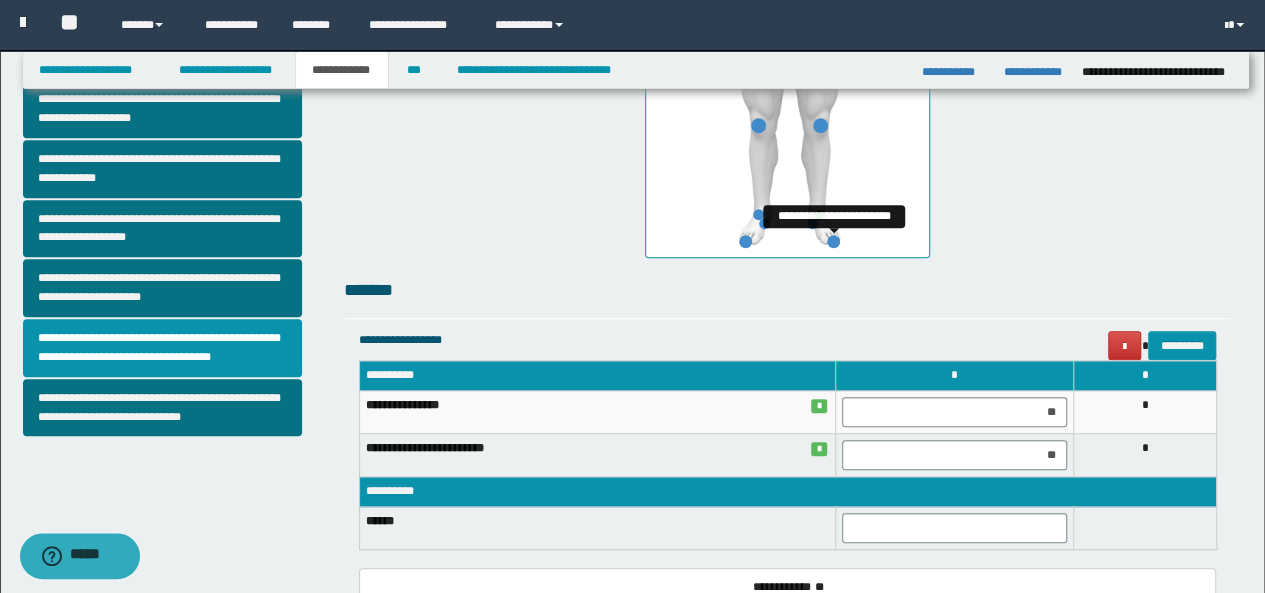 click at bounding box center (833, 241) 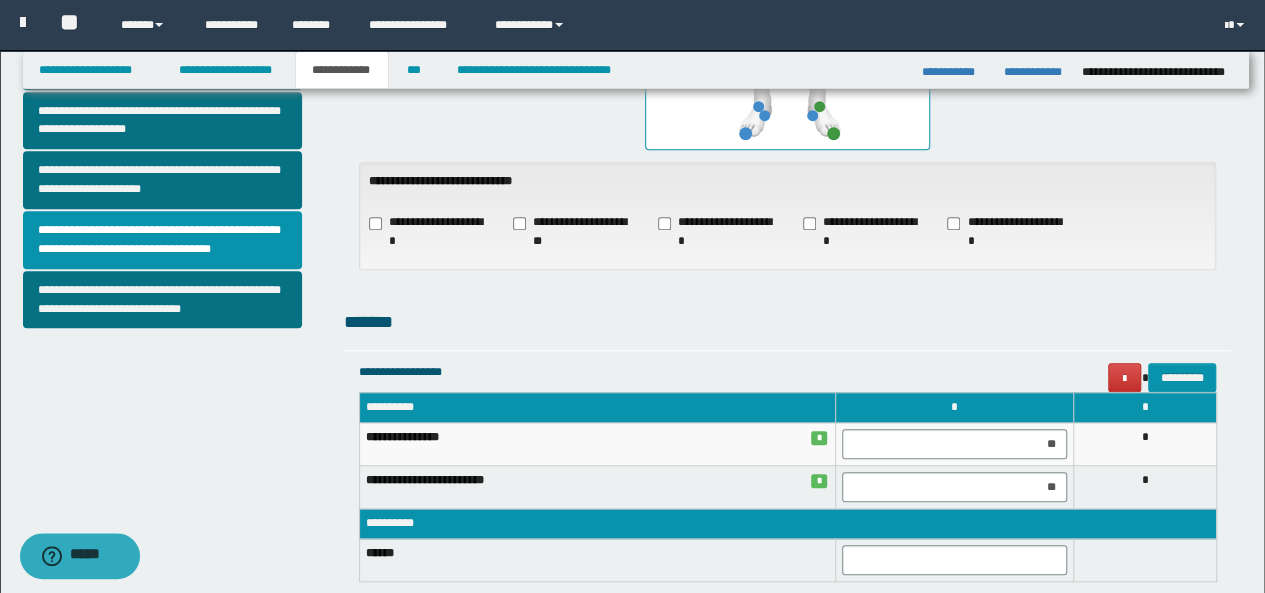 scroll, scrollTop: 713, scrollLeft: 0, axis: vertical 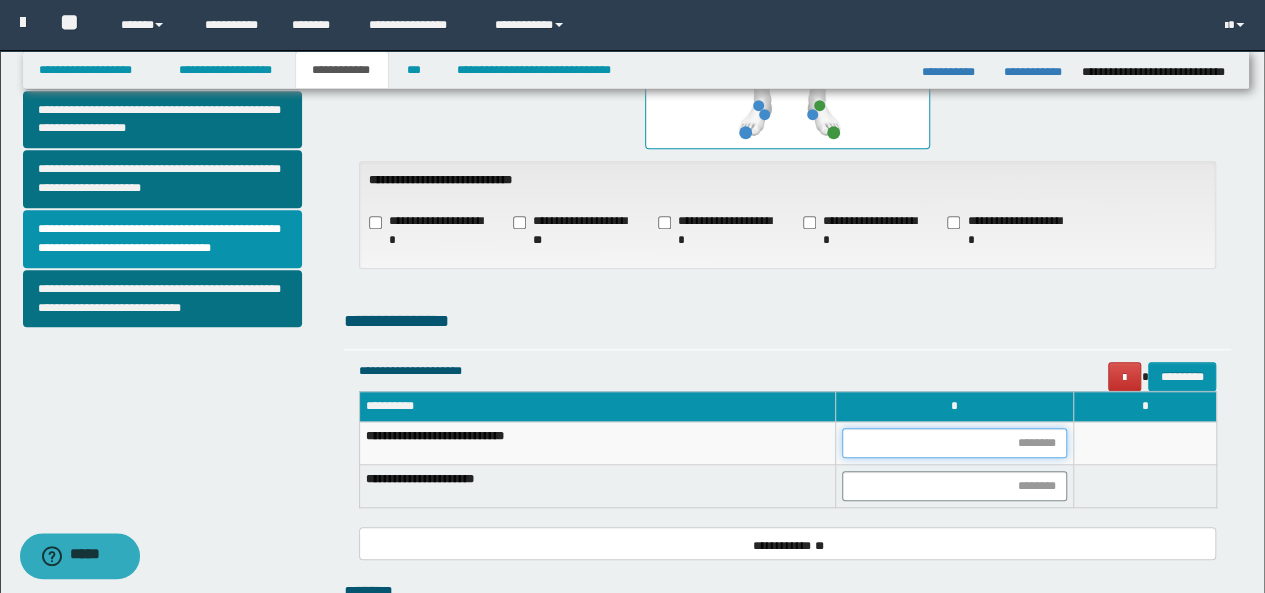 click at bounding box center [954, 443] 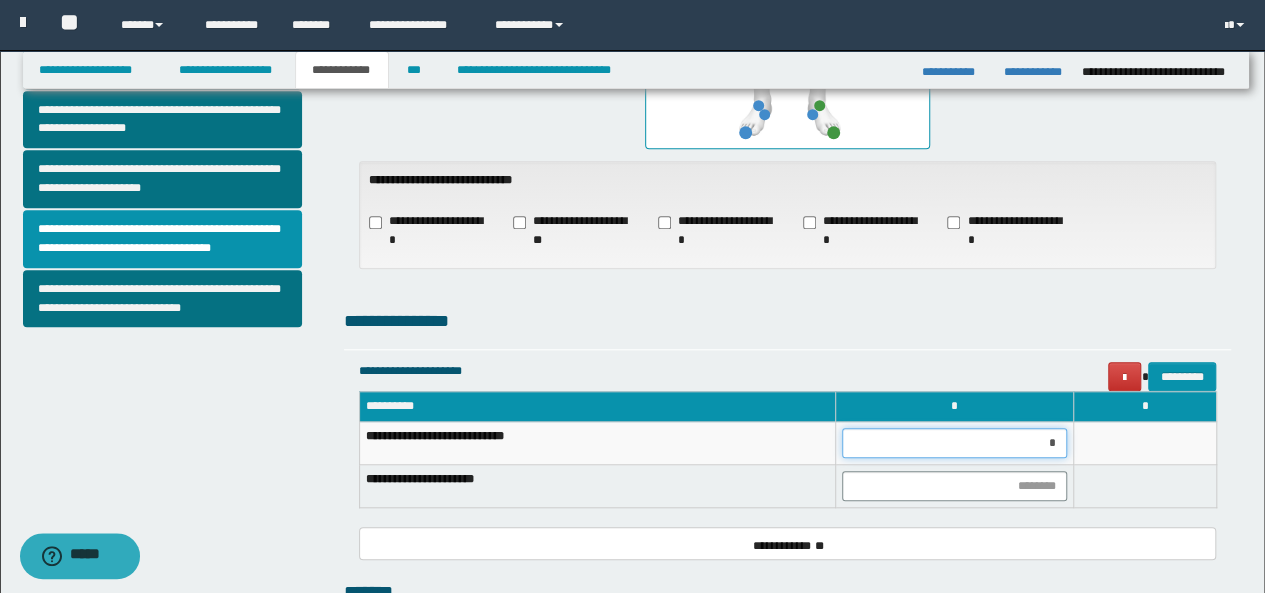 type on "**" 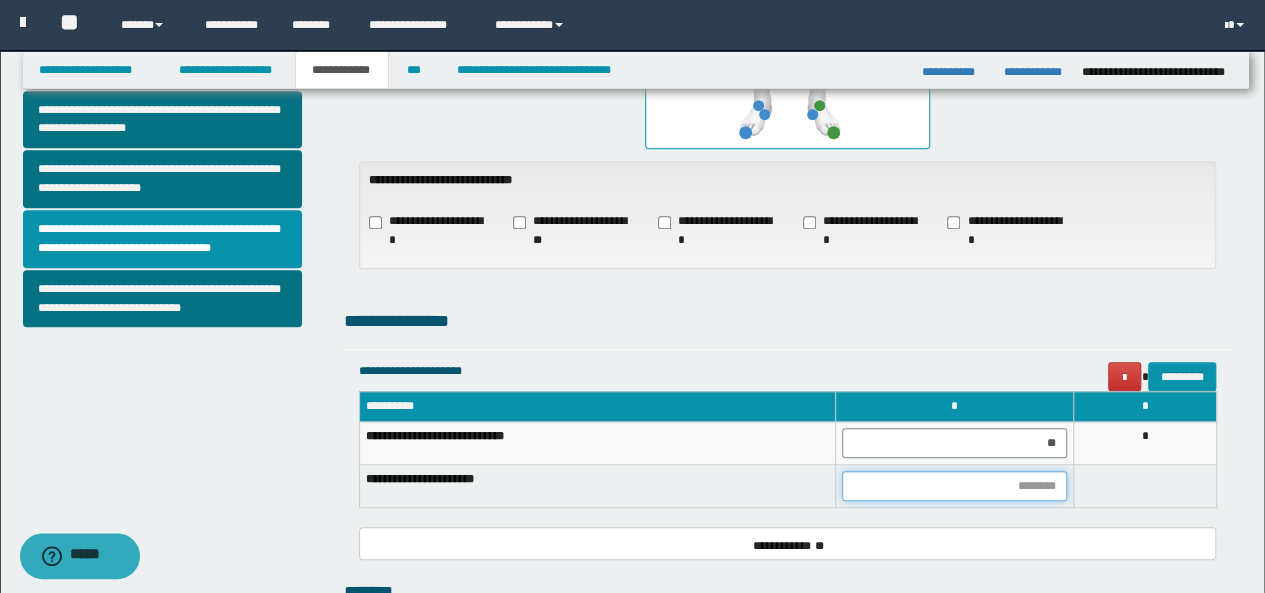 click at bounding box center (954, 486) 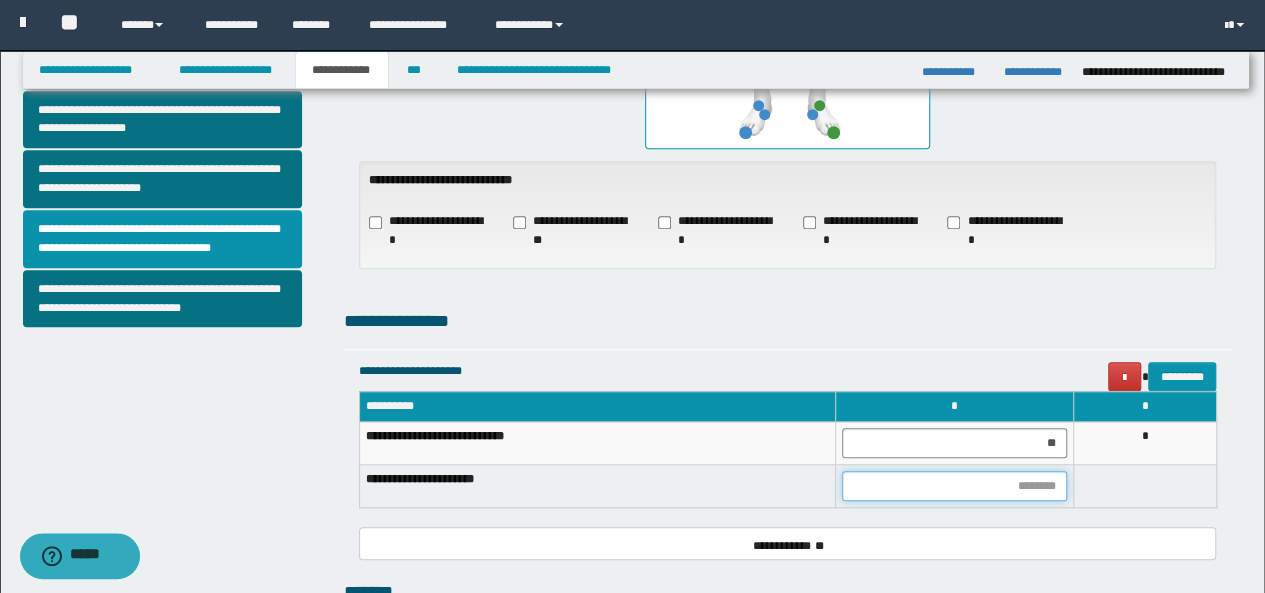 click at bounding box center (954, 486) 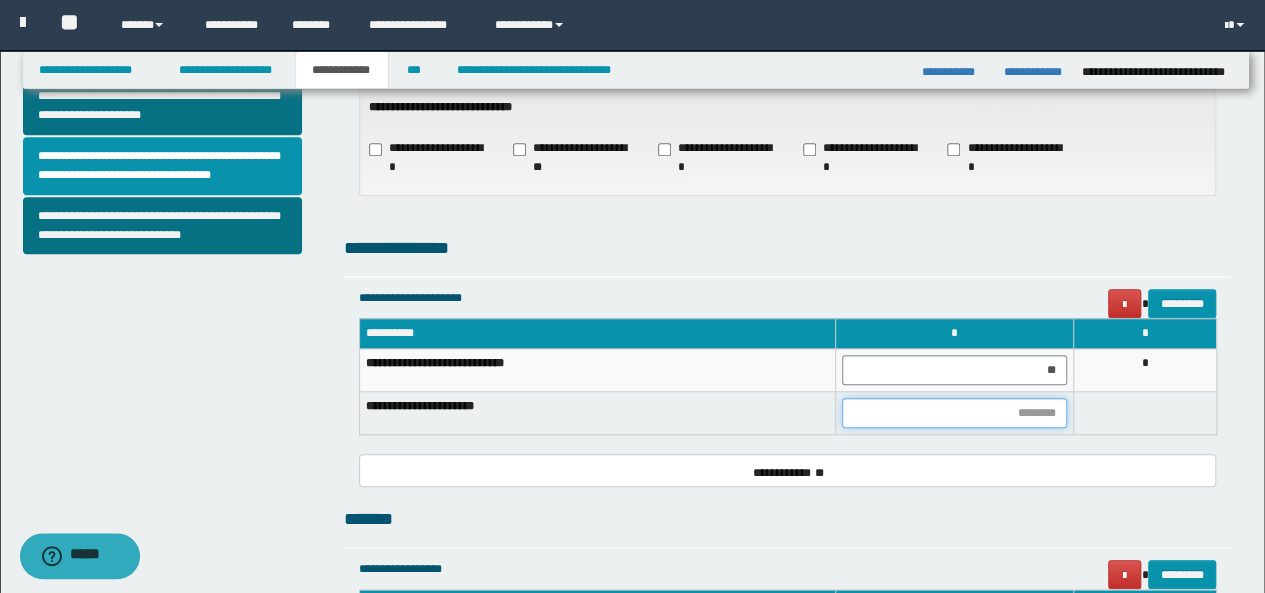 scroll, scrollTop: 787, scrollLeft: 0, axis: vertical 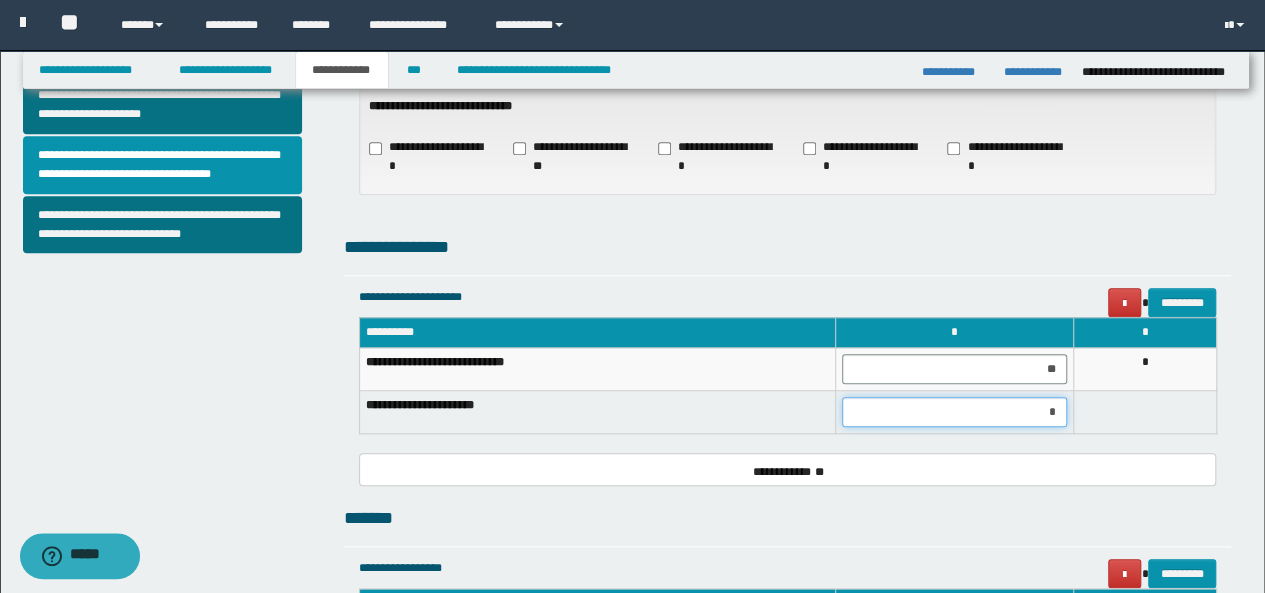 type on "**" 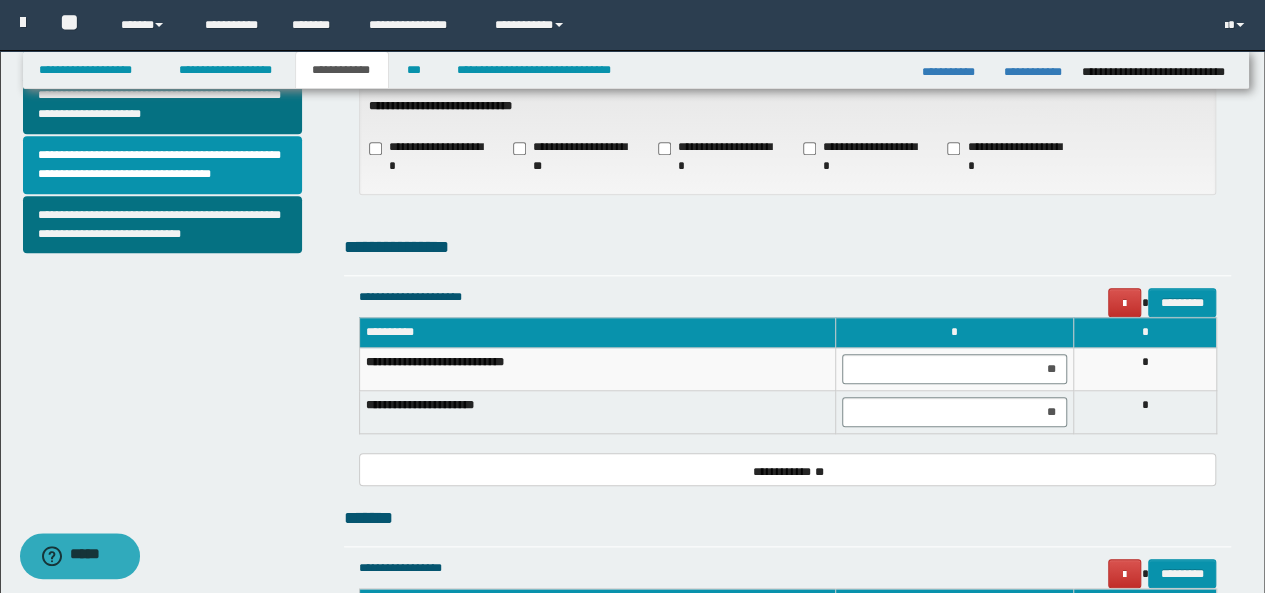 click on "**********" at bounding box center (788, 469) 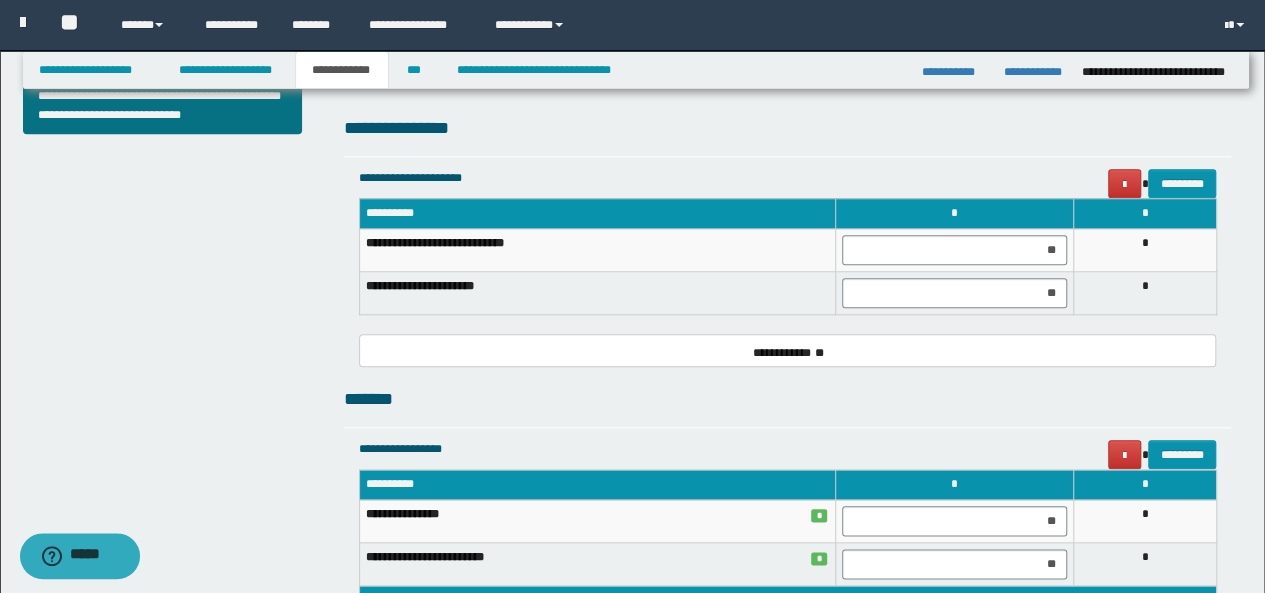 scroll, scrollTop: 905, scrollLeft: 0, axis: vertical 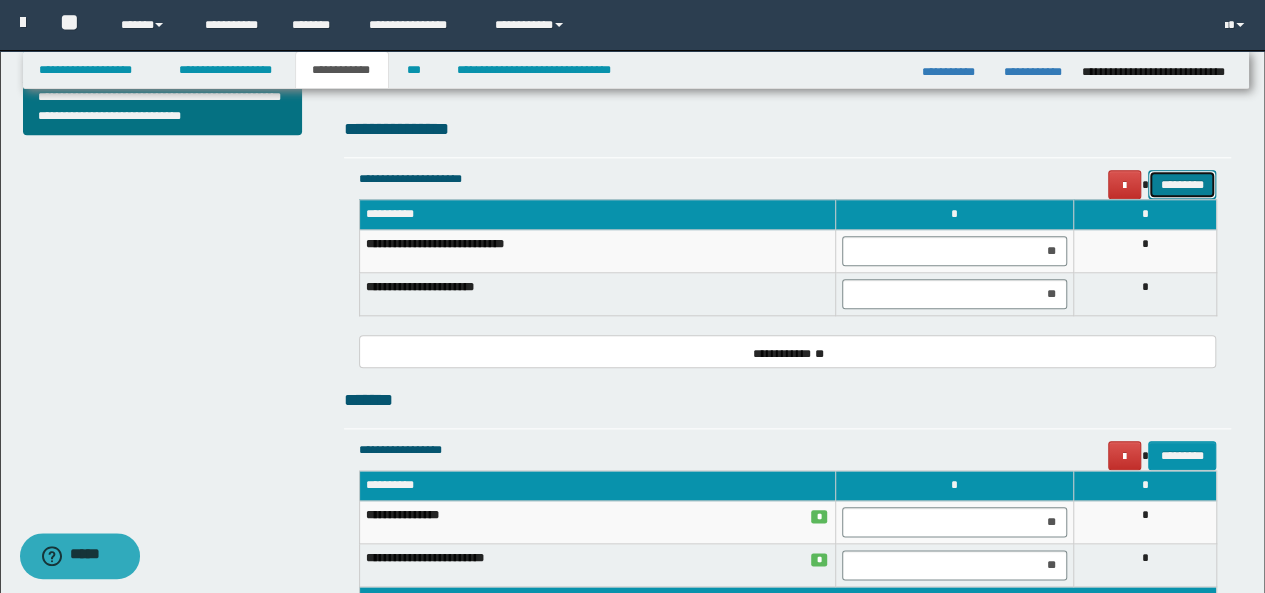 click on "*********" at bounding box center (1182, 184) 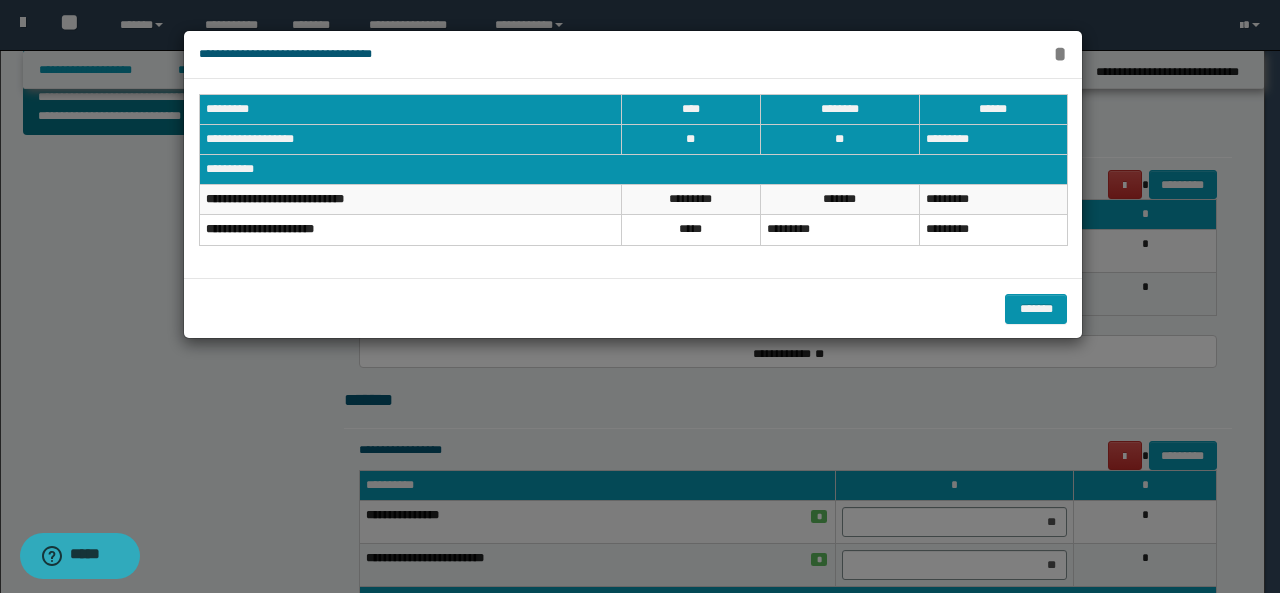 click on "*" at bounding box center (1059, 54) 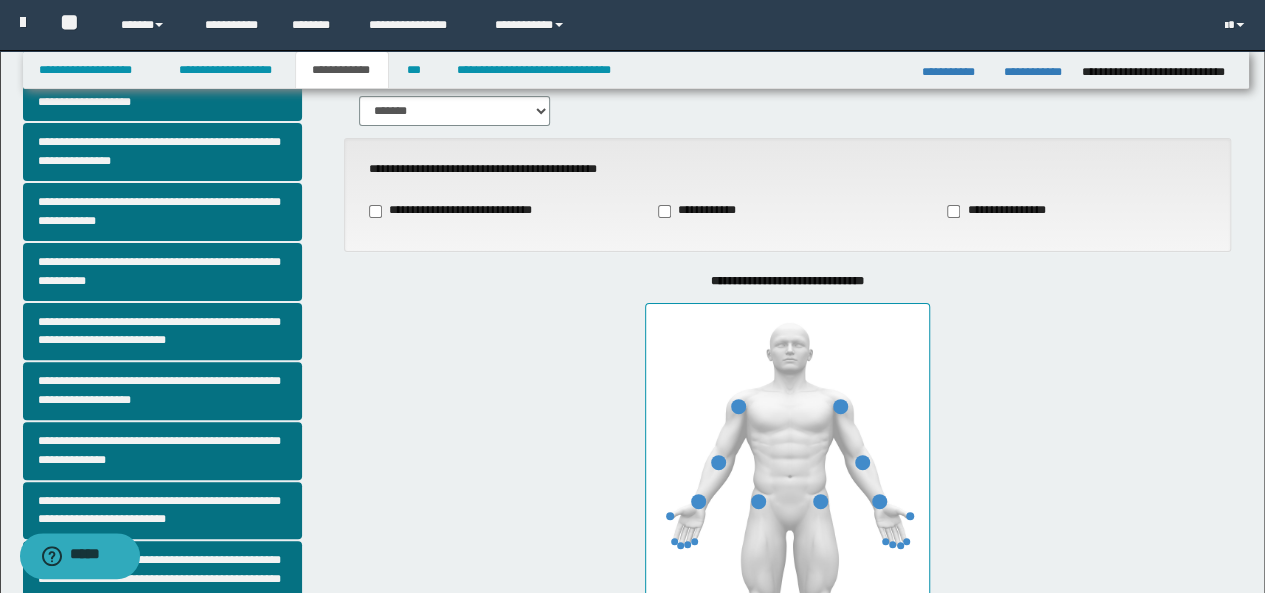 scroll, scrollTop: 113, scrollLeft: 0, axis: vertical 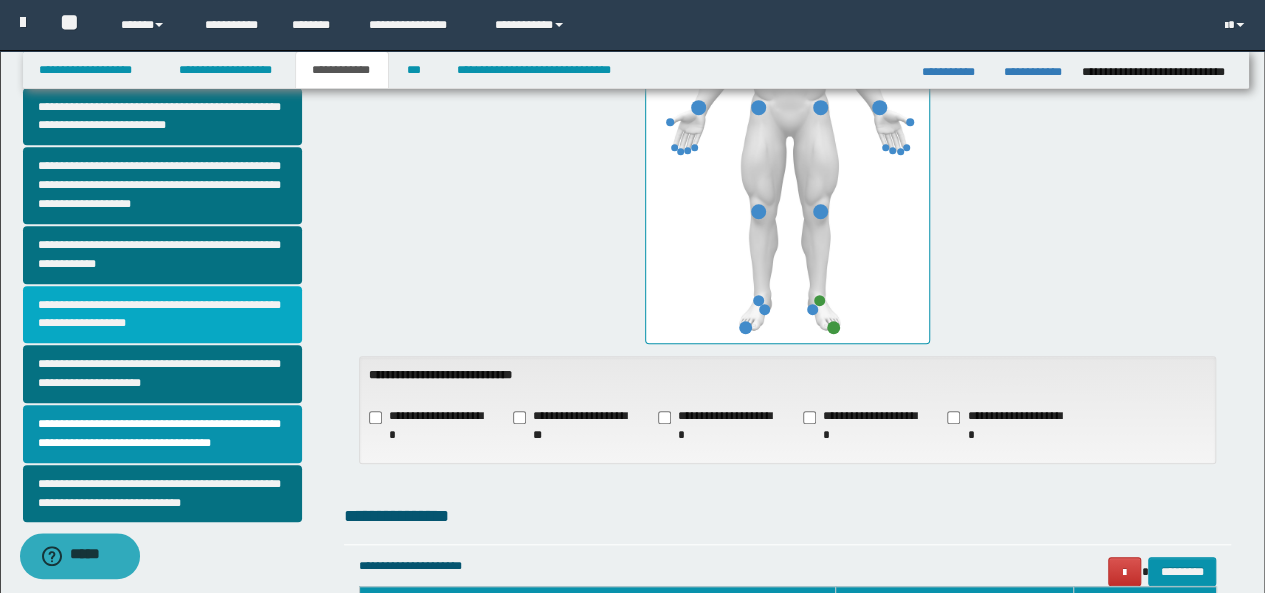click on "**********" at bounding box center [162, 315] 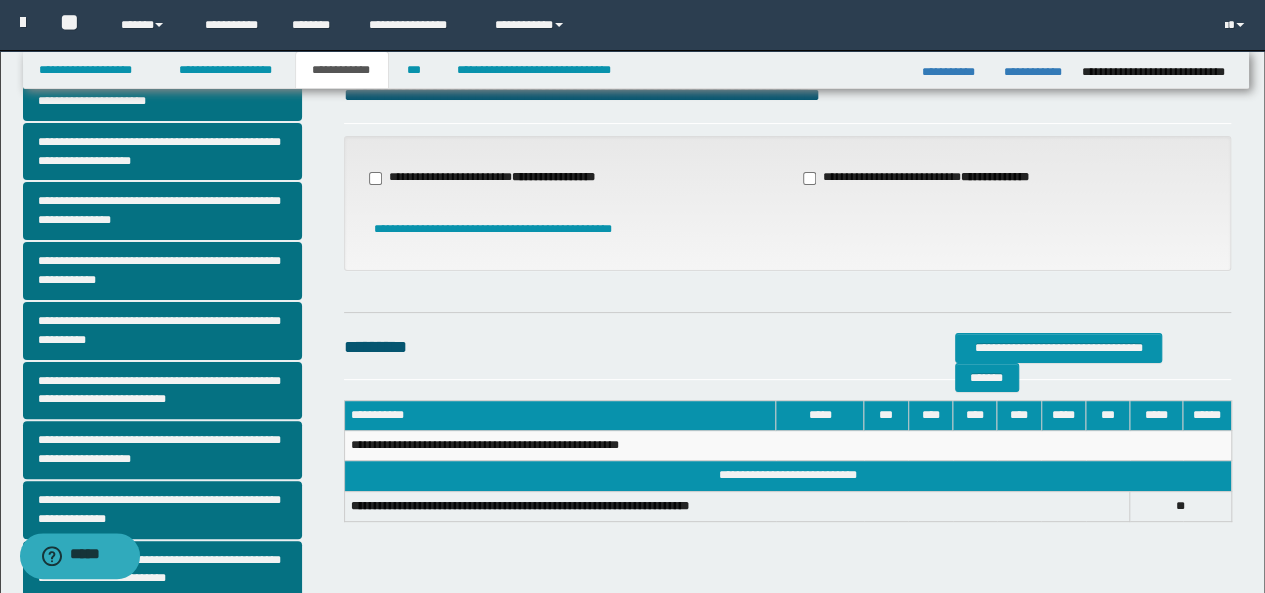 scroll, scrollTop: 62, scrollLeft: 0, axis: vertical 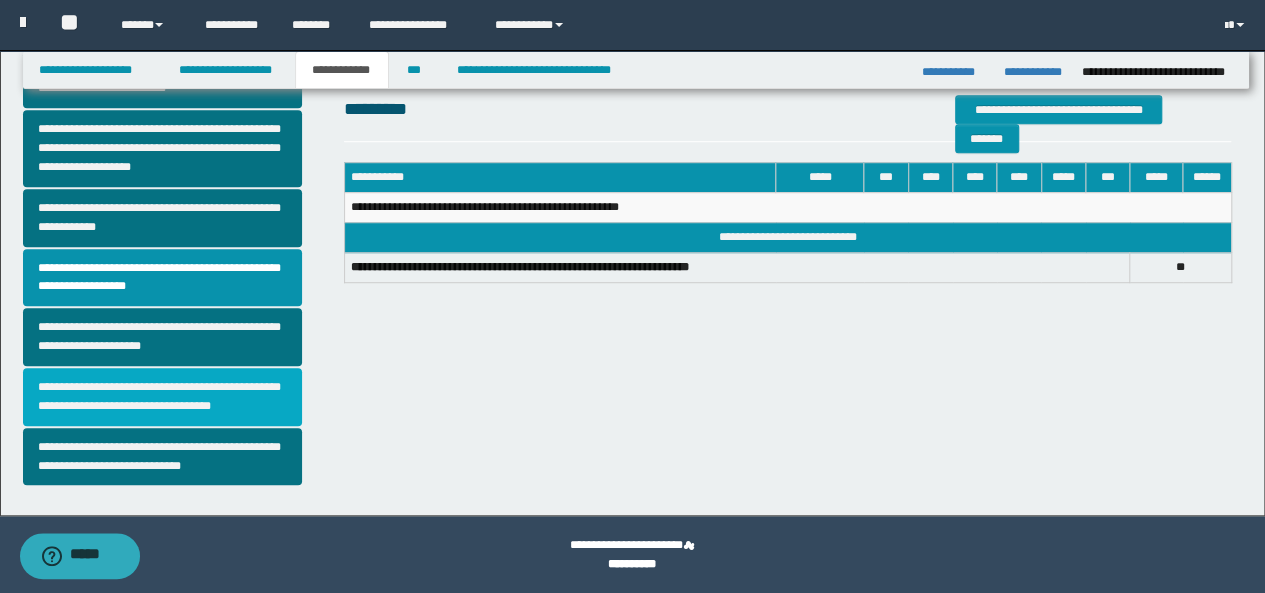 click on "**********" at bounding box center [162, 397] 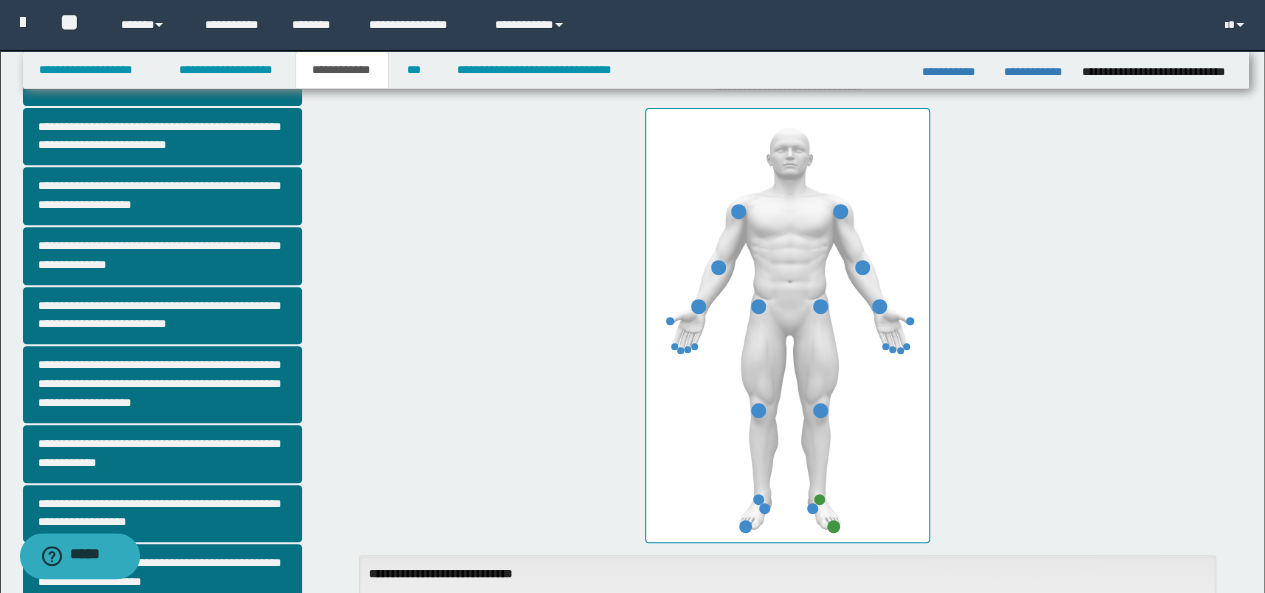 scroll, scrollTop: 0, scrollLeft: 0, axis: both 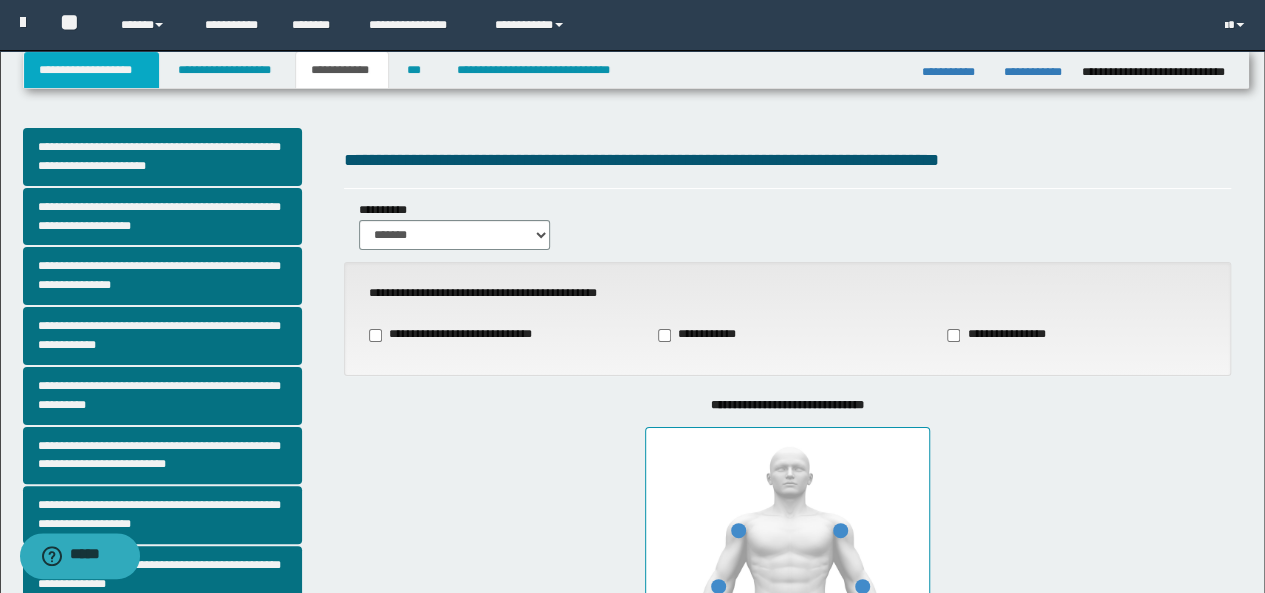 click on "**********" at bounding box center [92, 70] 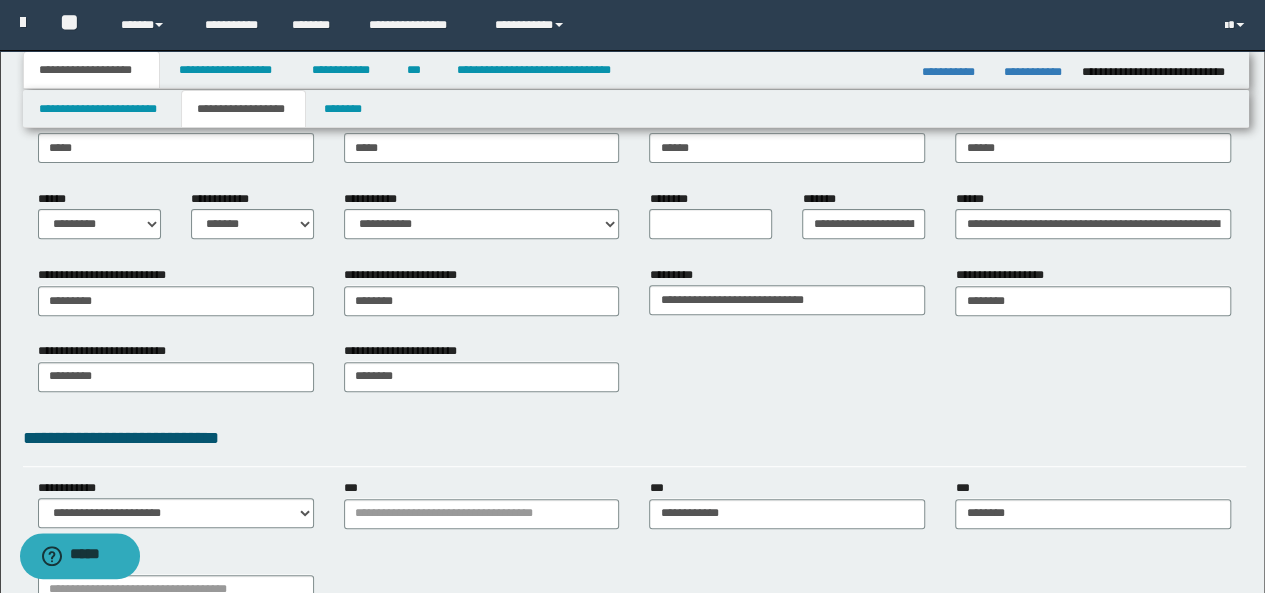 scroll, scrollTop: 76, scrollLeft: 0, axis: vertical 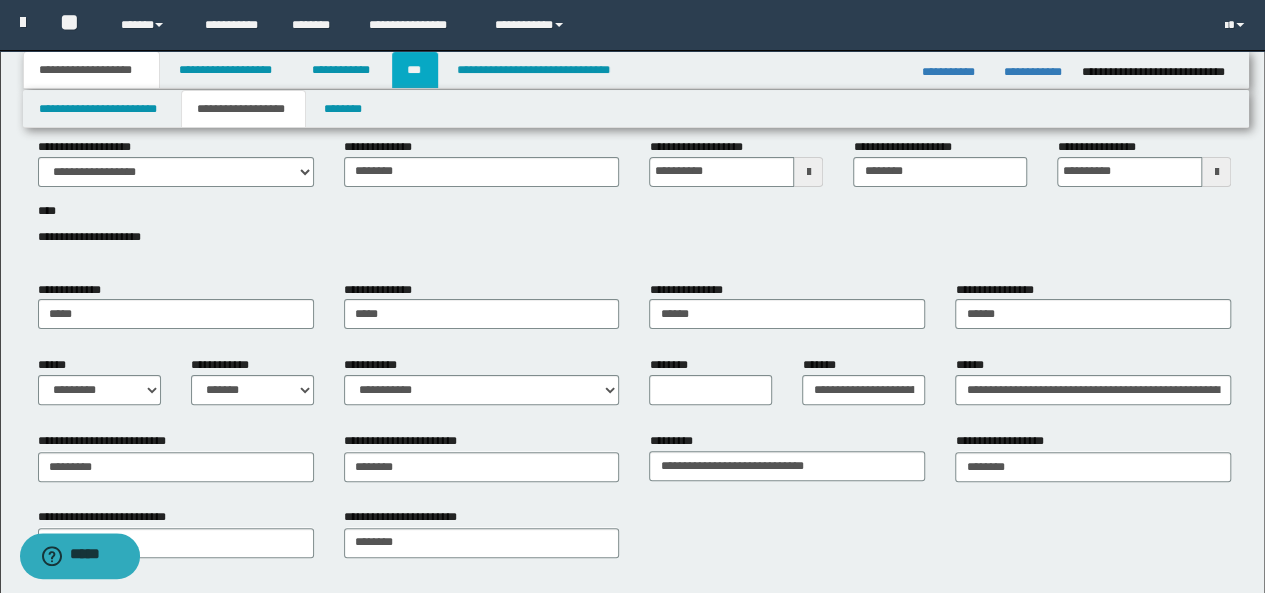 click on "***" at bounding box center (415, 70) 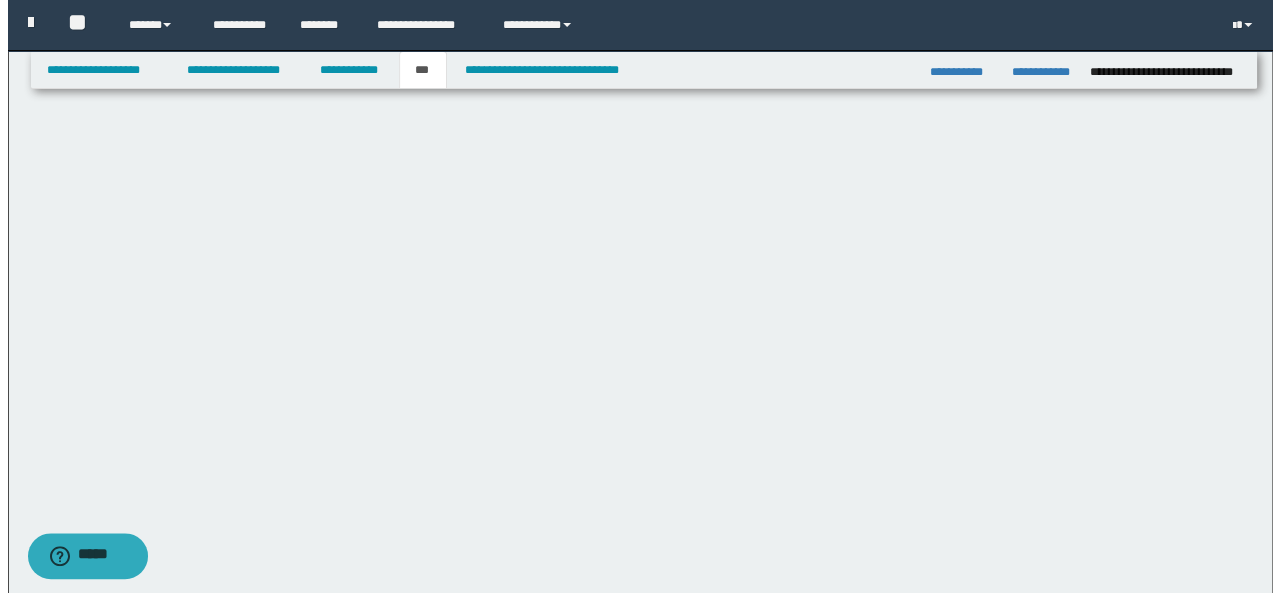 scroll, scrollTop: 0, scrollLeft: 0, axis: both 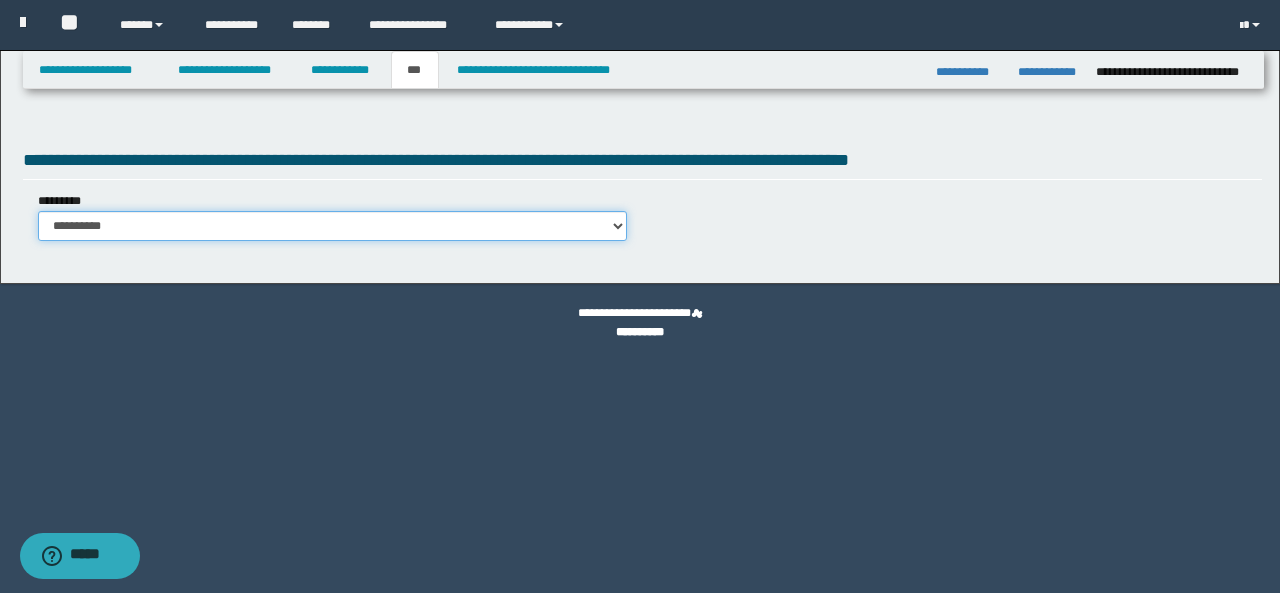 click on "**********" at bounding box center (333, 226) 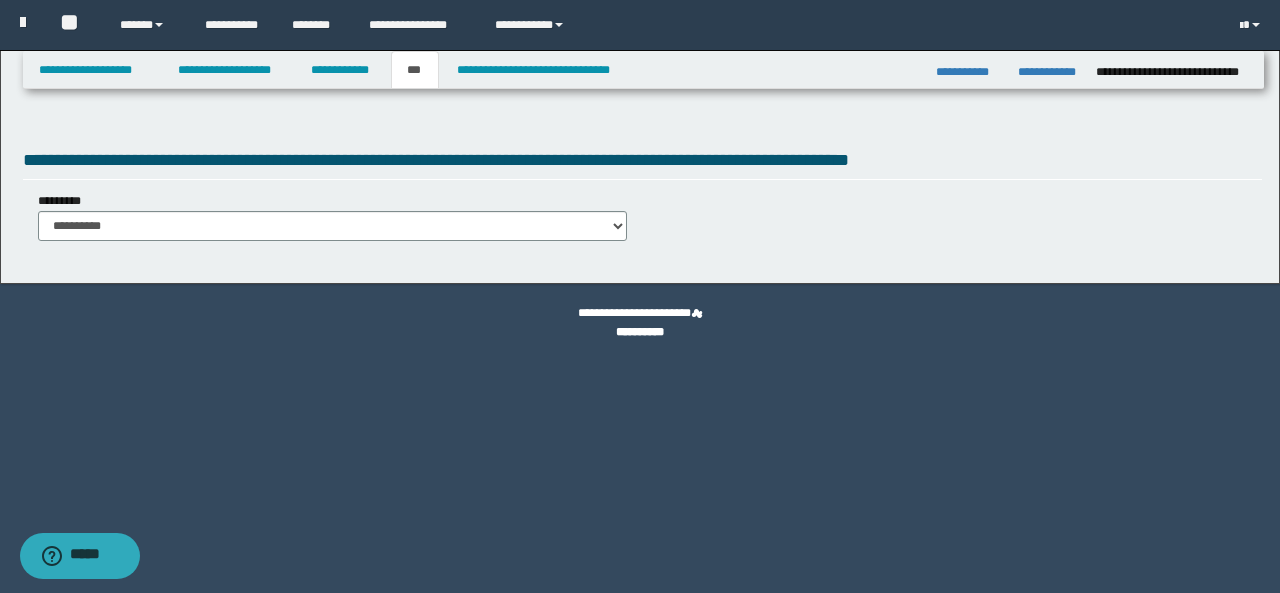 click on "**********" at bounding box center [642, 197] 